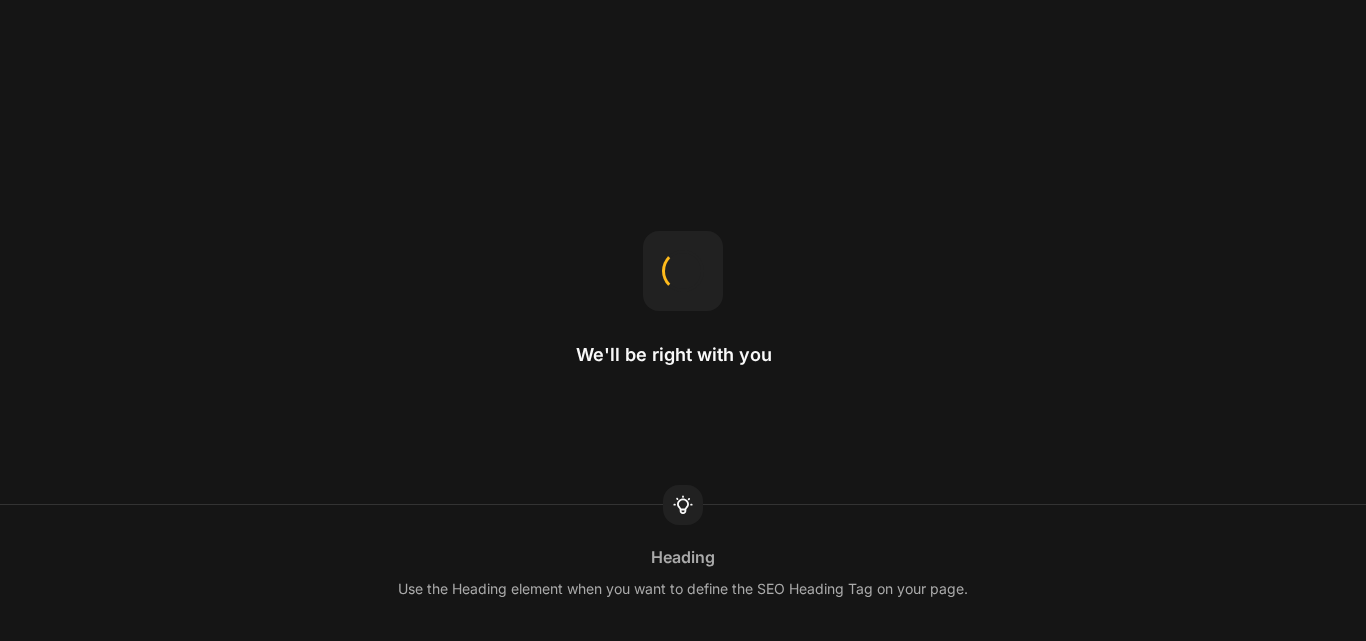 scroll, scrollTop: 0, scrollLeft: 0, axis: both 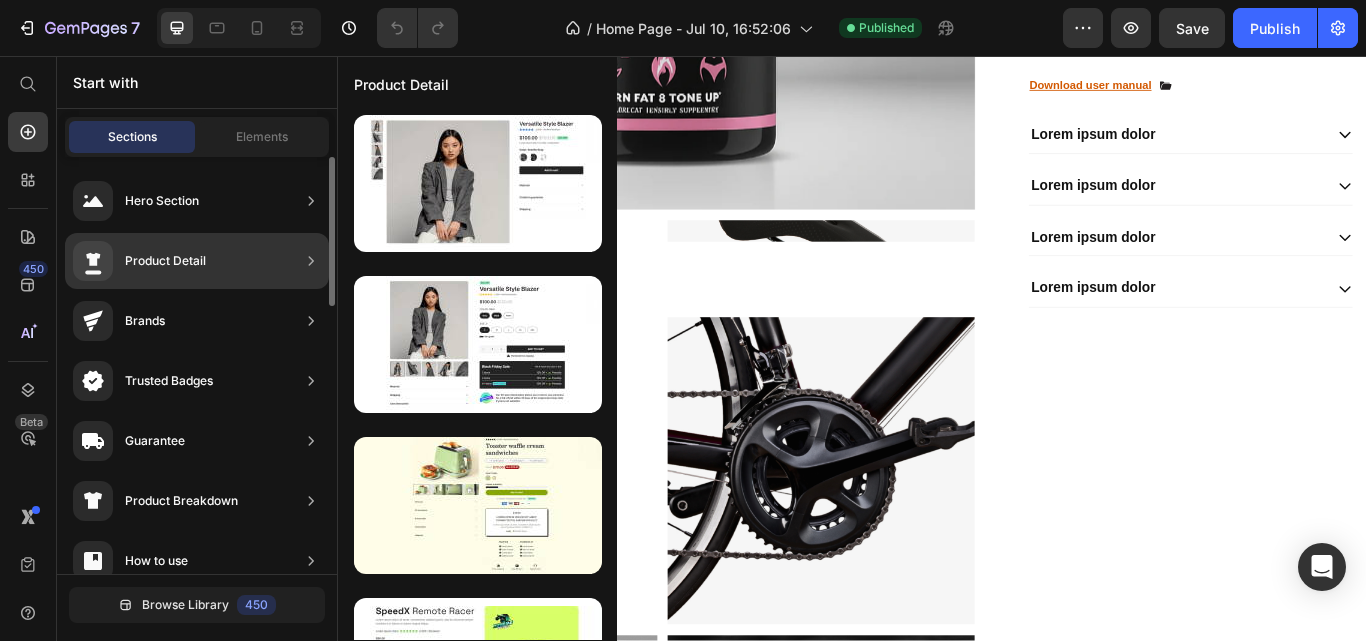click on "Product Detail" 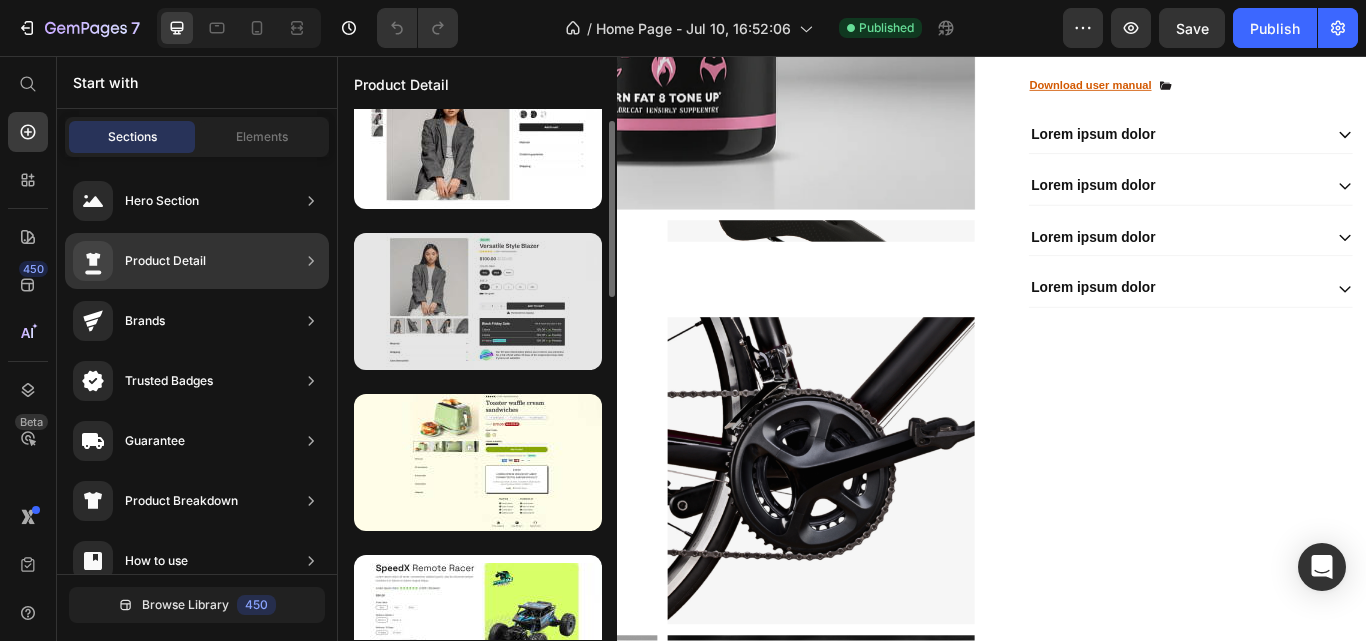 scroll, scrollTop: 42, scrollLeft: 0, axis: vertical 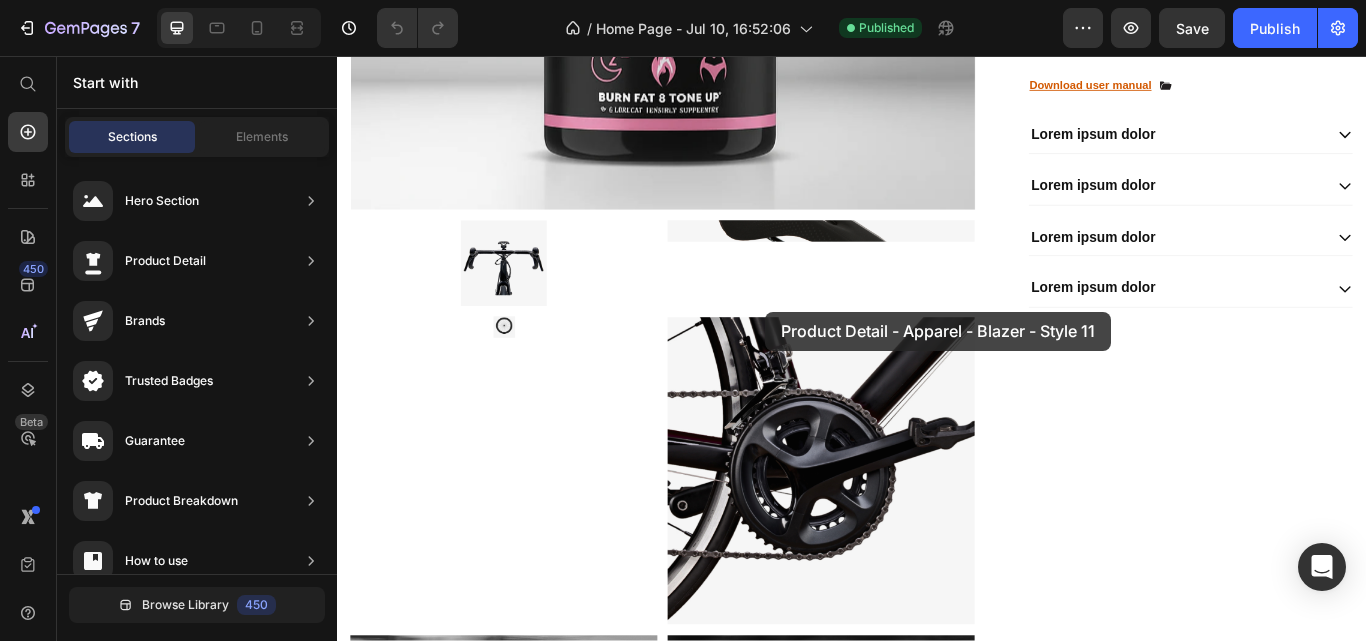 drag, startPoint x: 786, startPoint y: 382, endPoint x: 864, endPoint y: 425, distance: 89.06739 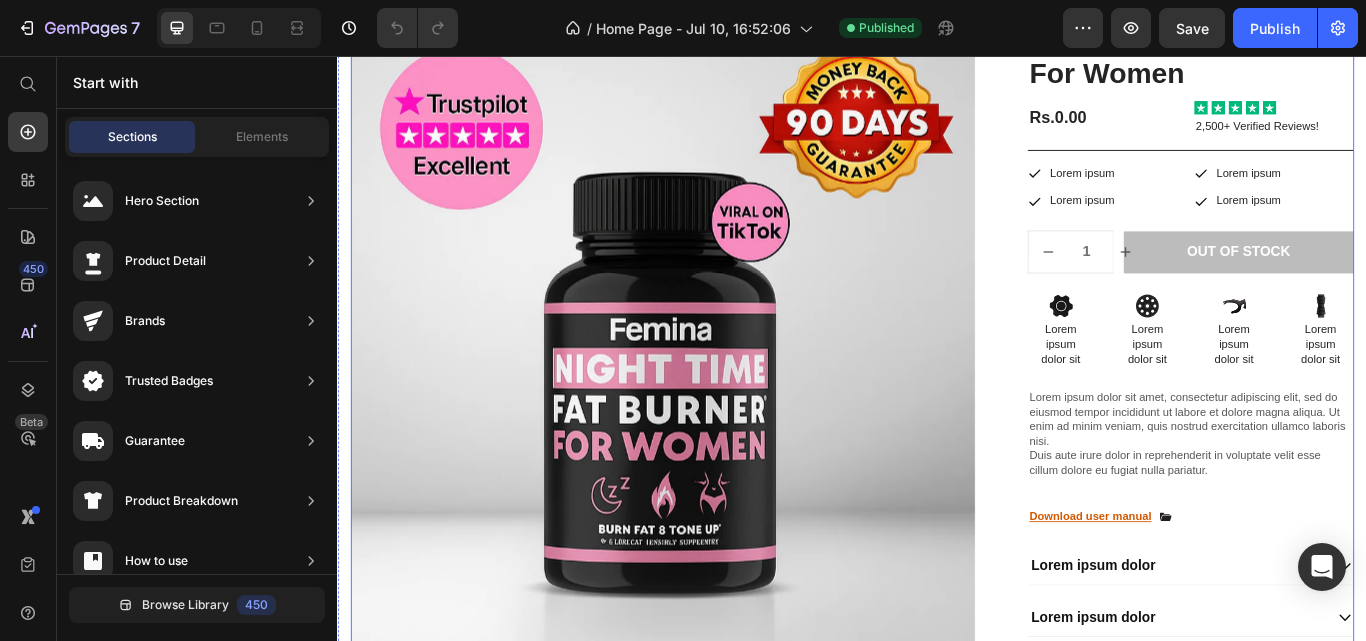 scroll, scrollTop: 0, scrollLeft: 0, axis: both 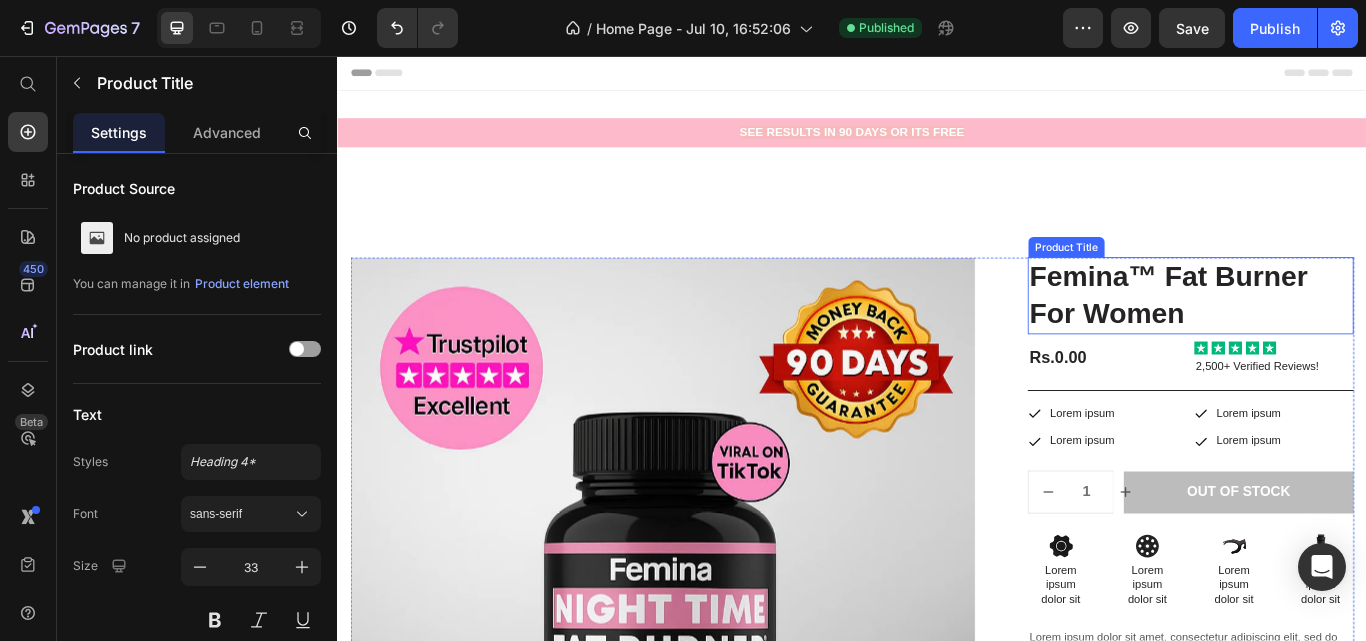 click on "Femina™ Fat Burner For Women" at bounding box center (1332, 336) 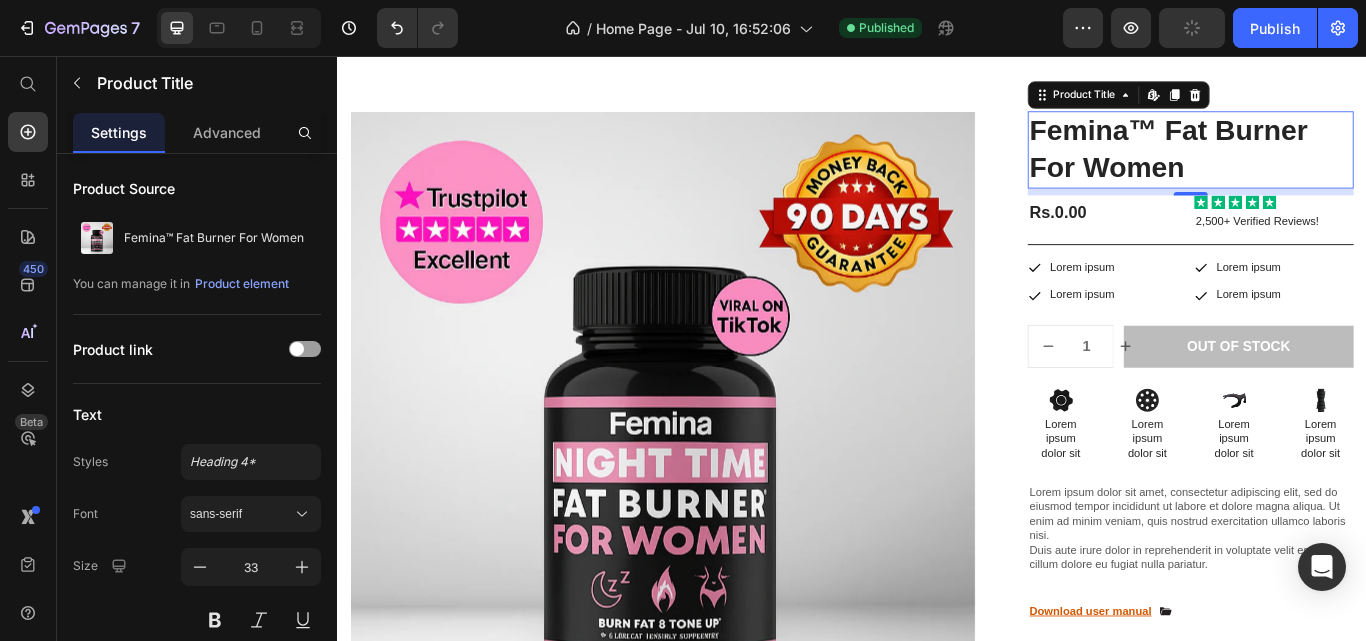 scroll, scrollTop: 28, scrollLeft: 0, axis: vertical 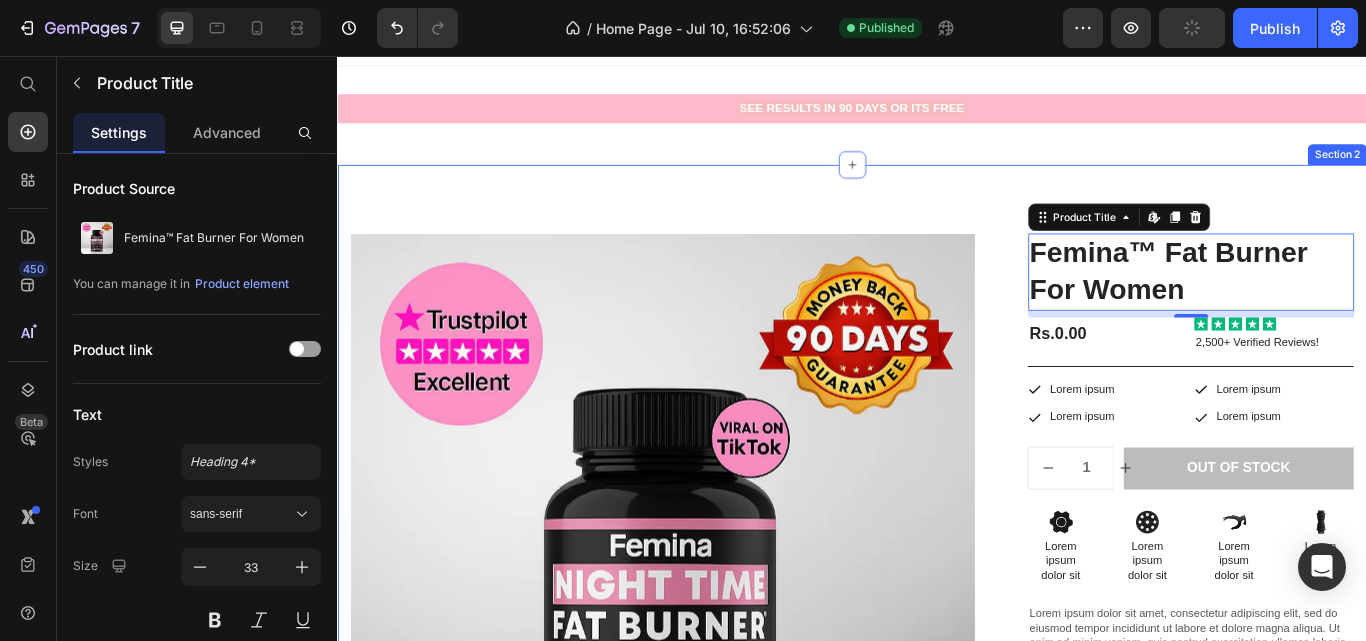 click on "Product Images Image Image Row Image Image Row Image Image Row Row Femina™ Fat Burner For Women Product Title   Edit content in Shopify 8 Rs.0.00 Product Price
Icon
Icon
Icon
Icon
Icon Icon List 2,500+ Verified Reviews! Text Block Row
Icon Lorem ipsum Text Block Row
Icon Lorem ipsum Text Block Row Row
Icon Lorem ipsum Text Block Row
Icon Lorem ipsum Text Block Row Row Row 1 Product Quantity Row Out of stock Add to Cart Row
Icon Lorem ipsum Text Block Row
Icon Lorem ipsum Text Block Row Row
Icon Lorem ipsum Text Block Row
Icon Lorem ipsum Text Block
Row Row Row Row
Icon Lorem ipsum  dolor sit Text Block
Icon Lorem ipsum  dolor sit Text Block
Icon" at bounding box center [937, 1054] 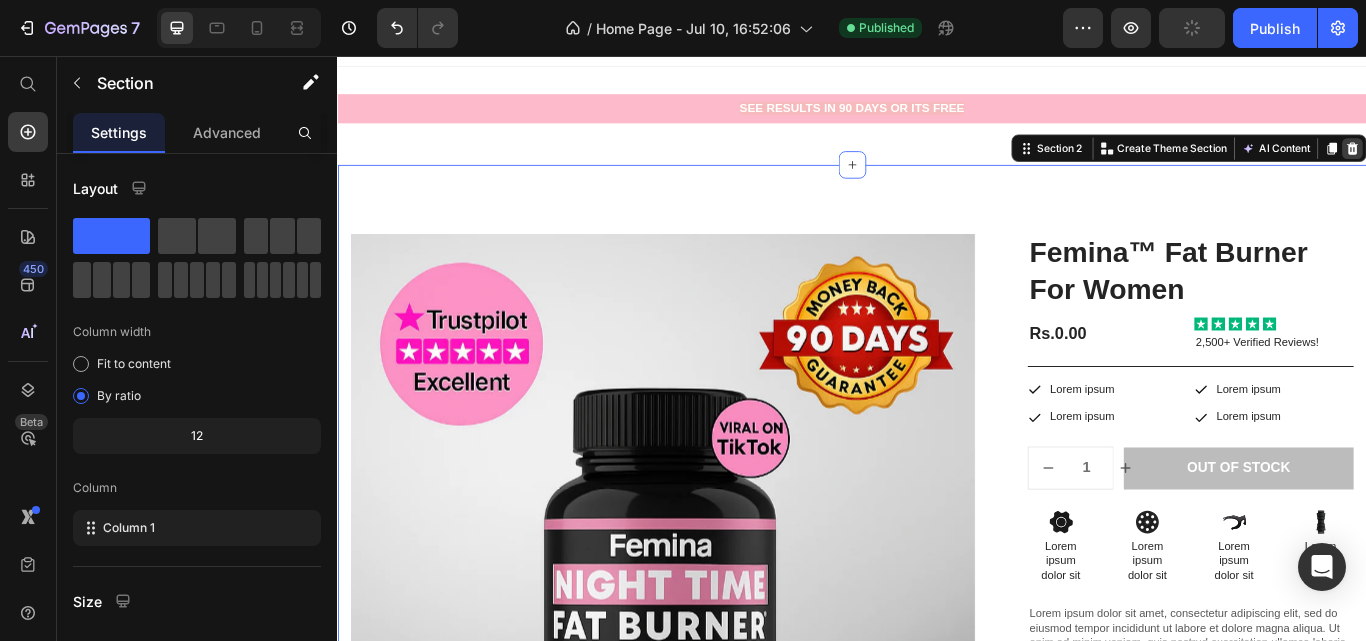 click at bounding box center [1520, 164] 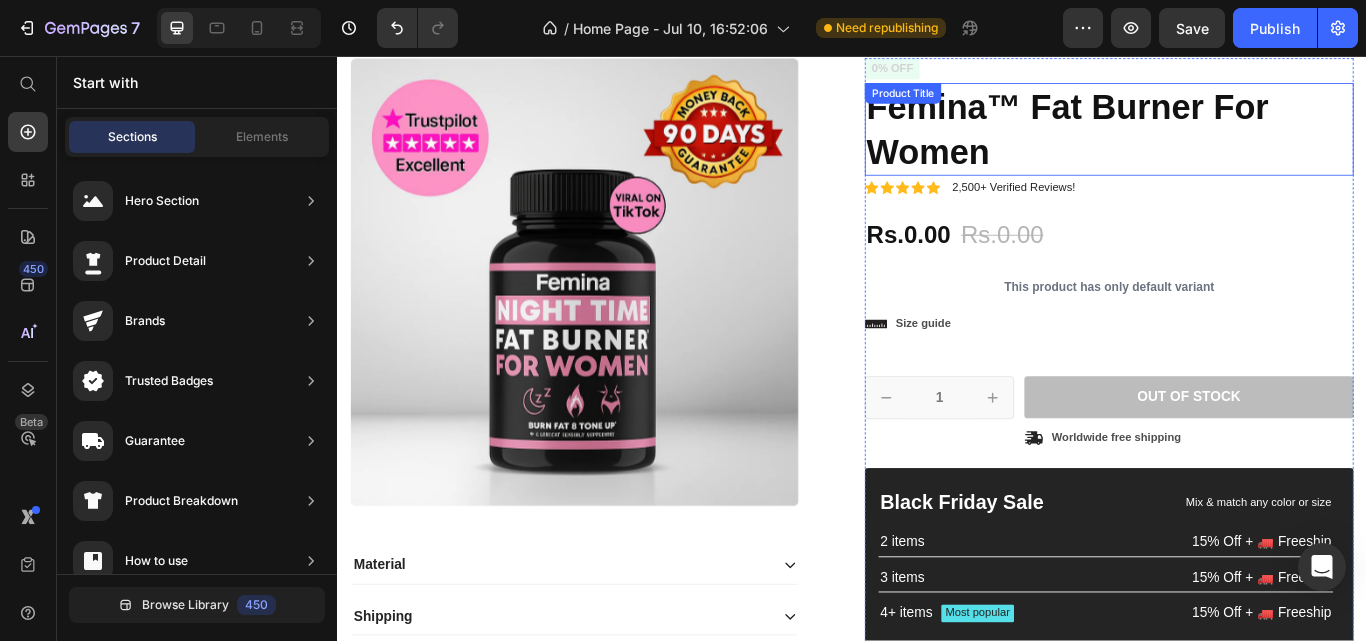 scroll, scrollTop: 84, scrollLeft: 0, axis: vertical 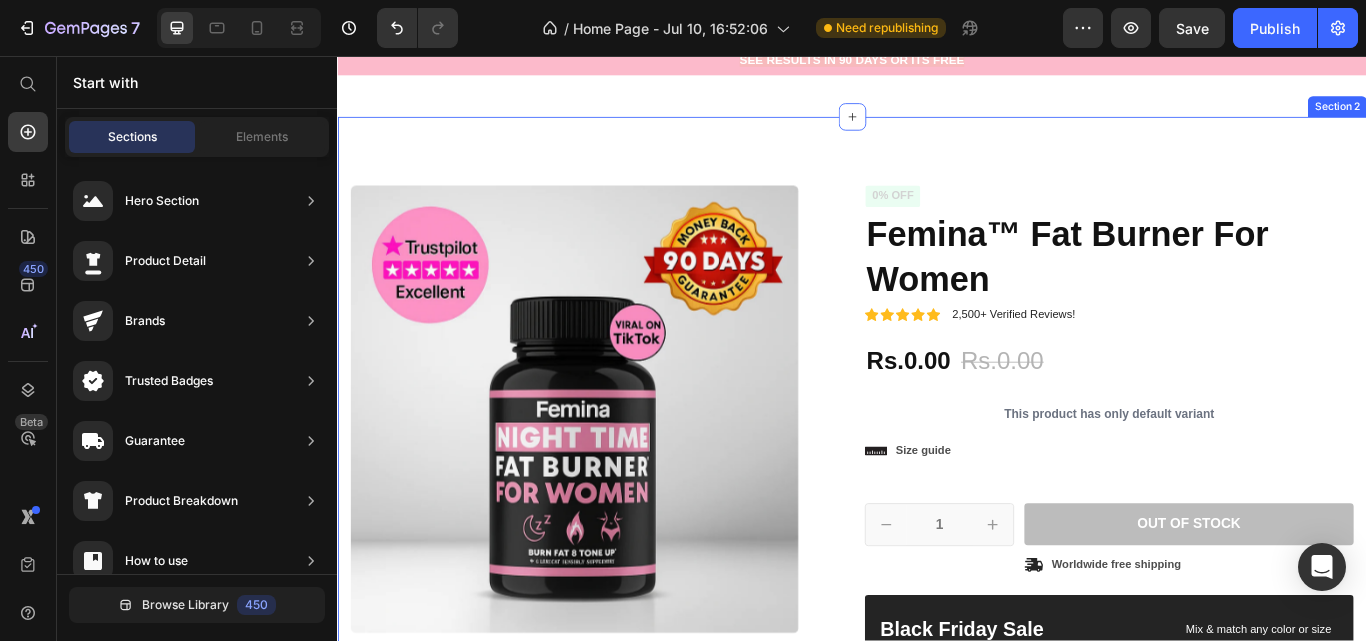 click on "Product Images
Material
Shipping
Care instruction Accordion Icon Icon Icon Icon Icon Icon List 2,500+ Verified Reviews! Text Block Row 0% off Product Badge Femina™ Fat Burner For Women Product Title Icon Icon Icon Icon Icon Icon List 2,500+ Verified Reviews! Text Block Row Rs.0.00 Product Price Rs.0.00 Product Price 0% off Product Badge Row This product has only default variant Product Variants & Swatches This product has only default variant Product Variants & Swatches
Icon Size guide Text Block Row 1 Product Quantity Row Out of stock Add to Cart
Icon Worldwide free shipping Text Block Row Row Black Friday Sale Text Block Mix & match any color or size Text Block Row 2 items Text Block 15% Off + 🚛 Freeship Text Block Row 3 items Text Block 15% Off + 🚛 Freeship Text Block Row 4+ items Text Block Most popular Text Block Row 15% Off + 🚛 Freeship Text Block Row Row Image Text Block Row Row Product Section 2" at bounding box center (937, 586) 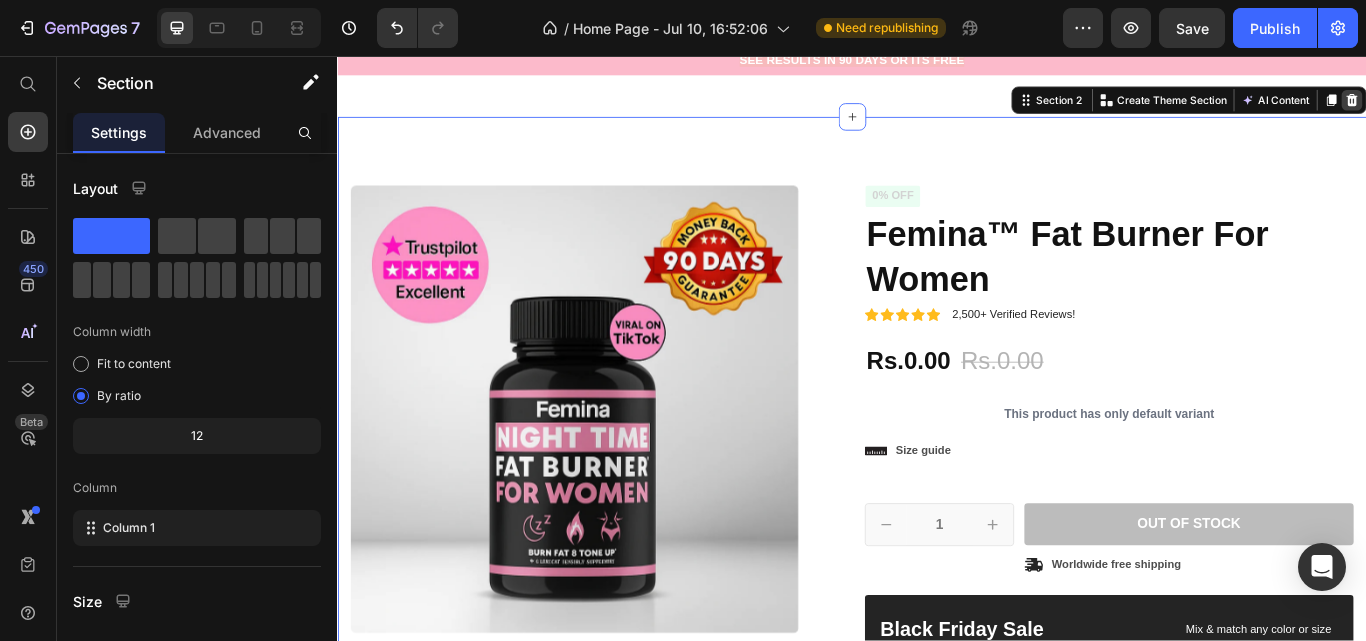 click 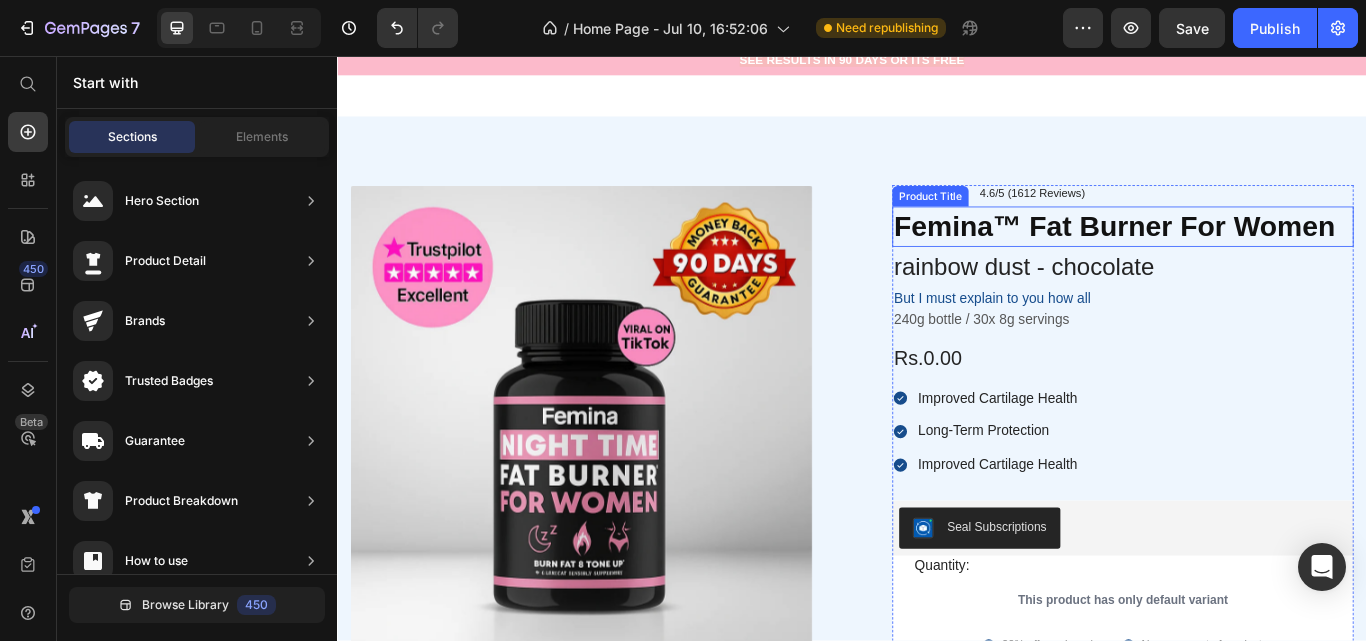 scroll, scrollTop: 0, scrollLeft: 0, axis: both 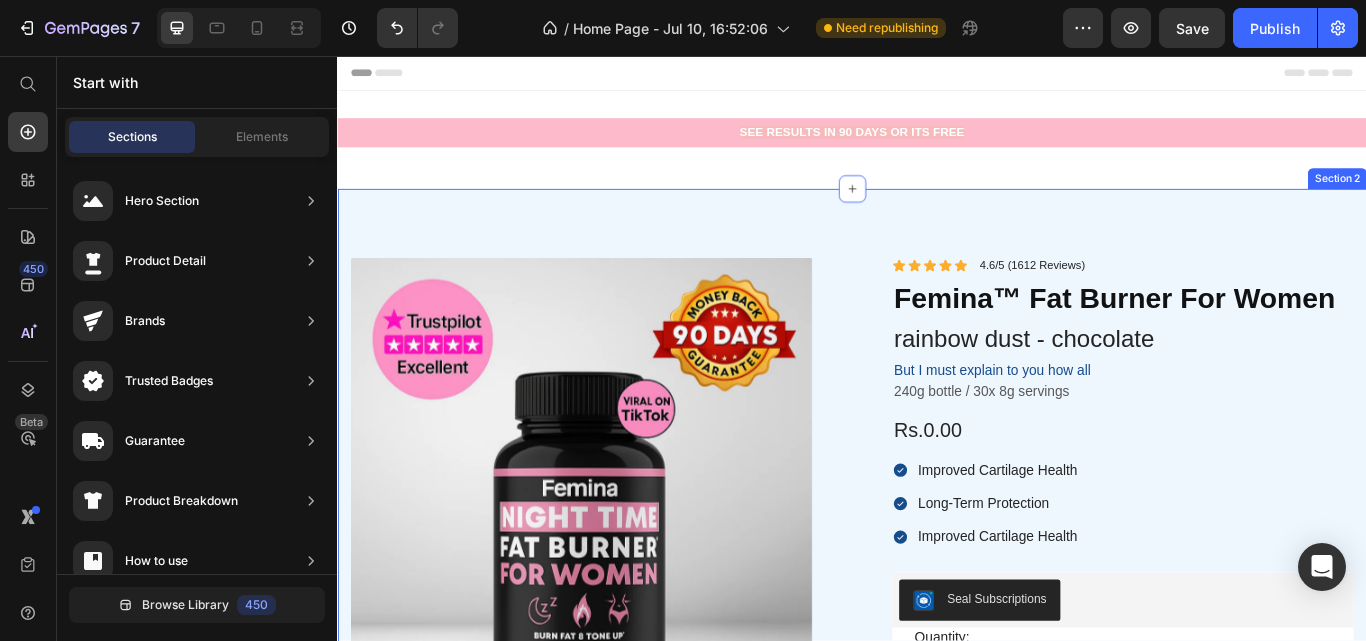 click on "Product Images Icon Icon Icon Icon Icon Icon List 4.6/5 (1612 Reviews) Text Block Row Femina™ Fat Burner For Women Product Title rainbow dust - chocolate Text Block But I must explain to you how all Text Block 240g bottle / 30x 8g servings Text Block Rs.0.00 Product Price Improved Cartilage Health Long-Term Protection Improved Cartilage Health Item List Row Seal Subscriptions Seal Subscriptions Quantity: Text Block This product has only default variant Product Variants & Swatches 20% off regular price Item List Never run out of product Item List Row Free shipping Item List Skip or cancel anytime Item List Row Row Row
Orders are typically delivered within 1-2 business days. Item List Out of stock Add to Cart 60-day money back guarantee Item List Row Product Section 2" at bounding box center [937, 680] 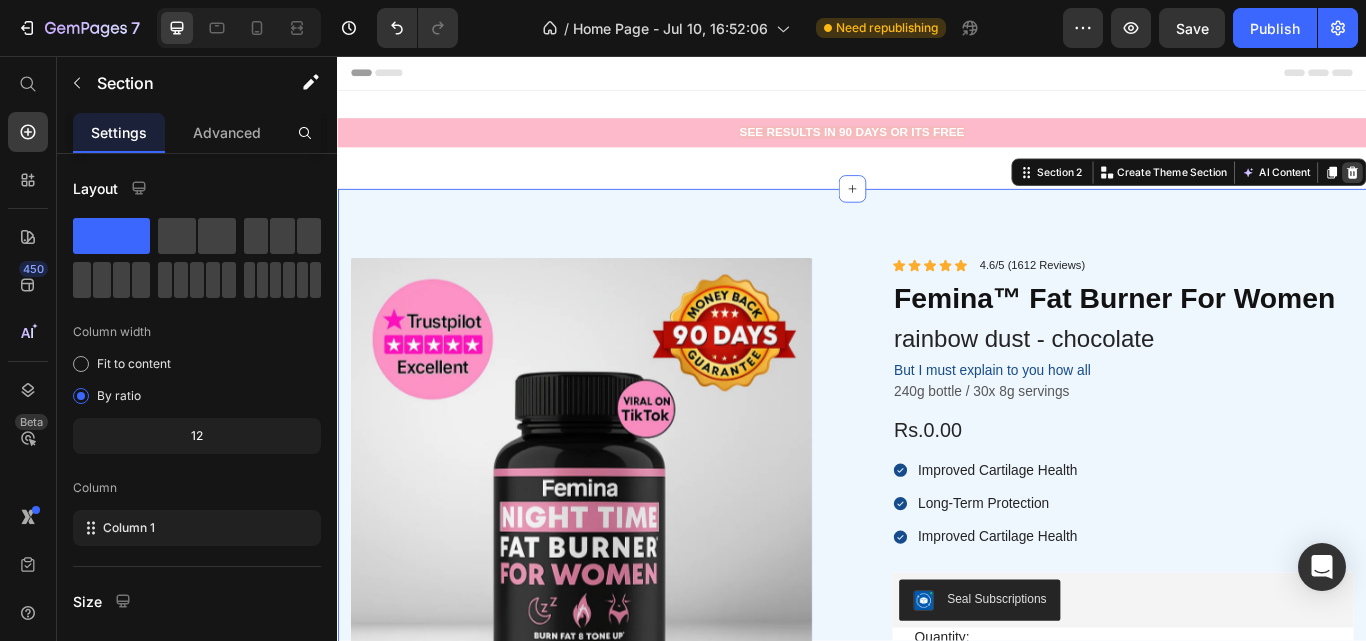 click 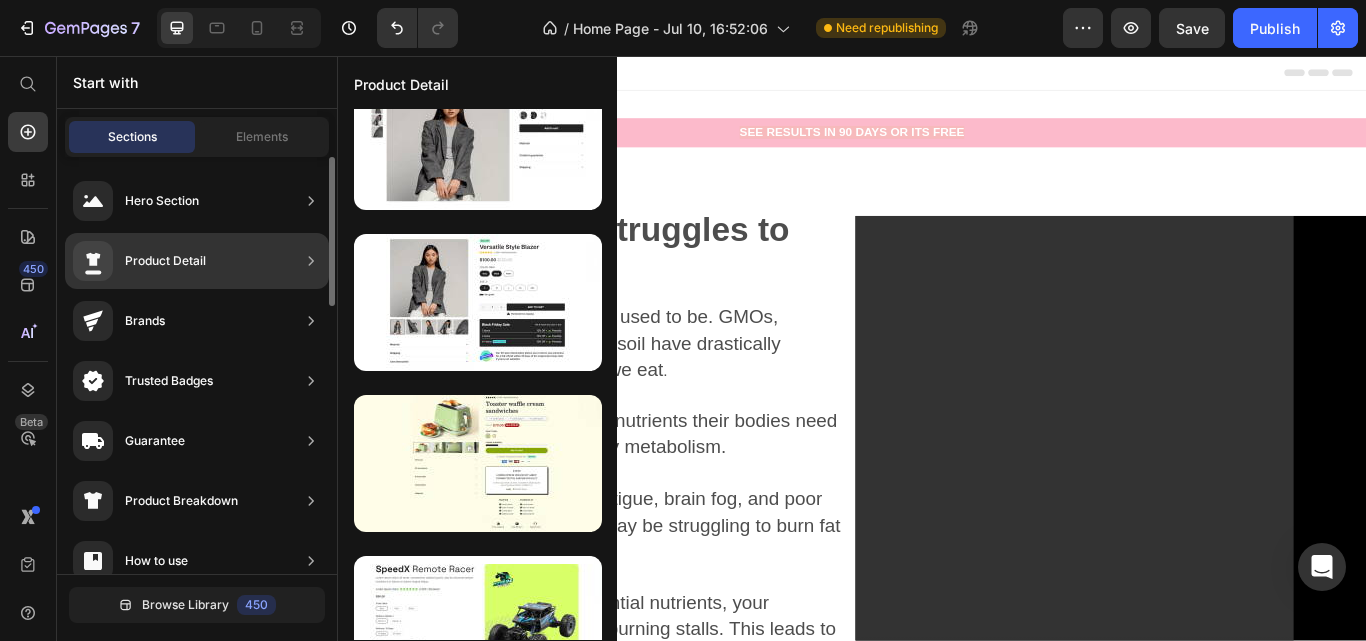 click on "Hero Section Product Detail Brands Trusted Badges Guarantee Product Breakdown How to use Testimonials Compare Bundle FAQs Social Proof Brand Story Product List Collection Blog List Contact Sticky Add to Cart Custom Footer" at bounding box center (197, 737) 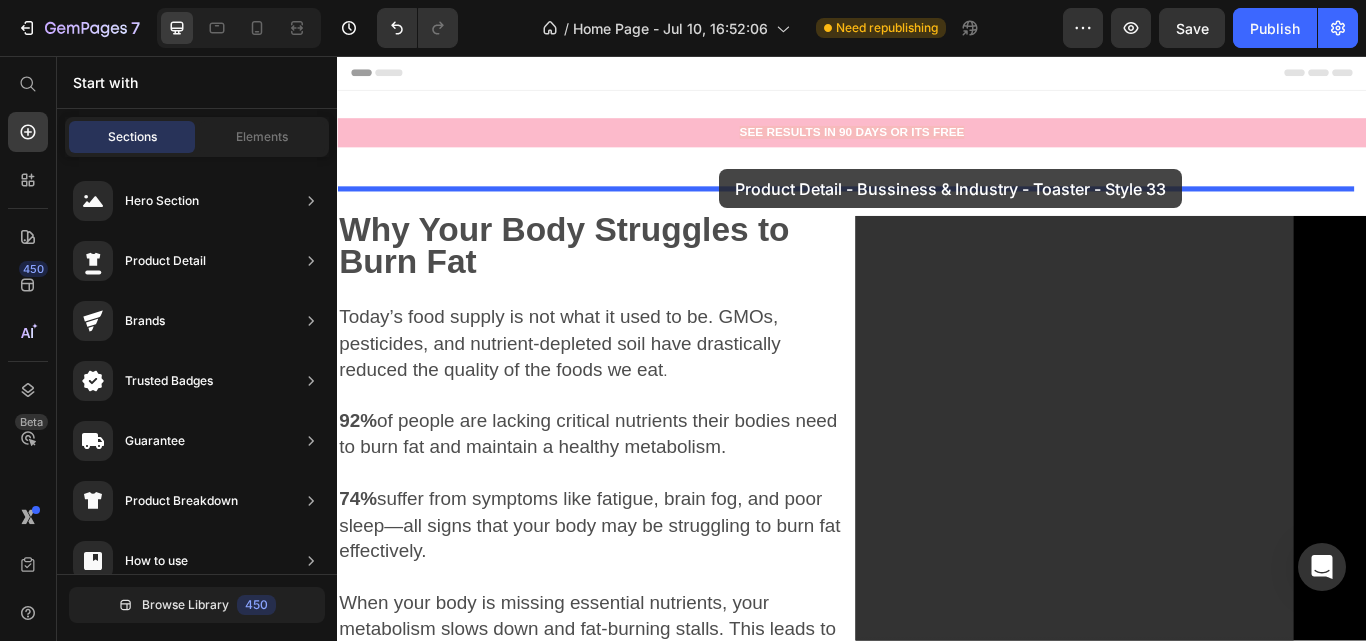 drag, startPoint x: 815, startPoint y: 507, endPoint x: 782, endPoint y: 188, distance: 320.70236 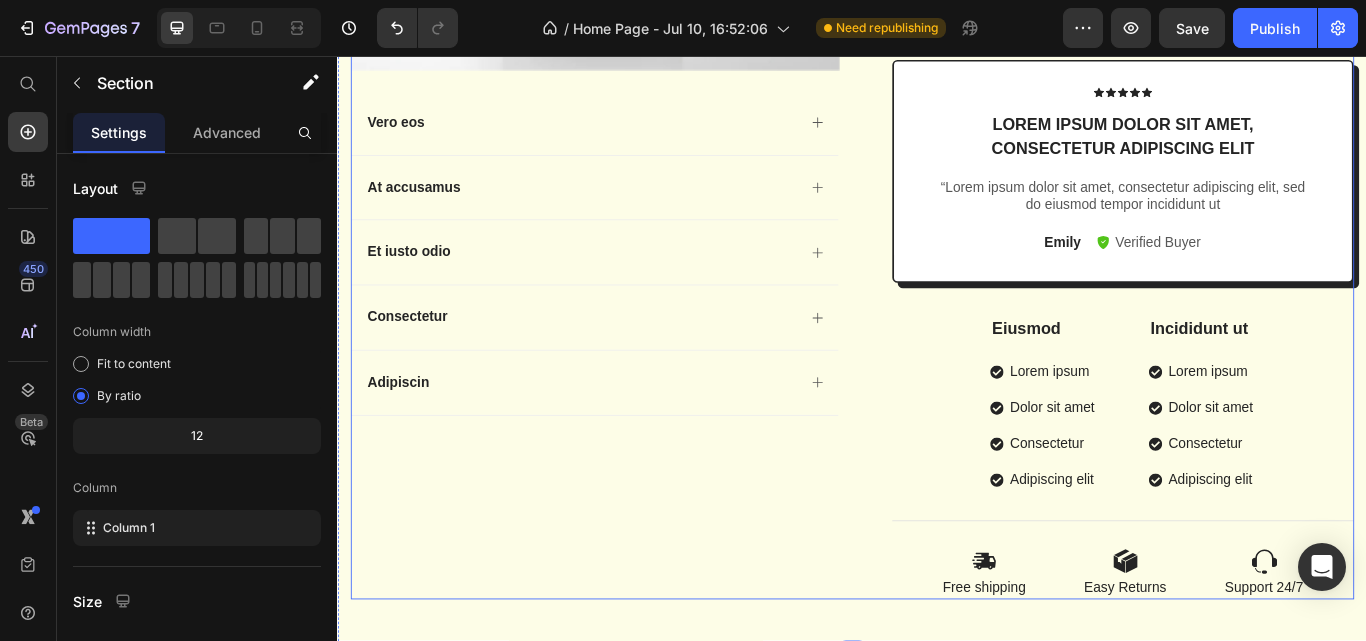 scroll, scrollTop: 681, scrollLeft: 0, axis: vertical 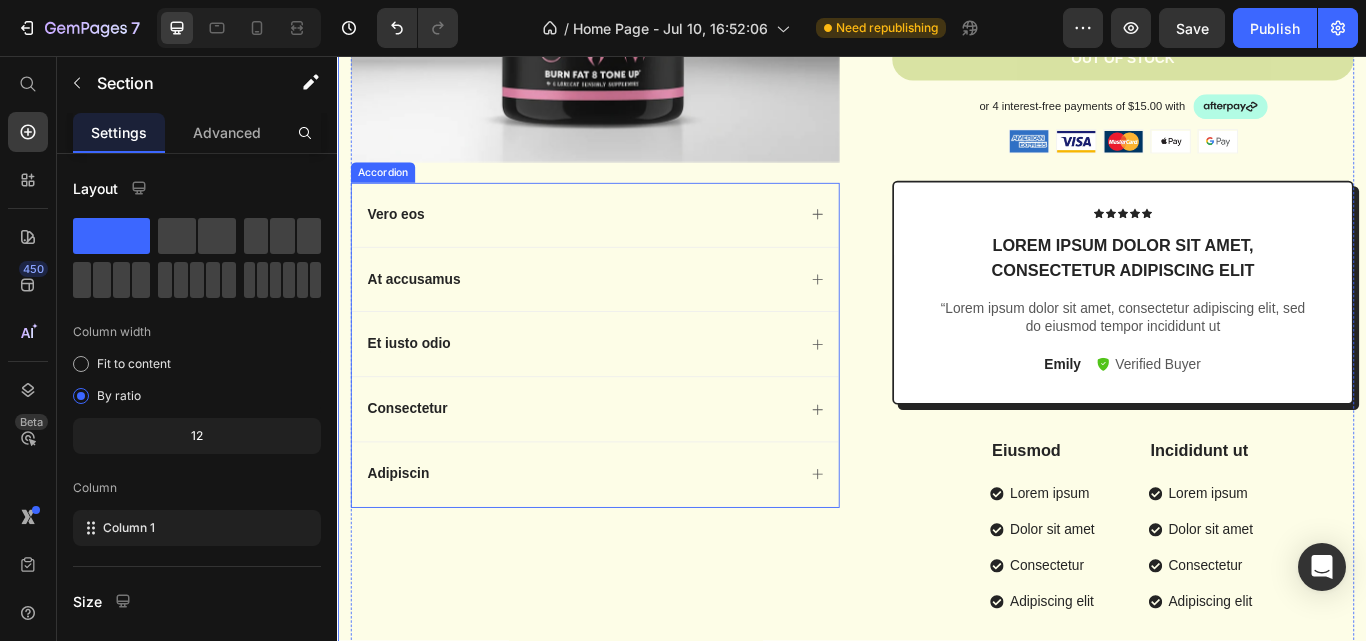 click on "Vero eos" at bounding box center [621, 241] 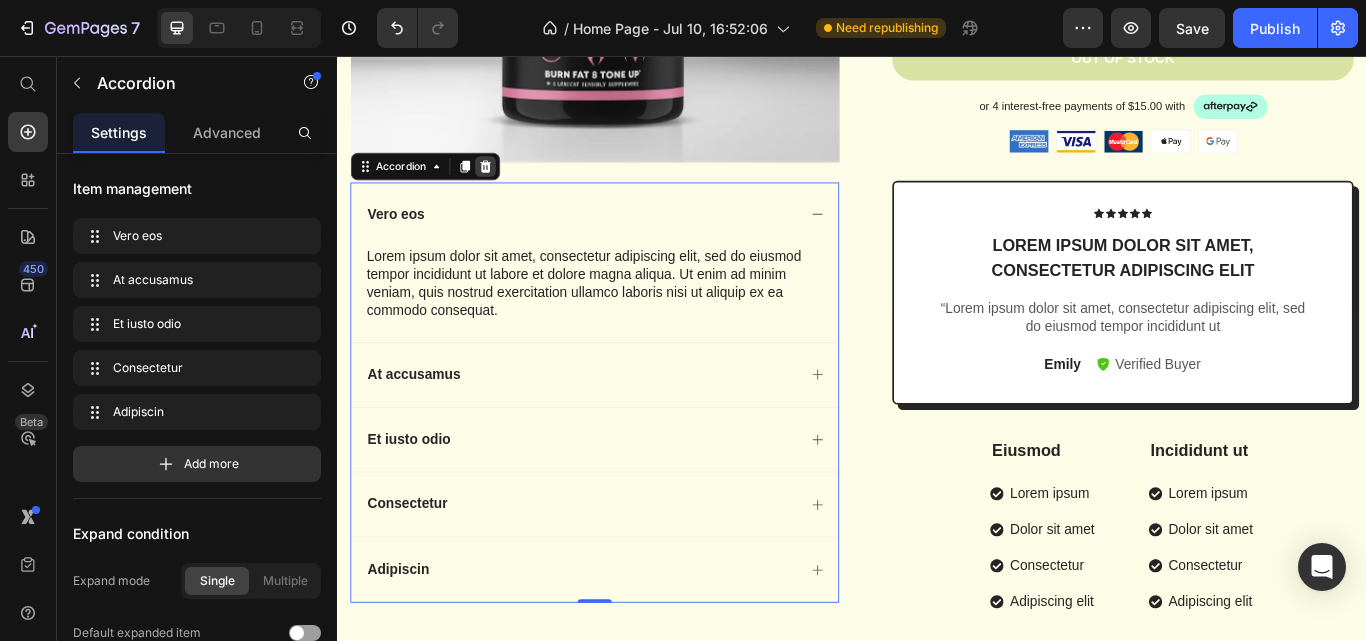 click 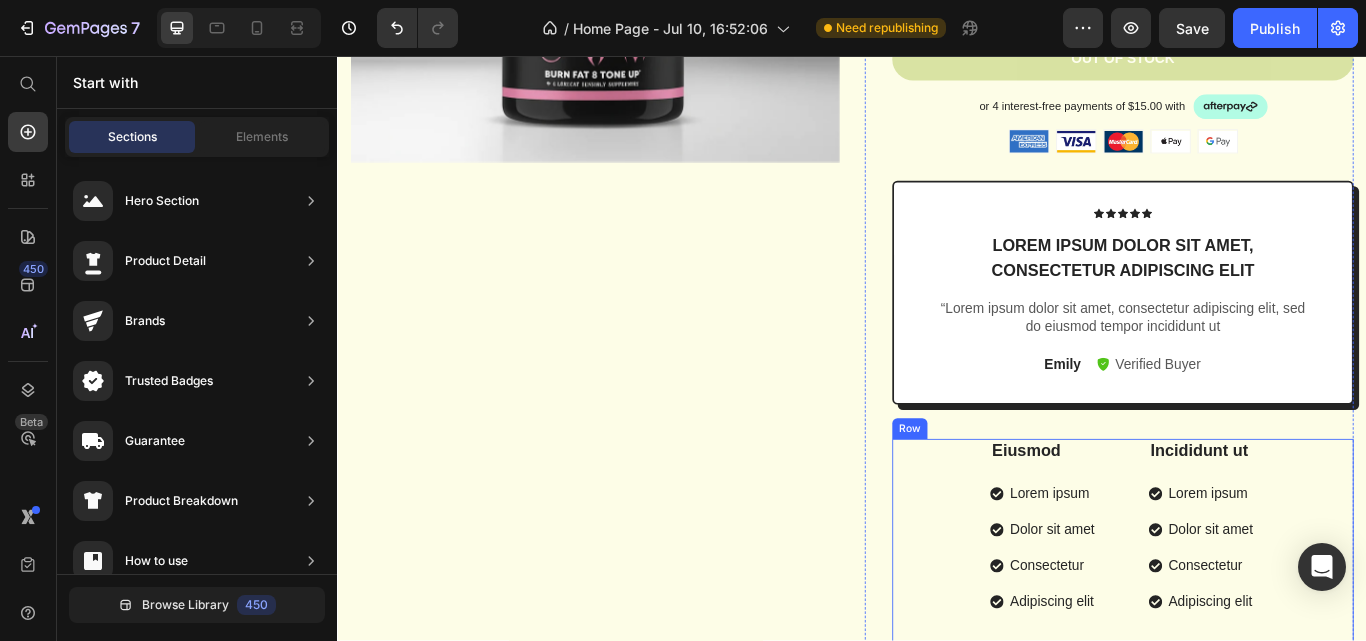 click on "Eiusmod Text Block Lorem ipsum Dolor sit amet Consectetur  Adipiscing elit Item List Incididunt ut Text Block Lorem ipsum Dolor sit amet Consectetur  Adipiscing elit Item List Row" at bounding box center (1253, 622) 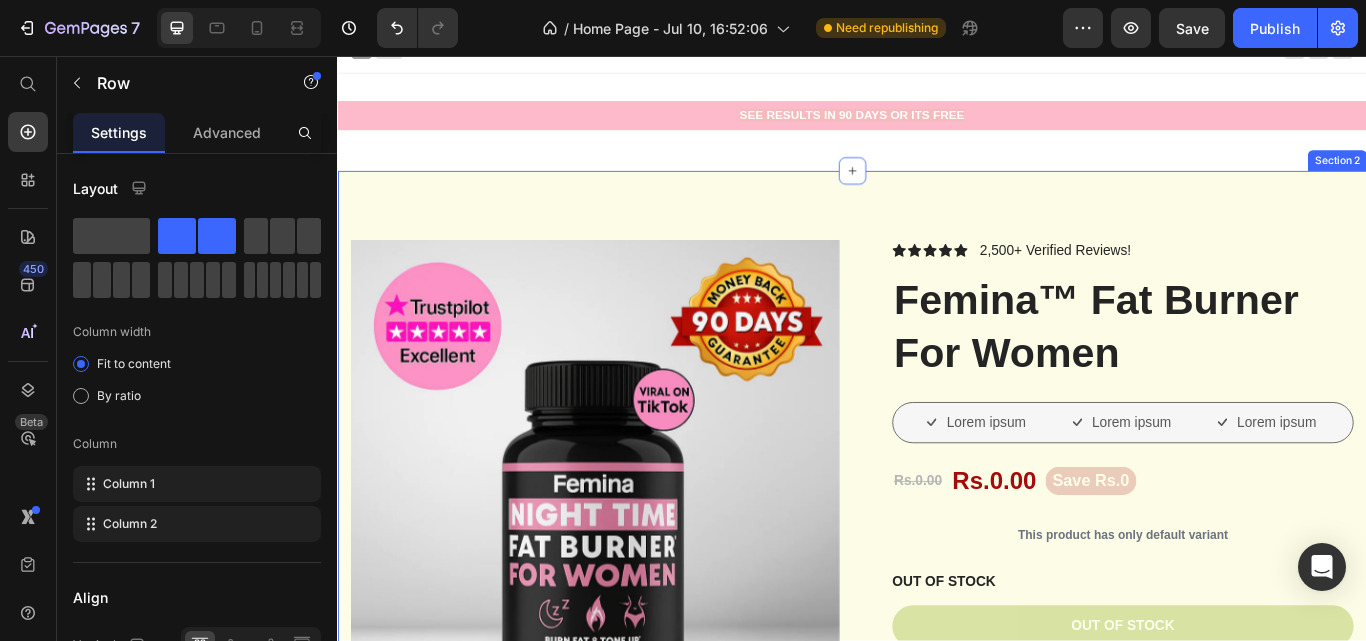 scroll, scrollTop: 19, scrollLeft: 0, axis: vertical 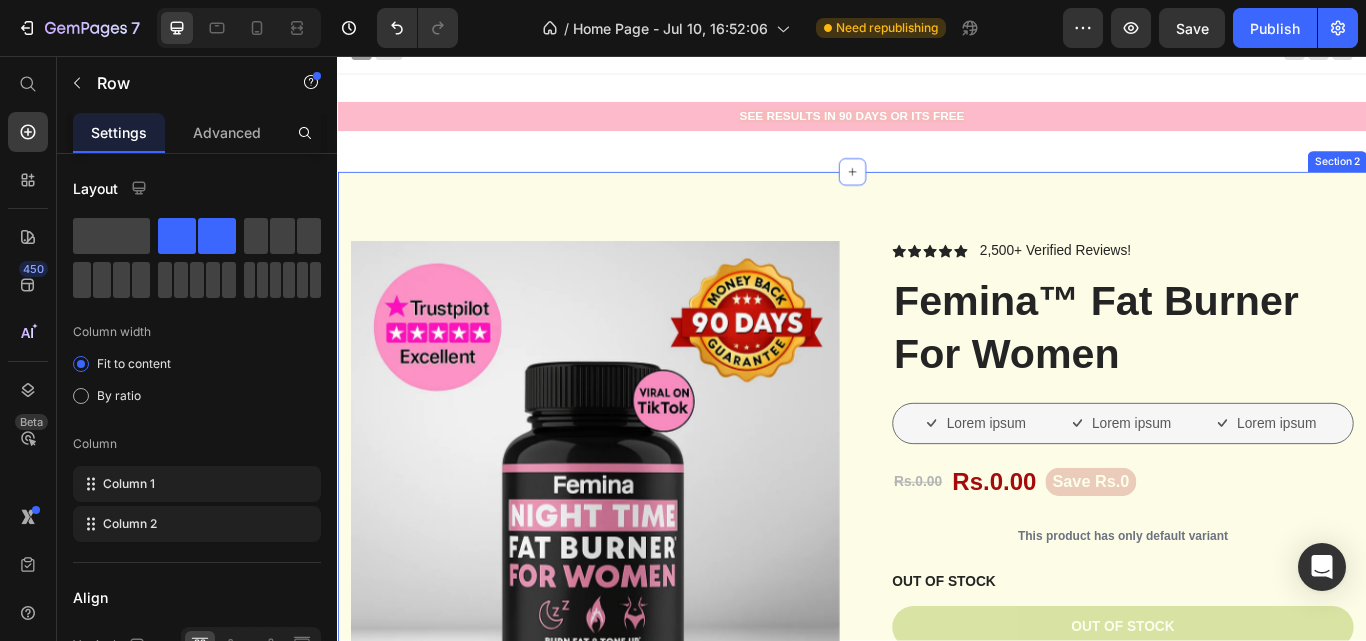 click on "Product Images Icon Icon Icon Icon Icon Icon List 2,500+ Verified Reviews! Text Block Row Femina™ Fat Burner For Women Product Title
Lorem ipsum Item List
Lorem ipsum Item List
Lorem ipsum Item List Row Rs.0.00 Product Price Rs.0.00 Product Price Save Rs.0 Product Badge Row This product has only default variant Product Variants & Swatches OUT OF STOCK Stock Counter Out of stock Add to Cart or 4 interest-free payments of $15.00 with Text Block Image Row Image Image Image Image Image Row Icon Icon Icon Icon Icon Icon List Lorem ipsum dolor sit amet, consectetur adipiscing elit Text Block “Lorem ipsum dolor sit amet, consectetur adipiscing elit, sed do eiusmod tempor incididunt ut  Text Block Emily Text Block
Verified Buyer Item List Row Row Eiusmod Text Block Lorem ipsum Dolor sit amet Consectetur  Adipiscing elit Item List Incididunt ut Text Block Lorem ipsum Dolor sit amet Consectetur  Adipiscing elit Item List Row   32 Image Free shipping" at bounding box center [937, 875] 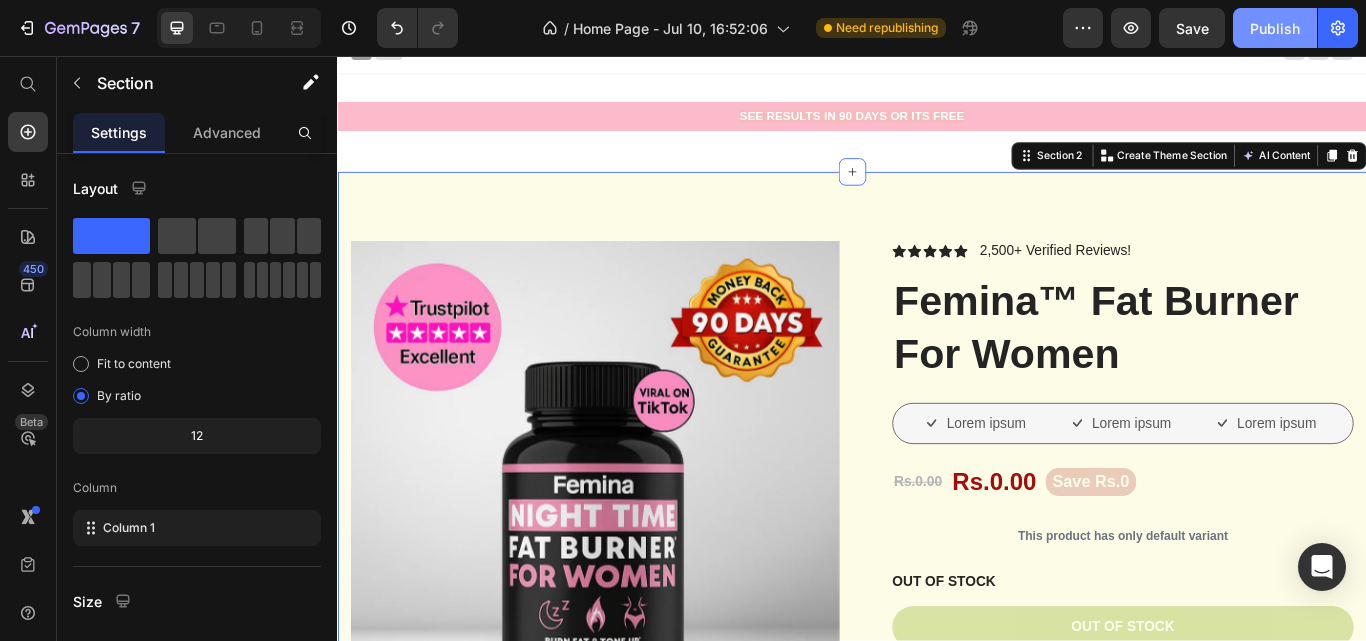 click on "Publish" at bounding box center (1275, 28) 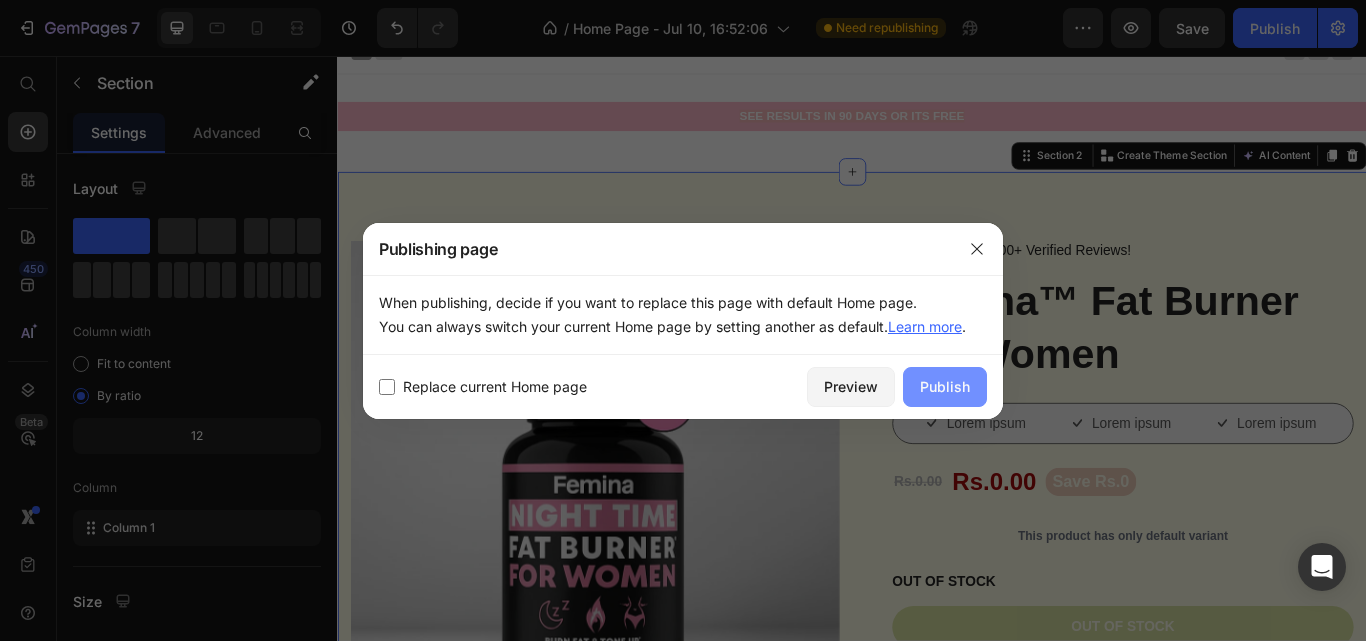 click on "Publish" at bounding box center [945, 386] 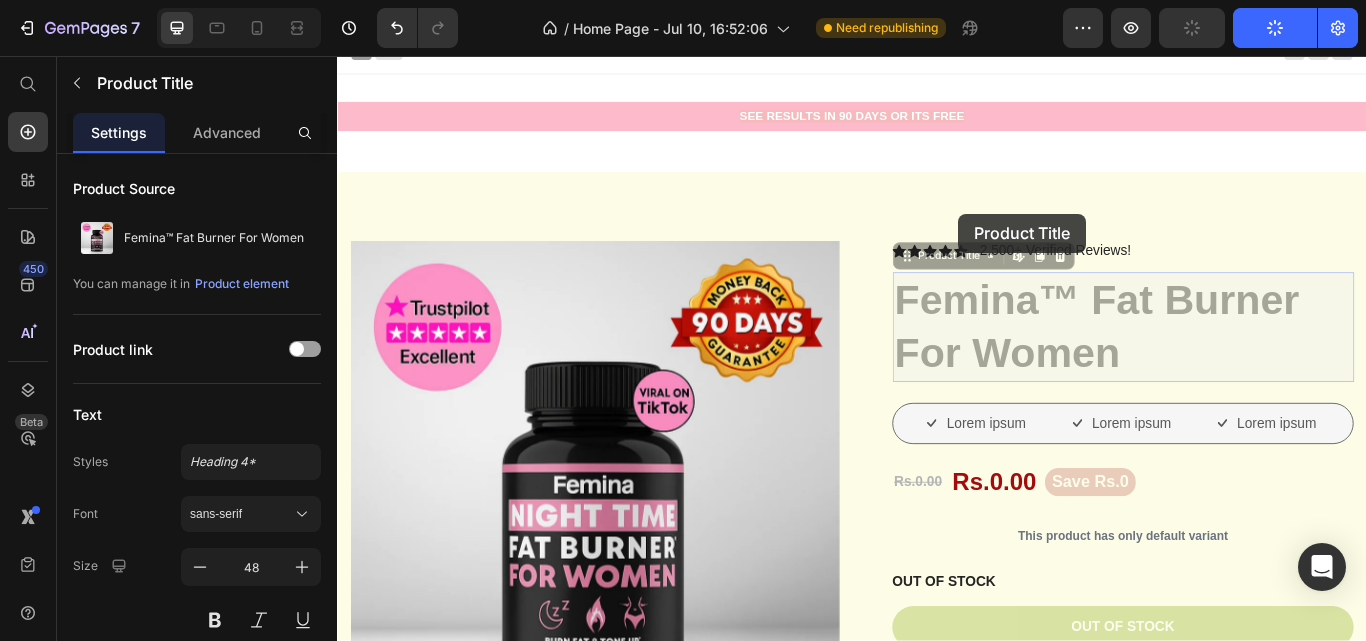 drag, startPoint x: 1086, startPoint y: 359, endPoint x: 1060, endPoint y: 235, distance: 126.69649 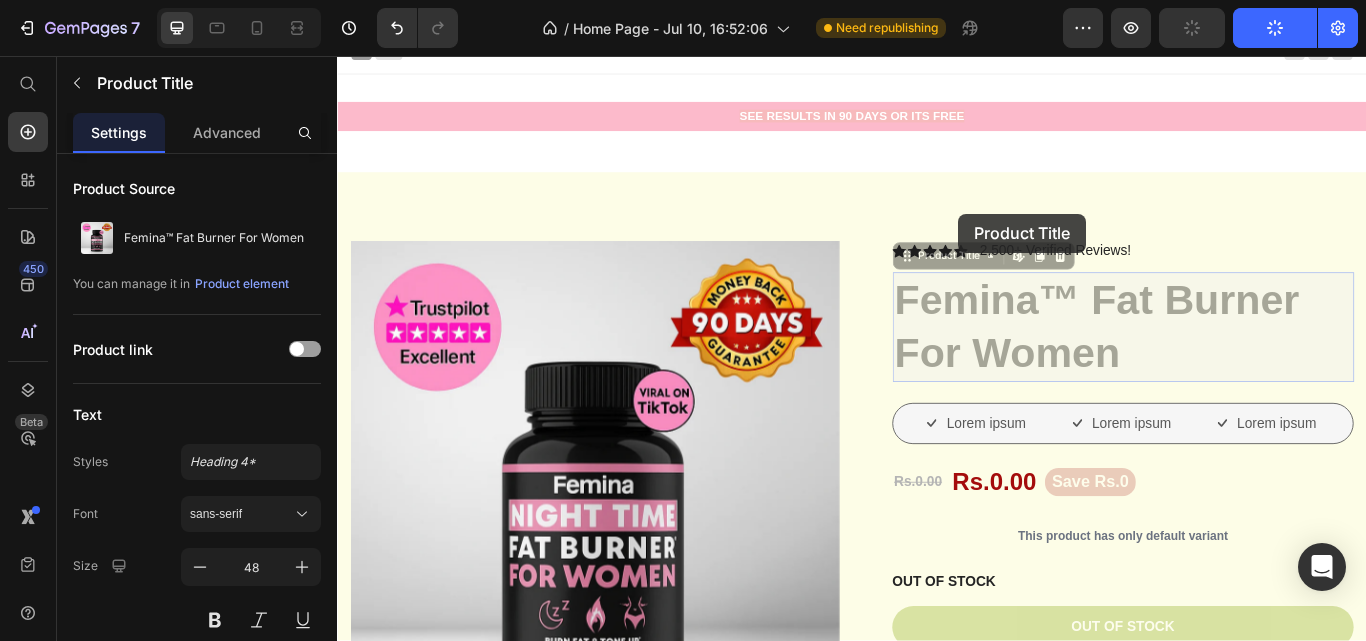 click on "Product Images Icon Icon Icon Icon Icon Icon List 2,500+ Verified Reviews! Text Block Row Femina™ Fat Burner For Women Product Title   Edit content in Shopify 0 Femina™ Fat Burner For Women Product Title   Edit content in Shopify 0
Lorem ipsum Item List
Lorem ipsum Item List
Lorem ipsum Item List Row Rs.0.00 Product Price Rs.0.00 Product Price Save Rs.0 Product Badge Row This product has only default variant Product Variants & Swatches OUT OF STOCK Stock Counter Out of stock Add to Cart or 4 interest-free payments of $15.00 with Text Block Image Row Image Image Image Image Image Row Icon Icon Icon Icon Icon Icon List Lorem ipsum dolor sit amet, consectetur adipiscing elit Text Block “Lorem ipsum dolor sit amet, consectetur adipiscing elit, sed do eiusmod tempor incididunt ut  Text Block Emily Text Block
Verified Buyer Item List Row Row Eiusmod Text Block Lorem ipsum Dolor sit amet Consectetur  Adipiscing elit Item List Incididunt ut Item List" at bounding box center (937, 875) 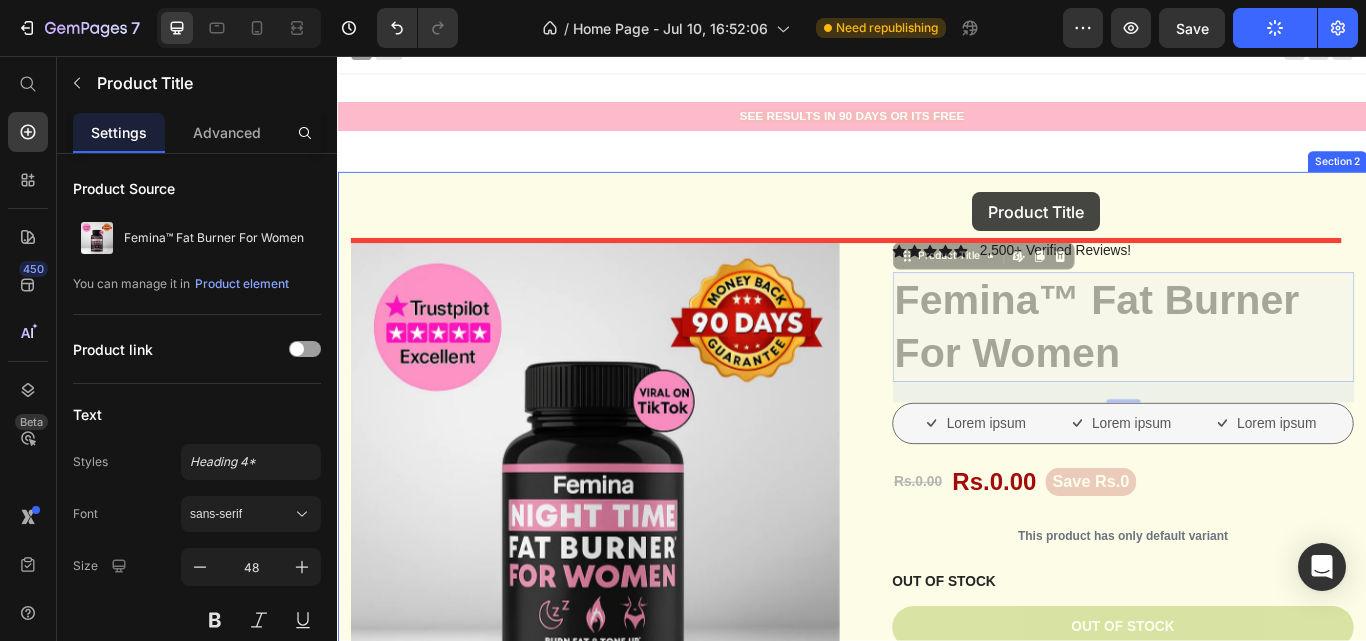 drag, startPoint x: 1102, startPoint y: 331, endPoint x: 1077, endPoint y: 215, distance: 118.66339 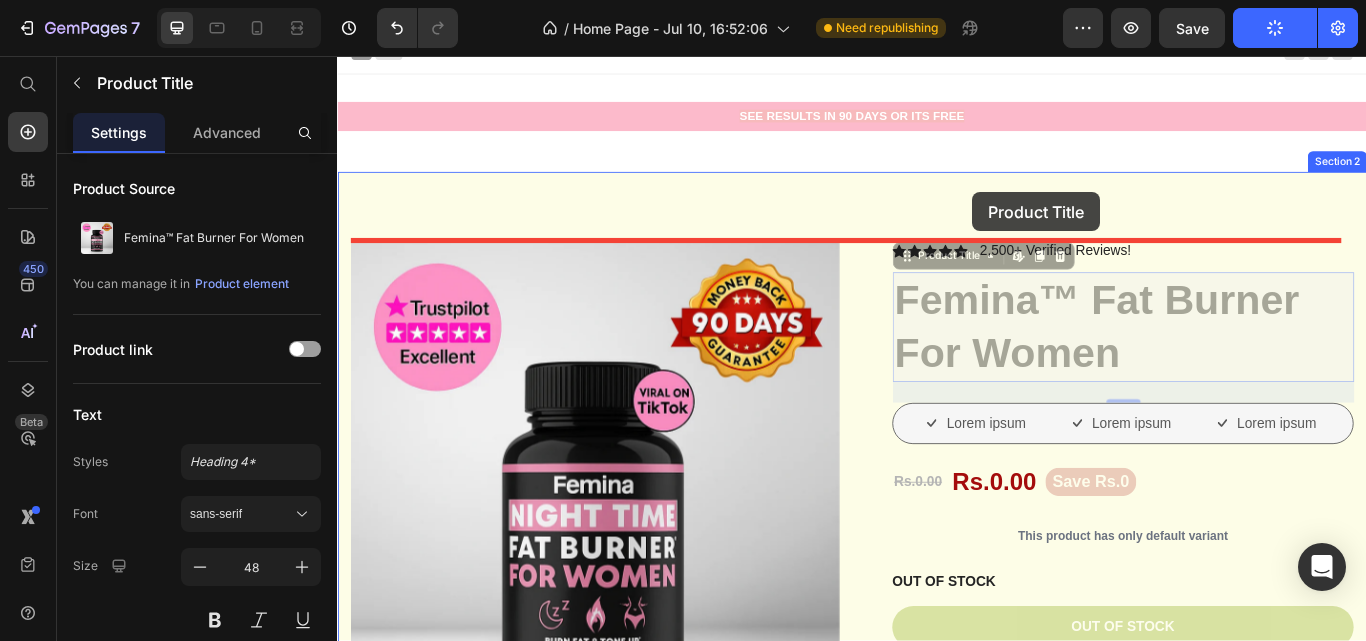 click on "Header SEE RESULTS IN 90 DAYS OR ITS FREE Text Block Row Section 1 Product Images Icon Icon Icon Icon Icon Icon List 2,500+ Verified Reviews! Text Block Row Femina™ Fat Burner For Women Product Title   Edit content in Shopify 0 Femina™ Fat Burner For Women Product Title   Edit content in Shopify 0
Lorem ipsum Item List
Lorem ipsum Item List
Lorem ipsum Item List Row Rs.0.00 Product Price Rs.0.00 Product Price Save Rs.0 Product Badge Row This product has only default variant Product Variants & Swatches OUT OF STOCK Stock Counter Out of stock Add to Cart or 4 interest-free payments of $15.00 with Text Block Image Row Image Image Image Image Image Row Icon Icon Icon Icon Icon Icon List Lorem ipsum dolor sit amet, consectetur adipiscing elit Text Block “Lorem ipsum dolor sit amet, consectetur adipiscing elit, sed do eiusmod tempor incididunt ut  Text Block Emily Text Block
Verified Buyer Item List Row Row Eiusmod Text Block Lorem ipsum Item List" at bounding box center (937, 5479) 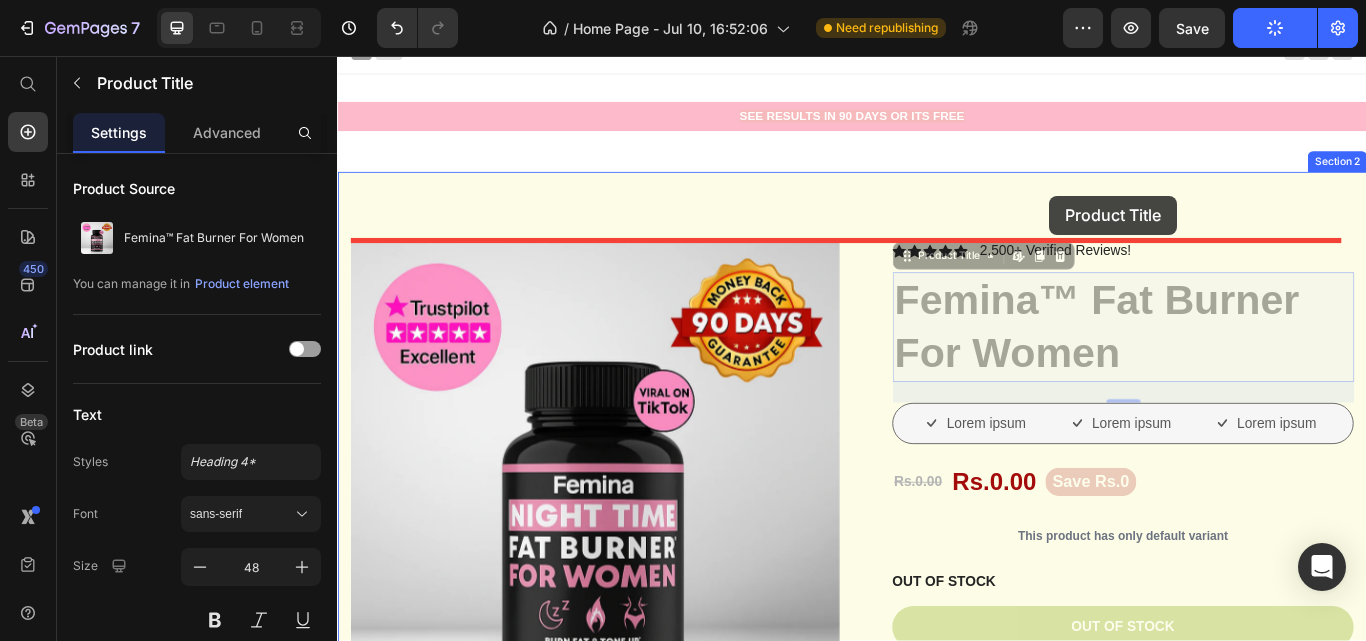 drag, startPoint x: 1178, startPoint y: 331, endPoint x: 1167, endPoint y: 219, distance: 112.53888 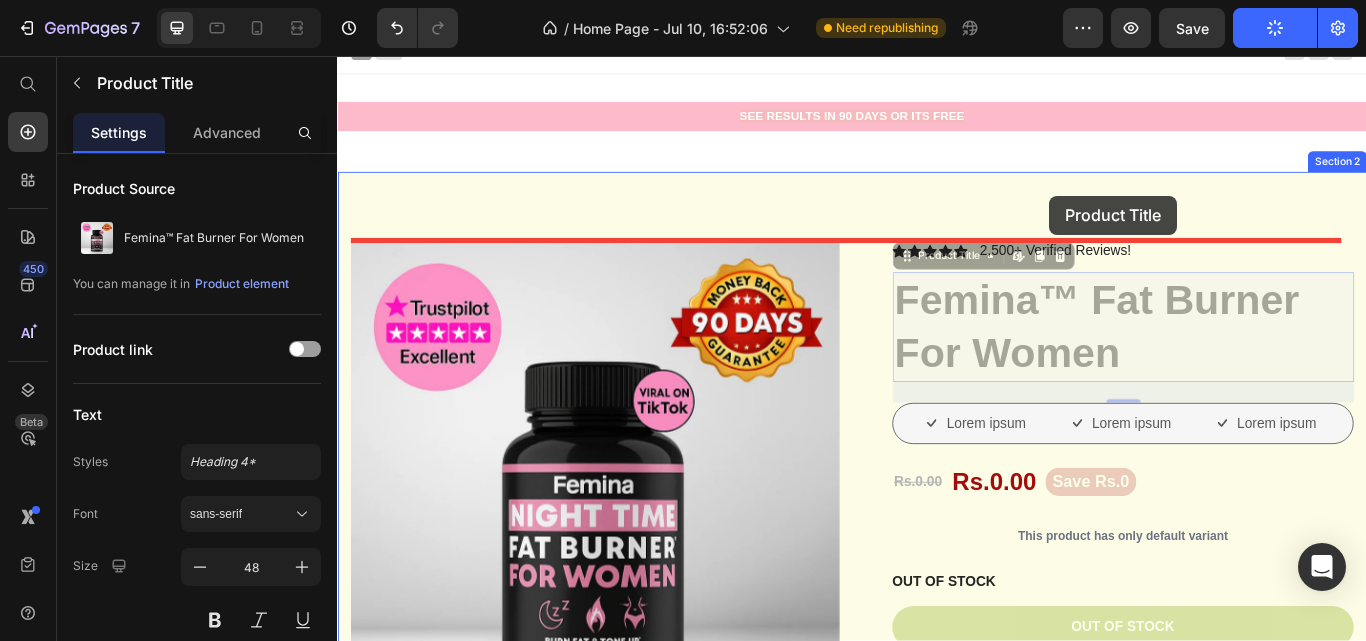 click on "Header SEE RESULTS IN 90 DAYS OR ITS FREE Text Block Row Section 1 Product Images Icon Icon Icon Icon Icon Icon List 2,500+ Verified Reviews! Text Block Row Femina™ Fat Burner For Women Product Title   Edit content in Shopify 0 Femina™ Fat Burner For Women Product Title   Edit content in Shopify 0
Lorem ipsum Item List
Lorem ipsum Item List
Lorem ipsum Item List Row Rs.0.00 Product Price Rs.0.00 Product Price Save Rs.0 Product Badge Row This product has only default variant Product Variants & Swatches OUT OF STOCK Stock Counter Out of stock Add to Cart or 4 interest-free payments of $15.00 with Text Block Image Row Image Image Image Image Image Row Icon Icon Icon Icon Icon Icon List Lorem ipsum dolor sit amet, consectetur adipiscing elit Text Block “Lorem ipsum dolor sit amet, consectetur adipiscing elit, sed do eiusmod tempor incididunt ut  Text Block Emily Text Block
Verified Buyer Item List Row Row Eiusmod Text Block Lorem ipsum Item List" at bounding box center (937, 5479) 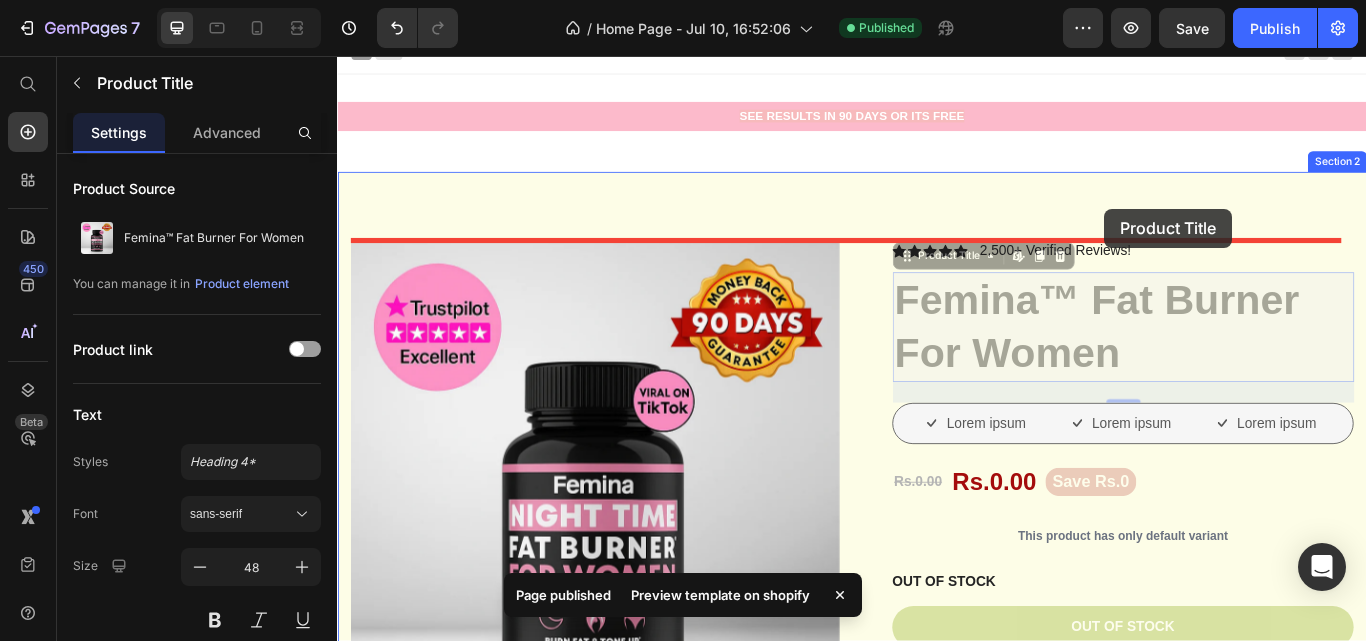 drag, startPoint x: 1236, startPoint y: 382, endPoint x: 1232, endPoint y: 234, distance: 148.05405 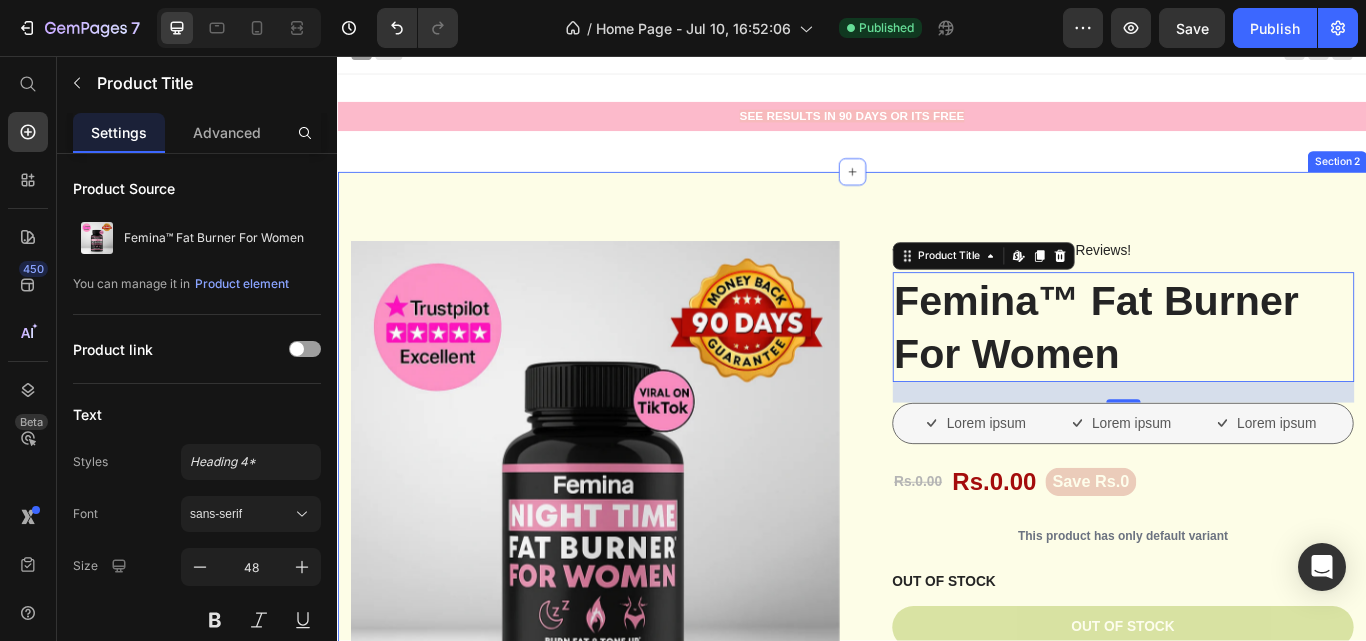 click on "Product Images Icon Icon Icon Icon Icon Icon List 2,500+ Verified Reviews! Text Block Row Femina™ Fat Burner For Women Product Title   Edit content in Shopify 0
Lorem ipsum Item List
Lorem ipsum Item List
Lorem ipsum Item List Row Rs.0.00 Product Price Rs.0.00 Product Price Save Rs.0 Product Badge Row This product has only default variant Product Variants & Swatches OUT OF STOCK Stock Counter Out of stock Add to Cart or 4 interest-free payments of $15.00 with Text Block Image Row Image Image Image Image Image Row Icon Icon Icon Icon Icon Icon List Lorem ipsum dolor sit amet, consectetur adipiscing elit Text Block “Lorem ipsum dolor sit amet, consectetur adipiscing elit, sed do eiusmod tempor incididunt ut  Text Block Emily Text Block
Verified Buyer Item List Row Row Eiusmod Text Block Lorem ipsum Dolor sit amet Consectetur  Adipiscing elit Item List Incididunt ut Text Block Lorem ipsum Dolor sit amet Consectetur  Adipiscing elit Item List Row" at bounding box center [937, 875] 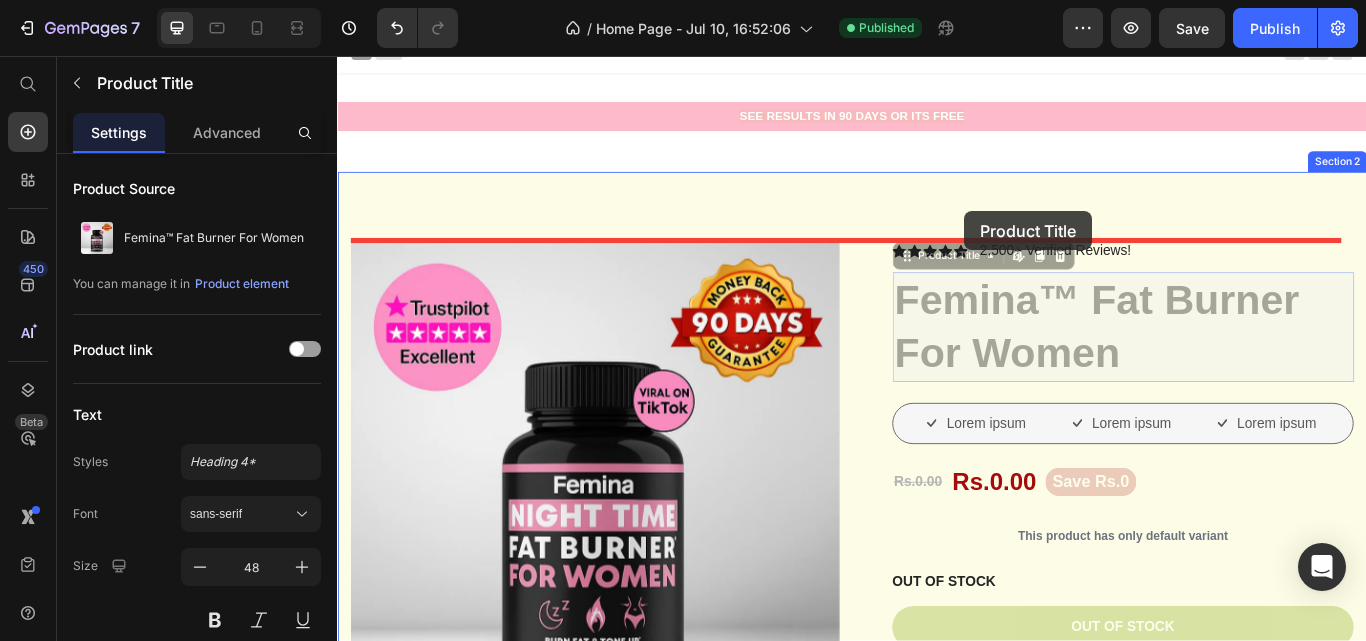 drag, startPoint x: 1116, startPoint y: 386, endPoint x: 1067, endPoint y: 228, distance: 165.42369 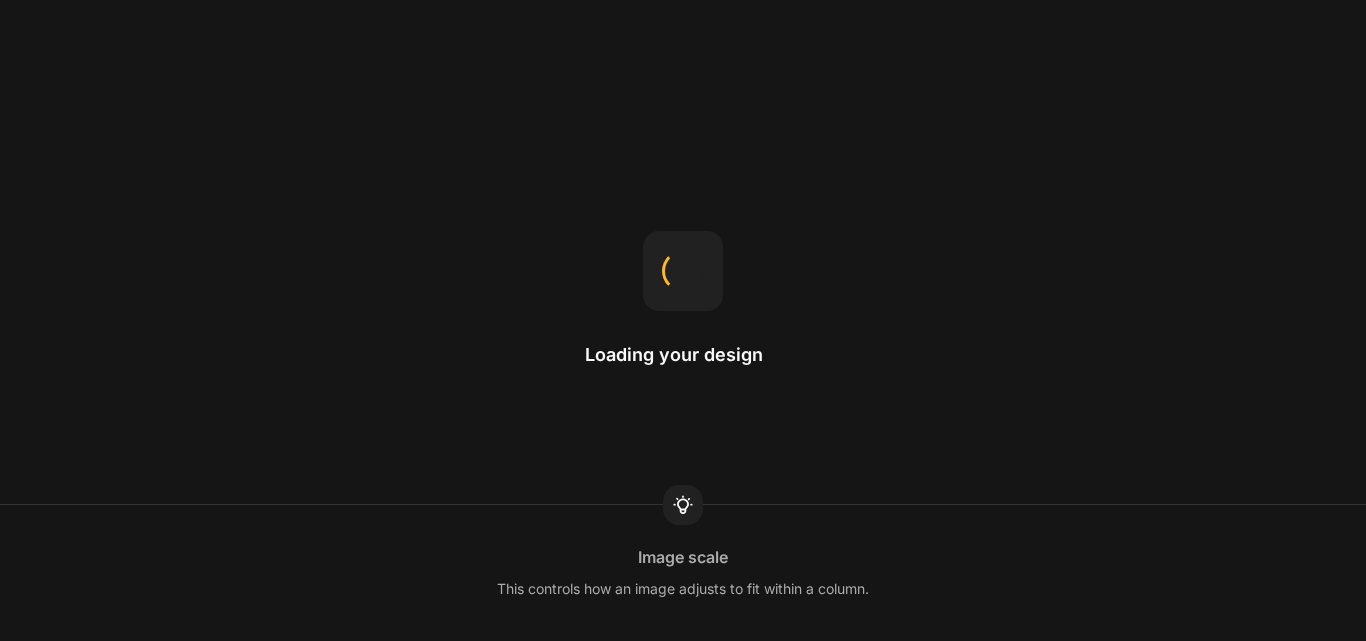 scroll, scrollTop: 0, scrollLeft: 0, axis: both 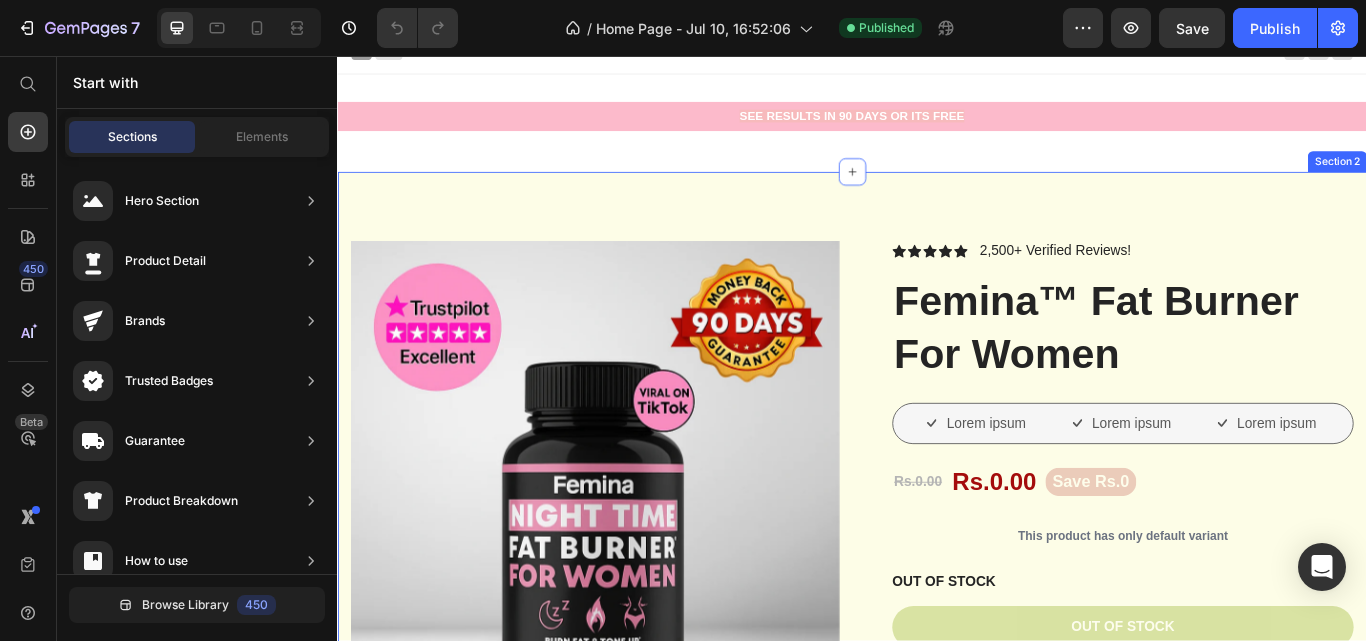 click on "Product Images Icon Icon Icon Icon Icon Icon List 2,500+ Verified Reviews! Text Block Row Femina™ Fat Burner For Women Product Title
Lorem ipsum Item List
Lorem ipsum Item List
Lorem ipsum Item List Row Rs.0.00 Product Price Rs.0.00 Product Price Save Rs.0 Product Badge Row This product has only default variant Product Variants & Swatches OUT OF STOCK Stock Counter Out of stock Add to Cart or 4 interest-free payments of $15.00 with Text Block Image Row Image Image Image Image Image Row Icon Icon Icon Icon Icon Icon List Lorem ipsum dolor sit amet, consectetur adipiscing elit Text Block “Lorem ipsum dolor sit amet, consectetur adipiscing elit, sed do eiusmod tempor incididunt ut  Text Block Emily Text Block
Verified Buyer Item List Row Row Eiusmod Text Block Lorem ipsum Dolor sit amet Consectetur  Adipiscing elit Item List Incididunt ut Text Block Lorem ipsum Dolor sit amet Consectetur  Adipiscing elit Item List Row Image Free shipping  Image" at bounding box center (937, 860) 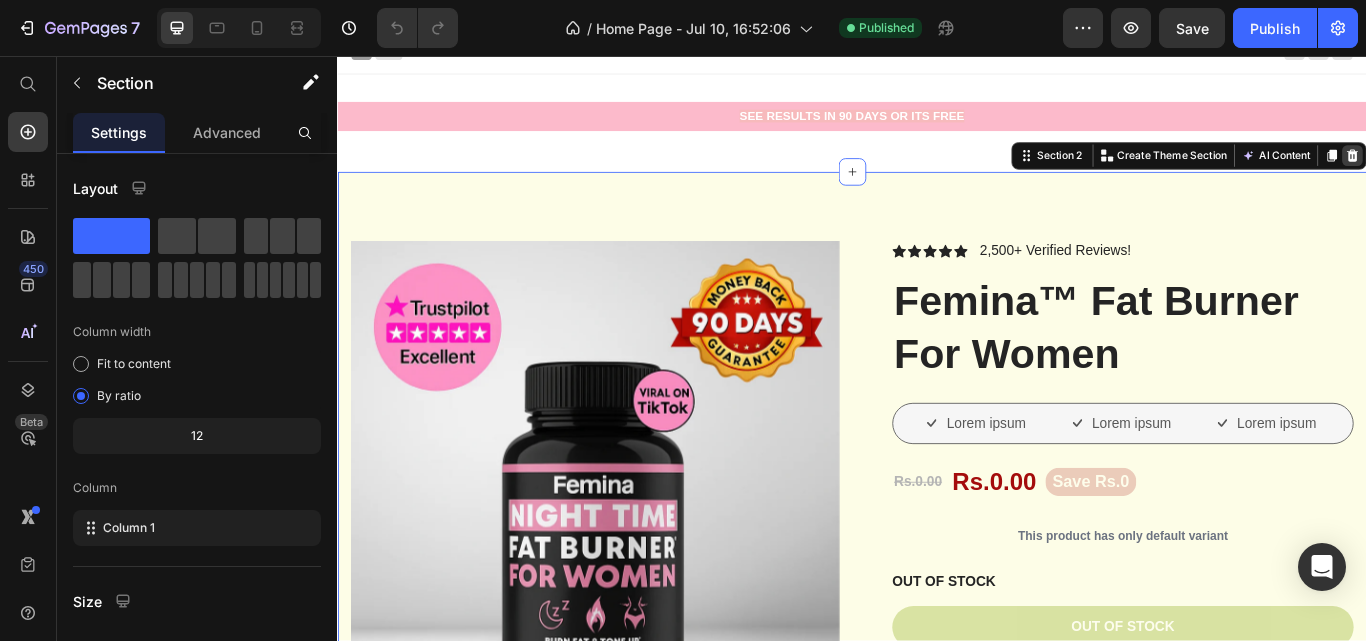 click at bounding box center [1520, 173] 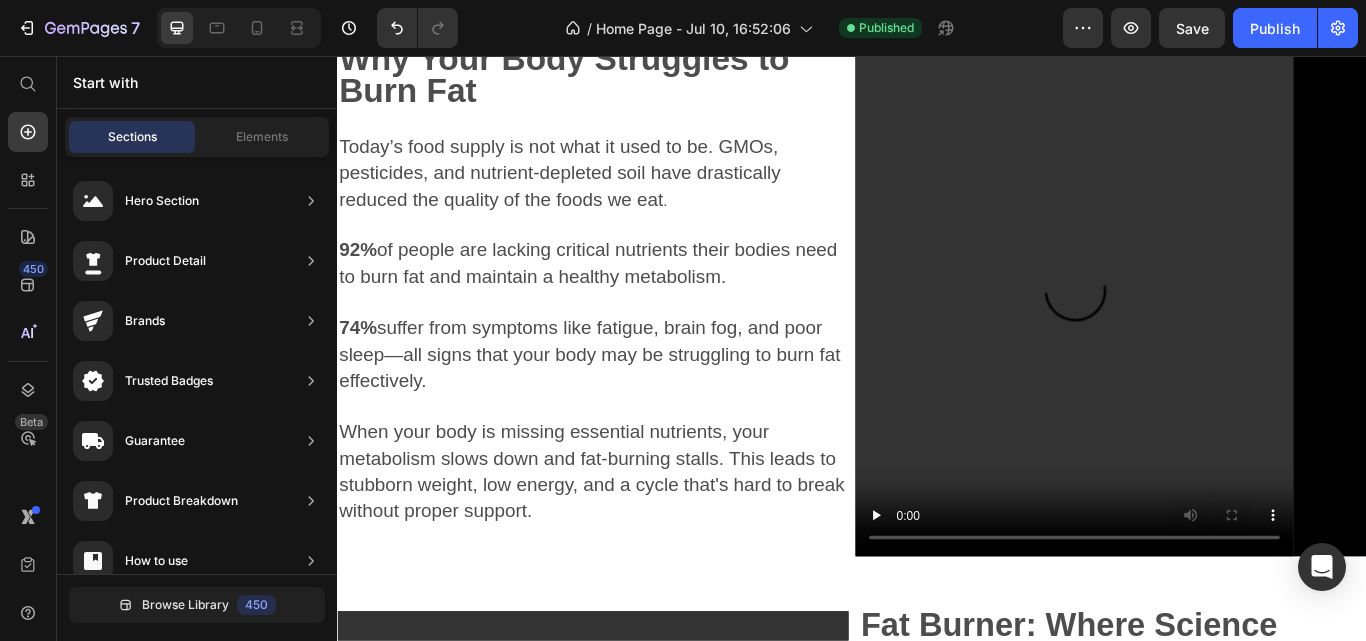 scroll, scrollTop: 0, scrollLeft: 0, axis: both 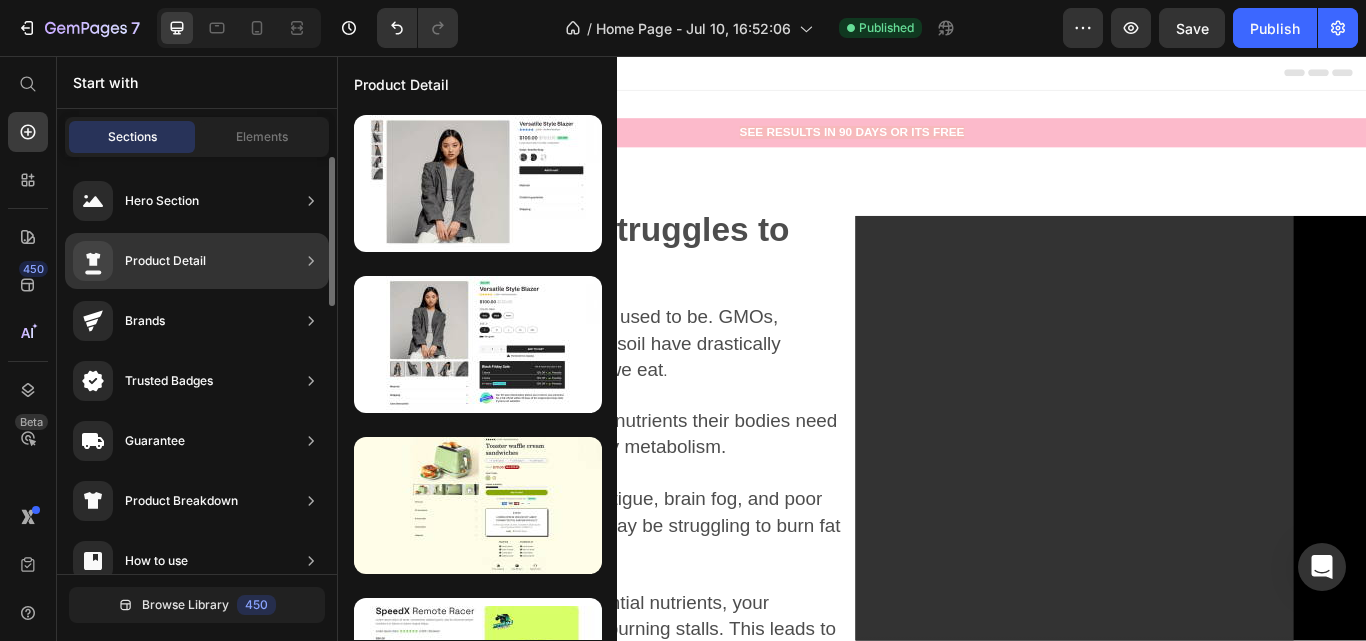 click on "Product Detail" 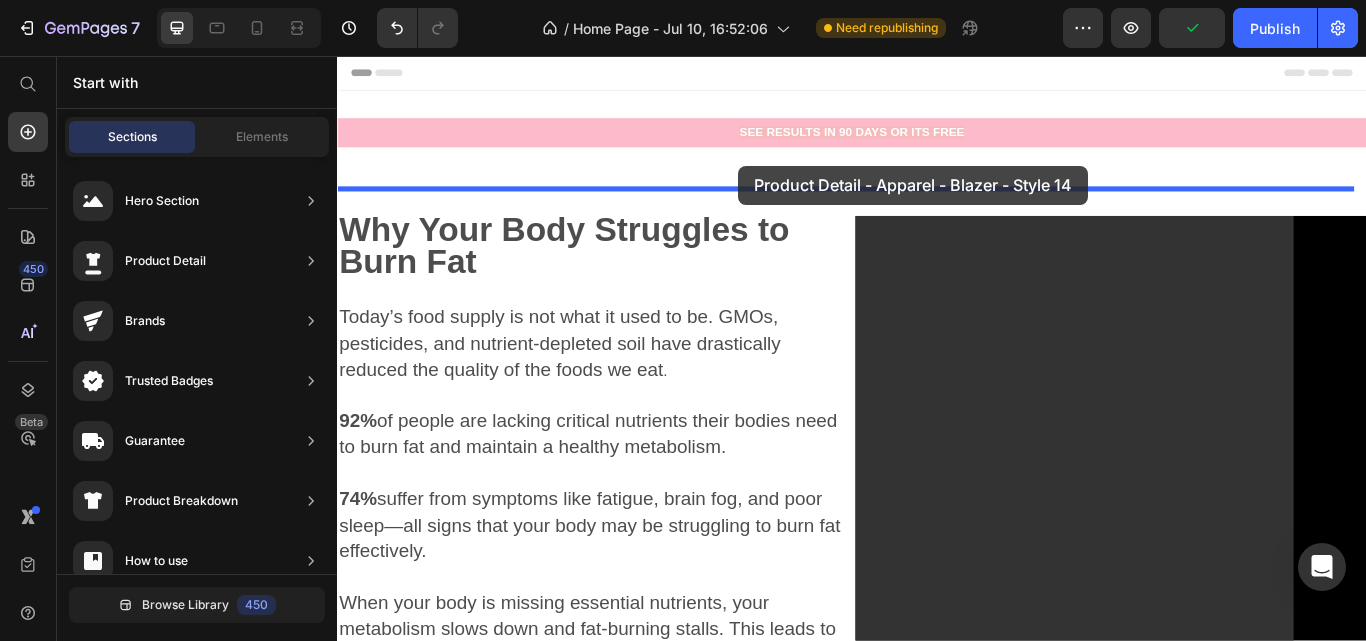 drag, startPoint x: 836, startPoint y: 273, endPoint x: 805, endPoint y: 184, distance: 94.24436 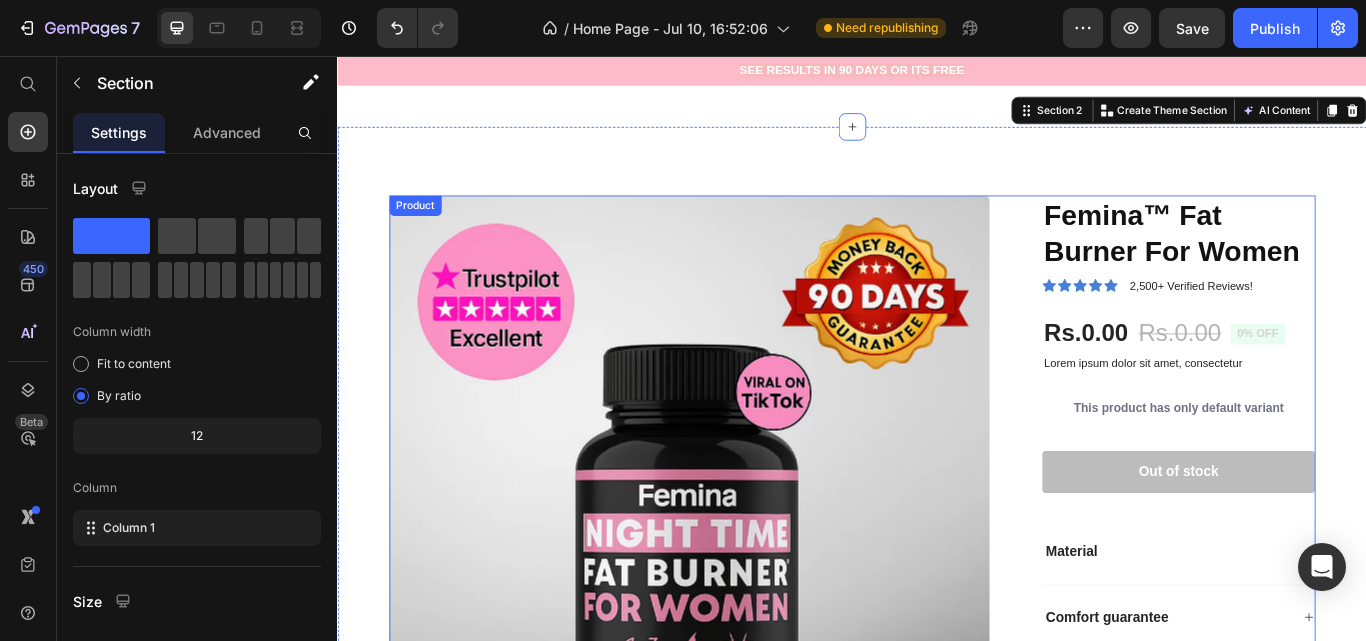 scroll, scrollTop: 0, scrollLeft: 0, axis: both 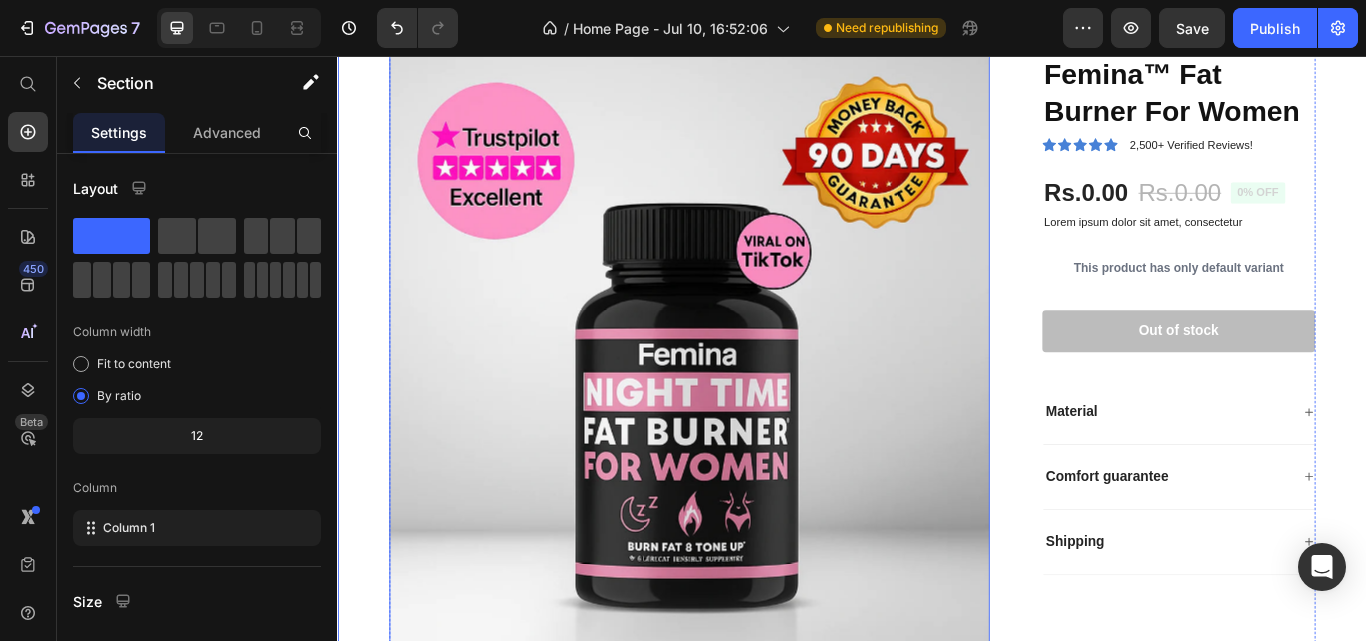 click at bounding box center [747, 405] 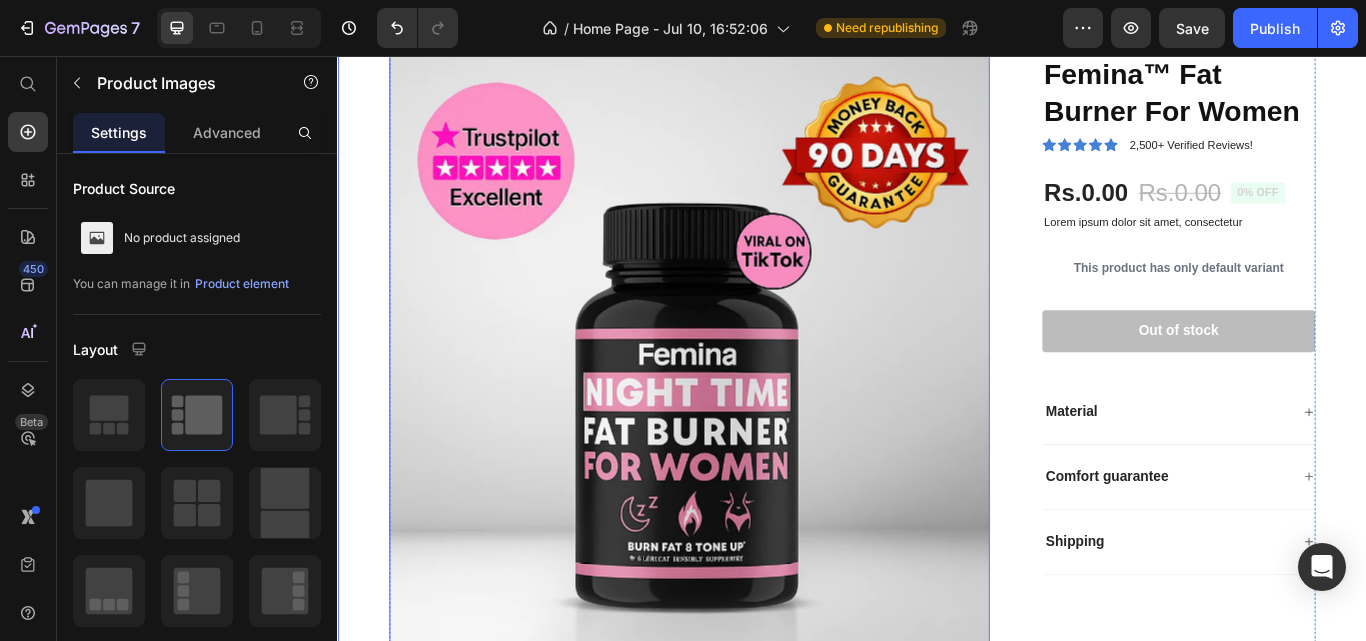 click at bounding box center [747, 405] 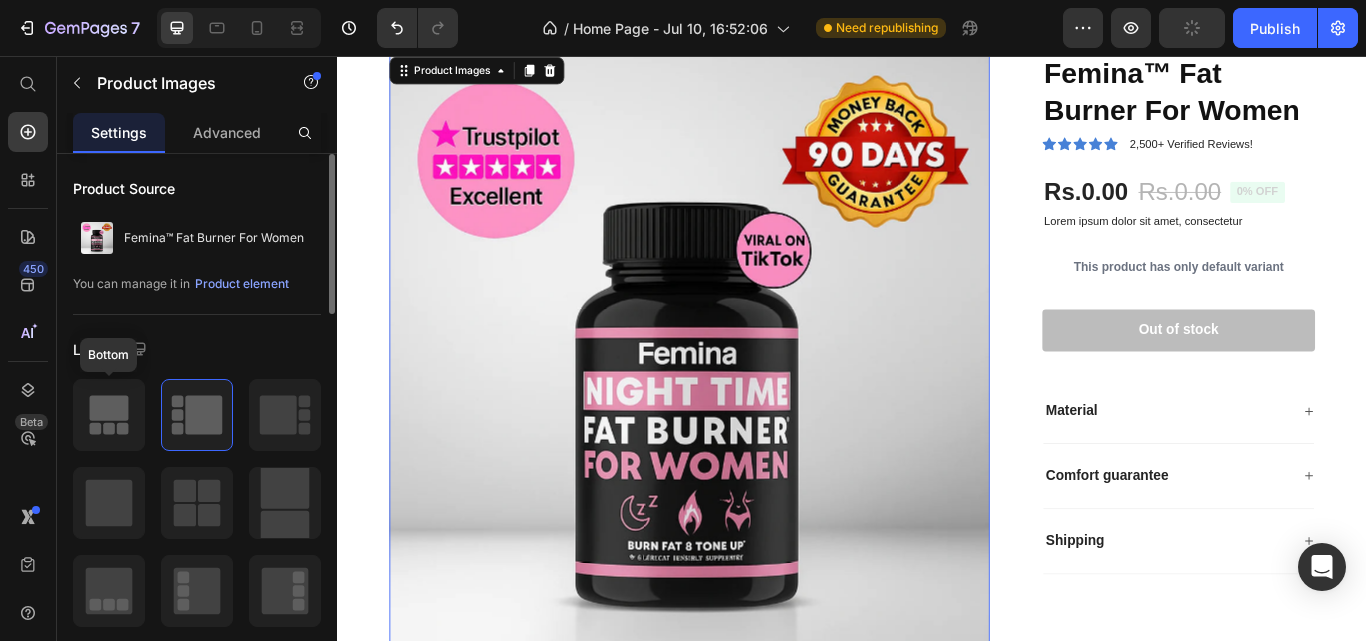click 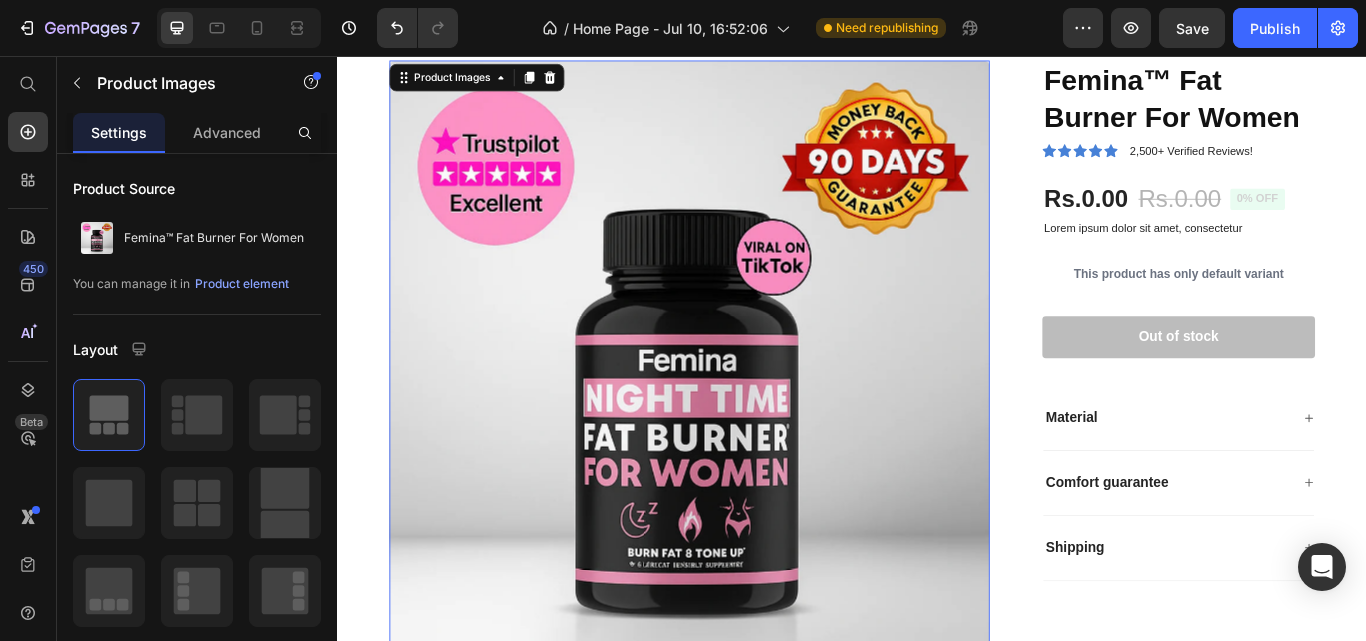 scroll, scrollTop: 147, scrollLeft: 0, axis: vertical 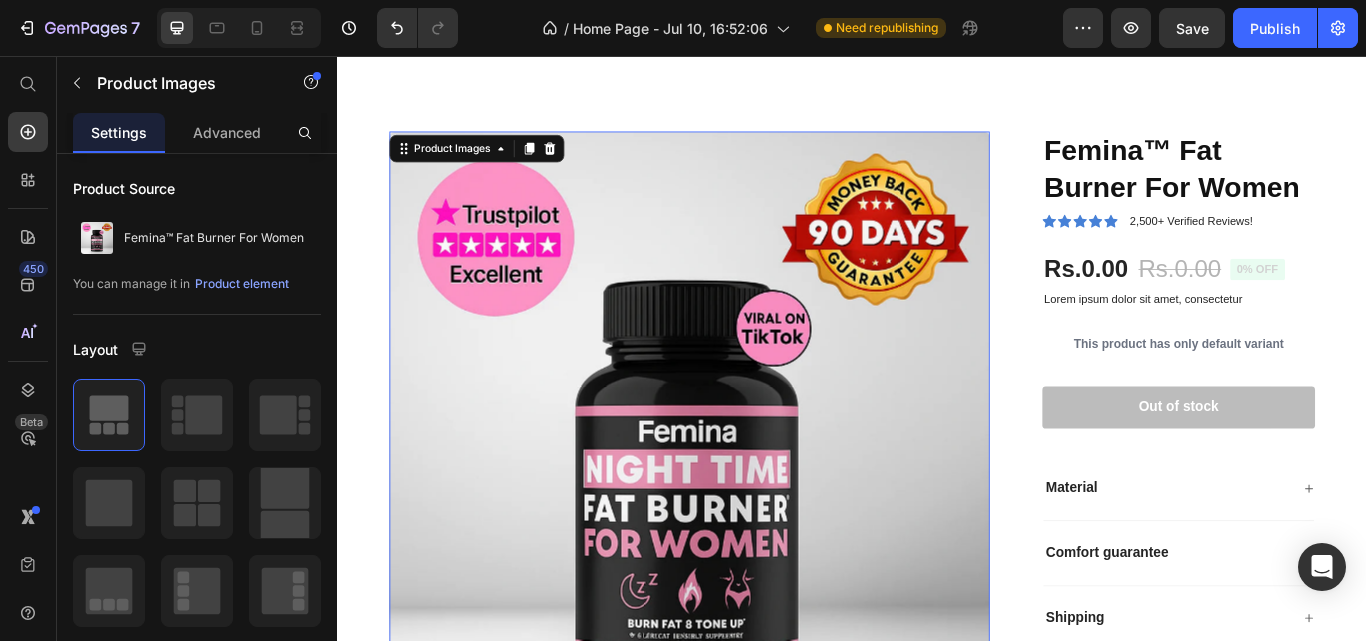 click at bounding box center [747, 494] 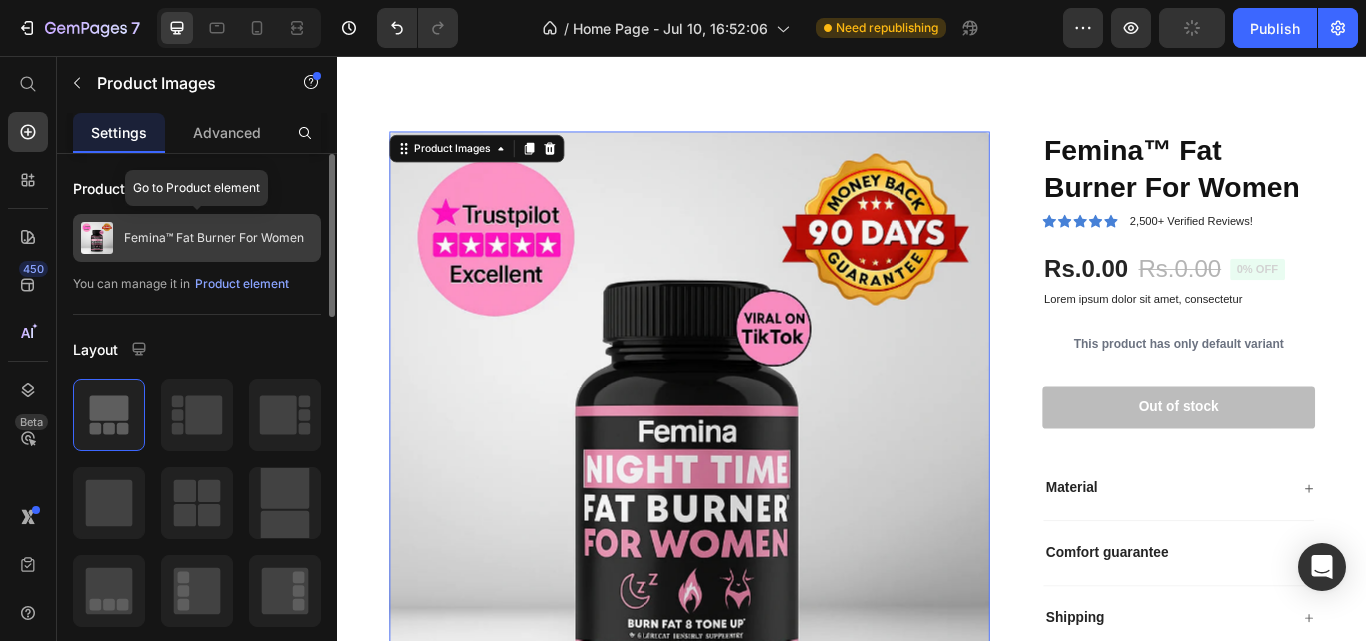 click on "Femina™ Fat Burner For Women" at bounding box center [197, 238] 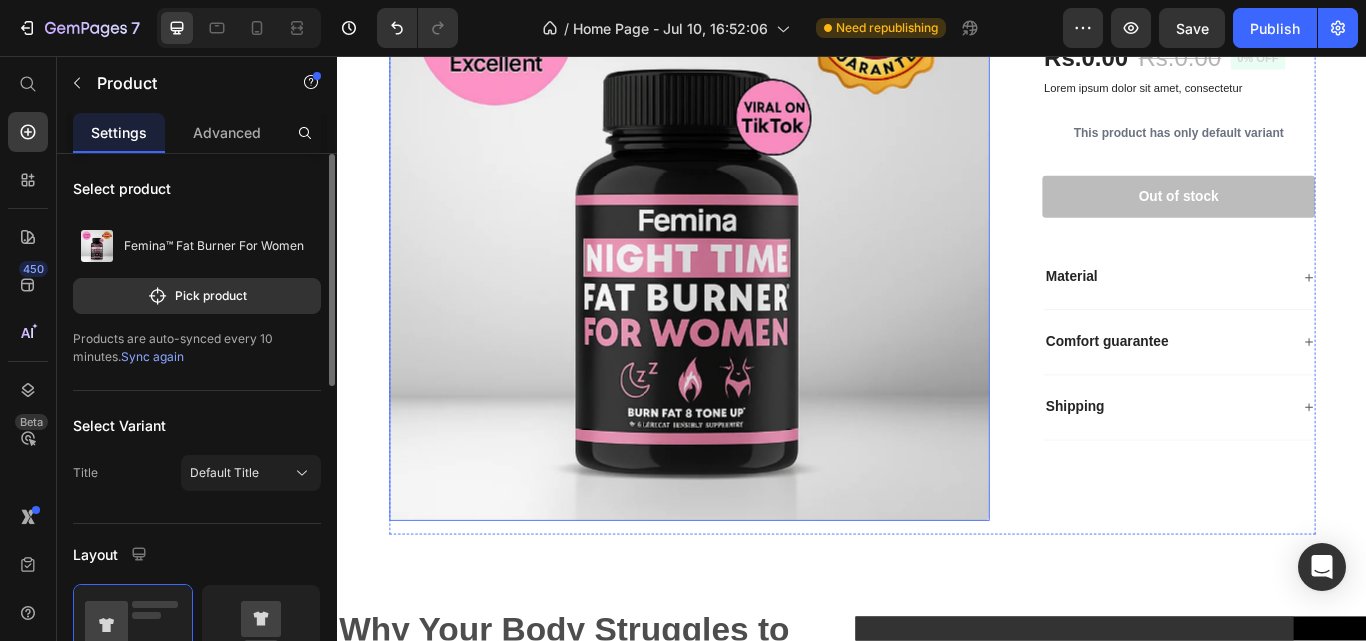 scroll, scrollTop: 336, scrollLeft: 0, axis: vertical 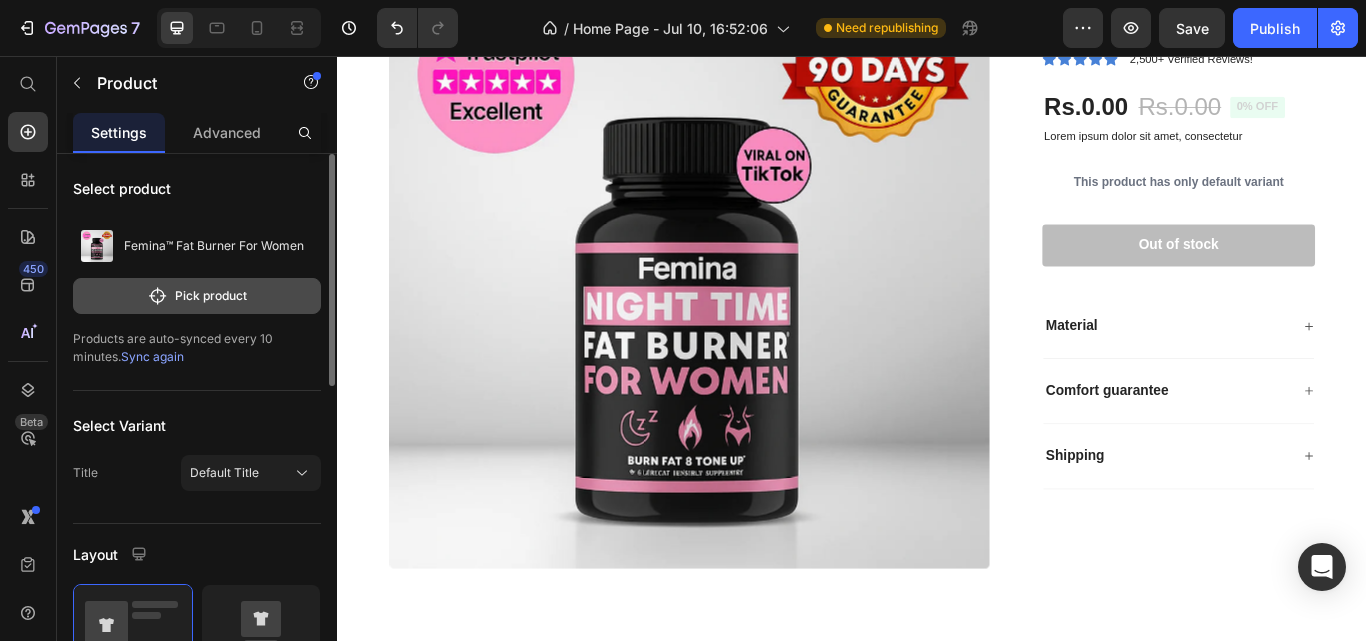 click on "Pick product" 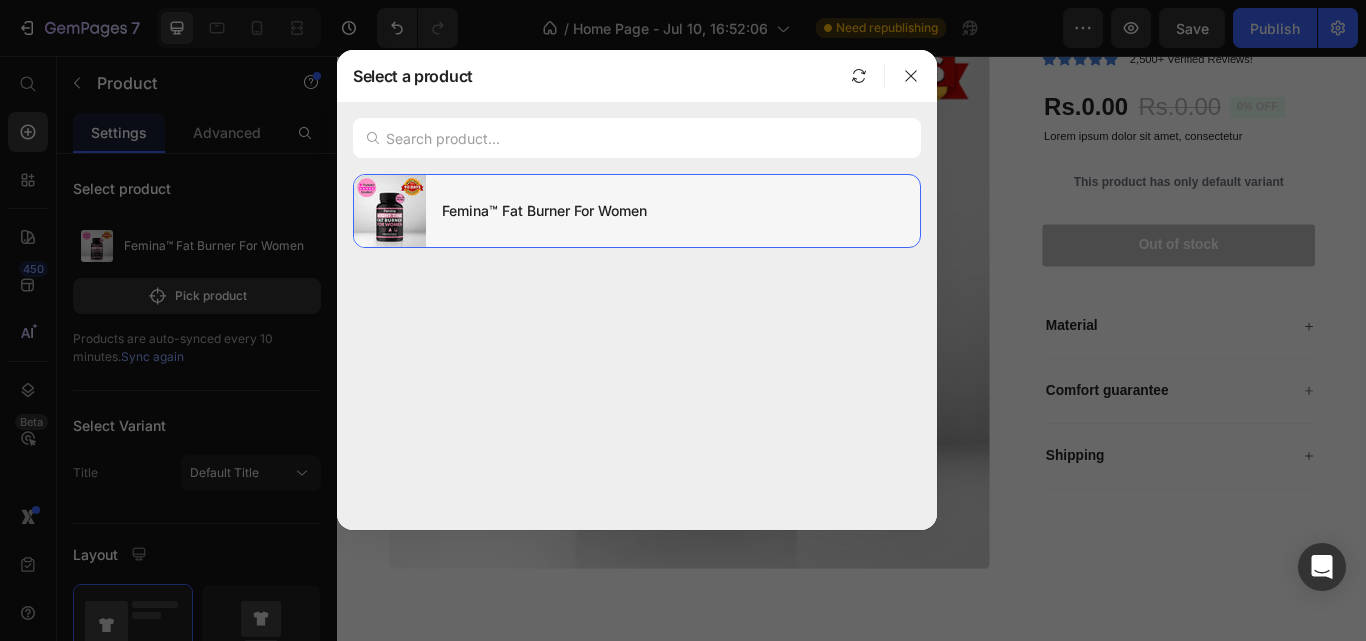 click on "Femina™ Fat Burner For Women" at bounding box center [673, 211] 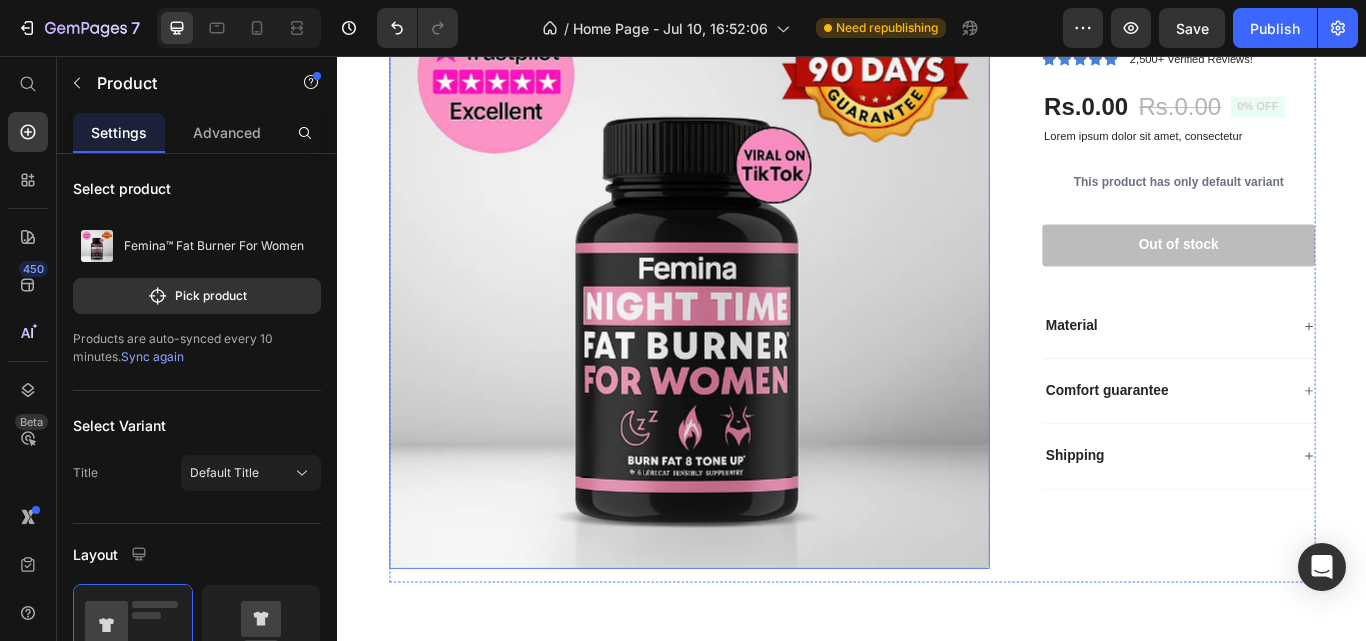 click at bounding box center [747, 305] 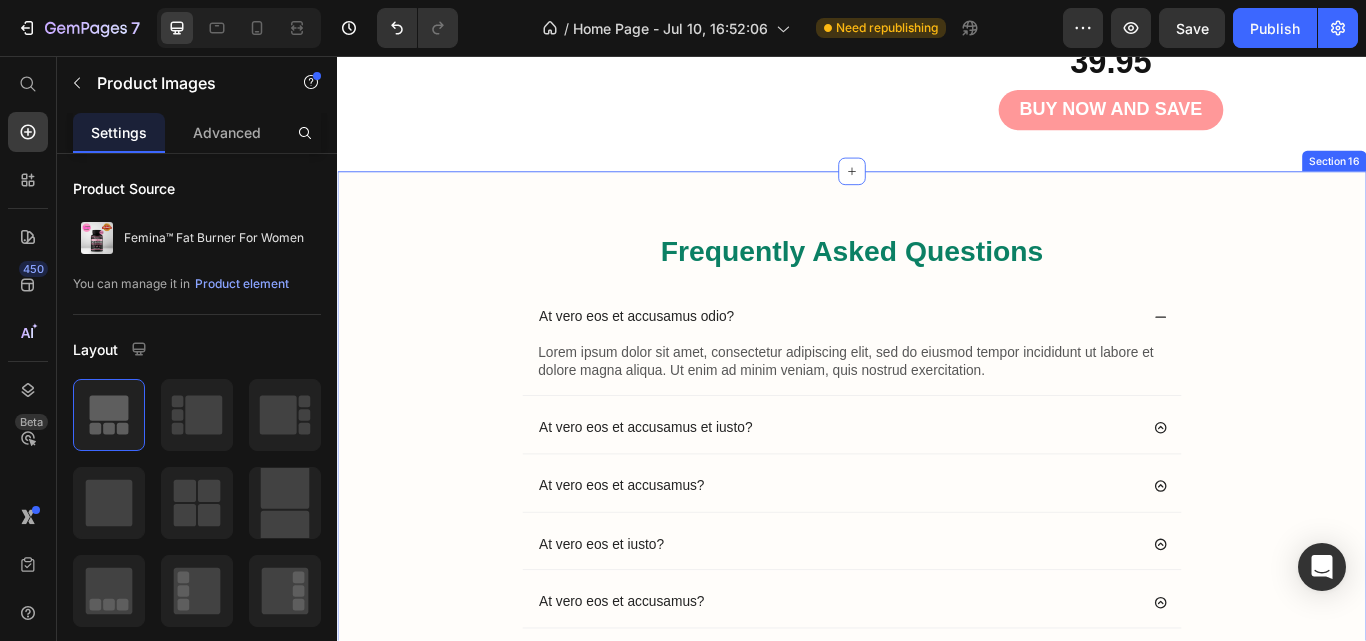 scroll, scrollTop: 8819, scrollLeft: 0, axis: vertical 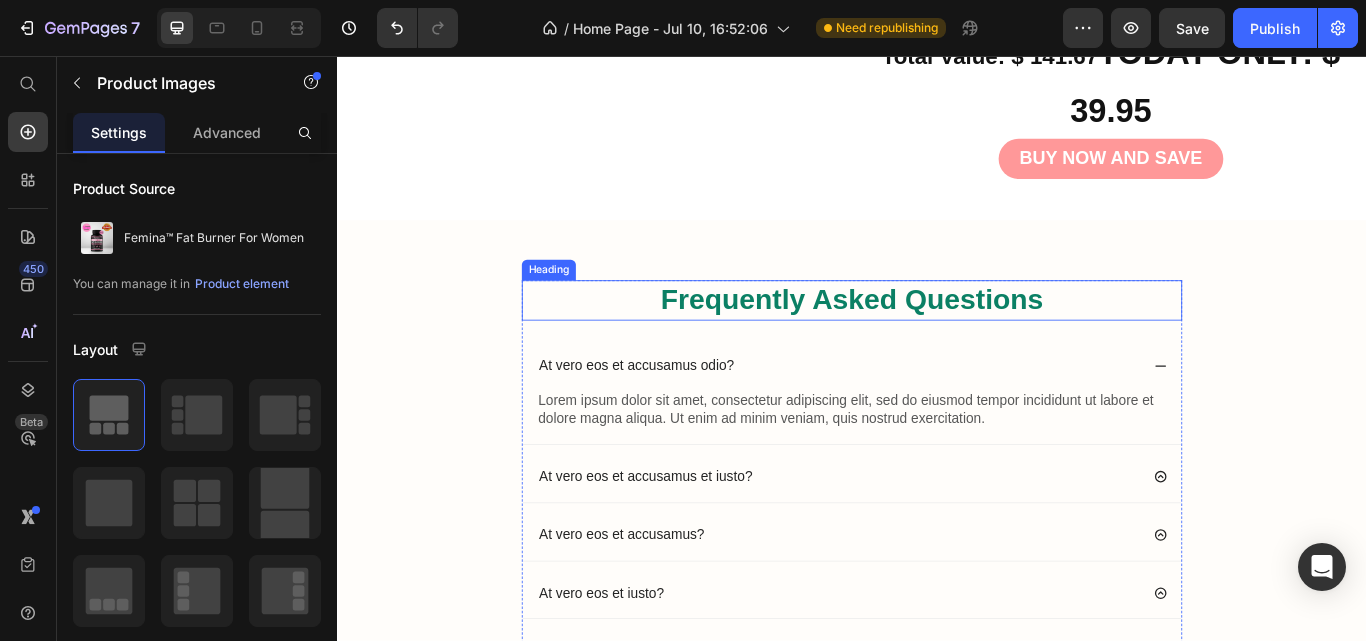 click on "Frequently Asked Questions" at bounding box center (937, 341) 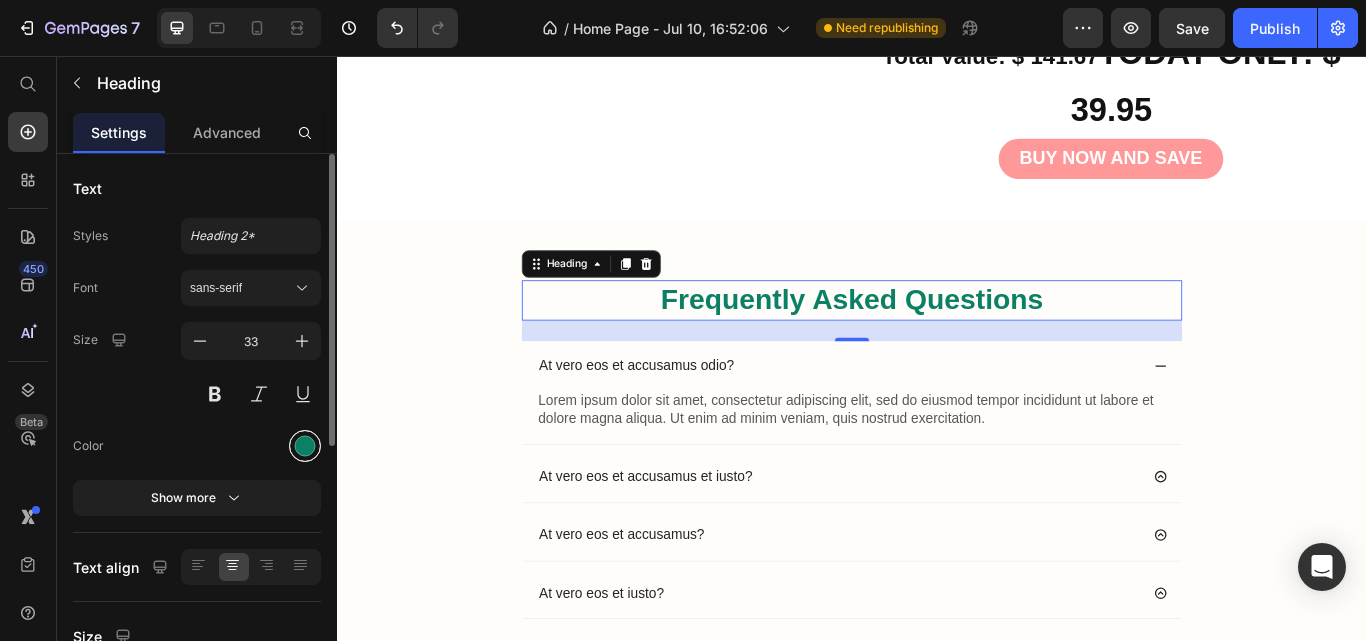 click at bounding box center (305, 446) 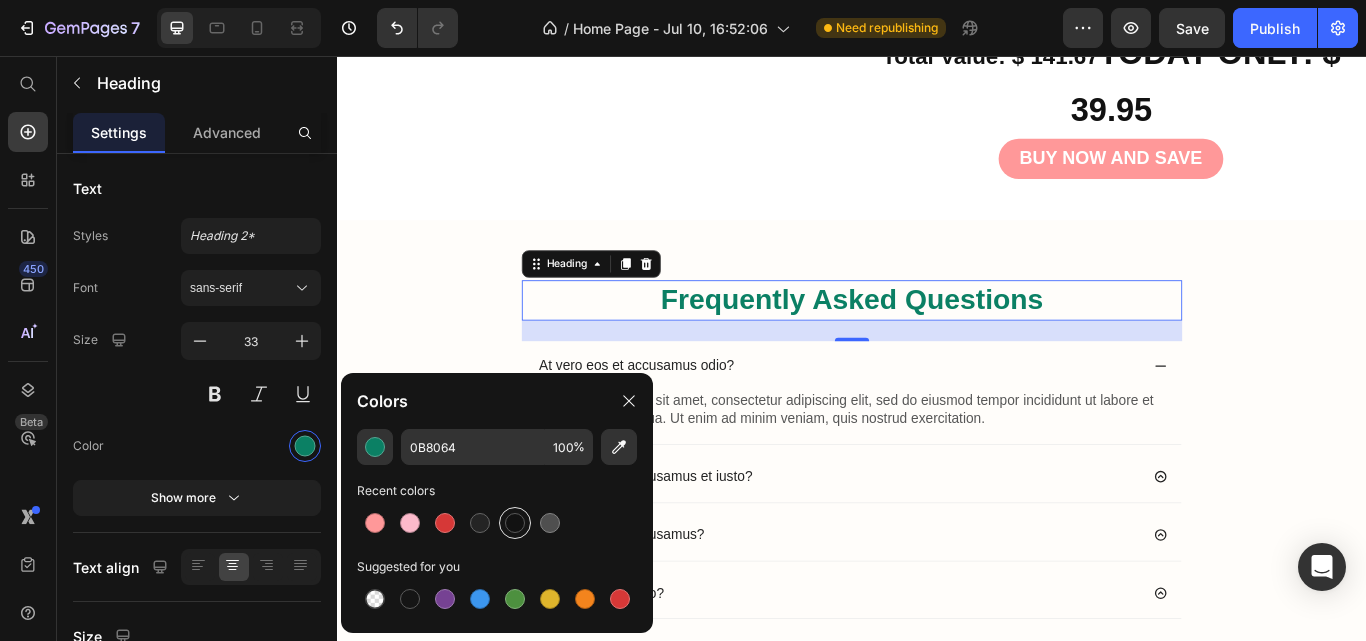 click at bounding box center (515, 523) 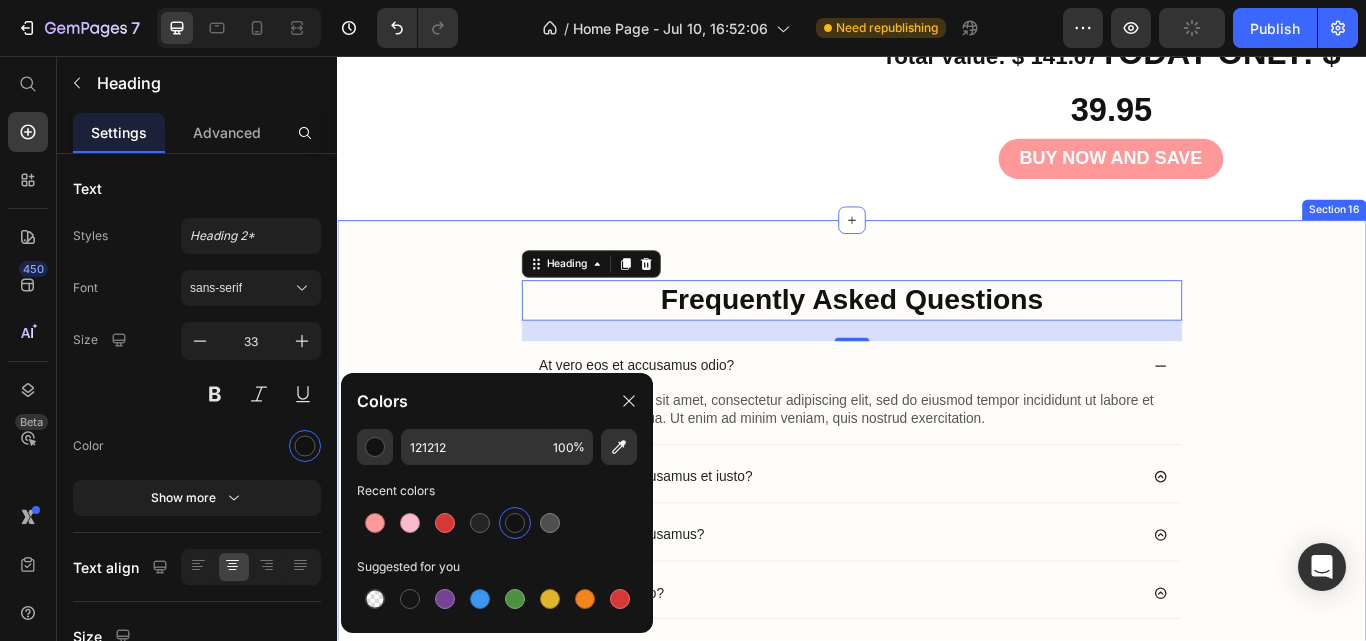 scroll, scrollTop: 8594, scrollLeft: 0, axis: vertical 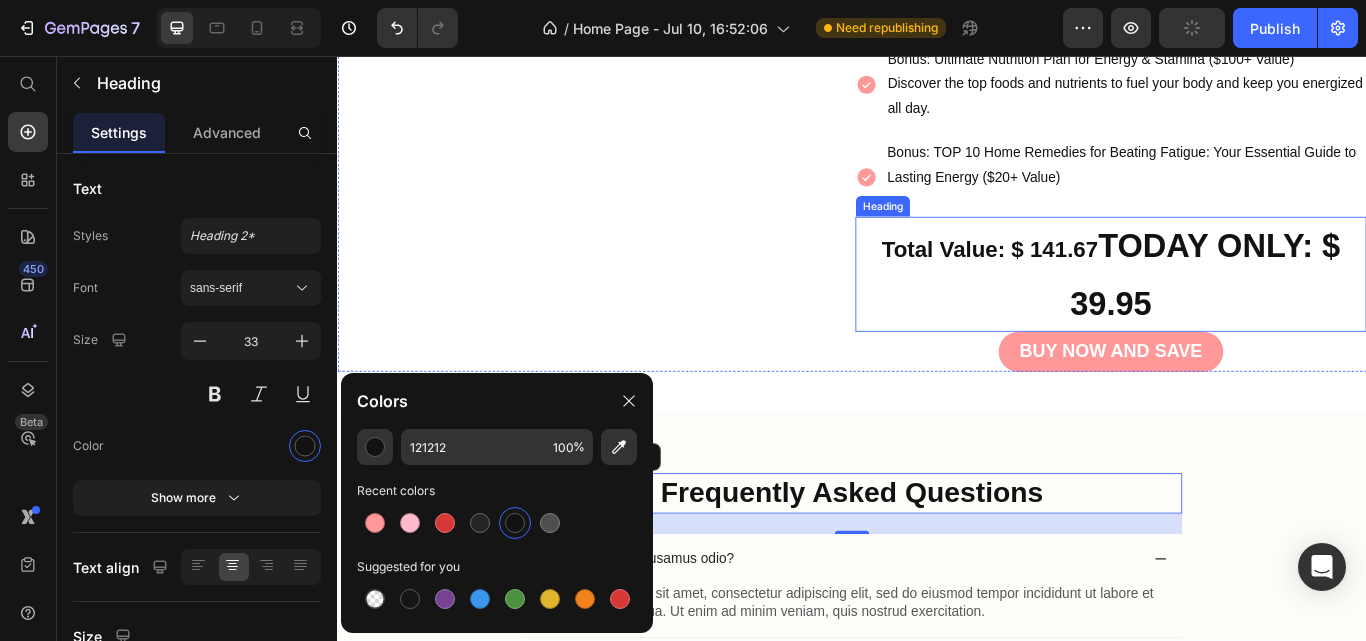 click on "Total Value: $ 141.67 TODAY ONLY: $ 39.95" at bounding box center (1239, 311) 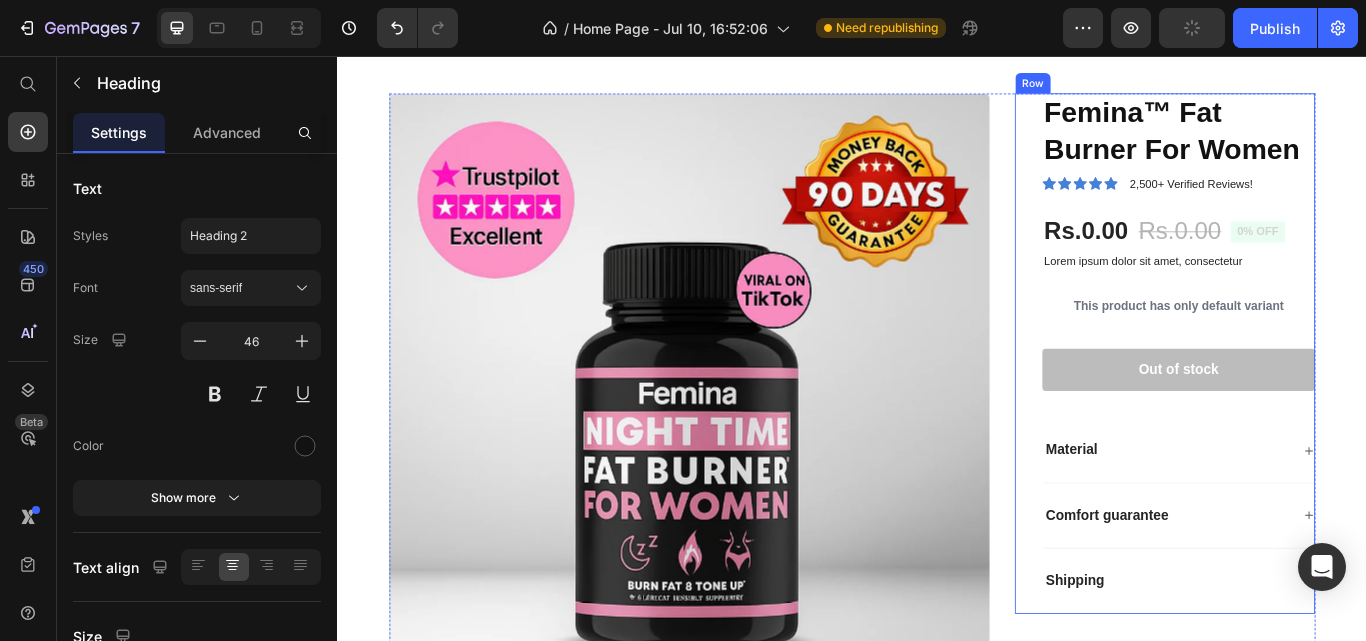 scroll, scrollTop: 0, scrollLeft: 0, axis: both 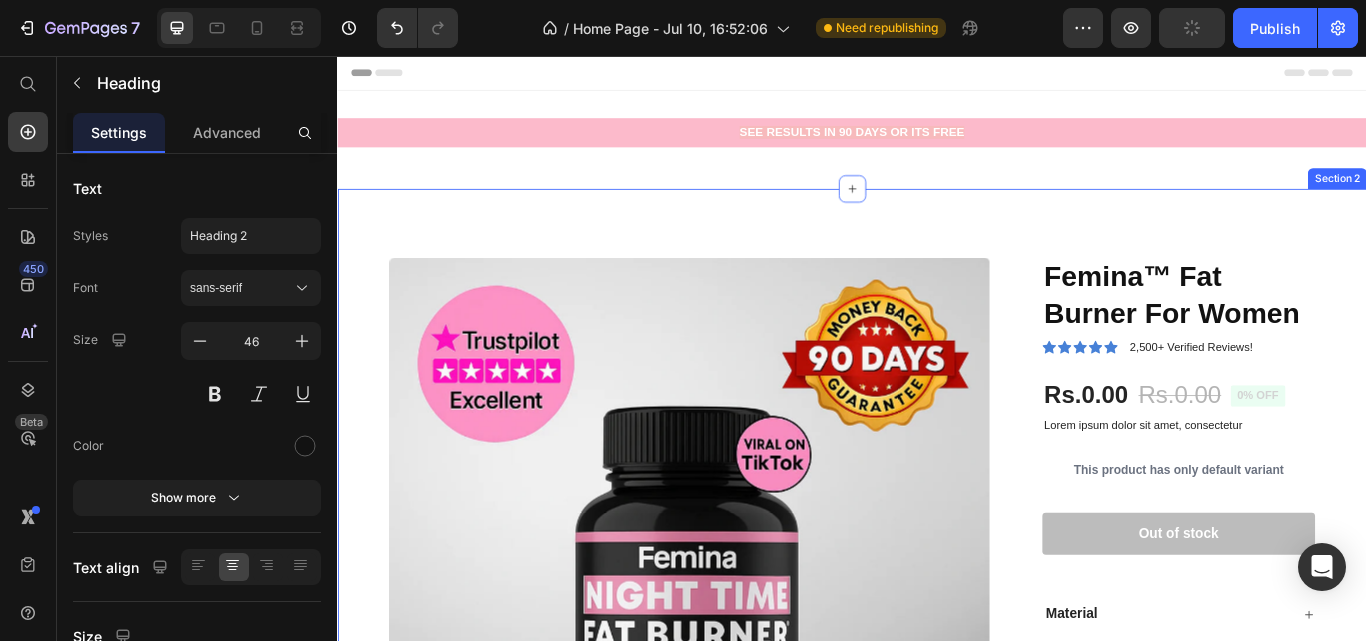 click on "Product Images Femina™ Fat Burner For Women Product Title Icon Icon Icon Icon Icon Icon List 2,500+ Verified Reviews! Text Block Row Rs.0.00 Product Price Rs.0.00 Product Price 0% off Product Badge Row Lorem ipsum dolor sit amet, consectetur  Text Block This product has only default variant Product Variants & Swatches 1 Product Quantity Row Out of stock Add to Cart Row
Material
Comfort guarantee
Shipping Accordion Row Product Section 2" at bounding box center (937, 641) 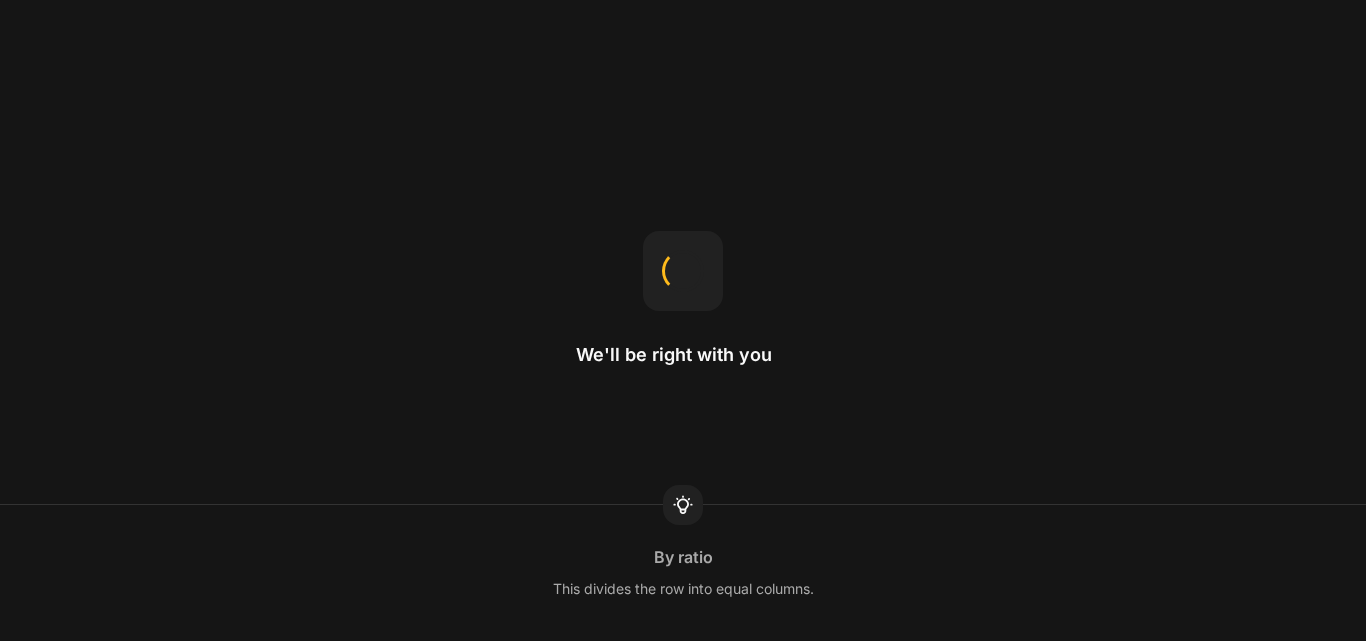 scroll, scrollTop: 0, scrollLeft: 0, axis: both 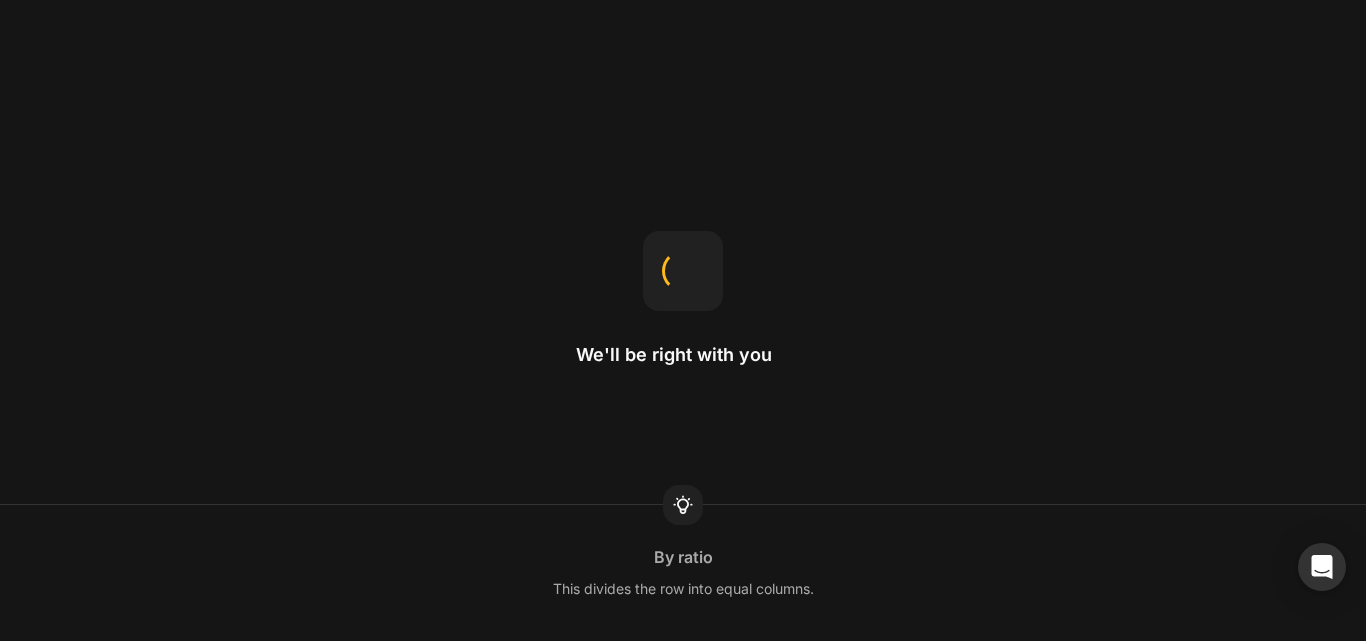click on "We'll be right with you By ratio This divides the row into equal columns." at bounding box center (683, 320) 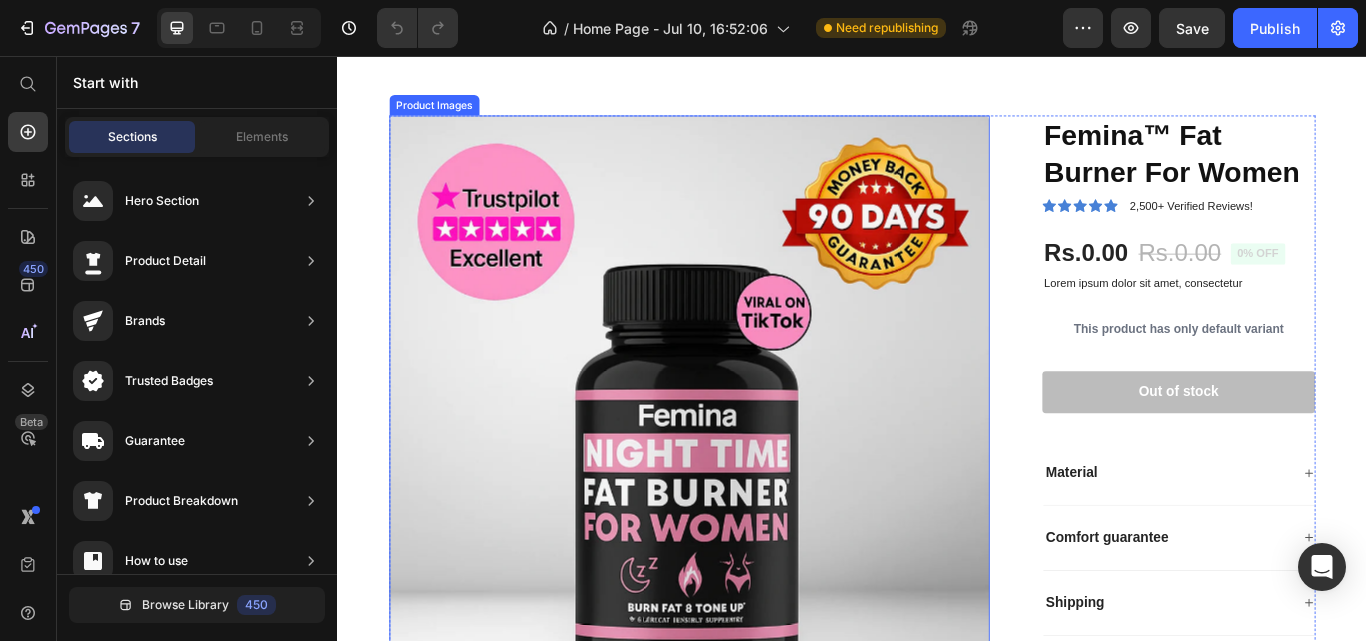 scroll, scrollTop: 114, scrollLeft: 0, axis: vertical 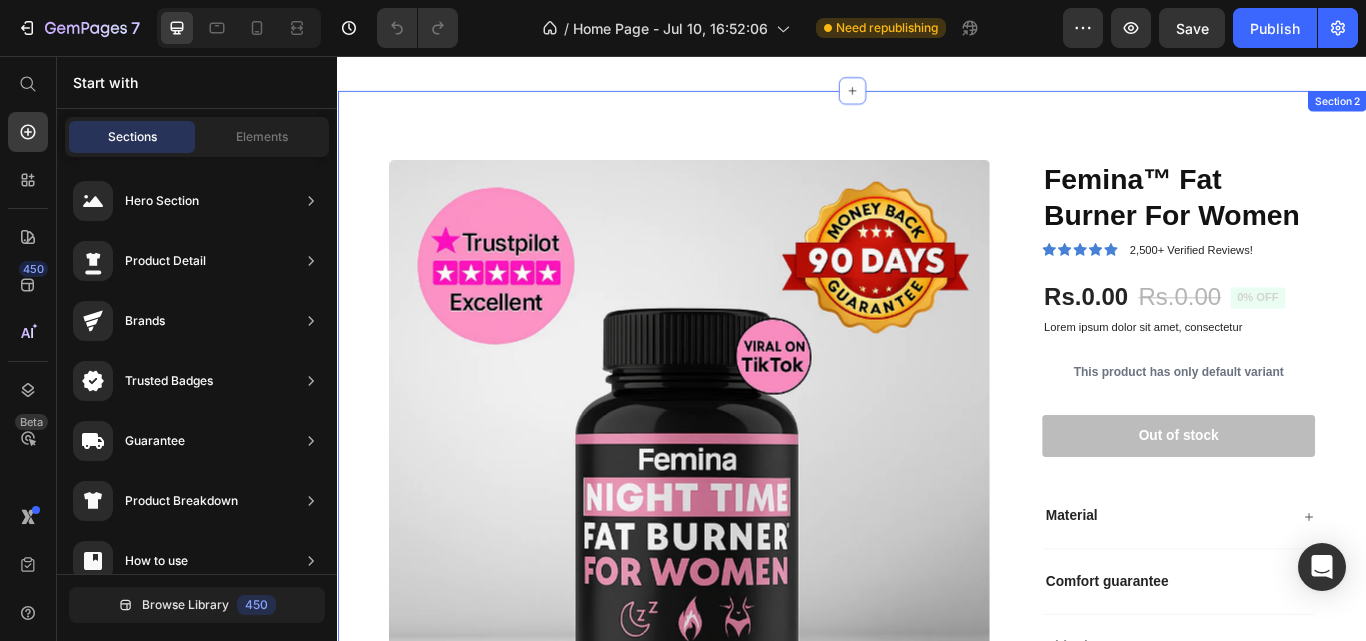 click on "Product Images Femina™ Fat Burner For Women Product Title Icon Icon Icon Icon Icon Icon List 2,500+ Verified Reviews! Text Block Row Rs.0.00 Product Price Rs.0.00 Product Price 0% off Product Badge Row Lorem ipsum dolor sit amet, consectetur  Text Block This product has only default variant Product Variants & Swatches 1 Product Quantity Row Out of stock Add to Cart Row
Material
Comfort guarantee
Shipping Accordion Row Product Section 2" at bounding box center (937, 527) 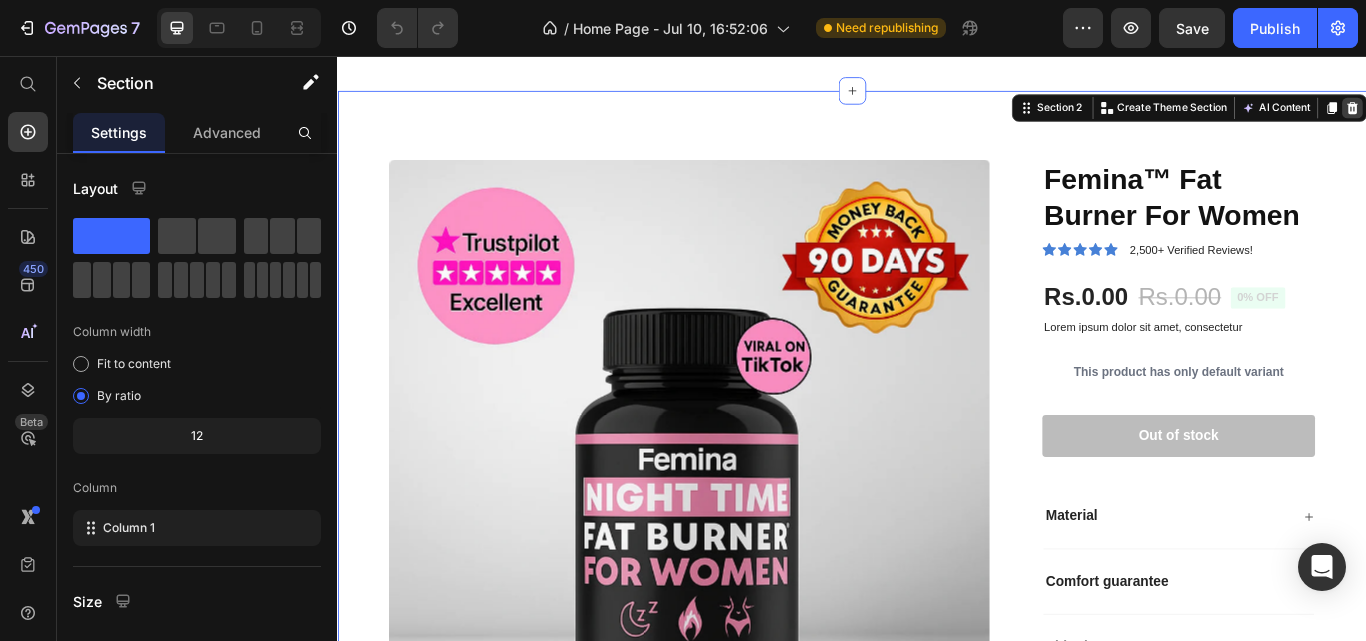 click 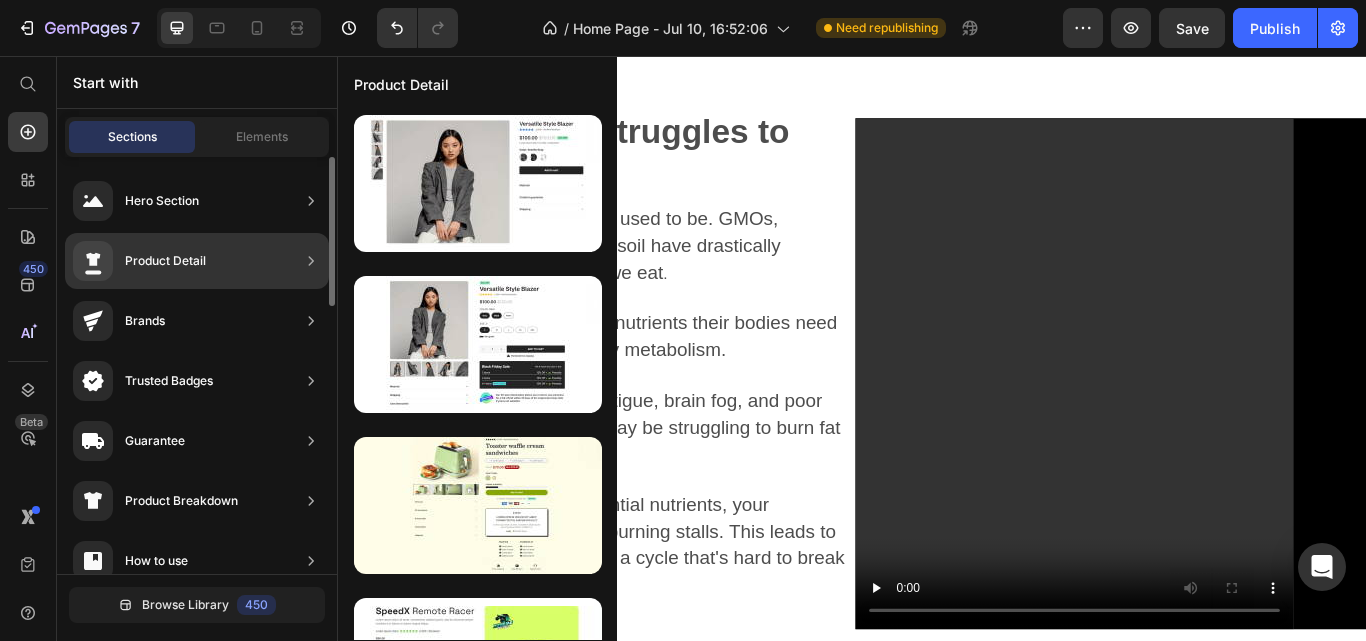 click on "Product Detail" at bounding box center (165, 261) 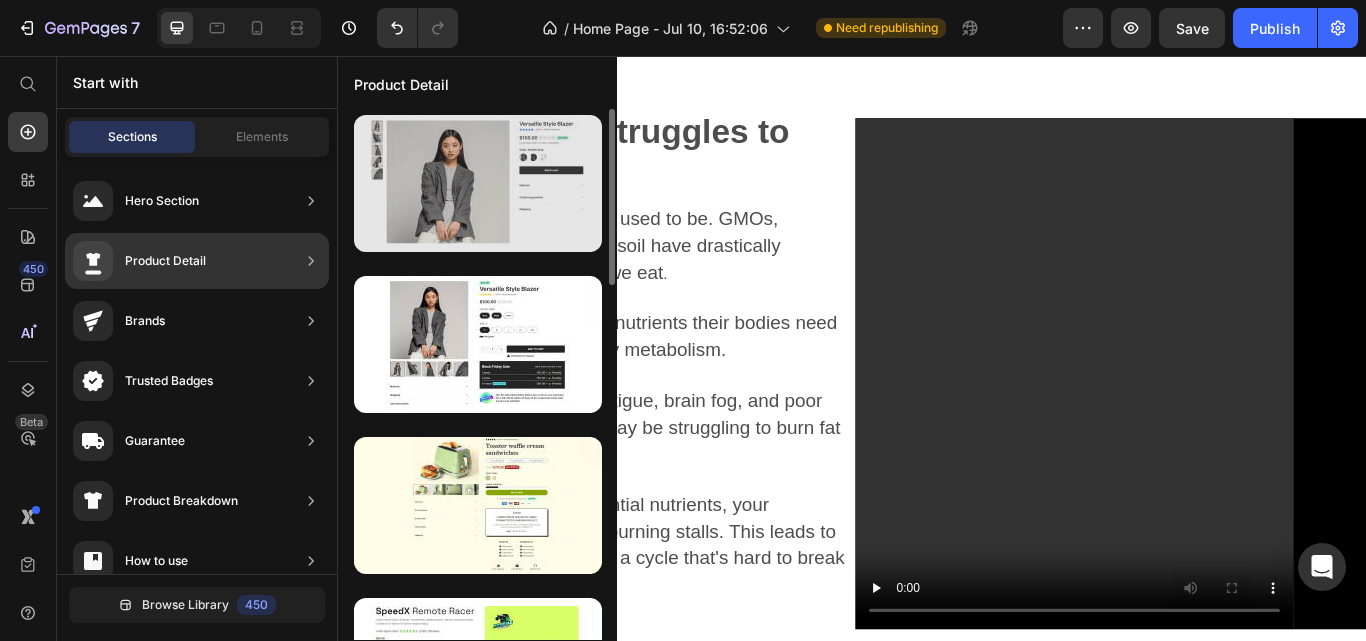 click at bounding box center [478, 183] 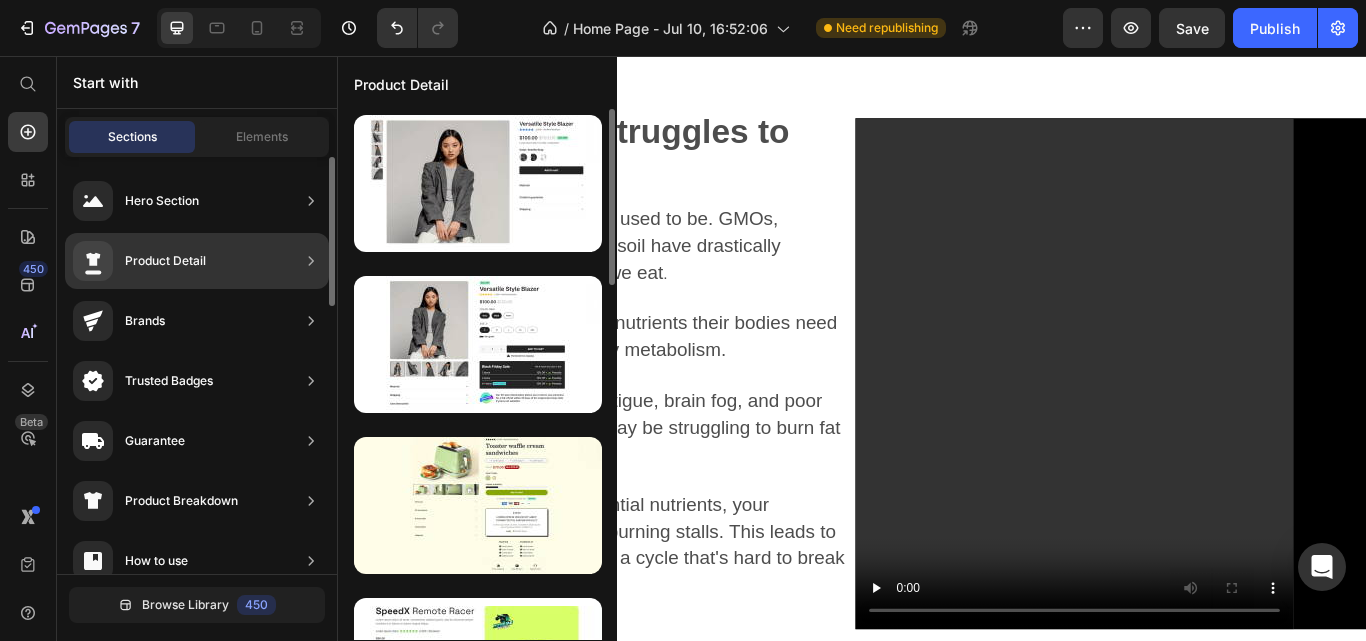 click on "Product Detail" at bounding box center (165, 261) 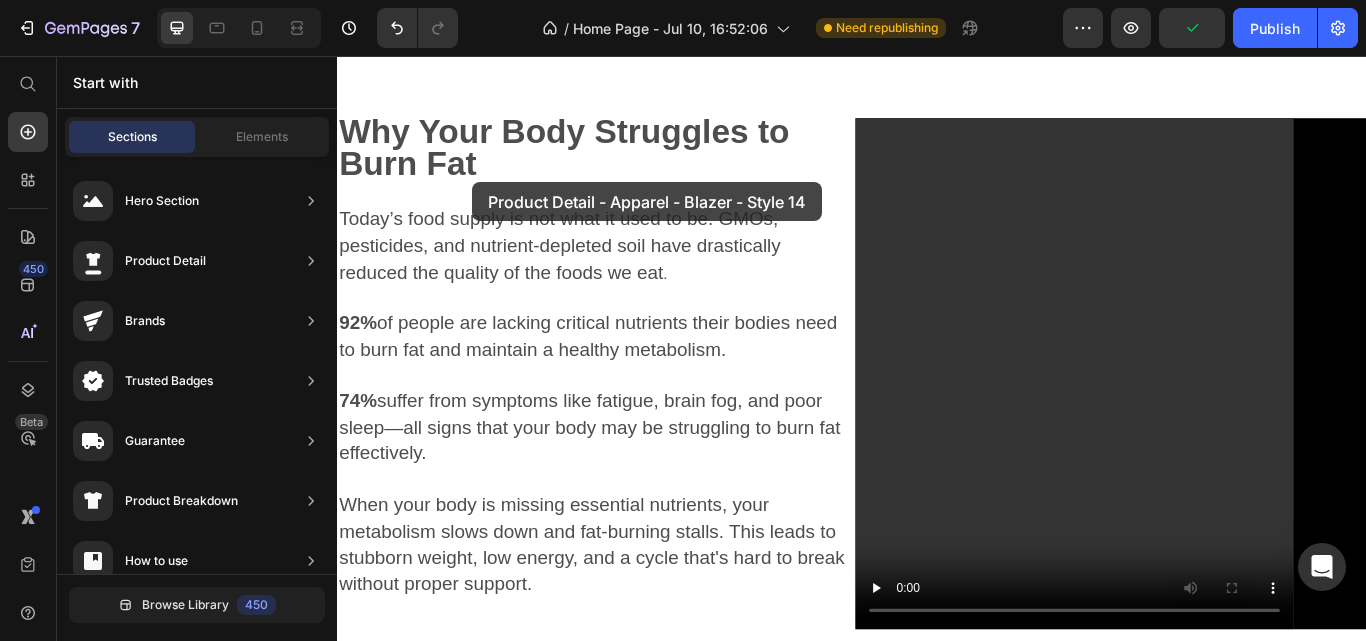 drag, startPoint x: 809, startPoint y: 238, endPoint x: 756, endPoint y: 92, distance: 155.32225 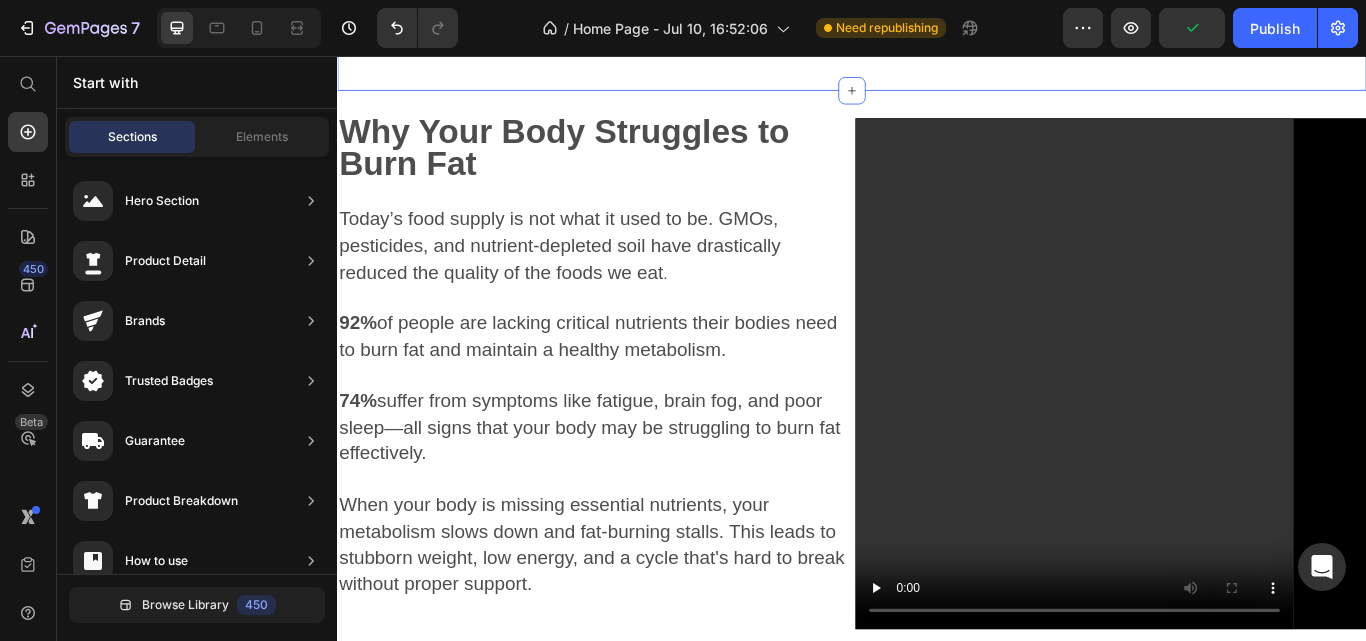 scroll, scrollTop: 0, scrollLeft: 0, axis: both 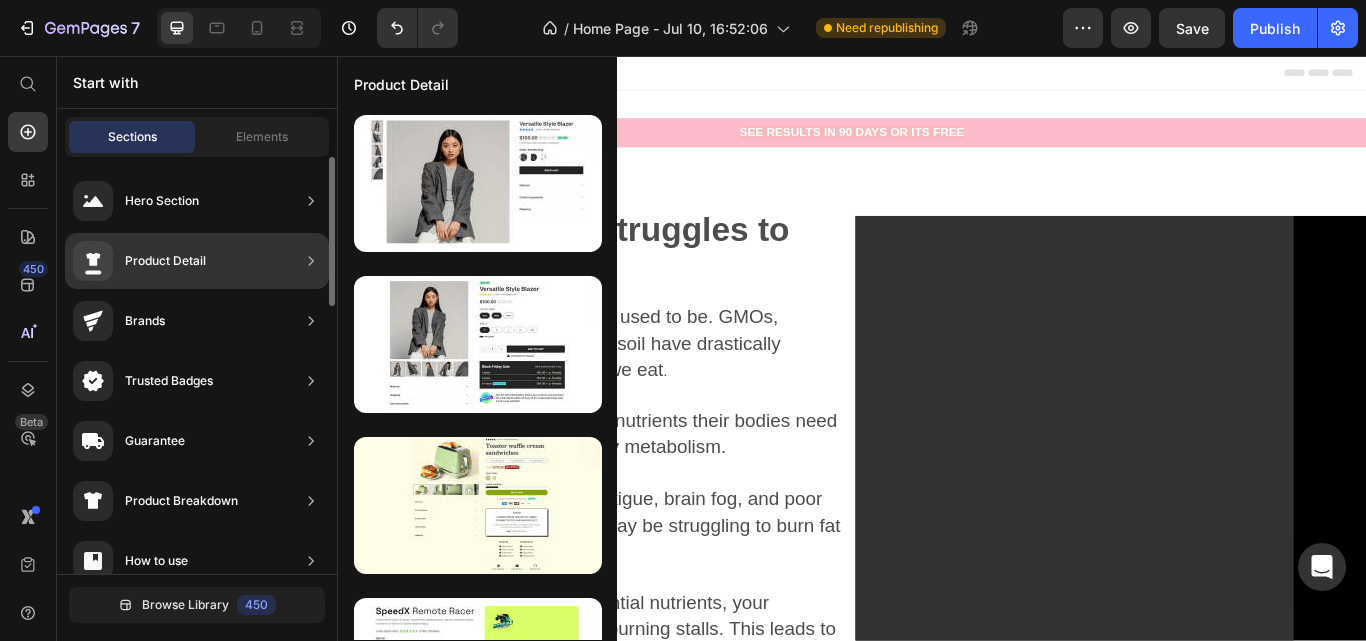 click on "Product Detail" at bounding box center (165, 261) 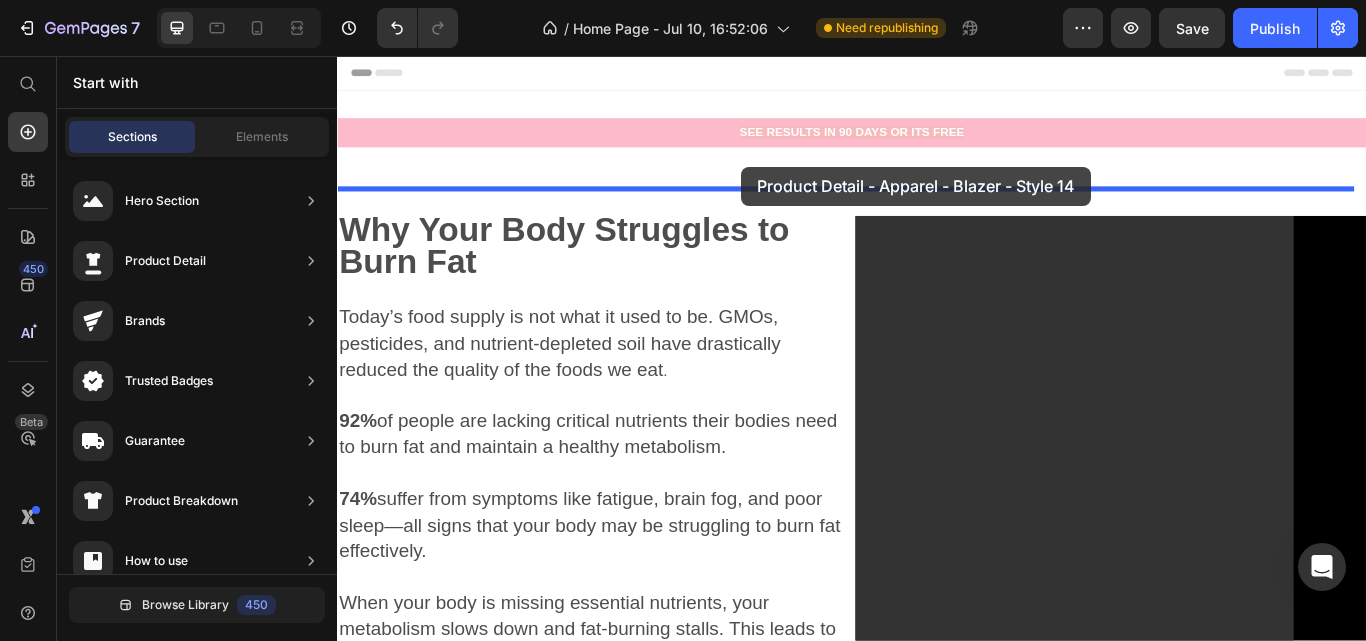 drag, startPoint x: 786, startPoint y: 239, endPoint x: 798, endPoint y: 181, distance: 59.22837 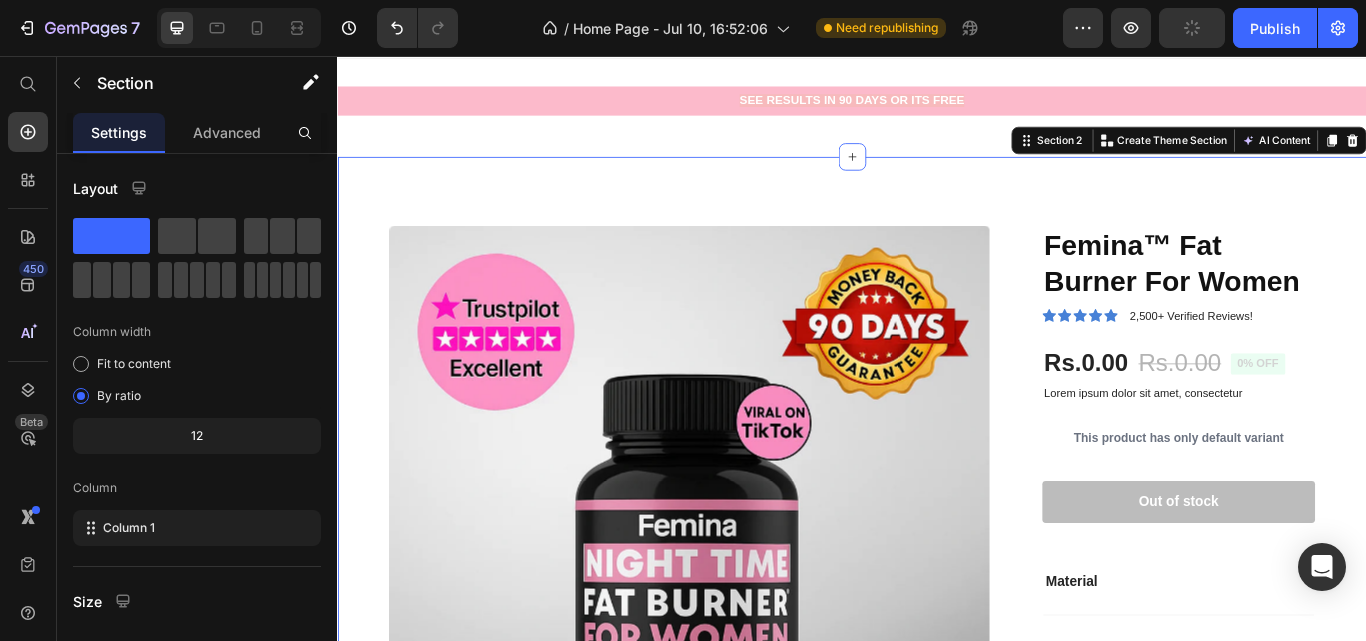 scroll, scrollTop: 36, scrollLeft: 0, axis: vertical 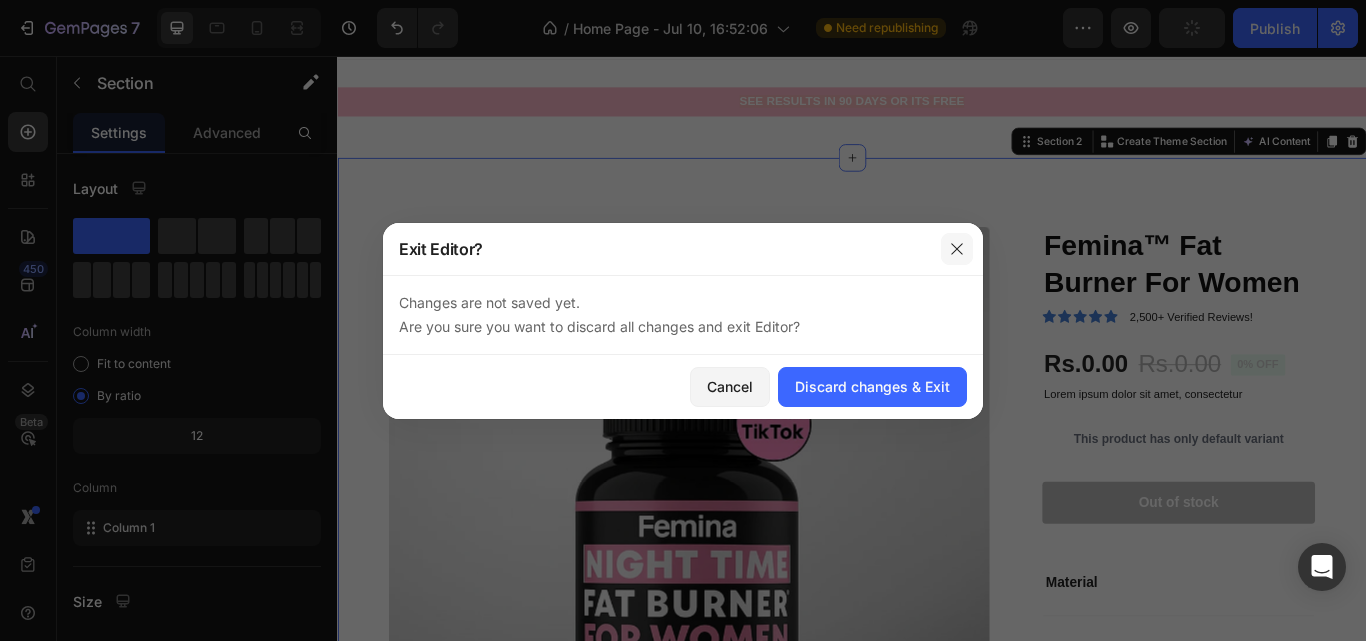 click 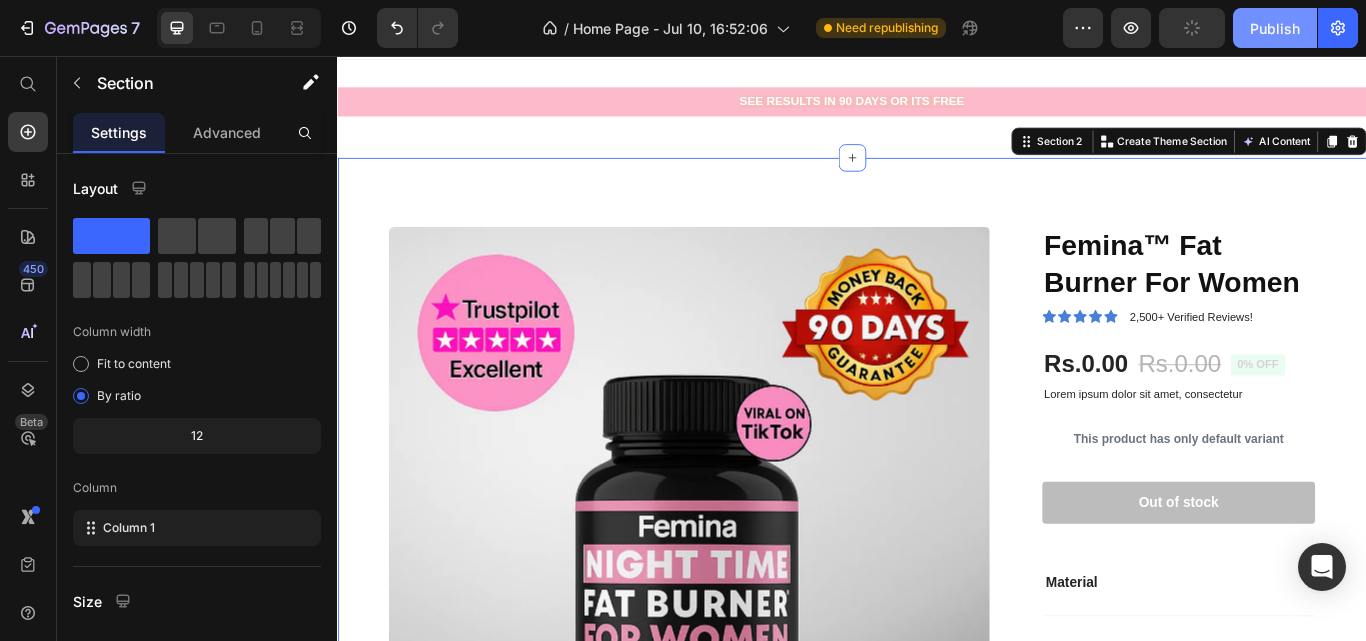 click on "Publish" at bounding box center [1275, 28] 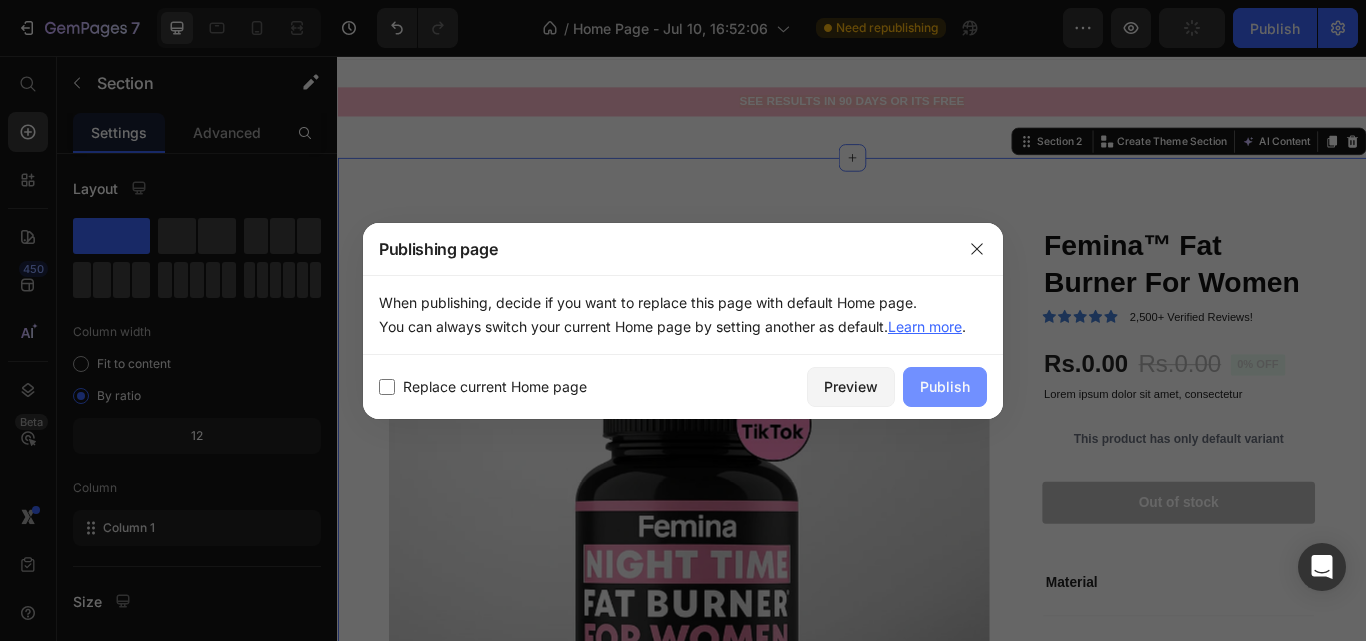 click on "Publish" at bounding box center (945, 386) 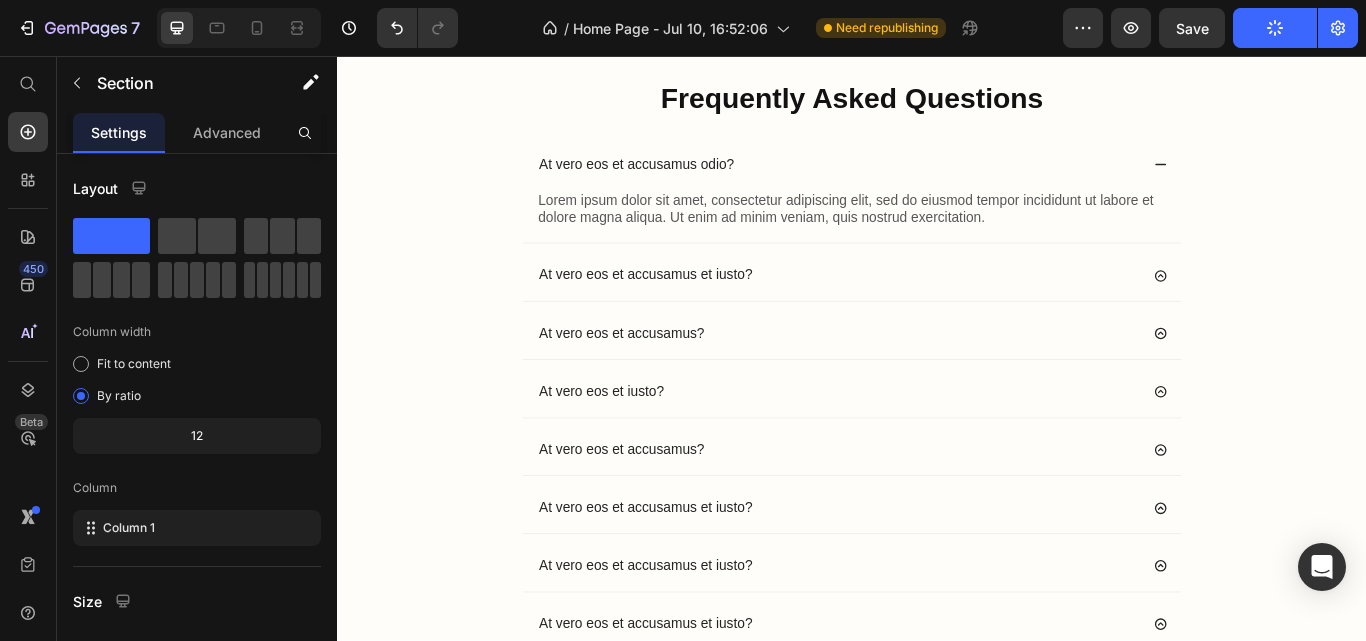 scroll, scrollTop: 8594, scrollLeft: 0, axis: vertical 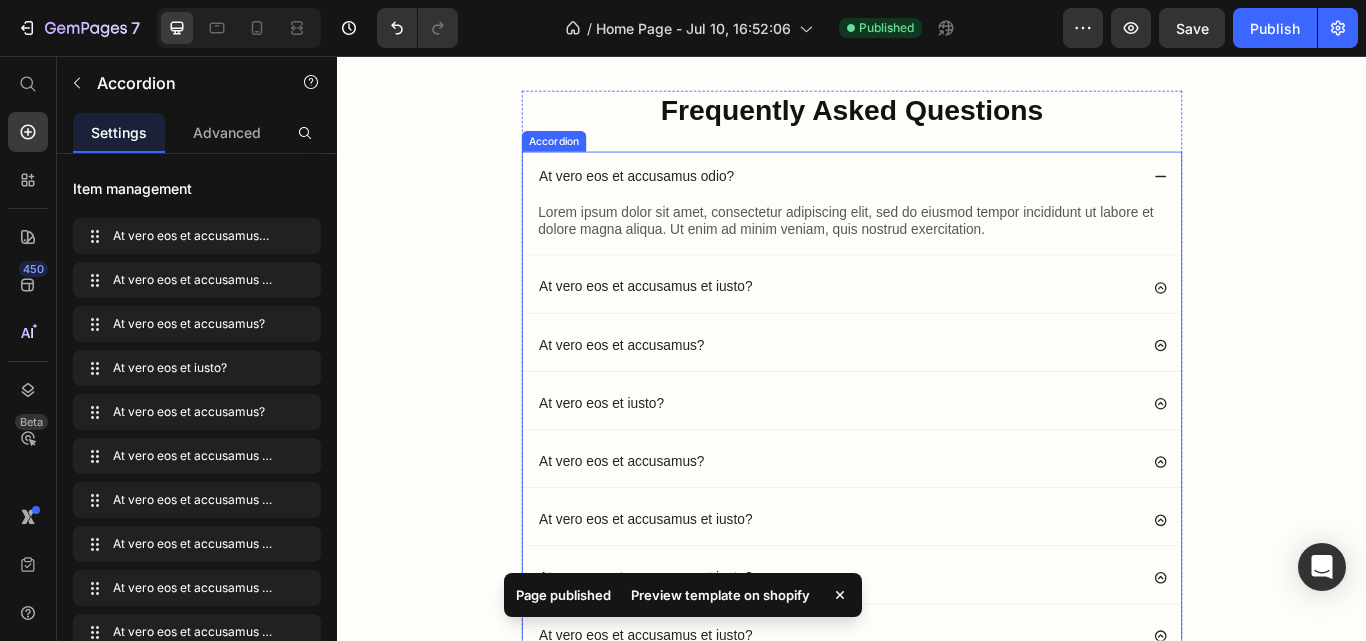 click on "At vero eos et accusamus odio?" at bounding box center [921, 197] 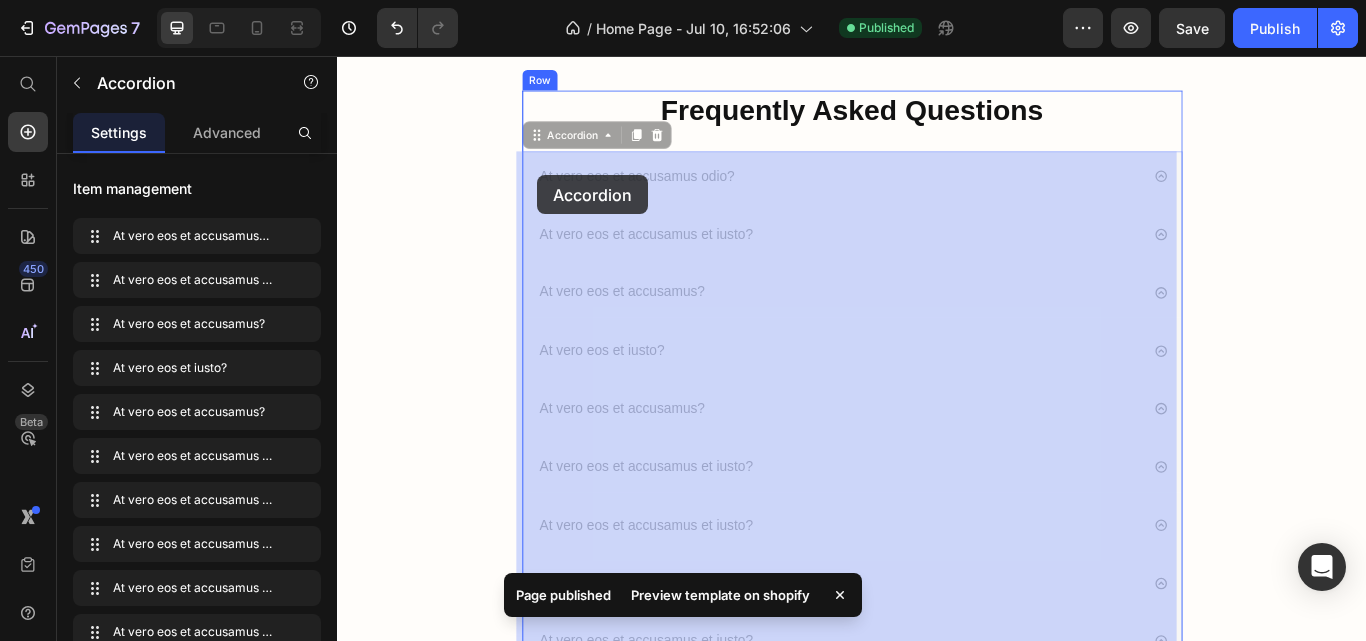 drag, startPoint x: 803, startPoint y: 187, endPoint x: 570, endPoint y: 195, distance: 233.1373 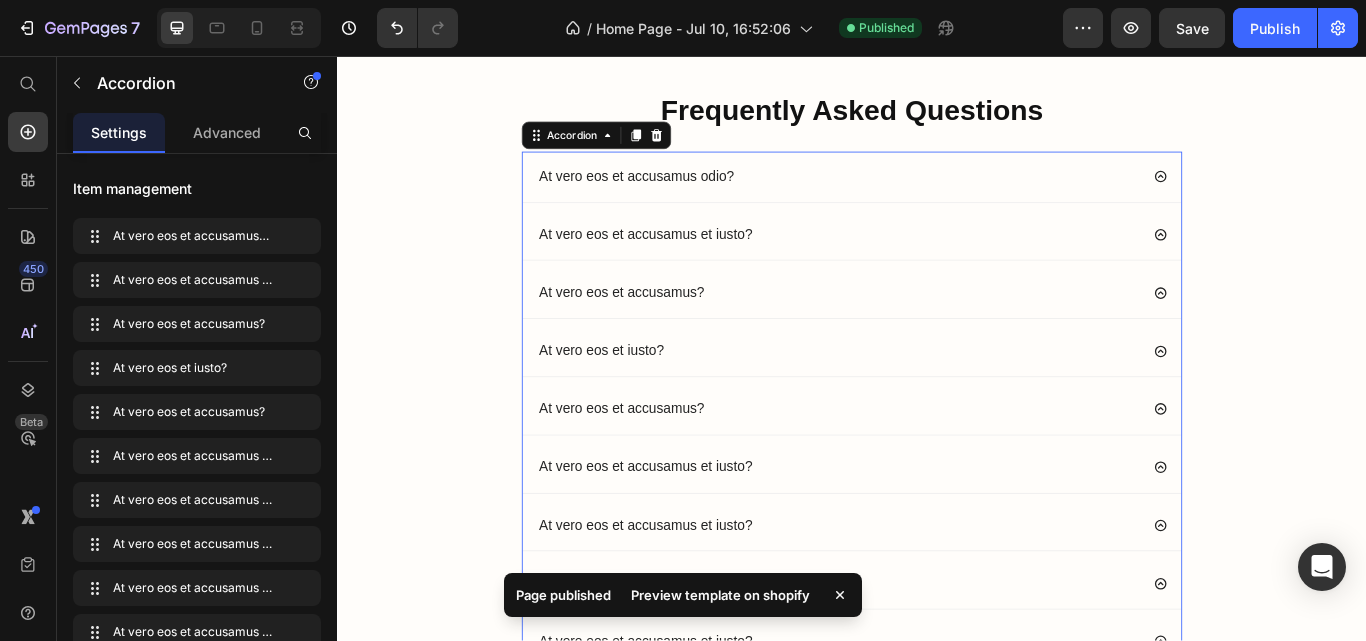 click on "At vero eos et accusamus odio?" at bounding box center [686, 197] 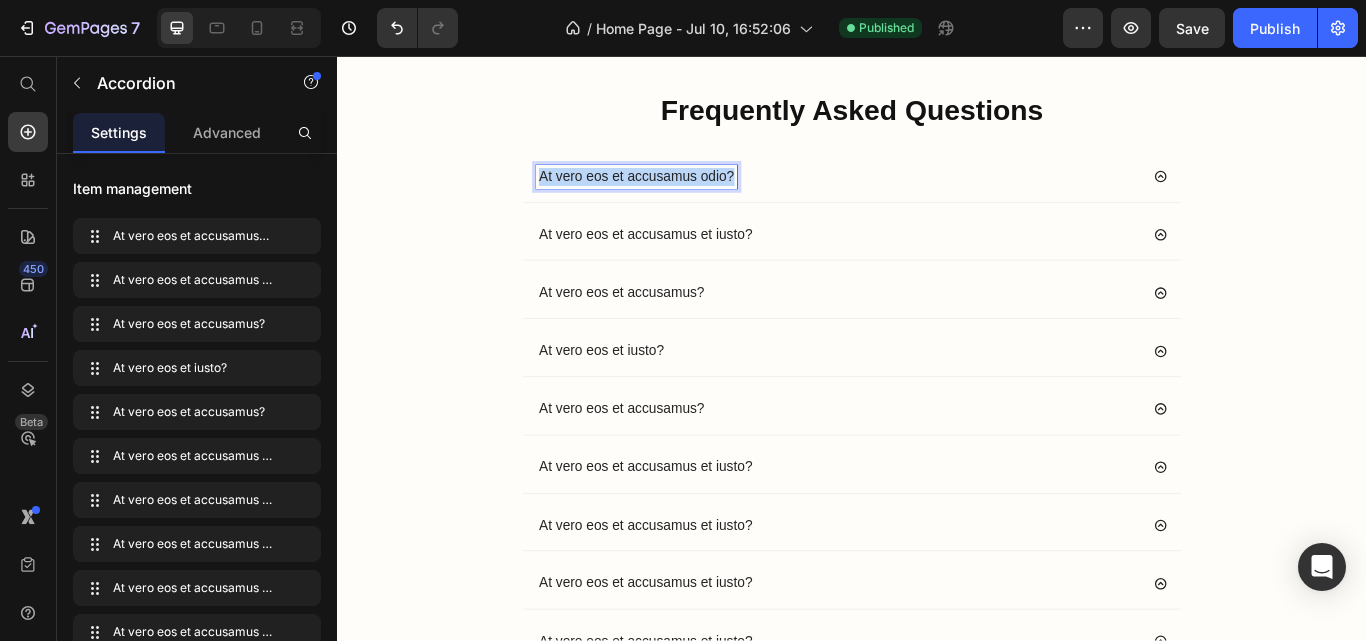 drag, startPoint x: 792, startPoint y: 190, endPoint x: 566, endPoint y: 192, distance: 226.00885 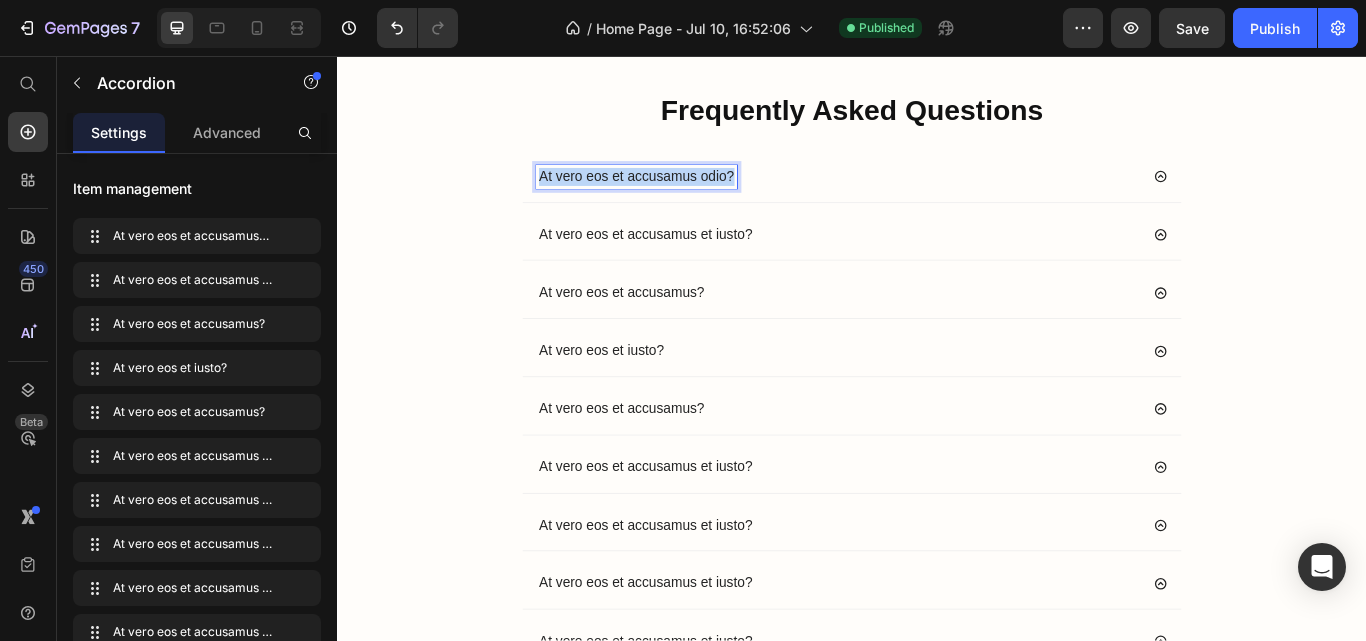 click on "At vero eos et accusamus odio?" at bounding box center [686, 197] 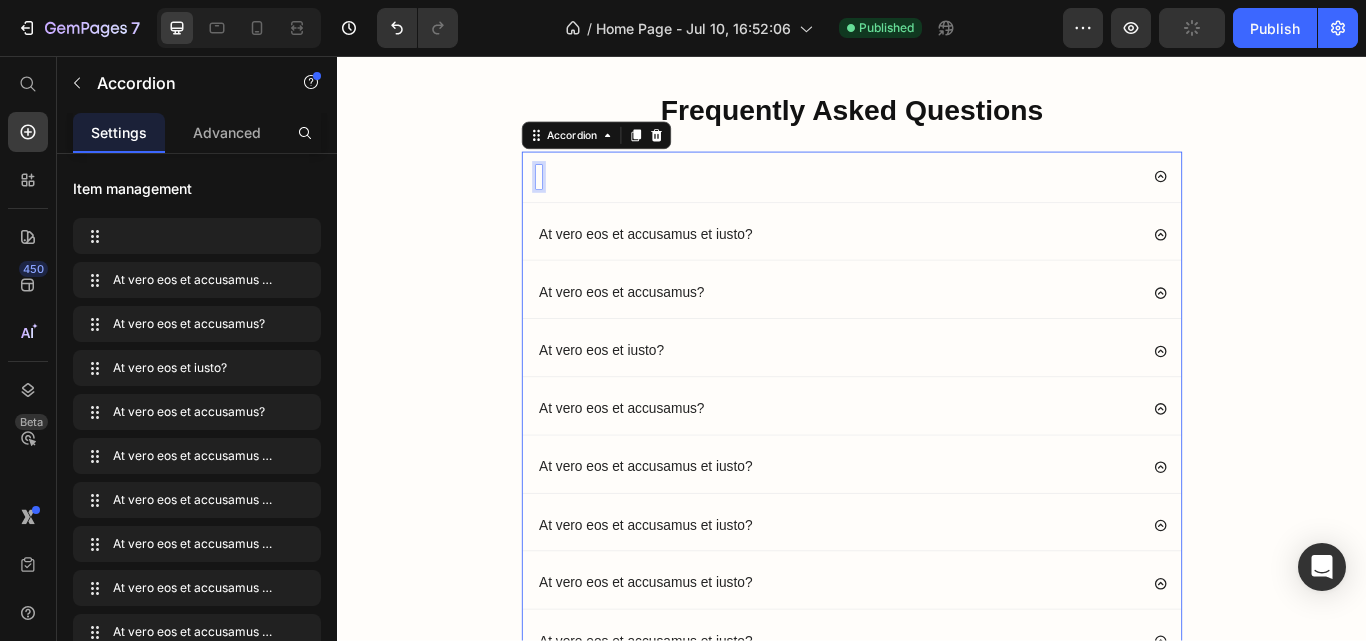 scroll, scrollTop: 8589, scrollLeft: 0, axis: vertical 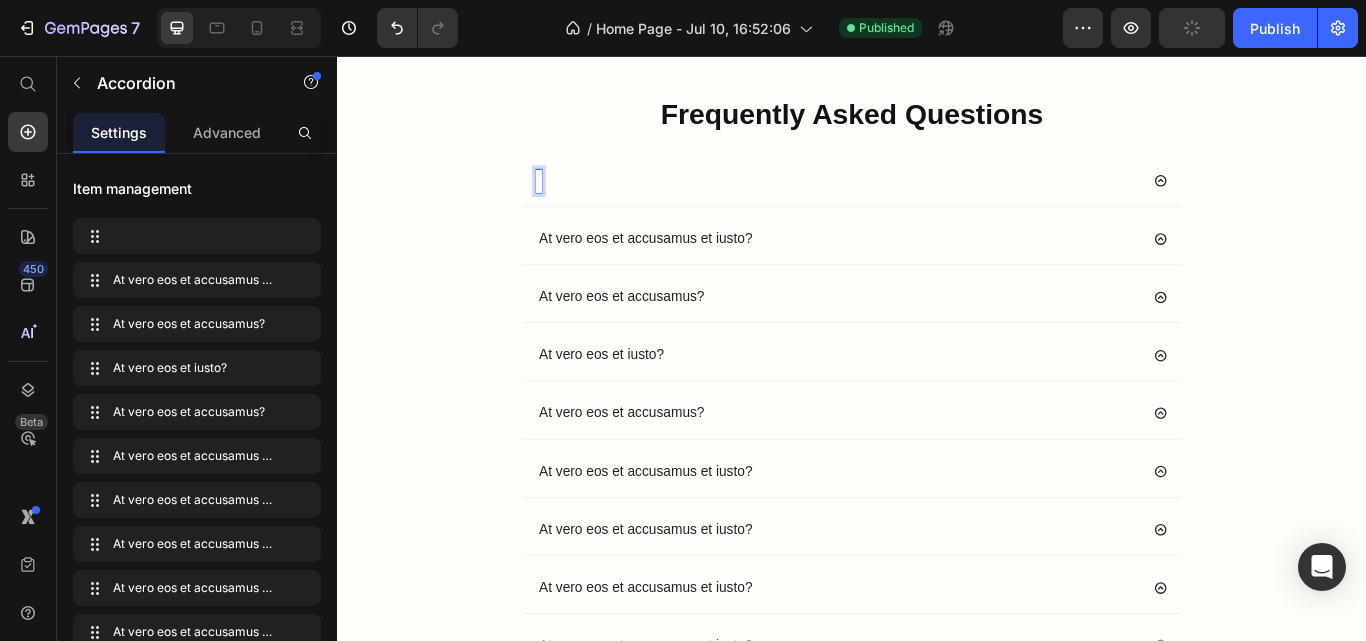 click at bounding box center (572, 202) 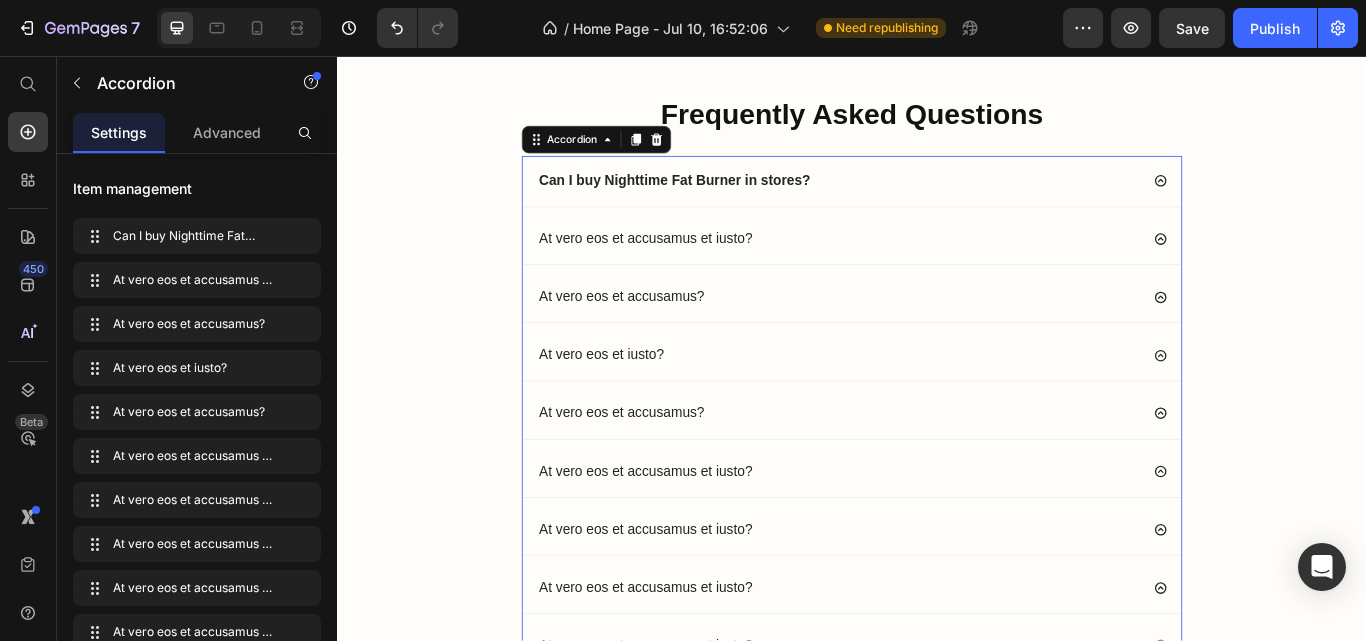 click 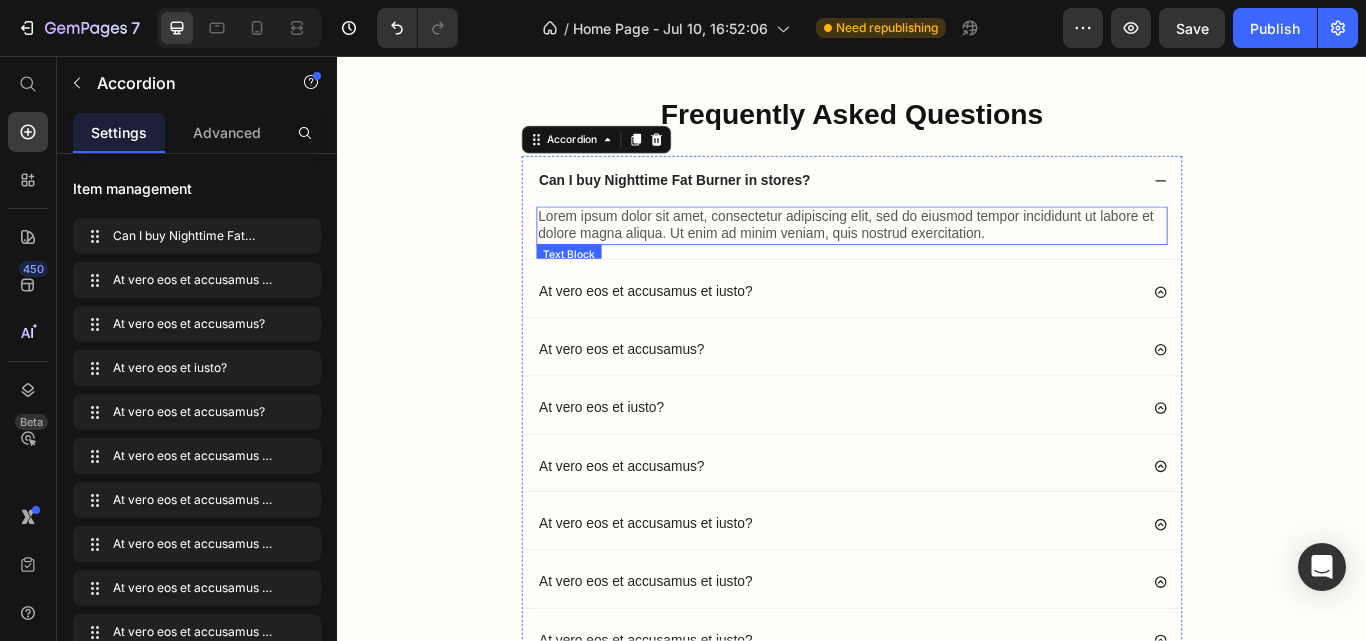 click on "Lorem ipsum dolor sit amet, consectetur adipiscing elit, sed do eiusmod tempor incididunt ut labore et dolore magna aliqua. Ut enim ad minim veniam, quis nostrud exercitation." at bounding box center (937, 255) 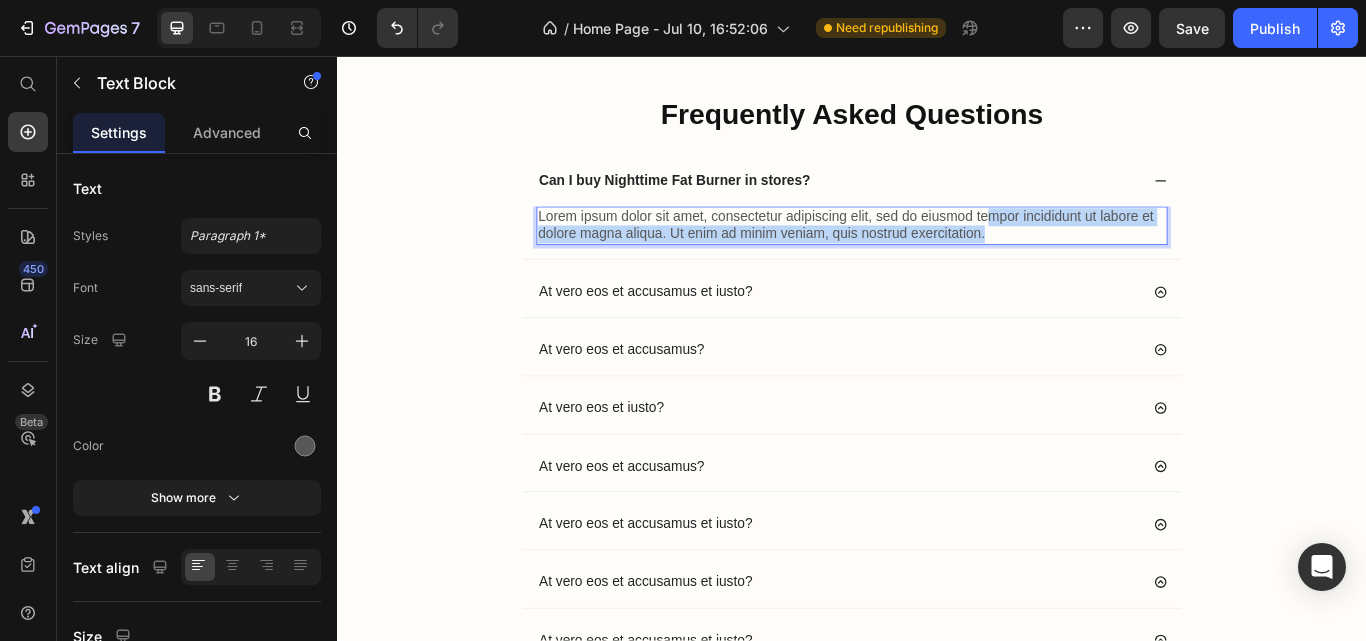 drag, startPoint x: 1091, startPoint y: 250, endPoint x: 1100, endPoint y: 261, distance: 14.21267 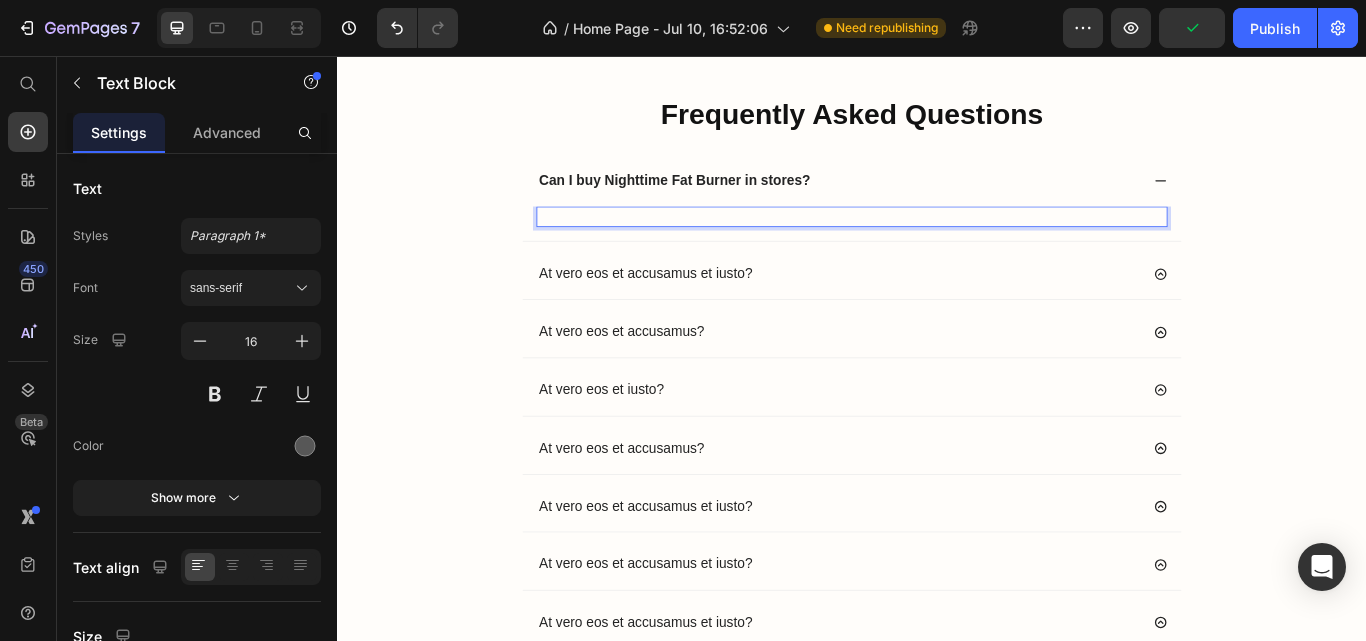 click at bounding box center (937, 244) 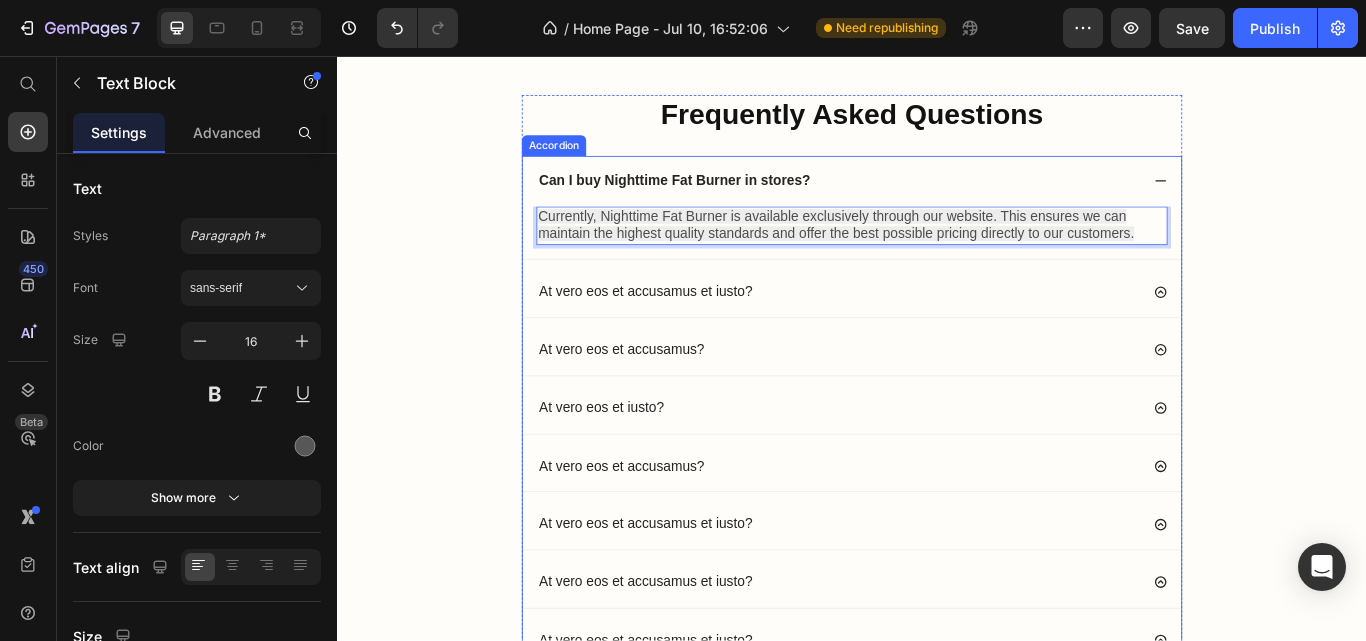 click 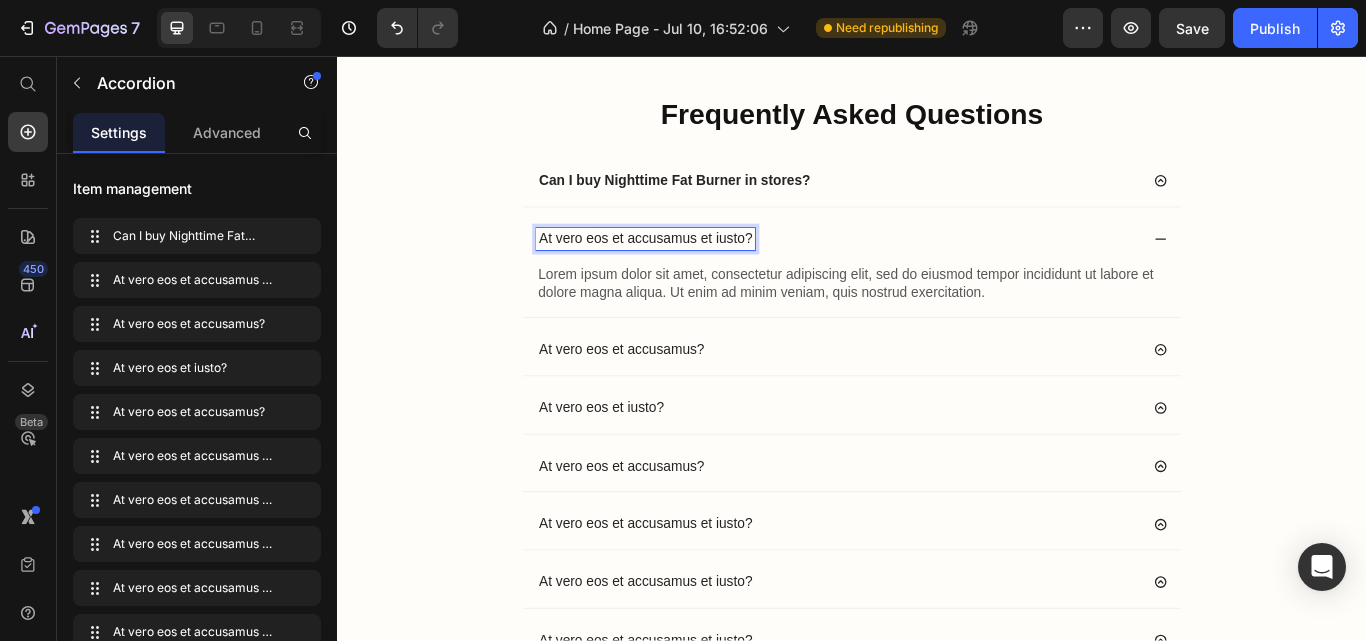 click on "At vero eos et accusamus et iusto?" at bounding box center (696, 270) 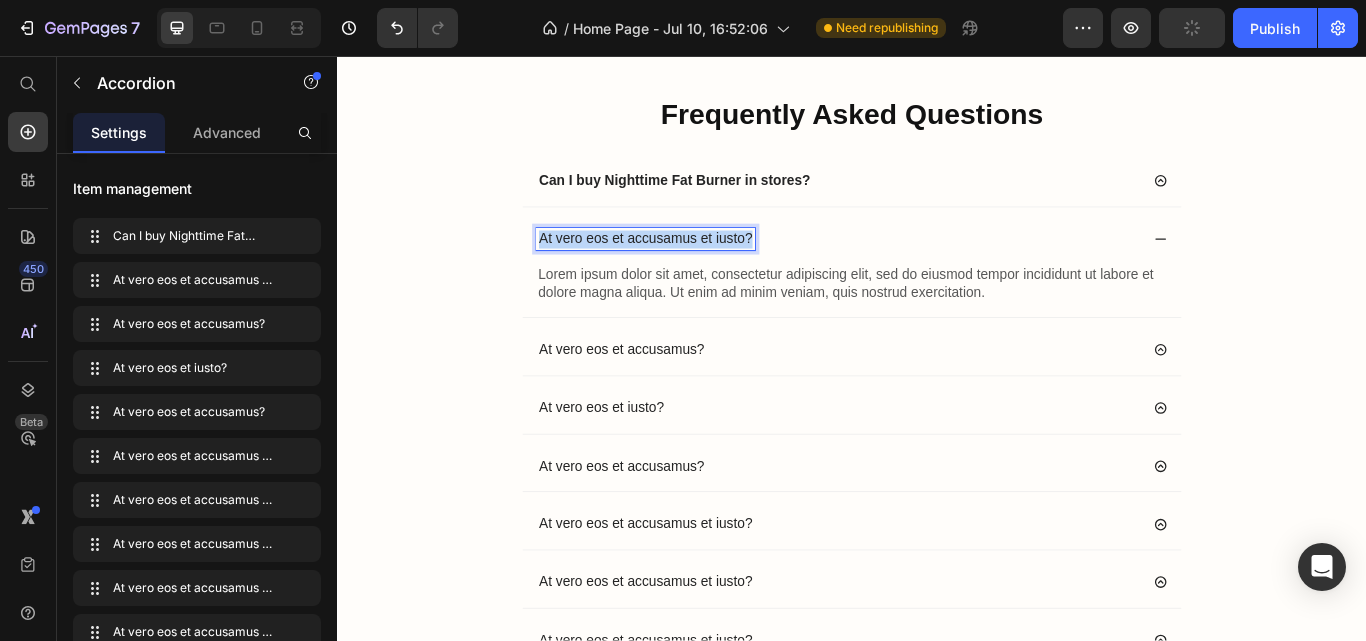 drag, startPoint x: 812, startPoint y: 264, endPoint x: 552, endPoint y: 263, distance: 260.00192 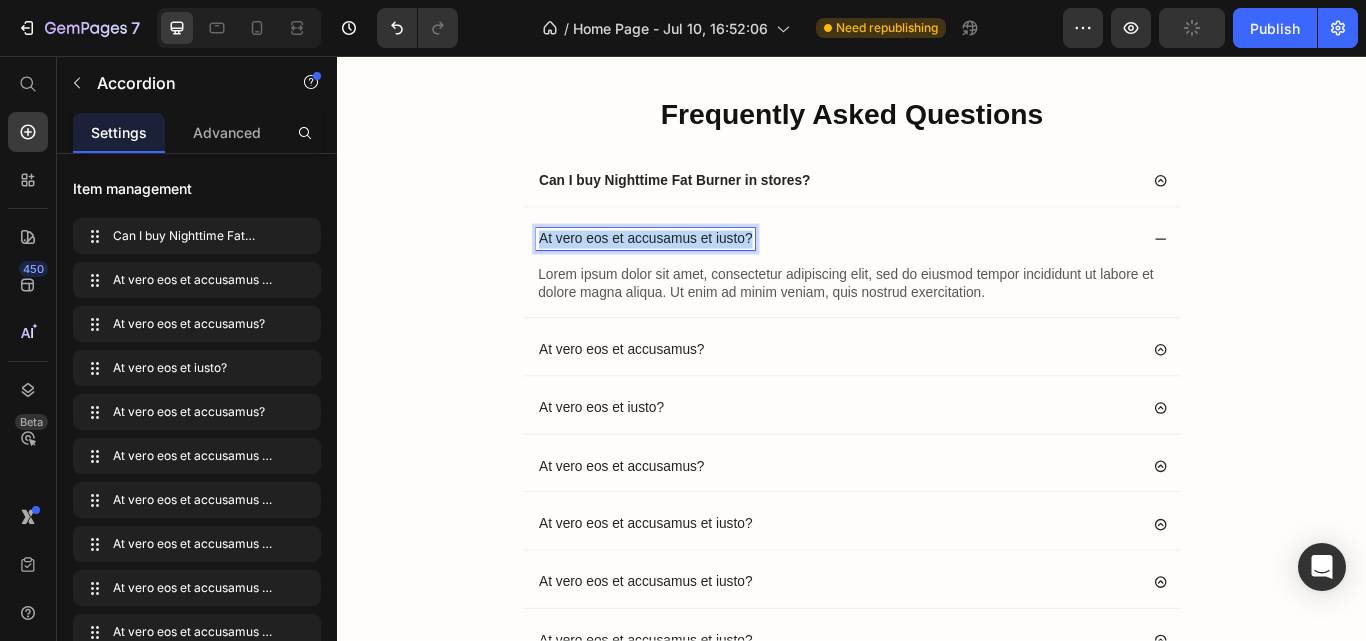 click on "At vero eos et accusamus et iusto?" at bounding box center [937, 270] 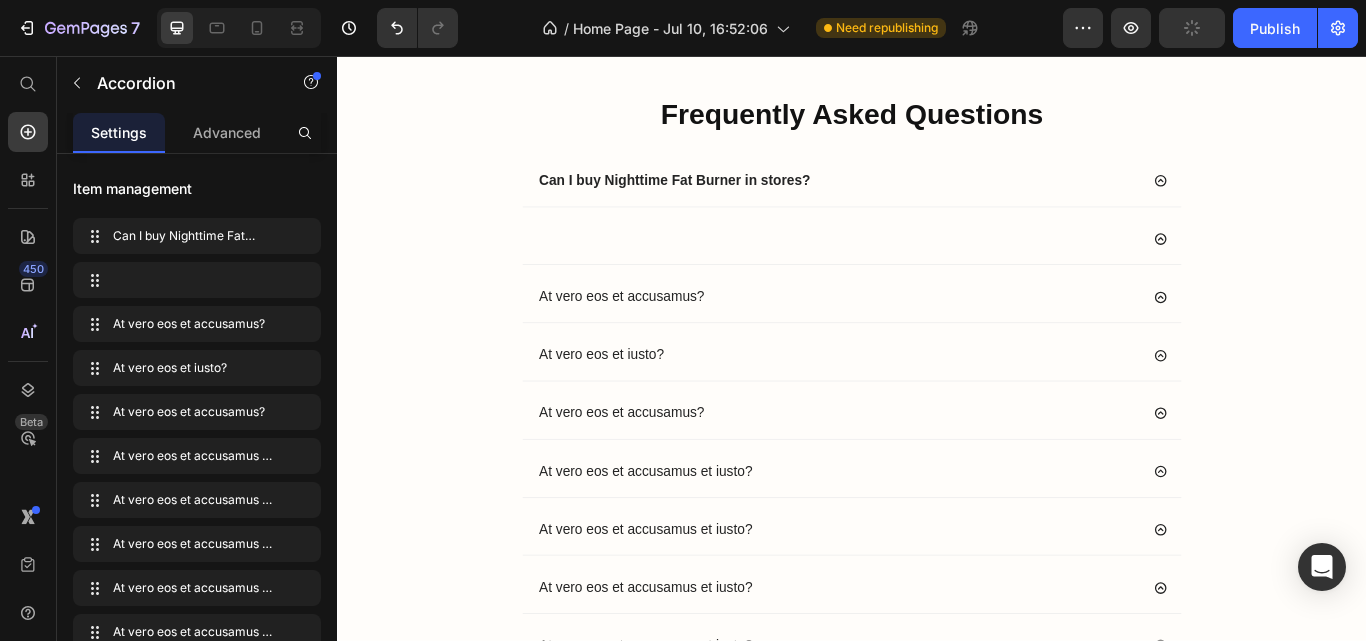 scroll, scrollTop: 8584, scrollLeft: 0, axis: vertical 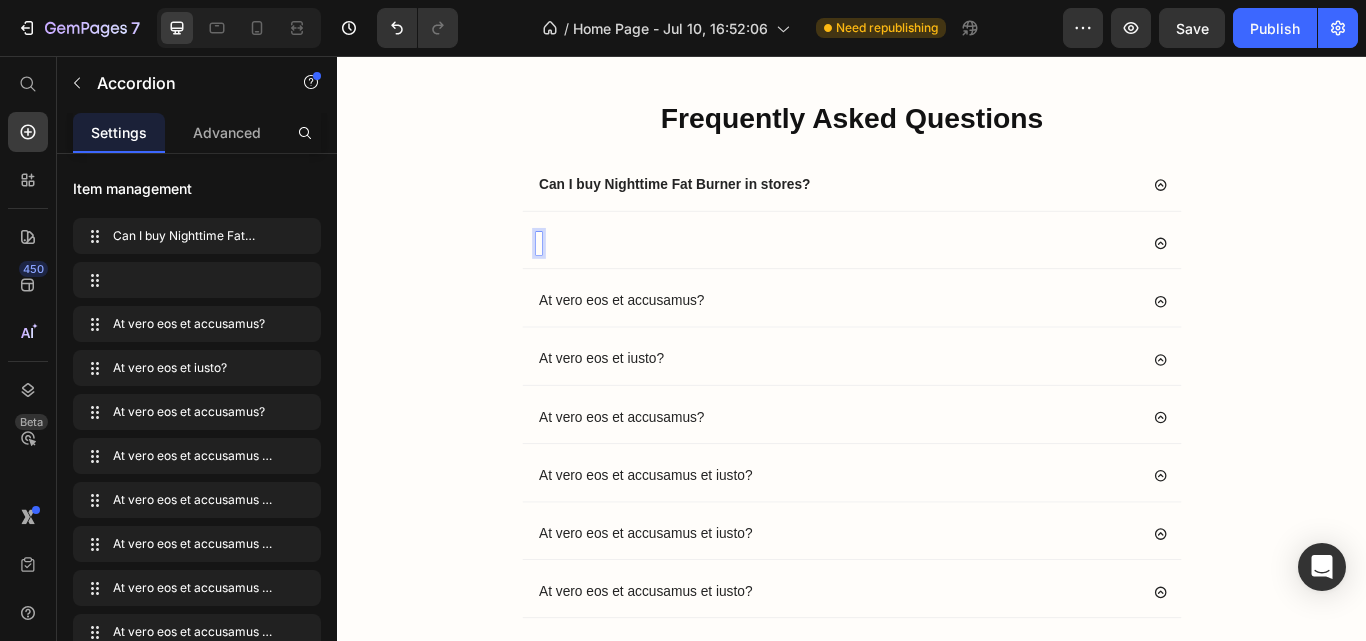 click at bounding box center (572, 275) 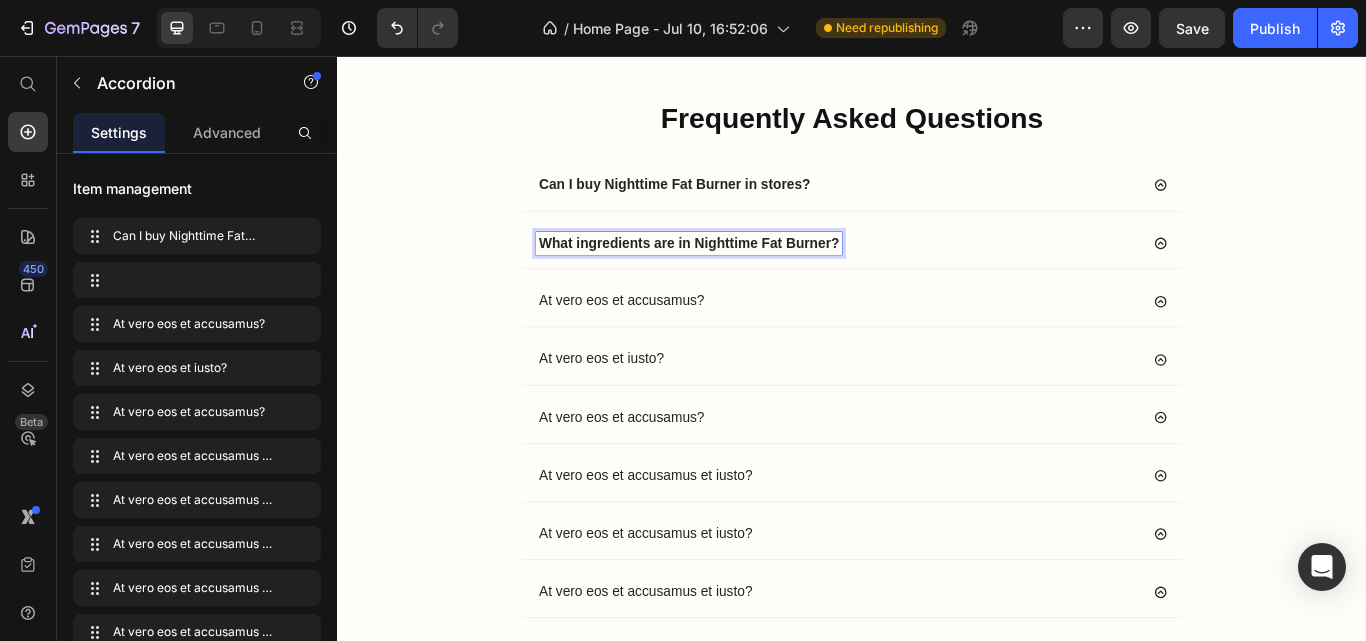 click 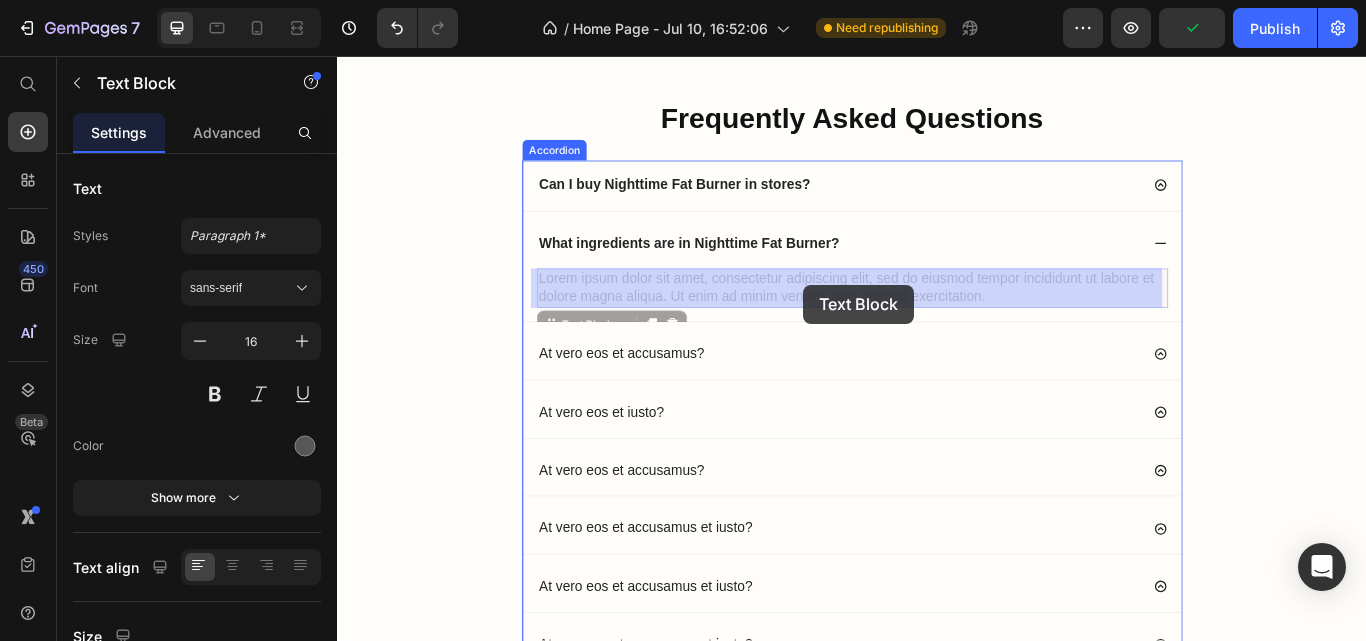 drag, startPoint x: 1086, startPoint y: 335, endPoint x: 966, endPoint y: 317, distance: 121.34249 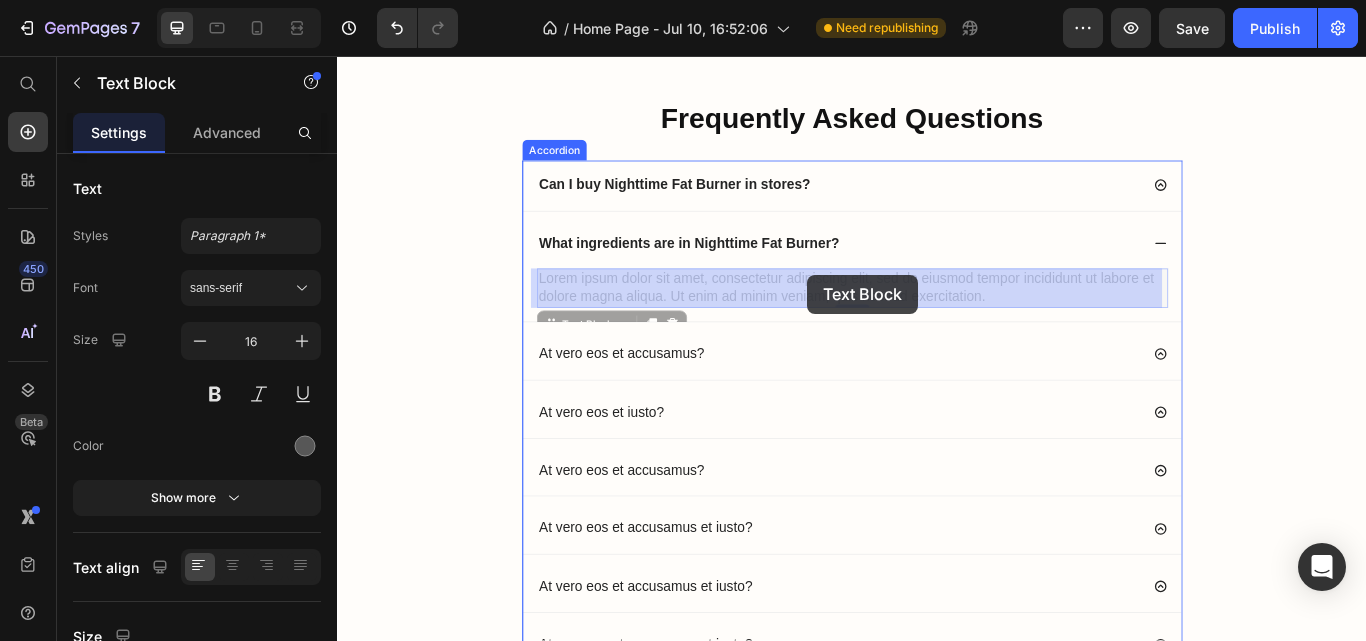 drag, startPoint x: 1097, startPoint y: 330, endPoint x: 885, endPoint y: 311, distance: 212.84972 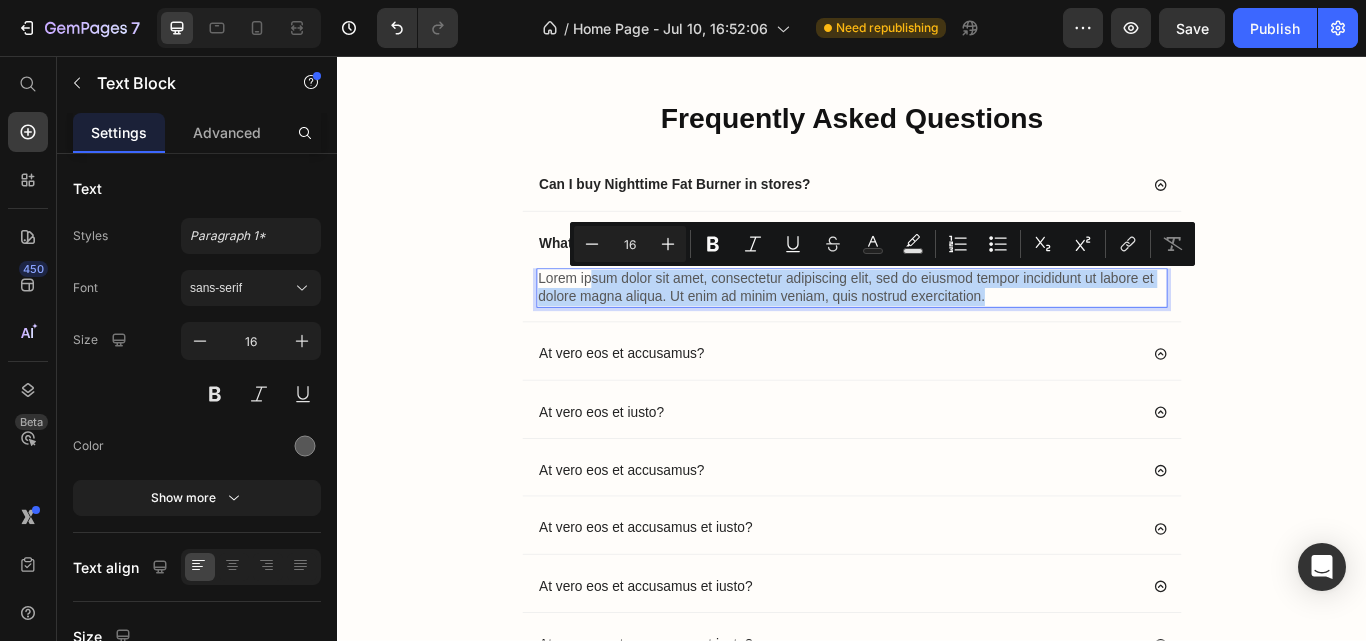 drag, startPoint x: 1102, startPoint y: 328, endPoint x: 621, endPoint y: 314, distance: 481.2037 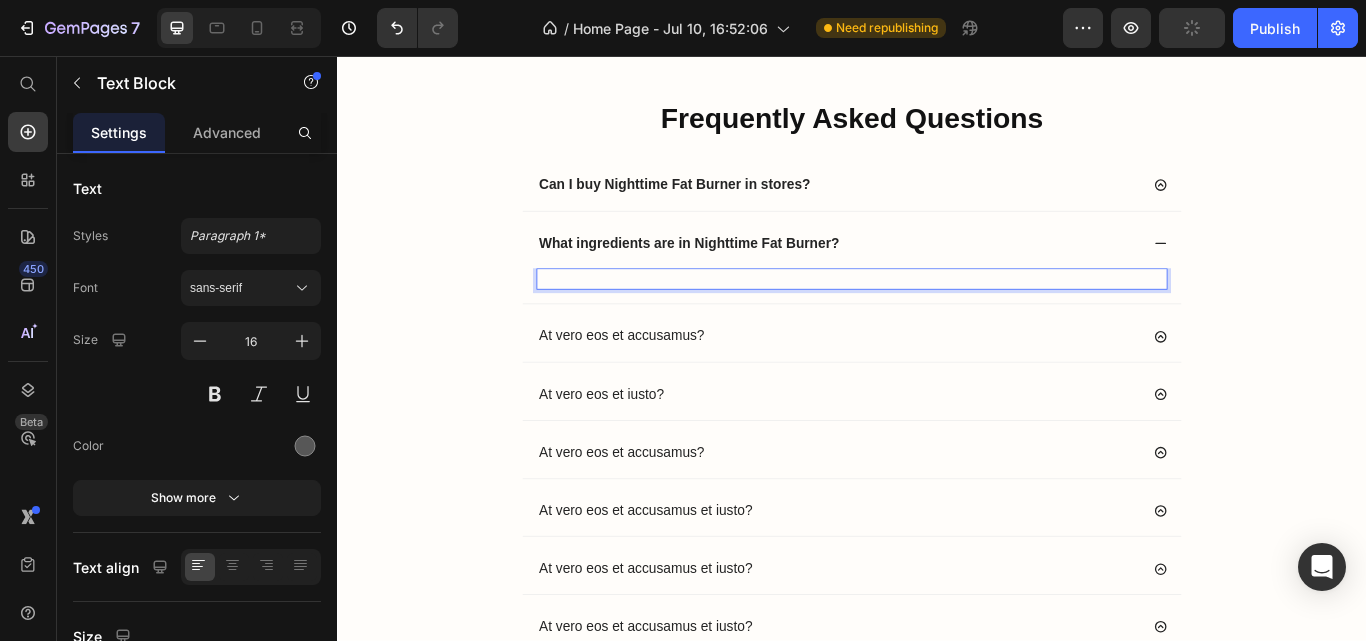 click at bounding box center [937, 316] 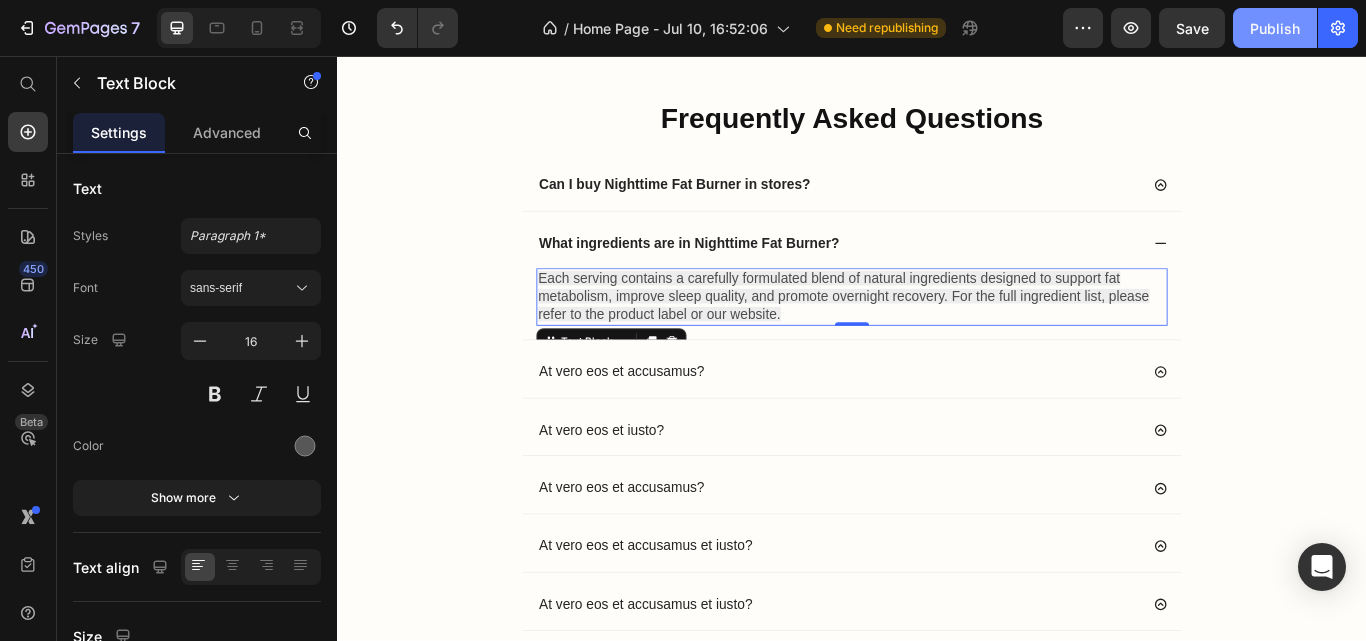 click on "Publish" 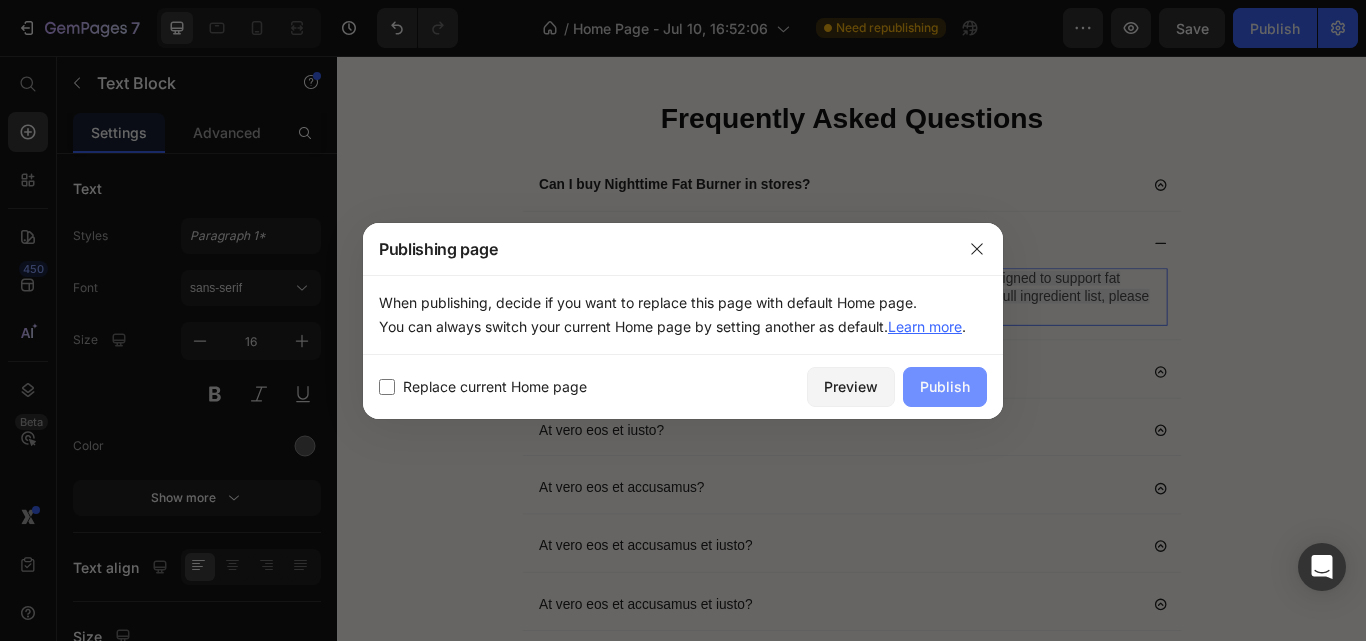 click on "Publish" at bounding box center [945, 386] 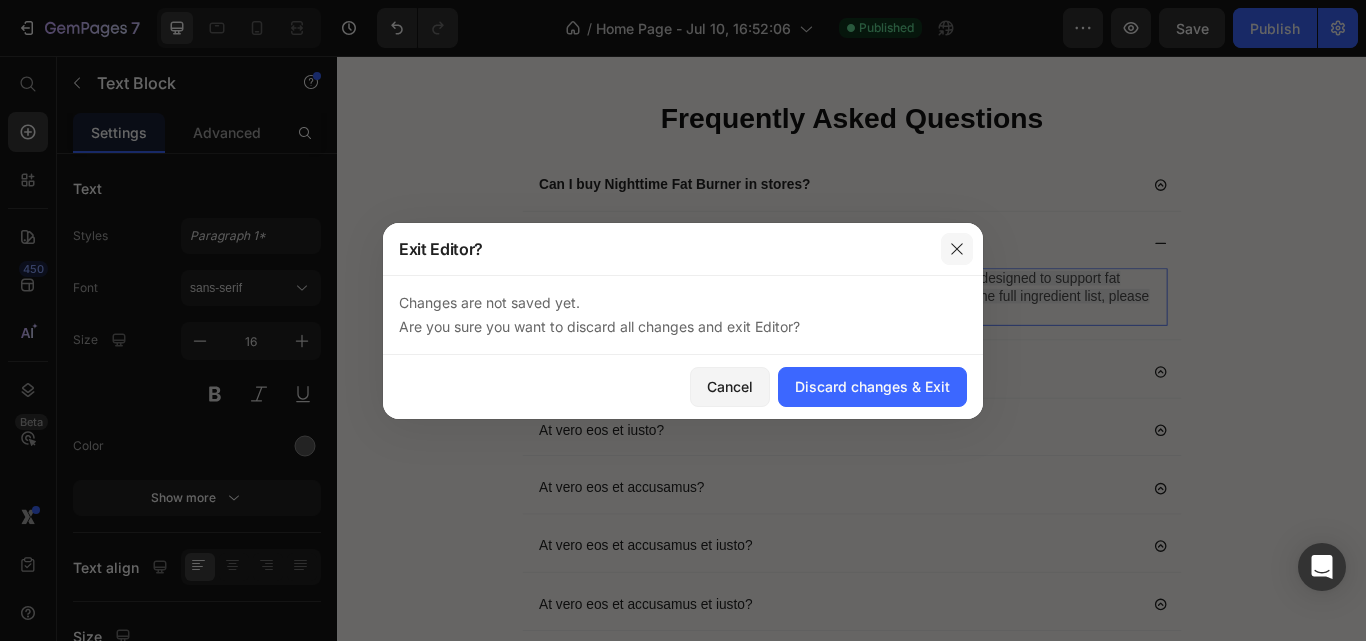 click at bounding box center [957, 249] 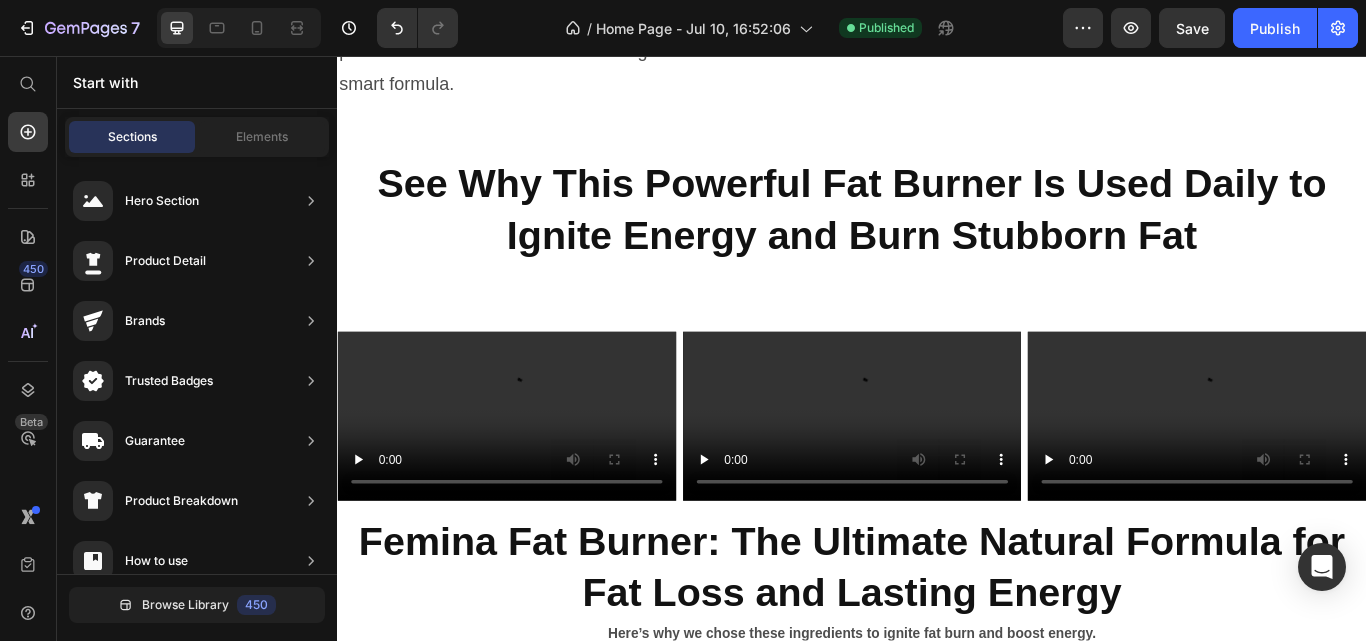 scroll, scrollTop: 3978, scrollLeft: 0, axis: vertical 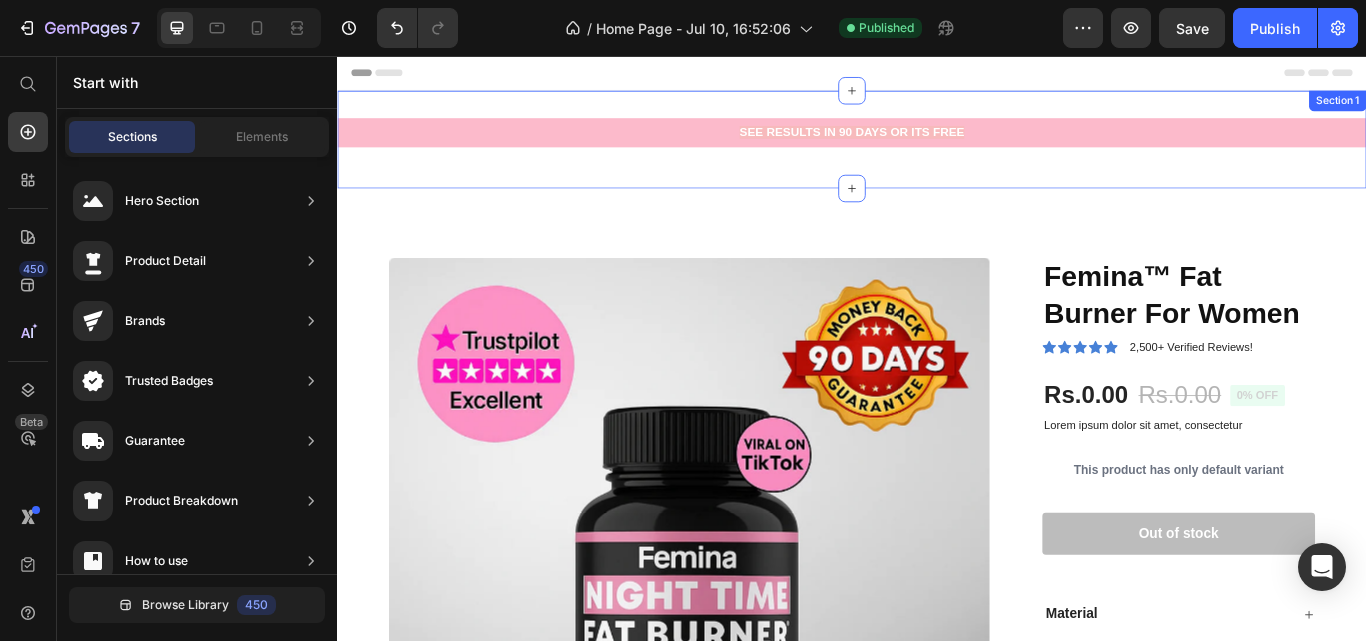click on "SEE RESULTS IN 90 DAYS OR ITS FREE Text Block Row Section 1" at bounding box center [937, 154] 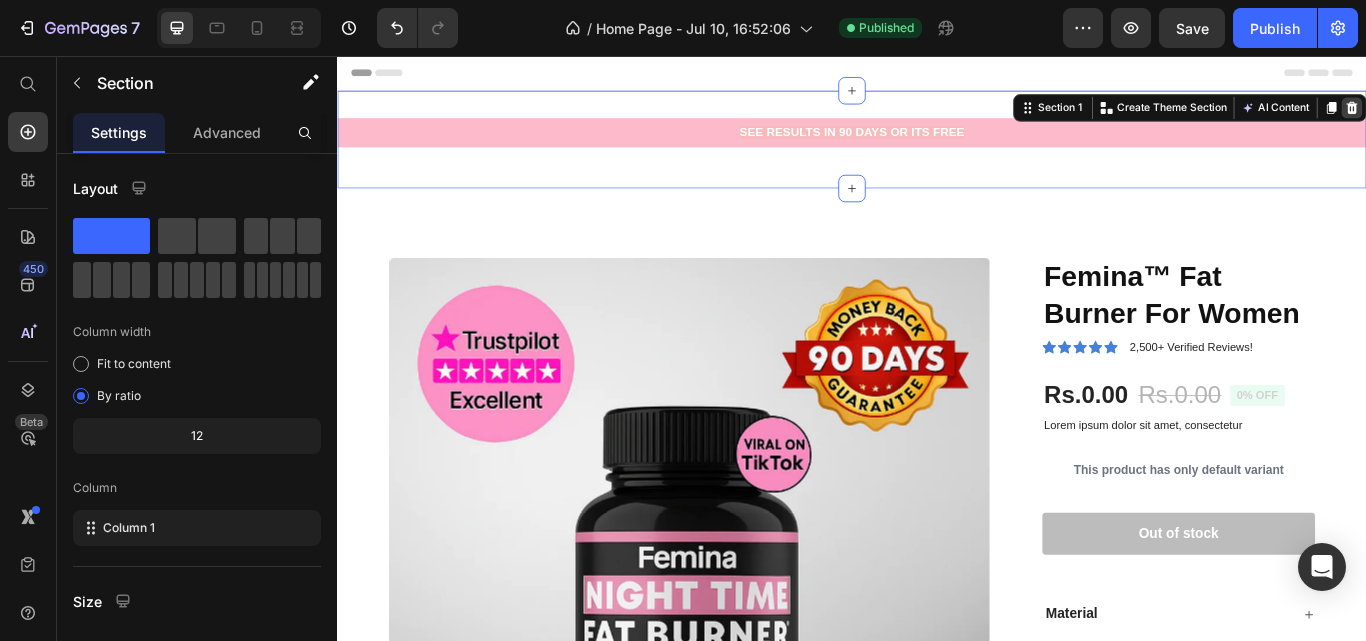 click 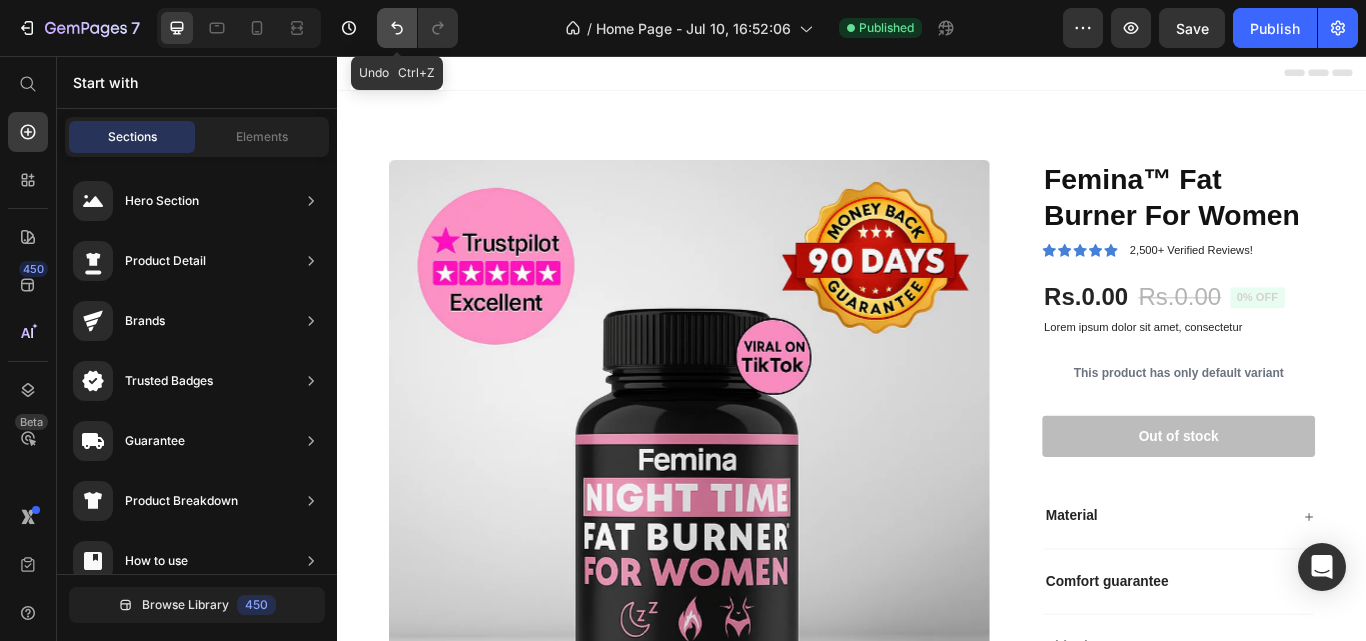 click 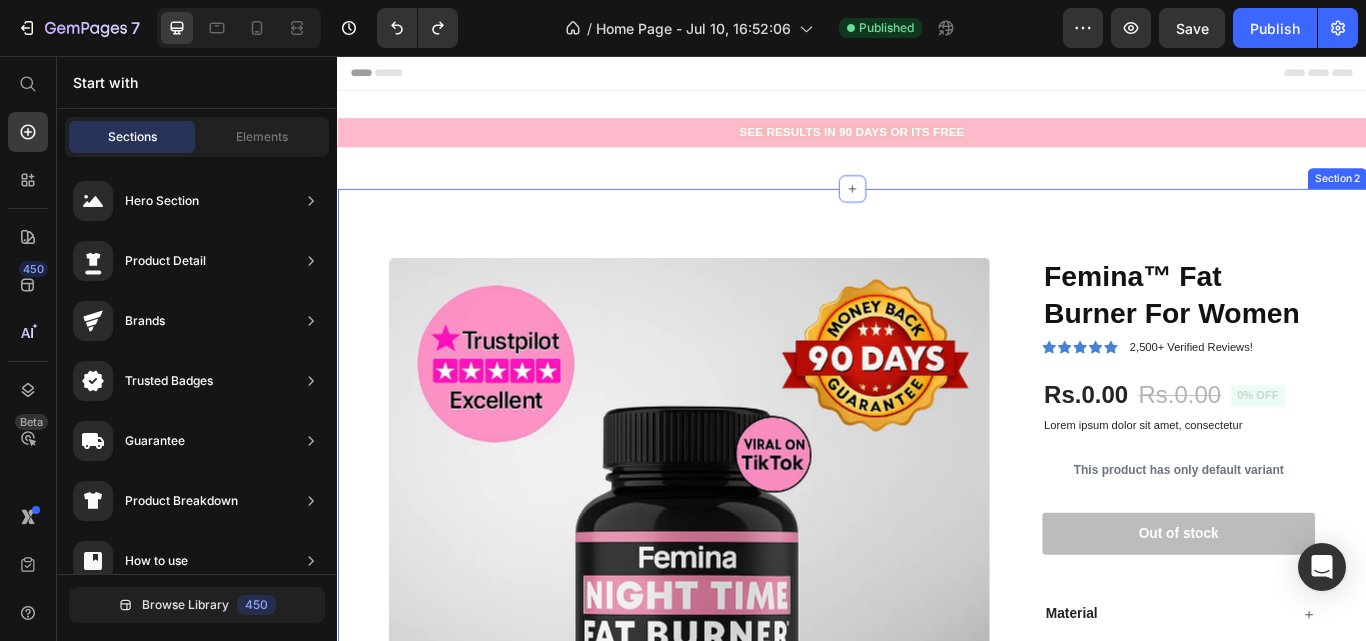 click on "Product Images Femina™ Fat Burner For Women Product Title Icon Icon Icon Icon Icon Icon List 2,500+ Verified Reviews! Text Block Row Rs.0.00 Product Price Rs.0.00 Product Price 0% off Product Badge Row Lorem ipsum dolor sit amet, consectetur  Text Block This product has only default variant Product Variants & Swatches 1 Product Quantity Row Out of stock Add to Cart Row
Material
Comfort guarantee
Shipping Accordion Row Product Section 2" at bounding box center (937, 641) 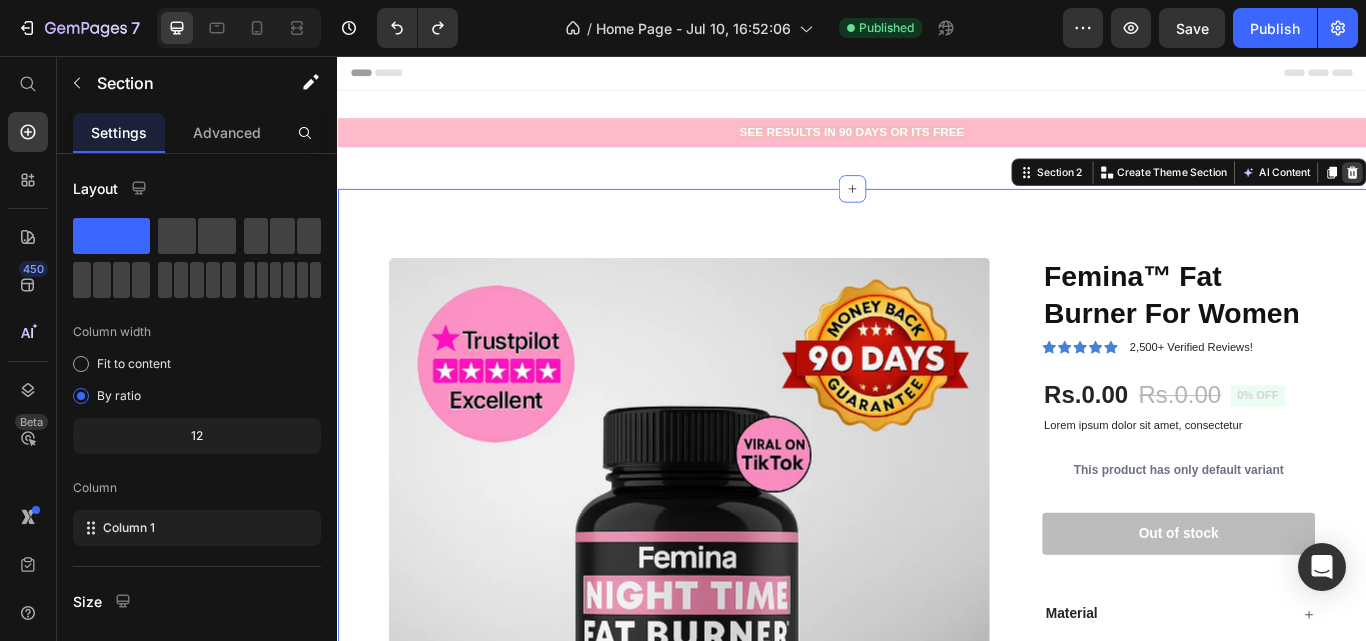 click 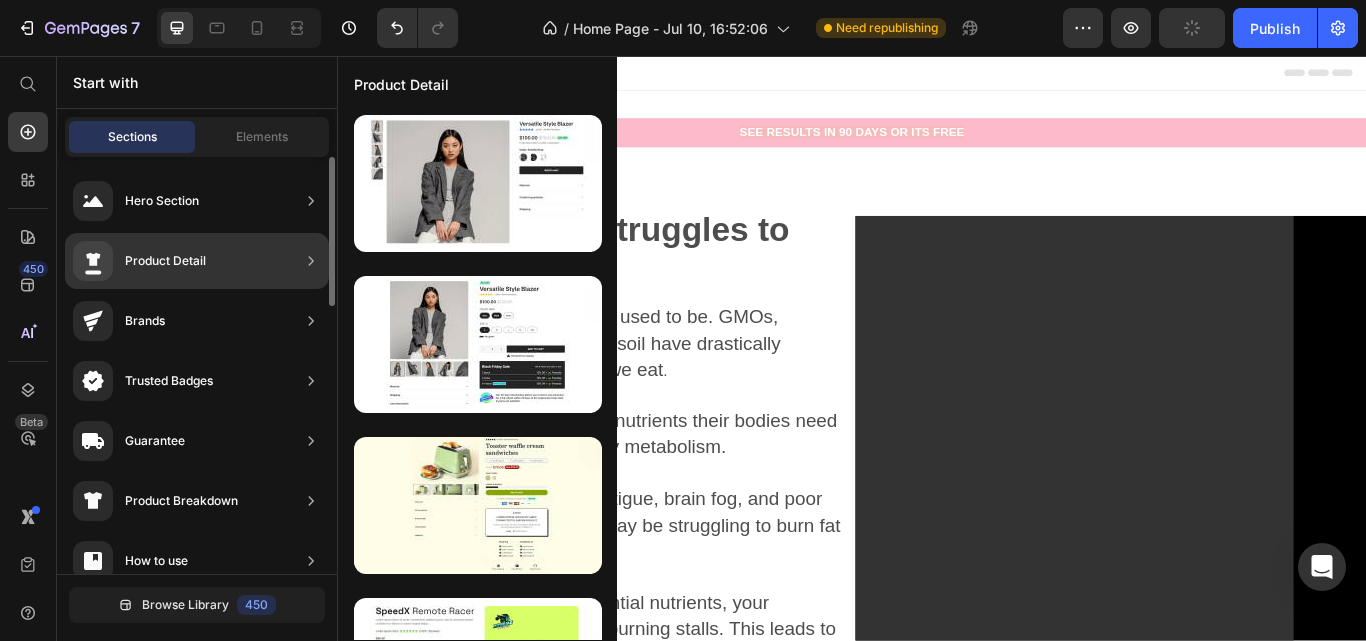click on "Product Detail" 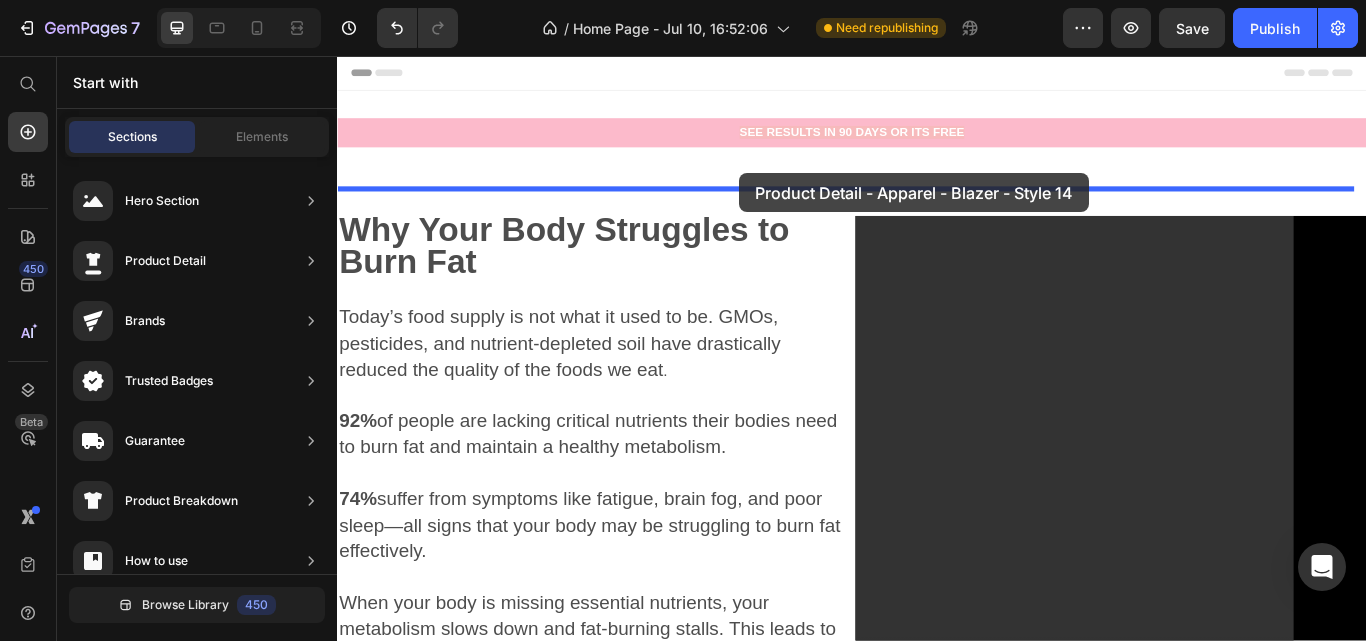 drag, startPoint x: 839, startPoint y: 300, endPoint x: 810, endPoint y: 192, distance: 111.82576 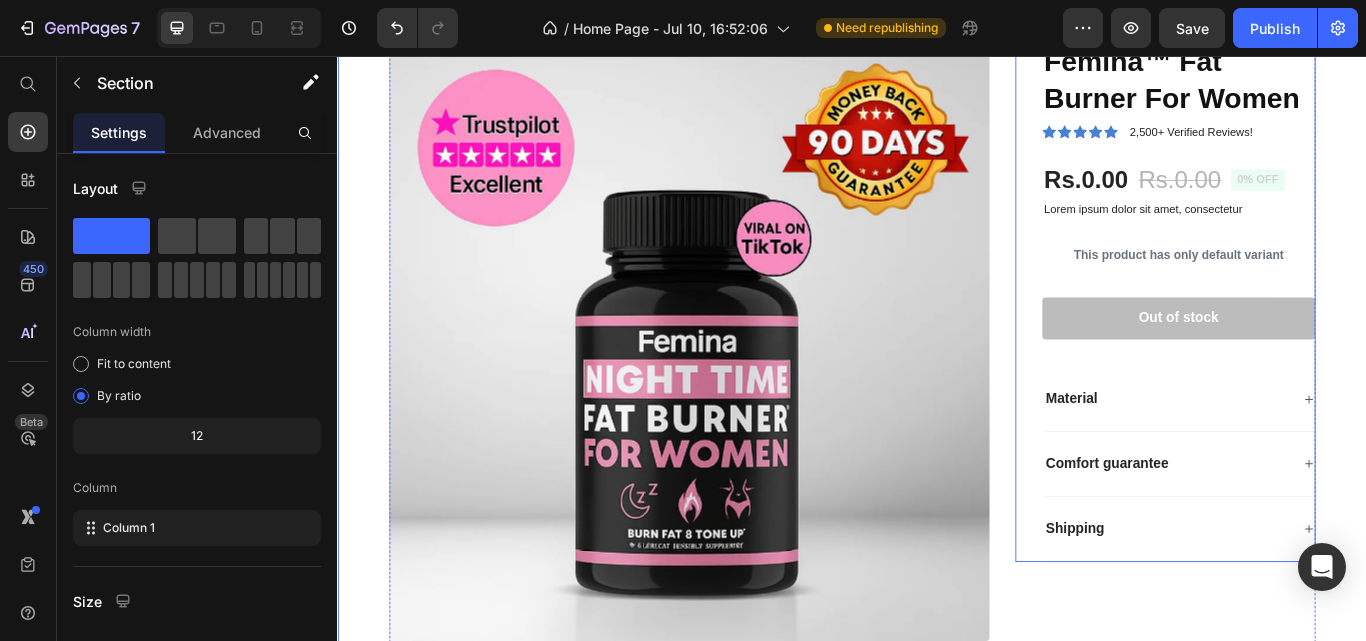 scroll, scrollTop: 358, scrollLeft: 0, axis: vertical 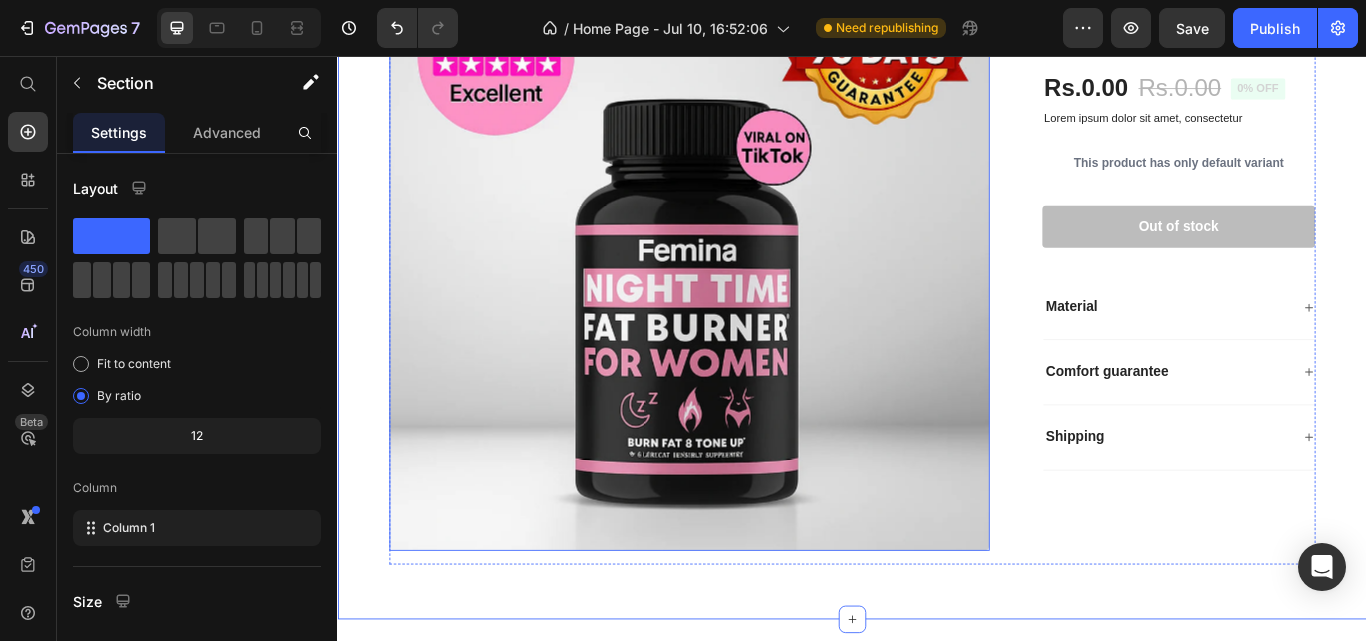 click at bounding box center (747, 283) 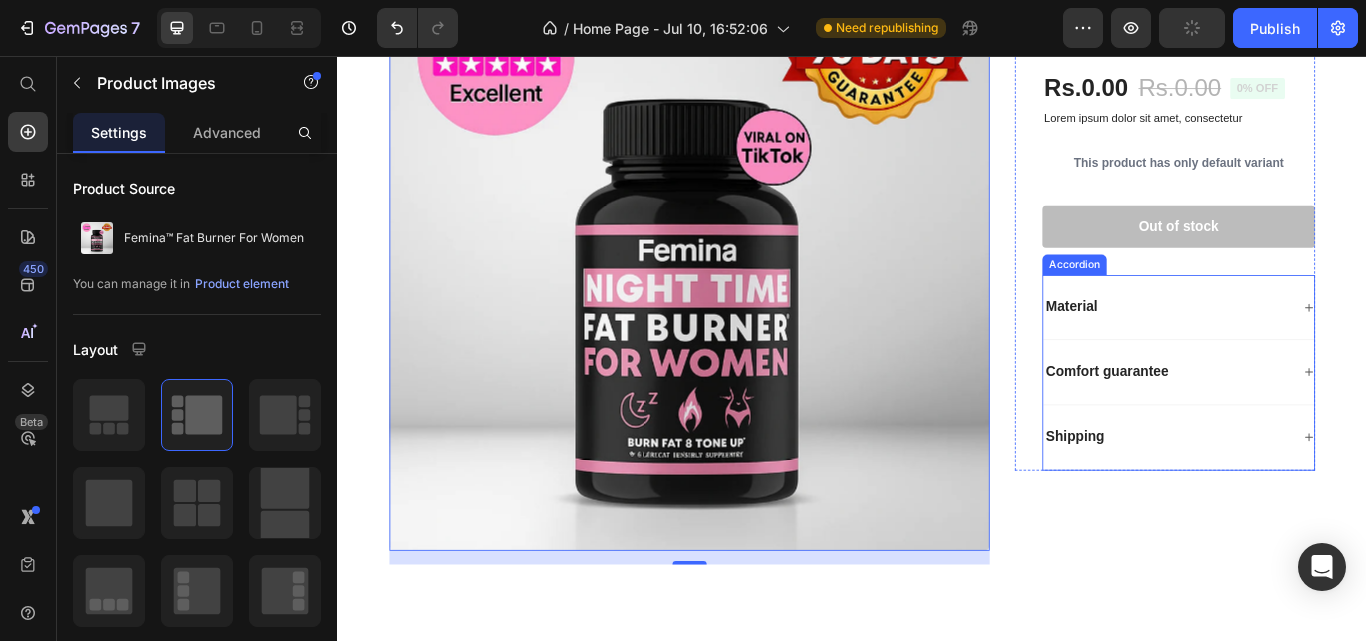 click on "Material" at bounding box center (1304, 349) 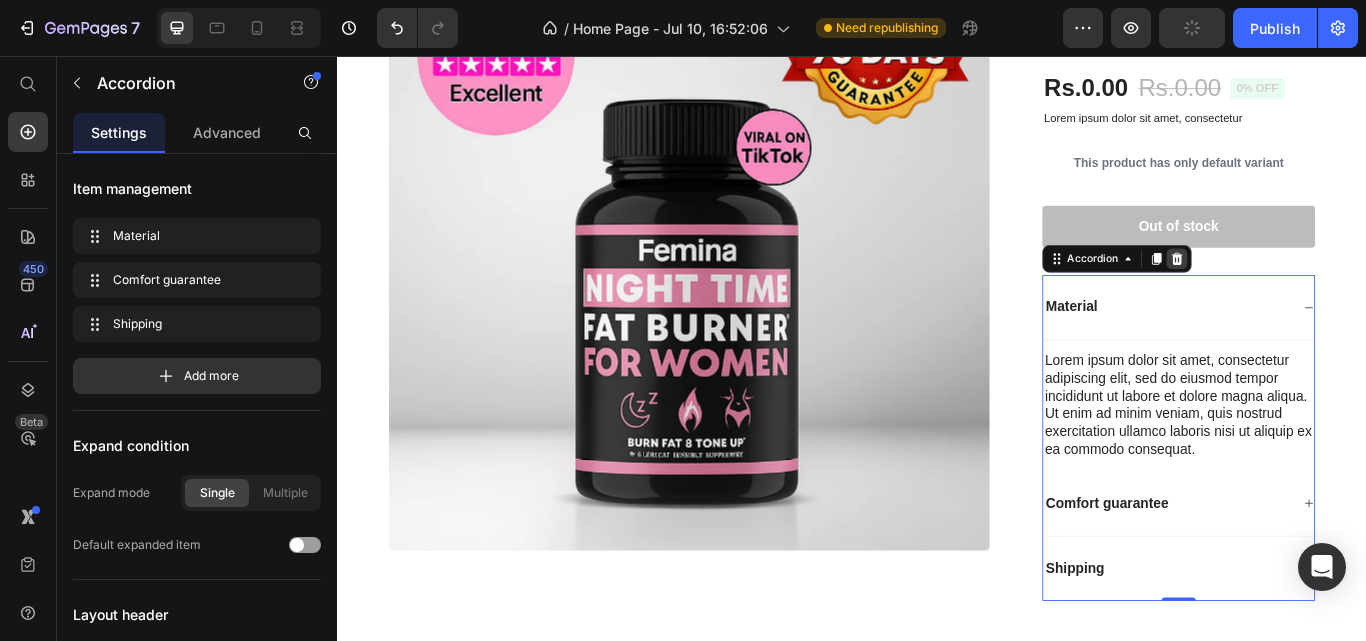 click at bounding box center [1316, 293] 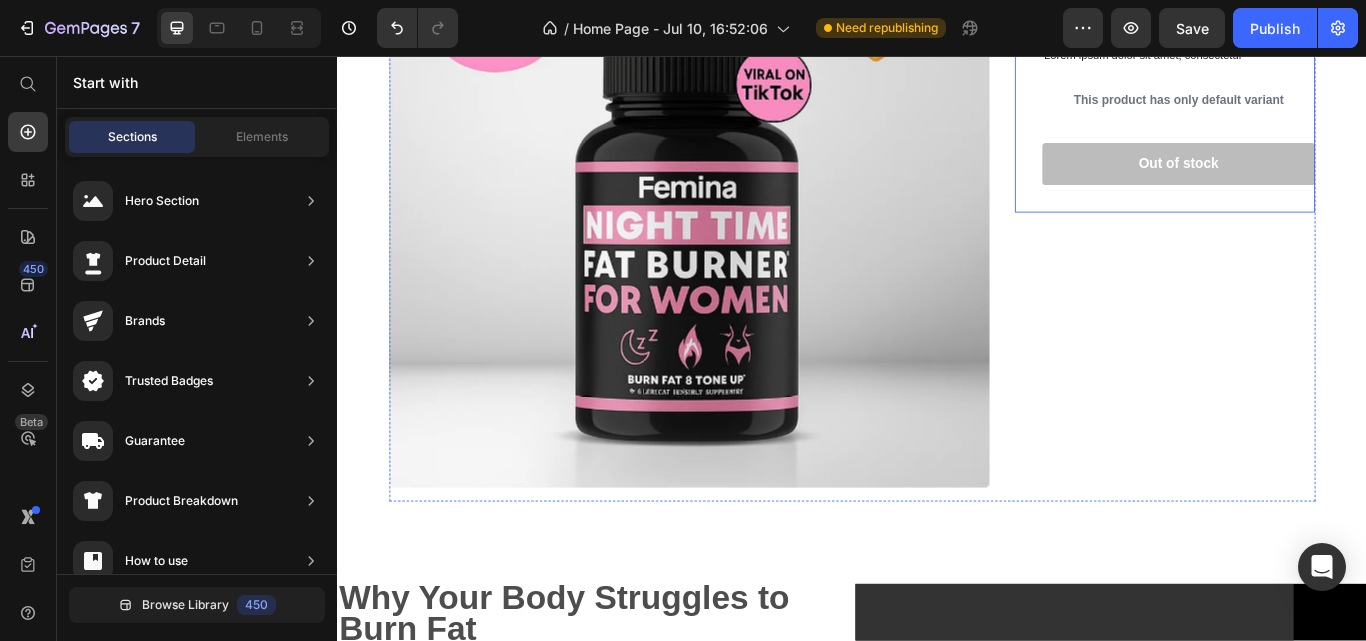 scroll, scrollTop: 432, scrollLeft: 0, axis: vertical 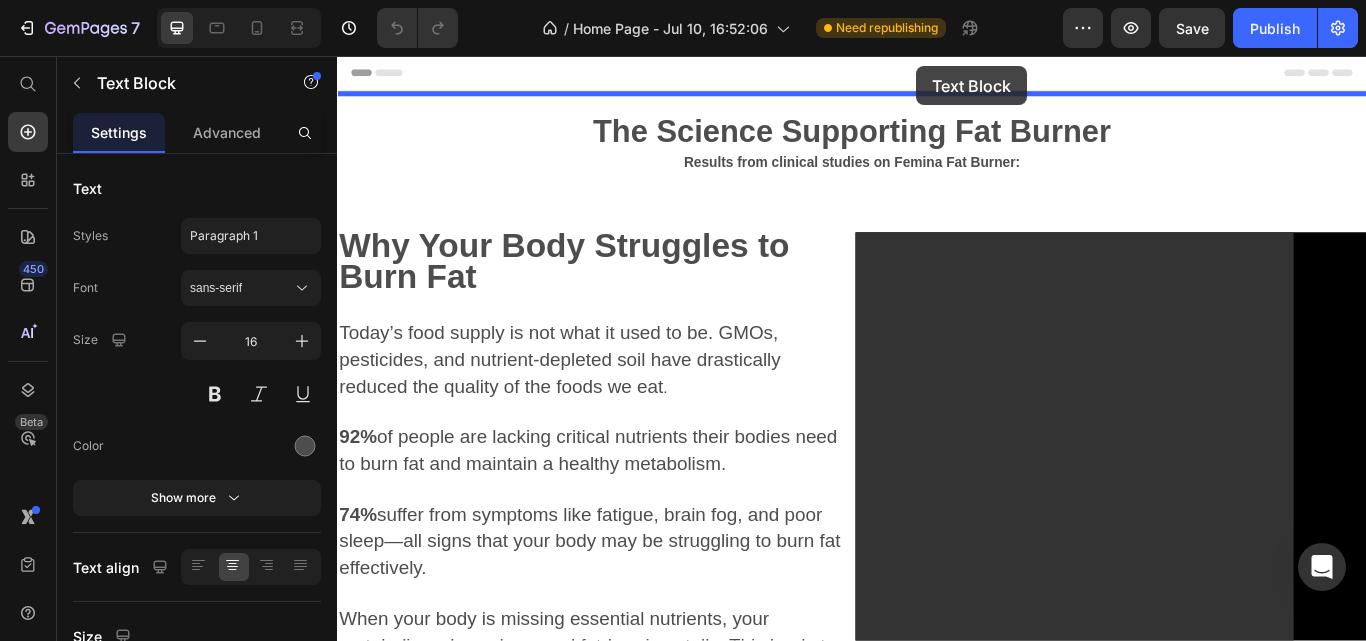 drag, startPoint x: 1145, startPoint y: 382, endPoint x: 1001, endPoint y: 68, distance: 345.44464 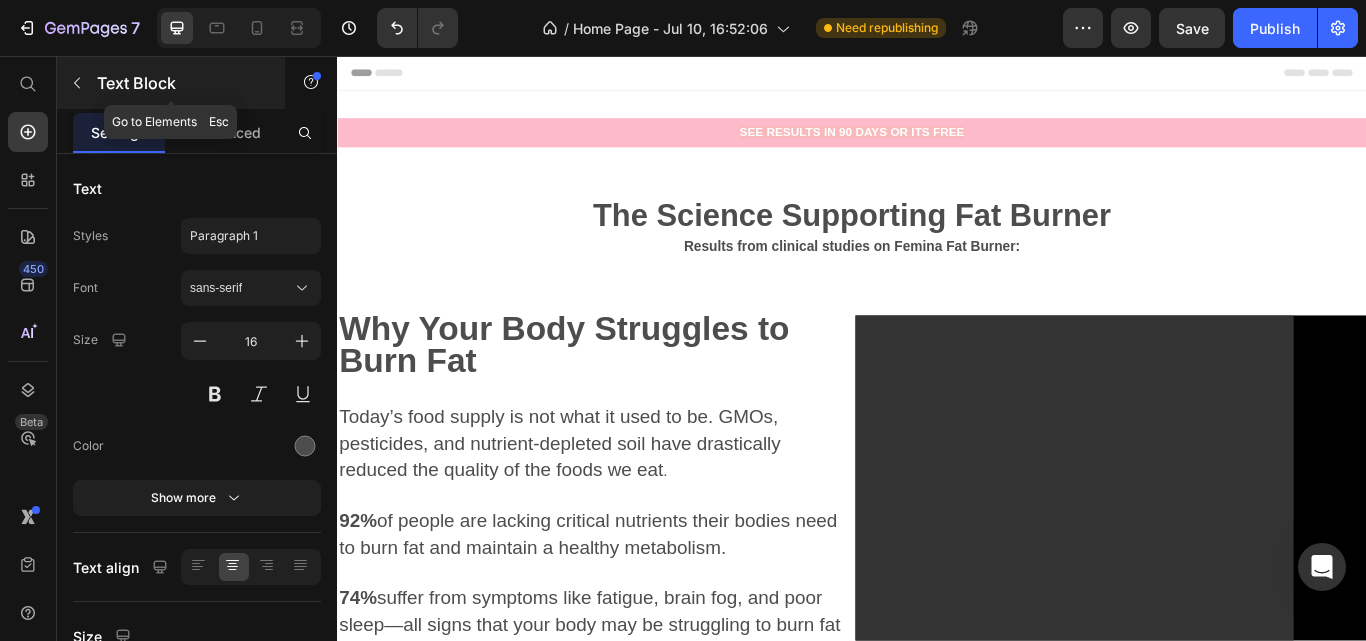 click 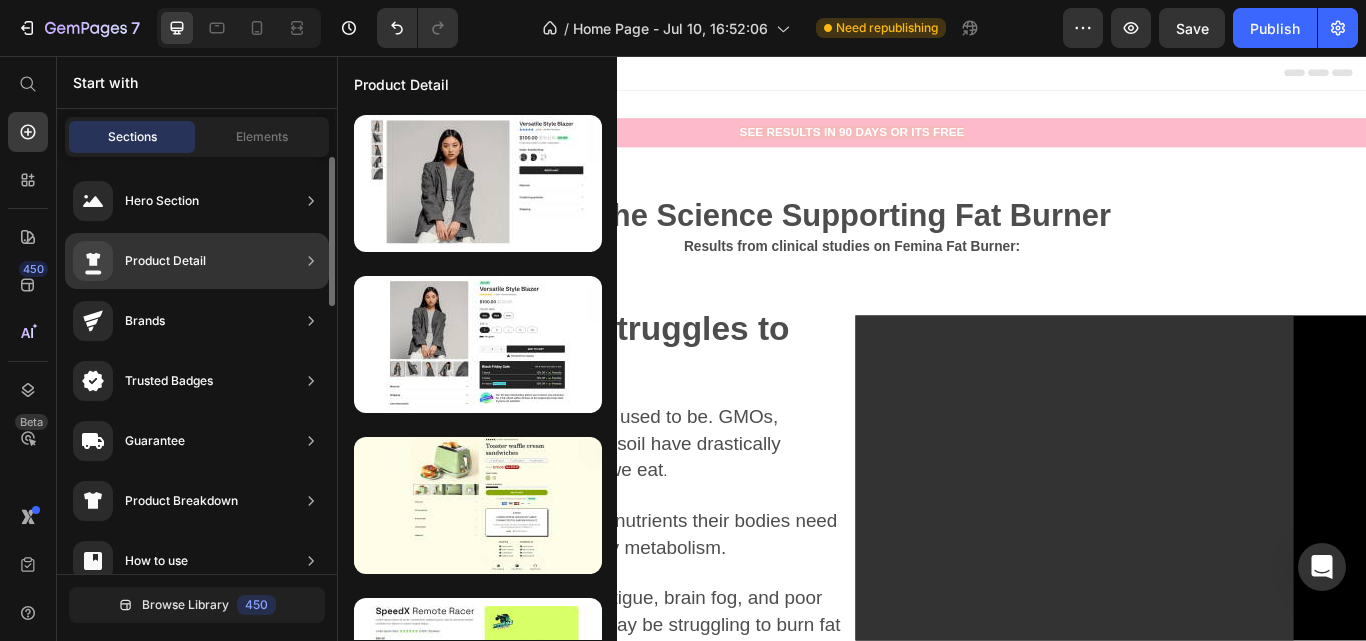 click on "Product Detail" at bounding box center (139, 261) 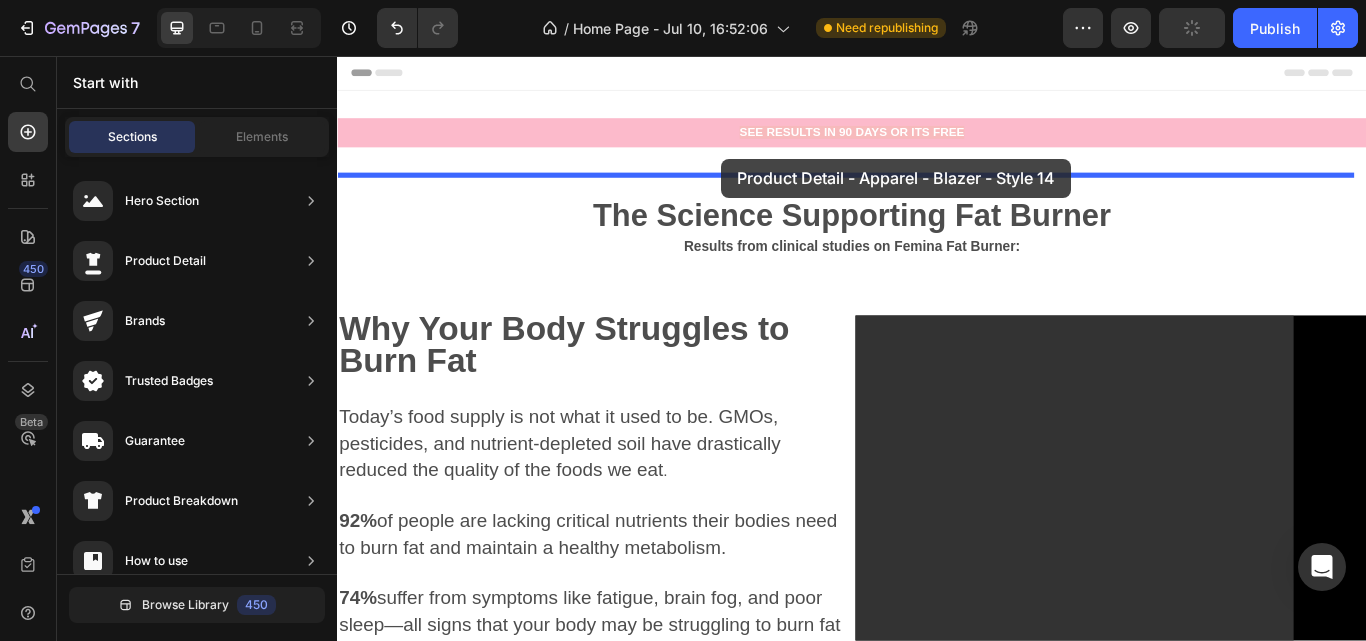 drag, startPoint x: 771, startPoint y: 264, endPoint x: 819, endPoint y: 177, distance: 99.36297 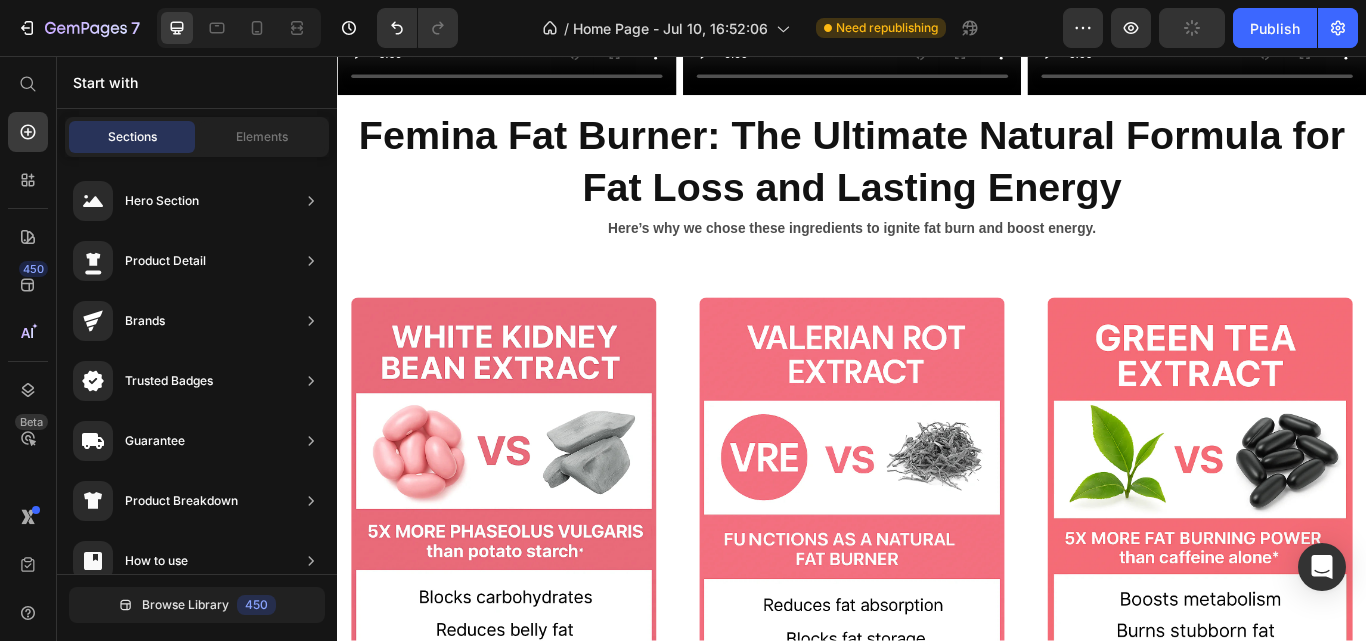 scroll, scrollTop: 4086, scrollLeft: 0, axis: vertical 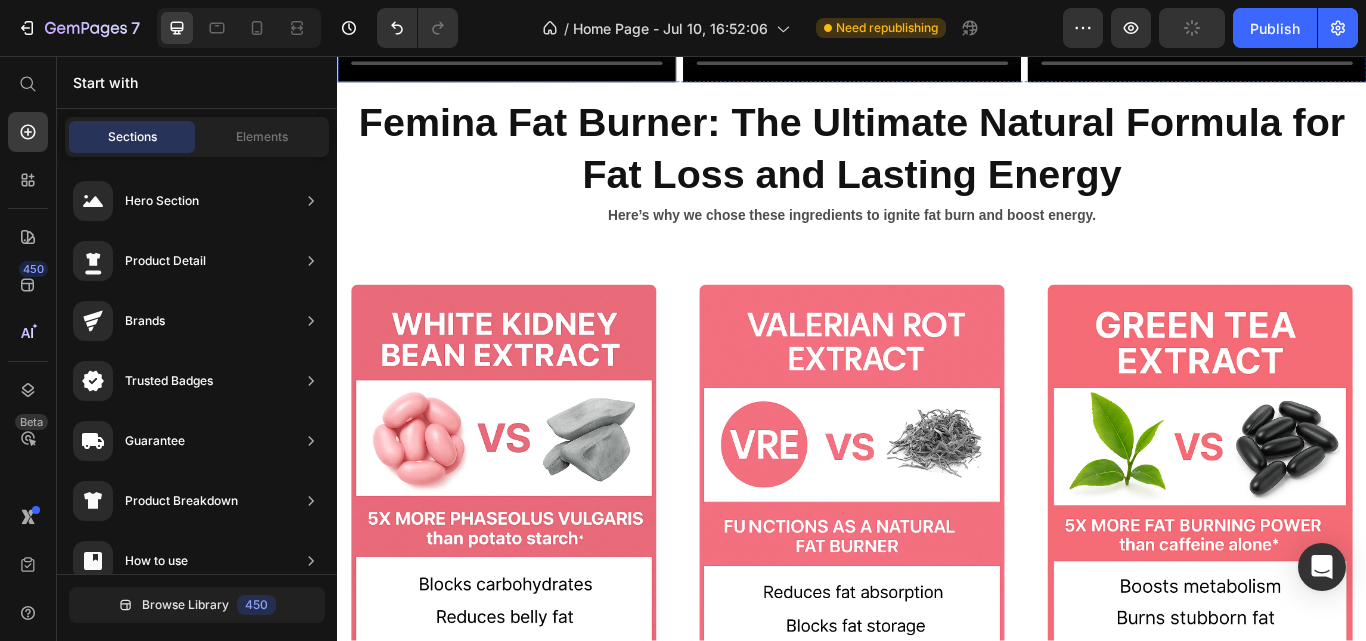click at bounding box center [534, -12] 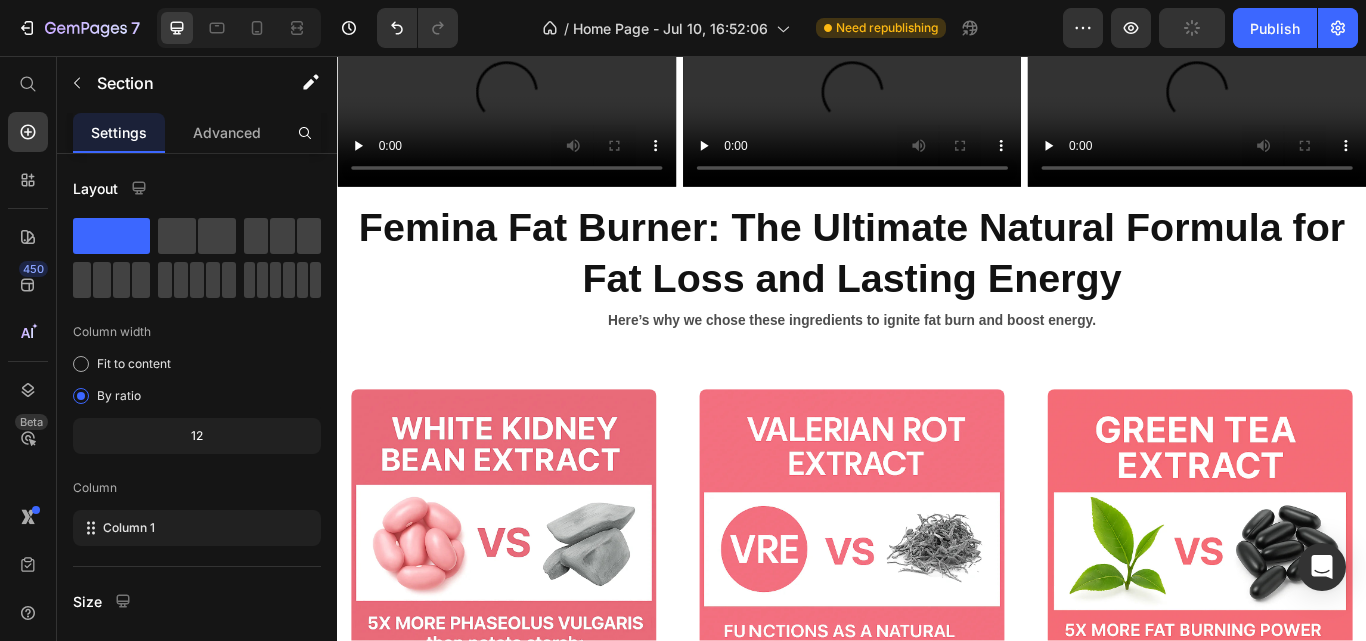 scroll, scrollTop: 4799, scrollLeft: 0, axis: vertical 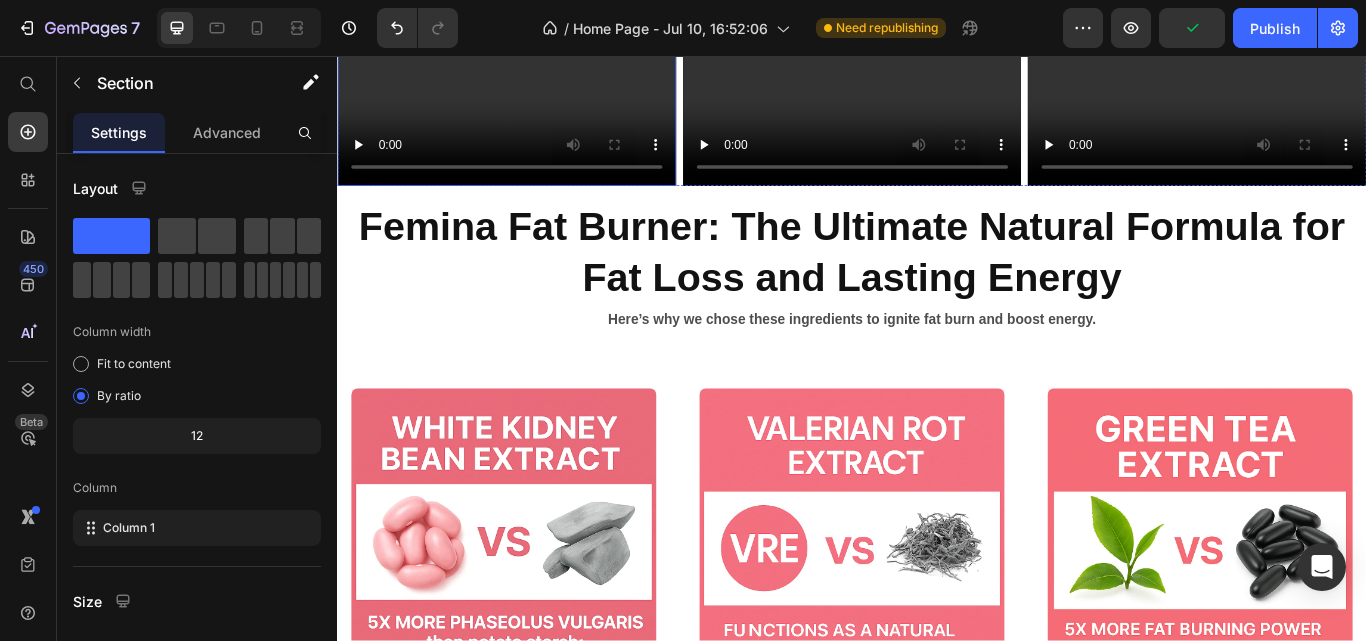 click at bounding box center [534, 109] 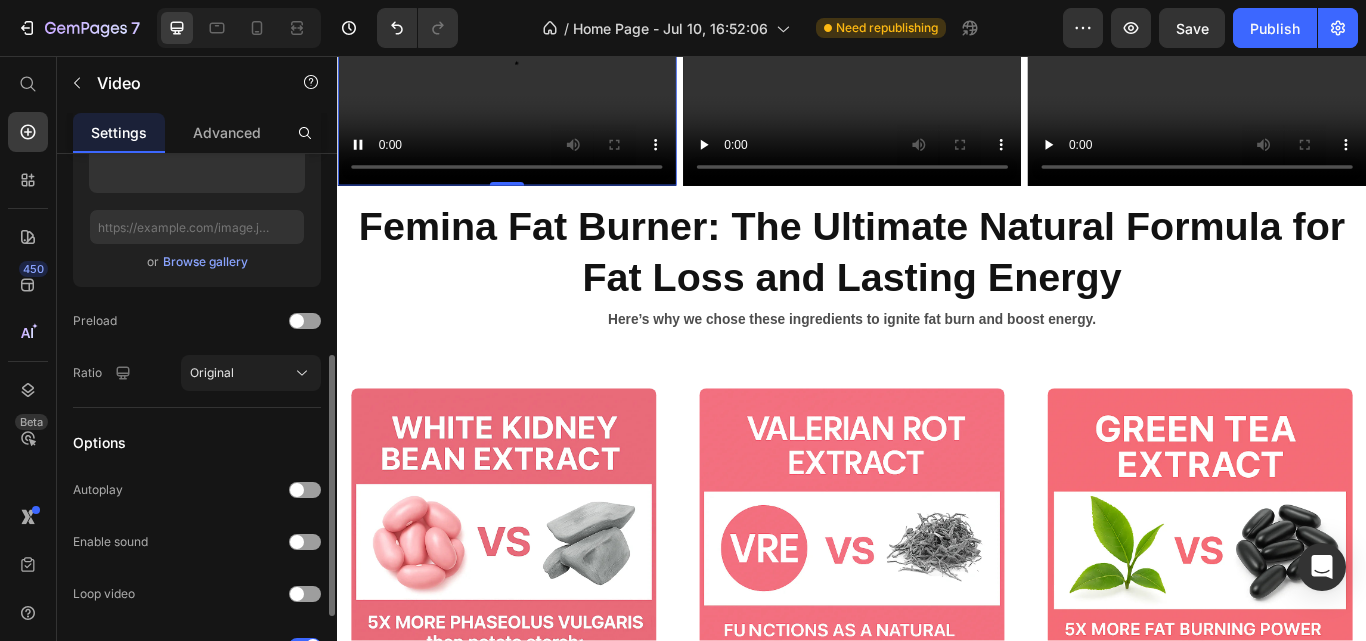 scroll, scrollTop: 421, scrollLeft: 0, axis: vertical 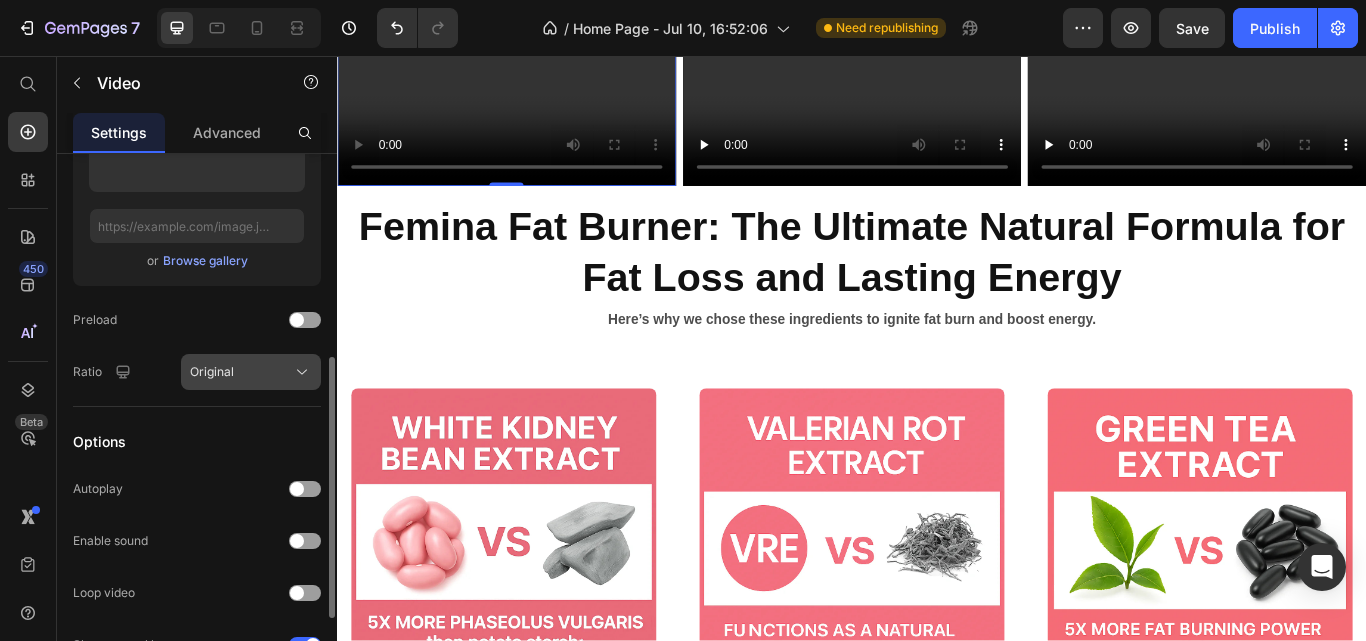 click 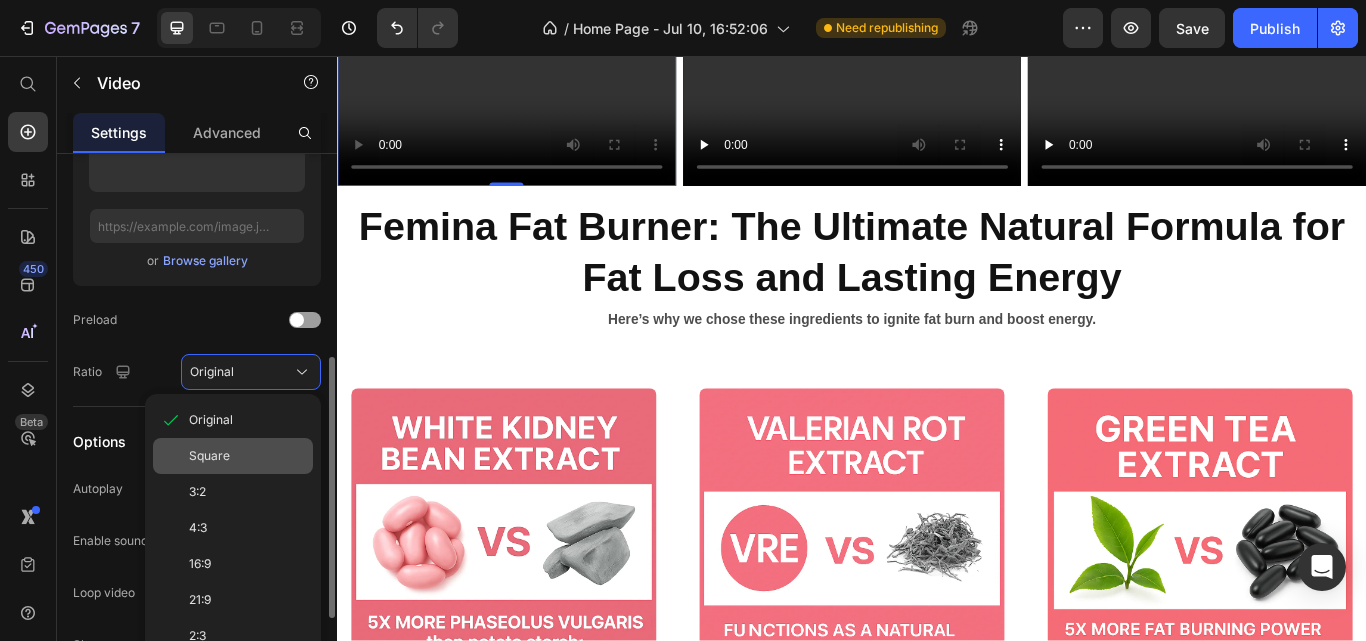 click on "Square" at bounding box center [247, 456] 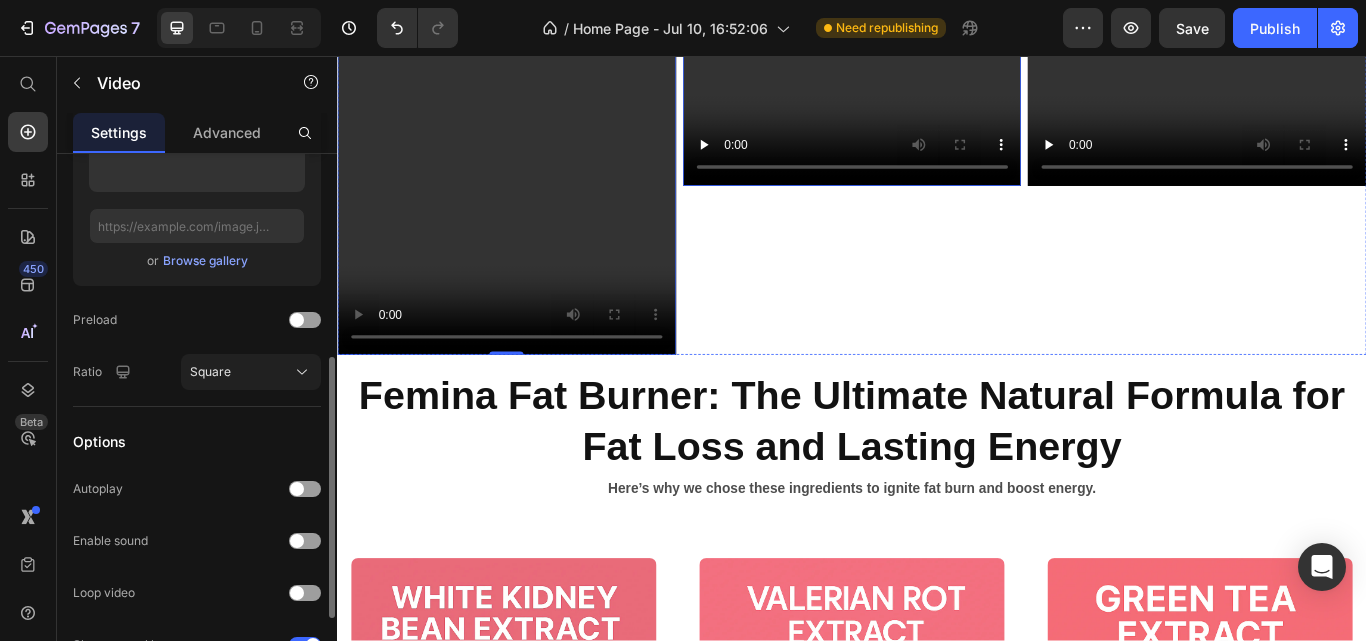 click at bounding box center [937, 109] 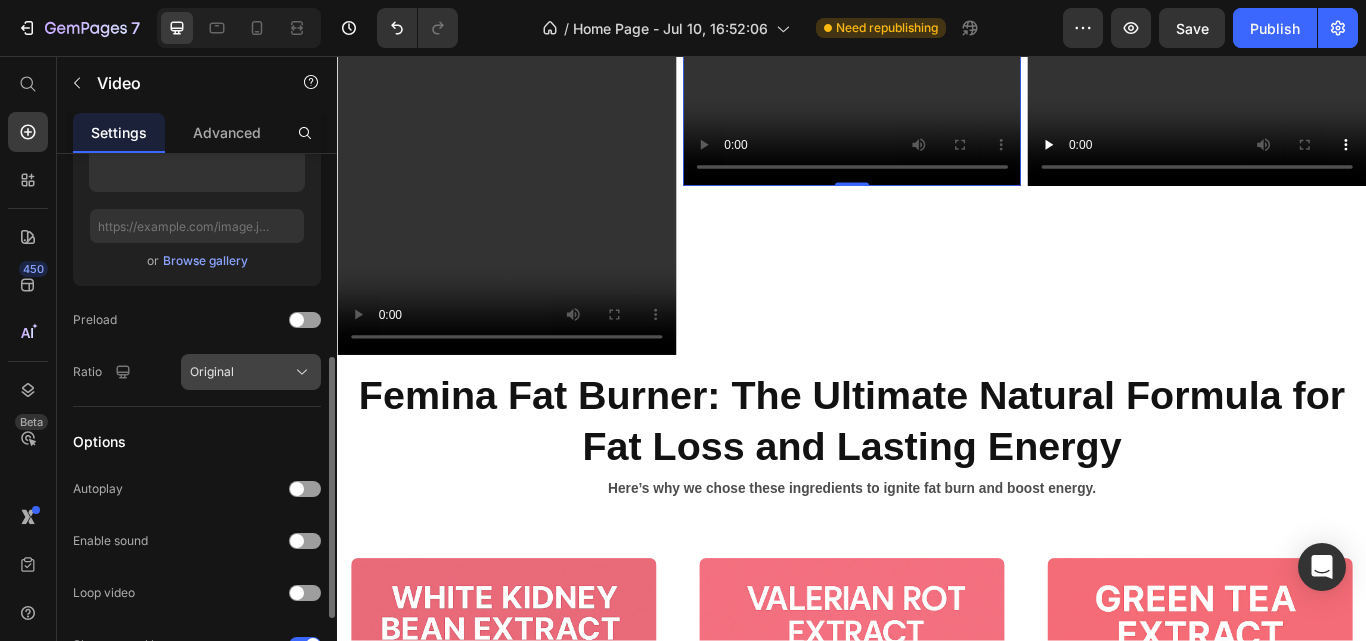 click 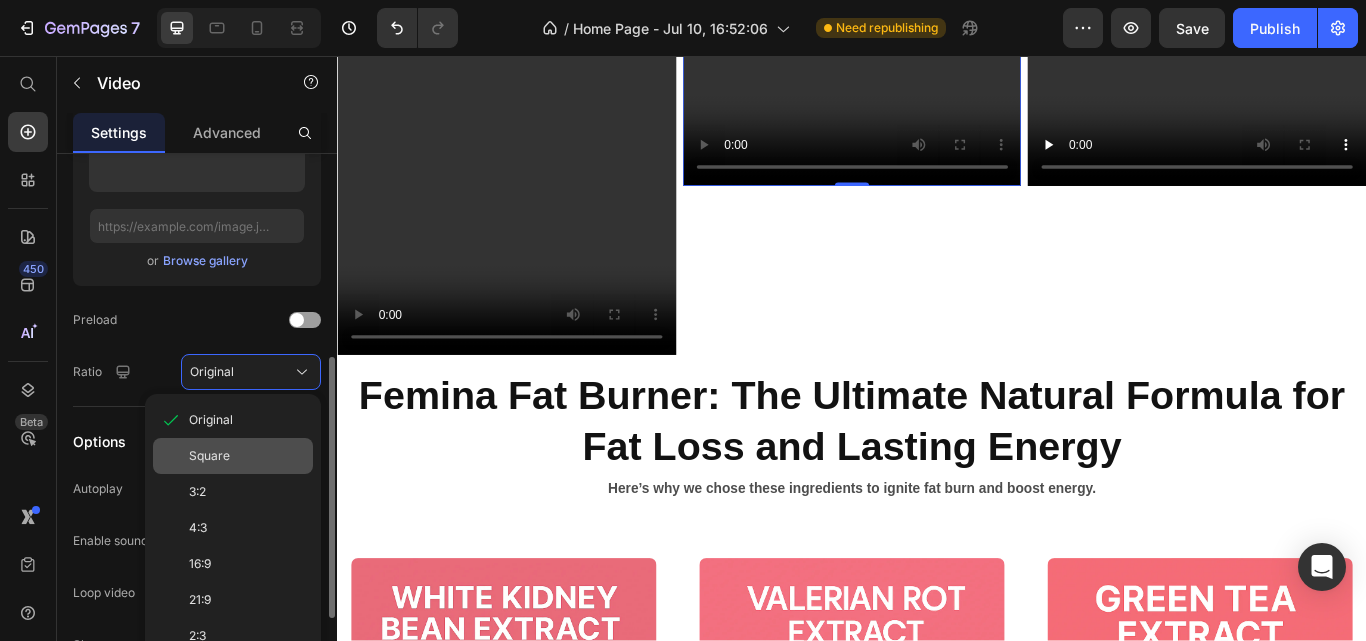click on "Square" at bounding box center (247, 456) 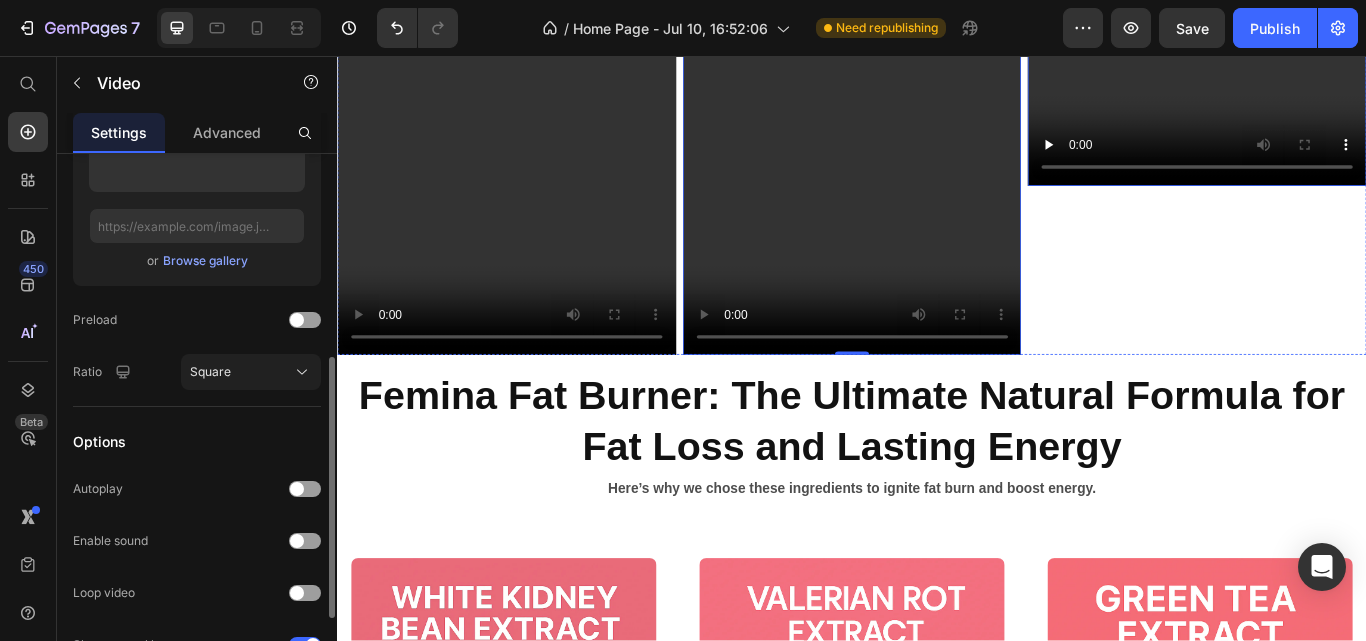 click at bounding box center (1339, 109) 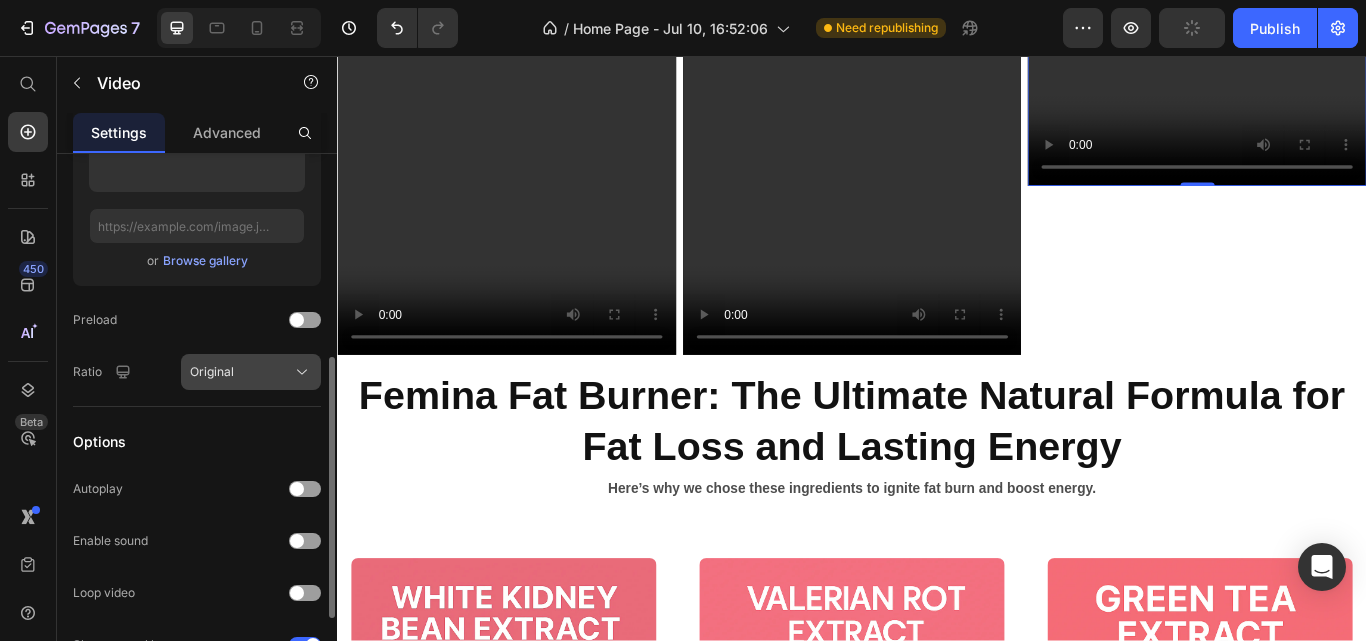 click 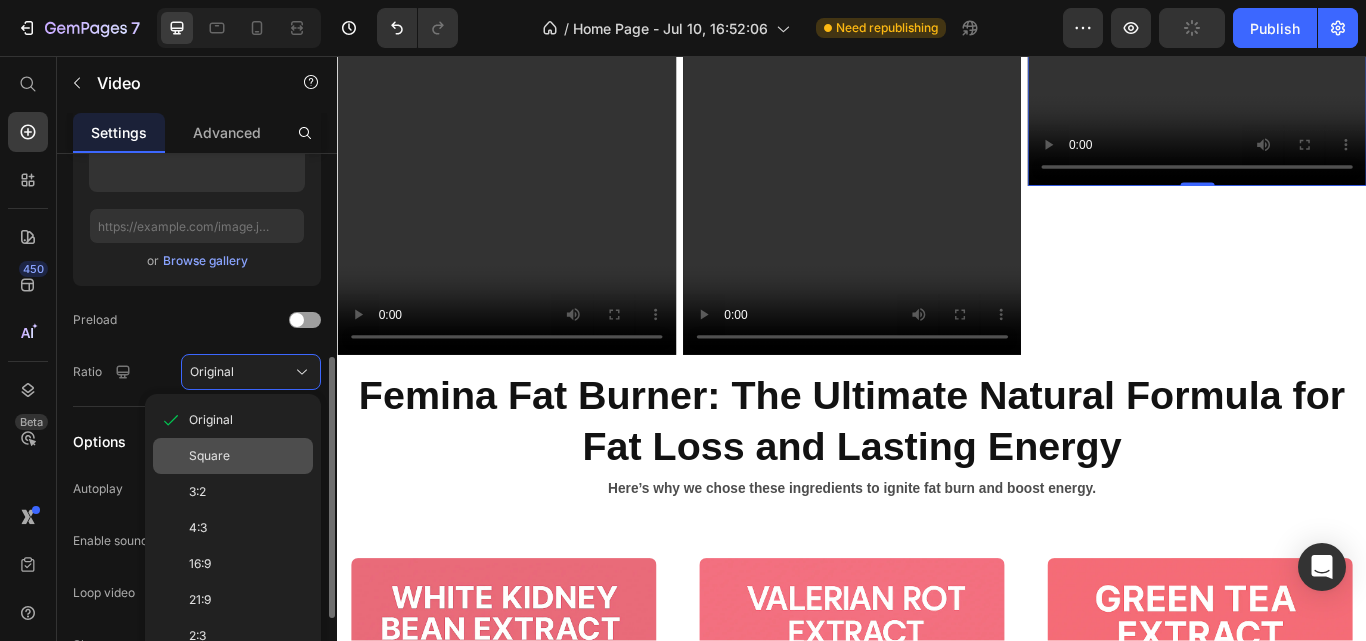click on "Square" at bounding box center [209, 456] 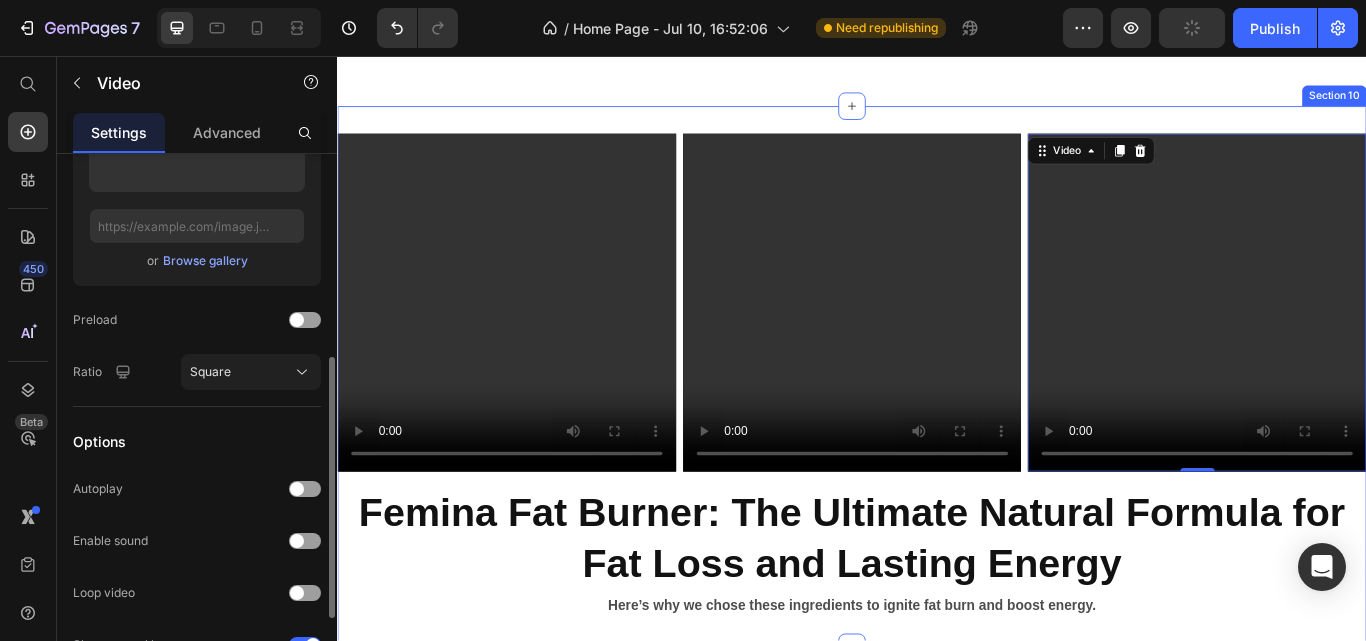 scroll, scrollTop: 4798, scrollLeft: 0, axis: vertical 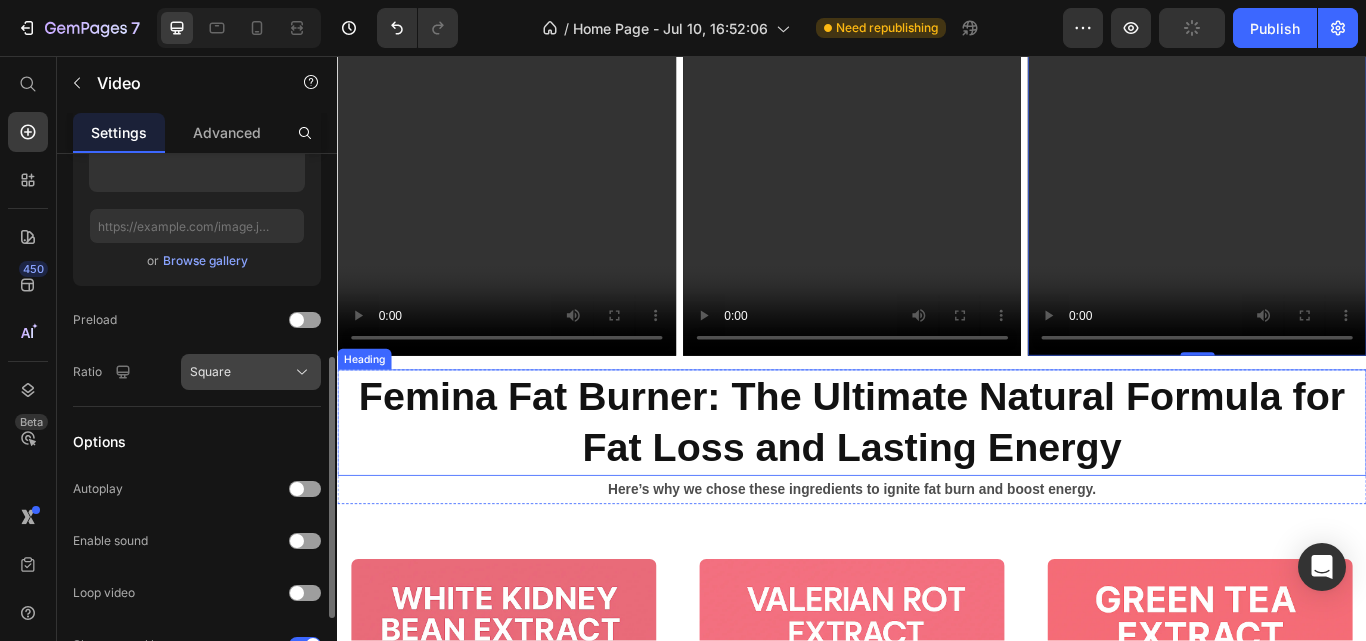 click on "Square" at bounding box center (251, 372) 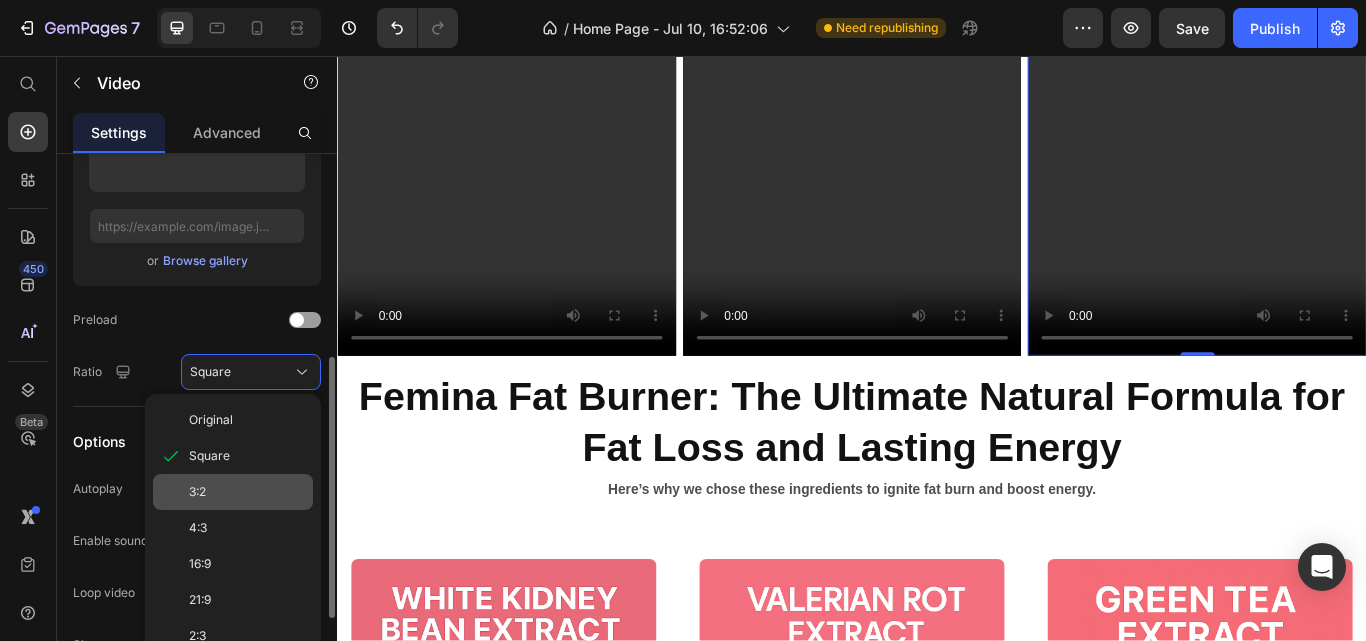 click on "3:2" at bounding box center (197, 492) 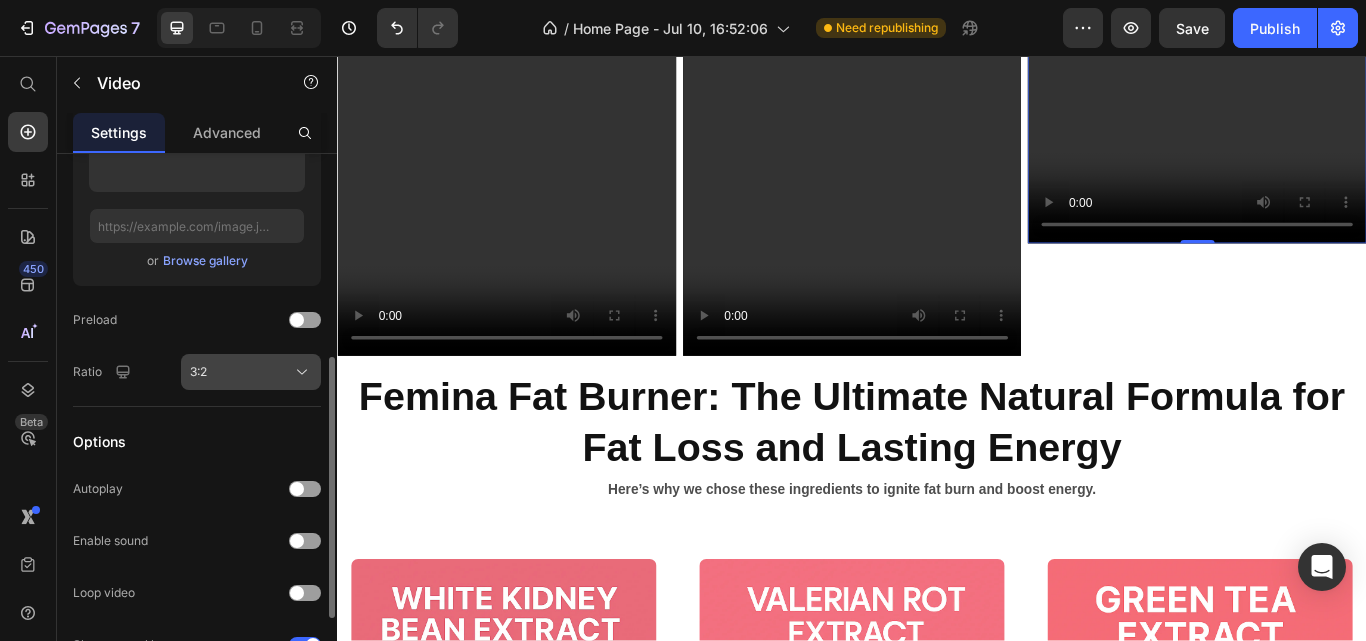 click on "3:2" at bounding box center (251, 372) 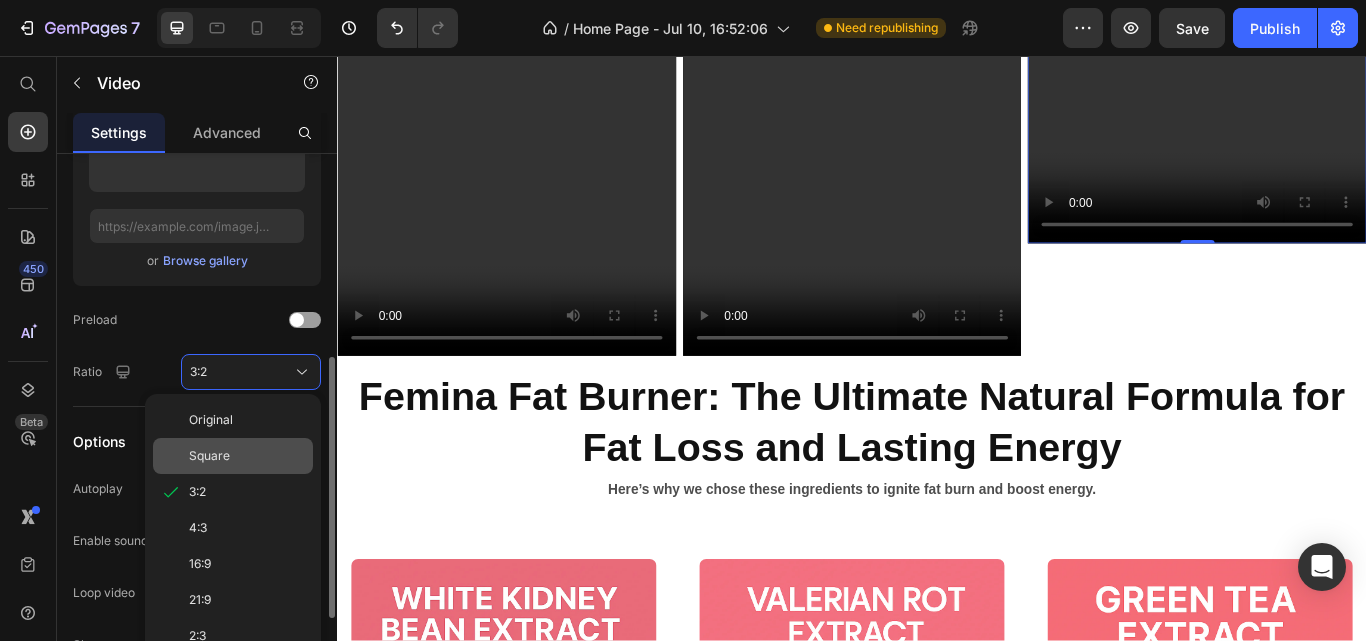 click on "Square" at bounding box center (209, 456) 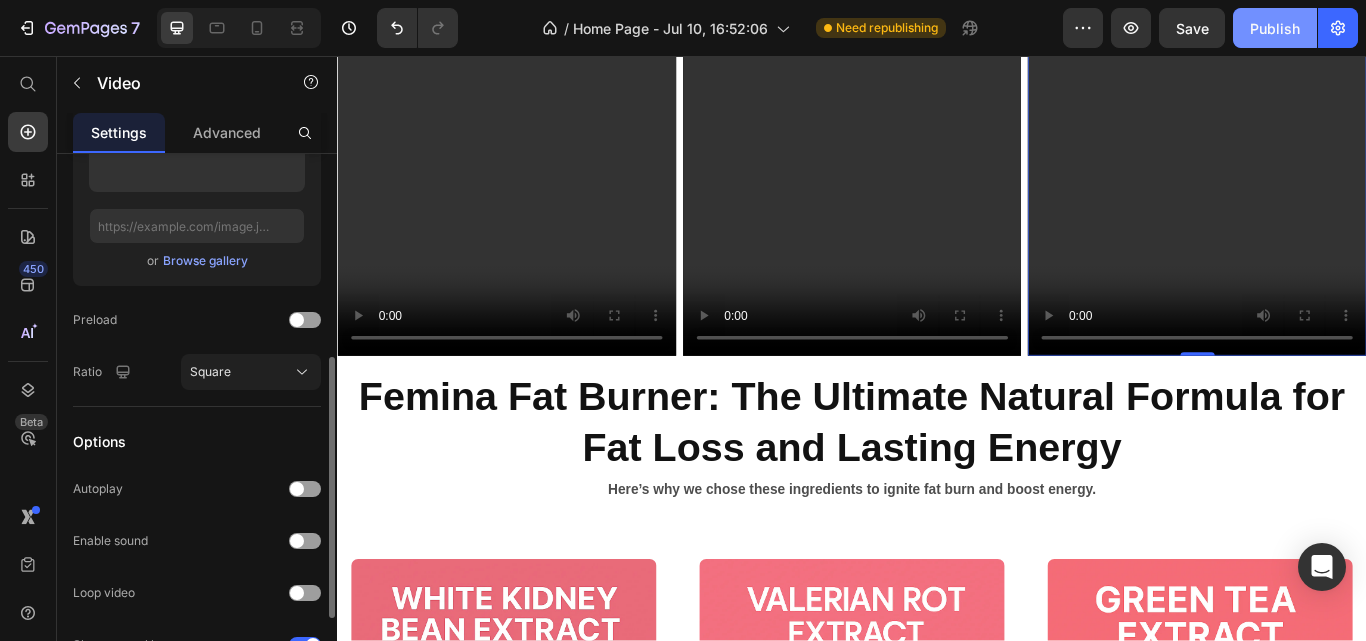 click on "Publish" at bounding box center [1275, 28] 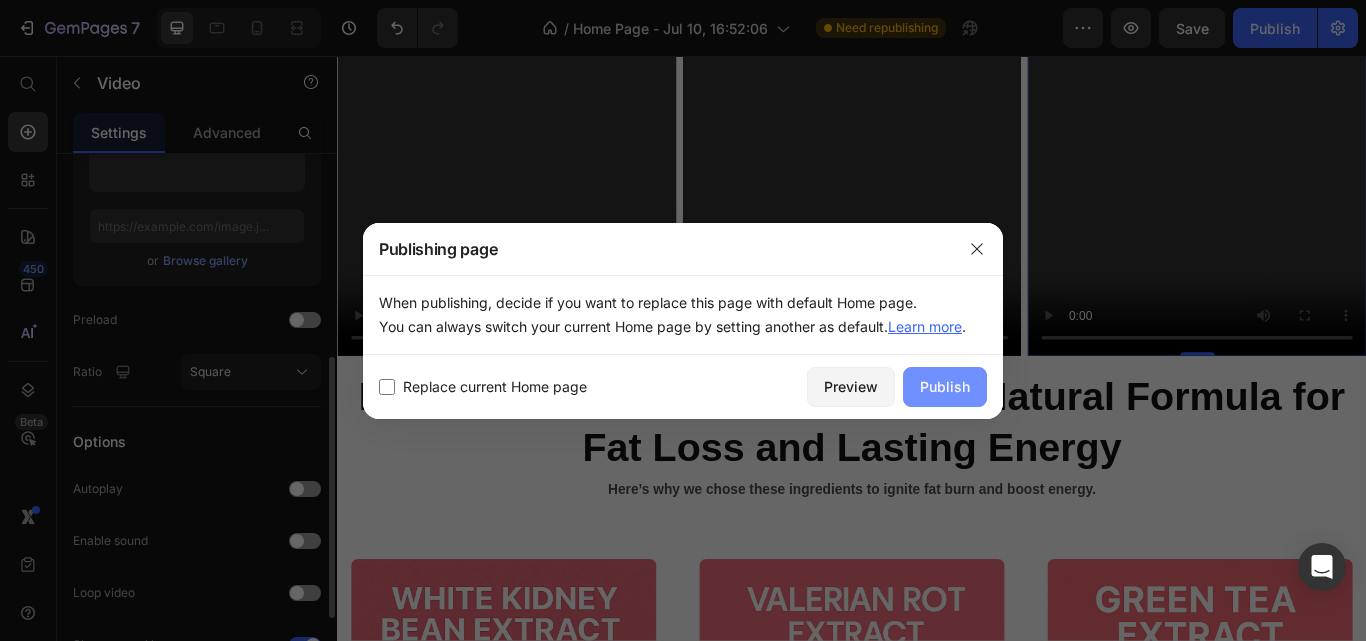 click on "Publish" at bounding box center (945, 386) 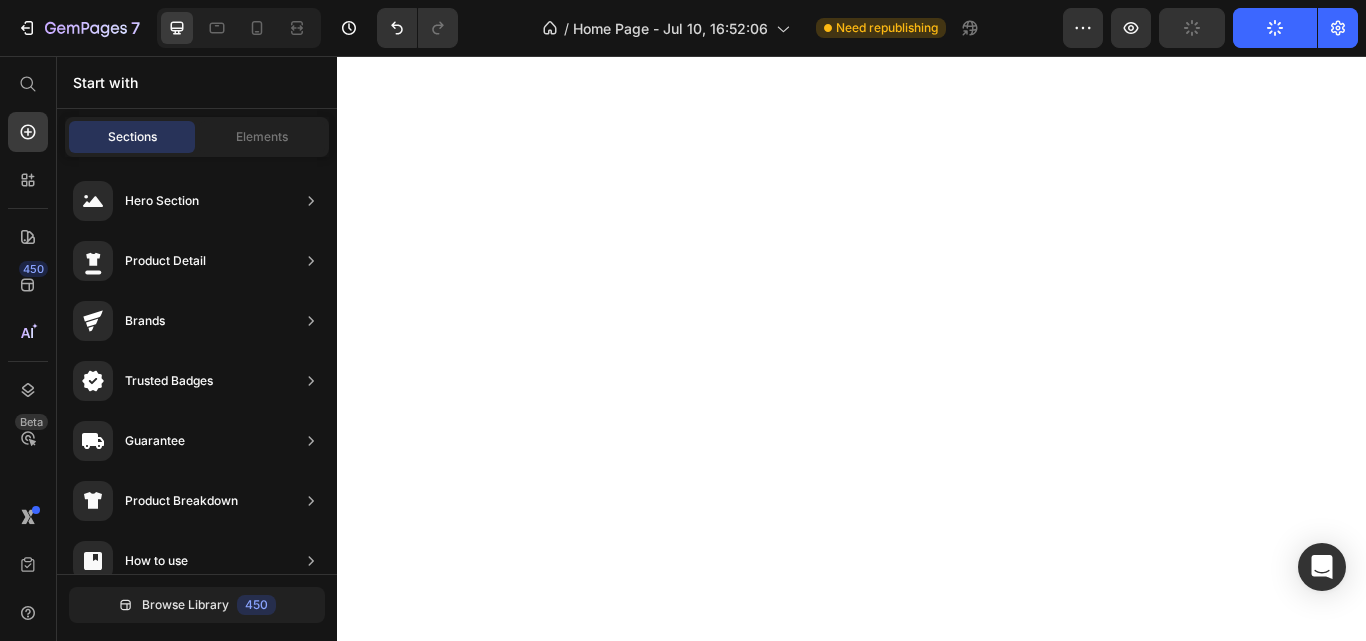 scroll, scrollTop: 7430, scrollLeft: 0, axis: vertical 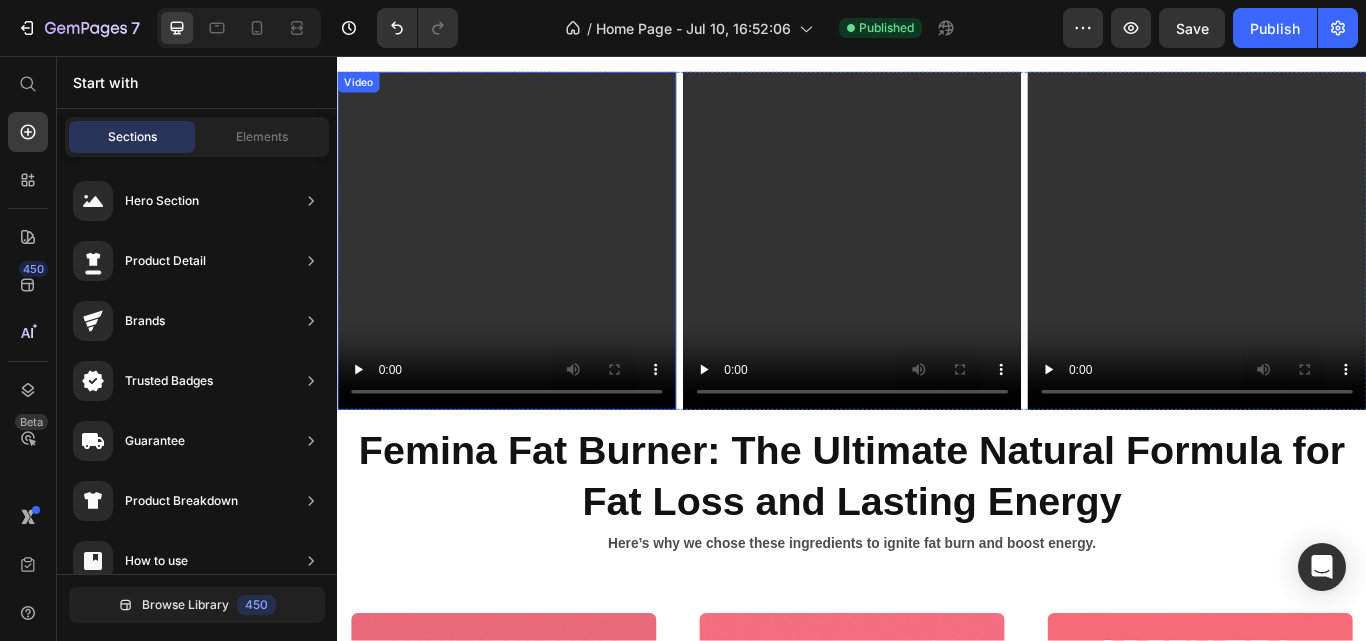 click at bounding box center (534, 272) 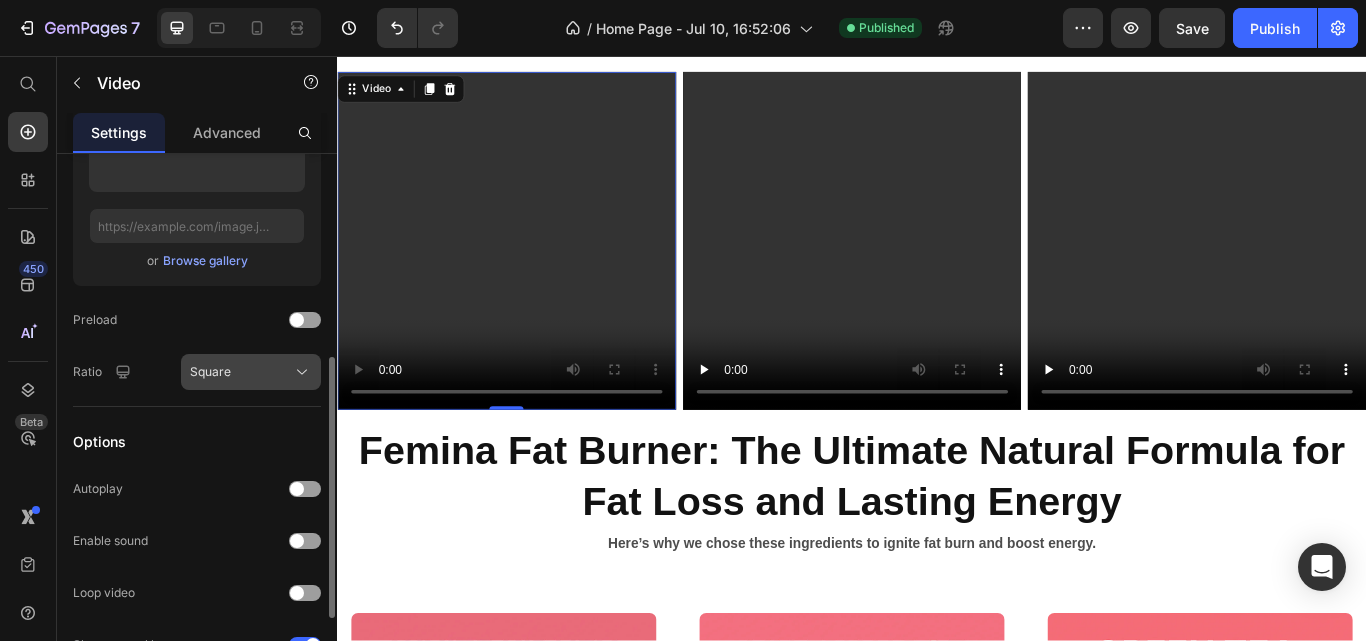 click on "Square" at bounding box center [251, 372] 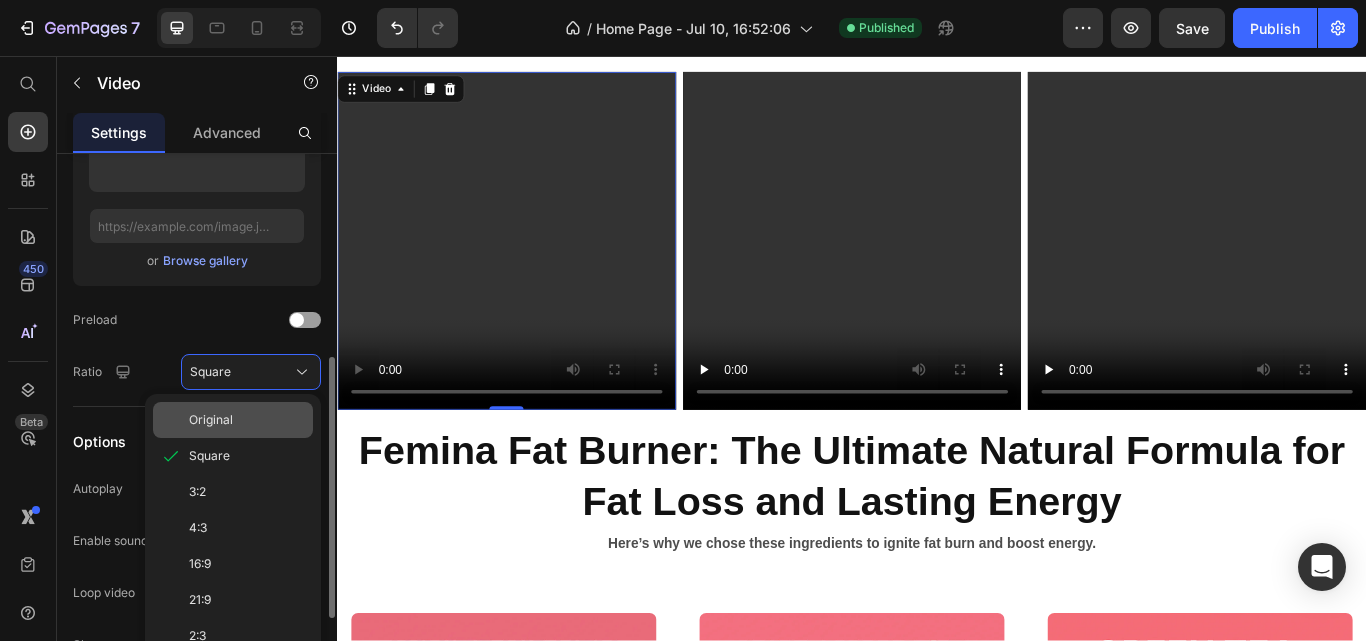 click on "Original" 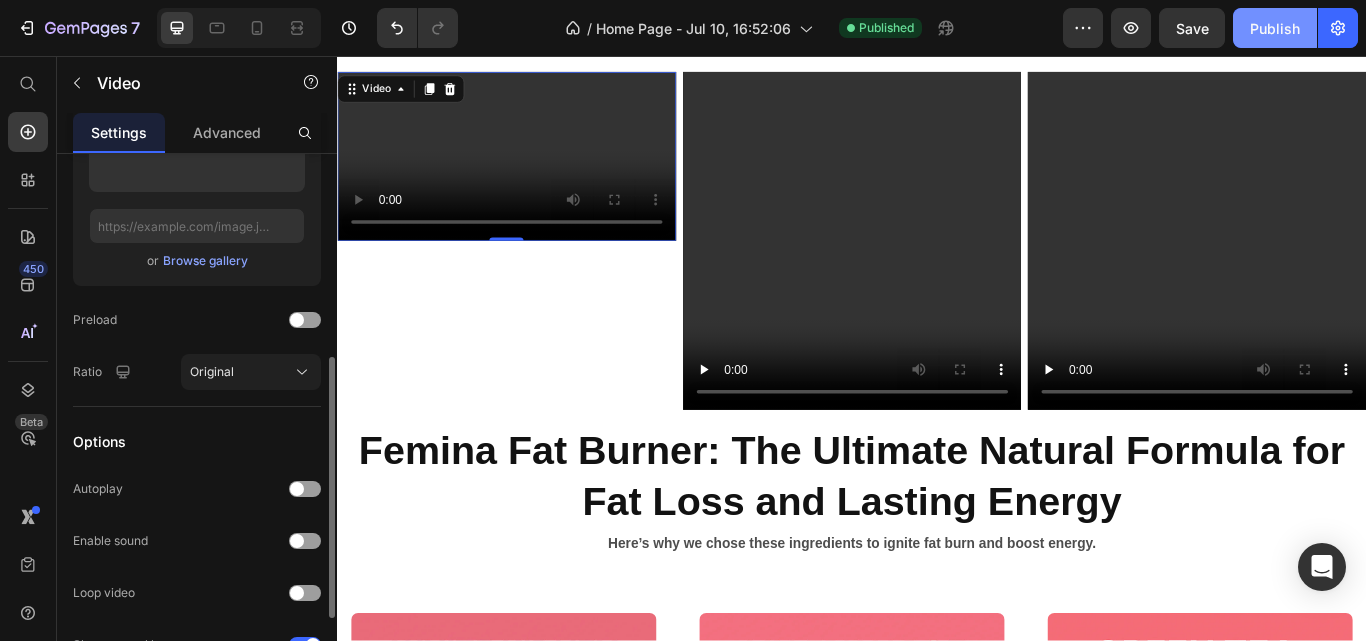 click on "Publish" 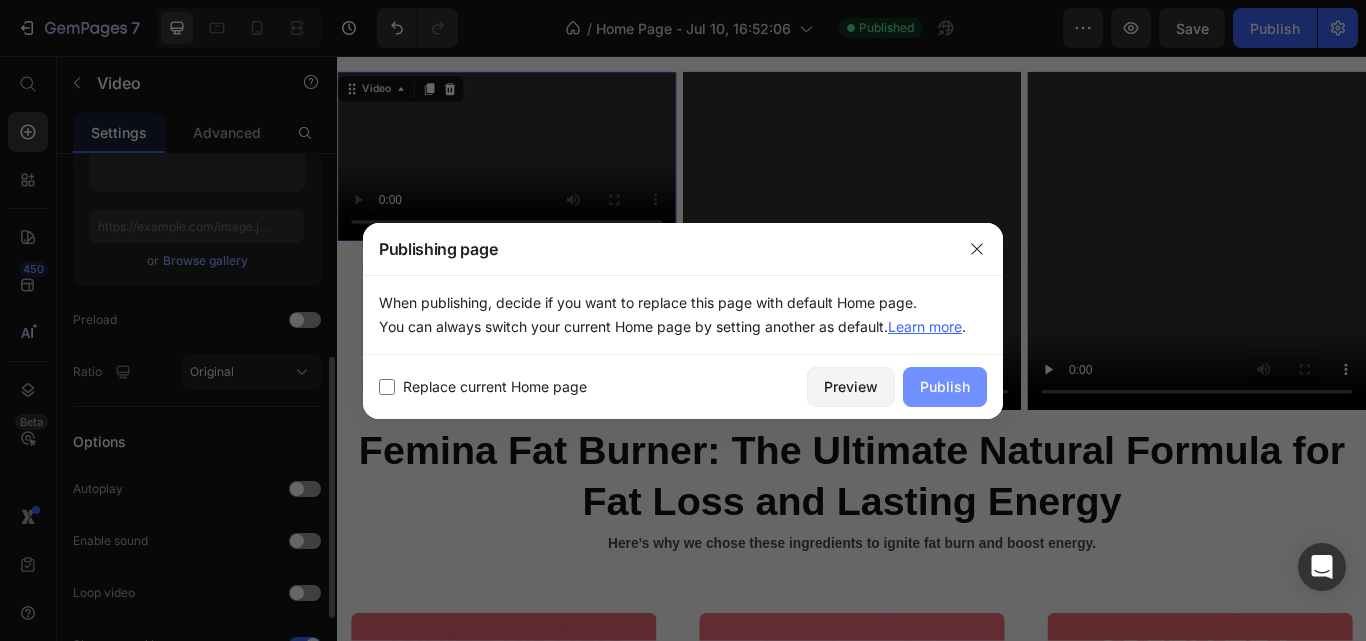 click on "Publish" at bounding box center (945, 386) 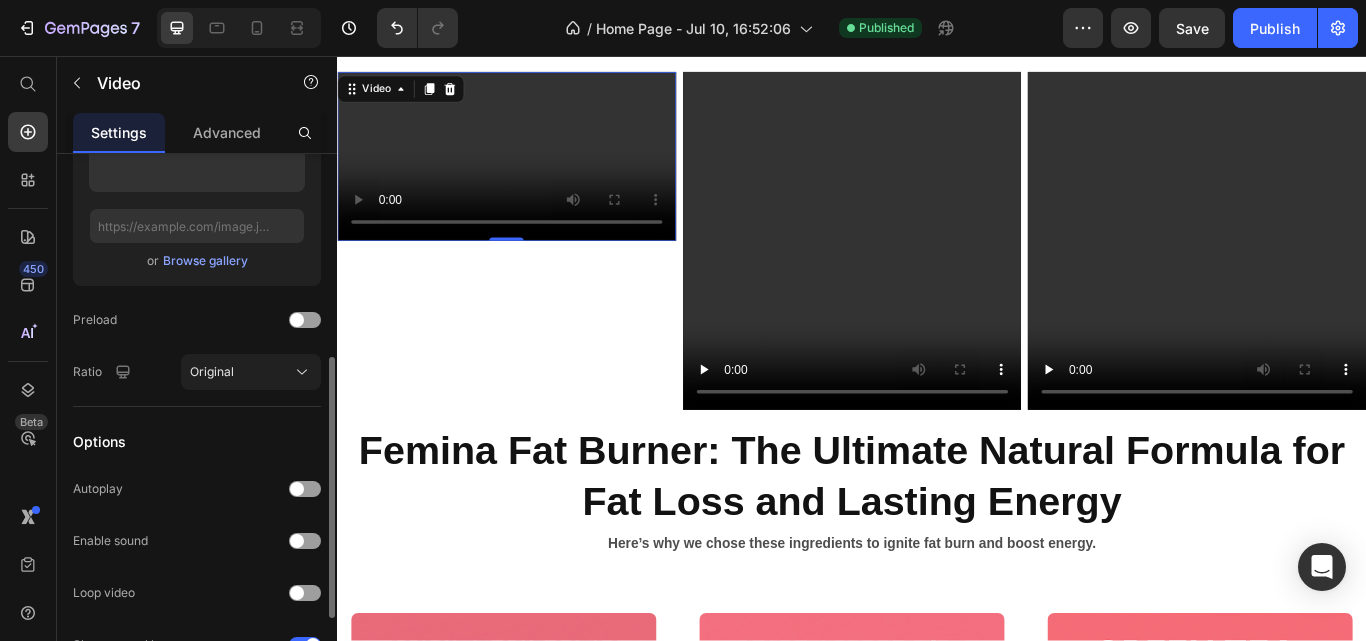 click at bounding box center (534, 173) 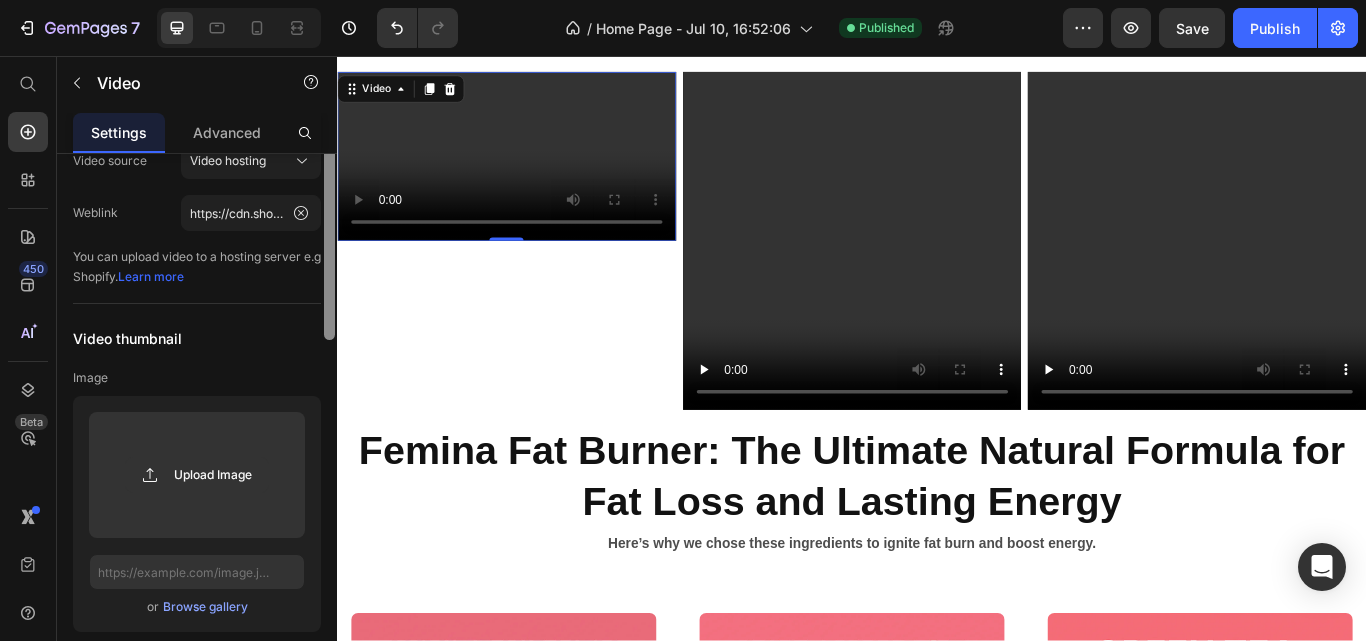 scroll, scrollTop: 0, scrollLeft: 0, axis: both 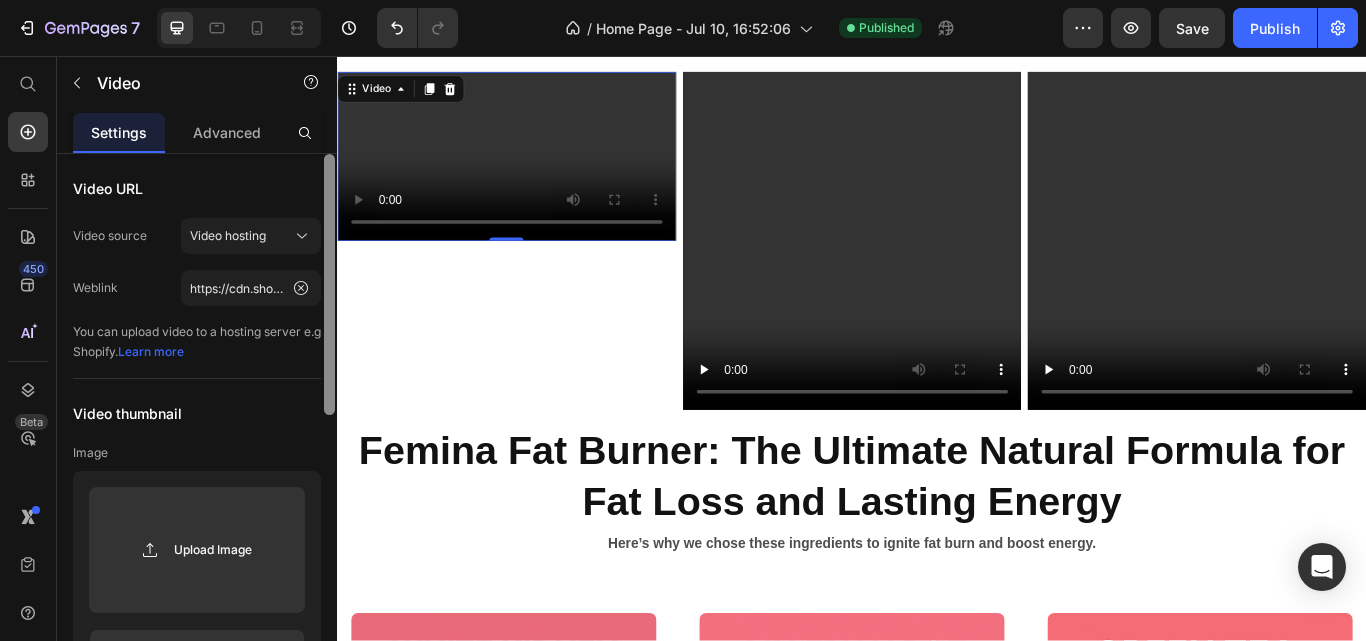 drag, startPoint x: 332, startPoint y: 369, endPoint x: 308, endPoint y: 149, distance: 221.30522 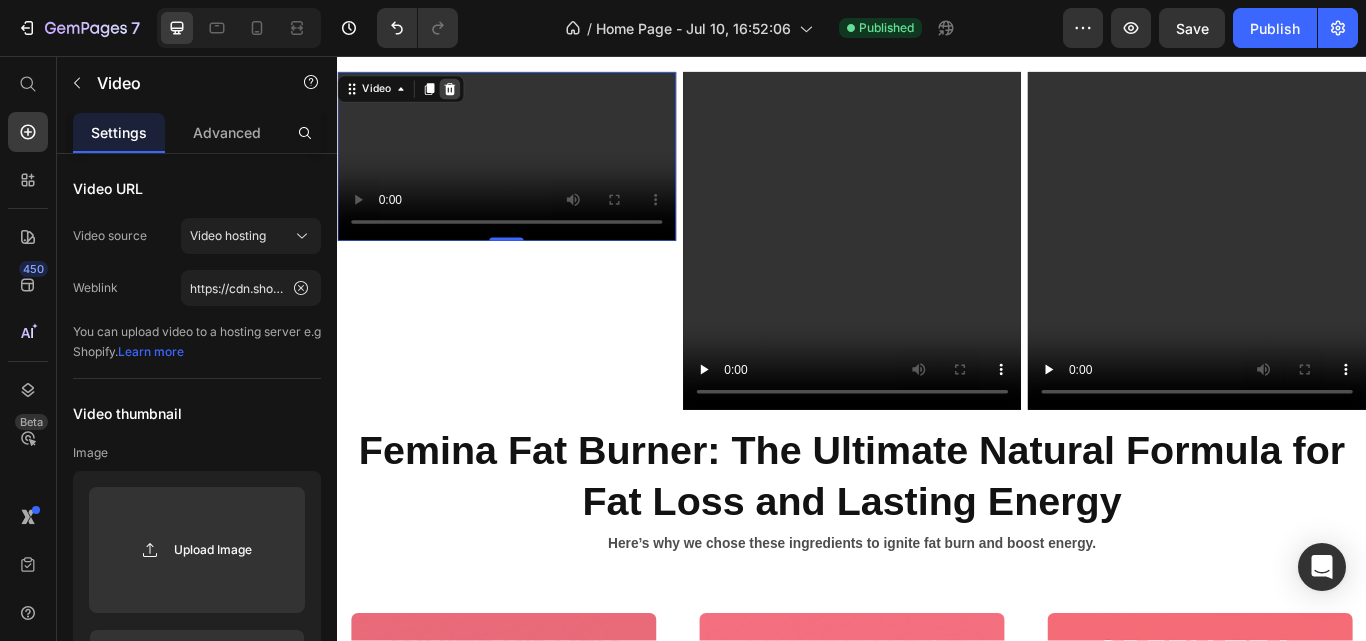 click 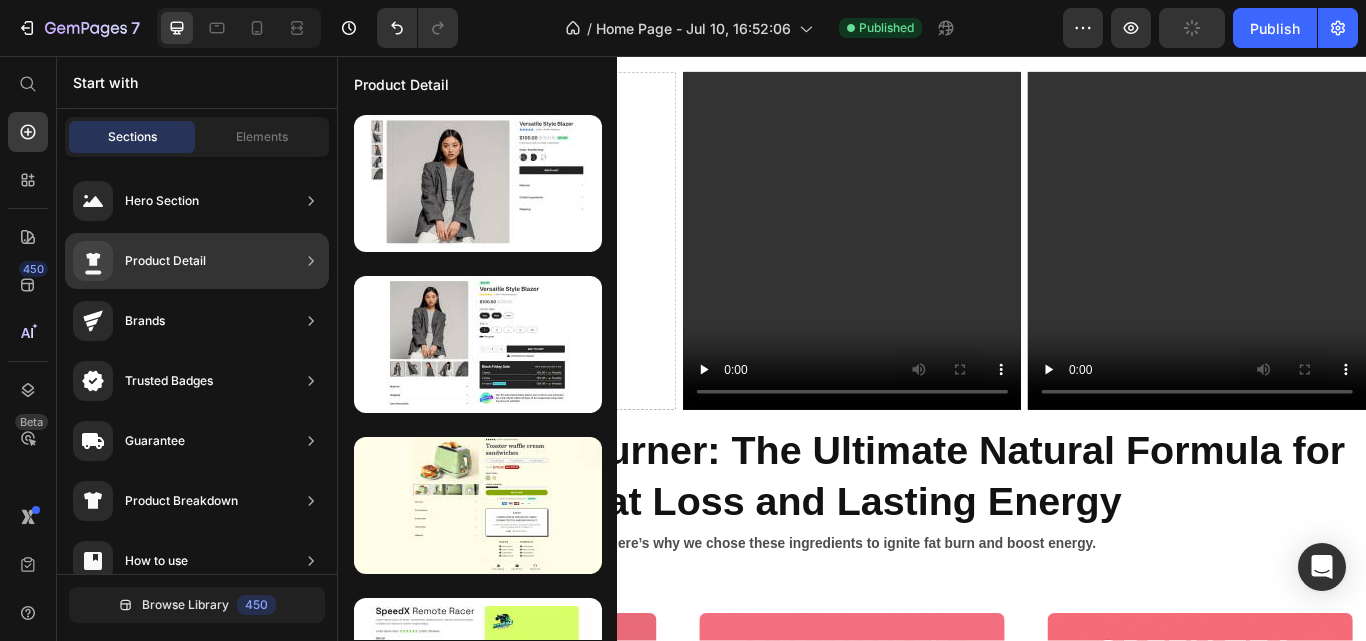 scroll, scrollTop: 417, scrollLeft: 0, axis: vertical 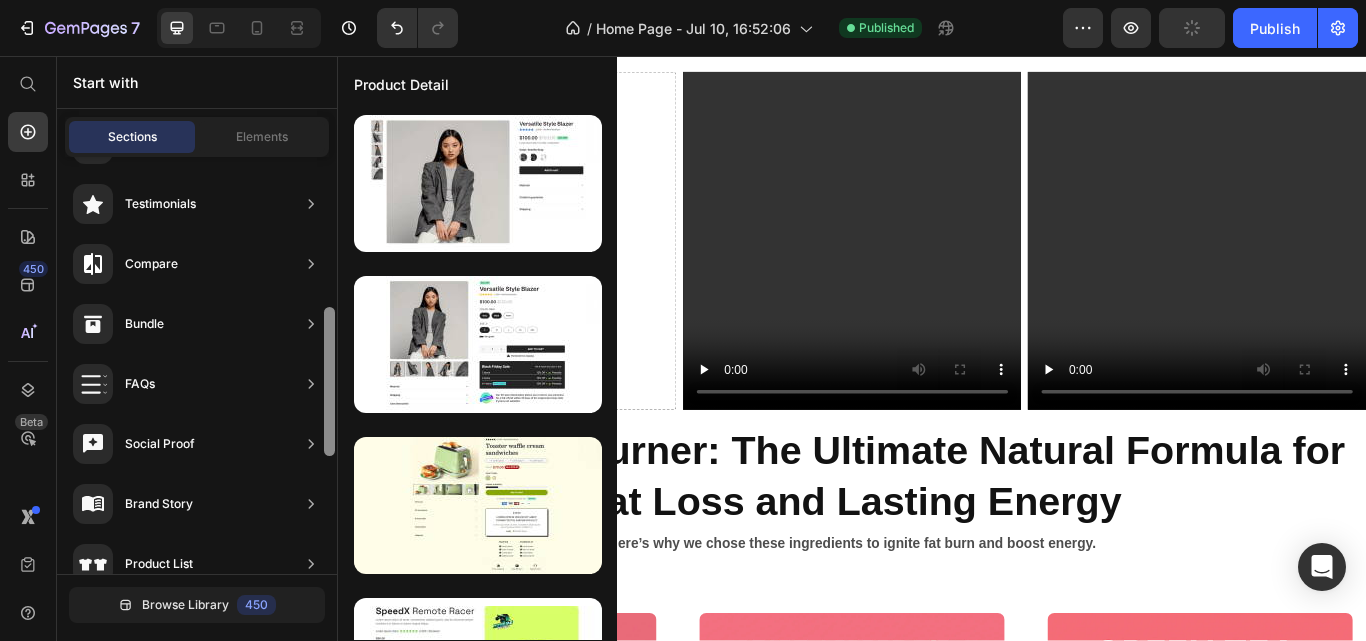 drag, startPoint x: 322, startPoint y: 229, endPoint x: 324, endPoint y: 284, distance: 55.03635 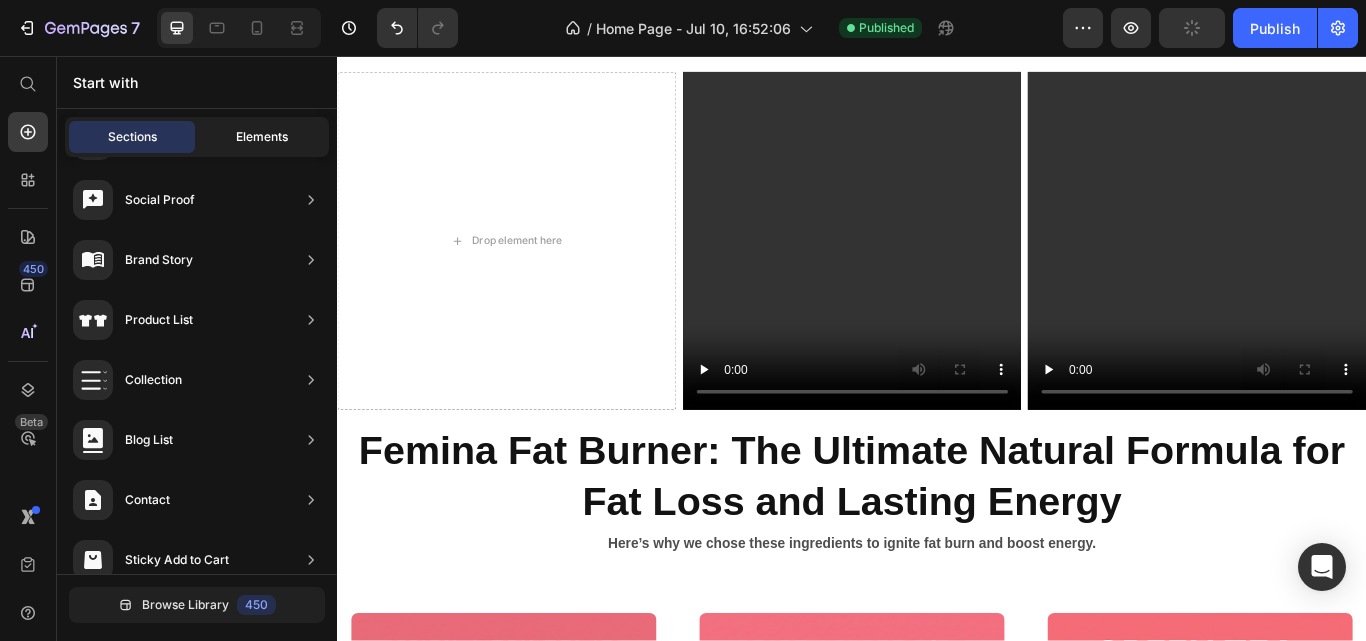 scroll, scrollTop: 0, scrollLeft: 0, axis: both 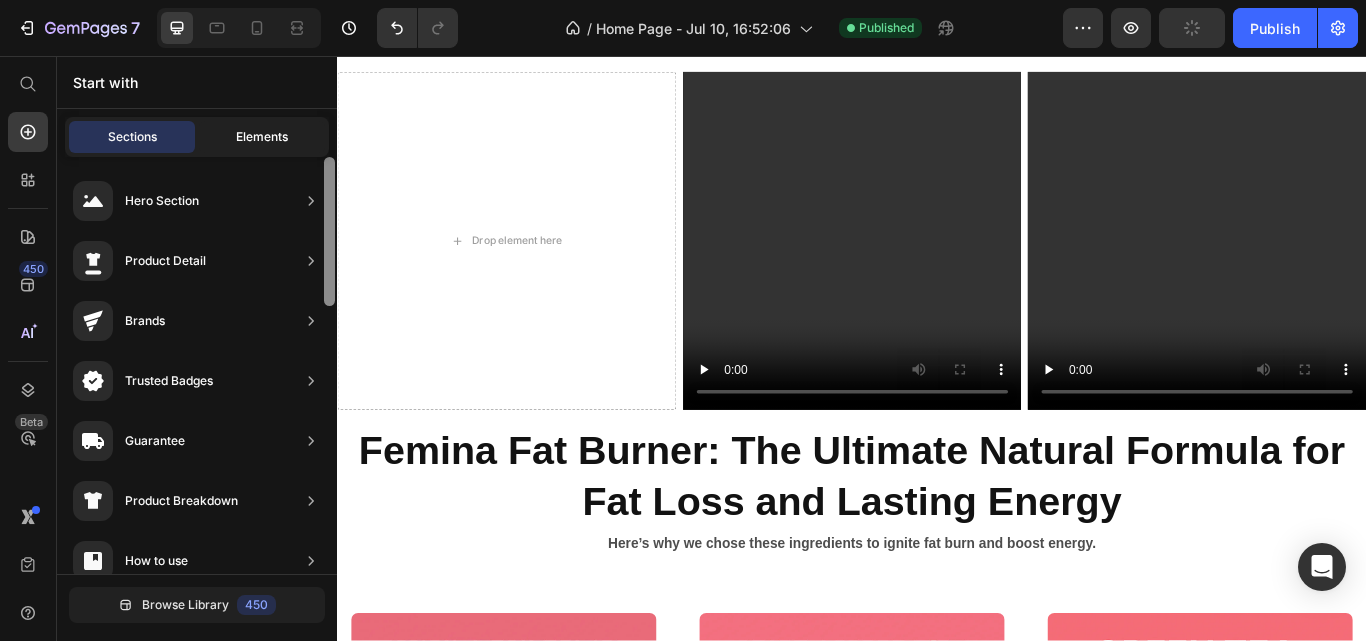 drag, startPoint x: 331, startPoint y: 334, endPoint x: 311, endPoint y: 133, distance: 201.99257 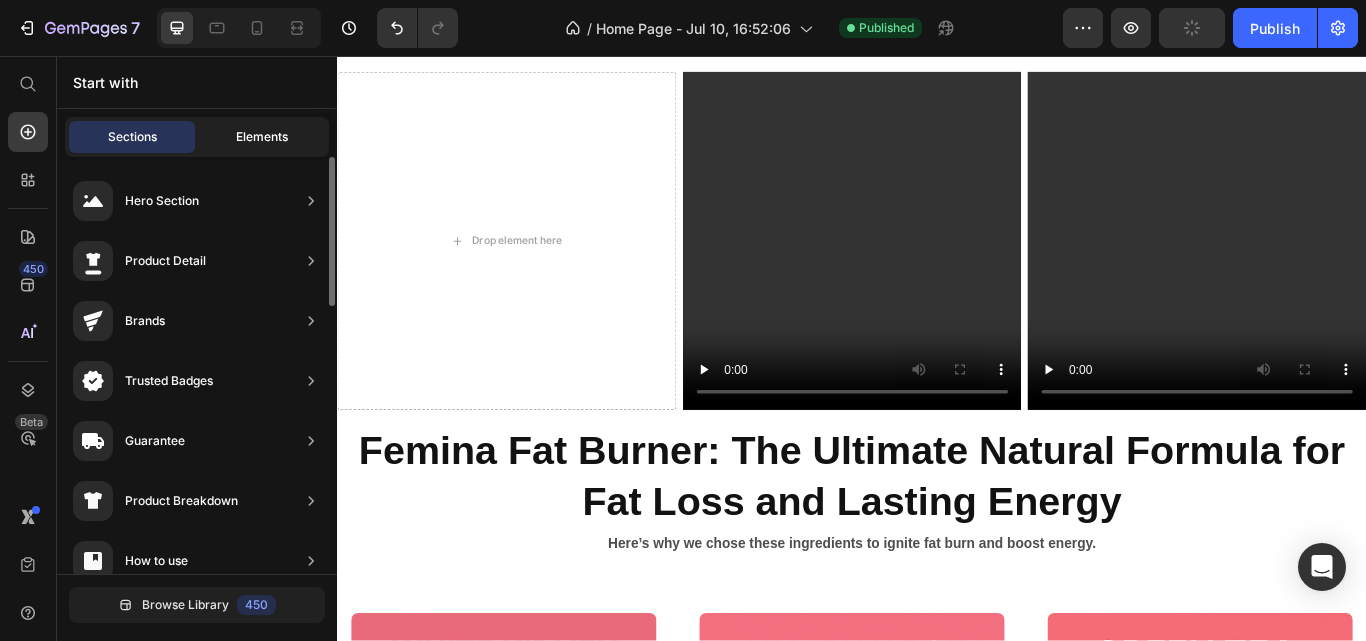 click on "Elements" 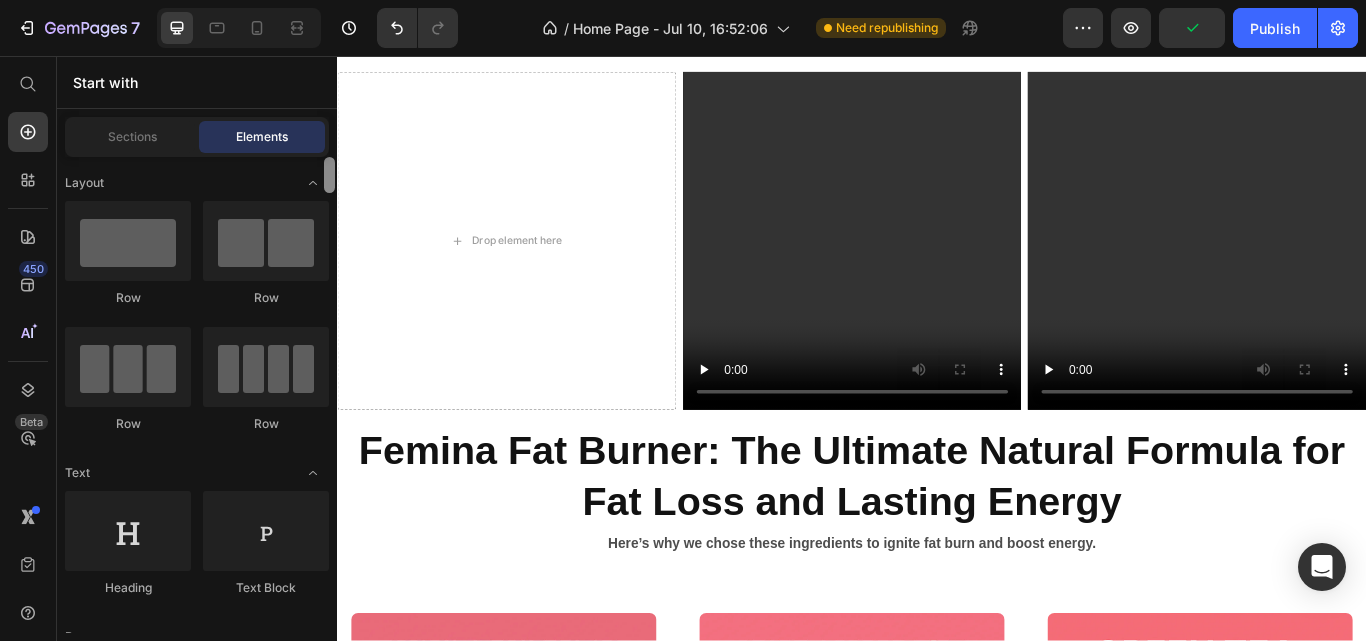 click at bounding box center [329, 175] 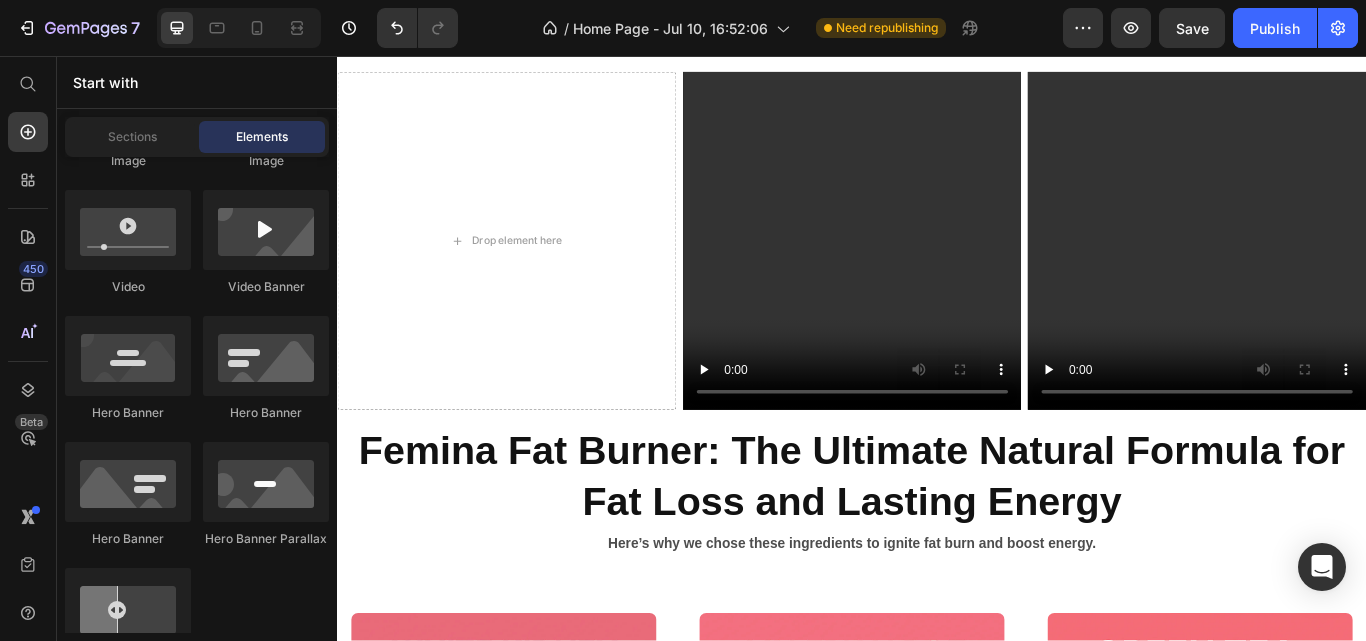 scroll, scrollTop: 739, scrollLeft: 0, axis: vertical 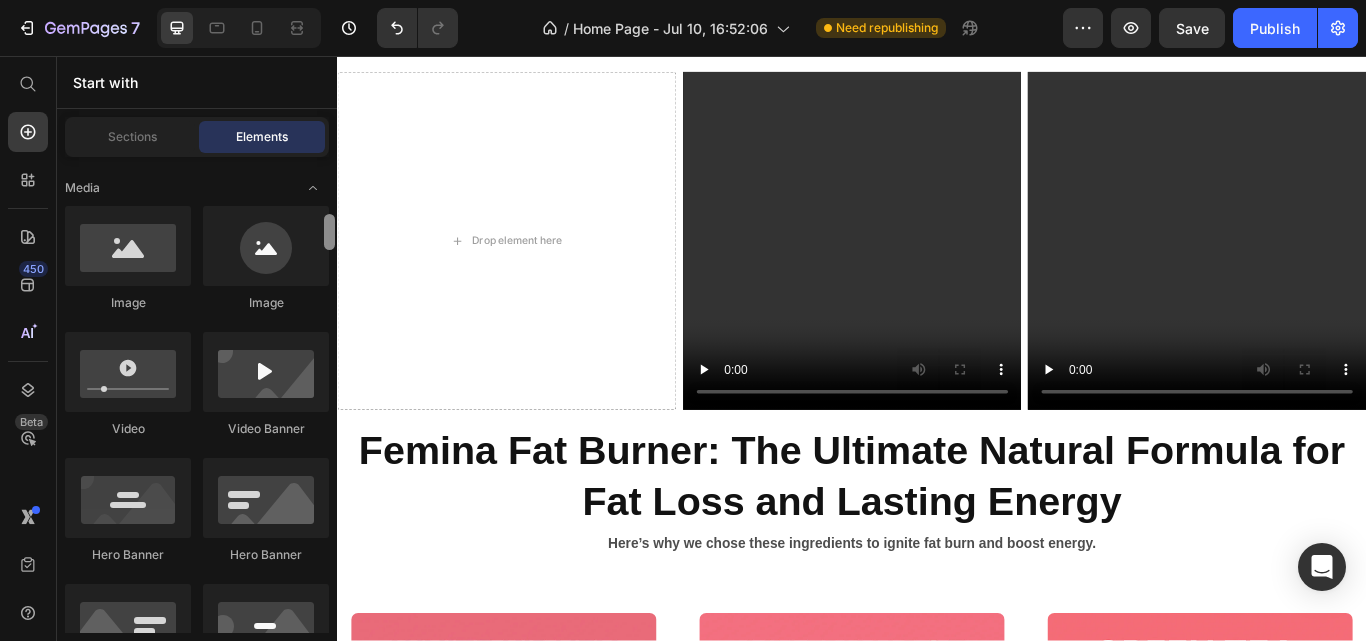 drag, startPoint x: 330, startPoint y: 174, endPoint x: 334, endPoint y: 231, distance: 57.14018 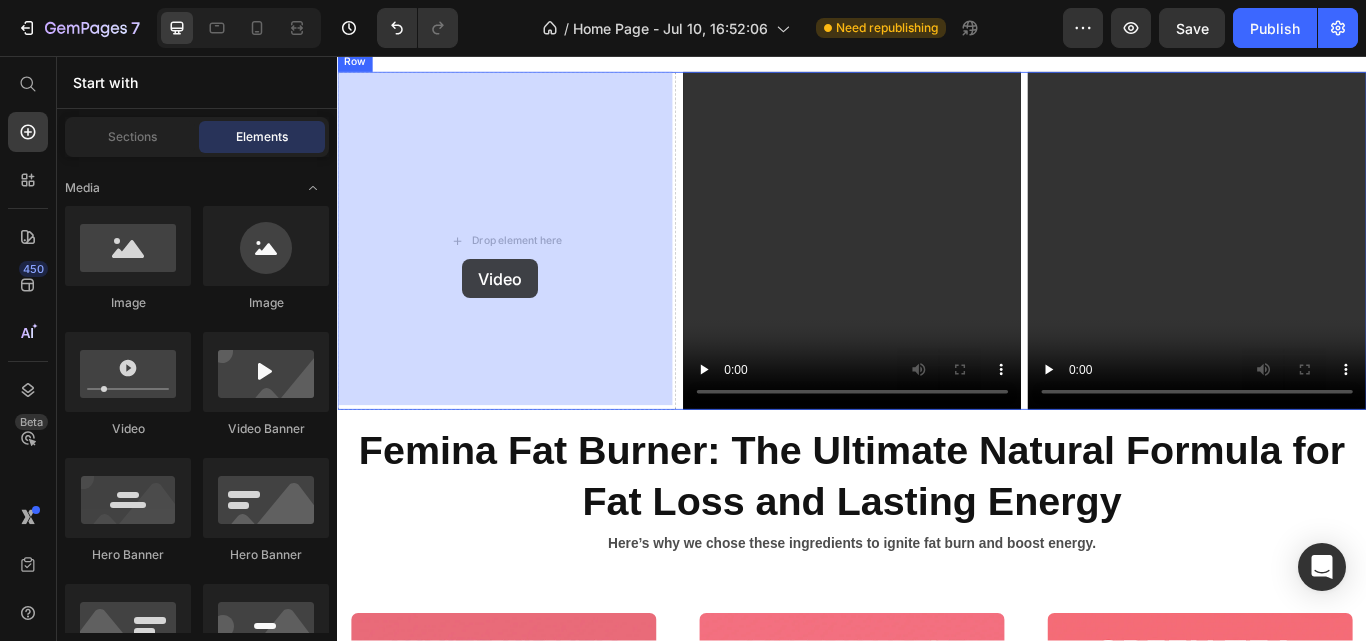 drag, startPoint x: 494, startPoint y: 443, endPoint x: 483, endPoint y: 293, distance: 150.40279 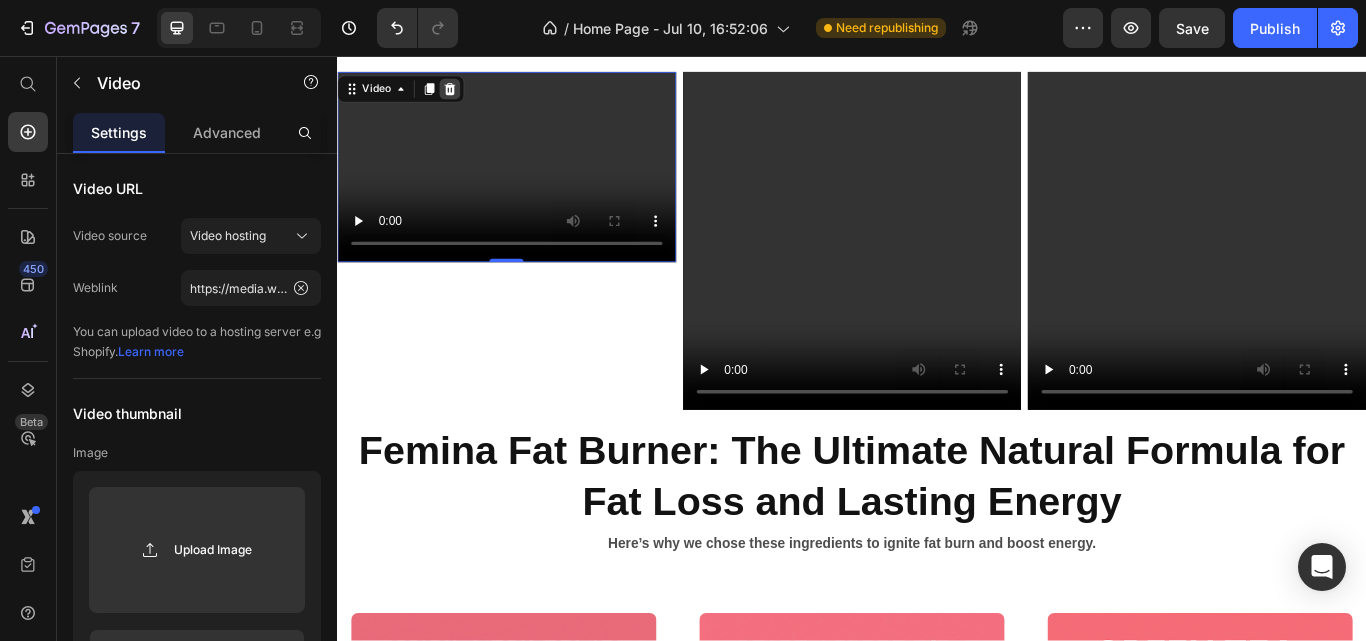 click 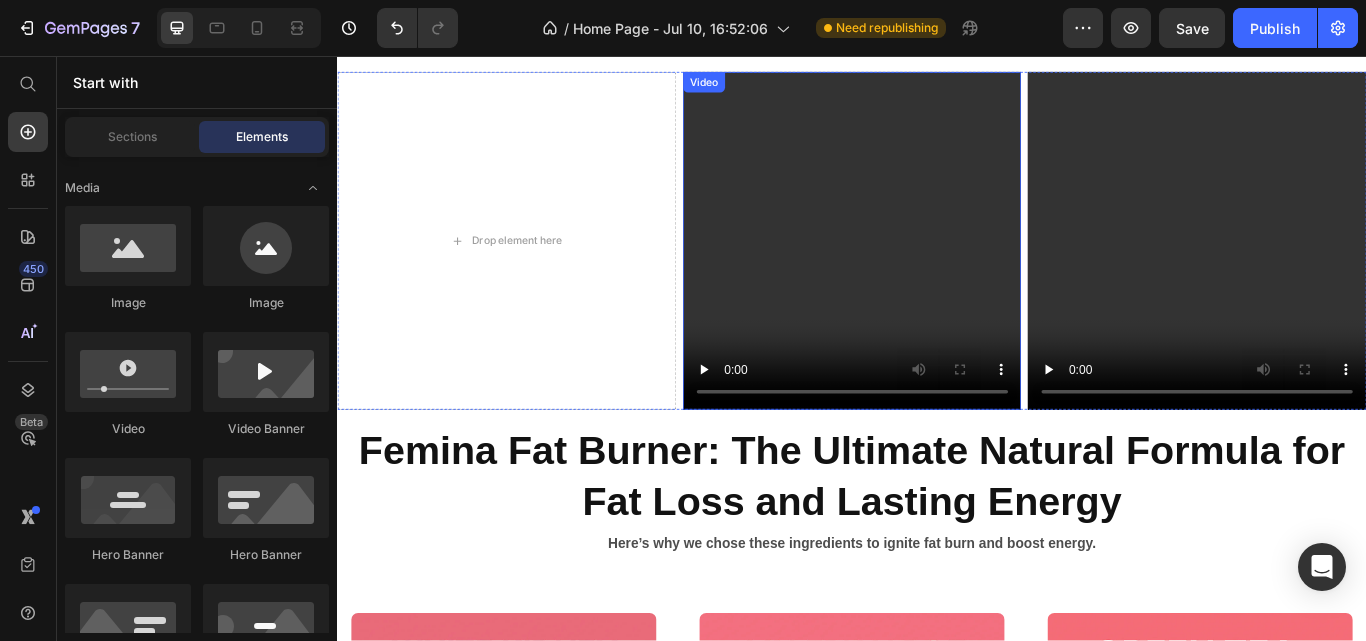 click at bounding box center [937, 272] 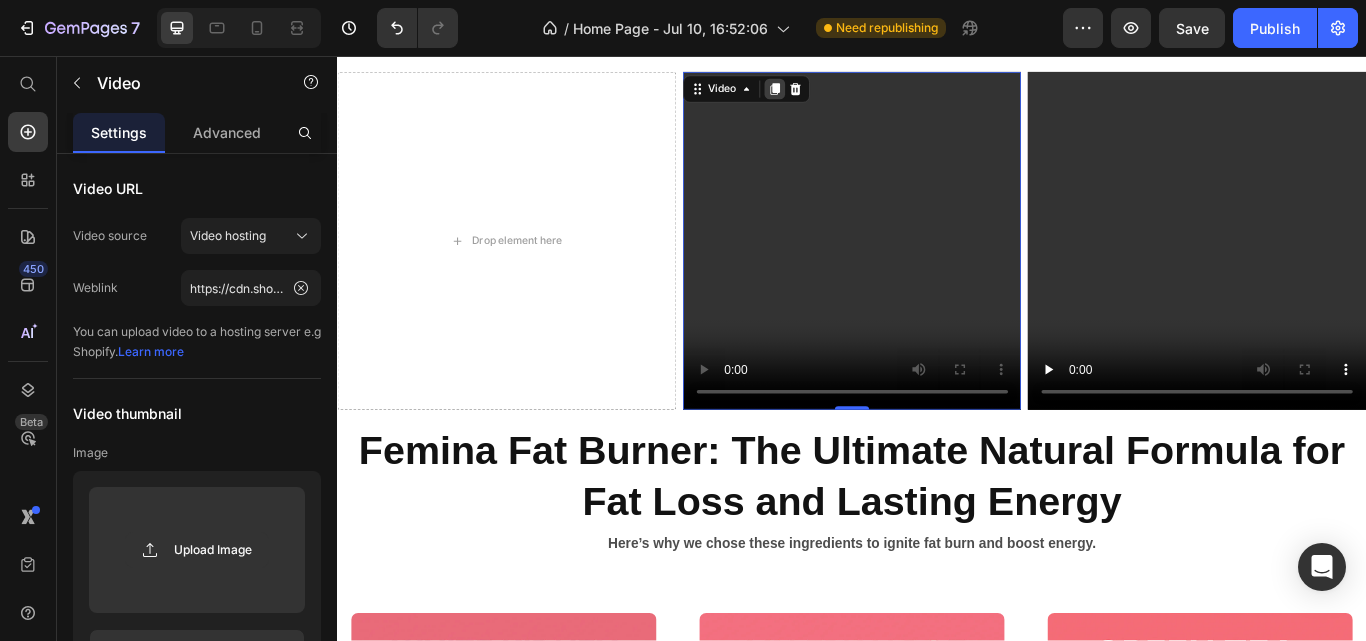click 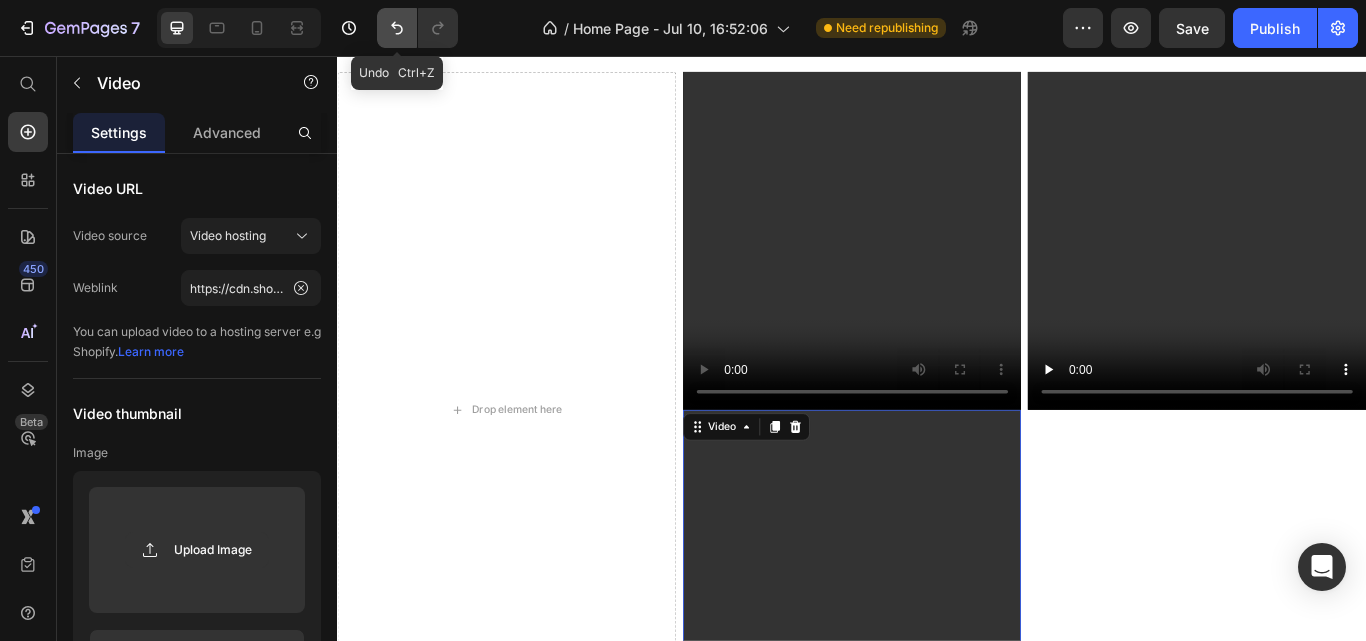 click 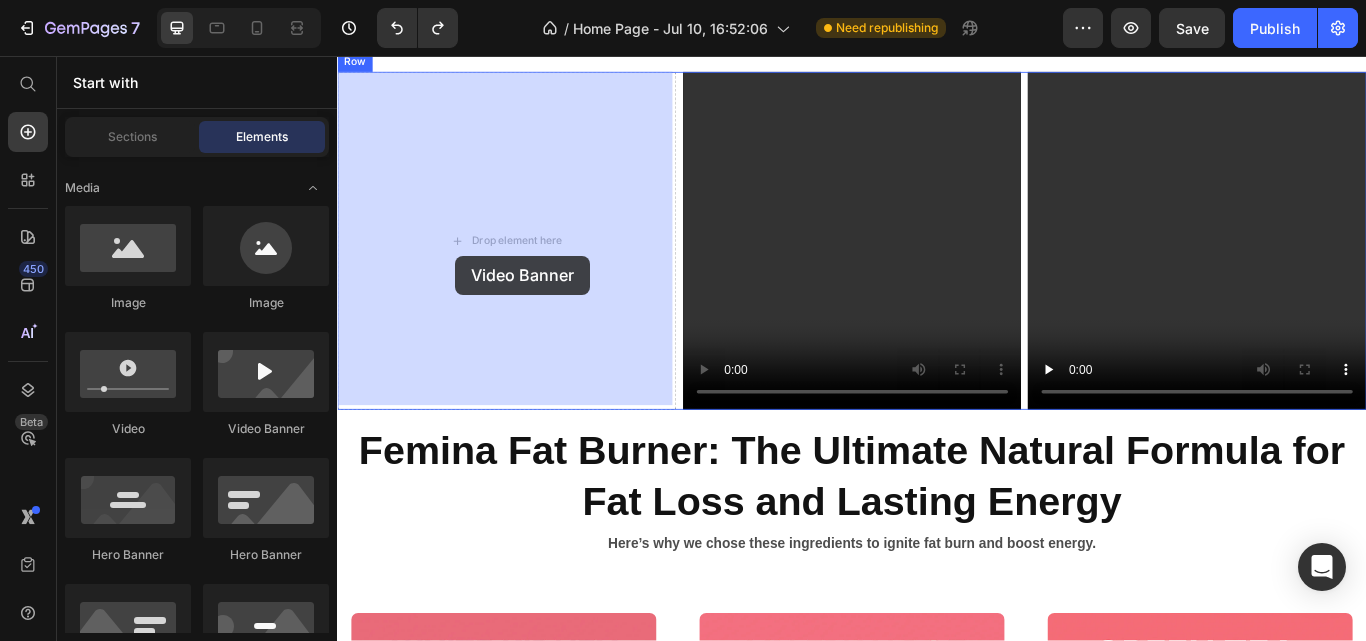 drag, startPoint x: 618, startPoint y: 448, endPoint x: 475, endPoint y: 289, distance: 213.84573 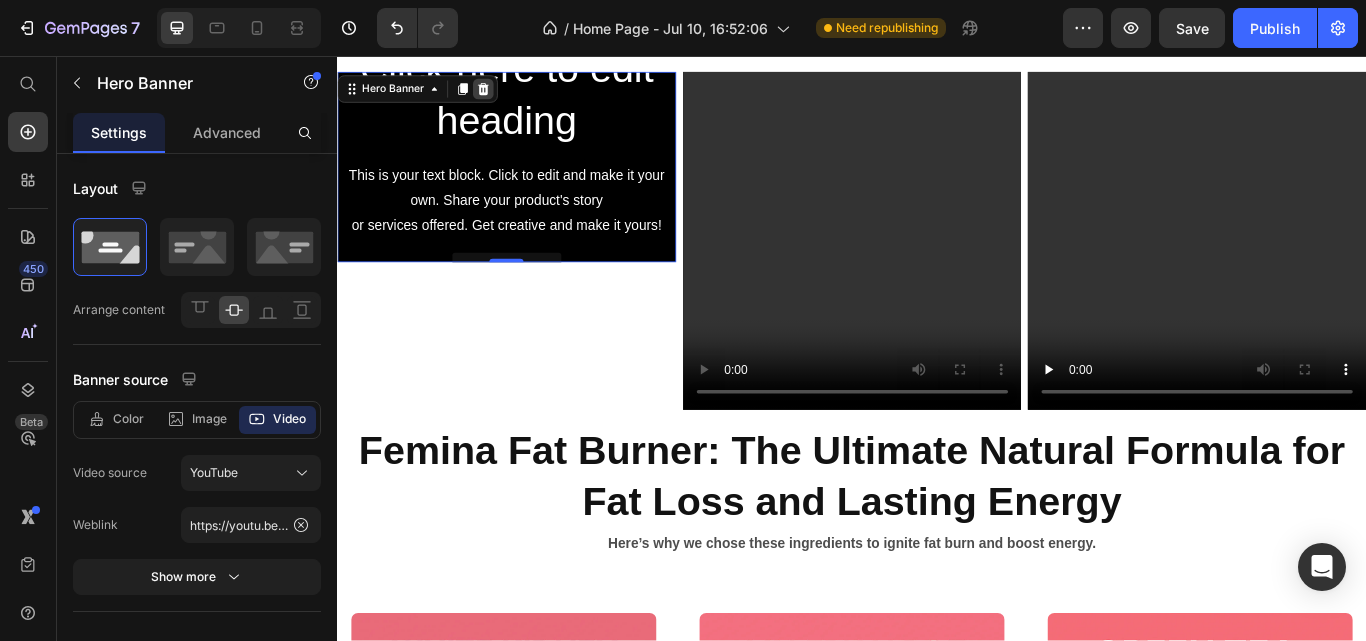 click 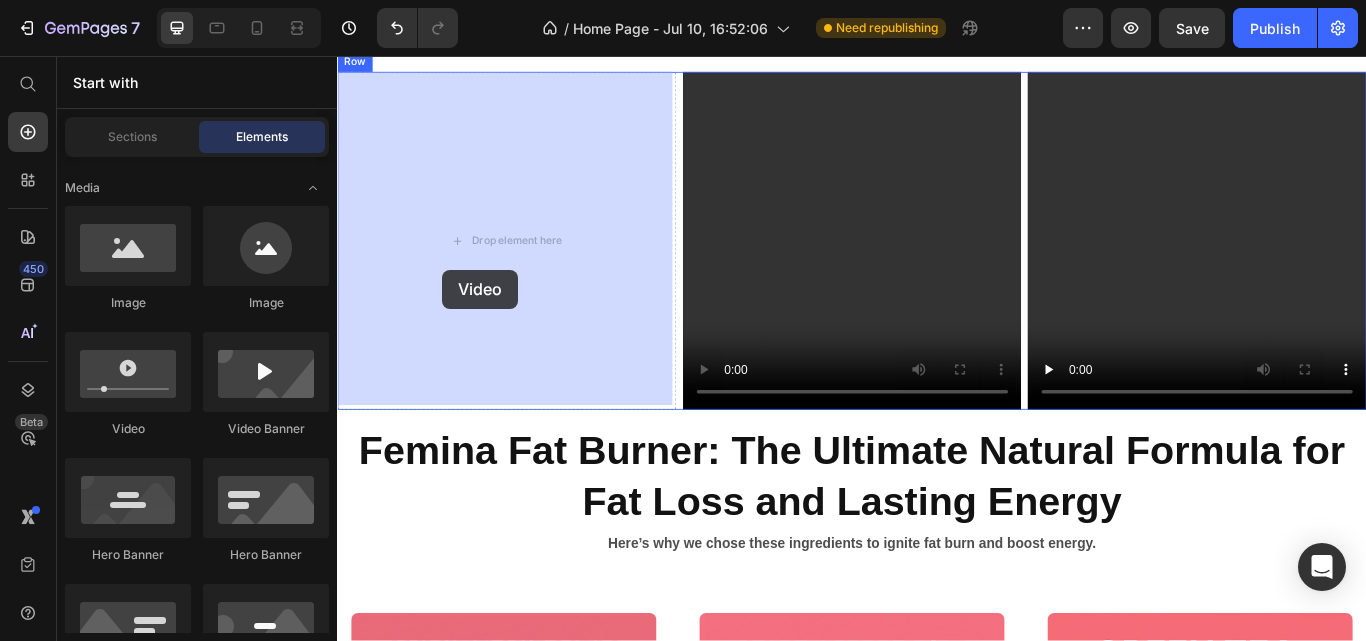 drag, startPoint x: 470, startPoint y: 439, endPoint x: 460, endPoint y: 303, distance: 136.36716 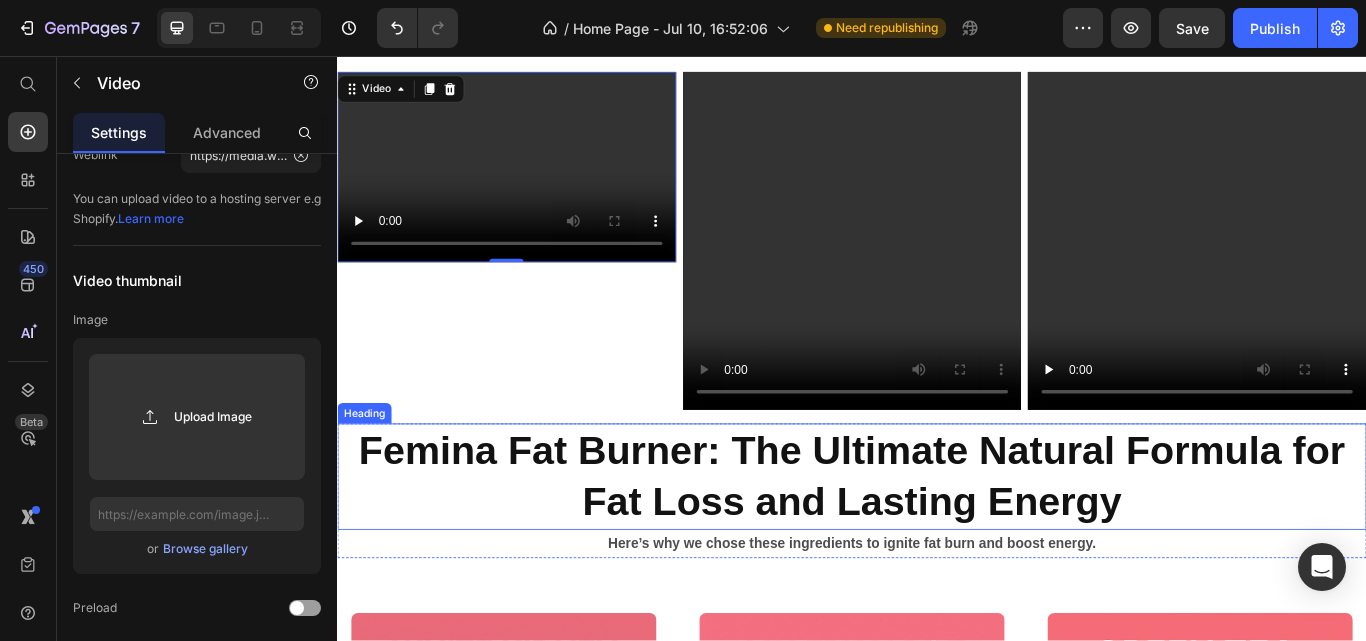 drag, startPoint x: 330, startPoint y: 283, endPoint x: 333, endPoint y: 535, distance: 252.01785 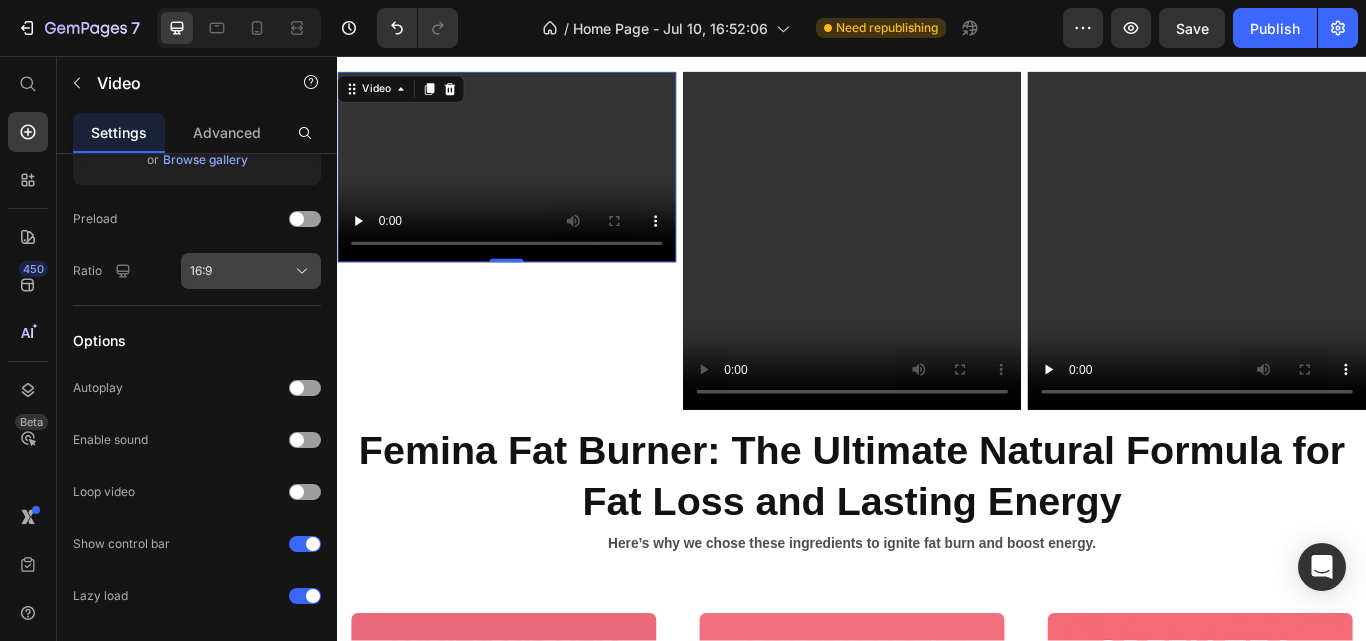 click on "16:9" at bounding box center [251, 271] 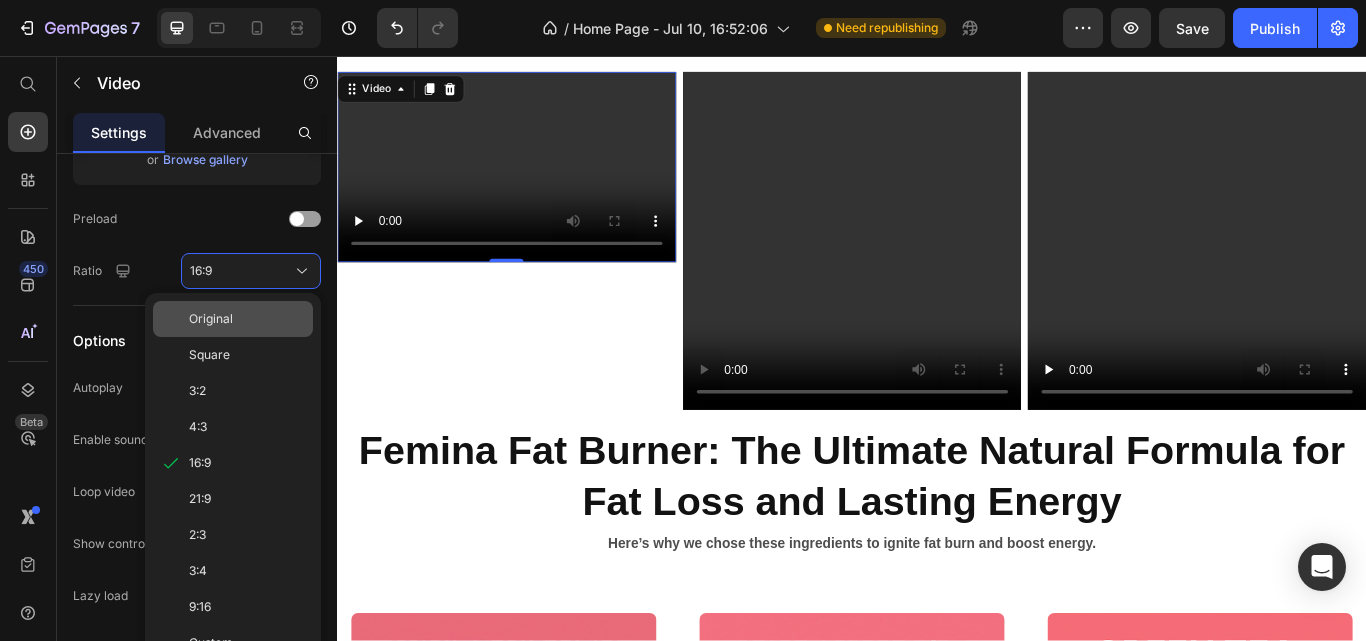 click on "Original" at bounding box center (247, 319) 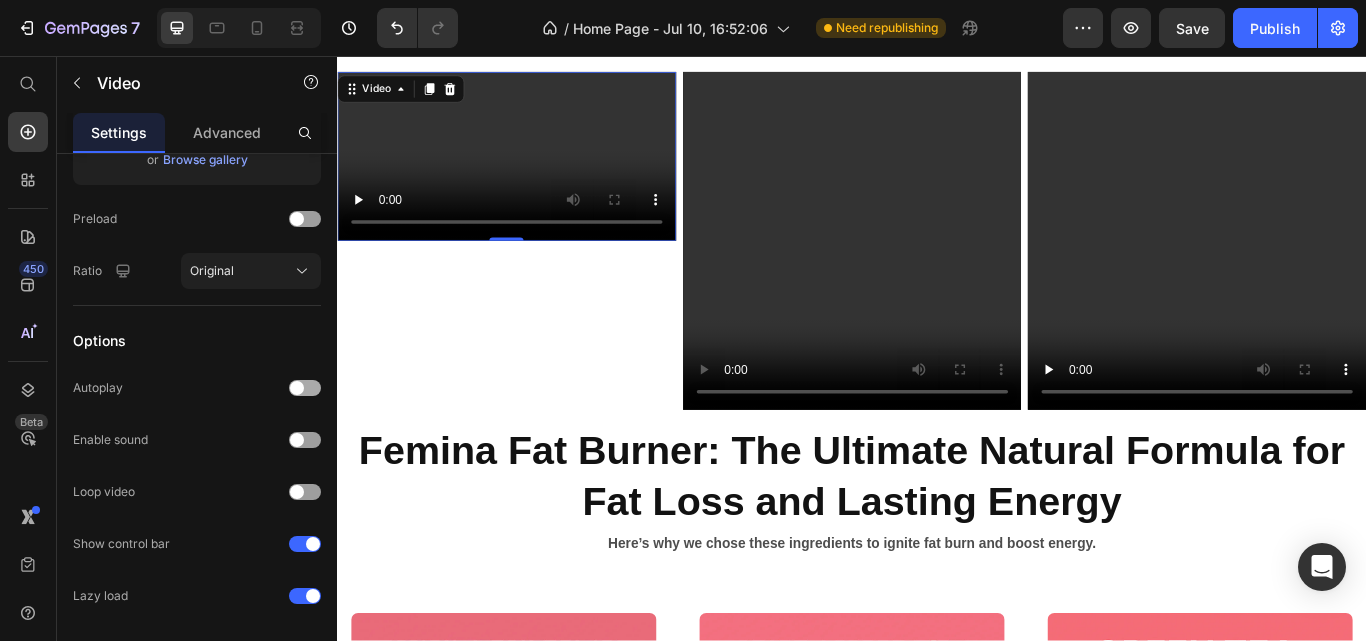 click at bounding box center (305, 388) 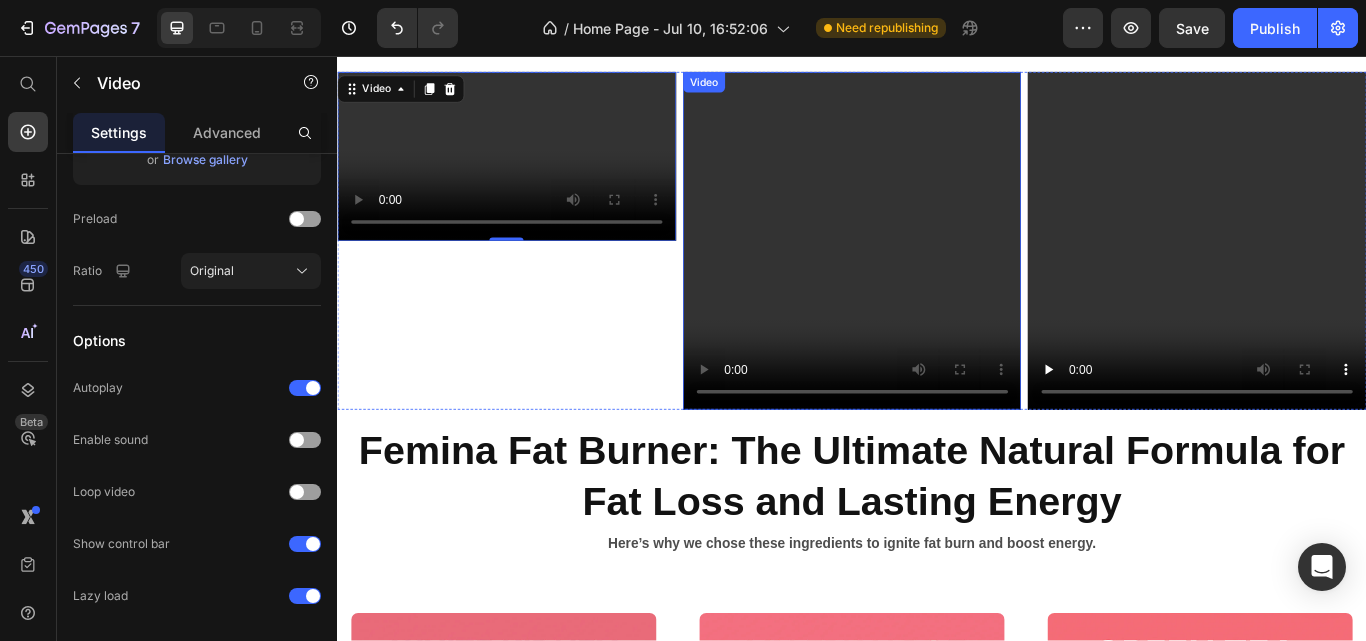 click at bounding box center (937, 272) 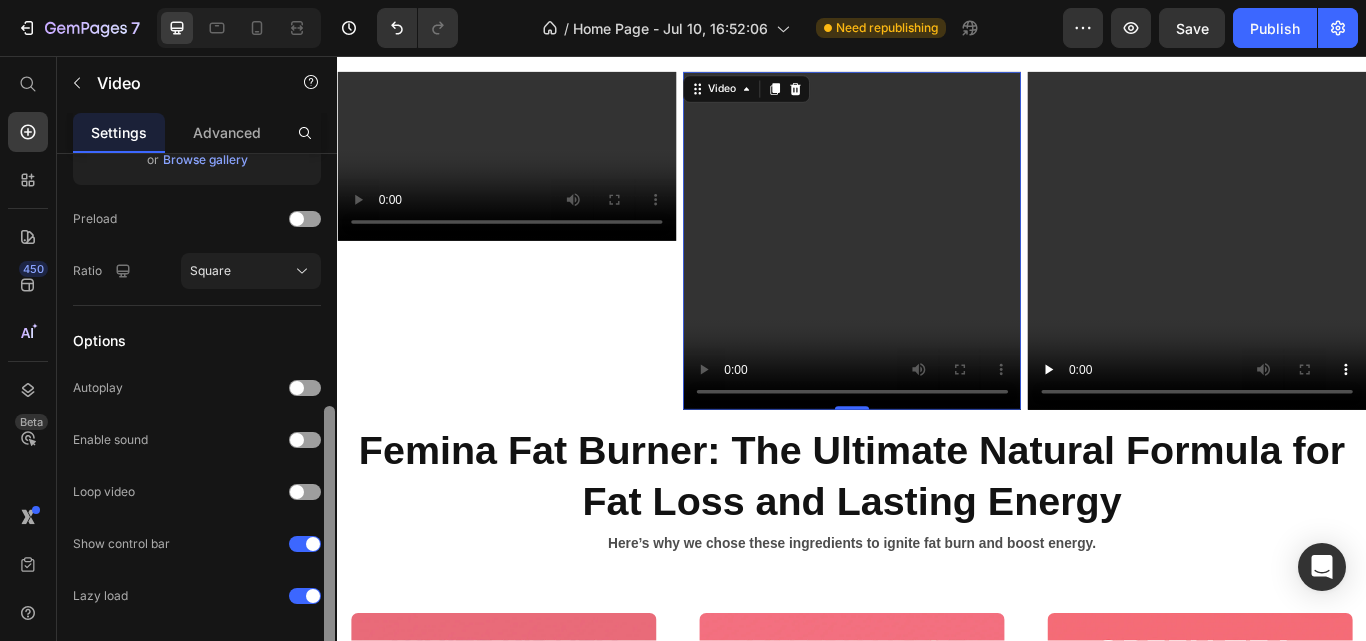 scroll, scrollTop: 586, scrollLeft: 0, axis: vertical 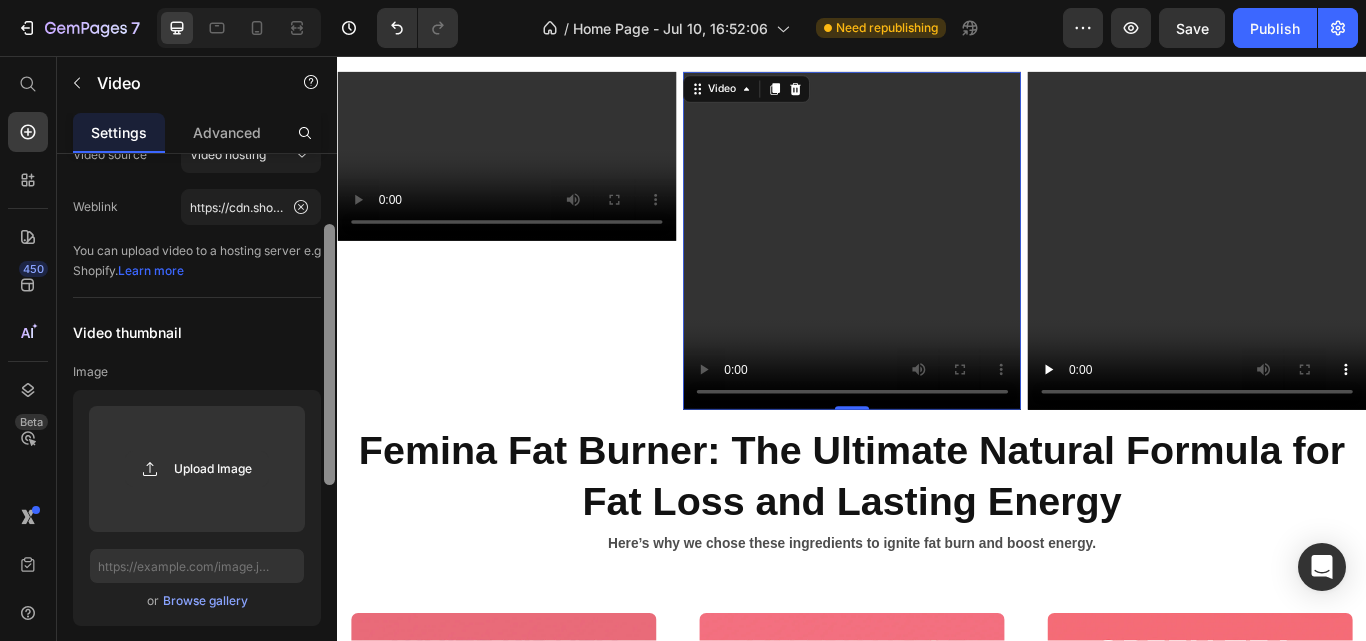 drag, startPoint x: 329, startPoint y: 467, endPoint x: 332, endPoint y: 245, distance: 222.02026 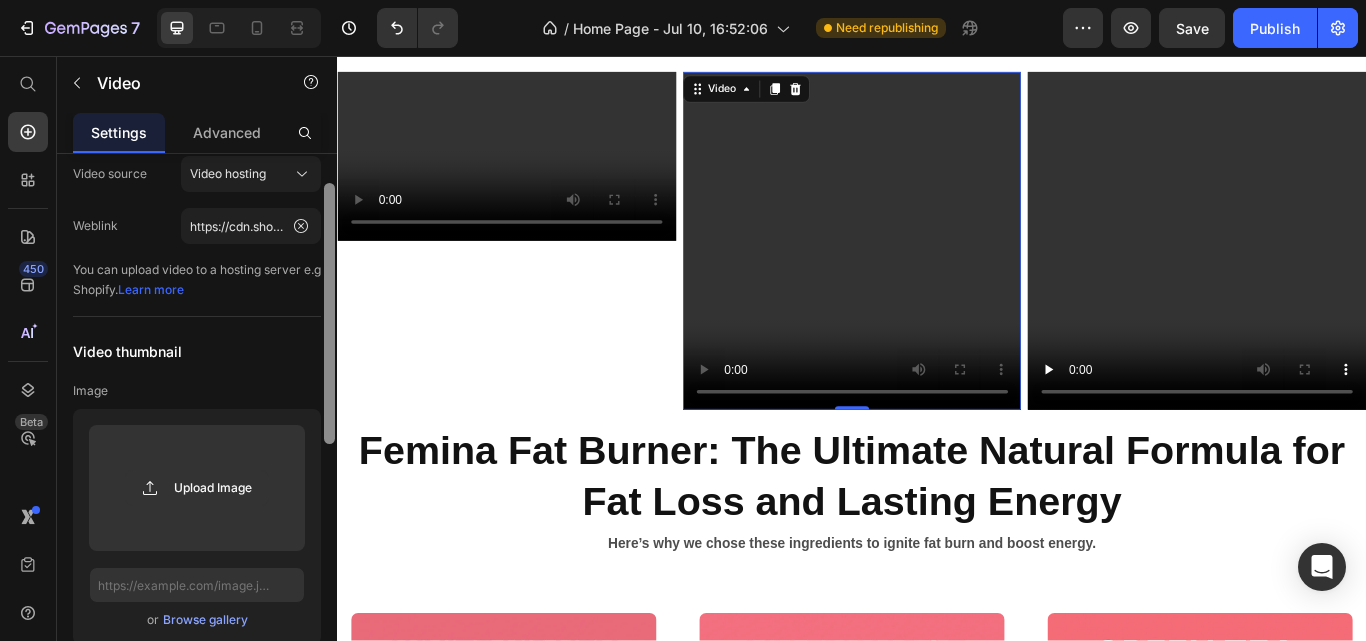 scroll, scrollTop: 0, scrollLeft: 0, axis: both 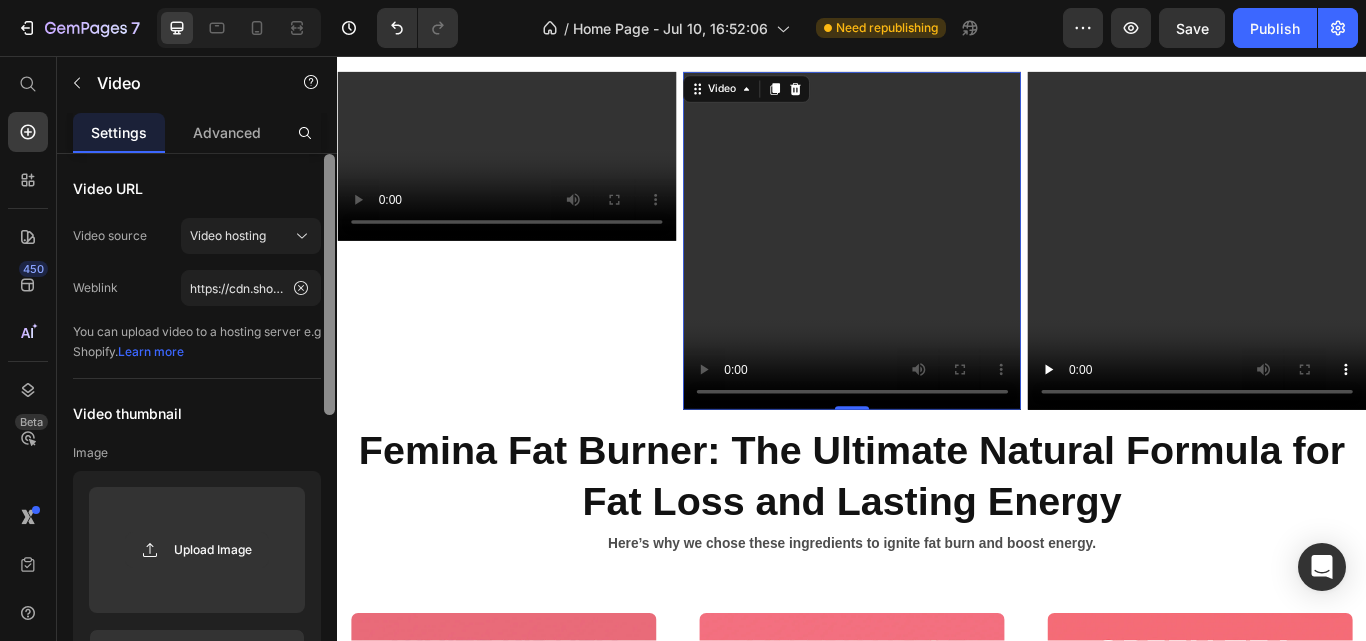 drag, startPoint x: 326, startPoint y: 257, endPoint x: 326, endPoint y: 193, distance: 64 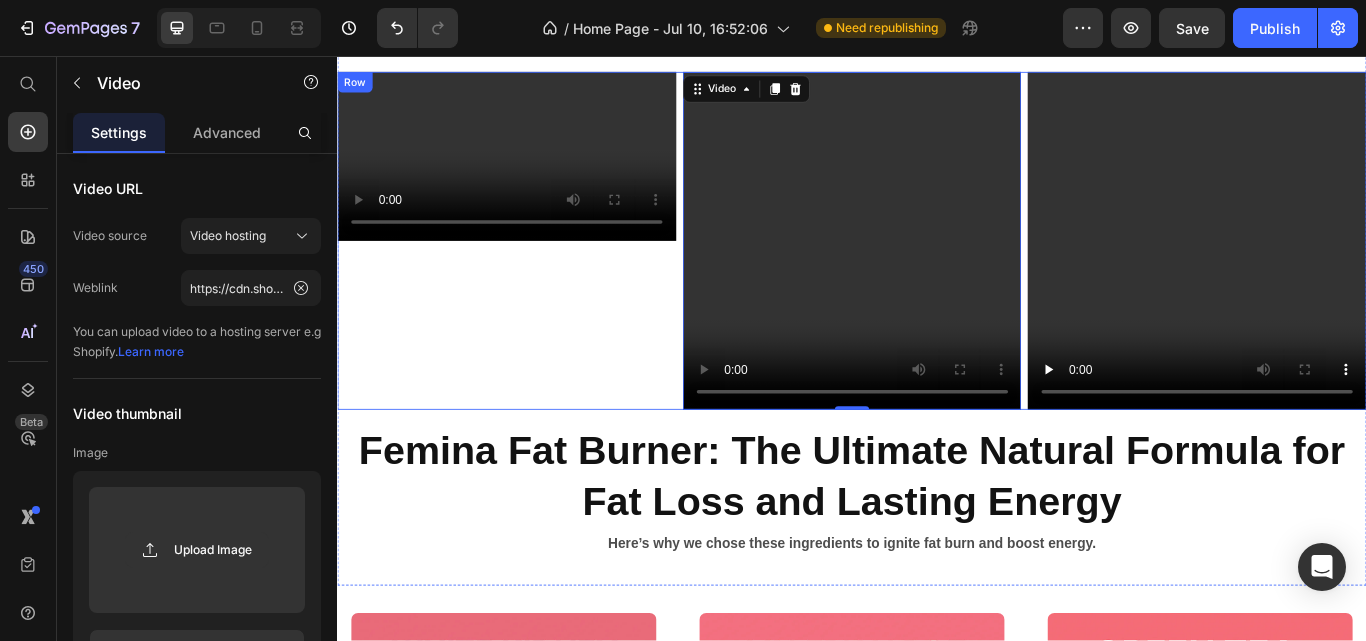 click on "Video" at bounding box center (534, 272) 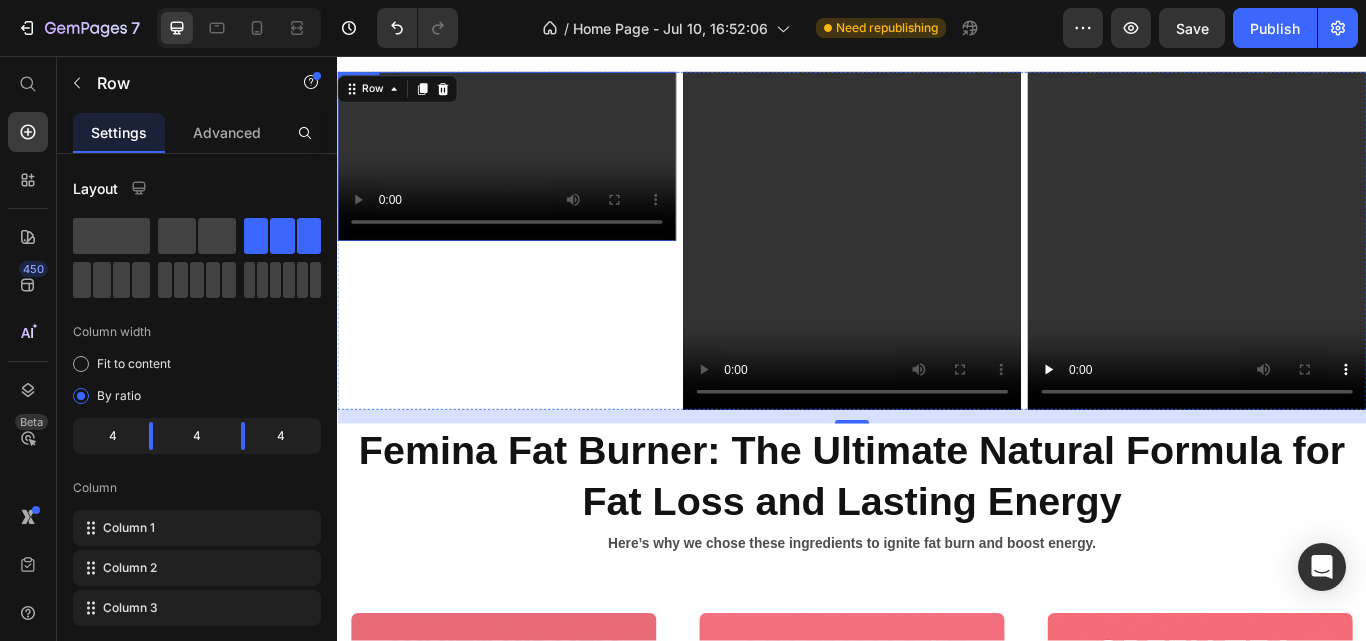 click at bounding box center [534, 173] 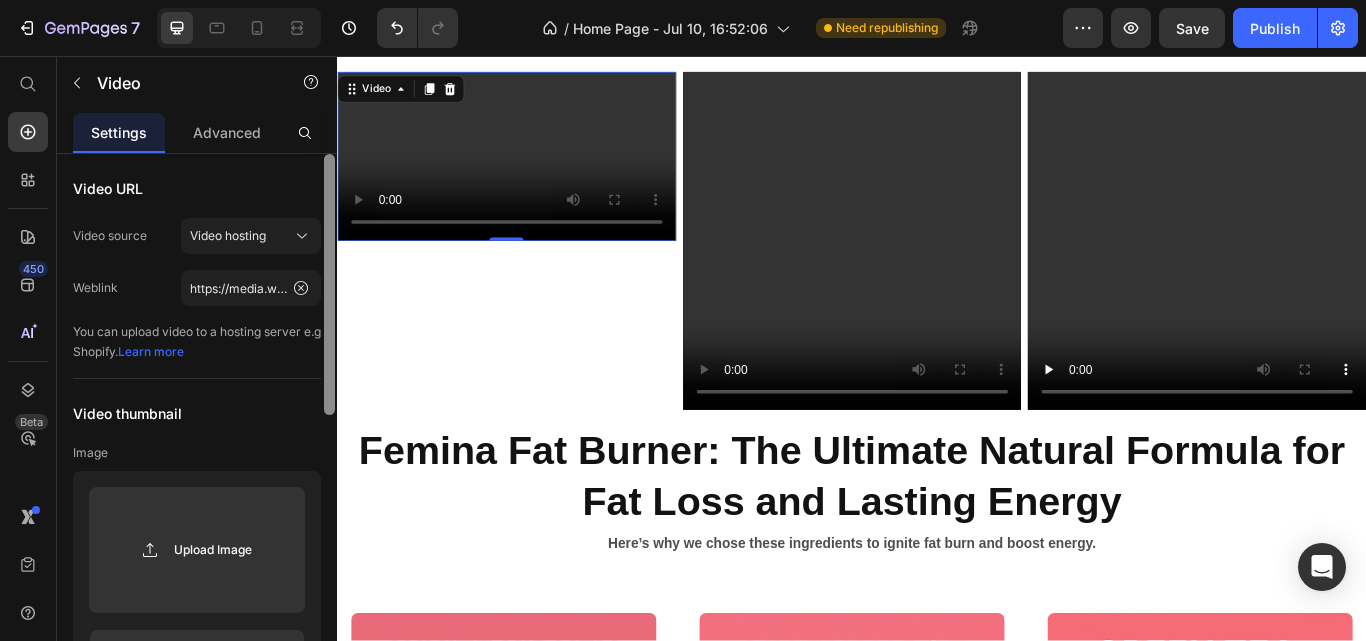 click at bounding box center (329, 284) 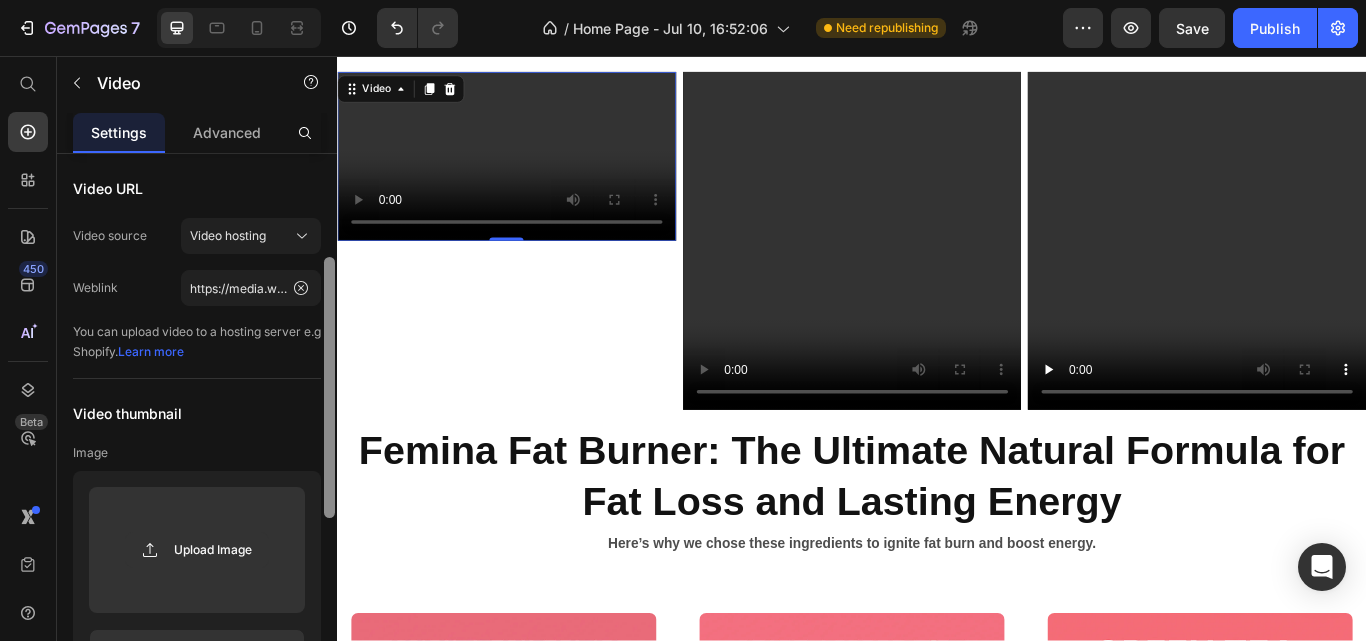 scroll, scrollTop: 70, scrollLeft: 0, axis: vertical 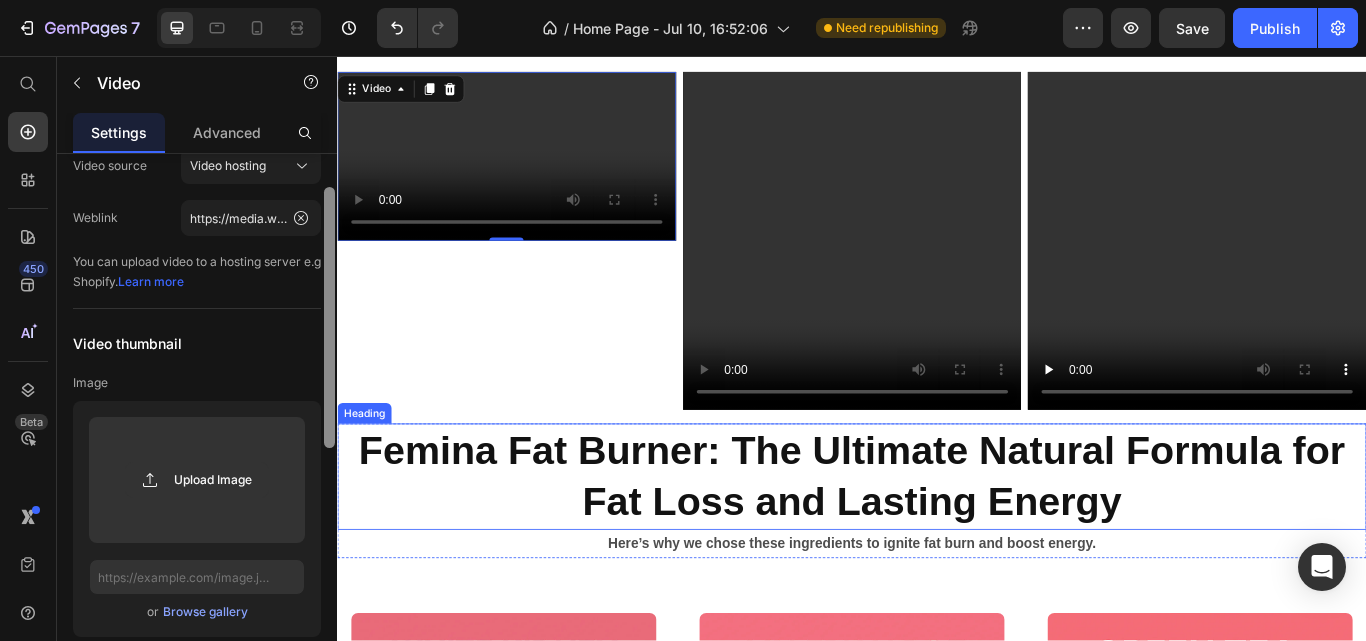drag, startPoint x: 666, startPoint y: 294, endPoint x: 352, endPoint y: 620, distance: 452.62787 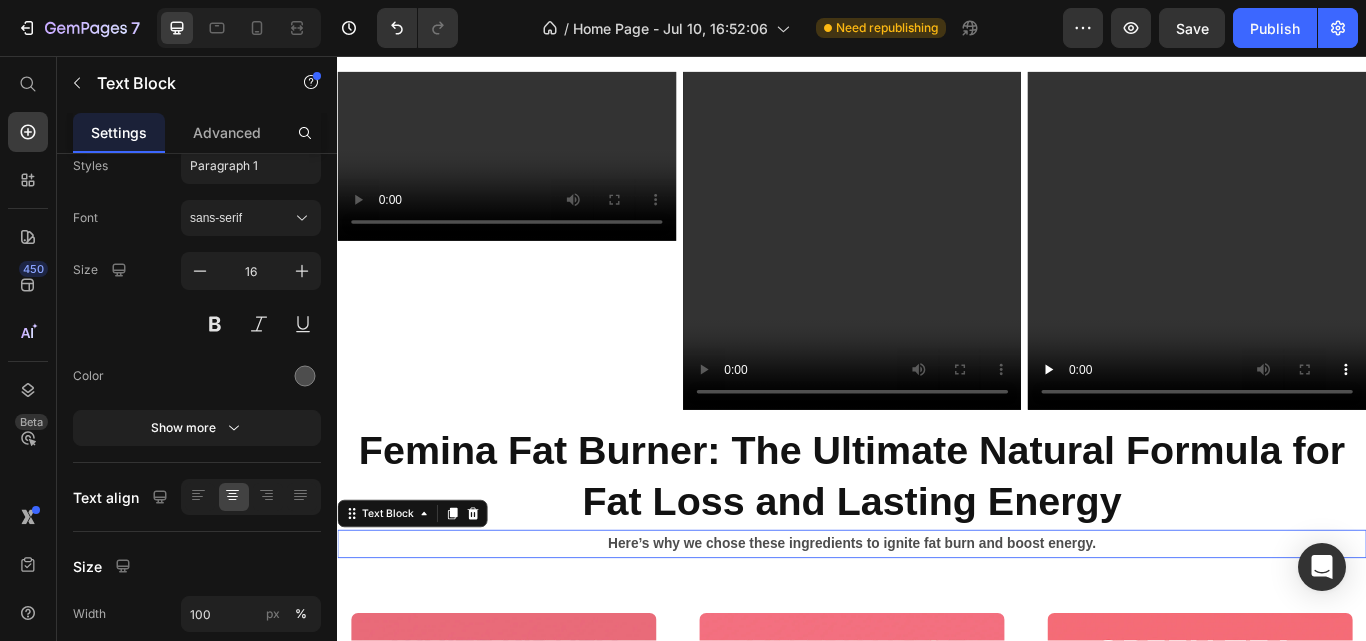 scroll, scrollTop: 351, scrollLeft: 0, axis: vertical 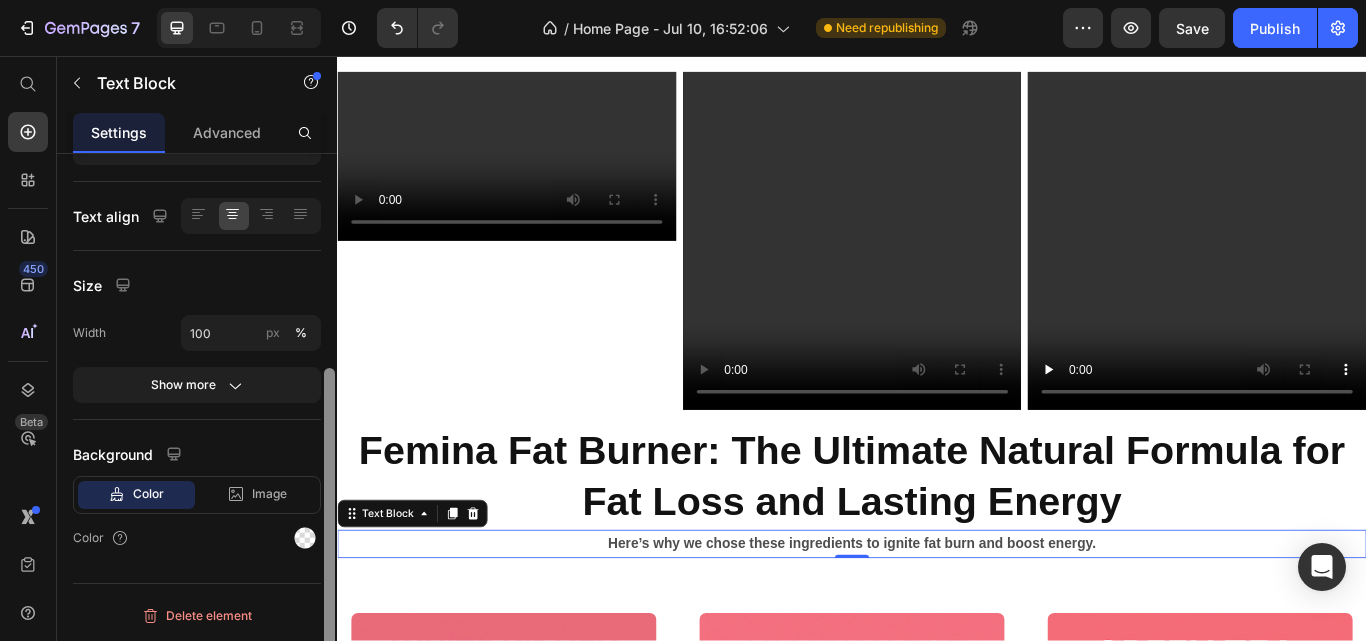 drag, startPoint x: 325, startPoint y: 413, endPoint x: 323, endPoint y: 552, distance: 139.01439 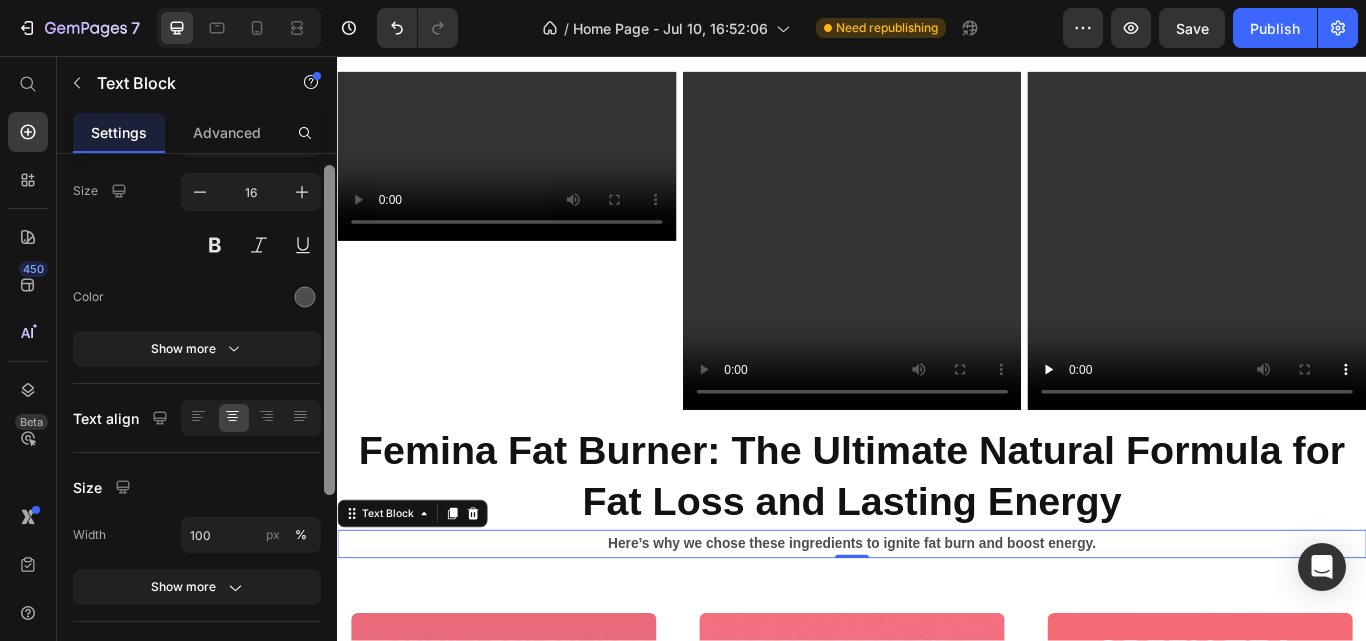 drag, startPoint x: 331, startPoint y: 455, endPoint x: 325, endPoint y: 267, distance: 188.09572 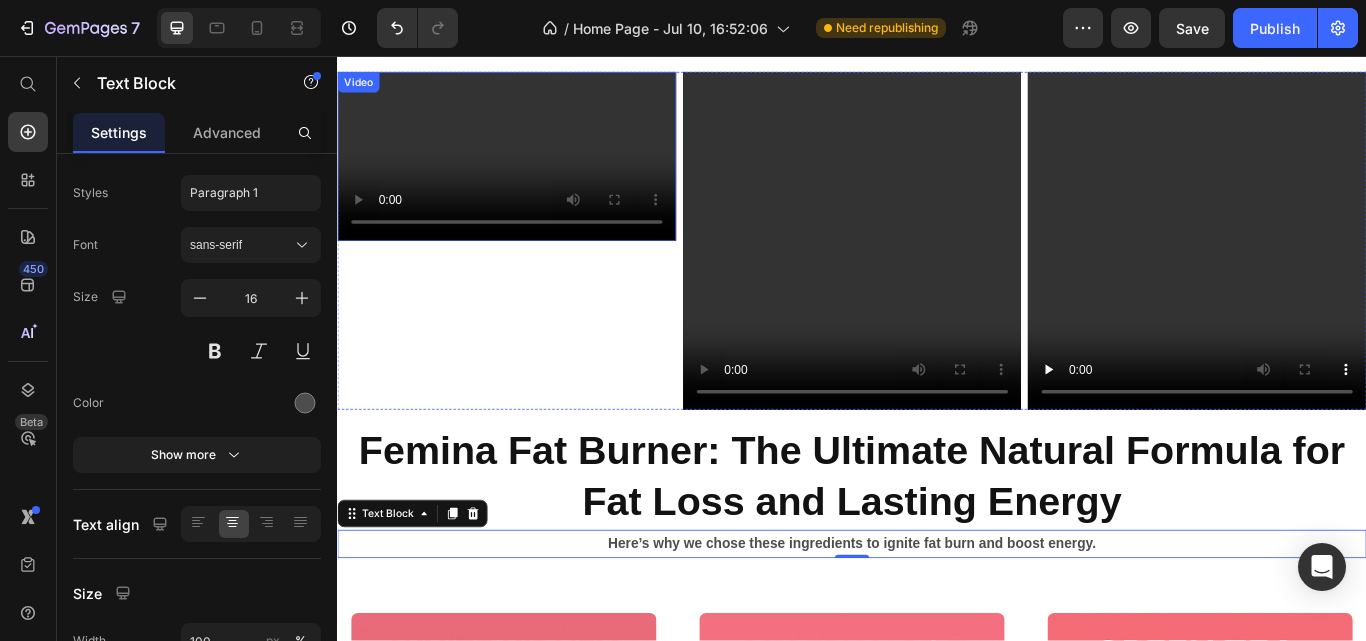 click at bounding box center (534, 173) 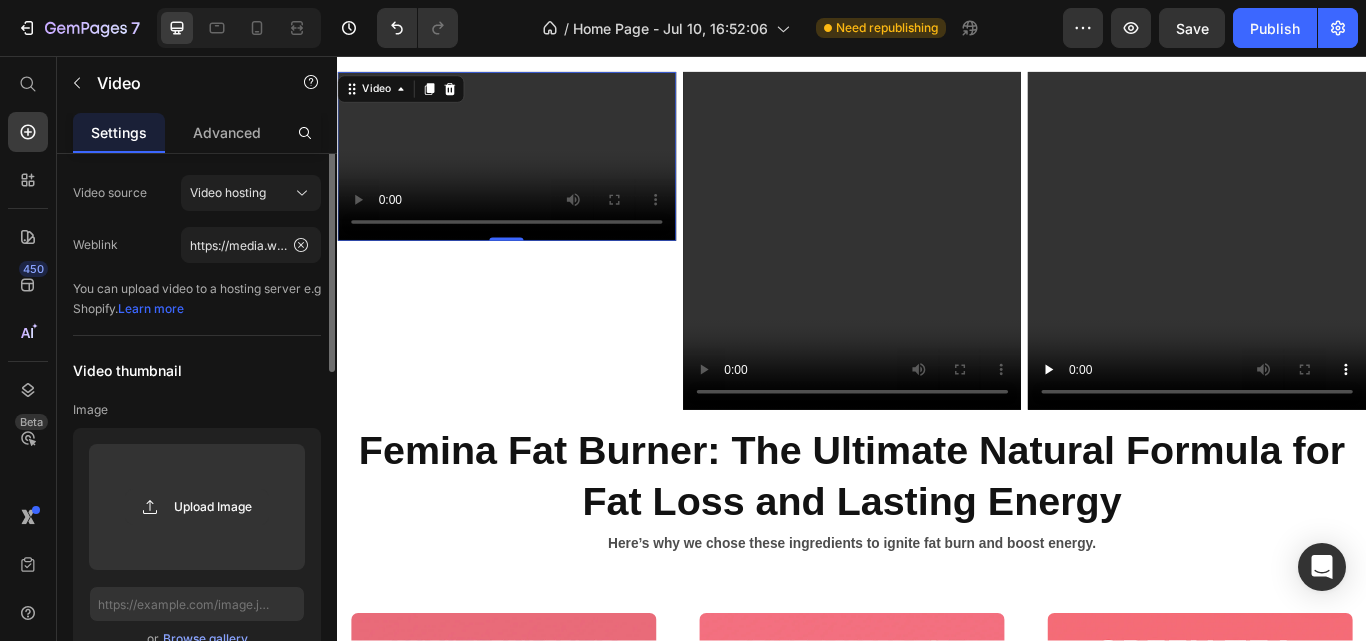 scroll, scrollTop: 0, scrollLeft: 0, axis: both 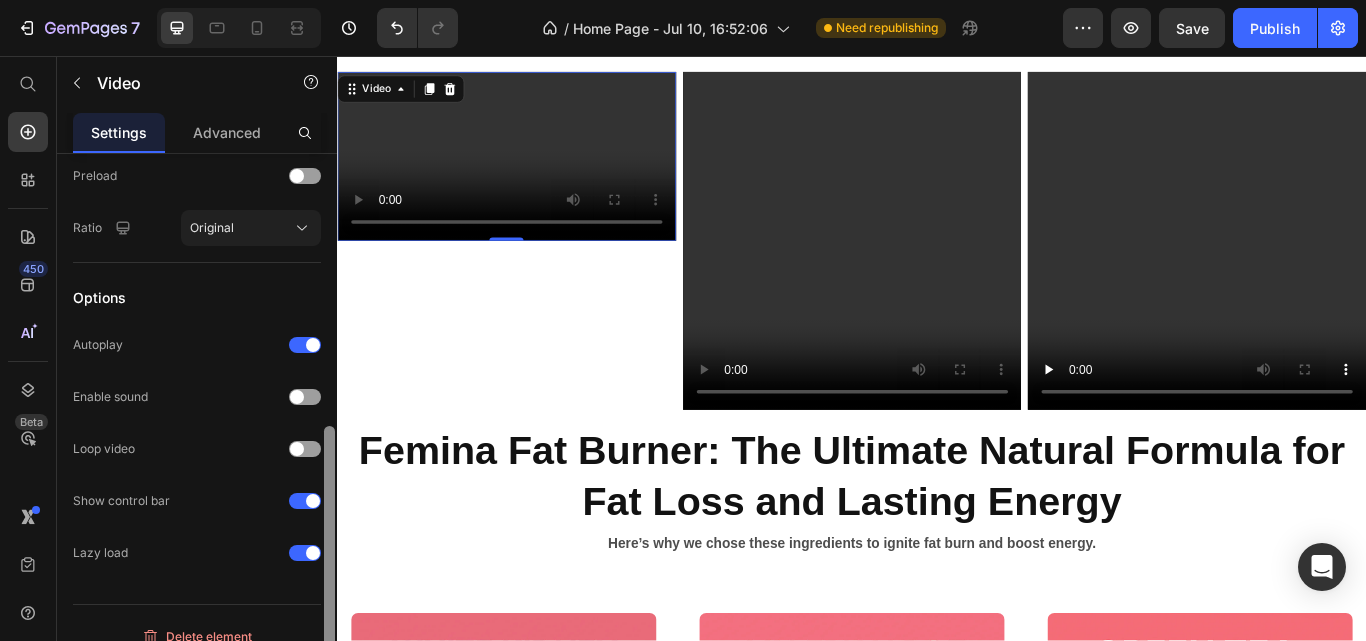 drag, startPoint x: 324, startPoint y: 301, endPoint x: 326, endPoint y: 581, distance: 280.00714 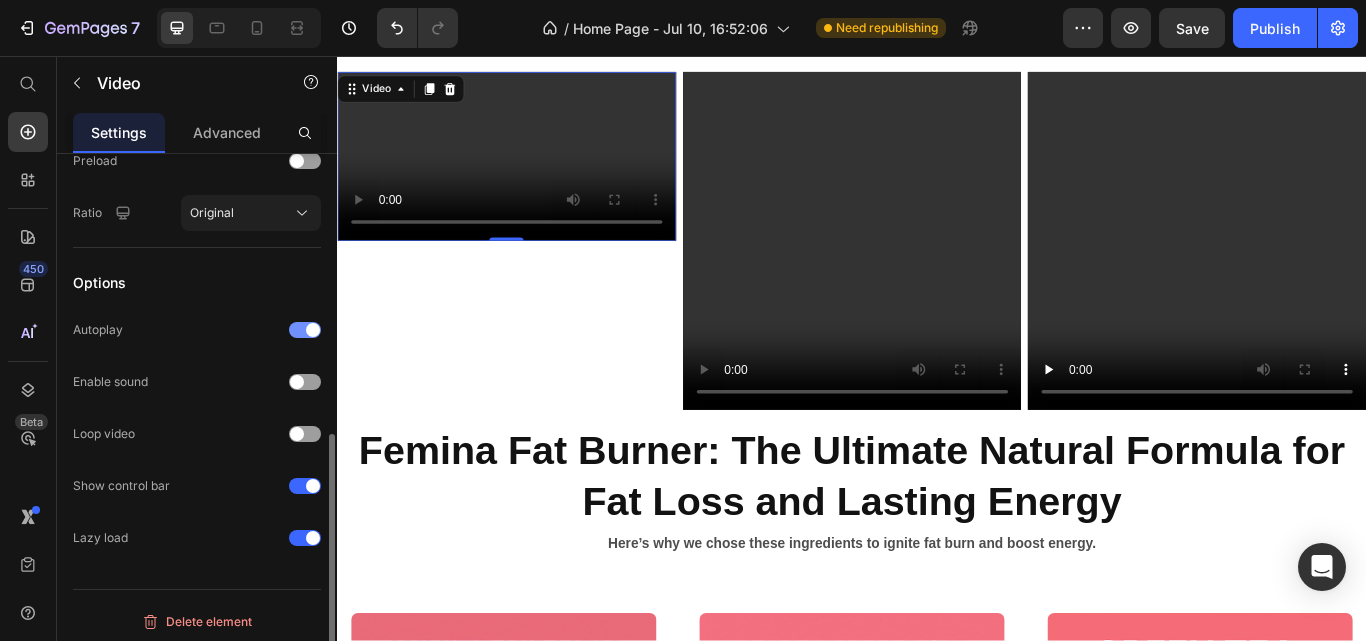 click at bounding box center (305, 330) 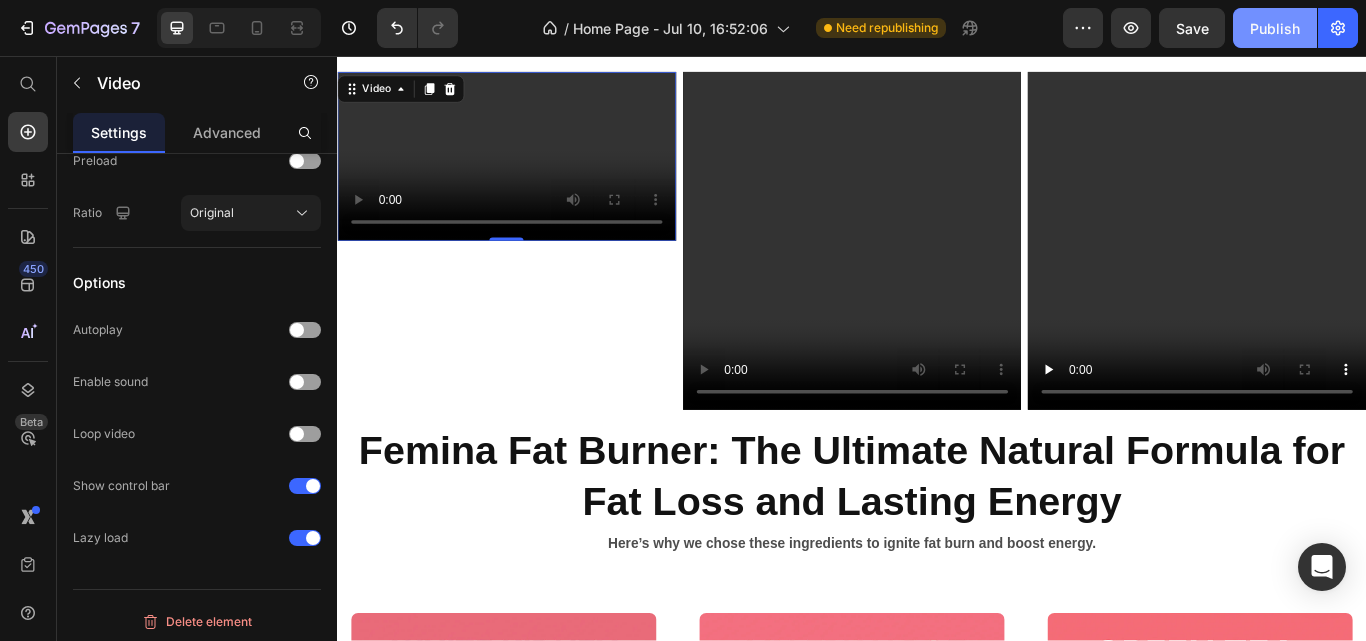 click on "Publish" 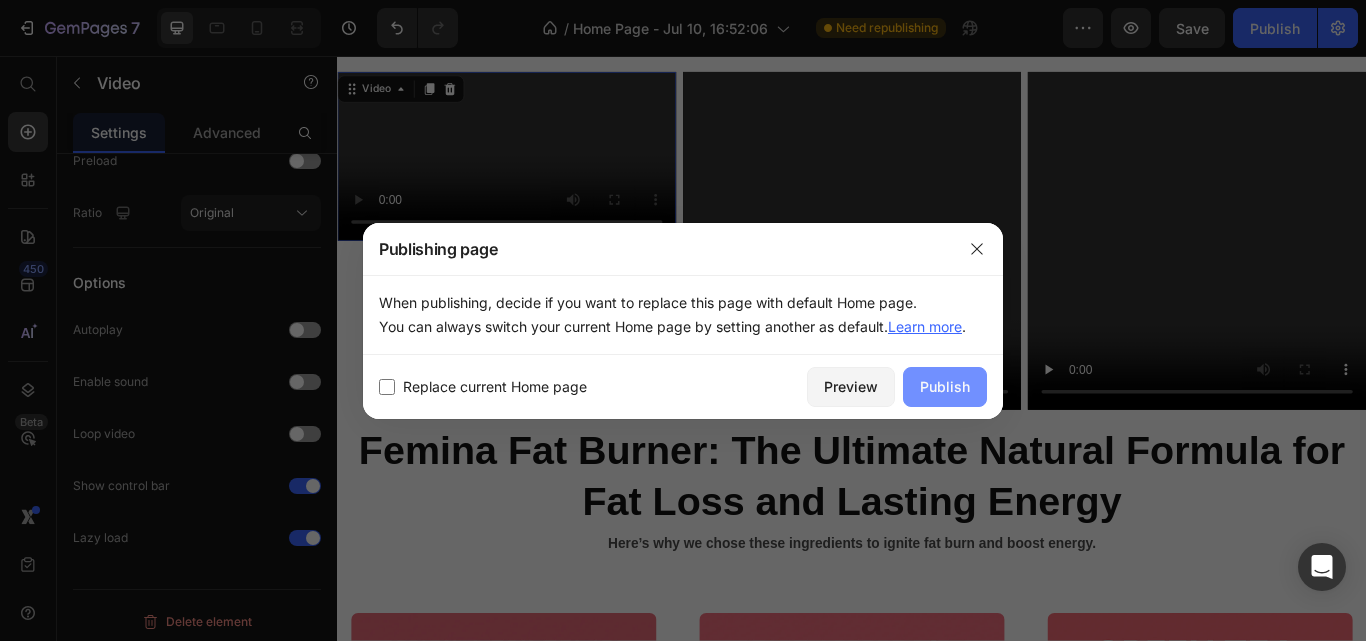 click on "Publish" at bounding box center (945, 387) 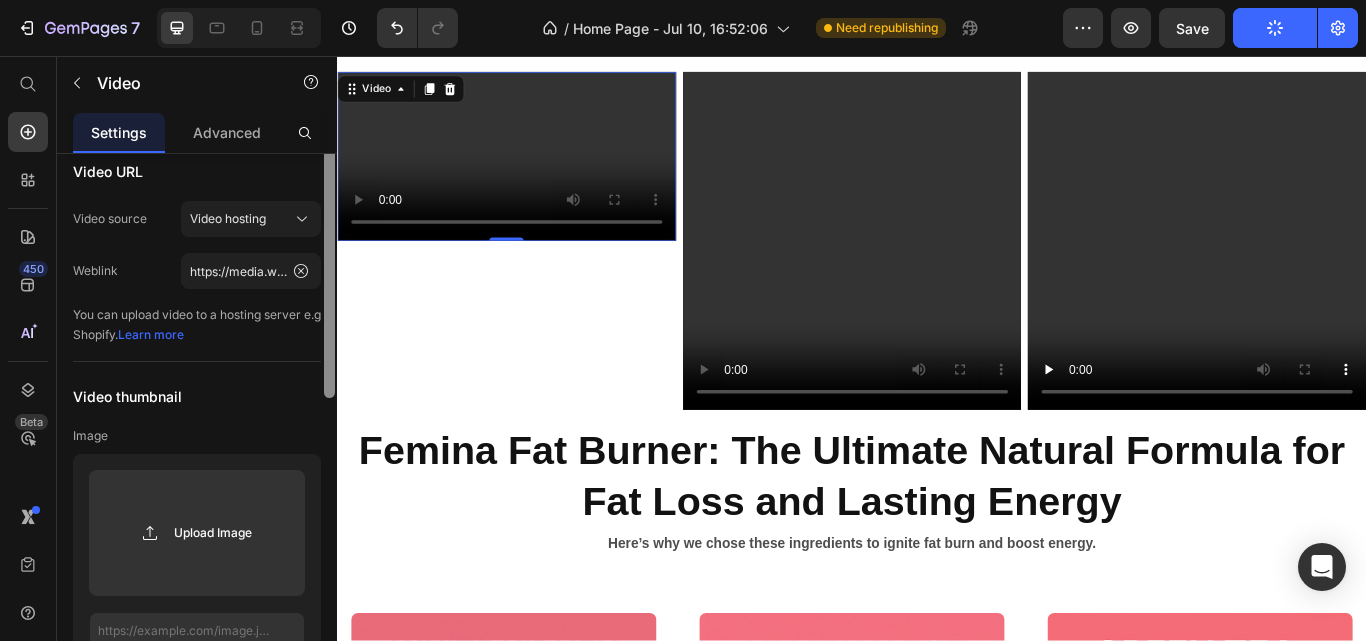 scroll, scrollTop: 0, scrollLeft: 0, axis: both 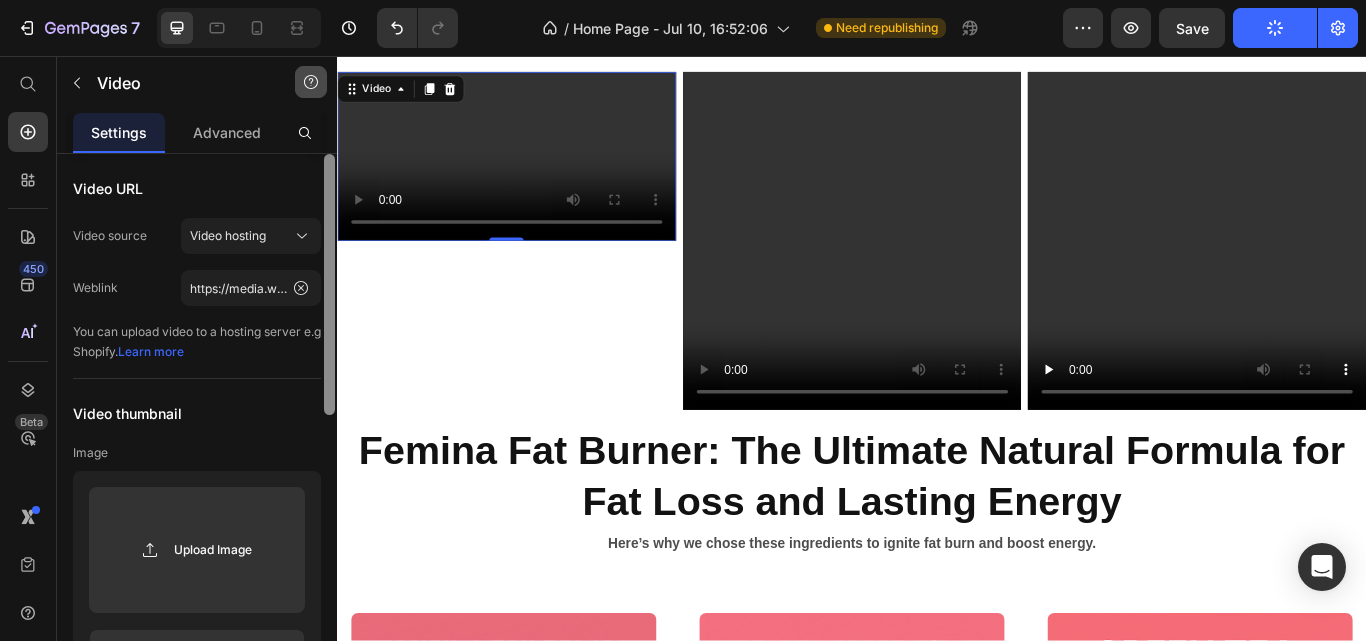drag, startPoint x: 328, startPoint y: 465, endPoint x: 317, endPoint y: 94, distance: 371.16302 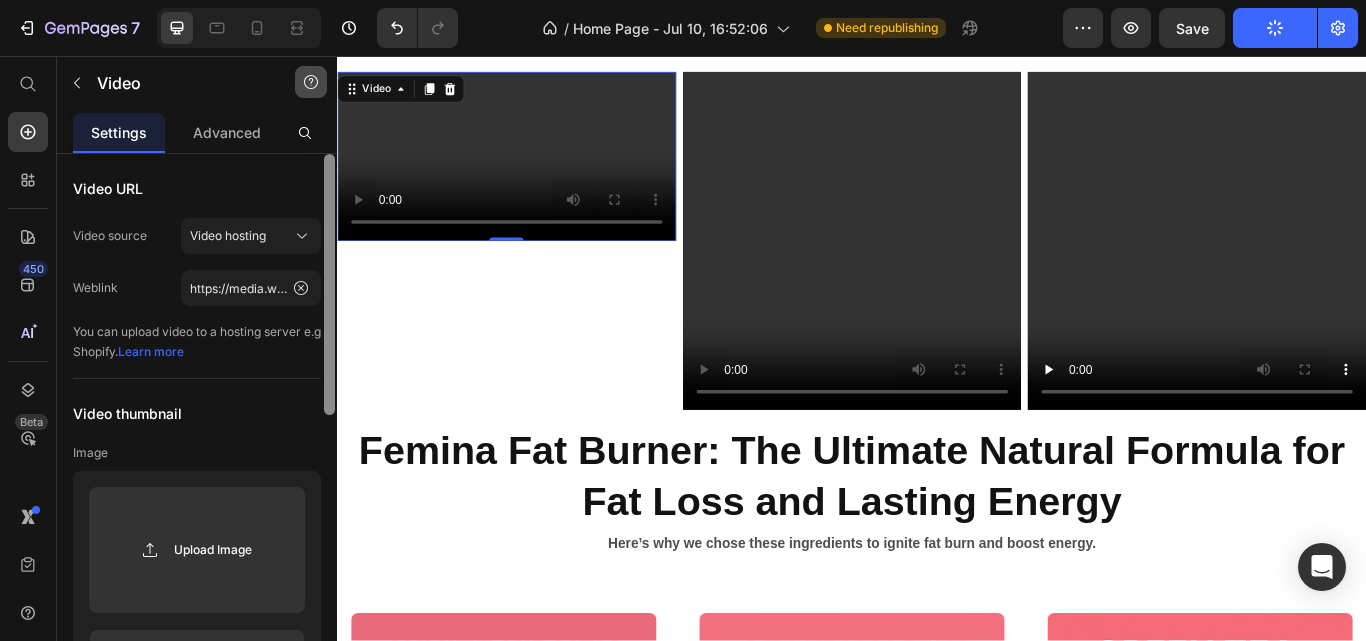 click on "Video Settings Advanced Video URL Video source Video hosting Weblink https://media.w3.org/2010/05/sintel/trailer.mp4 You can upload video to a hosting server e.g Shopify.   Learn more Video thumbnail Image Upload Image  or   Browse gallery  Preload Ratio Original Options Autoplay Enable sound Loop video Show control bar Lazy load  Delete element" at bounding box center [197, 348] 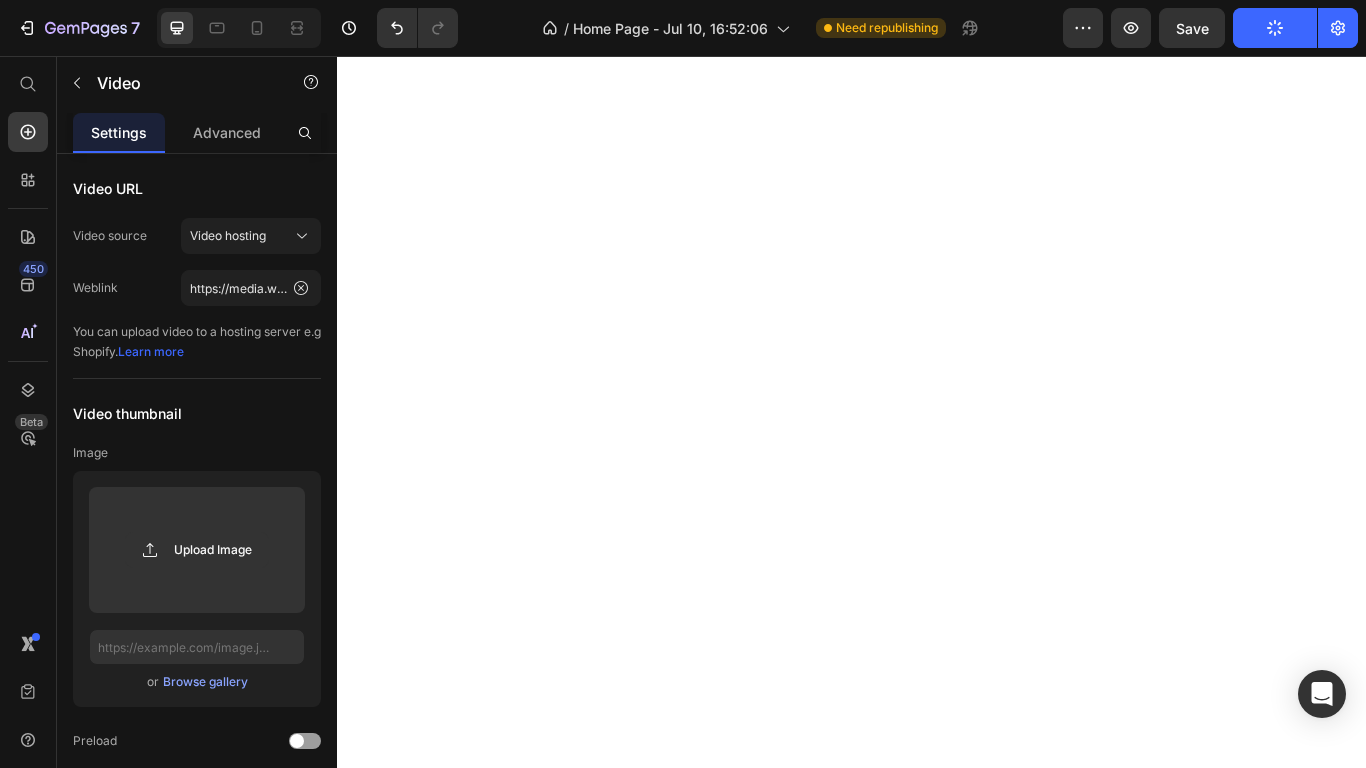click at bounding box center [851, 42486] 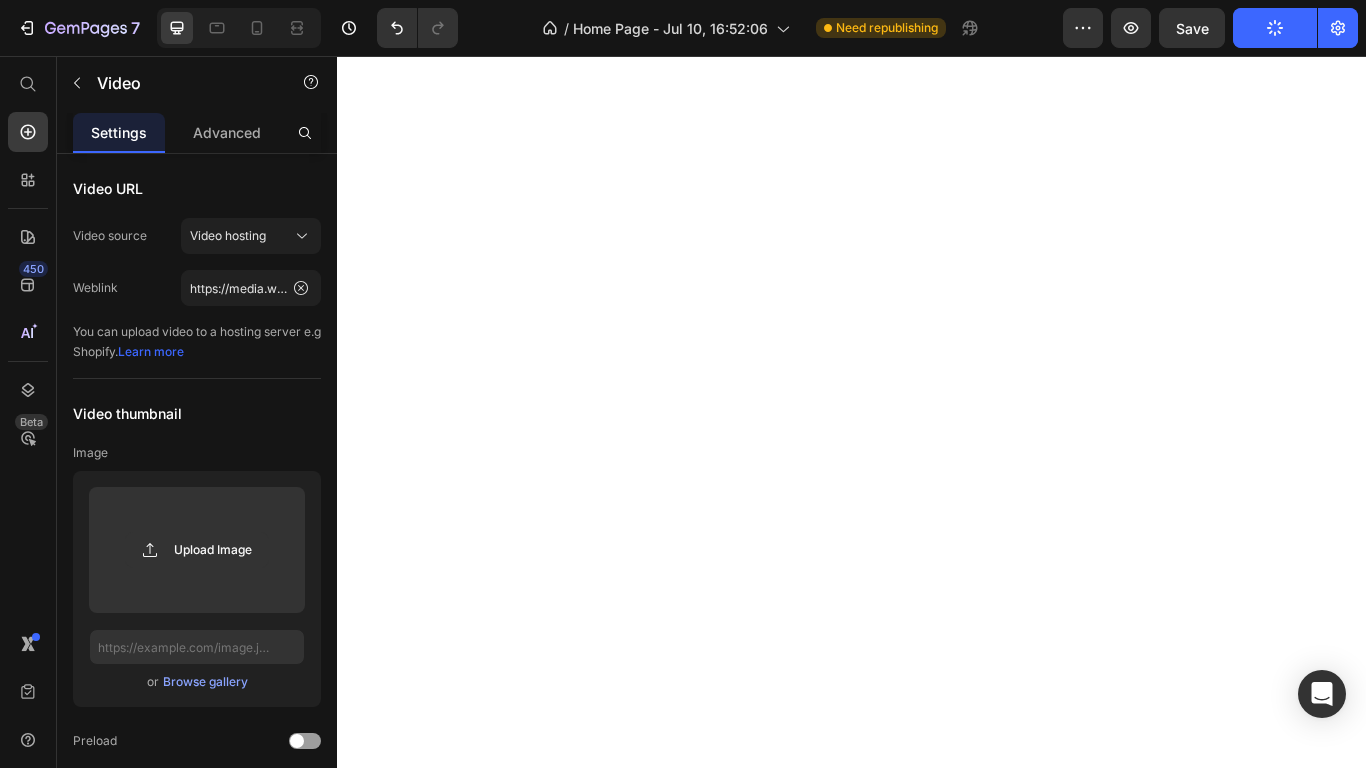 click at bounding box center (851, 42486) 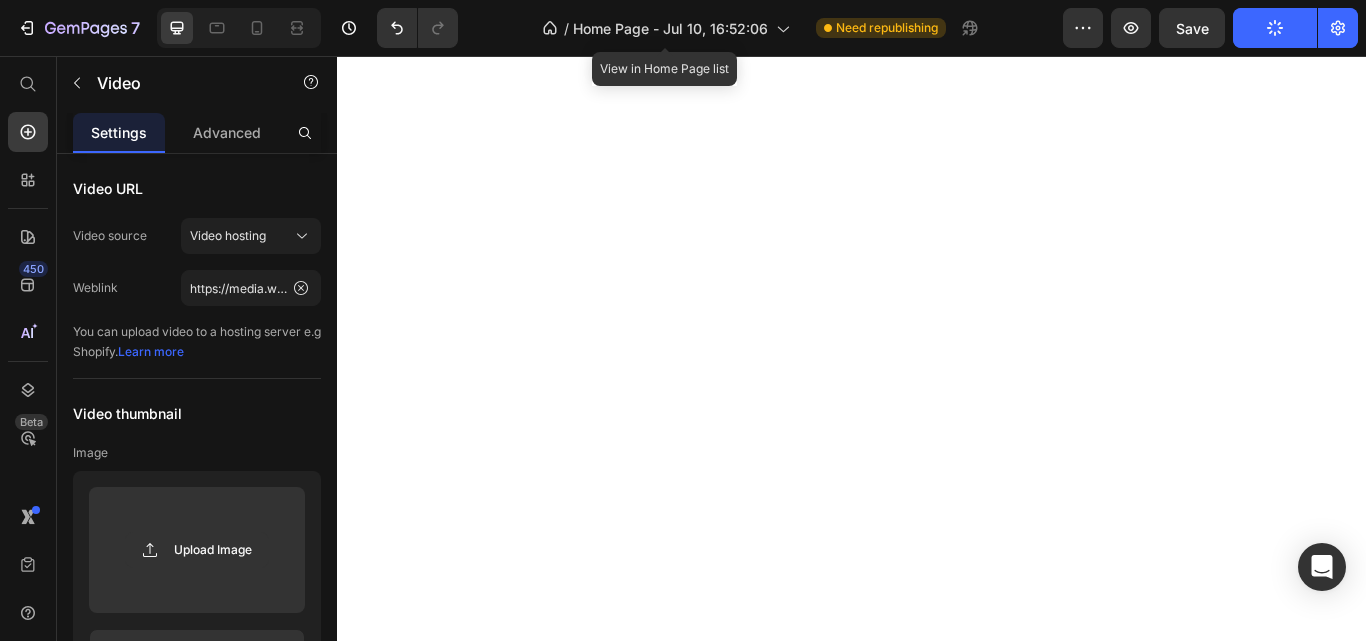 scroll, scrollTop: 4241, scrollLeft: 0, axis: vertical 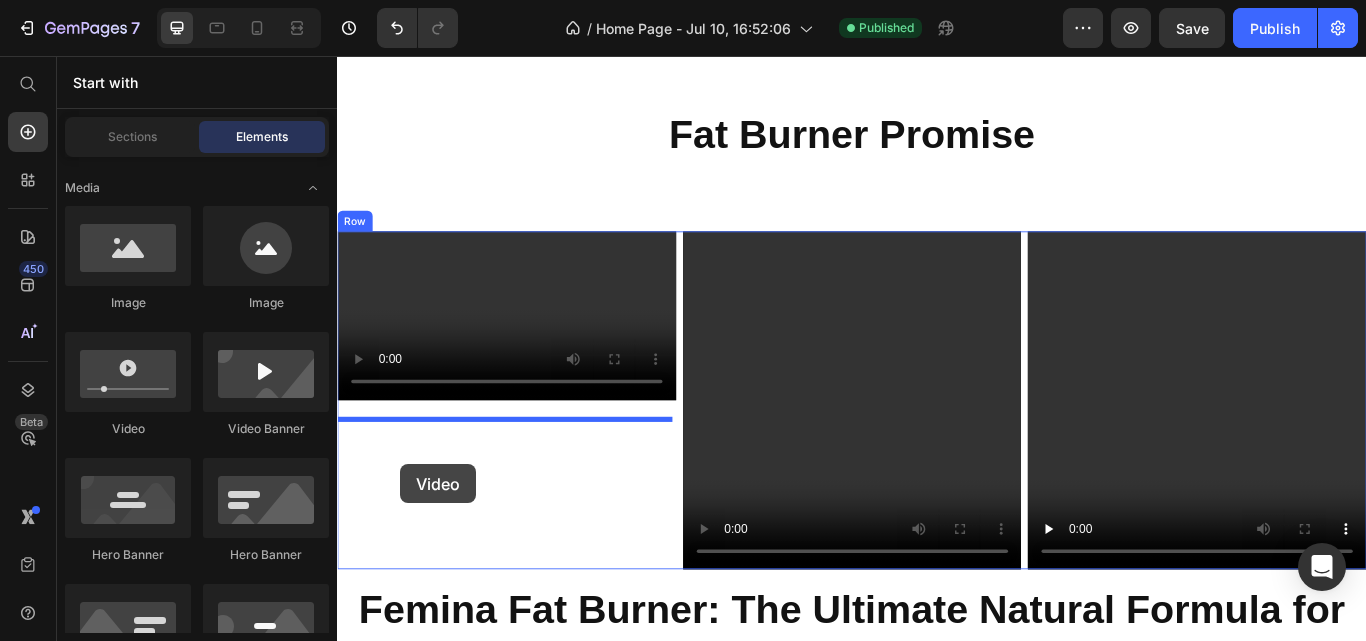 drag, startPoint x: 491, startPoint y: 460, endPoint x: 411, endPoint y: 531, distance: 106.96261 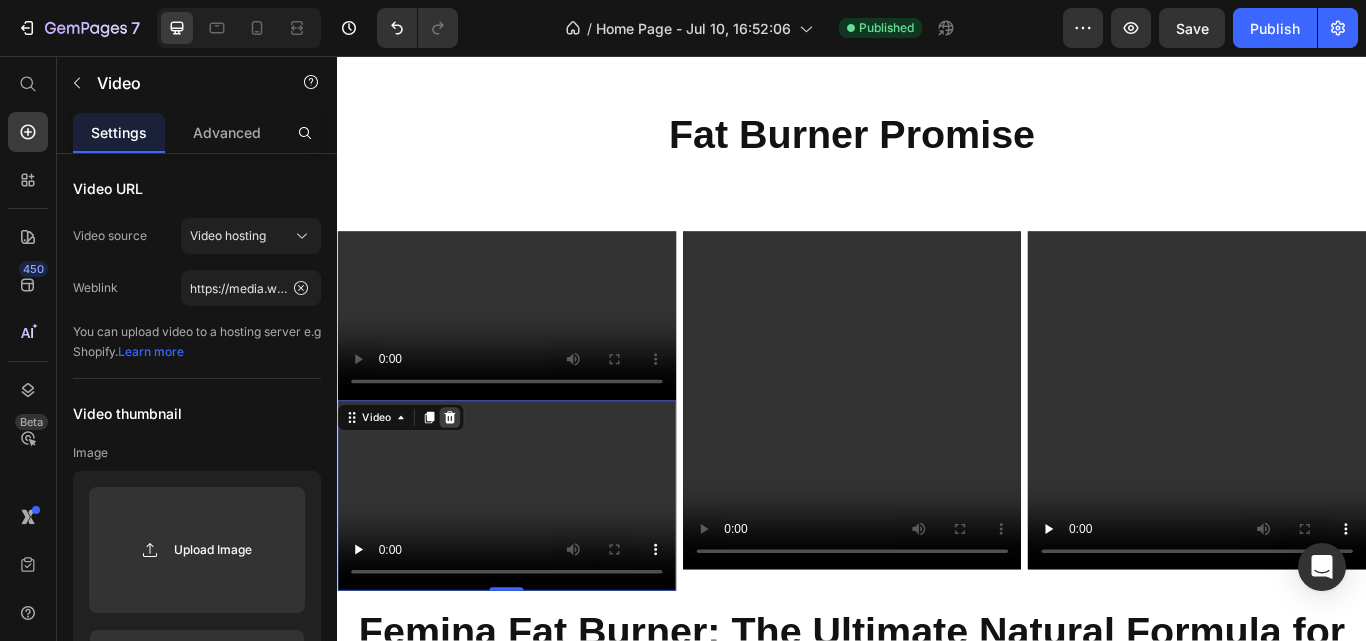 click 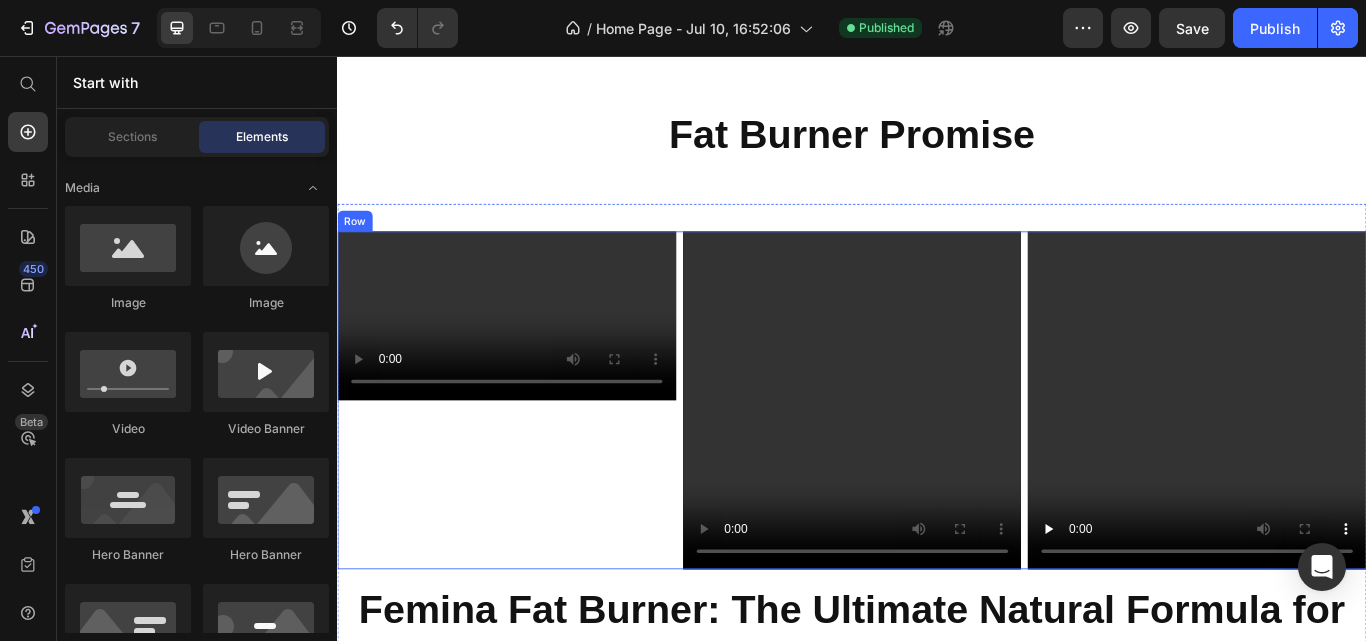 click on "Video" at bounding box center [534, 458] 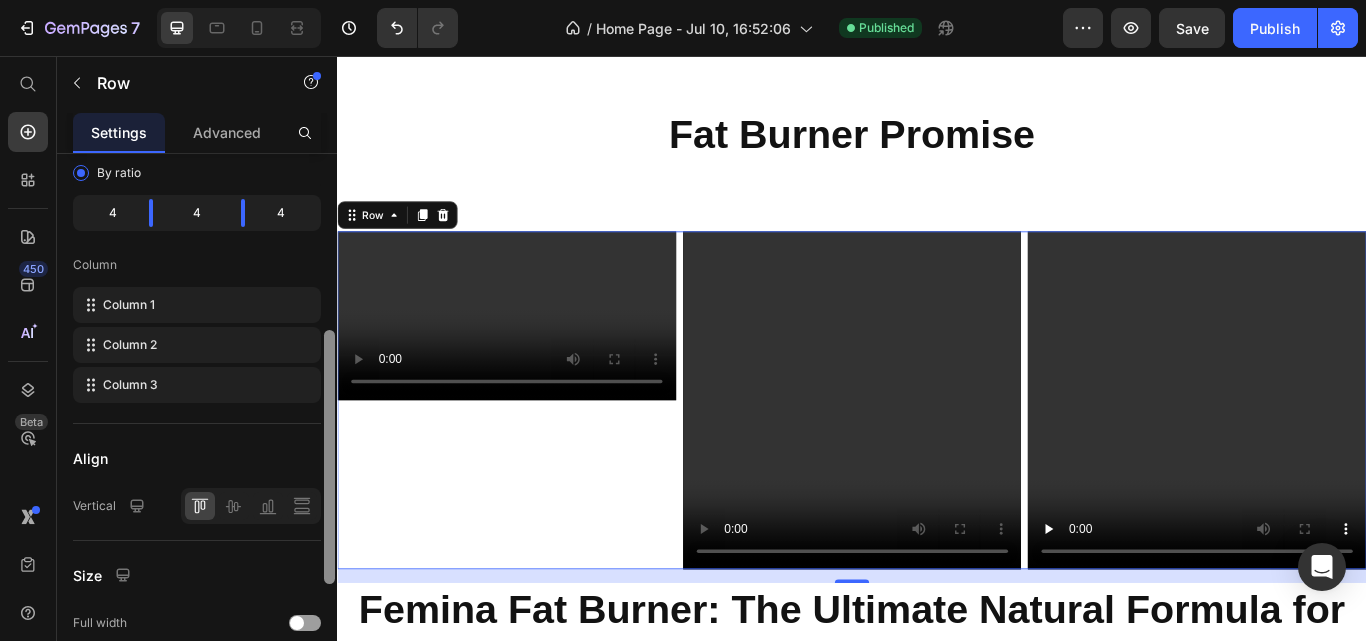 scroll, scrollTop: 313, scrollLeft: 0, axis: vertical 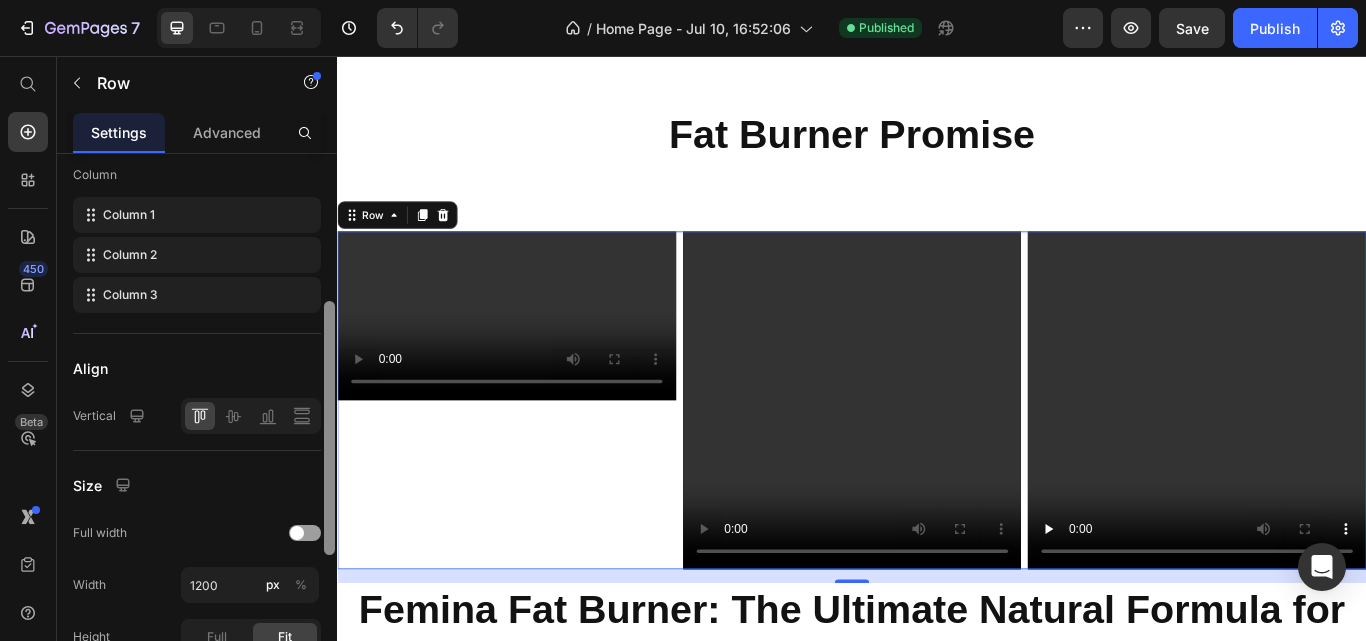 drag, startPoint x: 665, startPoint y: 428, endPoint x: 338, endPoint y: 630, distance: 384.3605 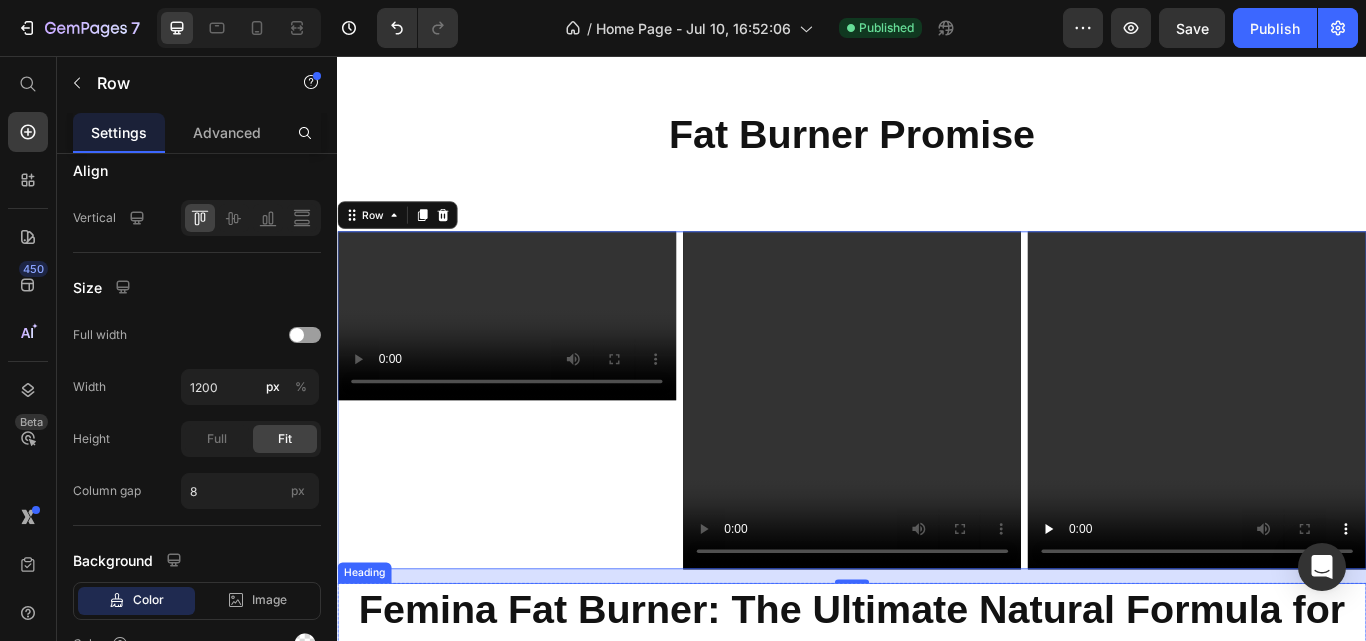 scroll, scrollTop: 0, scrollLeft: 0, axis: both 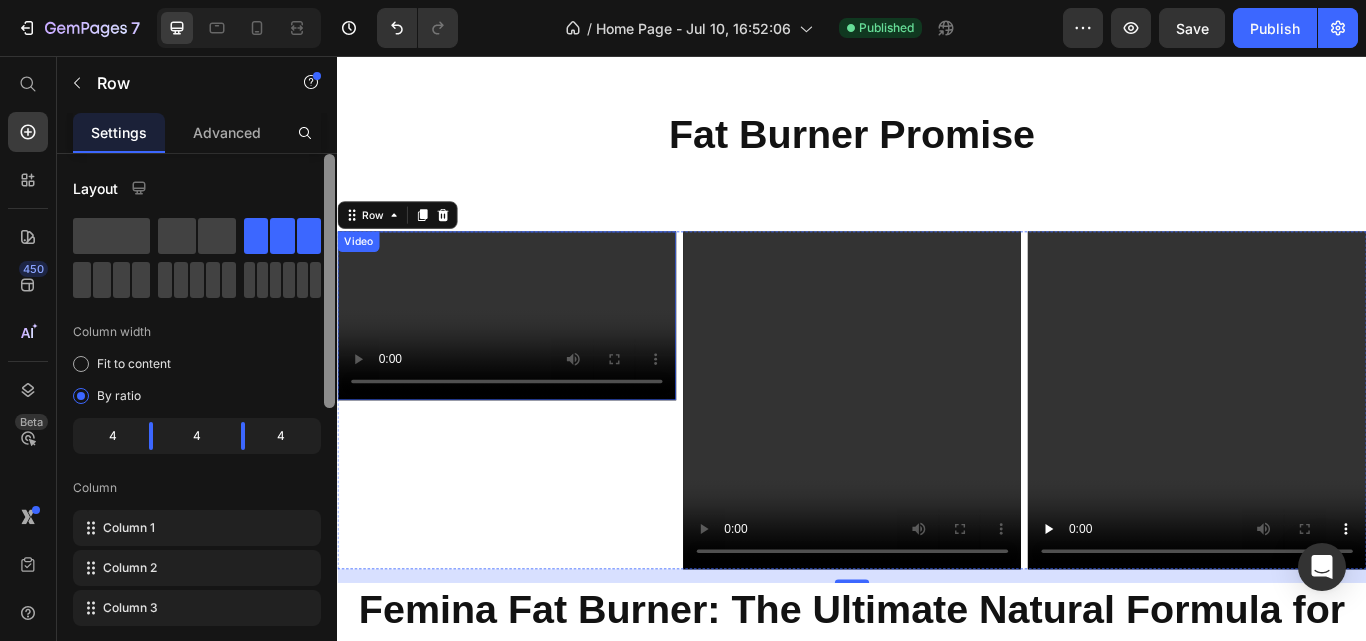 click at bounding box center [534, 359] 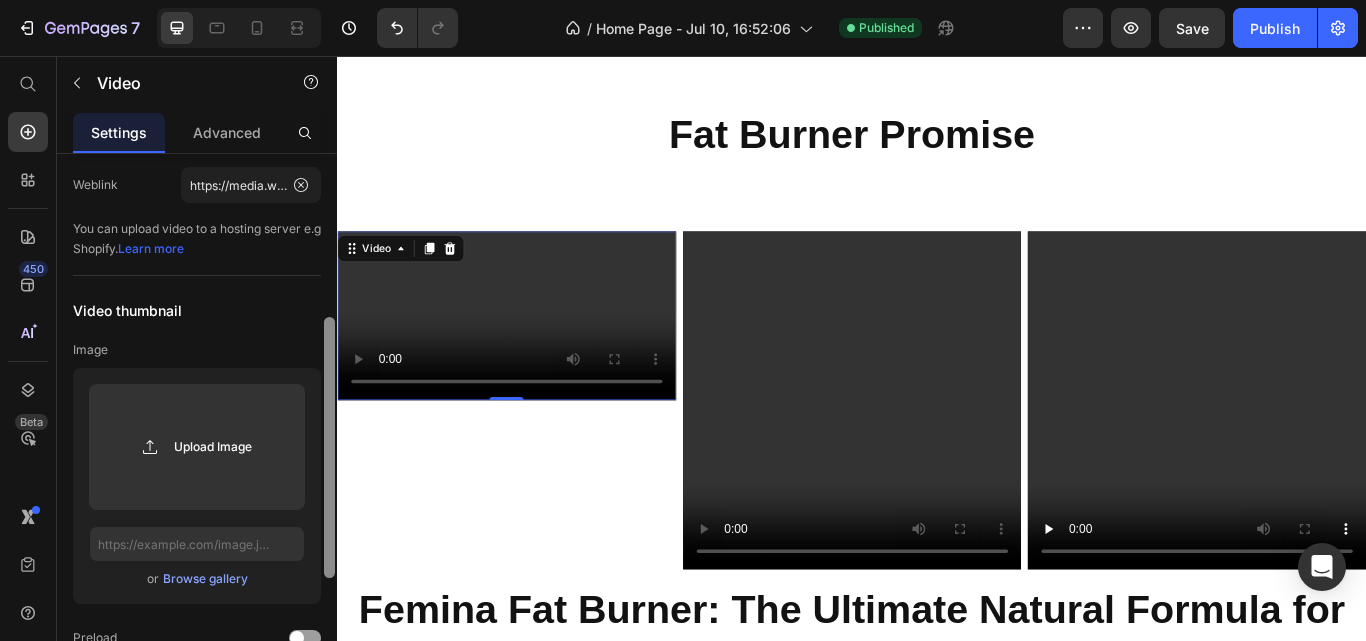 scroll, scrollTop: 201, scrollLeft: 0, axis: vertical 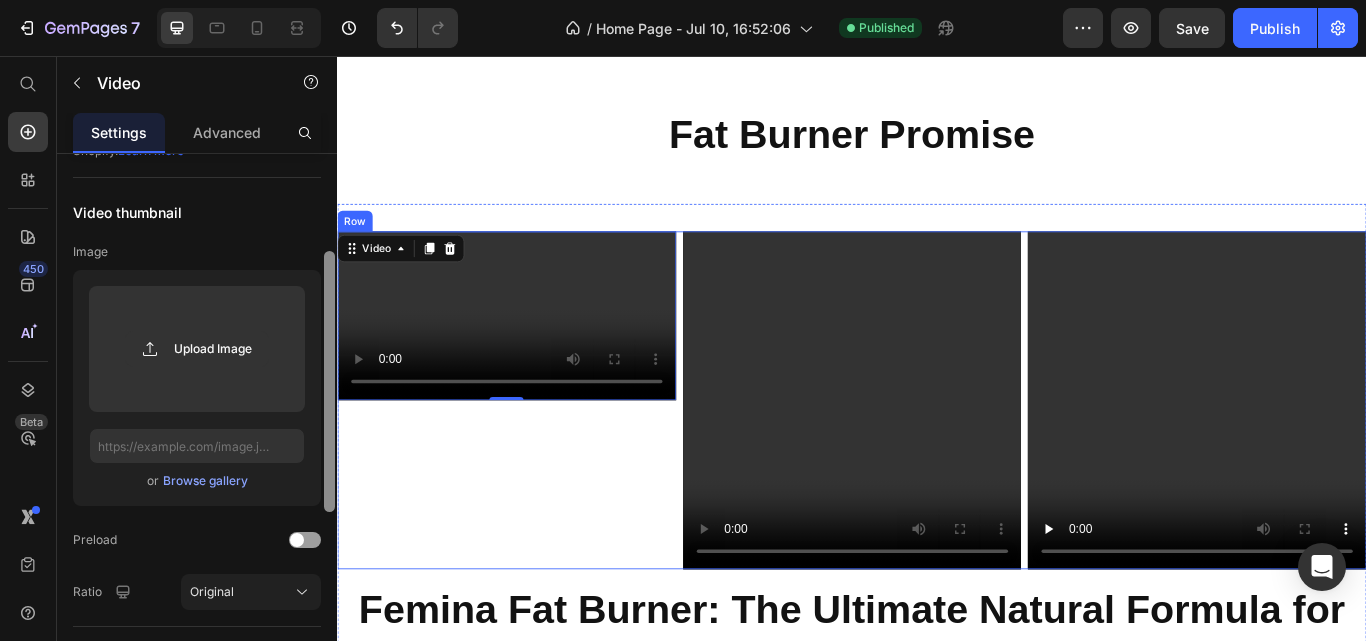 drag, startPoint x: 662, startPoint y: 429, endPoint x: 347, endPoint y: 584, distance: 351.0698 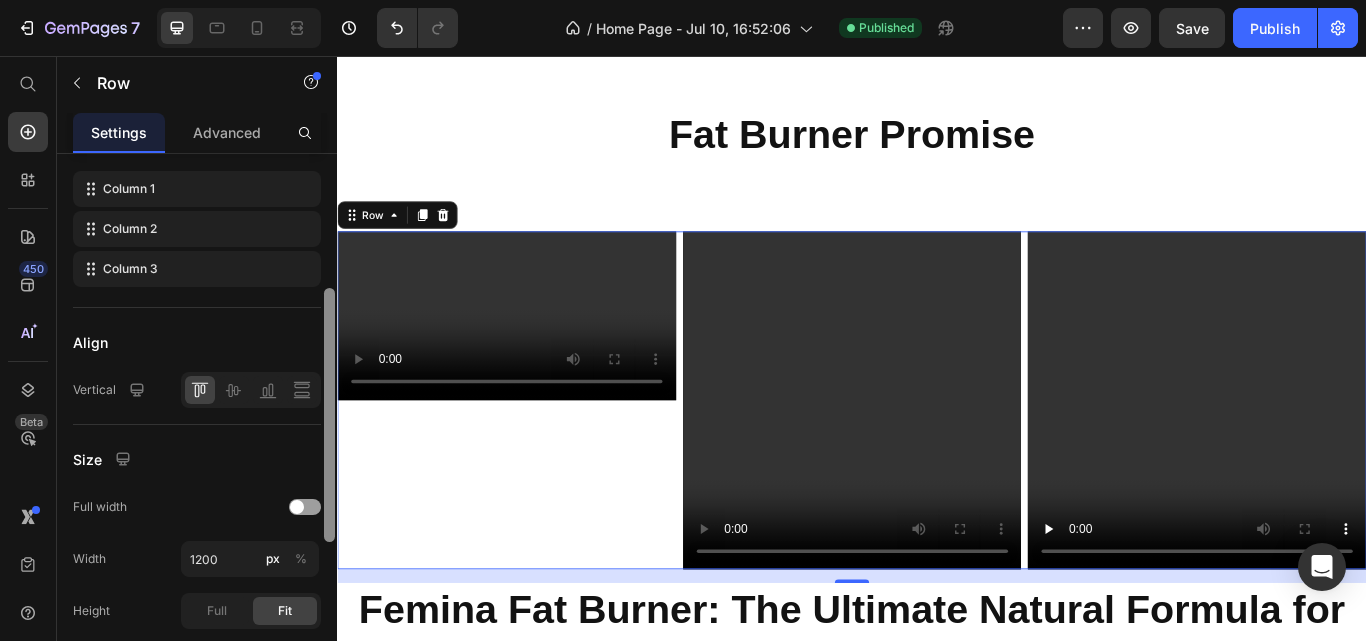 scroll, scrollTop: 443, scrollLeft: 0, axis: vertical 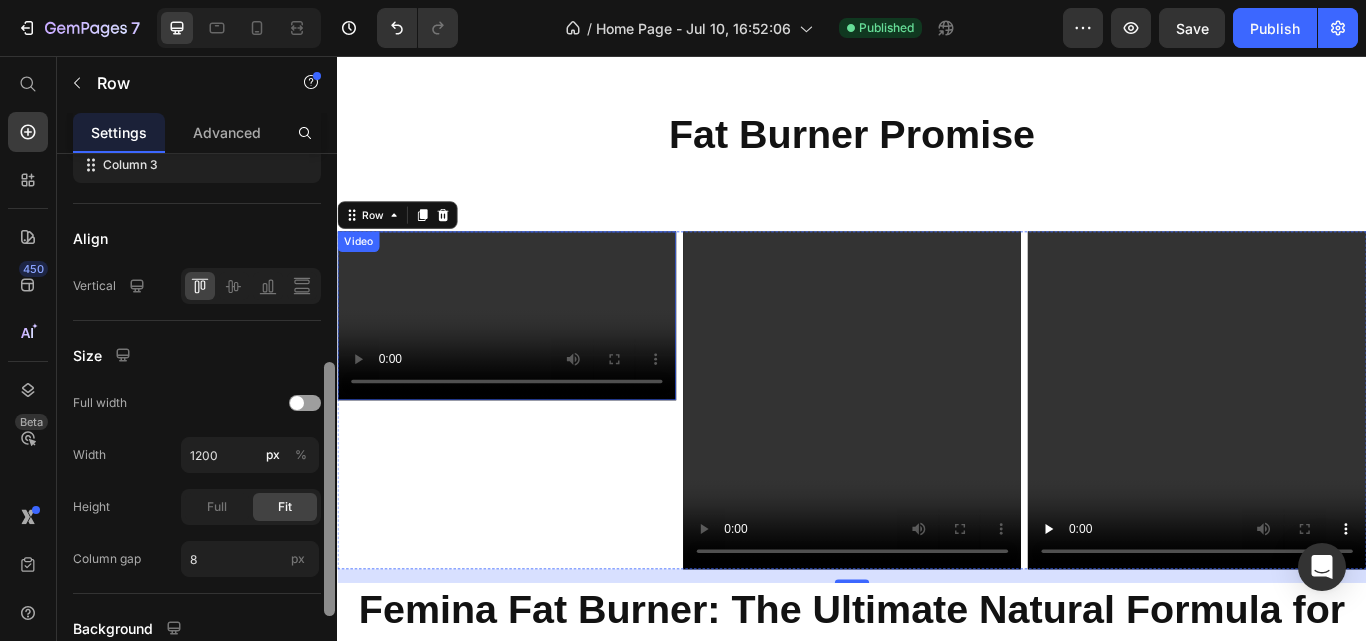 drag, startPoint x: 664, startPoint y: 527, endPoint x: 464, endPoint y: 362, distance: 259.27783 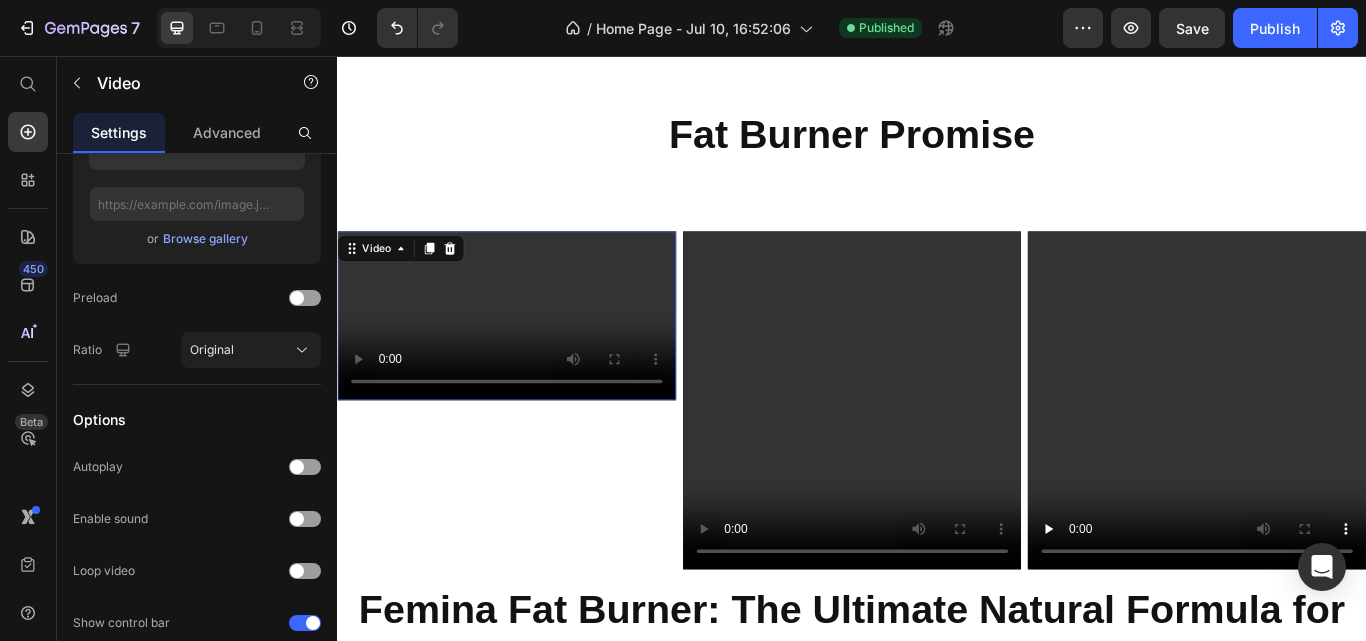 scroll, scrollTop: 0, scrollLeft: 0, axis: both 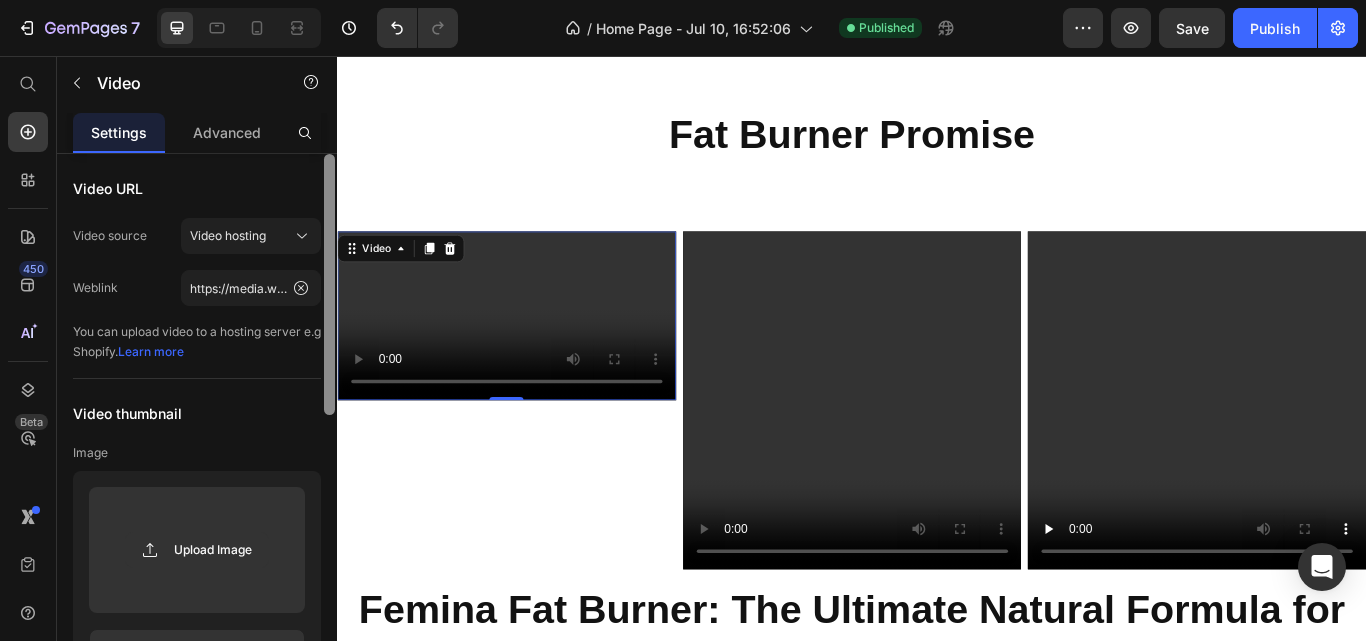 click at bounding box center [534, 359] 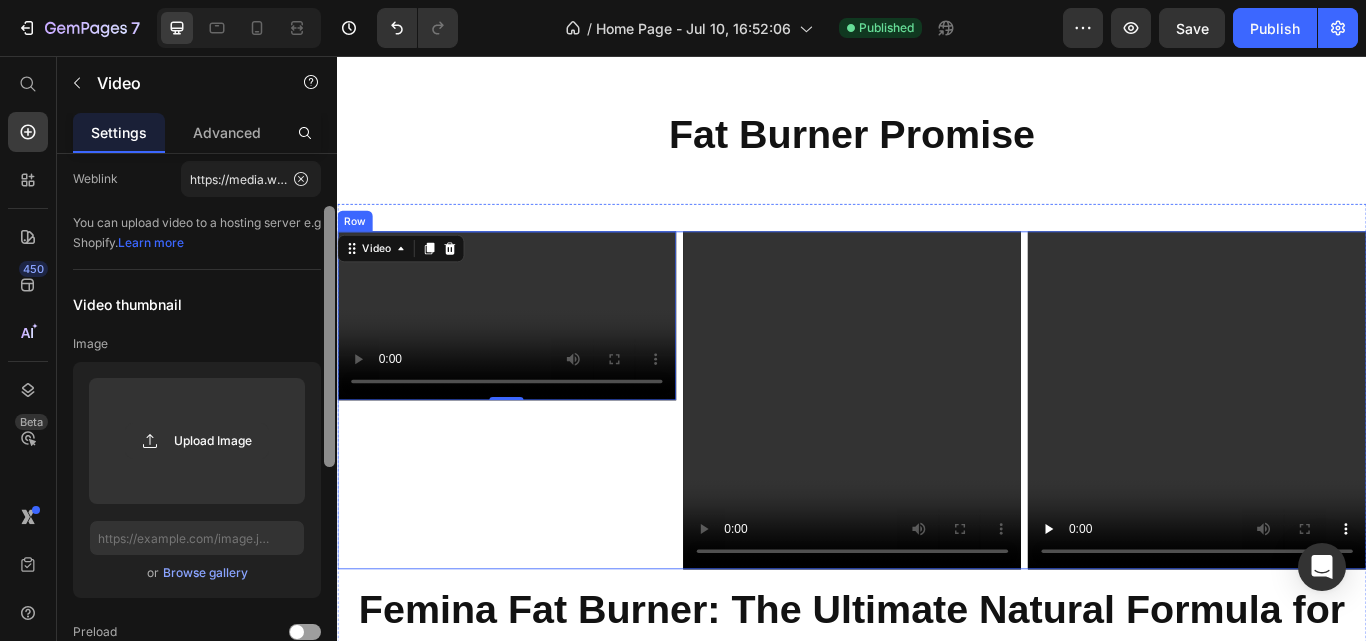 scroll, scrollTop: 182, scrollLeft: 0, axis: vertical 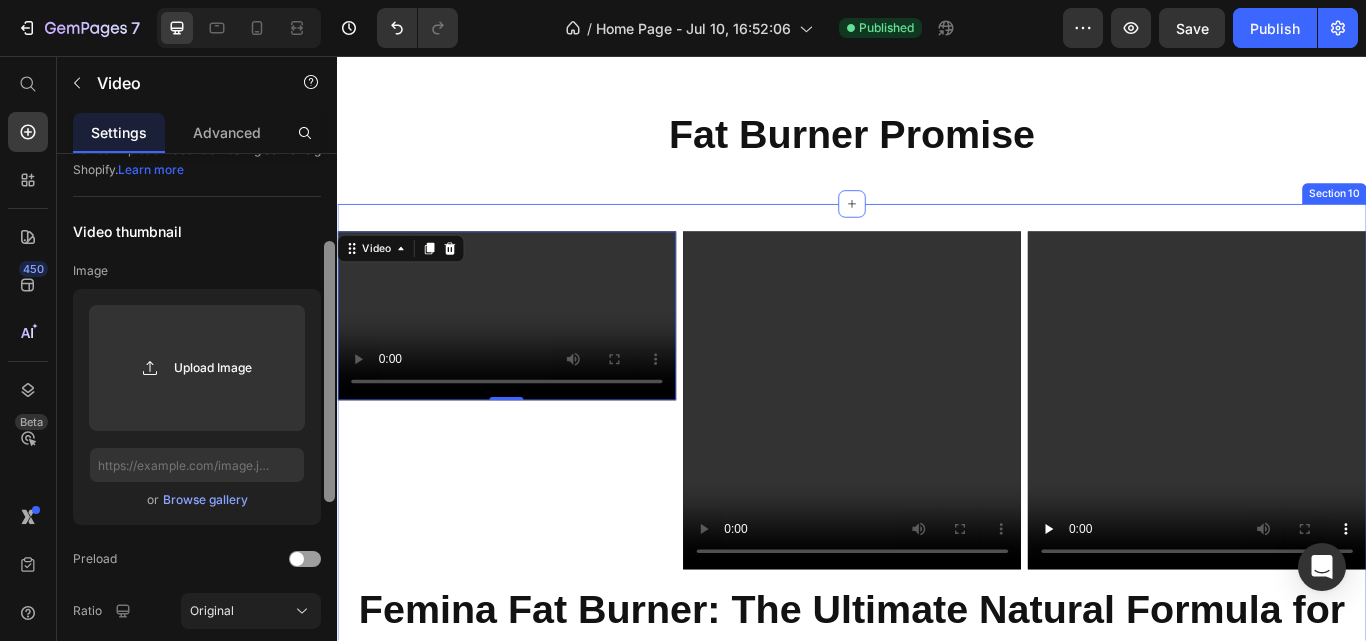 drag, startPoint x: 660, startPoint y: 417, endPoint x: 354, endPoint y: 664, distance: 393.2493 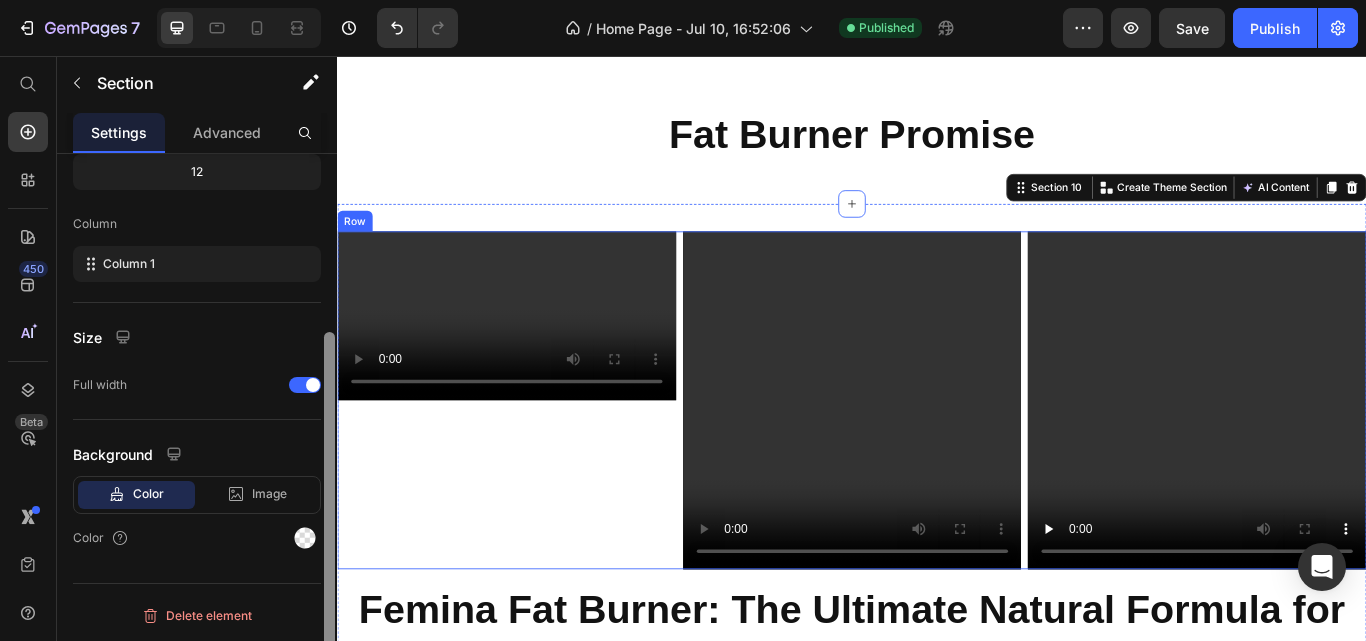 scroll, scrollTop: 262, scrollLeft: 0, axis: vertical 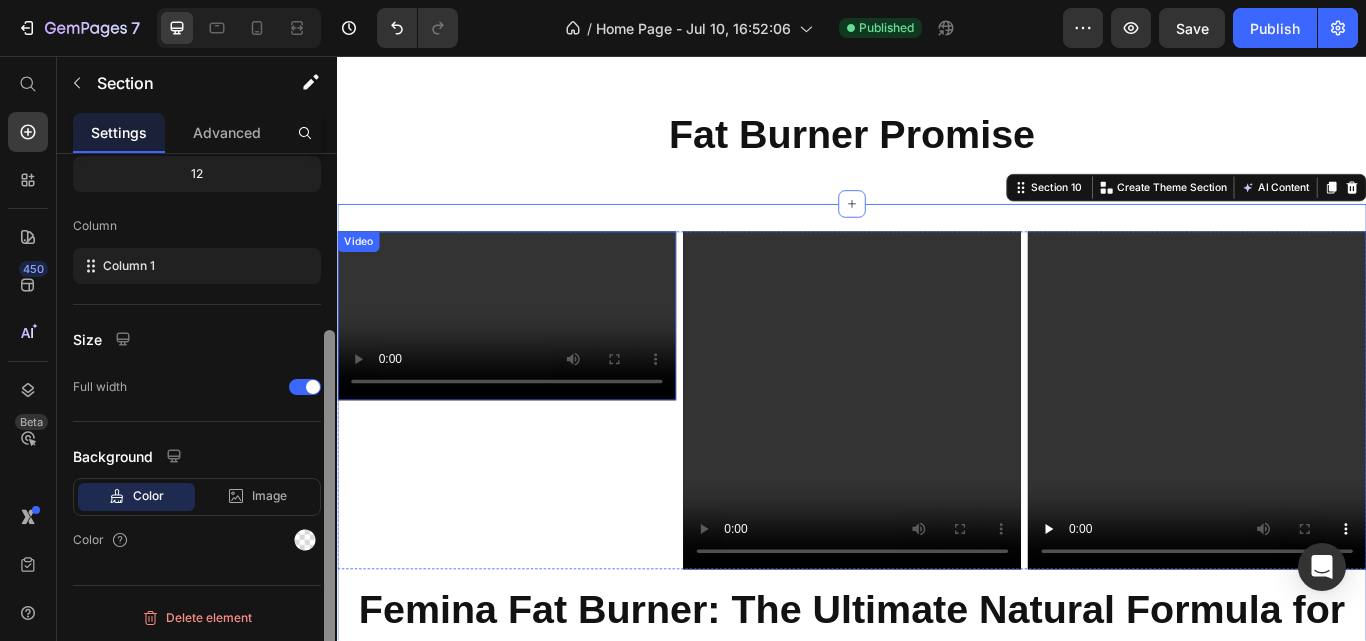 type 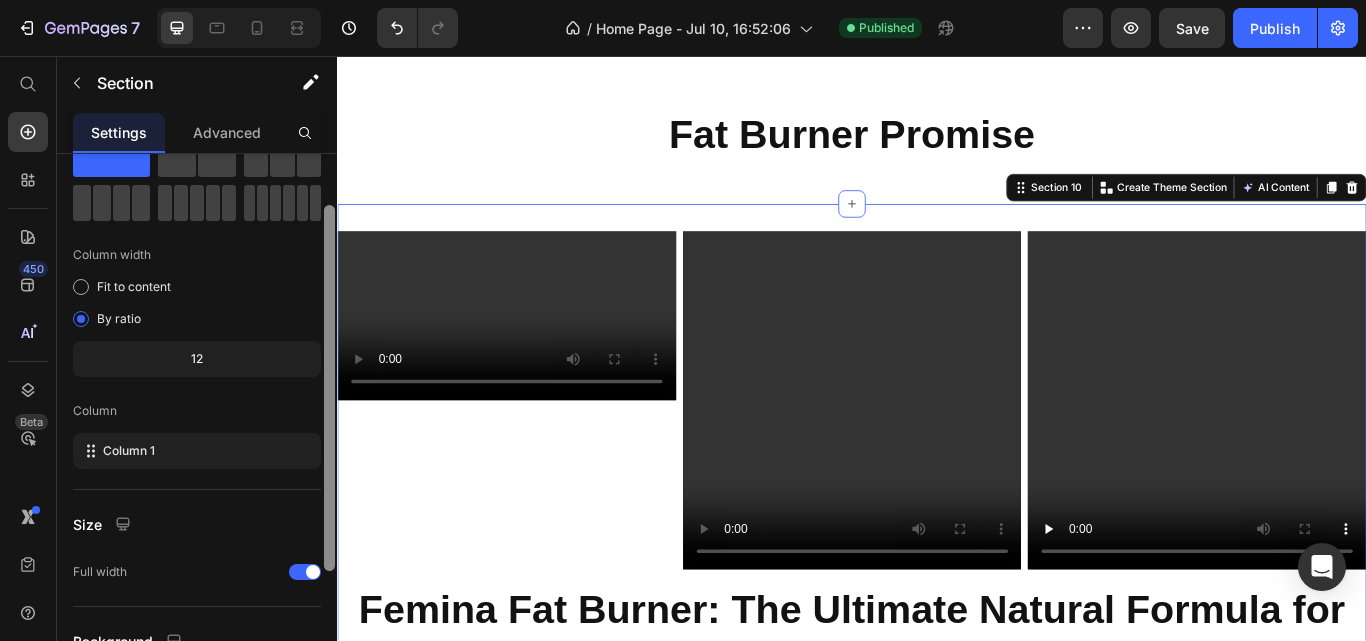 scroll, scrollTop: 60, scrollLeft: 0, axis: vertical 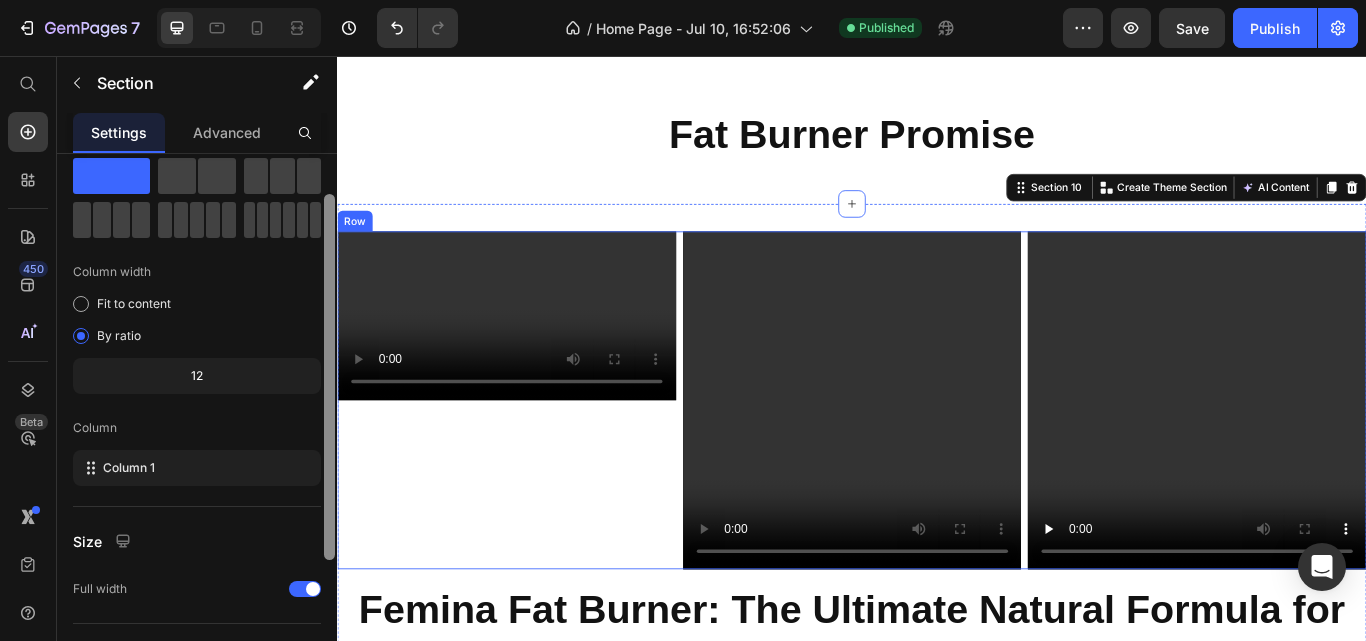click on "Video" at bounding box center [534, 458] 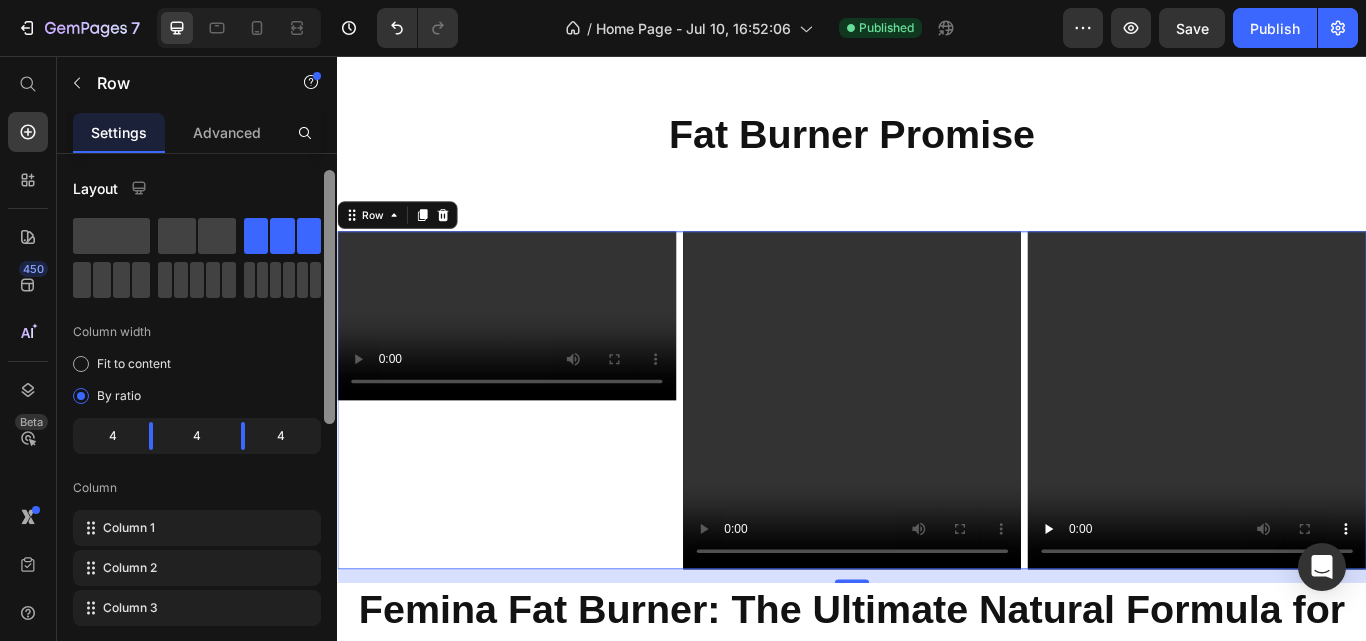 scroll, scrollTop: 11, scrollLeft: 0, axis: vertical 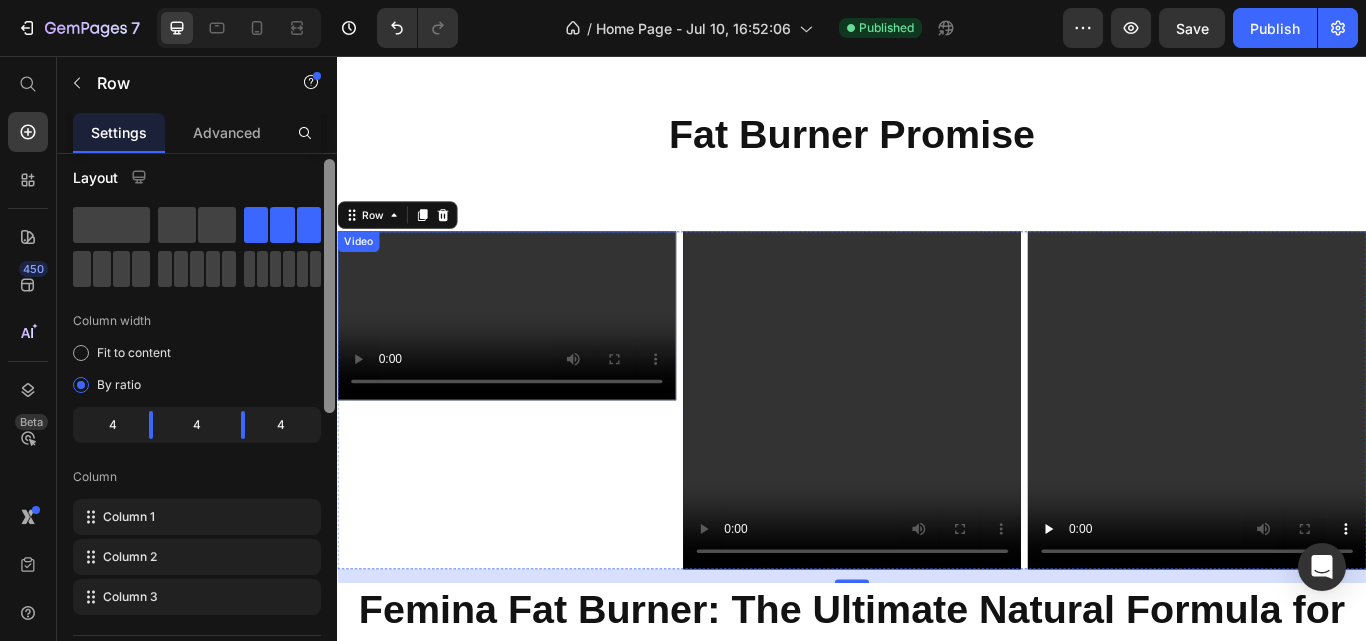 click at bounding box center [534, 359] 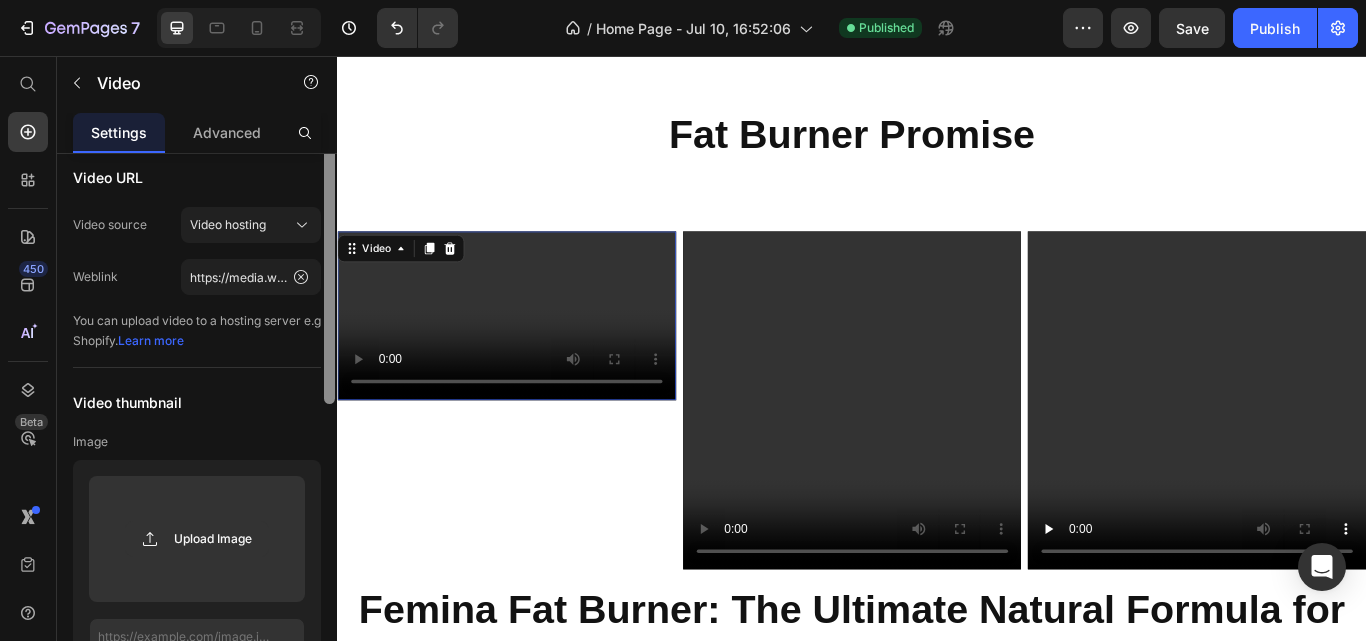 scroll, scrollTop: 0, scrollLeft: 0, axis: both 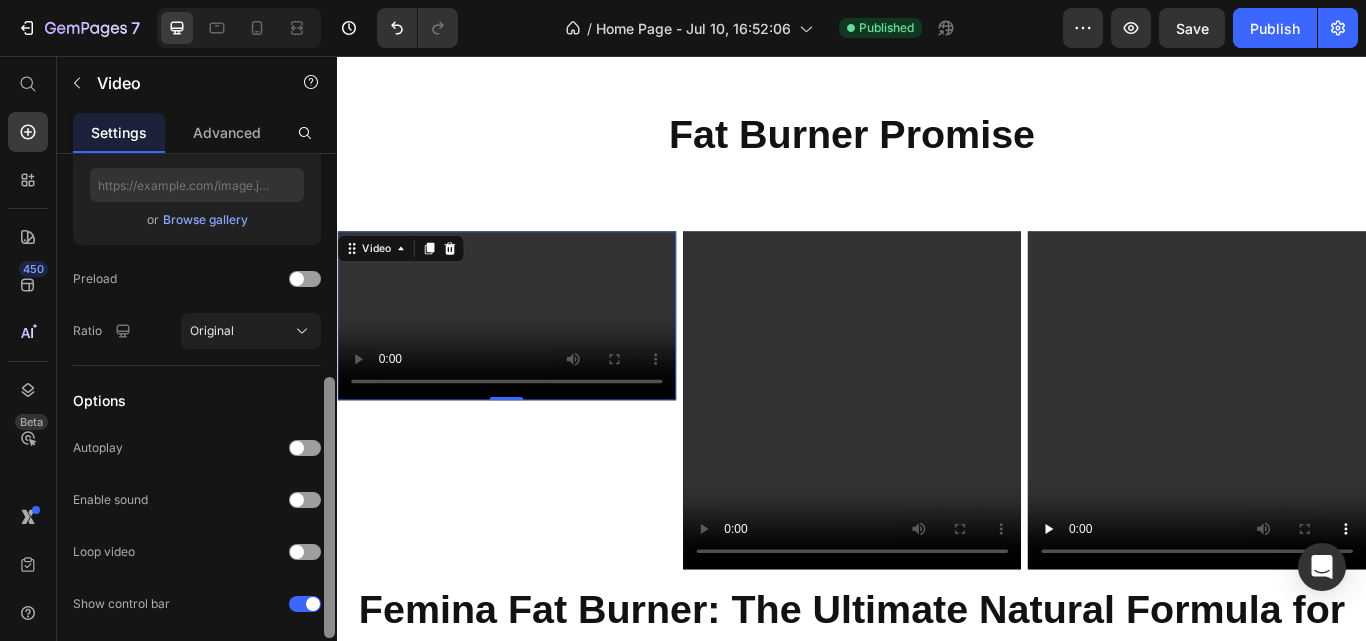 drag, startPoint x: 326, startPoint y: 283, endPoint x: 321, endPoint y: 506, distance: 223.05605 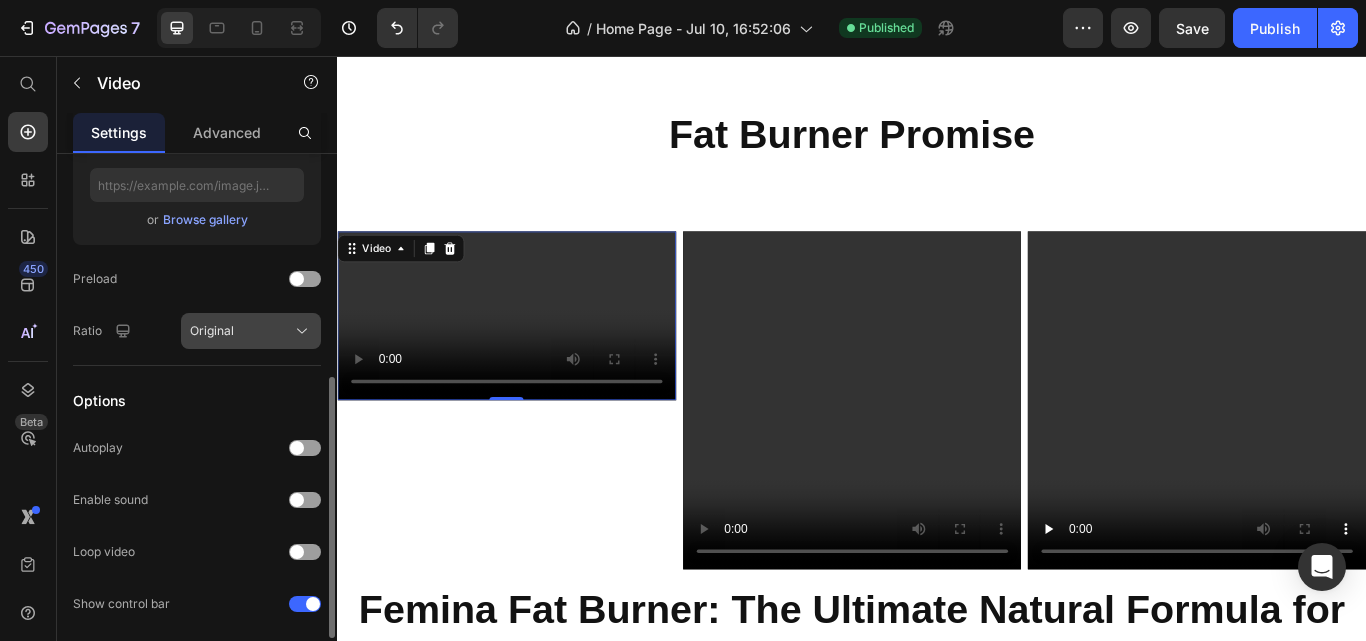 click on "Original" at bounding box center (251, 331) 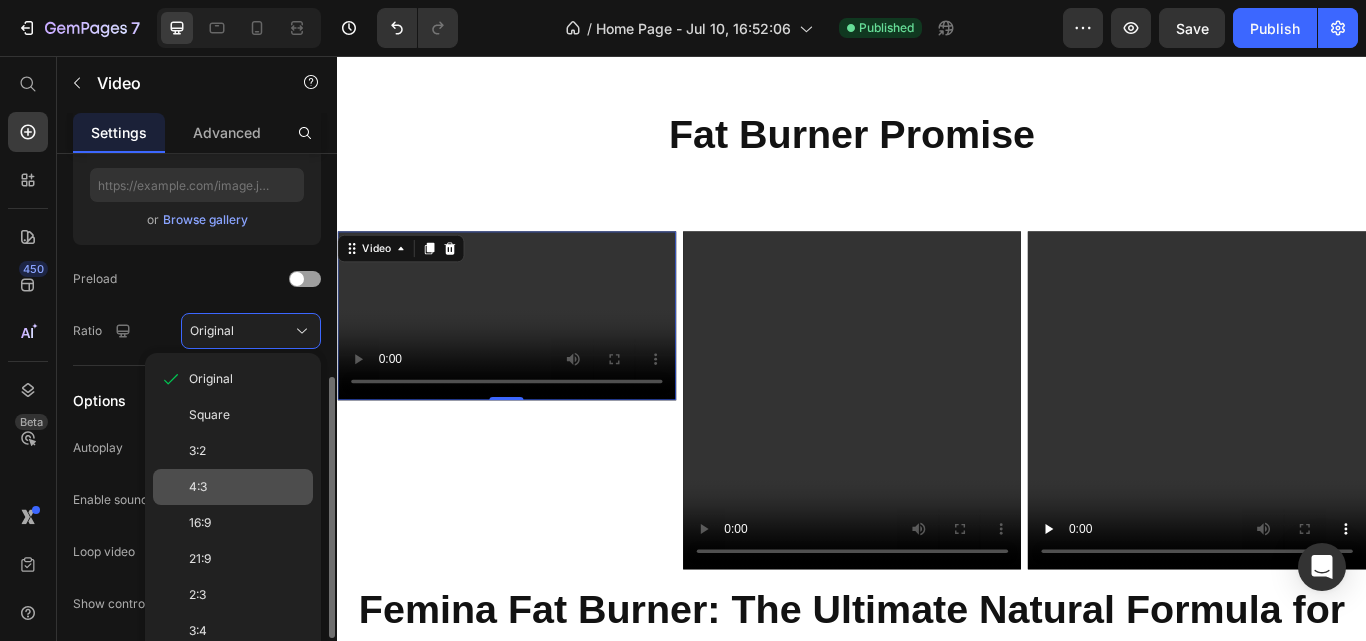 click on "4:3" at bounding box center (247, 487) 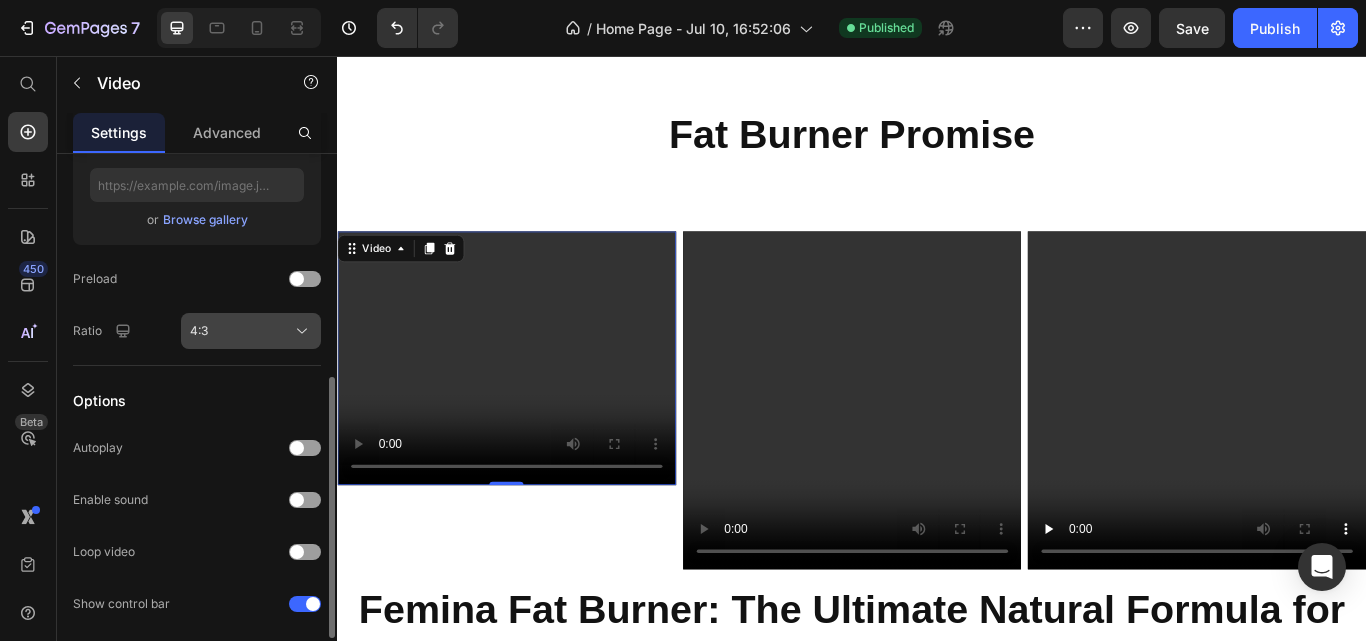 click on "4:3" at bounding box center [251, 331] 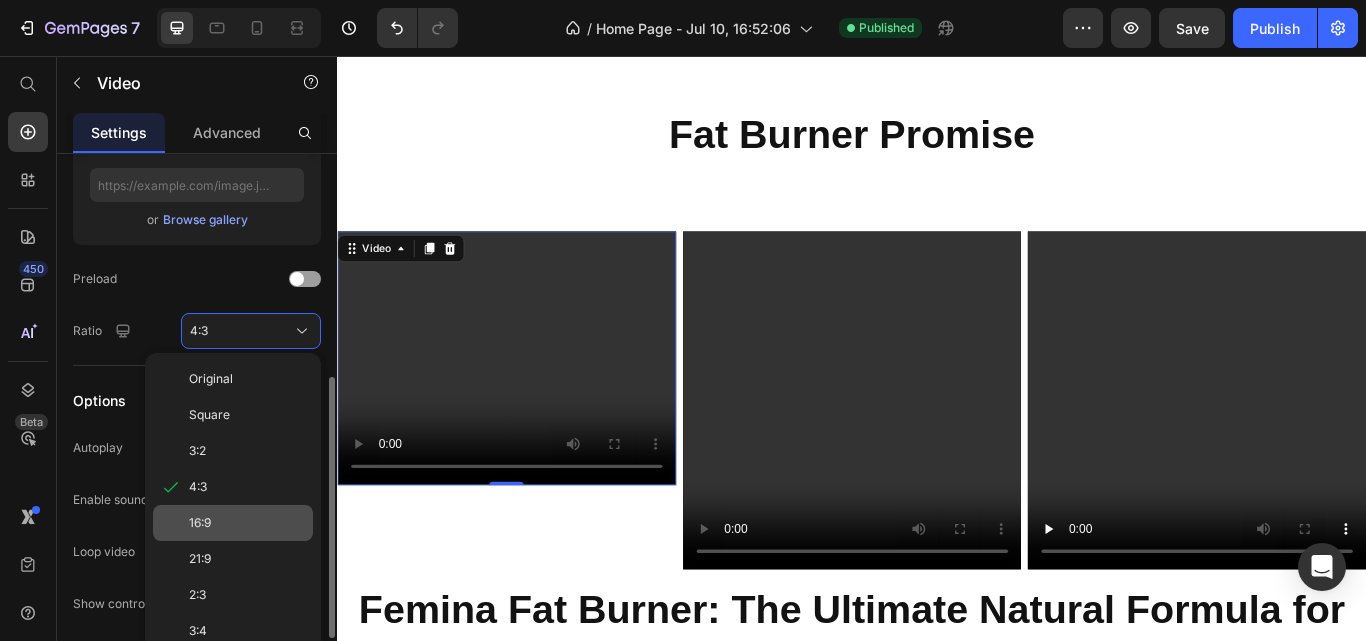 click on "16:9" 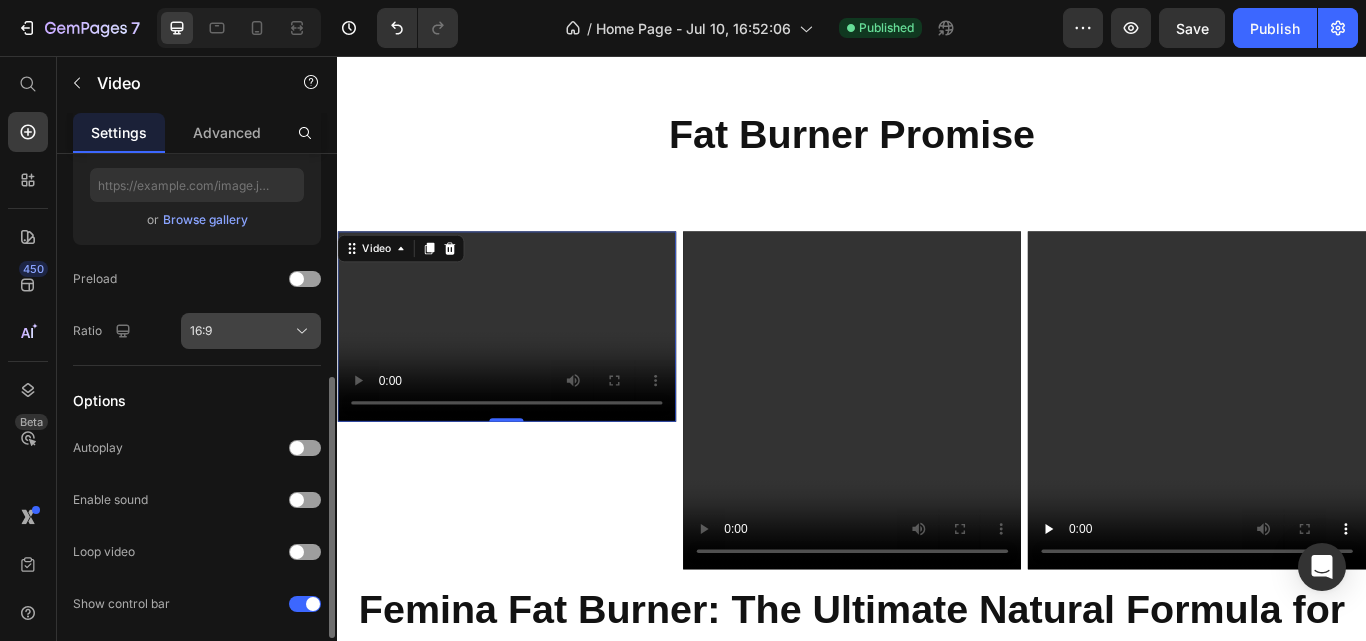 click on "16:9" at bounding box center (251, 331) 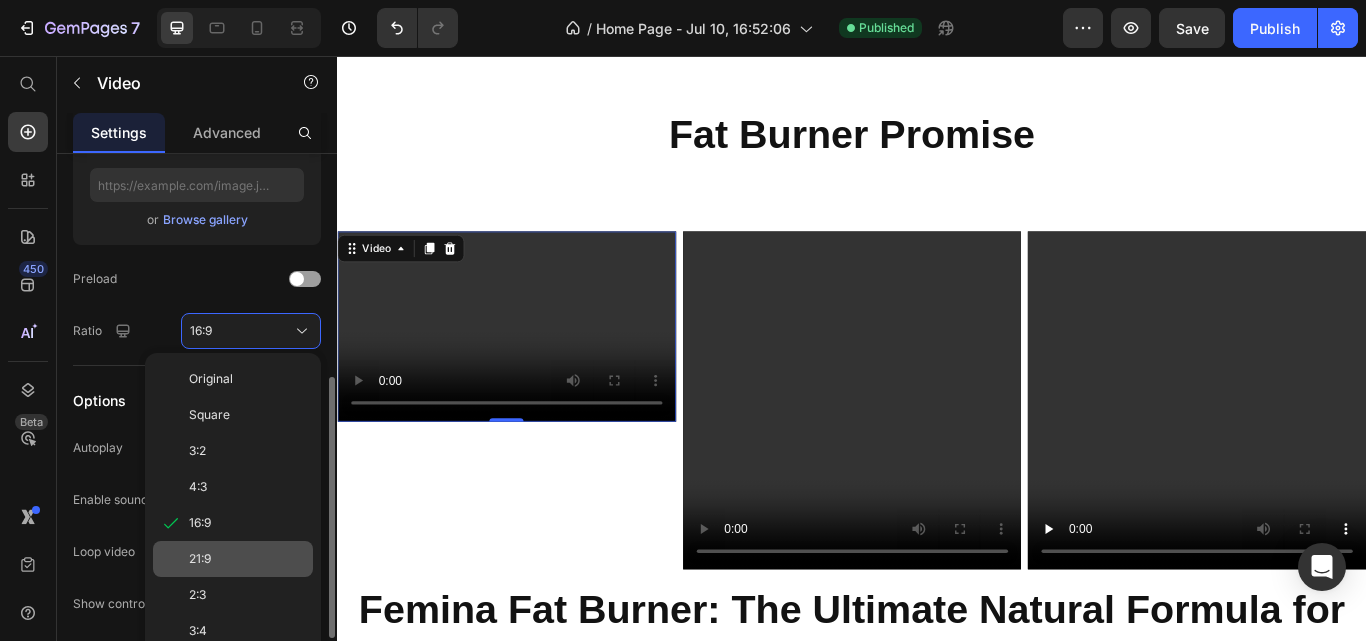 click on "21:9" at bounding box center (247, 559) 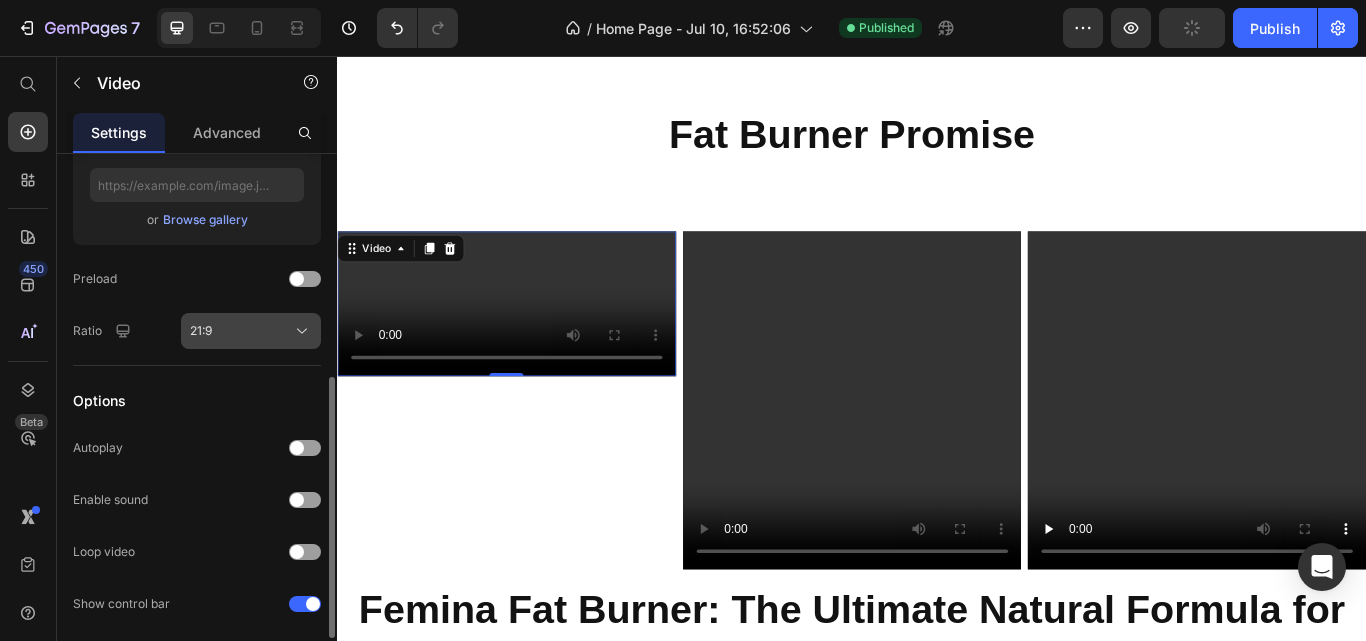 click on "21:9" at bounding box center (251, 331) 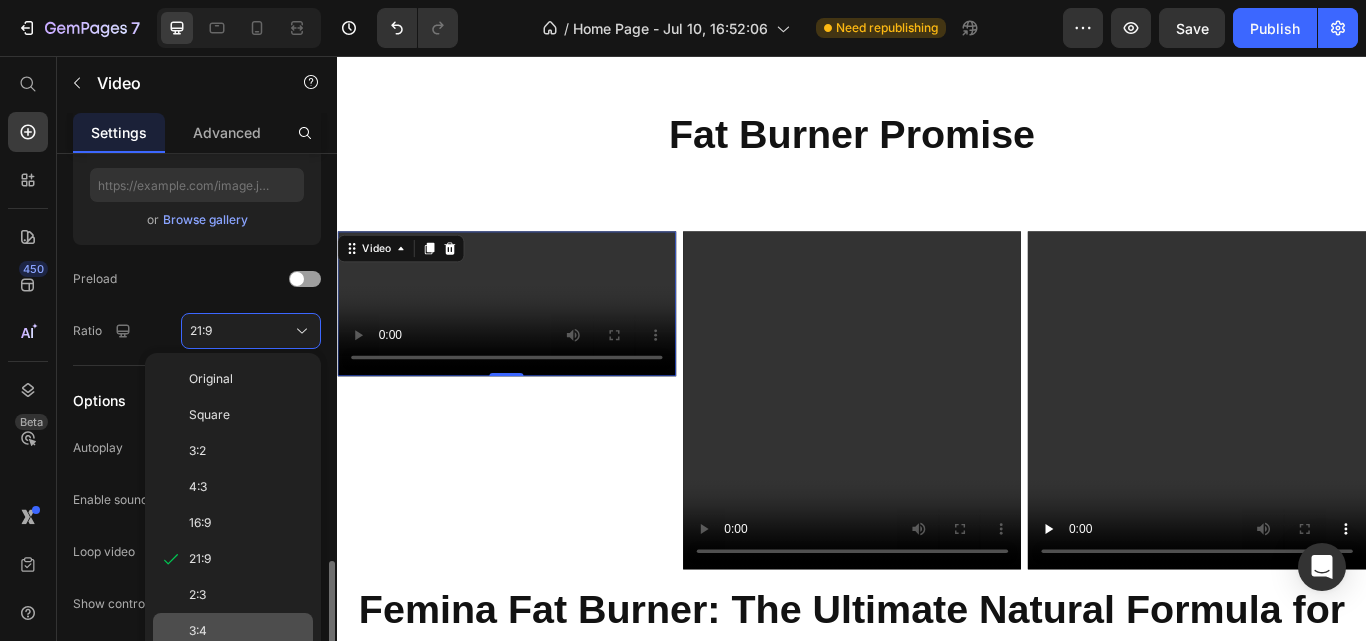 scroll, scrollTop: 586, scrollLeft: 0, axis: vertical 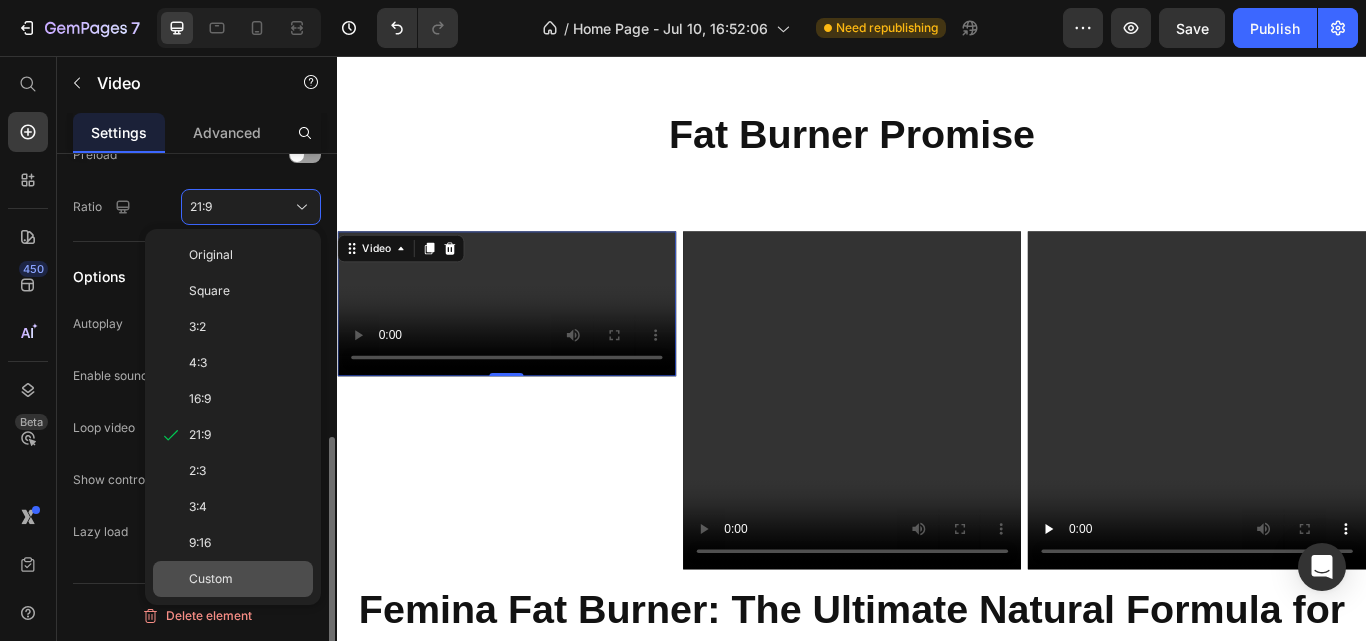 click on "Custom" at bounding box center [211, 579] 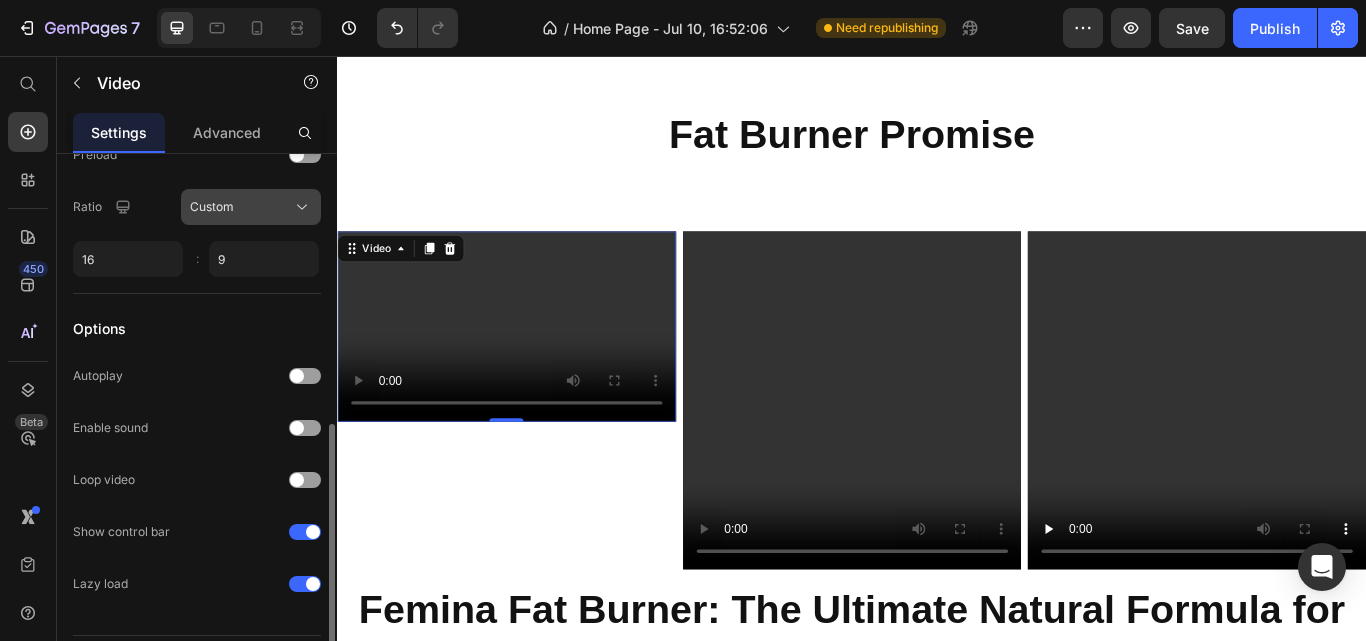 click on "Custom" at bounding box center (251, 207) 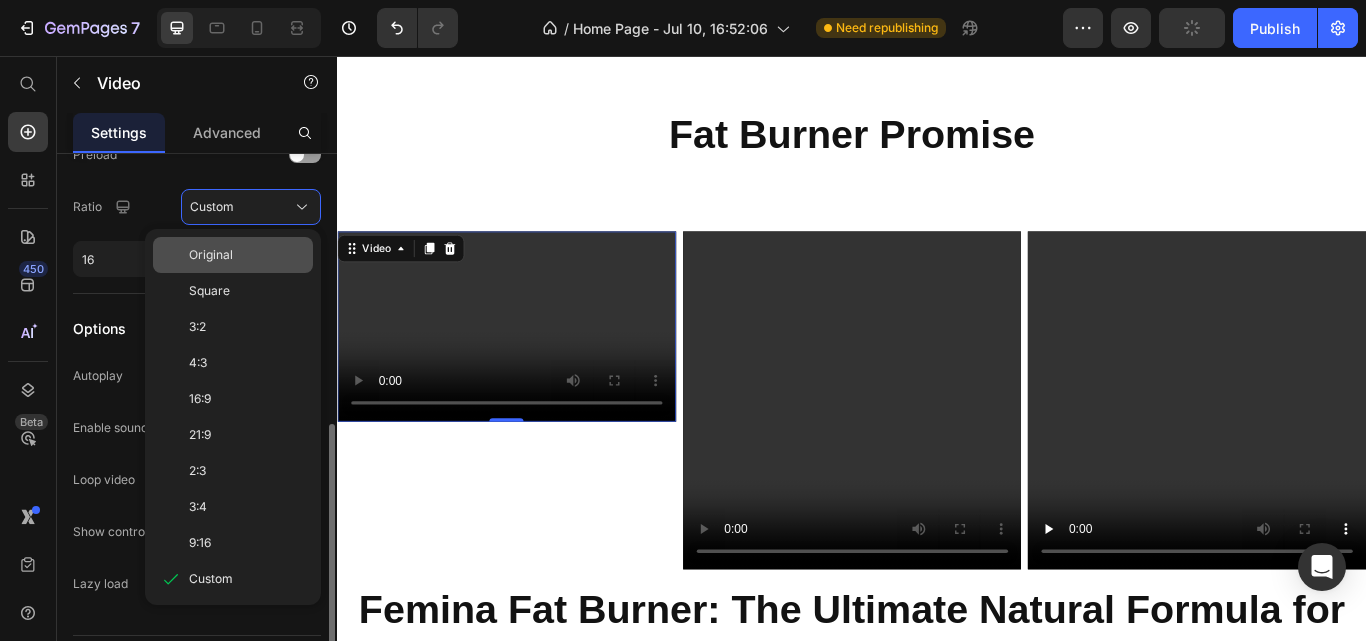 click on "Original" at bounding box center [247, 255] 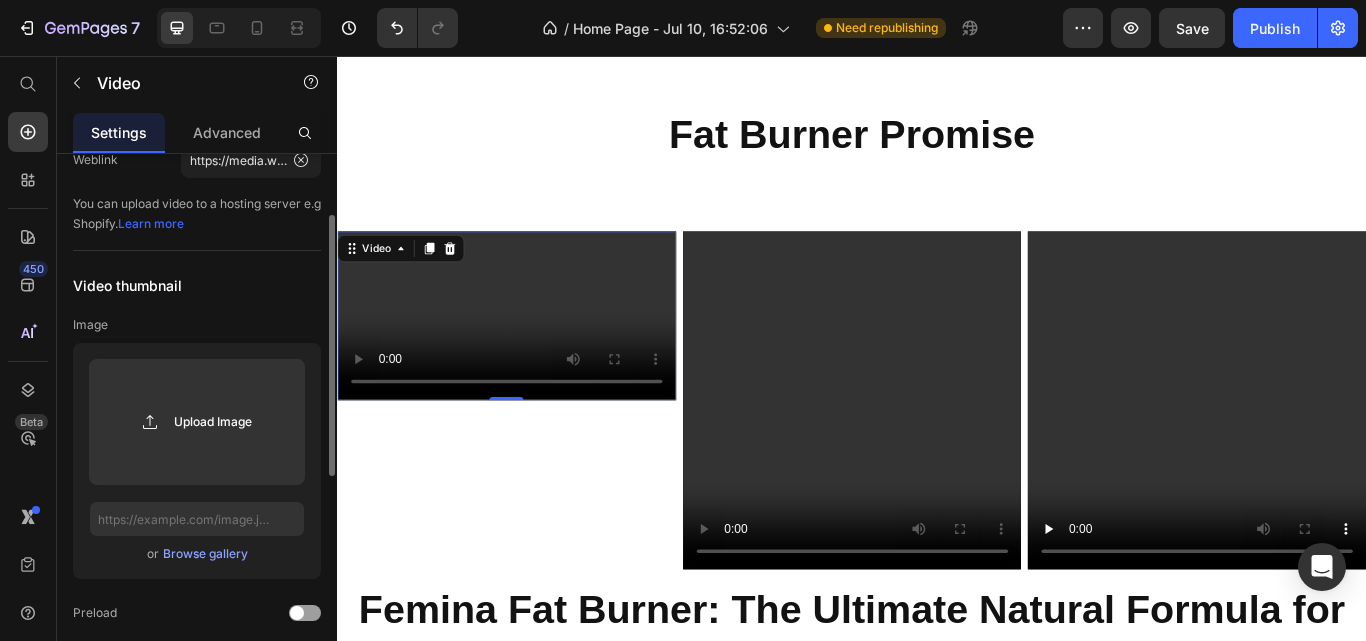 scroll, scrollTop: 0, scrollLeft: 0, axis: both 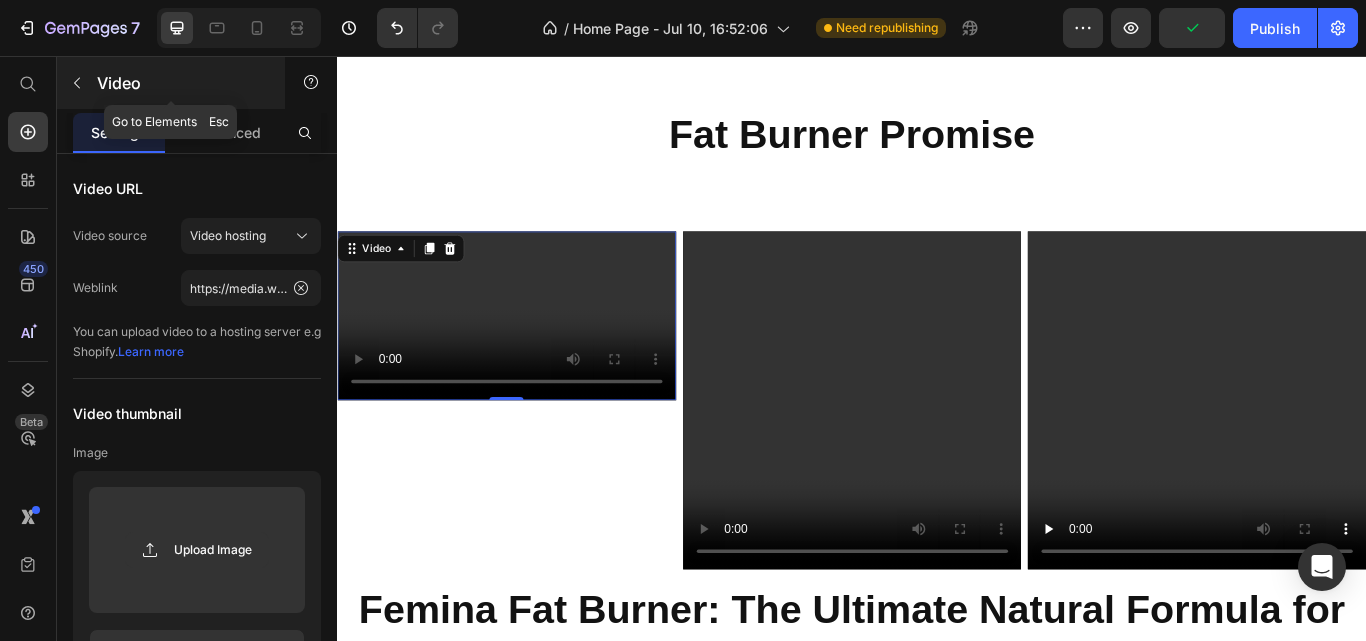 click at bounding box center (77, 83) 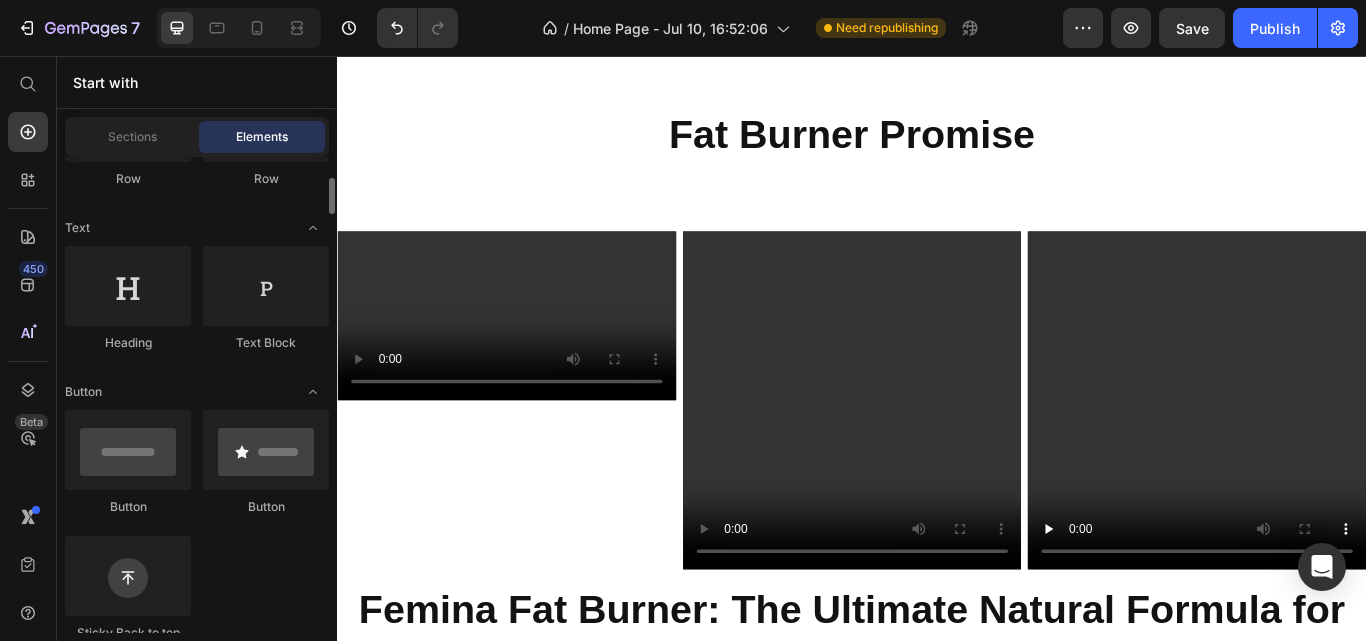 scroll, scrollTop: 0, scrollLeft: 0, axis: both 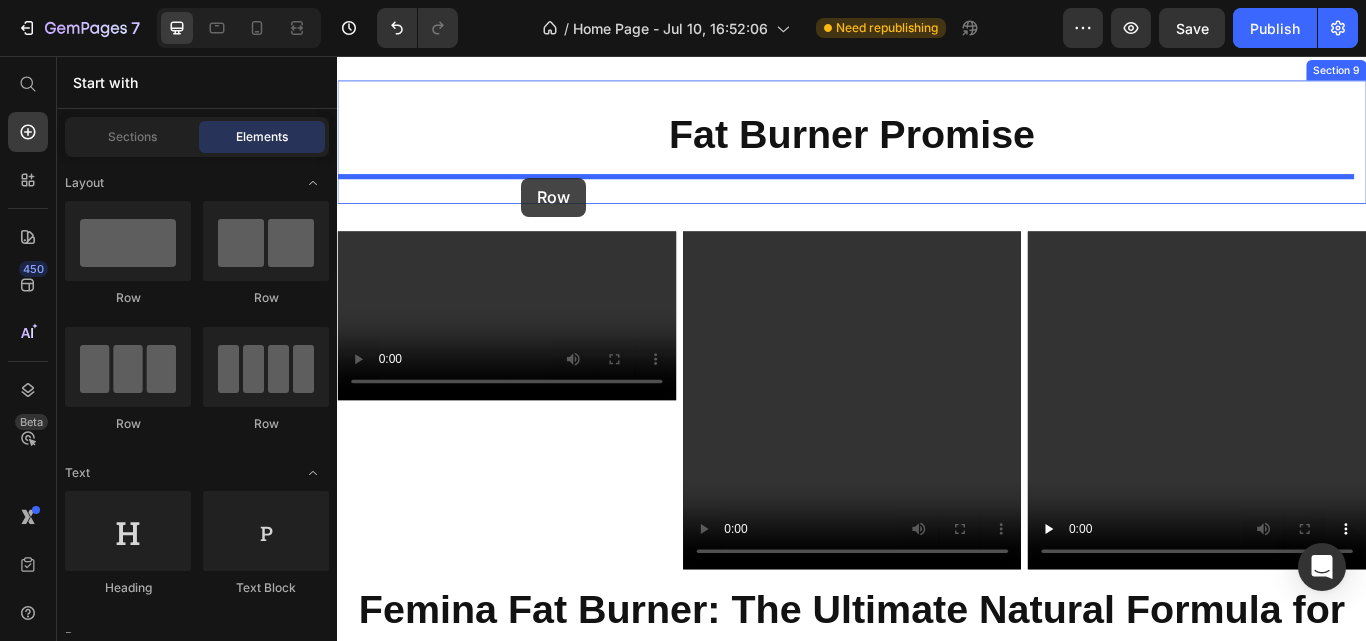 drag, startPoint x: 470, startPoint y: 433, endPoint x: 551, endPoint y: 198, distance: 248.5679 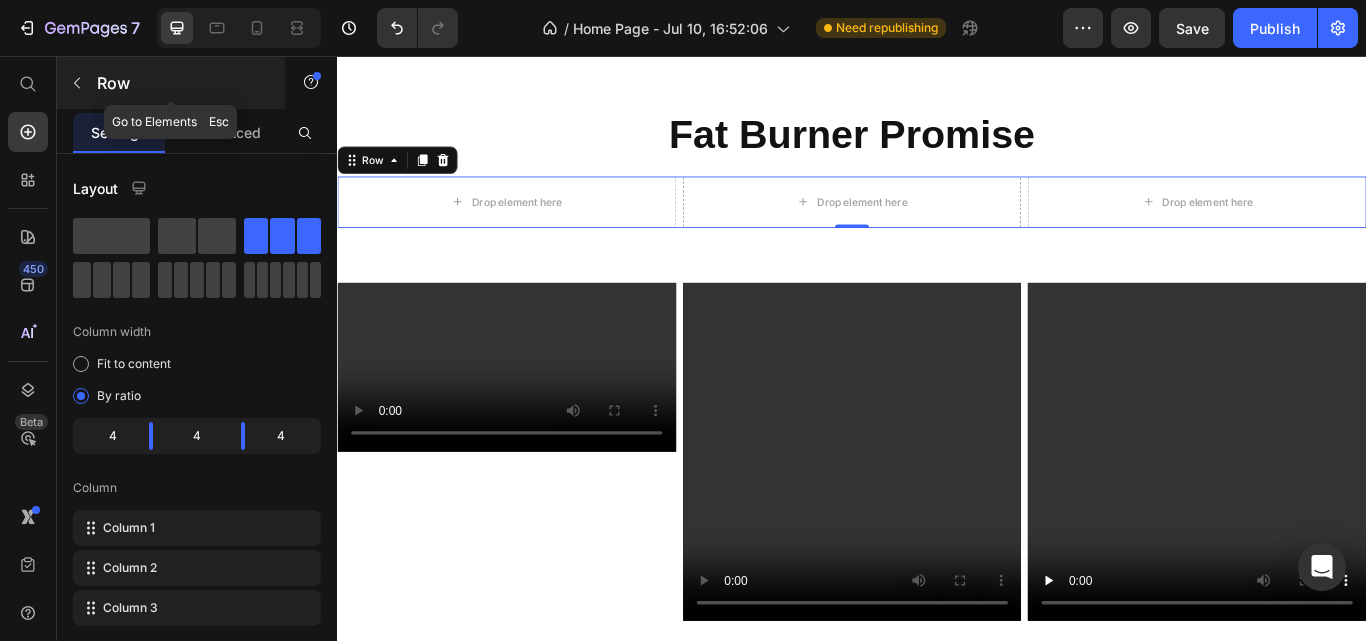 click 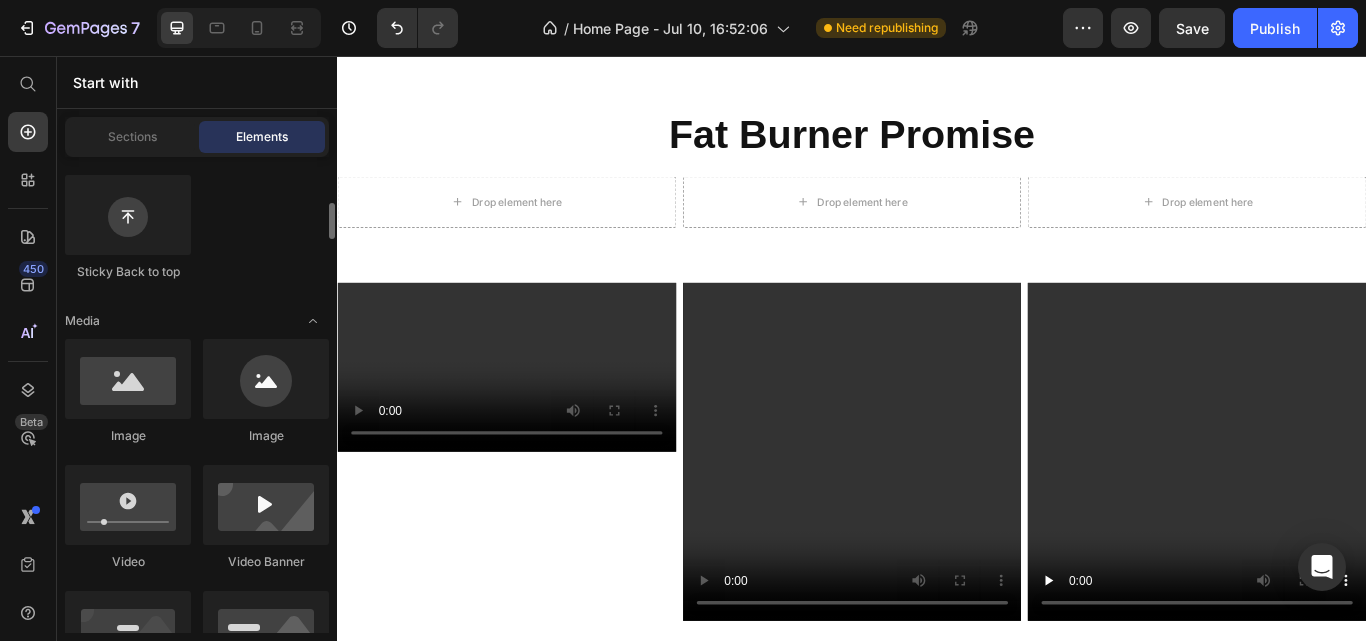 scroll, scrollTop: 607, scrollLeft: 0, axis: vertical 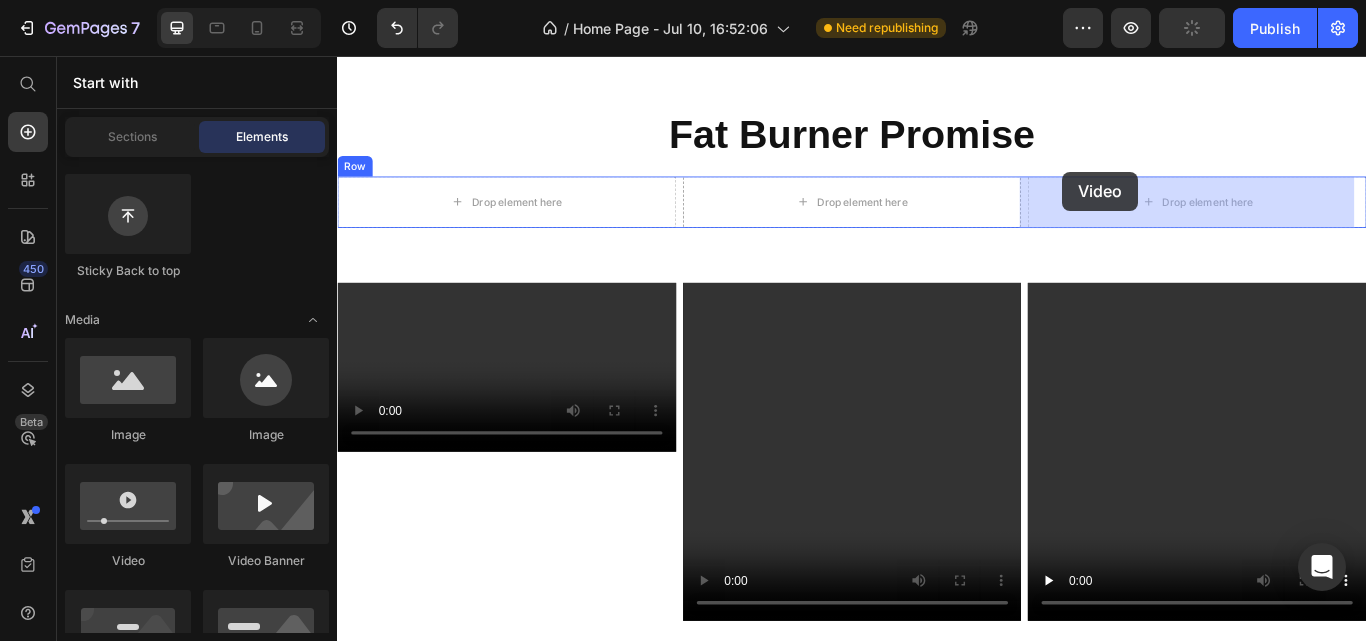 drag, startPoint x: 478, startPoint y: 562, endPoint x: 1182, endPoint y: 206, distance: 788.8929 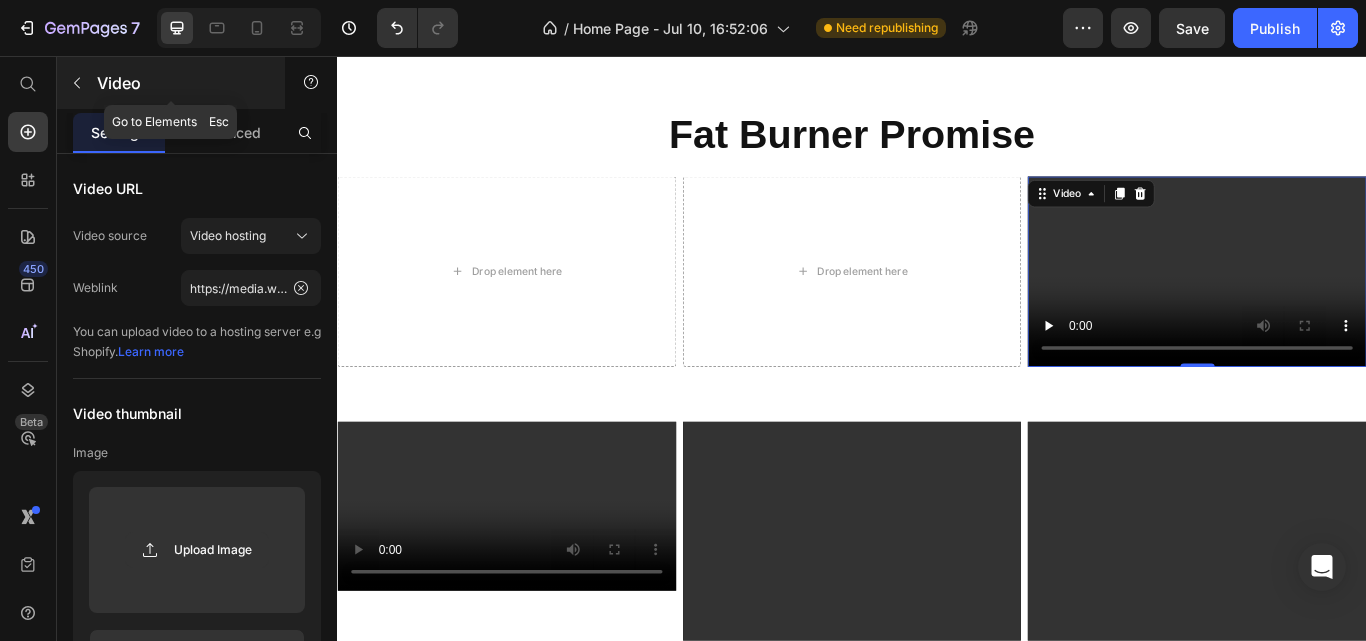 click 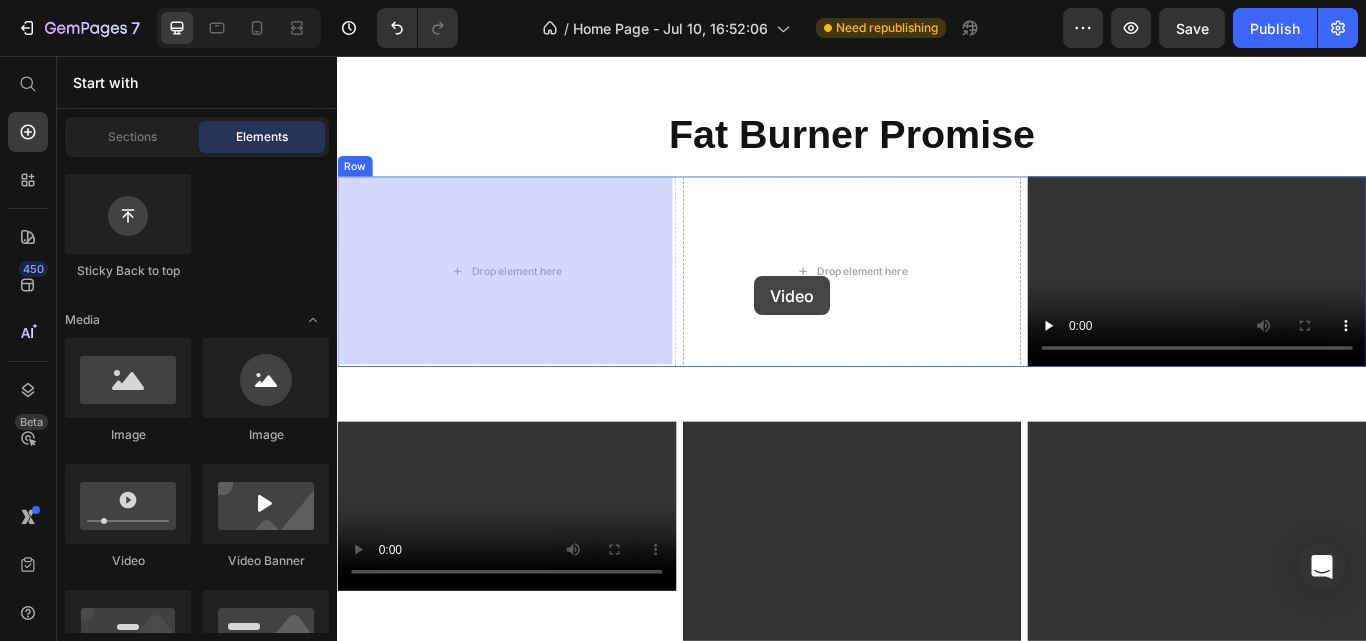 drag, startPoint x: 478, startPoint y: 580, endPoint x: 878, endPoint y: 304, distance: 485.97943 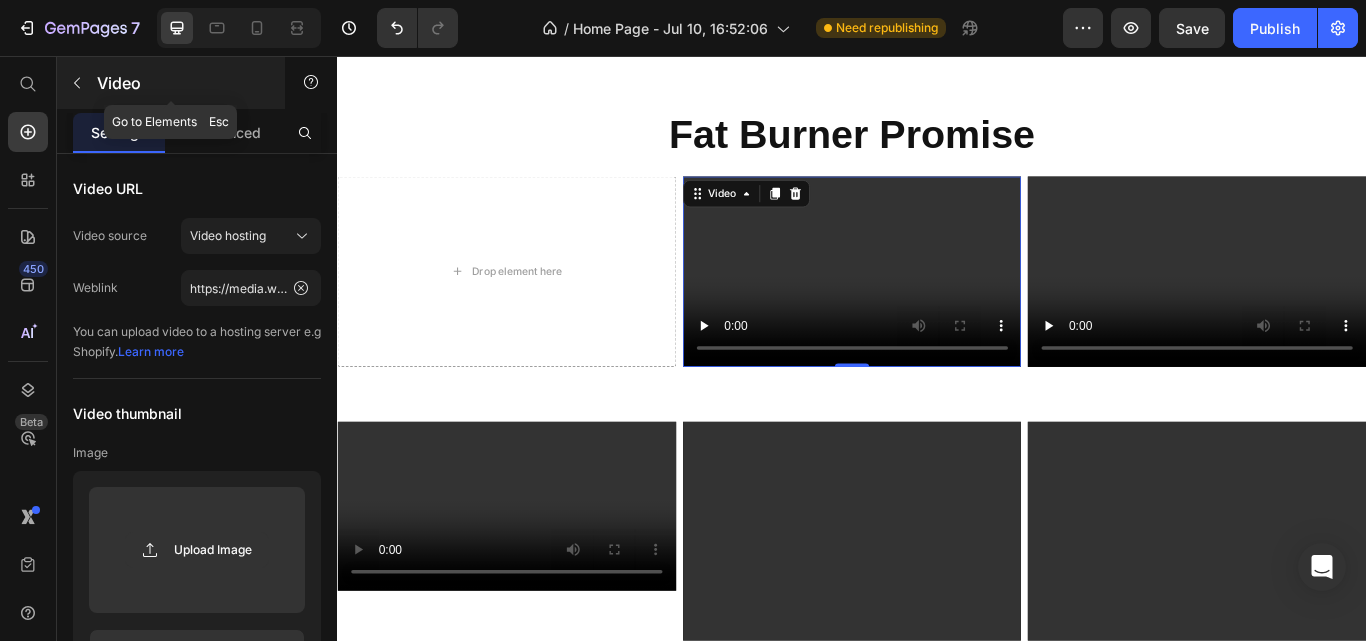 click 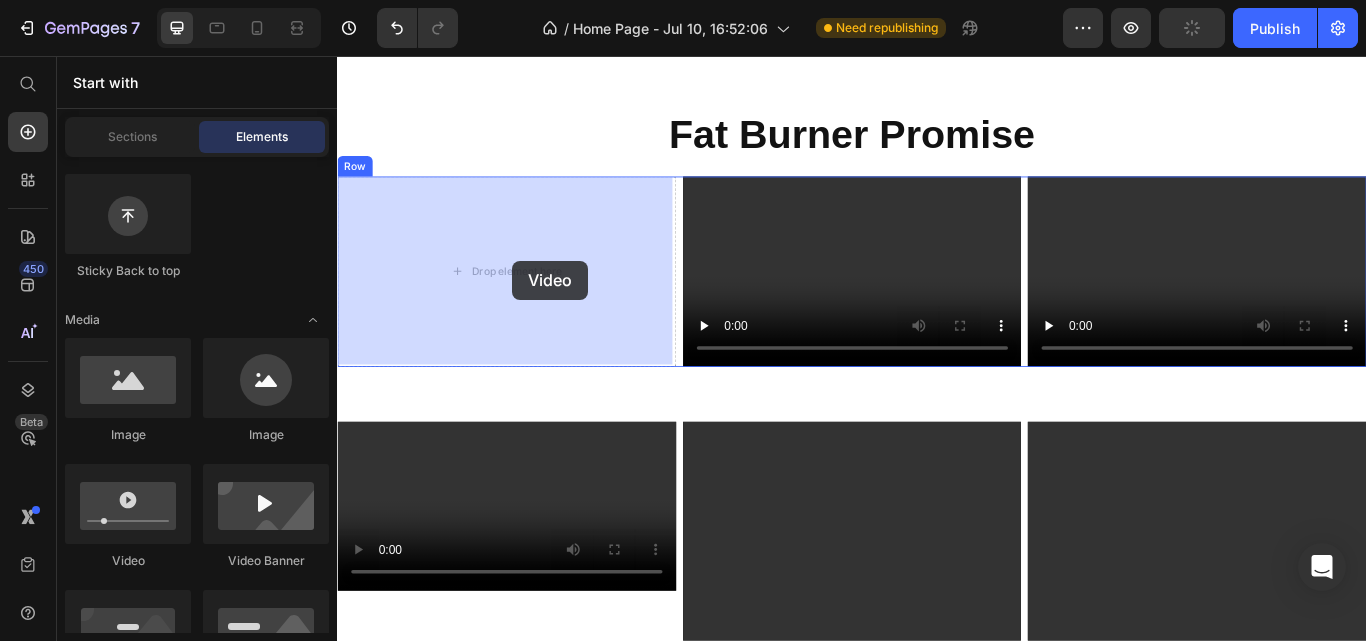 drag, startPoint x: 494, startPoint y: 574, endPoint x: 541, endPoint y: 295, distance: 282.9311 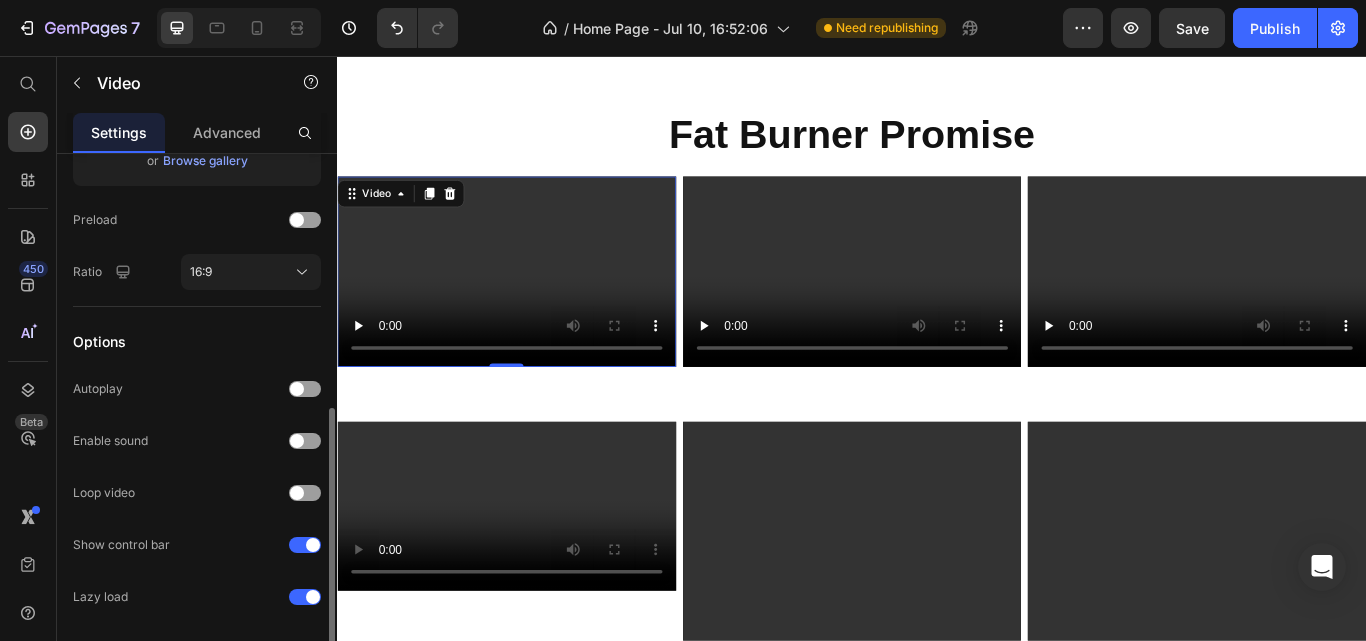 scroll, scrollTop: 523, scrollLeft: 0, axis: vertical 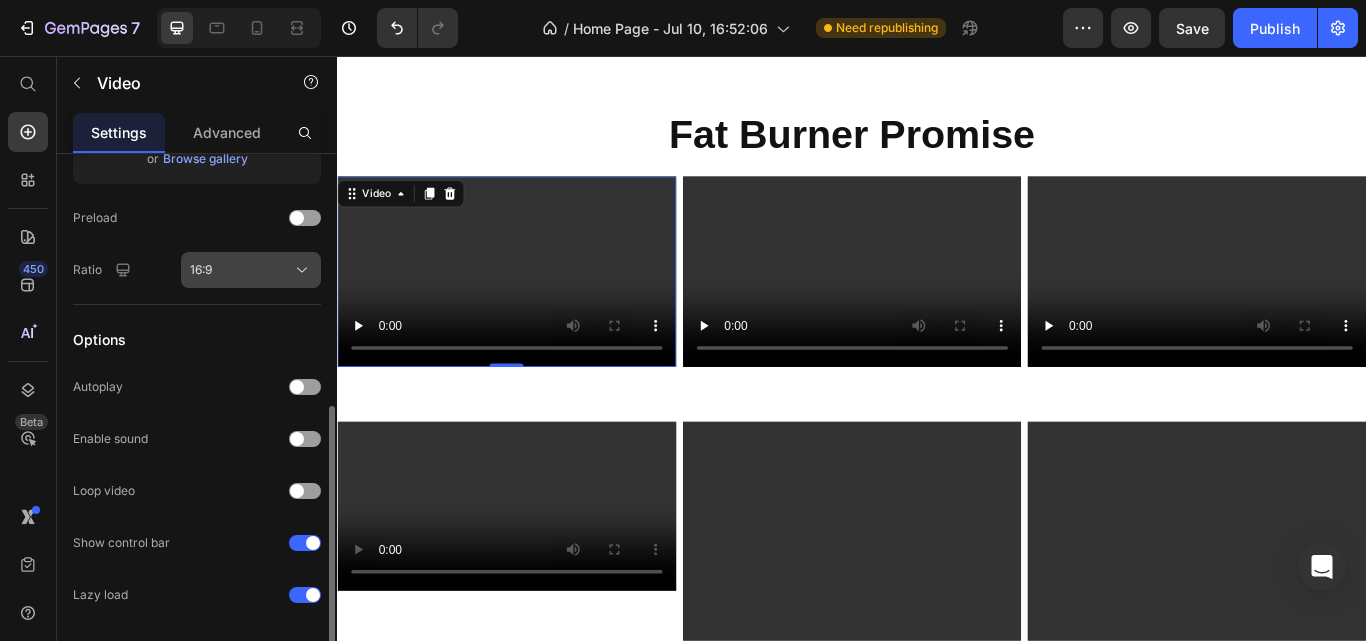 click 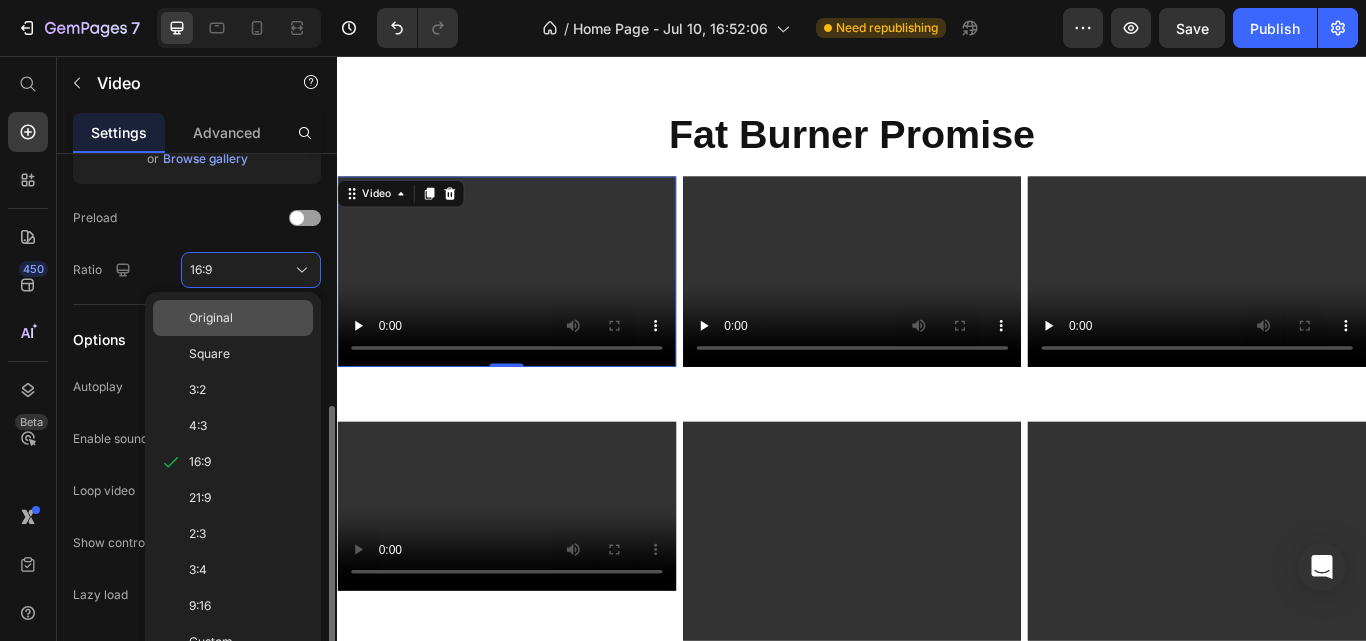 click on "Original" at bounding box center (247, 318) 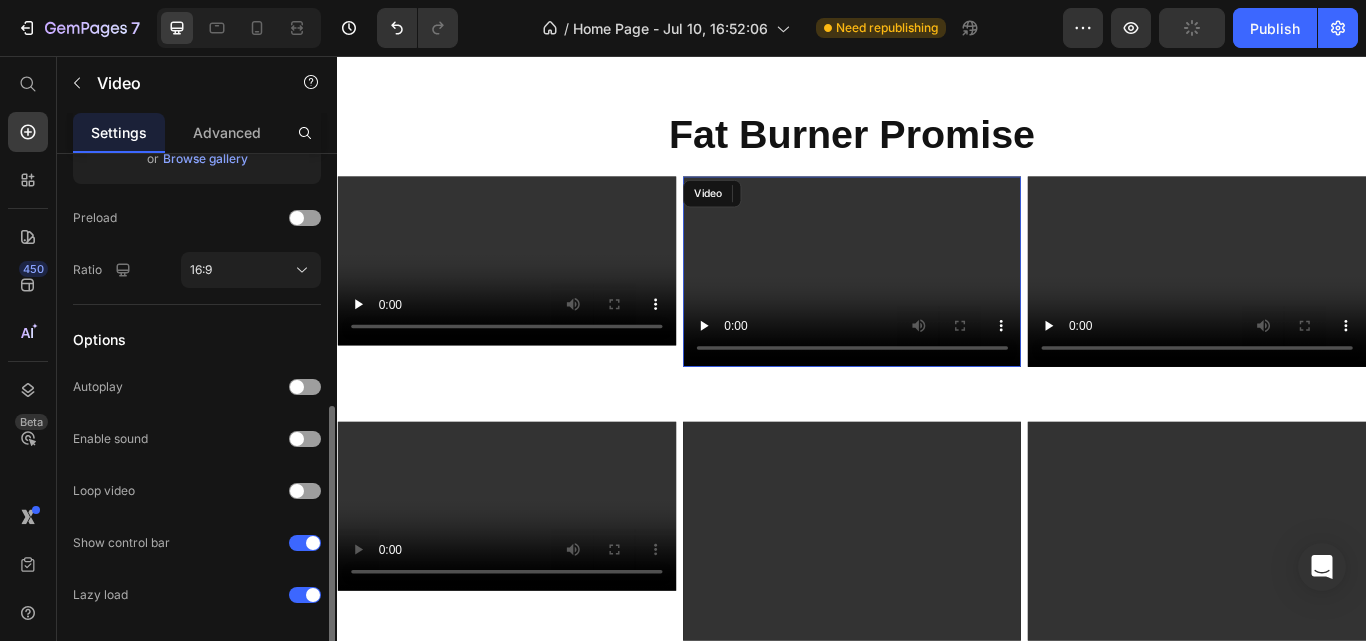 click at bounding box center [937, 308] 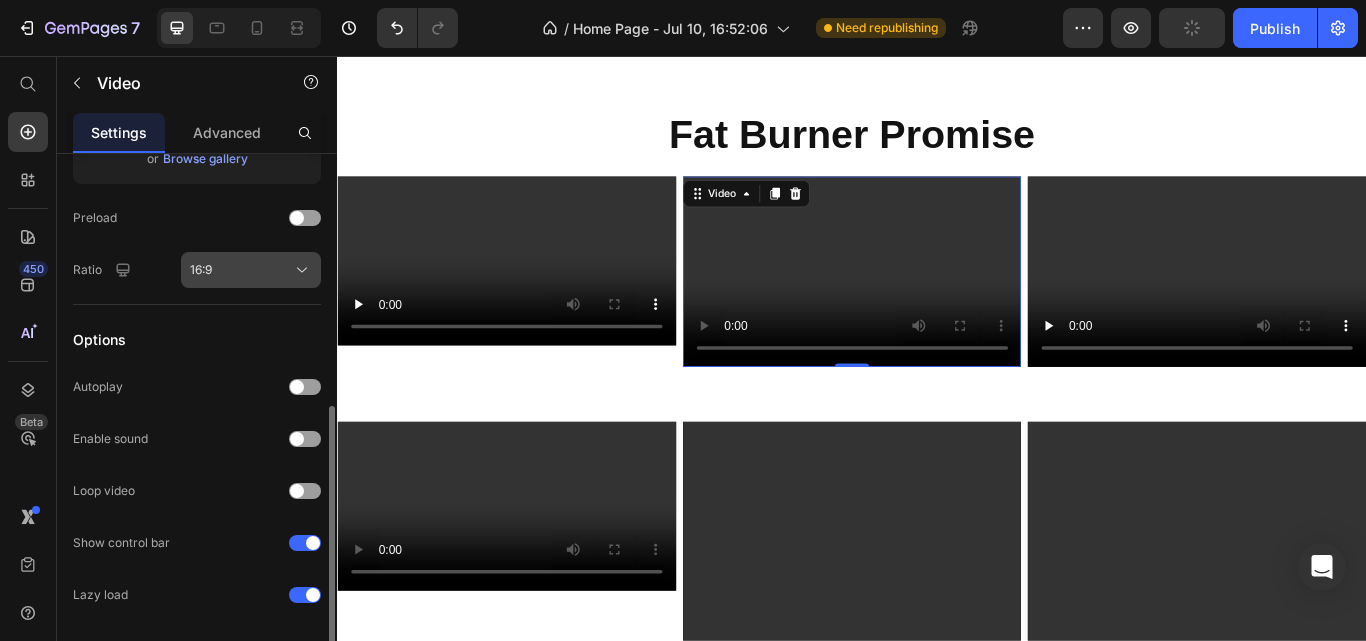 click 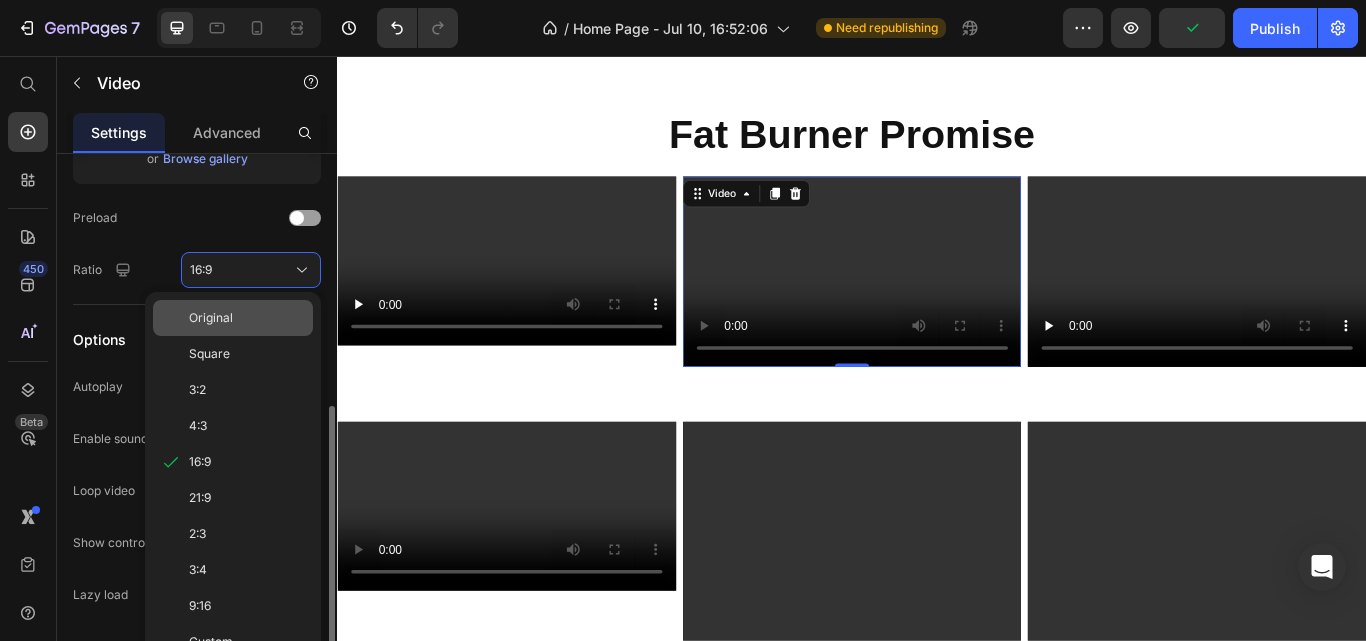 click on "Original" at bounding box center (211, 318) 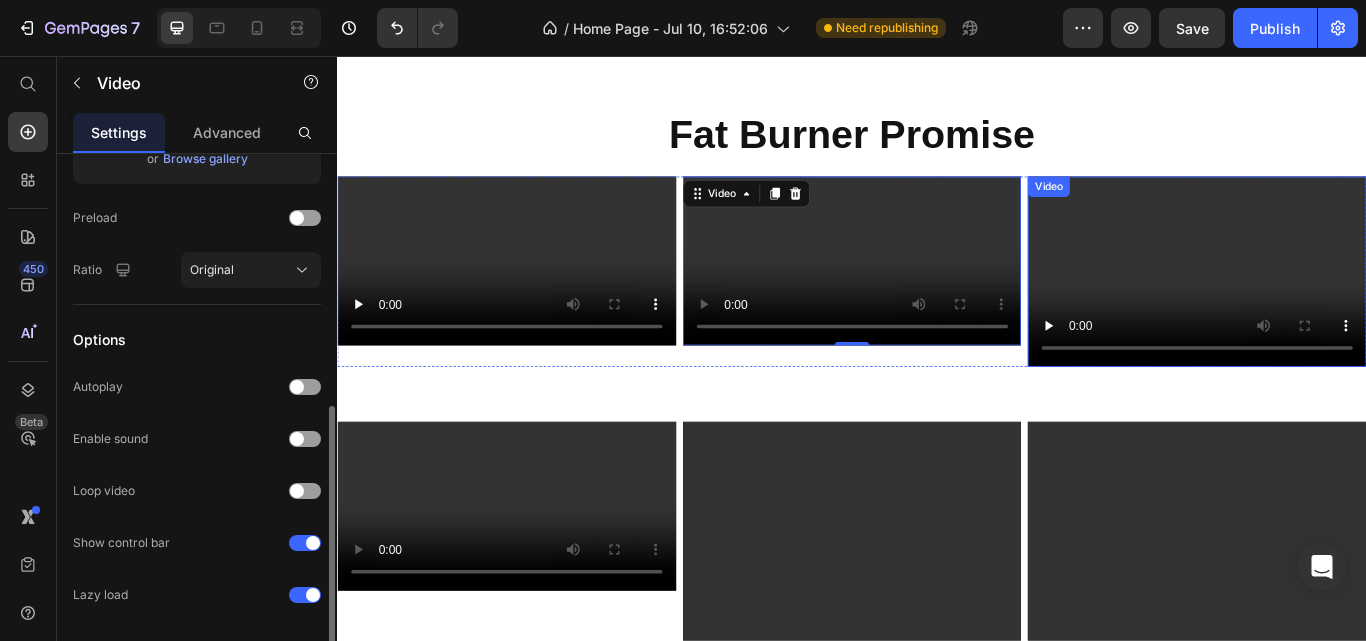 click at bounding box center [1339, 308] 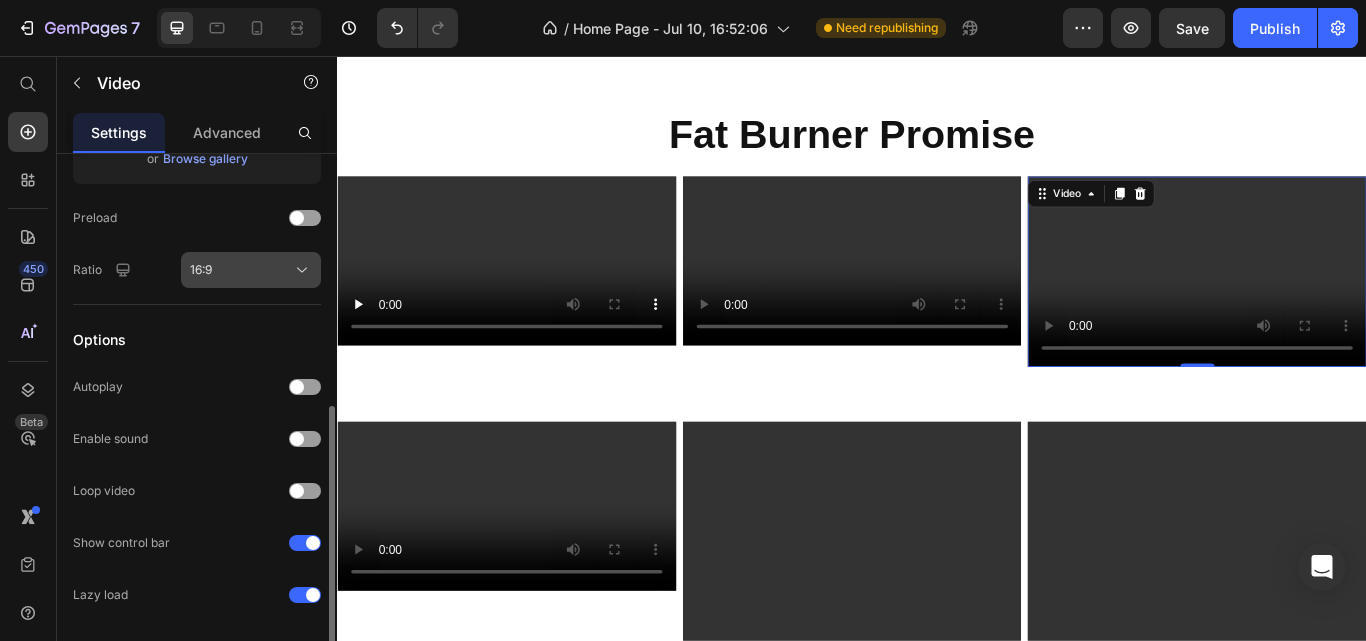 click on "16:9" at bounding box center (251, 270) 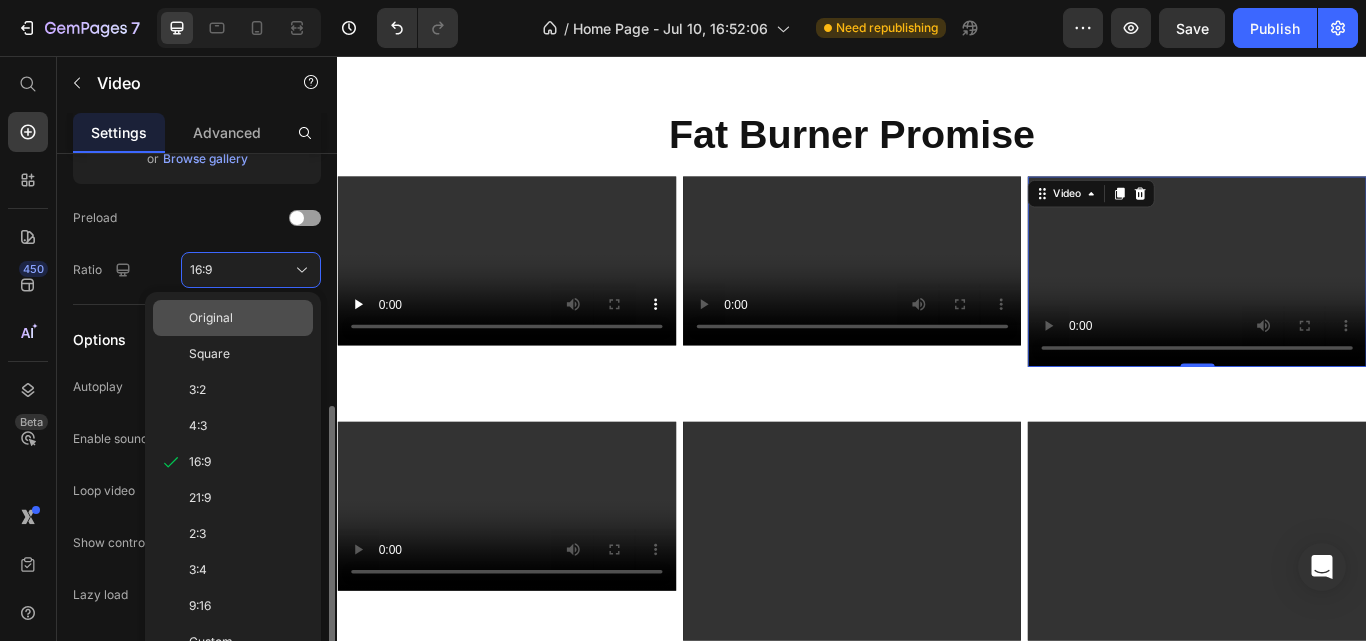 click on "Original" 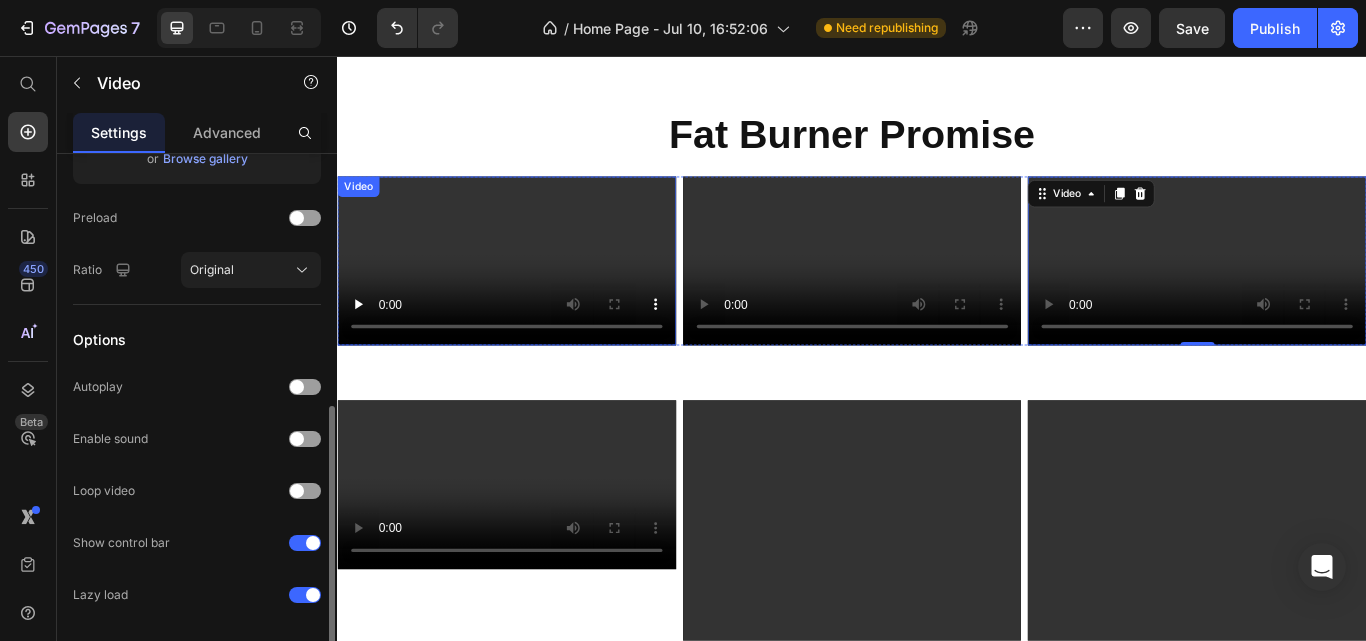 click at bounding box center [534, 295] 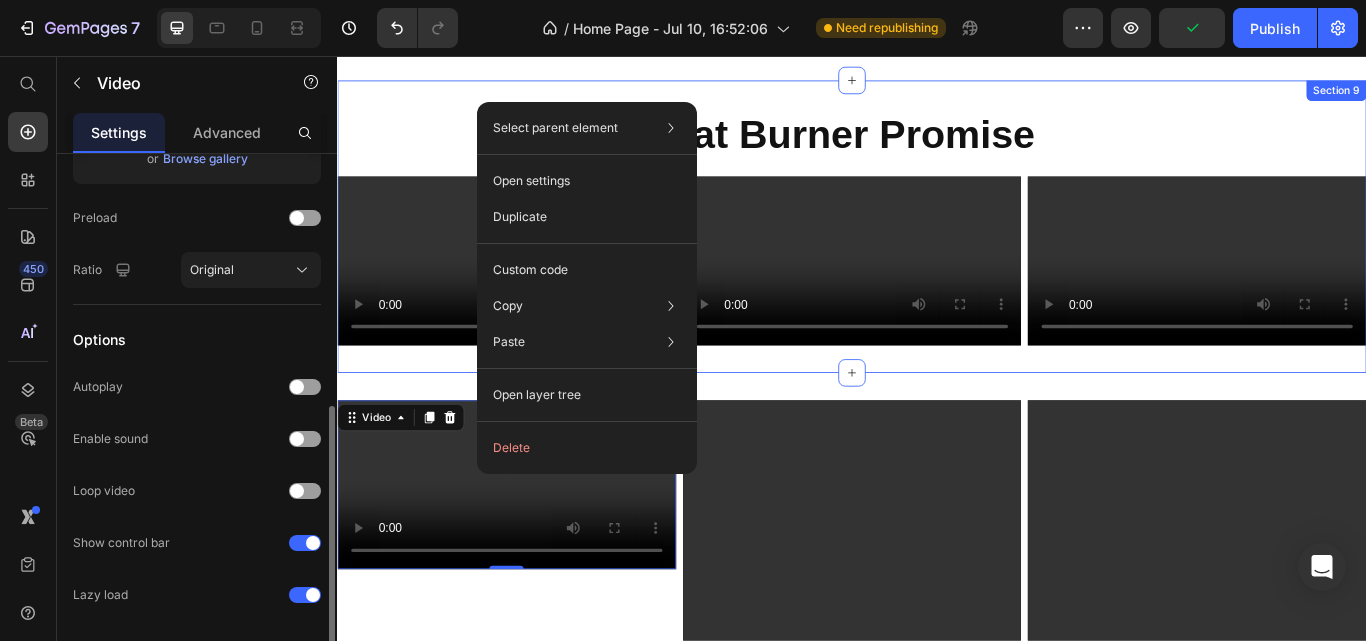 click on "Fat Burner Promise Heading Row Video Video Video Row Section 9" at bounding box center [937, 255] 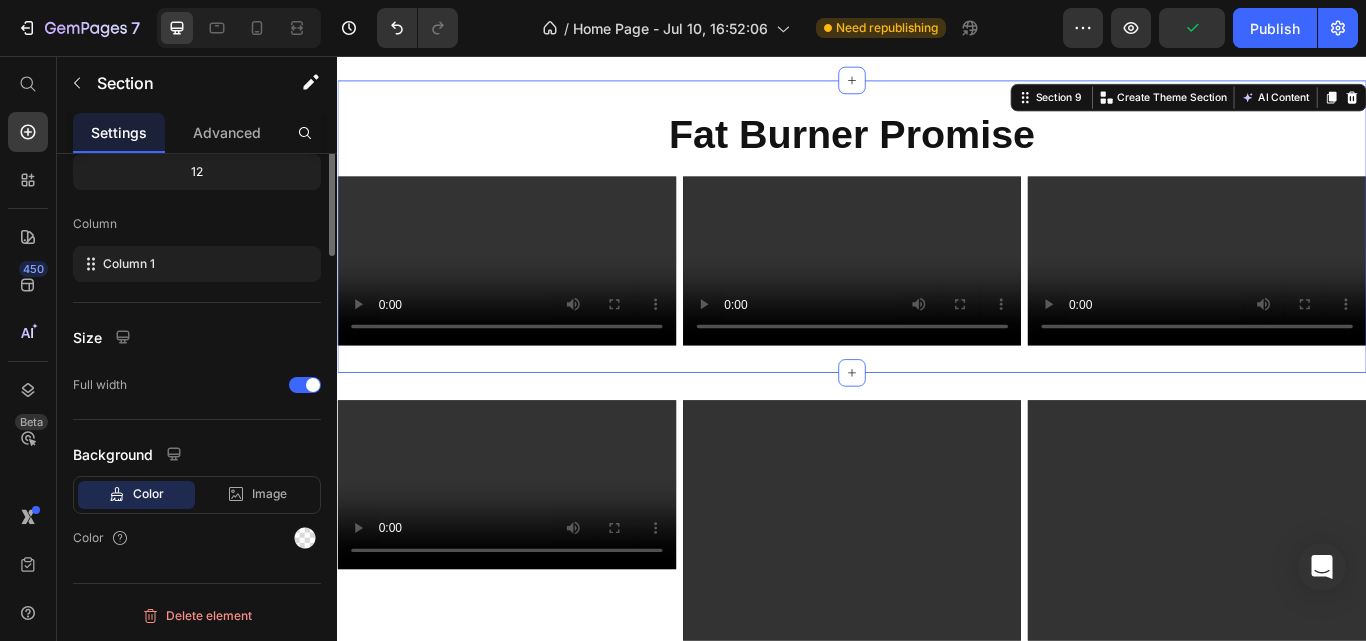 scroll, scrollTop: 0, scrollLeft: 0, axis: both 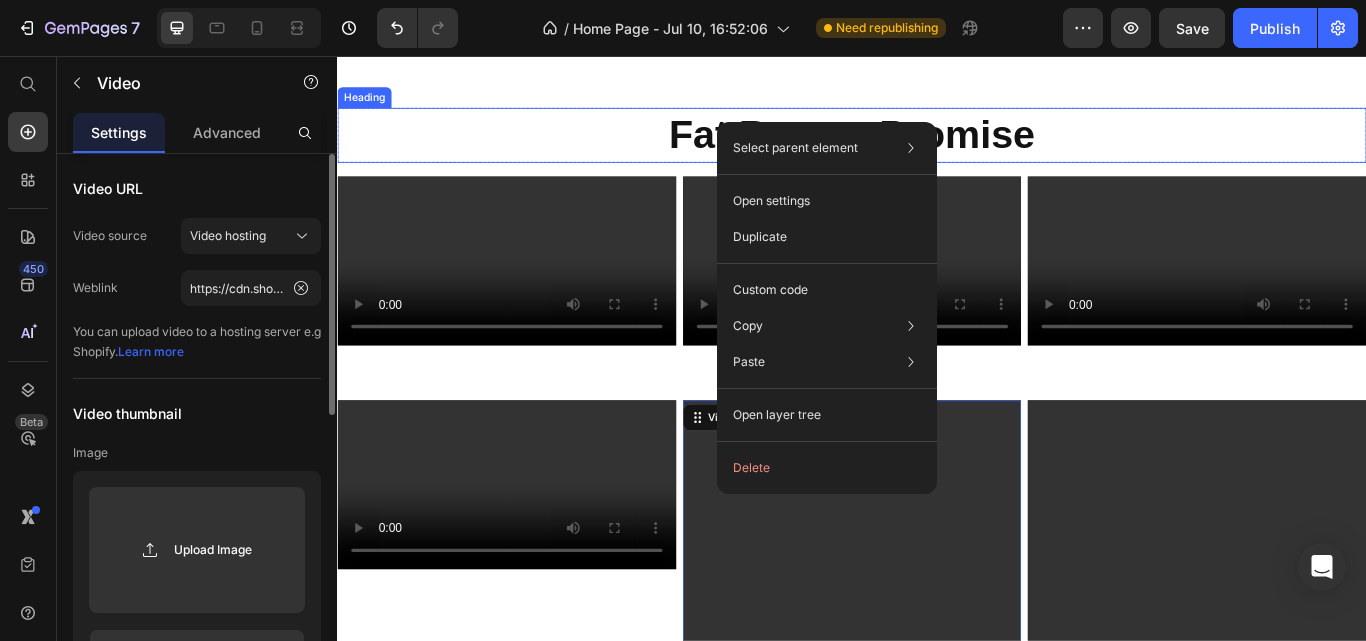 click on "Fat Burner Promise" at bounding box center (937, 149) 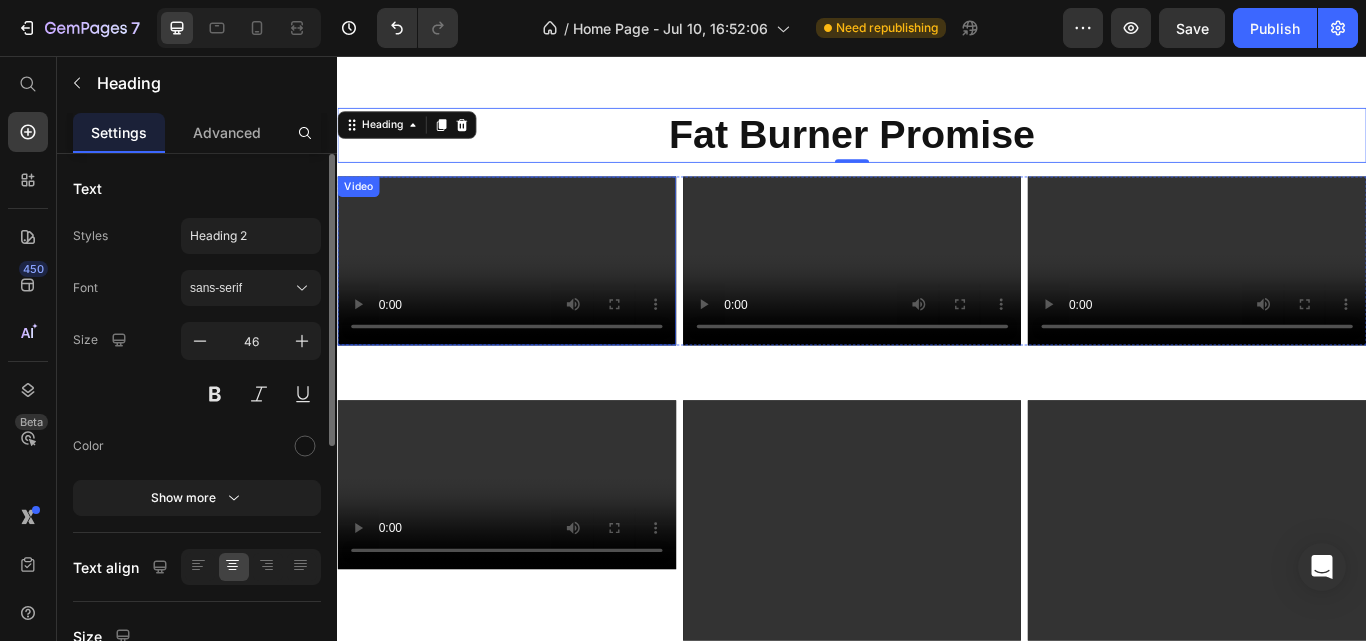 click at bounding box center (534, 295) 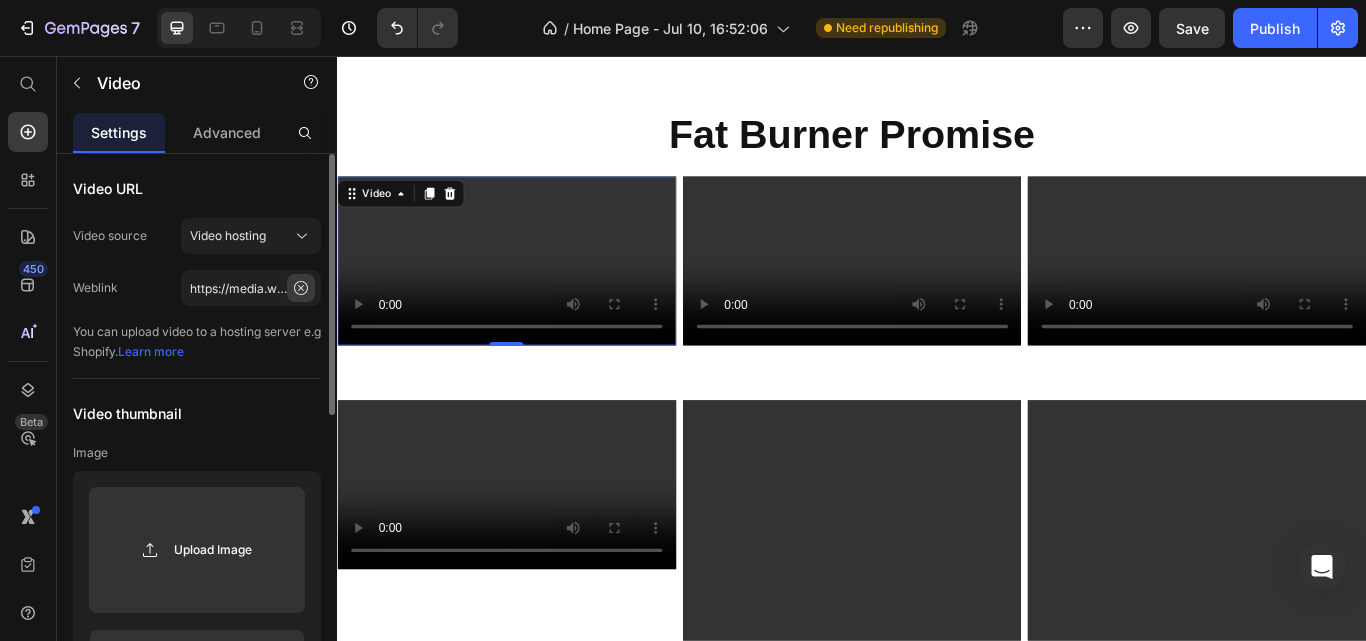 click 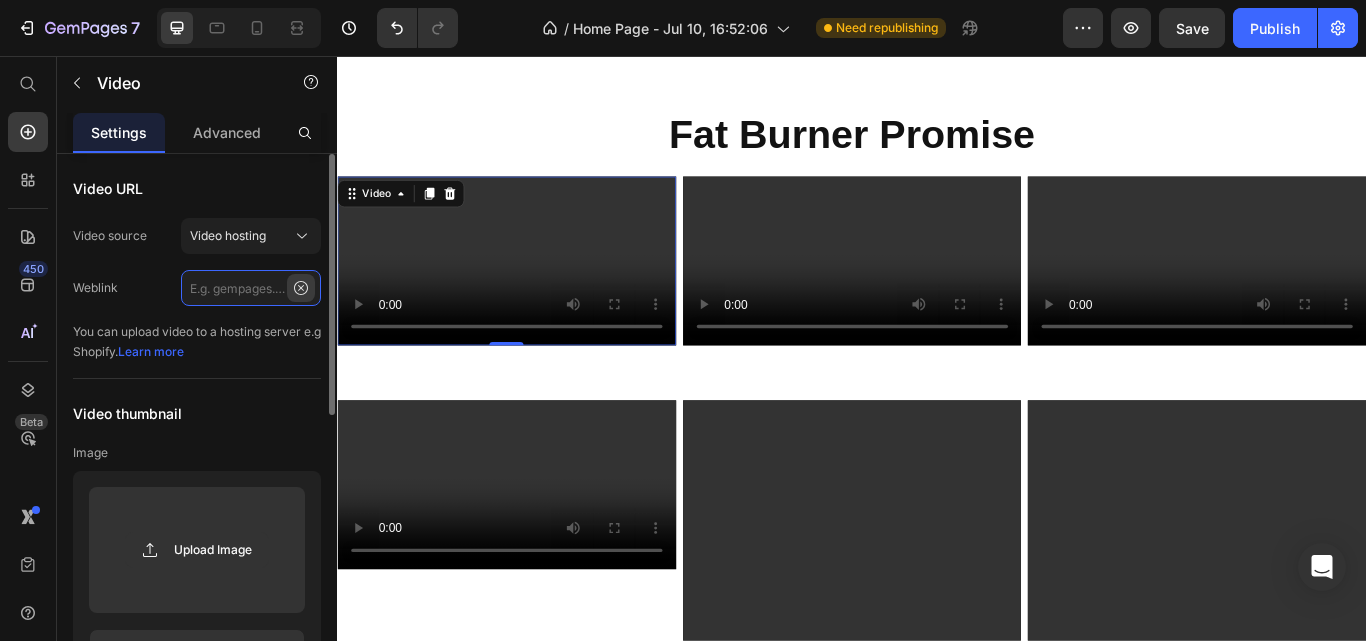 scroll, scrollTop: 0, scrollLeft: 0, axis: both 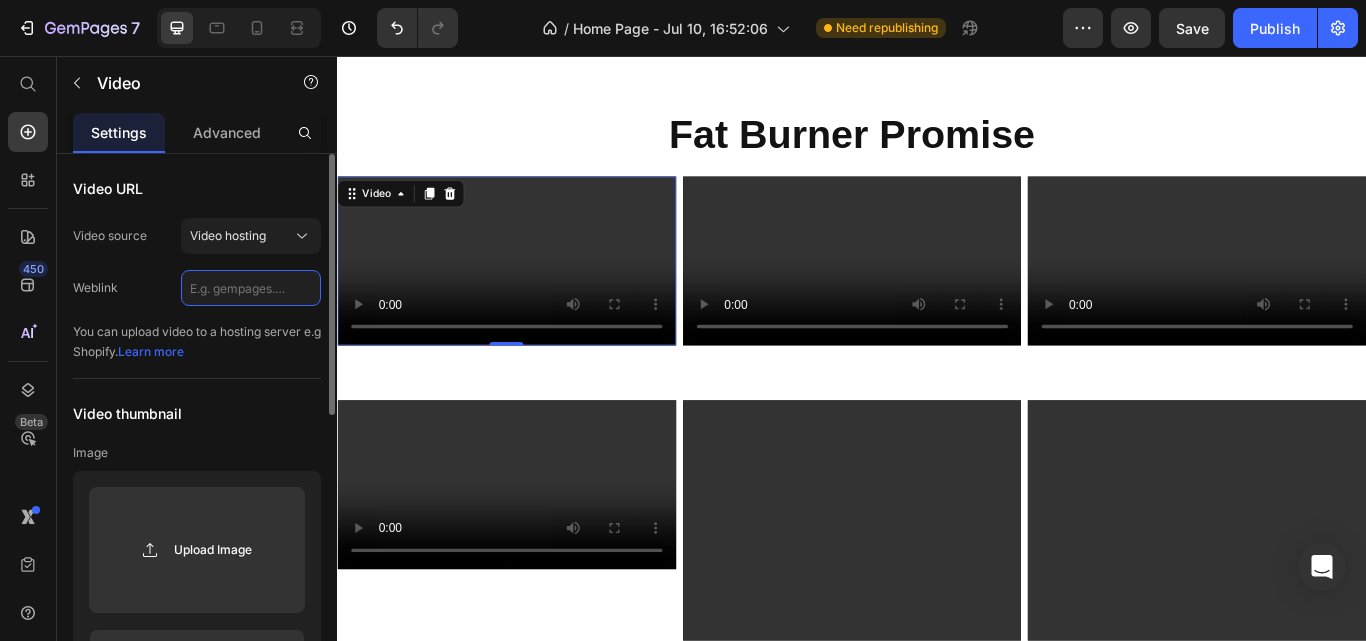 click 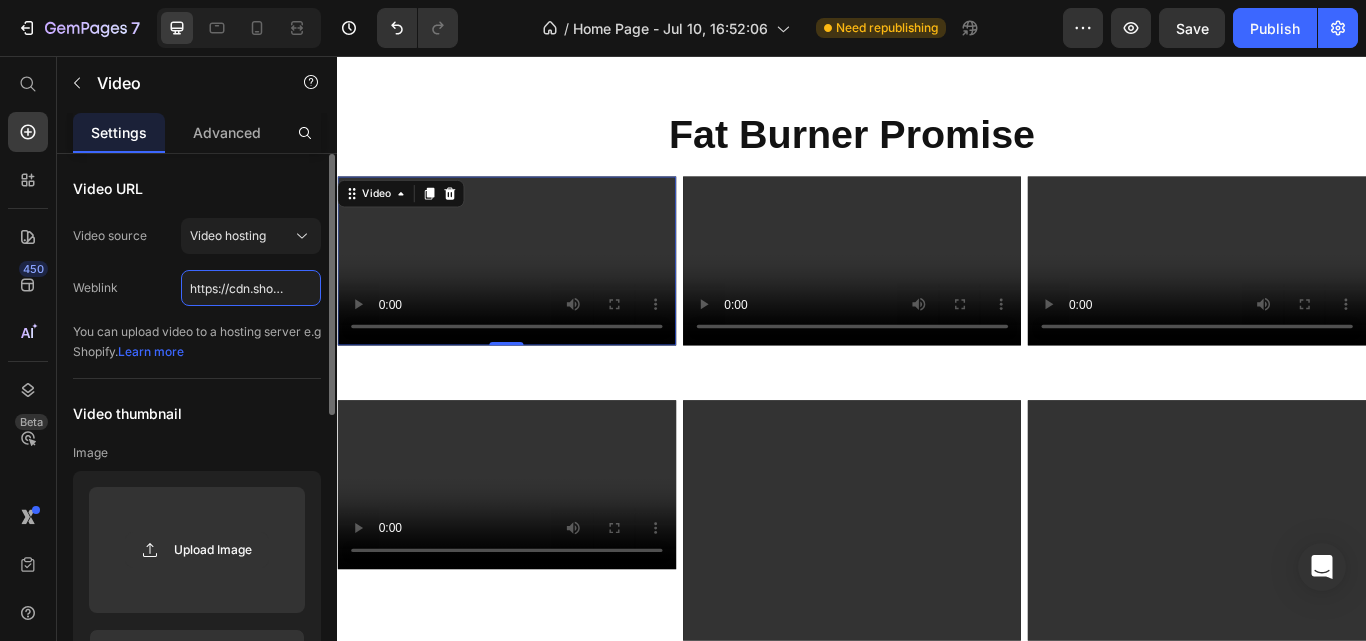 scroll, scrollTop: 0, scrollLeft: 367, axis: horizontal 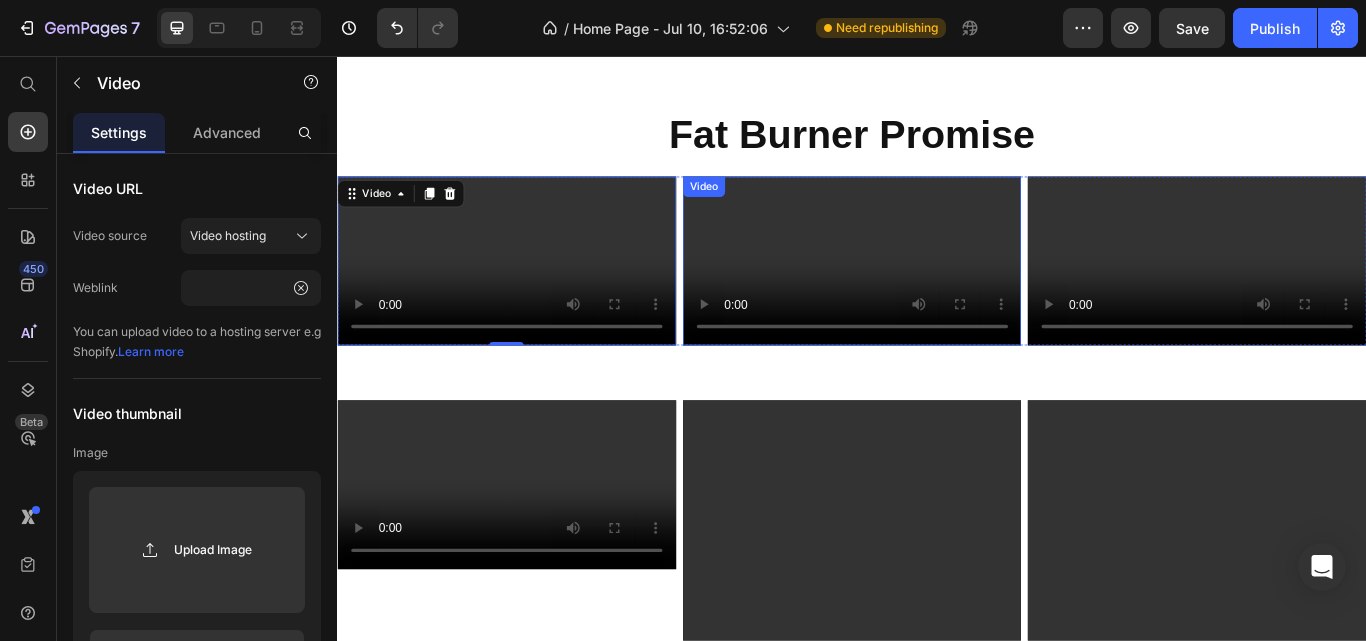 click at bounding box center [937, 295] 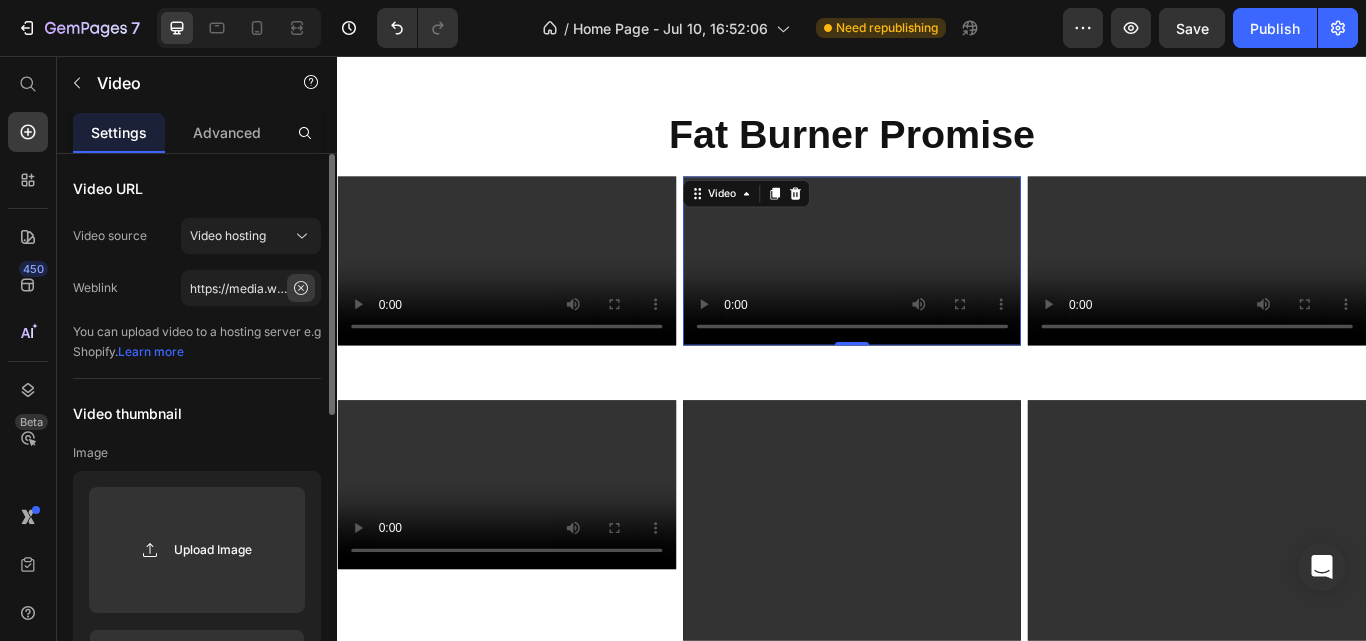 click 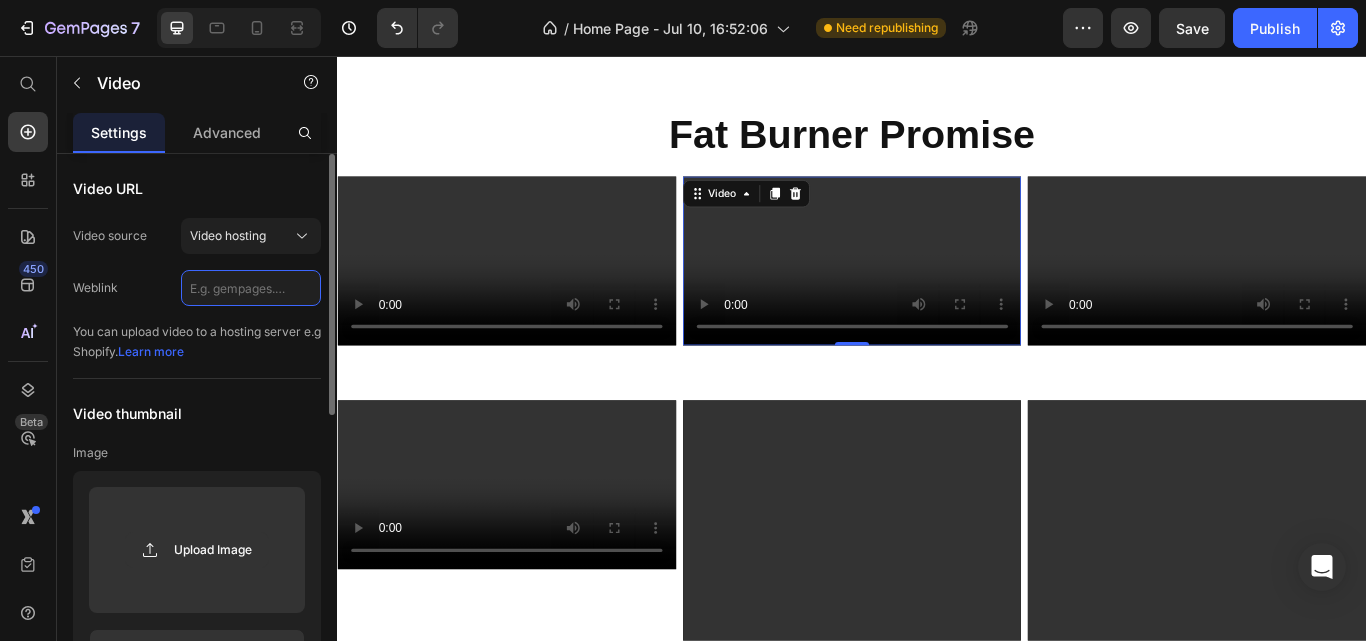 scroll, scrollTop: 0, scrollLeft: 0, axis: both 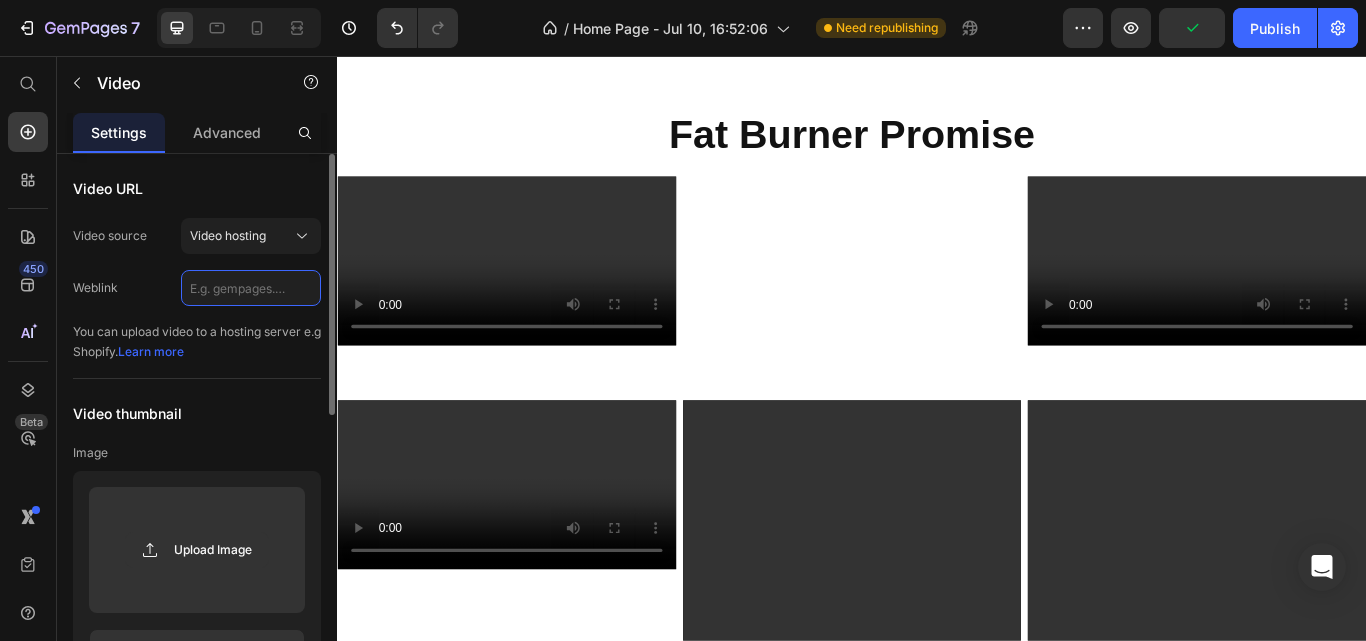click 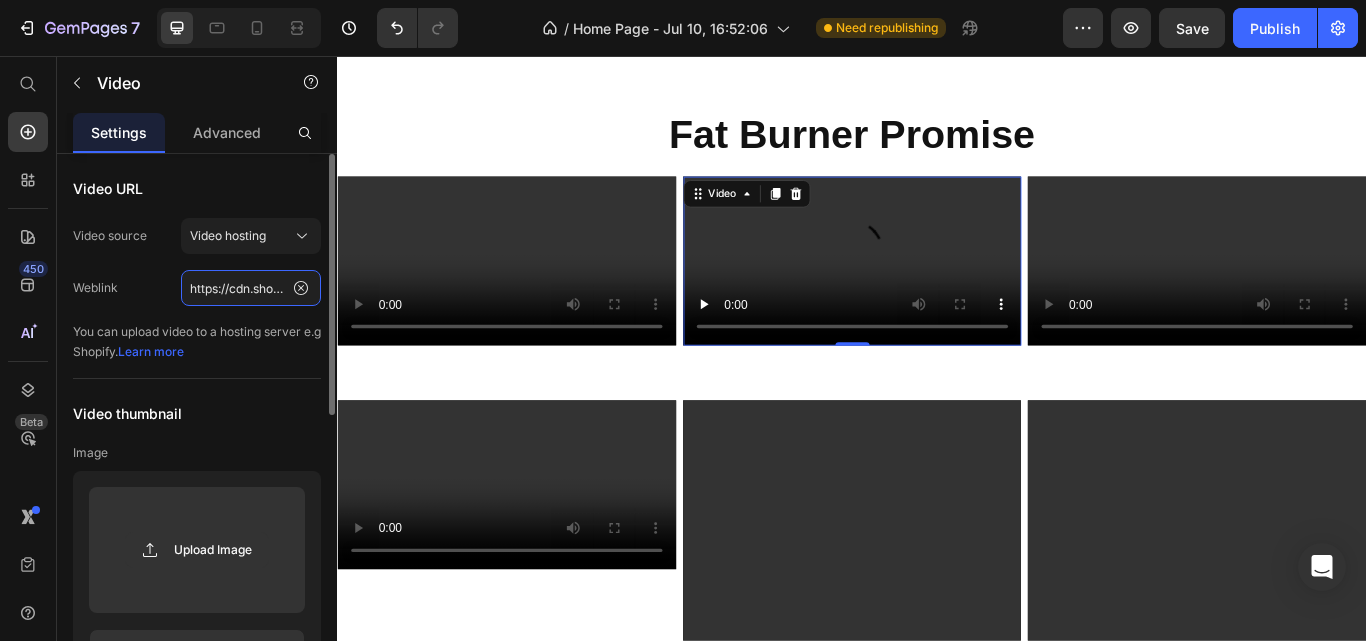 scroll, scrollTop: 0, scrollLeft: 364, axis: horizontal 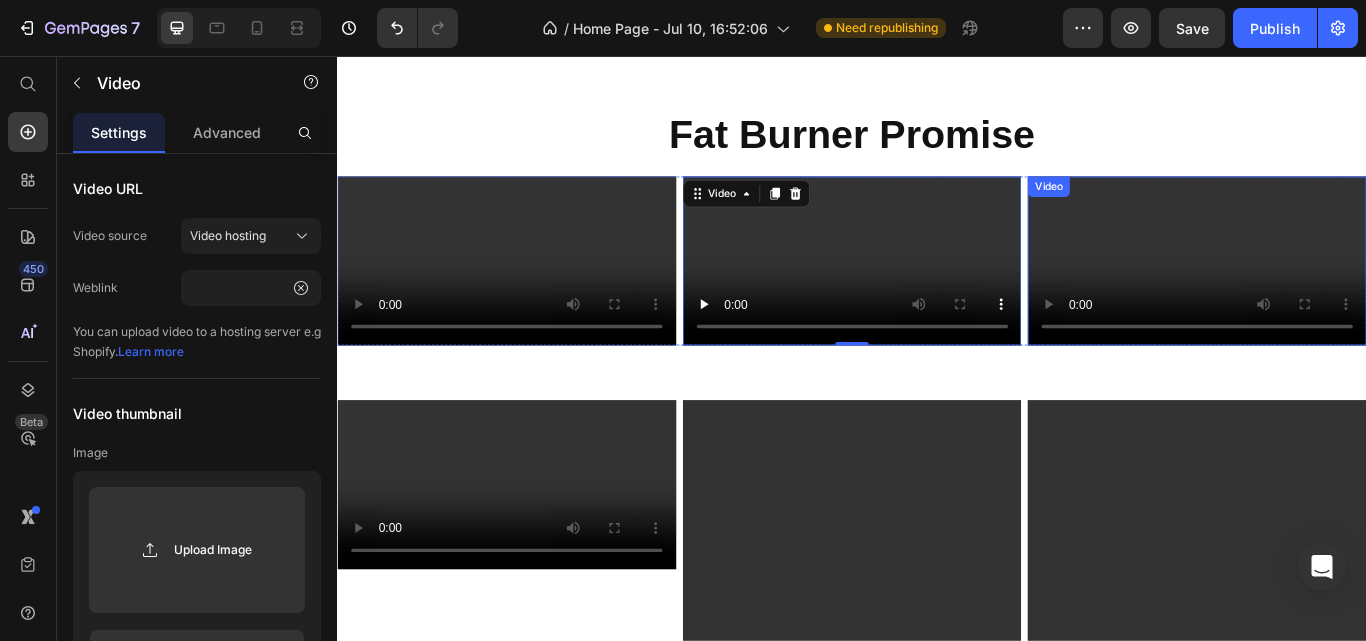 click at bounding box center [1339, 295] 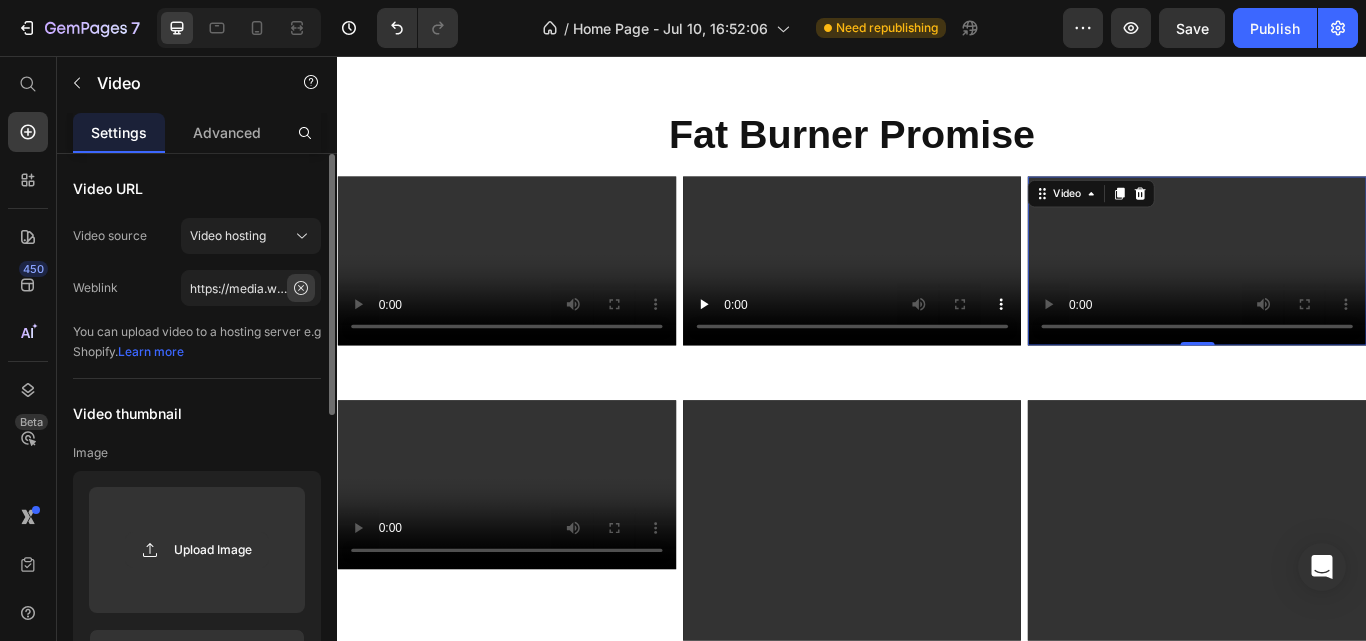 click 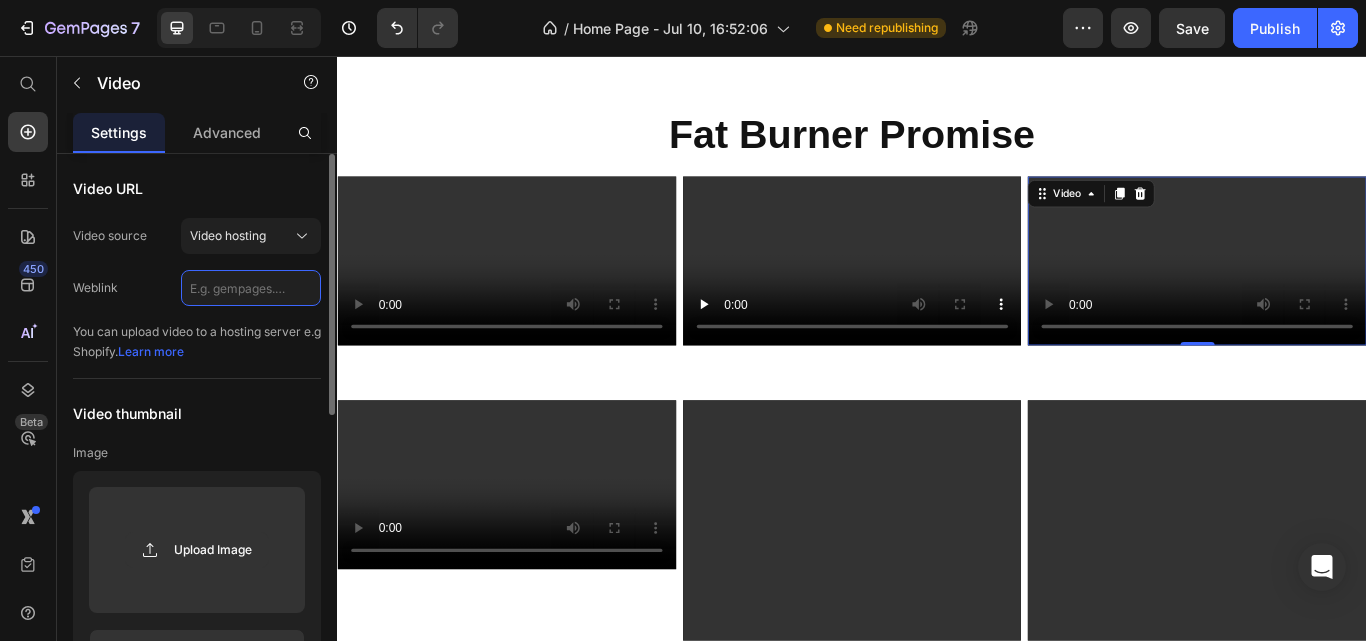 scroll, scrollTop: 0, scrollLeft: 0, axis: both 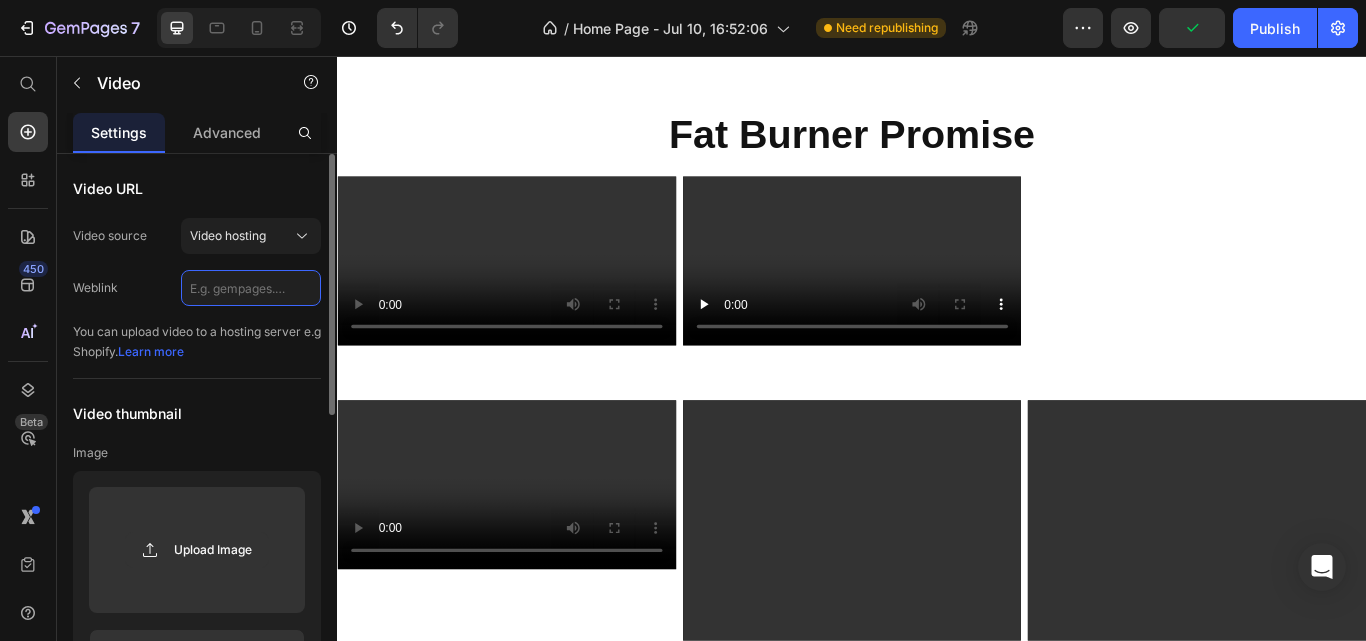 click 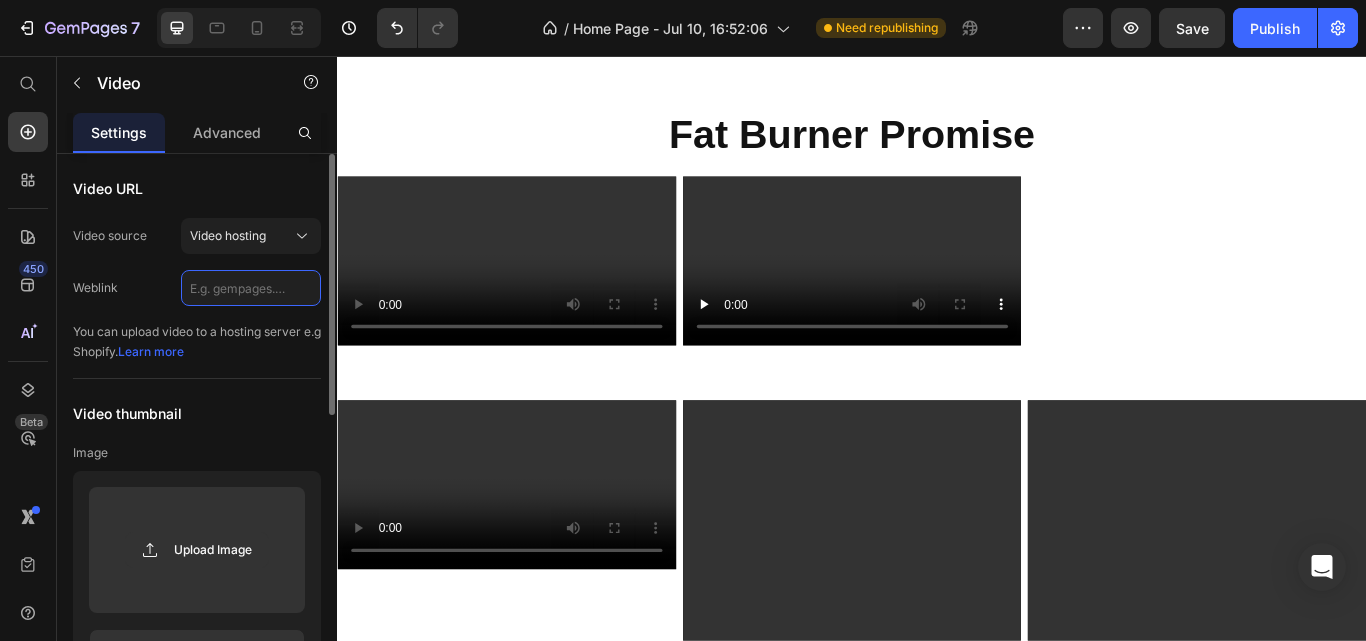 paste on "https://cdn.shopify.com/videos/c/o/v/58a51c11facd4fd8bb46a261aec7d7af.mp4" 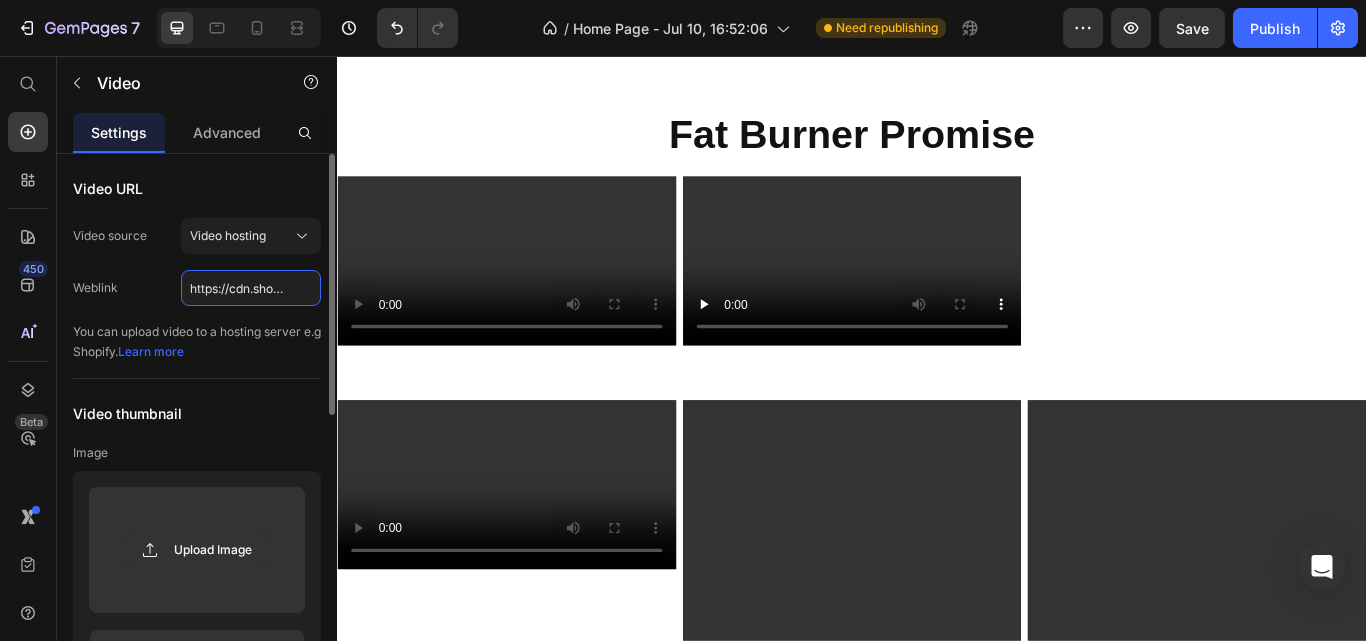 scroll, scrollTop: 0, scrollLeft: 353, axis: horizontal 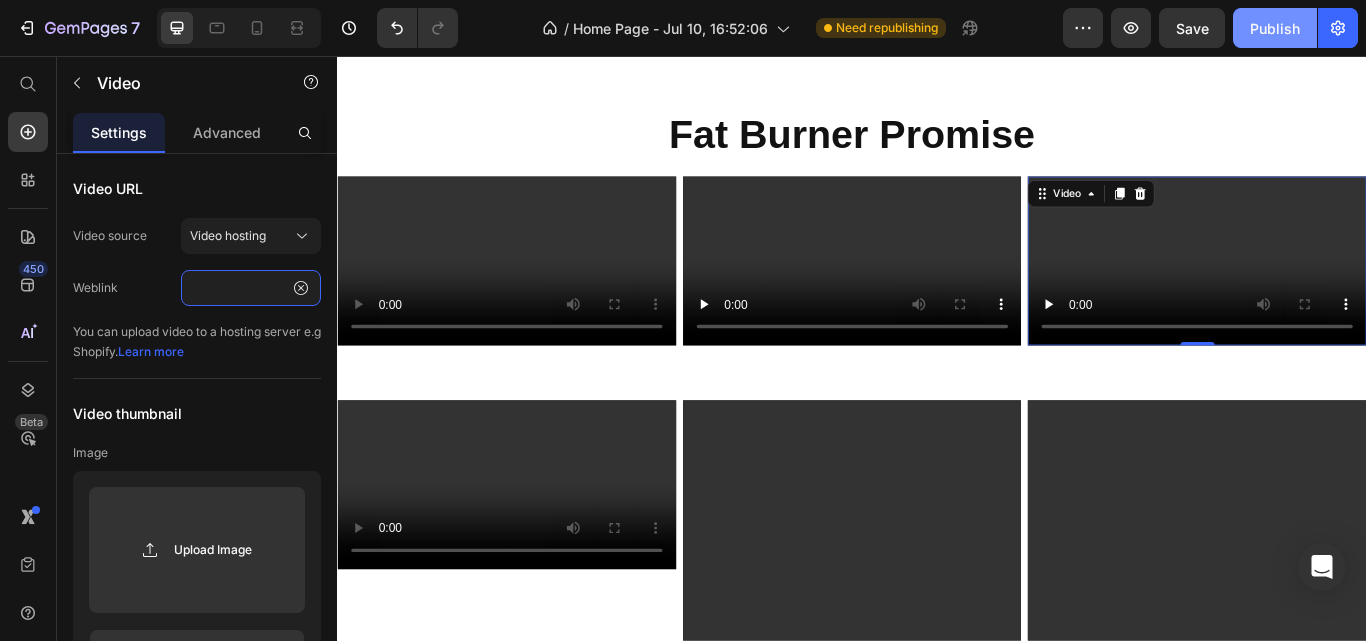 type on "https://cdn.shopify.com/videos/c/o/v/58a51c11facd4fd8bb46a261aec7d7af.mp4" 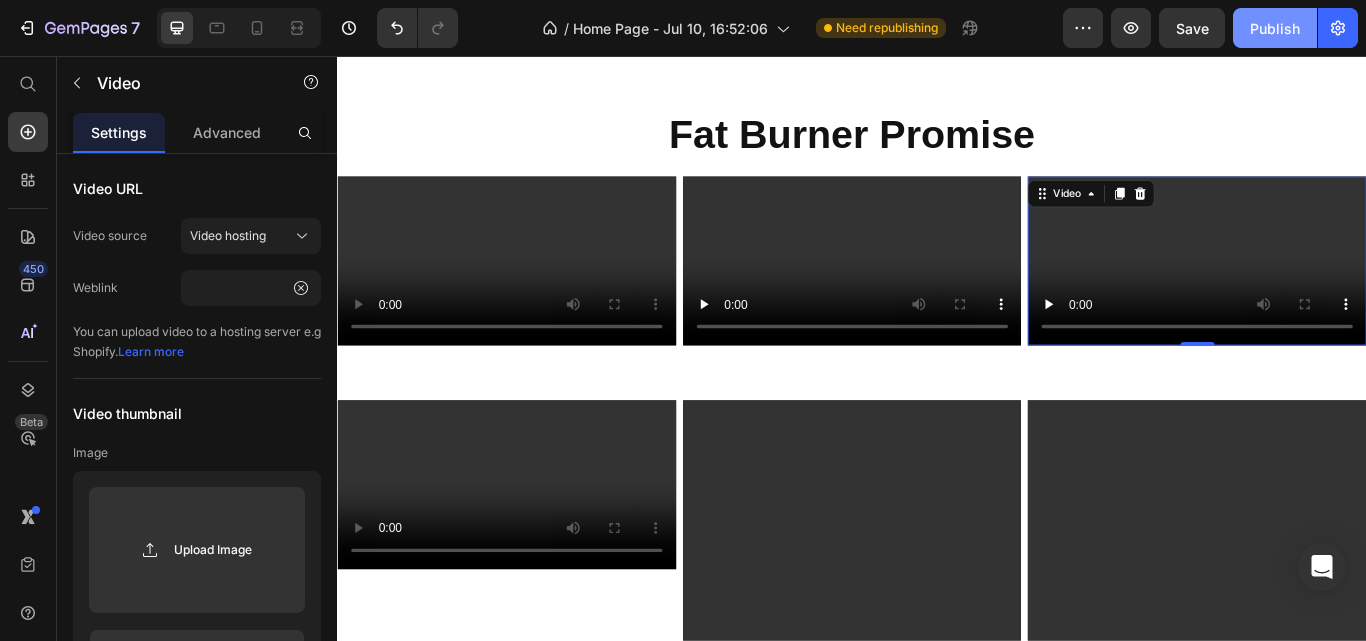click on "Publish" at bounding box center [1275, 28] 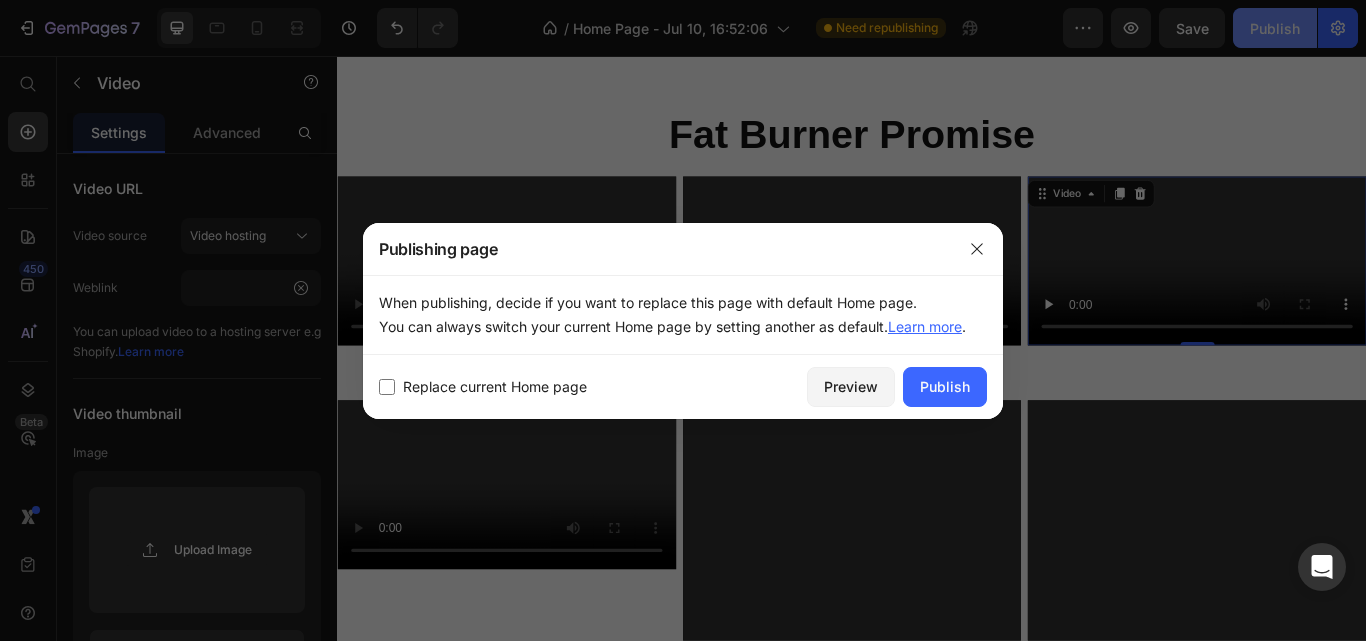 scroll, scrollTop: 0, scrollLeft: 0, axis: both 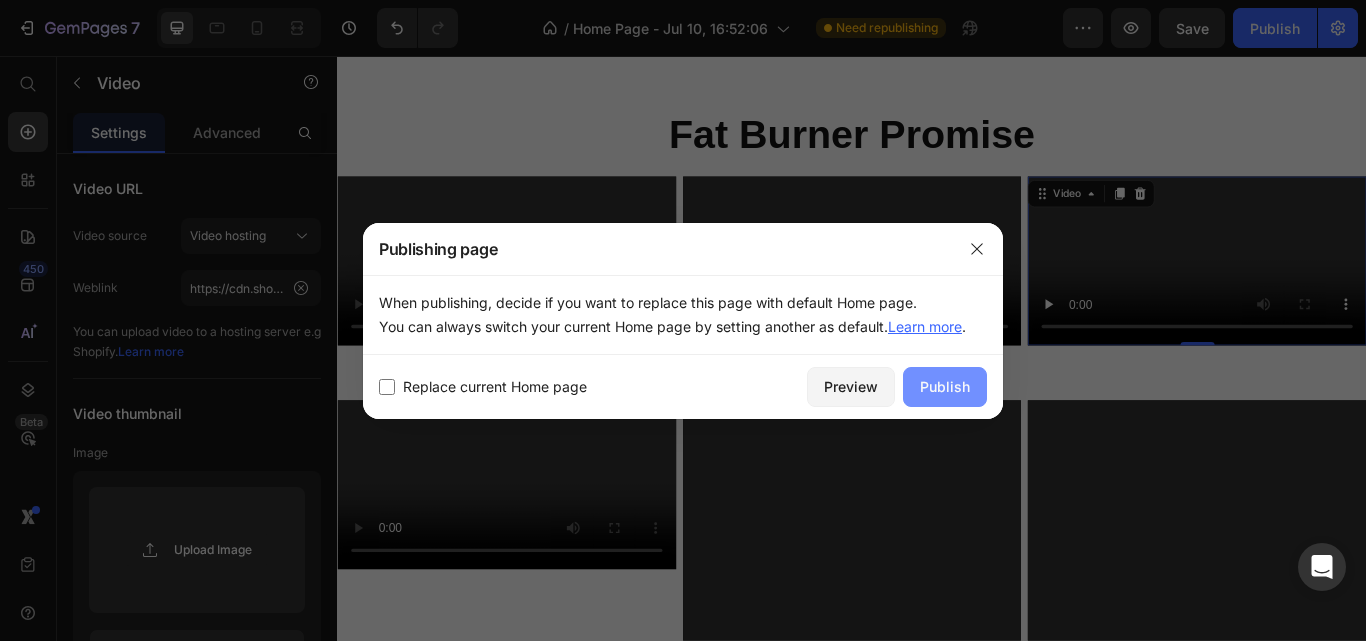 click on "Publish" at bounding box center [945, 386] 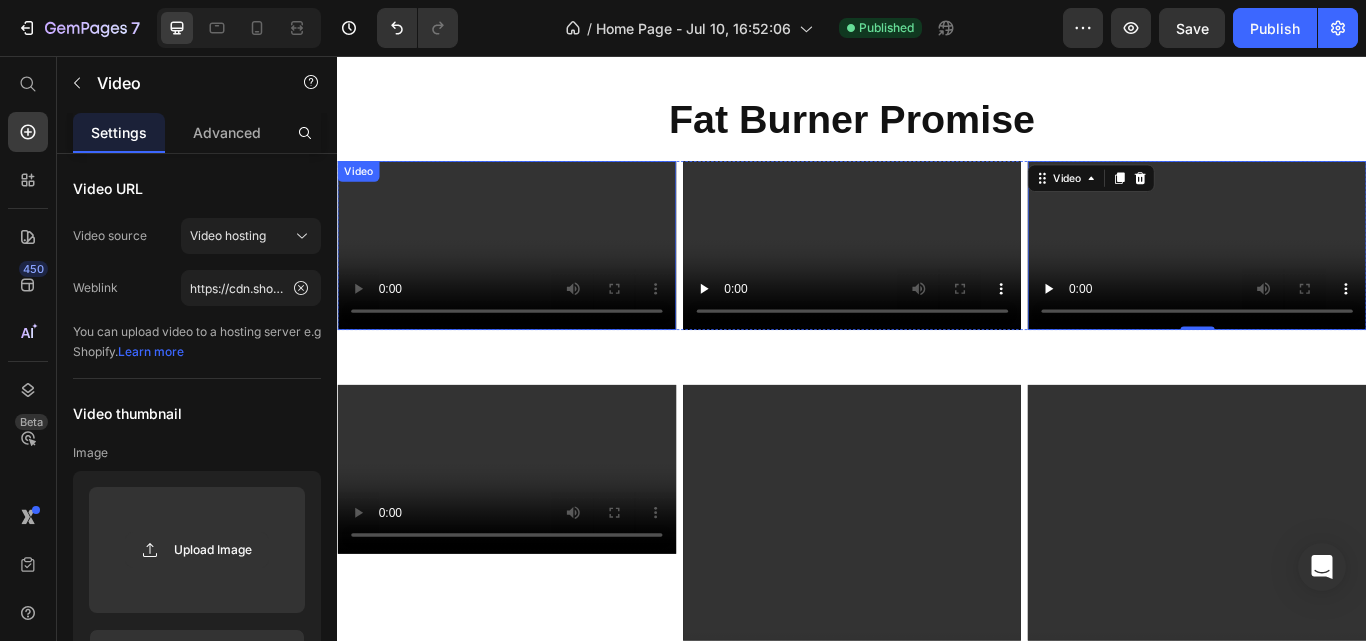 scroll, scrollTop: 4566, scrollLeft: 0, axis: vertical 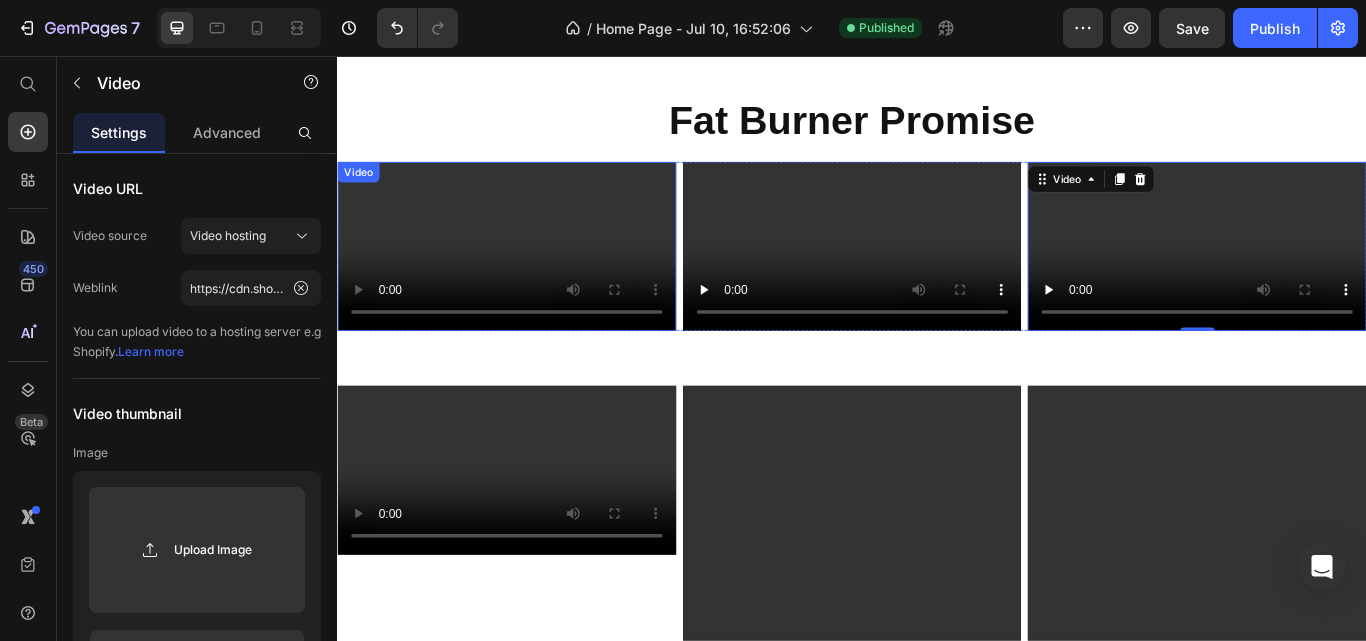 click at bounding box center [534, 278] 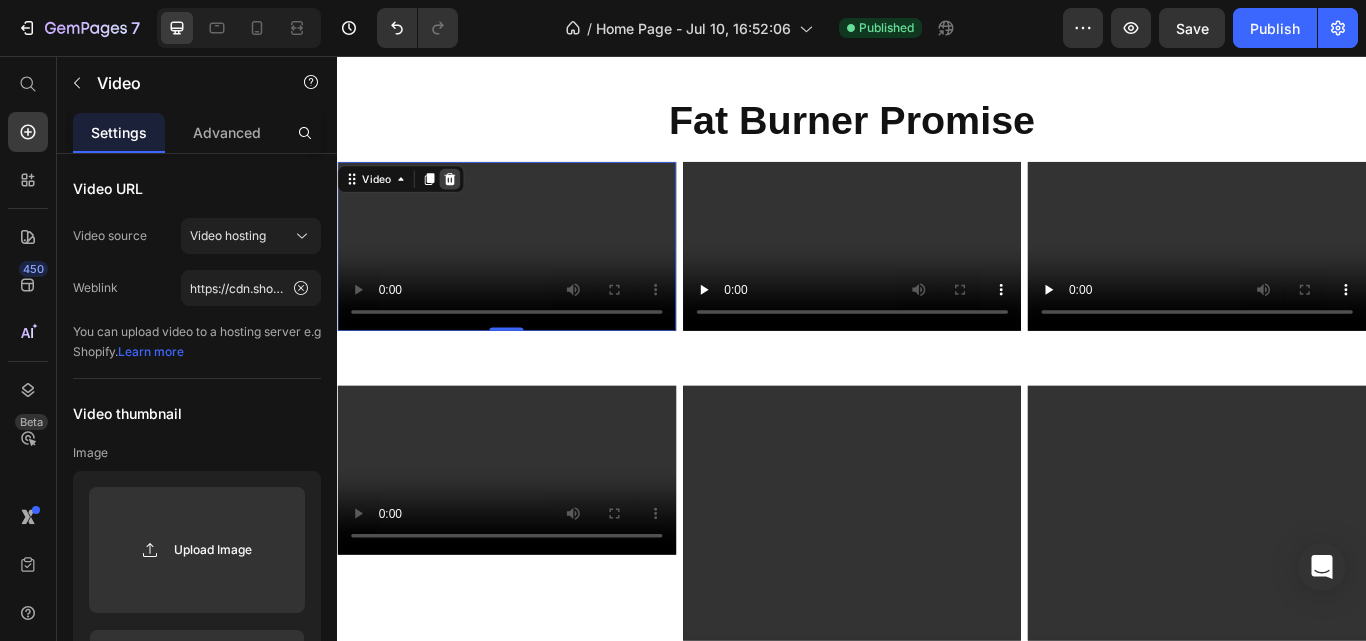click 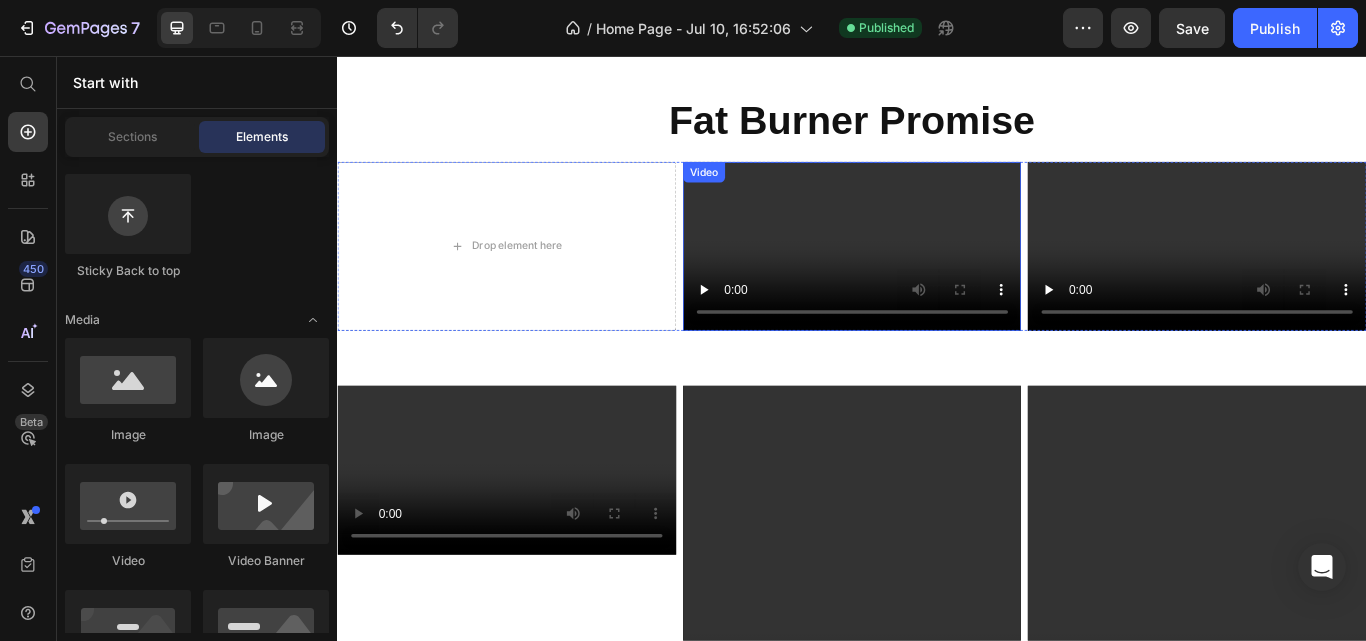 click at bounding box center [937, 278] 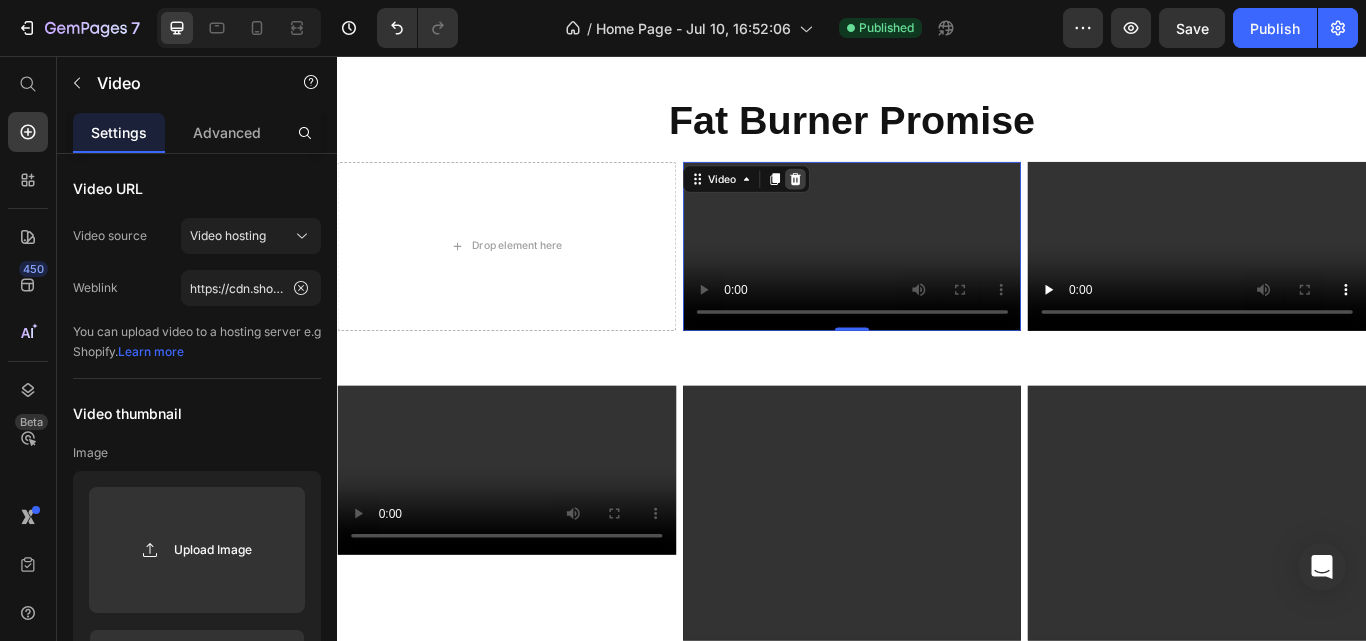 click 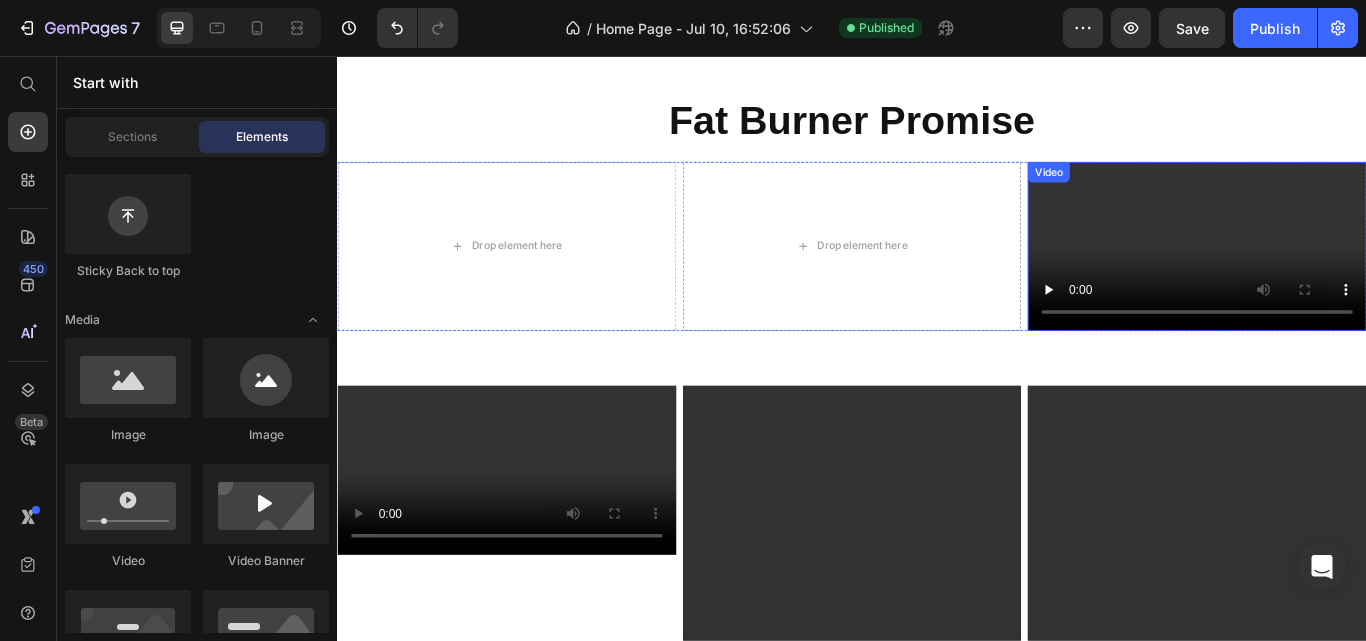 click at bounding box center [1339, 278] 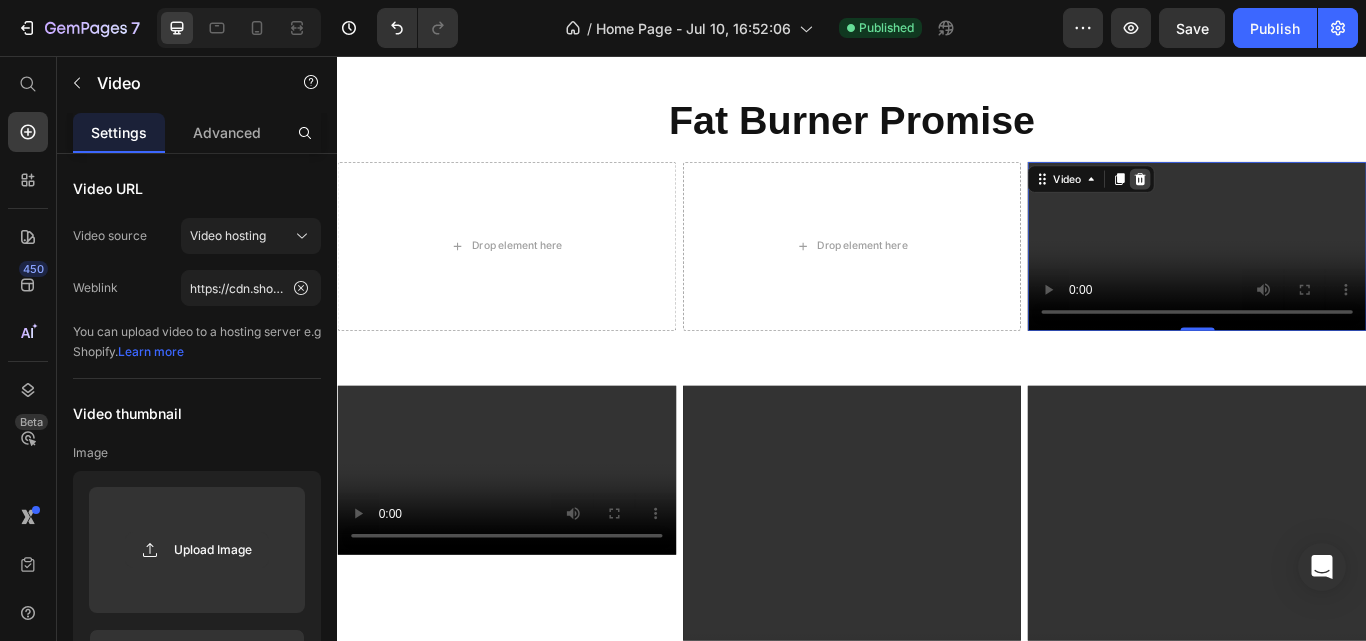 click 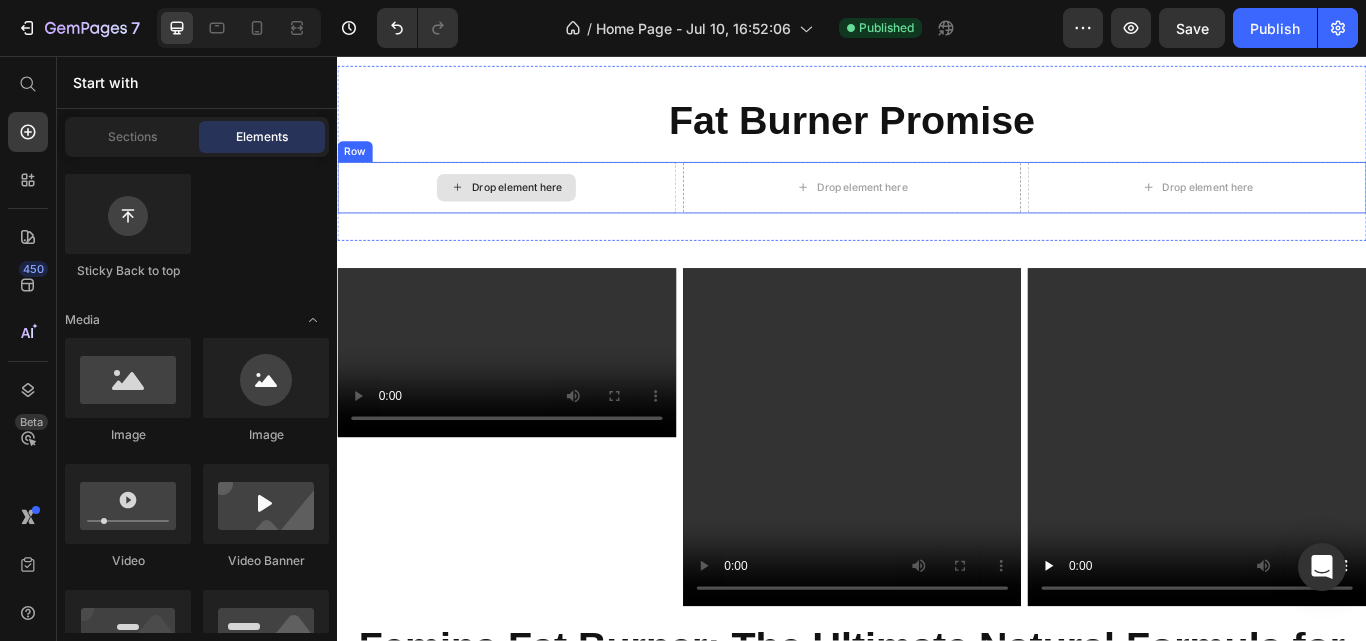 click on "Drop element here" at bounding box center (534, 210) 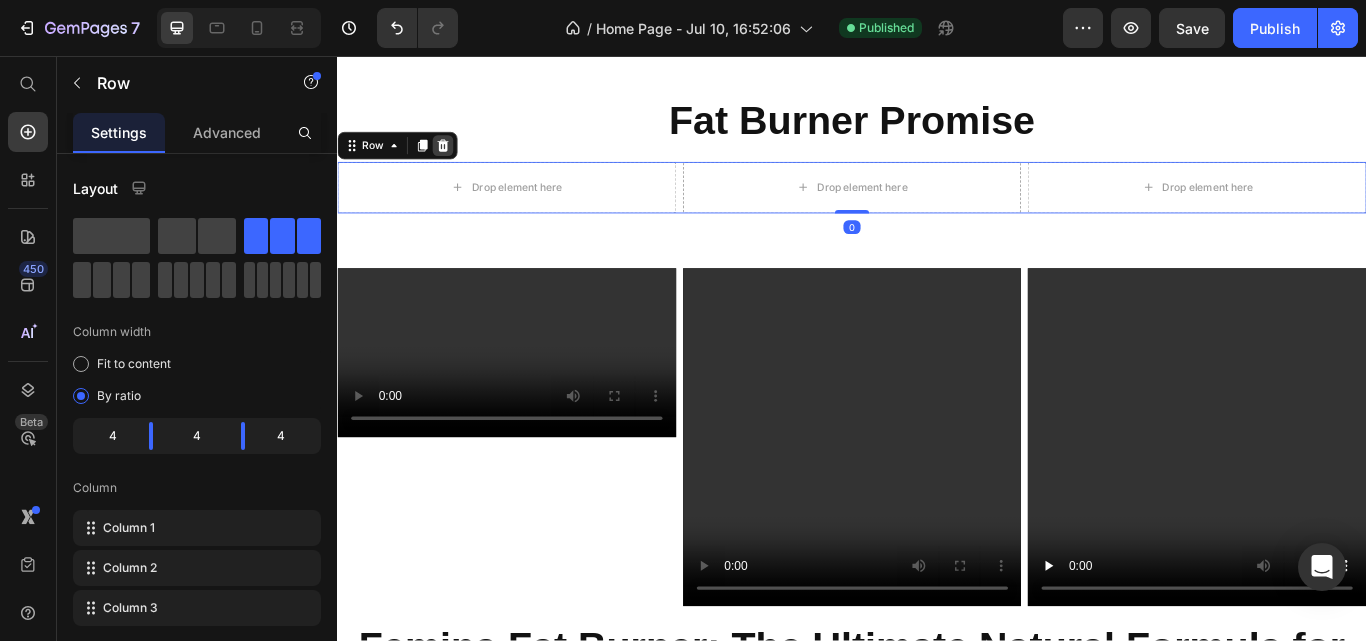 click 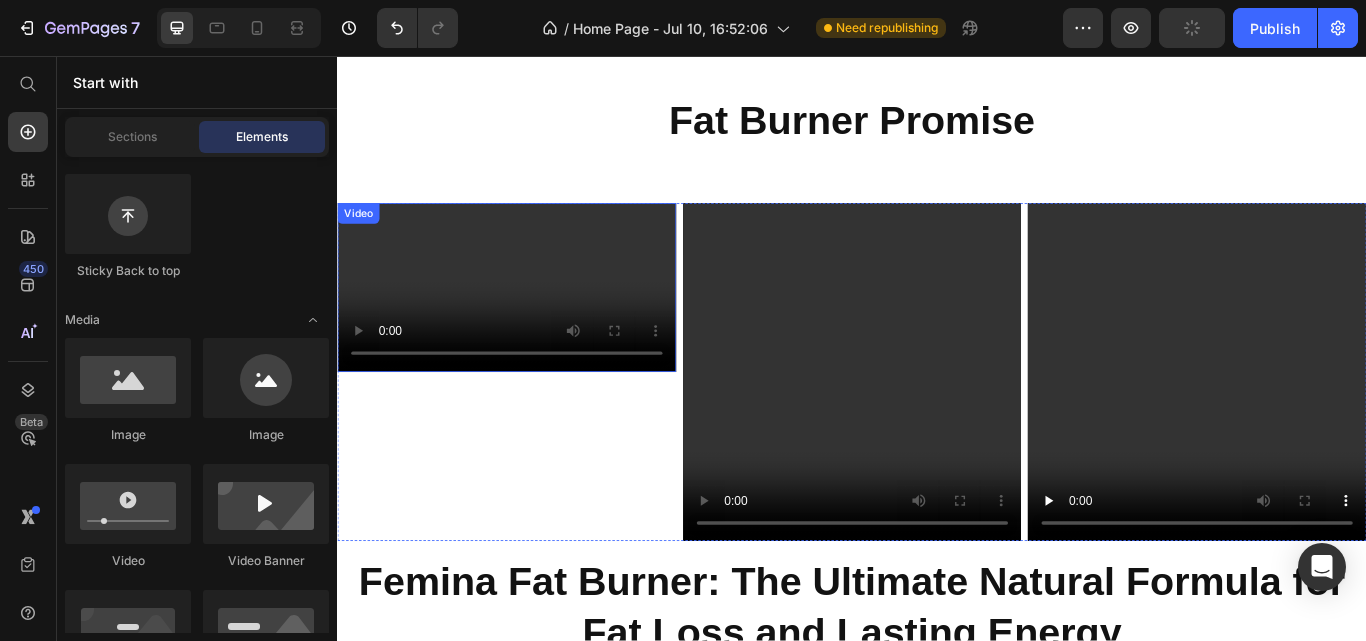 click at bounding box center (534, 326) 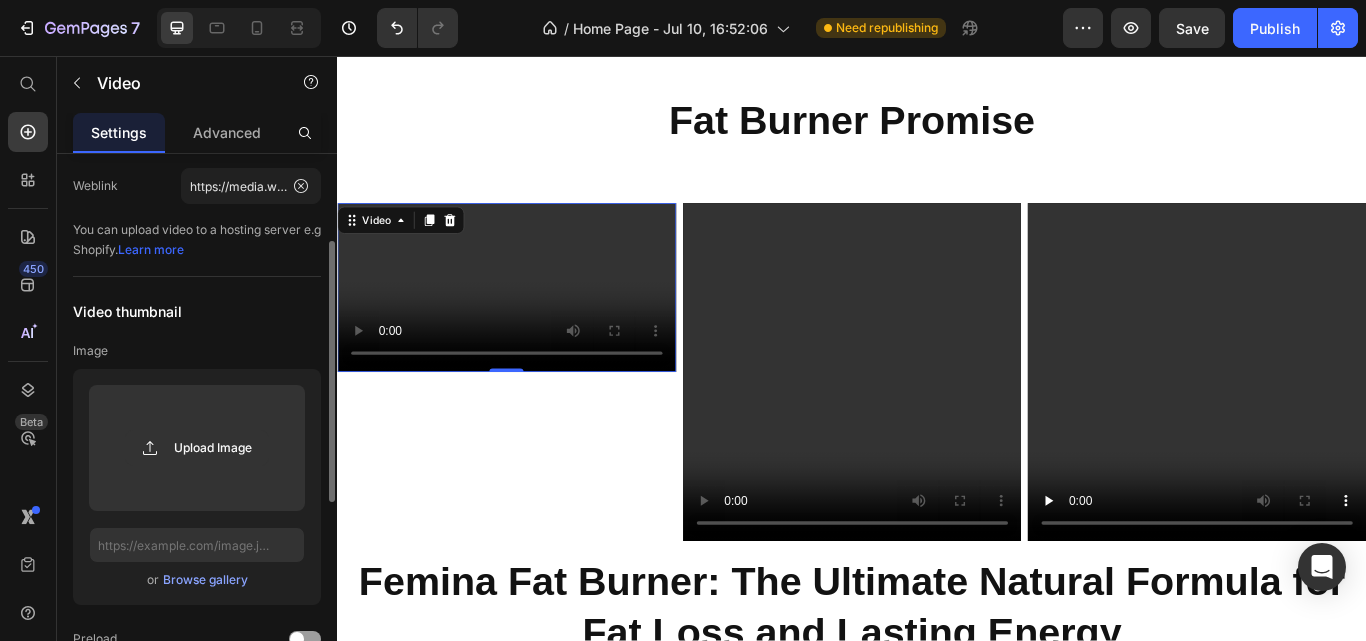 scroll, scrollTop: 128, scrollLeft: 0, axis: vertical 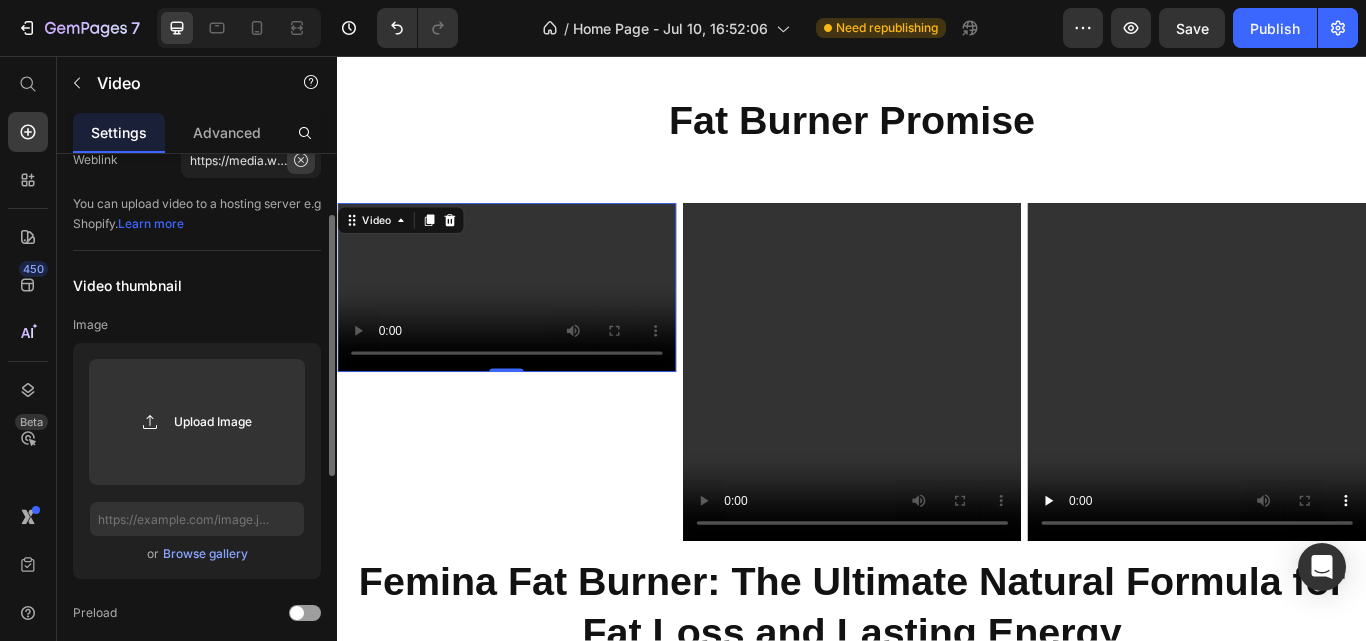 click 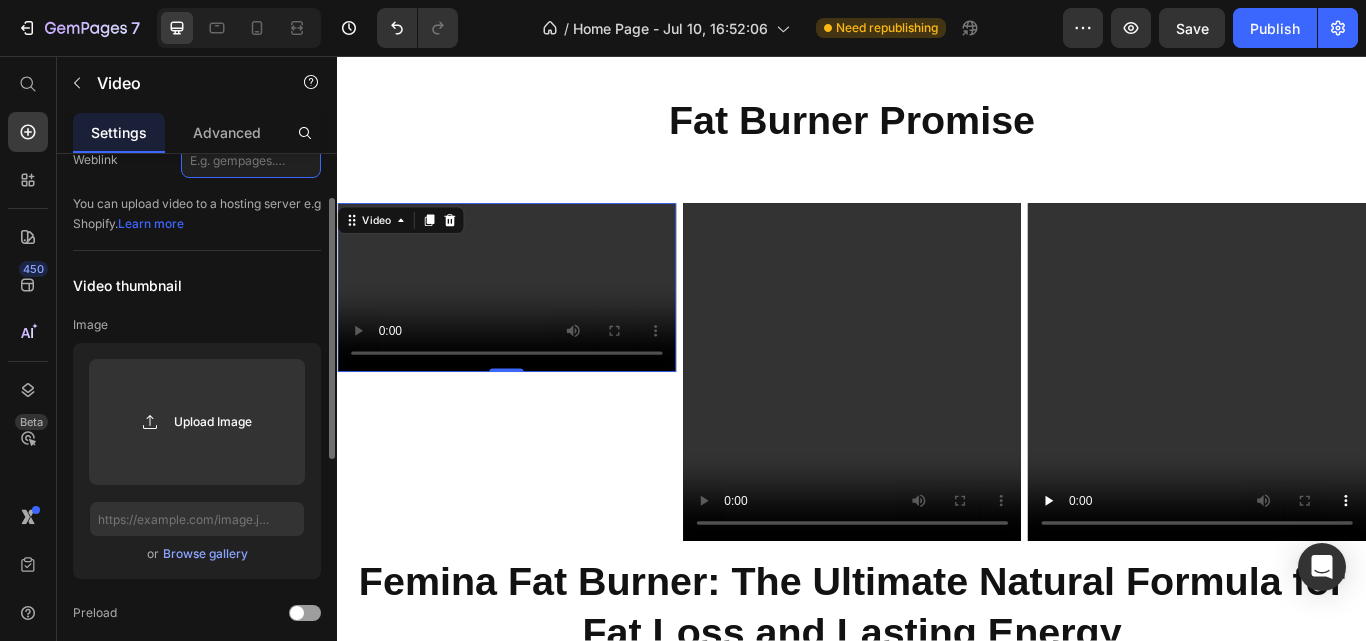 scroll, scrollTop: 116, scrollLeft: 0, axis: vertical 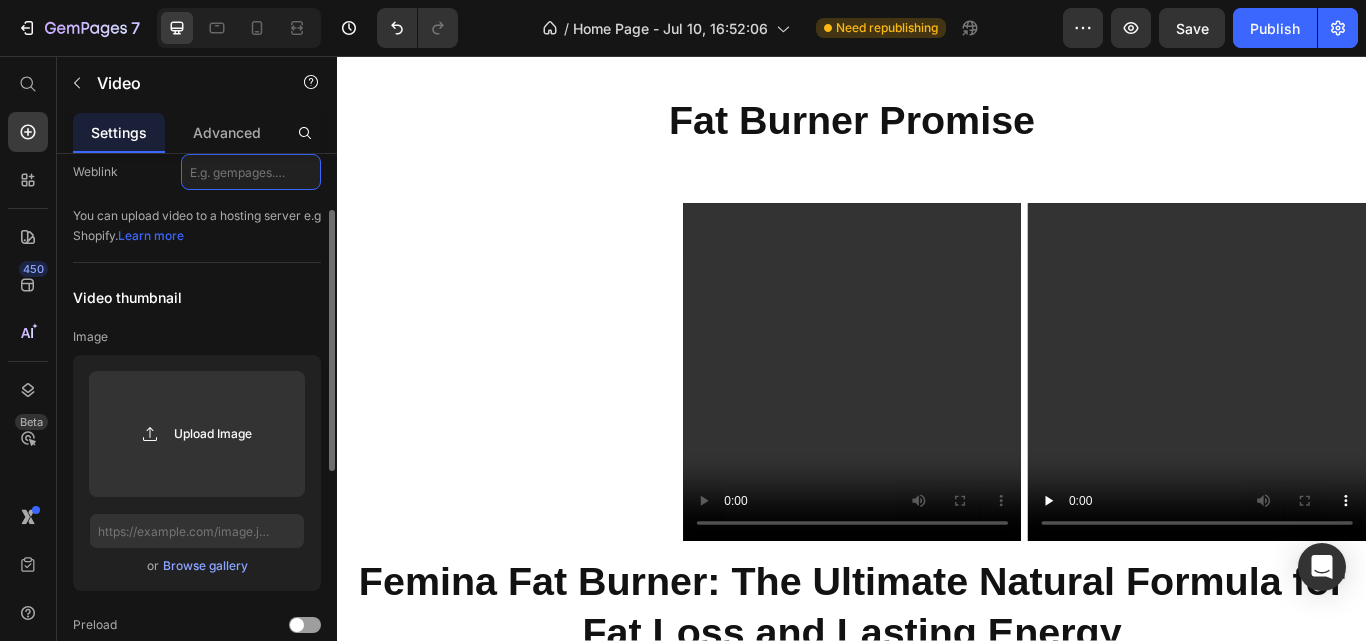 click 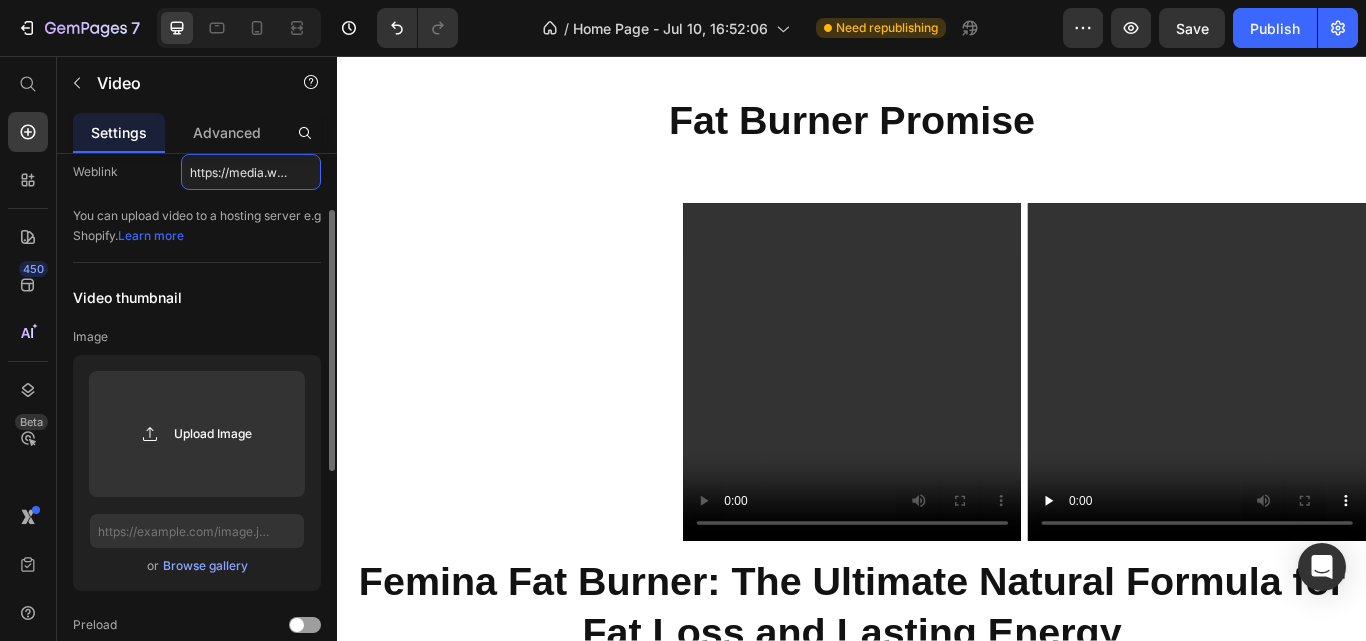 scroll, scrollTop: 0, scrollLeft: 170, axis: horizontal 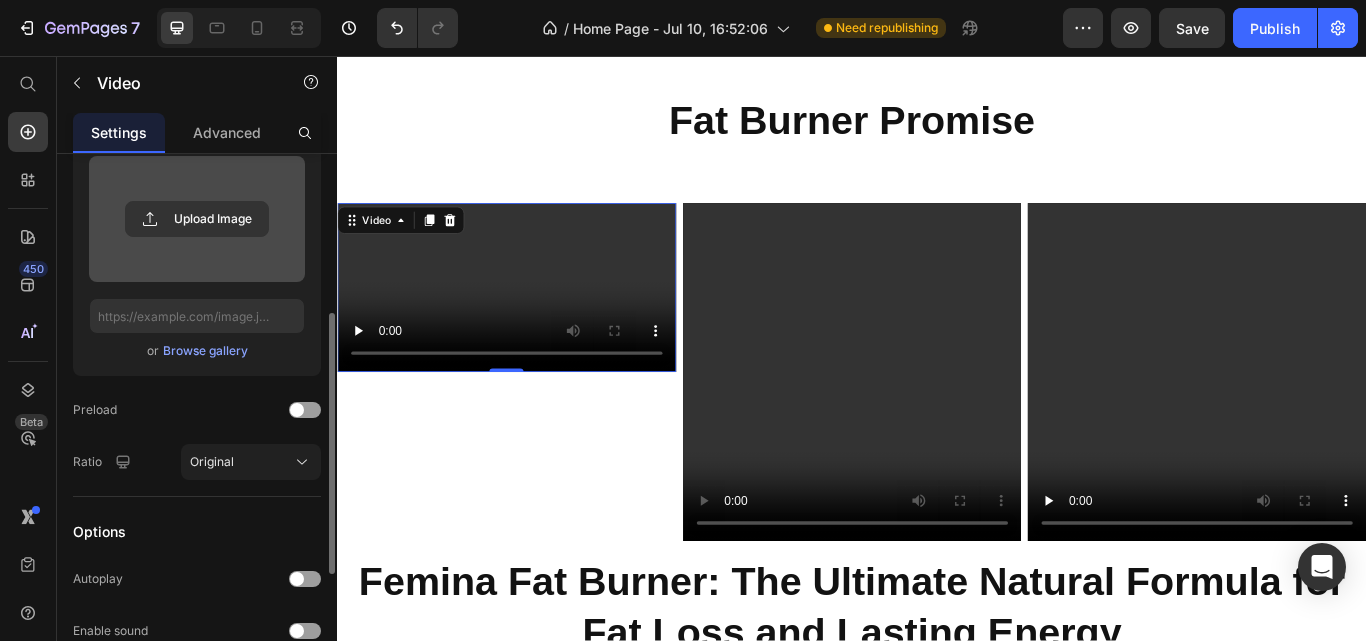type on "https://media.w3.org/2010/05/sintel/trailer.mp4" 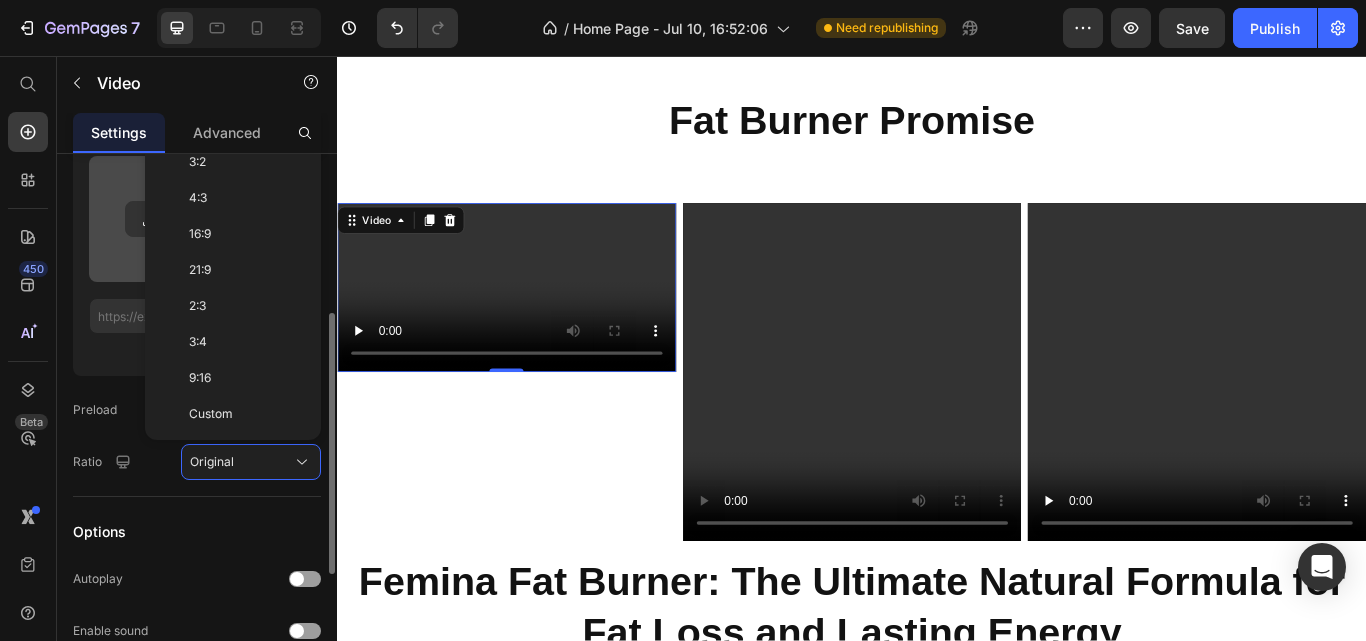 scroll, scrollTop: 0, scrollLeft: 0, axis: both 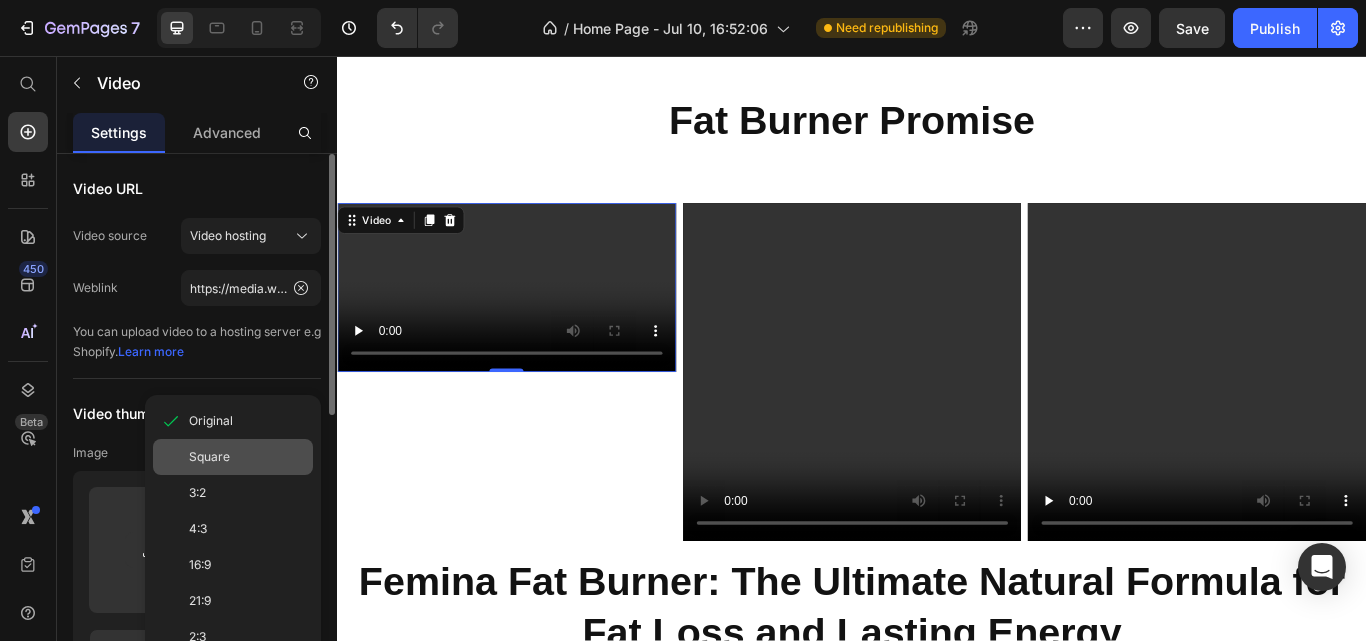 click on "Square" at bounding box center [209, 457] 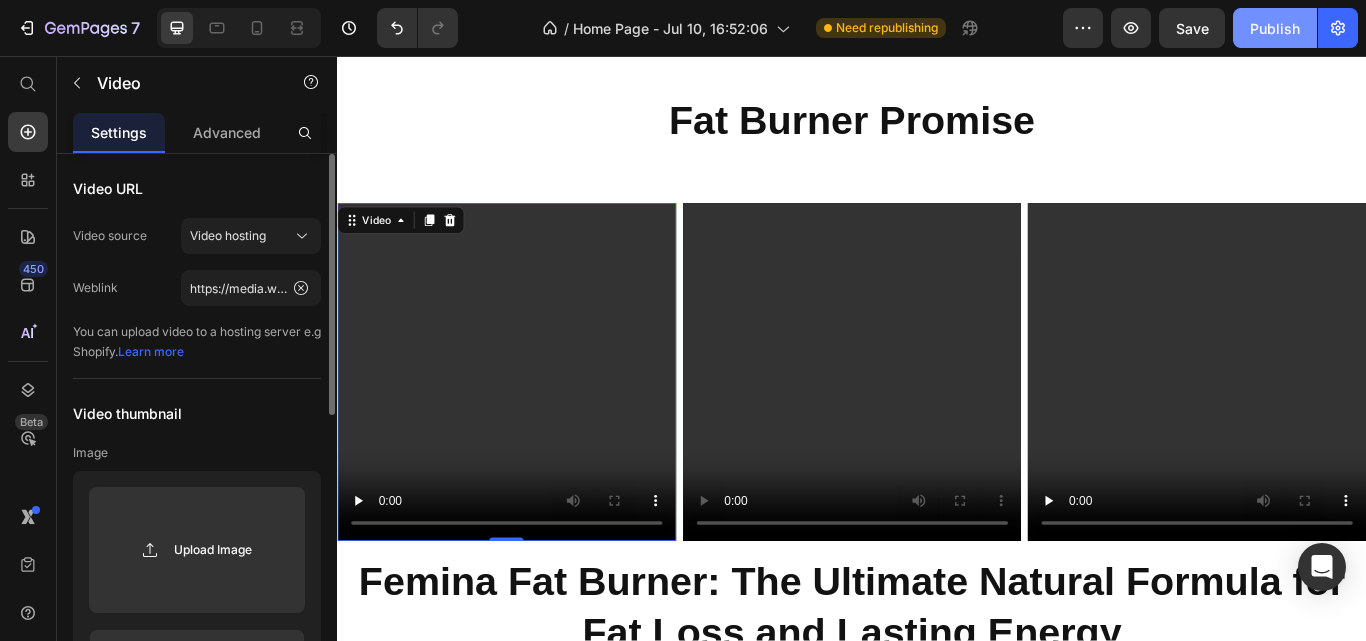 click on "Publish" at bounding box center (1275, 28) 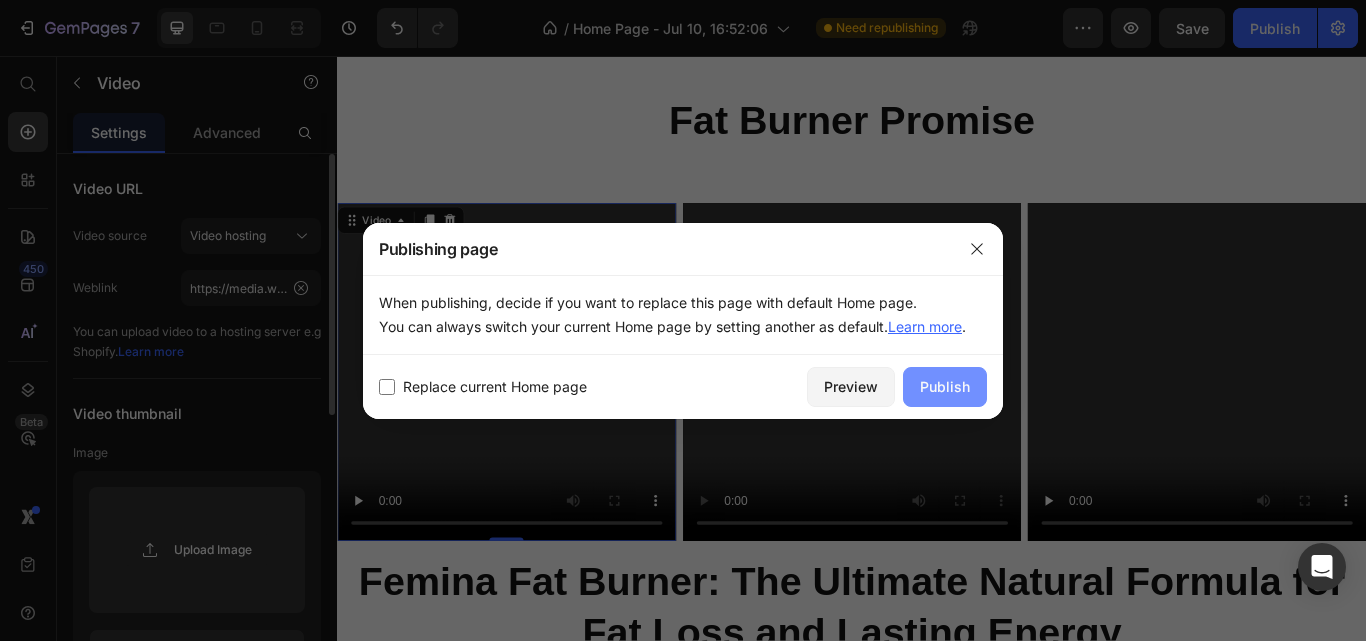 click on "Publish" at bounding box center (945, 386) 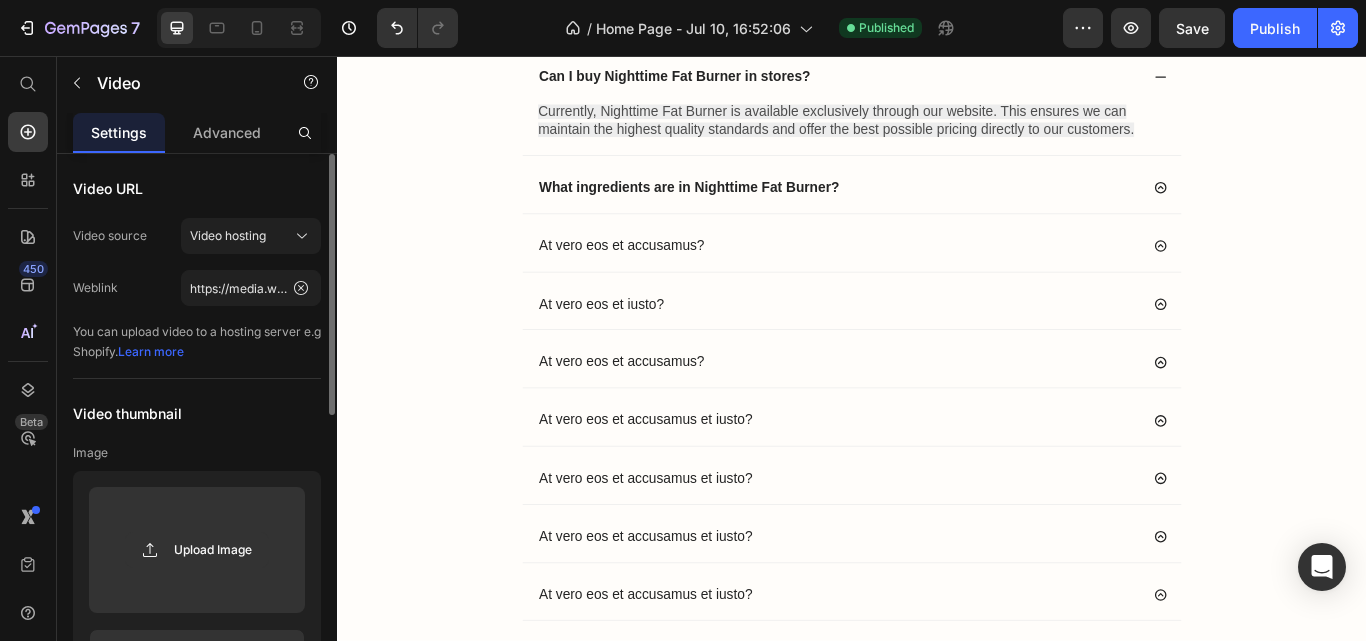 scroll, scrollTop: 9643, scrollLeft: 0, axis: vertical 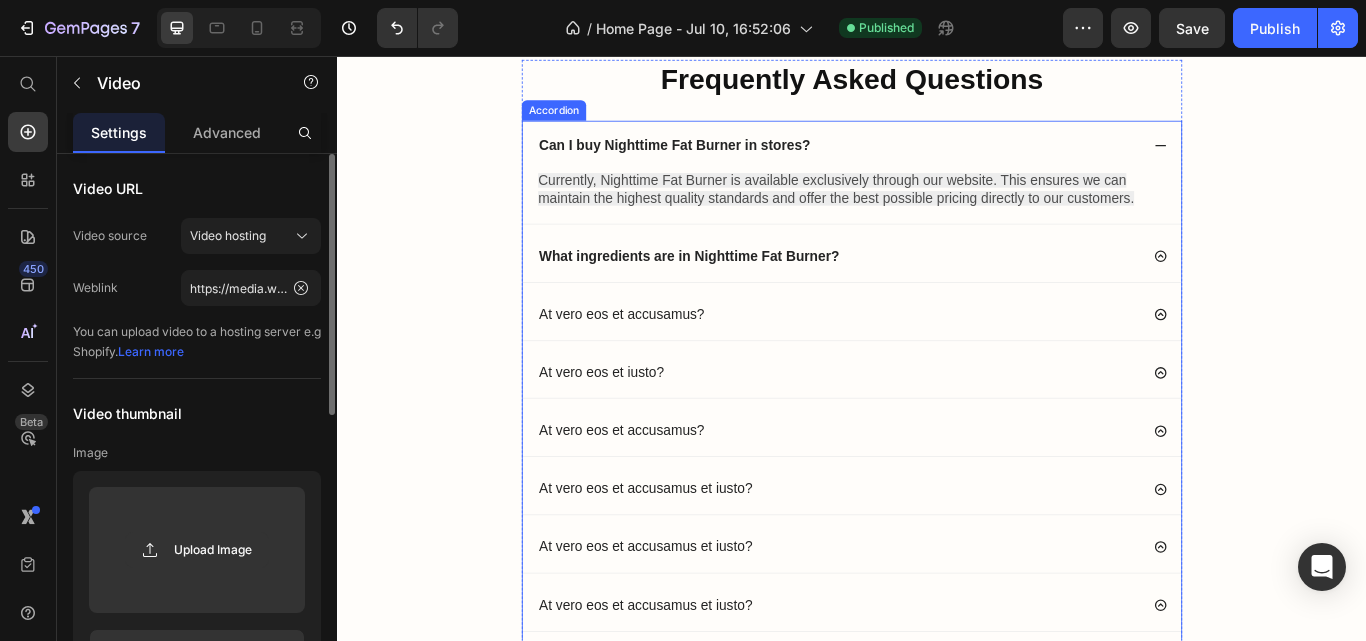 click 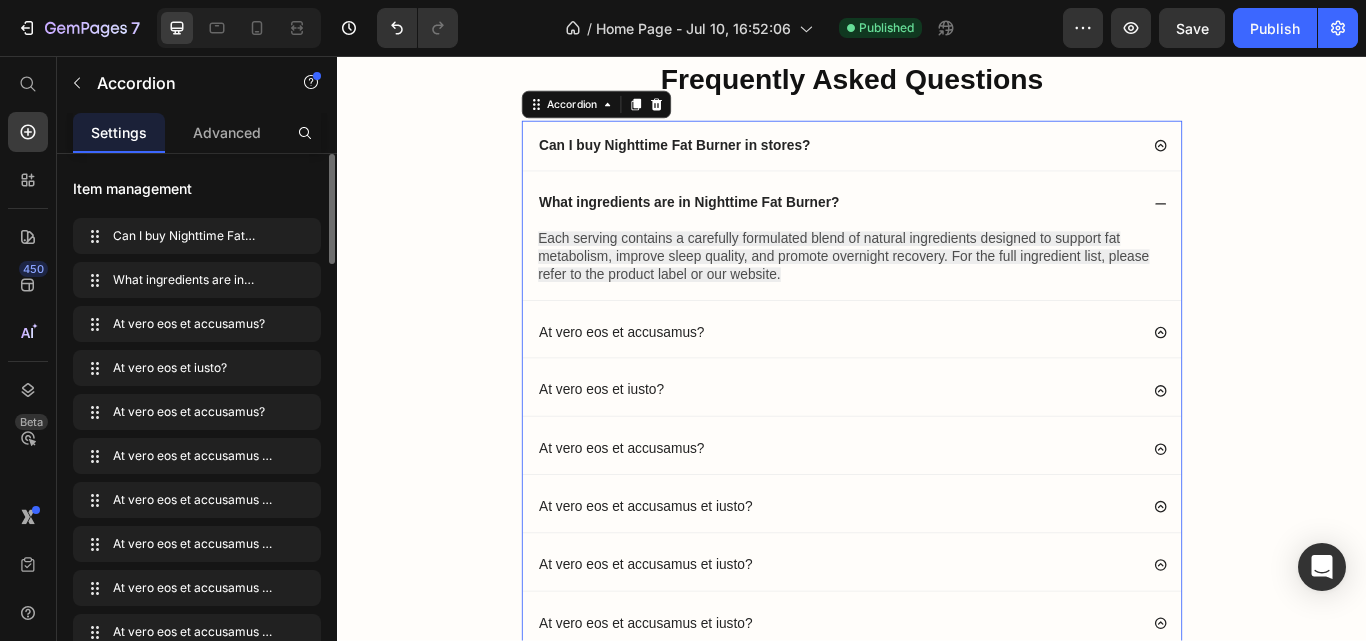 click on "At vero eos et accusamus?" at bounding box center (668, 379) 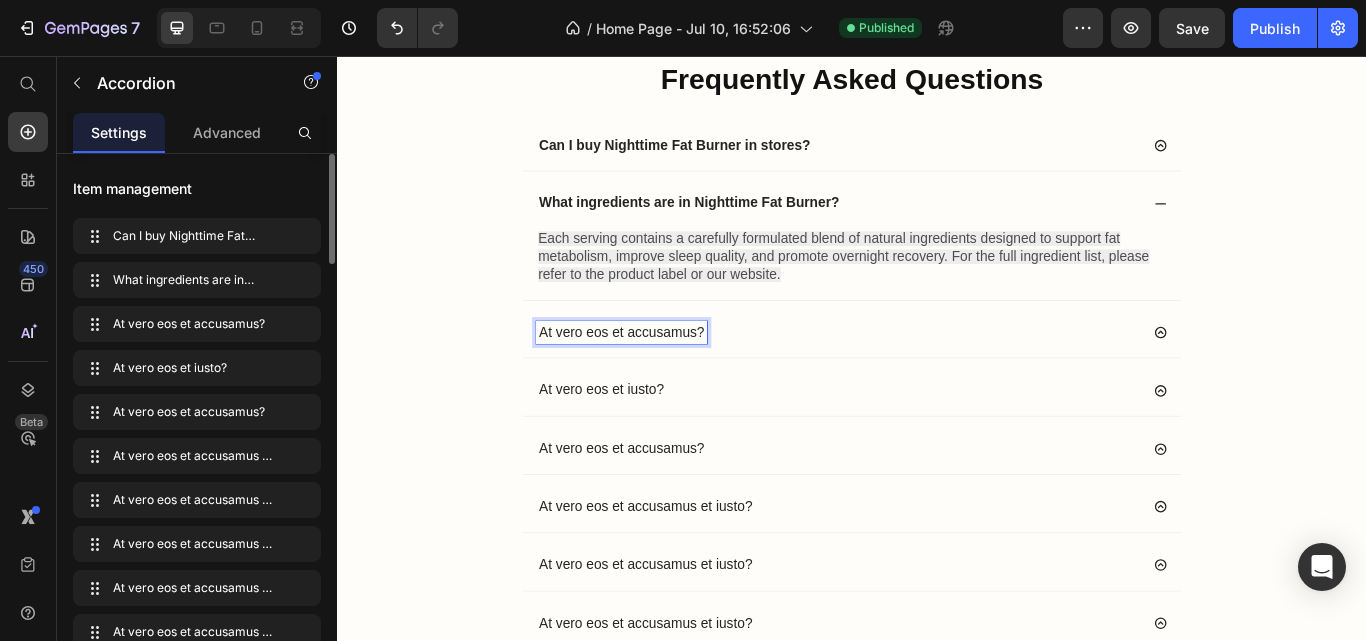 click on "At vero eos et accusamus?" at bounding box center (668, 379) 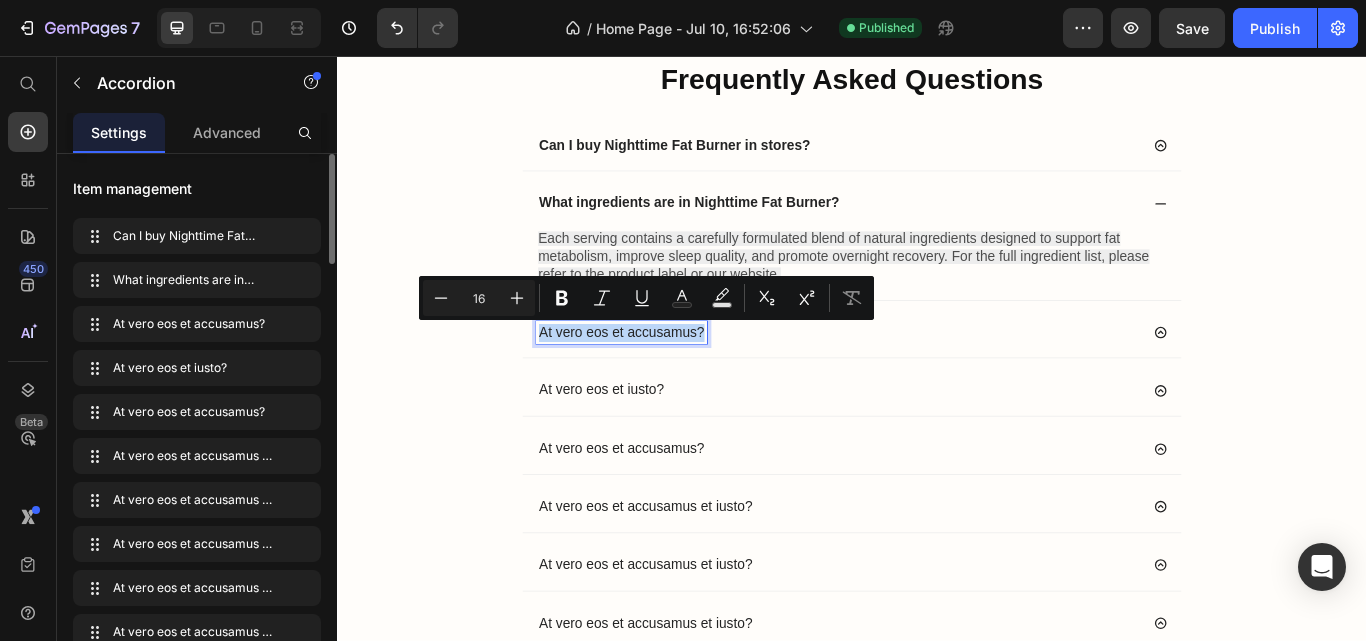 drag, startPoint x: 754, startPoint y: 376, endPoint x: 555, endPoint y: 374, distance: 199.01006 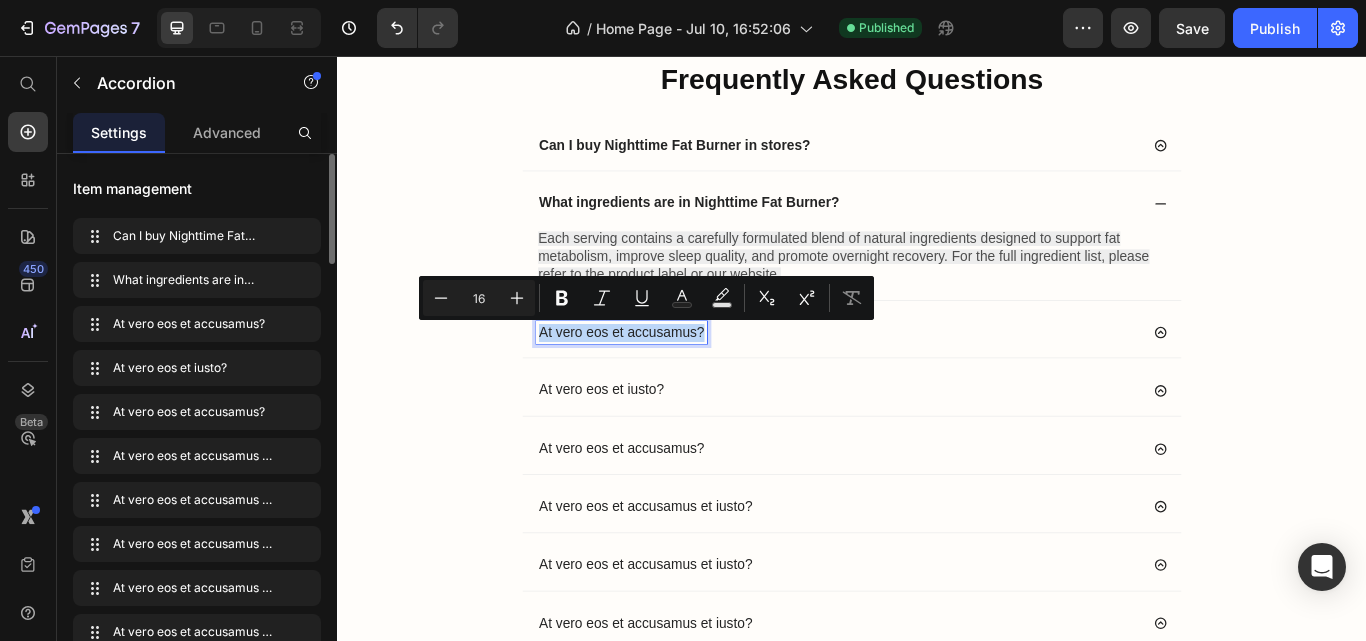 click on "At vero eos et accusamus?" at bounding box center [937, 379] 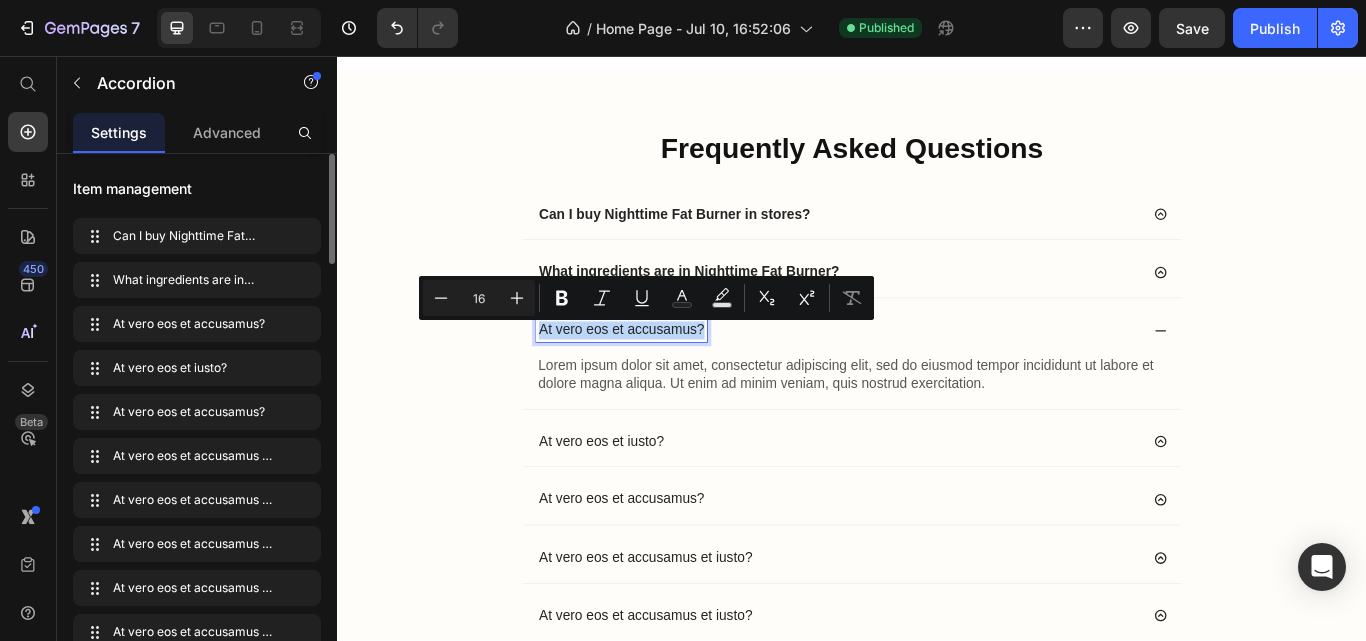 scroll, scrollTop: 9560, scrollLeft: 0, axis: vertical 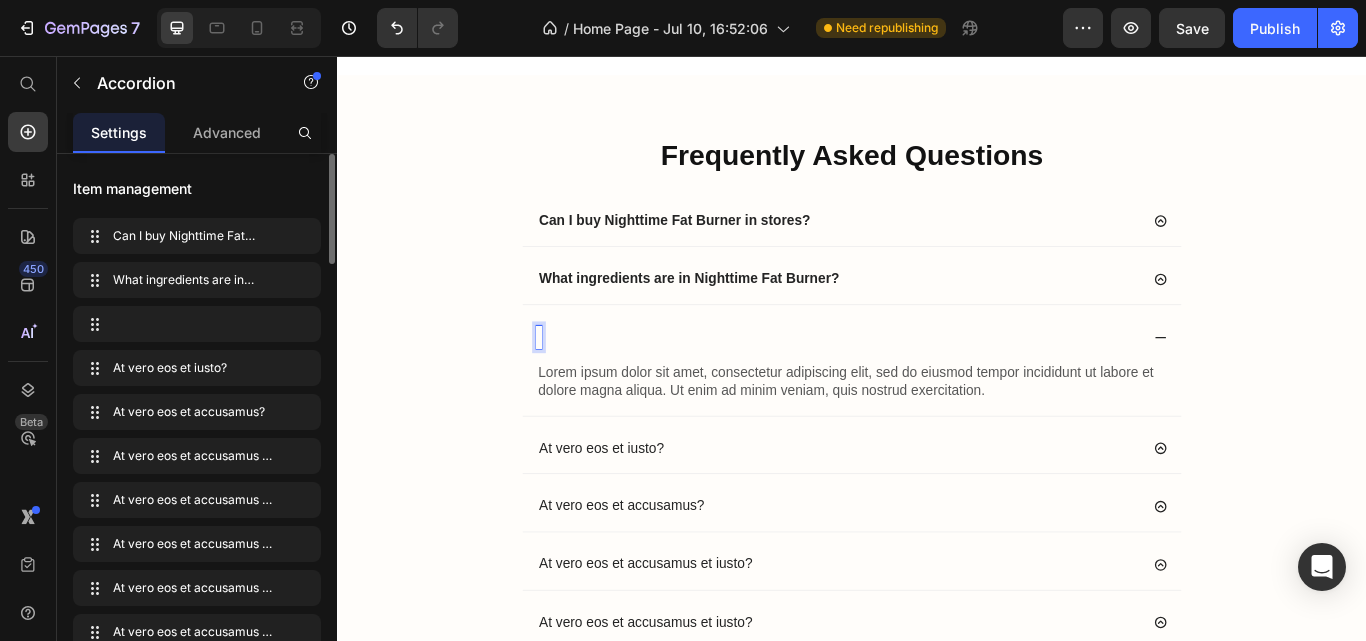 click at bounding box center (572, 384) 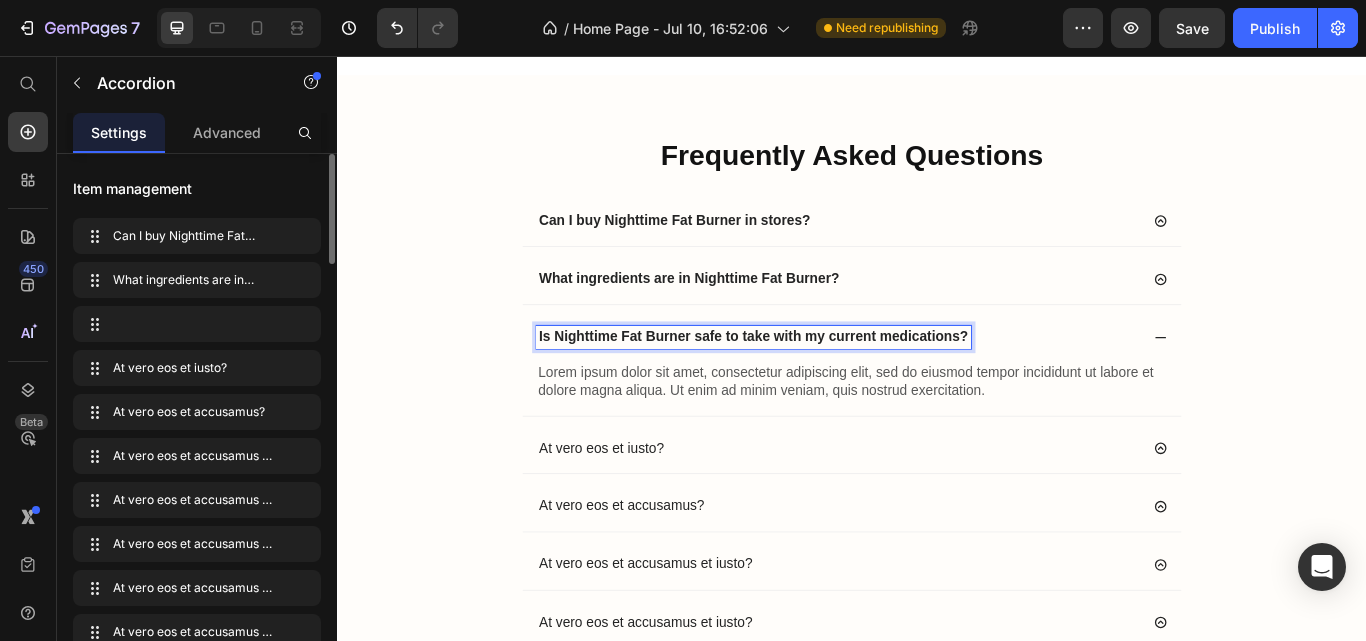 click on "Lorem ipsum dolor sit amet, consectetur adipiscing elit, sed do eiusmod tempor incididunt ut labore et dolore magna aliqua. Ut enim ad minim veniam, quis nostrud exercitation." at bounding box center [937, 437] 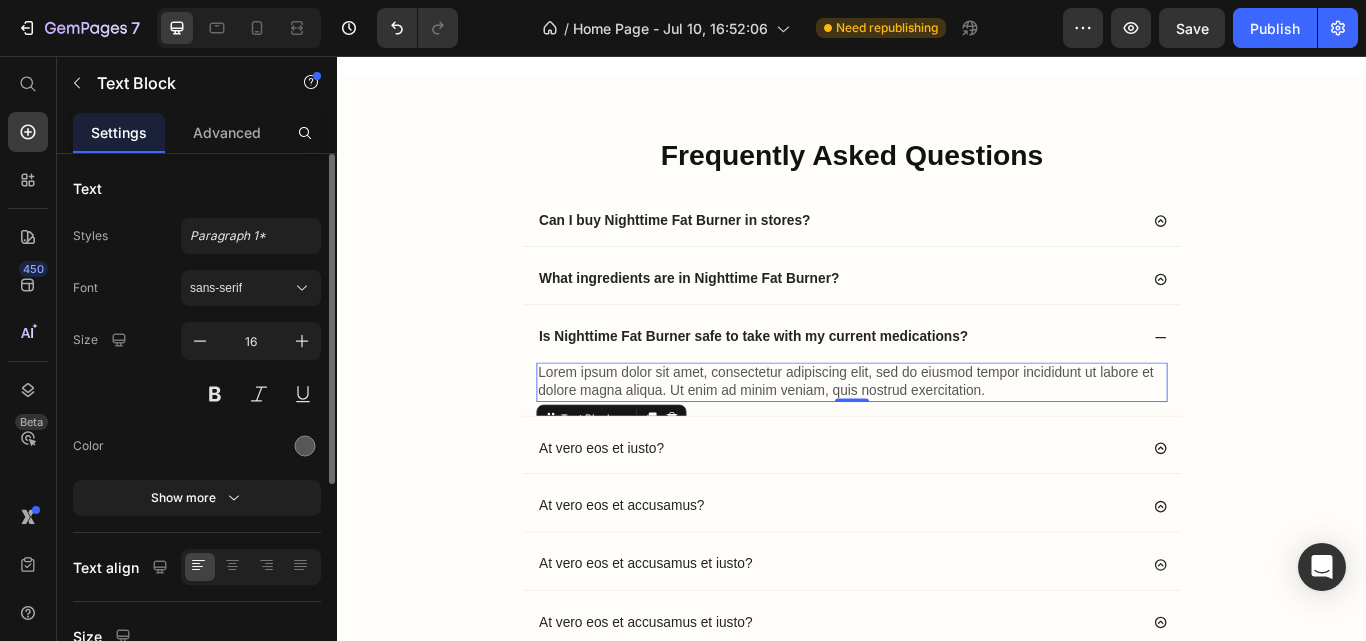 click on "Lorem ipsum dolor sit amet, consectetur adipiscing elit, sed do eiusmod tempor incididunt ut labore et dolore magna aliqua. Ut enim ad minim veniam, quis nostrud exercitation." at bounding box center [937, 437] 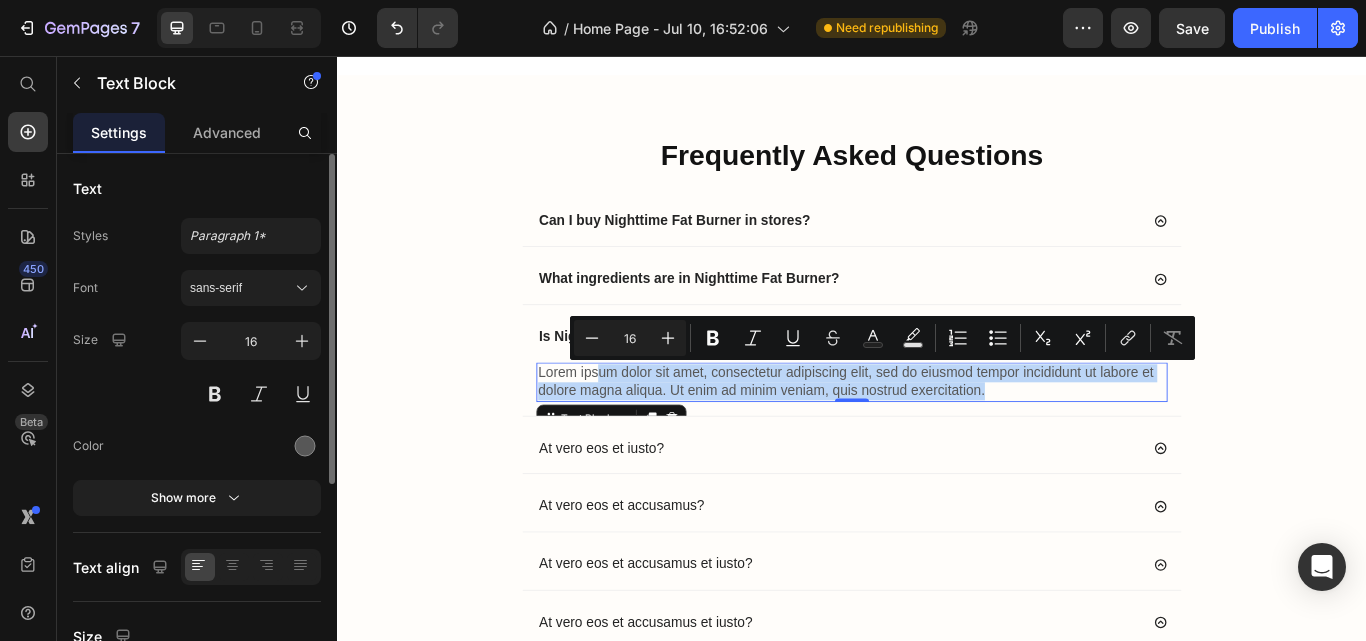 drag, startPoint x: 1106, startPoint y: 448, endPoint x: 634, endPoint y: 431, distance: 472.30603 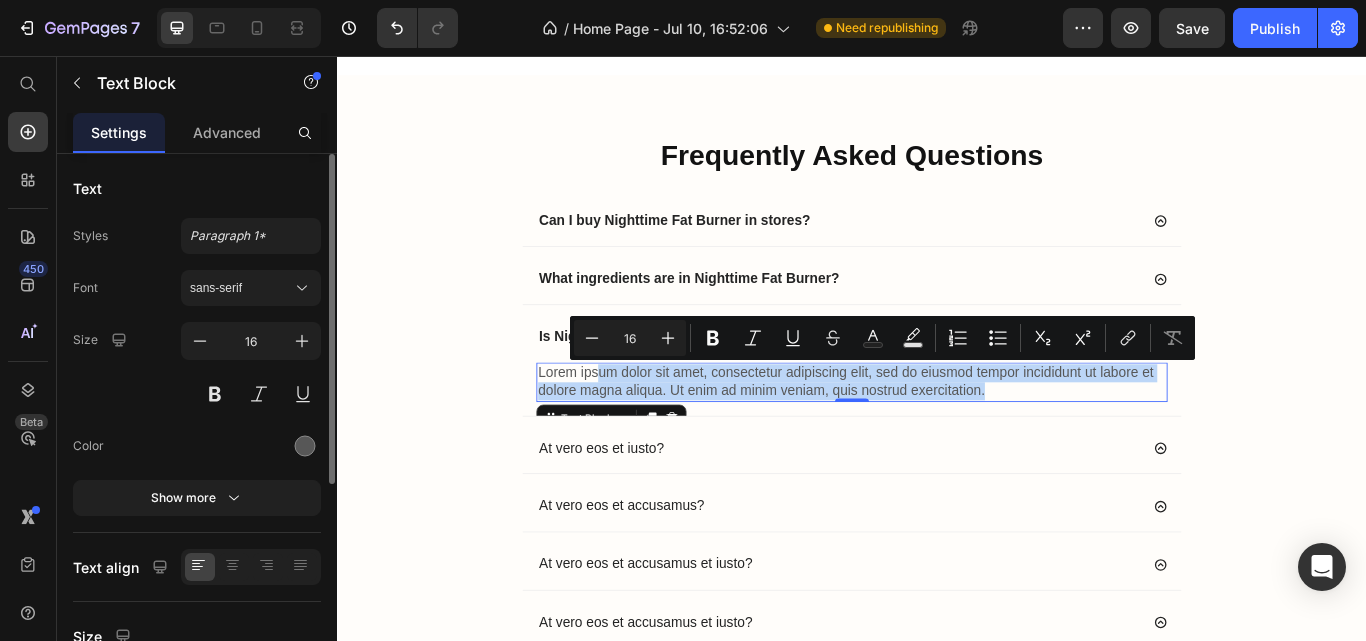 click on "Lorem ipsum dolor sit amet, consectetur adipiscing elit, sed do eiusmod tempor incididunt ut labore et dolore magna aliqua. Ut enim ad minim veniam, quis nostrud exercitation." at bounding box center (937, 437) 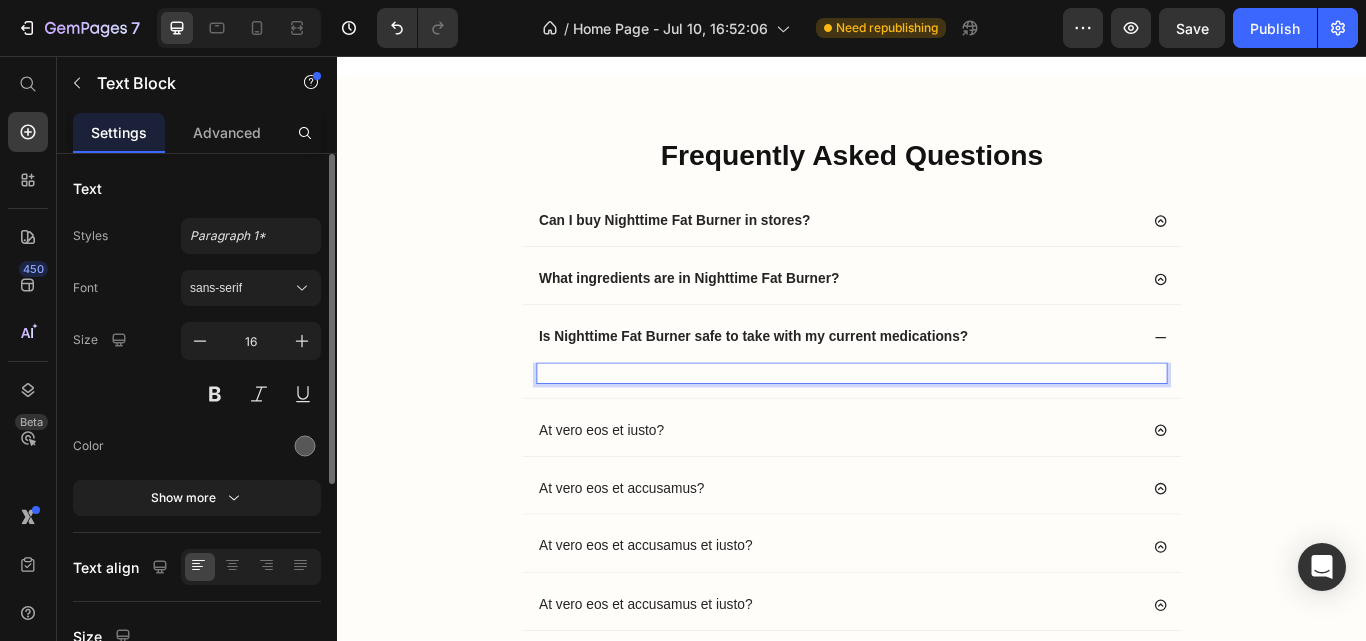click at bounding box center [937, 426] 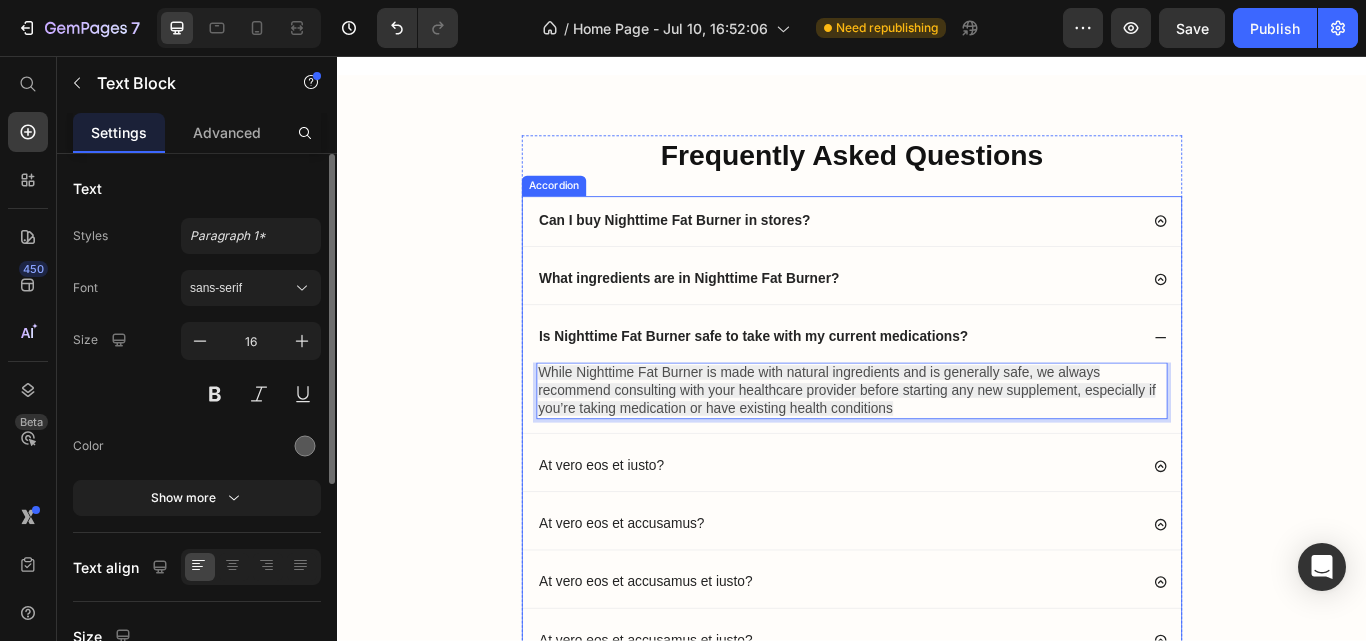 click on "At vero eos et iusto?" at bounding box center (937, 534) 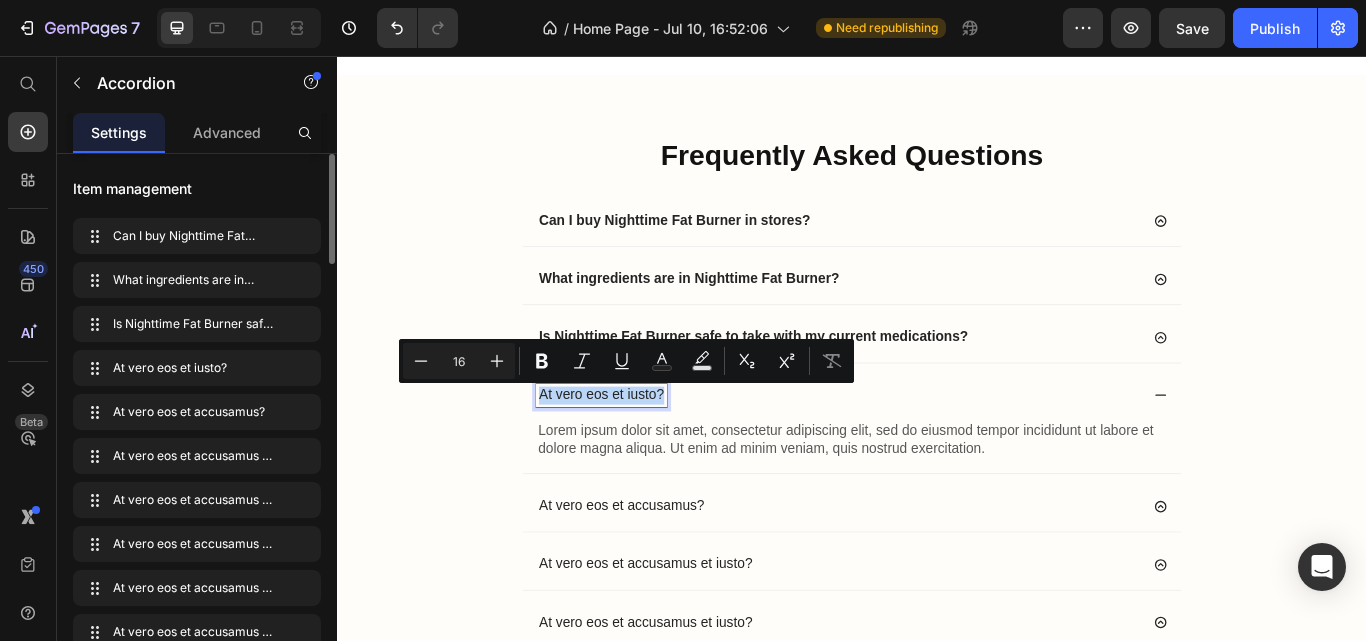 drag, startPoint x: 710, startPoint y: 446, endPoint x: 562, endPoint y: 453, distance: 148.16545 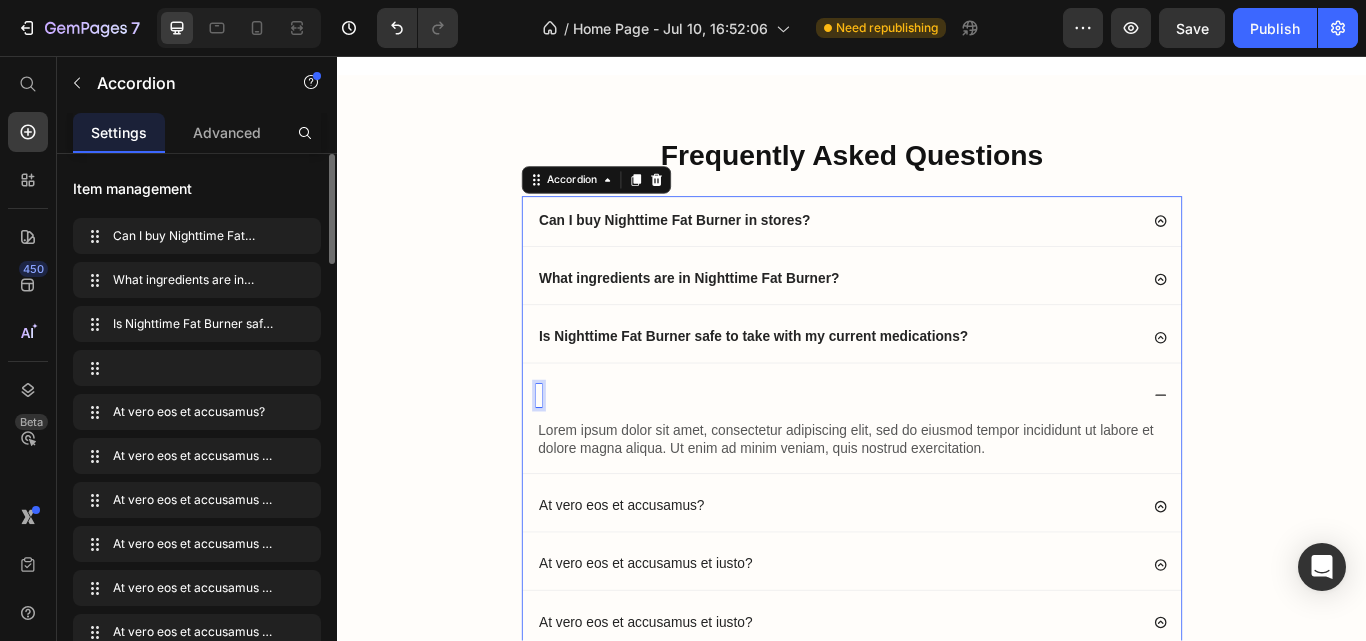 scroll, scrollTop: 9550, scrollLeft: 0, axis: vertical 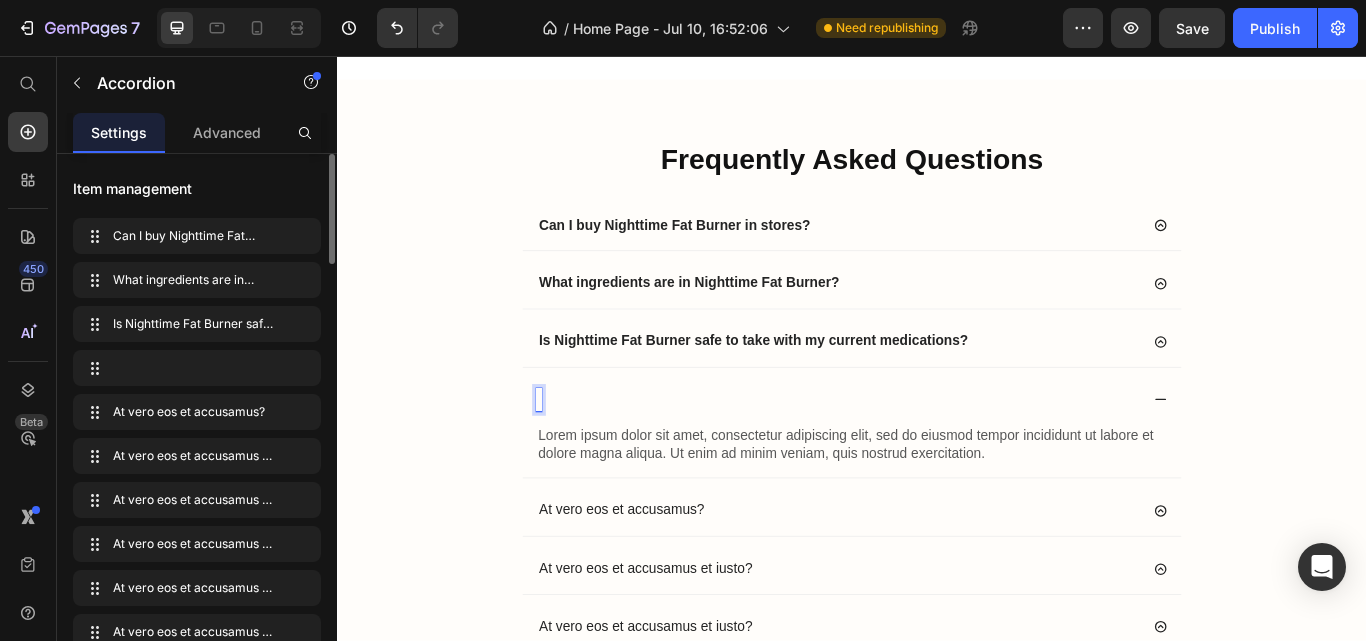 click at bounding box center [572, 457] 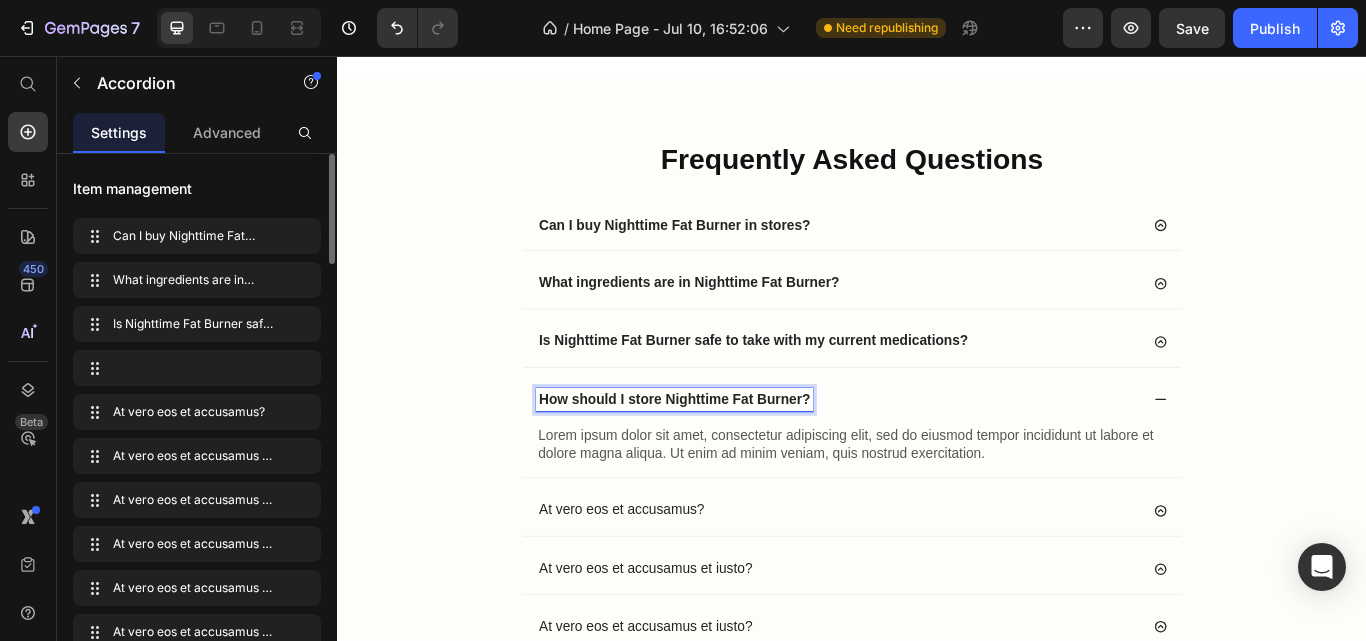 click on "Lorem ipsum dolor sit amet, consectetur adipiscing elit, sed do eiusmod tempor incididunt ut labore et dolore magna aliqua. Ut enim ad minim veniam, quis nostrud exercitation." at bounding box center [937, 510] 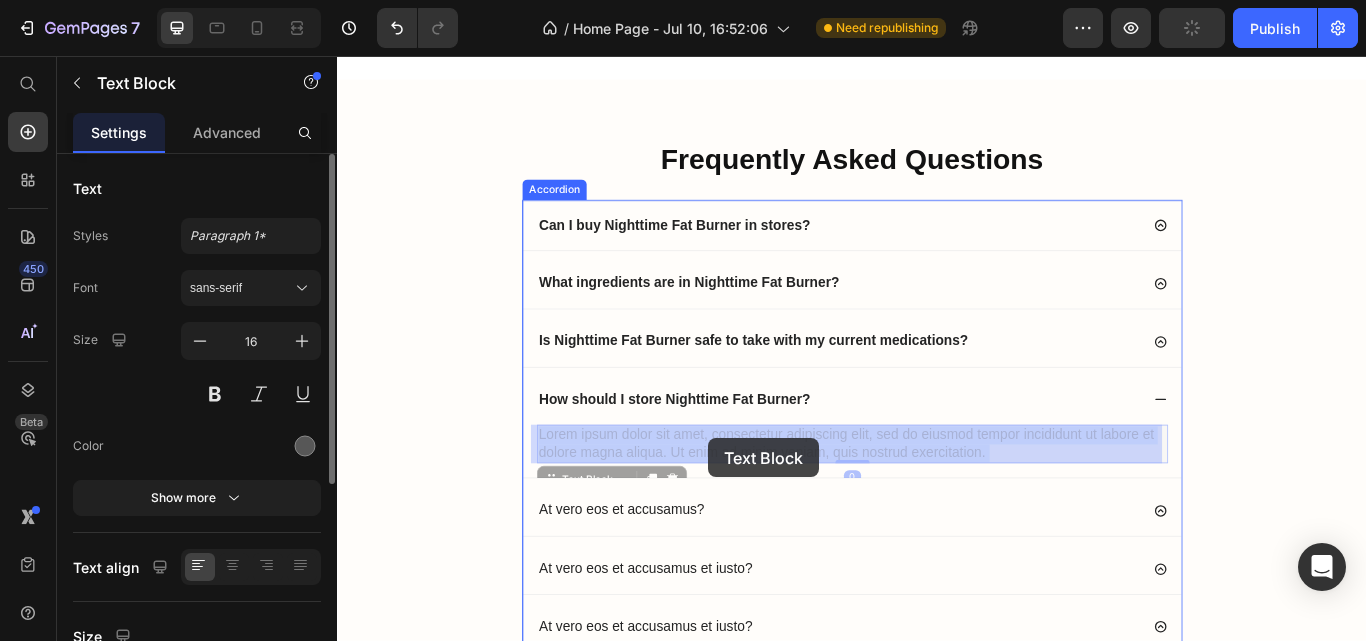 drag, startPoint x: 1095, startPoint y: 511, endPoint x: 770, endPoint y: 502, distance: 325.1246 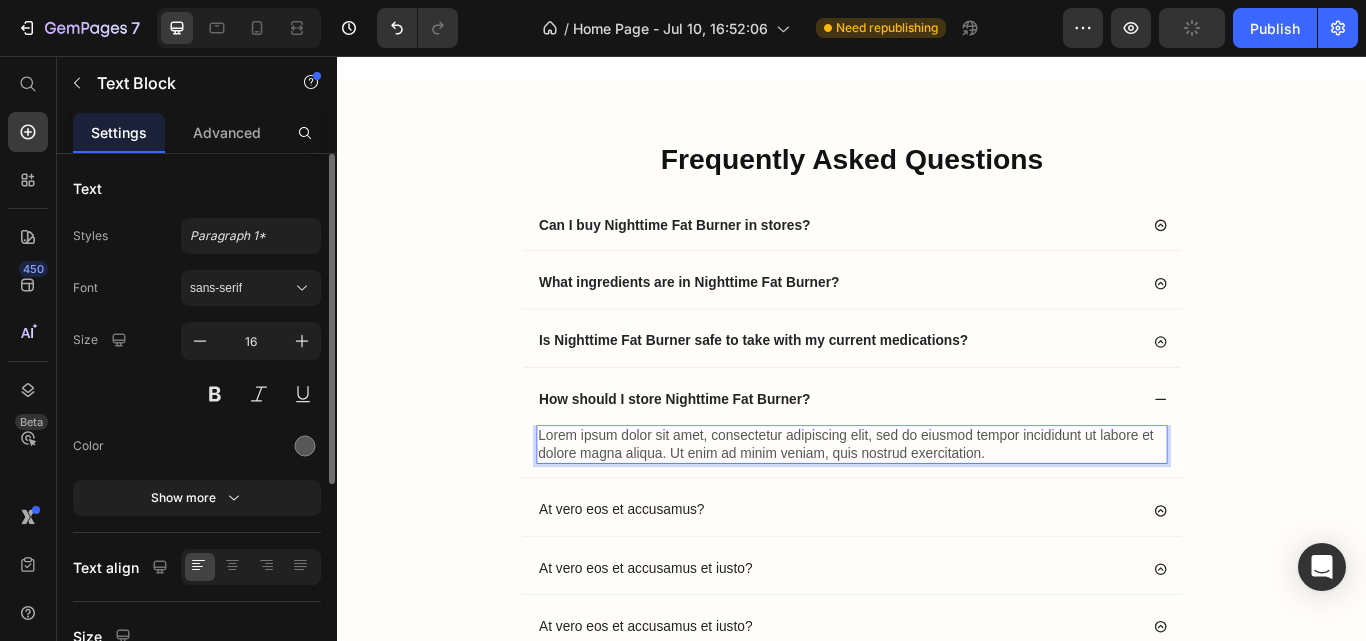 drag, startPoint x: 1082, startPoint y: 516, endPoint x: 794, endPoint y: 493, distance: 288.91693 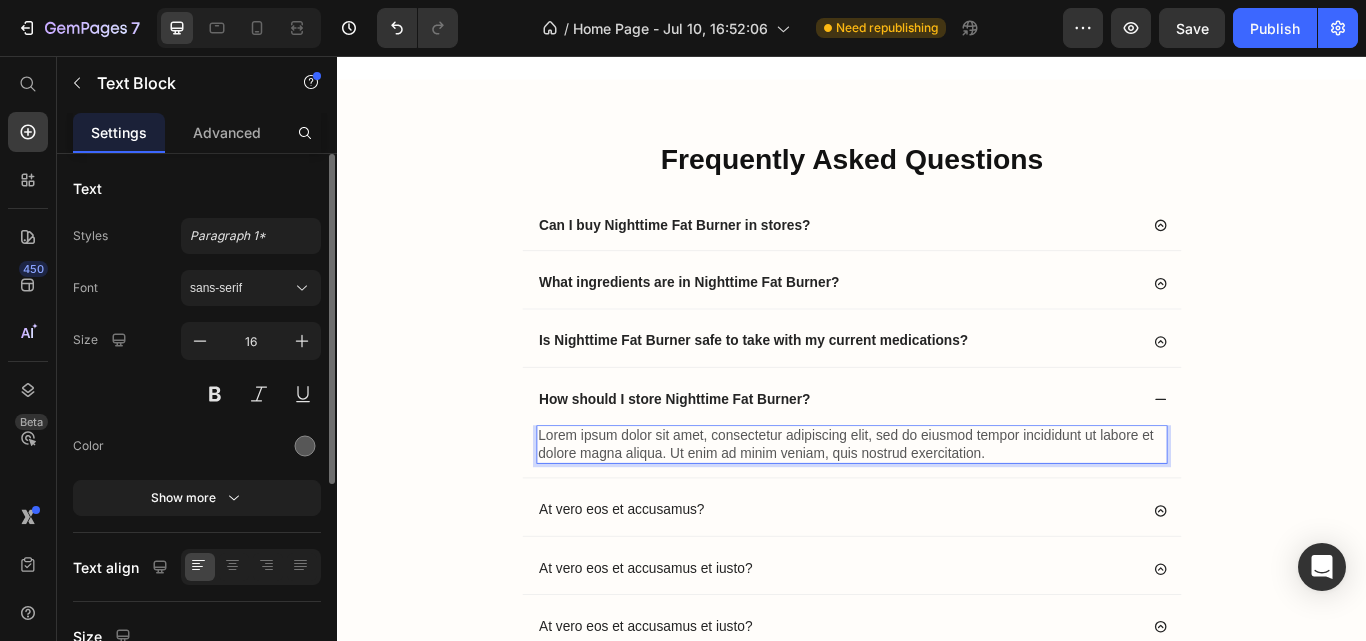 drag, startPoint x: 567, startPoint y: 487, endPoint x: 1088, endPoint y: 515, distance: 521.75183 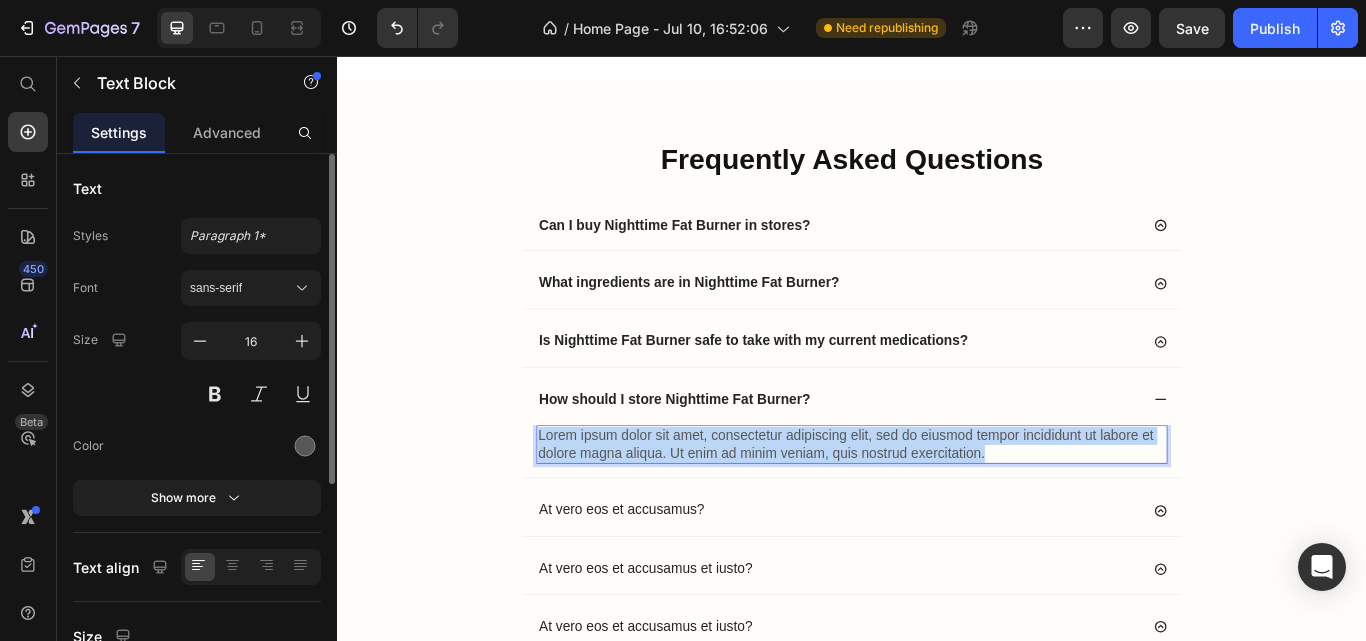 drag, startPoint x: 1088, startPoint y: 515, endPoint x: 566, endPoint y: 496, distance: 522.34564 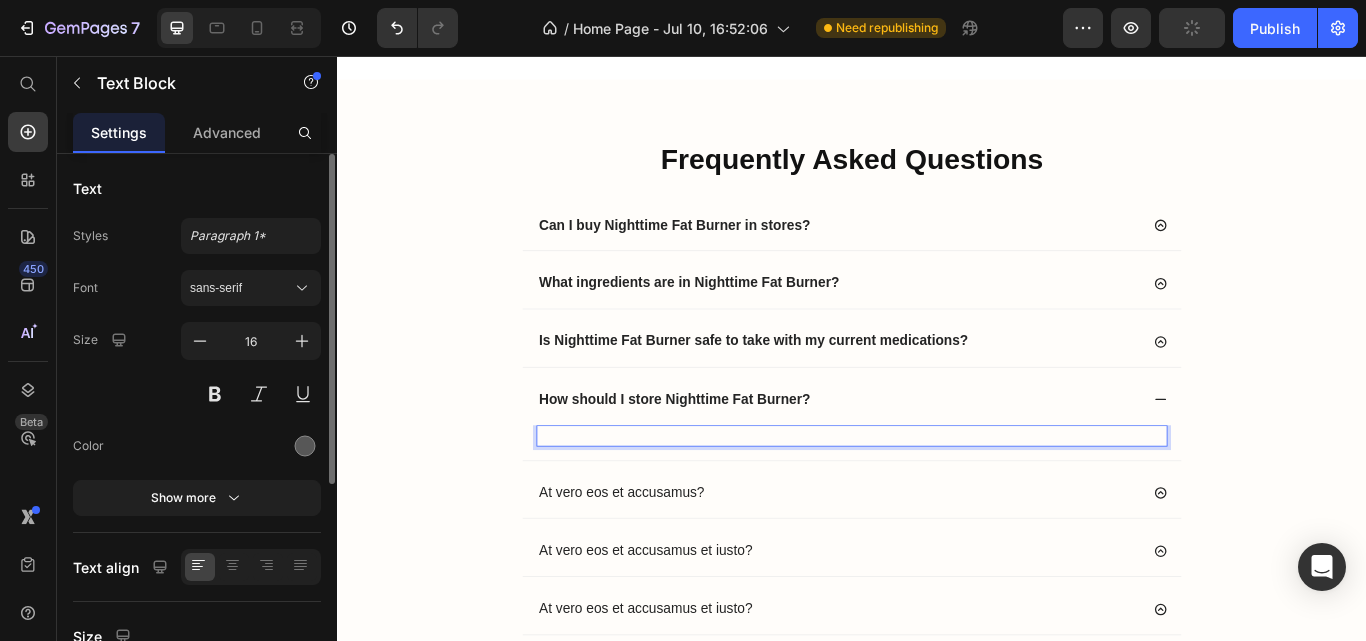 click at bounding box center [937, 499] 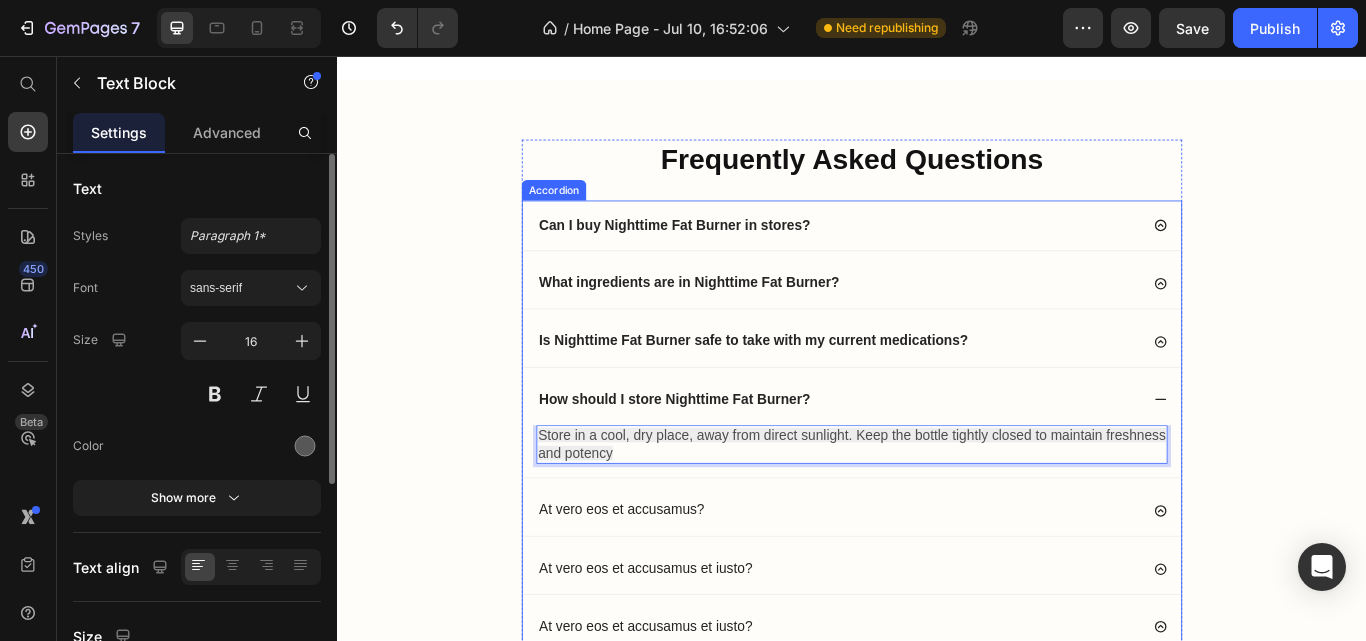 click on "At vero eos et accusamus?" at bounding box center [668, 586] 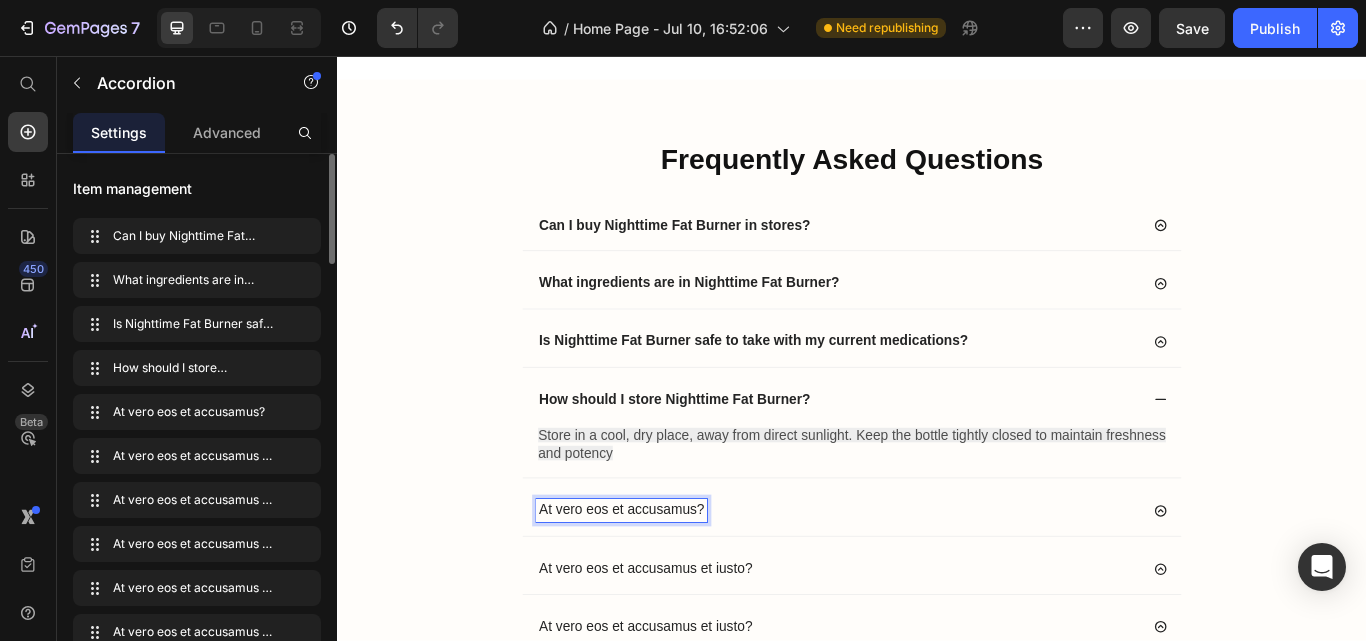 drag, startPoint x: 755, startPoint y: 579, endPoint x: 564, endPoint y: 576, distance: 191.02356 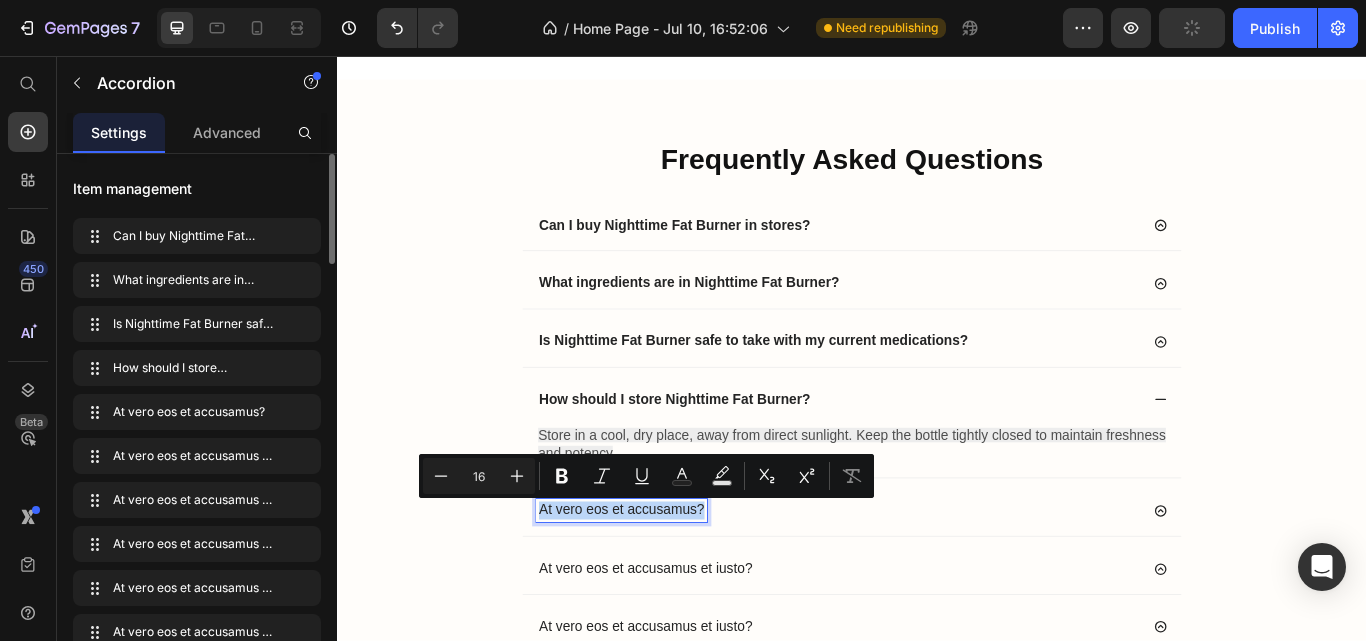 drag, startPoint x: 566, startPoint y: 581, endPoint x: 757, endPoint y: 573, distance: 191.16747 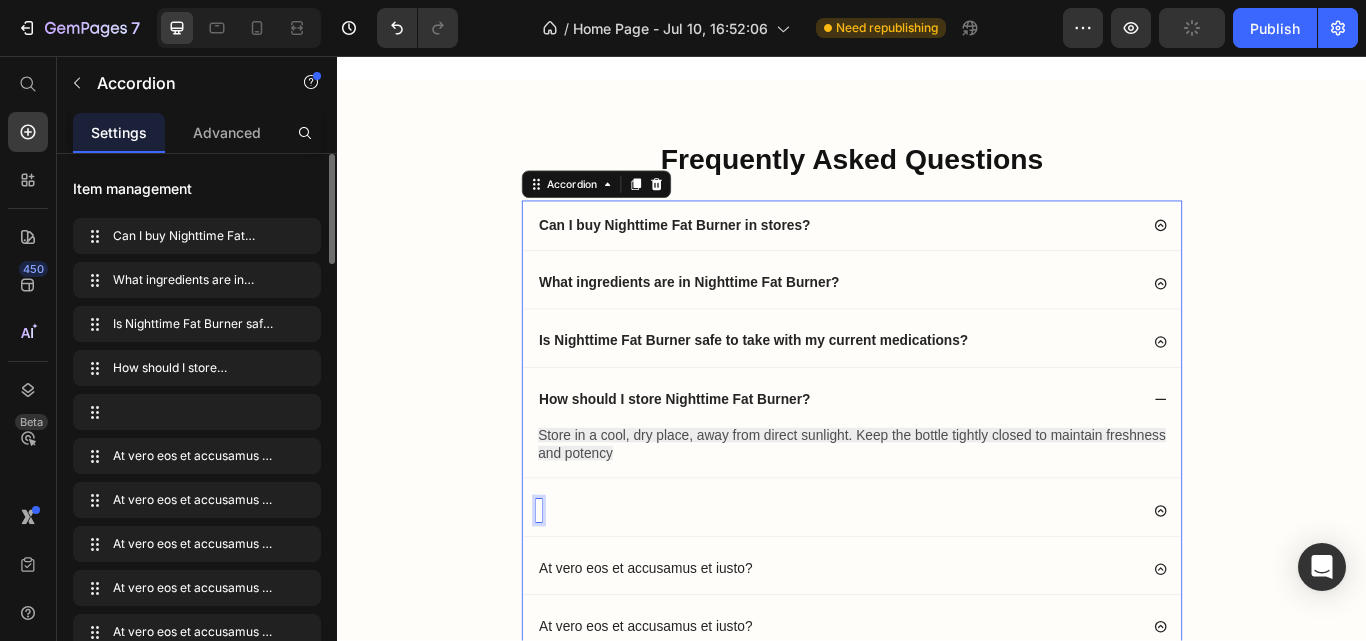 scroll, scrollTop: 9545, scrollLeft: 0, axis: vertical 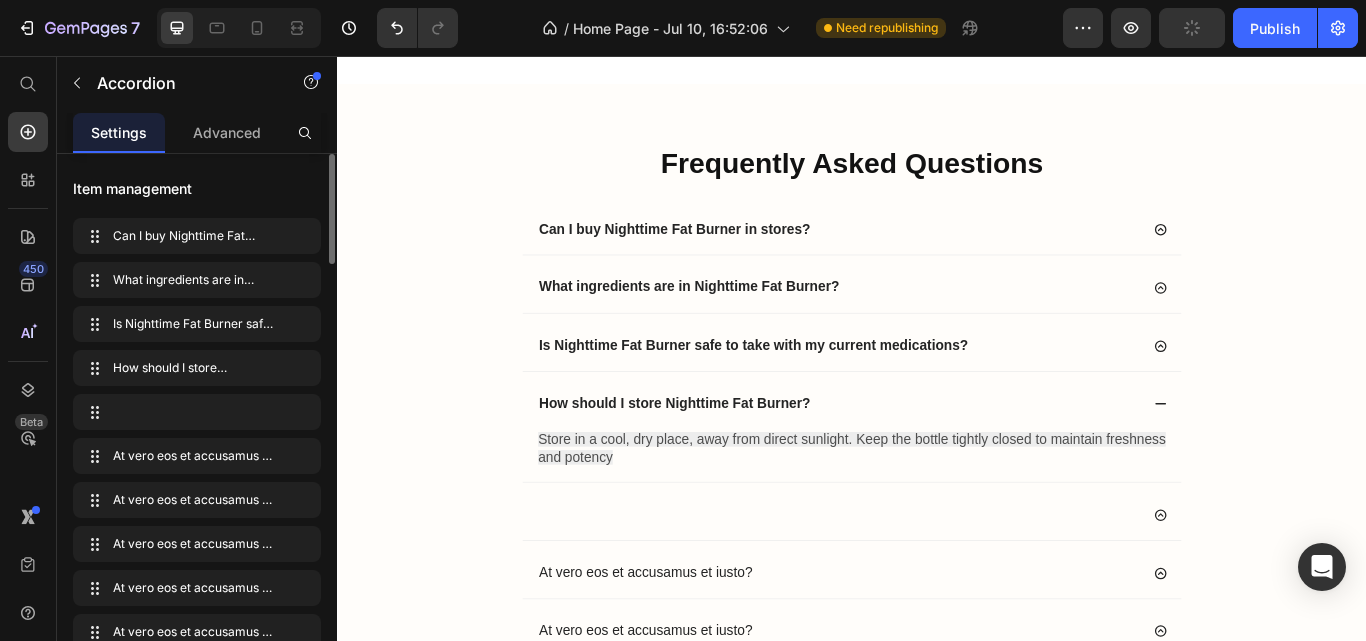 click at bounding box center (921, 591) 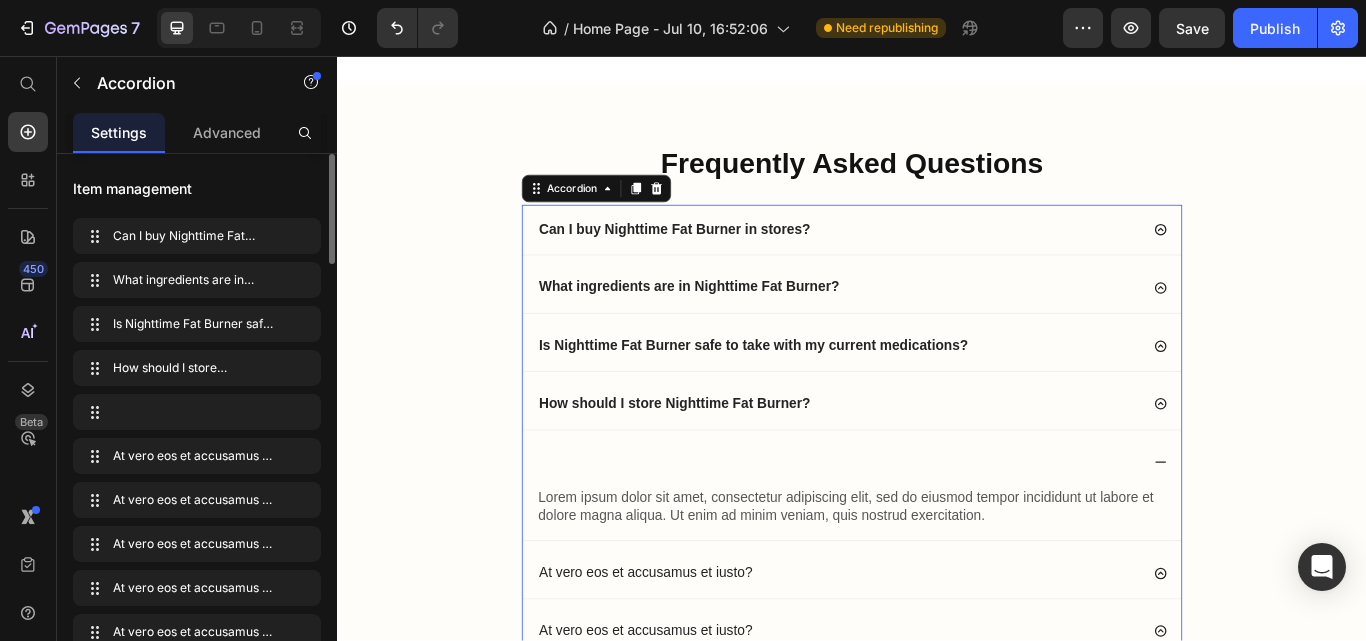 click 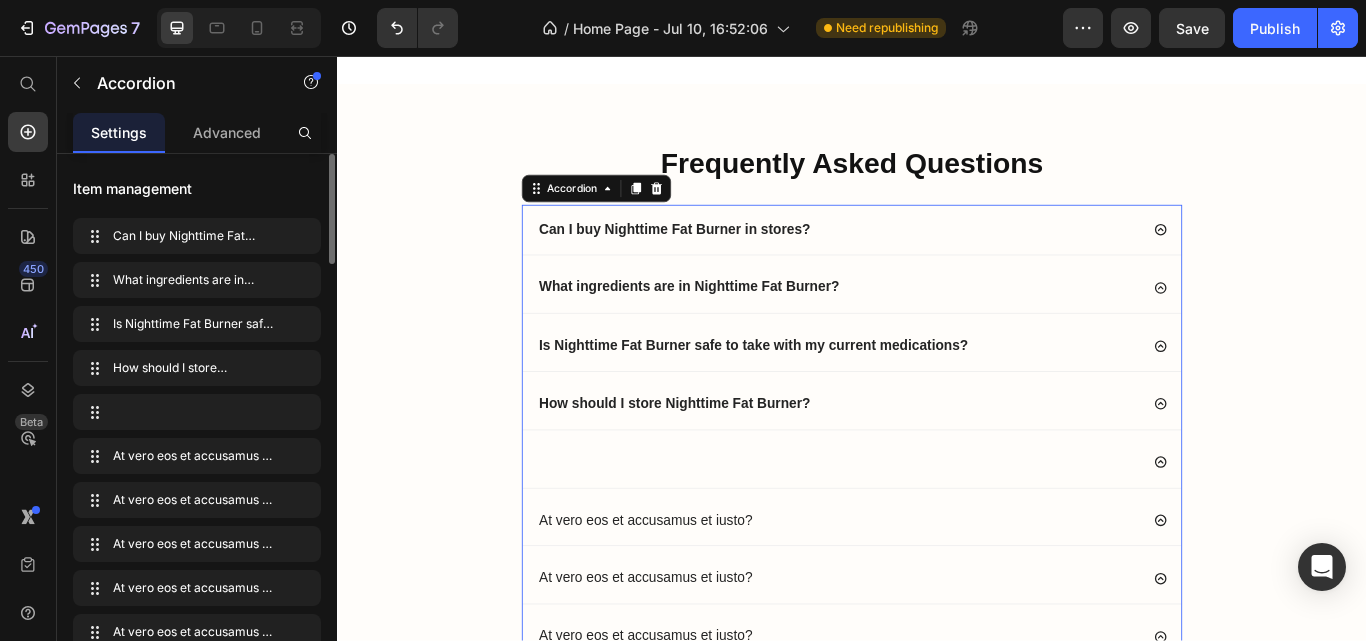 click 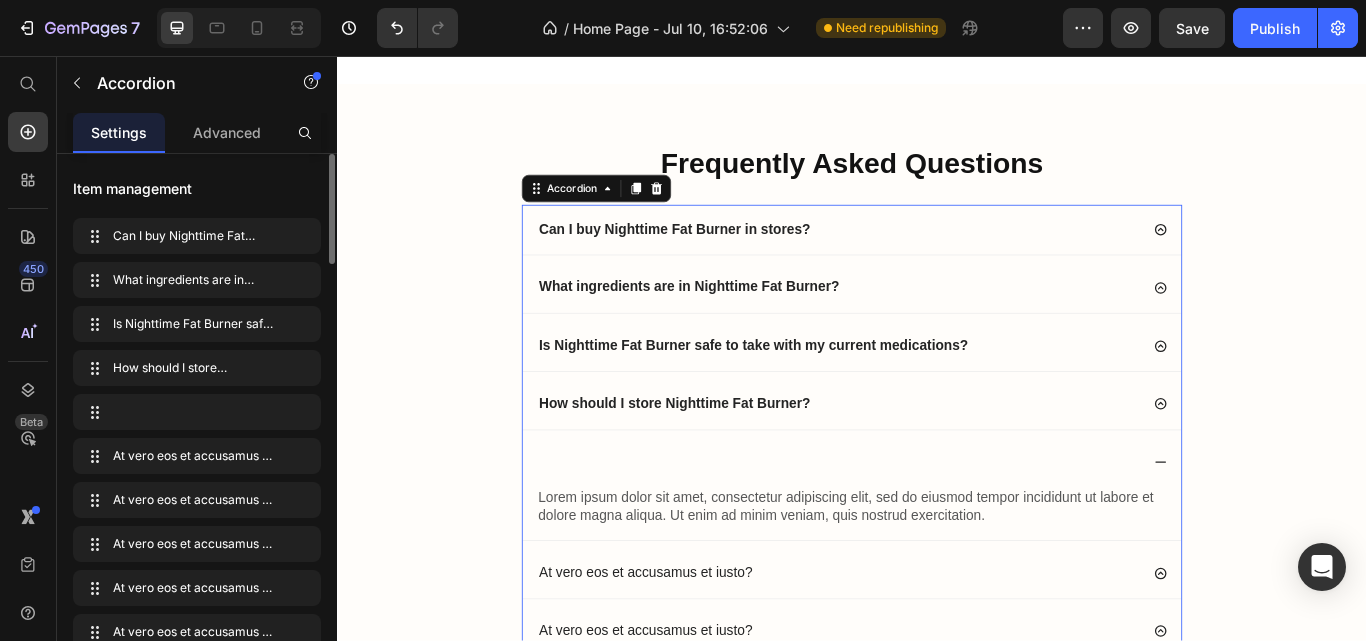 click at bounding box center (937, 530) 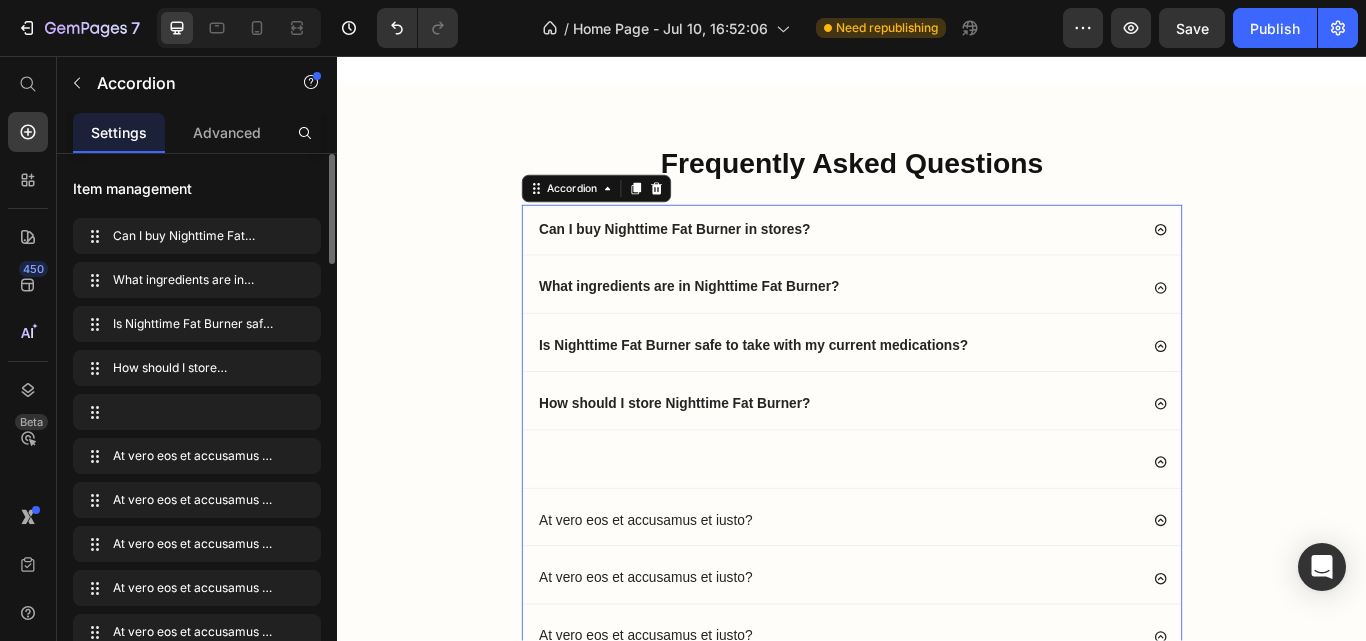 click at bounding box center (937, 530) 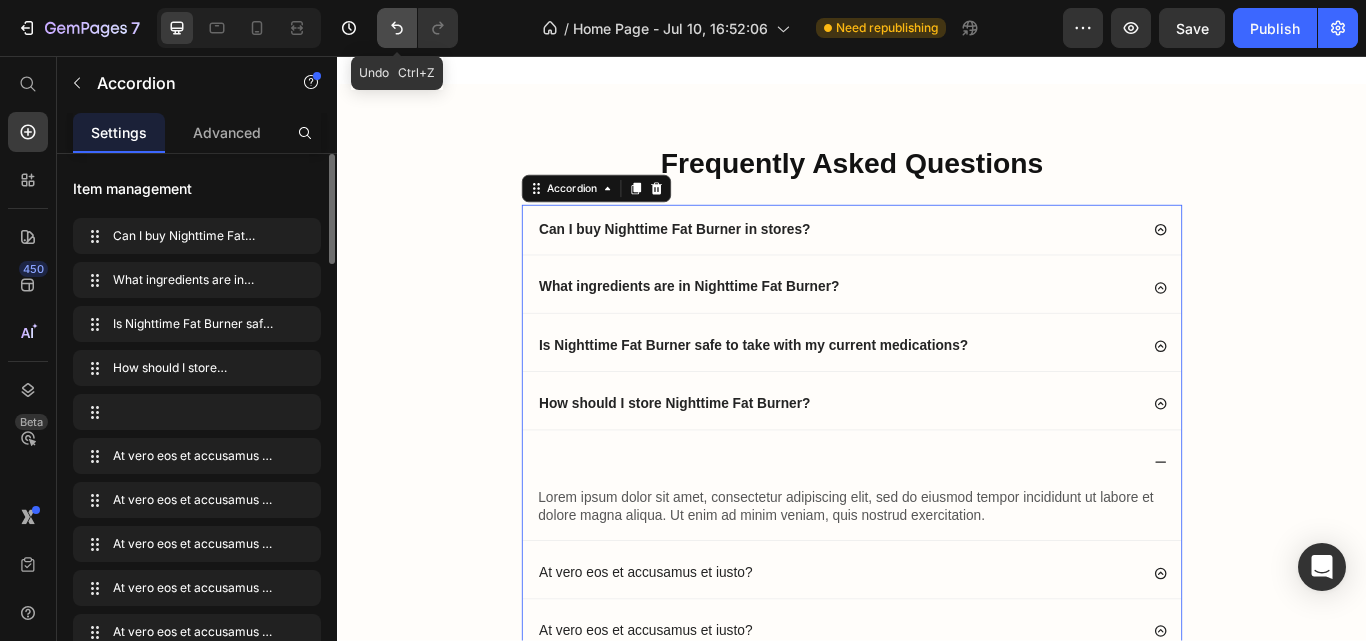 click 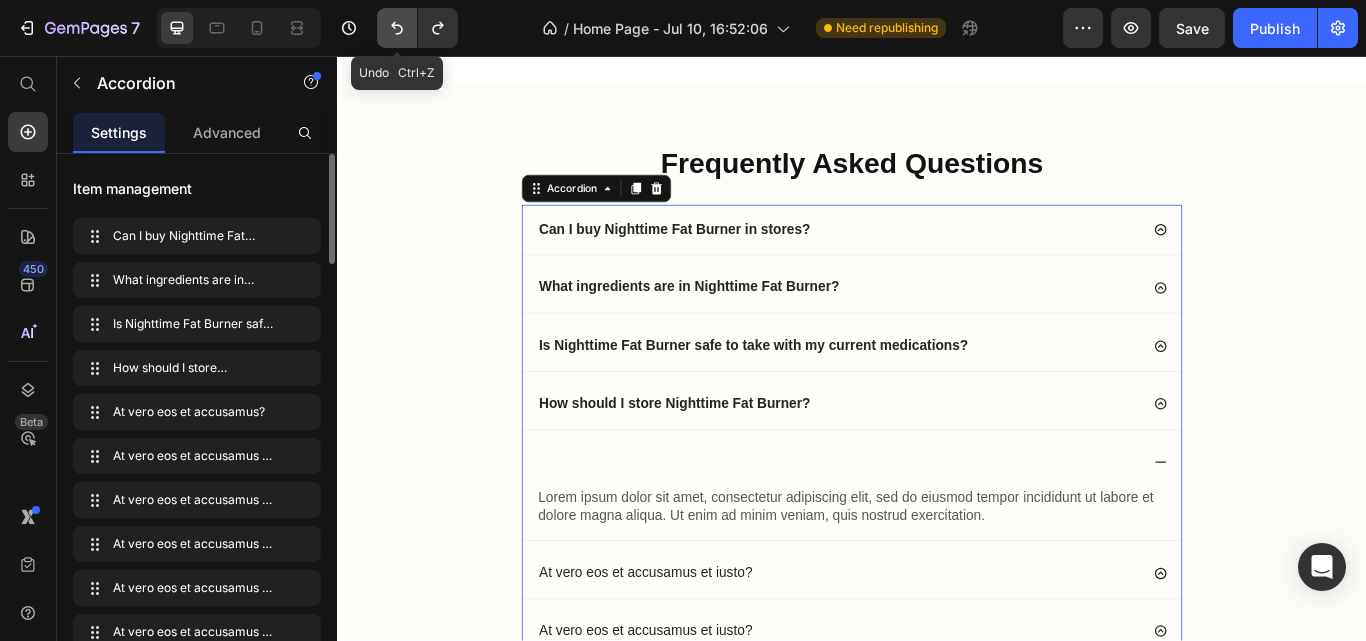 click 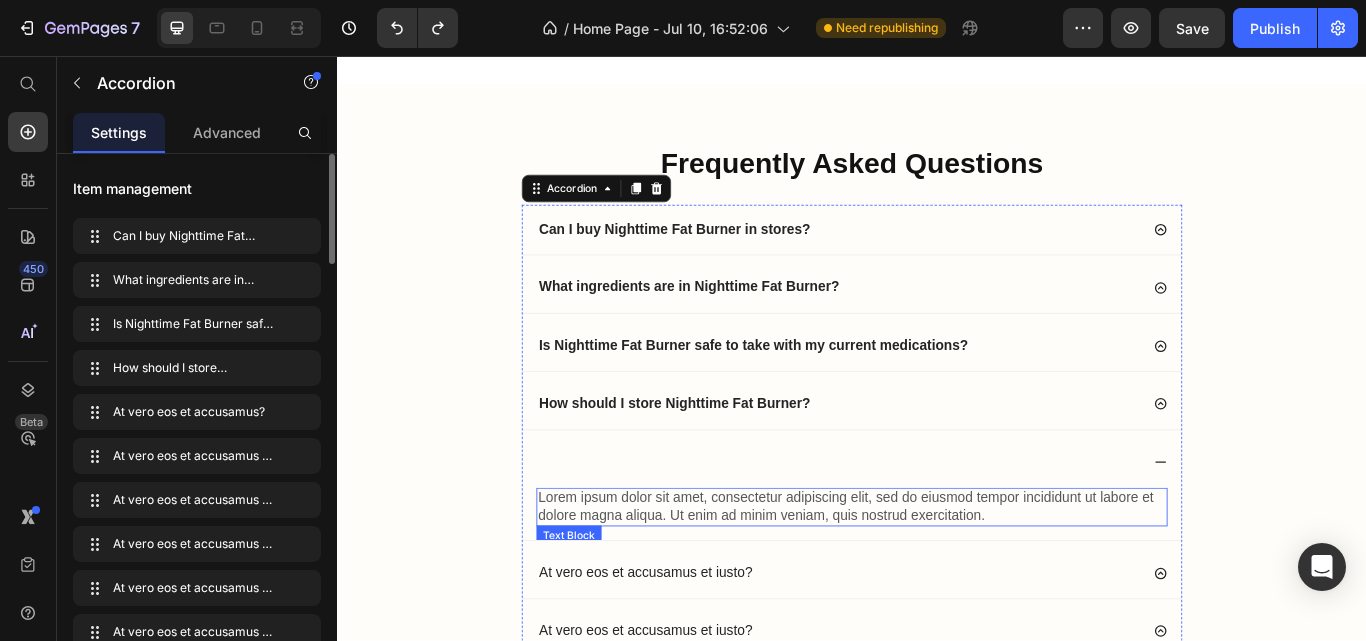 click on "Lorem ipsum dolor sit amet, consectetur adipiscing elit, sed do eiusmod tempor incididunt ut labore et dolore magna aliqua. Ut enim ad minim veniam, quis nostrud exercitation." at bounding box center (937, 583) 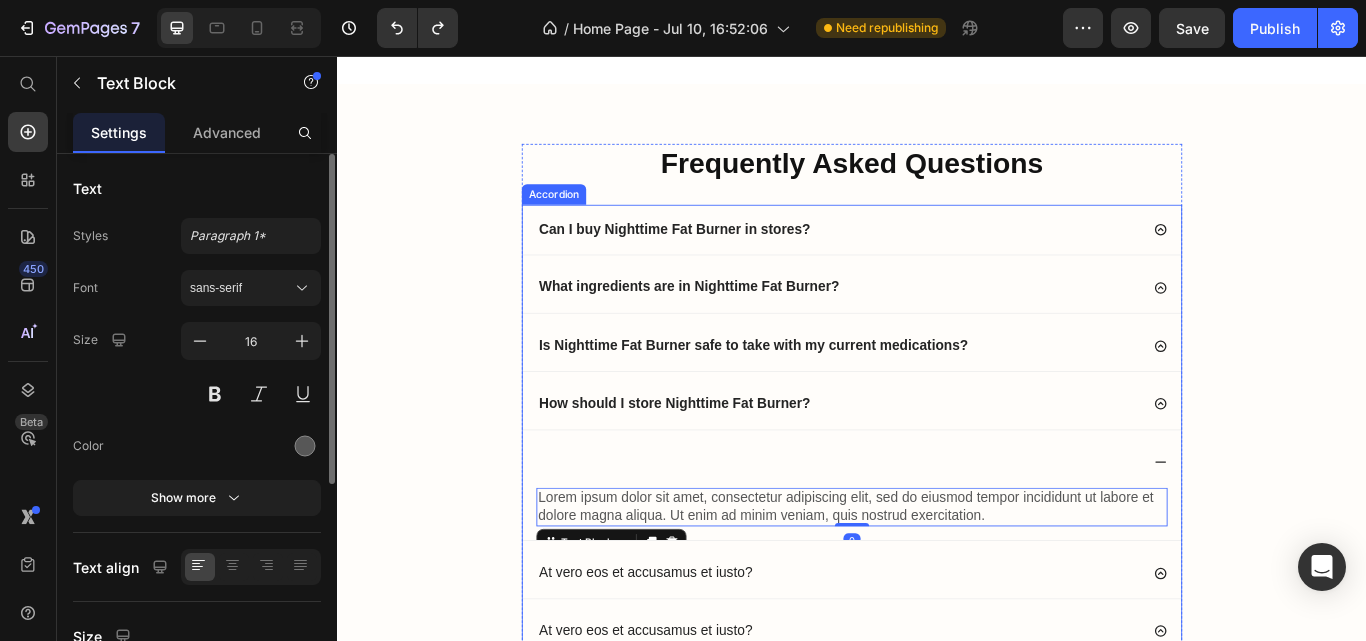 click at bounding box center [921, 530] 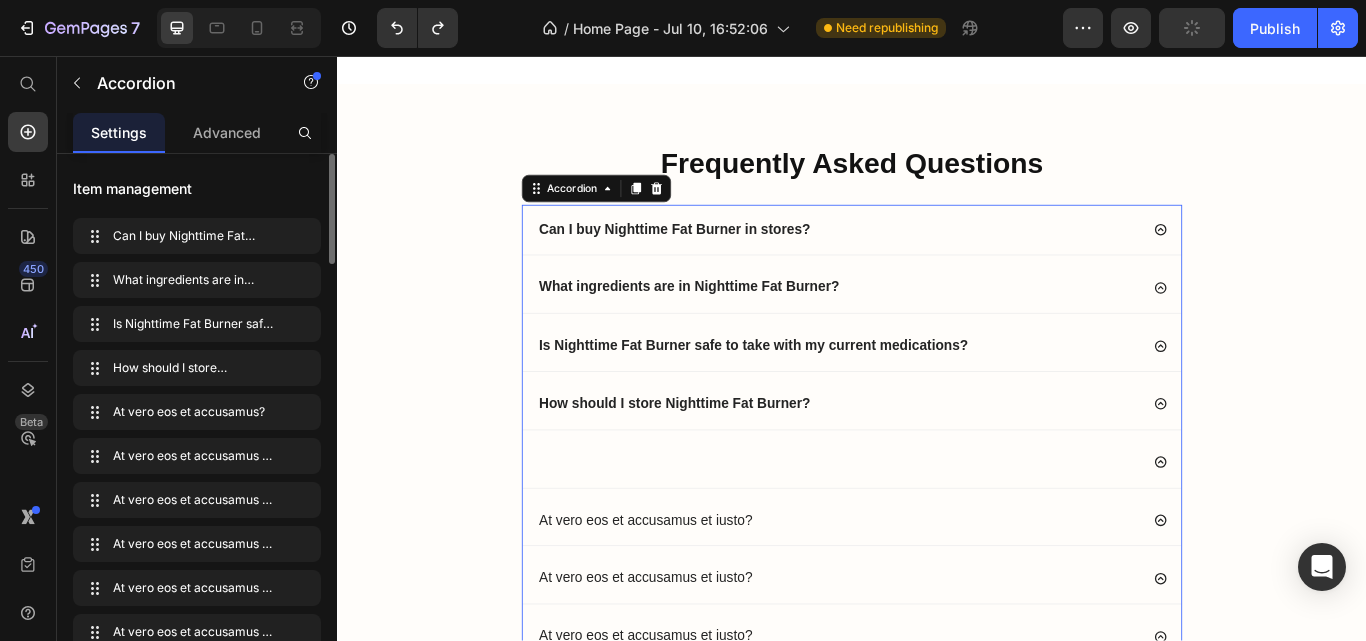 click at bounding box center [921, 530] 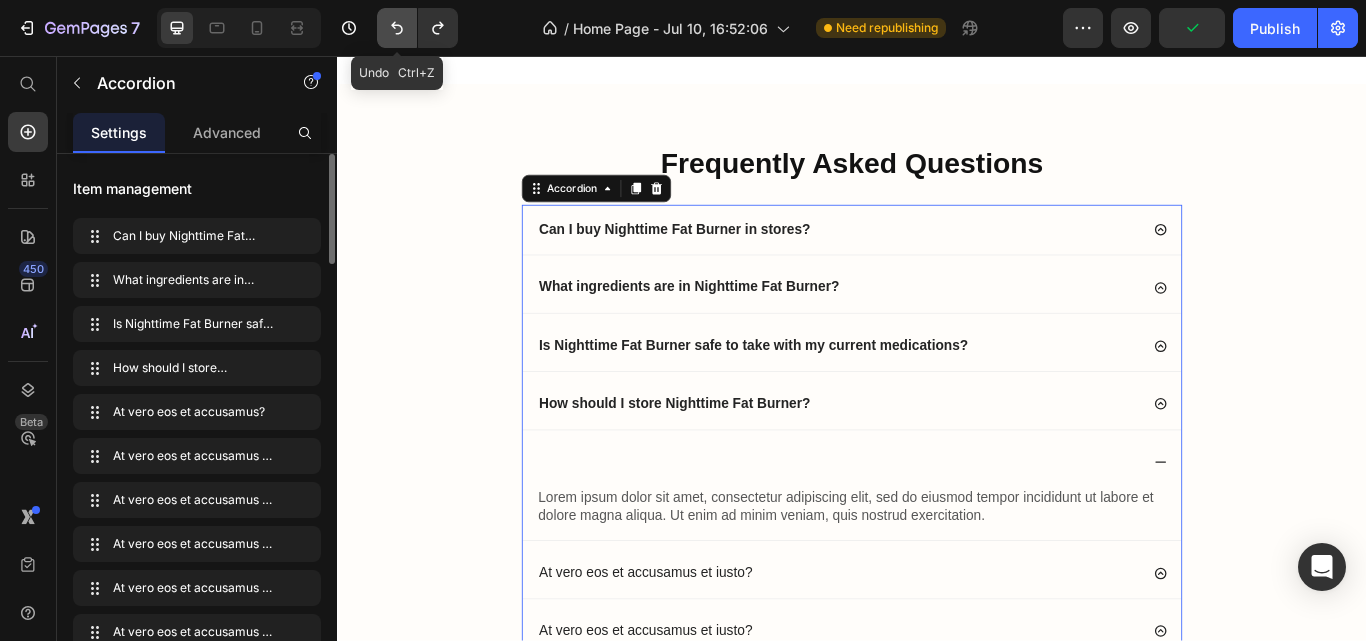 click 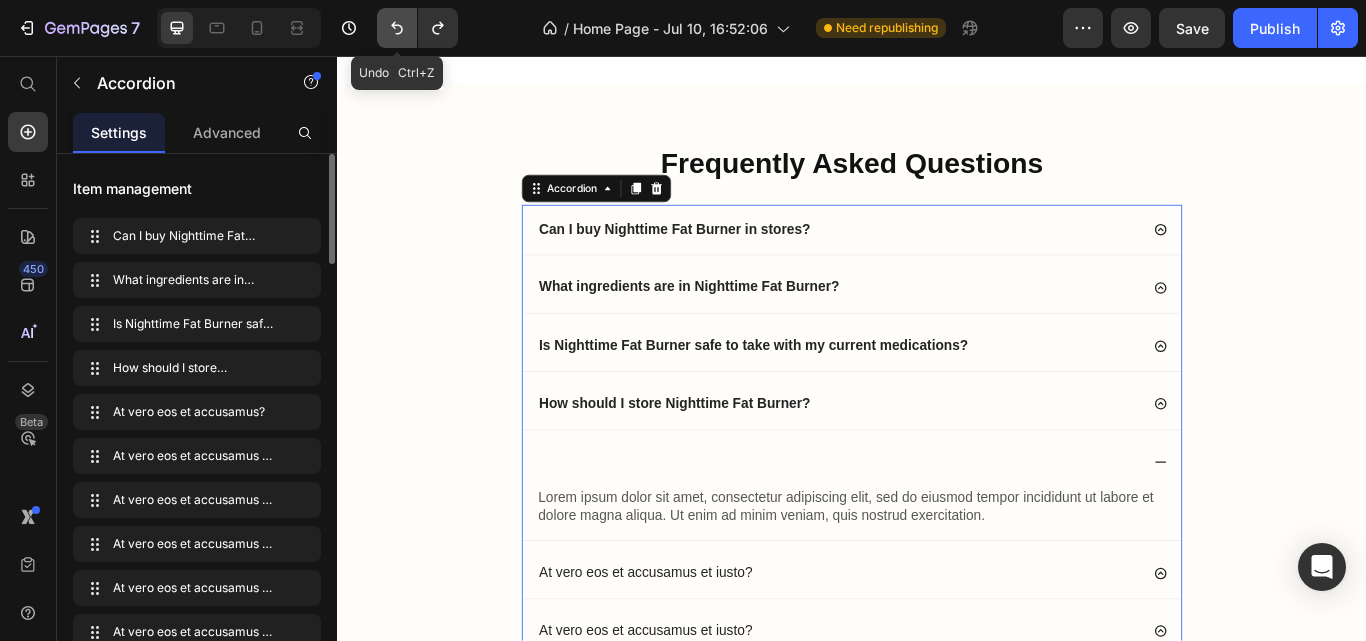 drag, startPoint x: 394, startPoint y: 31, endPoint x: 128, endPoint y: 258, distance: 349.69272 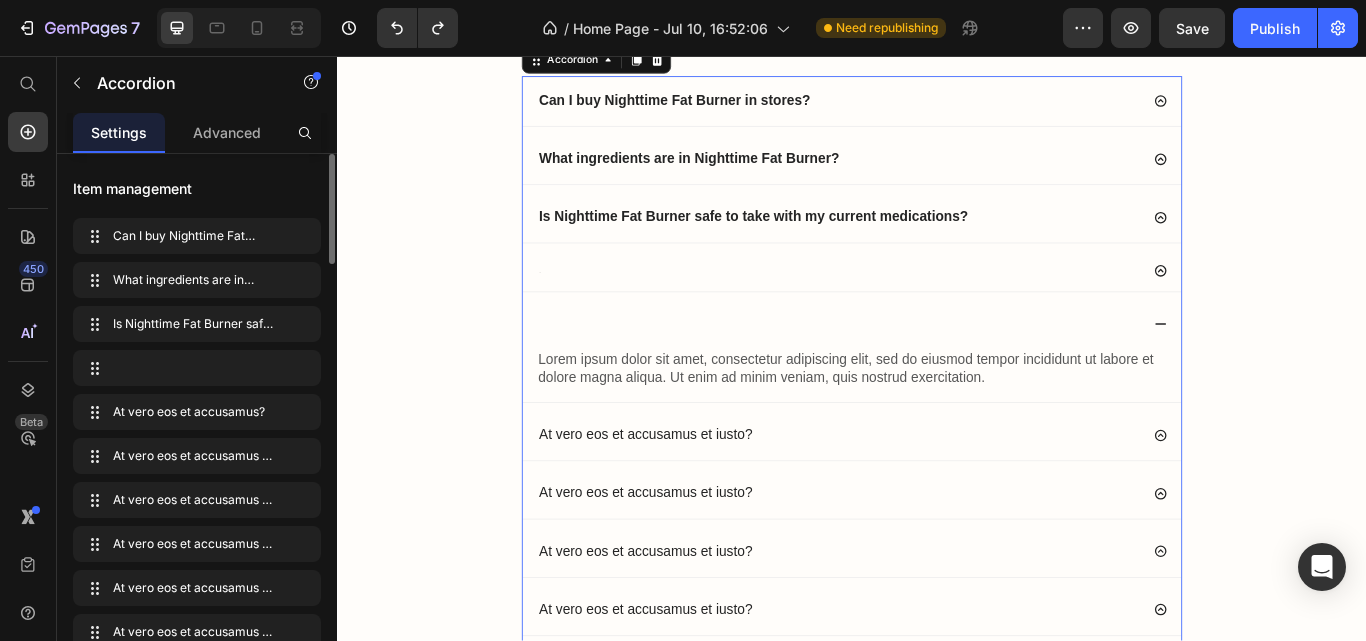 scroll, scrollTop: 9696, scrollLeft: 0, axis: vertical 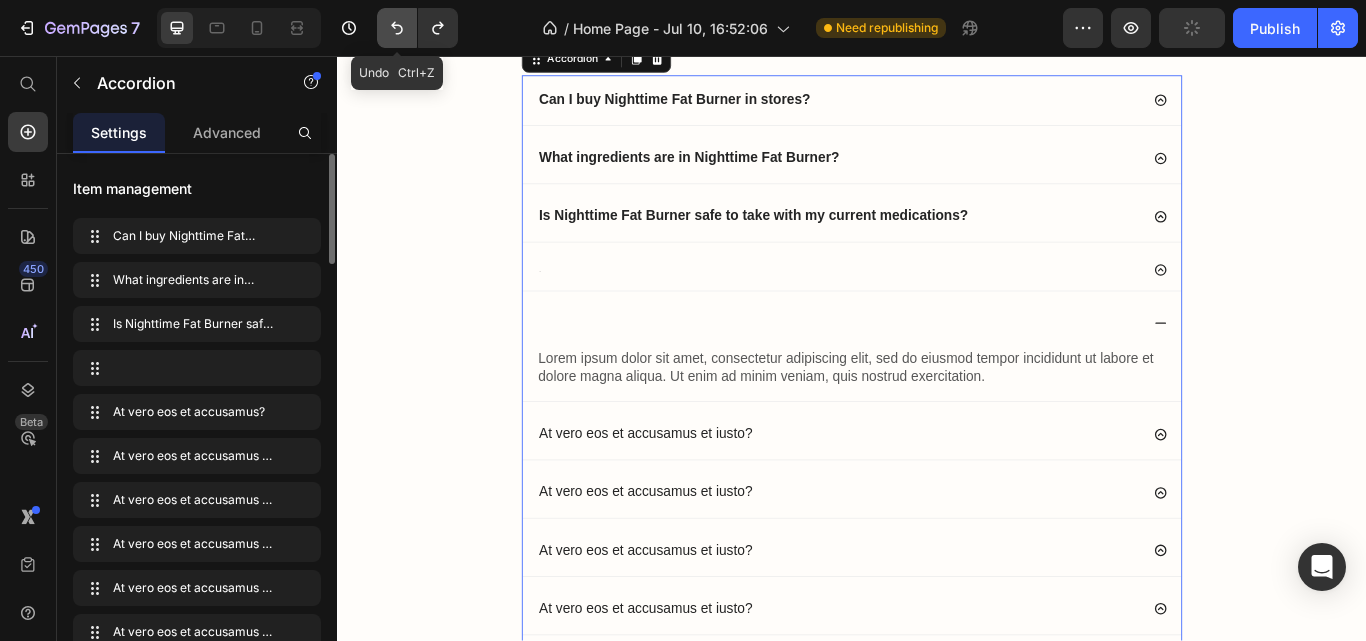 click 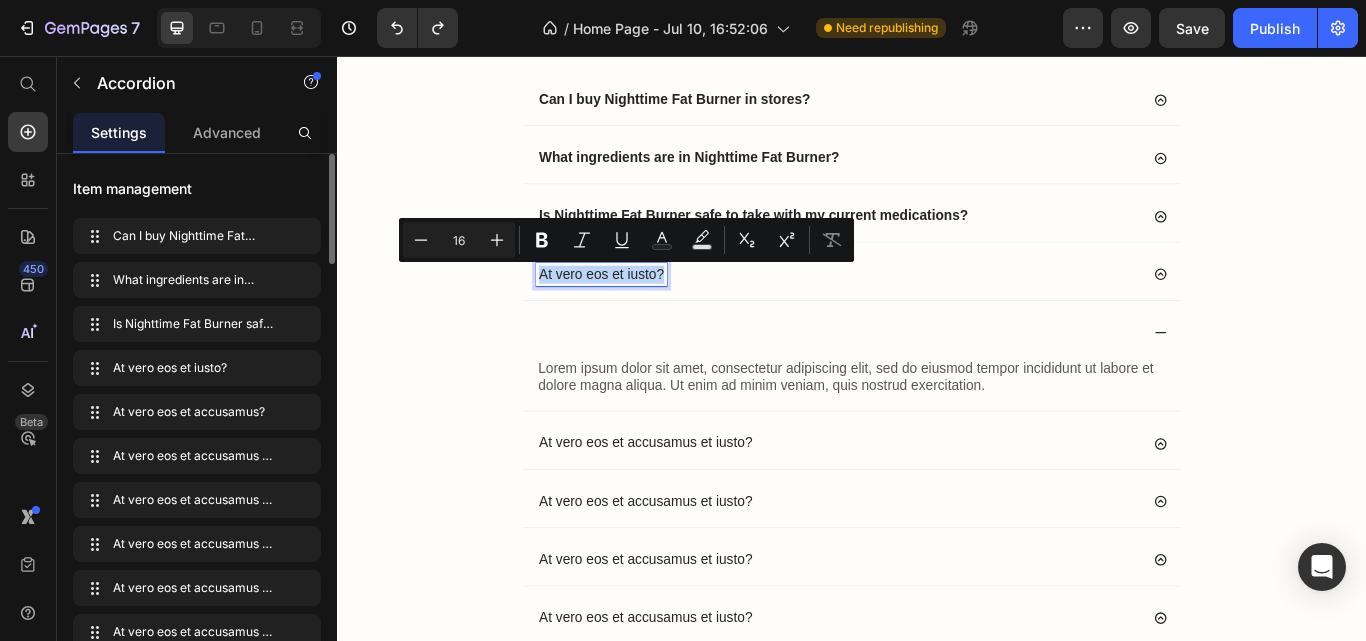drag, startPoint x: 707, startPoint y: 306, endPoint x: 552, endPoint y: 313, distance: 155.15799 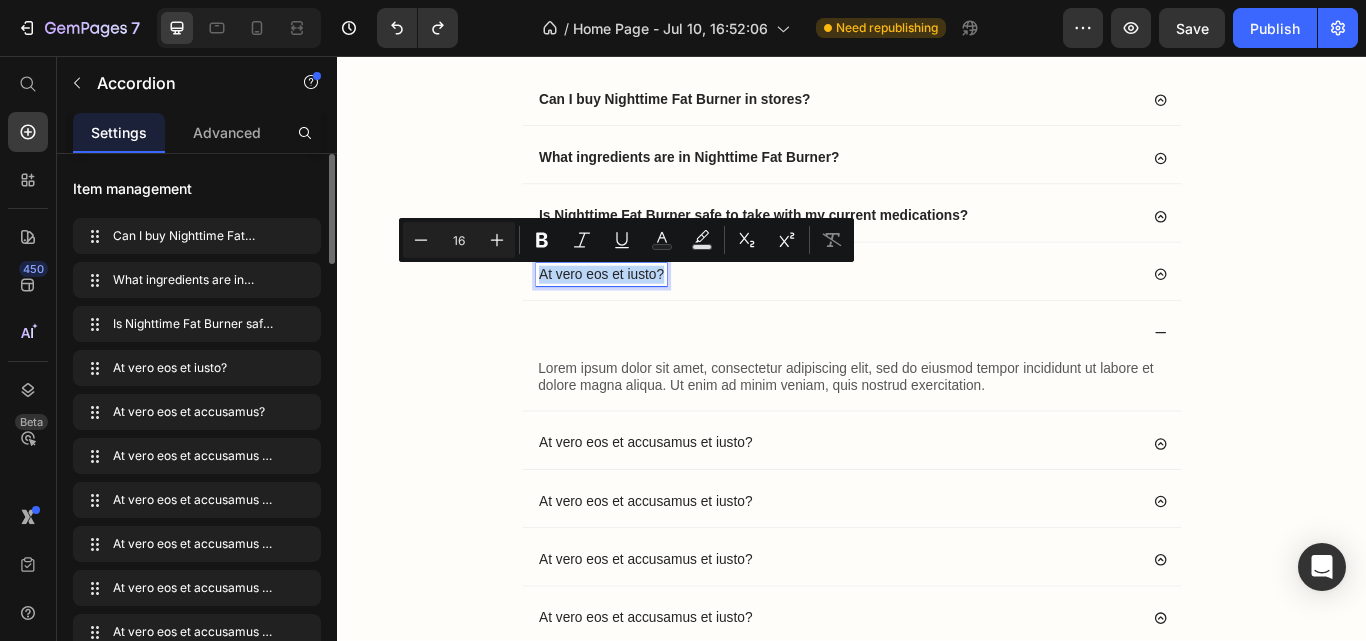 click on "At vero eos et iusto?" at bounding box center (937, 311) 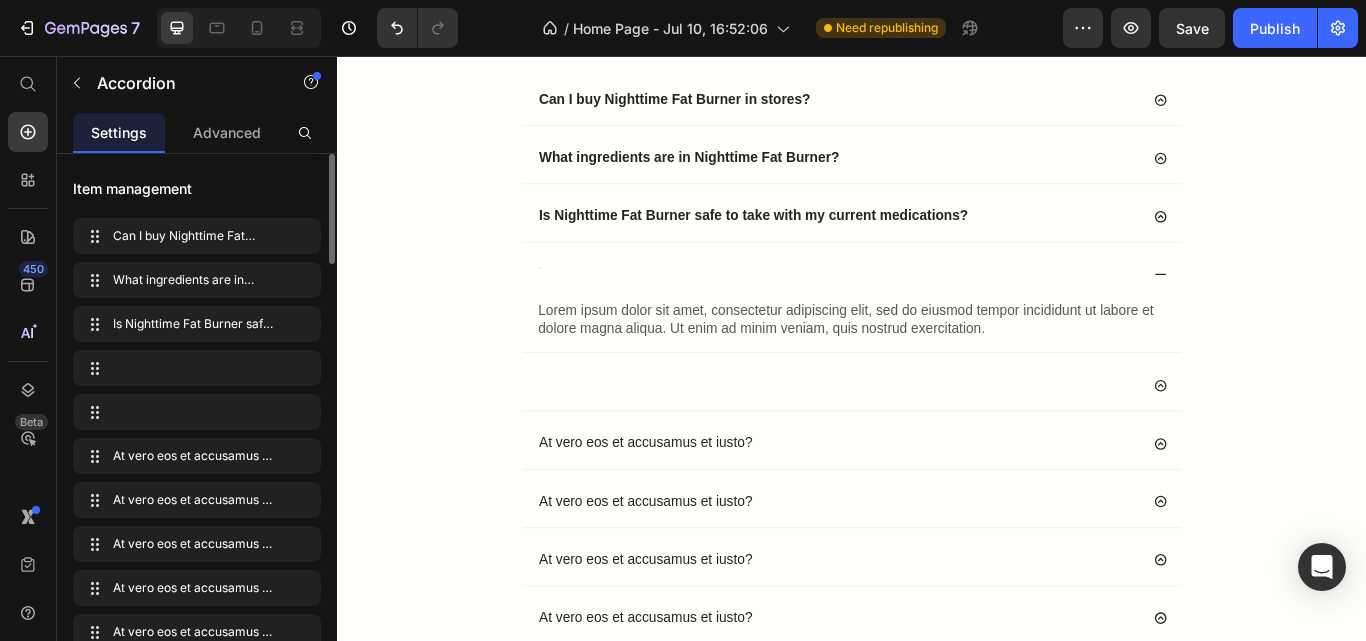 click at bounding box center [572, 311] 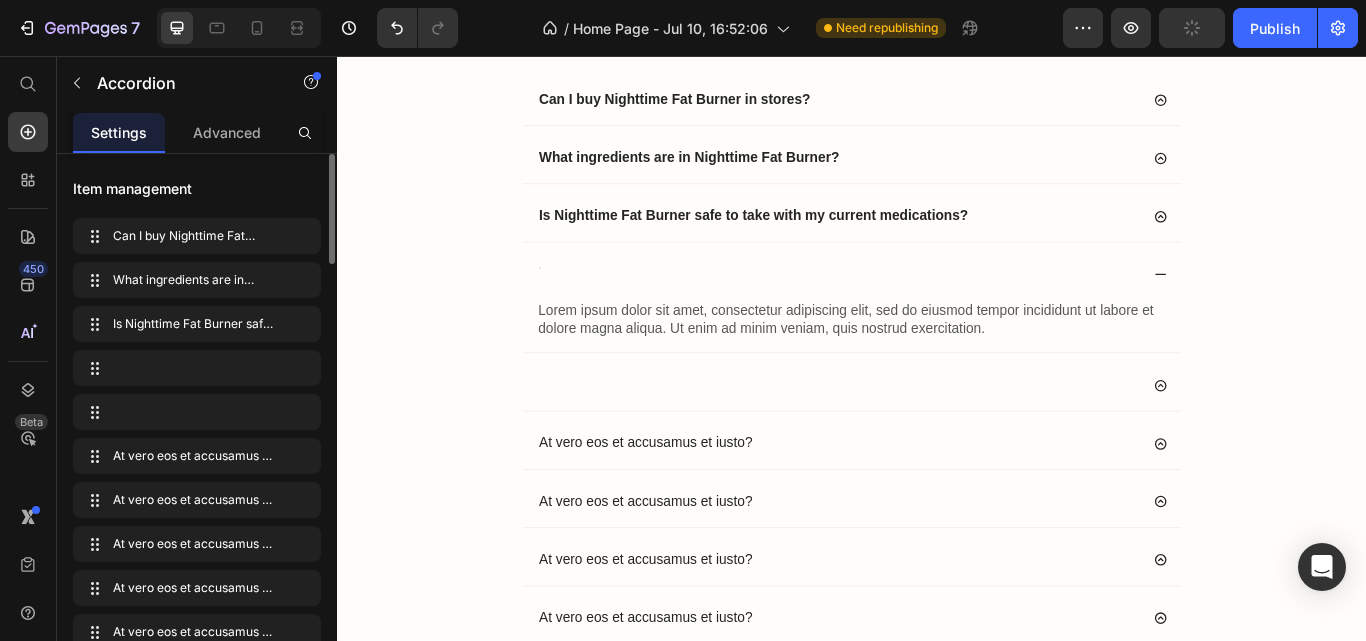 scroll, scrollTop: 9691, scrollLeft: 0, axis: vertical 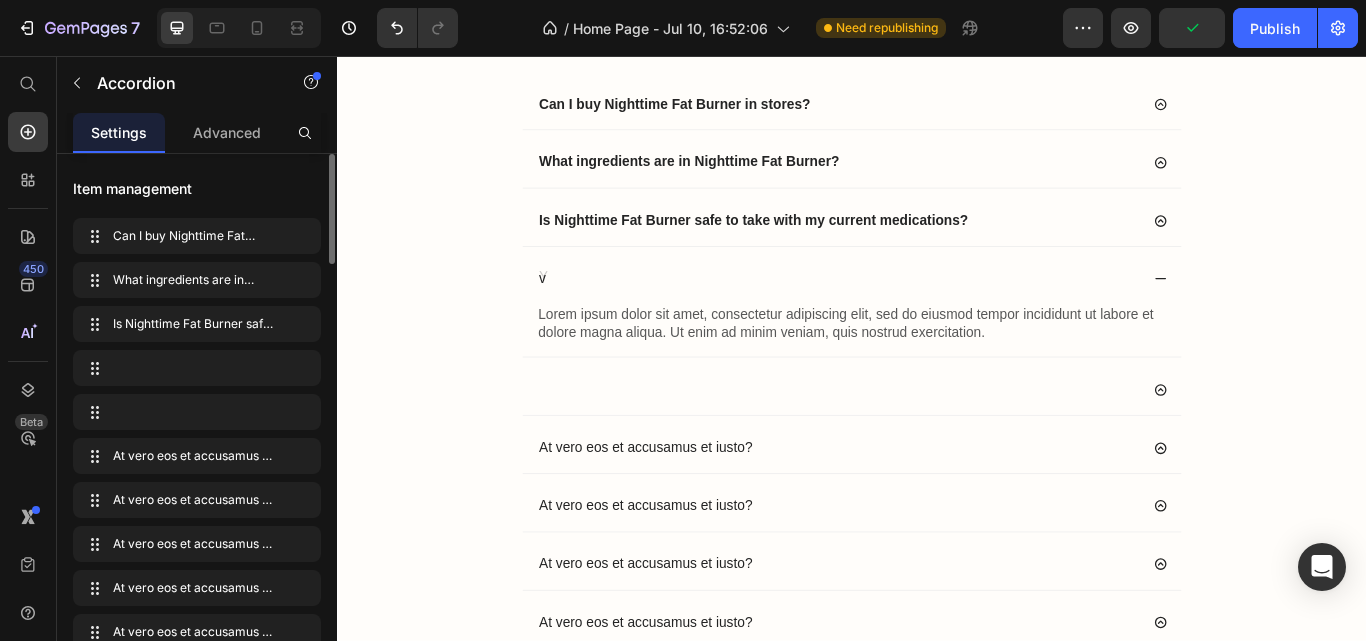 click on "v" at bounding box center (576, 316) 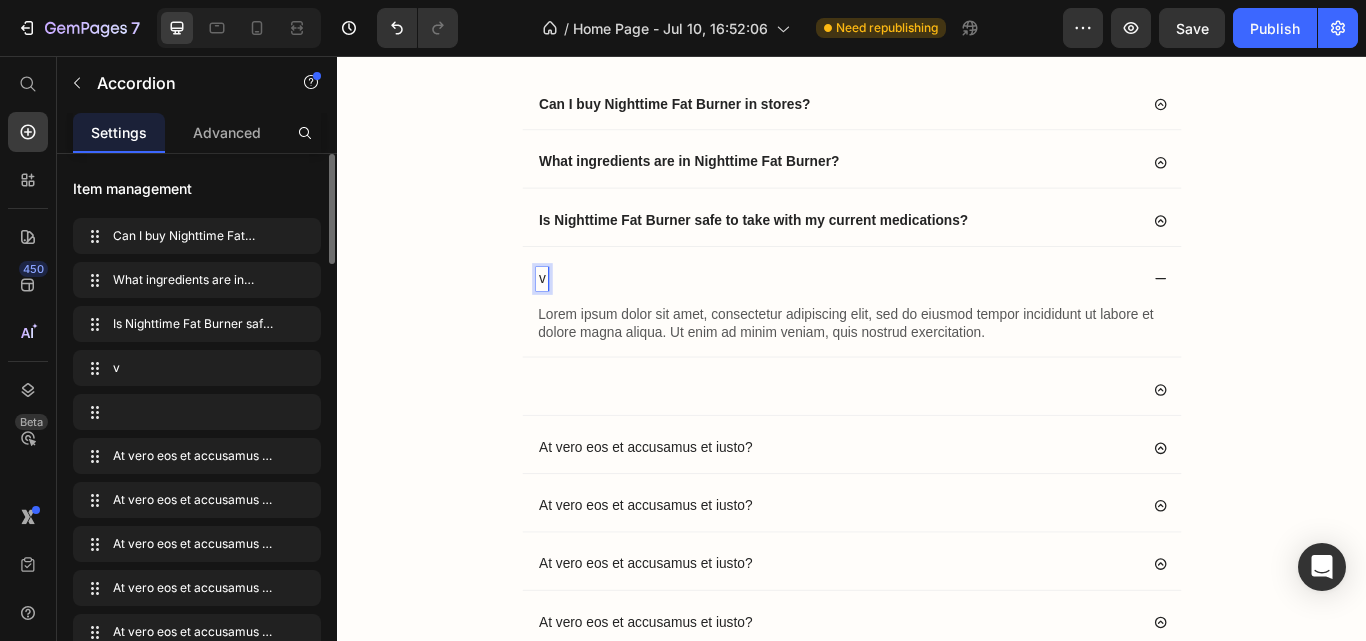 click on "v" at bounding box center [576, 316] 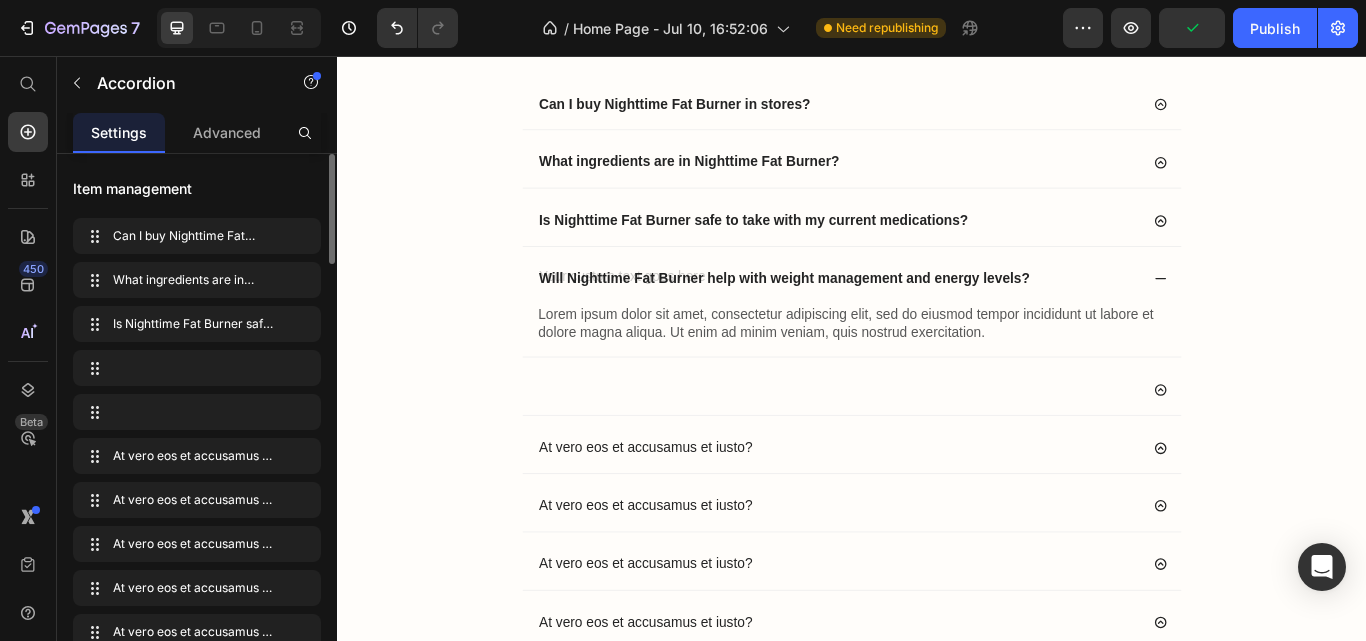 scroll, scrollTop: 9686, scrollLeft: 0, axis: vertical 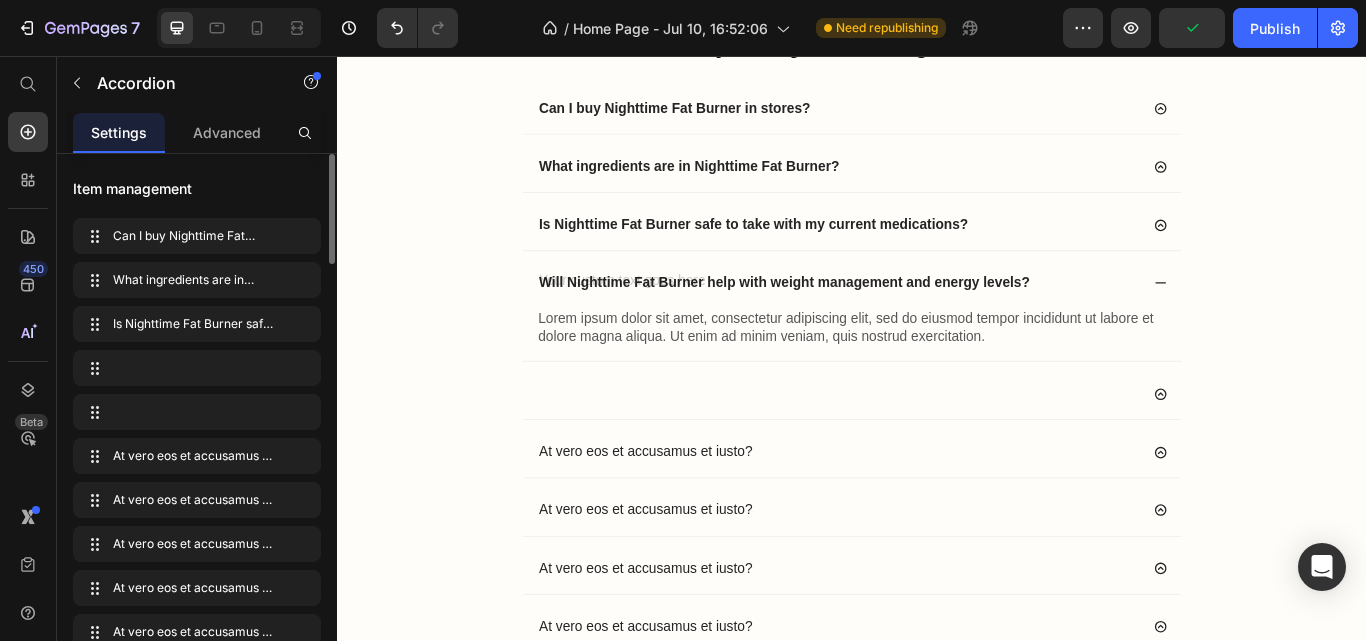 click on "Lorem ipsum dolor sit amet, consectetur adipiscing elit, sed do eiusmod tempor incididunt ut labore et dolore magna aliqua. Ut enim ad minim veniam, quis nostrud exercitation." at bounding box center [937, 374] 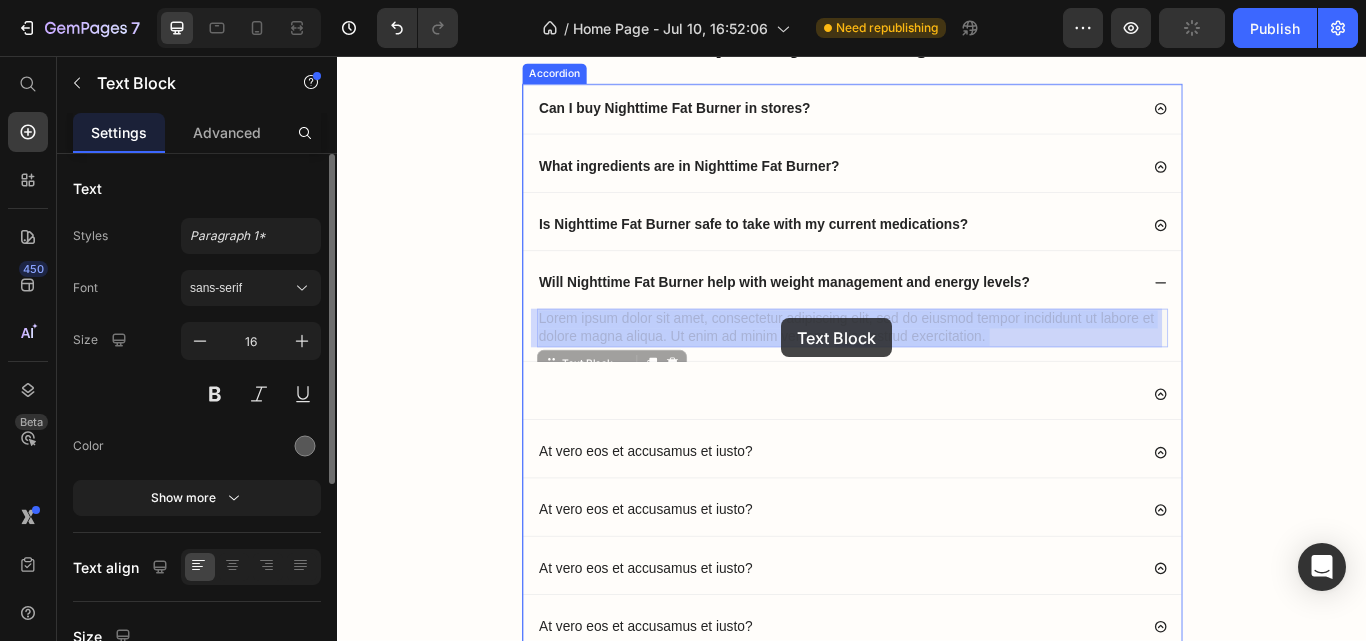 drag, startPoint x: 1088, startPoint y: 375, endPoint x: 825, endPoint y: 362, distance: 263.3211 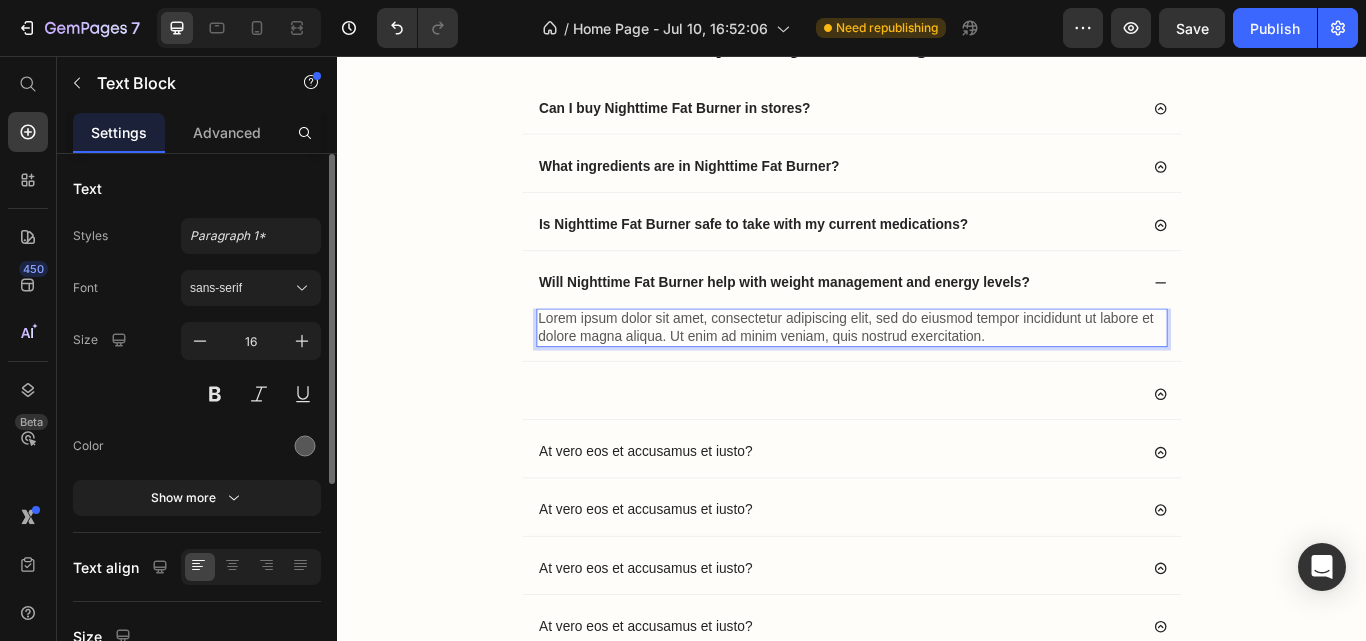drag, startPoint x: 1084, startPoint y: 381, endPoint x: 1098, endPoint y: 386, distance: 14.866069 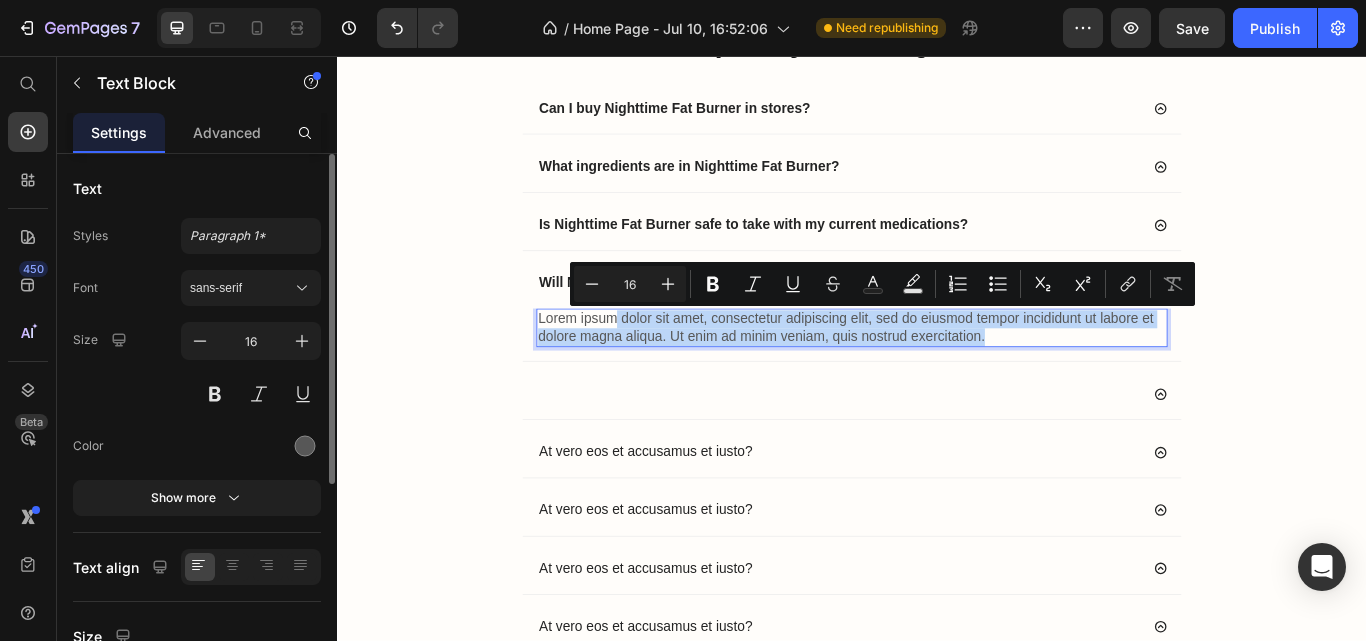 drag, startPoint x: 1092, startPoint y: 380, endPoint x: 650, endPoint y: 370, distance: 442.1131 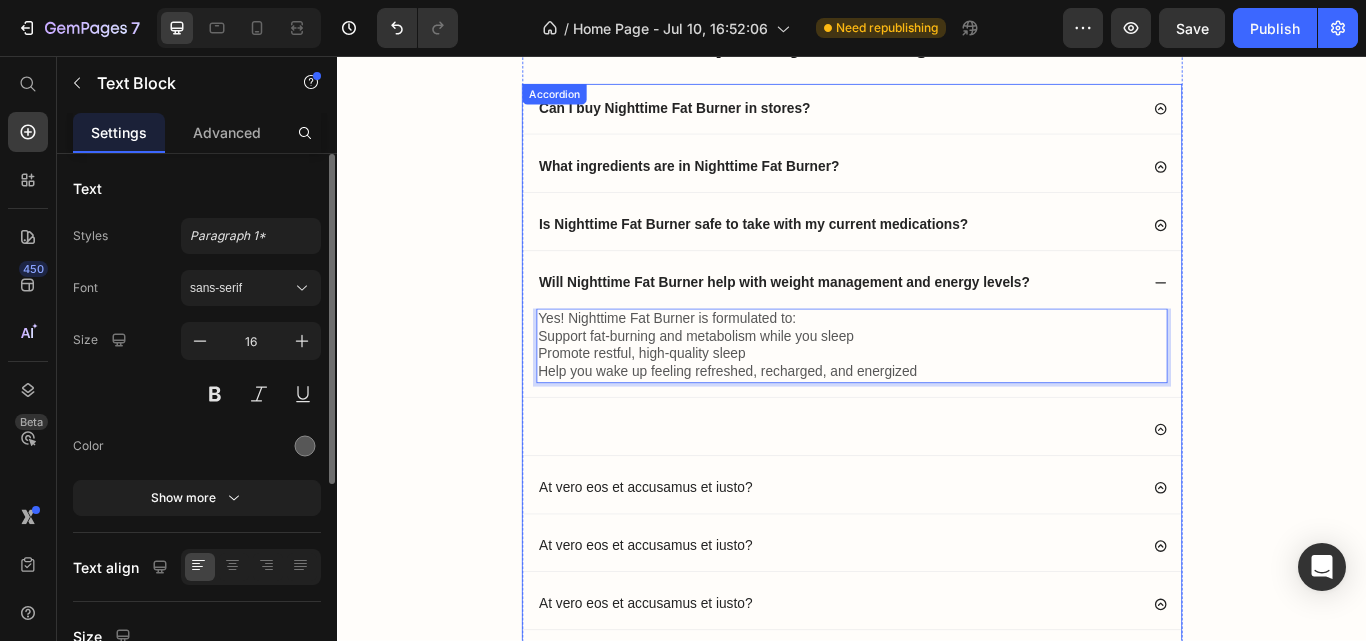 click at bounding box center [921, 492] 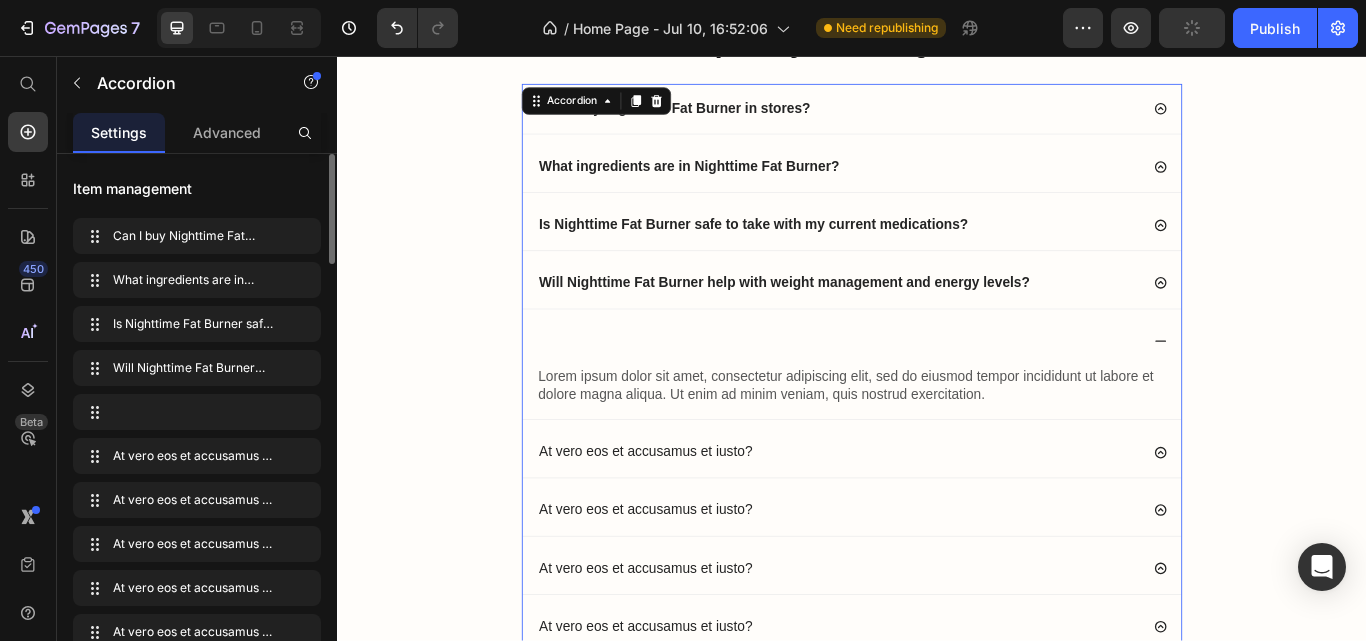 drag, startPoint x: 692, startPoint y: 332, endPoint x: 667, endPoint y: 404, distance: 76.2168 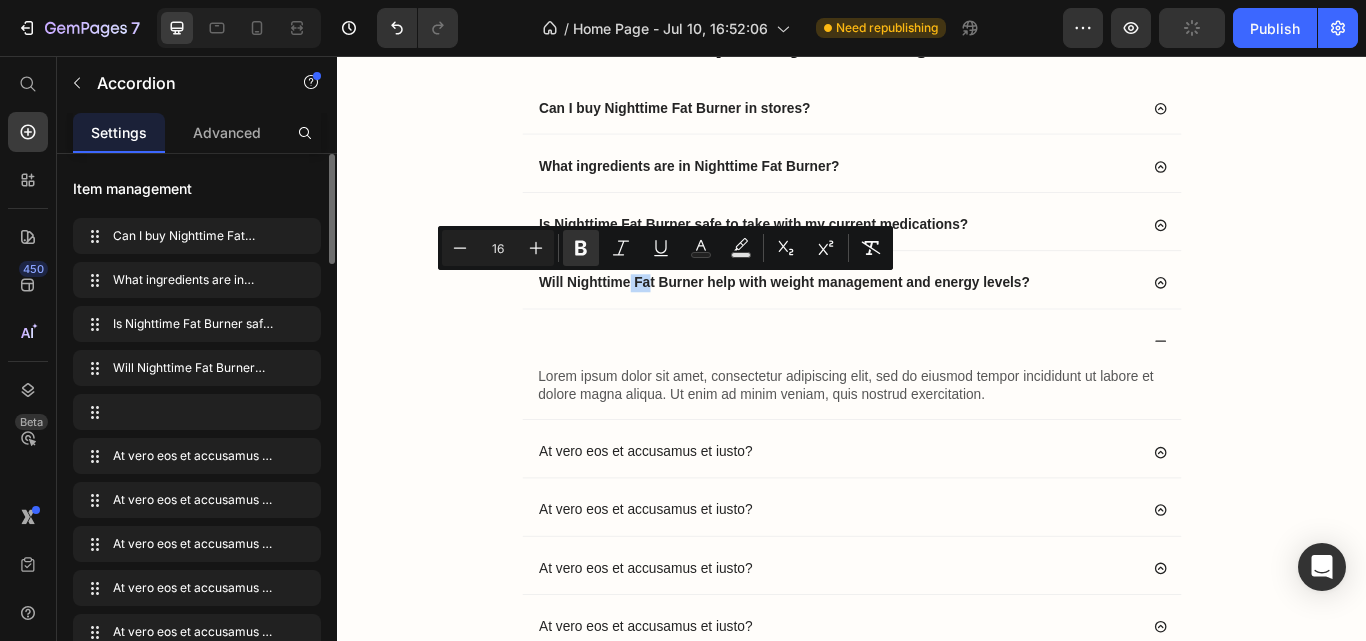 click at bounding box center [937, 389] 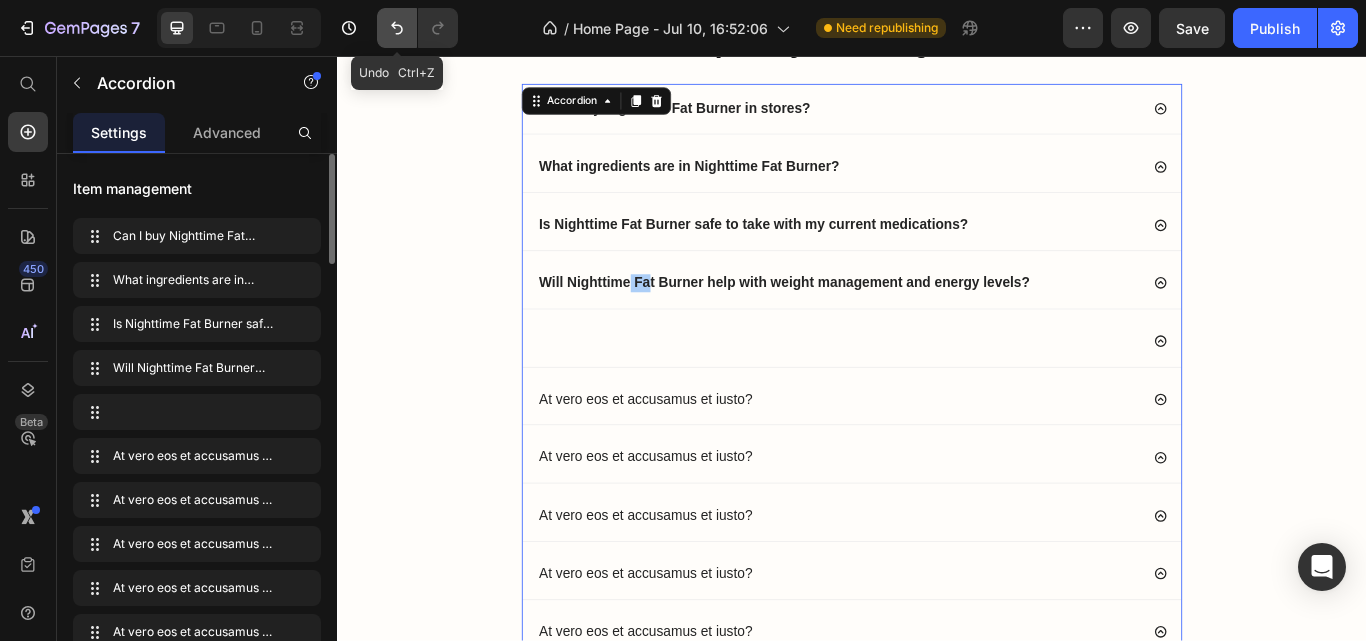 click 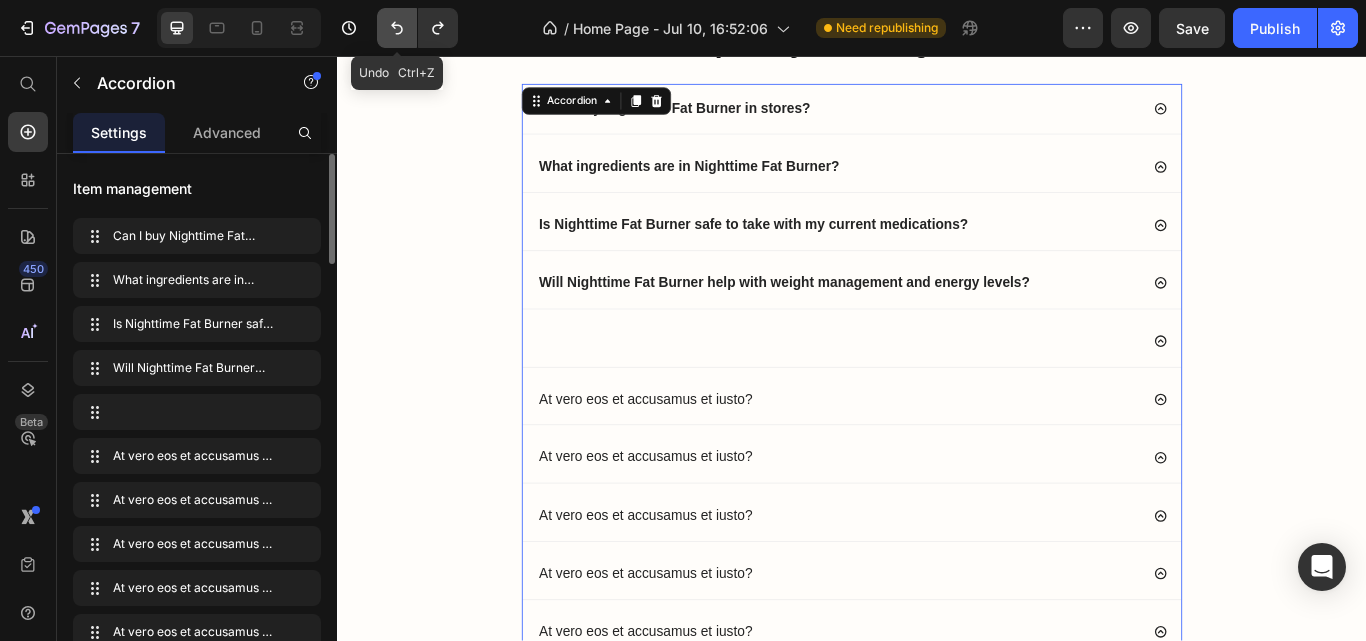 click 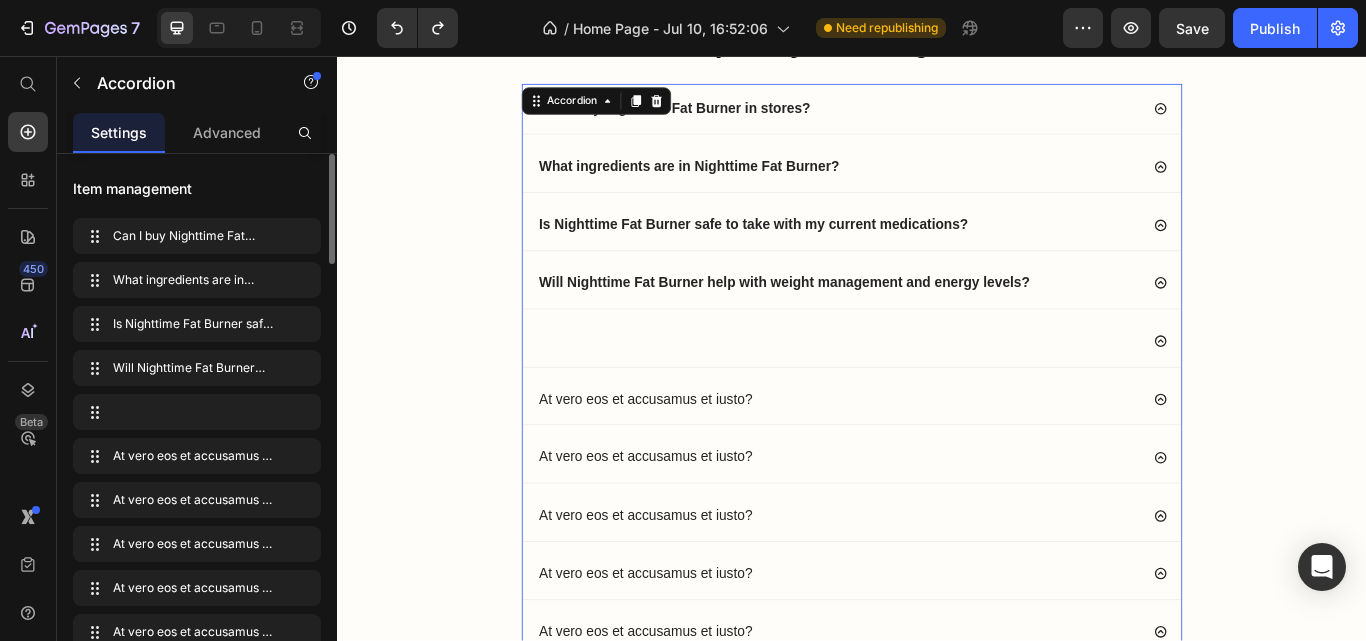 click at bounding box center (937, 389) 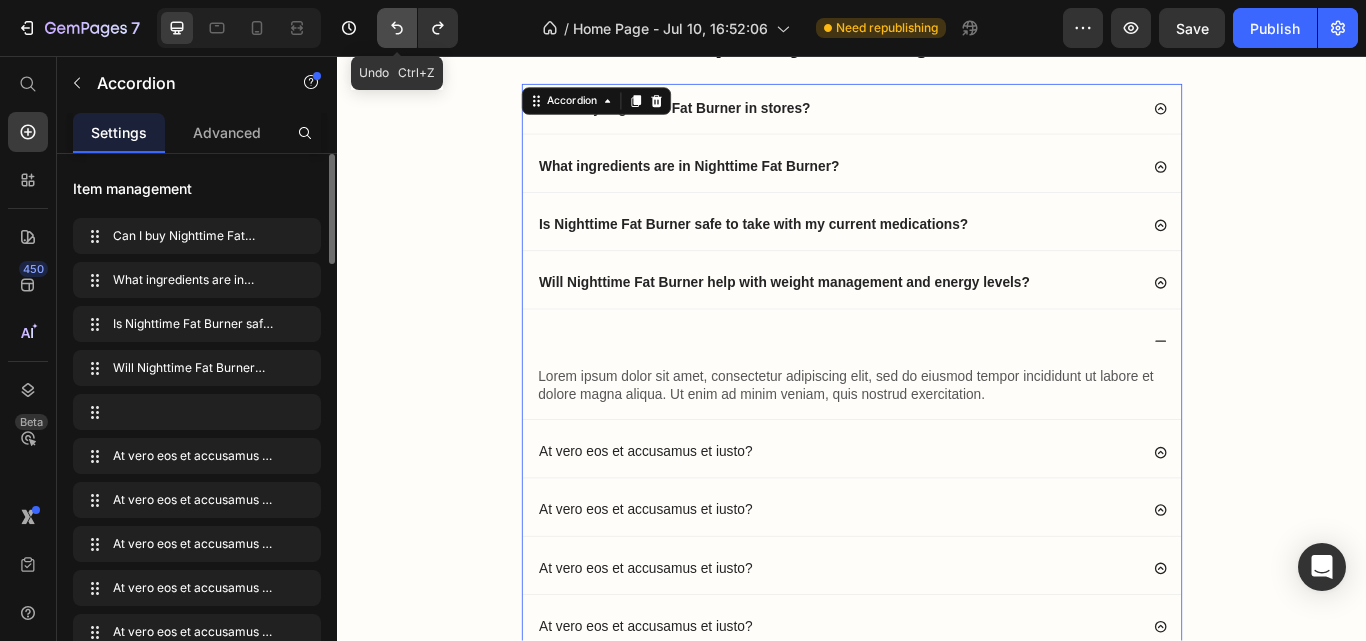 click 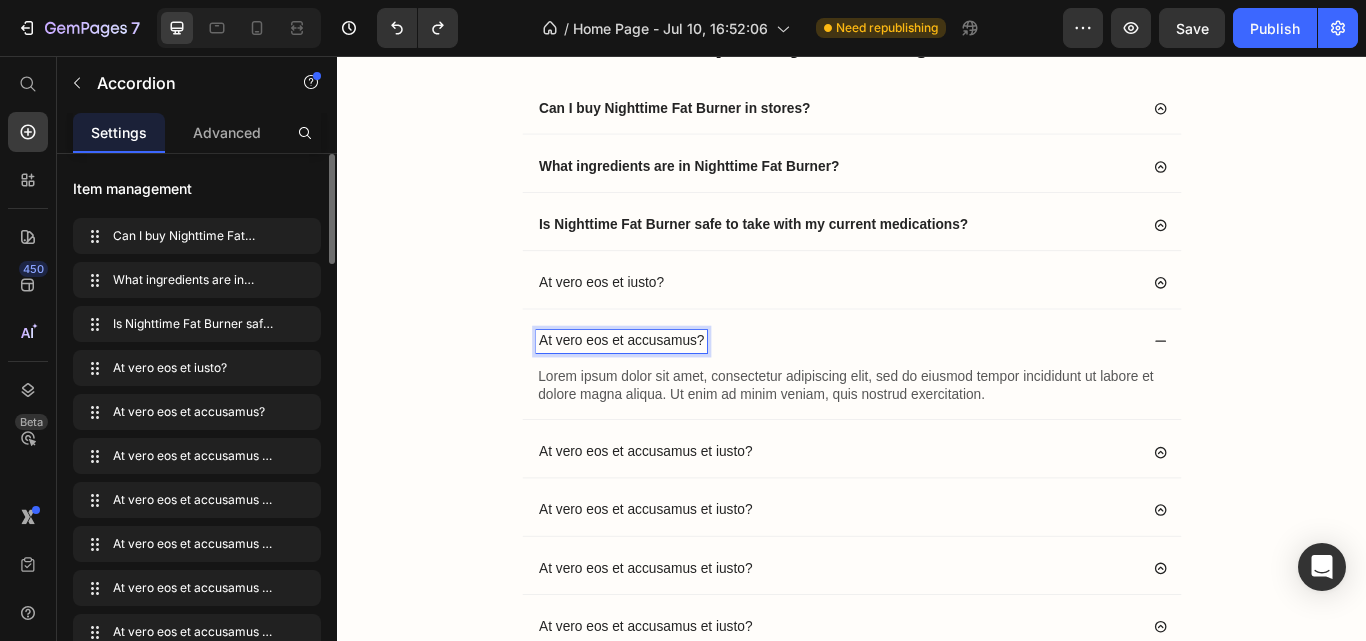 click on "At vero eos et accusamus?" at bounding box center (668, 389) 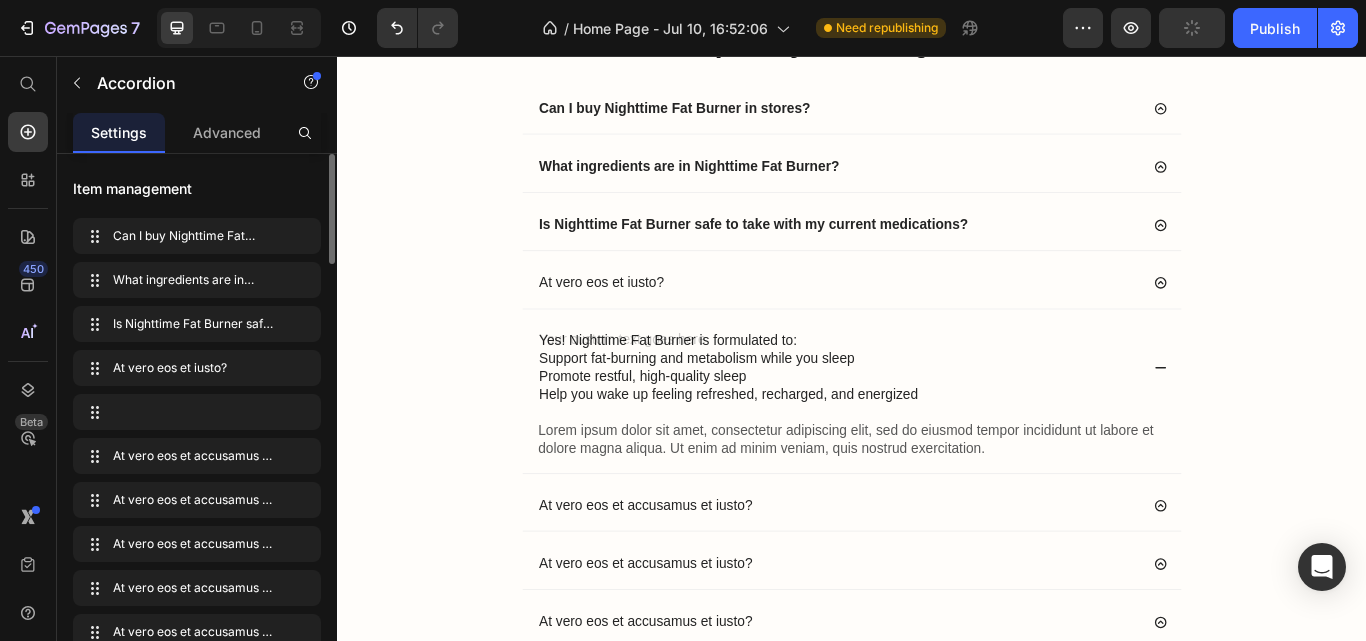 scroll, scrollTop: 9681, scrollLeft: 0, axis: vertical 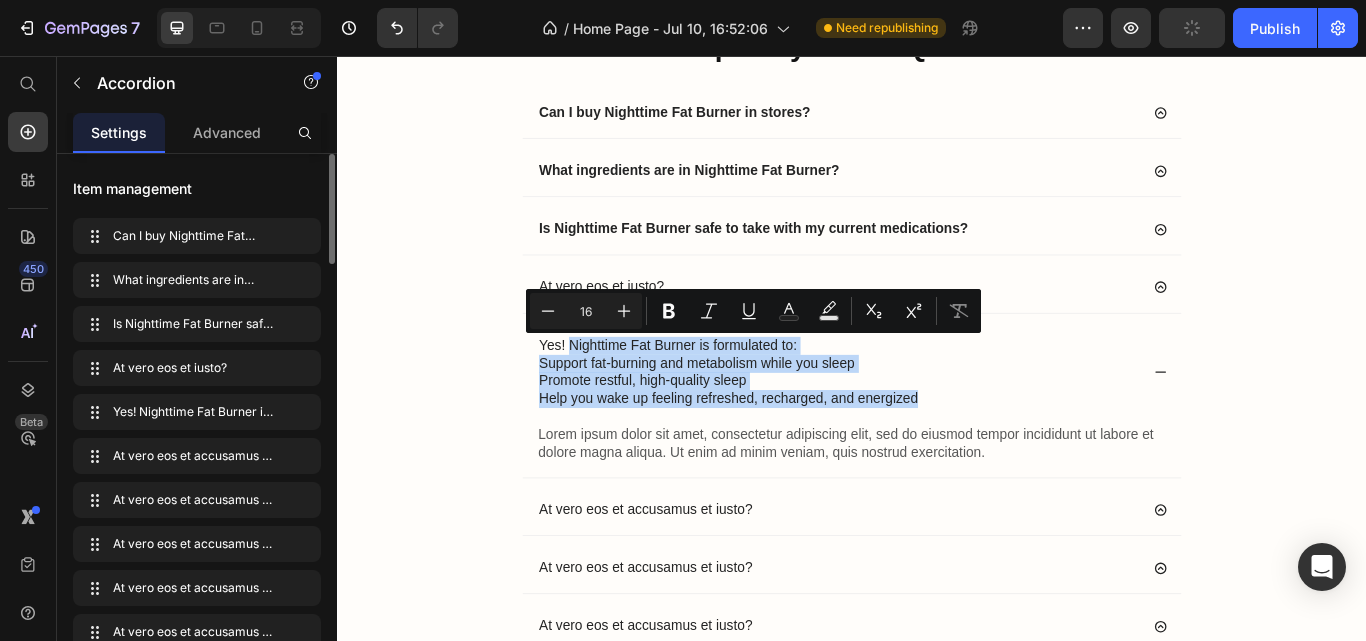drag, startPoint x: 1006, startPoint y: 451, endPoint x: 601, endPoint y: 396, distance: 408.7175 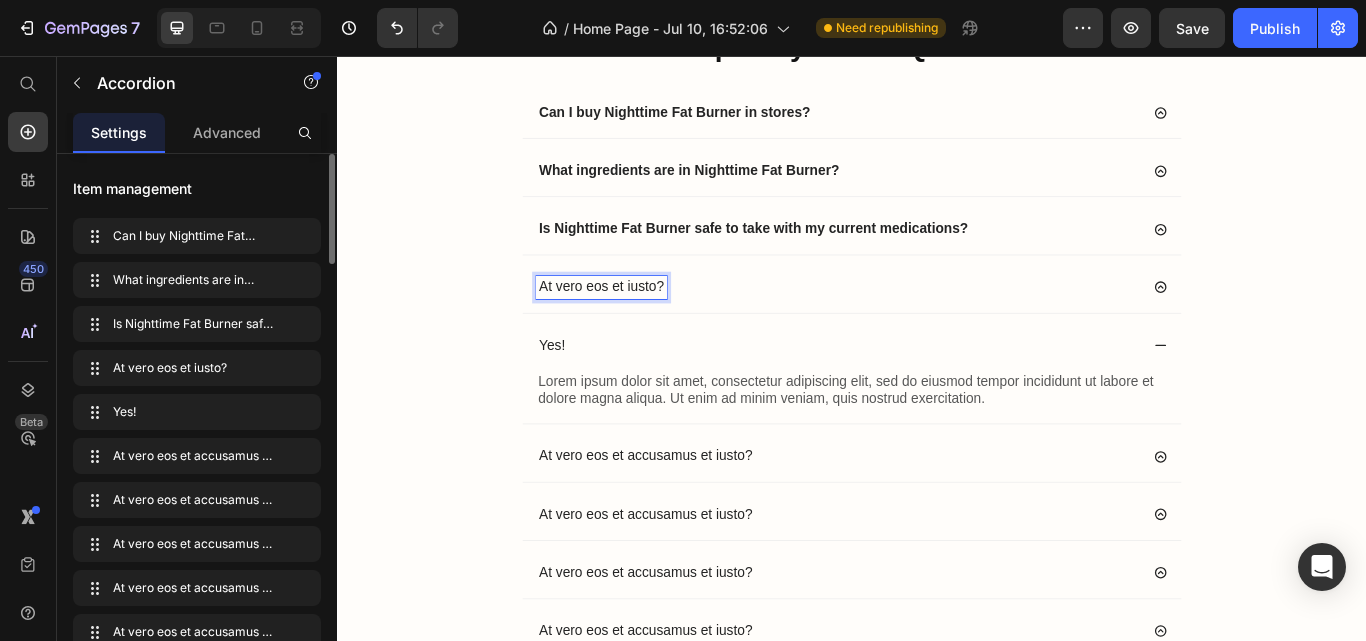 click on "At vero eos et iusto?" at bounding box center [645, 326] 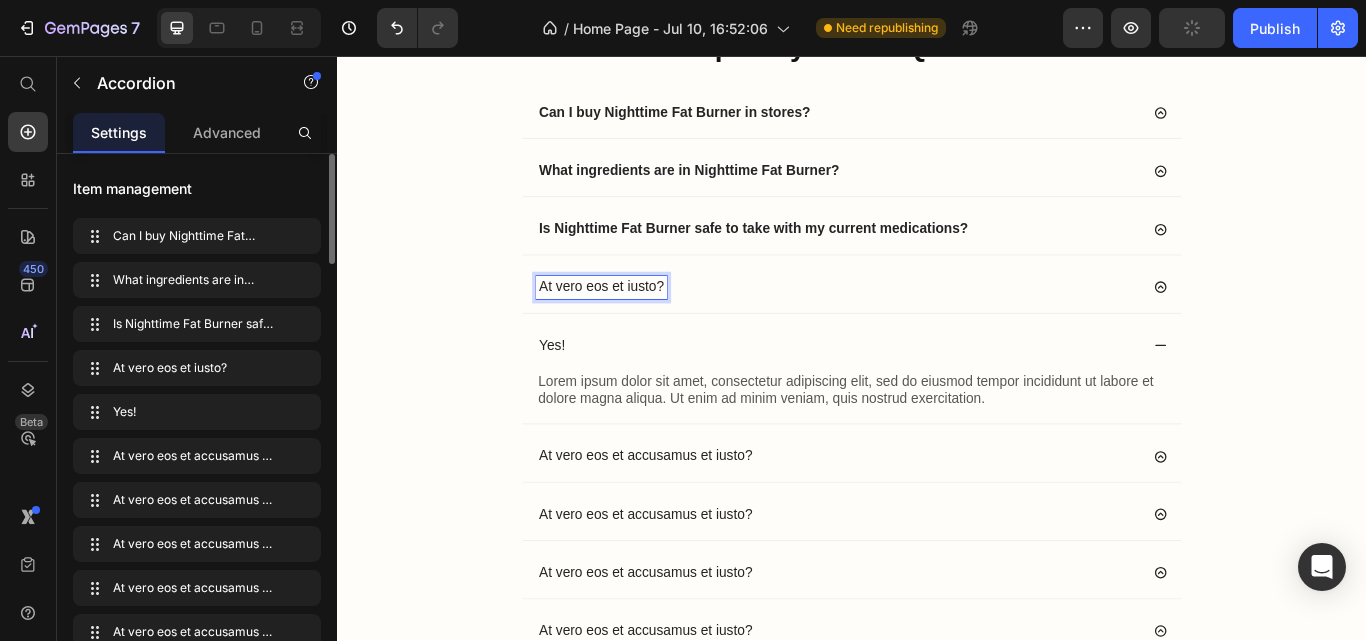 click on "At vero eos et iusto?" at bounding box center (645, 326) 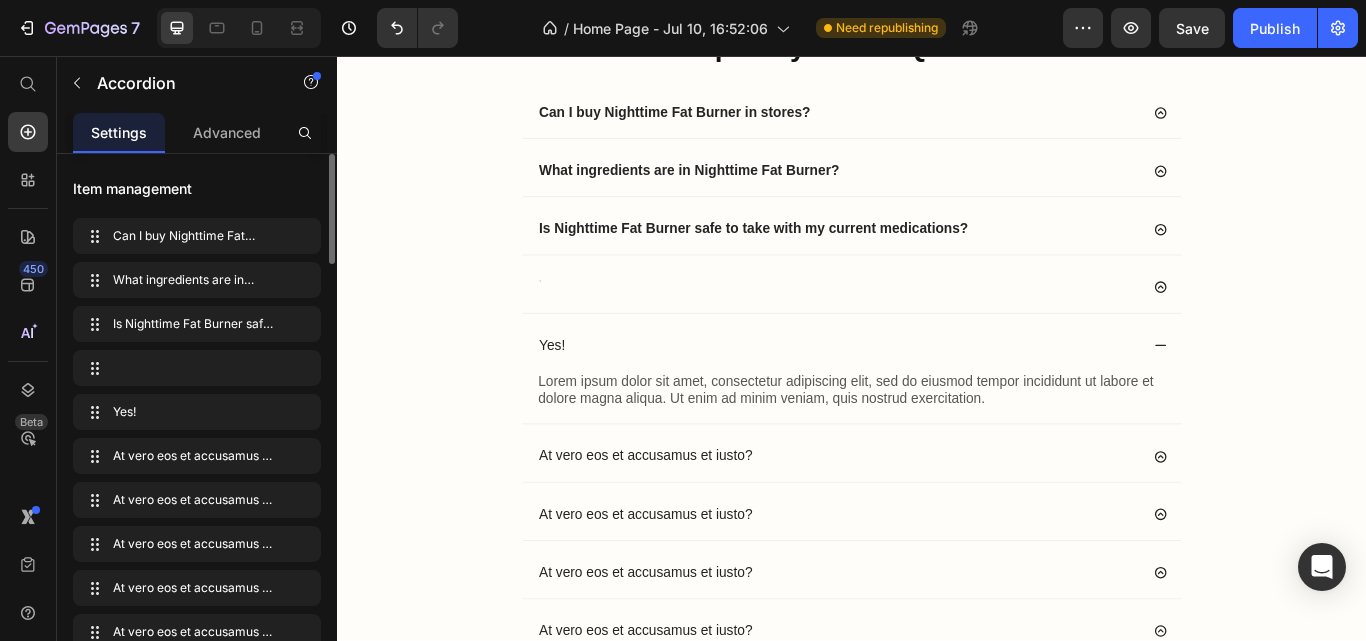 scroll, scrollTop: 9676, scrollLeft: 0, axis: vertical 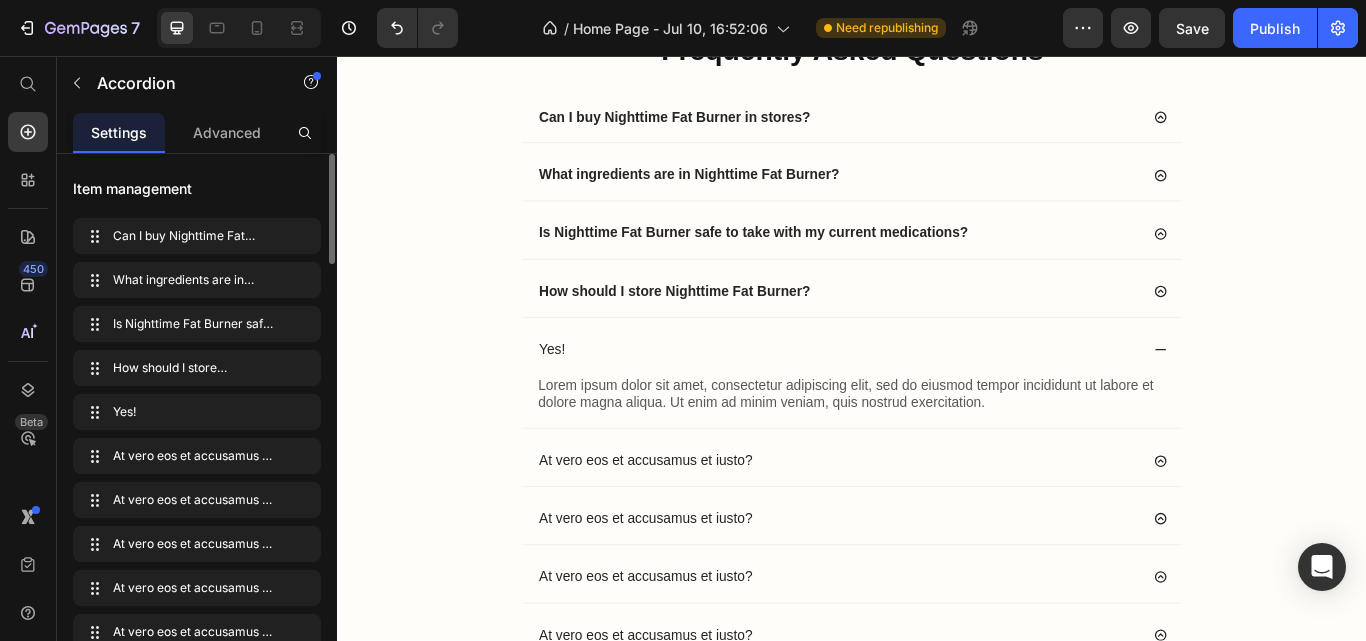 click on "How should I store Nighttime Fat Burner?" at bounding box center [937, 331] 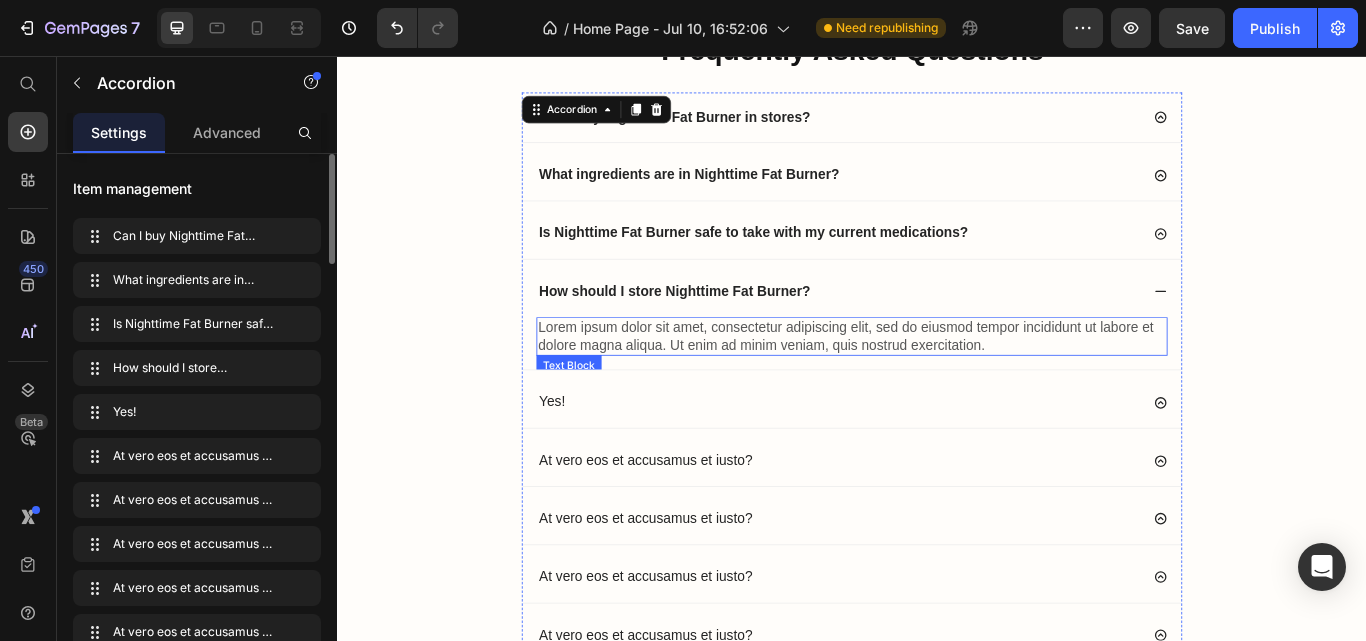 click on "Lorem ipsum dolor sit amet, consectetur adipiscing elit, sed do eiusmod tempor incididunt ut labore et dolore magna aliqua. Ut enim ad minim veniam, quis nostrud exercitation." at bounding box center [937, 384] 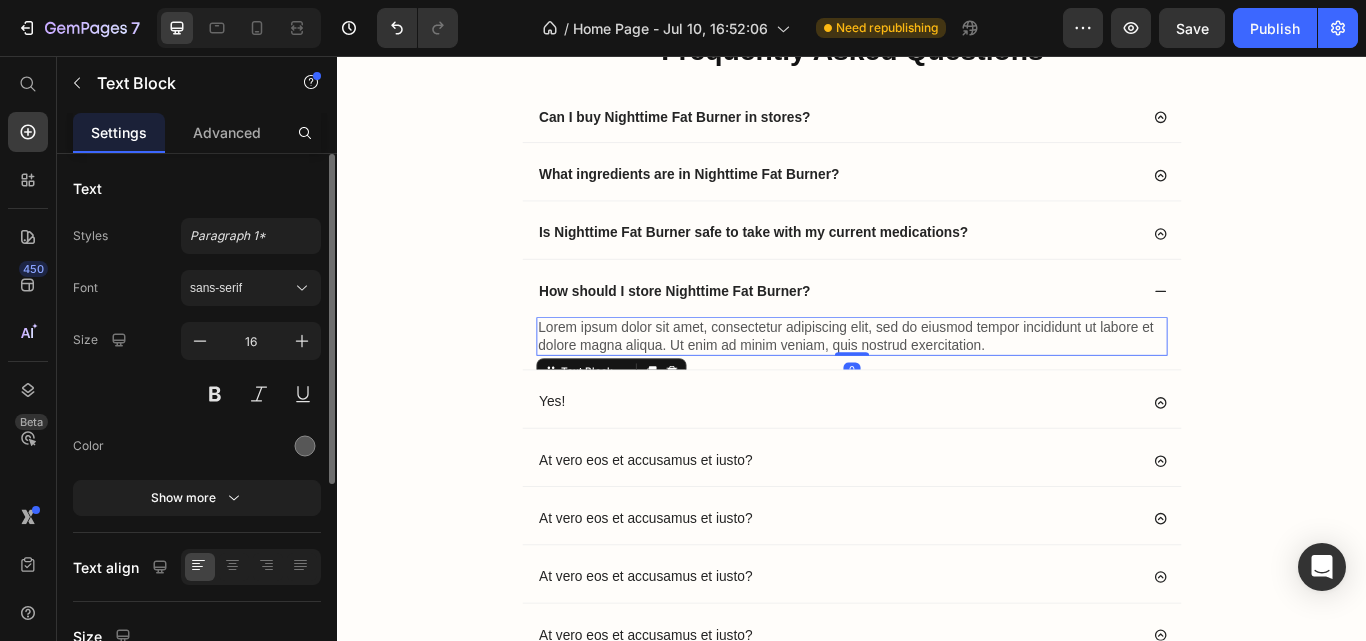 click on "Lorem ipsum dolor sit amet, consectetur adipiscing elit, sed do eiusmod tempor incididunt ut labore et dolore magna aliqua. Ut enim ad minim veniam, quis nostrud exercitation." at bounding box center [937, 384] 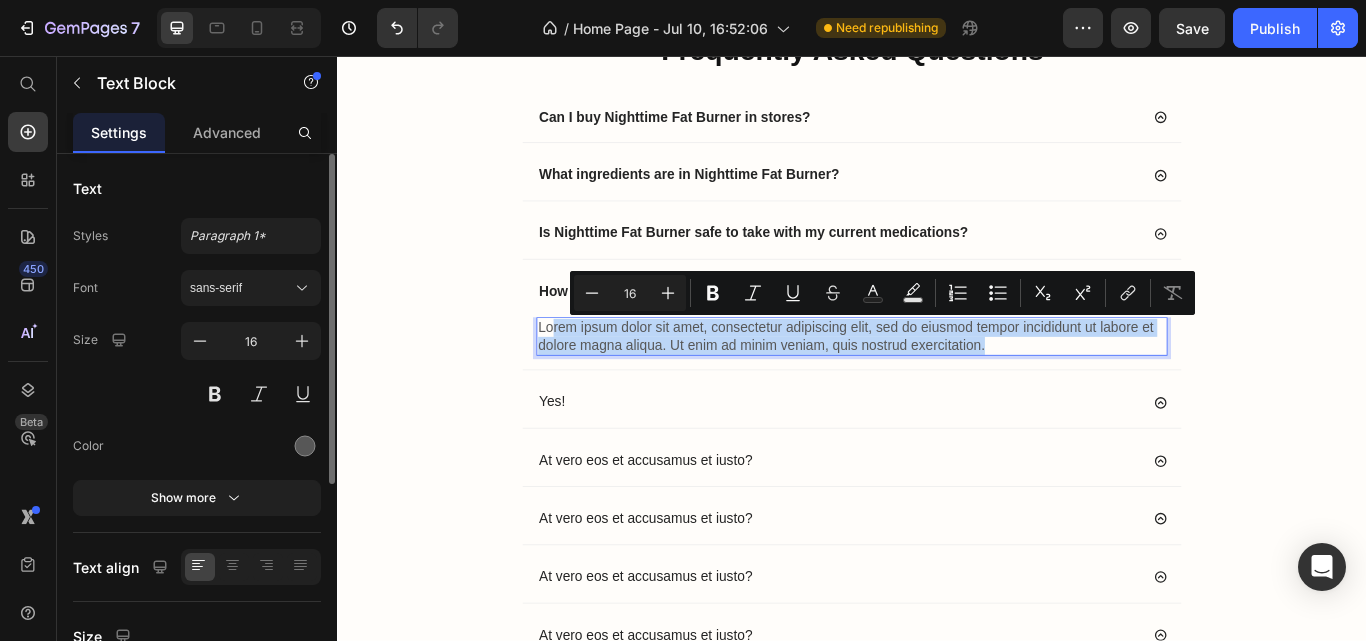 drag, startPoint x: 1084, startPoint y: 389, endPoint x: 577, endPoint y: 372, distance: 507.28494 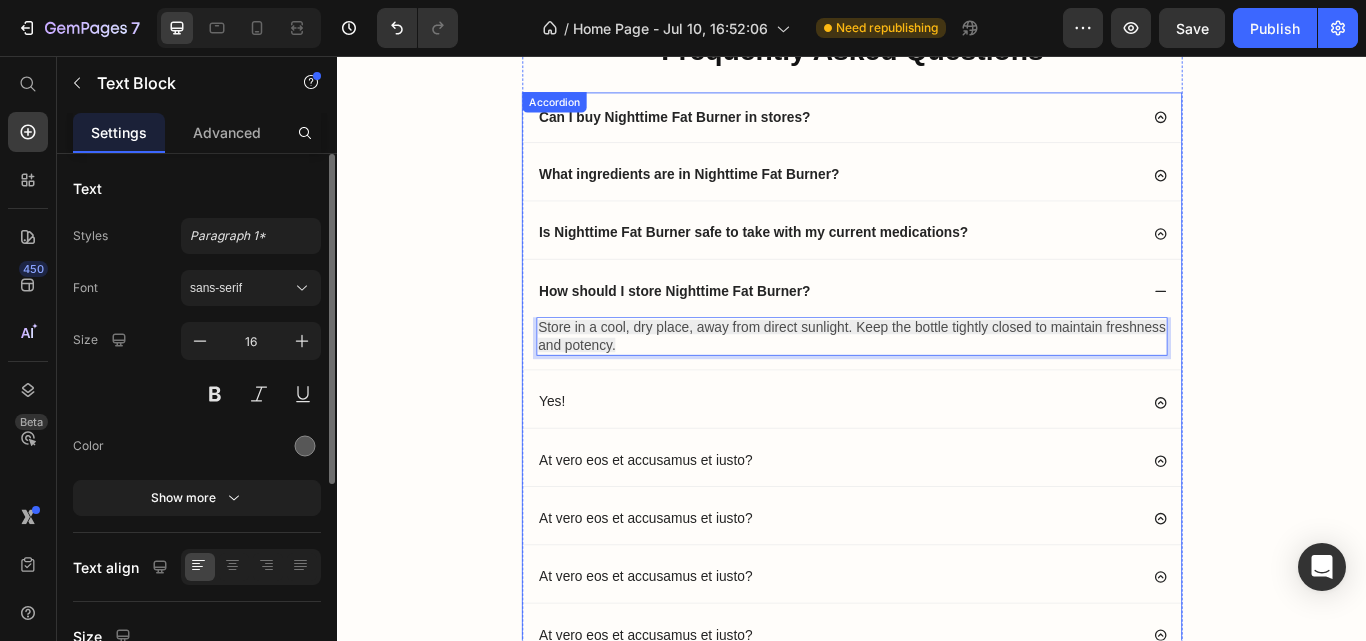 click on "Yes!" at bounding box center (921, 460) 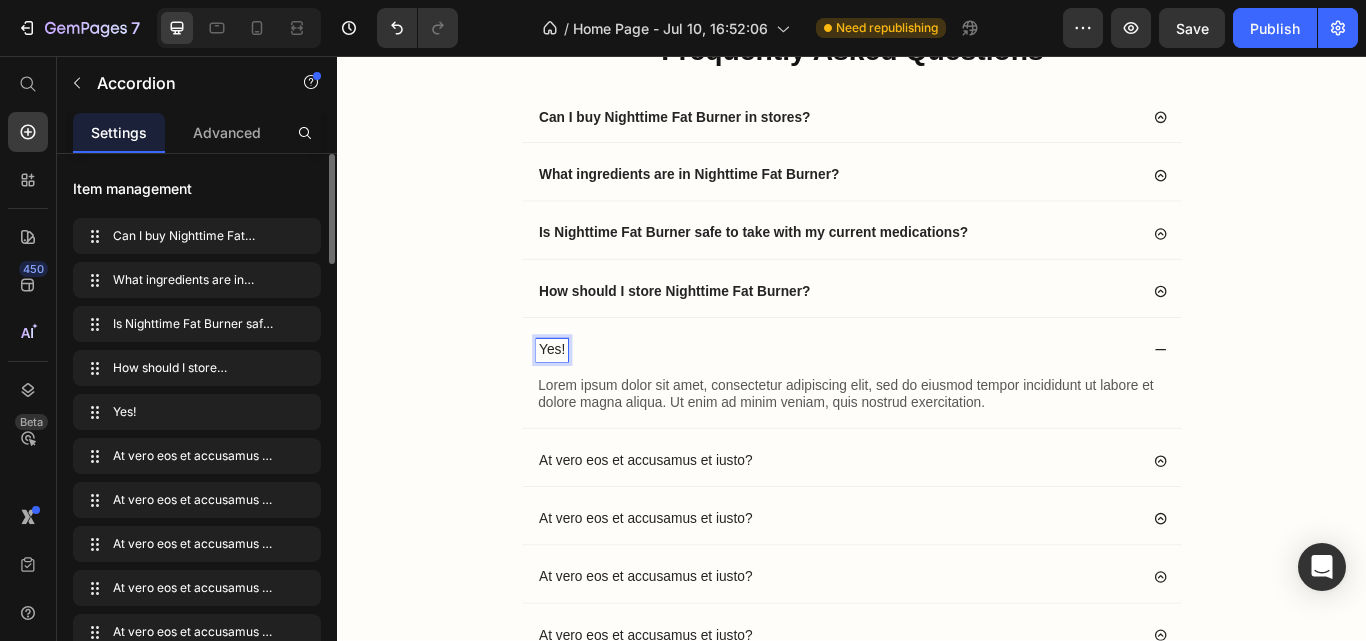 click on "Yes!" at bounding box center (587, 399) 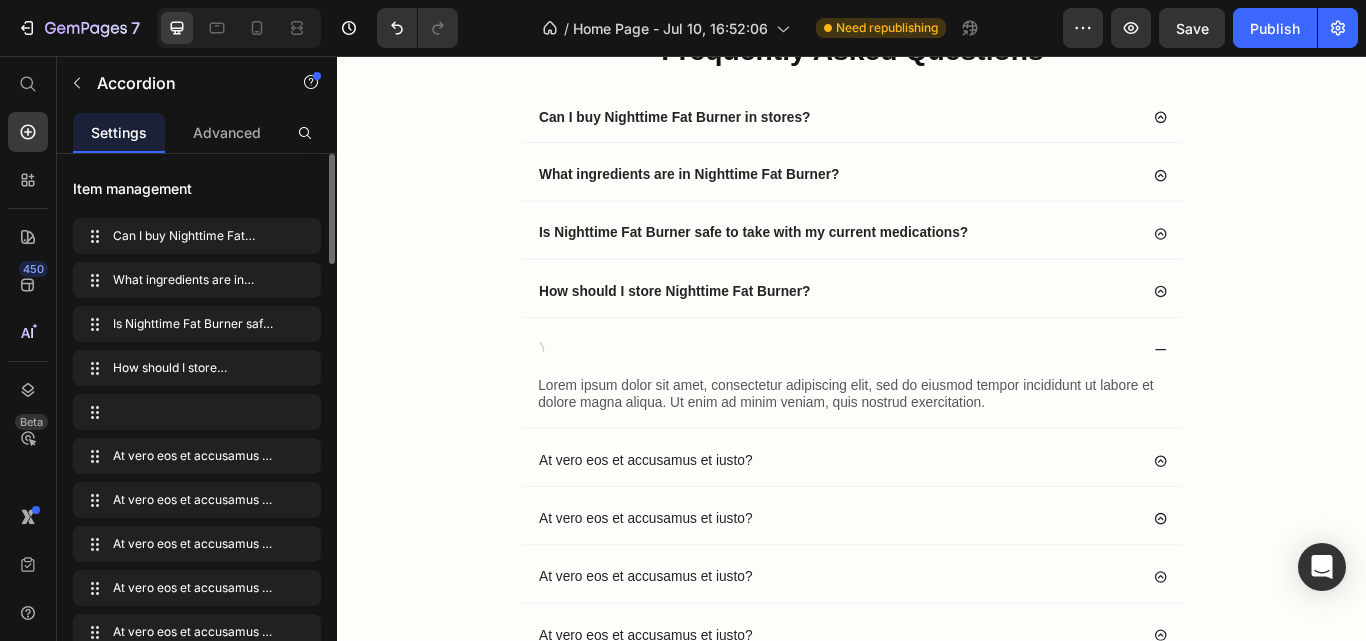 scroll, scrollTop: 9671, scrollLeft: 0, axis: vertical 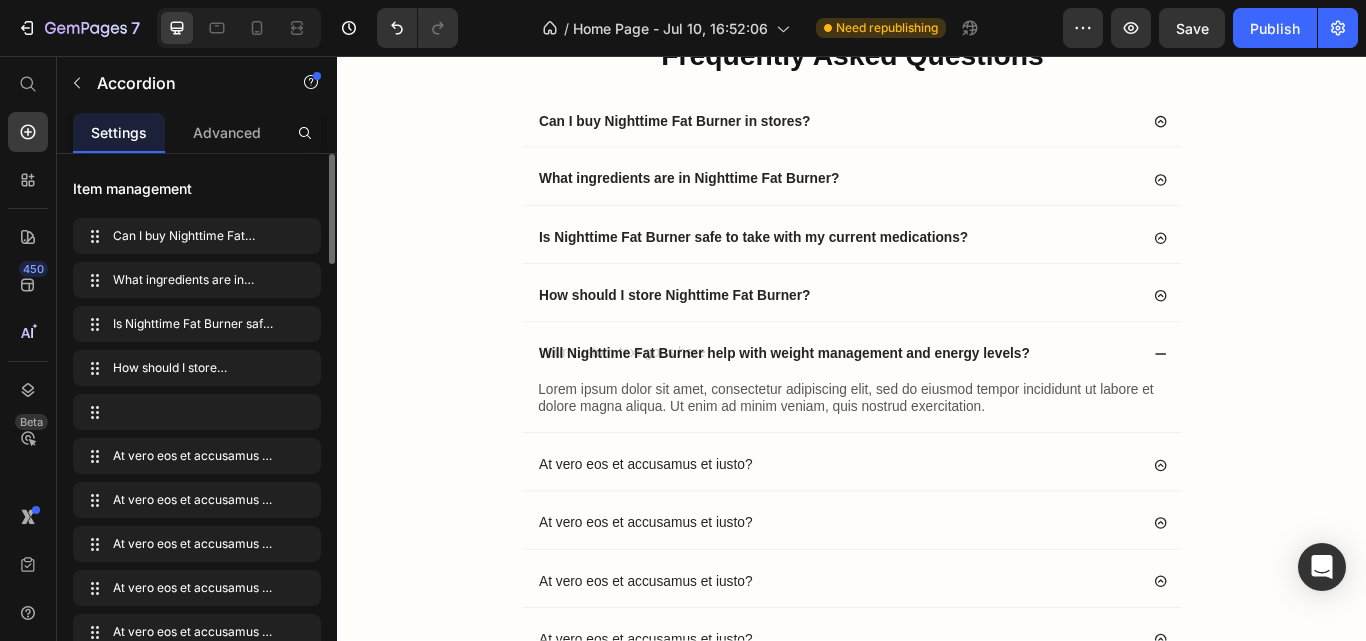click on "Lorem ipsum dolor sit amet, consectetur adipiscing elit, sed do eiusmod tempor incididunt ut labore et dolore magna aliqua. Ut enim ad minim veniam, quis nostrud exercitation." at bounding box center [937, 457] 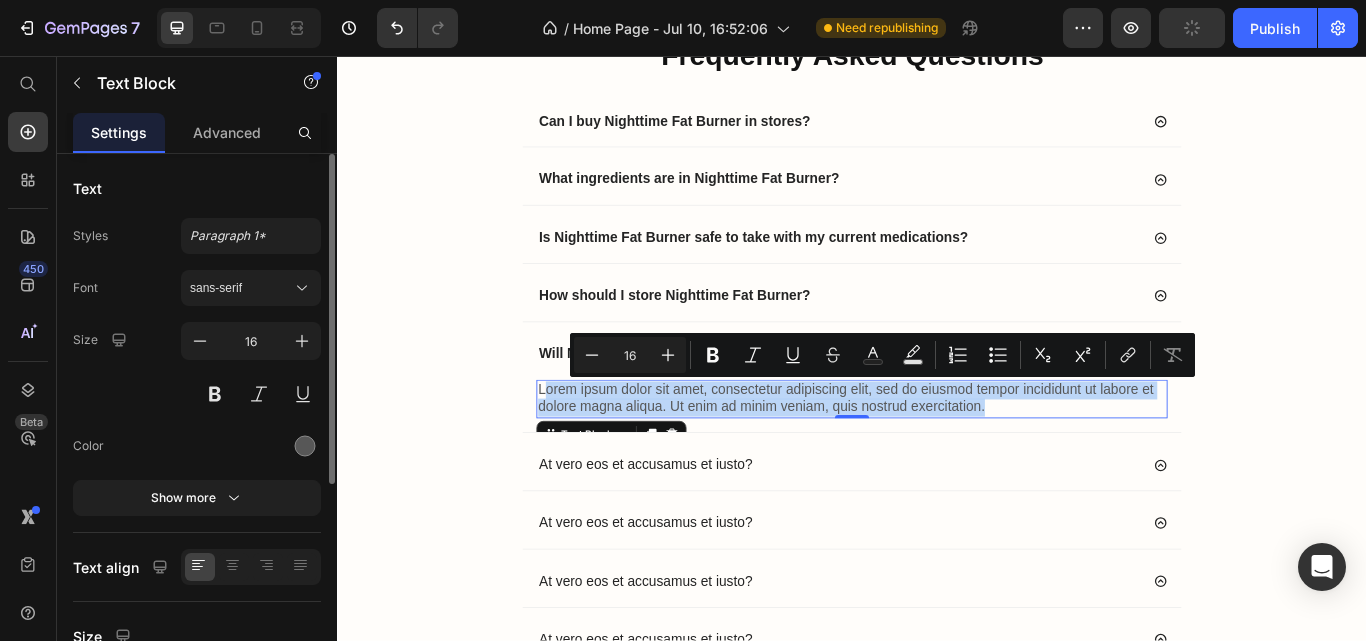 drag, startPoint x: 1103, startPoint y: 464, endPoint x: 572, endPoint y: 453, distance: 531.11395 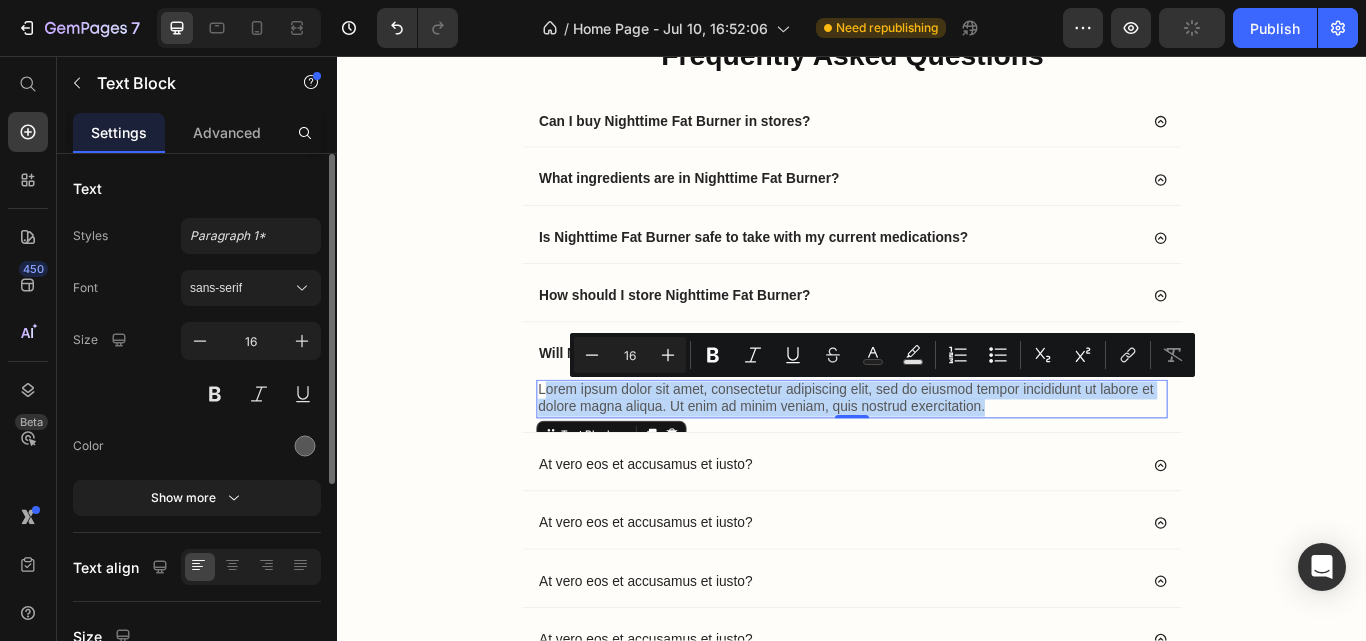 click on "Lorem ipsum dolor sit amet, consectetur adipiscing elit, sed do eiusmod tempor incididunt ut labore et dolore magna aliqua. Ut enim ad minim veniam, quis nostrud exercitation." at bounding box center (937, 457) 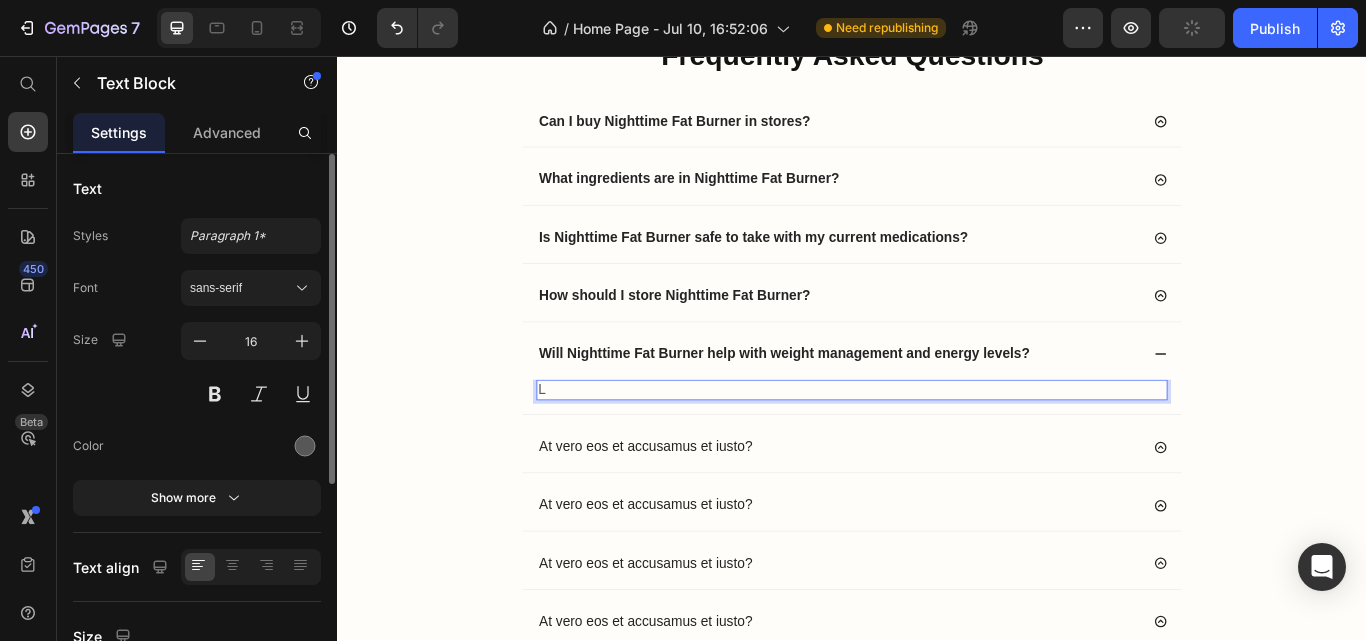 click on "L" at bounding box center (937, 446) 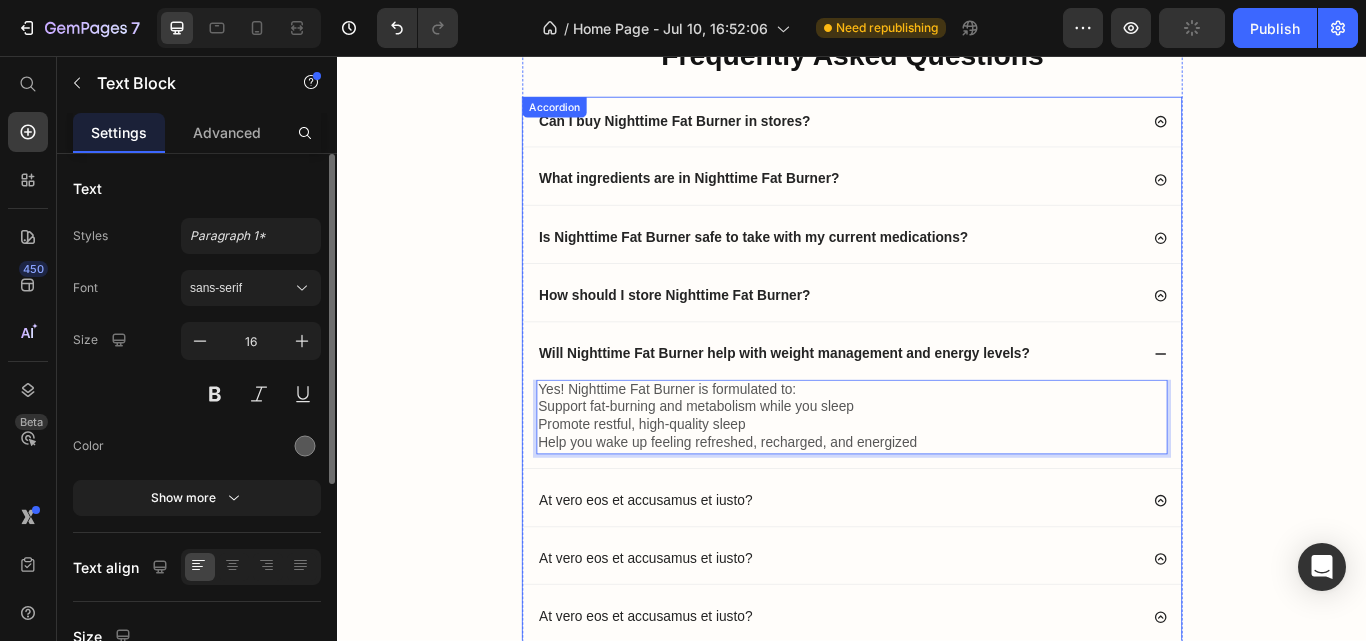 click on "At vero eos et accusamus et iusto?" at bounding box center (696, 575) 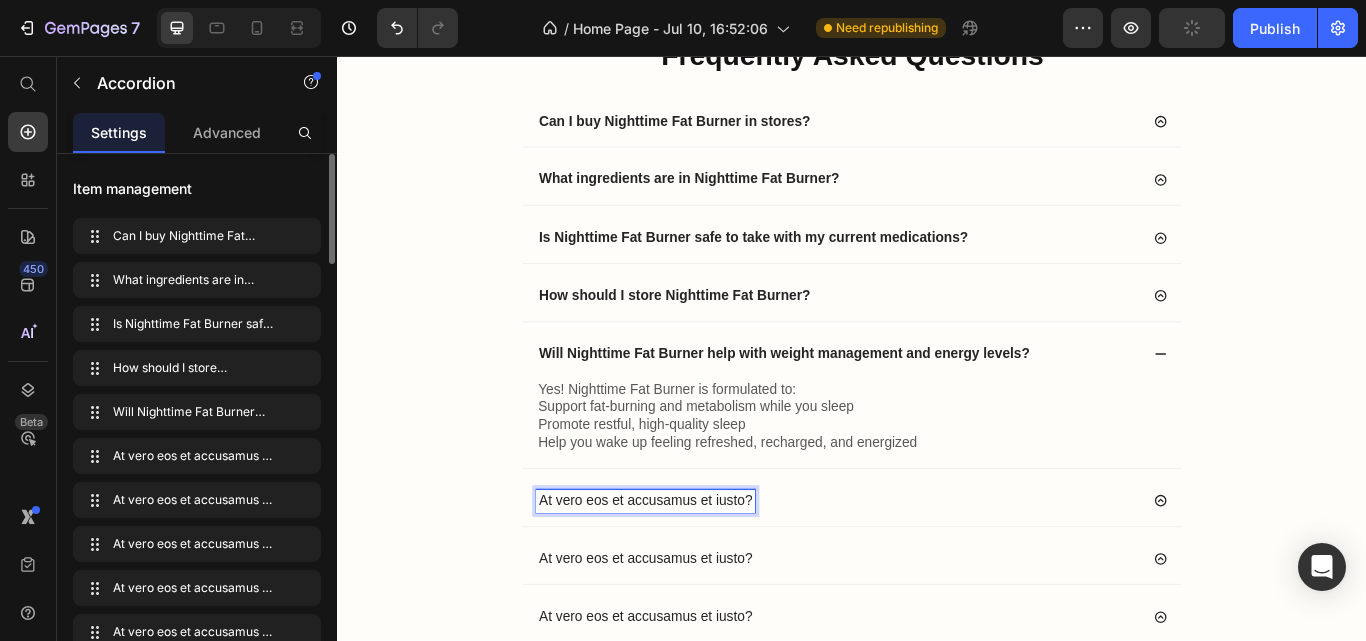 click on "At vero eos et accusamus et iusto?" at bounding box center (696, 575) 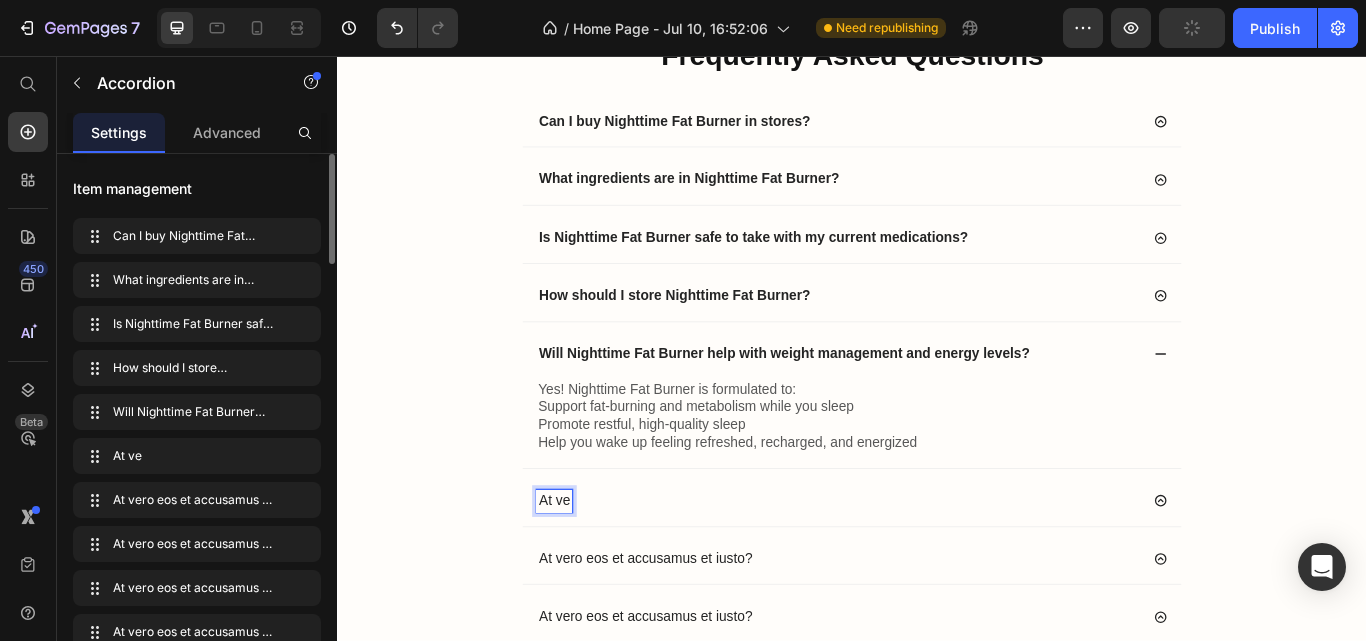 click on "At ve" at bounding box center (590, 575) 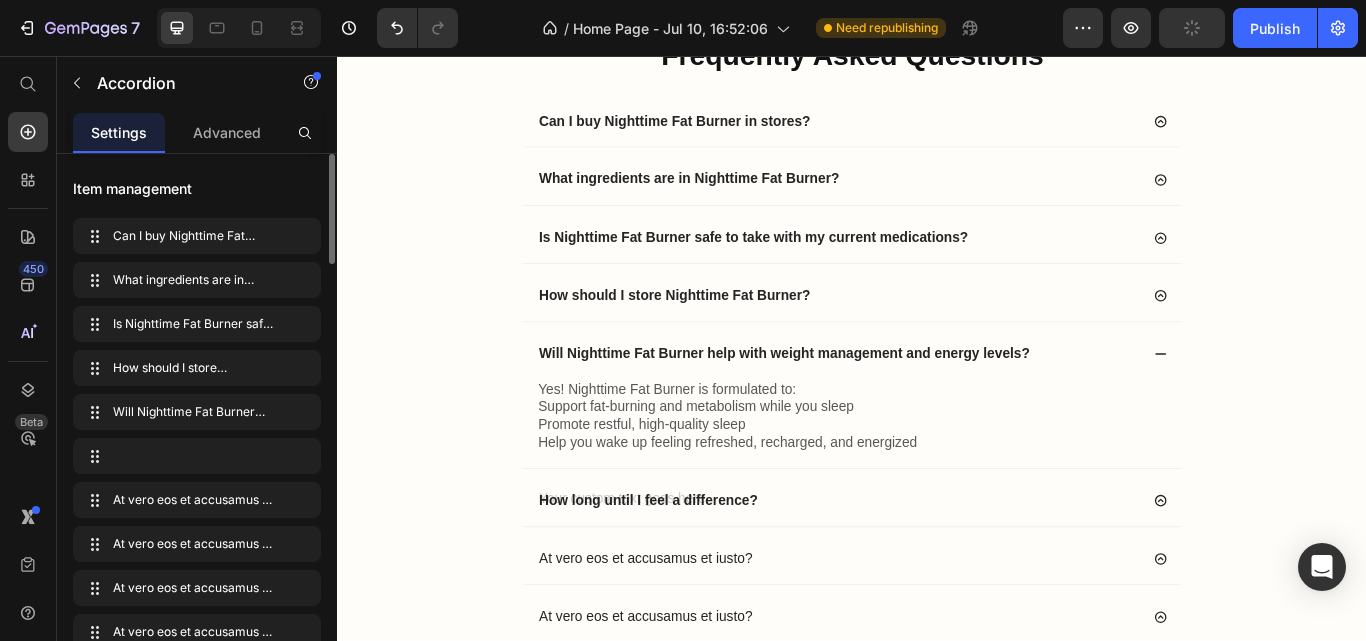 scroll, scrollTop: 9666, scrollLeft: 0, axis: vertical 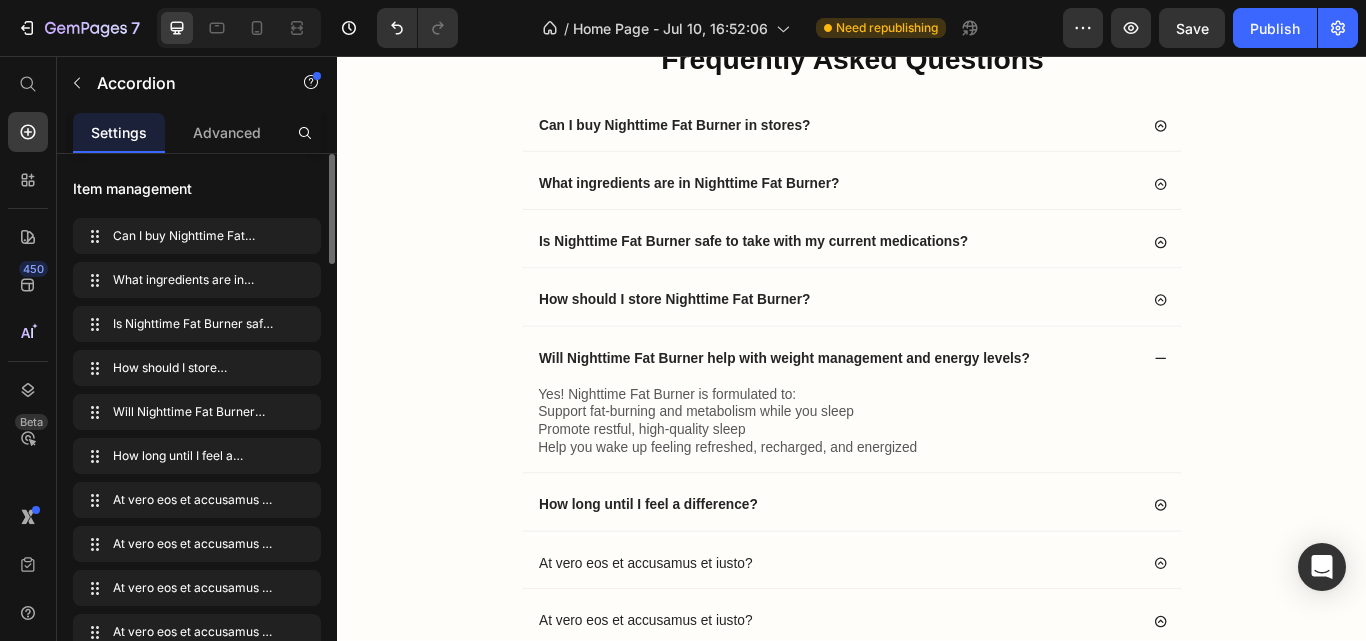 click 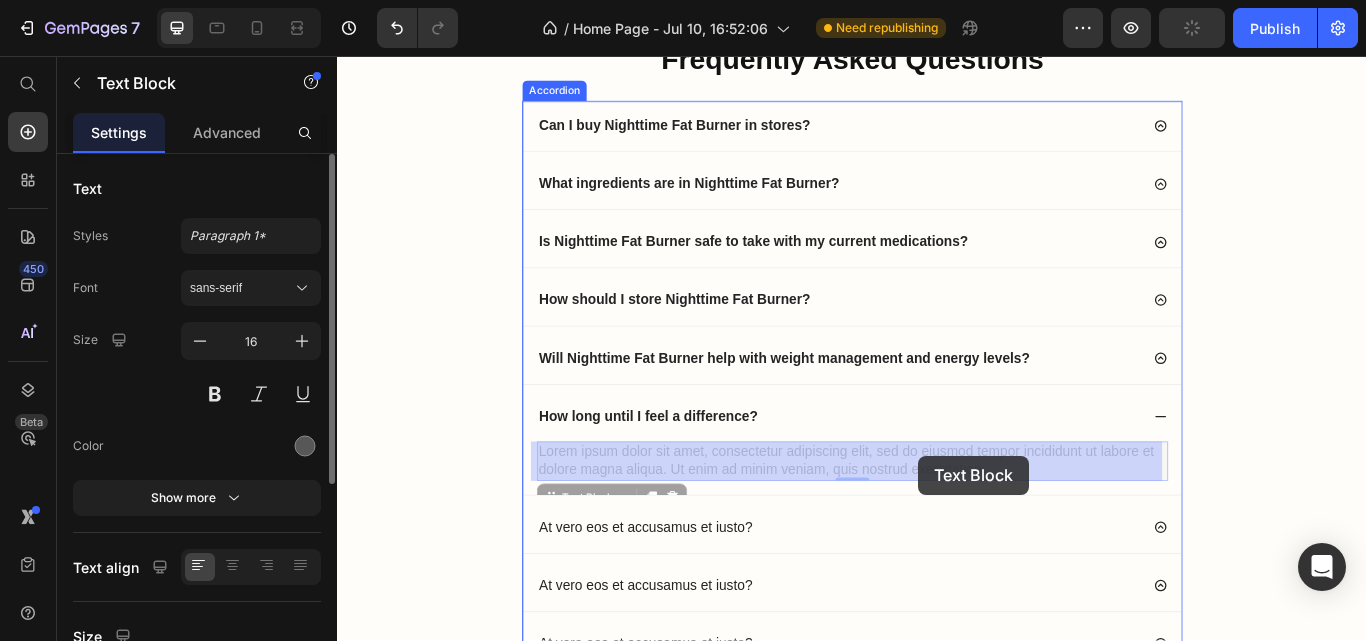 drag, startPoint x: 1091, startPoint y: 532, endPoint x: 1009, endPoint y: 522, distance: 82.607506 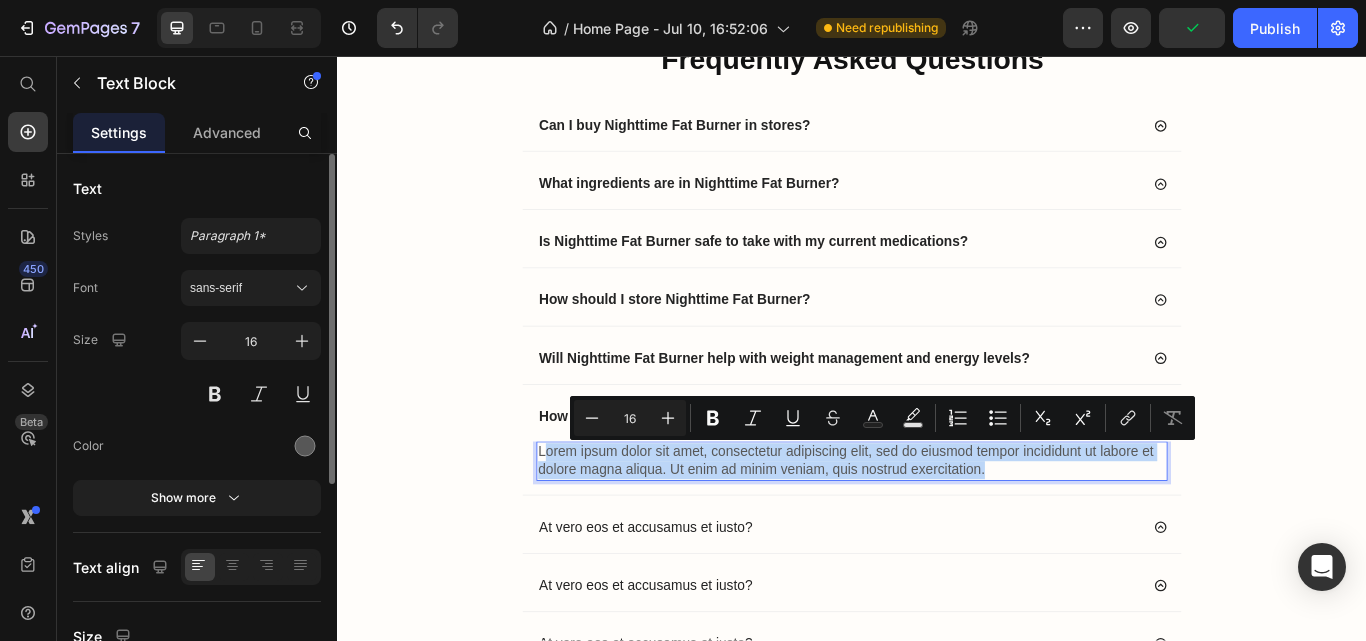 drag, startPoint x: 1092, startPoint y: 534, endPoint x: 570, endPoint y: 524, distance: 522.09576 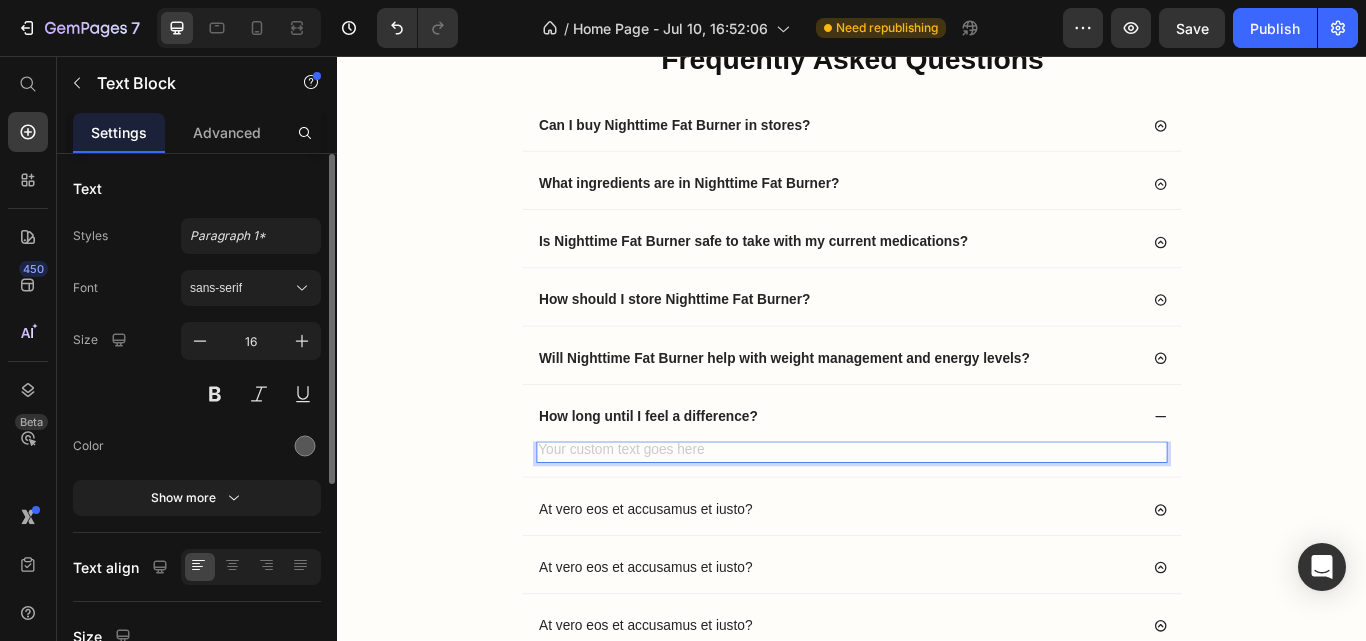 click at bounding box center (937, 518) 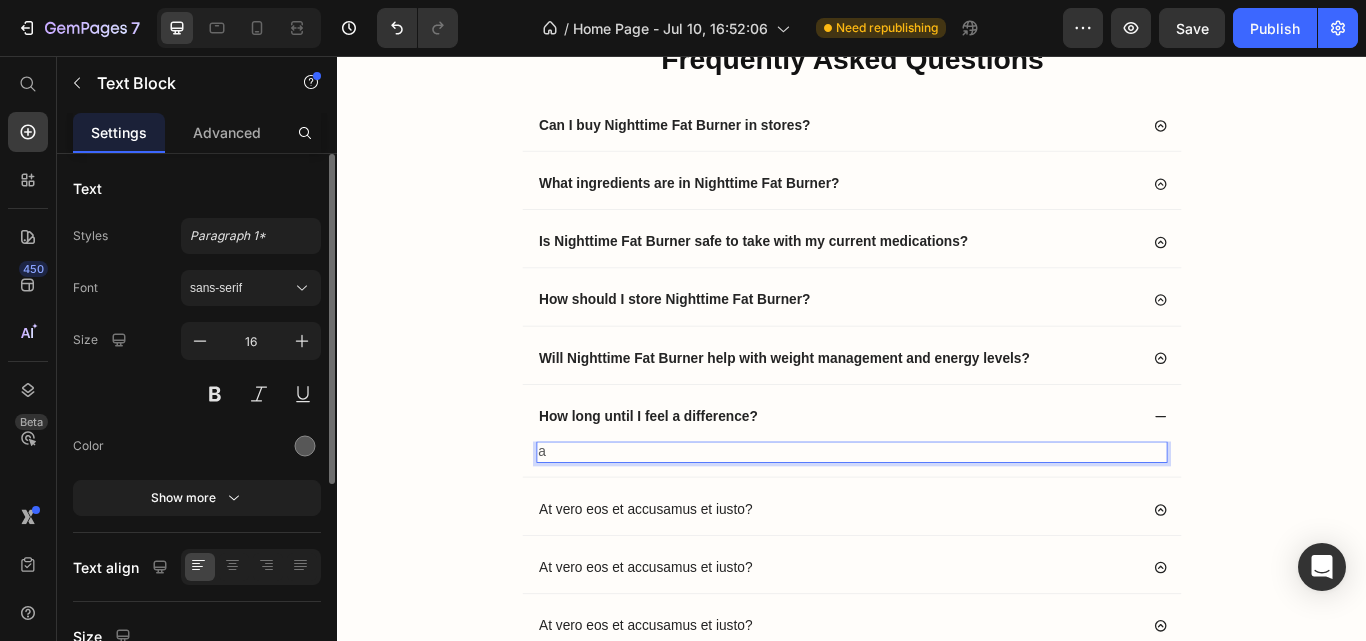 click on "a" at bounding box center (937, 518) 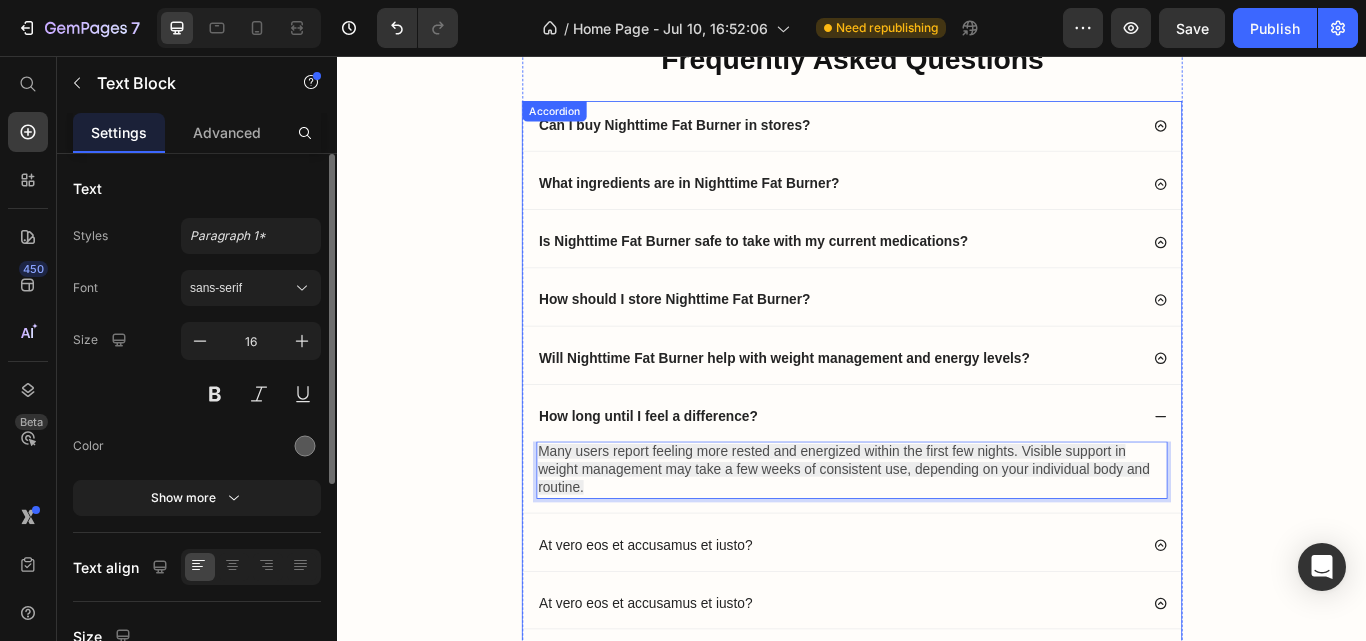click on "At vero eos et accusamus et iusto?" at bounding box center [696, 627] 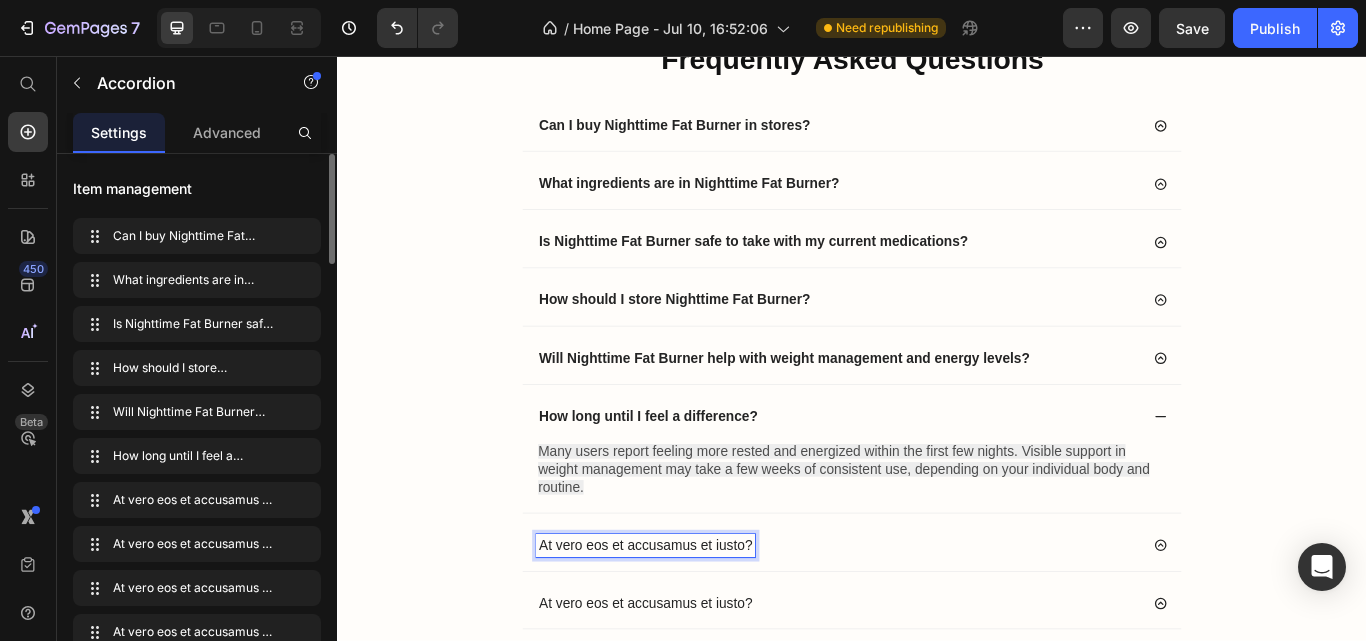 click on "At vero eos et accusamus et iusto?" at bounding box center [696, 627] 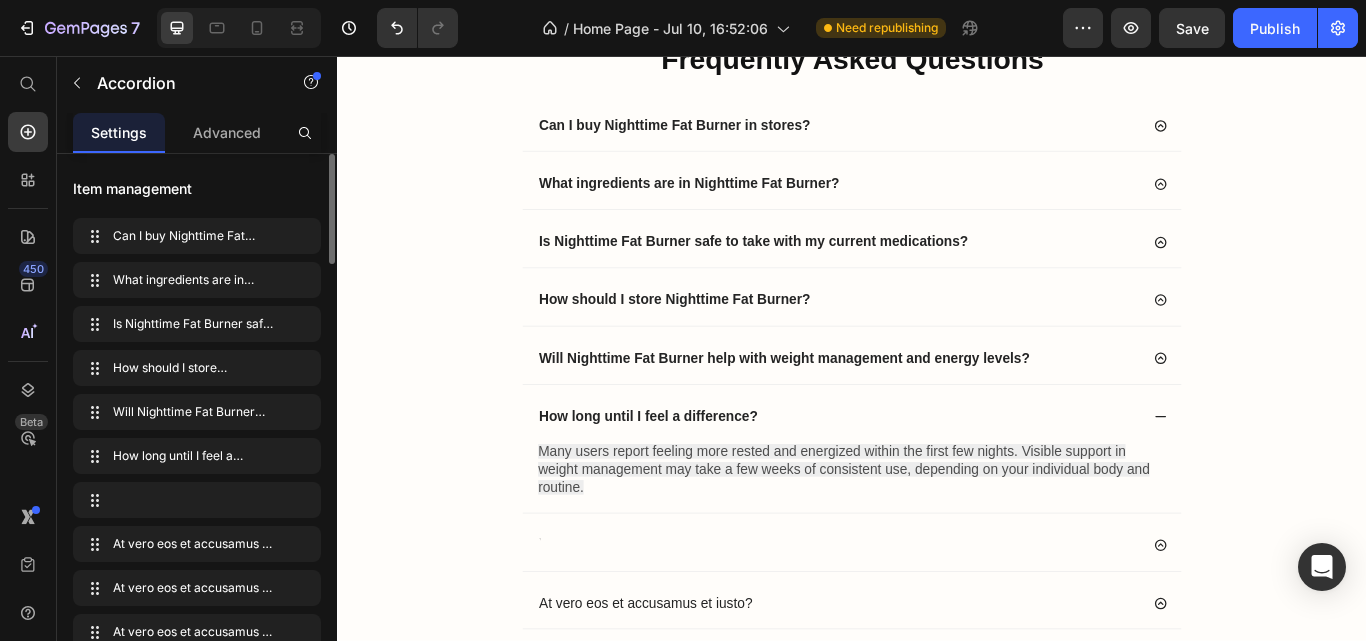 scroll, scrollTop: 9661, scrollLeft: 0, axis: vertical 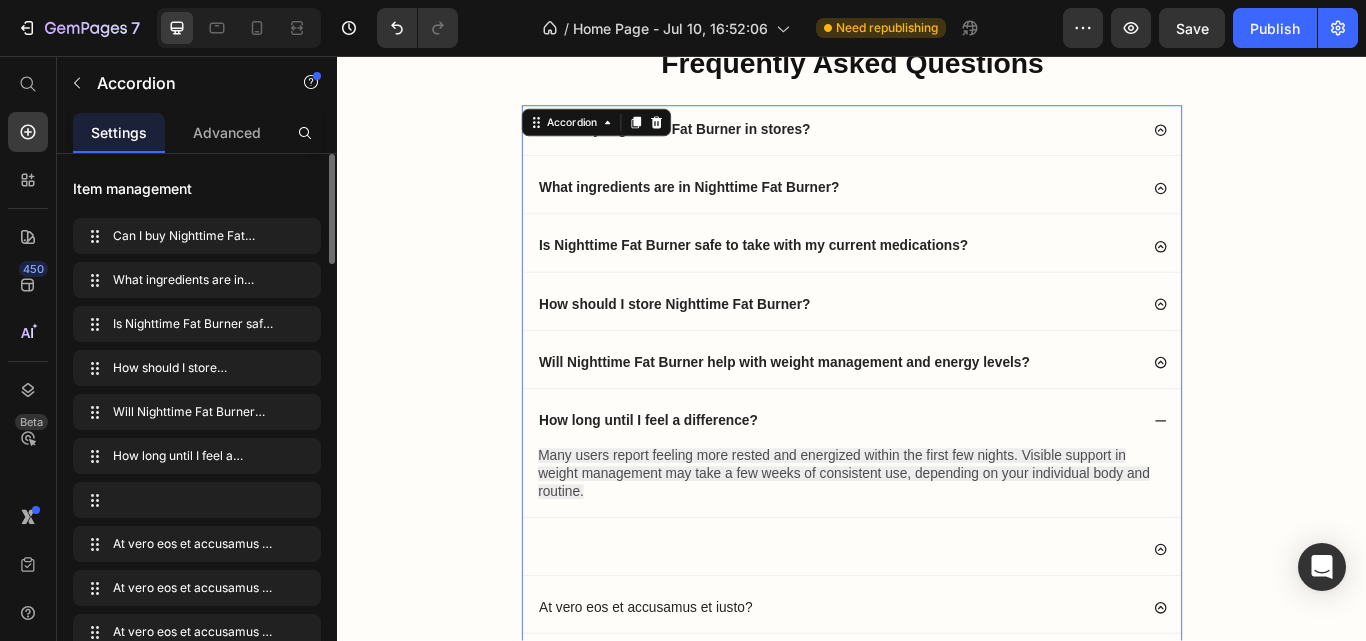 click at bounding box center [921, 632] 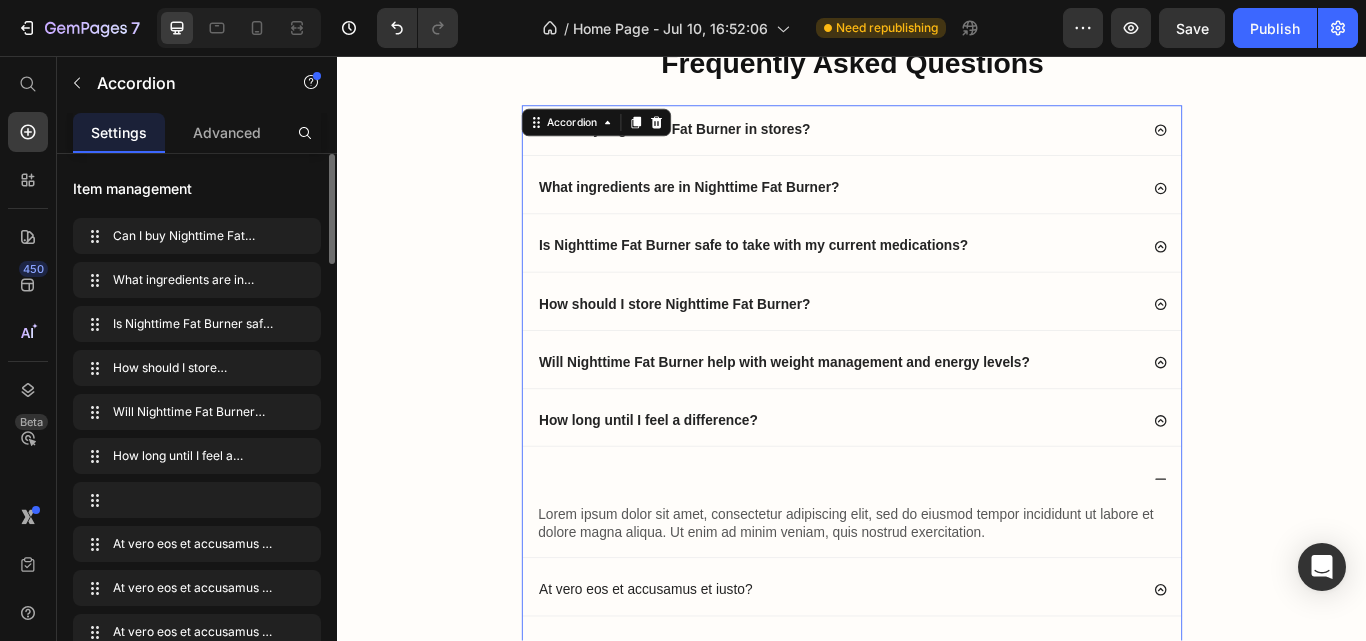 click at bounding box center (921, 549) 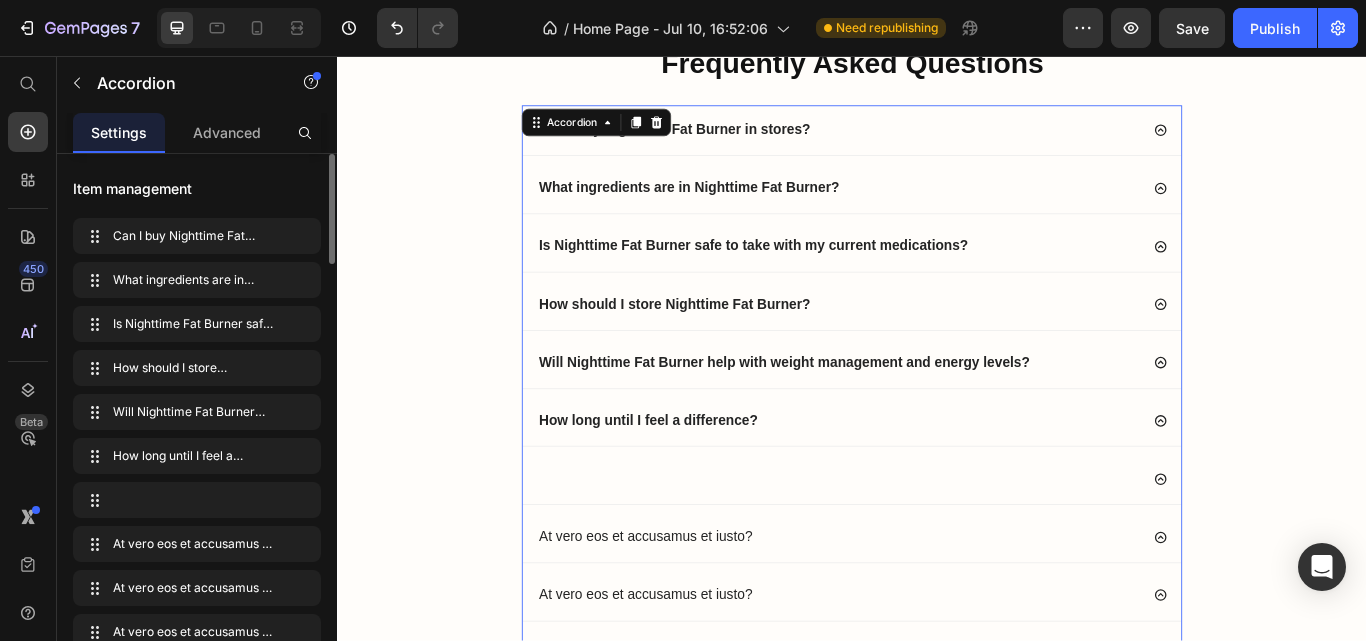 click at bounding box center [921, 549] 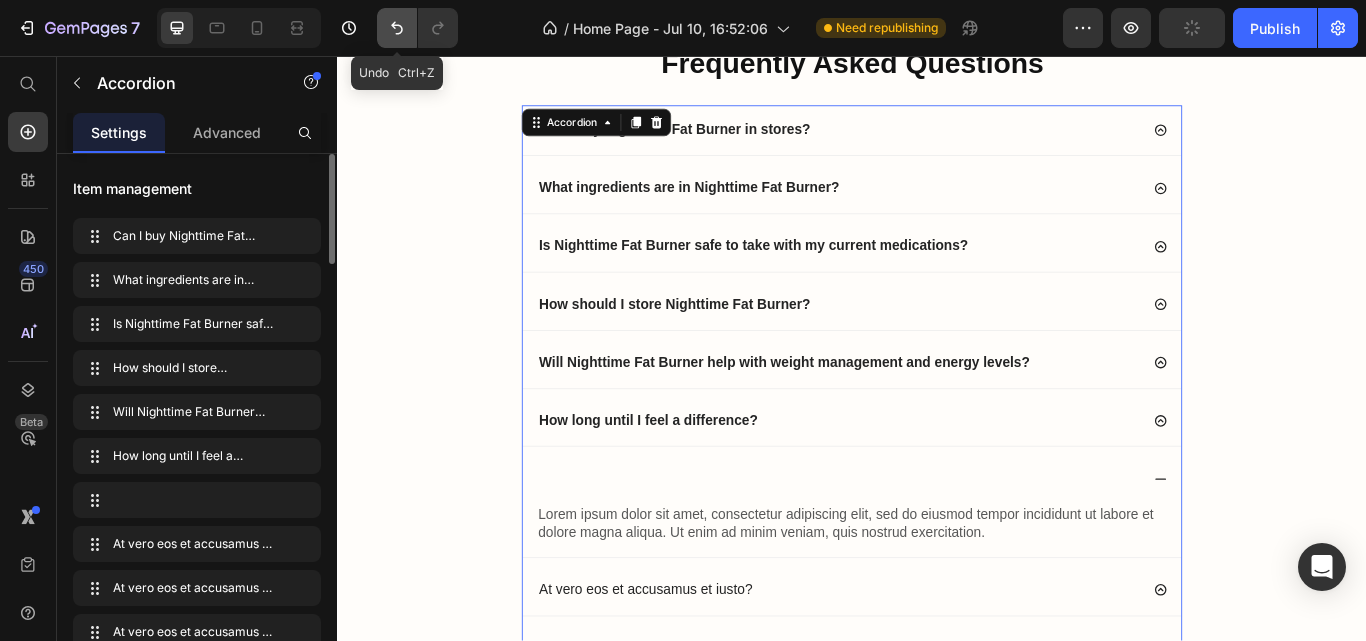 drag, startPoint x: 392, startPoint y: 24, endPoint x: 418, endPoint y: 483, distance: 459.73578 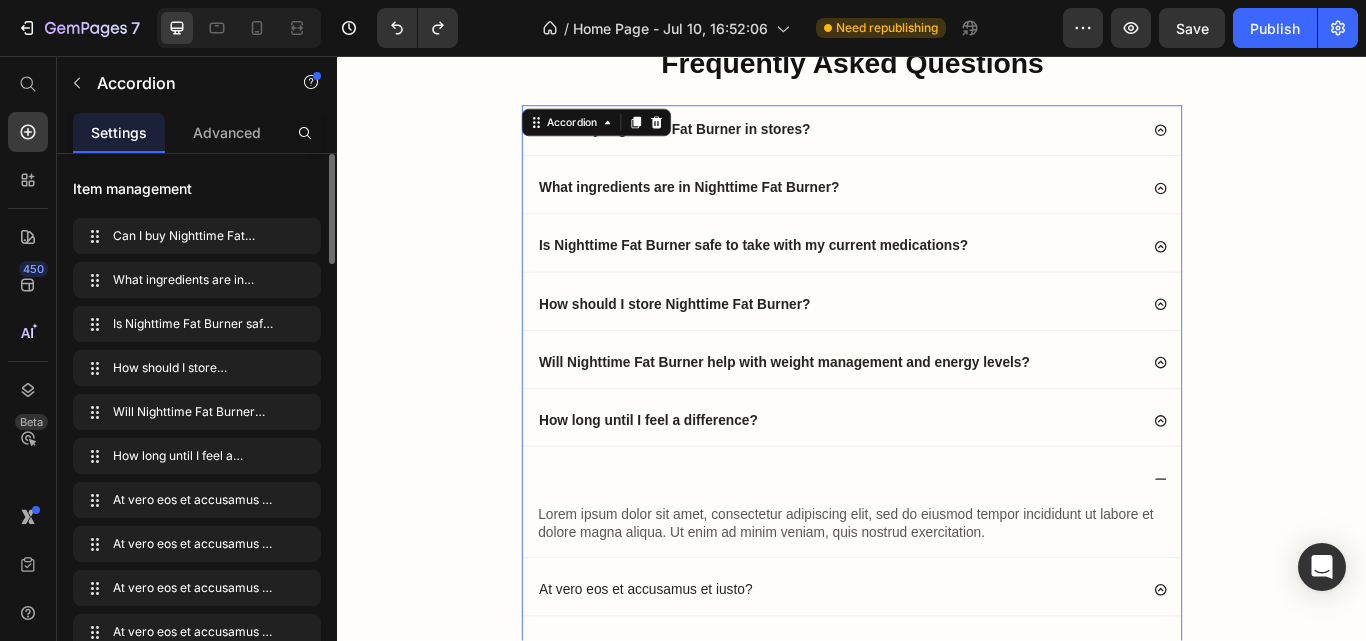 scroll, scrollTop: 9667, scrollLeft: 0, axis: vertical 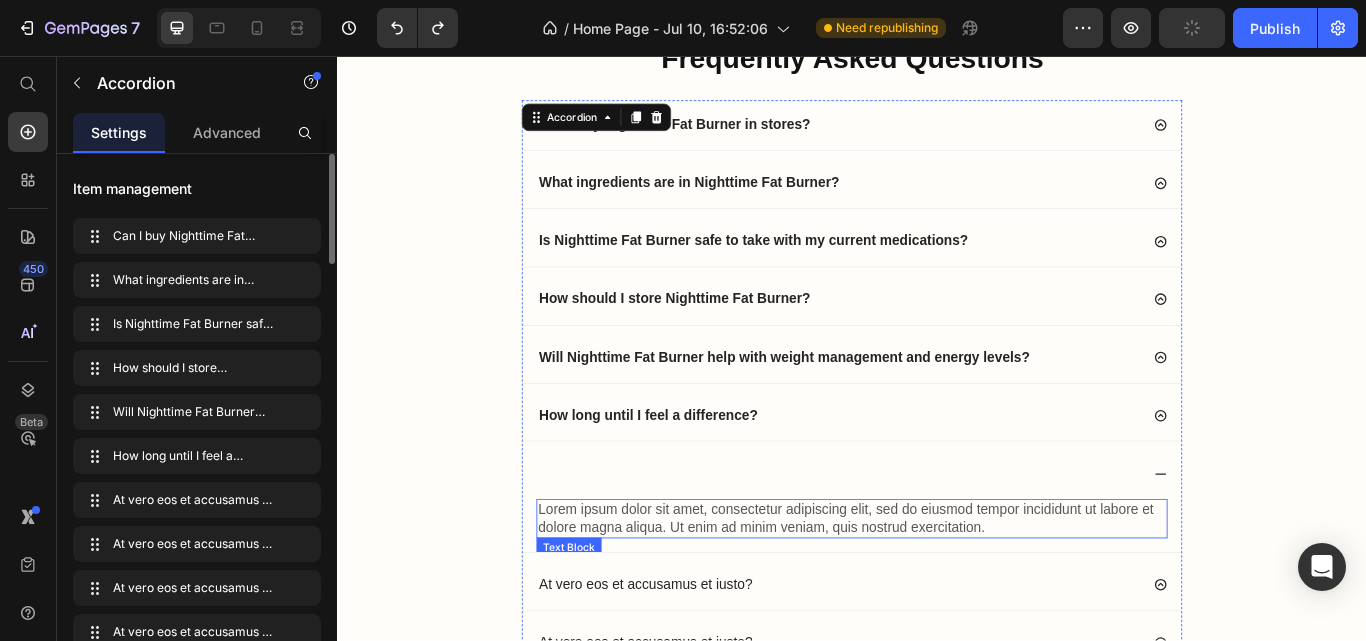 click on "Lorem ipsum dolor sit amet, consectetur adipiscing elit, sed do eiusmod tempor incididunt ut labore et dolore magna aliqua. Ut enim ad minim veniam, quis nostrud exercitation." at bounding box center [937, 596] 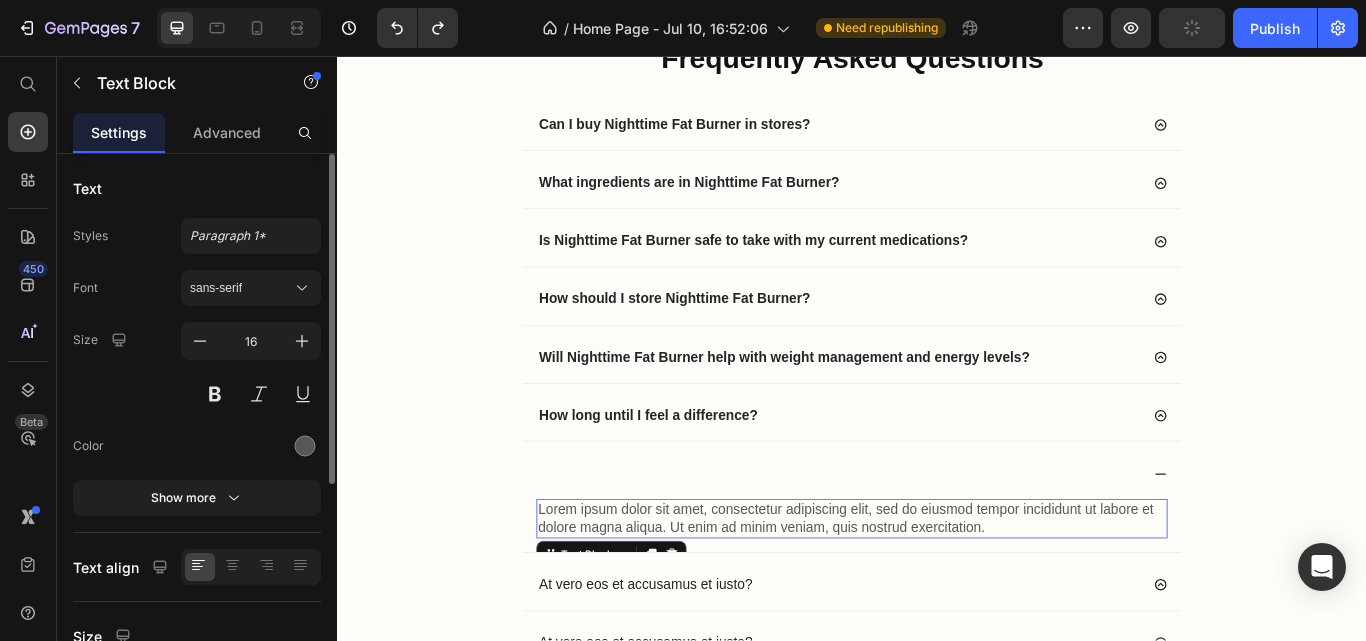 scroll, scrollTop: 0, scrollLeft: 0, axis: both 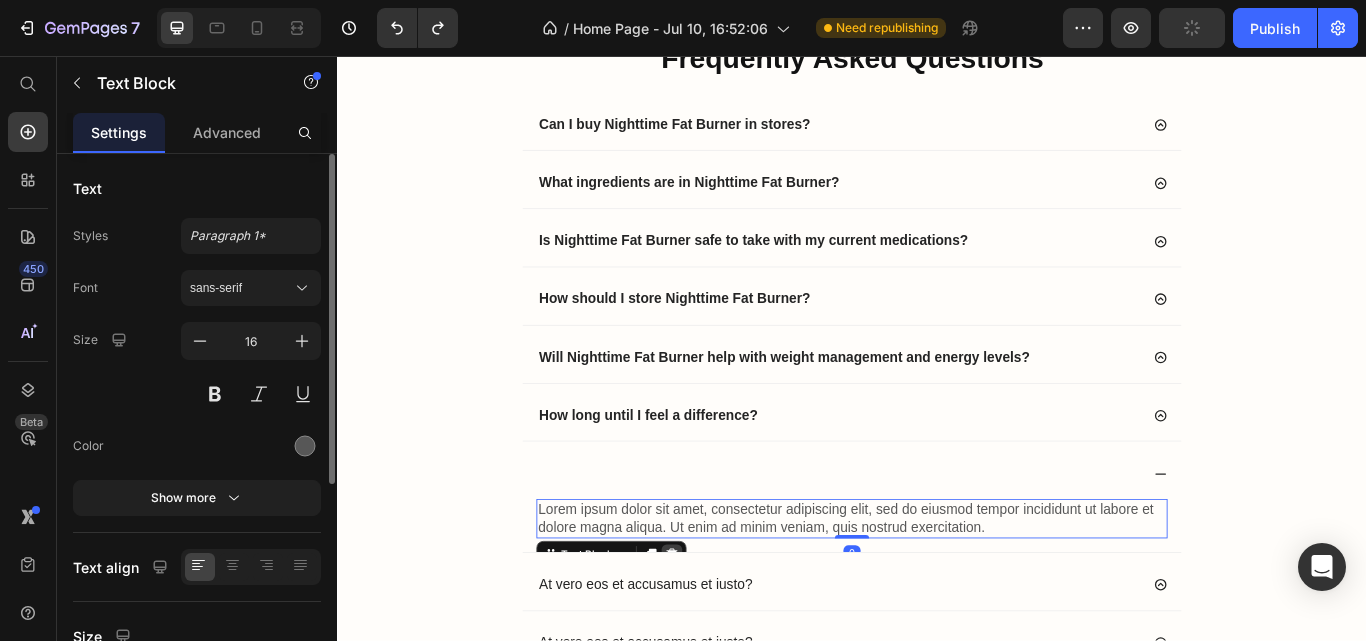 click at bounding box center (727, 638) 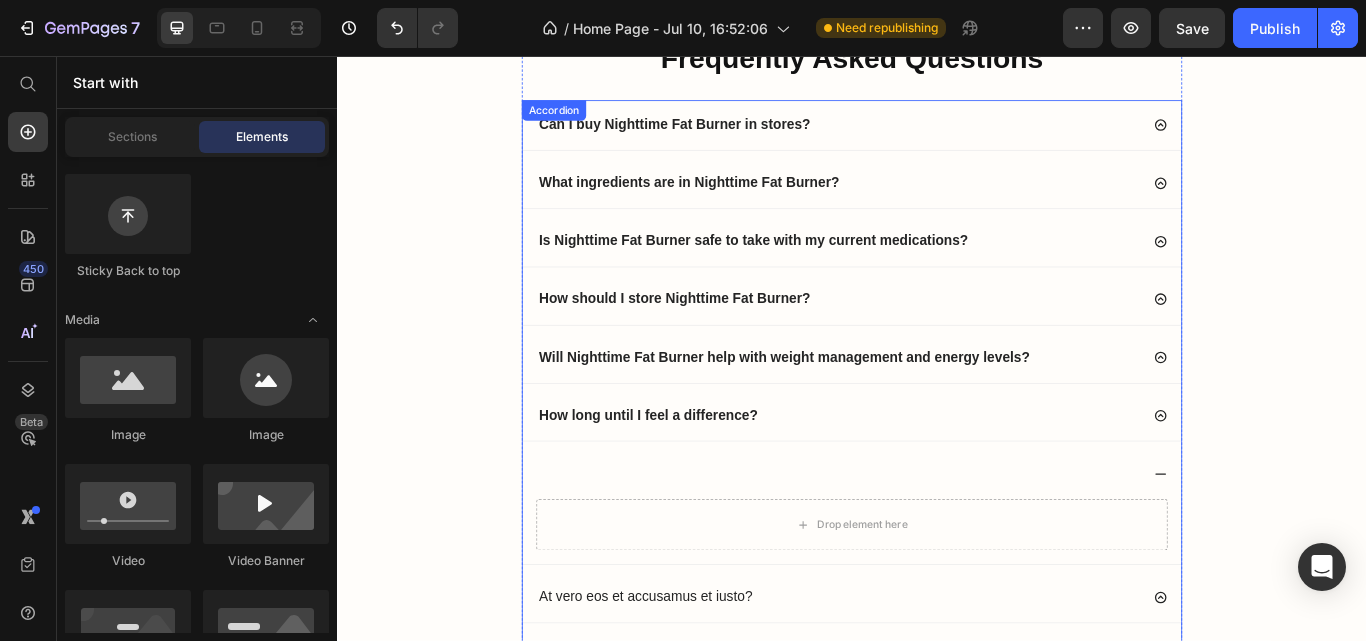 click at bounding box center [937, 543] 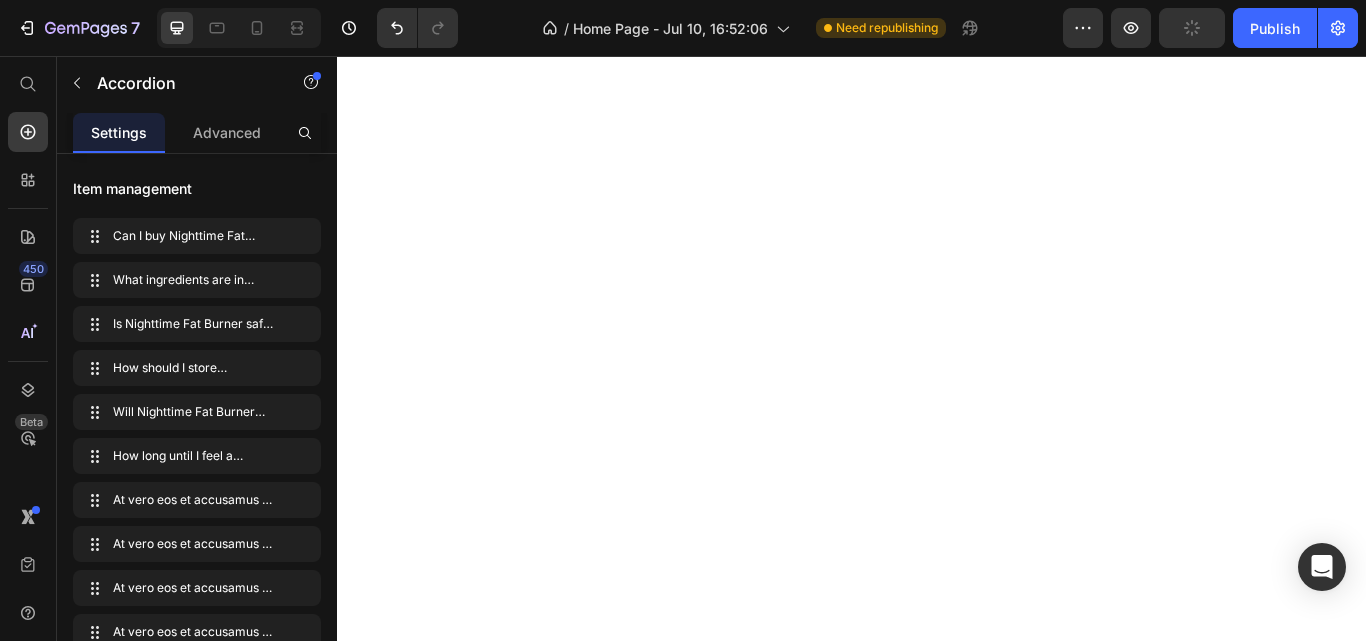 scroll, scrollTop: 0, scrollLeft: 0, axis: both 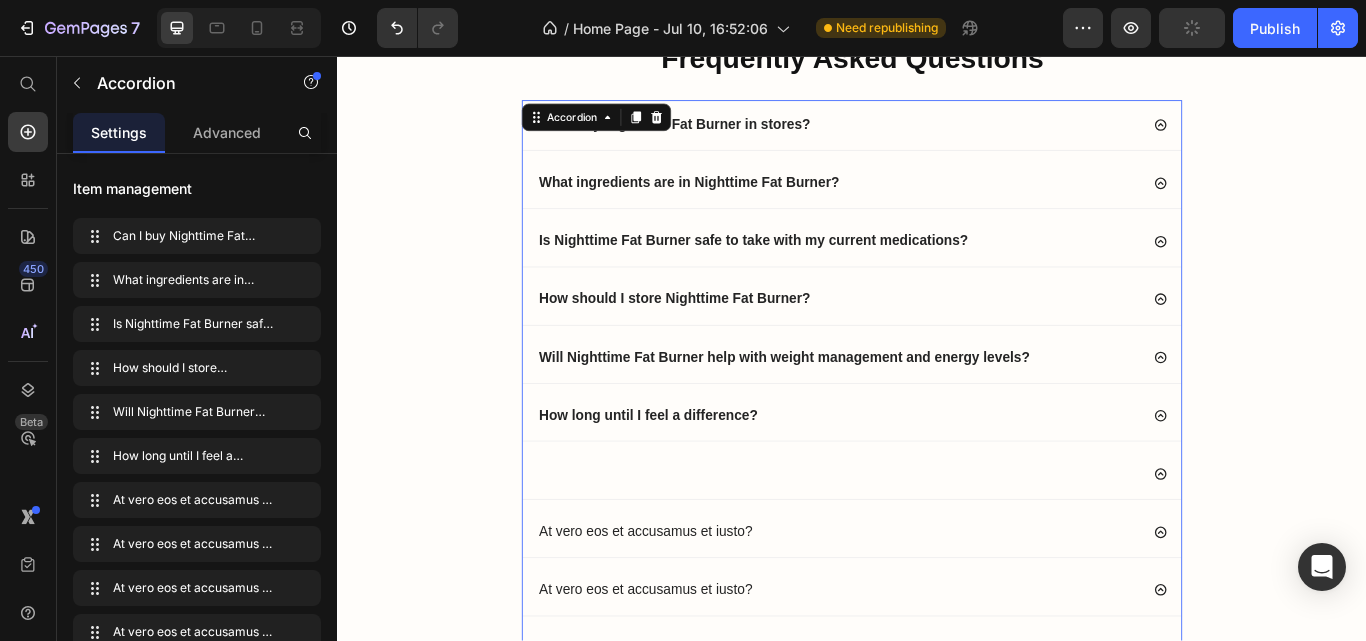click 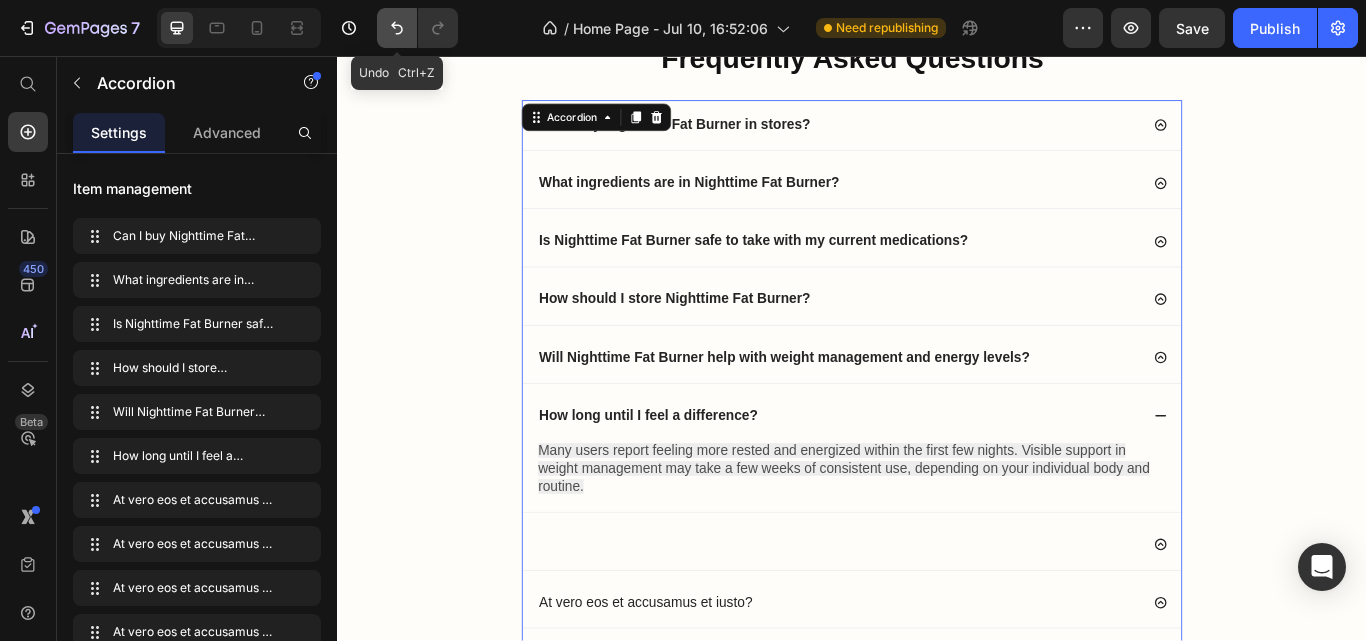 click 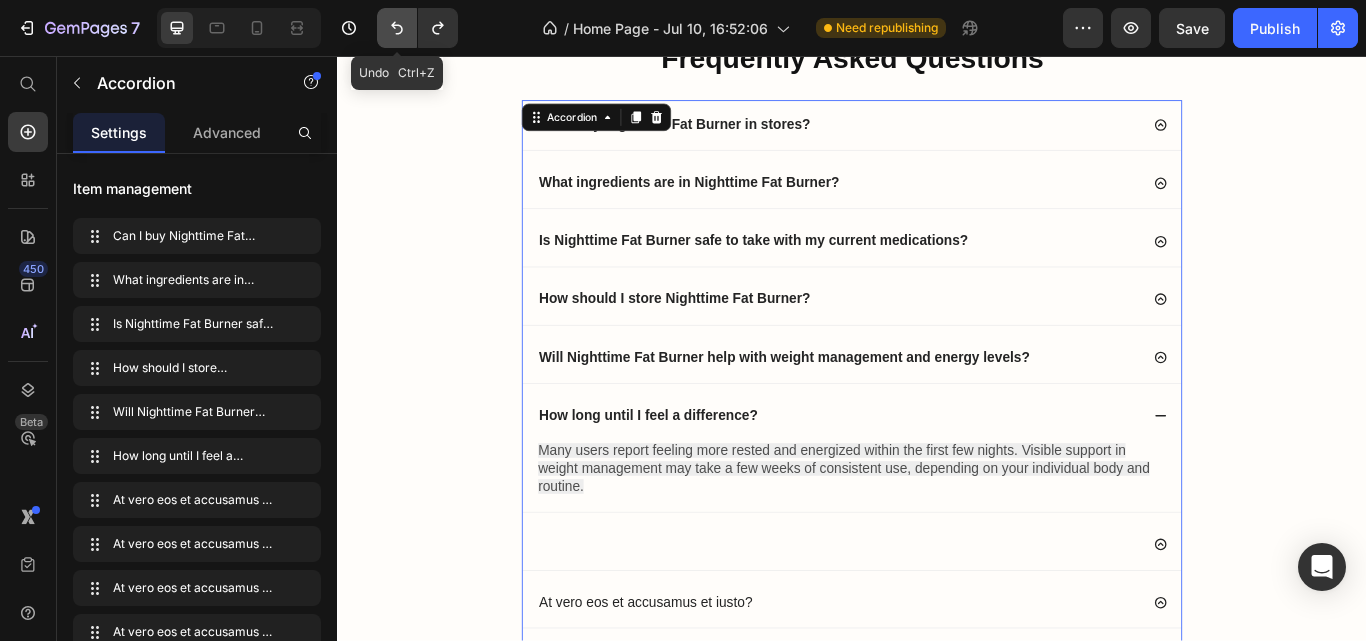 click 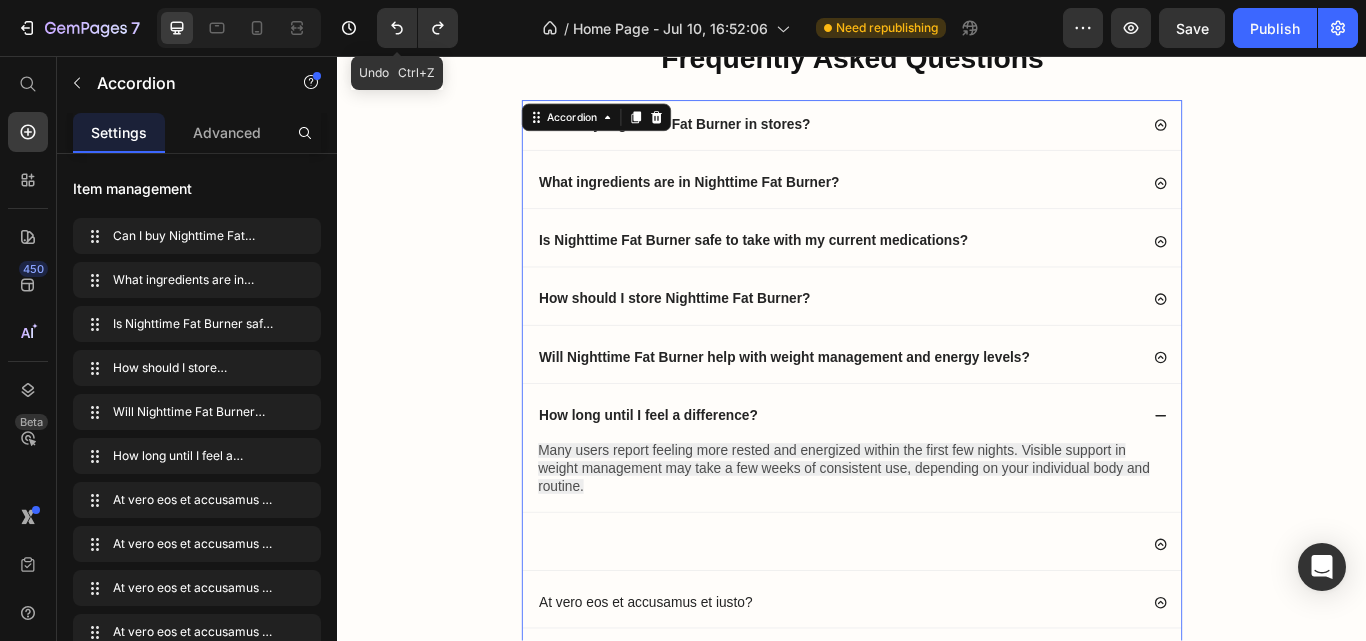 click on "Frequently Asked Questions Heading
Can I buy Nighttime Fat Burner in stores?
What ingredients are in Nighttime Fat Burner?
Is Nighttime Fat Burner safe to take with my current medications?
How should I store Nighttime Fat Burner?
Will Nighttime Fat Burner help with weight management and energy levels?
How long until I feel a difference? Many users report feeling more rested and energized within the first few nights. Visible support in weight management may take a few weeks of consistent use, depending on your individual body and routine. Text Block
At vero eos et accusamus et iusto?
At vero eos et accusamus et iusto?
At vero eos et accusamus et iusto?
At vero eos et accusamus et iusto? Accordion   24 Row" at bounding box center [937, 502] 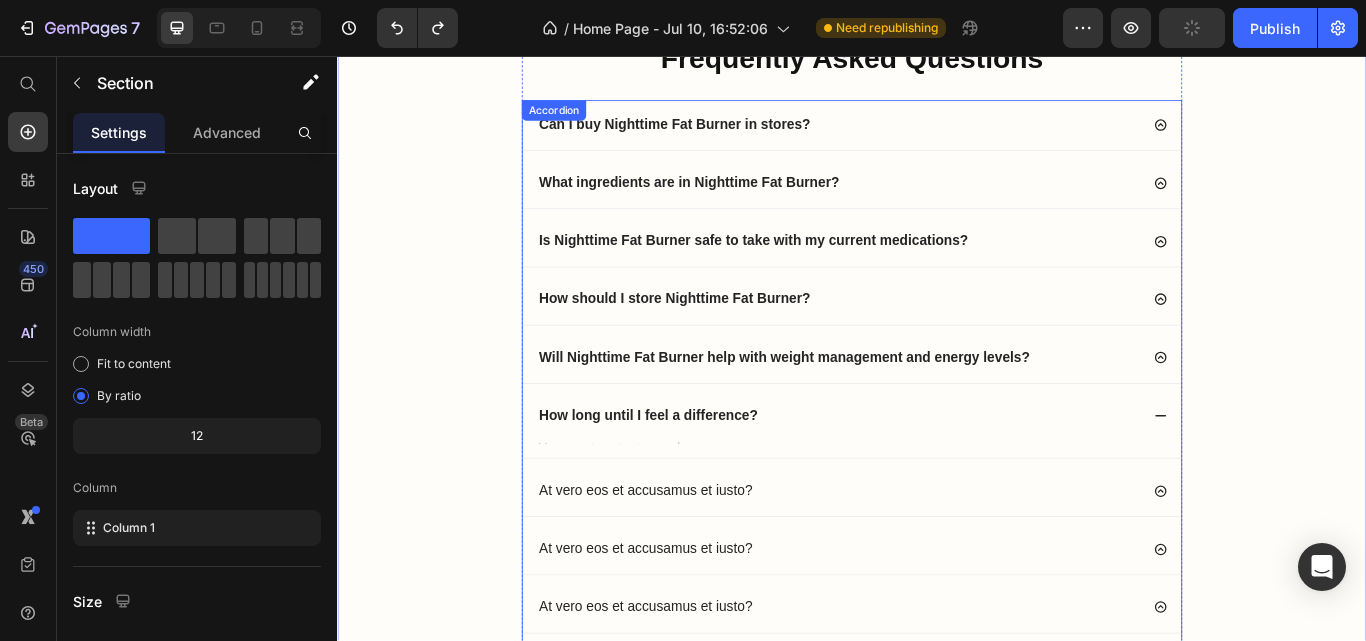 click on "At vero eos et accusamus et iusto?" at bounding box center (696, 563) 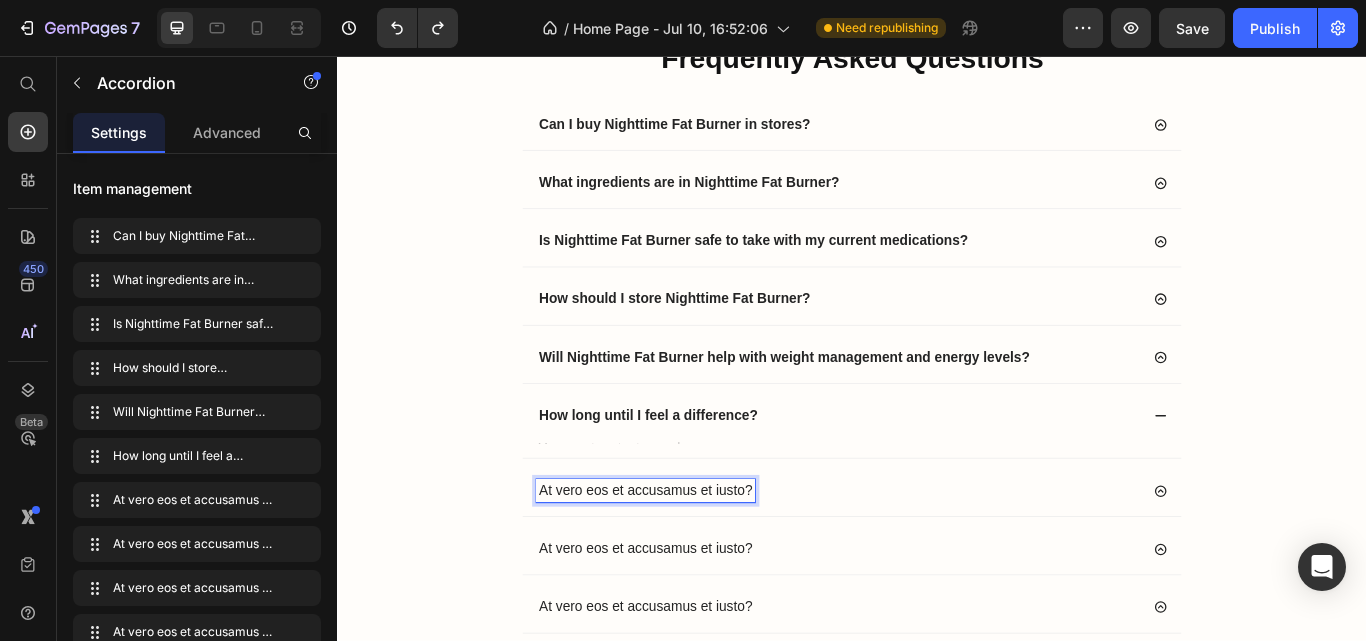 click on "At vero eos et accusamus et iusto?" at bounding box center (696, 563) 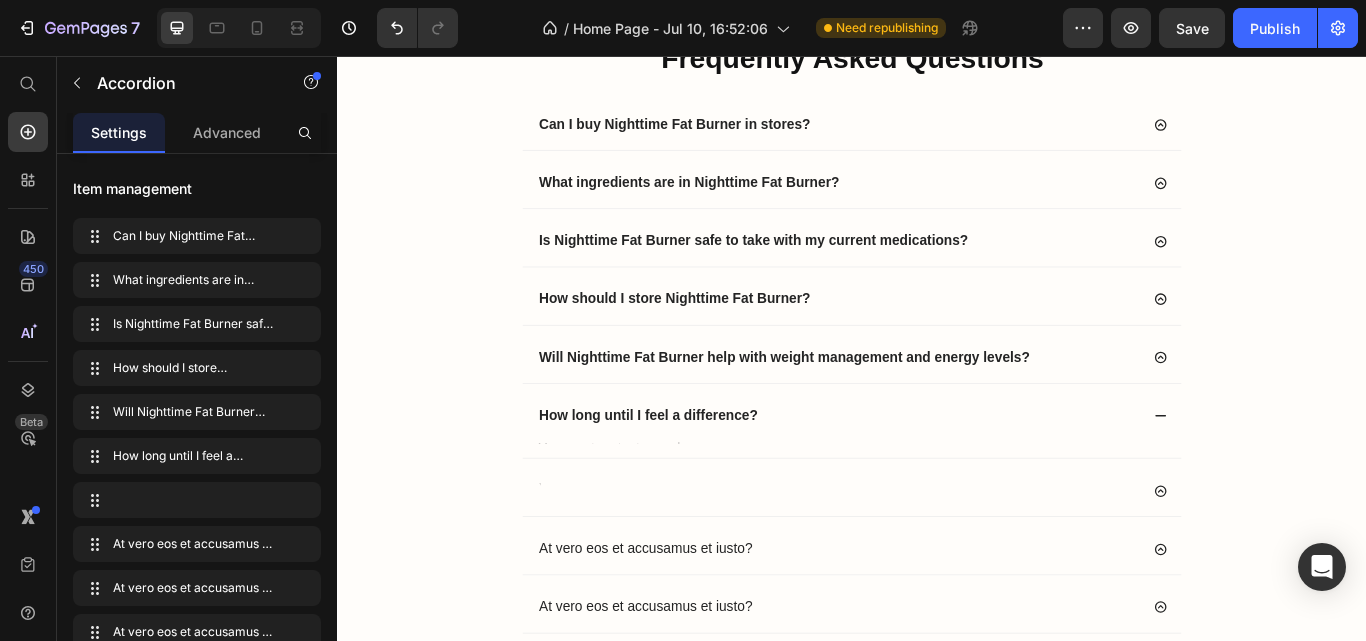 scroll, scrollTop: 9662, scrollLeft: 0, axis: vertical 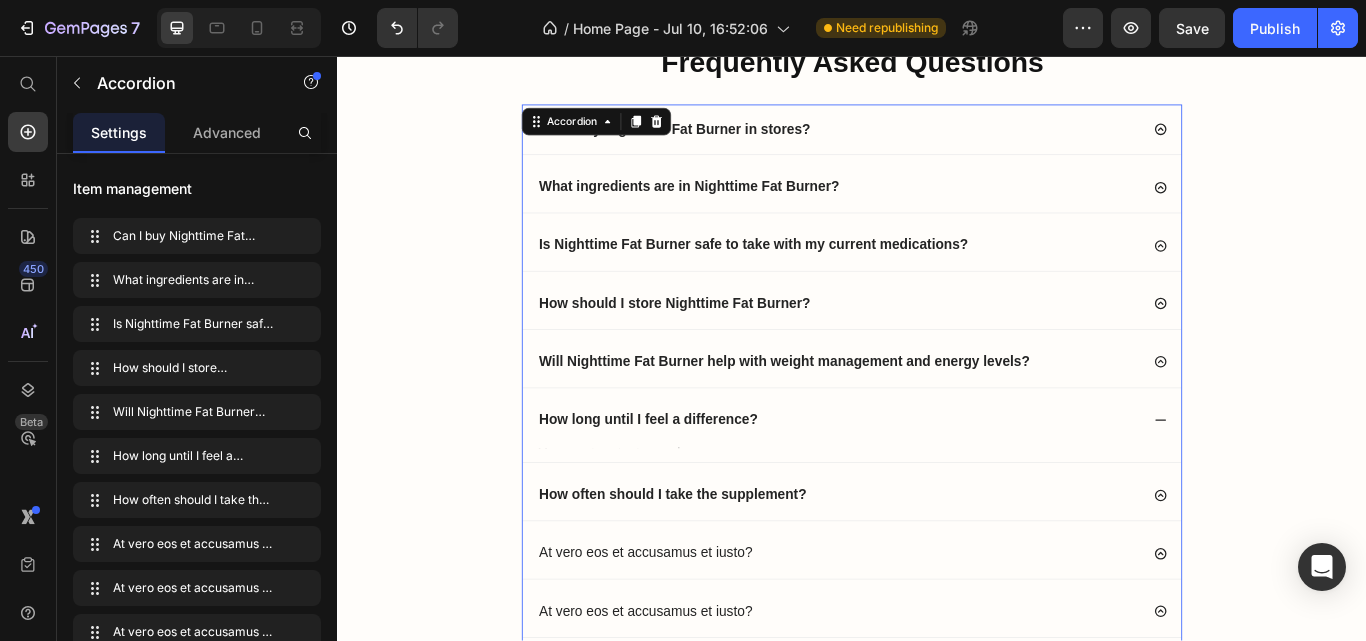 click 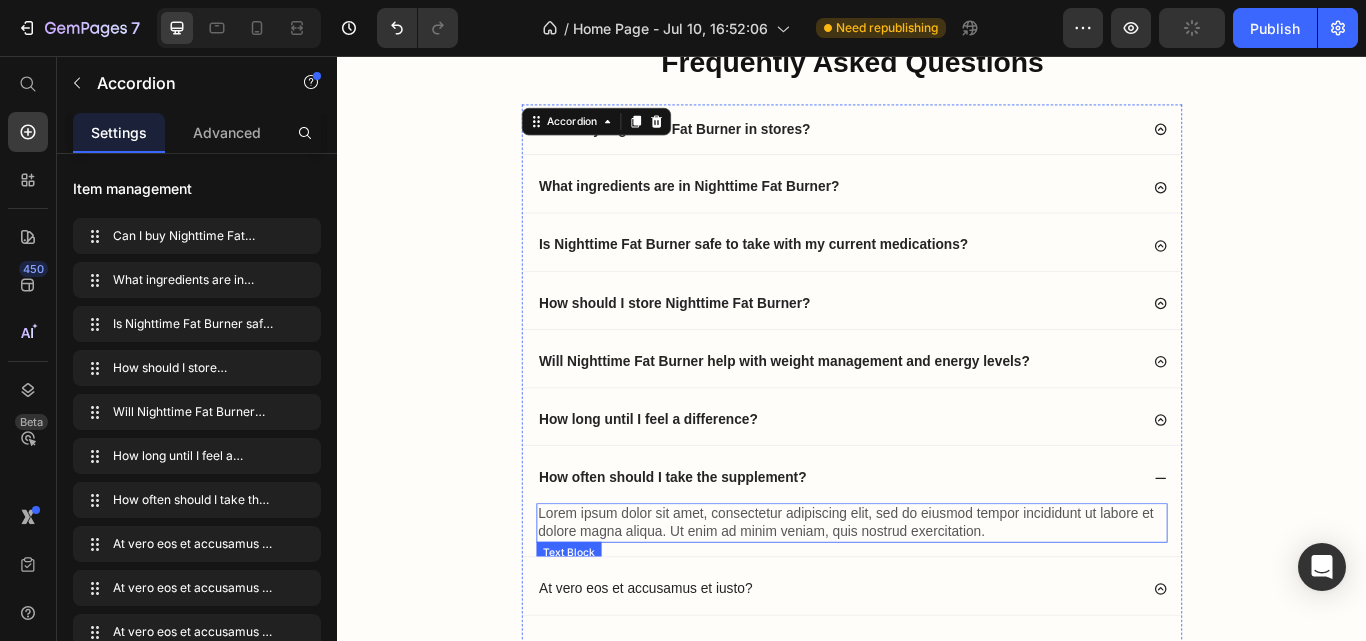 click on "Lorem ipsum dolor sit amet, consectetur adipiscing elit, sed do eiusmod tempor incididunt ut labore et dolore magna aliqua. Ut enim ad minim veniam, quis nostrud exercitation." at bounding box center [937, 601] 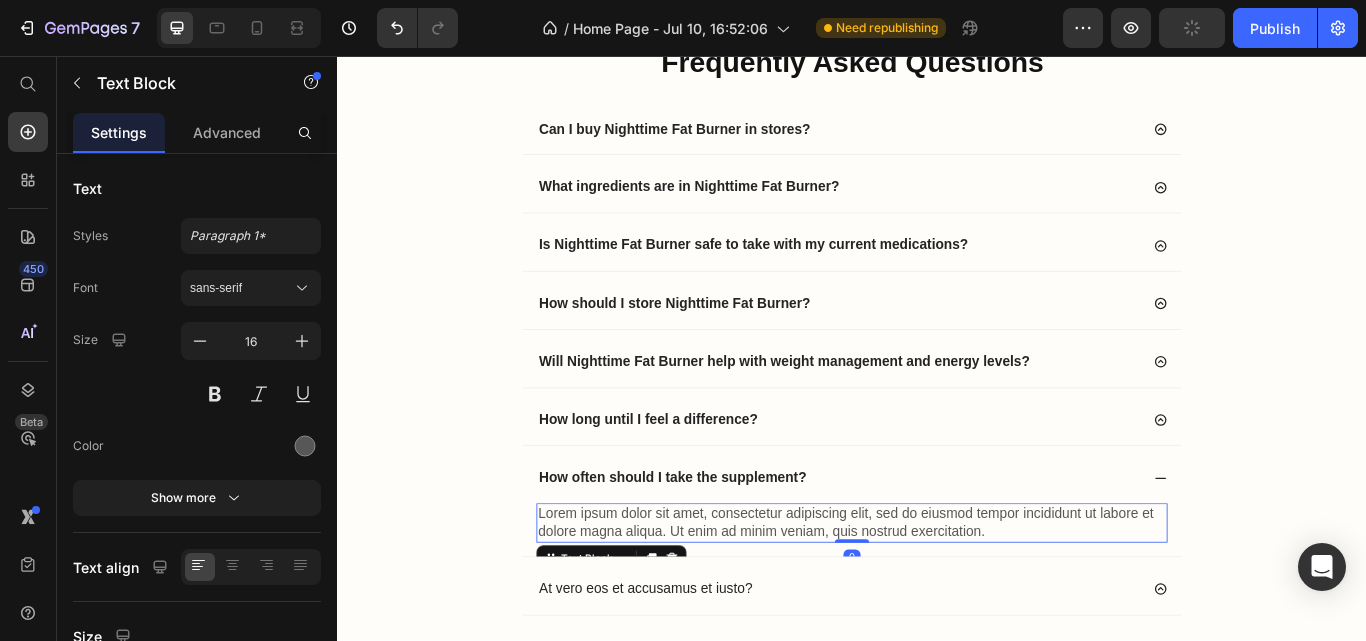 click on "Lorem ipsum dolor sit amet, consectetur adipiscing elit, sed do eiusmod tempor incididunt ut labore et dolore magna aliqua. Ut enim ad minim veniam, quis nostrud exercitation." at bounding box center [937, 601] 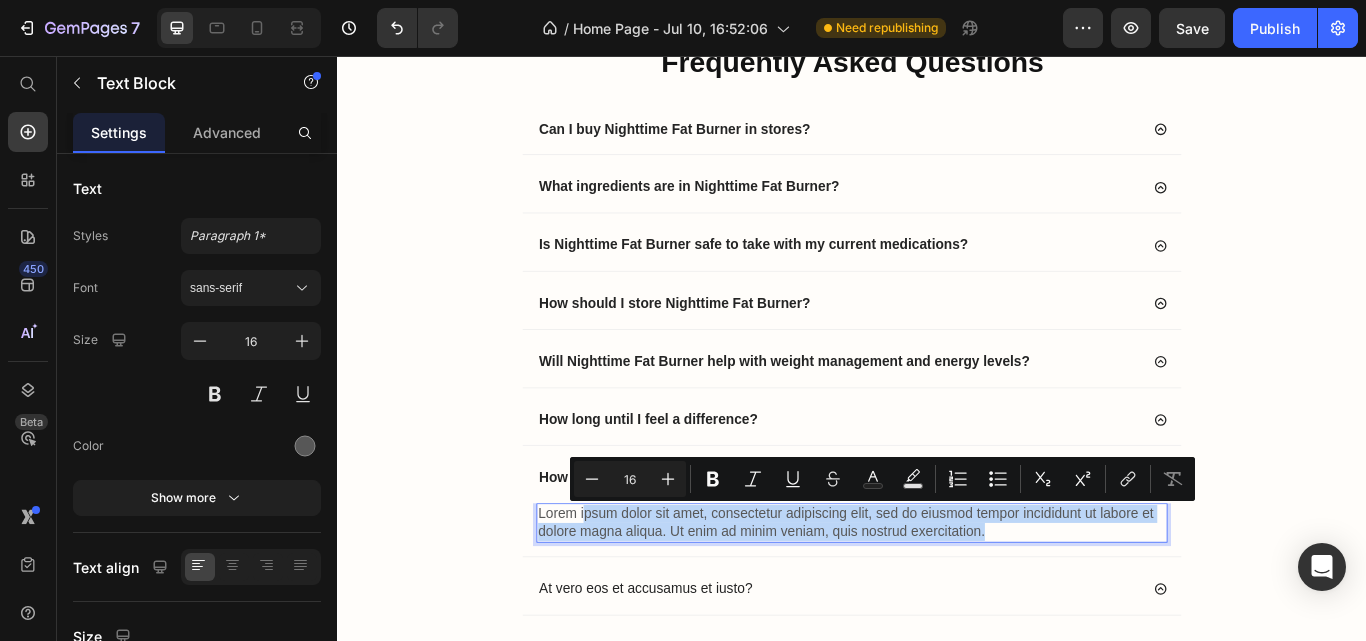 drag, startPoint x: 1084, startPoint y: 608, endPoint x: 615, endPoint y: 598, distance: 469.1066 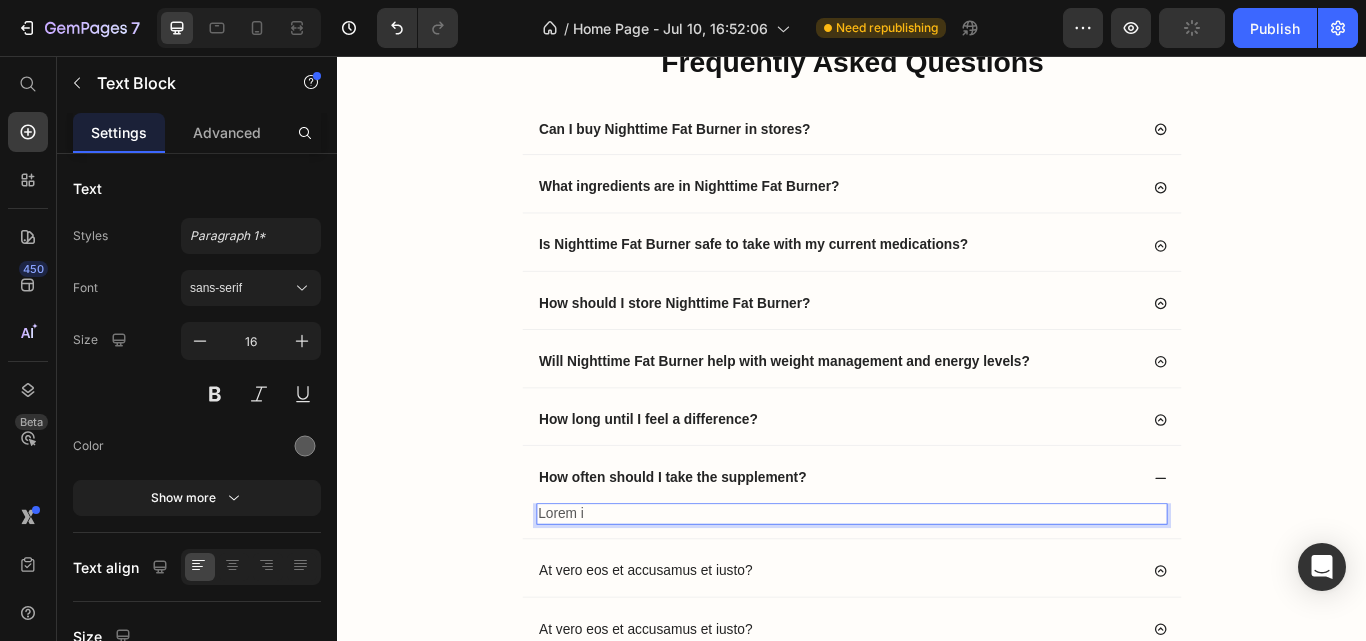 click on "Lorem i" at bounding box center (937, 590) 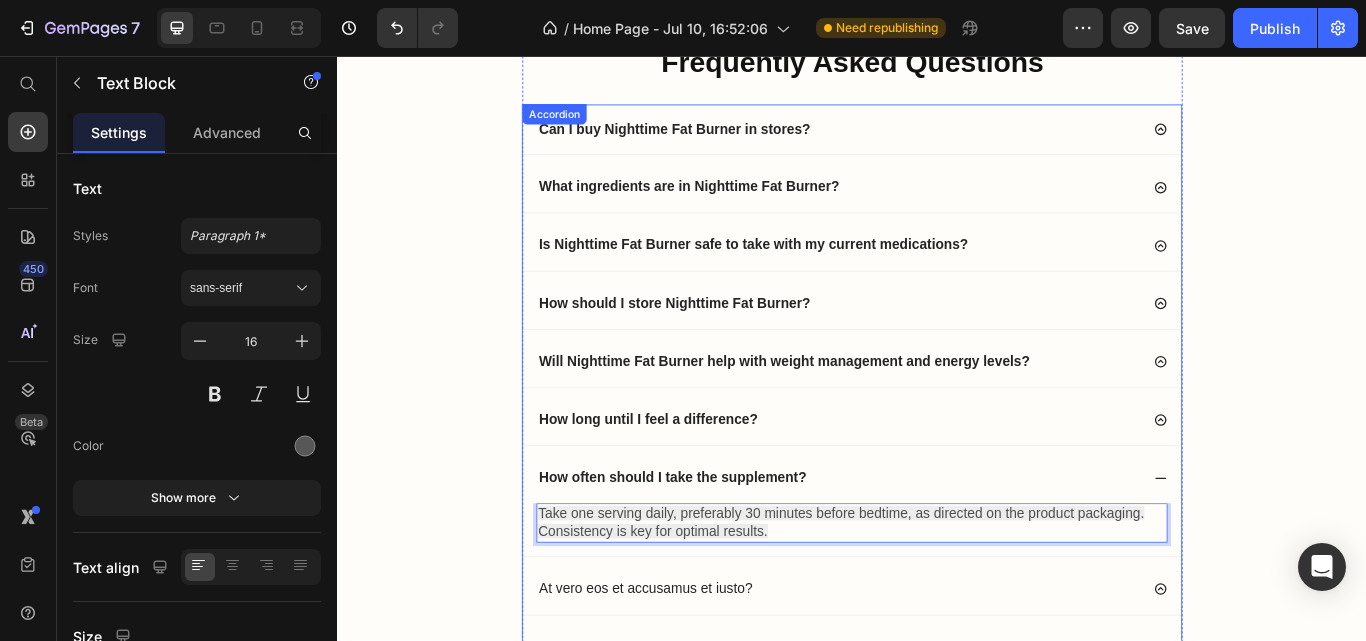 click 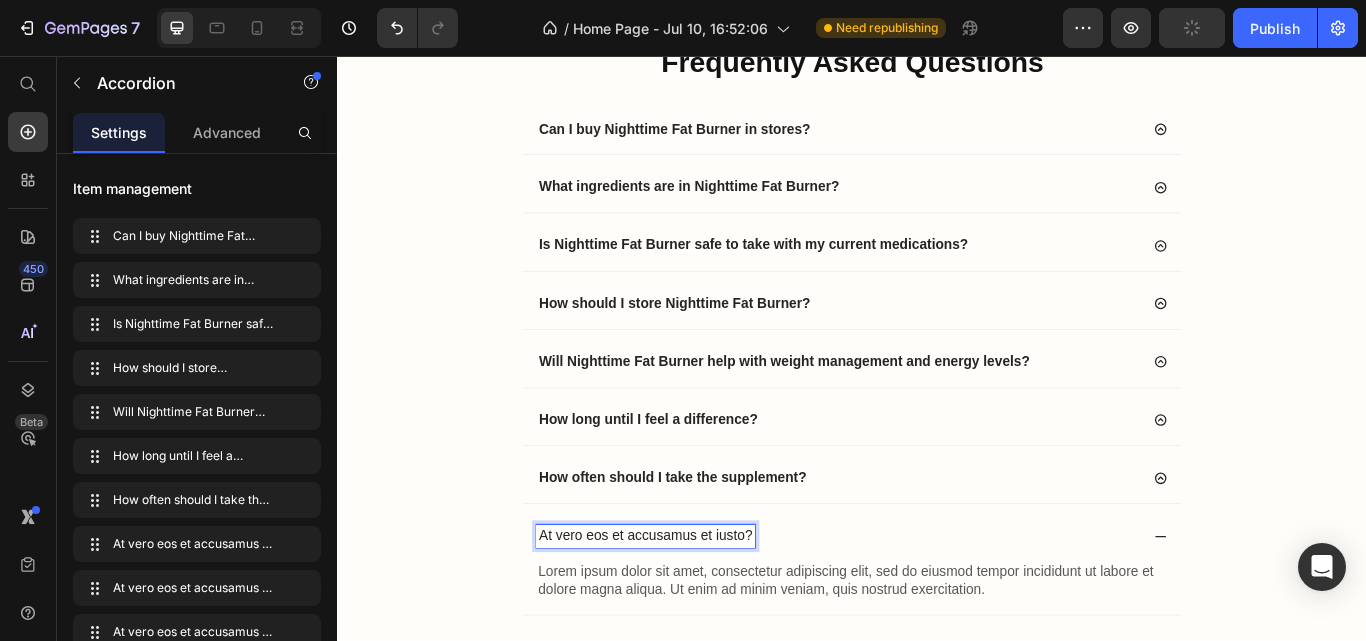 click on "At vero eos et accusamus et iusto?" at bounding box center (696, 616) 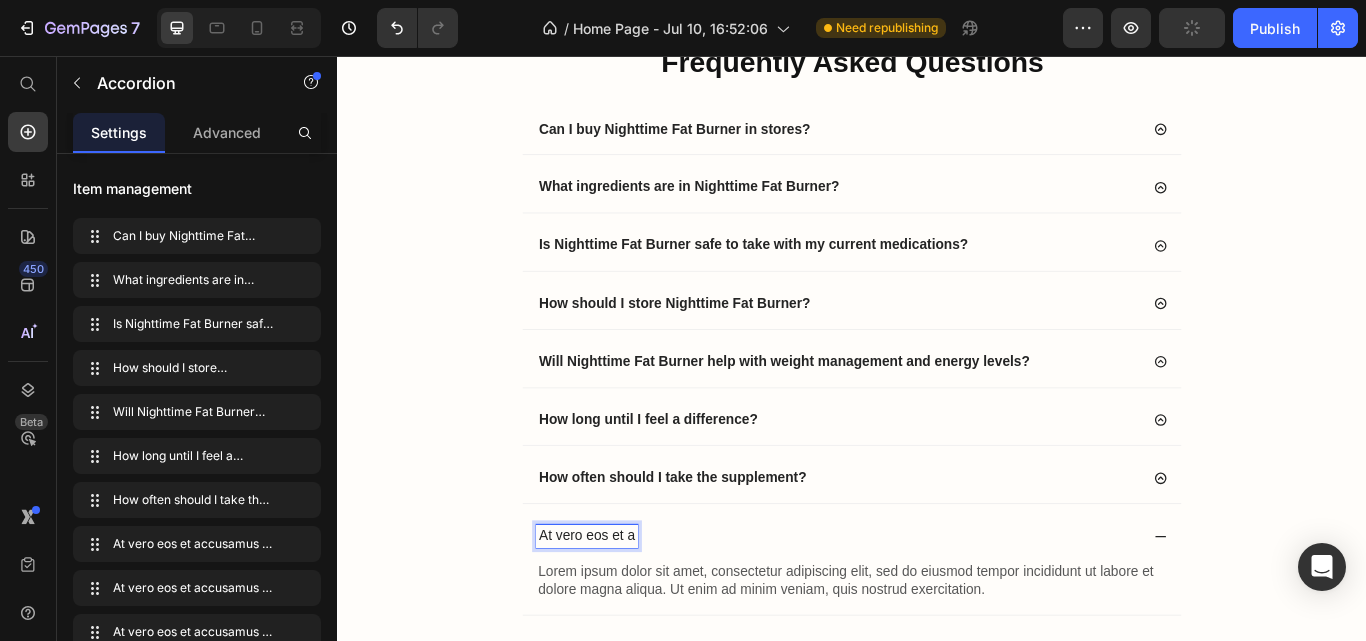 scroll, scrollTop: 54, scrollLeft: 0, axis: vertical 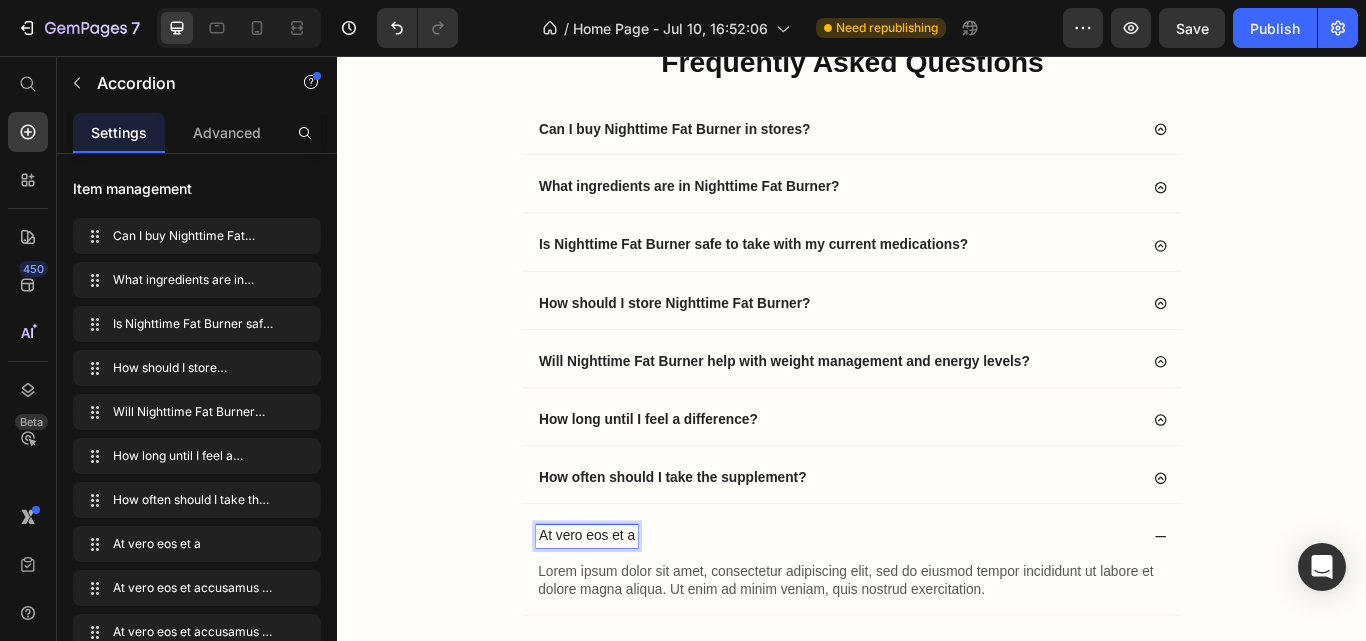 click on "At vero eos et a" at bounding box center [628, 616] 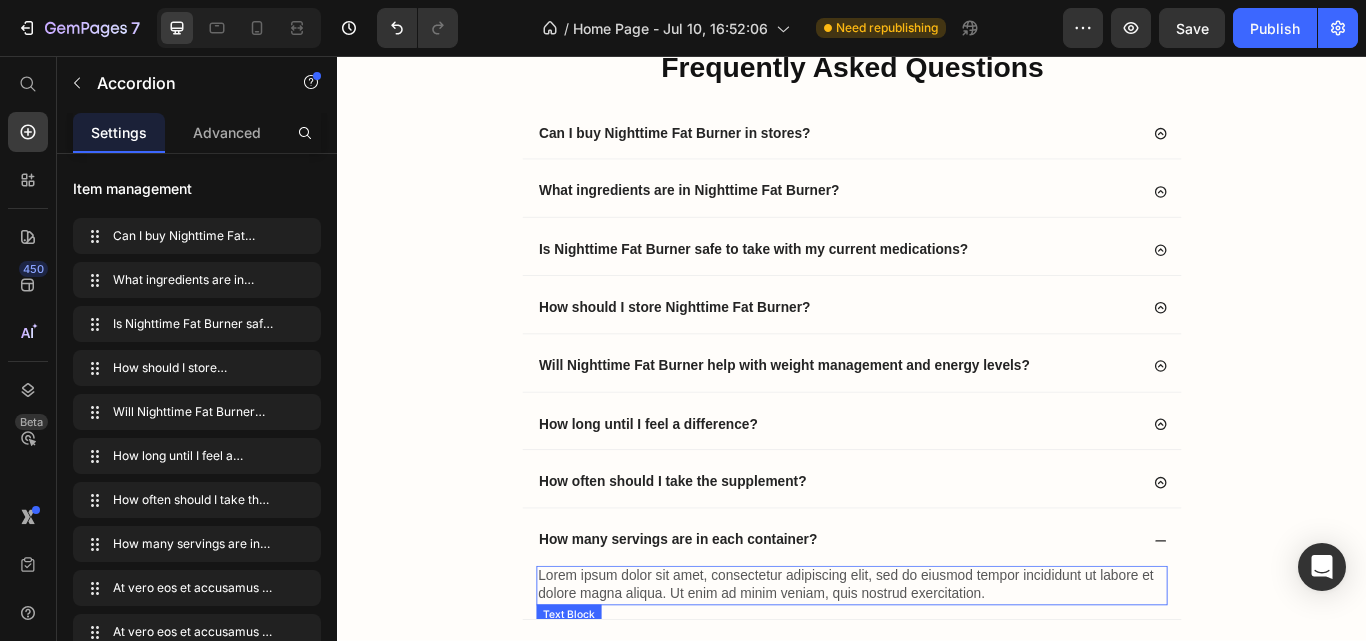 scroll, scrollTop: 9722, scrollLeft: 0, axis: vertical 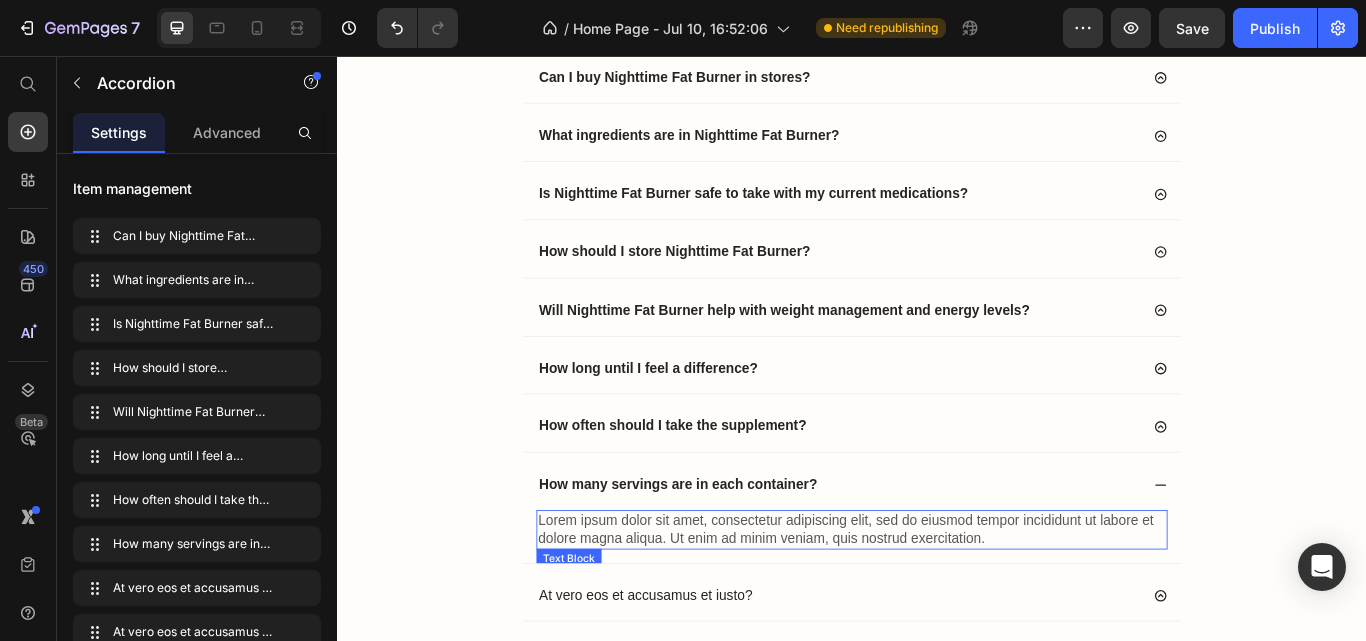 click on "Lorem ipsum dolor sit amet, consectetur adipiscing elit, sed do eiusmod tempor incididunt ut labore et dolore magna aliqua. Ut enim ad minim veniam, quis nostrud exercitation." at bounding box center (937, 609) 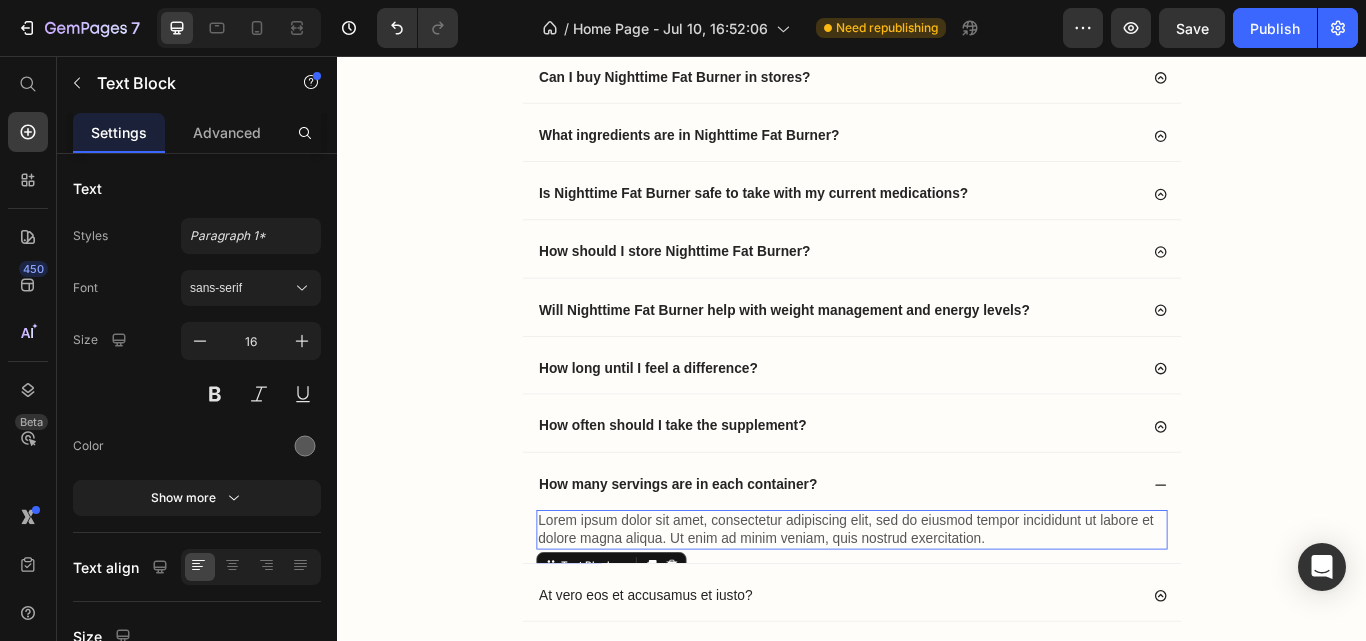 scroll, scrollTop: 0, scrollLeft: 0, axis: both 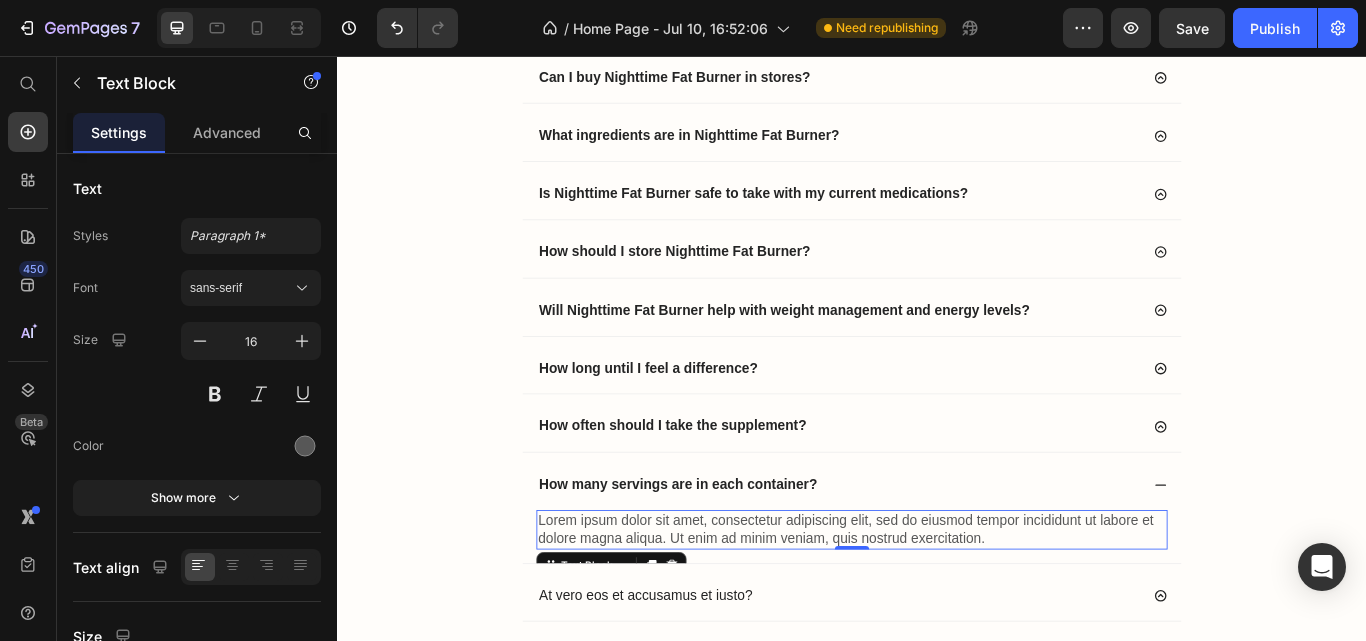 click on "Lorem ipsum dolor sit amet, consectetur adipiscing elit, sed do eiusmod tempor incididunt ut labore et dolore magna aliqua. Ut enim ad minim veniam, quis nostrud exercitation." at bounding box center (937, 609) 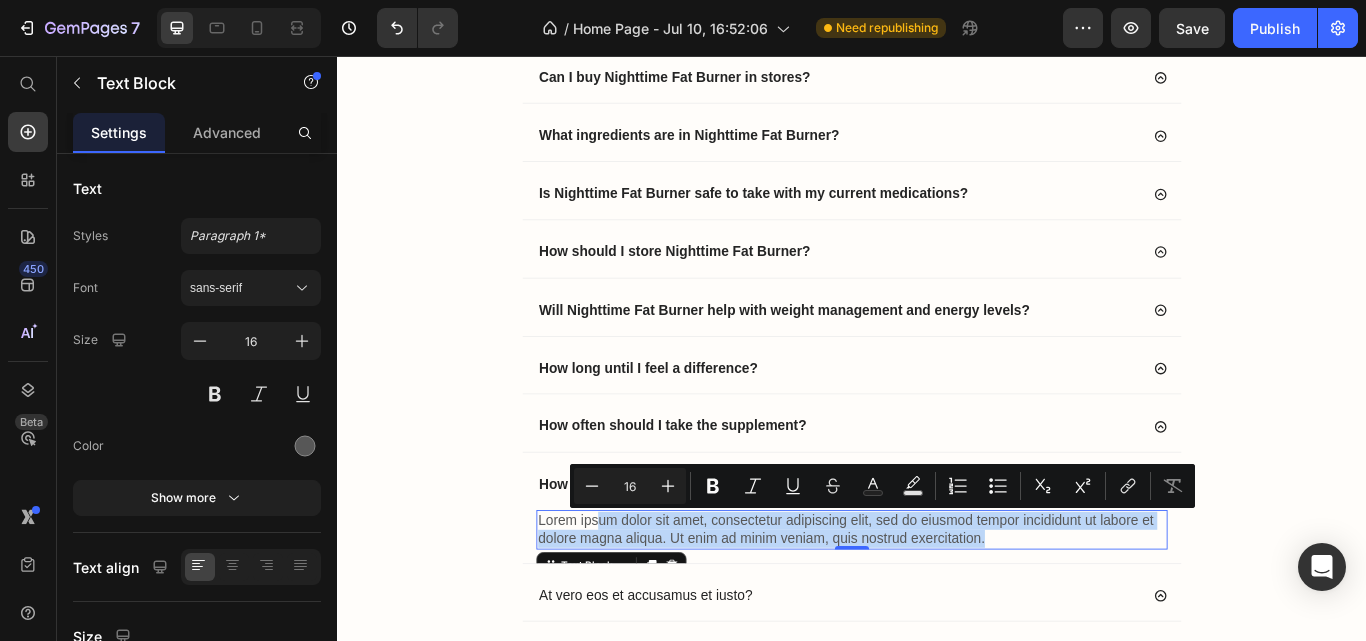 drag, startPoint x: 1089, startPoint y: 614, endPoint x: 632, endPoint y: 606, distance: 457.07 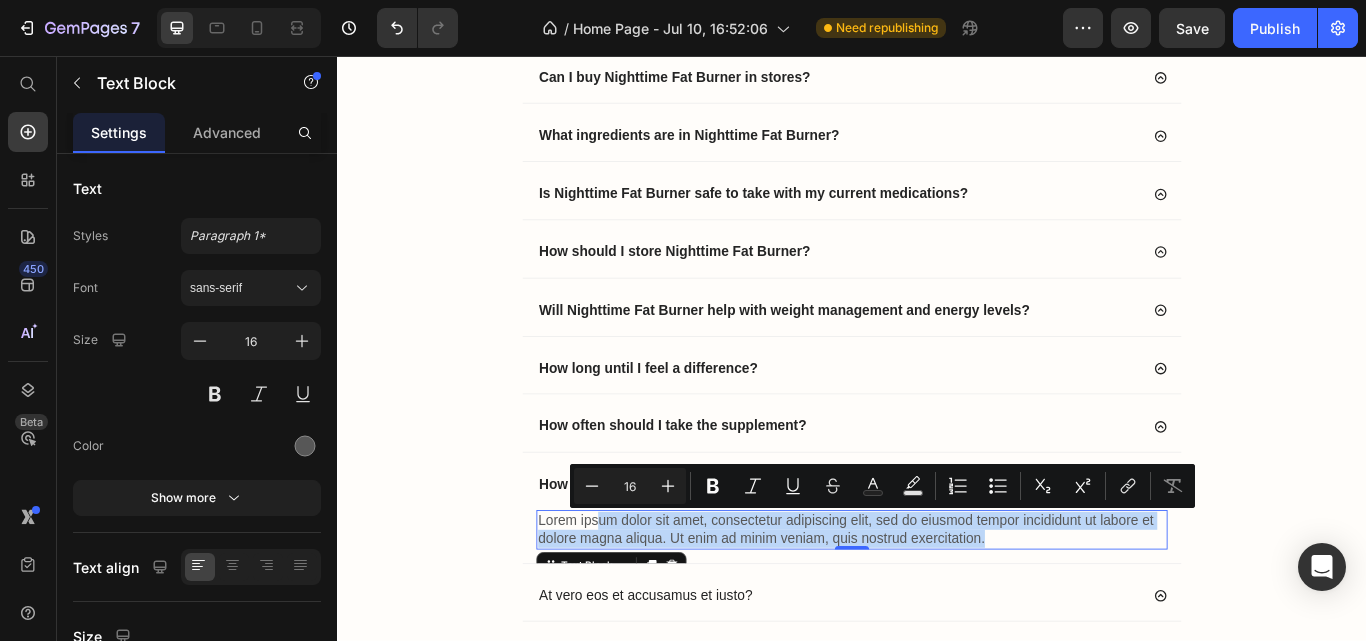 click on "Lorem ipsum dolor sit amet, consectetur adipiscing elit, sed do eiusmod tempor incididunt ut labore et dolore magna aliqua. Ut enim ad minim veniam, quis nostrud exercitation." at bounding box center [937, 609] 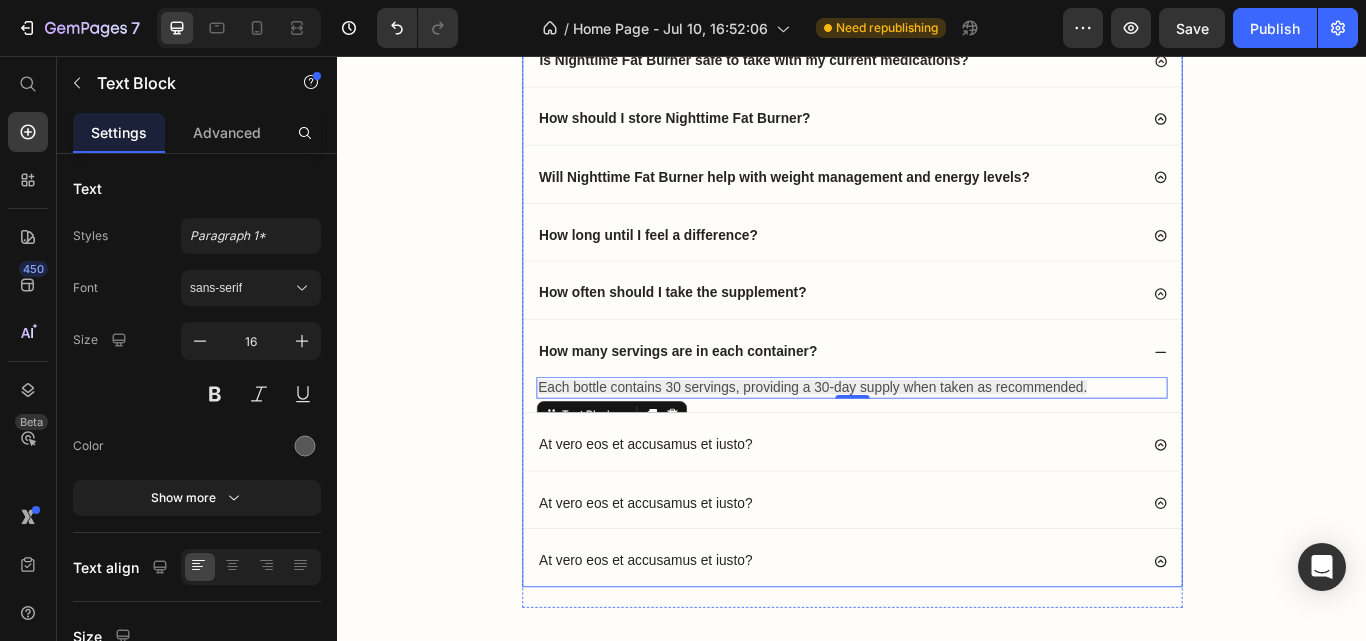 scroll, scrollTop: 9934, scrollLeft: 0, axis: vertical 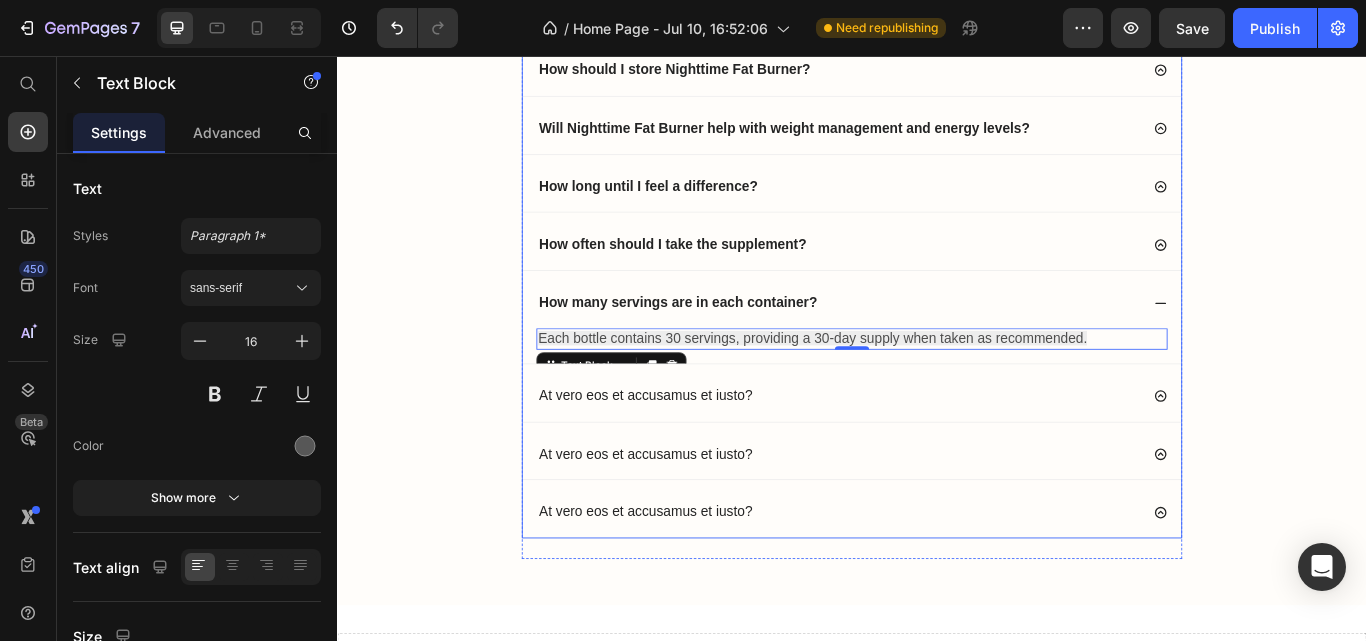 click 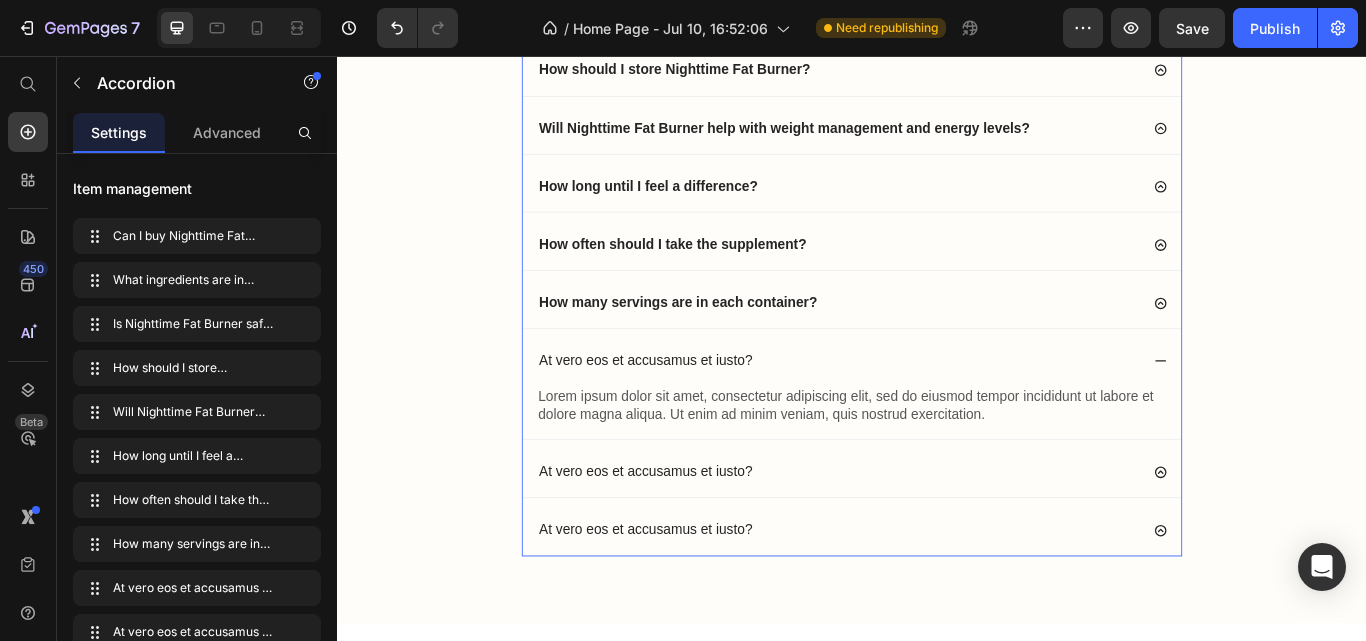 scroll, scrollTop: 0, scrollLeft: 0, axis: both 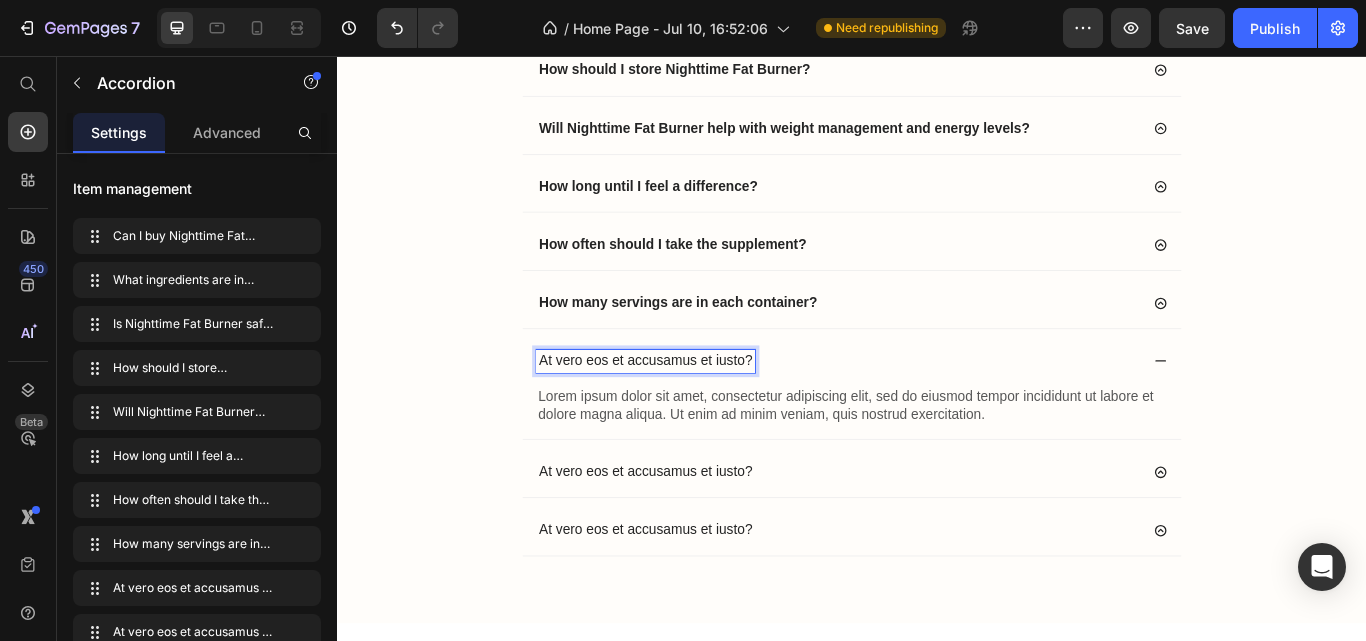 click on "At vero eos et accusamus et iusto?" at bounding box center [696, 412] 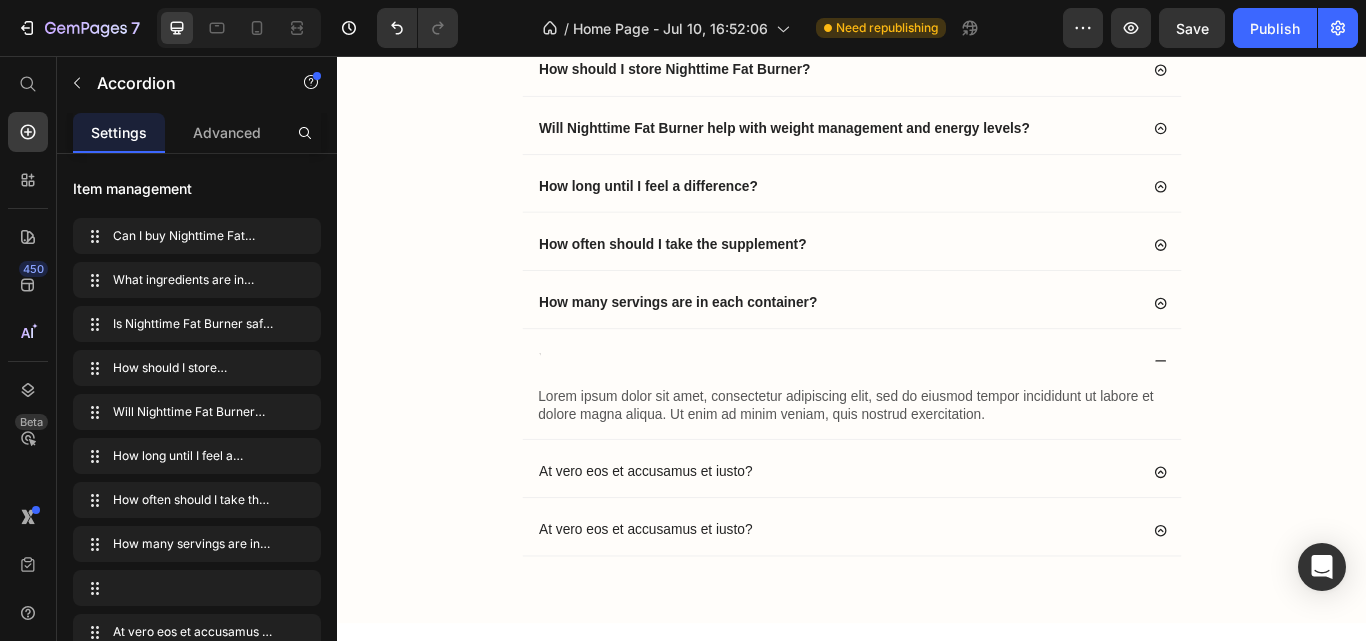 scroll, scrollTop: 9929, scrollLeft: 0, axis: vertical 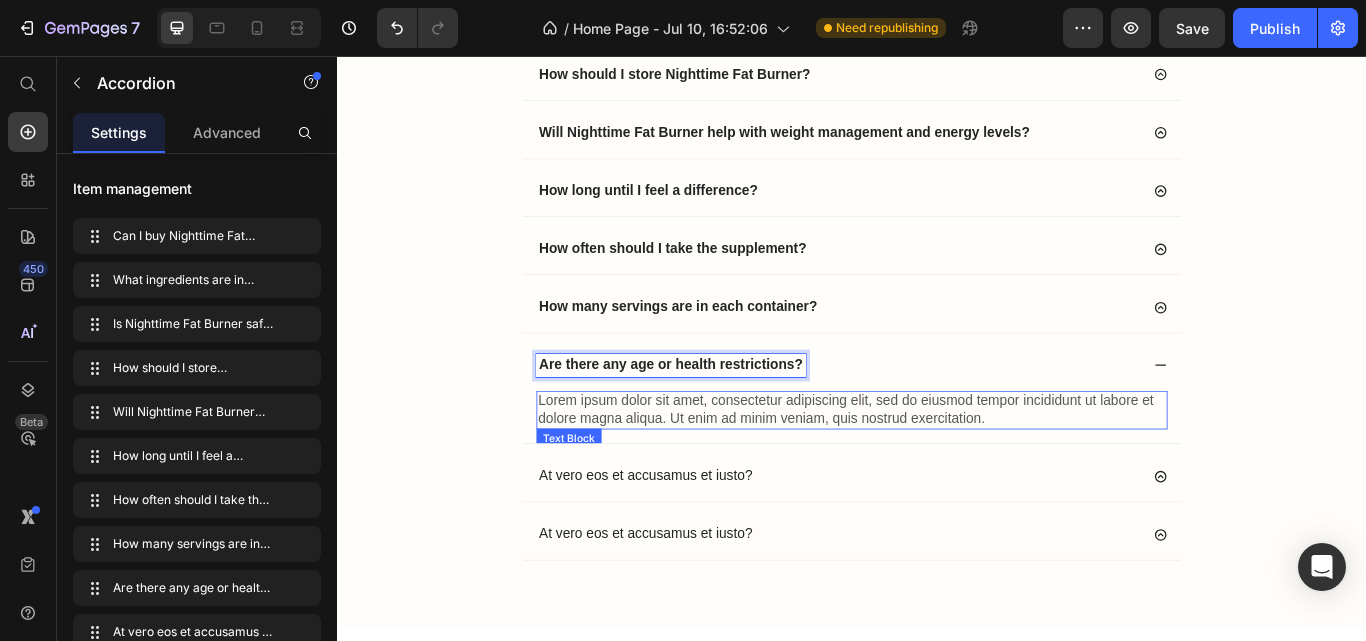 click on "Lorem ipsum dolor sit amet, consectetur adipiscing elit, sed do eiusmod tempor incididunt ut labore et dolore magna aliqua. Ut enim ad minim veniam, quis nostrud exercitation." at bounding box center (937, 470) 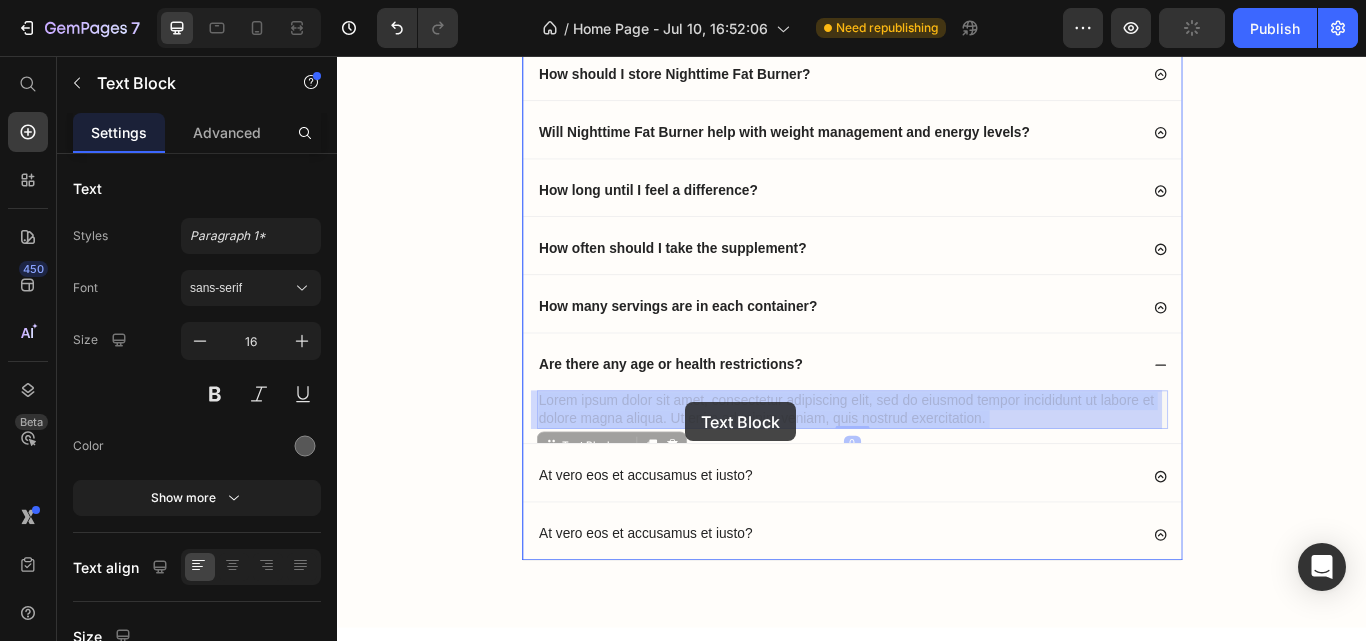 drag, startPoint x: 1092, startPoint y: 471, endPoint x: 743, endPoint y: 460, distance: 349.1733 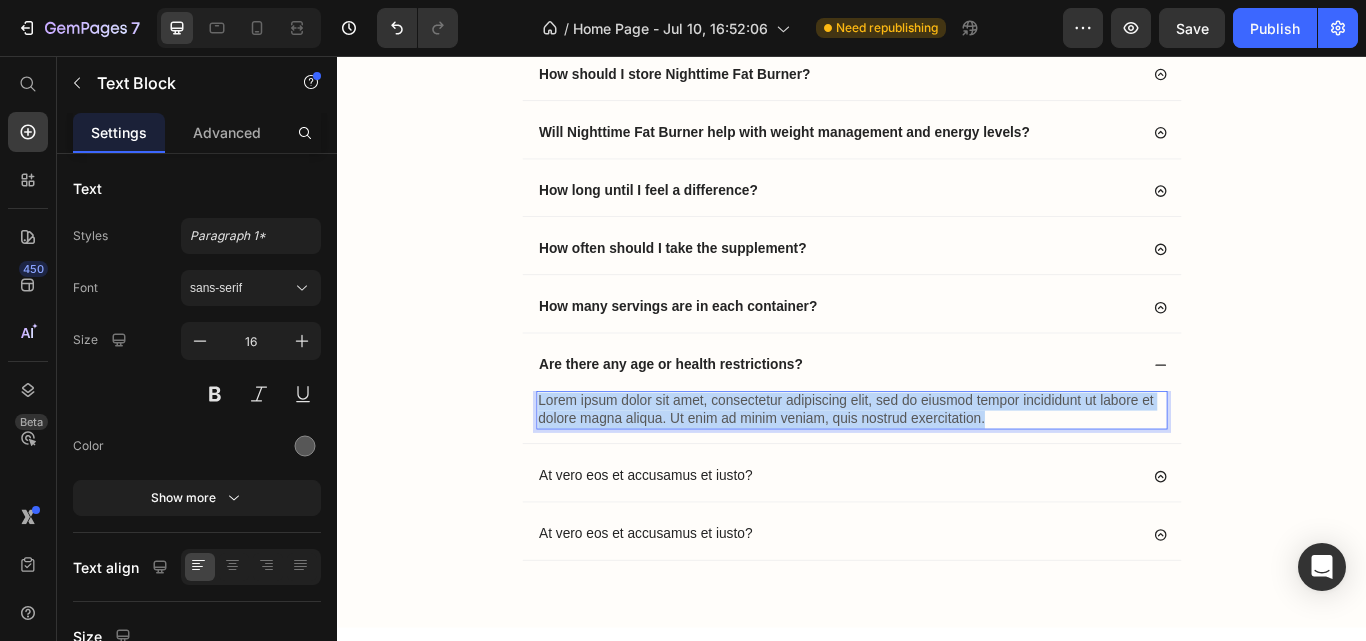 drag, startPoint x: 1104, startPoint y: 472, endPoint x: 546, endPoint y: 468, distance: 558.01434 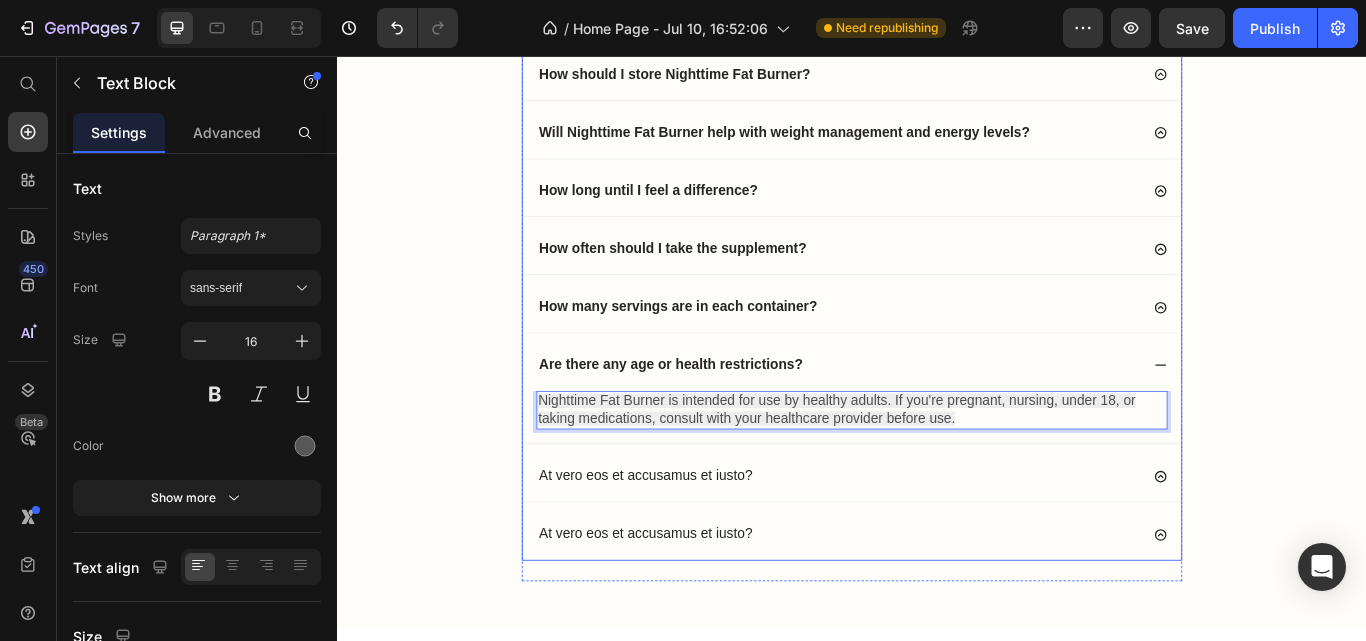 click on "At vero eos et accusamus et iusto?" at bounding box center [696, 546] 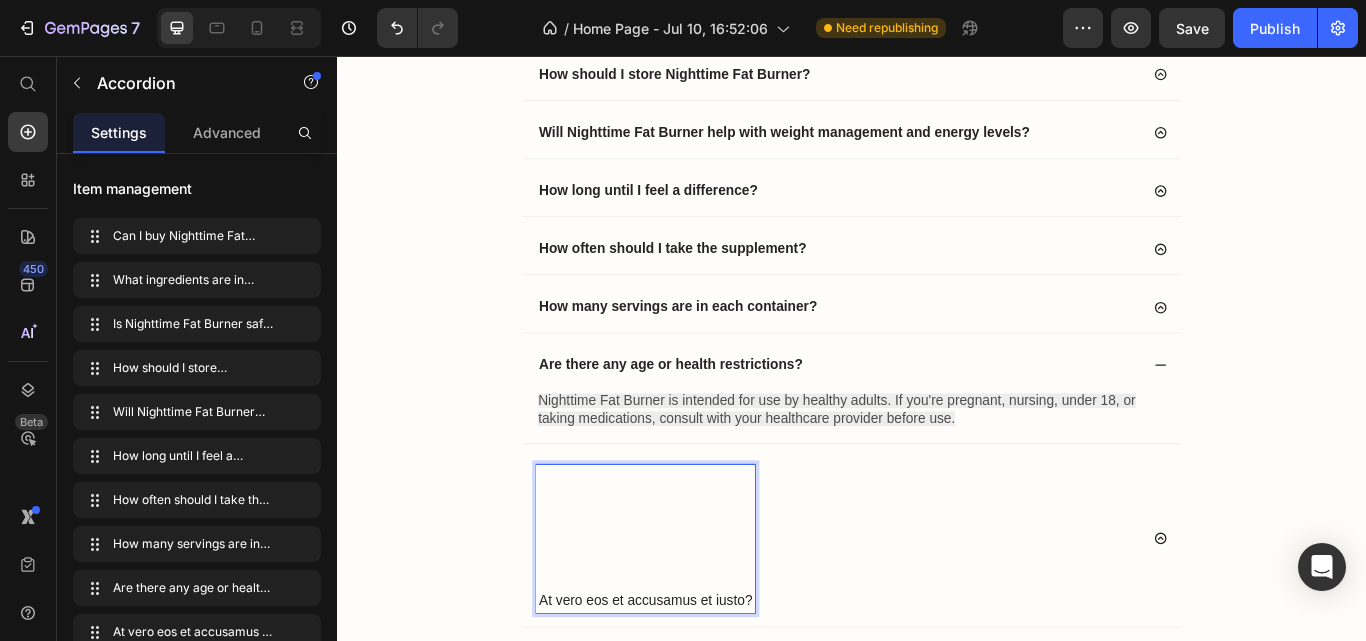 scroll, scrollTop: 10198, scrollLeft: 0, axis: vertical 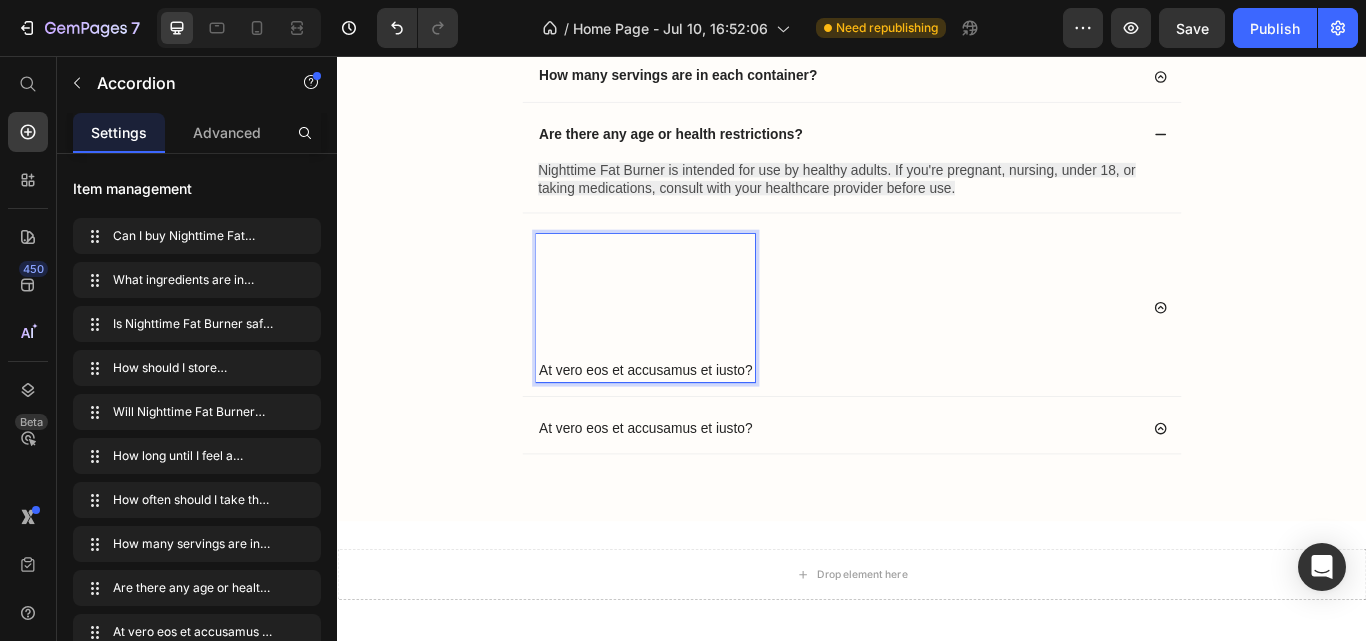 click at bounding box center (696, 402) 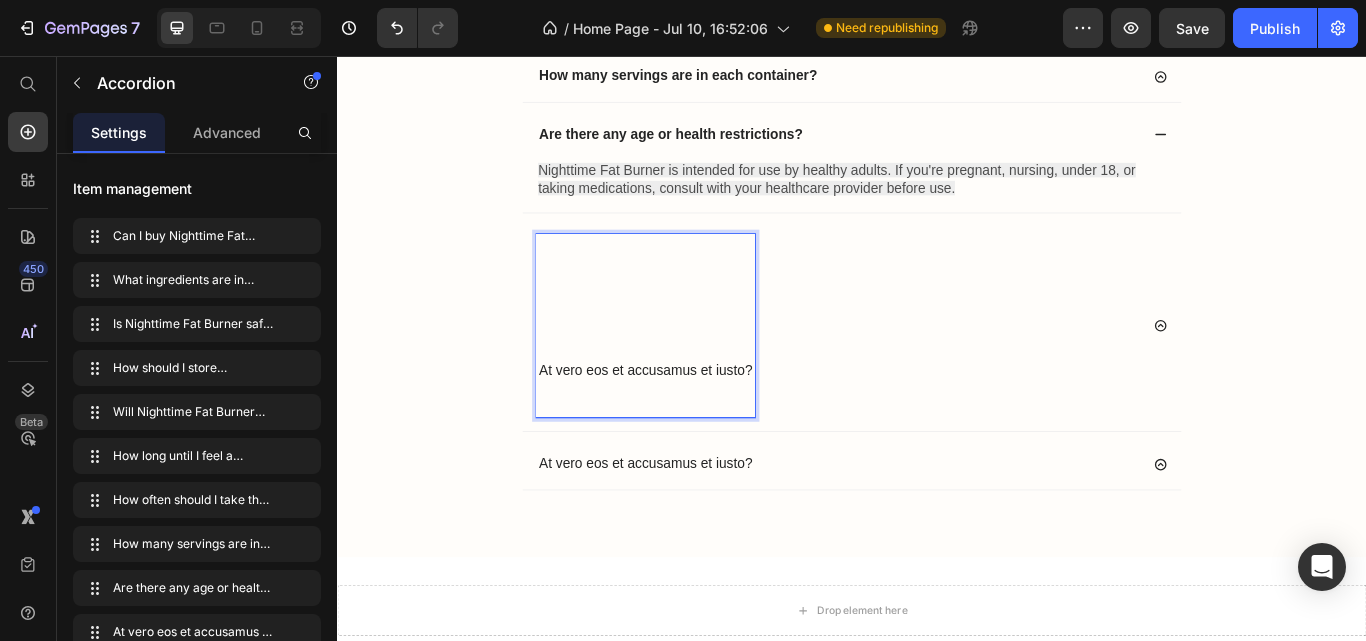 click on "At vero eos et accusamus et iusto?" at bounding box center (696, 423) 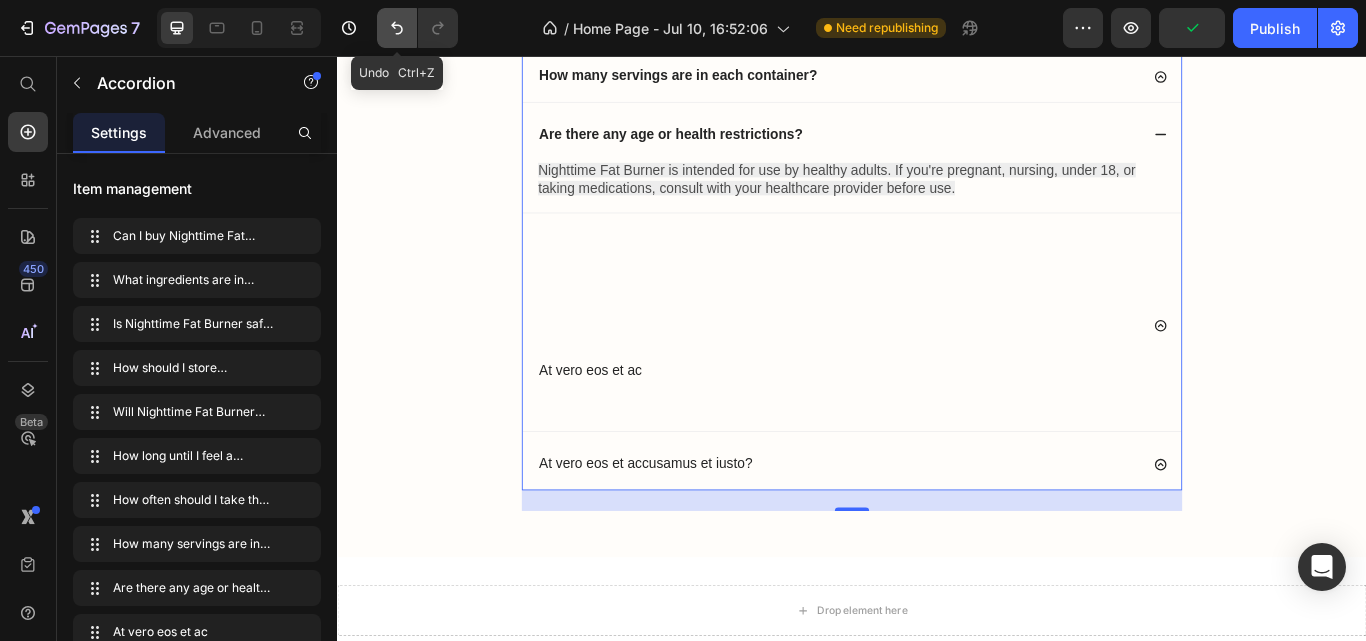 click 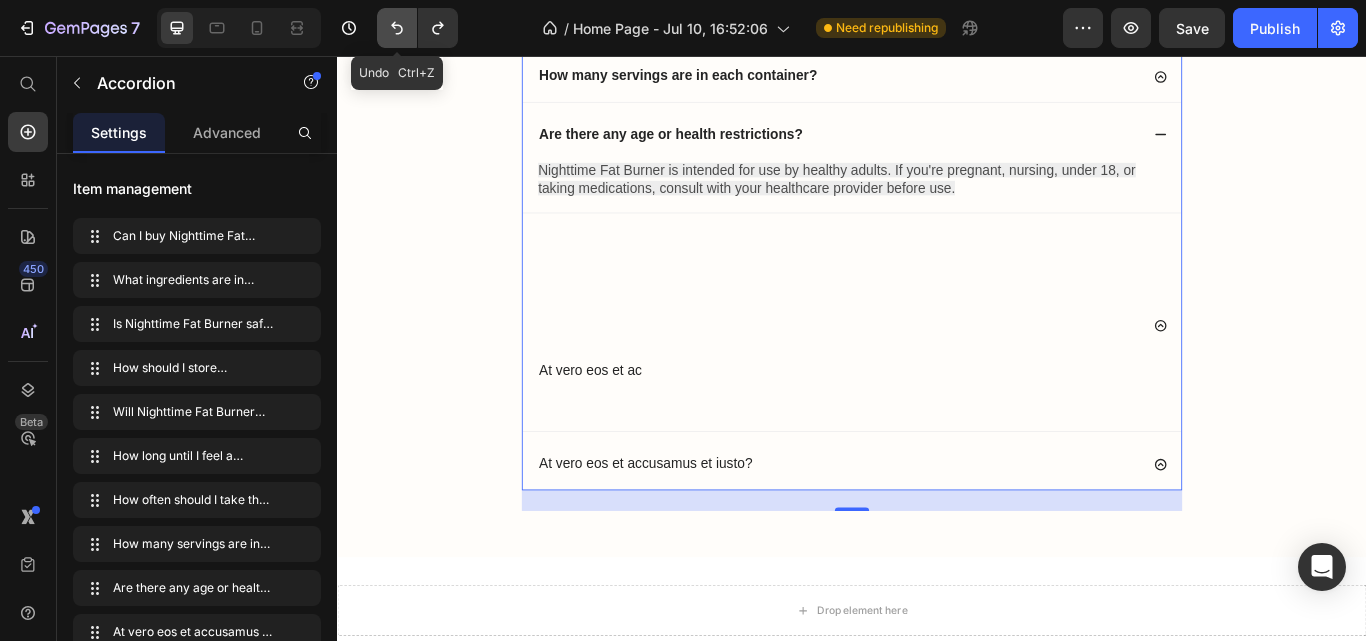 click 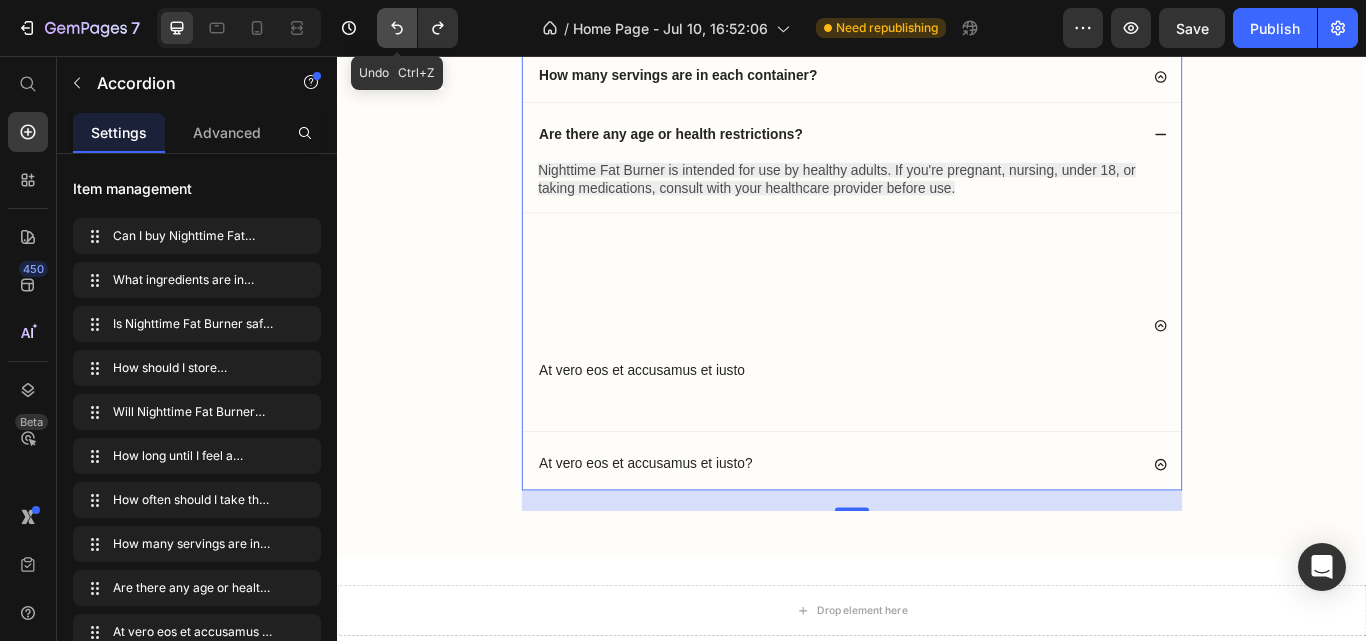 click 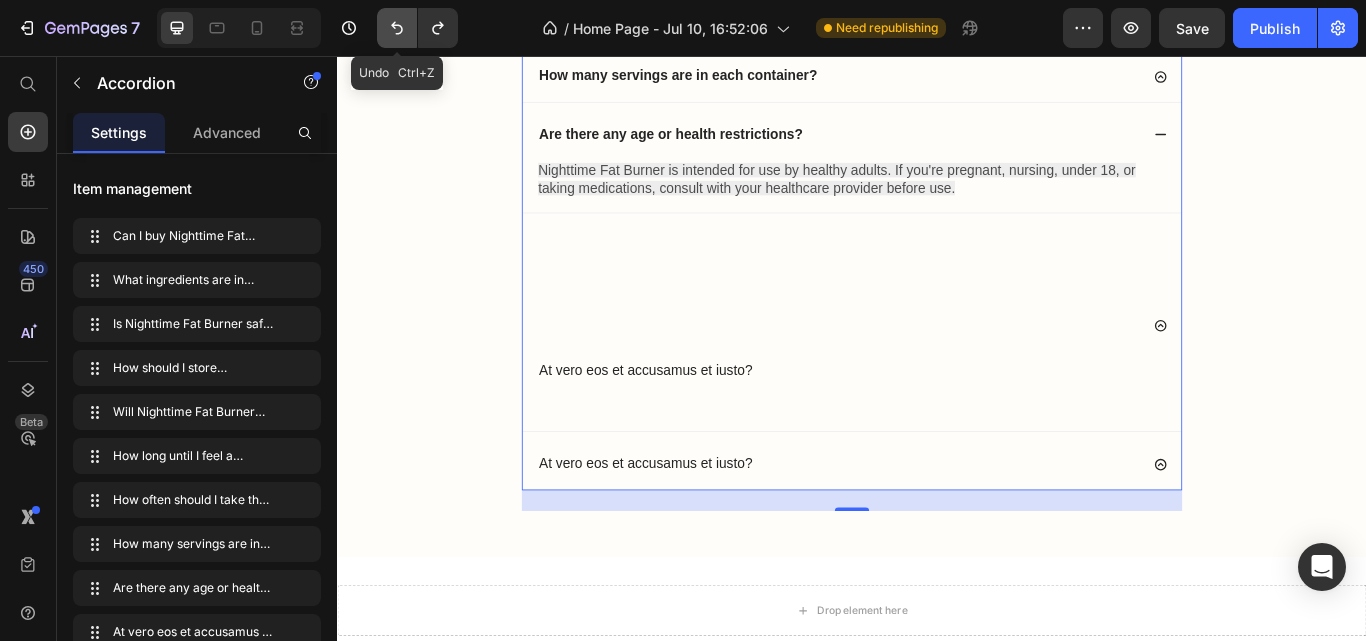 click 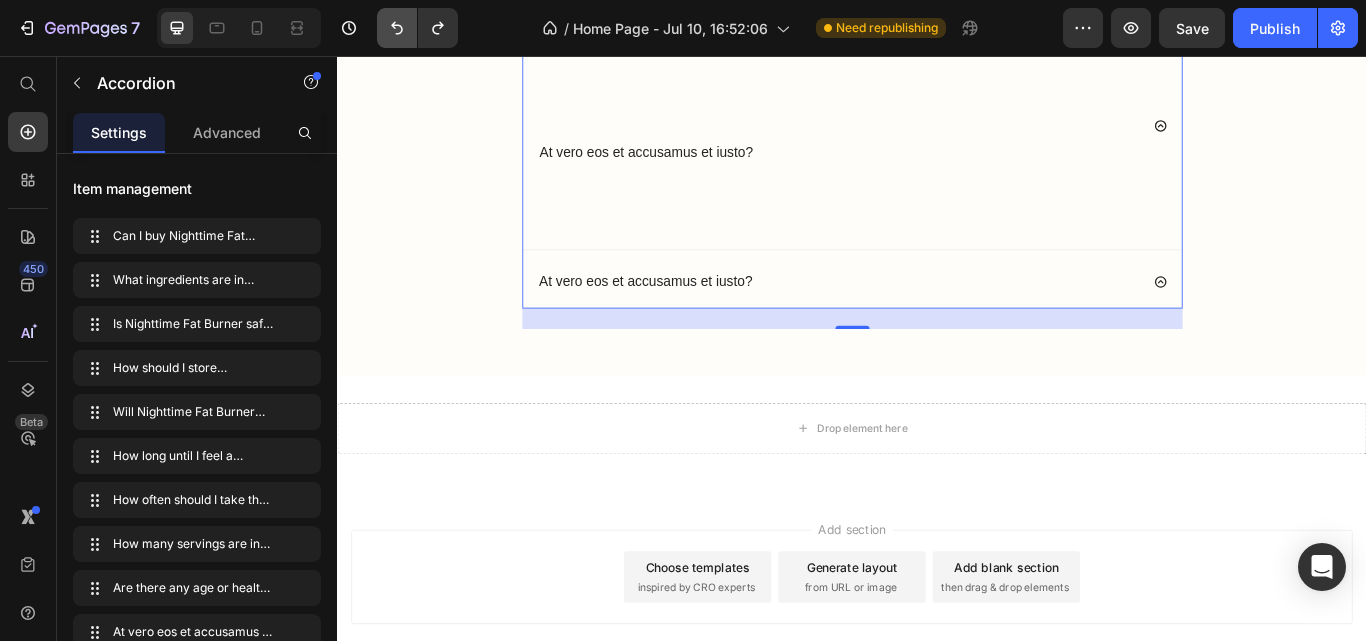 scroll, scrollTop: 10373, scrollLeft: 0, axis: vertical 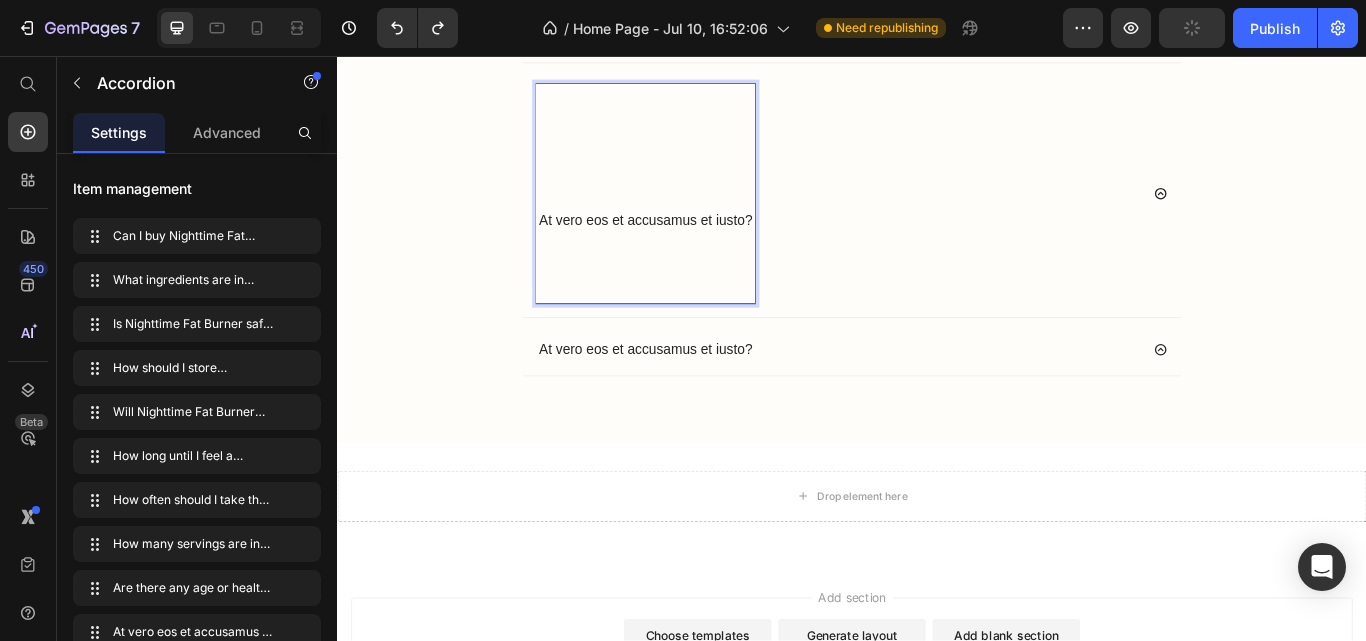 click on "At vero eos et accusamus et iusto?" at bounding box center (696, 248) 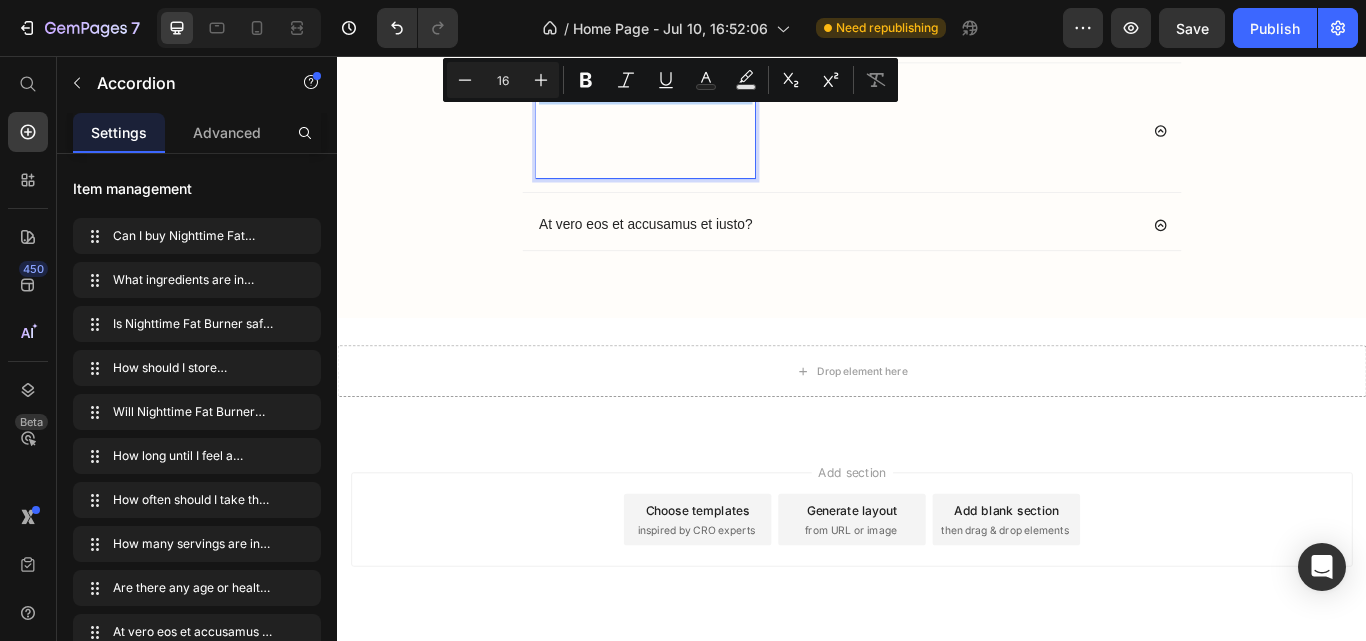 drag, startPoint x: 811, startPoint y: 99, endPoint x: 558, endPoint y: 106, distance: 253.09682 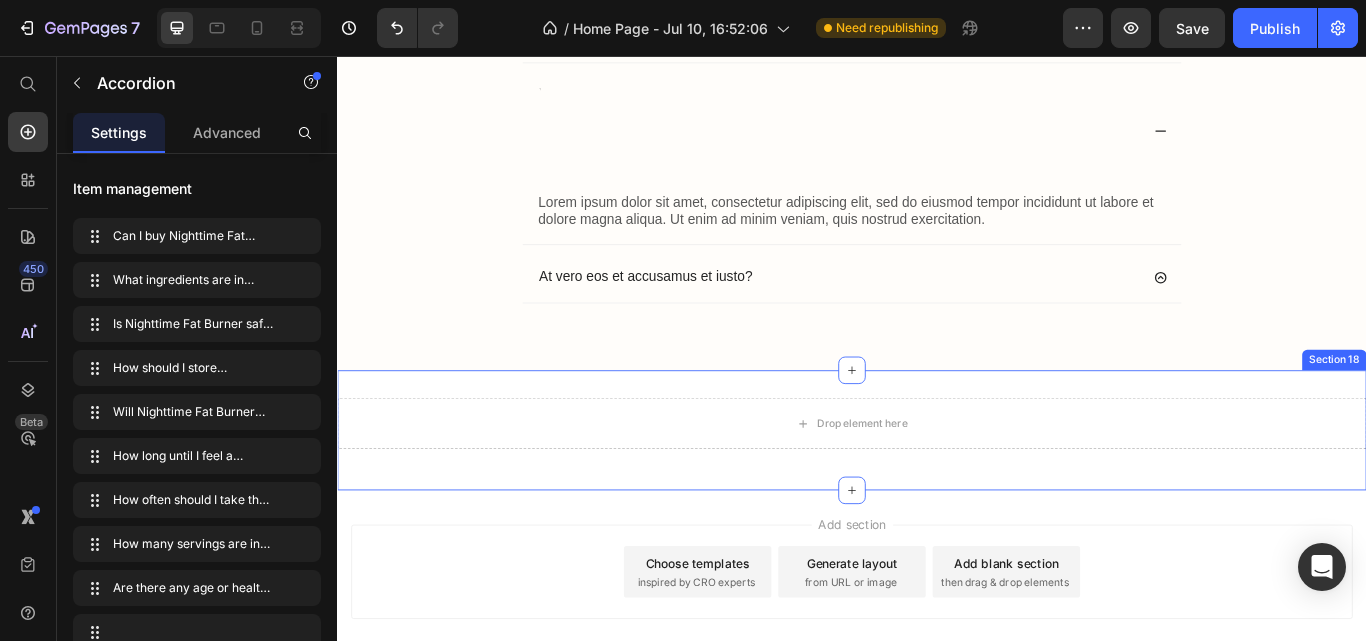 scroll, scrollTop: 10307, scrollLeft: 0, axis: vertical 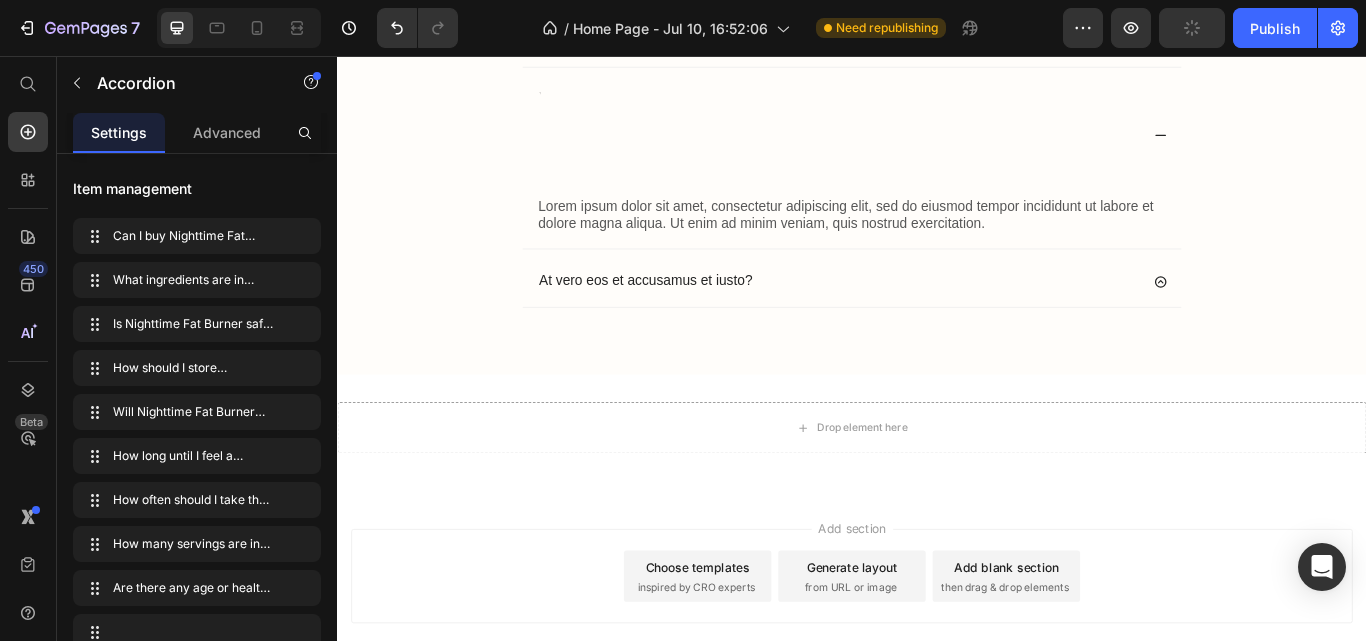 click at bounding box center [921, 149] 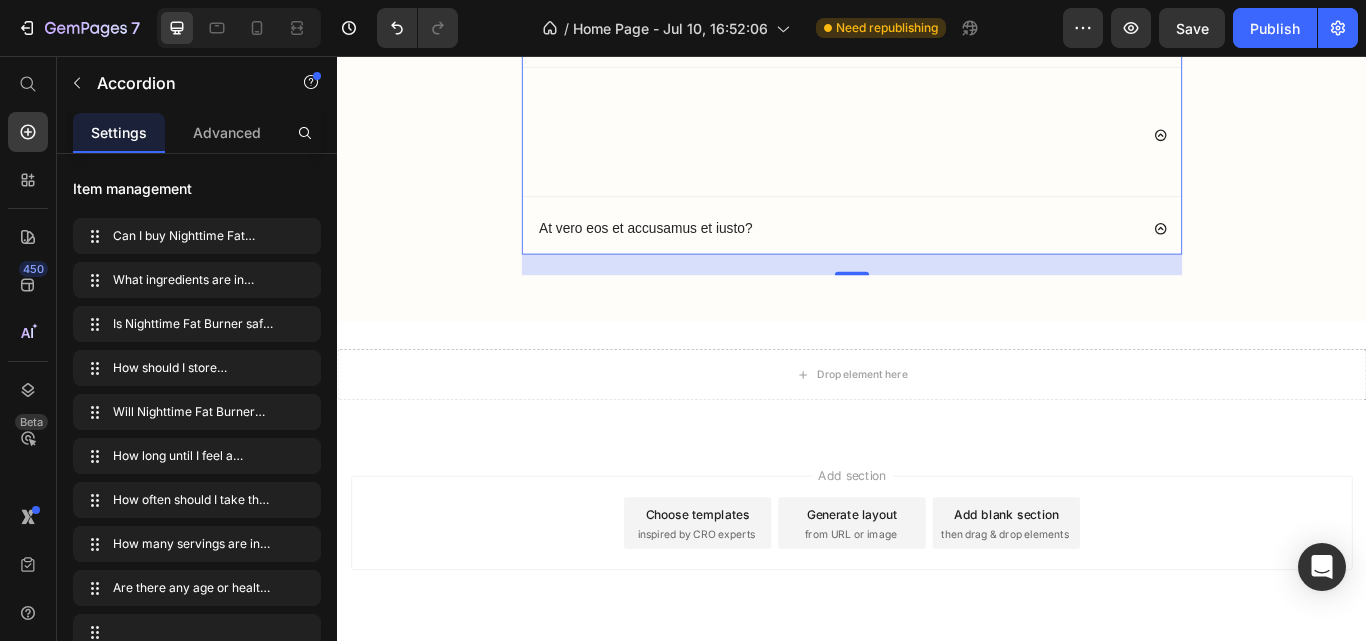 click at bounding box center (921, 149) 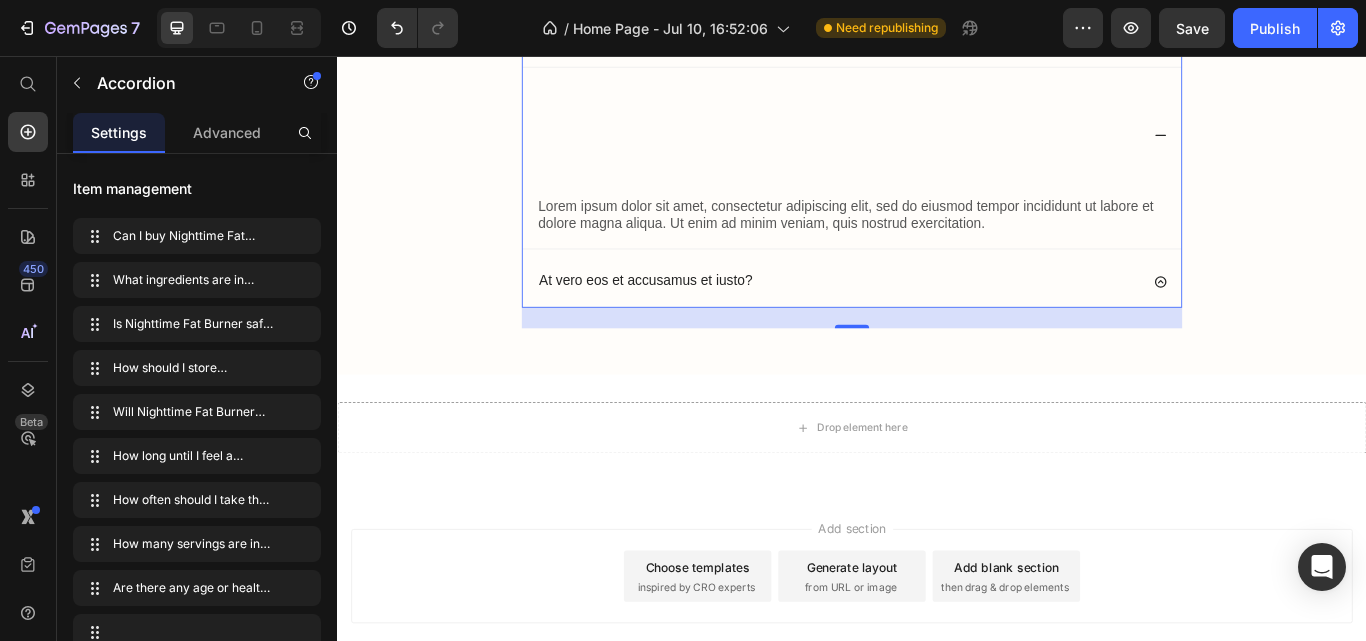 scroll, scrollTop: 10246, scrollLeft: 0, axis: vertical 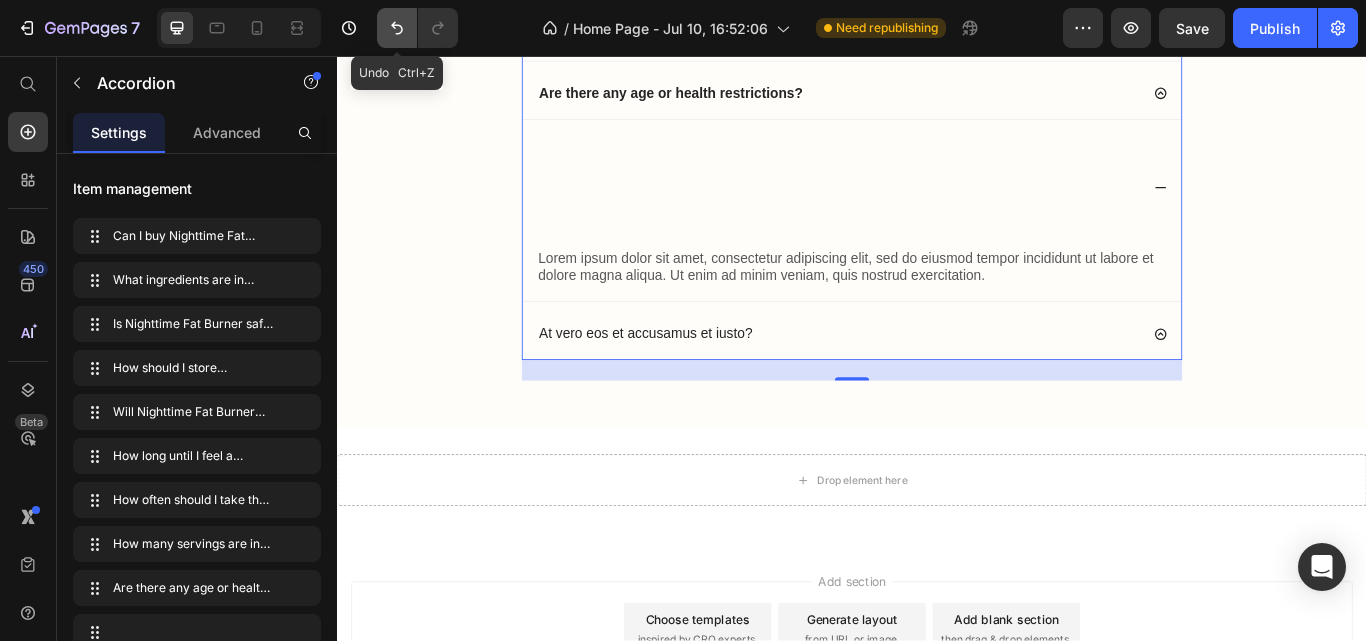 click 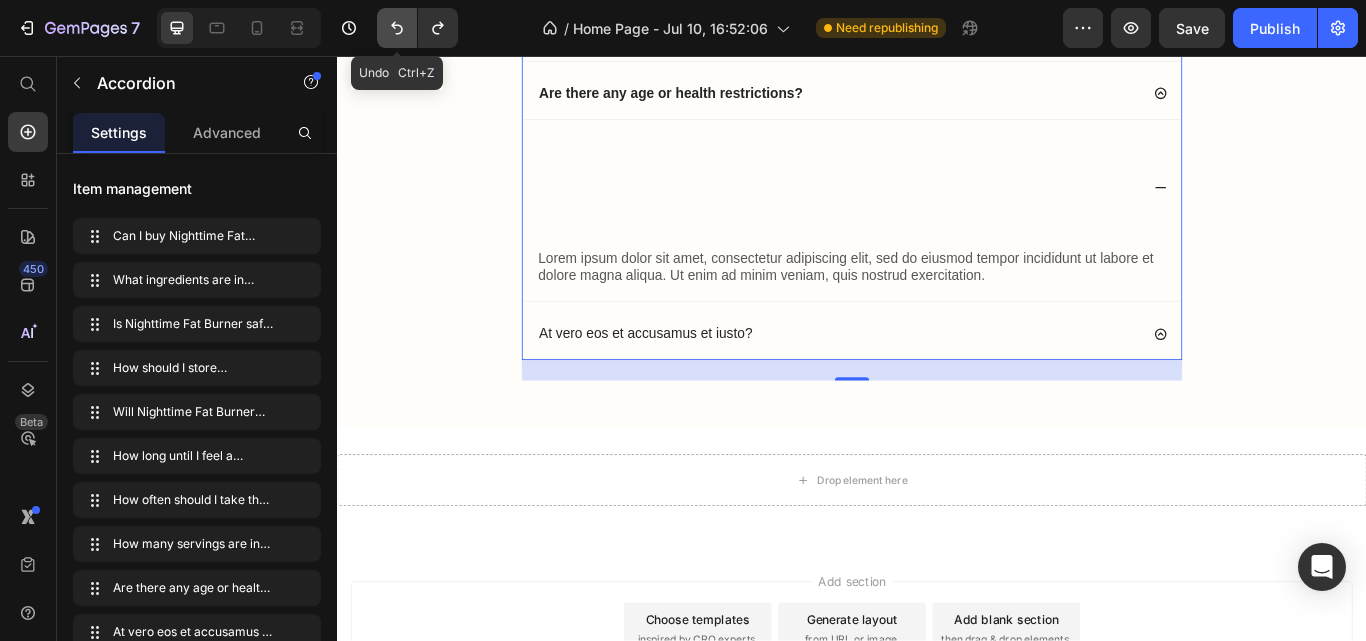click 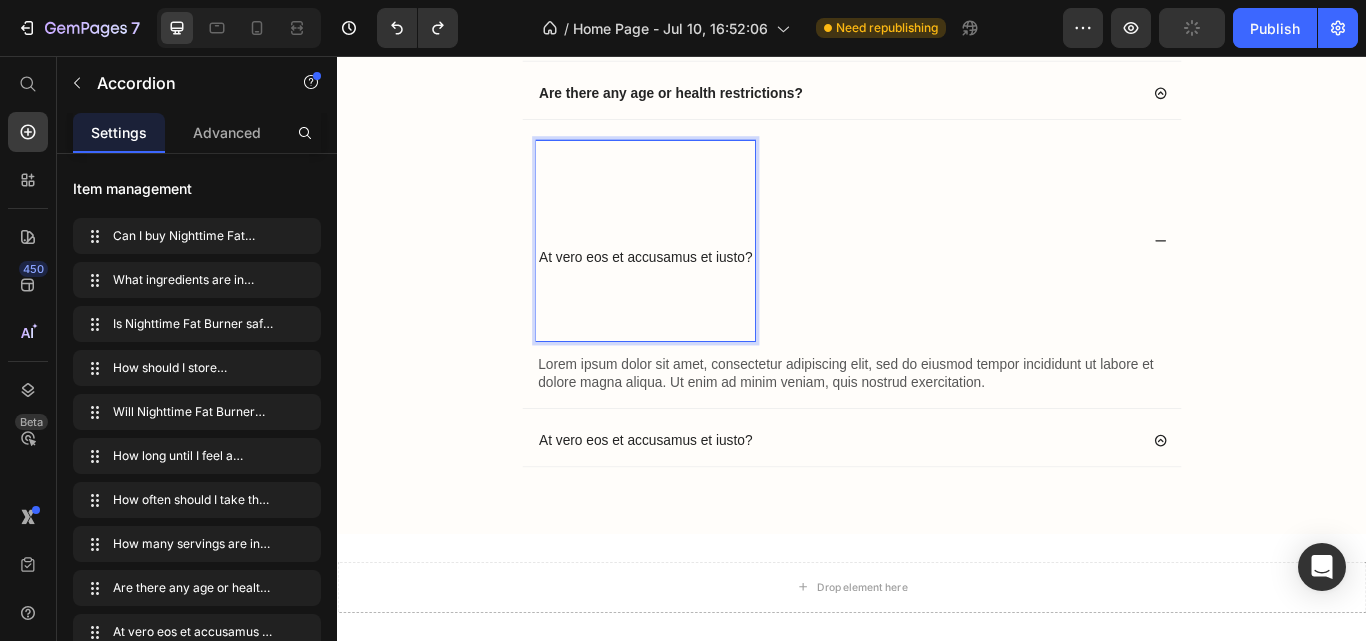 click at bounding box center [696, 272] 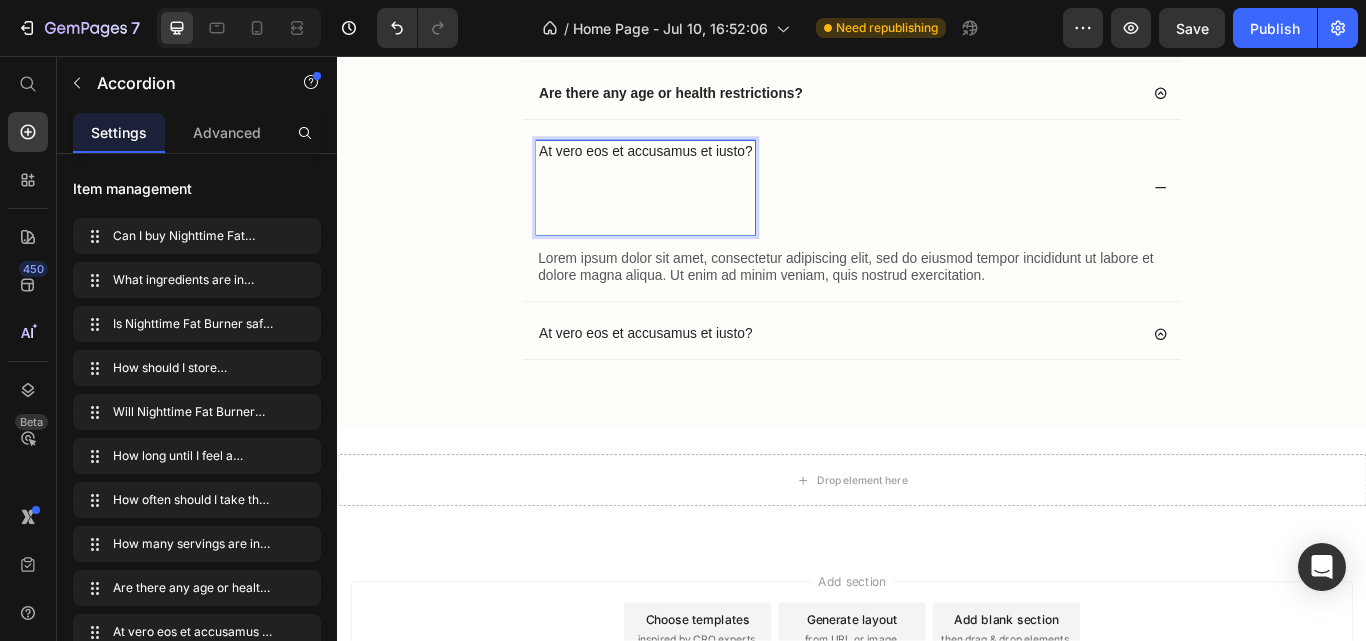 click at bounding box center (696, 251) 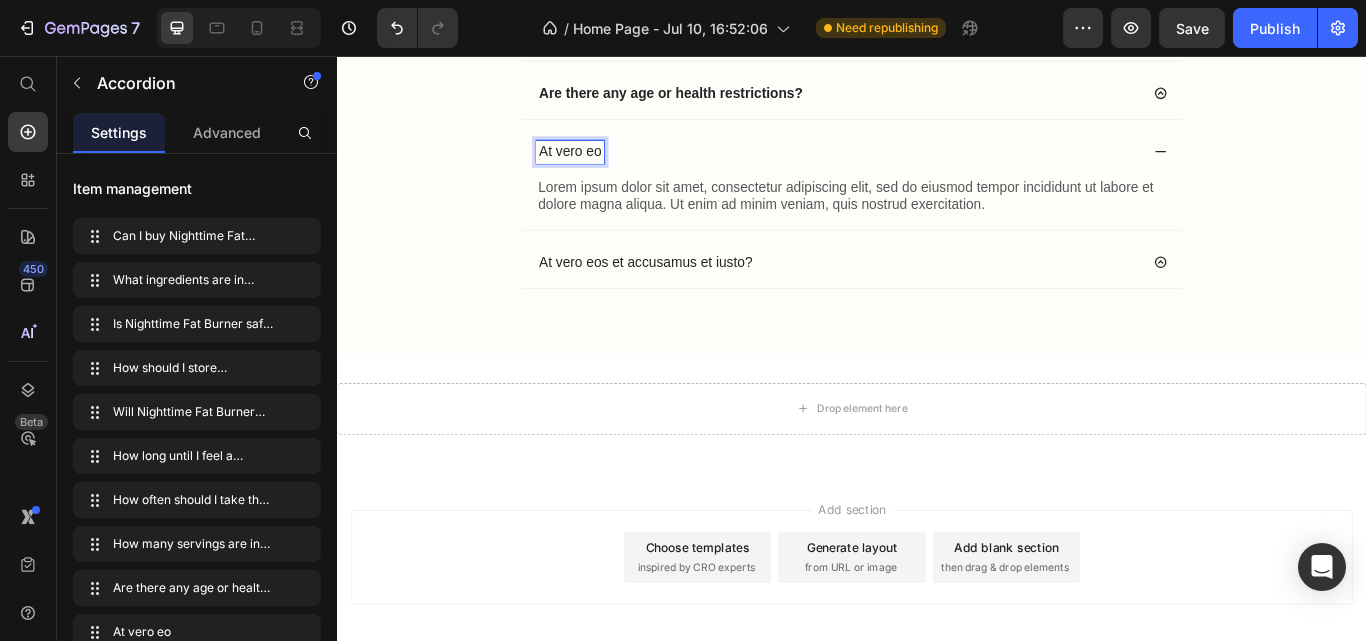 click on "At vero eo" at bounding box center (608, 168) 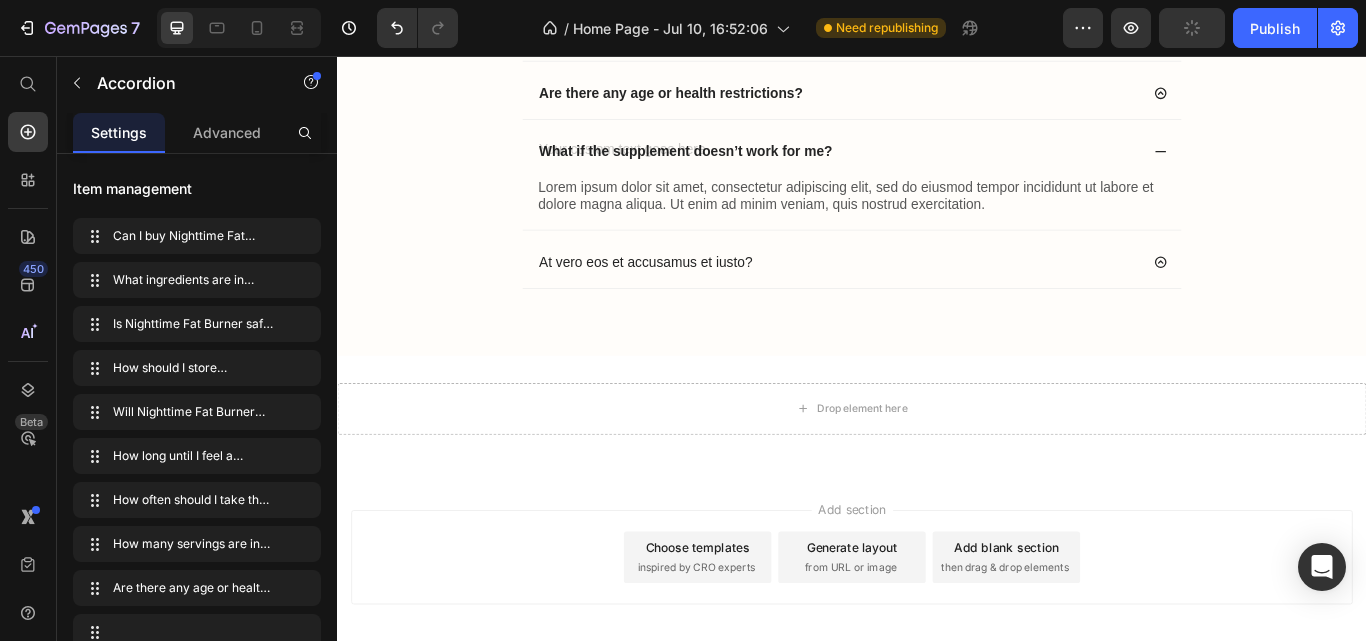 scroll, scrollTop: 10241, scrollLeft: 0, axis: vertical 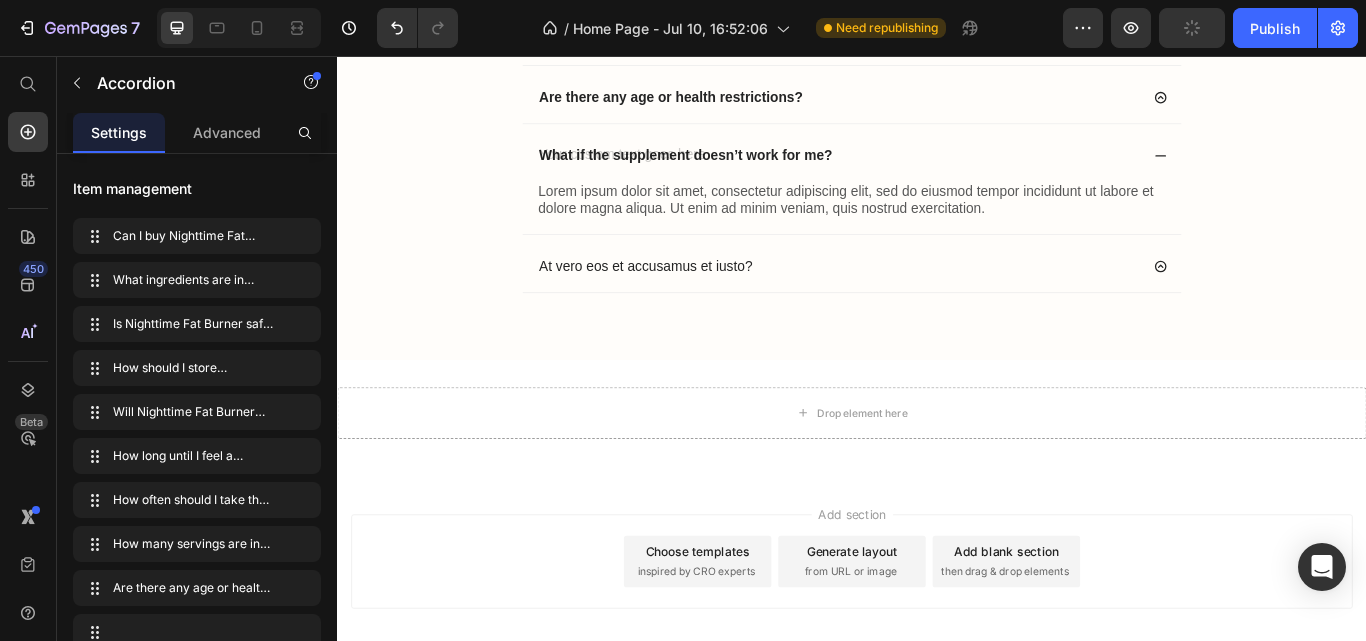 click on "Lorem ipsum dolor sit amet, consectetur adipiscing elit, sed do eiusmod tempor incididunt ut labore et dolore magna aliqua. Ut enim ad minim veniam, quis nostrud exercitation." at bounding box center (937, 226) 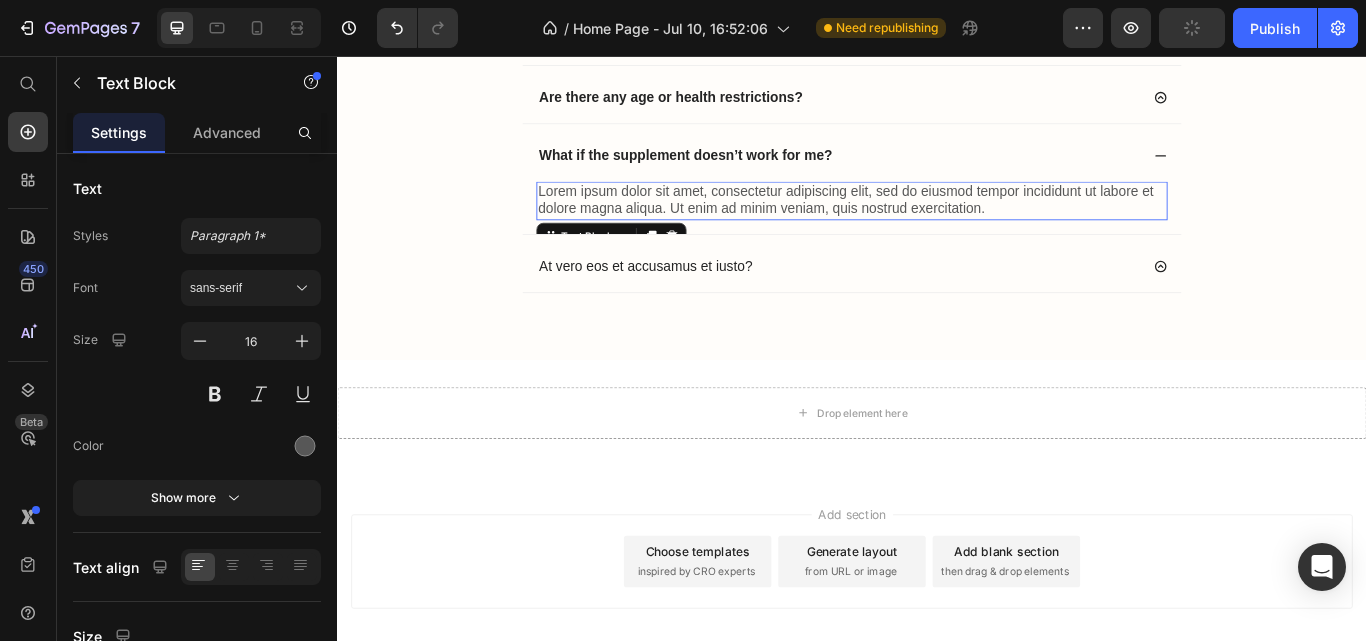 scroll, scrollTop: 0, scrollLeft: 0, axis: both 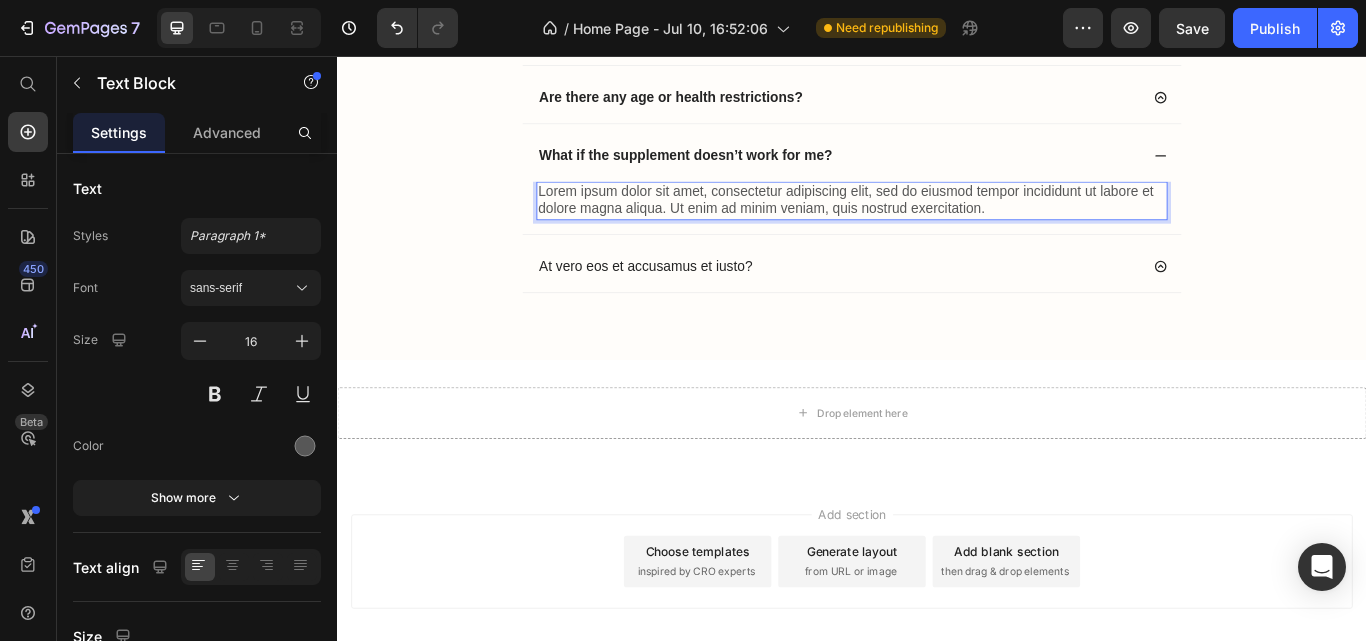 click on "Lorem ipsum dolor sit amet, consectetur adipiscing elit, sed do eiusmod tempor incididunt ut labore et dolore magna aliqua. Ut enim ad minim veniam, quis nostrud exercitation." at bounding box center (937, 226) 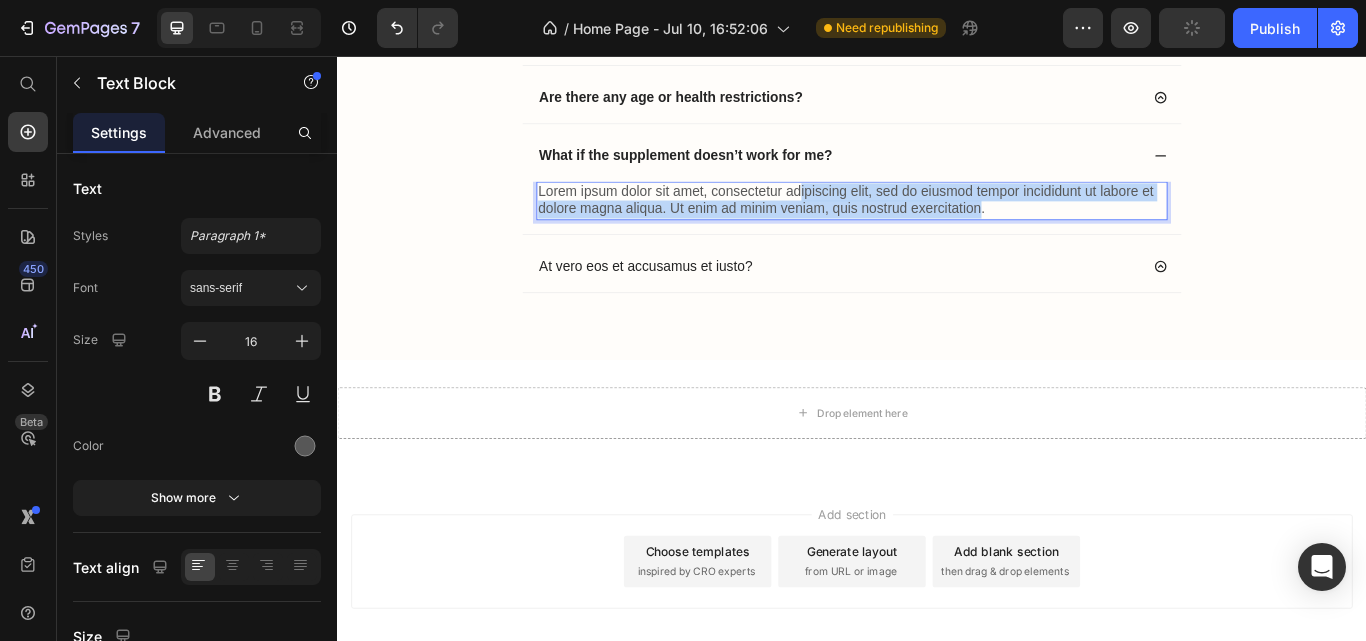 drag, startPoint x: 1081, startPoint y: 226, endPoint x: 871, endPoint y: 219, distance: 210.11664 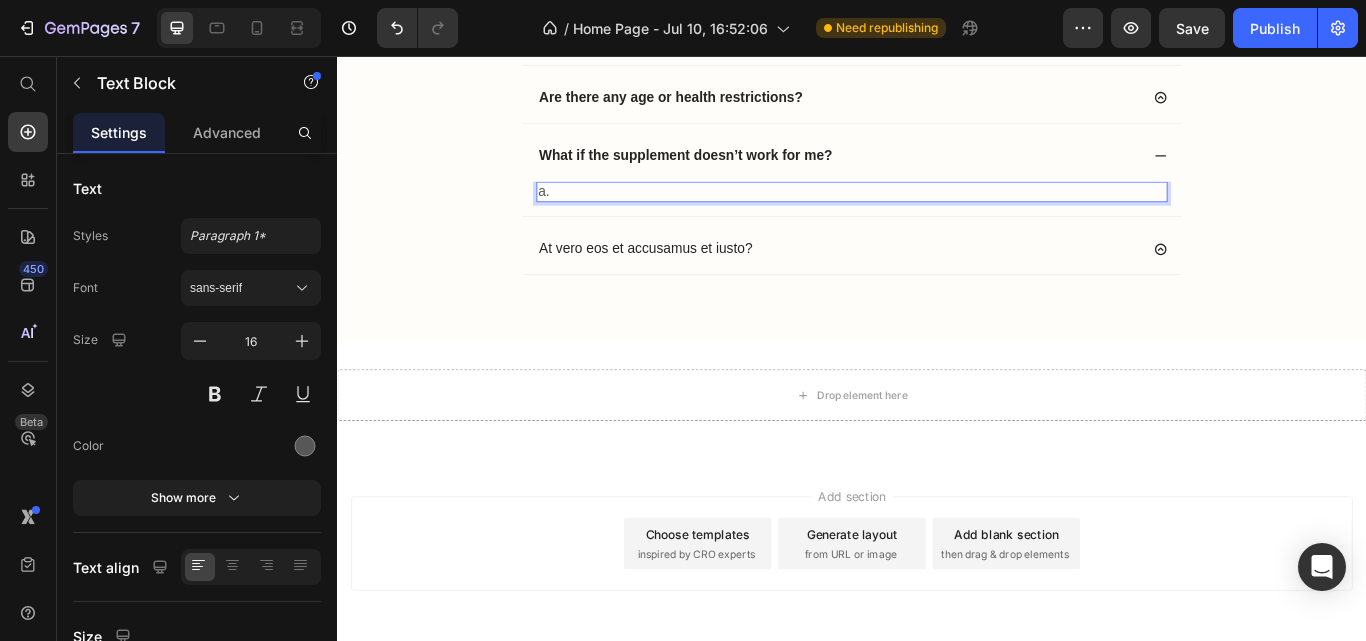 click on "a." at bounding box center [937, 215] 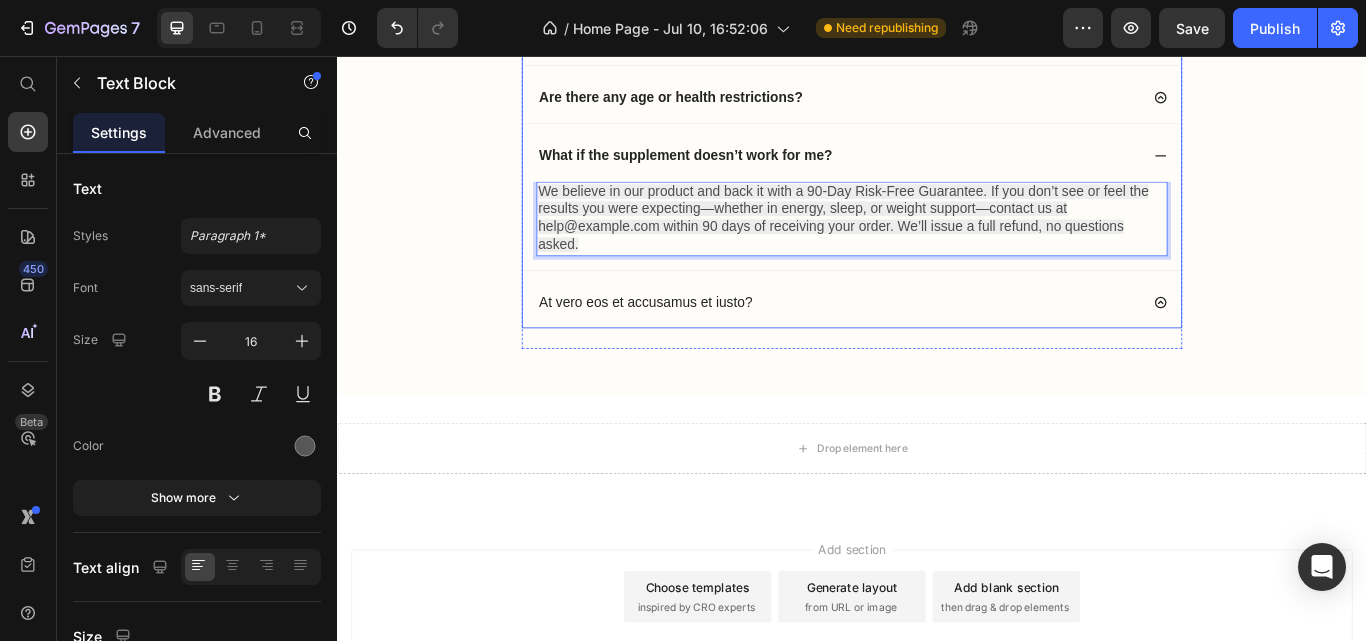 click on "At vero eos et accusamus et iusto?" at bounding box center (921, 344) 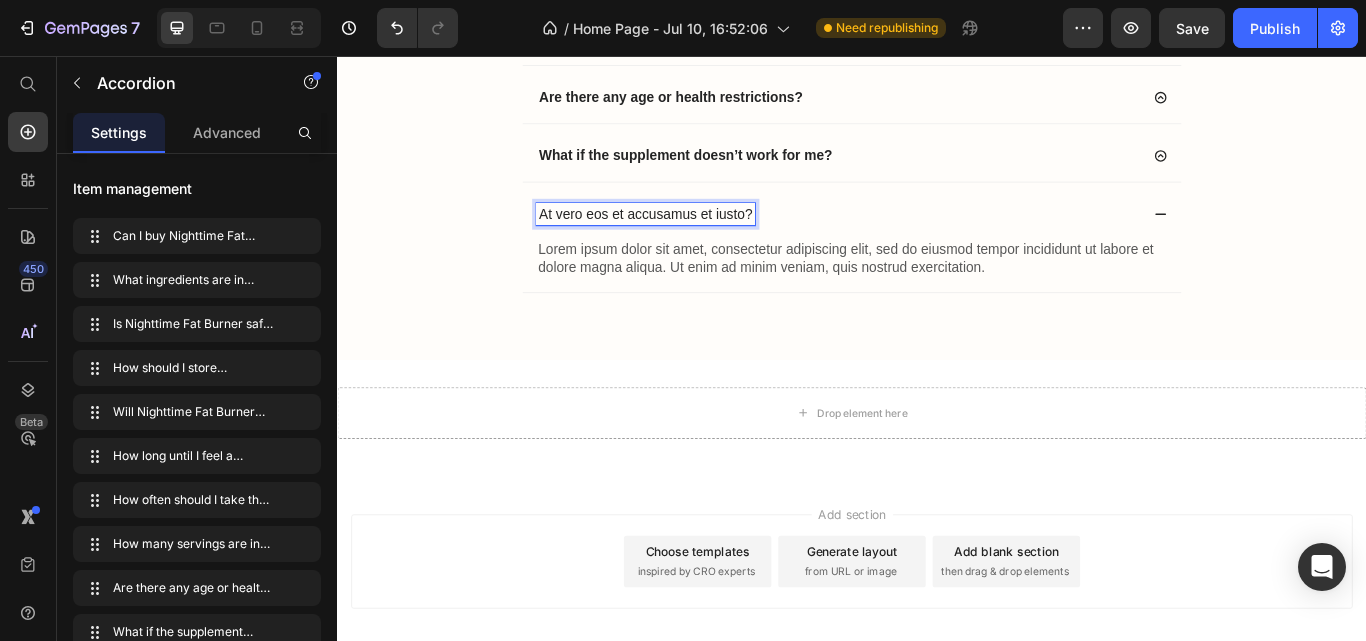 click on "At vero eos et accusamus et iusto?" at bounding box center (696, 241) 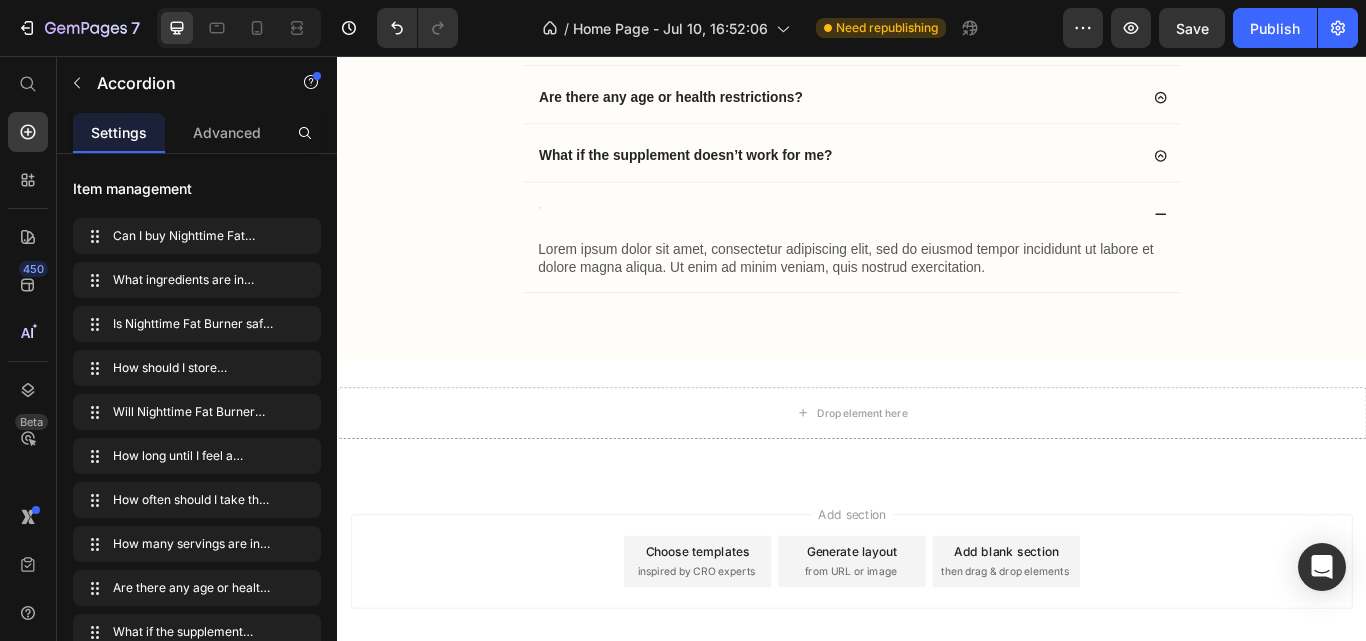 scroll, scrollTop: 10236, scrollLeft: 0, axis: vertical 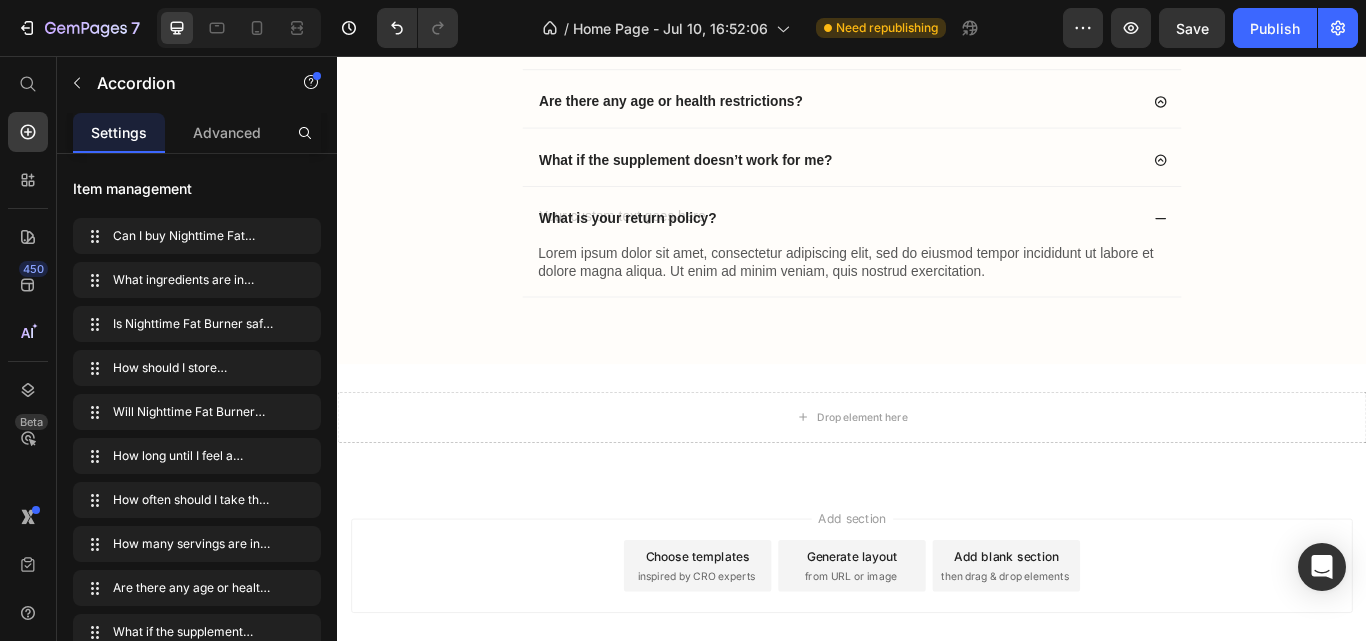 click on "Lorem ipsum dolor sit amet, consectetur adipiscing elit, sed do eiusmod tempor incididunt ut labore et dolore magna aliqua. Ut enim ad minim veniam, quis nostrud exercitation." at bounding box center [937, 298] 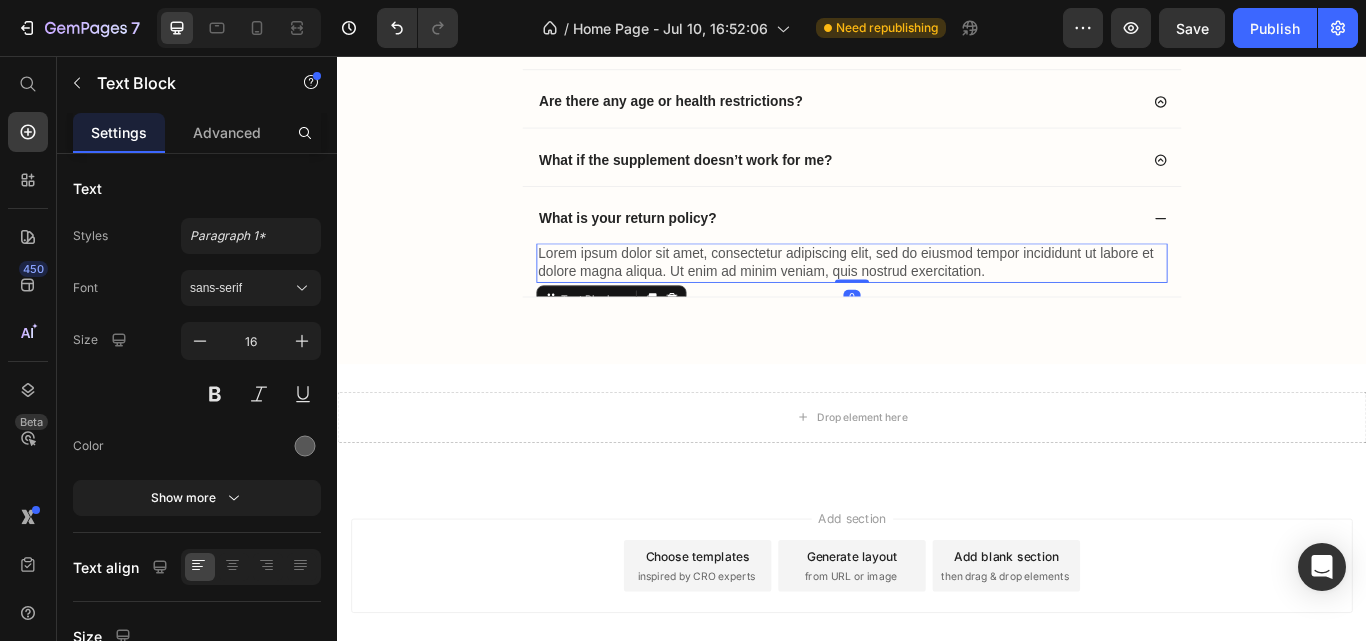 click on "Lorem ipsum dolor sit amet, consectetur adipiscing elit, sed do eiusmod tempor incididunt ut labore et dolore magna aliqua. Ut enim ad minim veniam, quis nostrud exercitation." at bounding box center (937, 298) 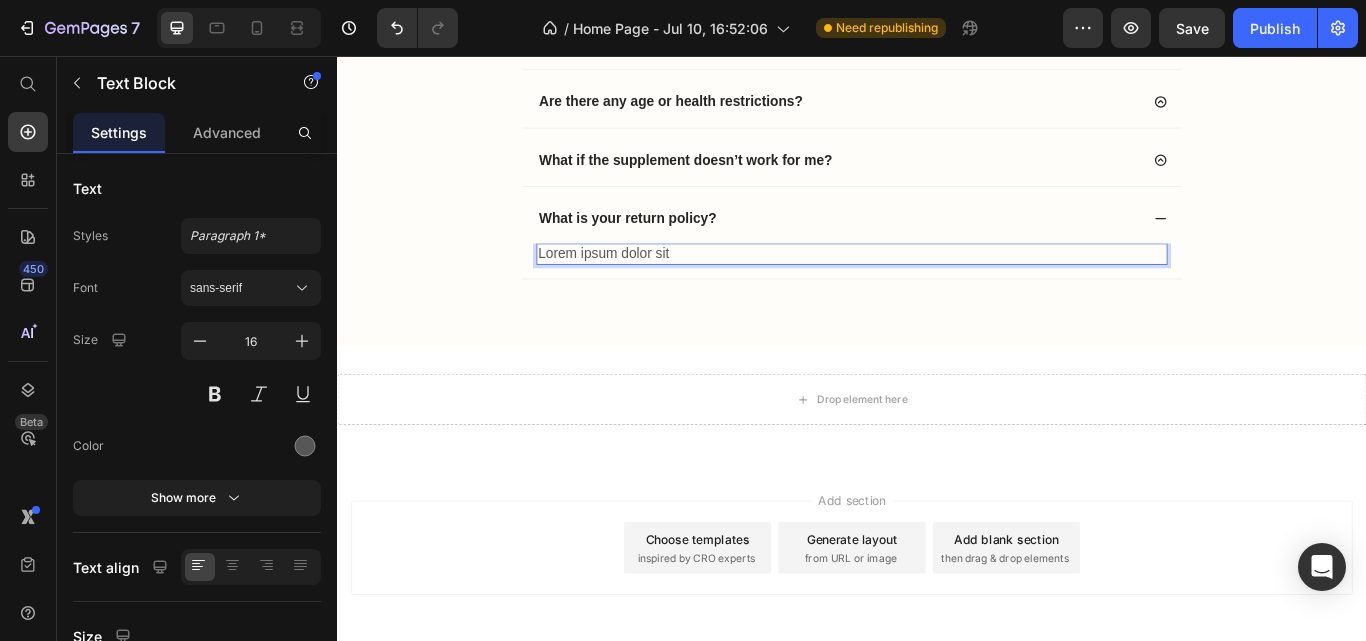 click on "Lorem ipsum dolor sit" at bounding box center (937, 287) 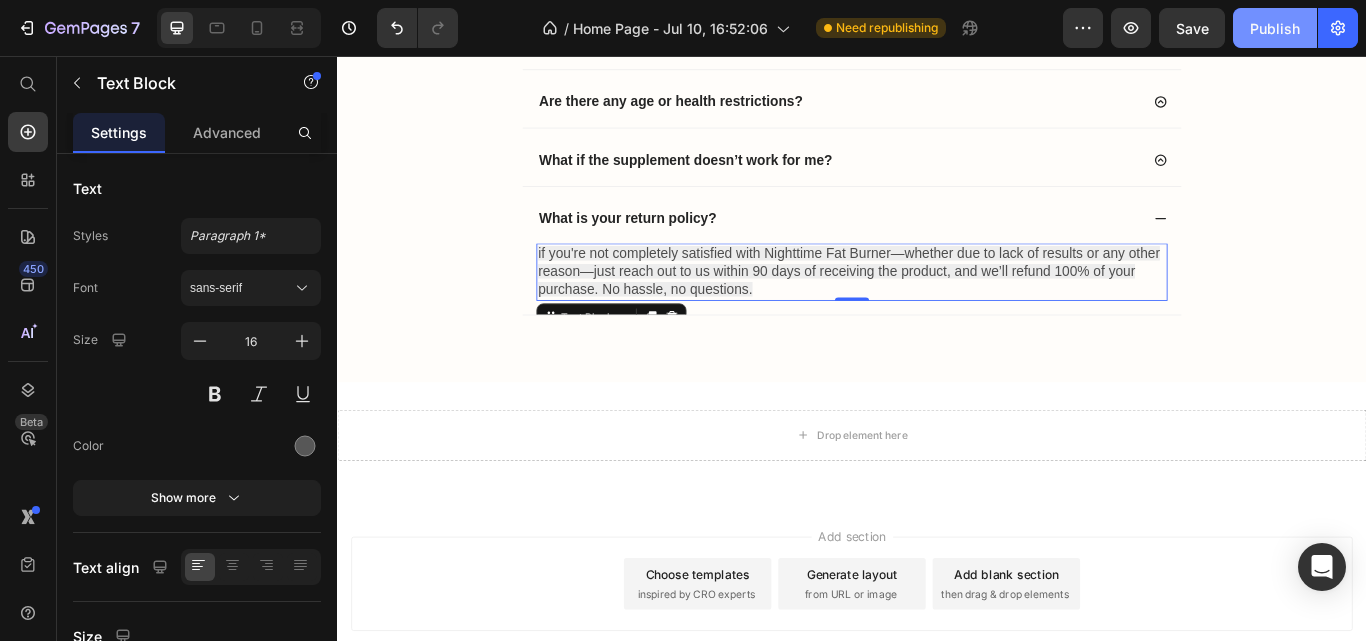 click on "Publish" 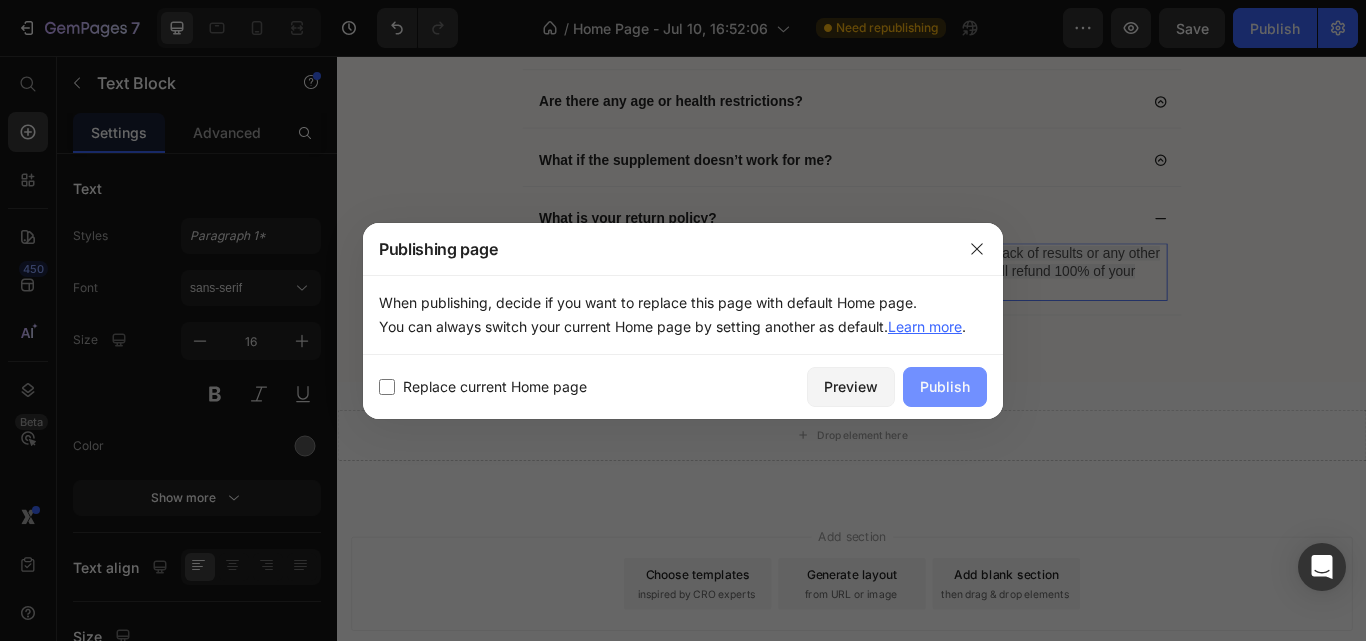 click on "Publish" at bounding box center [945, 386] 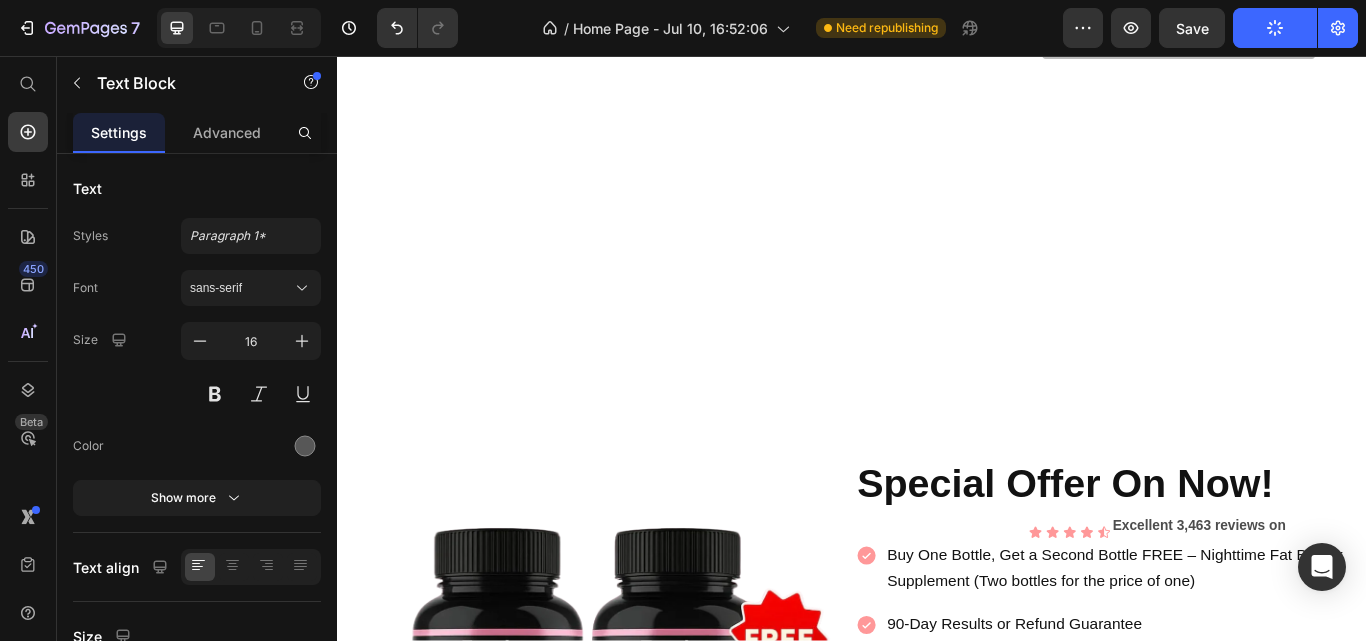 scroll, scrollTop: 7883, scrollLeft: 0, axis: vertical 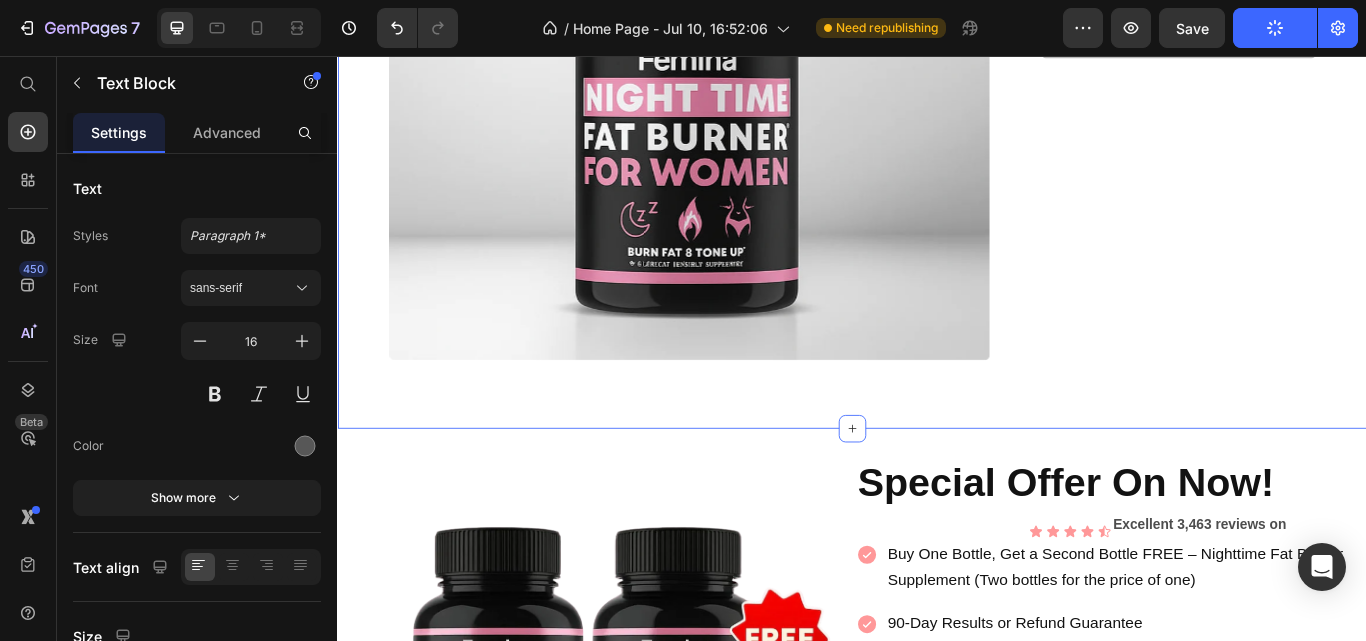 click on "Product Images Femina™ Fat Burner For Women Product Title Icon Icon Icon Icon Icon Icon List 2,500+ Verified Reviews! Text Block Row Rs.0.00 Product Price Rs.0.00 Product Price 0% off Product Badge Row Lorem ipsum dolor sit amet, consectetur  Text Block This product has only default variant Product Variants & Swatches 1 Product Quantity Row Out of stock Add to Cart Row Row Product Section 15" at bounding box center [937, 61] 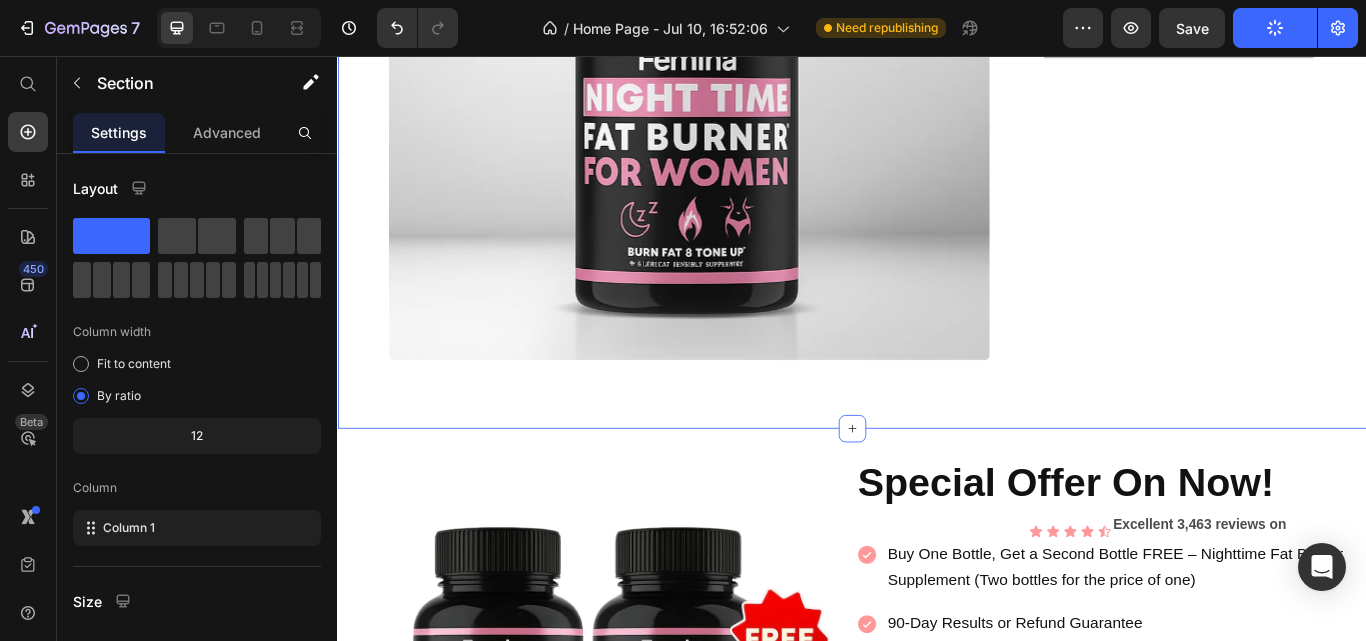 click 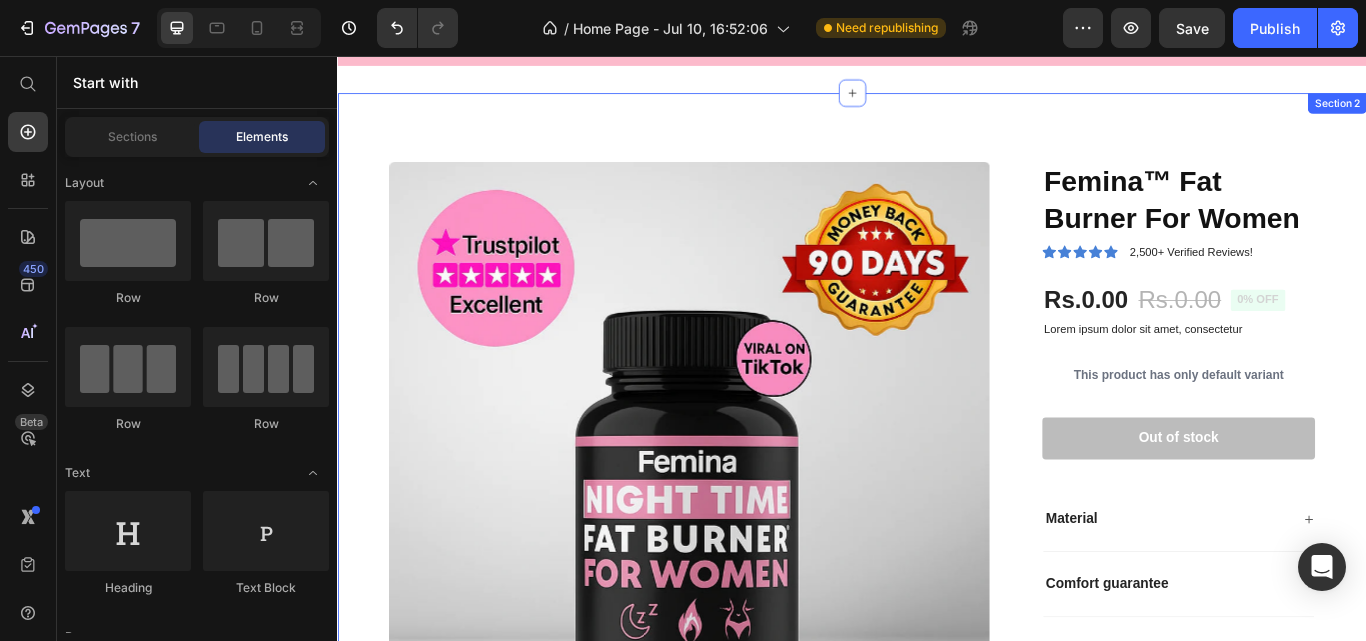 scroll, scrollTop: 0, scrollLeft: 0, axis: both 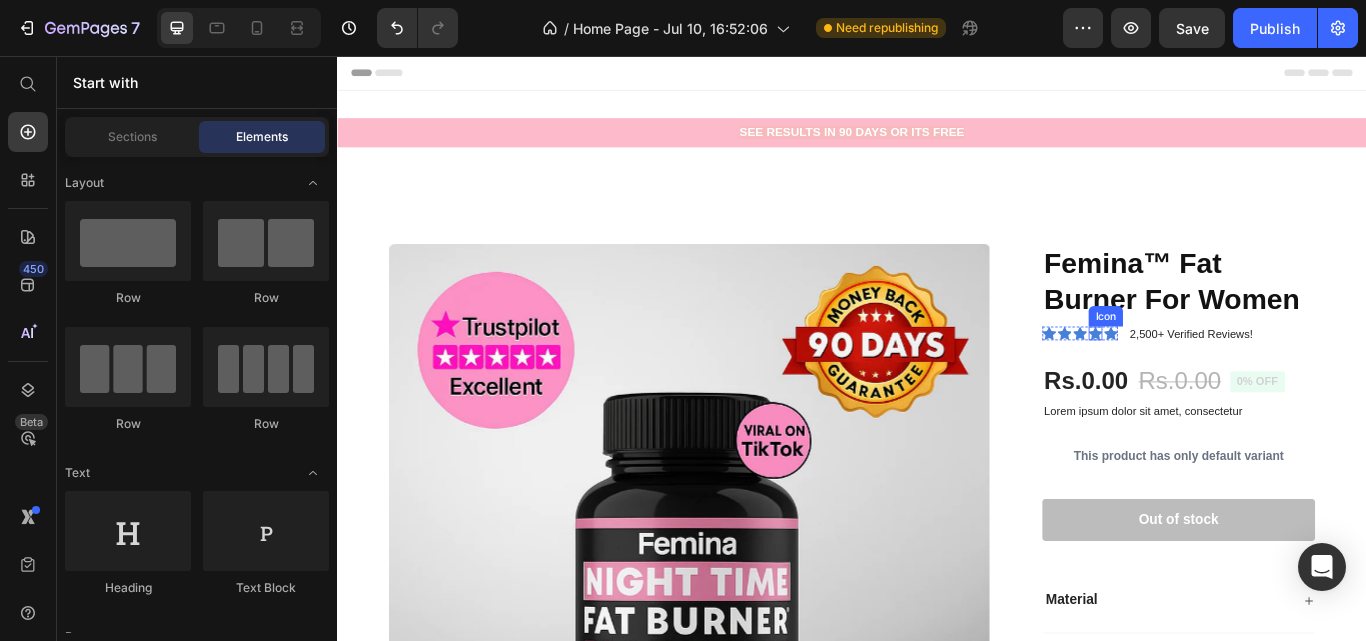 click 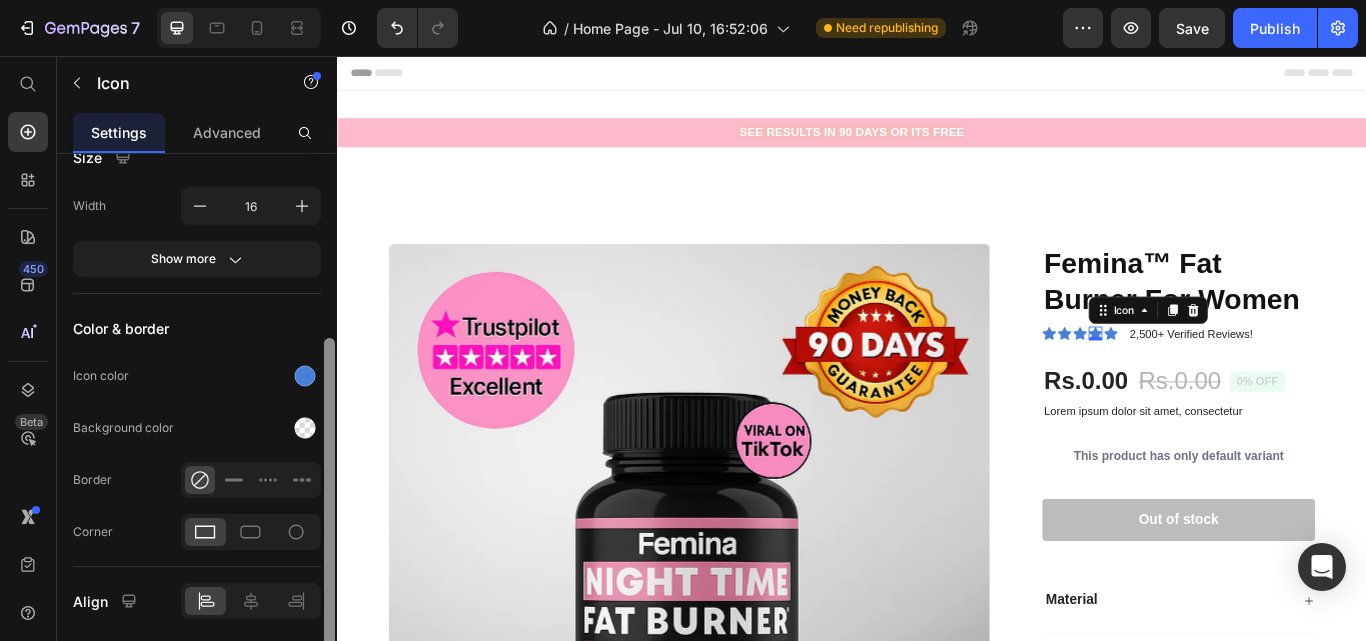scroll, scrollTop: 310, scrollLeft: 0, axis: vertical 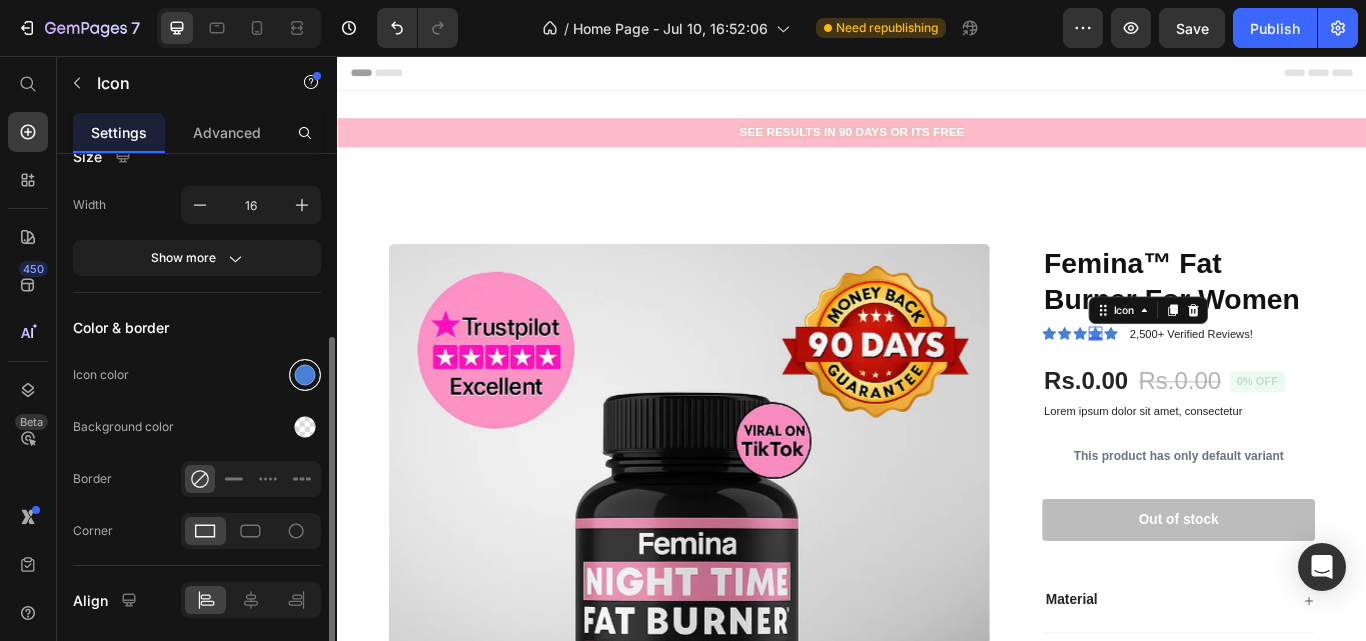 click at bounding box center [305, 375] 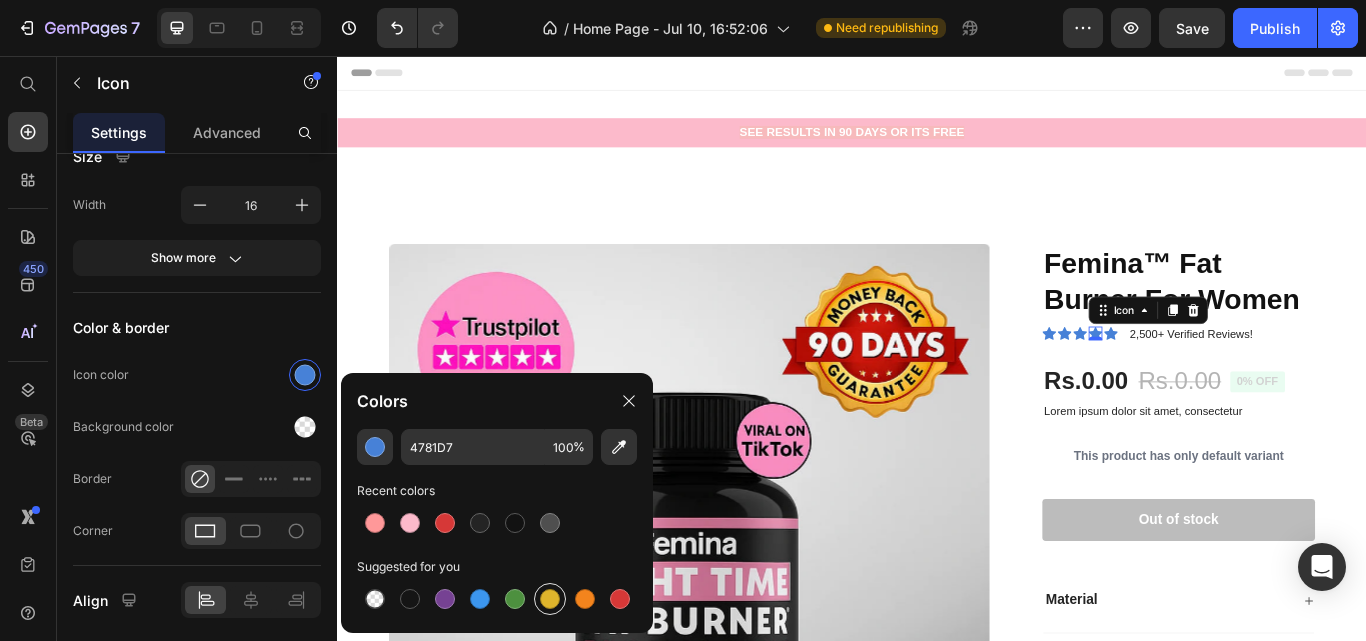 click at bounding box center [550, 599] 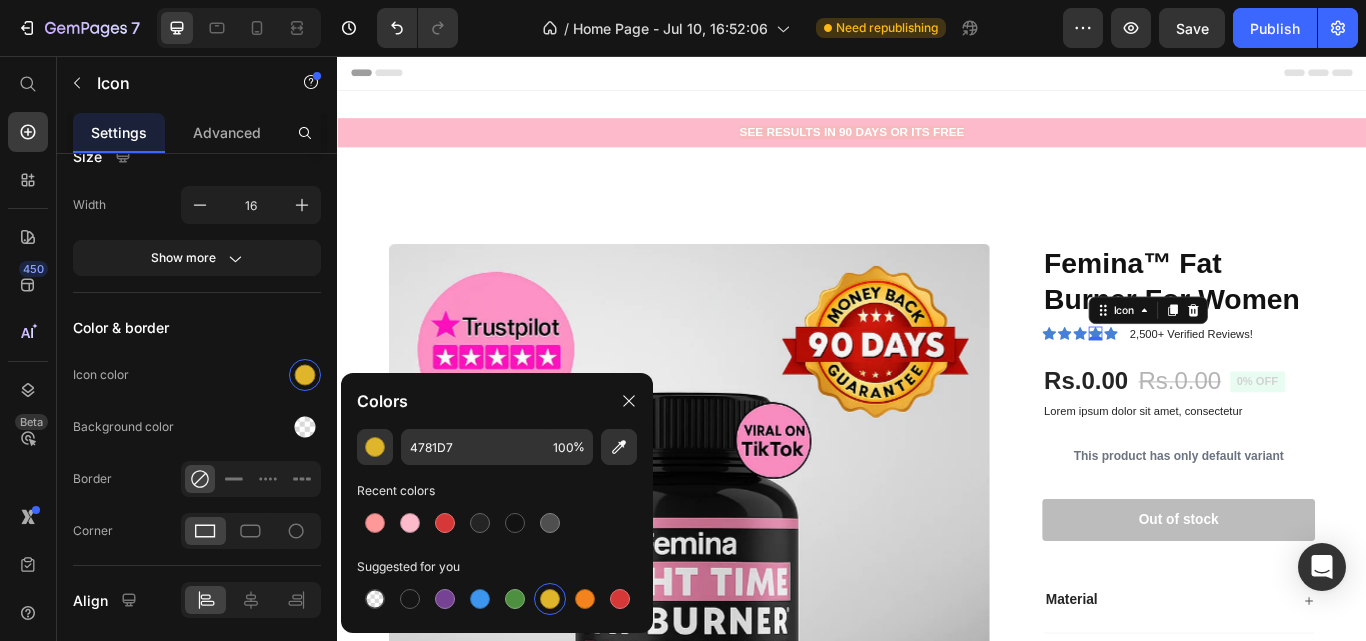 type on "DFB52C" 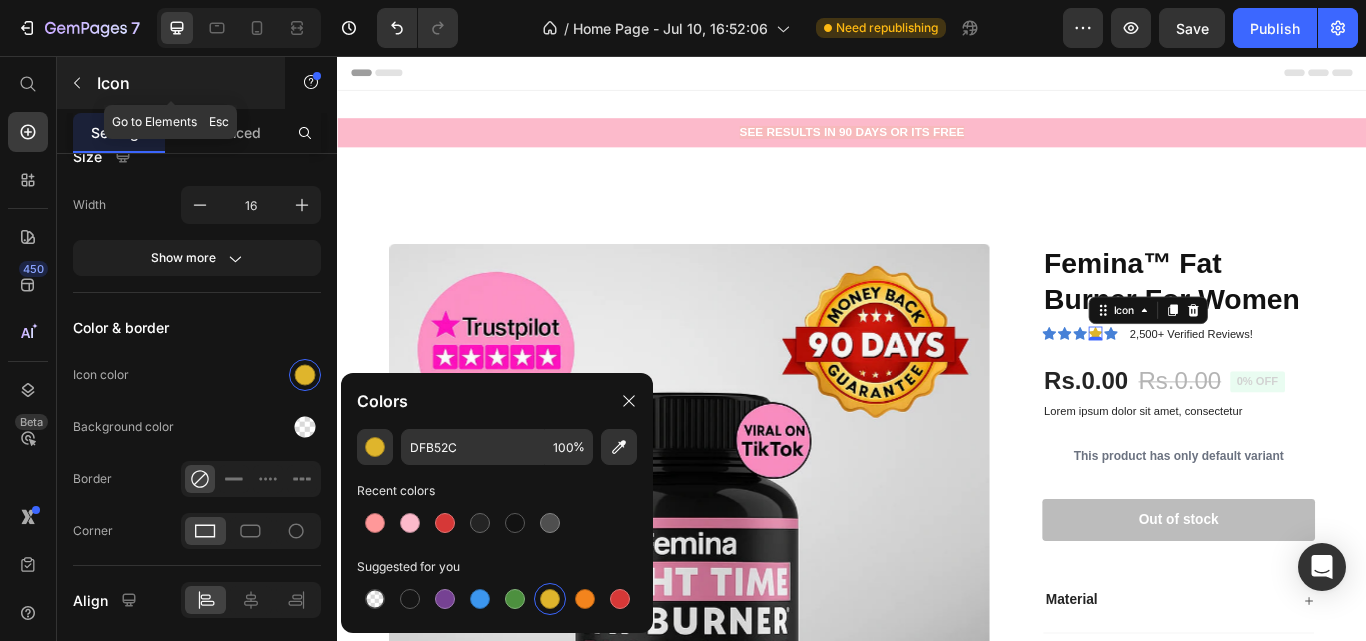 click 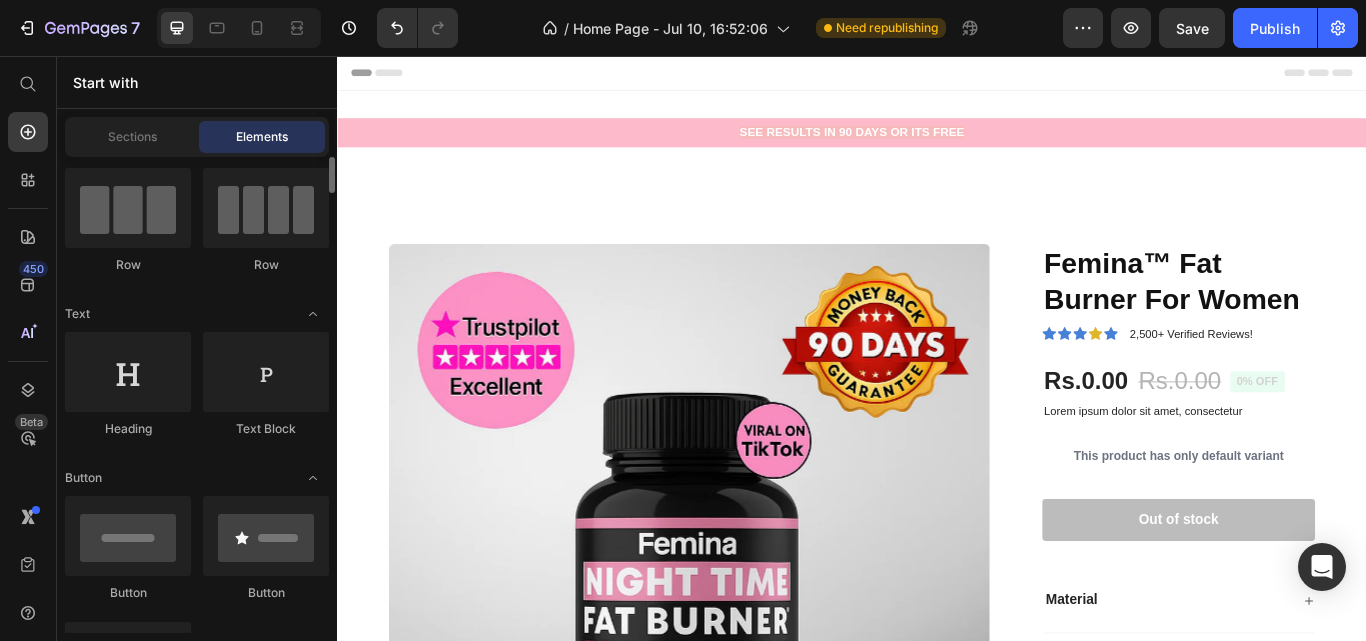scroll, scrollTop: 124, scrollLeft: 0, axis: vertical 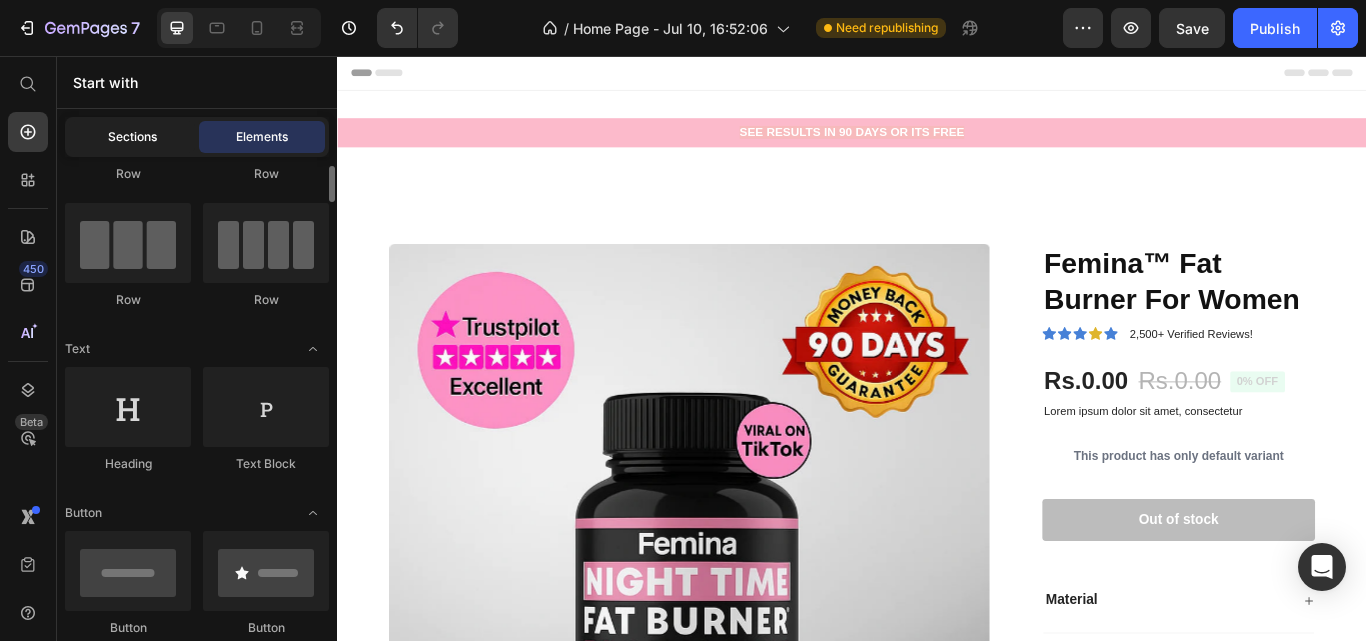 click on "Sections" 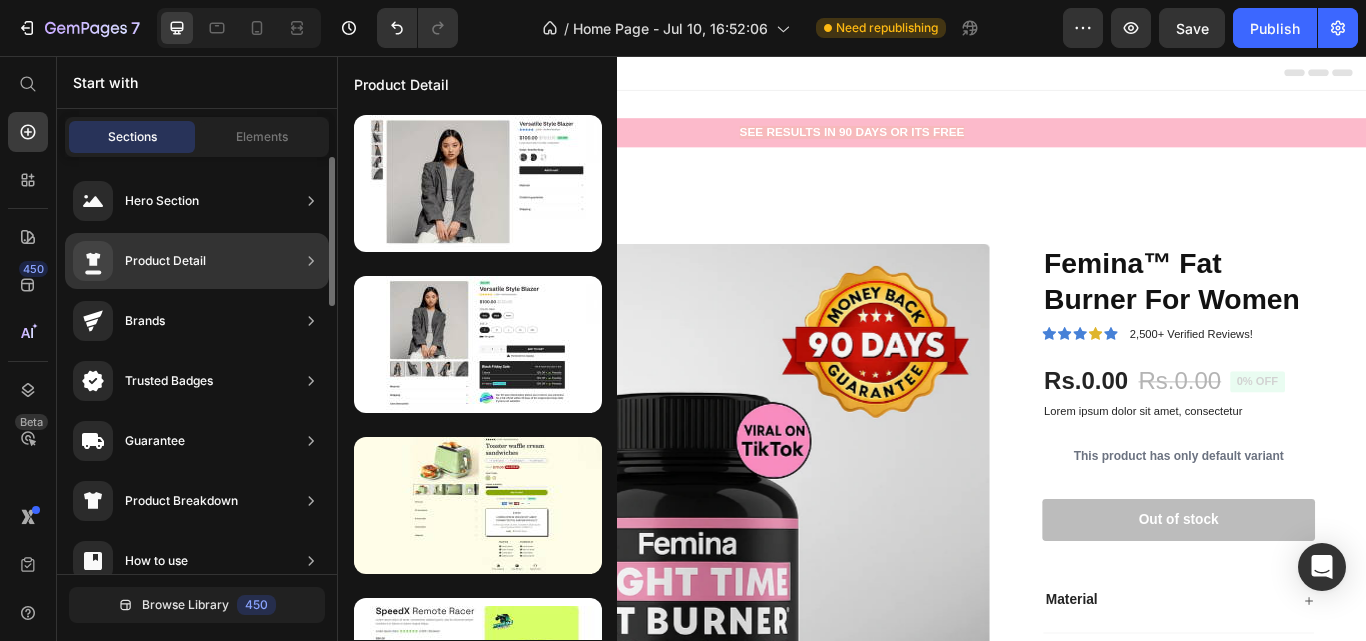 click on "Product Detail" at bounding box center (139, 261) 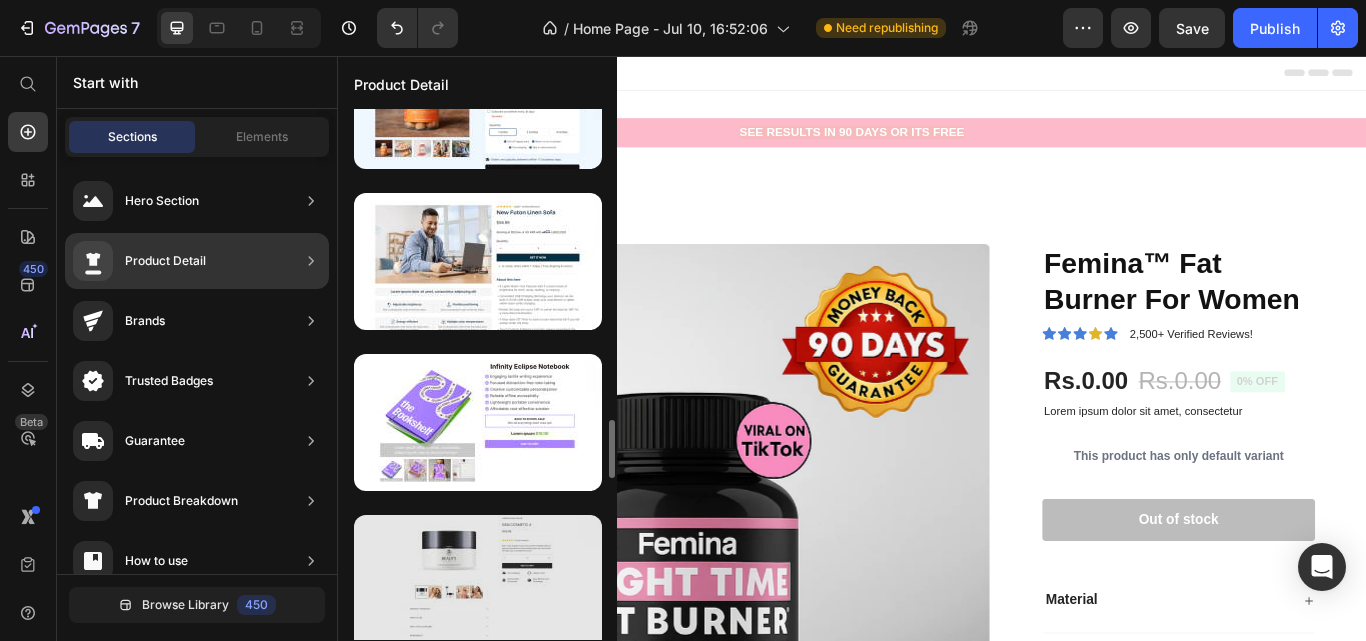 scroll, scrollTop: 2819, scrollLeft: 0, axis: vertical 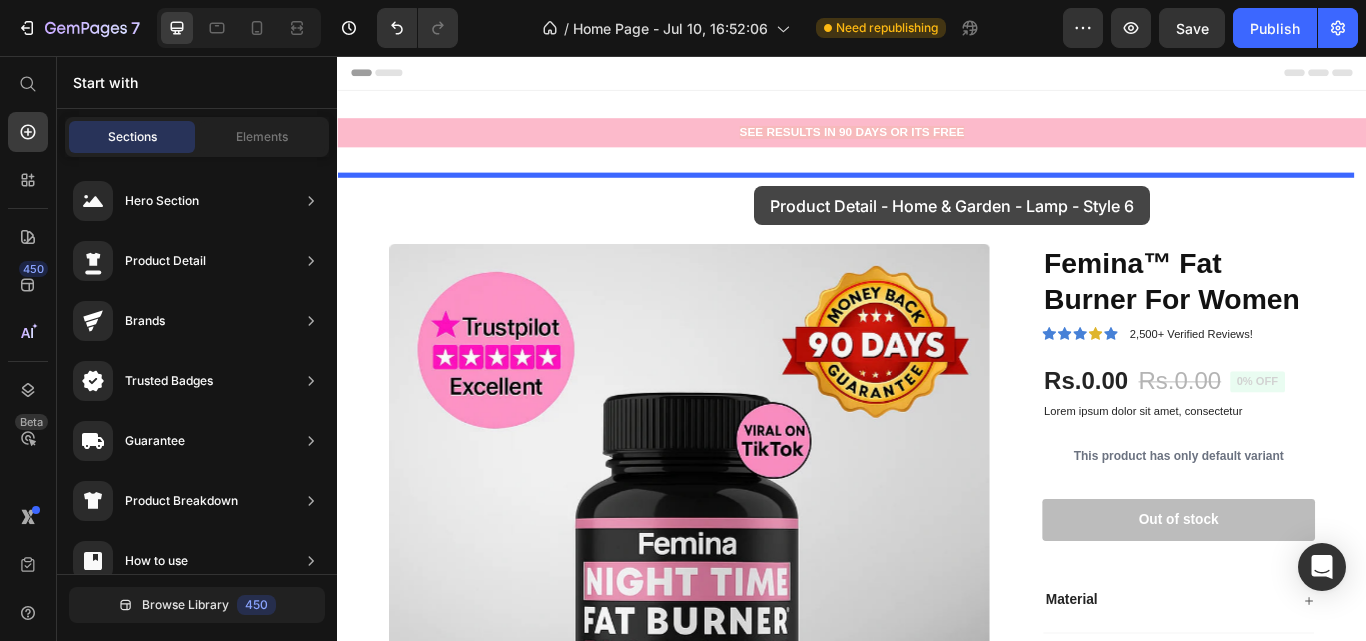 drag, startPoint x: 826, startPoint y: 353, endPoint x: 873, endPoint y: 209, distance: 151.47607 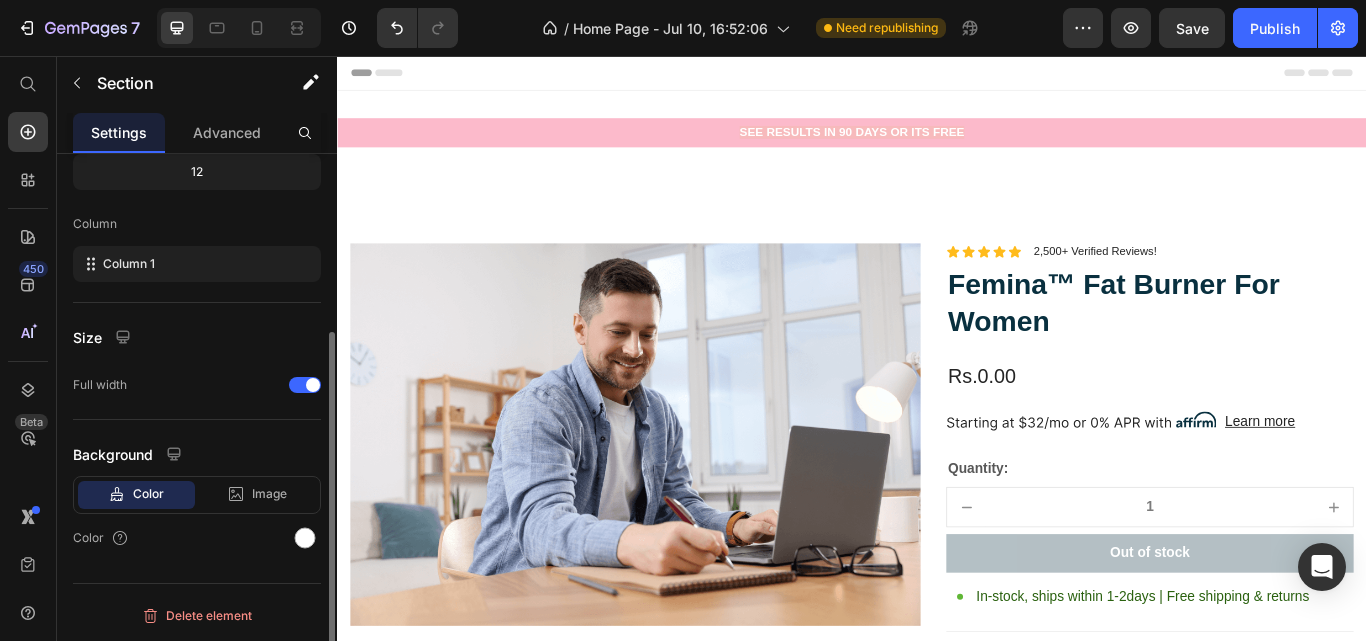 scroll, scrollTop: 69, scrollLeft: 0, axis: vertical 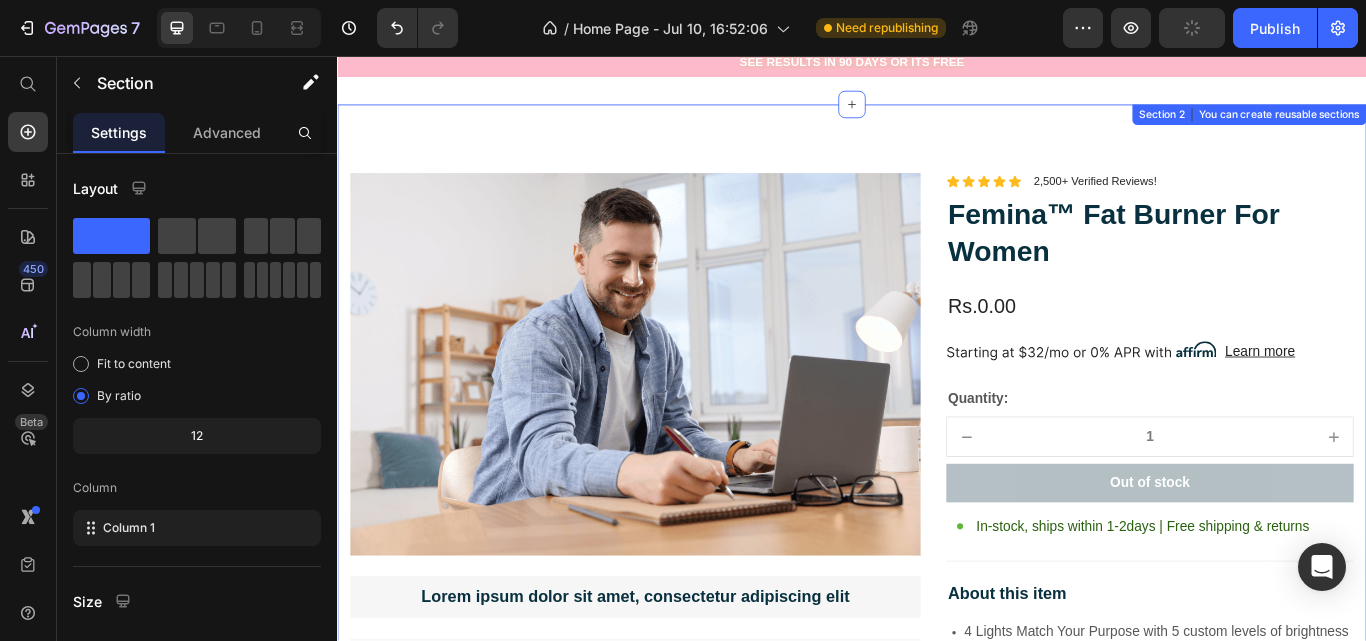click on "Image Lorem ipsum dolor sit amet, consectetur adipiscing elit Text Block Image Adjustable brightness Text Block Row Sed ut perspiciatis unde omnis iste natus Text Block Row Image Flexible positioning Text Block Row Sed ut perspiciatis unde omnis iste natus Text Block Row Row Image Energy-efficient Text Block Row Sed ut perspiciatis unde omnis iste natus error sit voluptatem accusantium Text Block Row Image Multiple color temperatures Text Block Row Sed ut perspiciatis unde omnis iste natus error sit voluptatem accusantium laudantium, totam rem aperiam Text Block Row Row Image Image Row Image Image Row Row Product Images Icon Icon Icon Icon Icon Icon List 2,500+ Verified Reviews! Text Block Row Femina™ Fat Burner For Women Product Title Rs.0.00 Product Price Image Learn more Text Block Row Quantity: Text Block 1 Product Quantity Out of stock Add to Cart
In-stock, ships within 1-2days | Free shipping & returns Item List About this item Text Block" at bounding box center [937, 928] 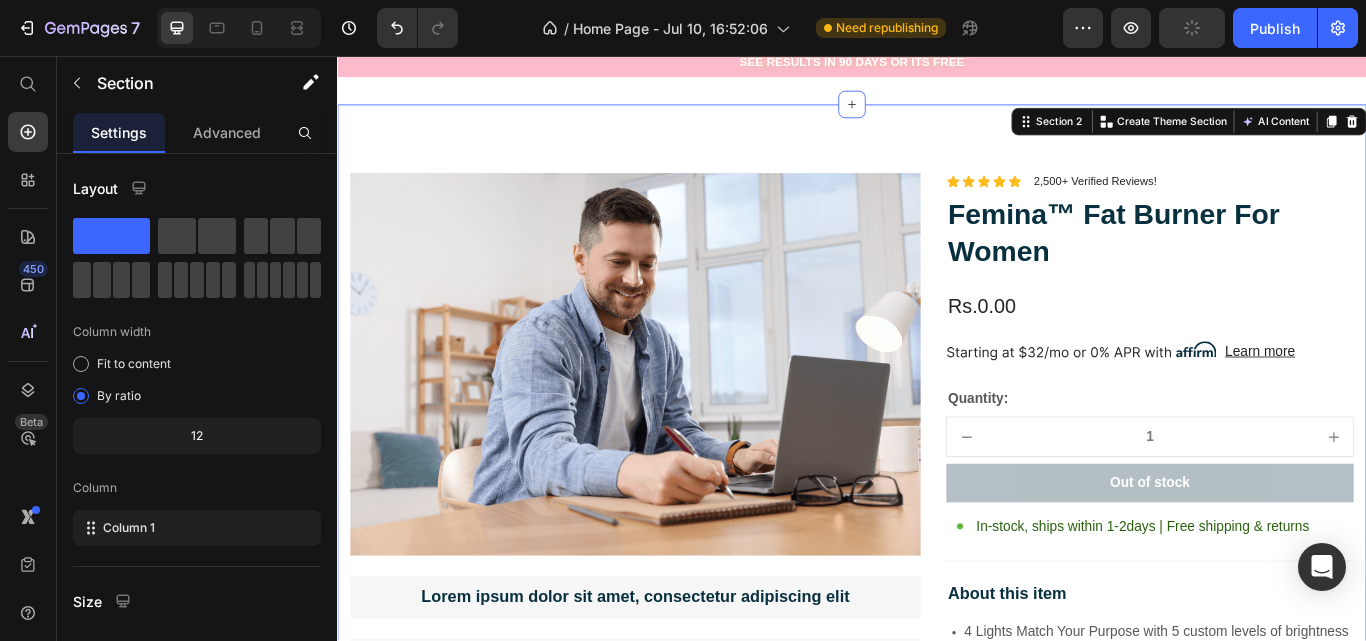 click on "Section 2   You can create reusable sections Create Theme Section AI Content Write with GemAI What would you like to describe here? Tone and Voice Persuasive Product Femina™ Fat Burner For Women You can manage it in   Product element Show more Generate" at bounding box center (1330, 133) 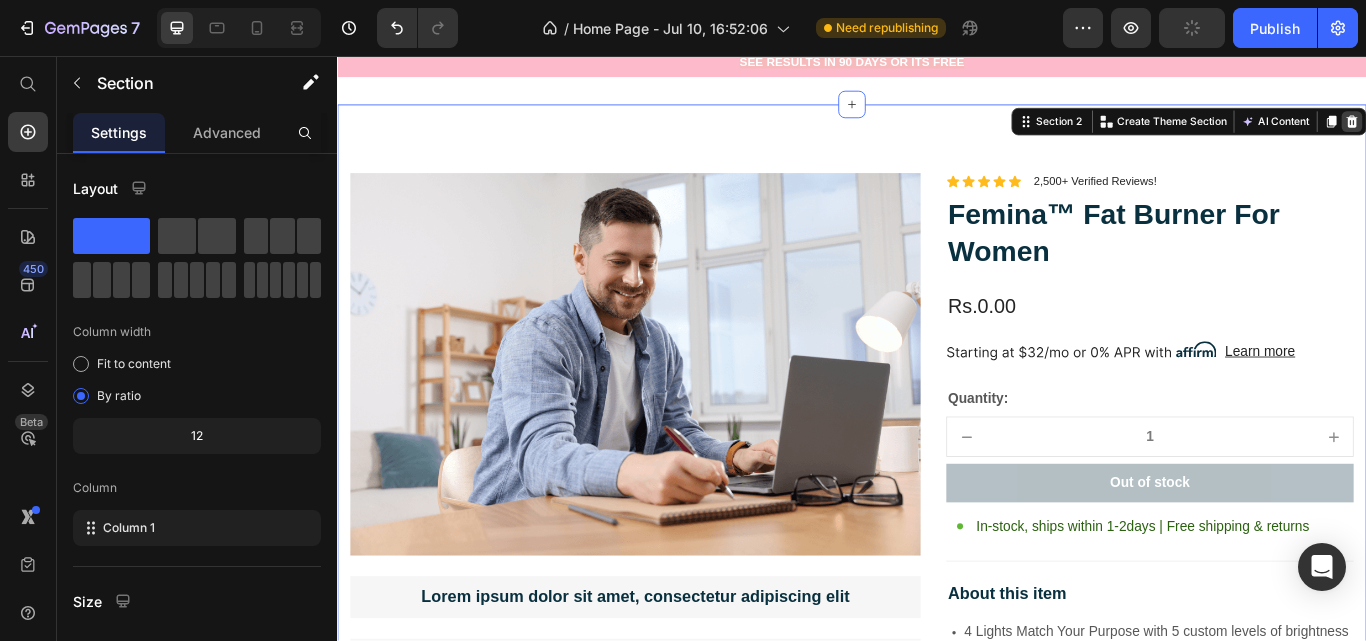 click 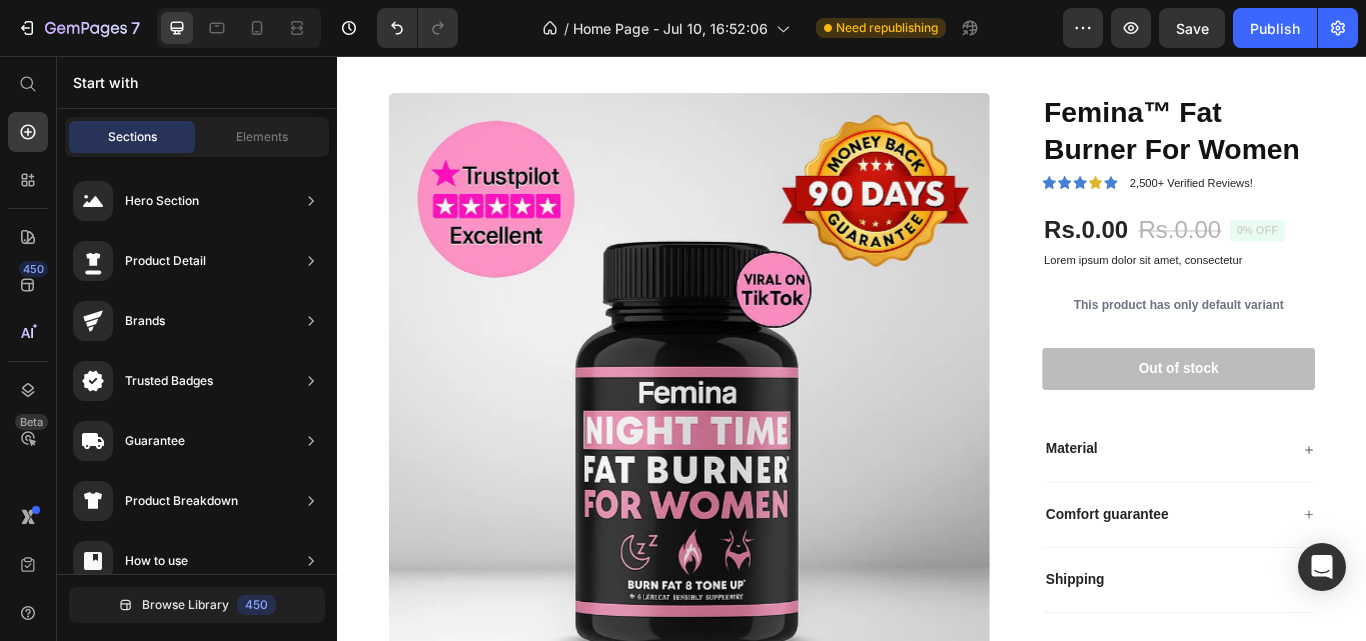 scroll, scrollTop: 175, scrollLeft: 0, axis: vertical 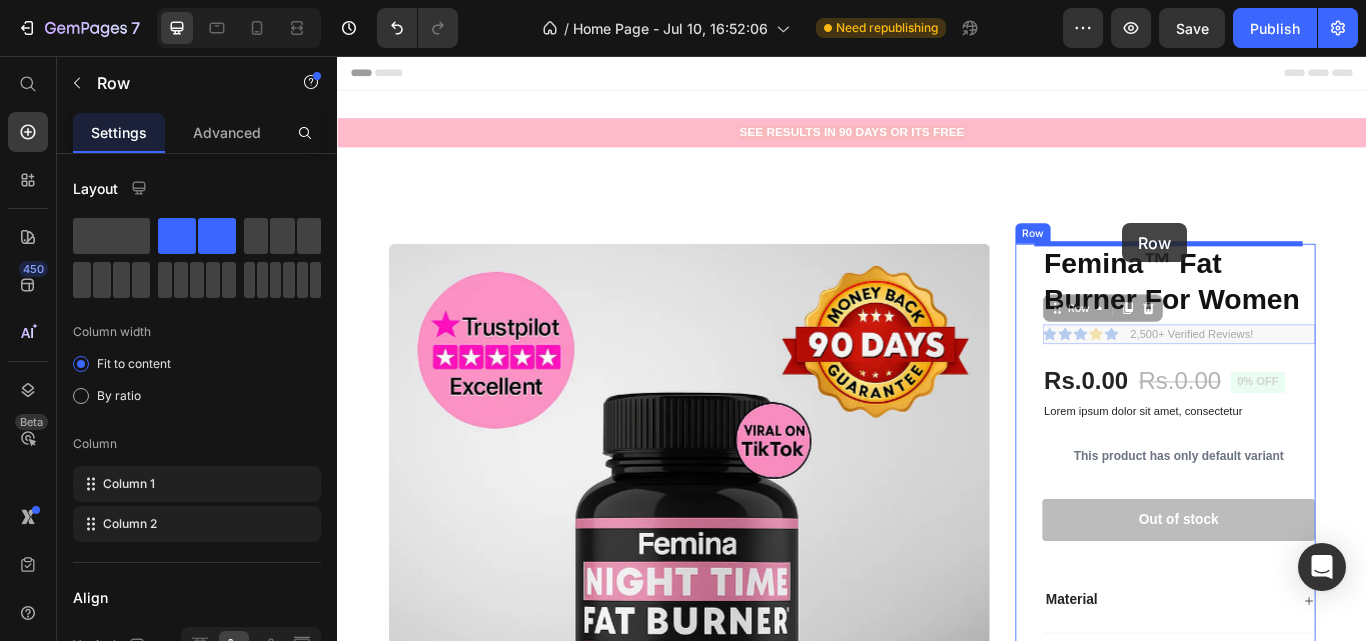 drag, startPoint x: 1238, startPoint y: 194, endPoint x: 1252, endPoint y: 251, distance: 58.694122 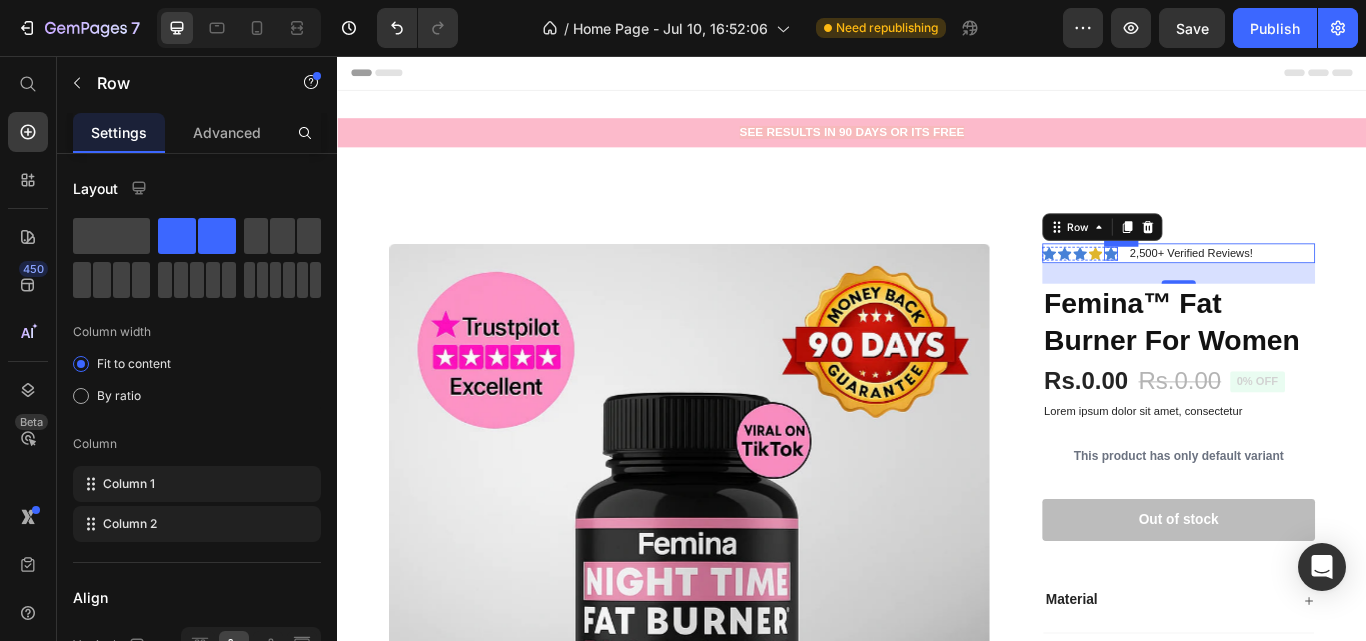 click 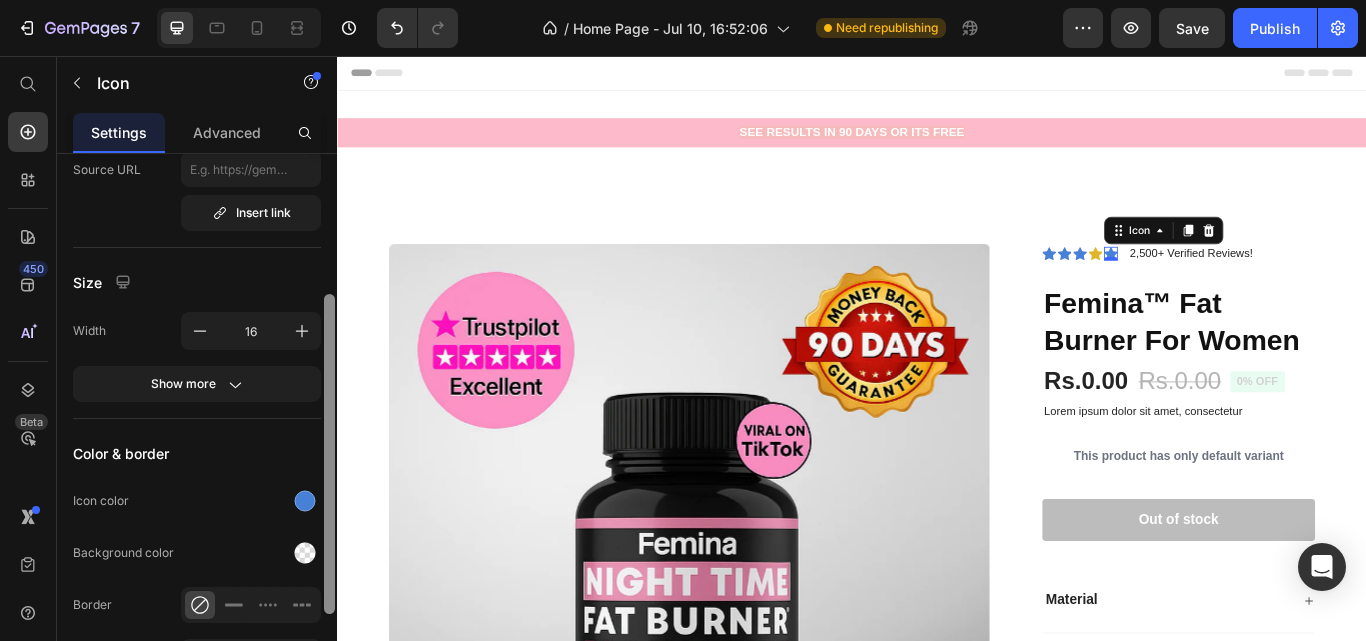 drag, startPoint x: 326, startPoint y: 385, endPoint x: 330, endPoint y: 501, distance: 116.06895 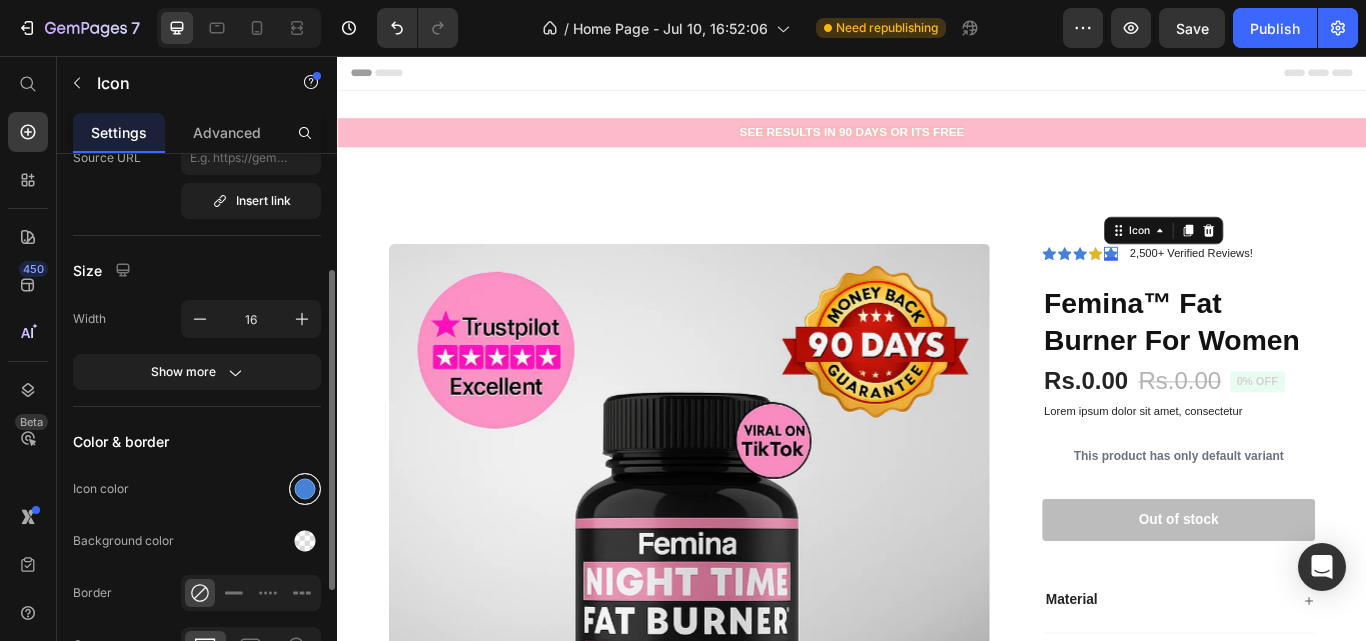 click at bounding box center (305, 489) 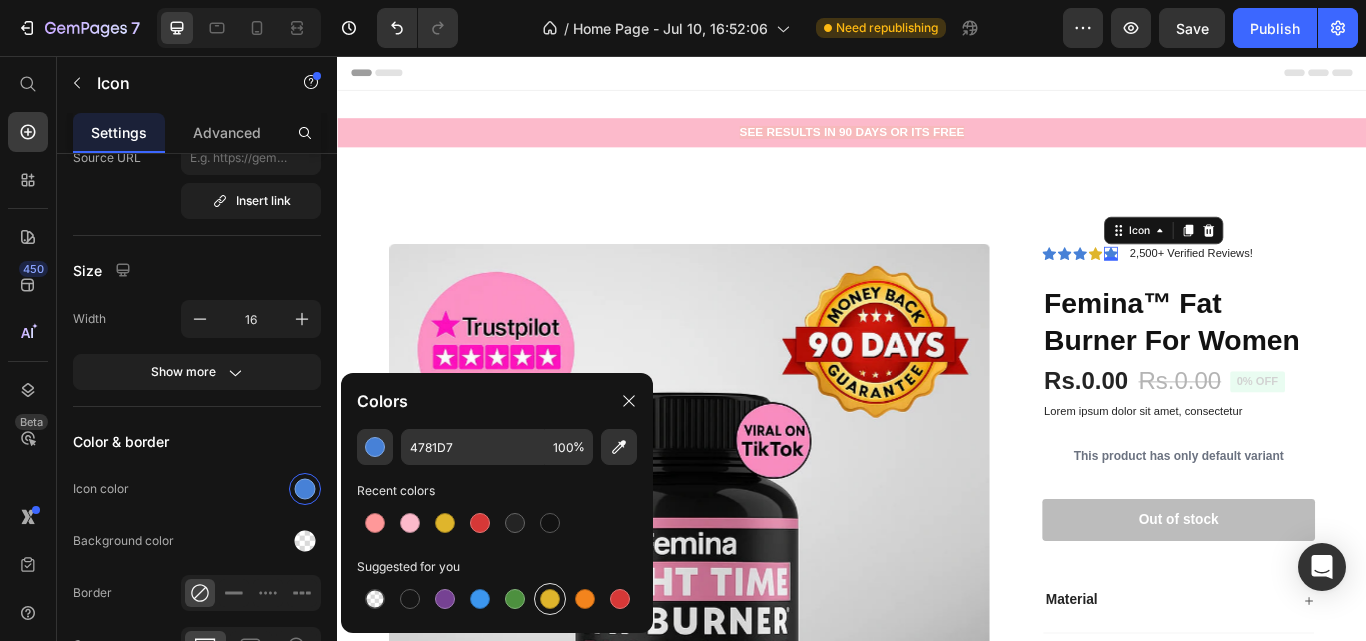click at bounding box center [550, 599] 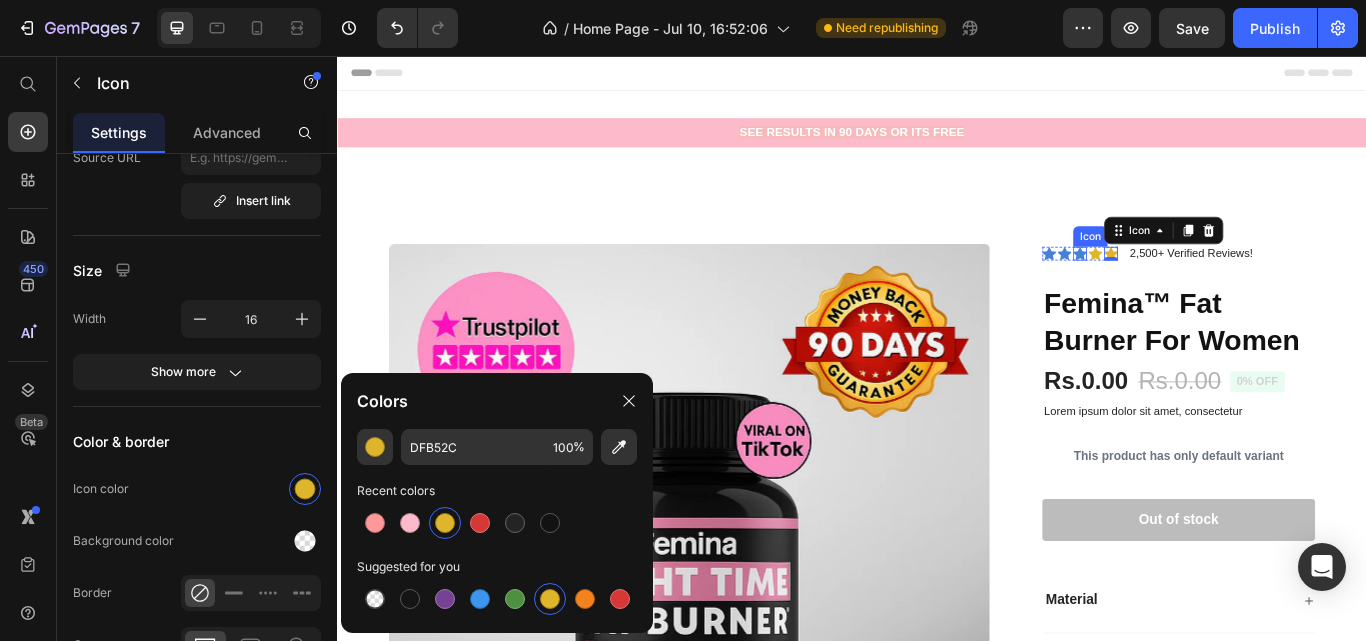 click 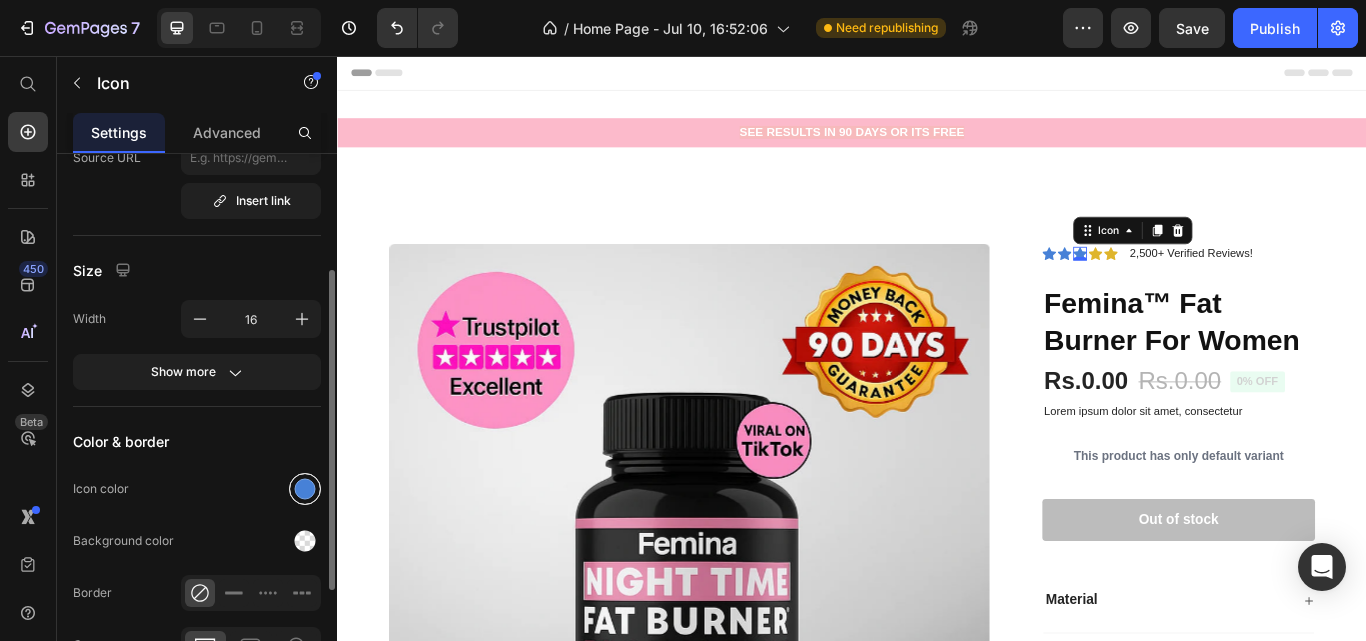 click at bounding box center (305, 489) 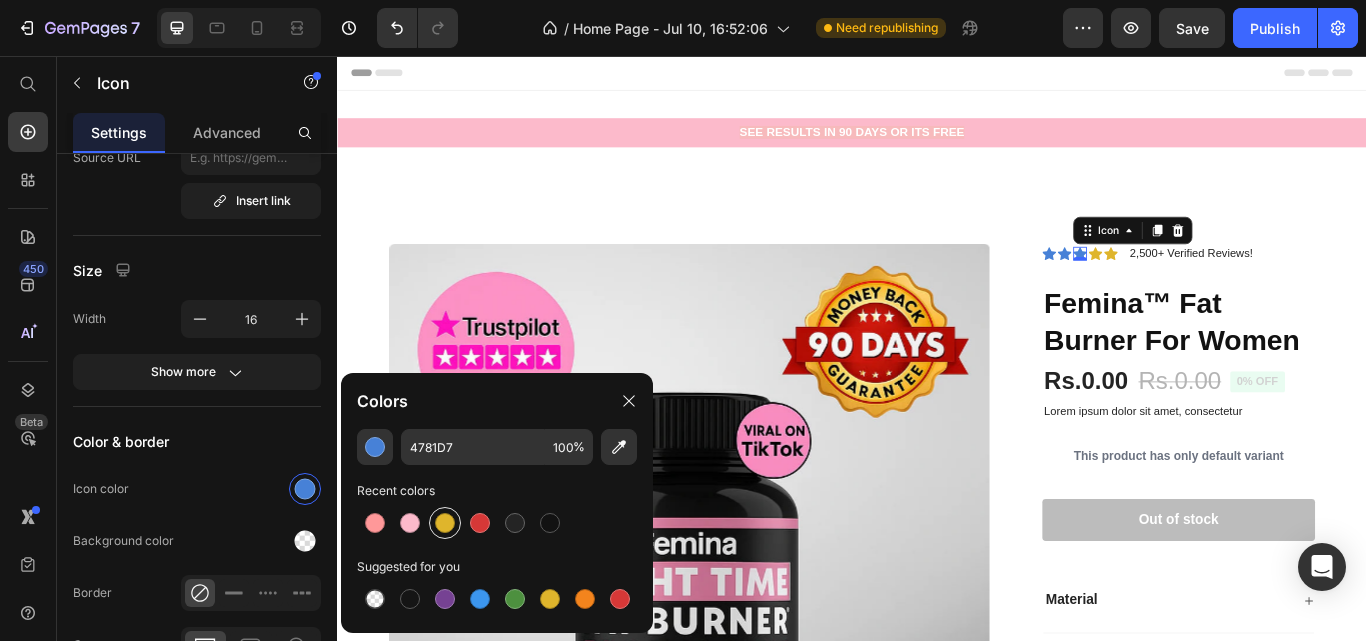 click at bounding box center [445, 523] 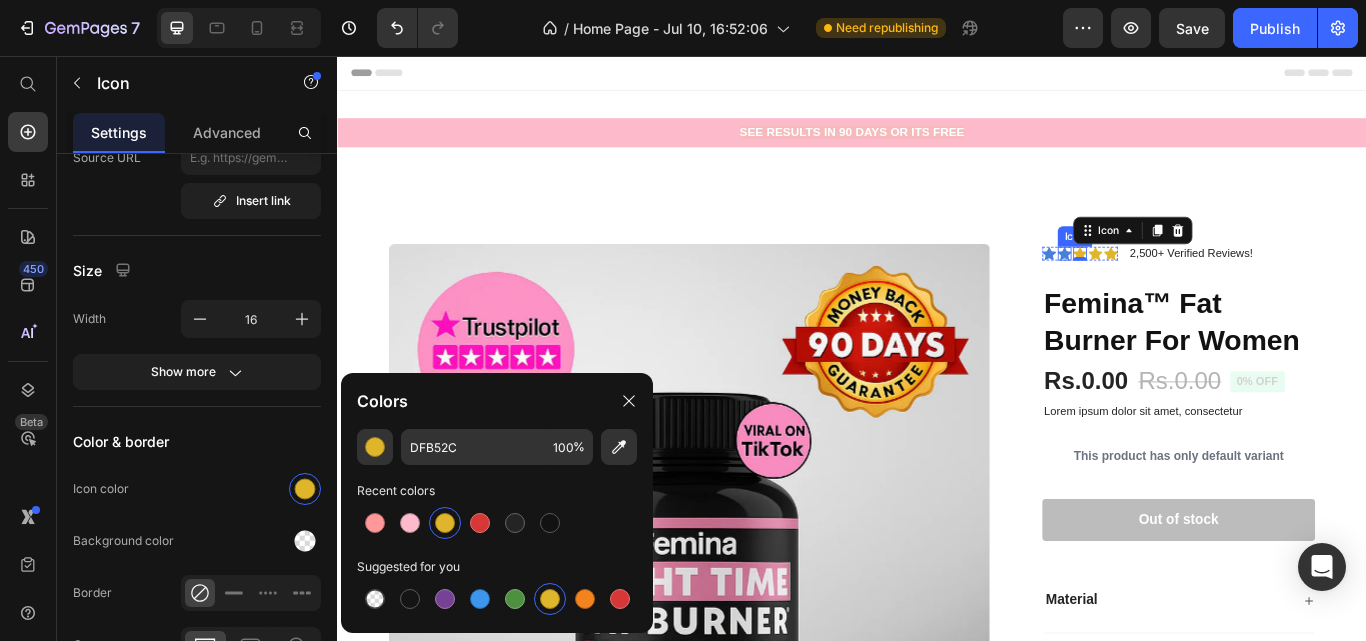 click 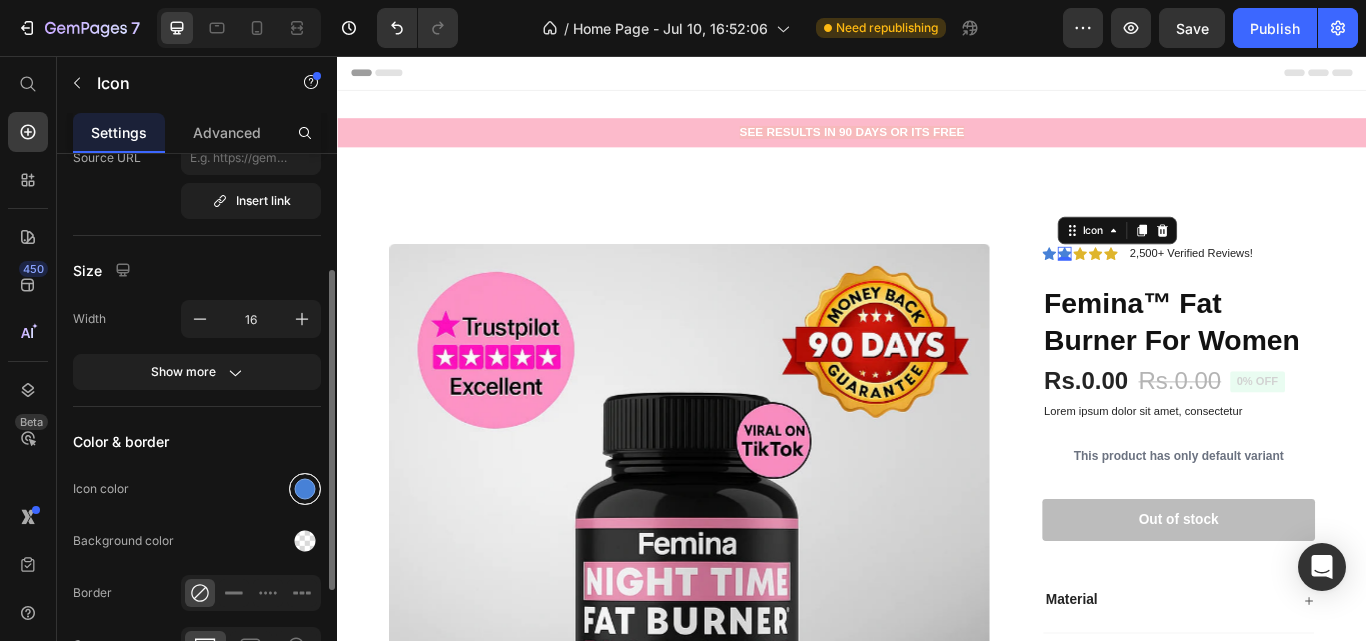 click at bounding box center [305, 489] 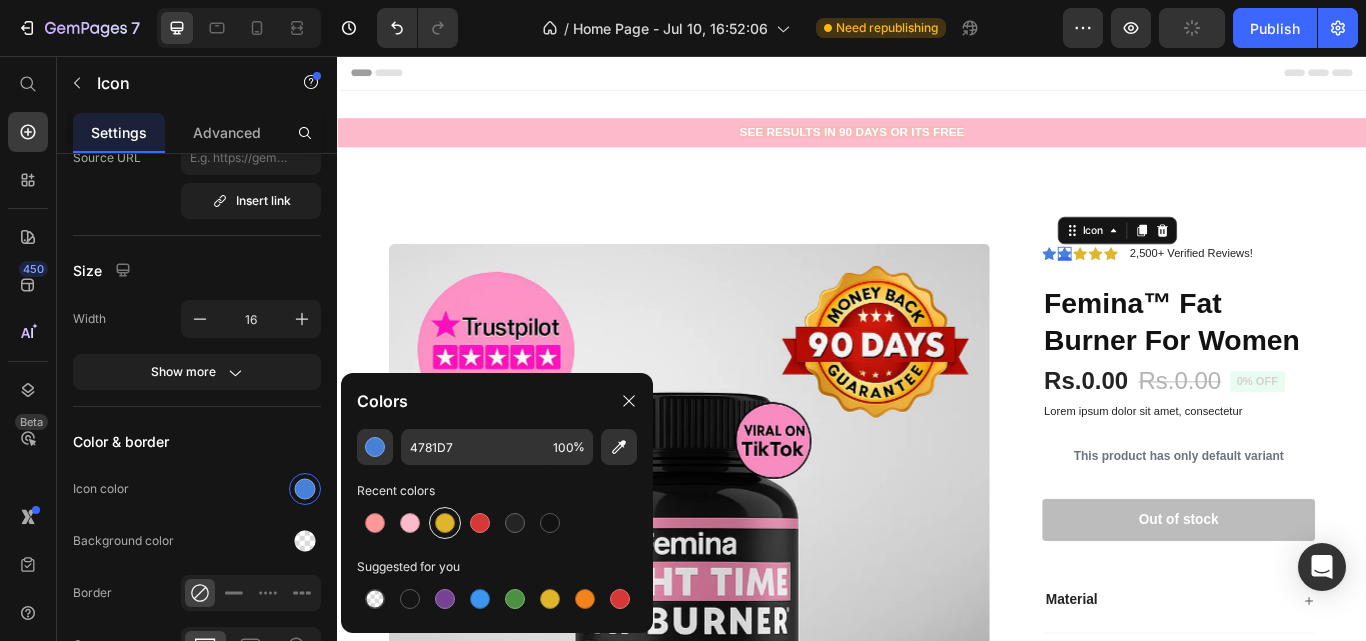drag, startPoint x: 439, startPoint y: 528, endPoint x: 580, endPoint y: 335, distance: 239.01883 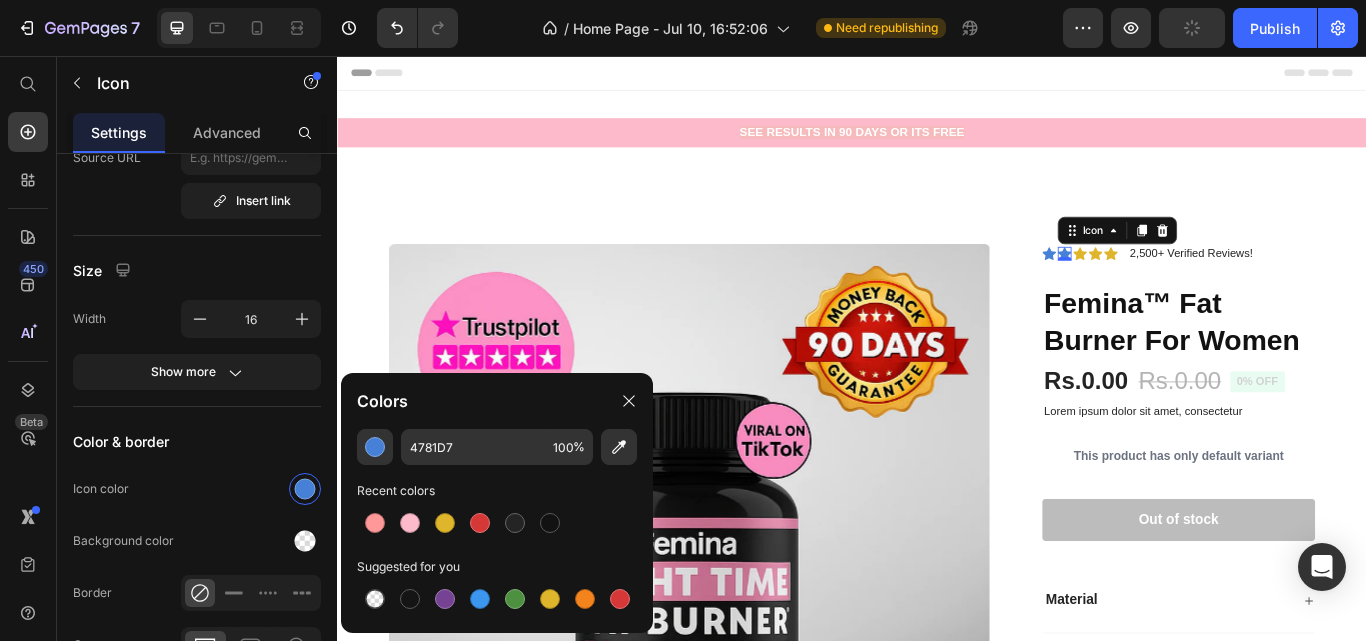 type on "DFB52C" 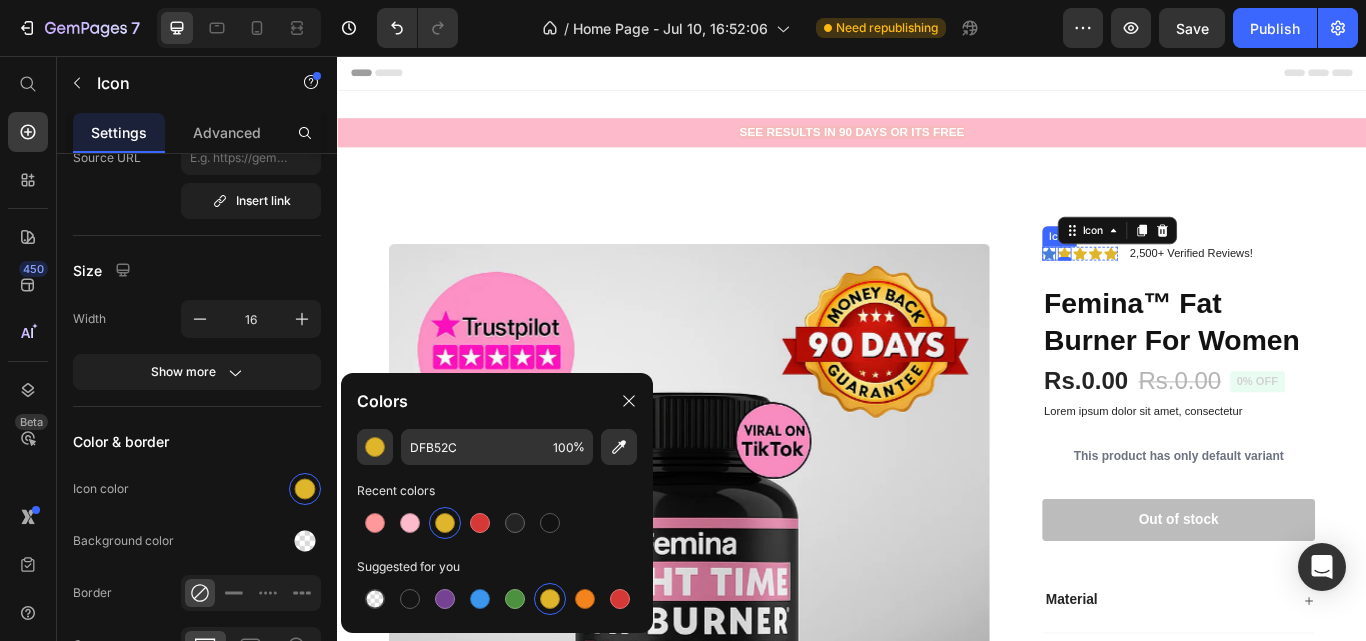 click 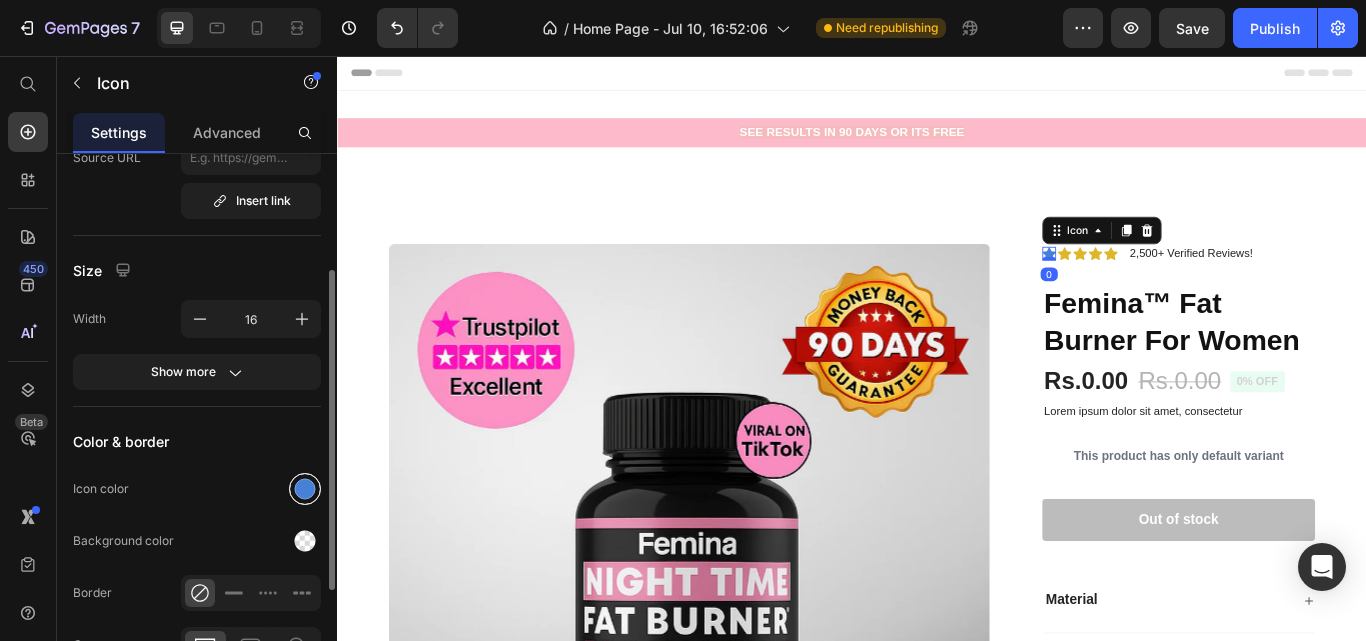 click at bounding box center [305, 489] 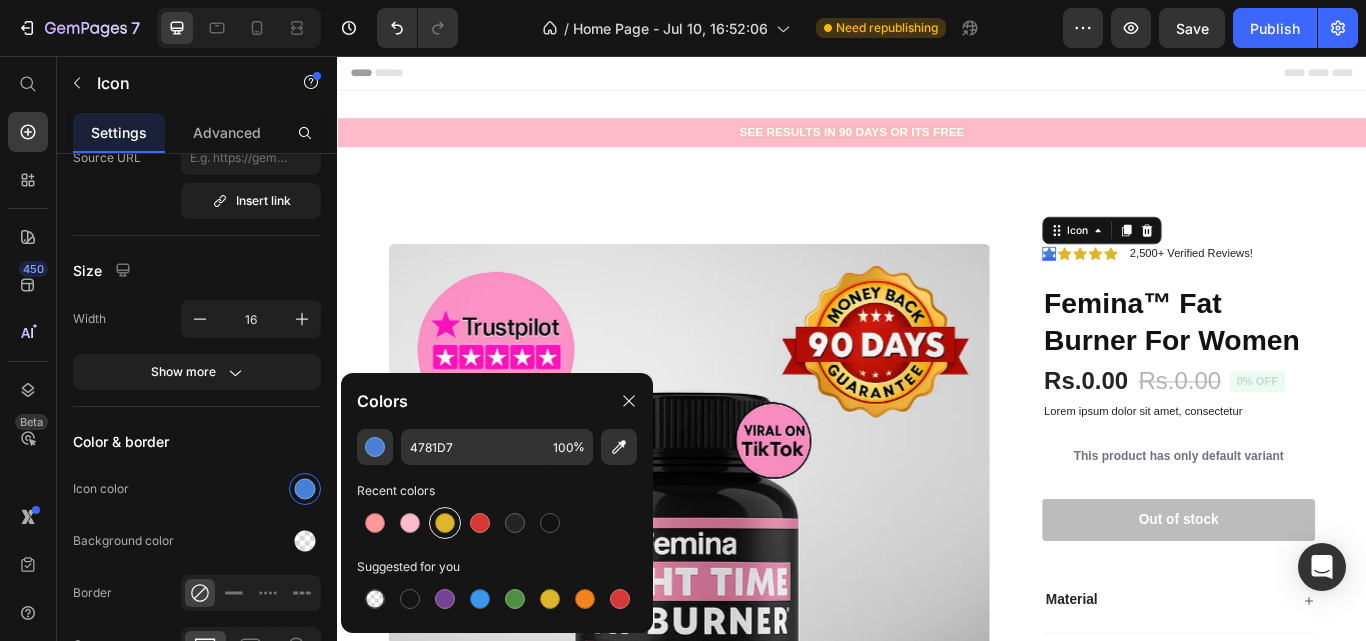 click at bounding box center [445, 523] 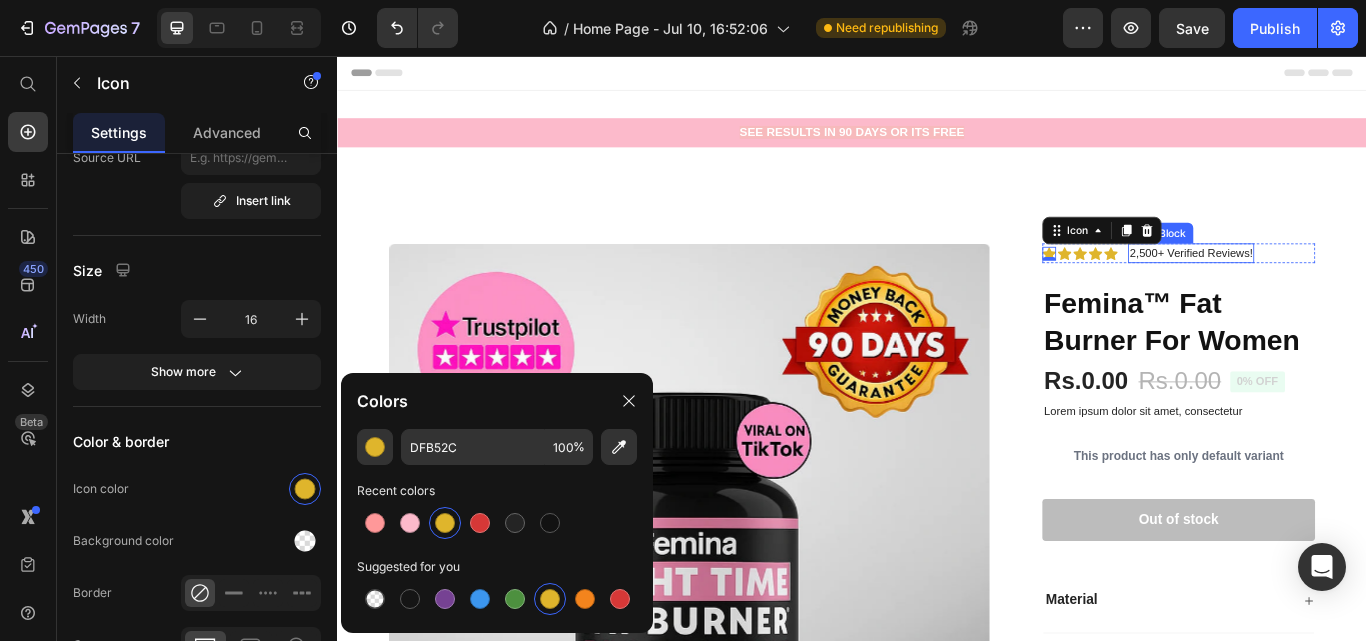 click on "2,500+ Verified Reviews!" at bounding box center (1332, 287) 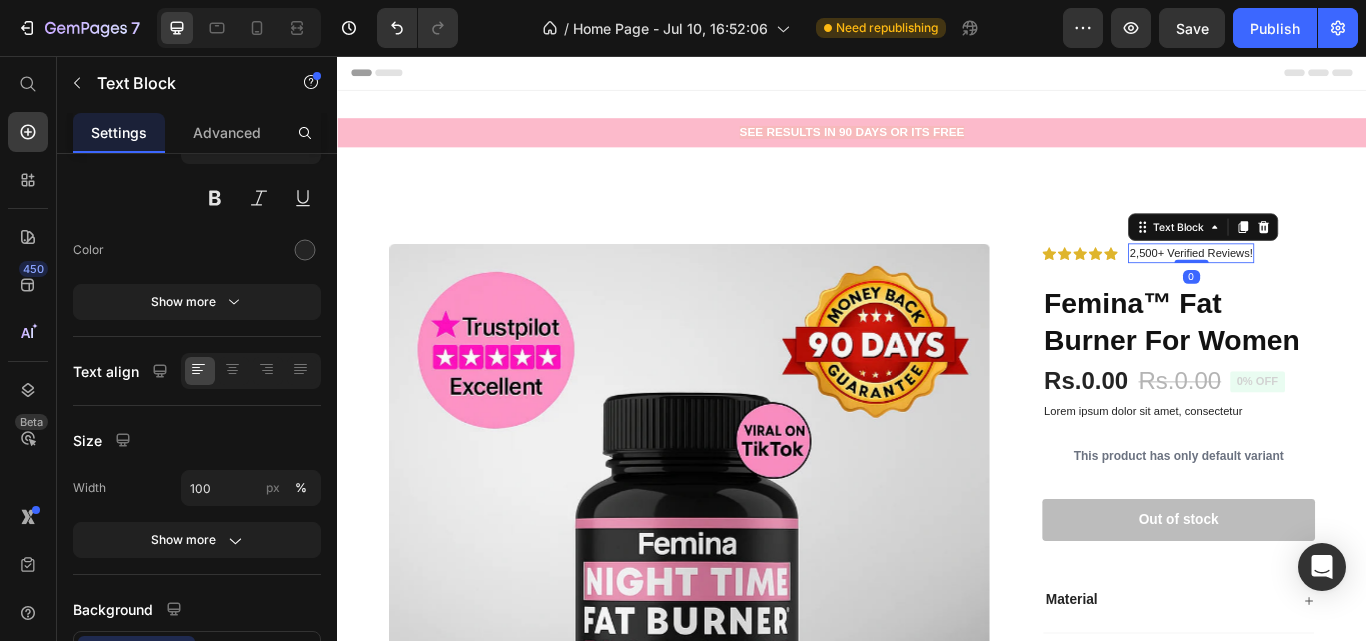 scroll, scrollTop: 0, scrollLeft: 0, axis: both 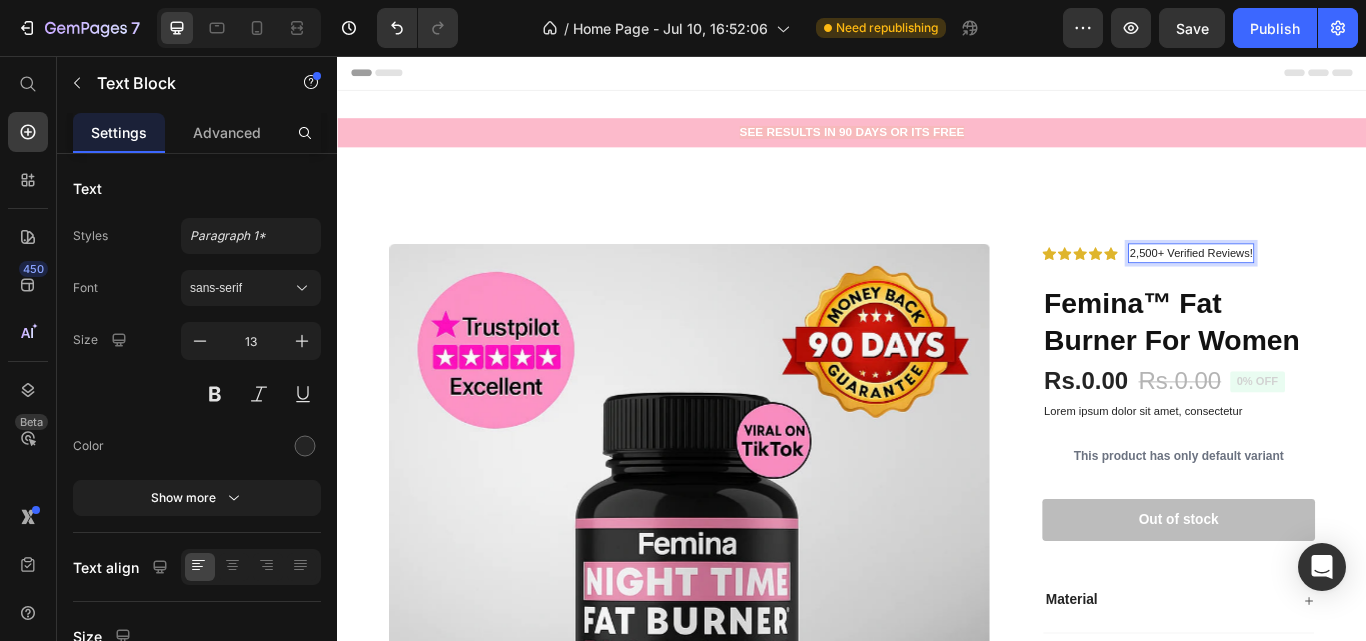 click on "2,500+ Verified Reviews!" at bounding box center (1332, 287) 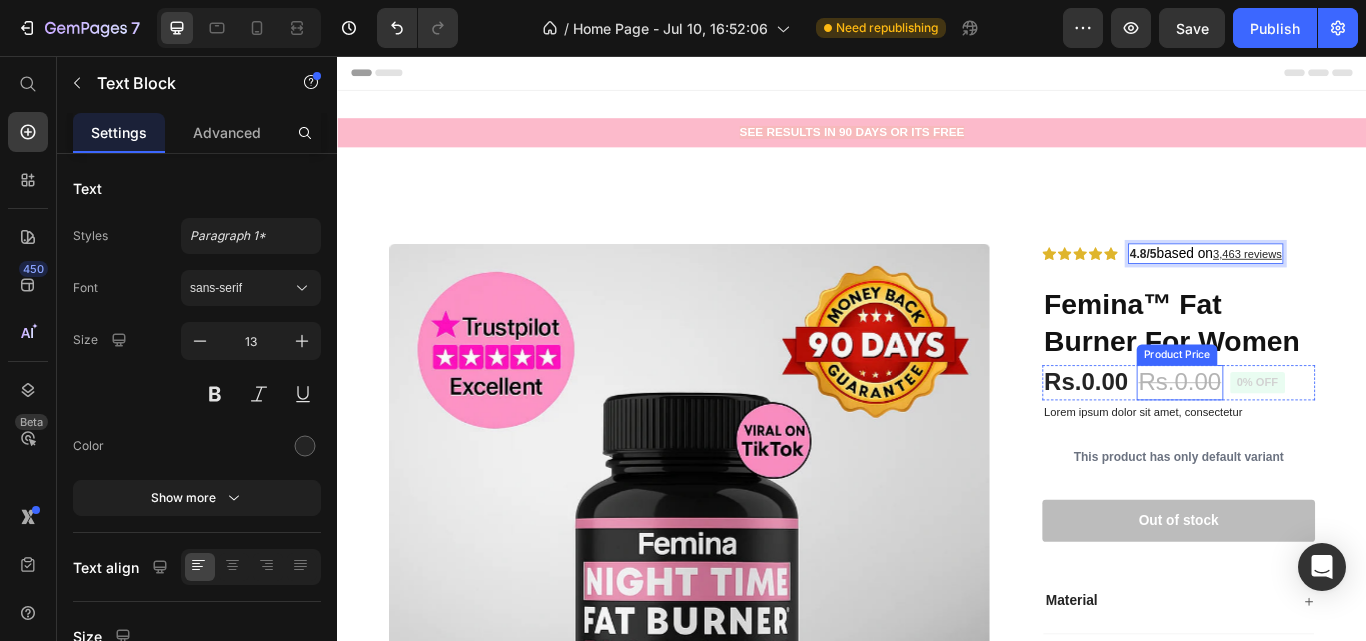 click on "Rs.0.00" at bounding box center (1319, 437) 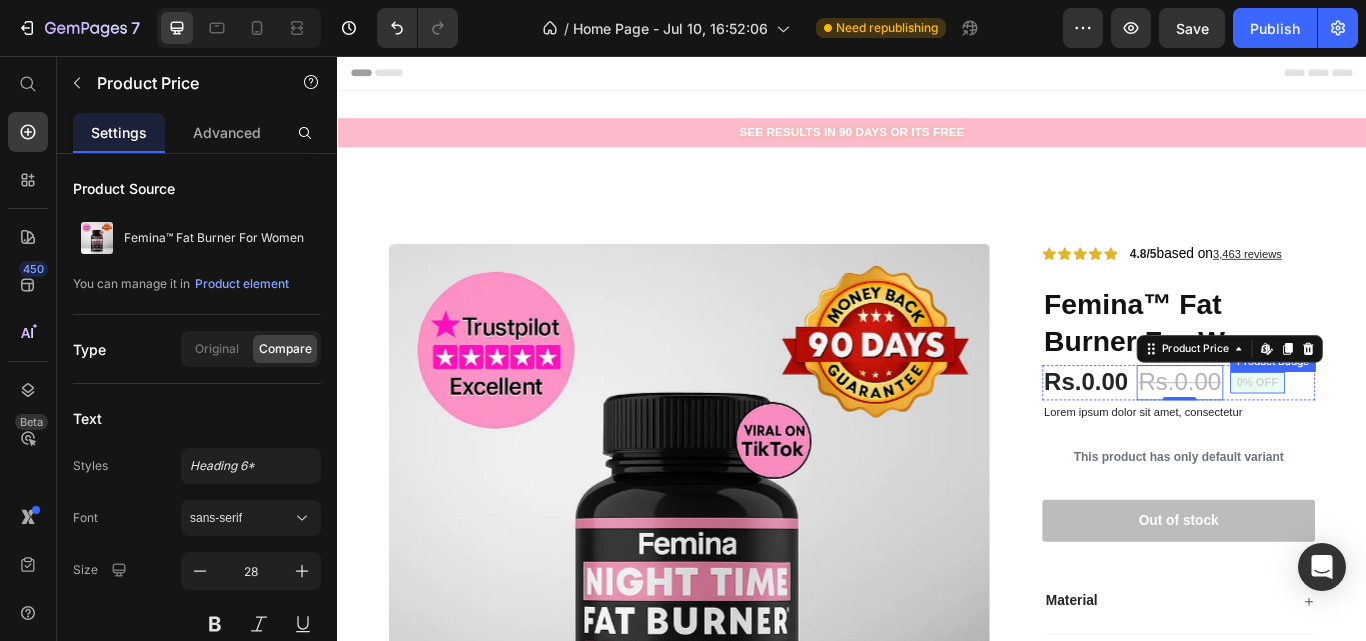 click on "0% off" at bounding box center (1410, 437) 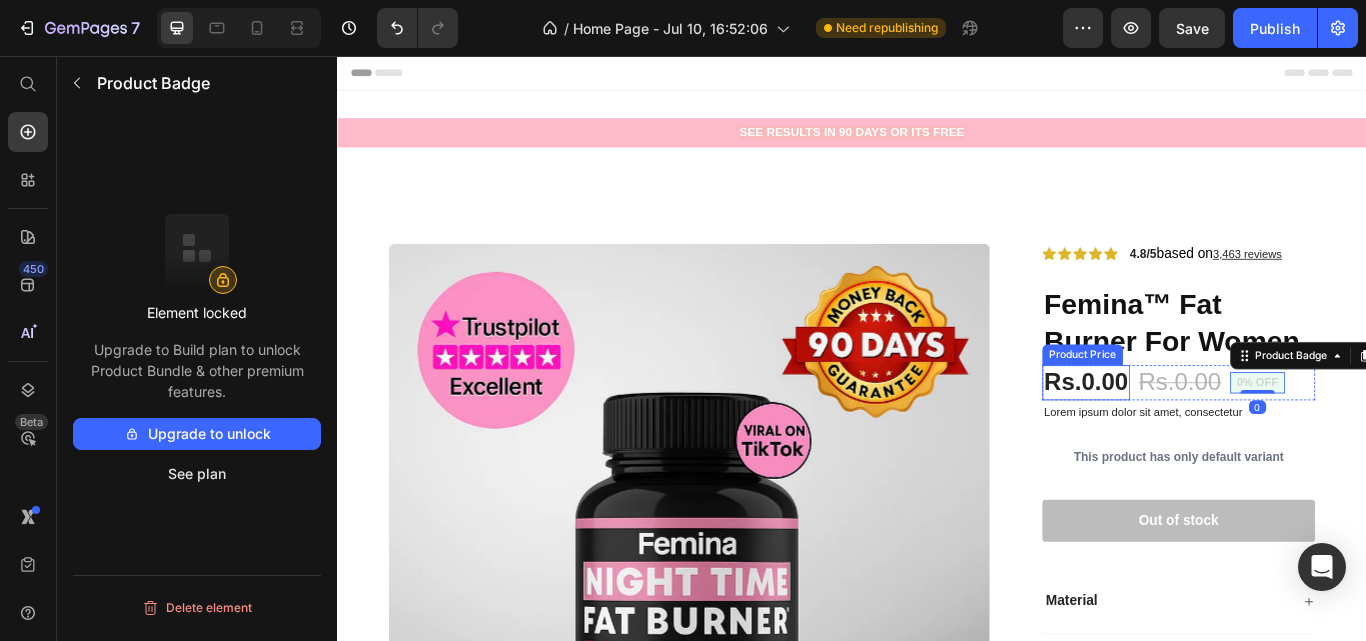 click on "Rs.0.00" at bounding box center [1210, 437] 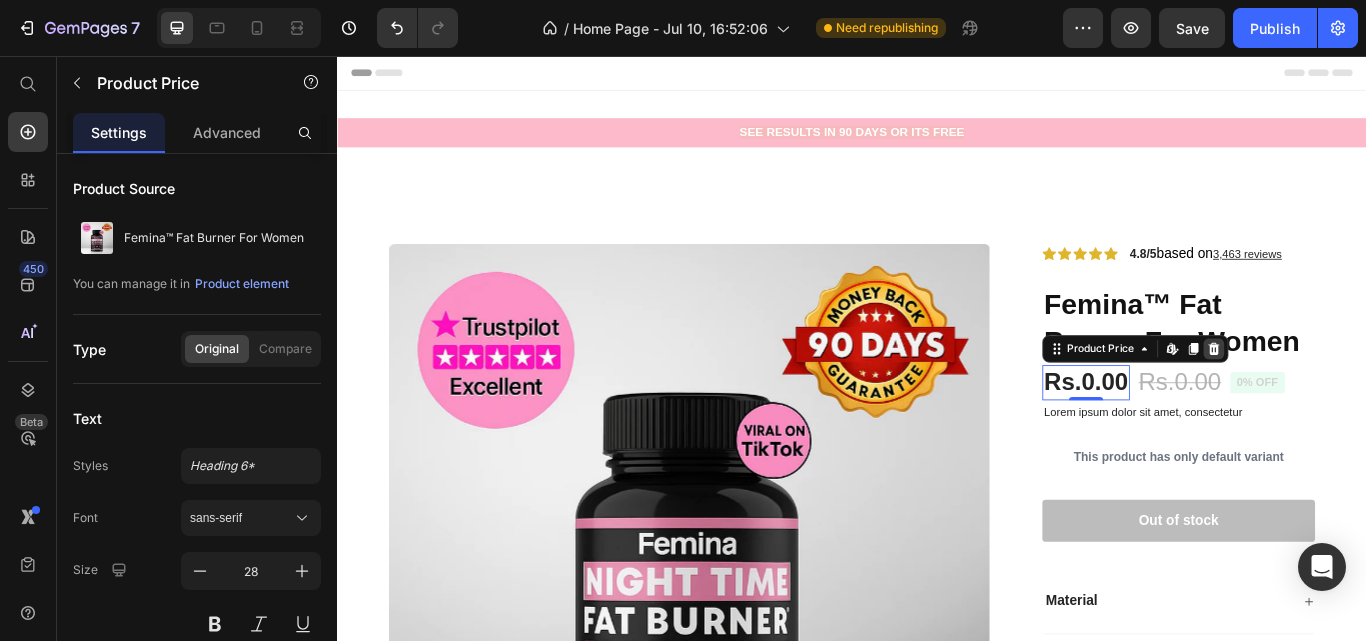 click 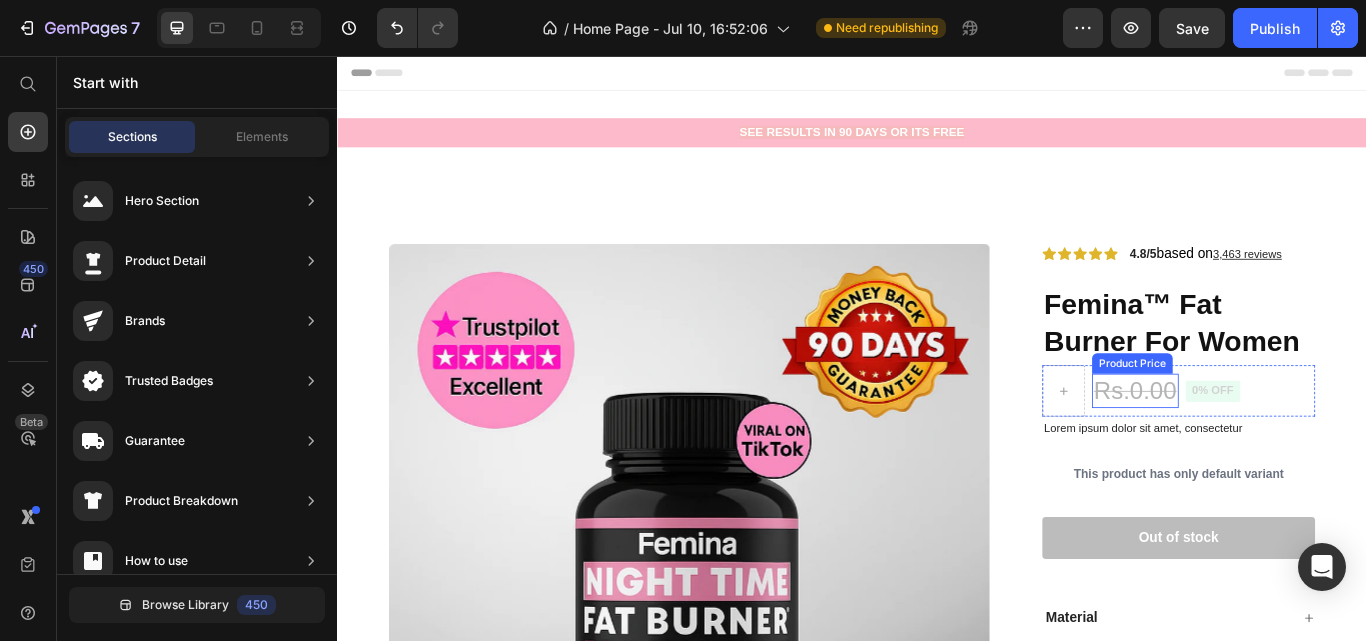 click on "Rs.0.00" at bounding box center [1267, 447] 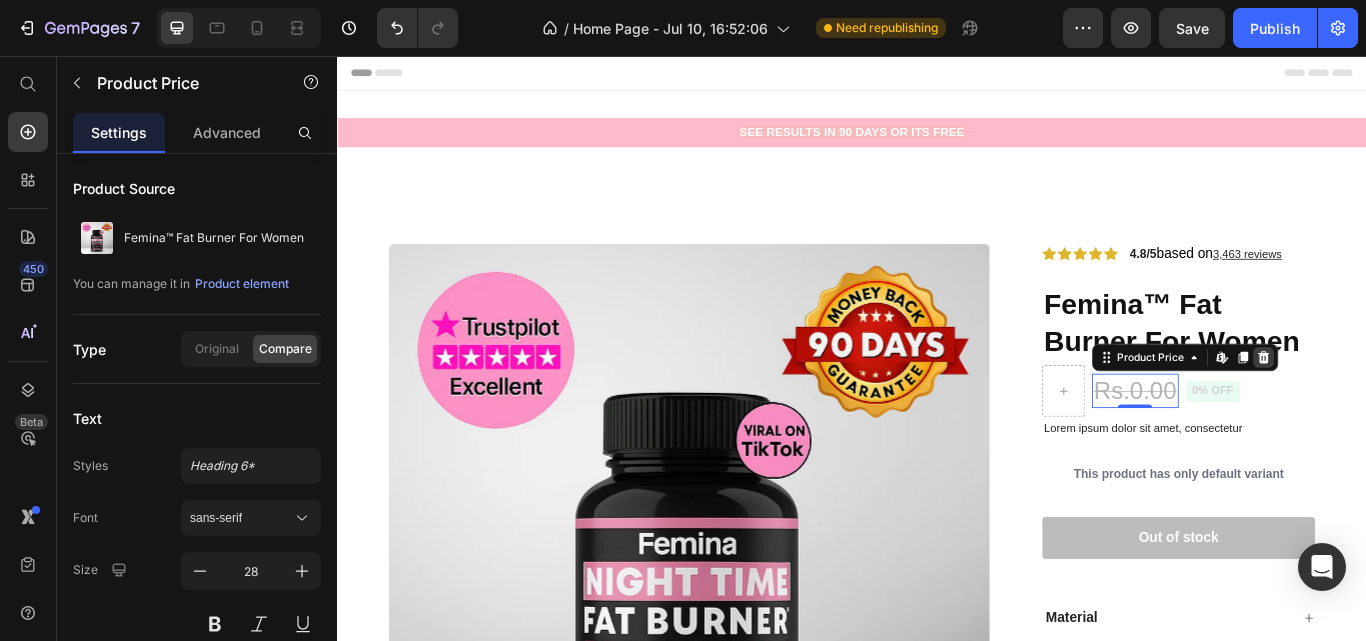 click 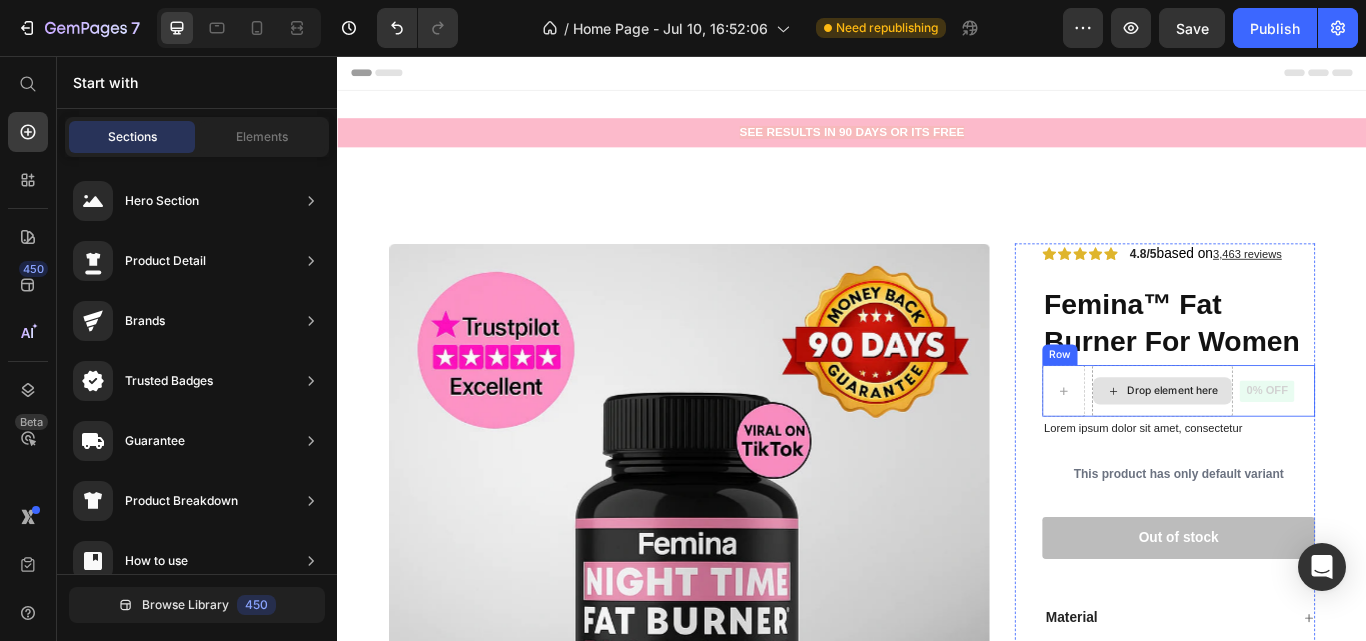 click on "Drop element here" at bounding box center [1299, 447] 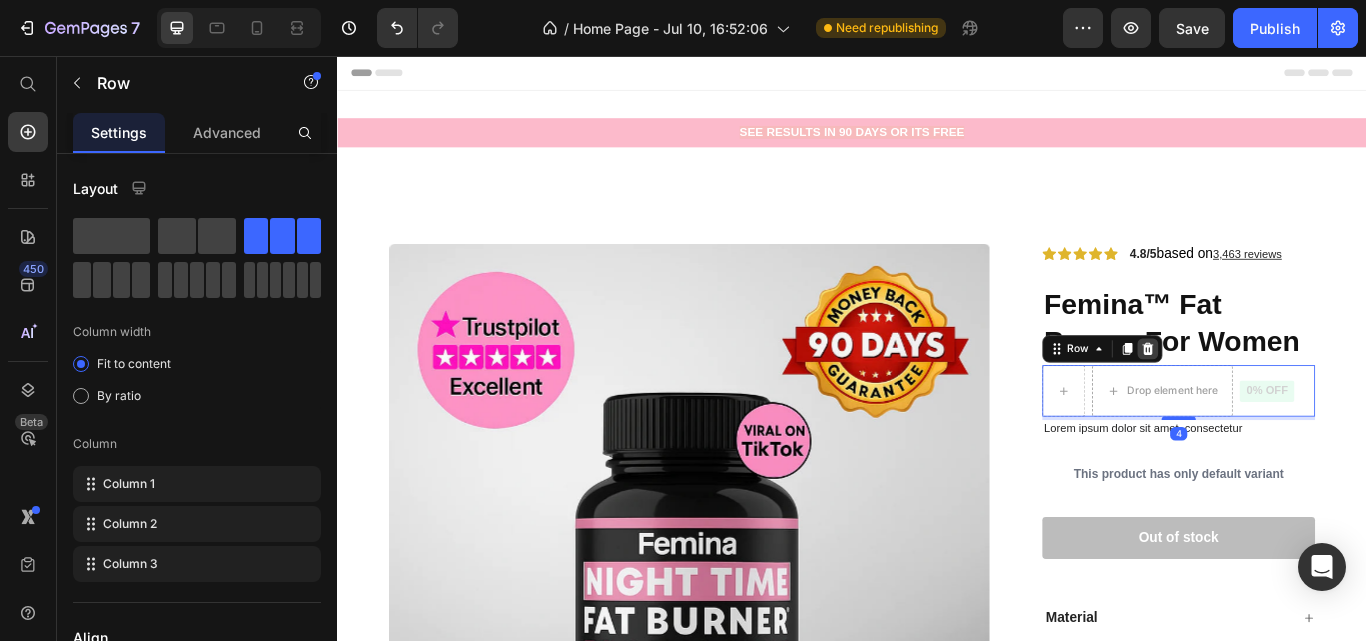 click 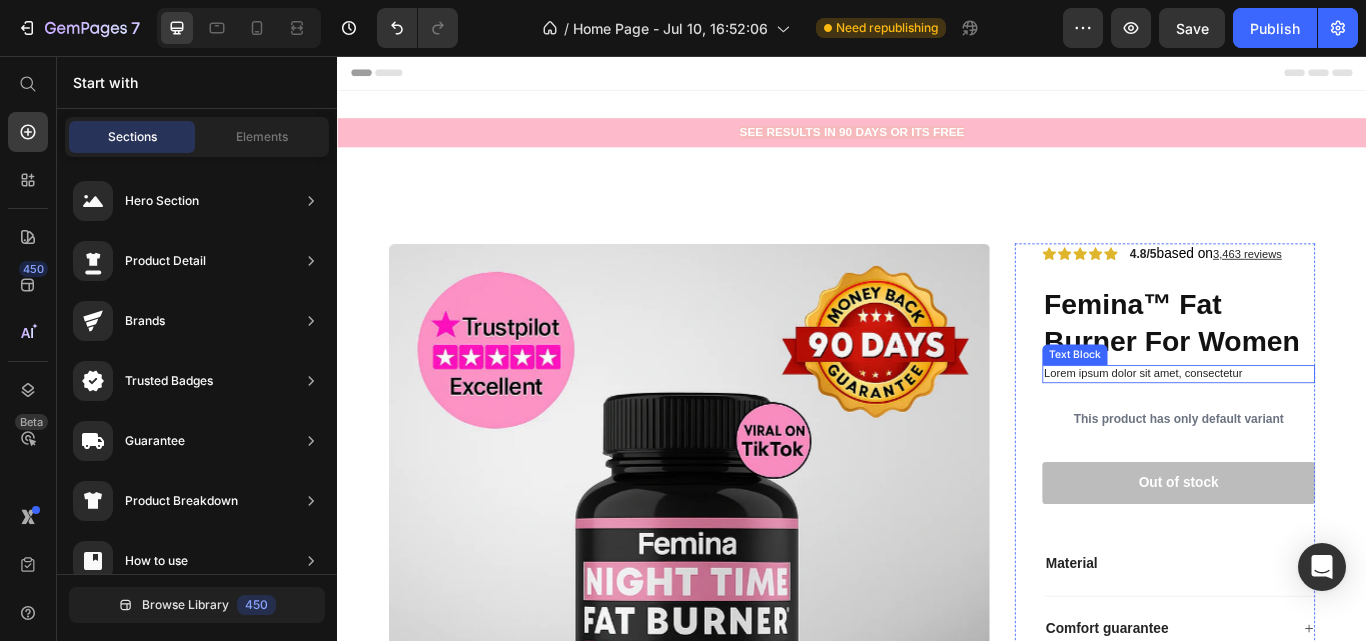 click on "Lorem ipsum dolor sit amet, consectetur" at bounding box center [1318, 427] 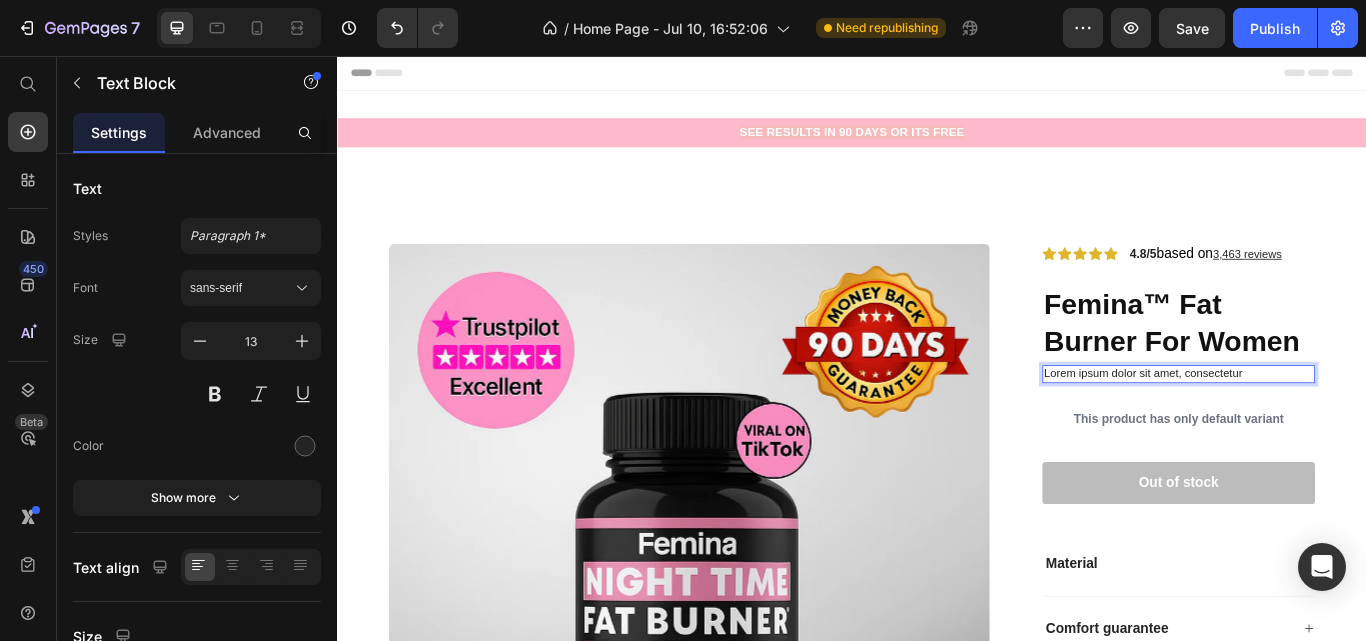 click on "Lorem ipsum dolor sit amet, consectetur" at bounding box center [1318, 427] 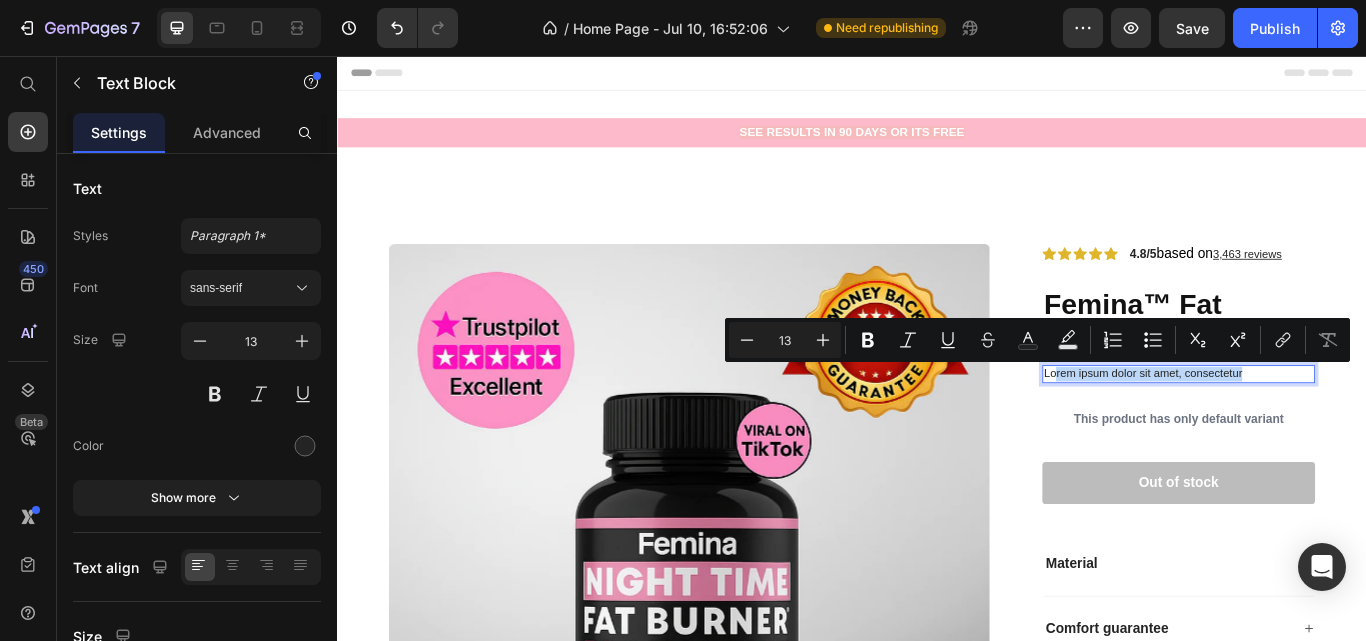 drag, startPoint x: 1384, startPoint y: 425, endPoint x: 1166, endPoint y: 431, distance: 218.08255 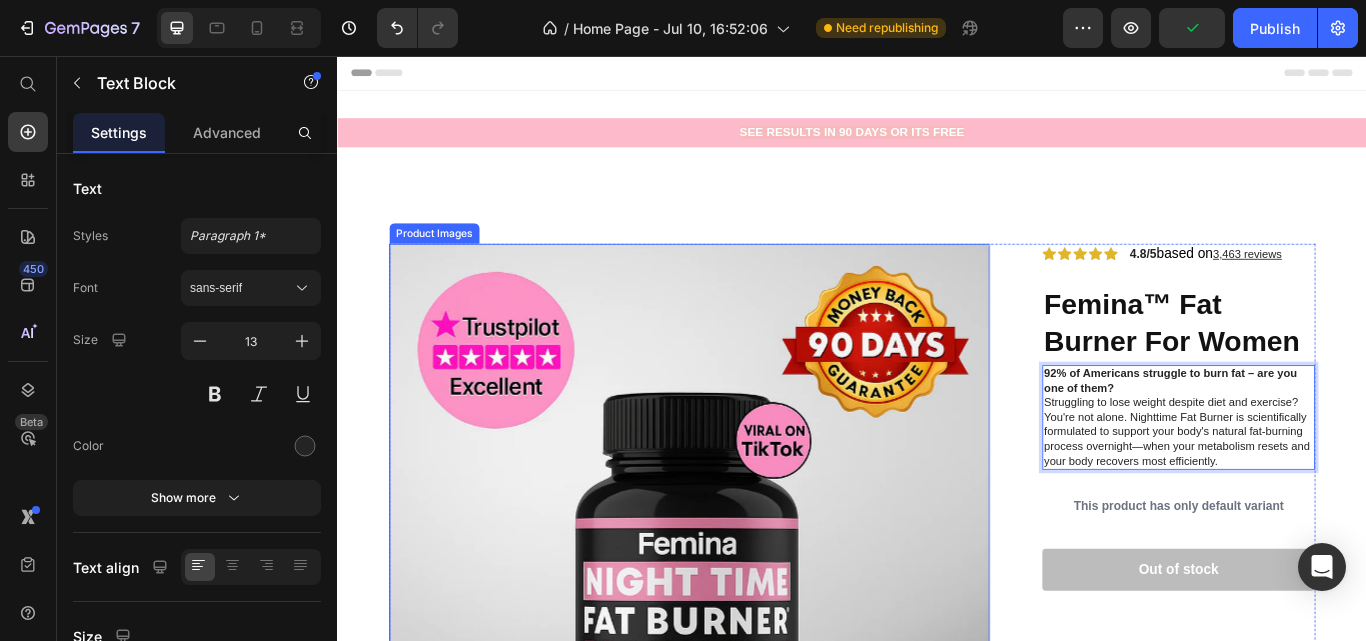 click at bounding box center (747, 625) 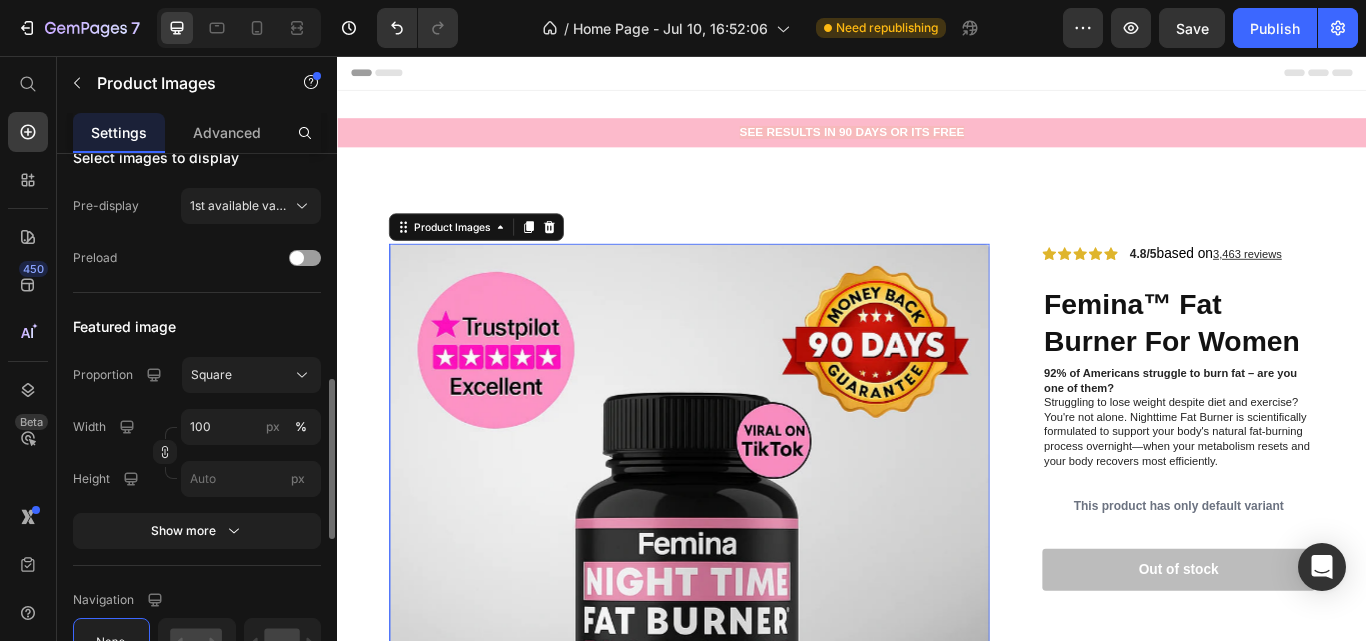 scroll, scrollTop: 685, scrollLeft: 0, axis: vertical 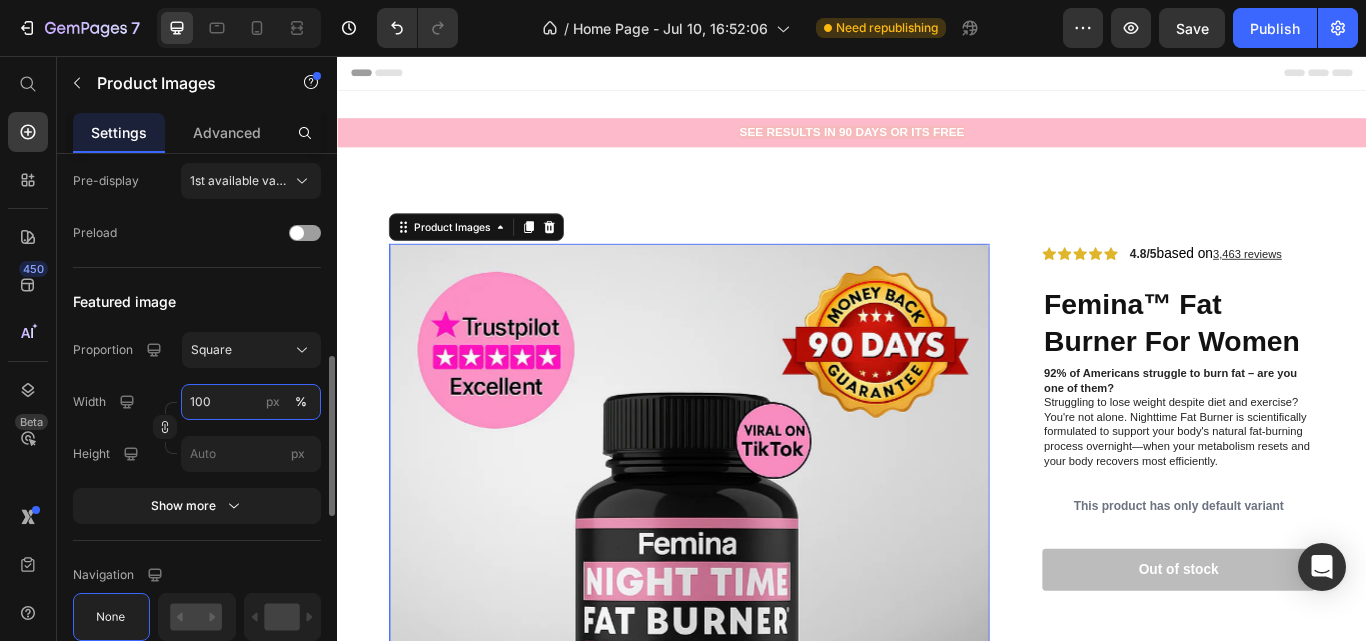 click on "100" at bounding box center [251, 402] 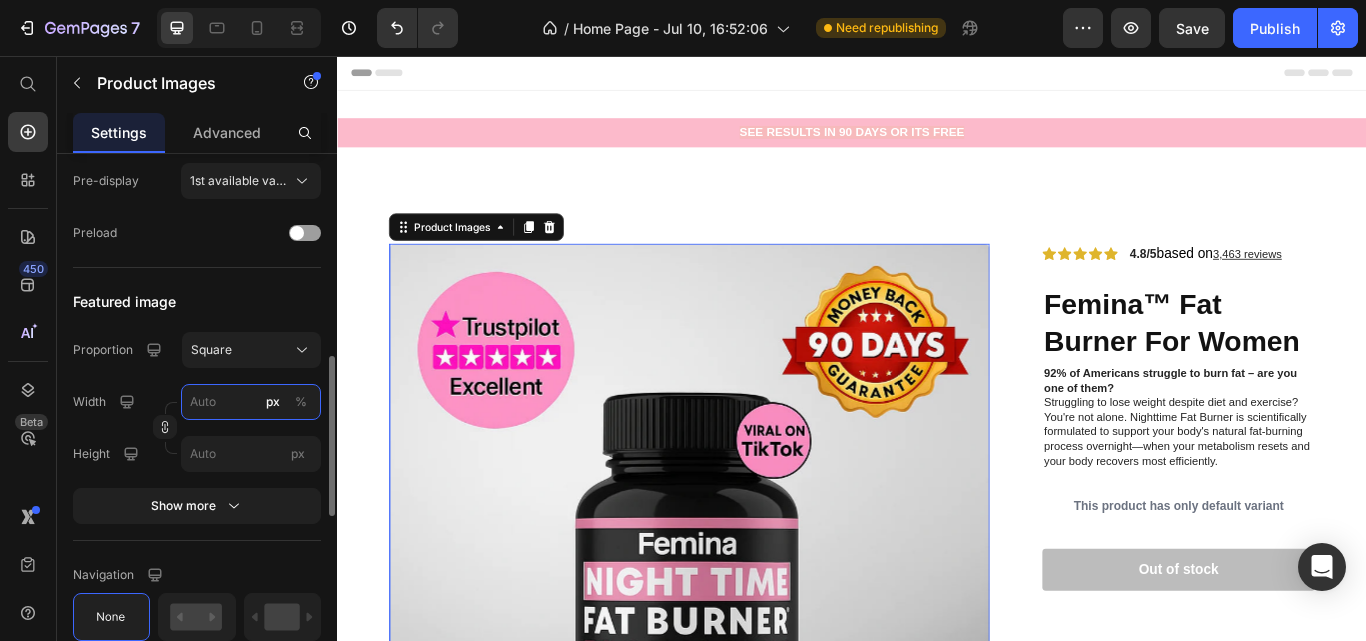 type on "9" 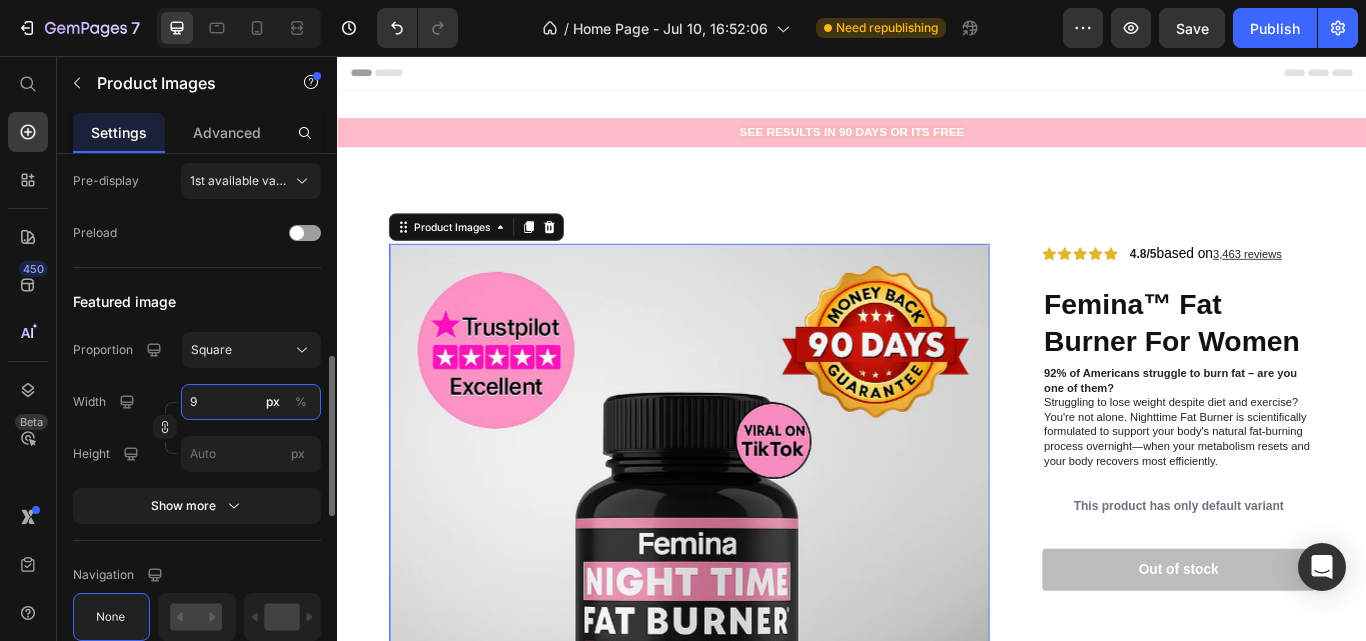 type on "9" 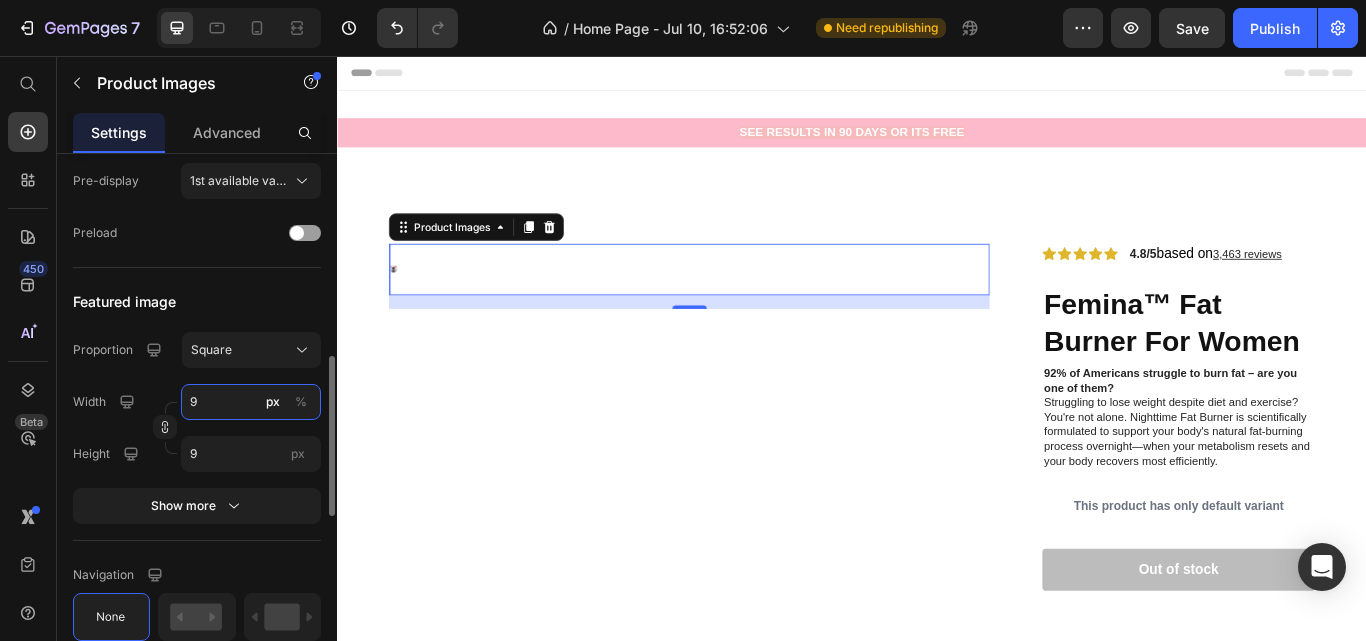 type on "99" 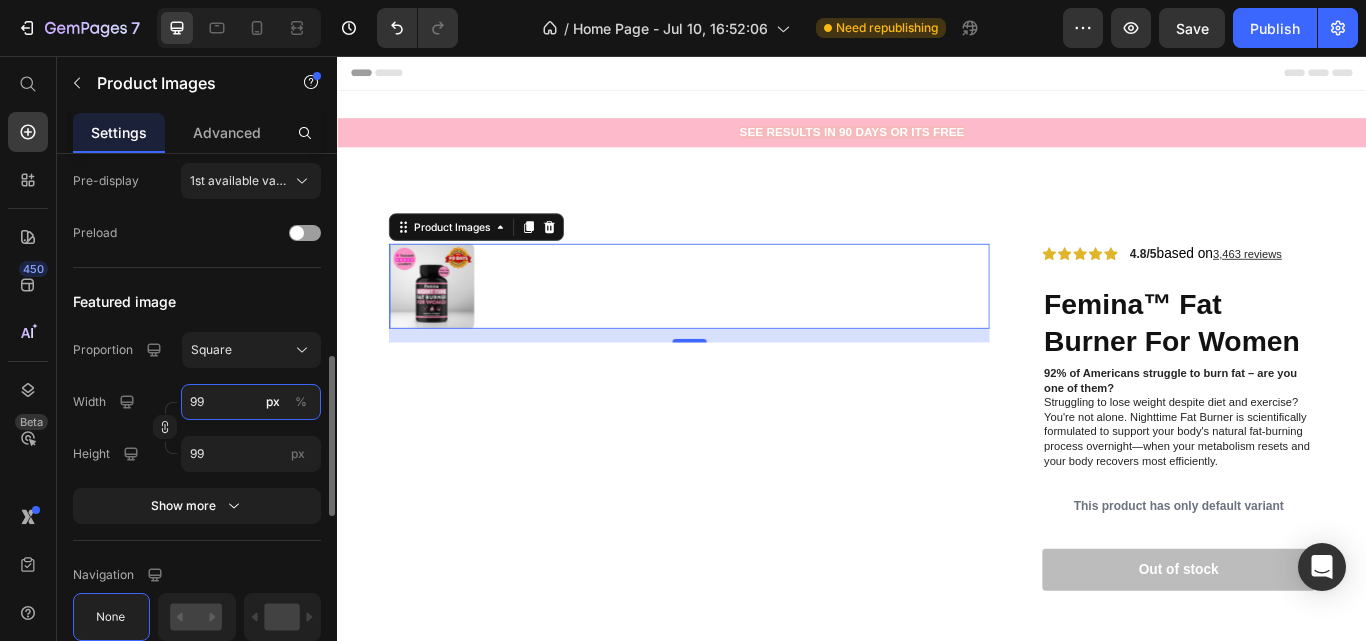 click on "99" at bounding box center [251, 402] 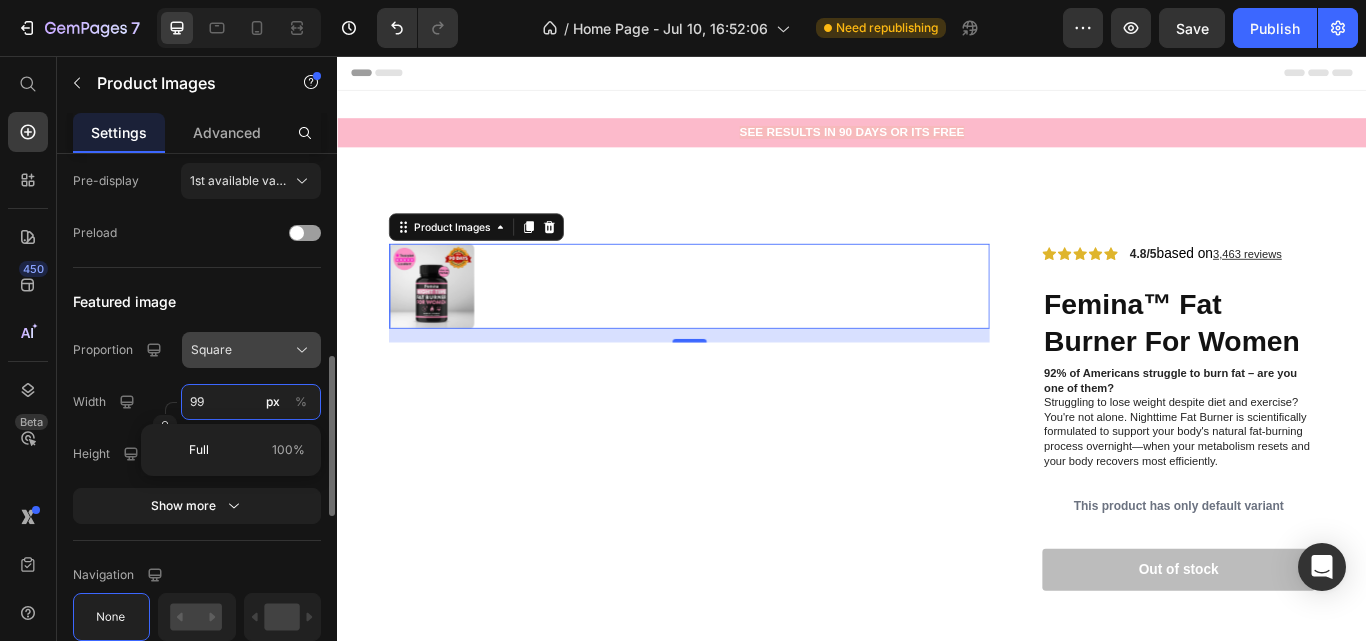 type on "99" 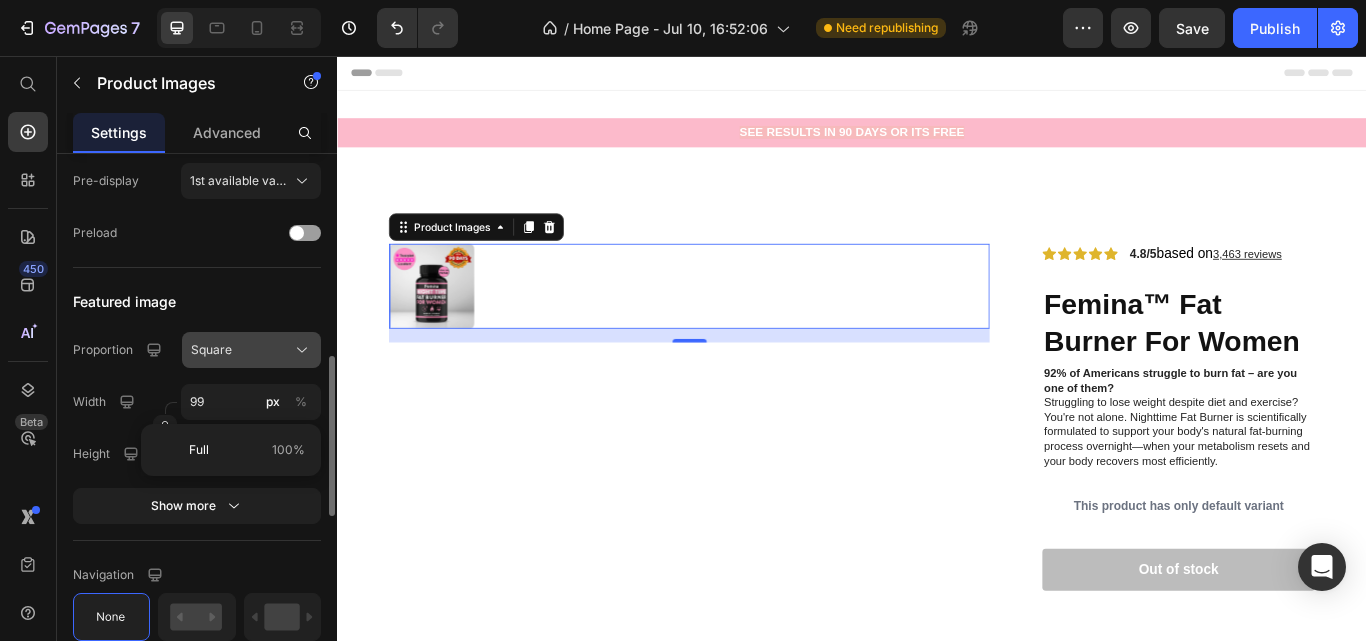 click on "Square" at bounding box center [211, 350] 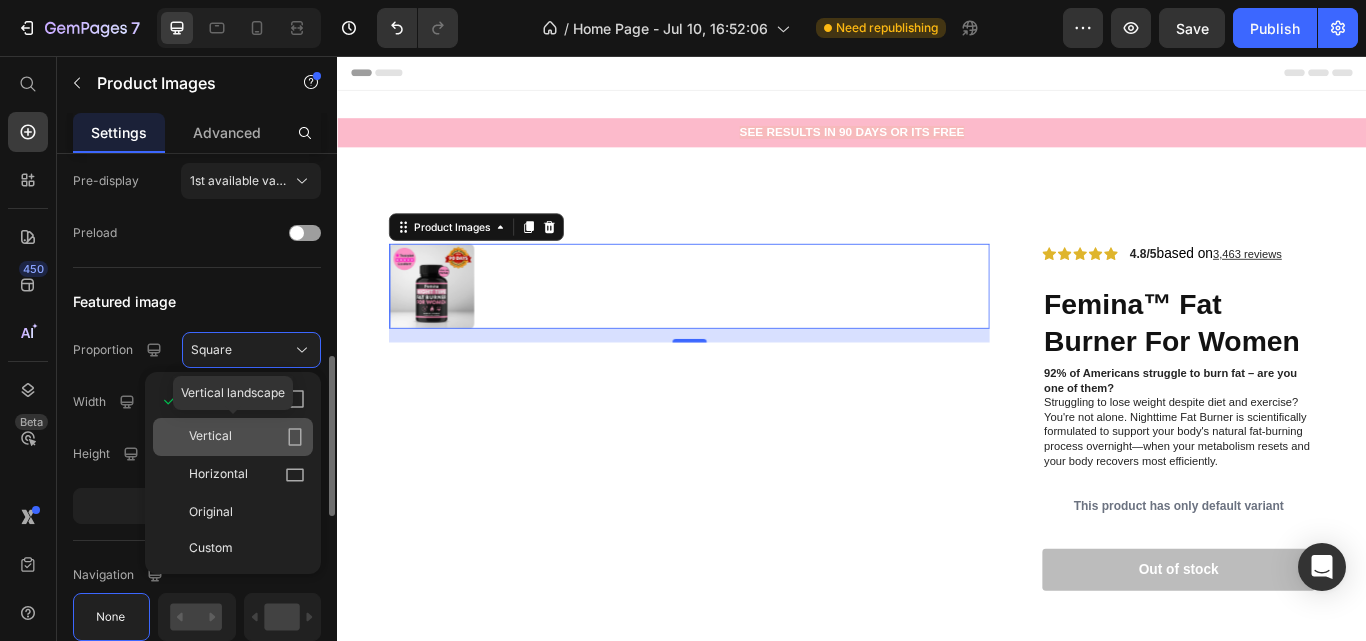 click on "Vertical" at bounding box center (210, 437) 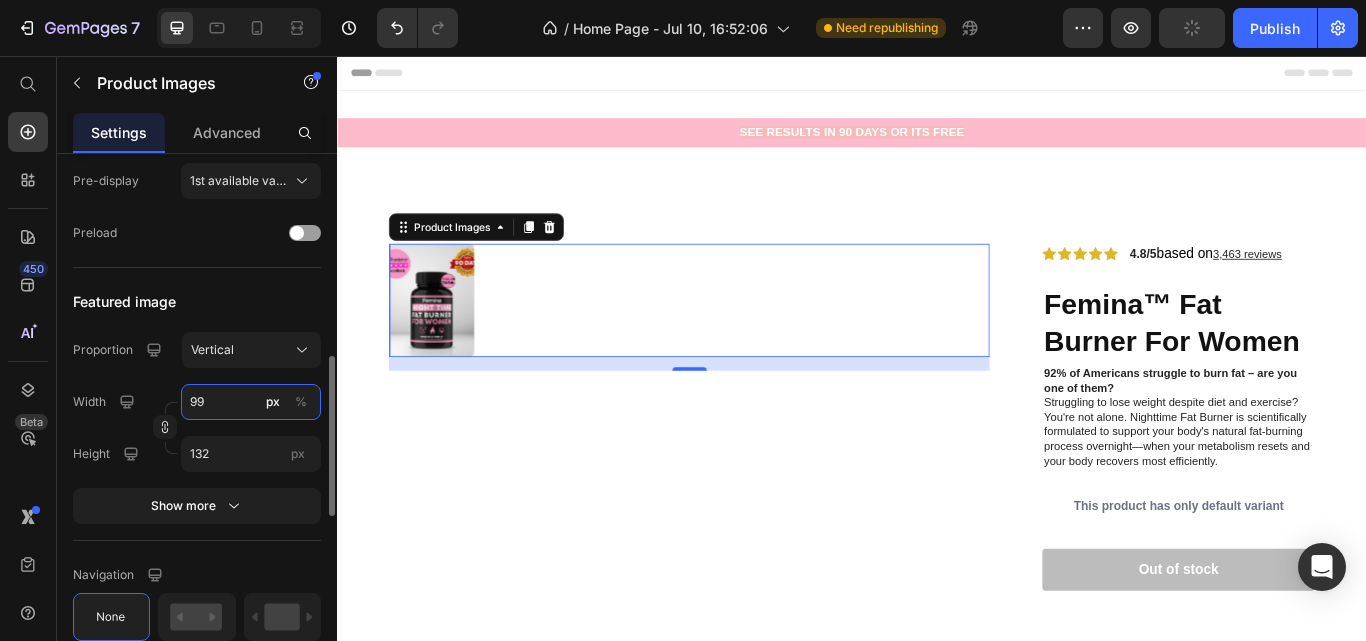 click on "99" at bounding box center (251, 402) 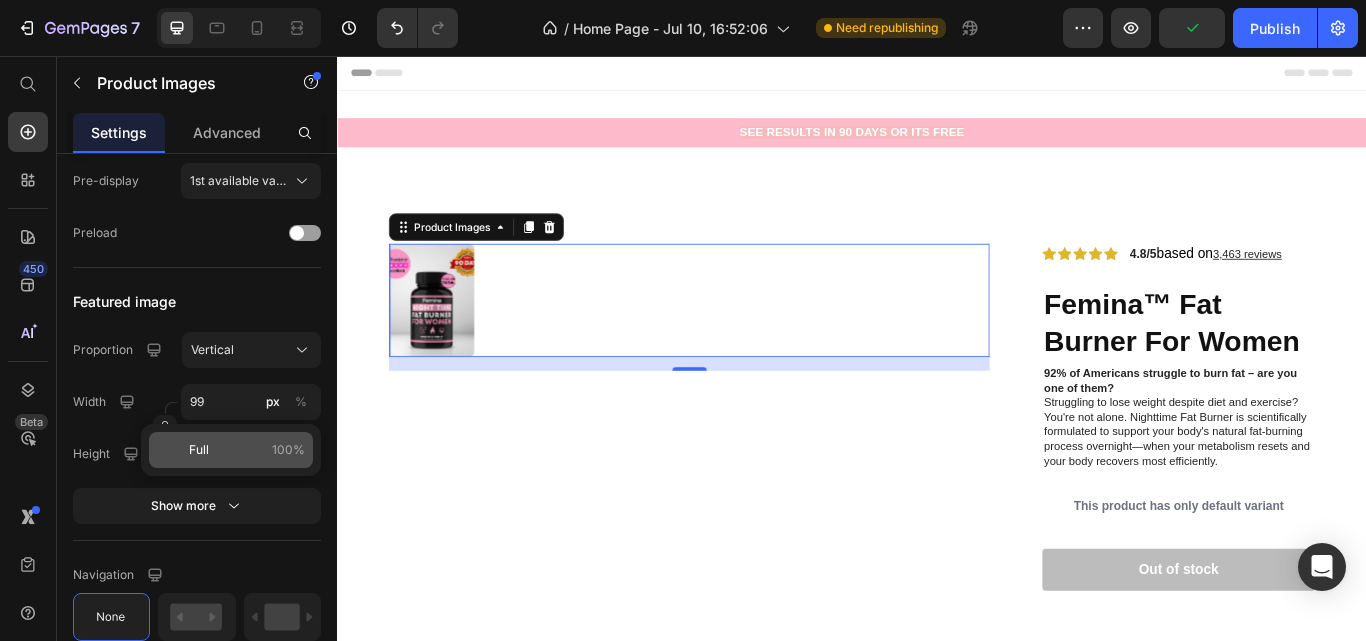 click on "Full 100%" at bounding box center (247, 450) 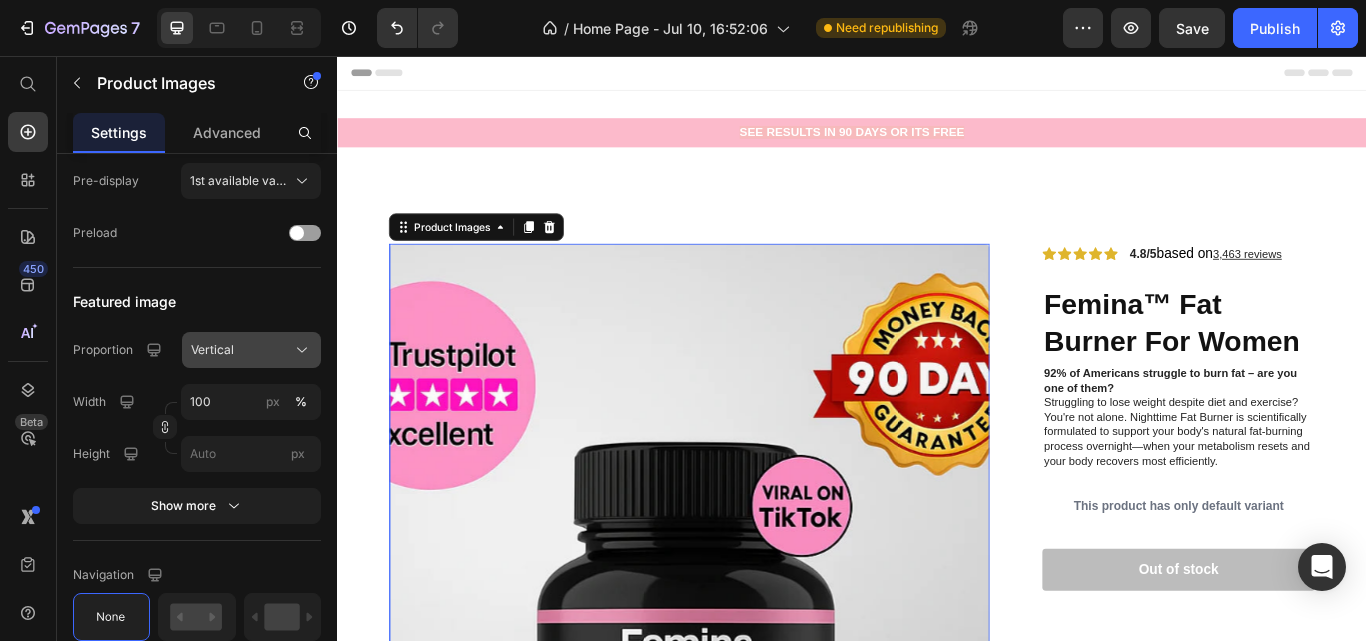 click on "Vertical" 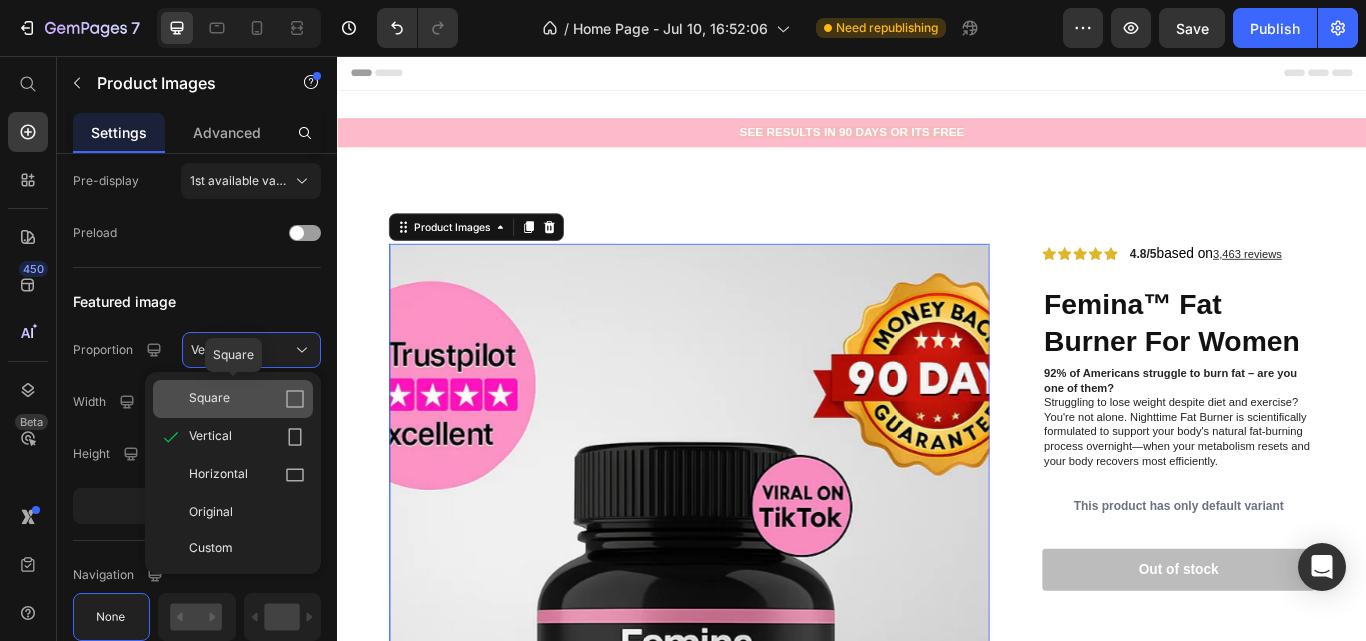 click on "Square" at bounding box center [247, 399] 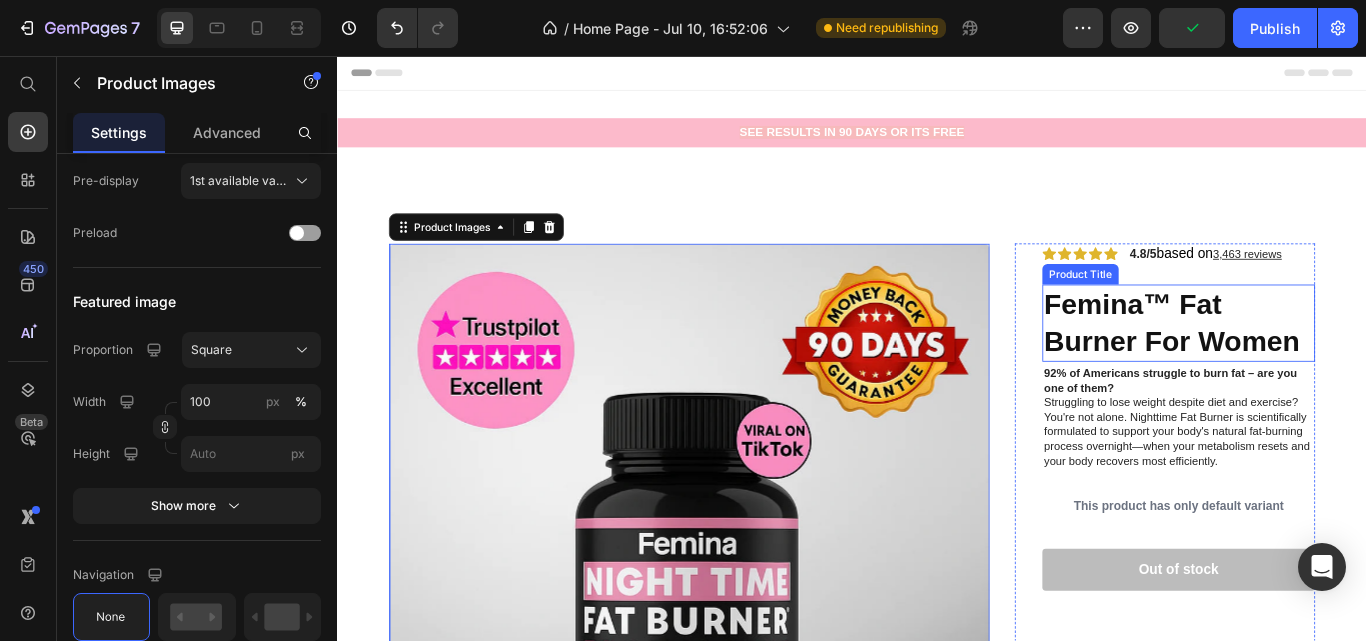 scroll, scrollTop: 89, scrollLeft: 0, axis: vertical 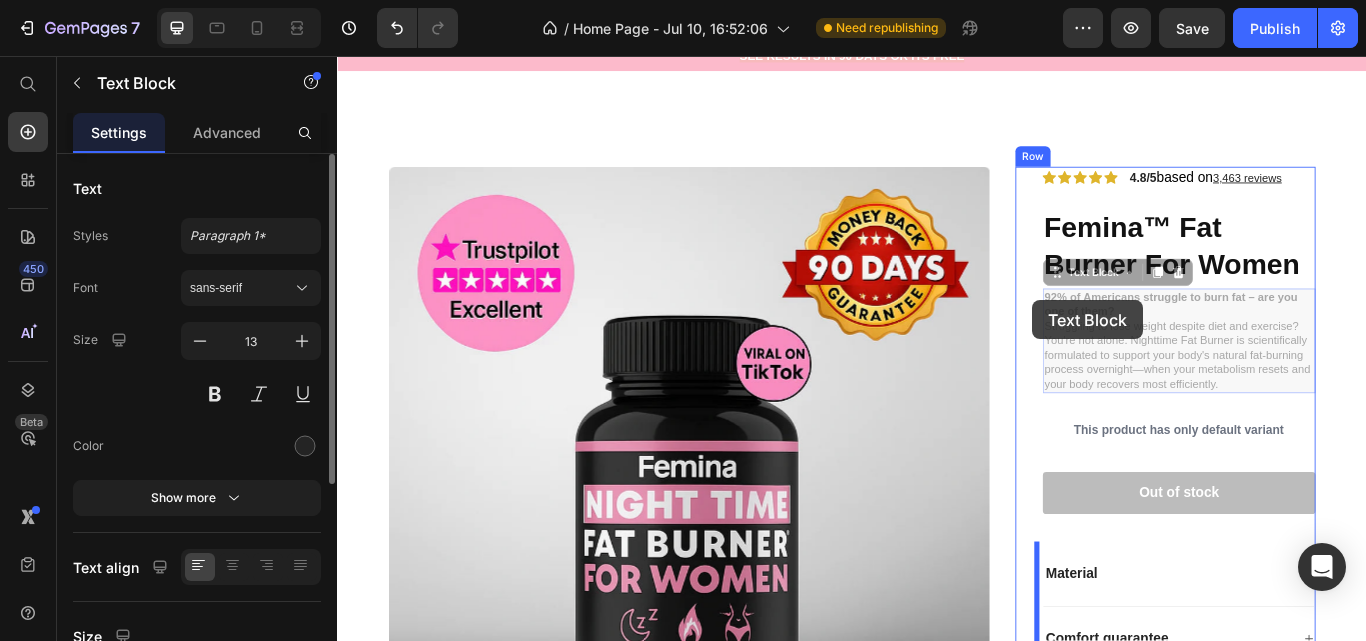 drag, startPoint x: 1234, startPoint y: 354, endPoint x: 1148, endPoint y: 341, distance: 86.977005 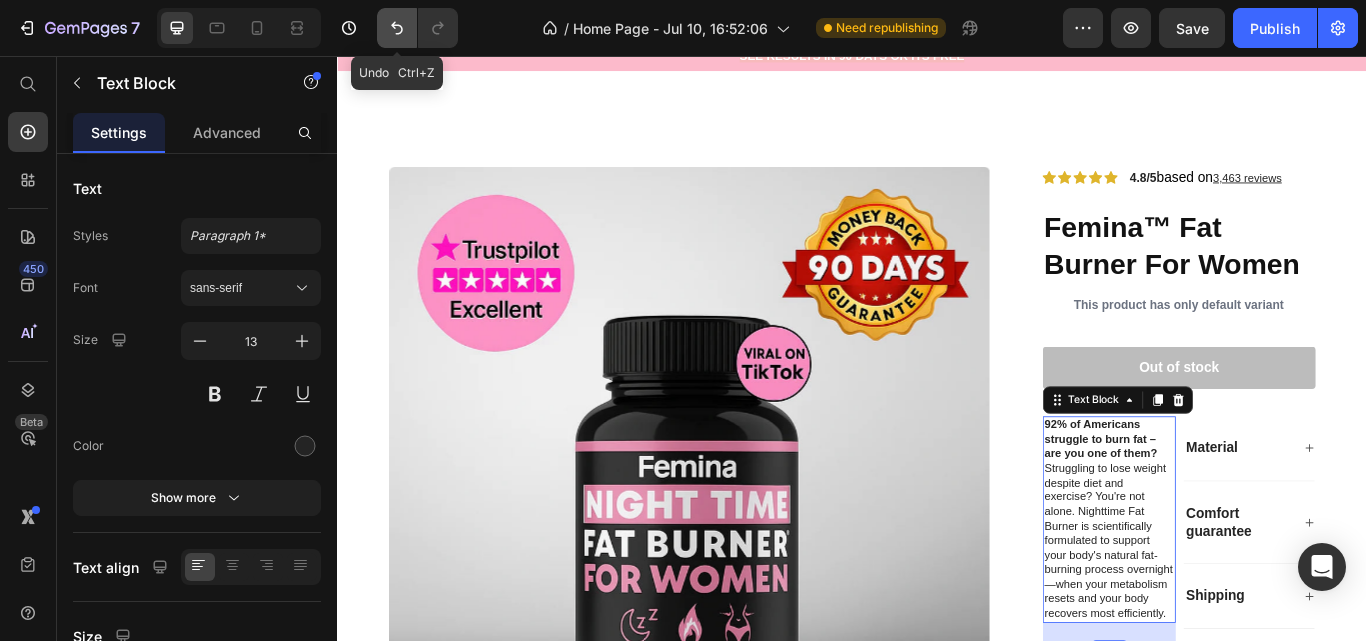 click 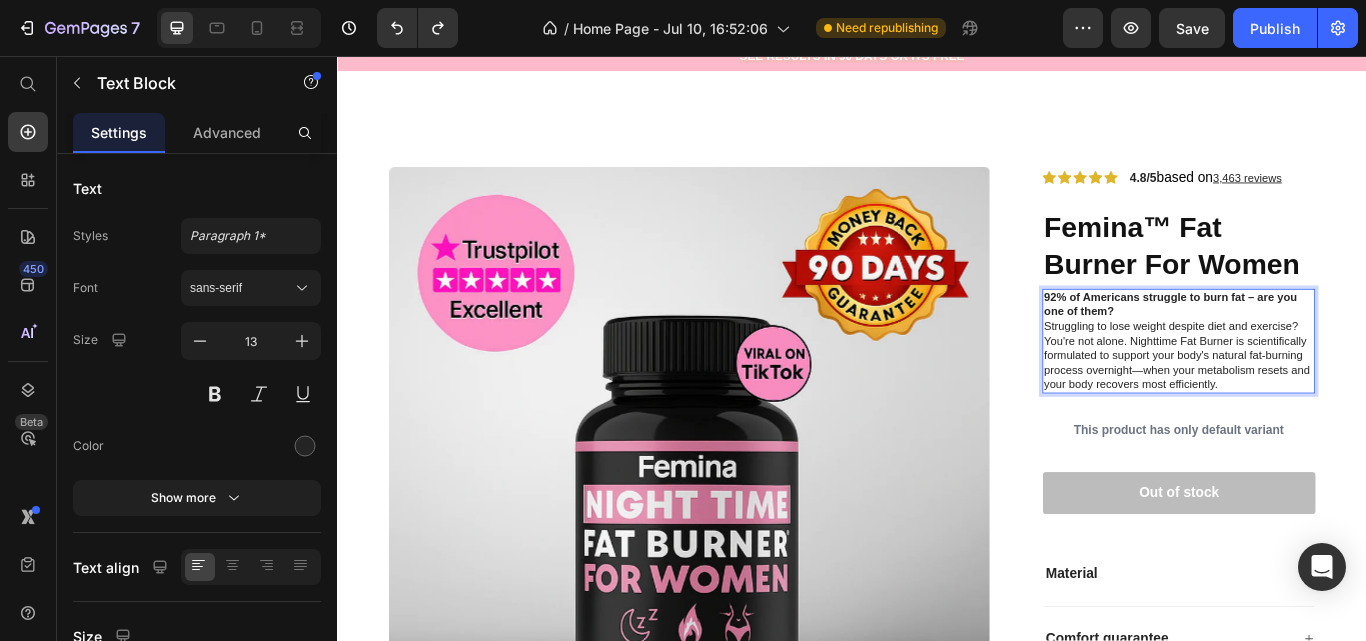 click on "92% of Americans struggle to burn fat – are you one of them?" at bounding box center [1318, 347] 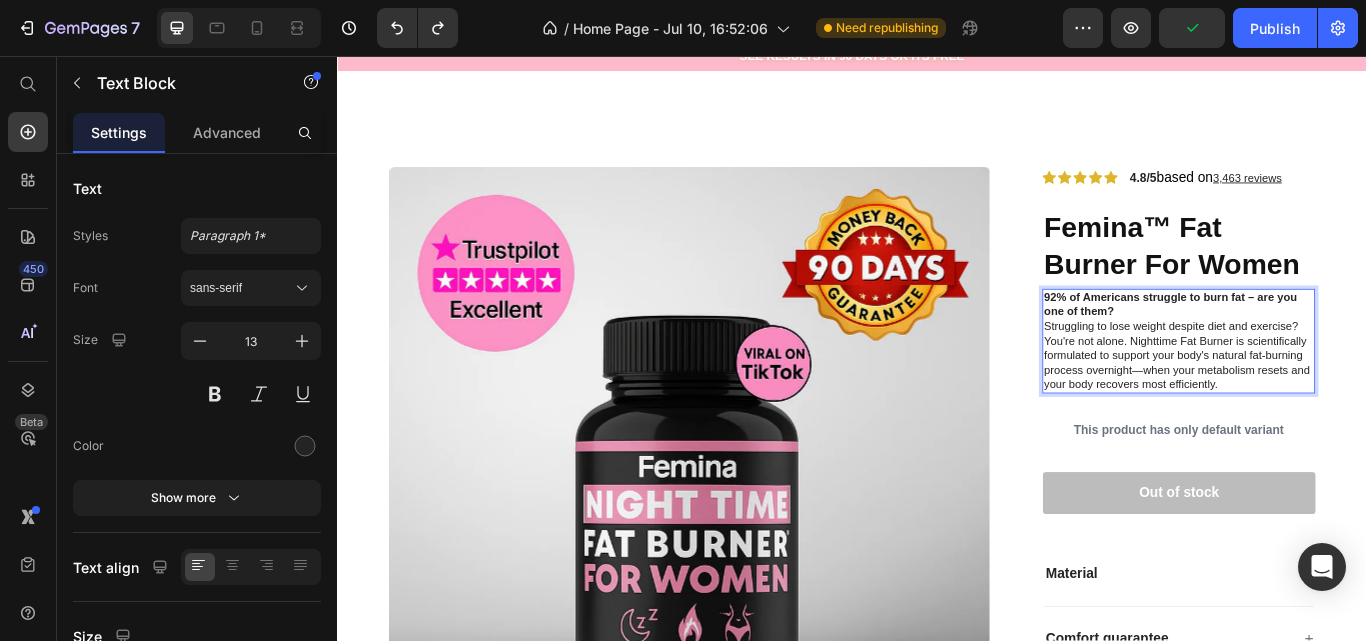 click on "92% of Americans struggle to burn fat – are you one of them?" at bounding box center (1318, 347) 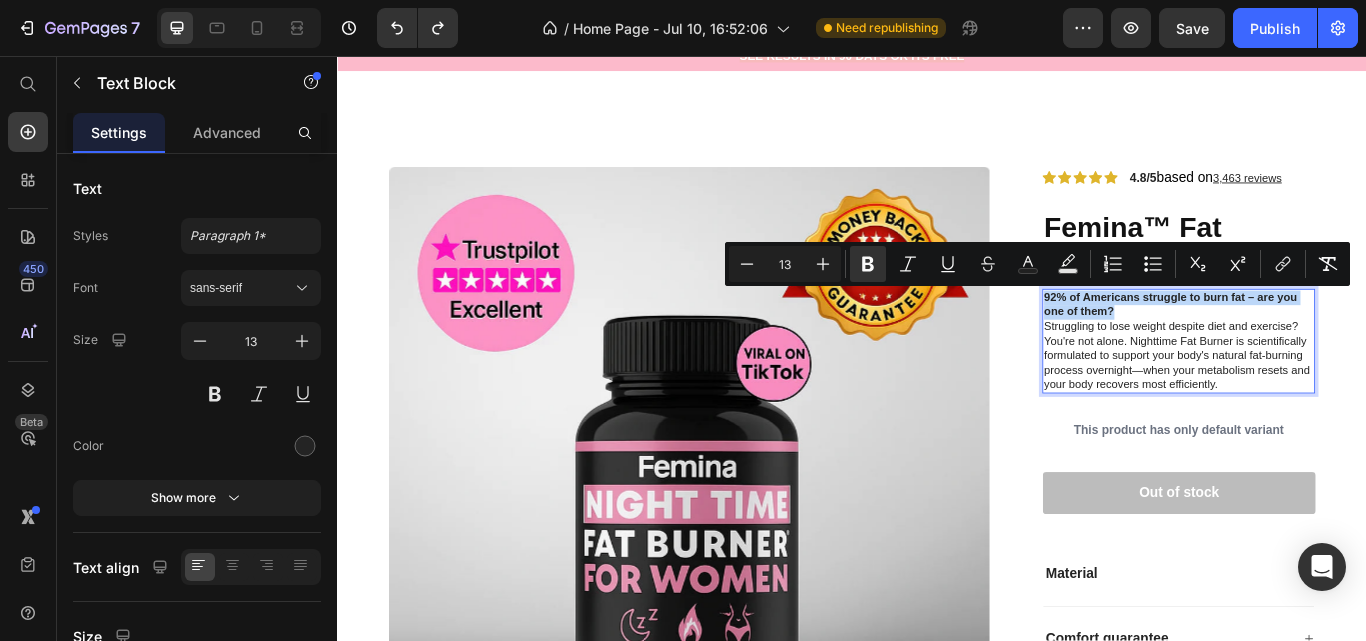 drag, startPoint x: 1236, startPoint y: 347, endPoint x: 1150, endPoint y: 337, distance: 86.579445 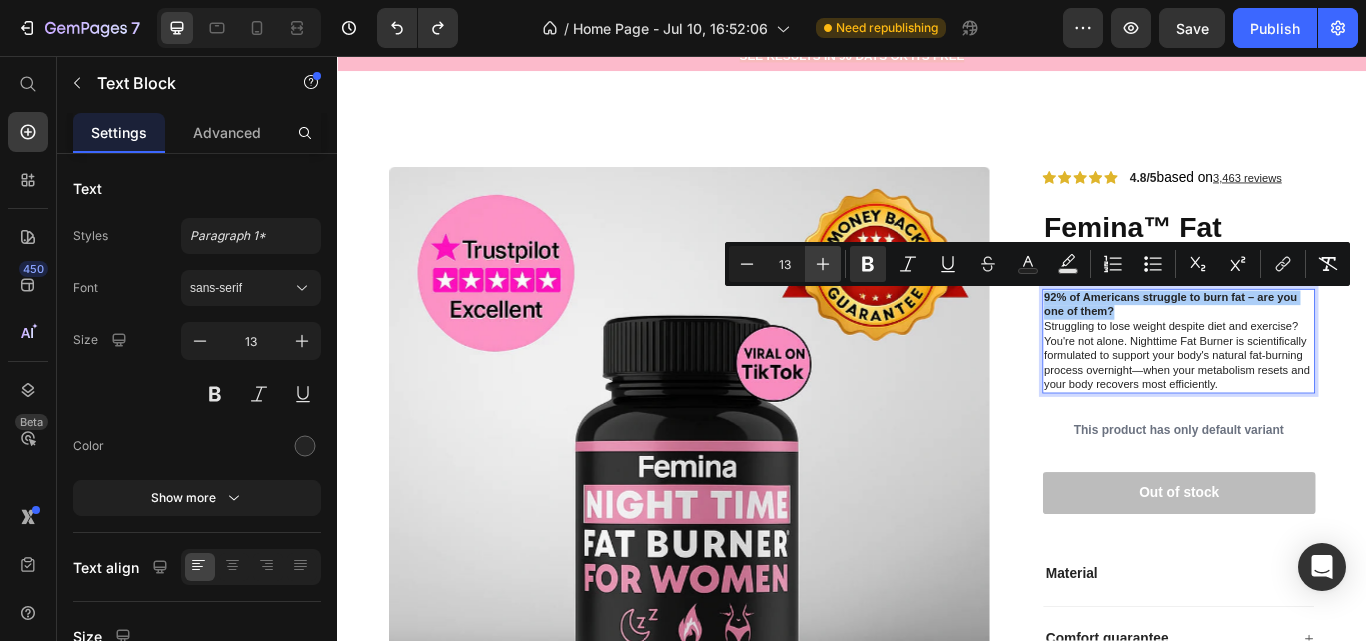 click 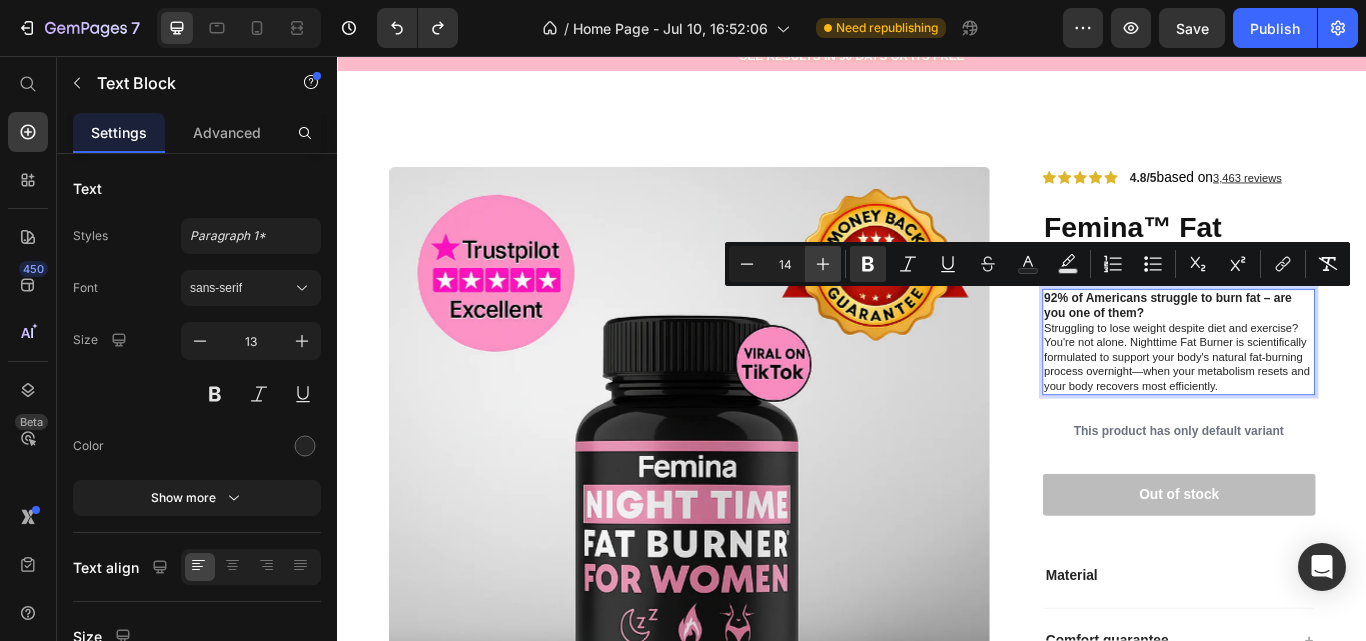 click 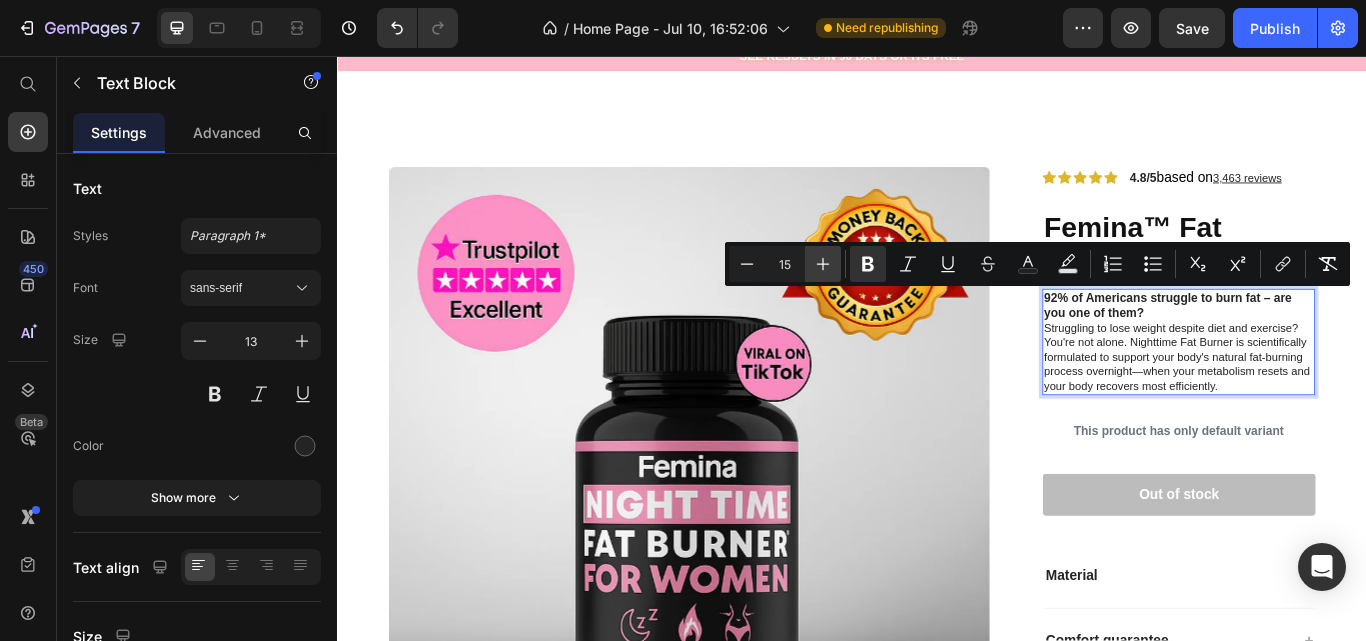 click 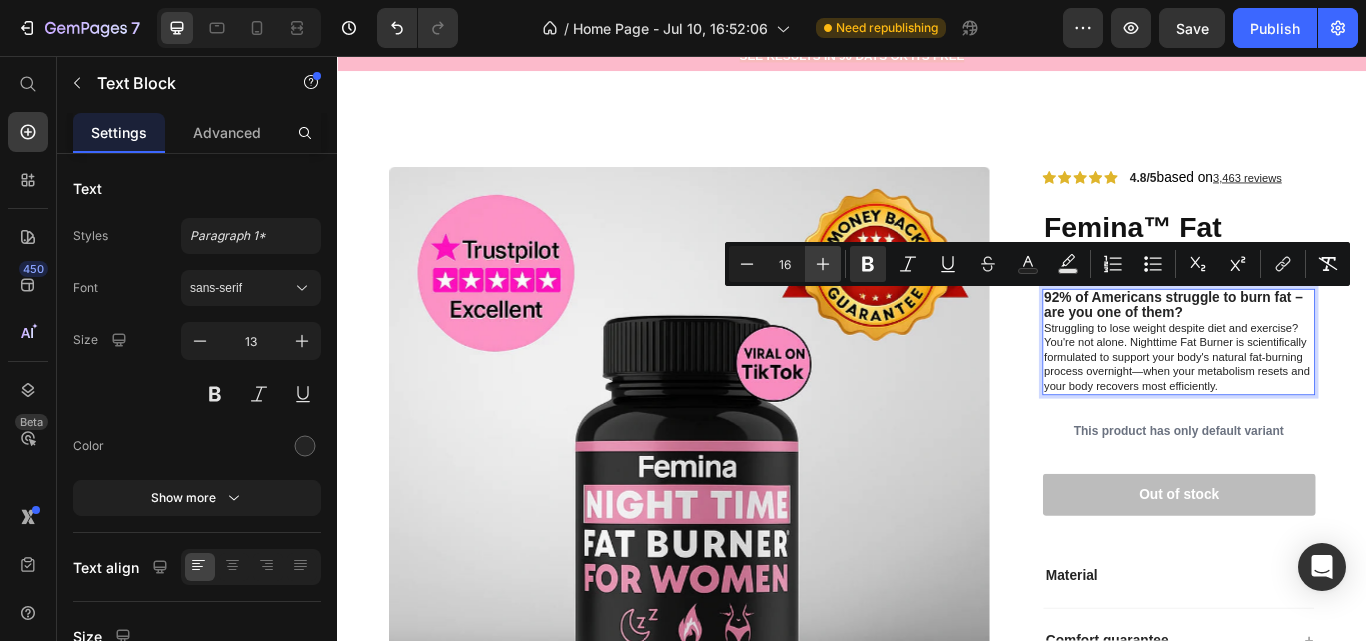 click 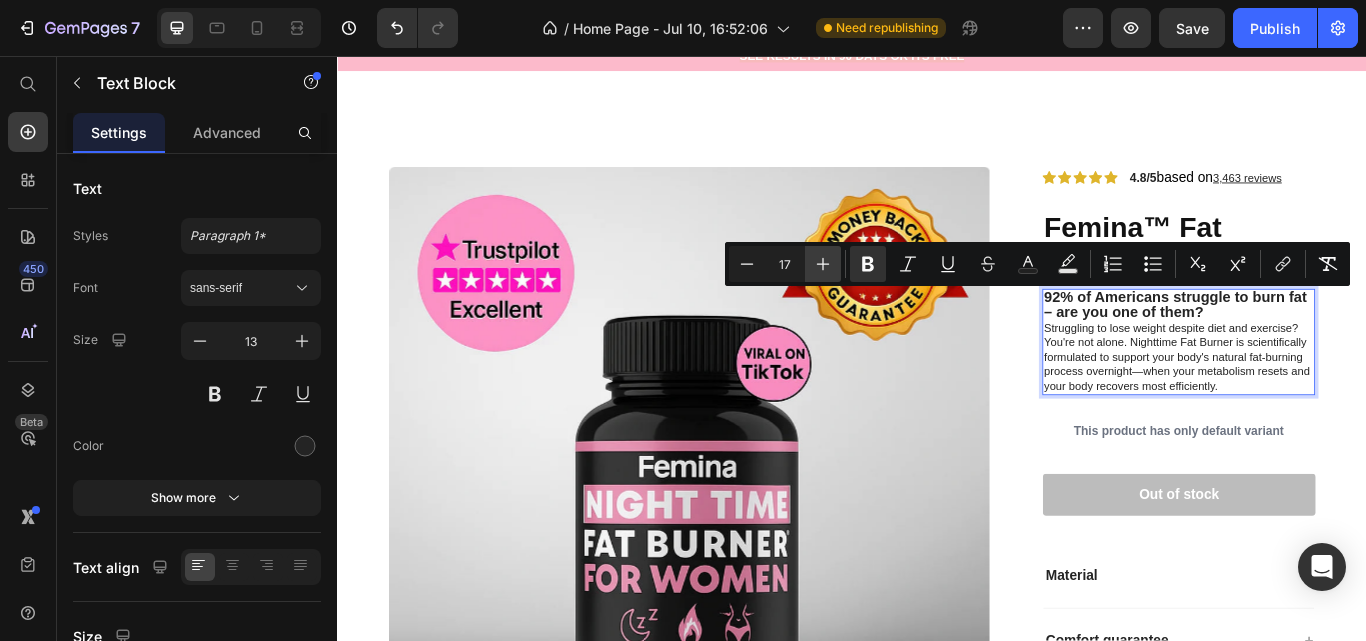 click 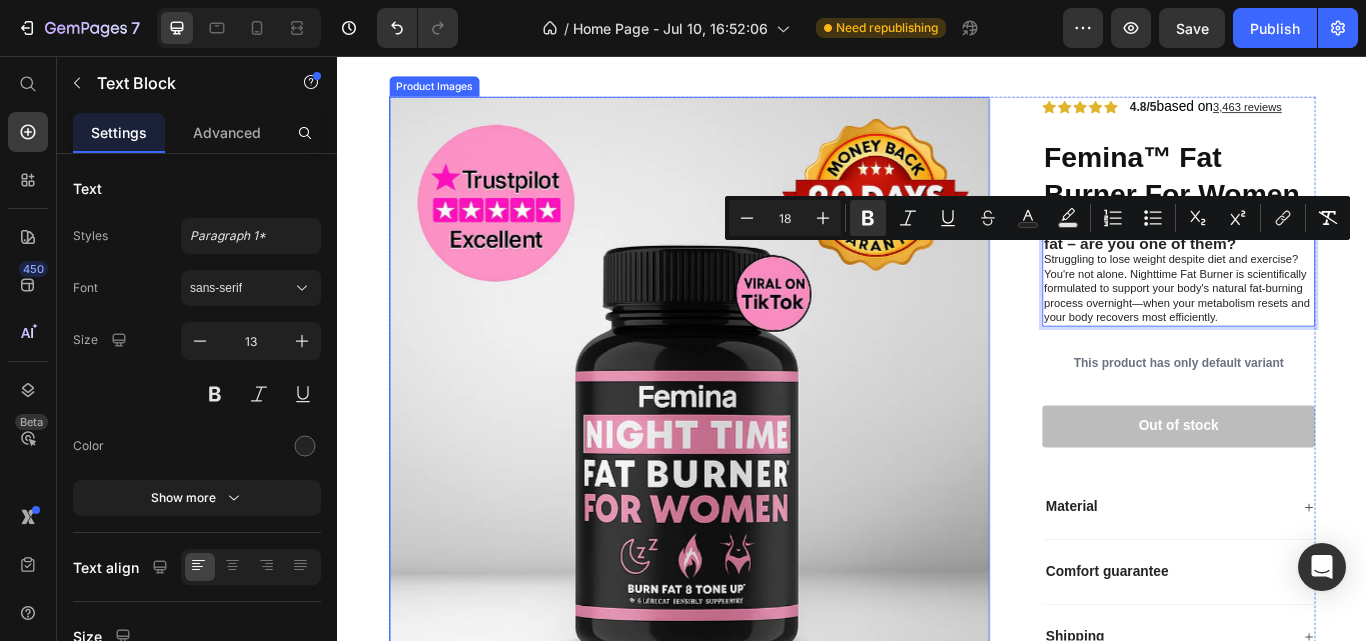 scroll, scrollTop: 141, scrollLeft: 0, axis: vertical 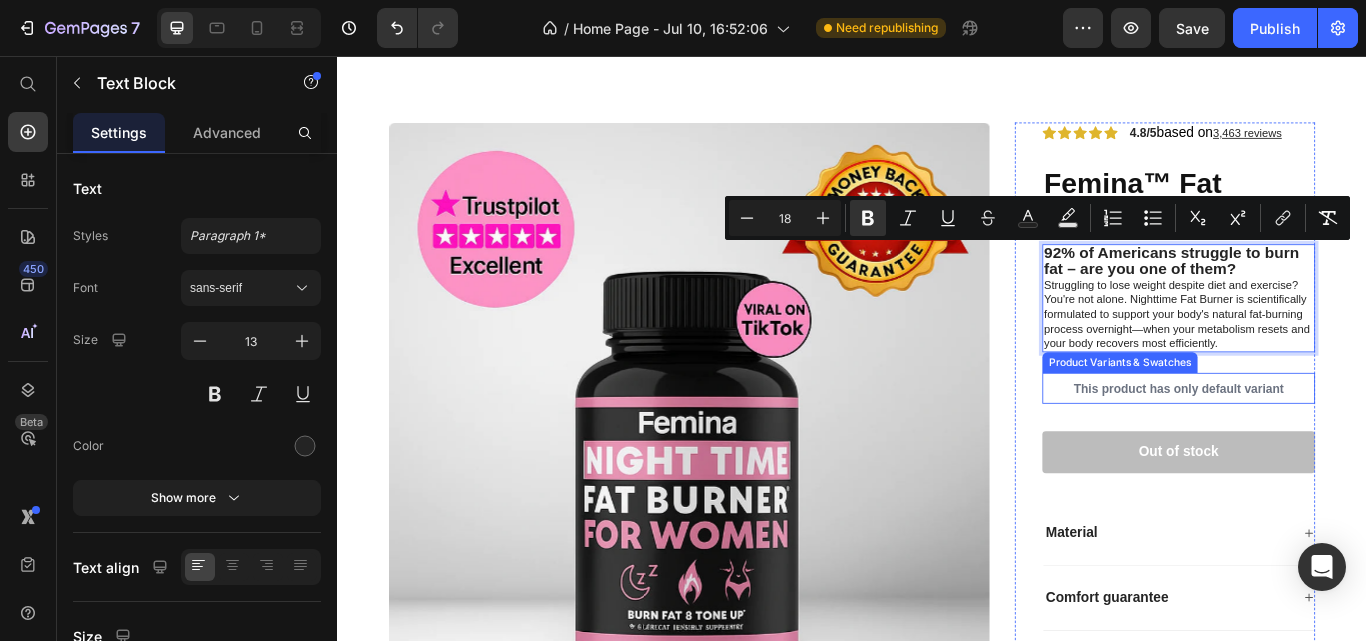 click on "This product has only default variant" at bounding box center [1318, 444] 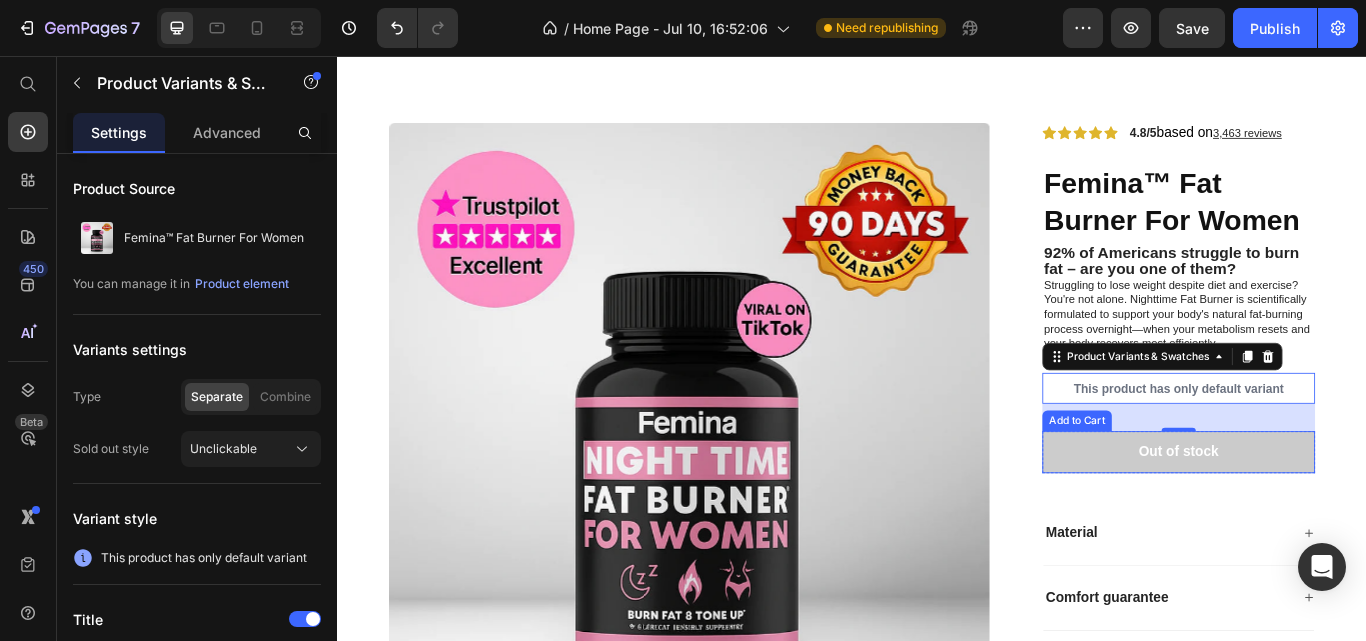 click on "Out of stock" at bounding box center (1318, 518) 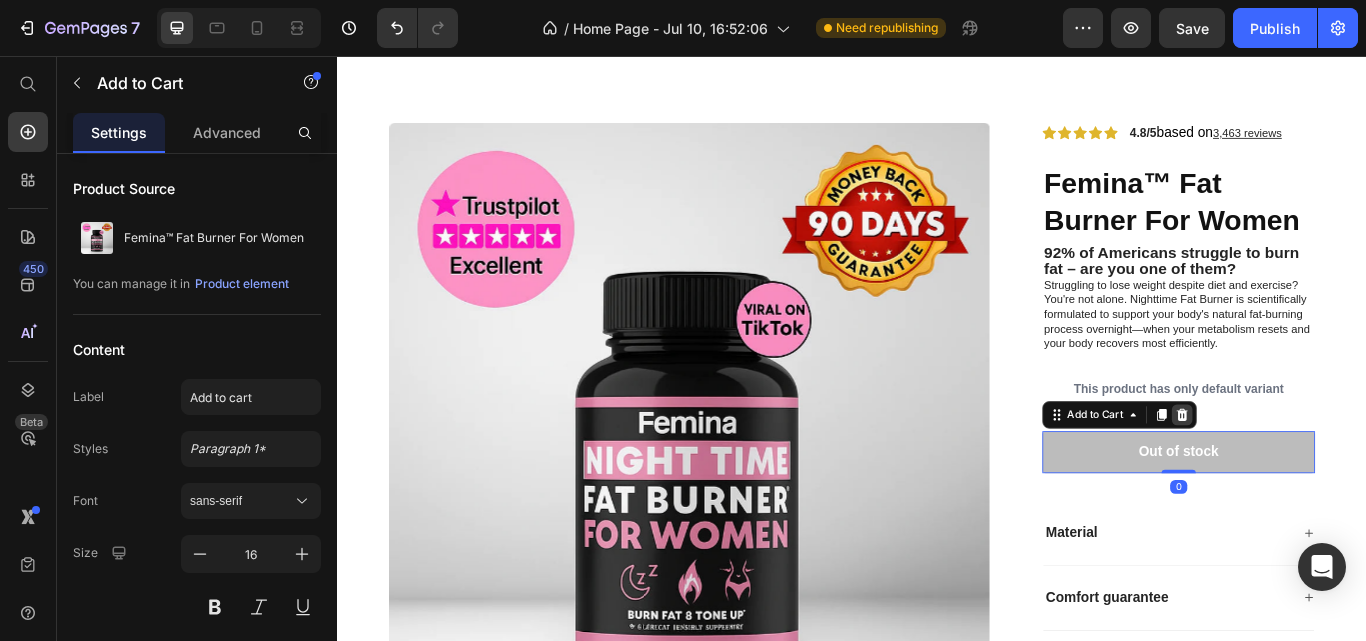 click 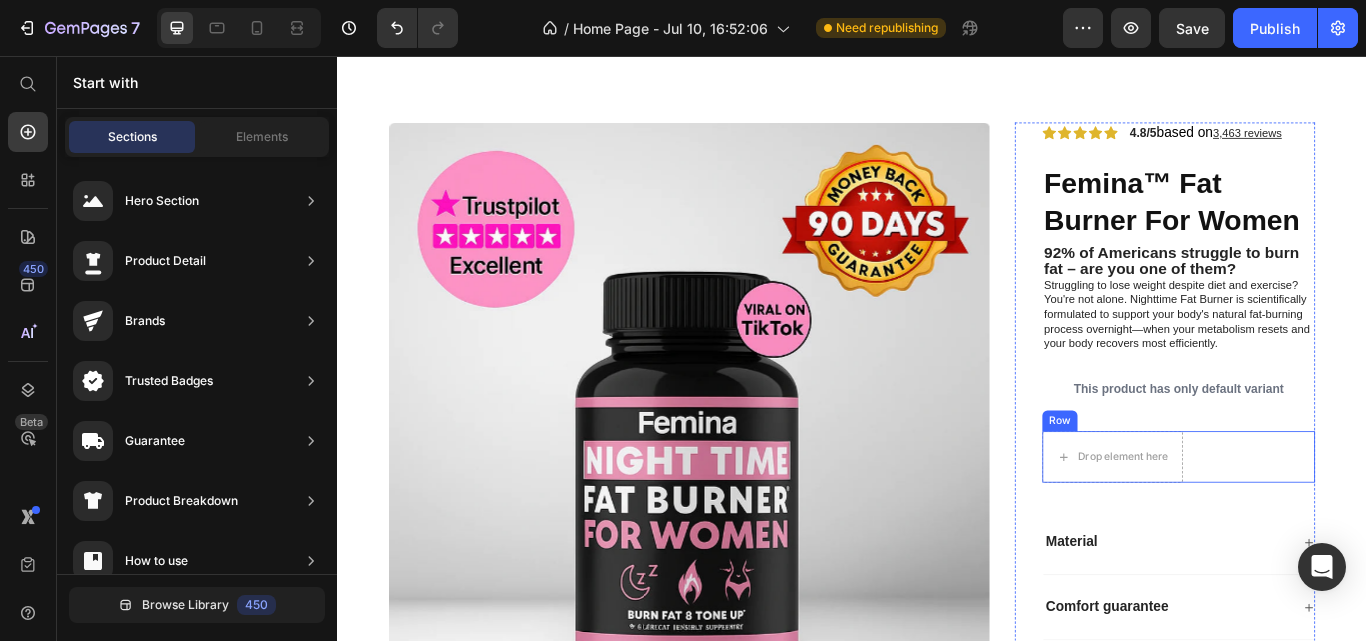 click on "1 Product Quantity Row
Drop element here Row" at bounding box center (1318, 524) 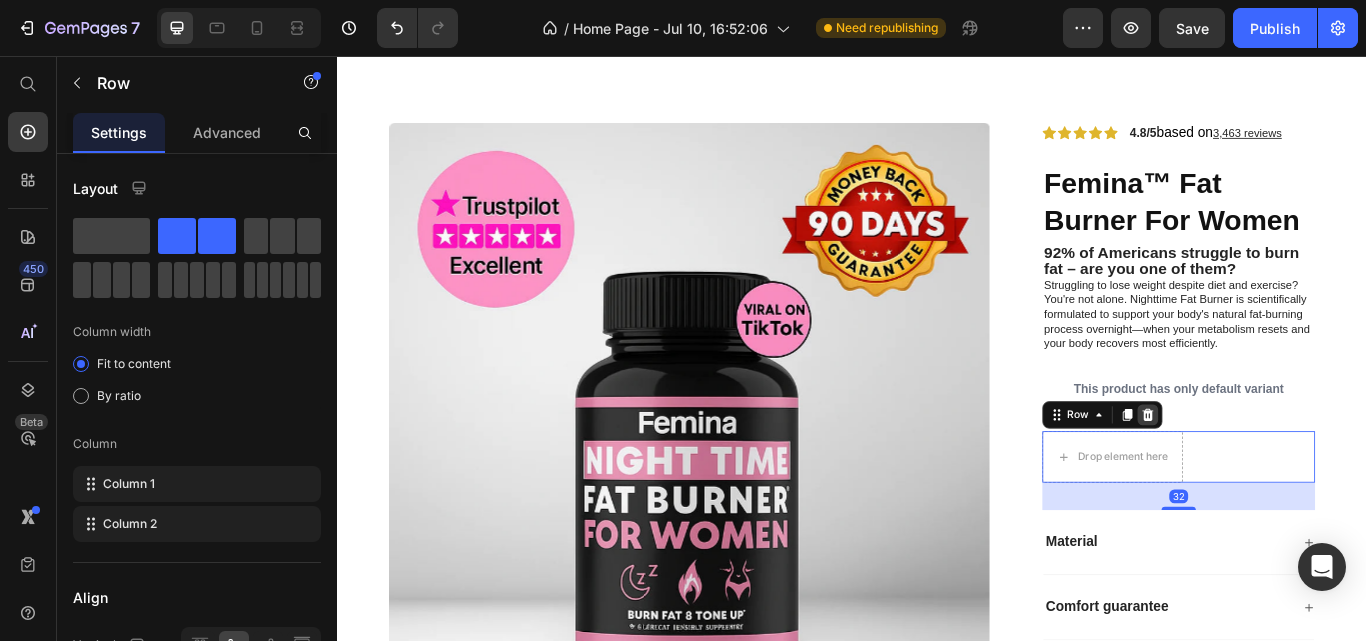 click at bounding box center [1282, 475] 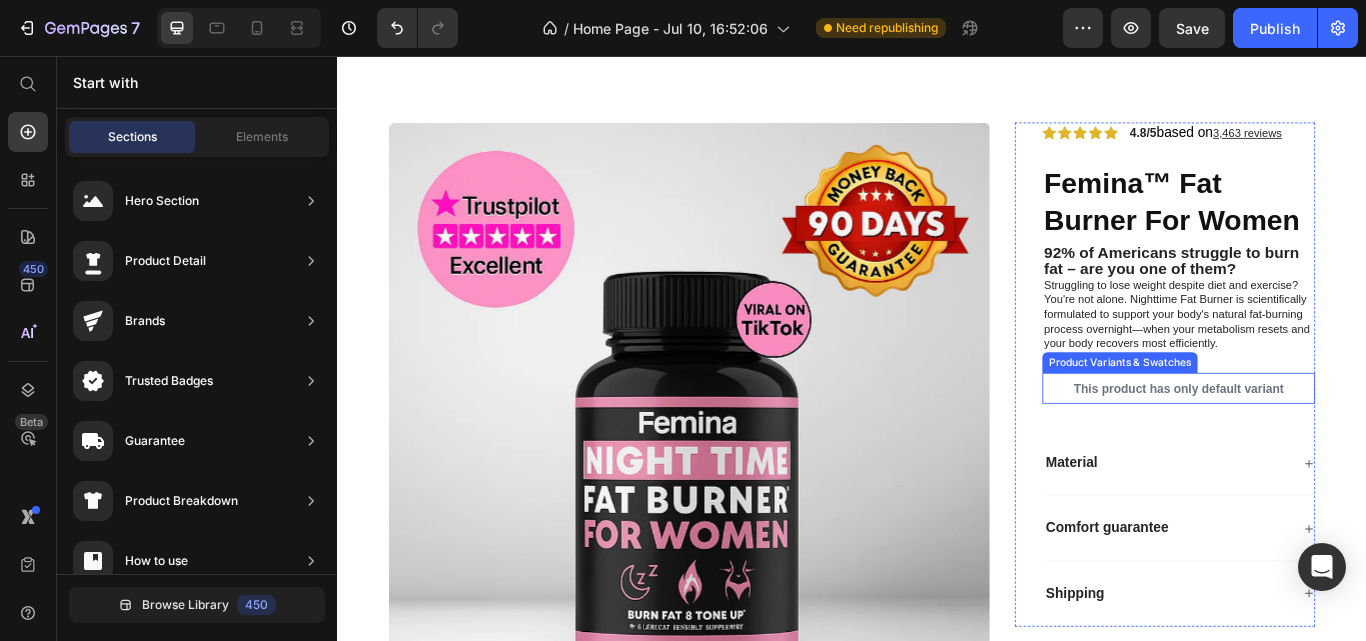 click on "This product has only default variant" at bounding box center (1318, 444) 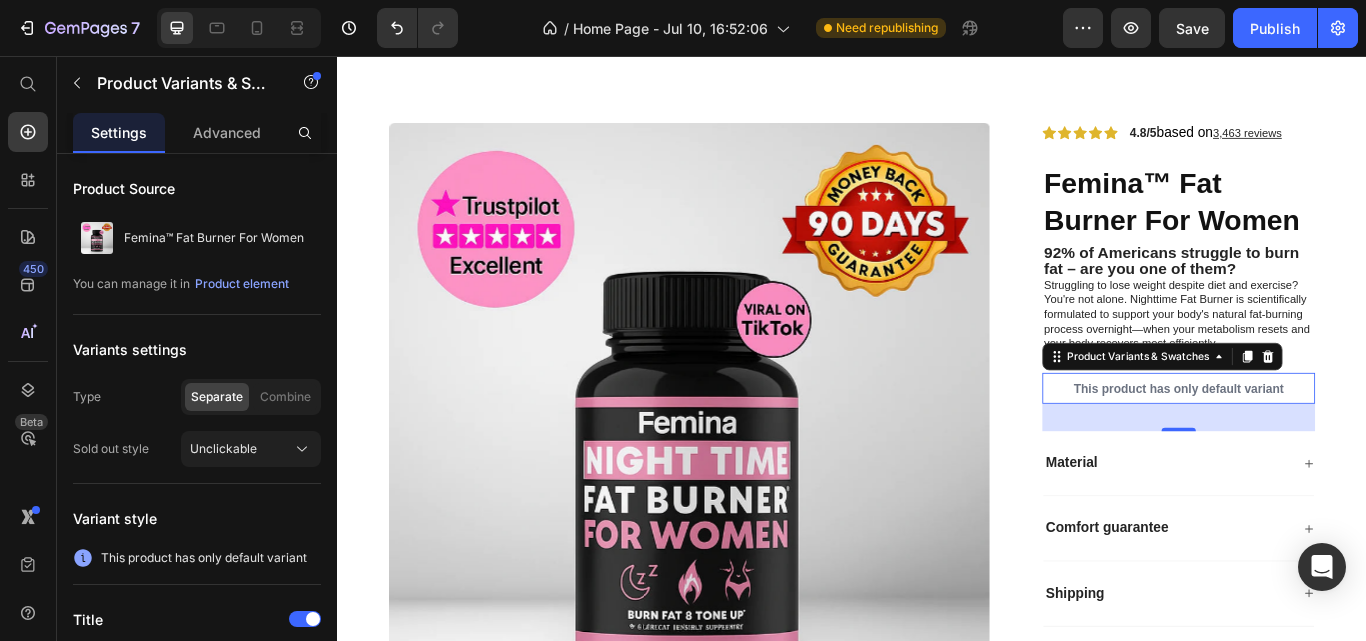 click on "This product has only default variant" at bounding box center [1318, 444] 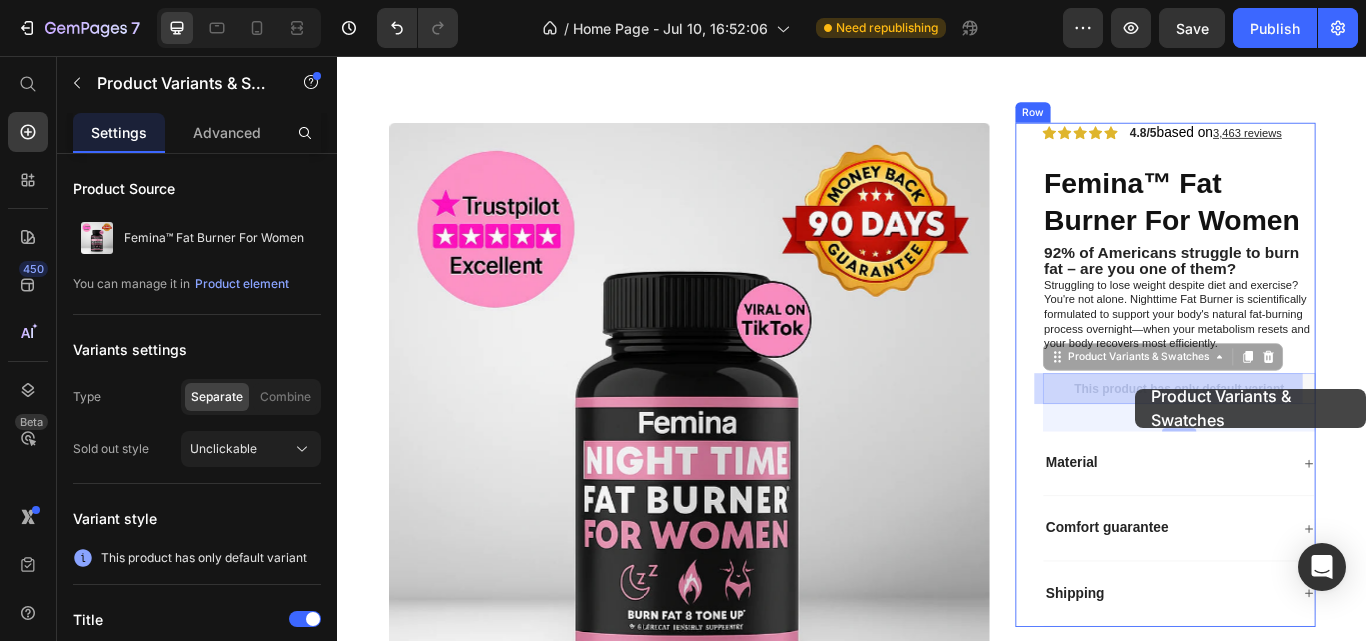 drag, startPoint x: 1432, startPoint y: 438, endPoint x: 1268, endPoint y: 444, distance: 164.10973 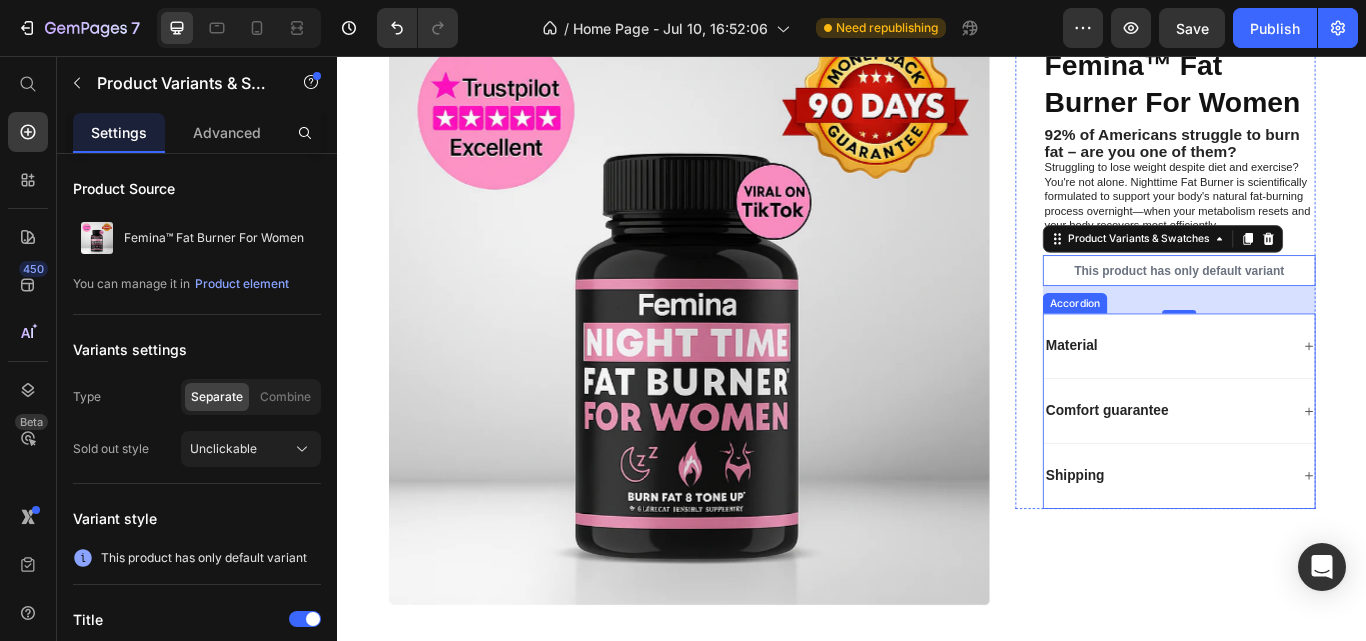 scroll, scrollTop: 314, scrollLeft: 0, axis: vertical 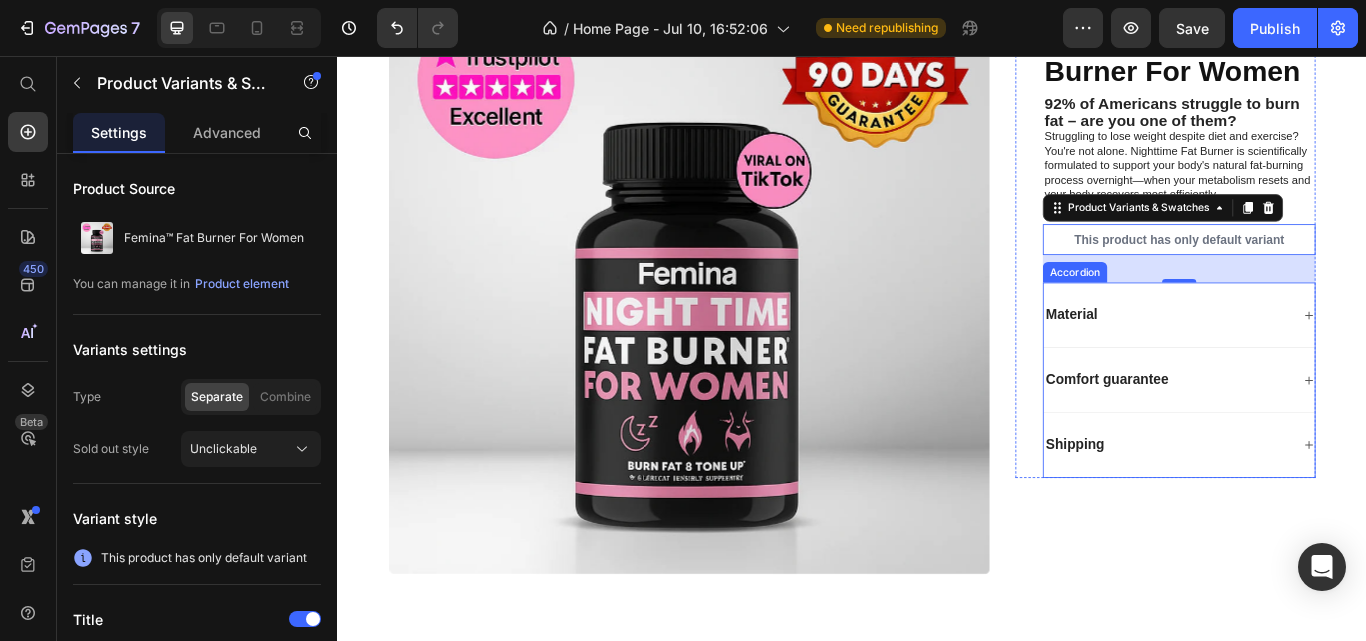 click on "Comfort guarantee" at bounding box center (1318, 435) 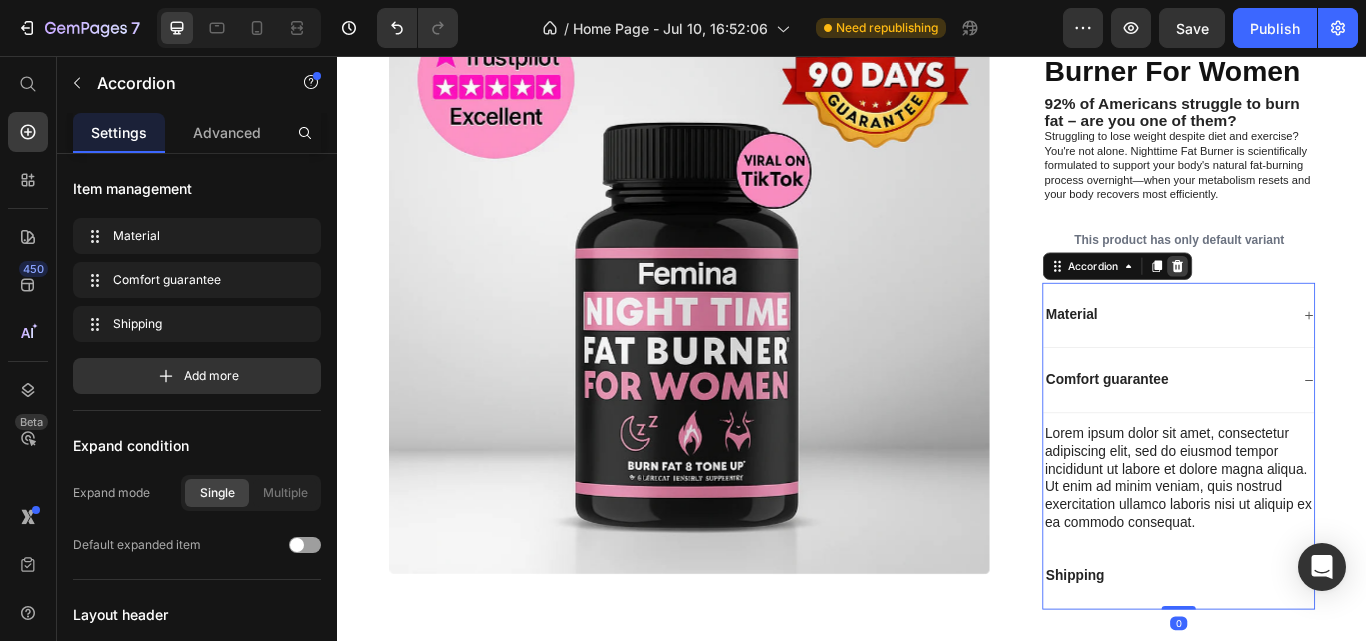 click 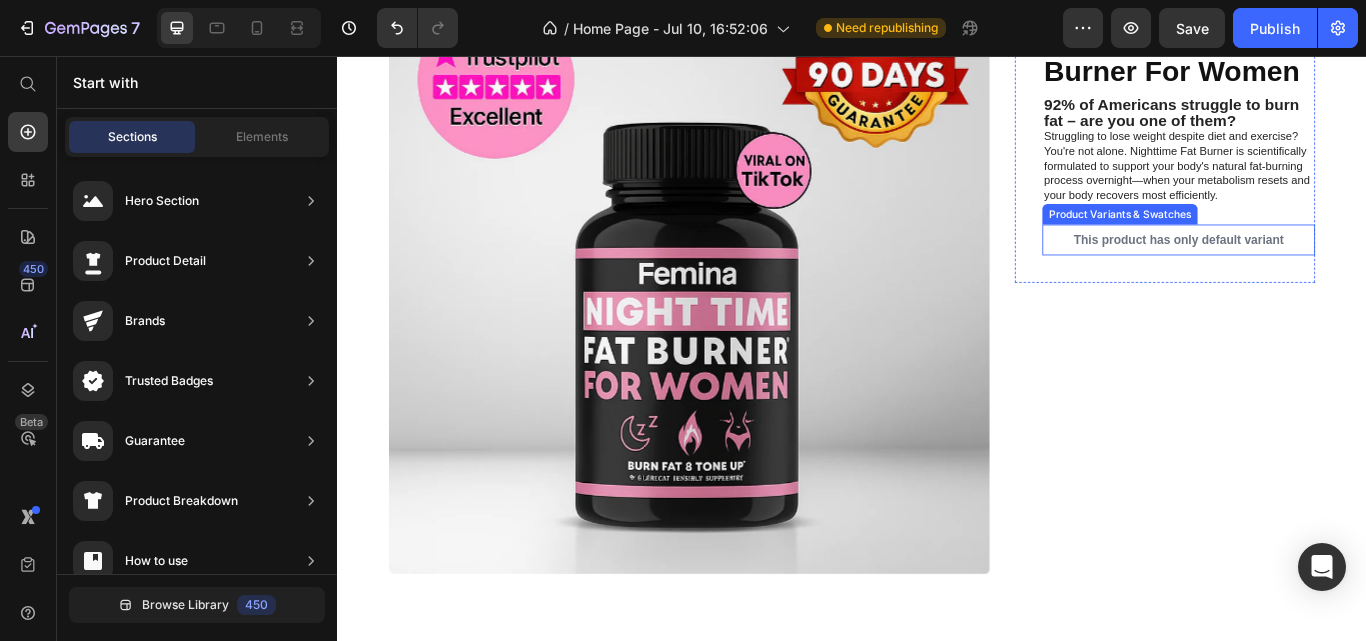 click on "This product has only default variant" at bounding box center (1318, 271) 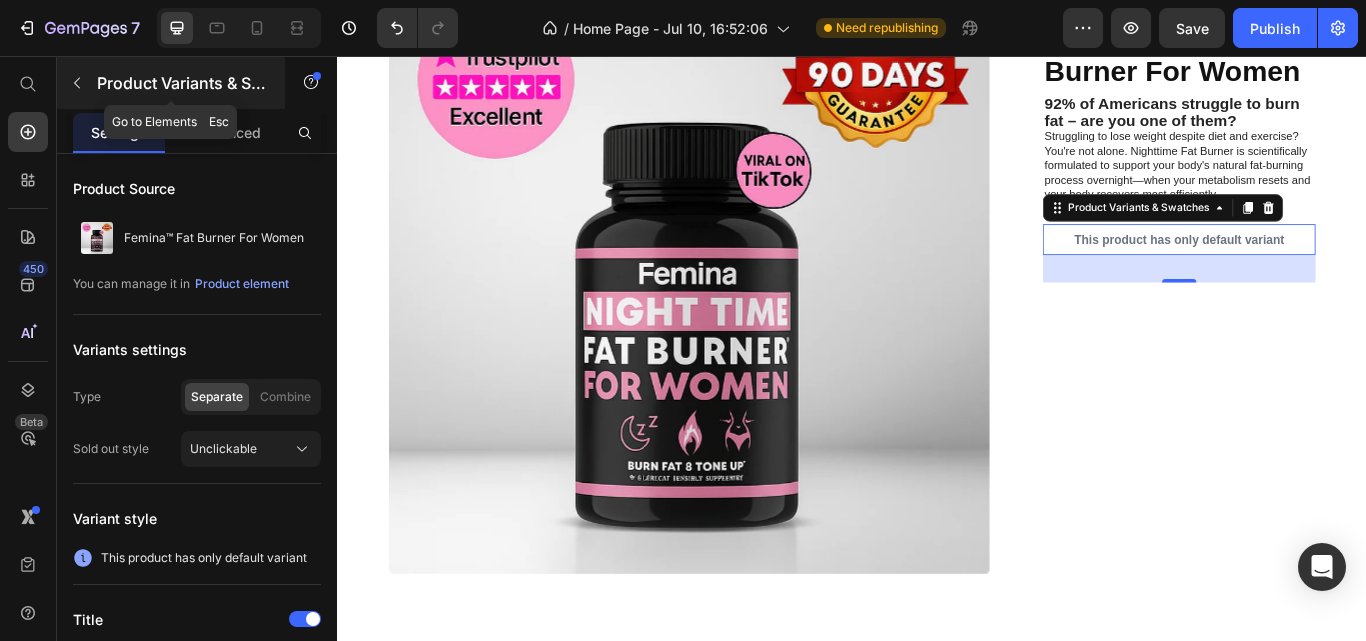 click at bounding box center [77, 83] 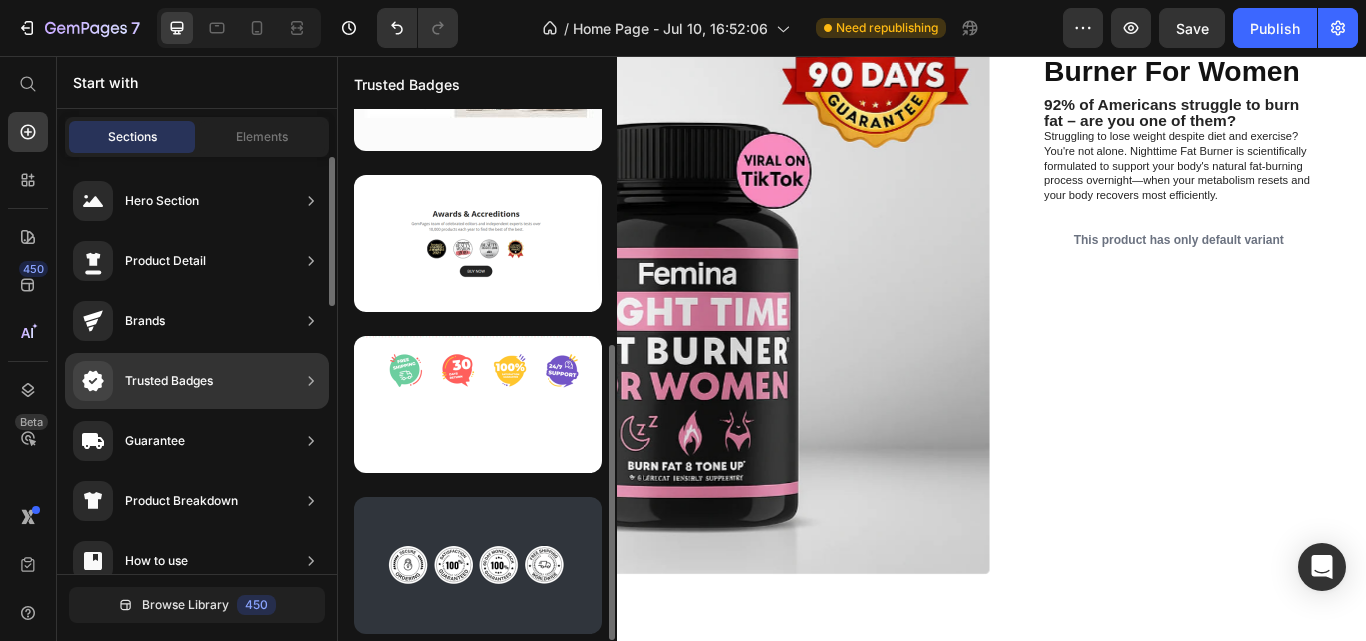 scroll, scrollTop: 423, scrollLeft: 0, axis: vertical 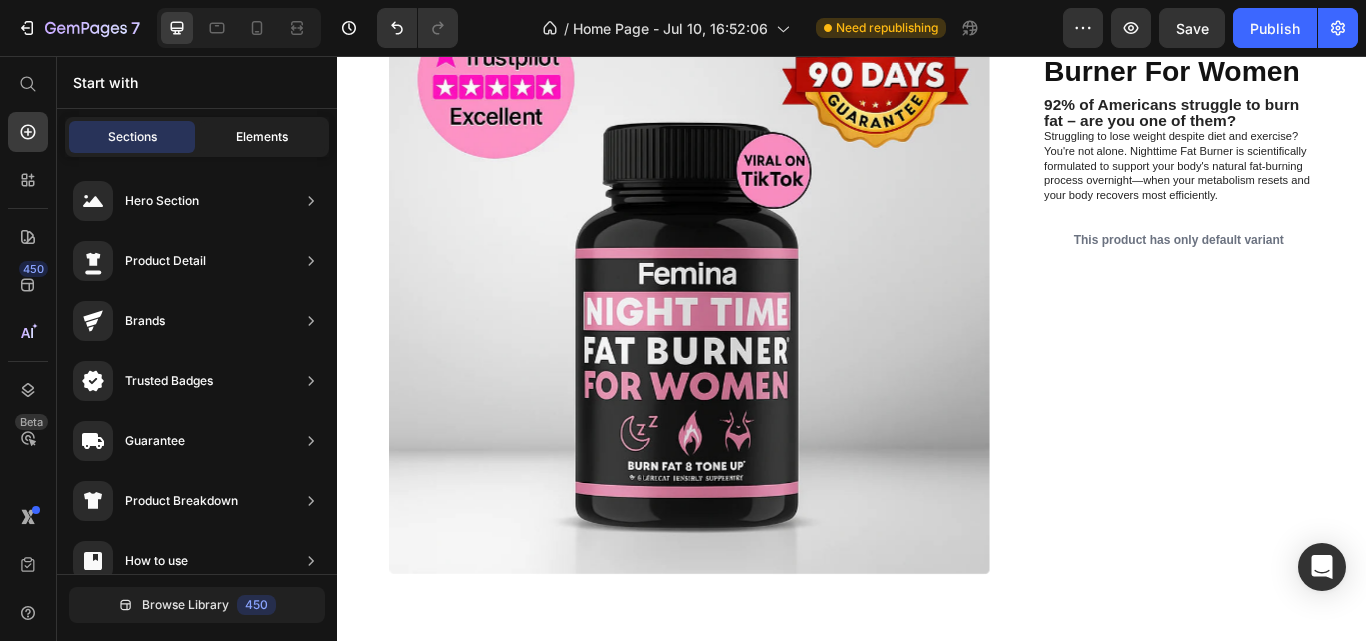 click on "Elements" at bounding box center [262, 137] 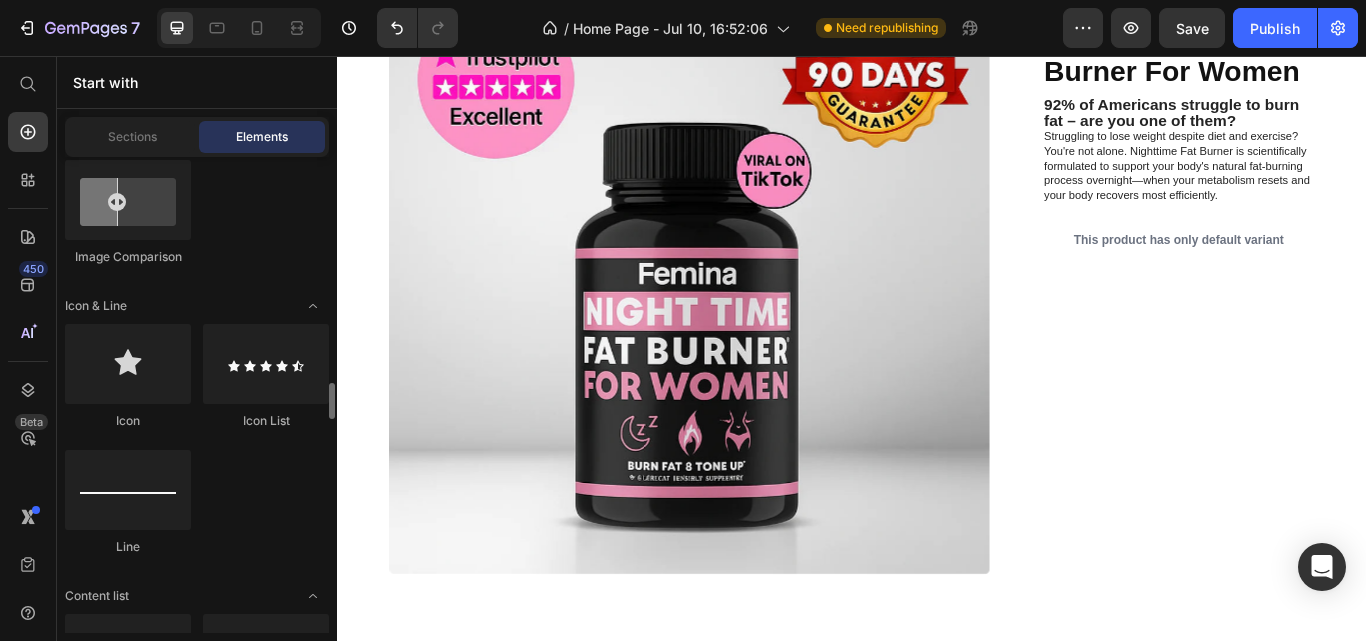 scroll, scrollTop: 1409, scrollLeft: 0, axis: vertical 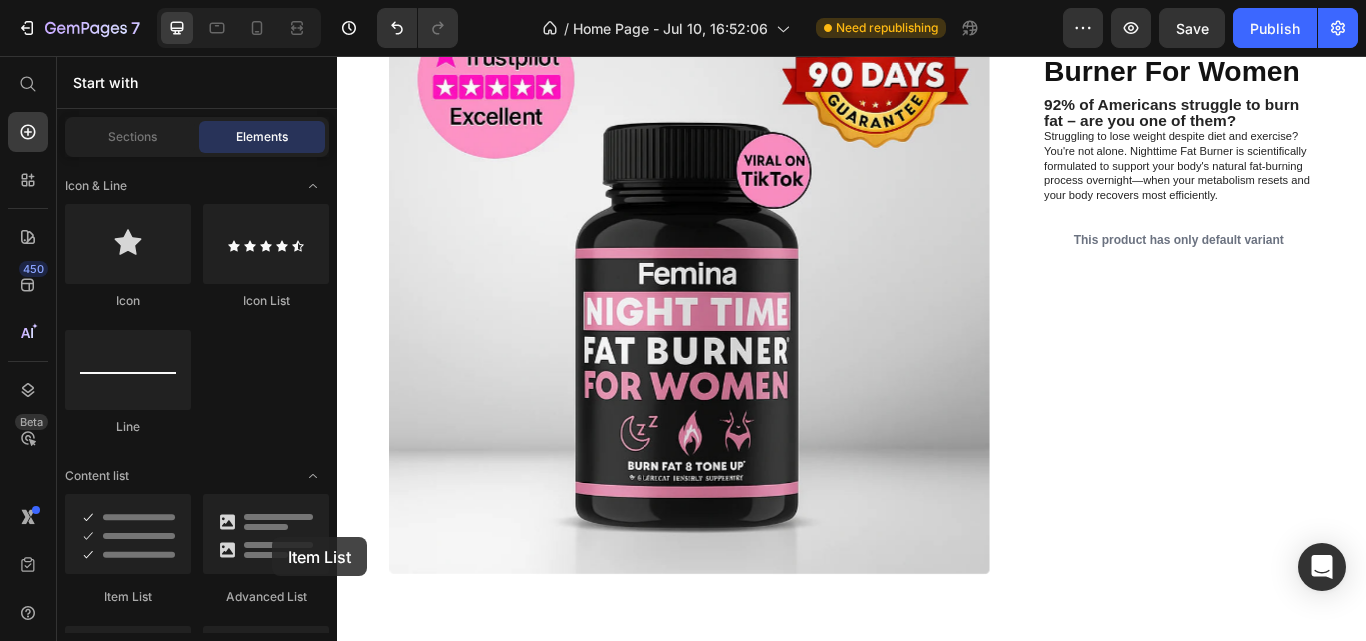 drag, startPoint x: 429, startPoint y: 623, endPoint x: 529, endPoint y: 538, distance: 131.24405 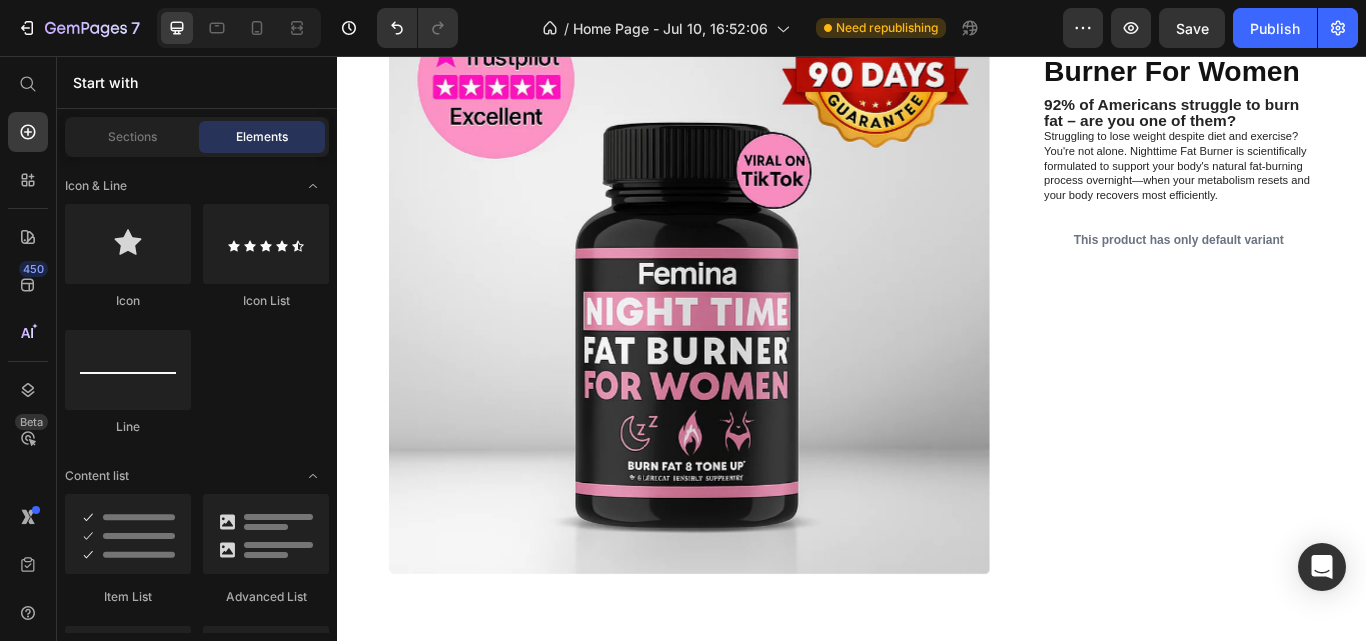 scroll, scrollTop: 326, scrollLeft: 0, axis: vertical 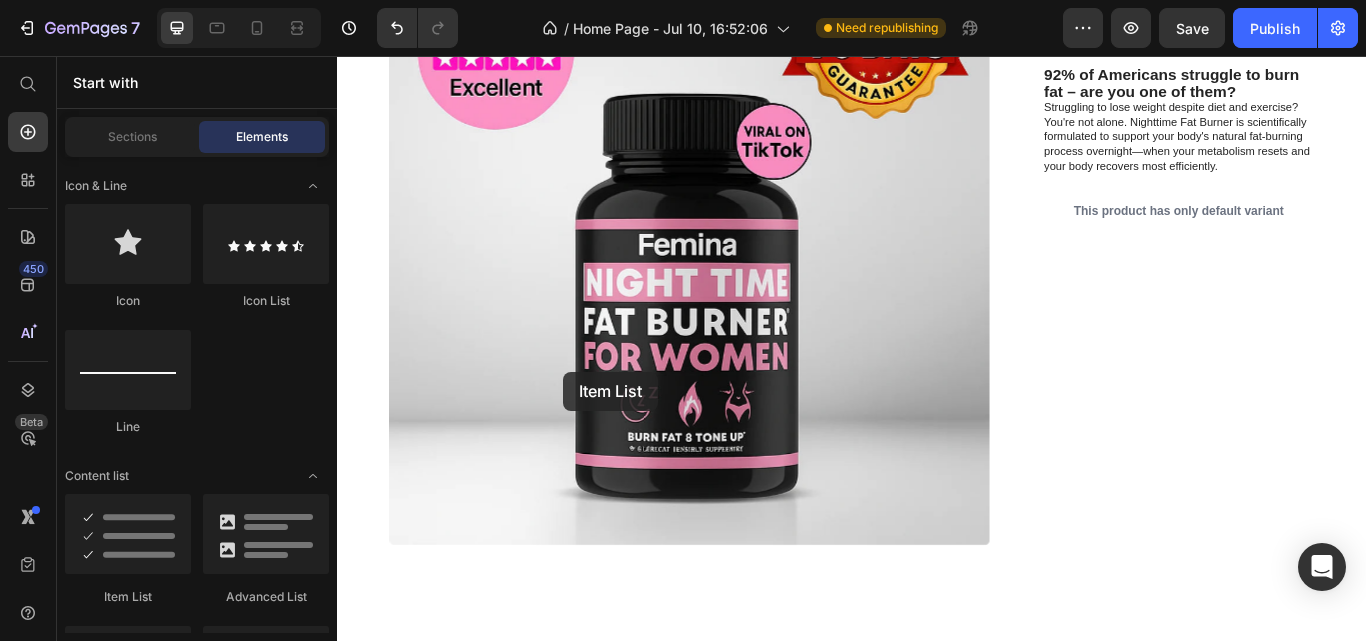 drag, startPoint x: 443, startPoint y: 603, endPoint x: 698, endPoint y: 396, distance: 328.44177 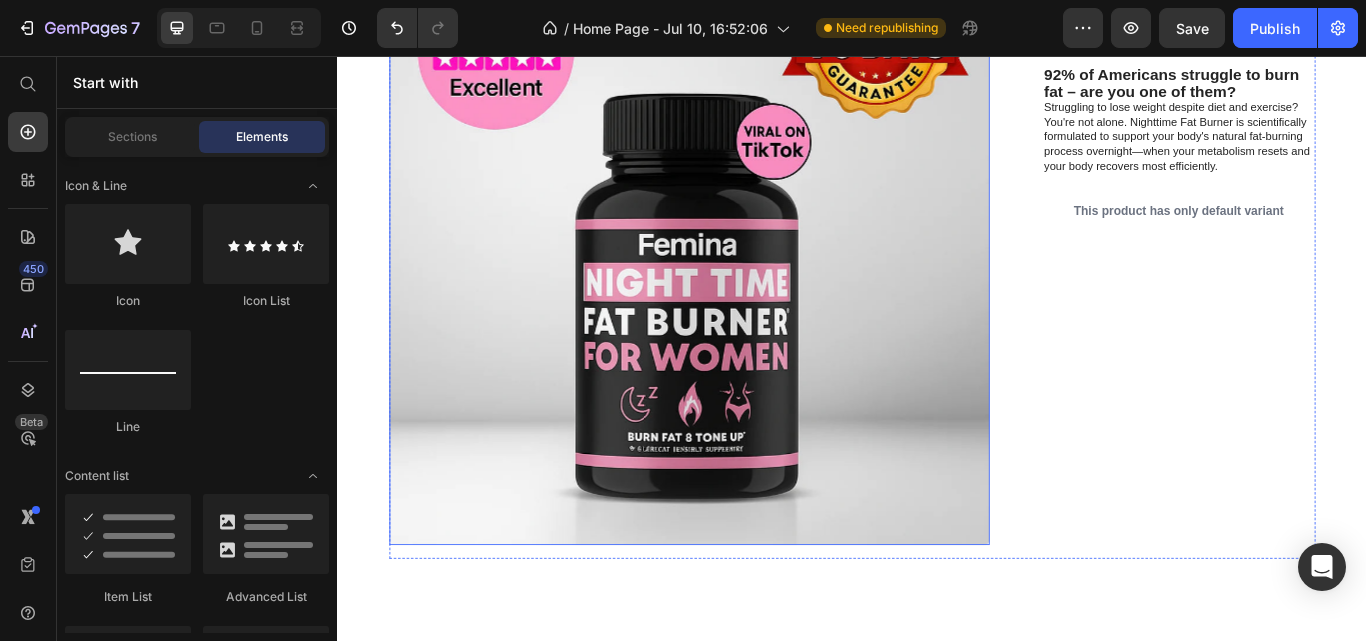 scroll, scrollTop: 359, scrollLeft: 0, axis: vertical 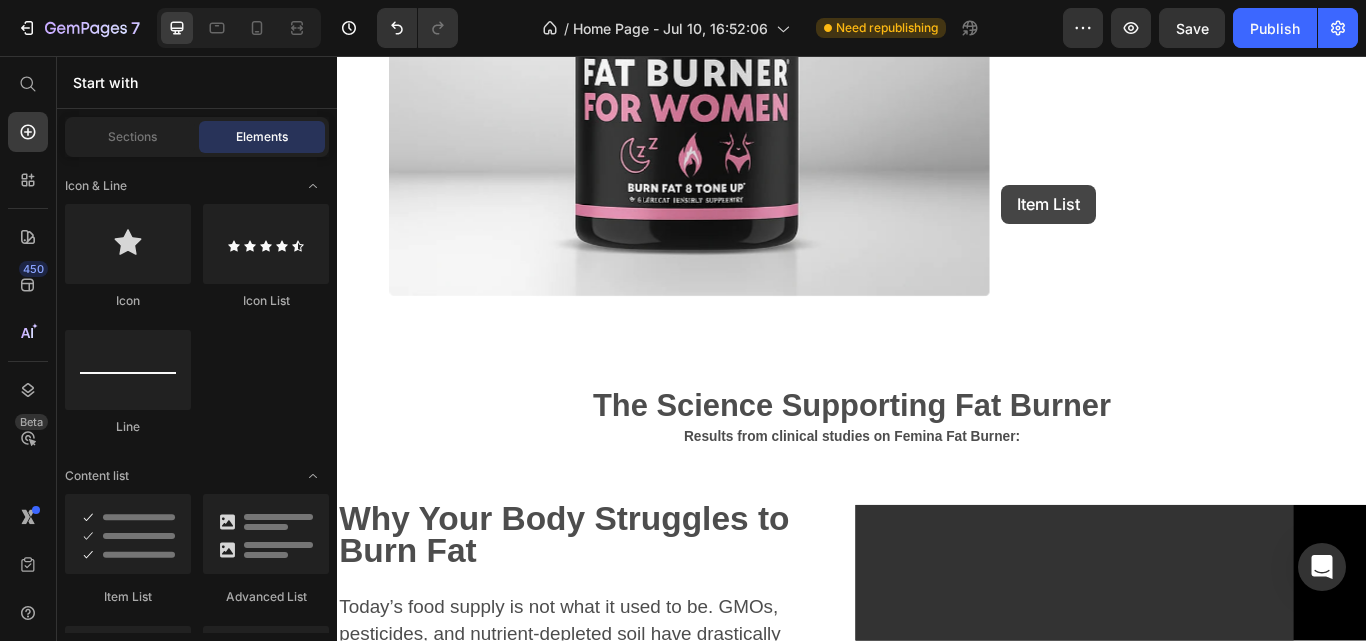 drag, startPoint x: 488, startPoint y: 590, endPoint x: 1117, endPoint y: 209, distance: 735.3924 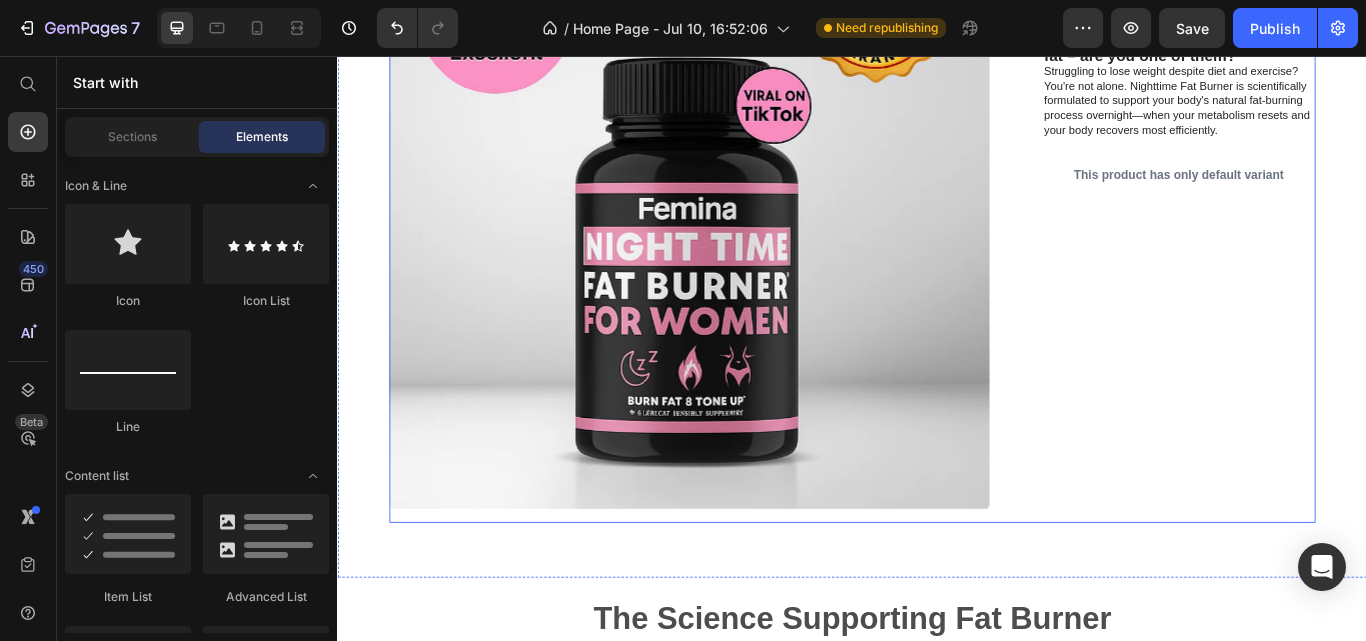 scroll, scrollTop: 389, scrollLeft: 0, axis: vertical 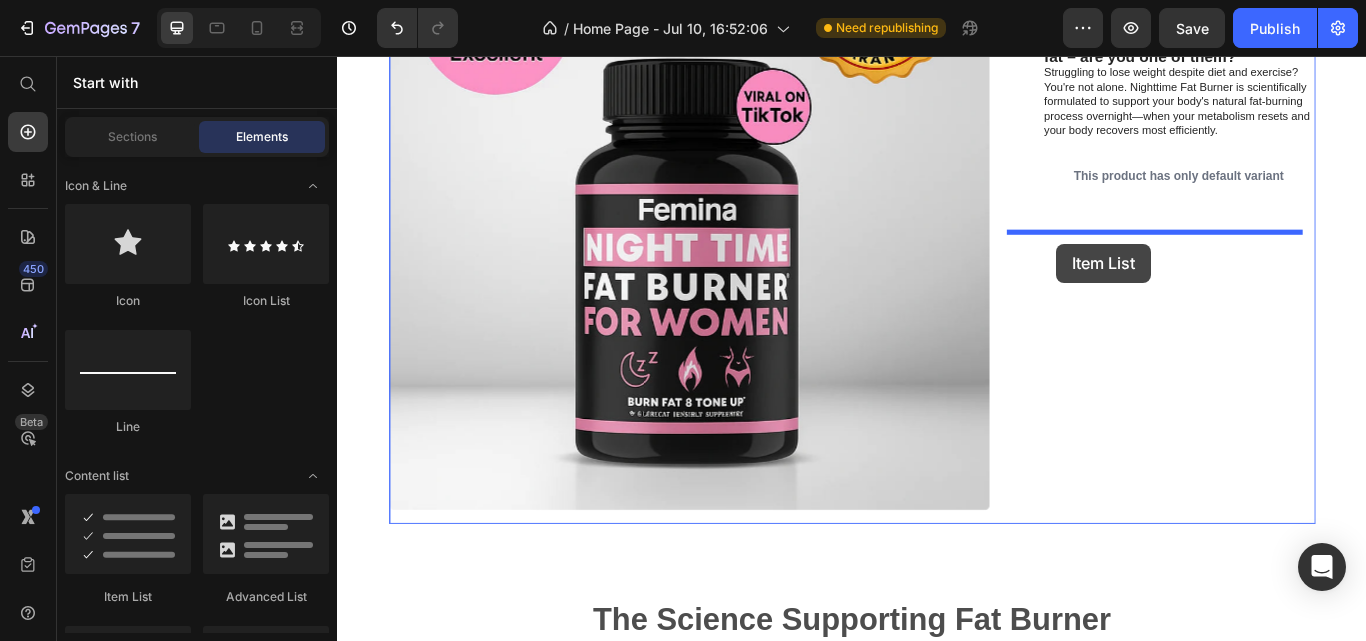 drag, startPoint x: 626, startPoint y: 306, endPoint x: 1175, endPoint y: 275, distance: 549.8745 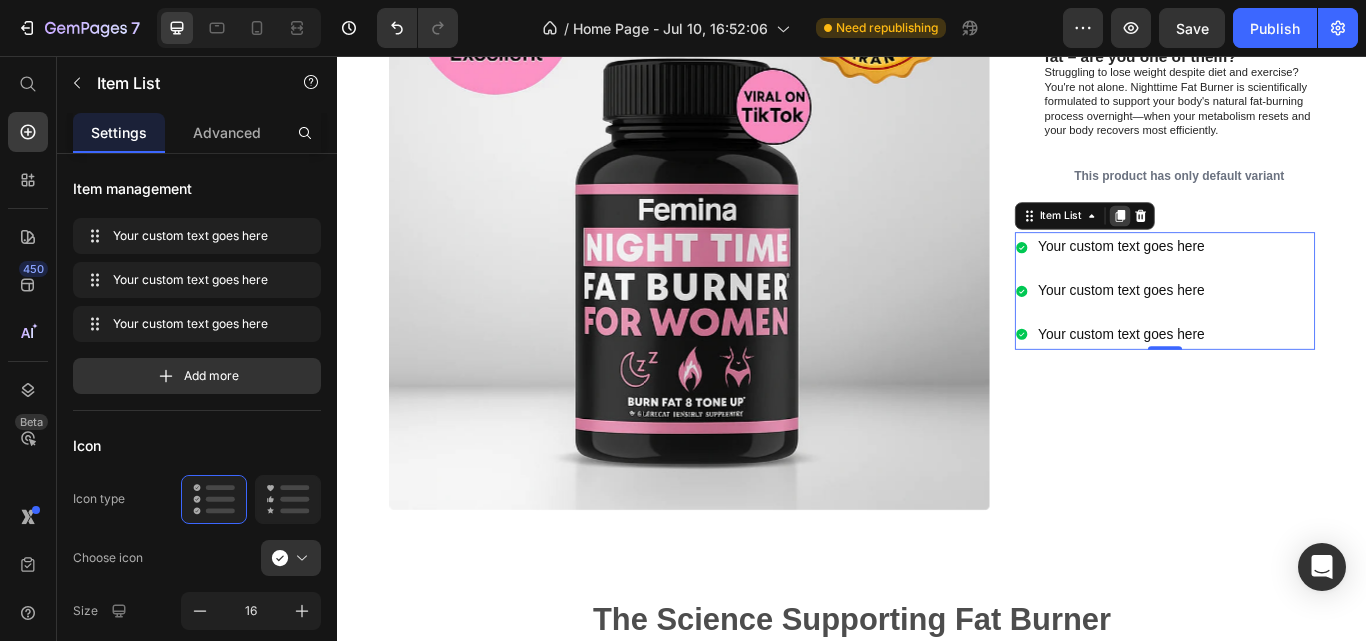 click 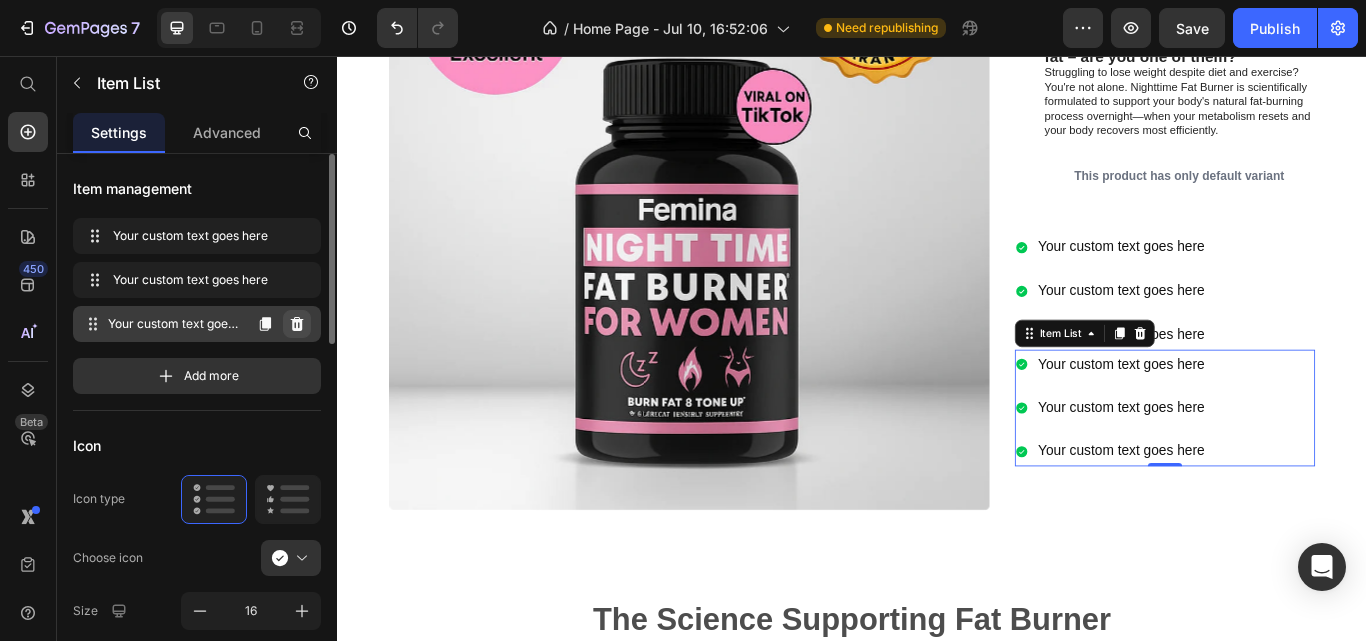 click 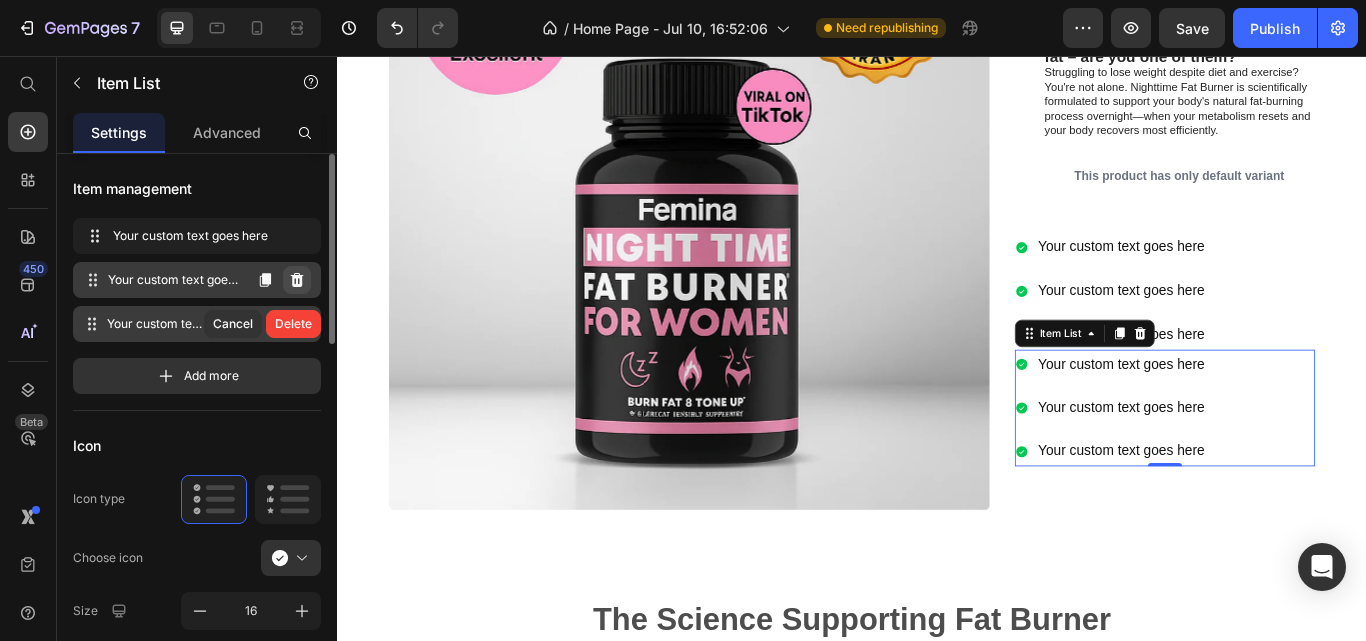 click 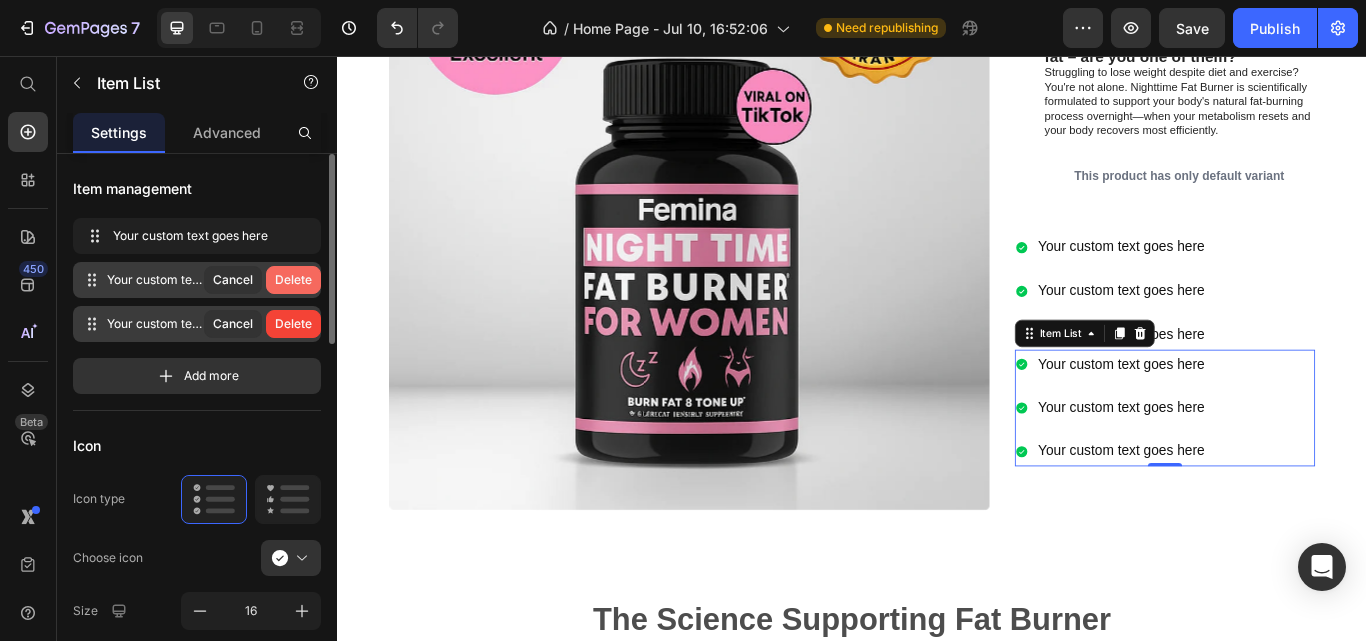 click on "Delete" at bounding box center (293, 280) 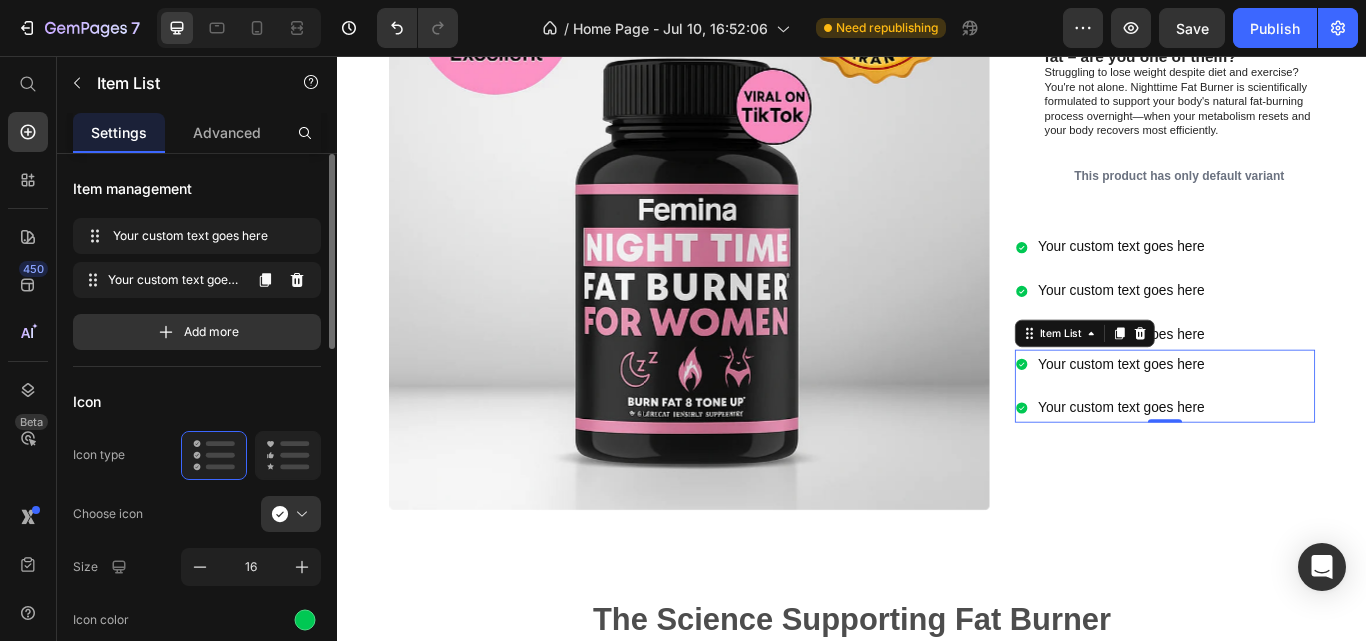 click 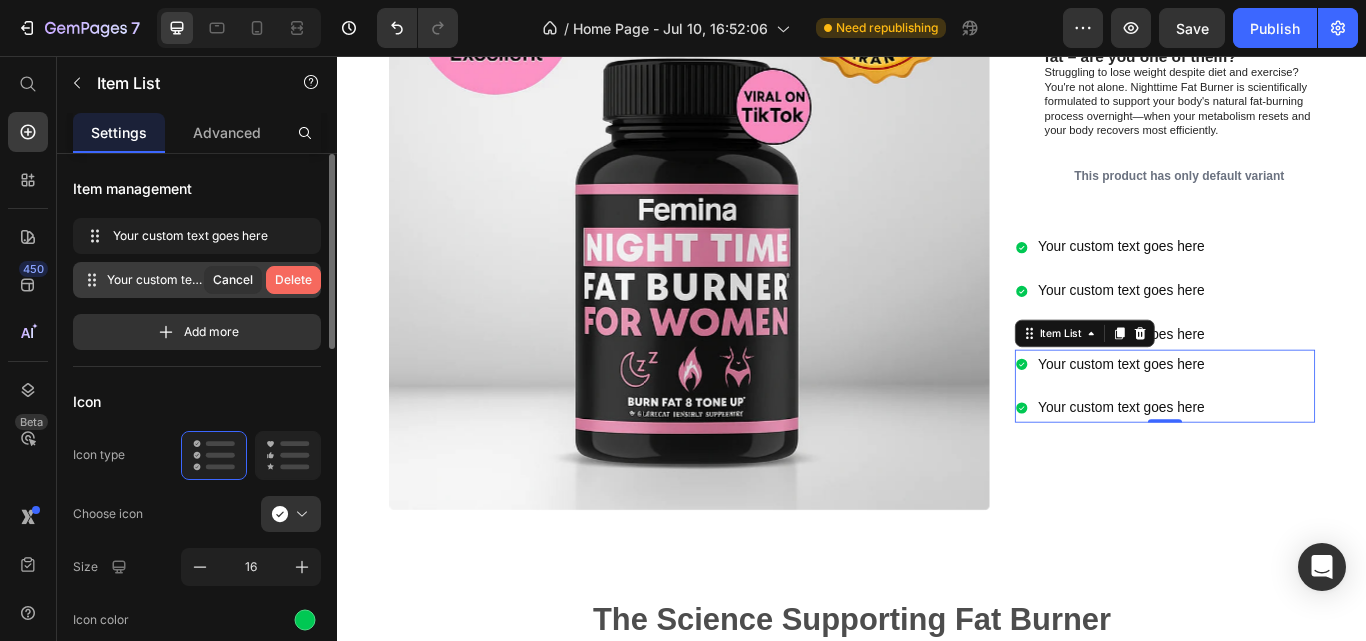 click on "Delete" at bounding box center [293, 280] 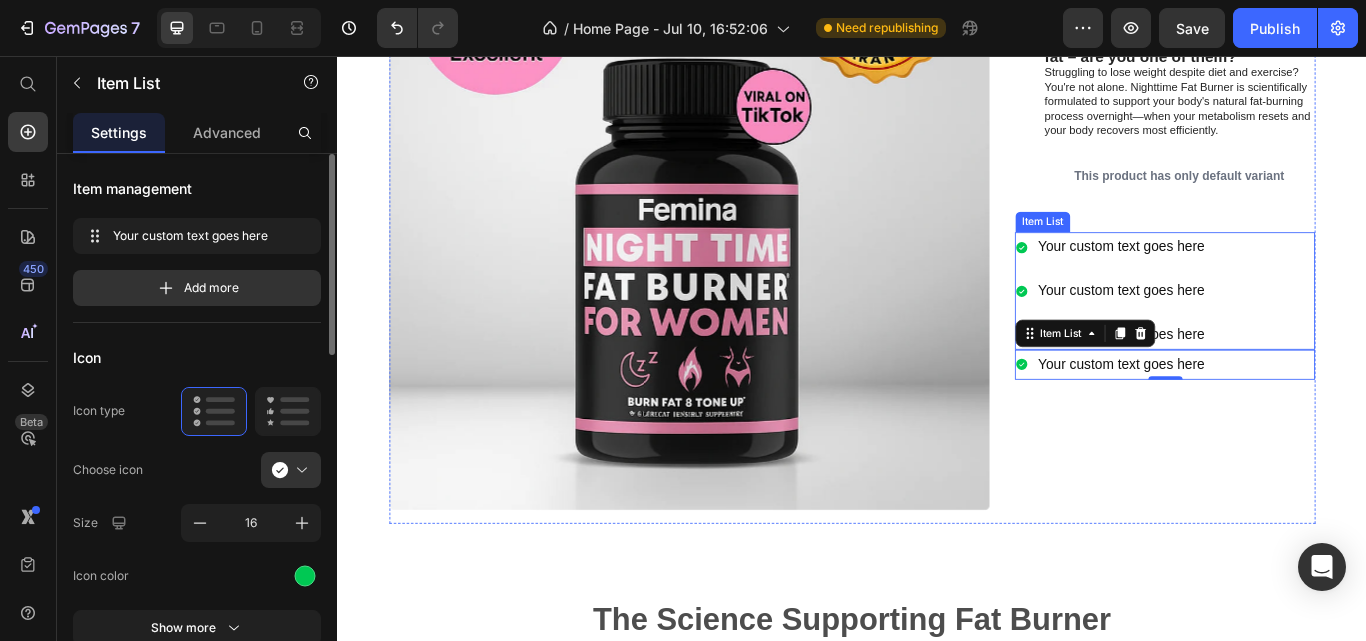 click on "Your custom text goes here Your custom text goes here Your custom text goes here" at bounding box center [1302, 330] 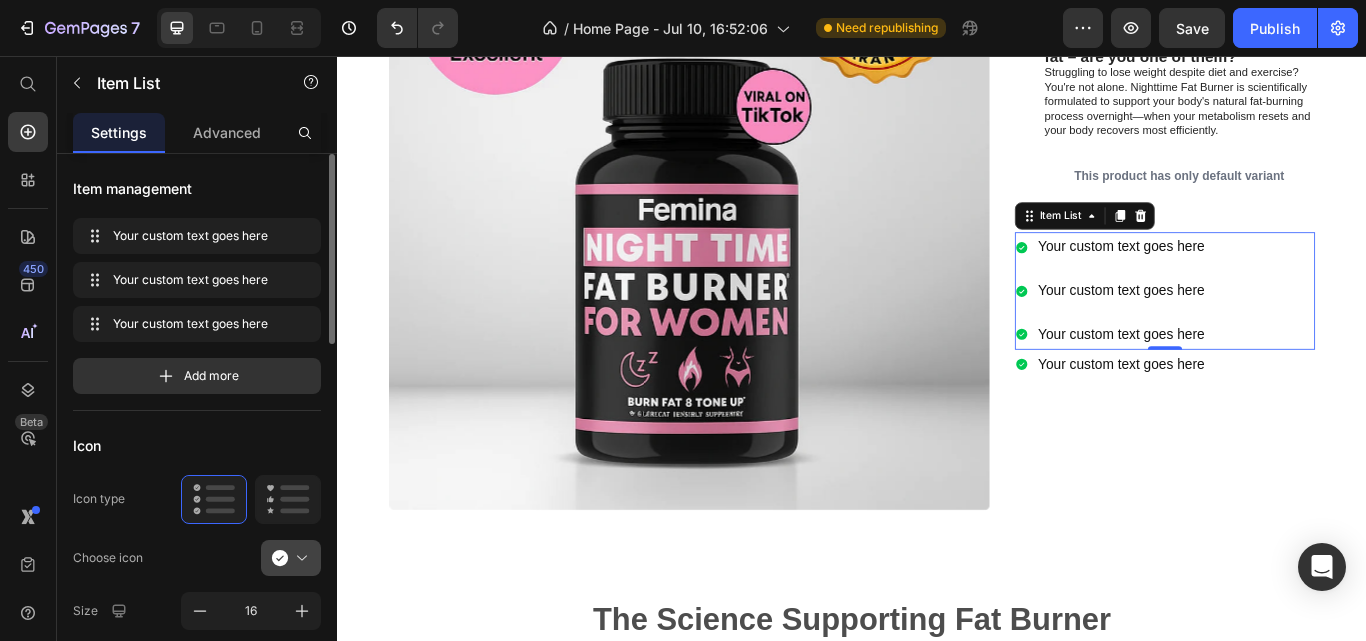 click at bounding box center (299, 558) 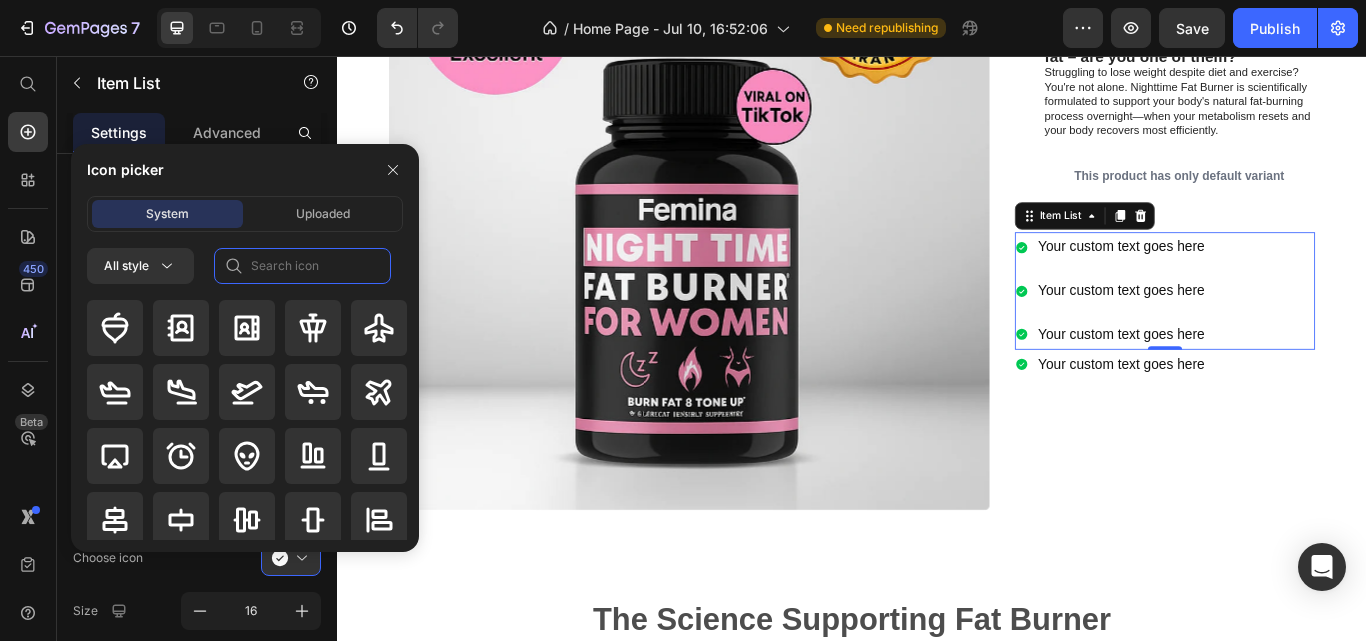 click 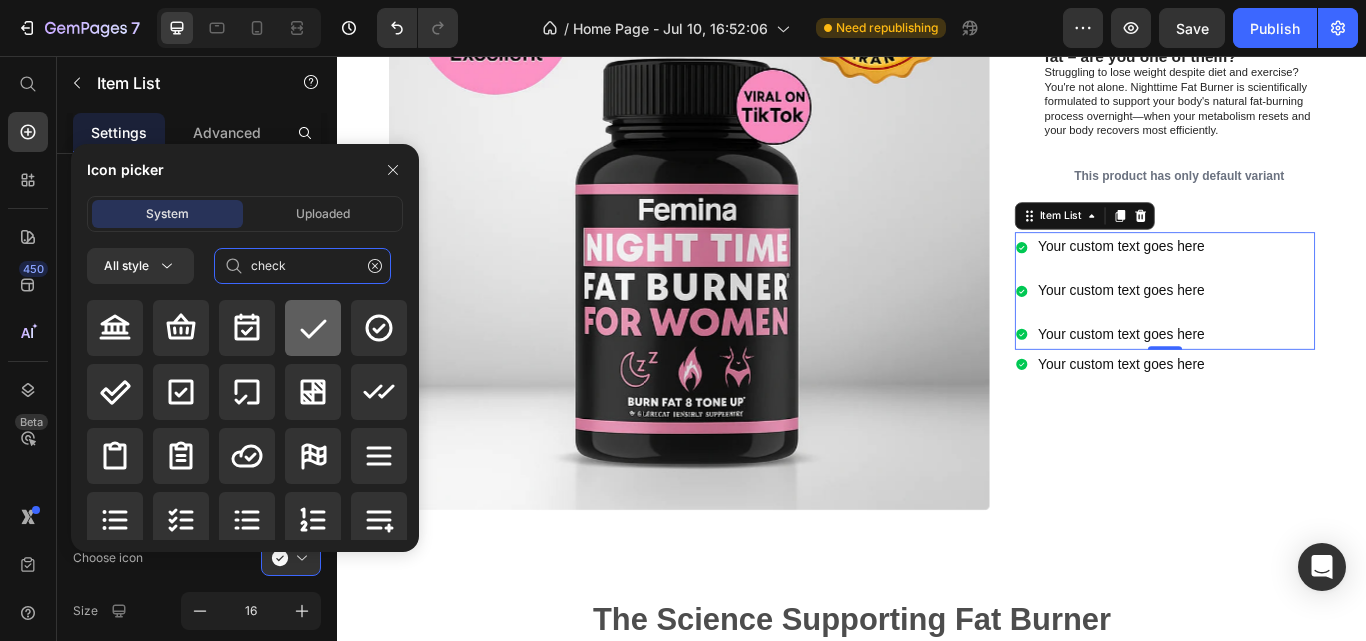 type on "check" 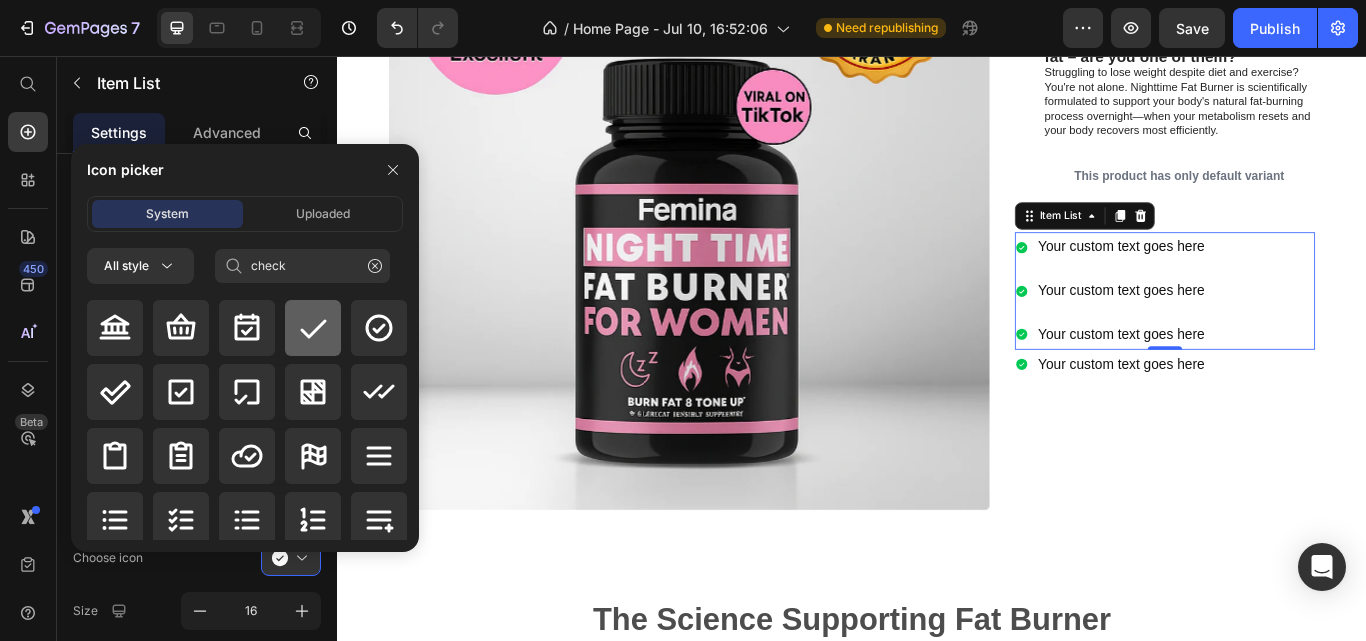 click 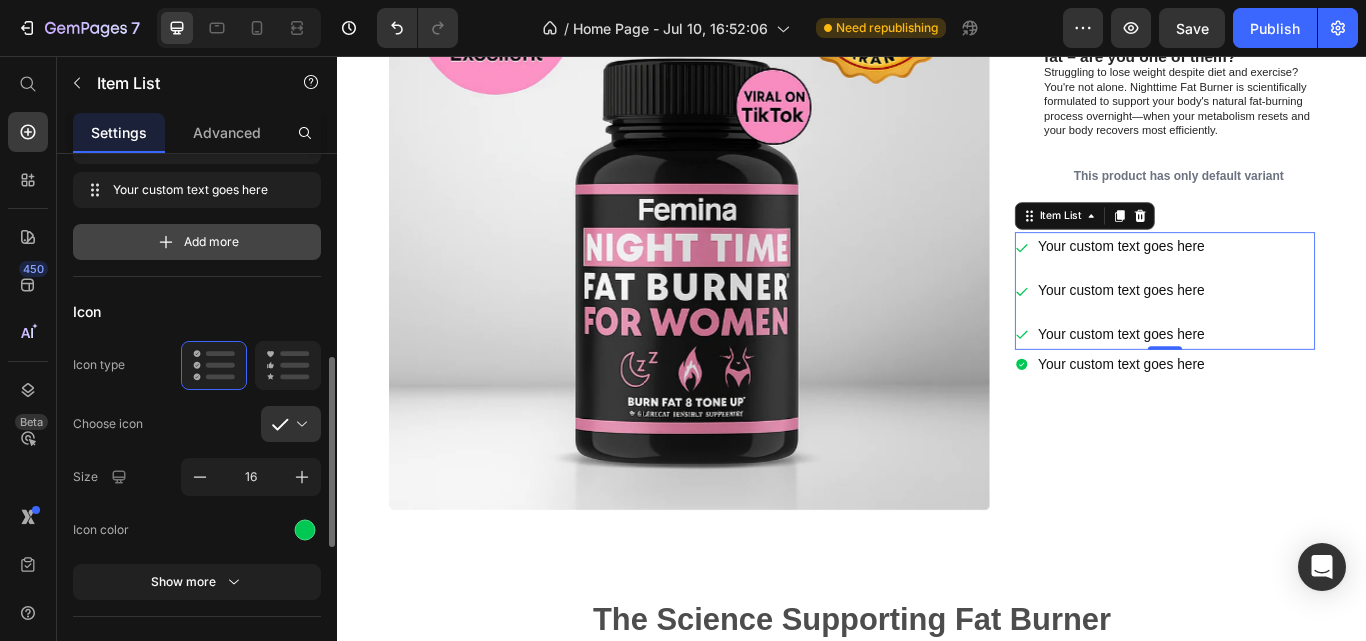 scroll, scrollTop: 251, scrollLeft: 0, axis: vertical 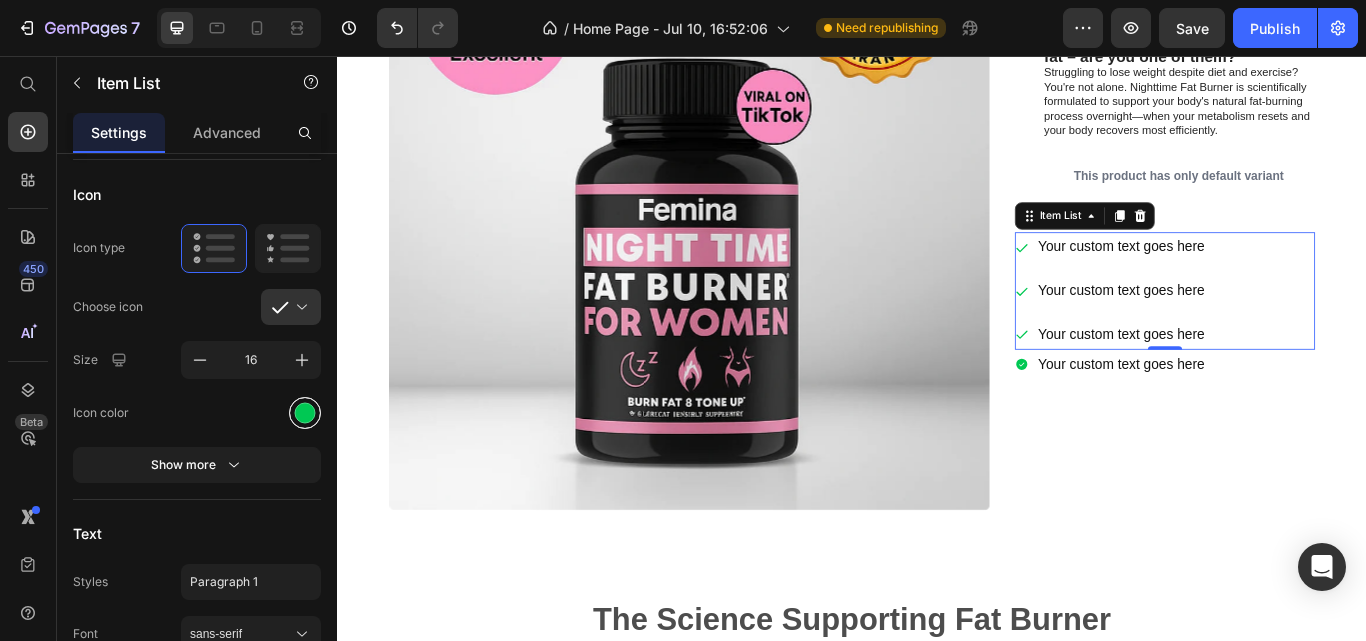 click at bounding box center (305, 412) 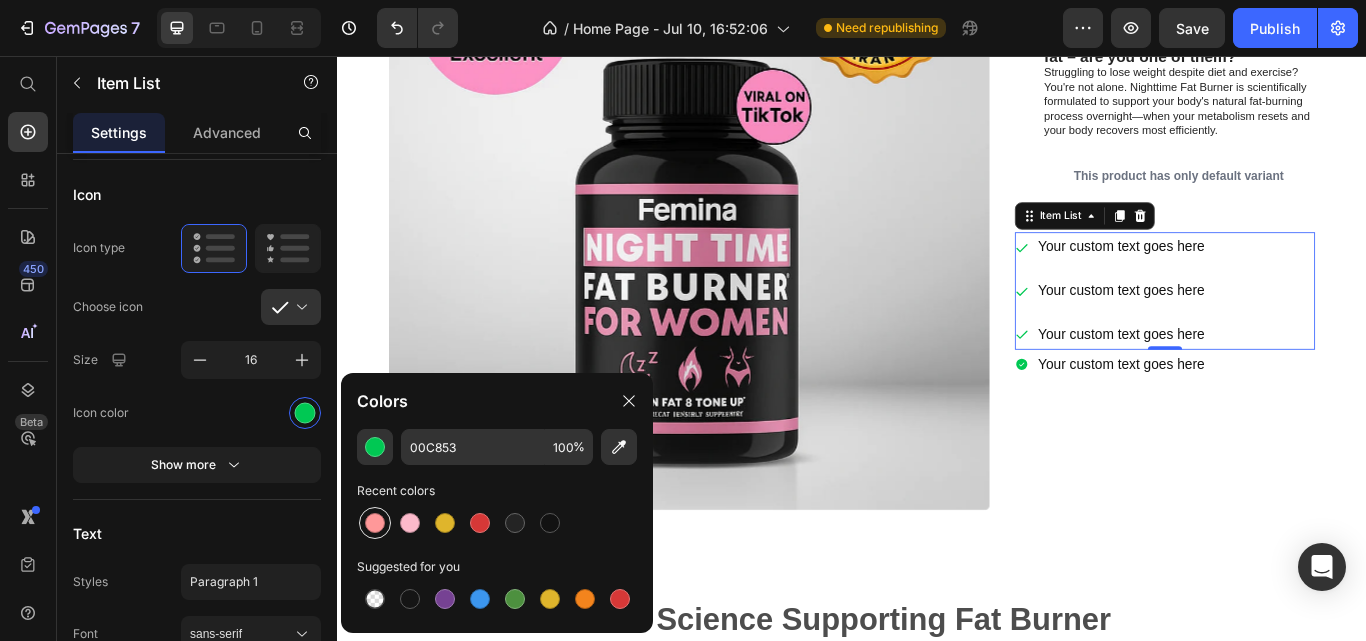 click at bounding box center (375, 523) 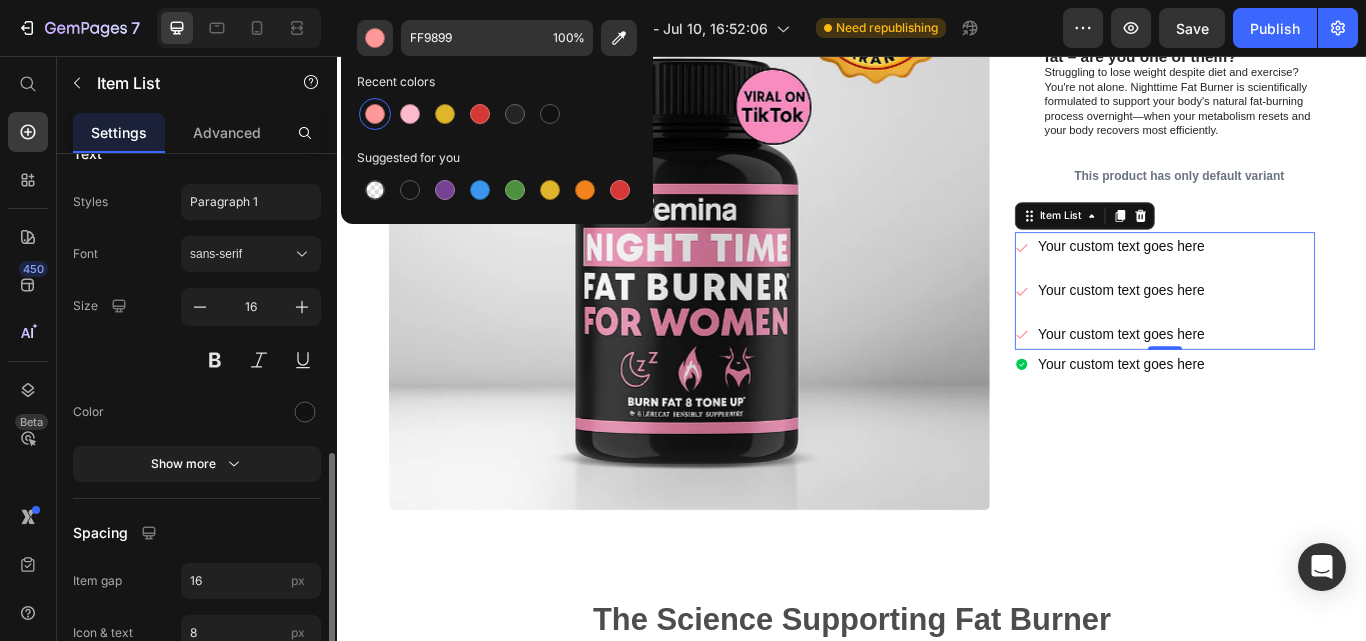 scroll, scrollTop: 691, scrollLeft: 0, axis: vertical 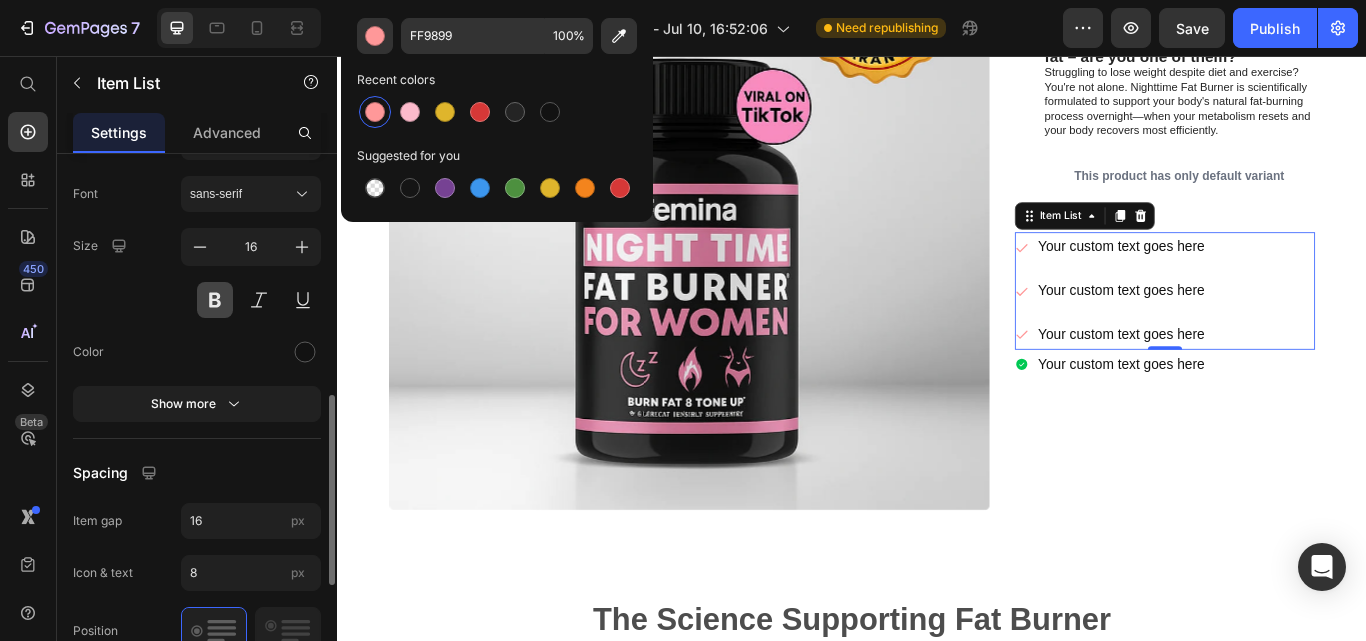 click at bounding box center (215, 300) 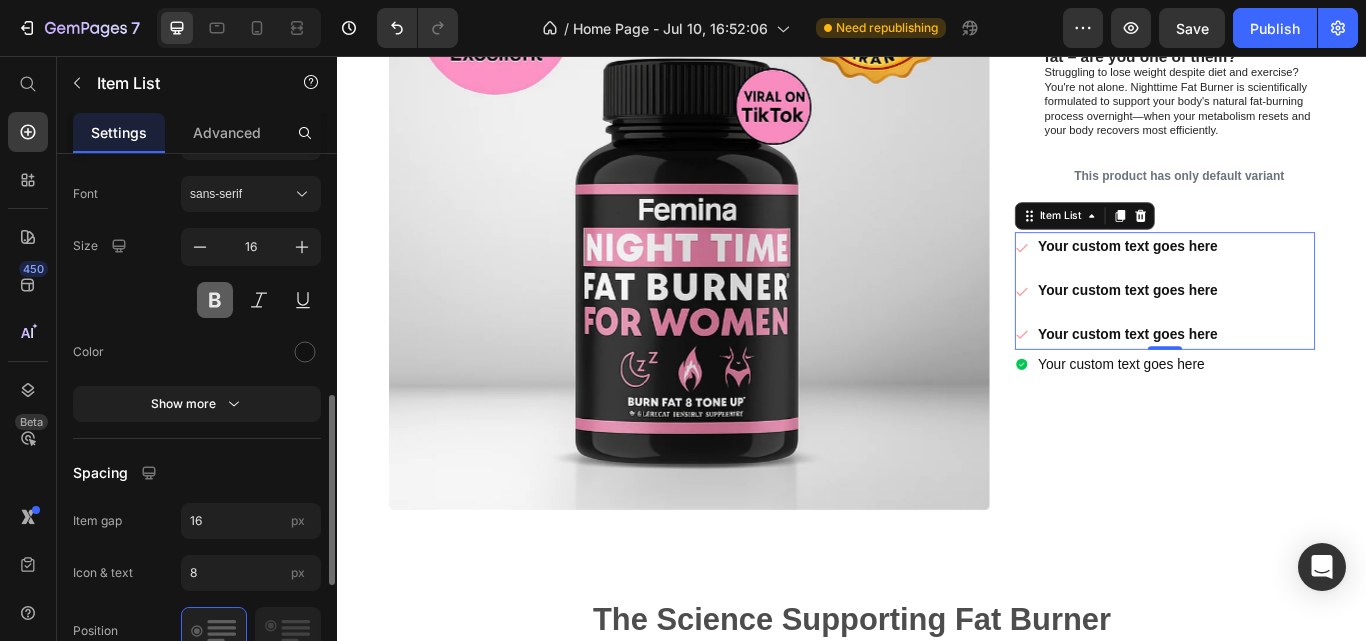click at bounding box center [215, 300] 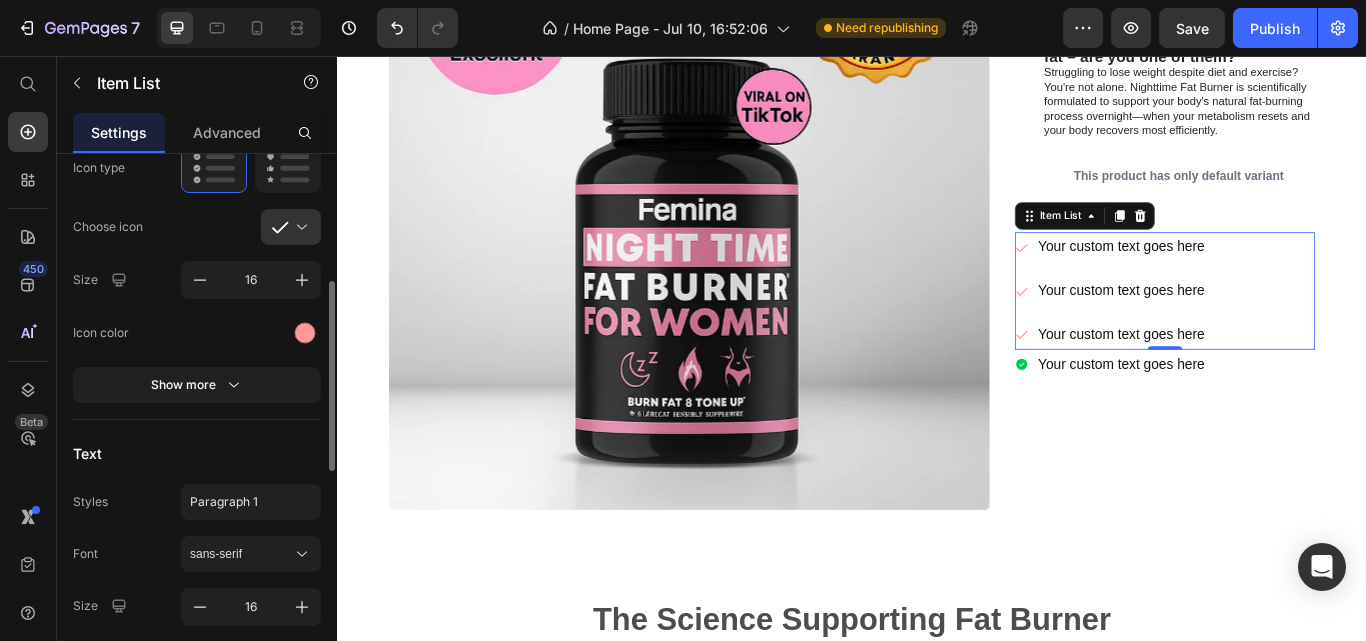scroll, scrollTop: 340, scrollLeft: 0, axis: vertical 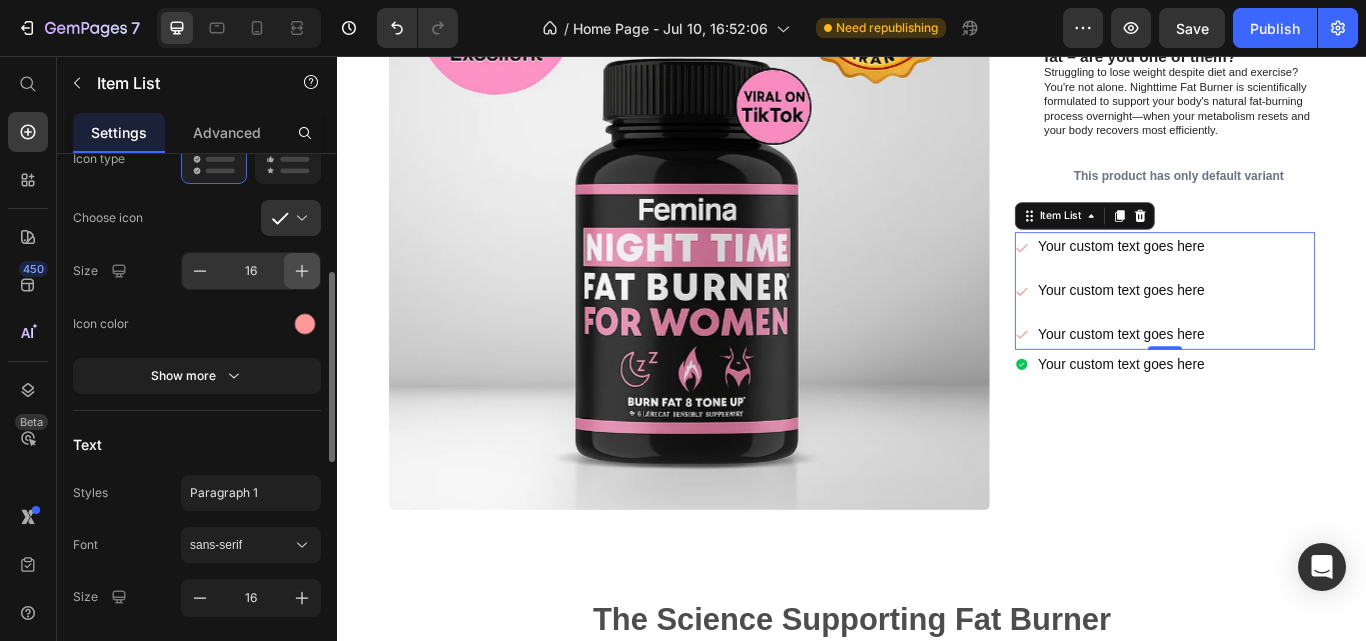 click at bounding box center [302, 271] 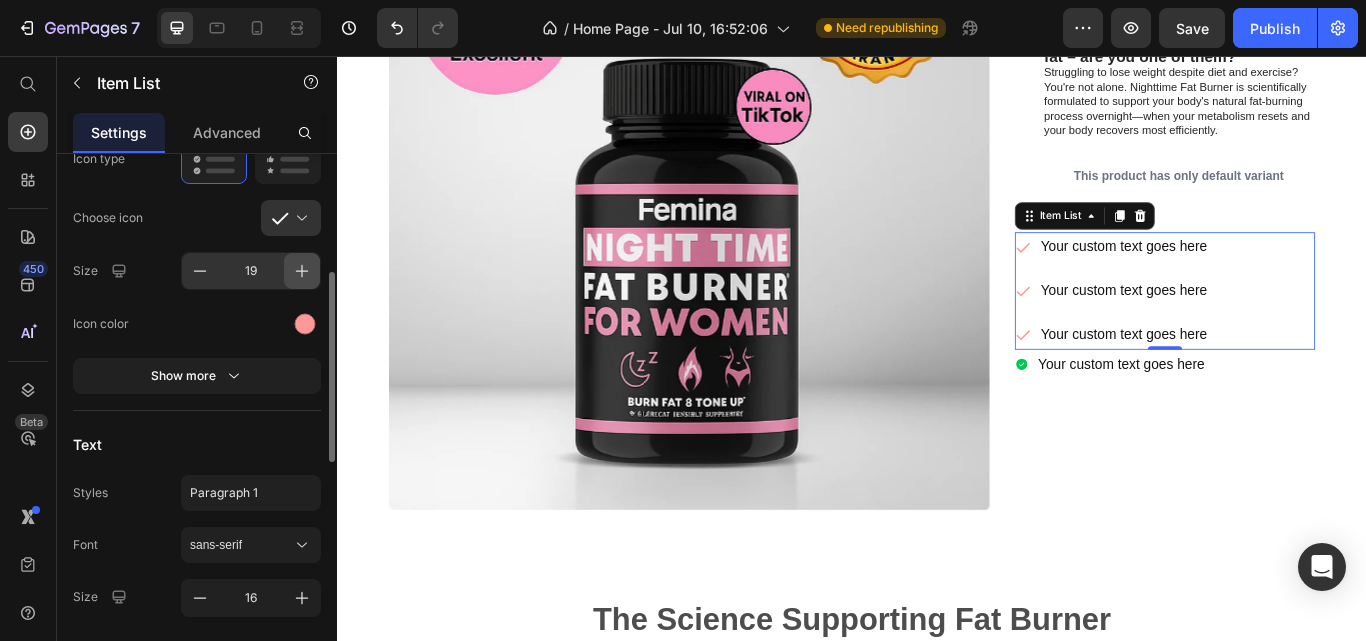 click at bounding box center (302, 271) 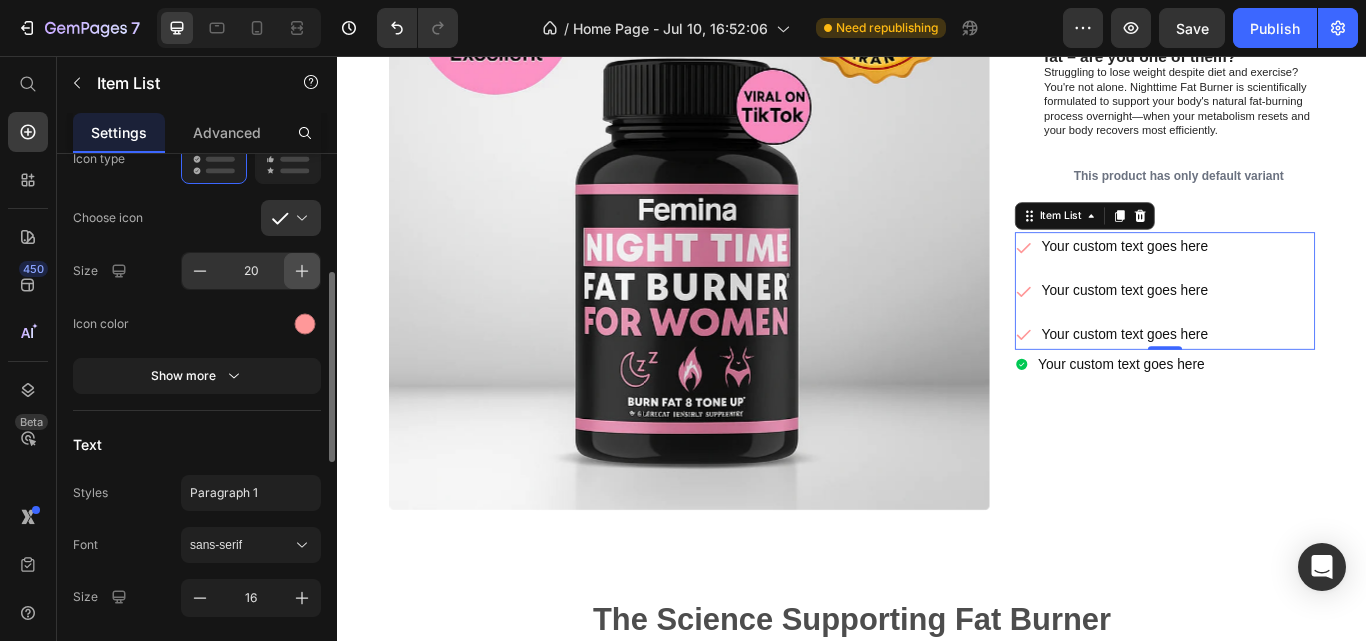 click at bounding box center [302, 271] 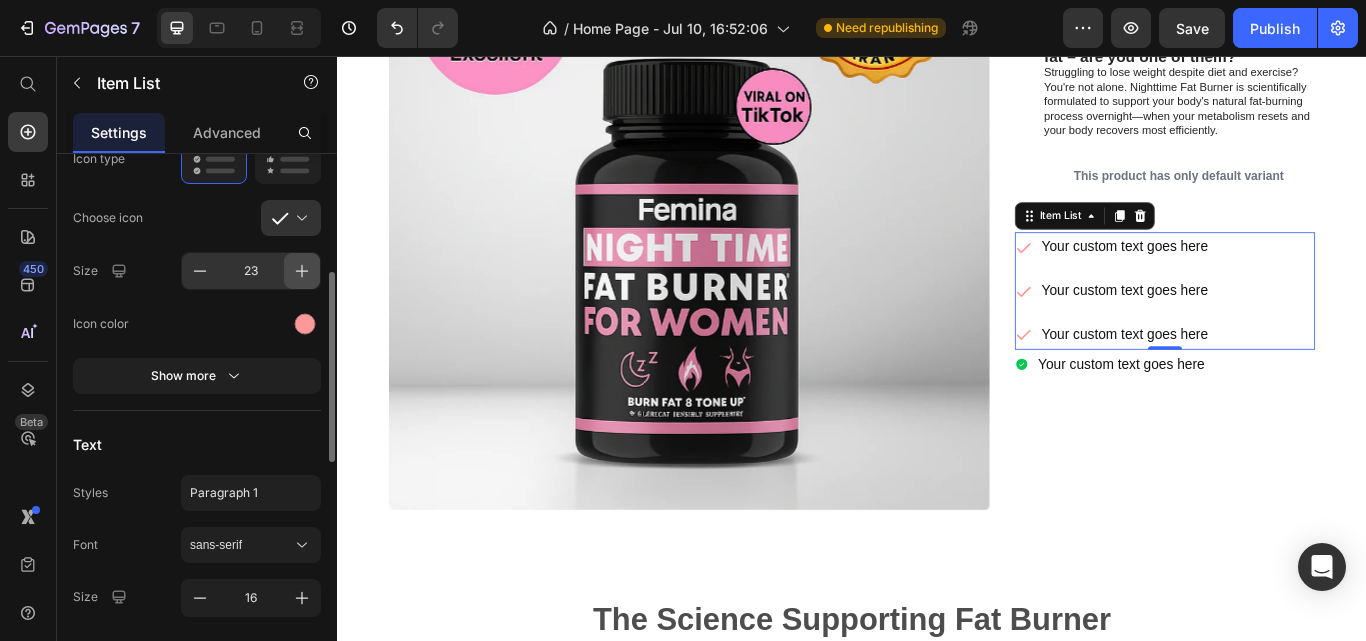 click at bounding box center (302, 271) 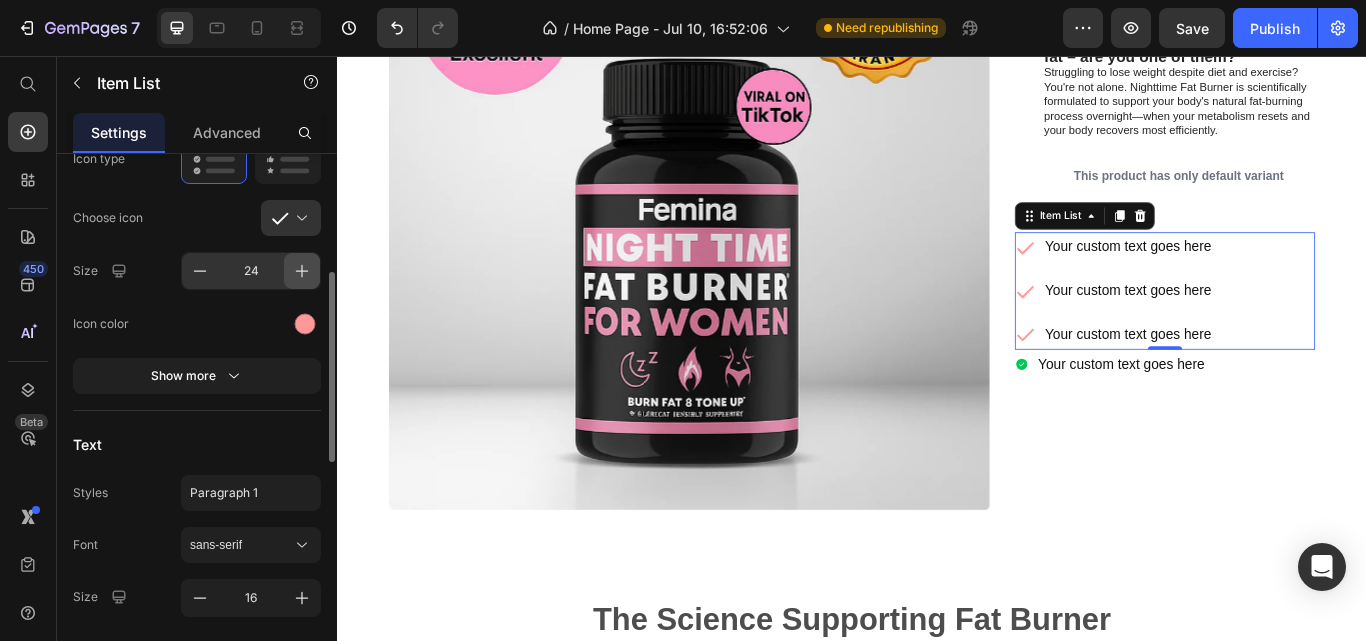 click at bounding box center [302, 271] 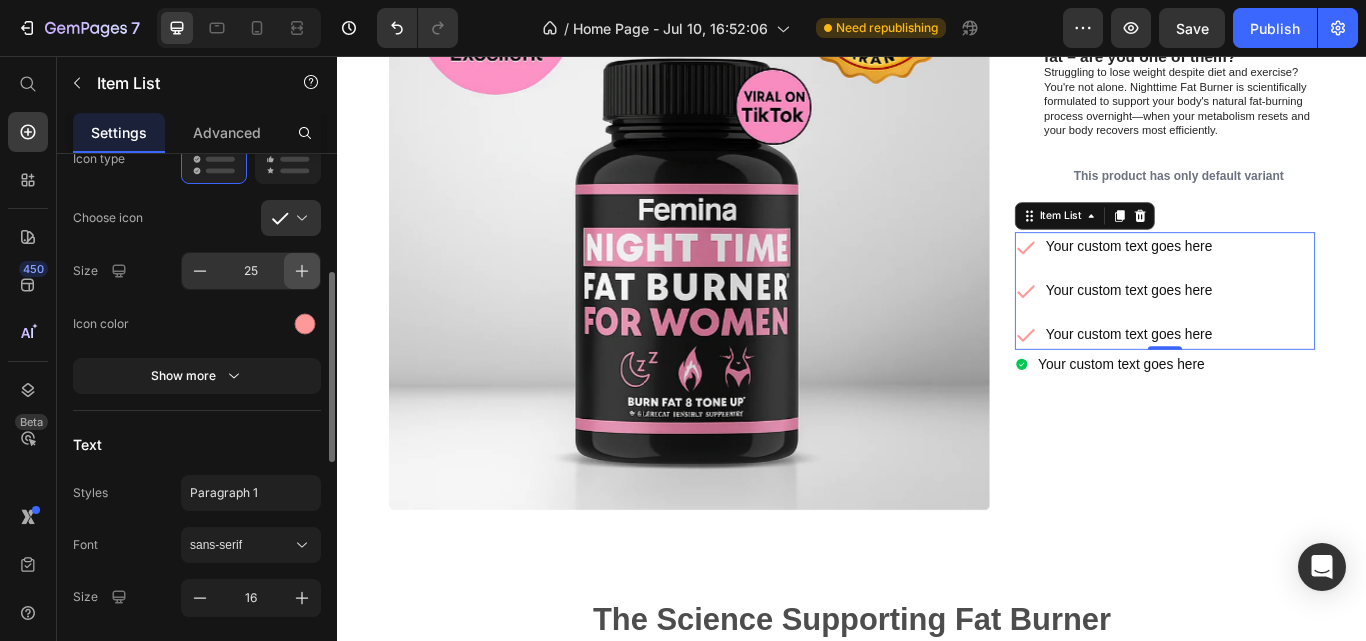 click at bounding box center (302, 271) 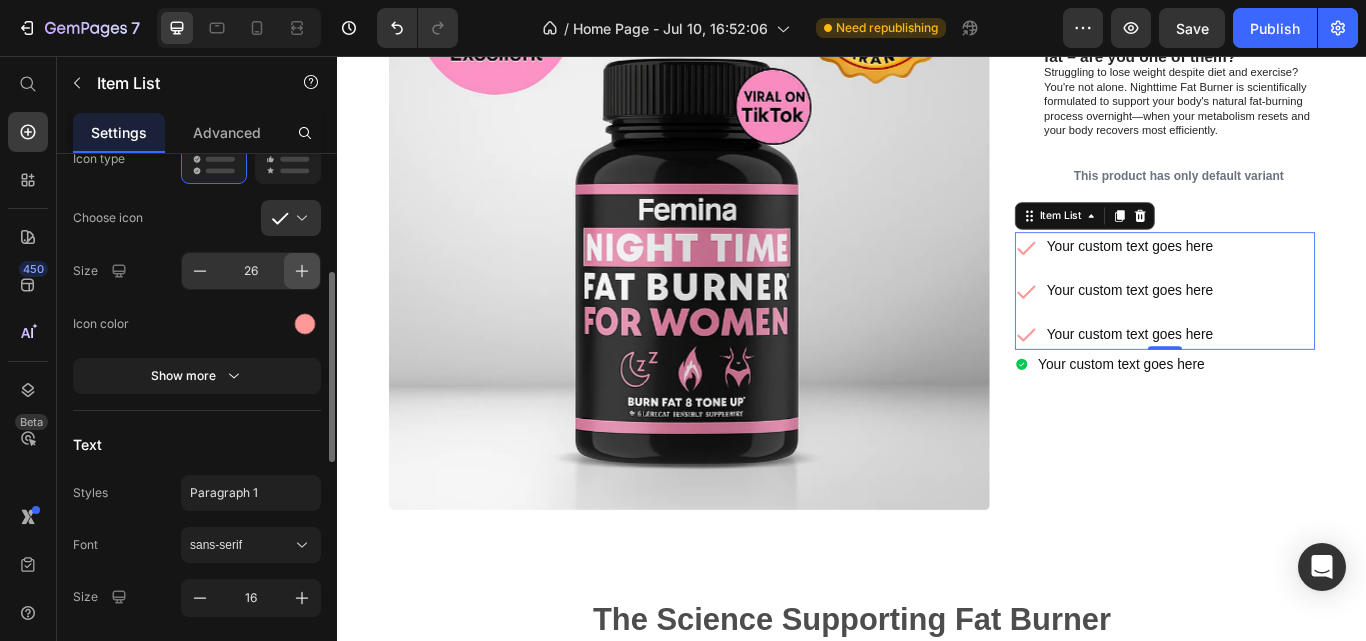 click at bounding box center [302, 271] 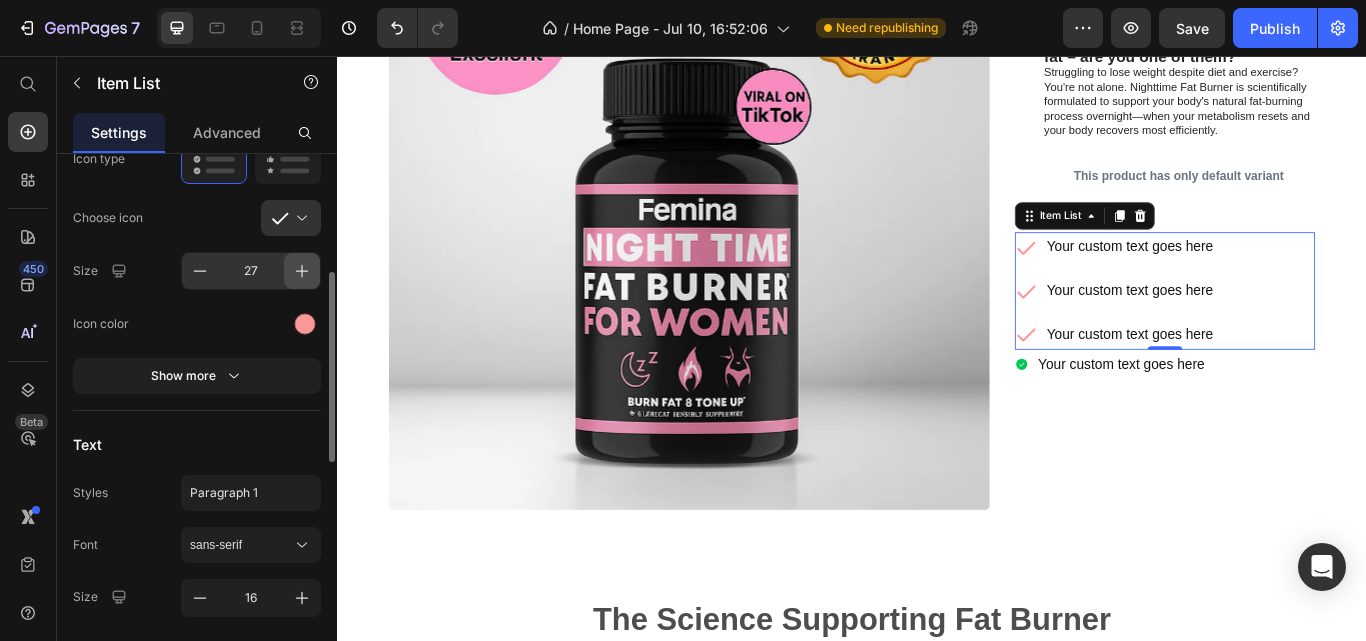 click at bounding box center [302, 271] 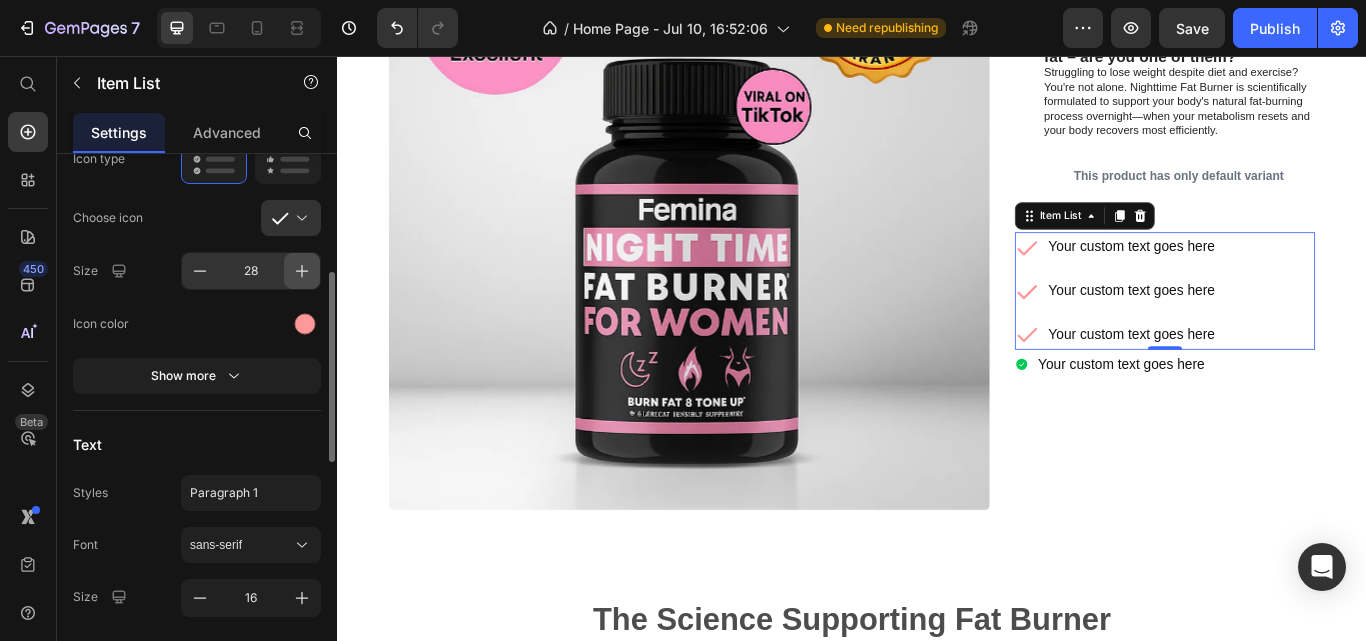 click at bounding box center [302, 271] 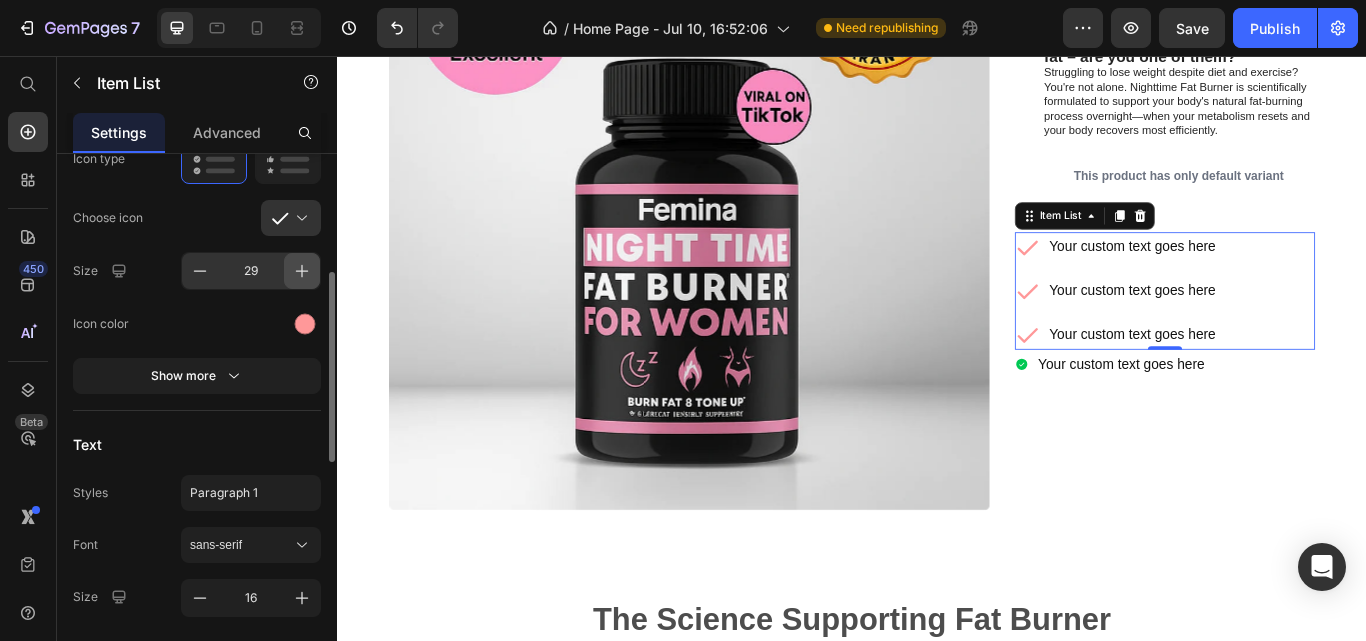 click at bounding box center (302, 271) 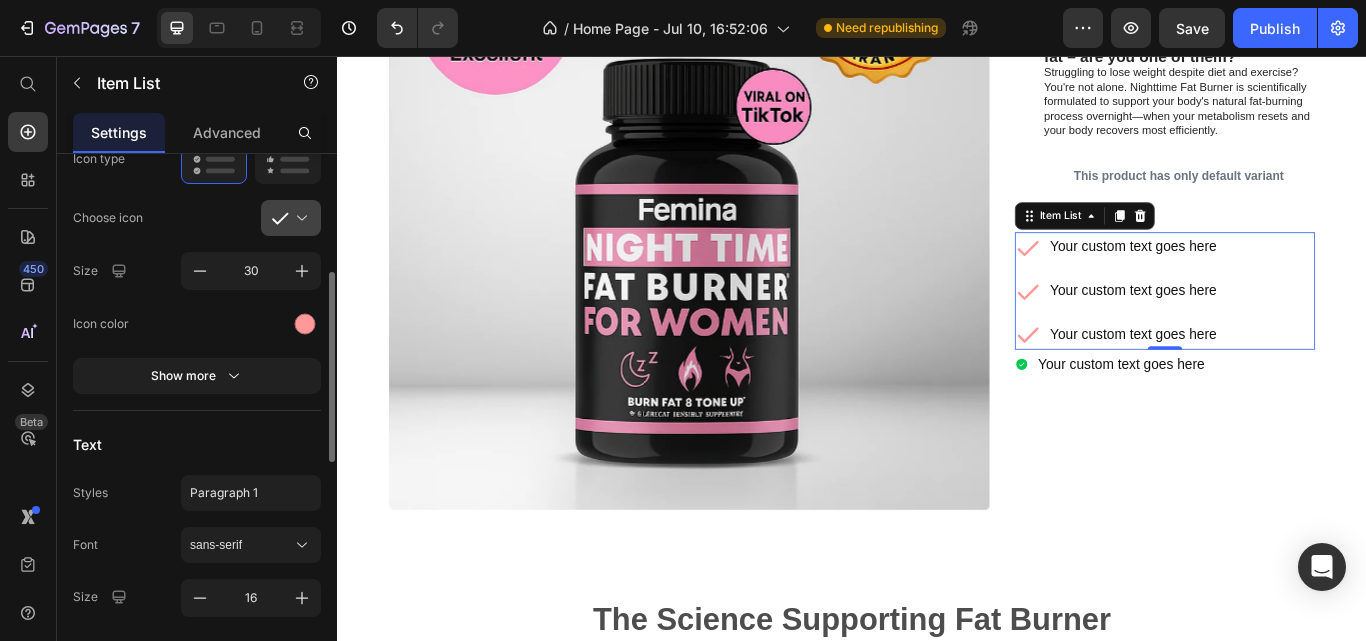 click at bounding box center [299, 218] 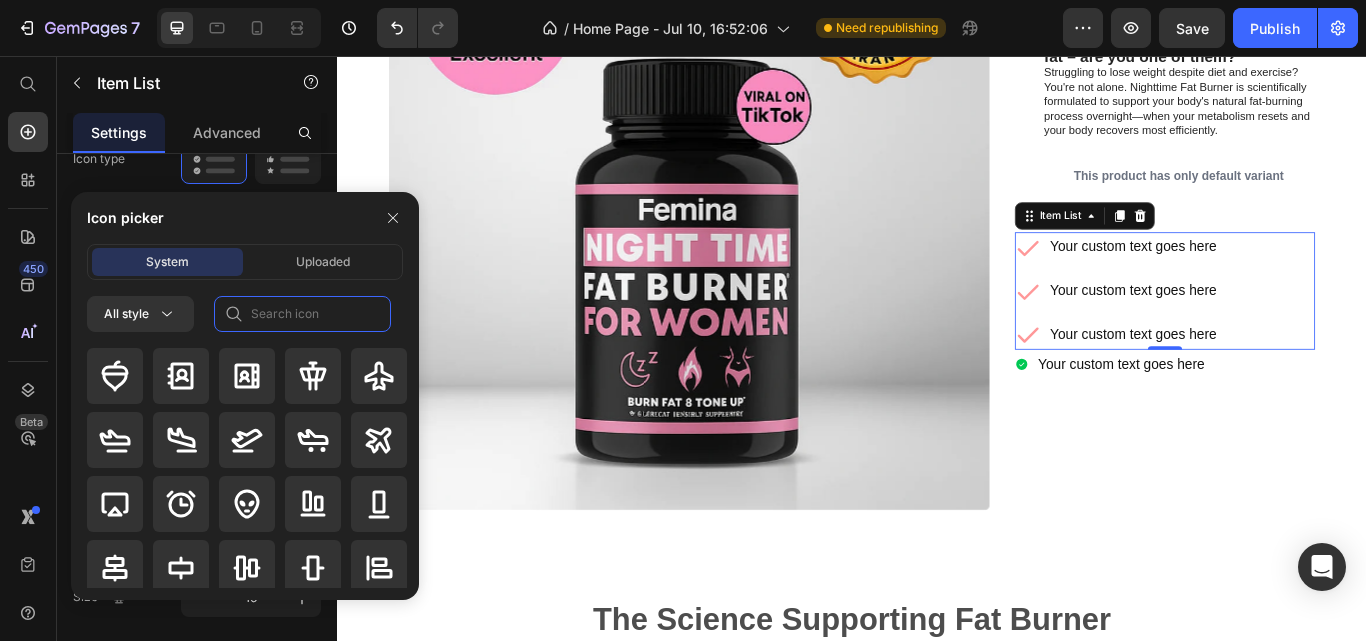 click 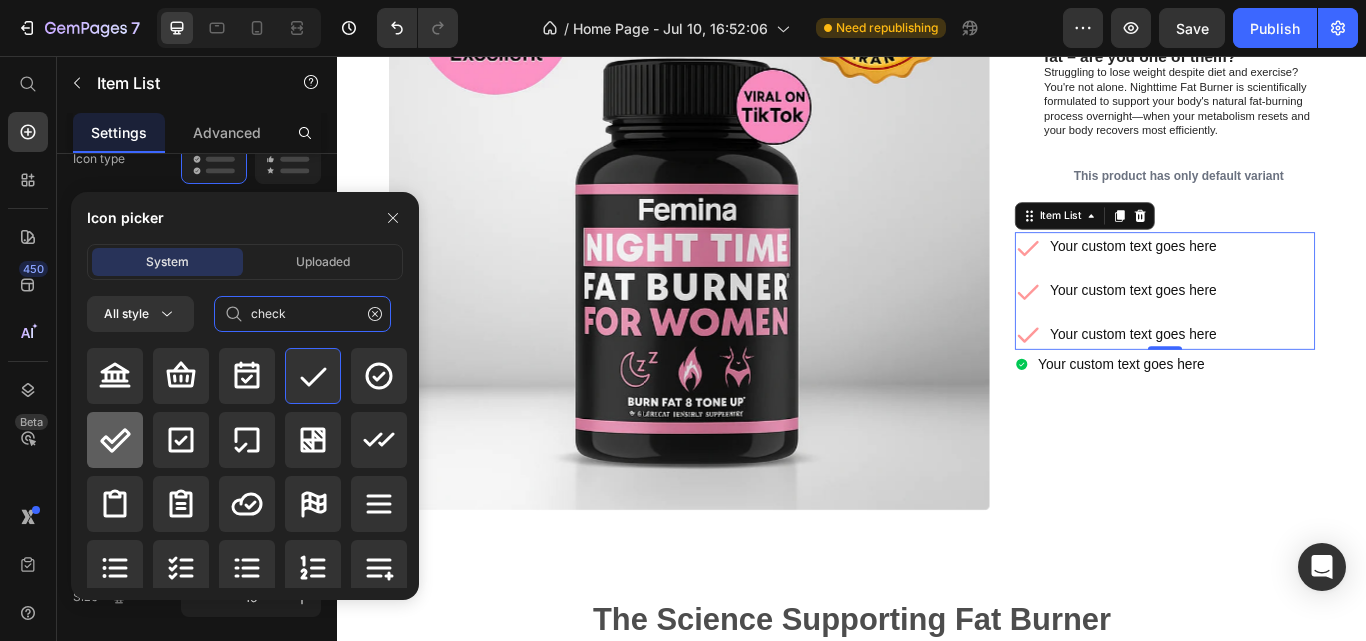 type on "check" 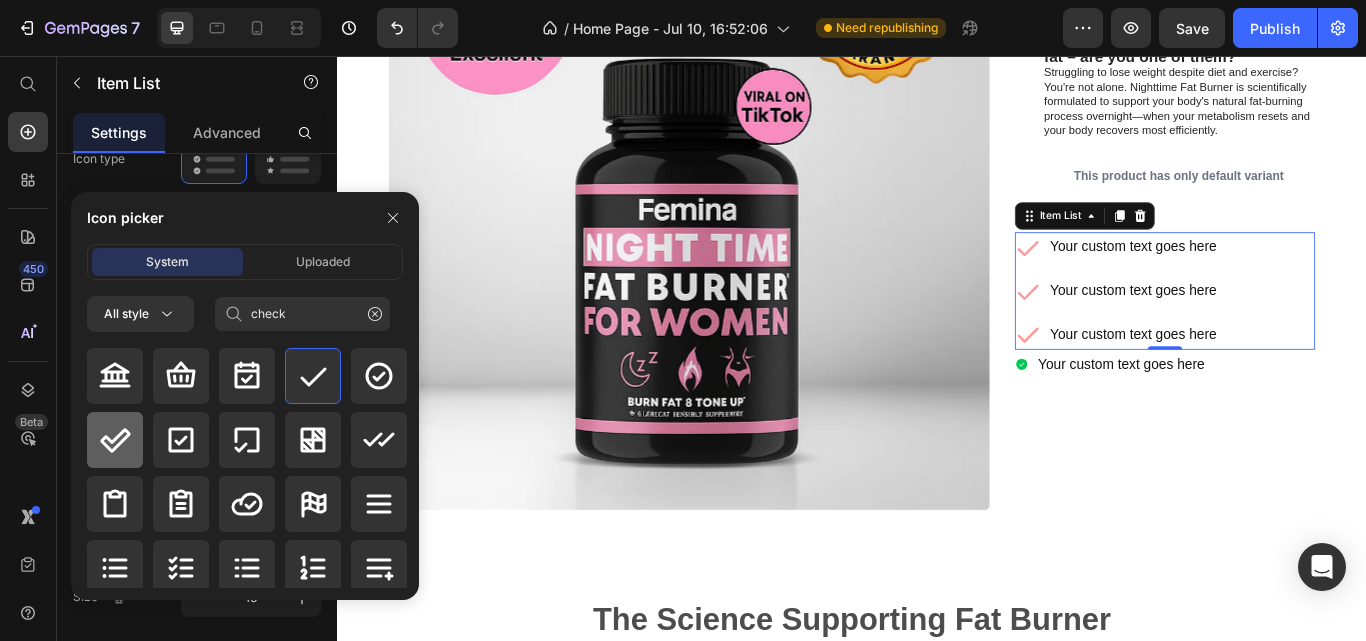 click 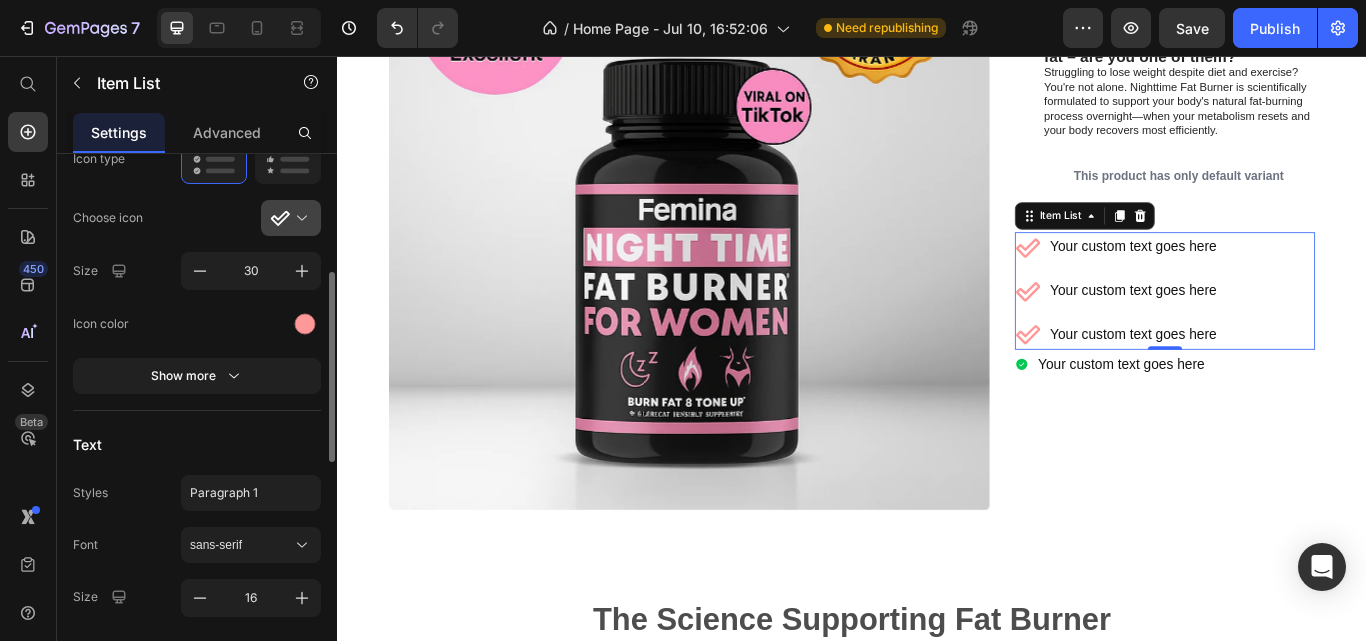 click at bounding box center (299, 218) 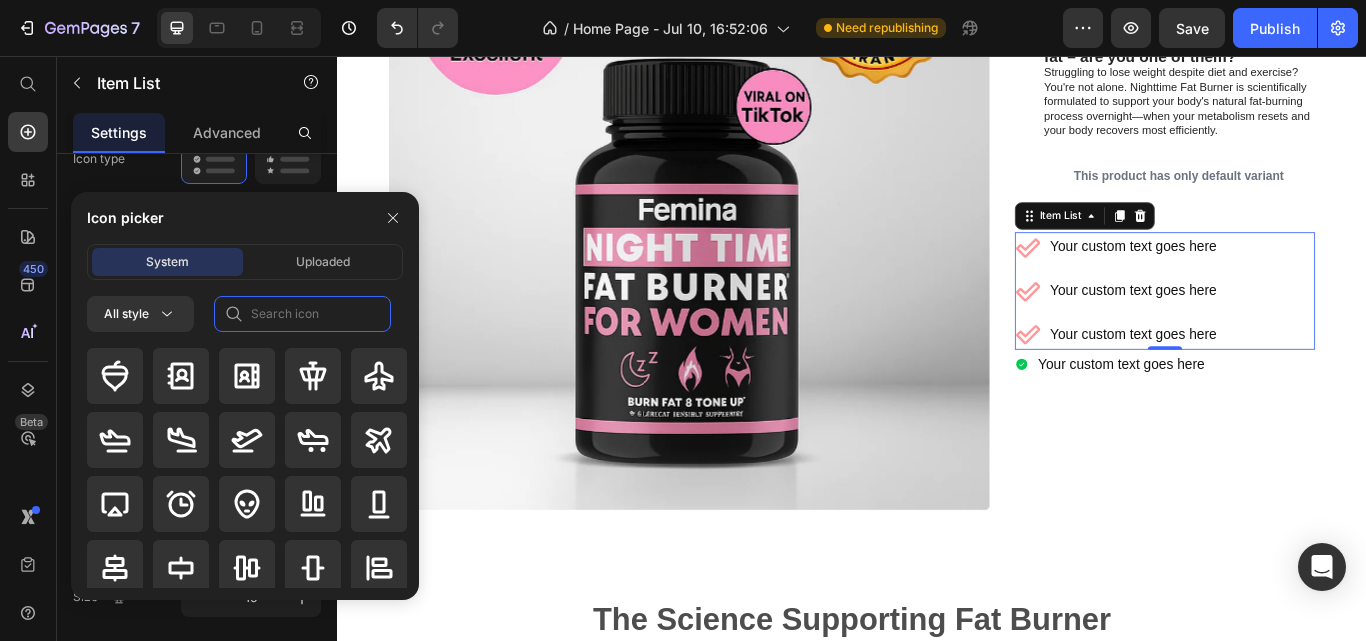 click 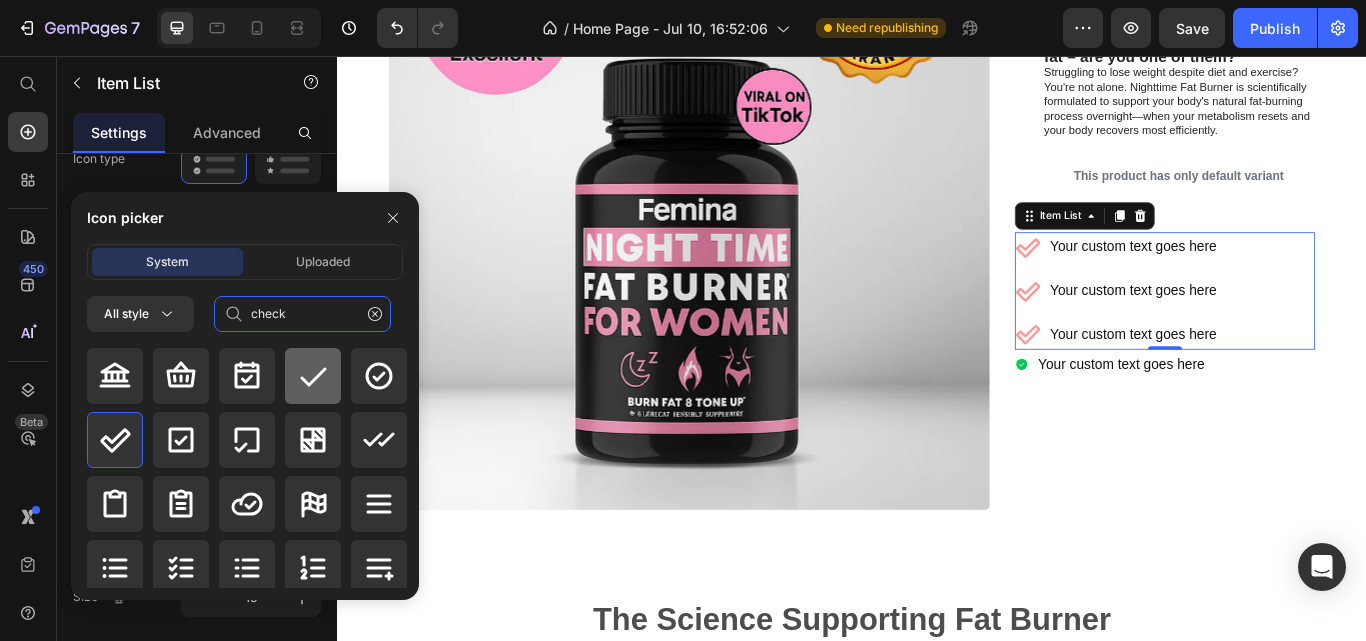 type on "check" 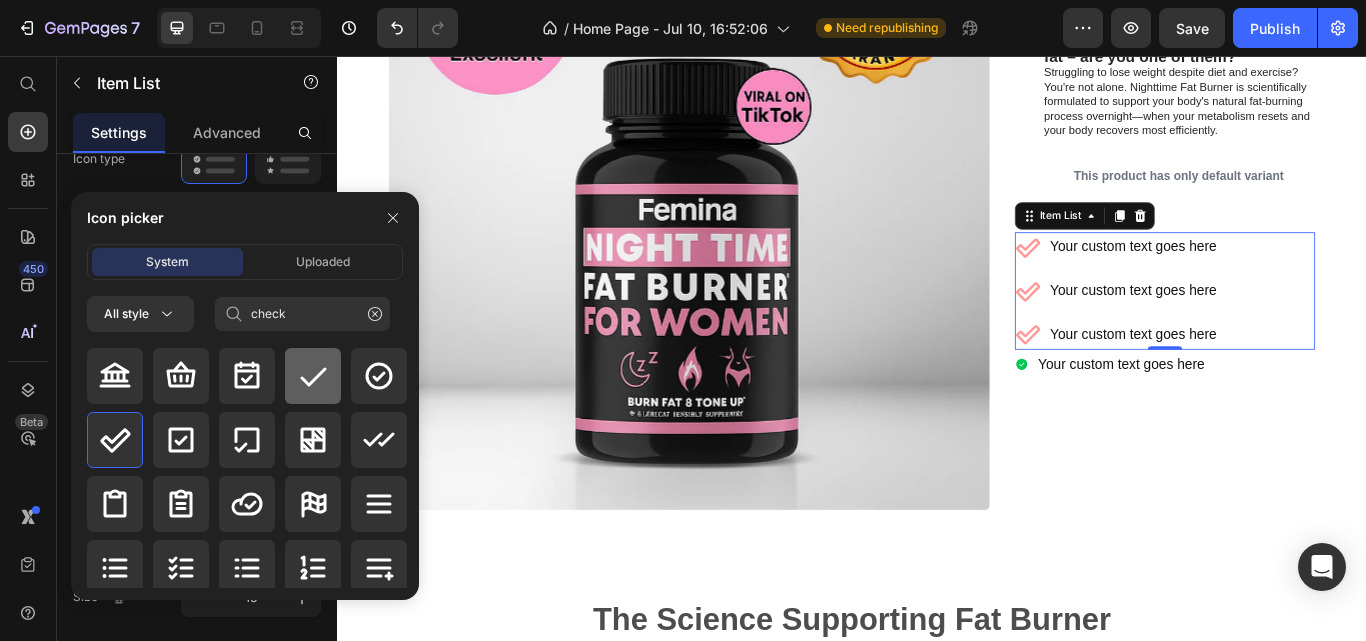 click 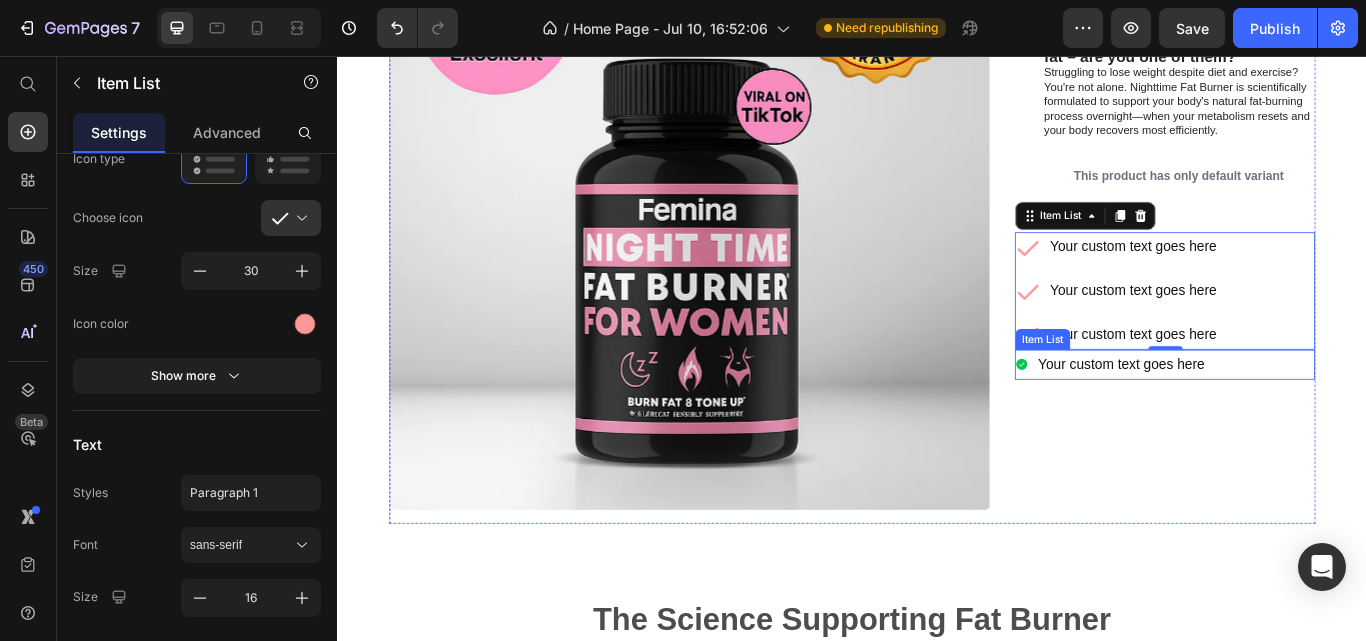 click 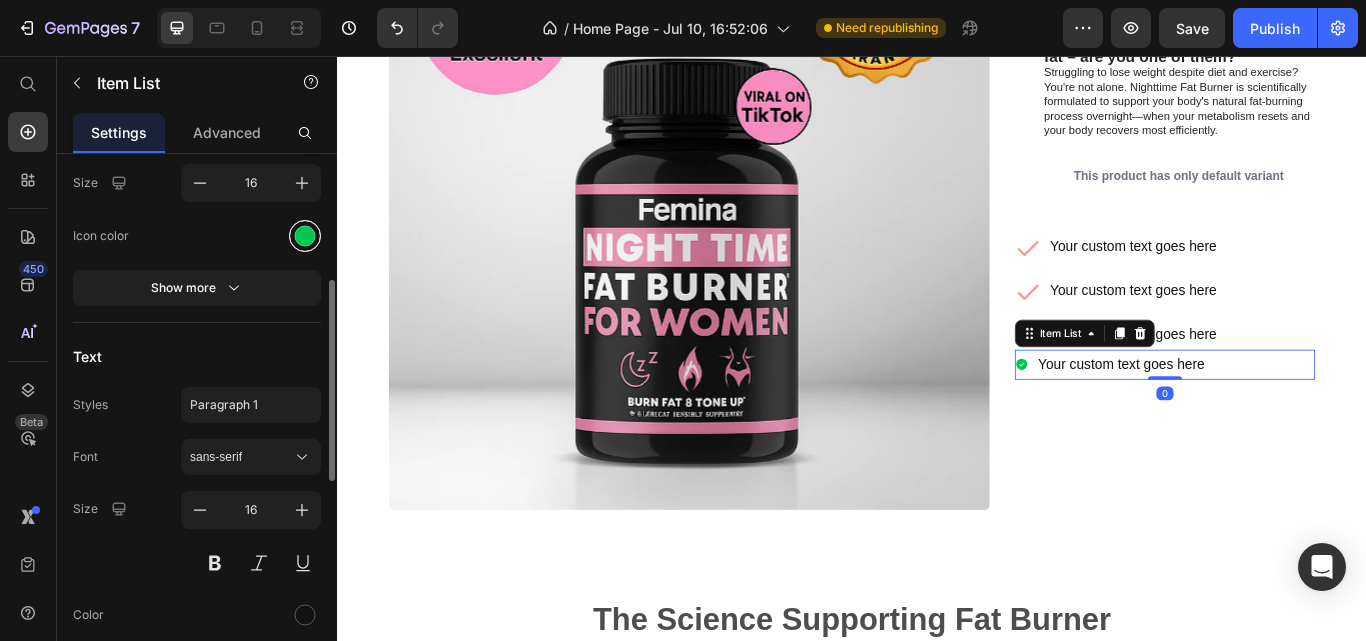 click at bounding box center [305, 235] 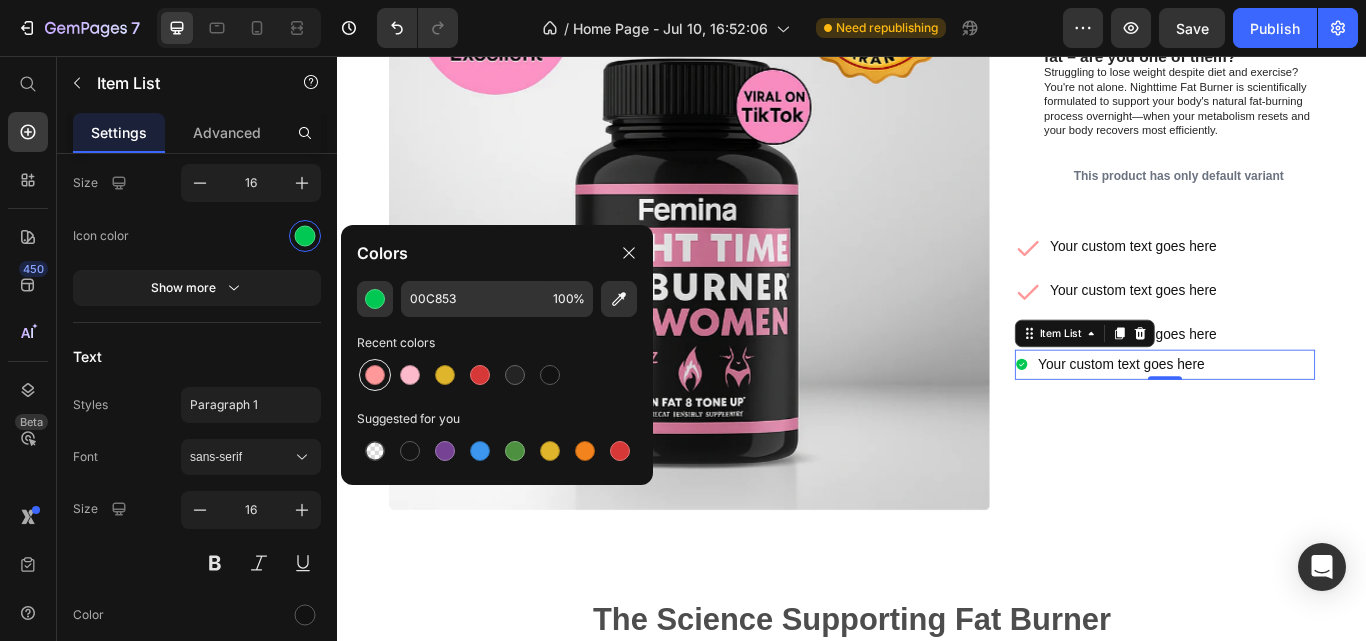 click at bounding box center [375, 375] 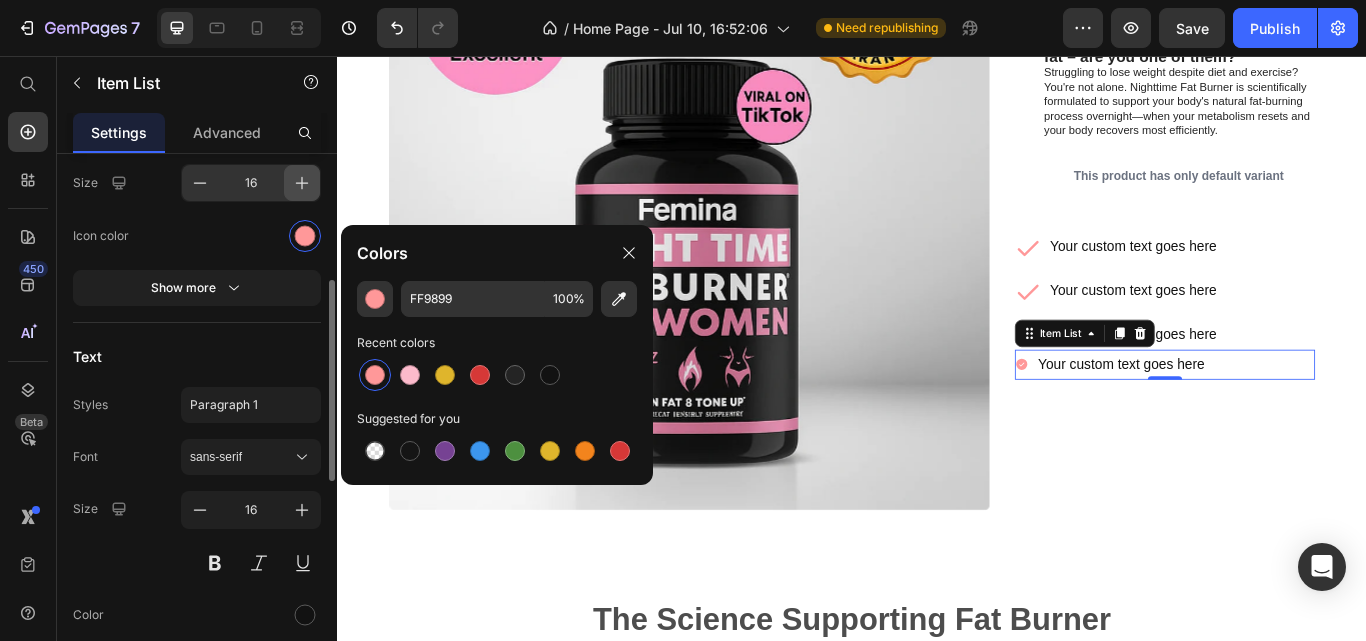 click at bounding box center (302, 183) 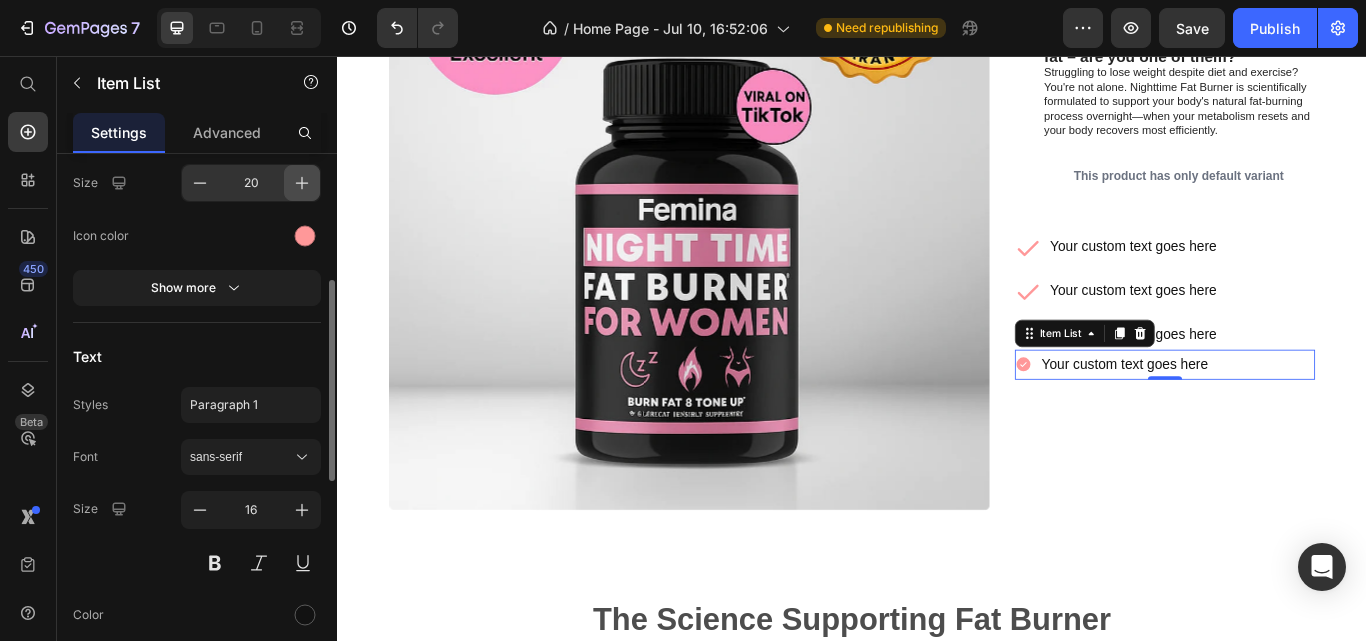 click at bounding box center [302, 183] 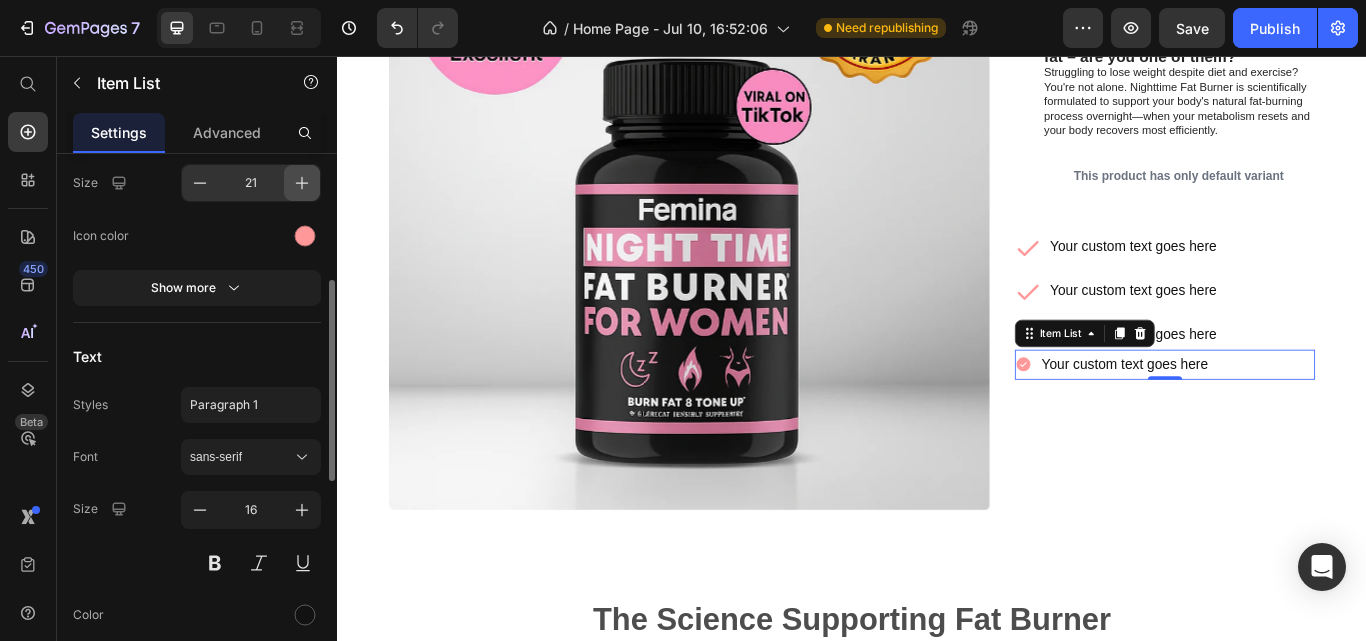 click at bounding box center [302, 183] 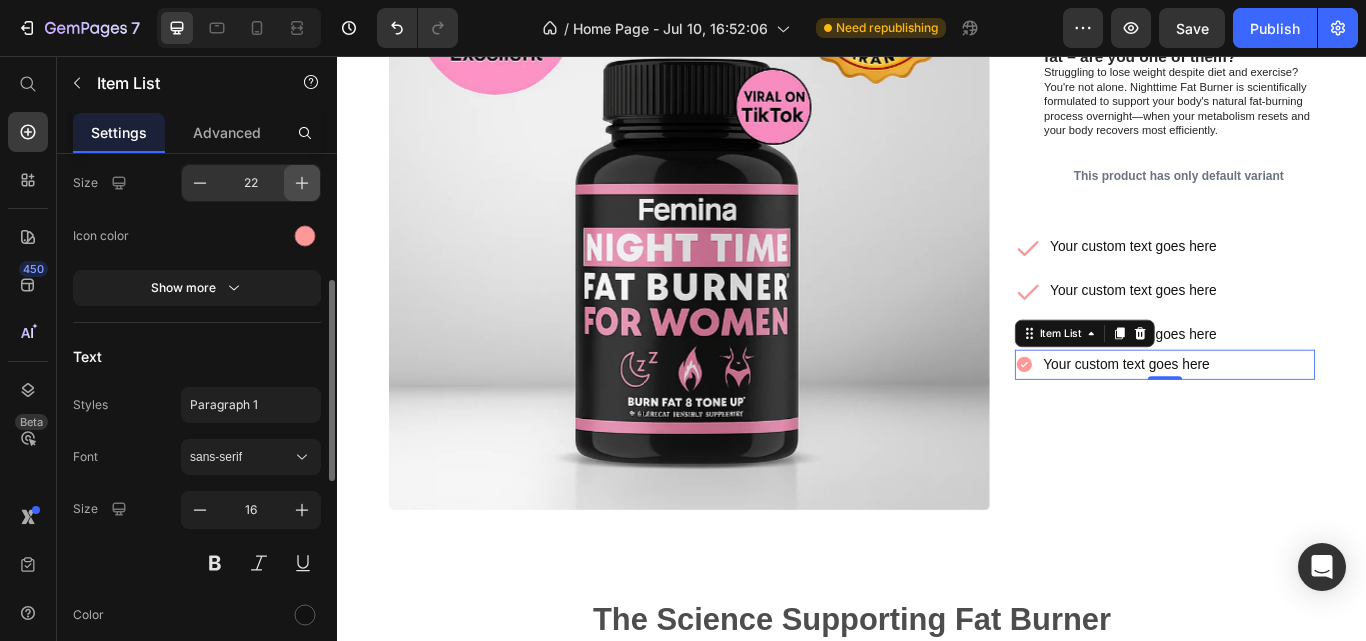 click at bounding box center [302, 183] 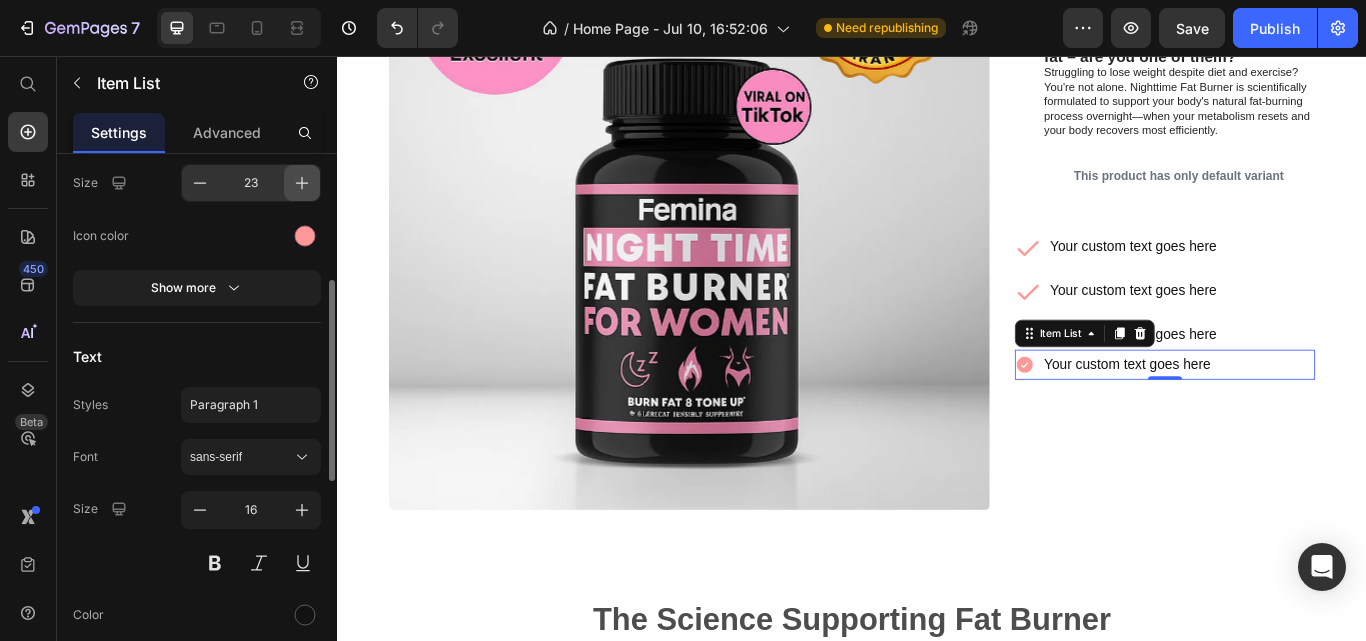 click at bounding box center [302, 183] 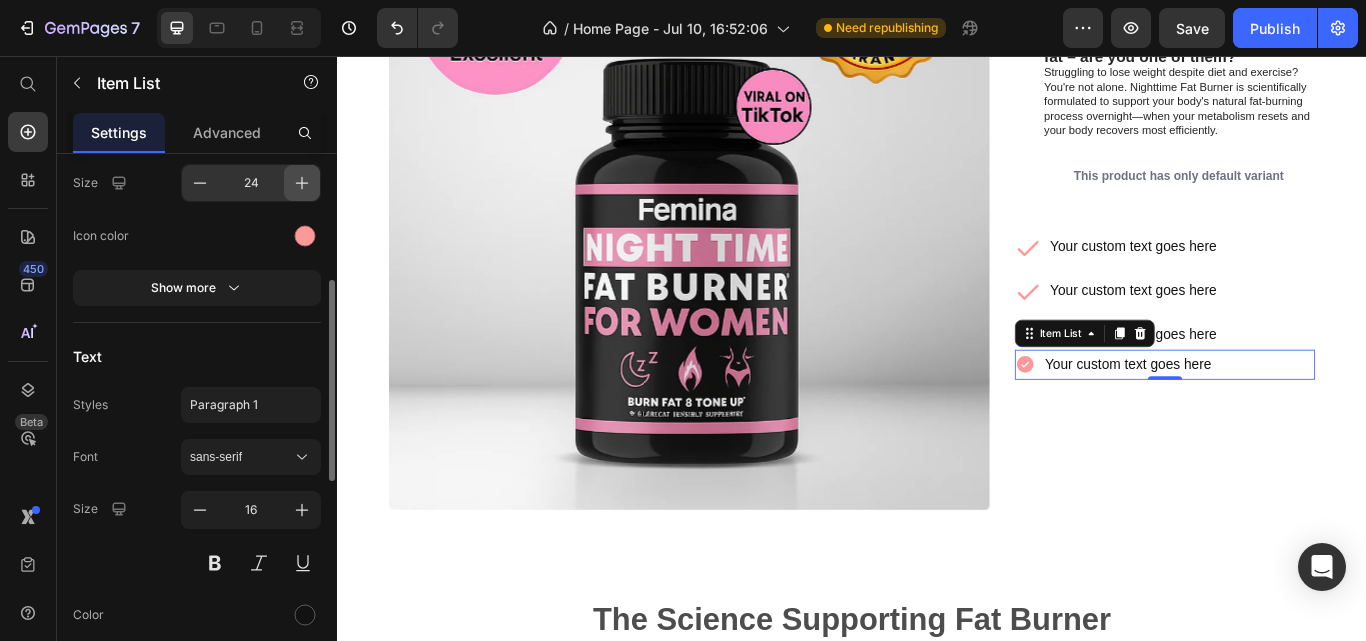 click at bounding box center [302, 183] 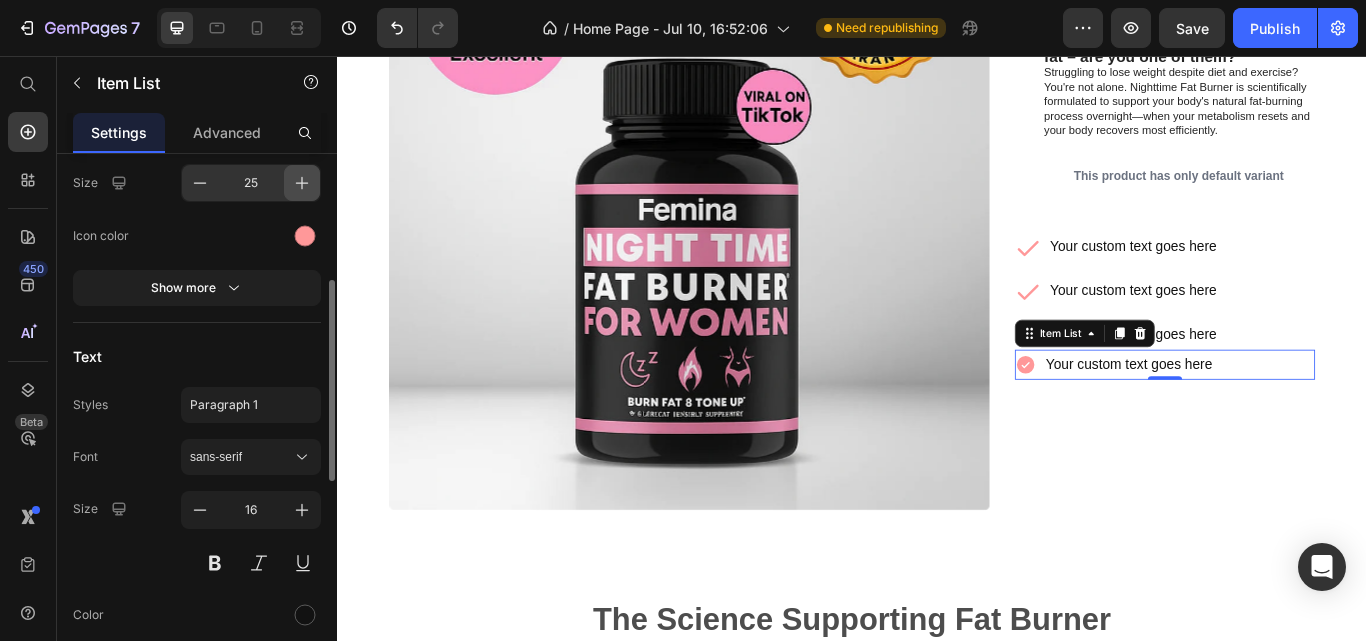 click at bounding box center [302, 183] 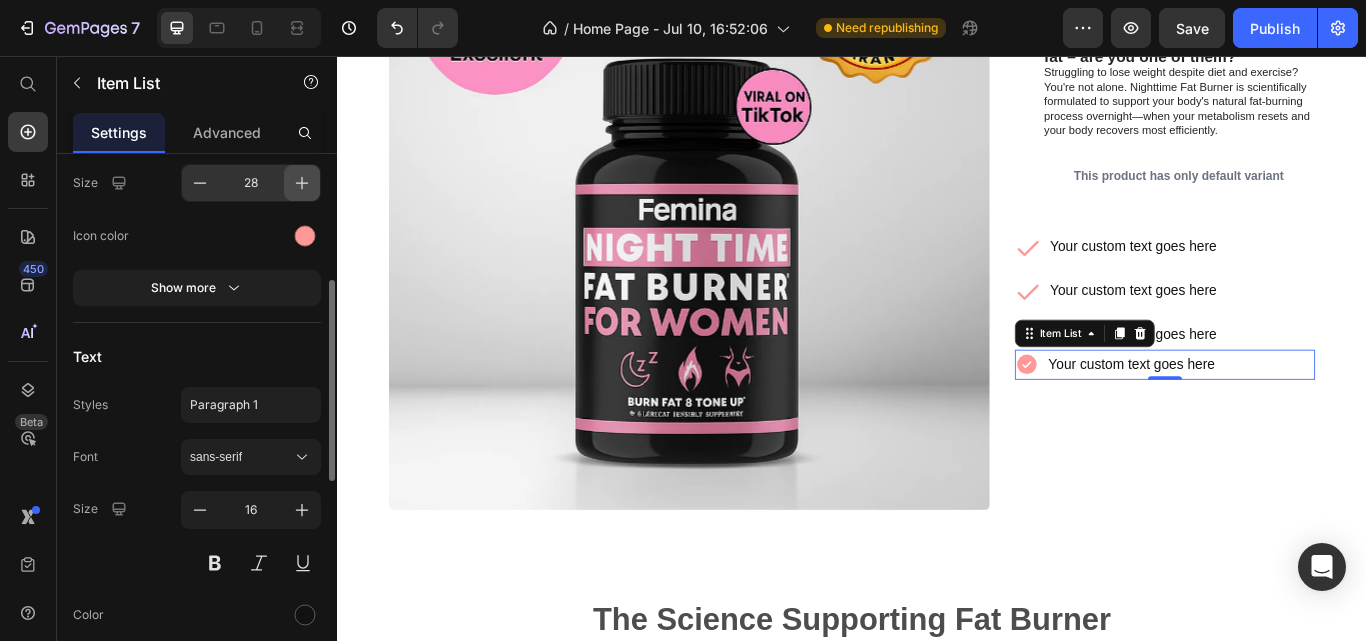 click at bounding box center (302, 183) 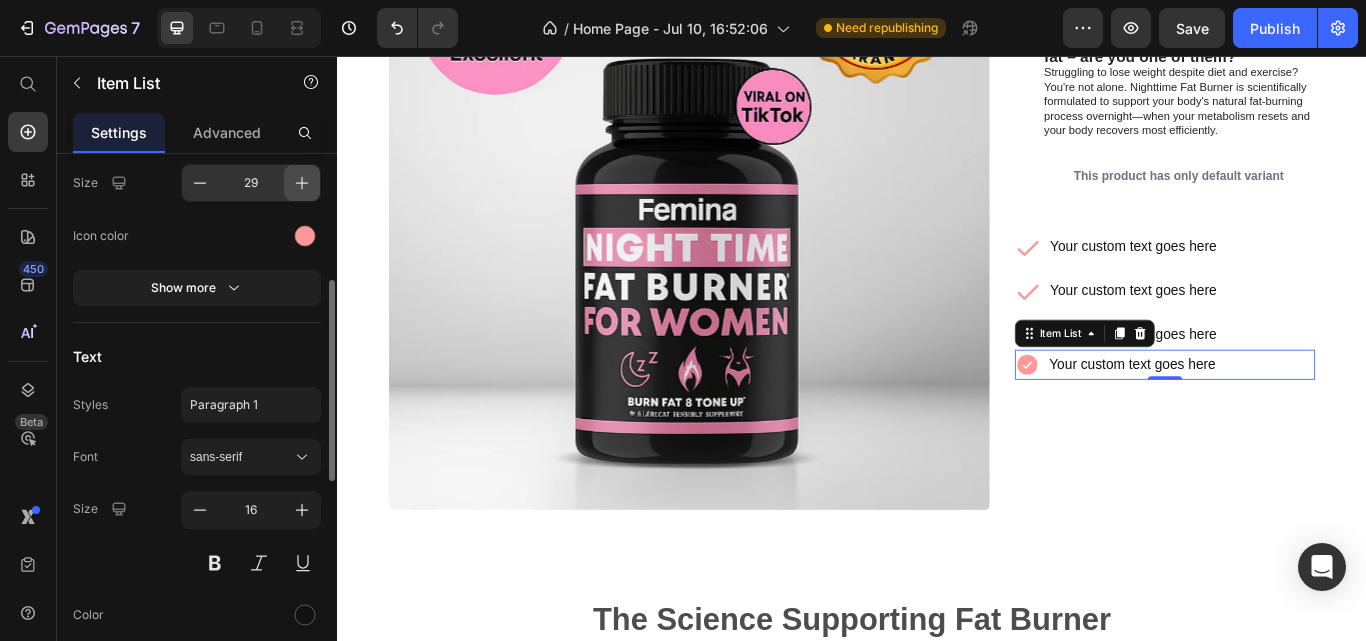 click at bounding box center (302, 183) 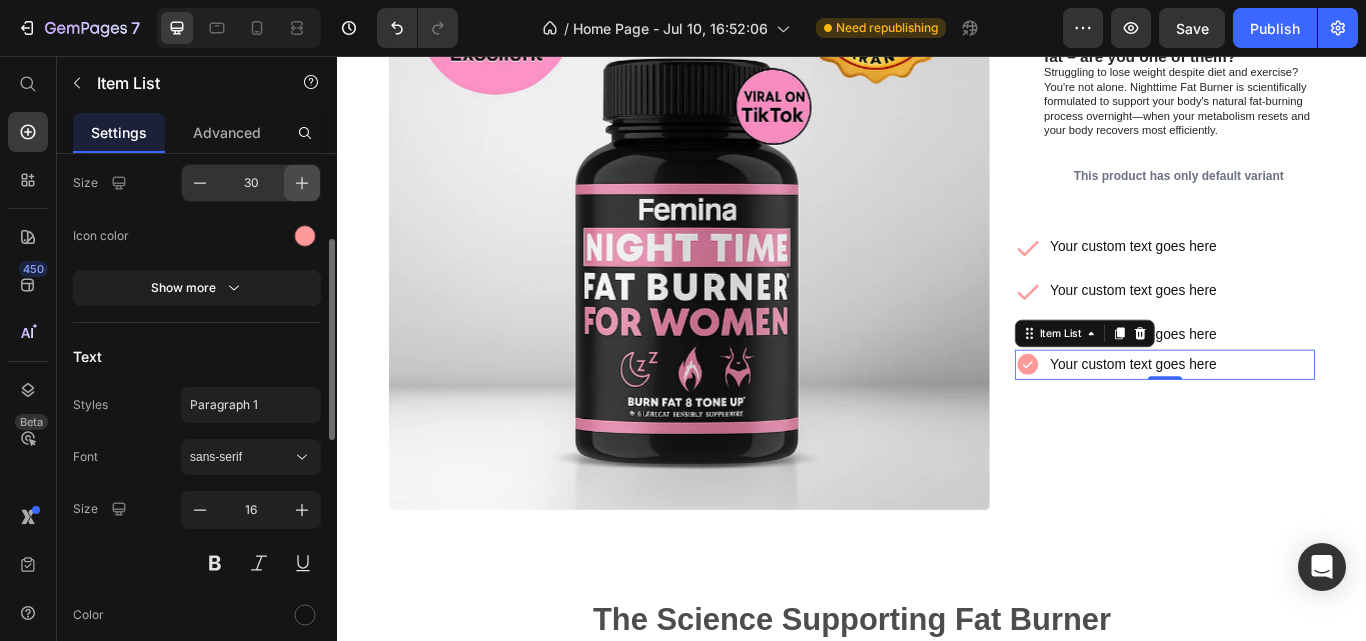 scroll, scrollTop: 253, scrollLeft: 0, axis: vertical 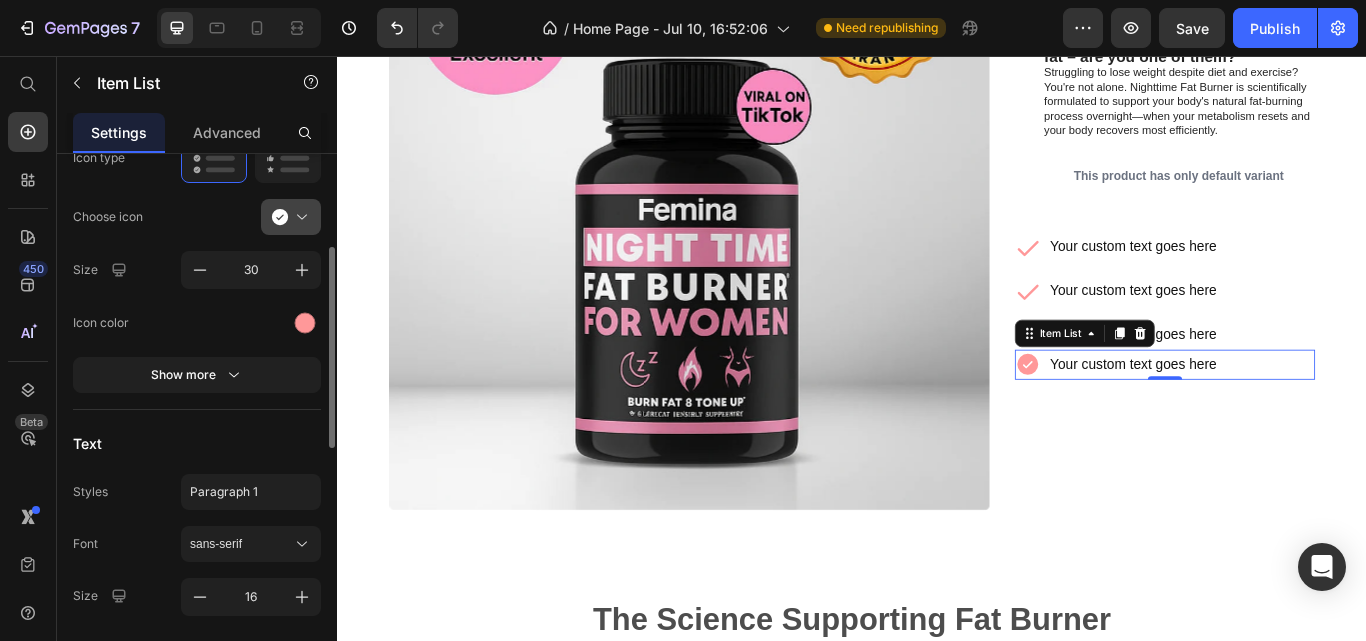 click at bounding box center [299, 217] 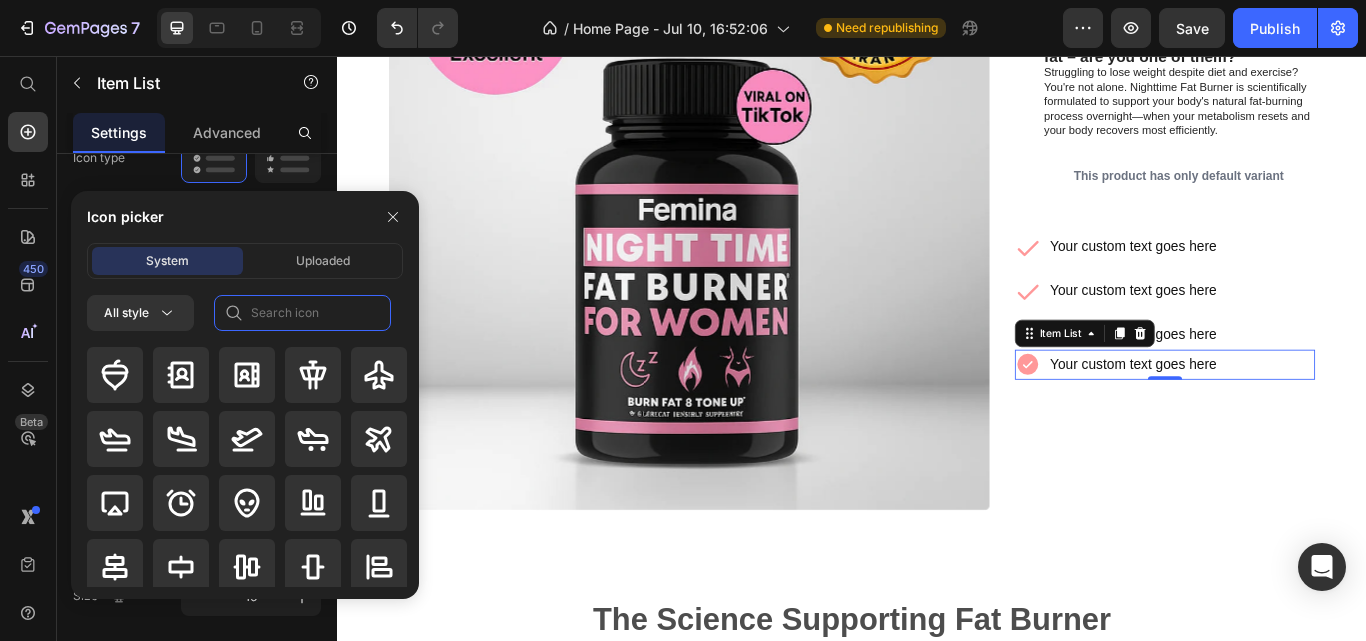 click 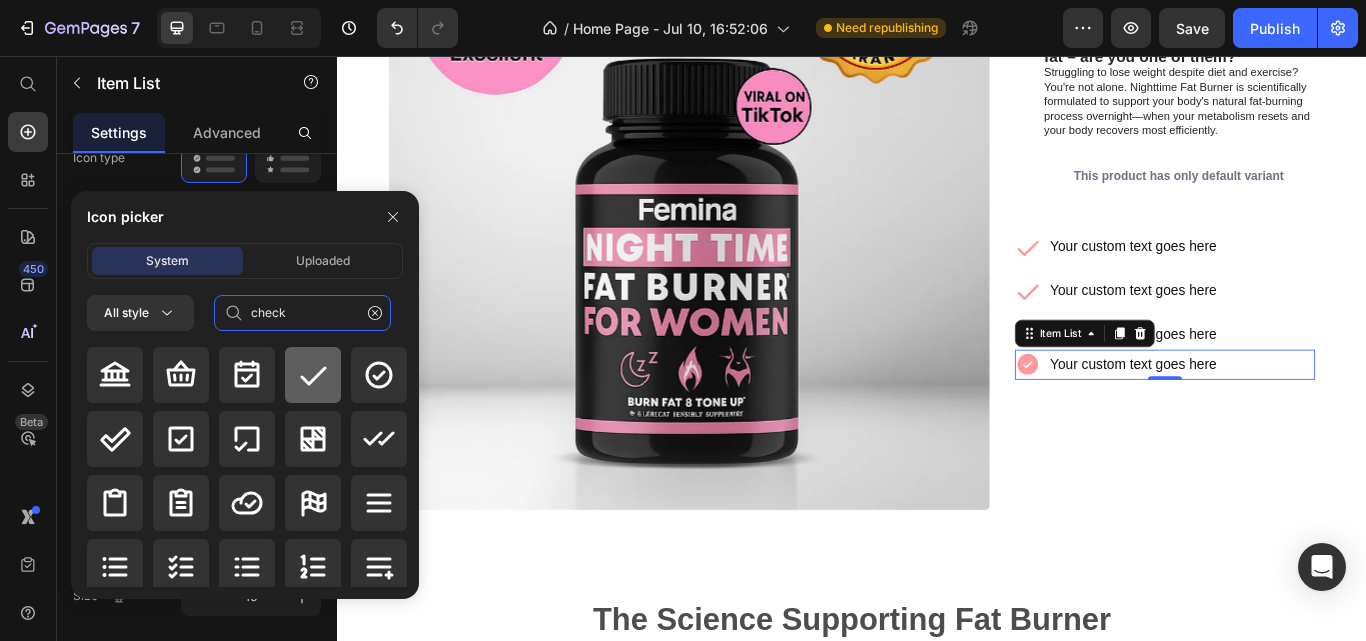 type on "check" 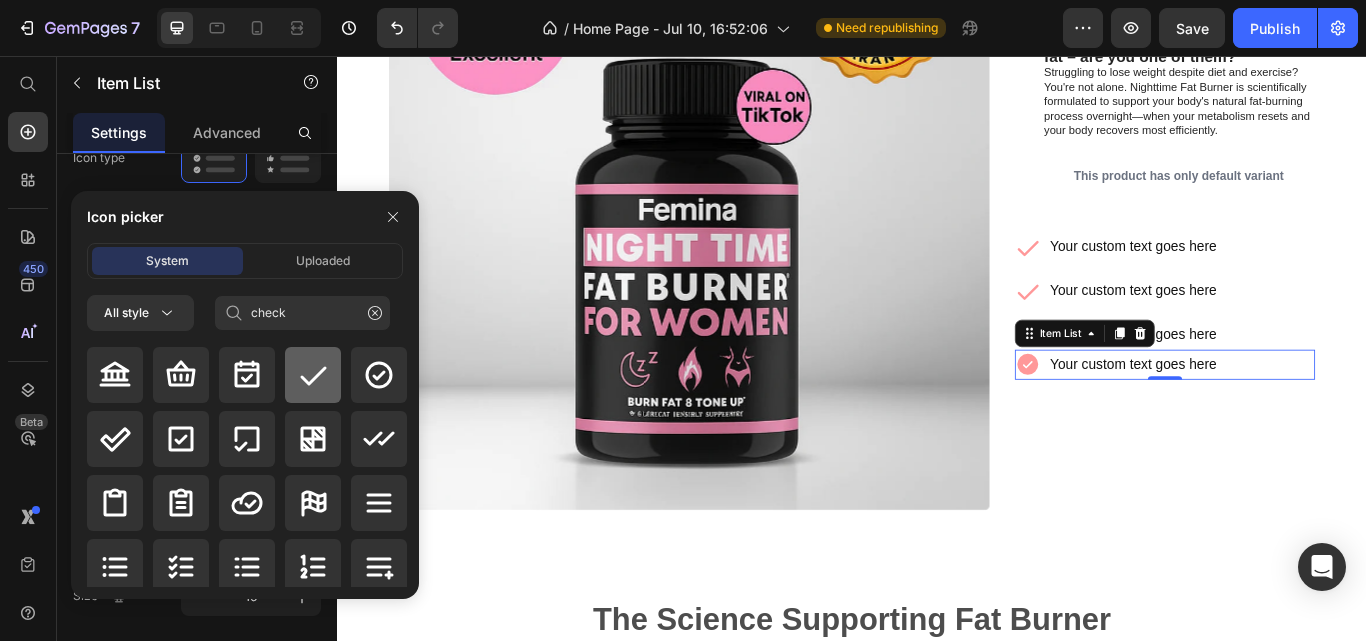click 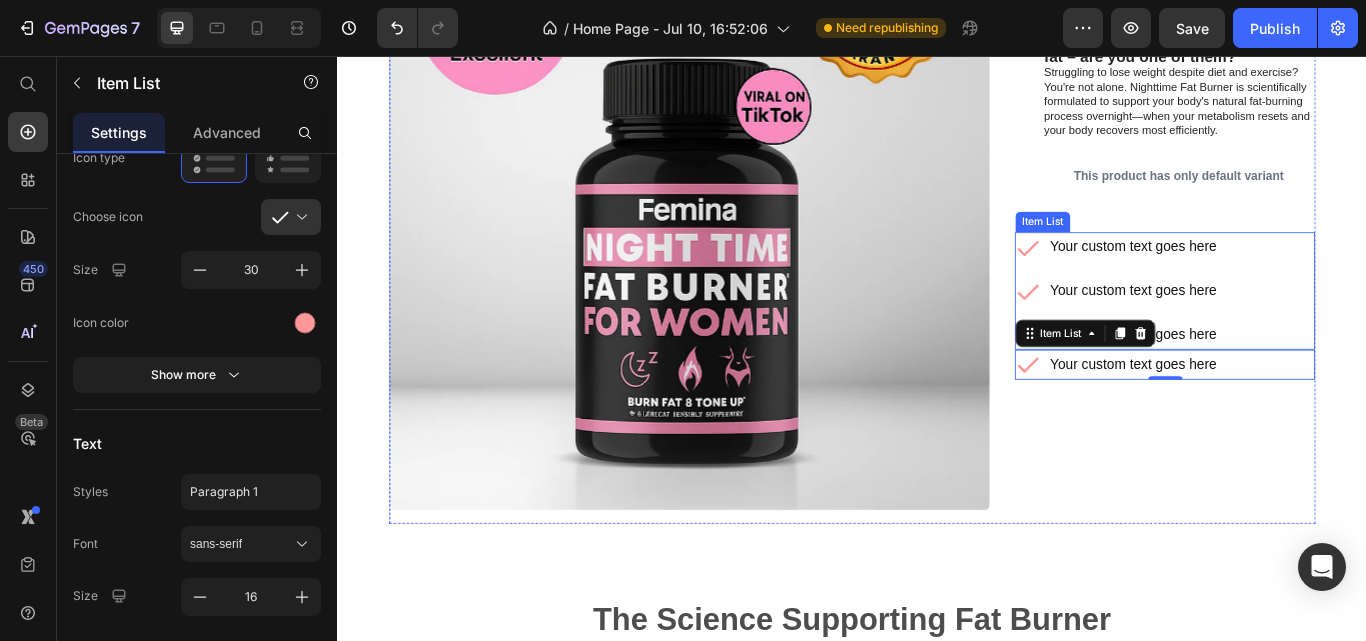 click on "Your custom text goes here" at bounding box center (1265, 279) 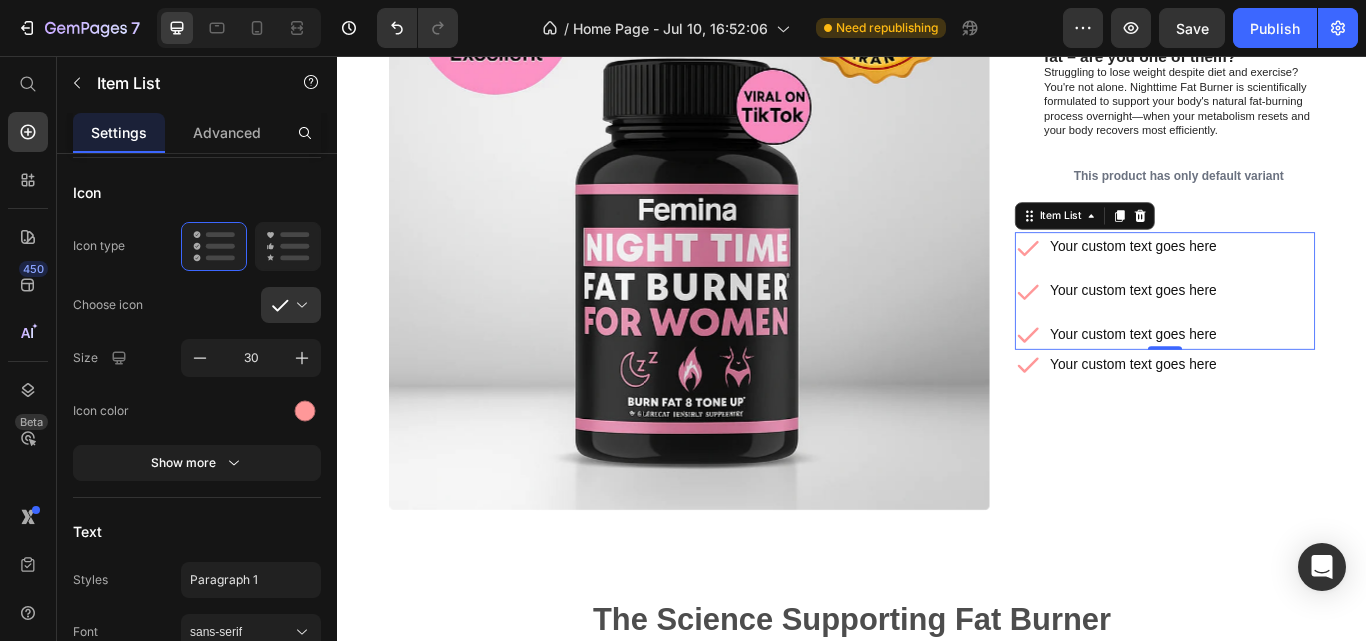 click on "Your custom text goes here" at bounding box center [1265, 279] 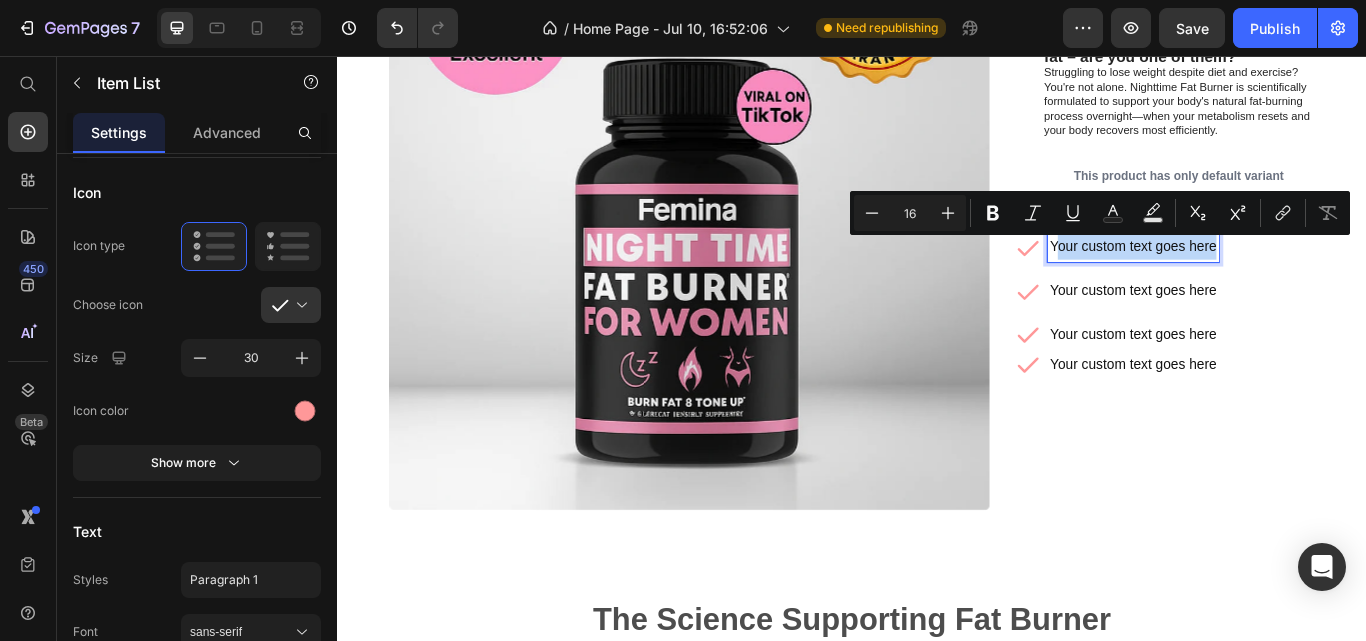 drag, startPoint x: 1350, startPoint y: 281, endPoint x: 1168, endPoint y: 274, distance: 182.13457 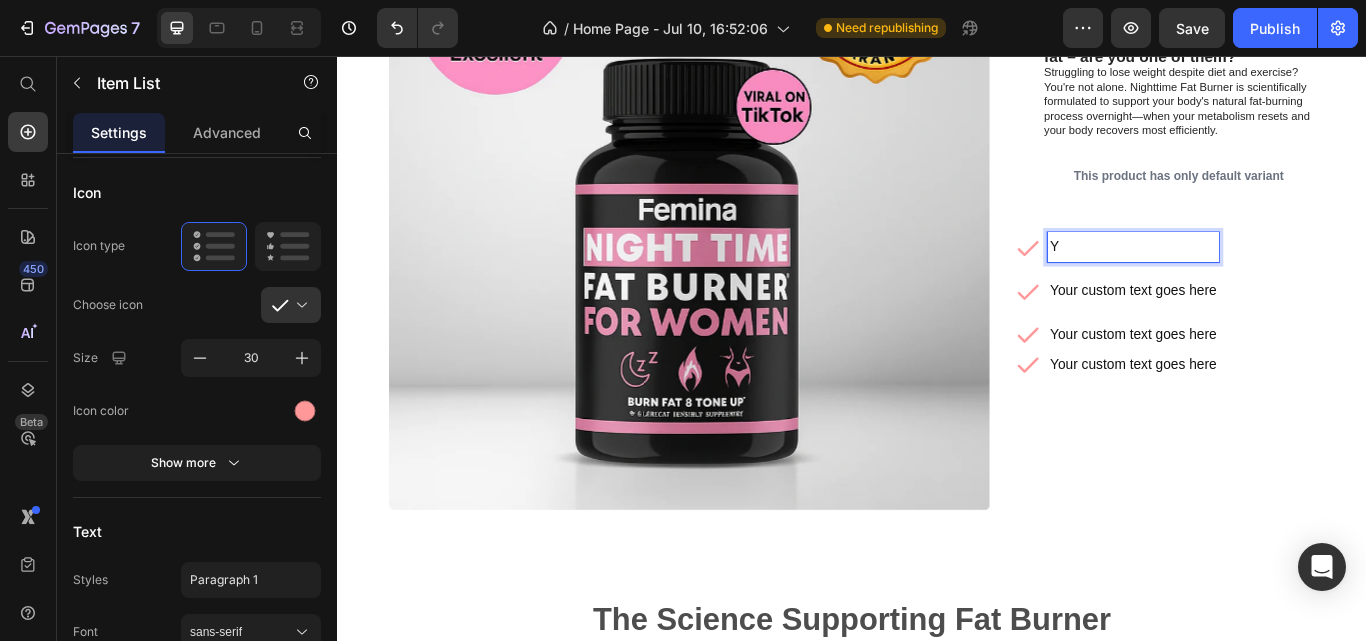 click on "Y" at bounding box center (1265, 279) 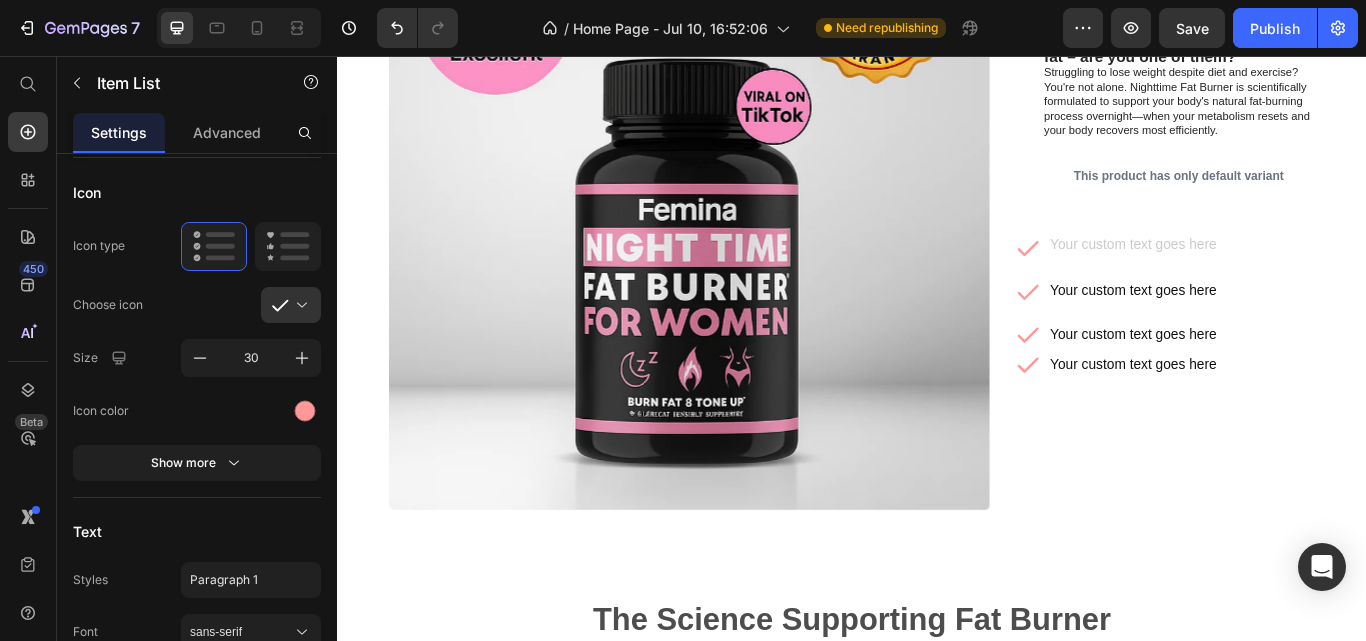 scroll, scrollTop: 377, scrollLeft: 0, axis: vertical 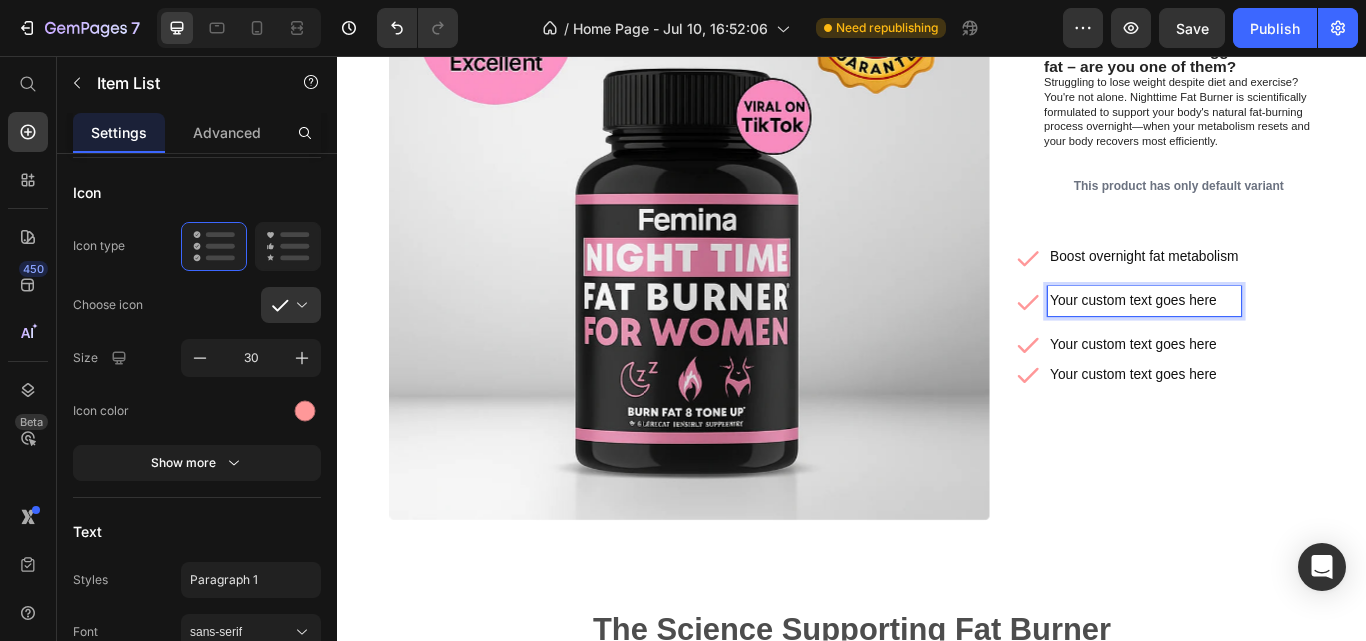 click on "Your custom text goes here" at bounding box center (1278, 342) 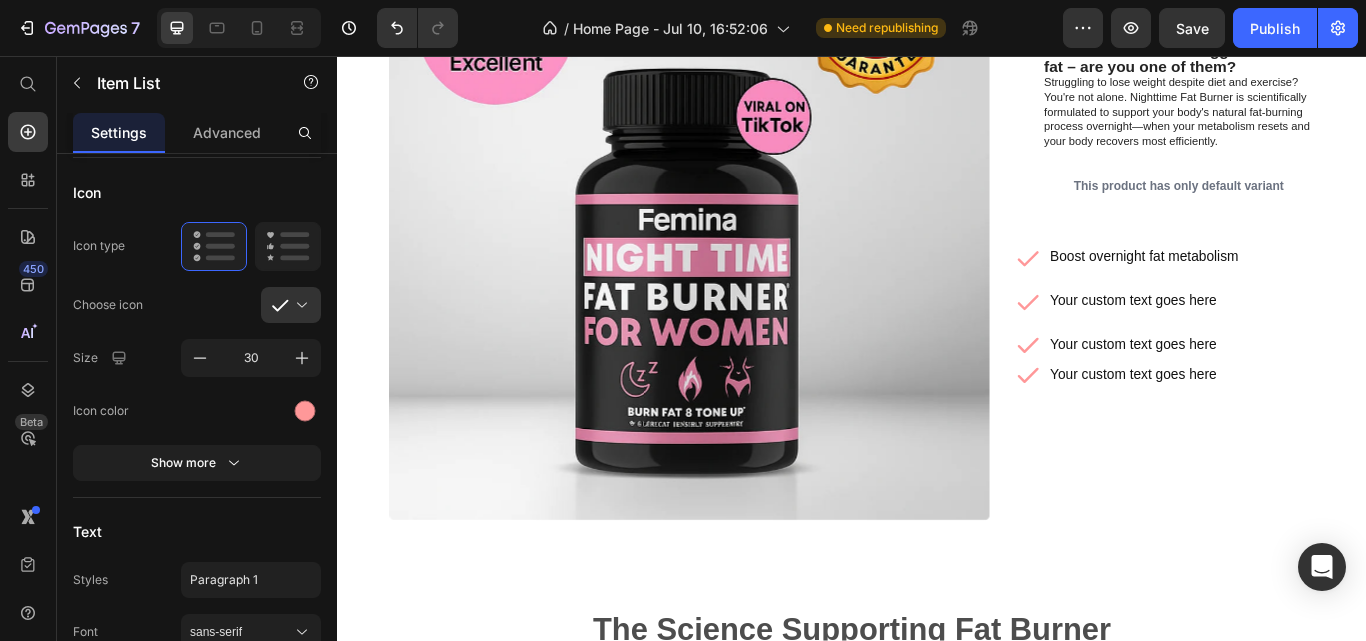 click on "Your custom text goes here" at bounding box center (1259, 342) 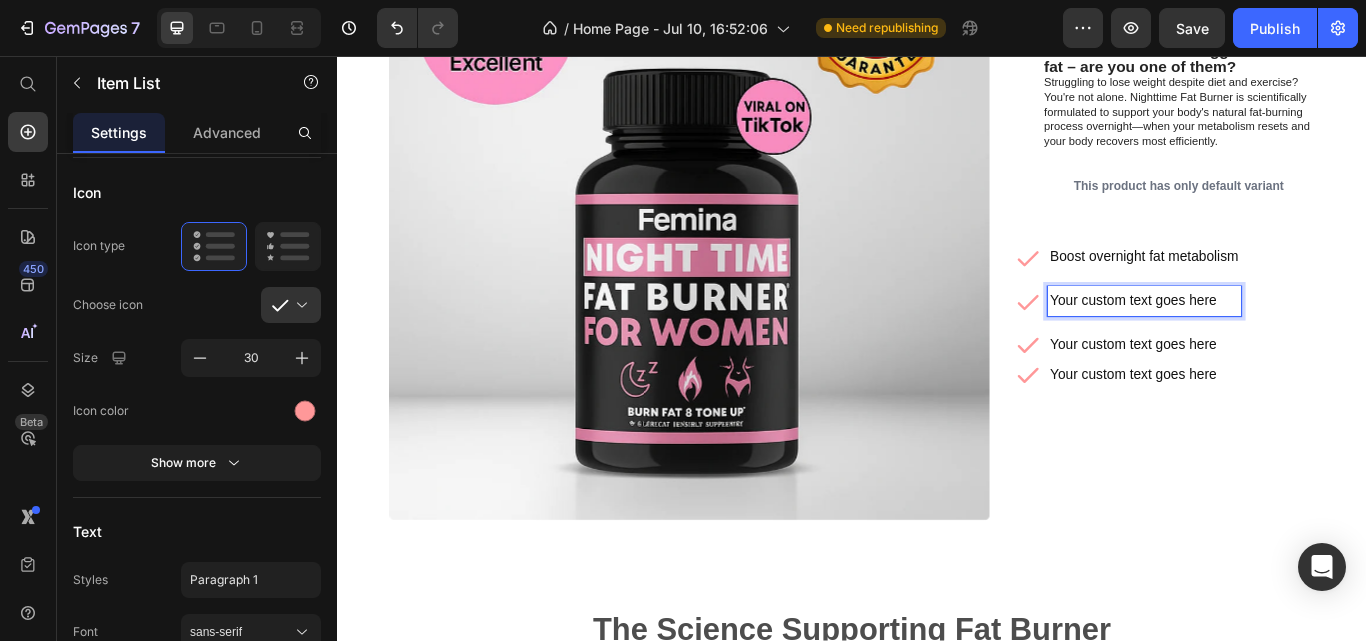 click on "Your custom text goes here" at bounding box center [1278, 342] 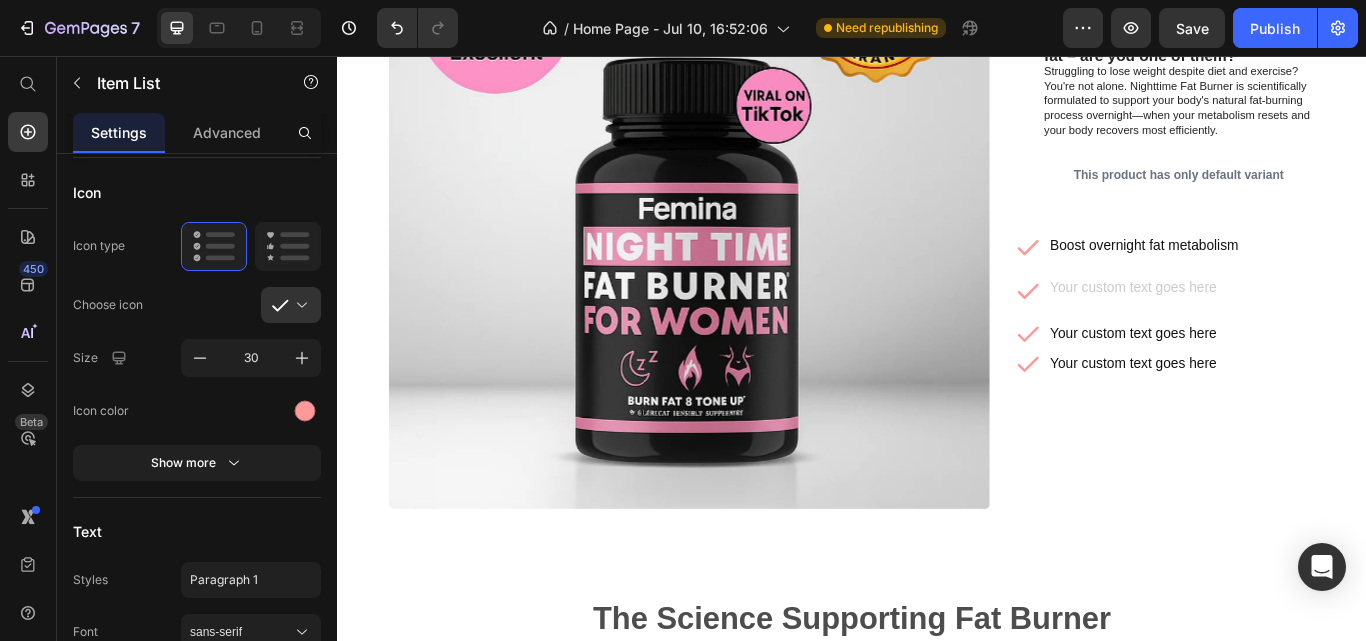 scroll, scrollTop: 378, scrollLeft: 0, axis: vertical 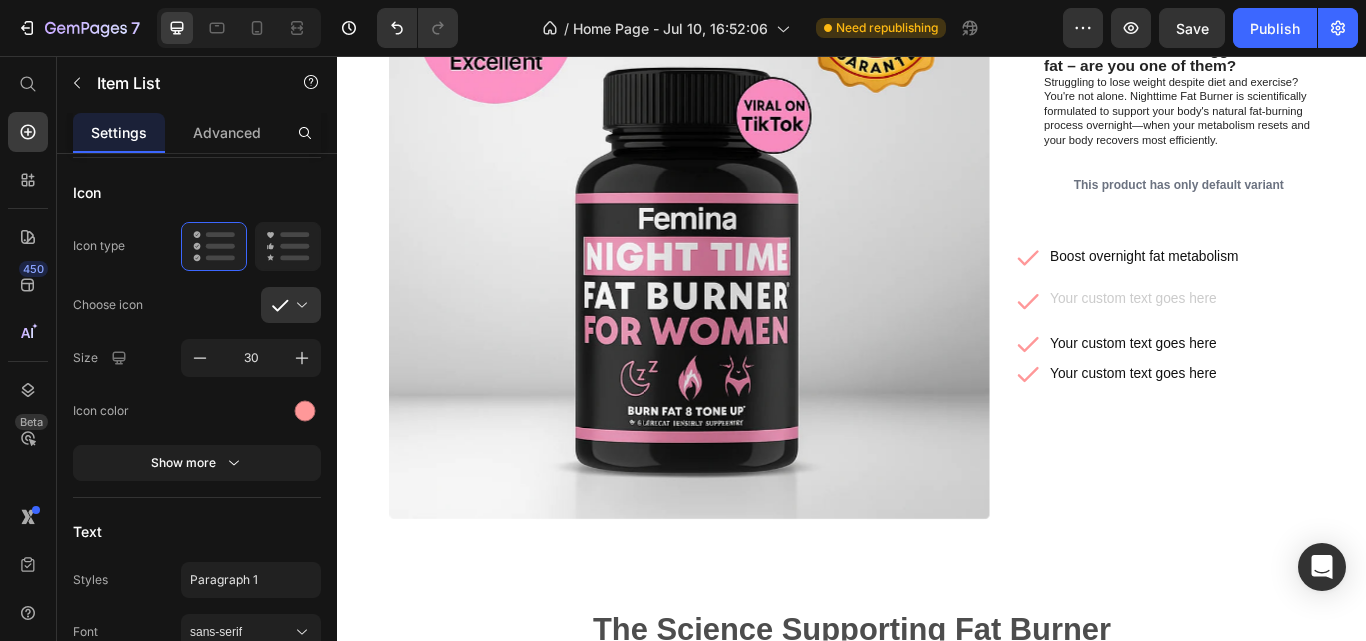 click at bounding box center [1278, 341] 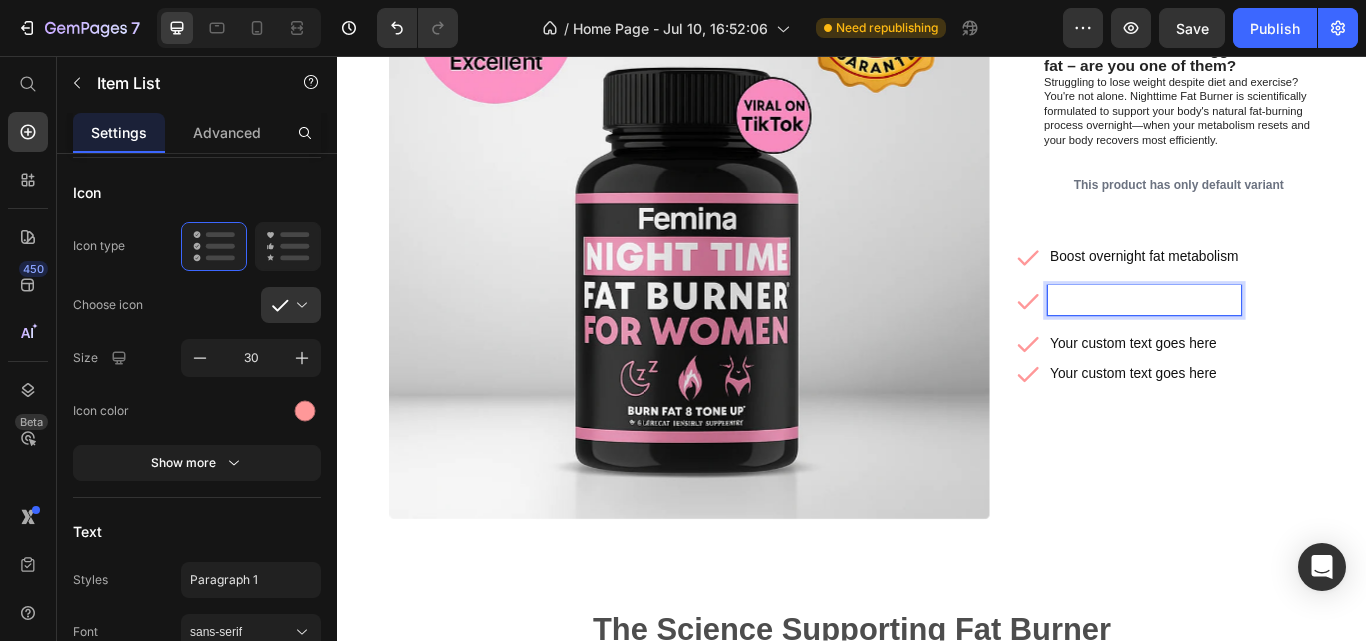 click at bounding box center (1278, 341) 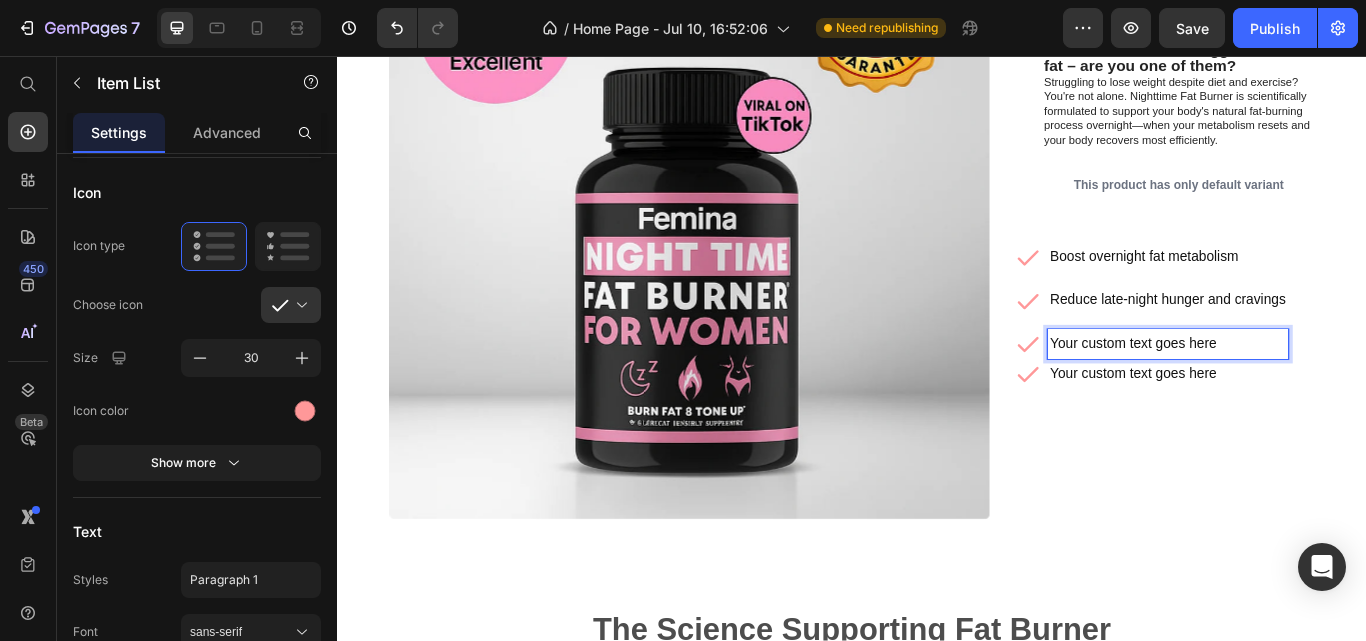 click on "Your custom text goes here" at bounding box center (1305, 392) 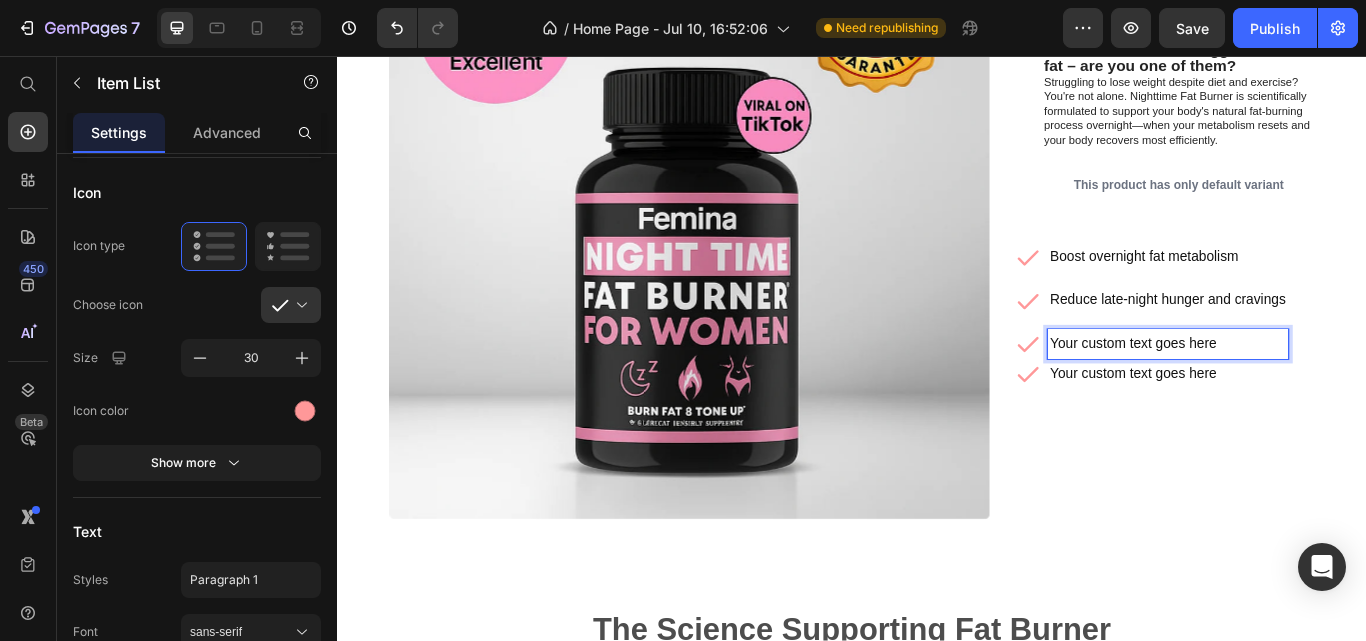 click on "Your custom text goes here" at bounding box center (1305, 392) 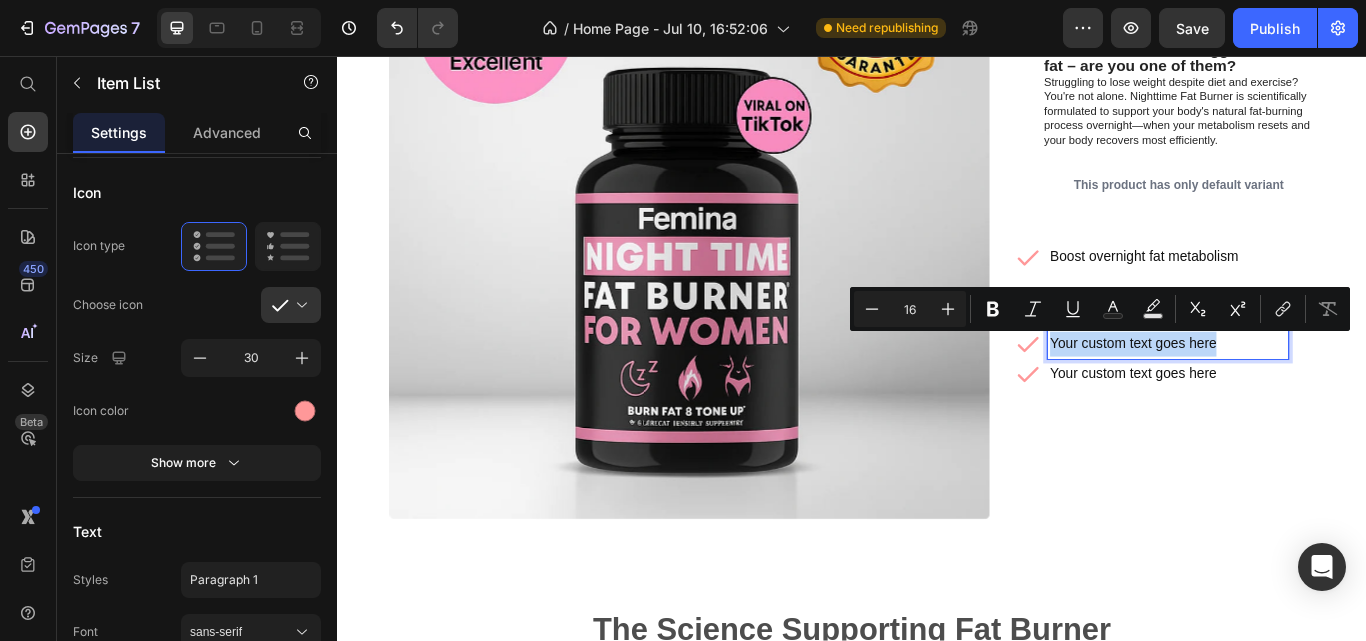 drag, startPoint x: 1356, startPoint y: 386, endPoint x: 1160, endPoint y: 381, distance: 196.06377 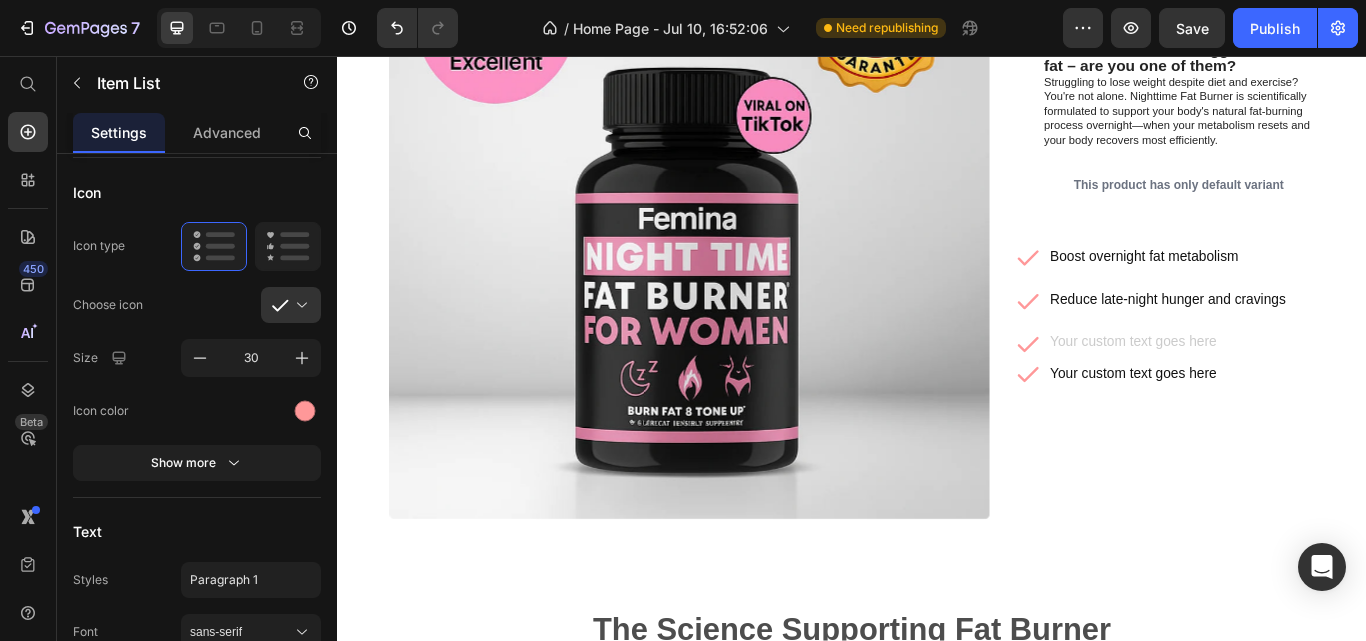 scroll, scrollTop: 366, scrollLeft: 0, axis: vertical 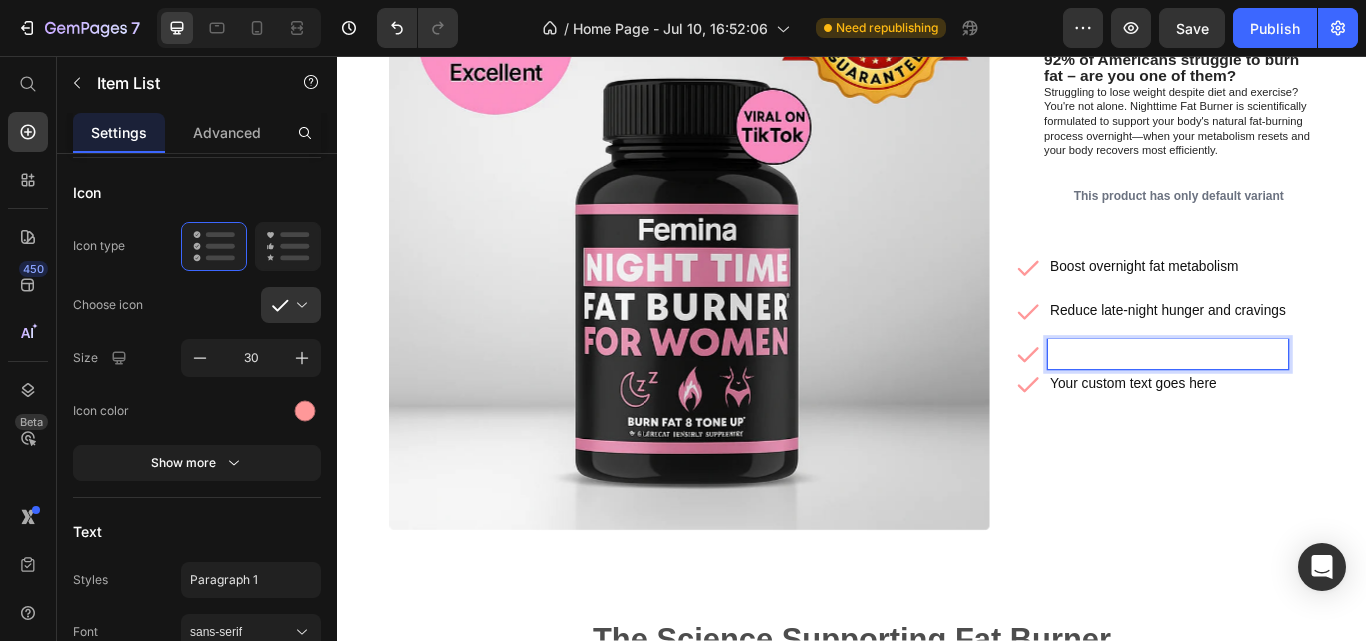 click at bounding box center [1305, 404] 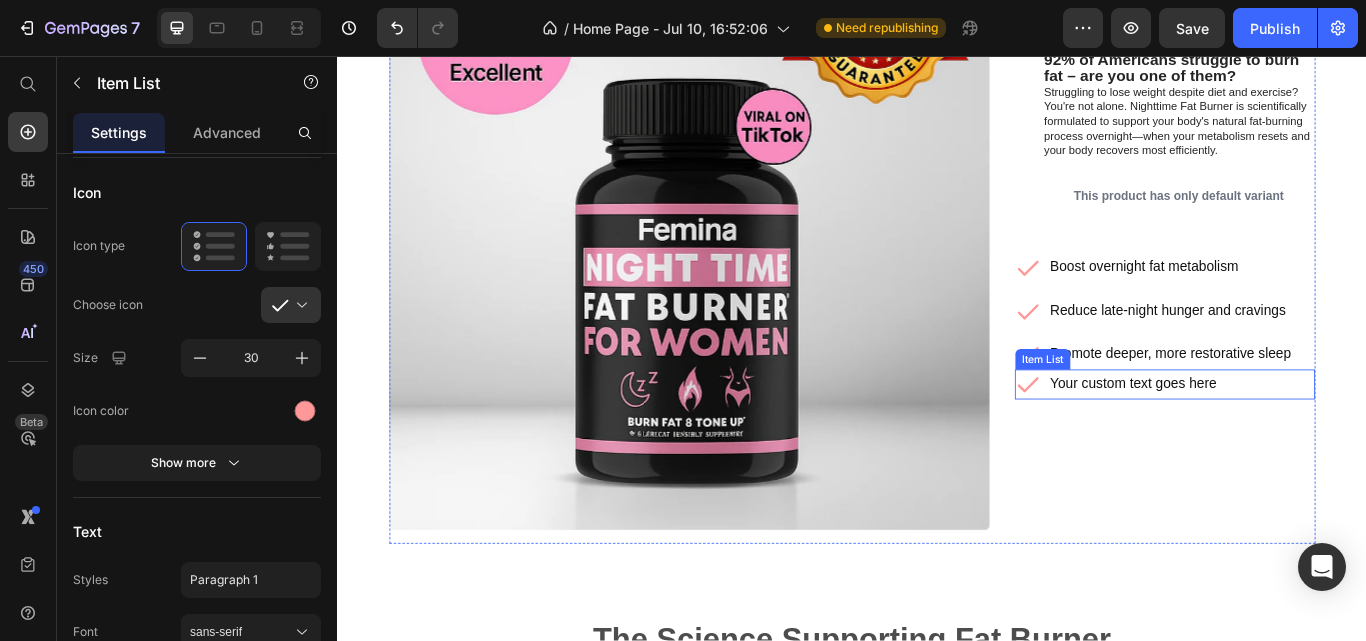 click on "Your custom text goes here" at bounding box center (1265, 439) 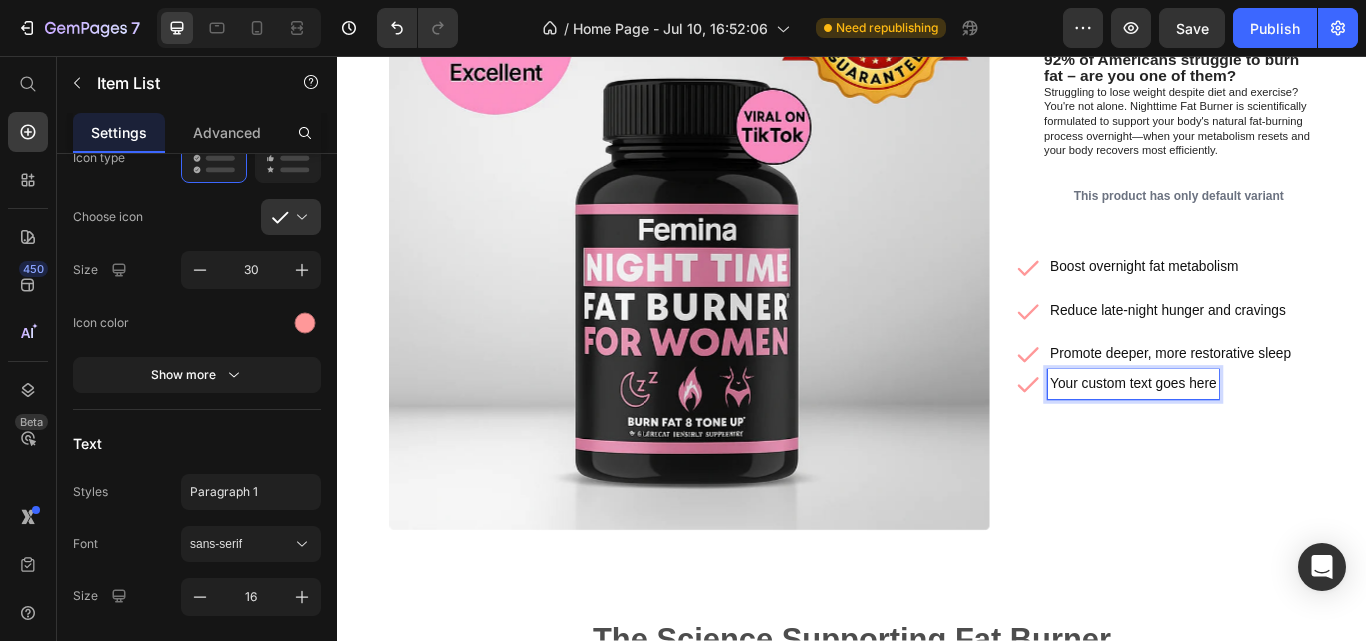 click on "Your custom text goes here" at bounding box center [1265, 439] 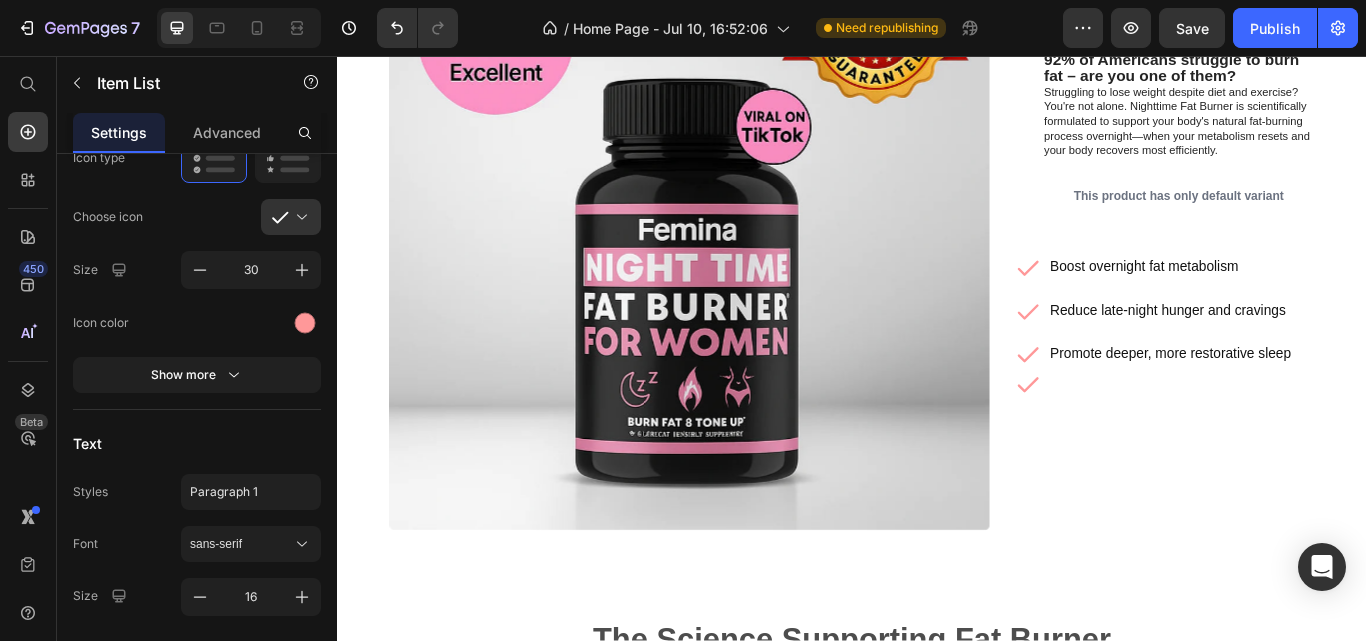 click at bounding box center (1302, 439) 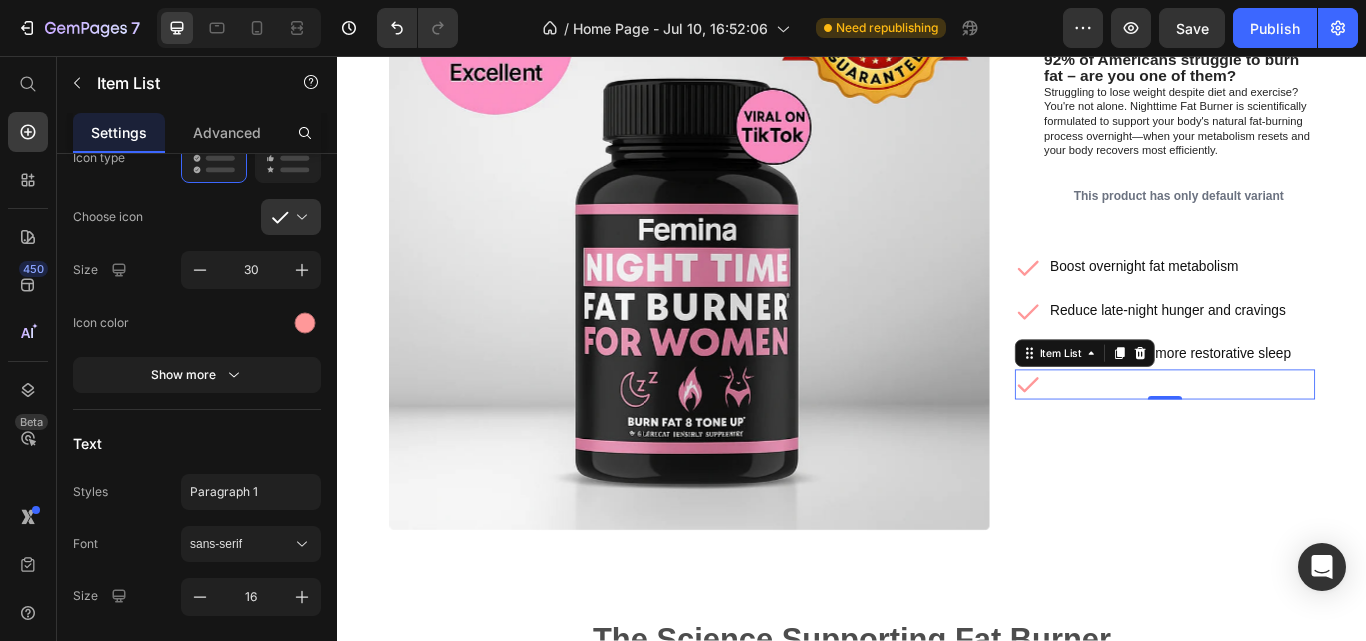 click at bounding box center (1302, 439) 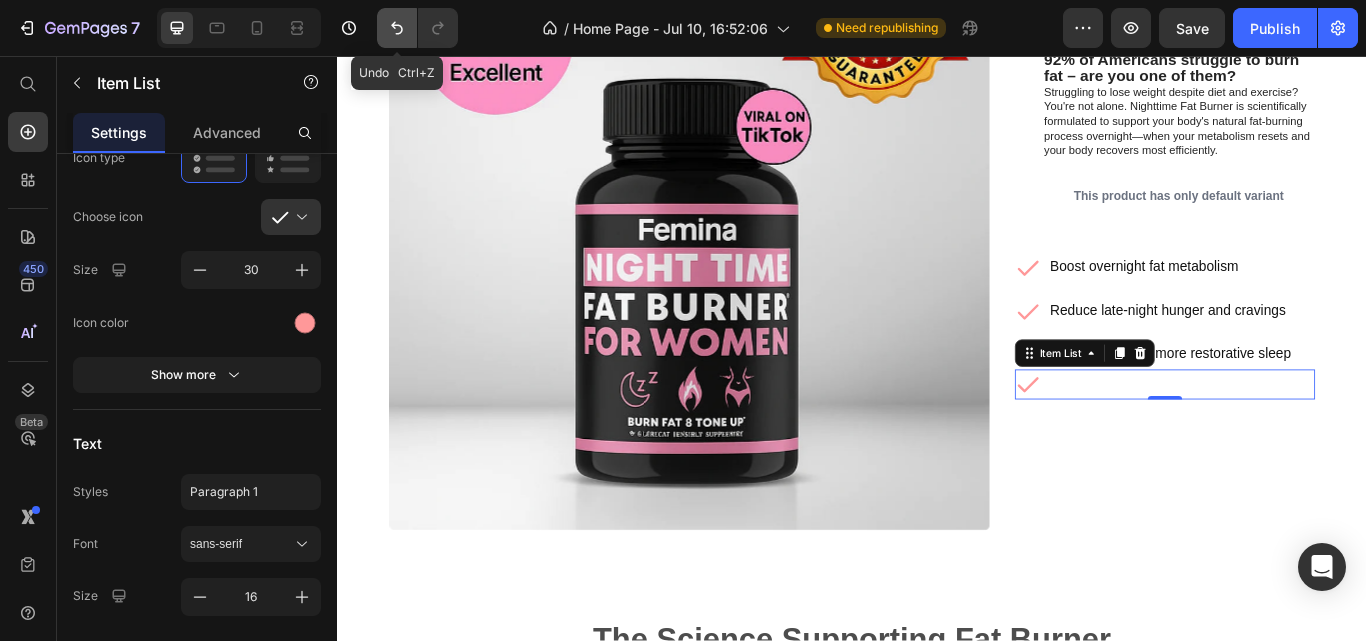 click 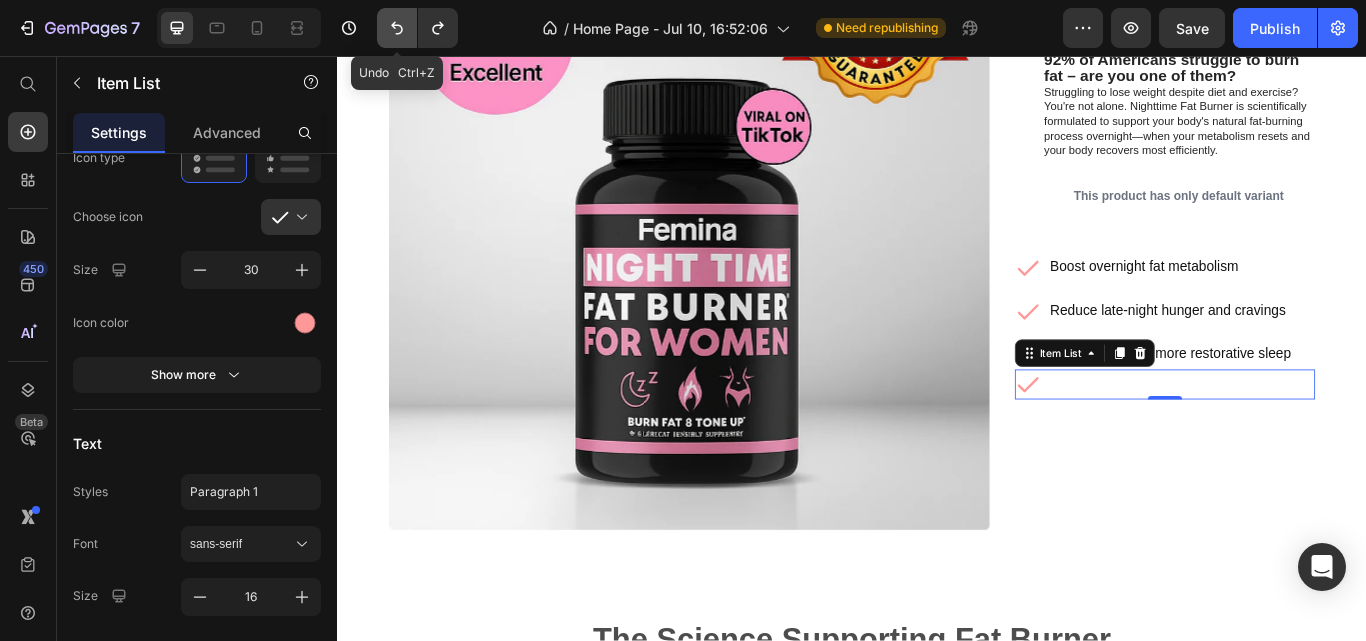 click 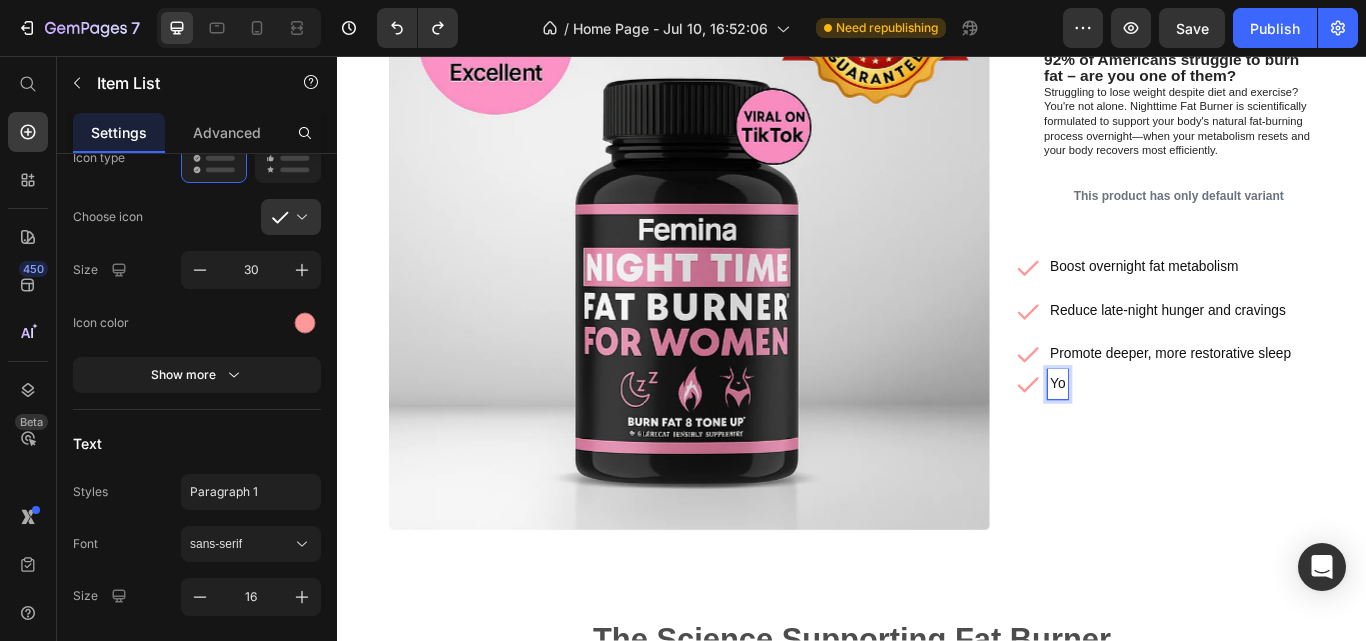click on "Yo" at bounding box center [1177, 439] 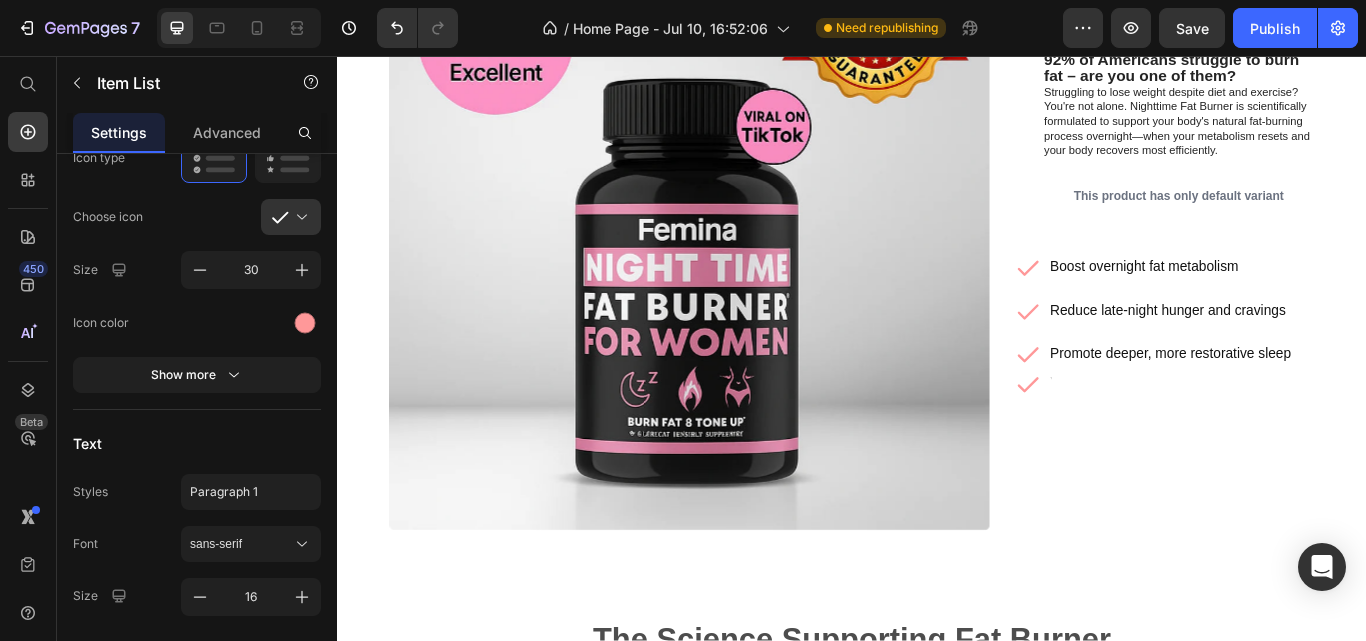 scroll, scrollTop: 354, scrollLeft: 0, axis: vertical 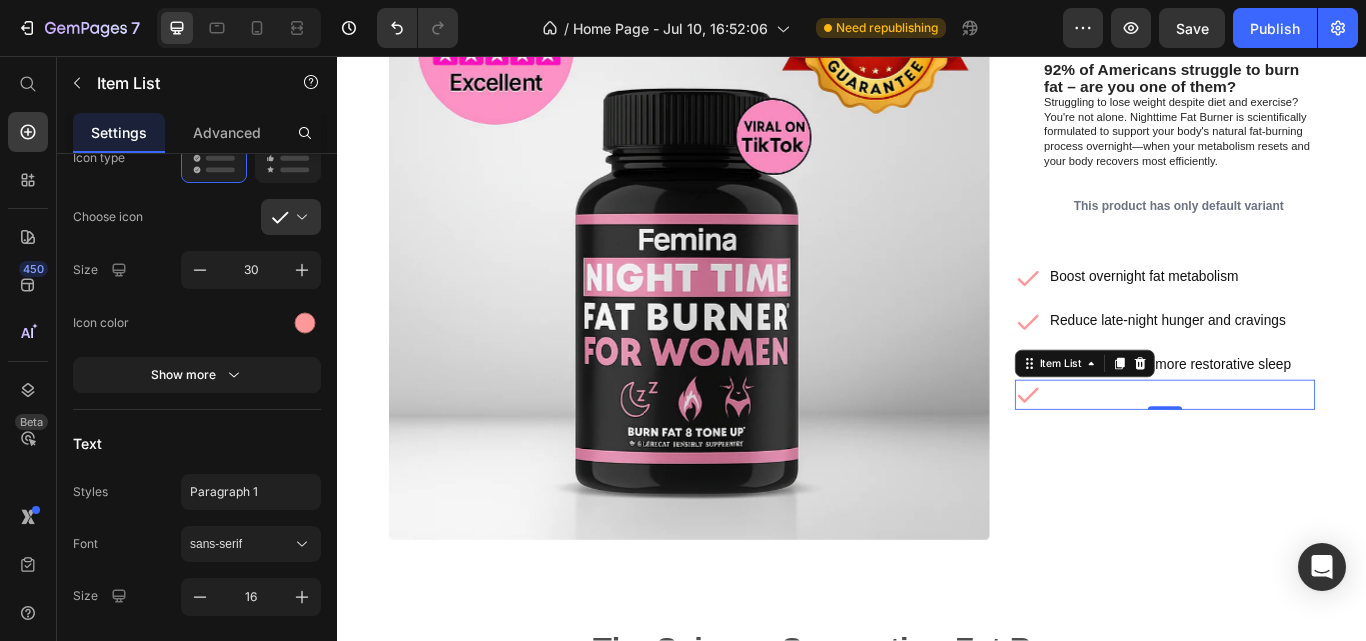 click at bounding box center (1302, 451) 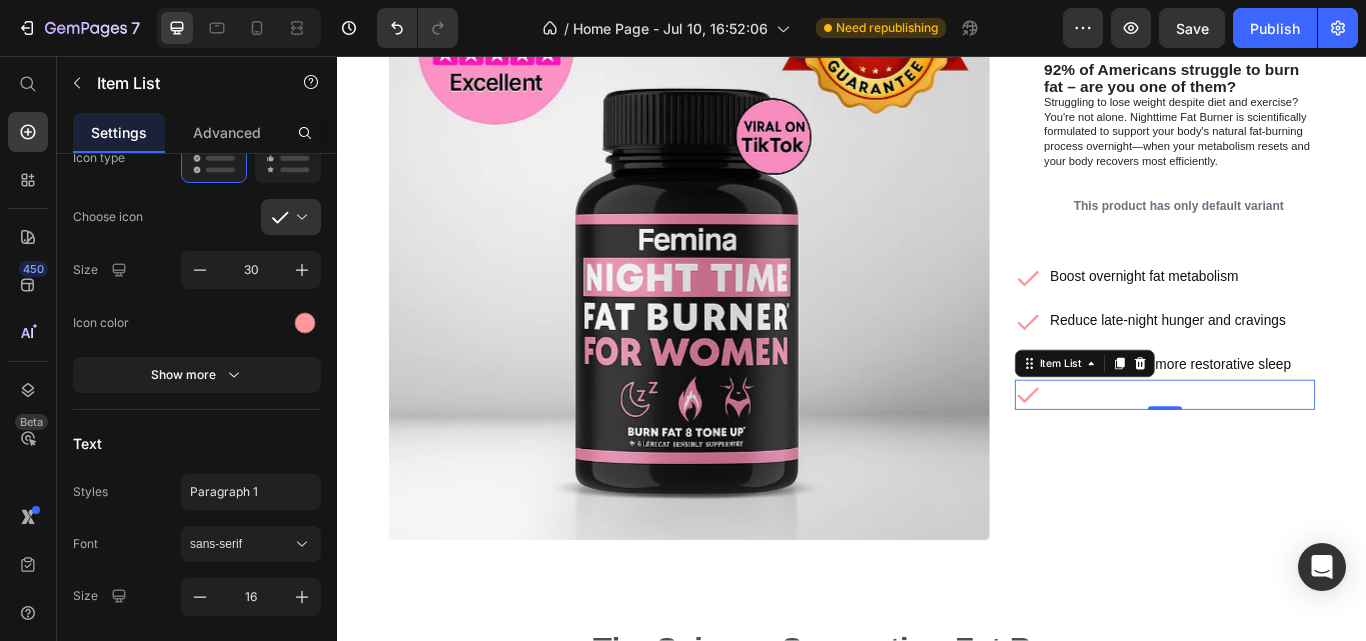 click at bounding box center (1302, 451) 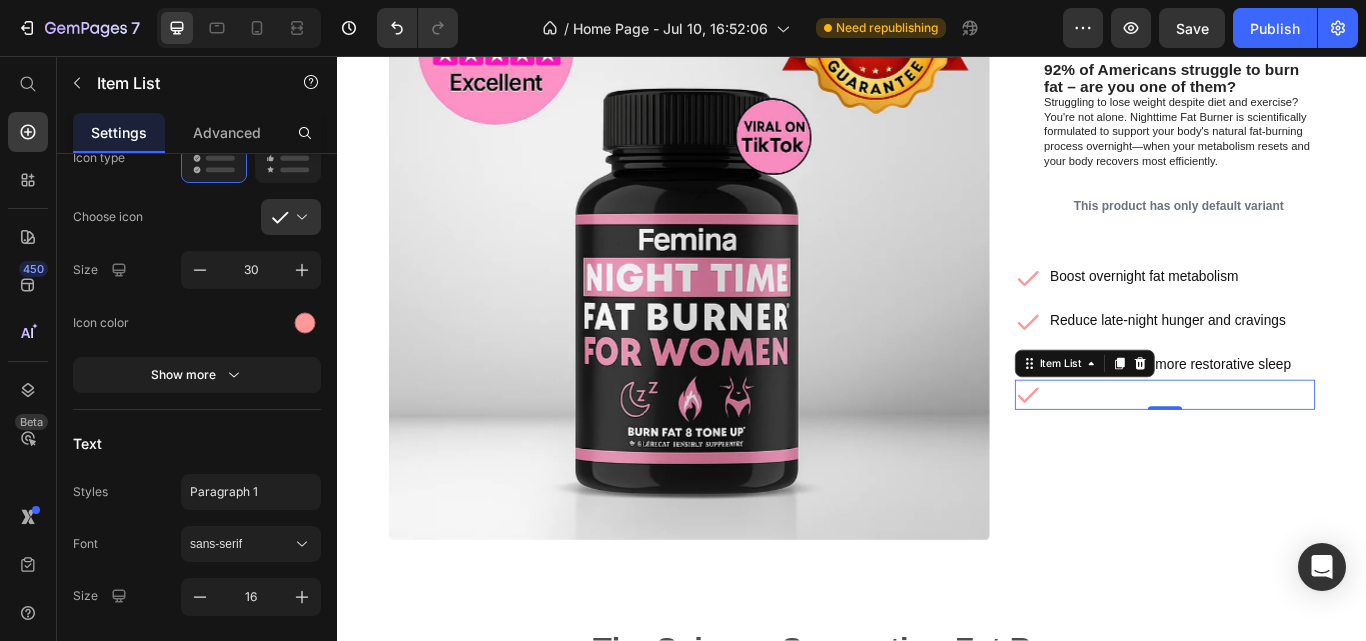 click at bounding box center (413, 28) 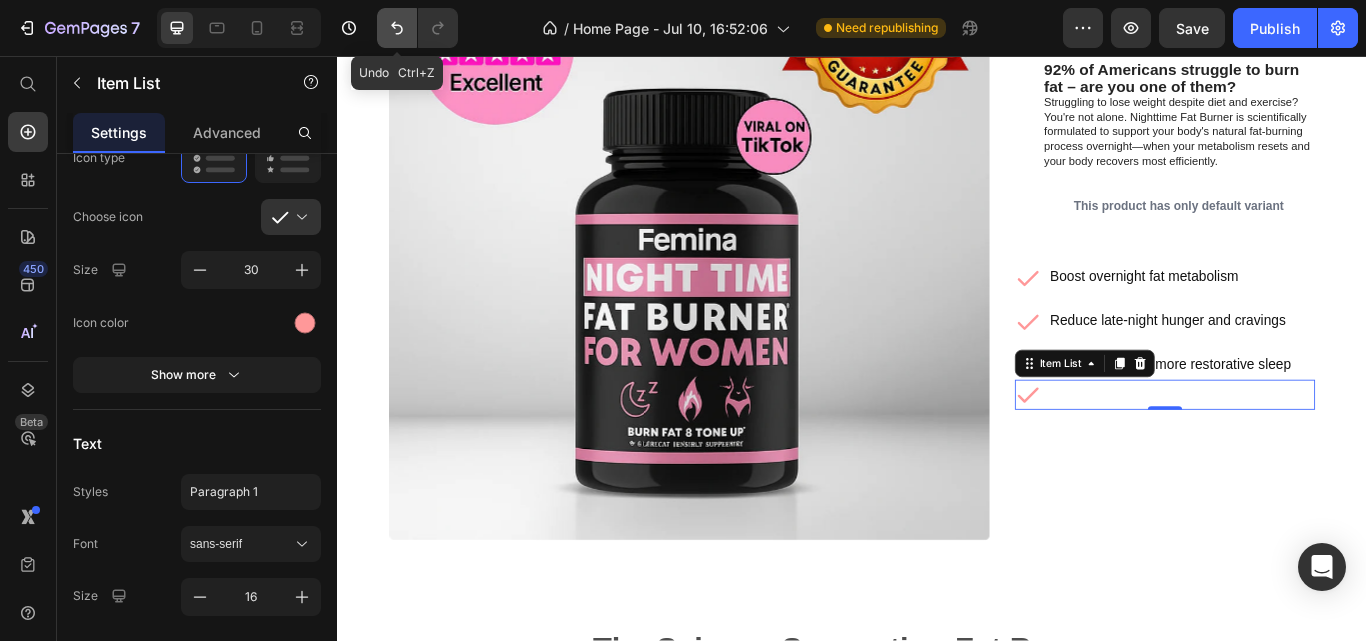 click 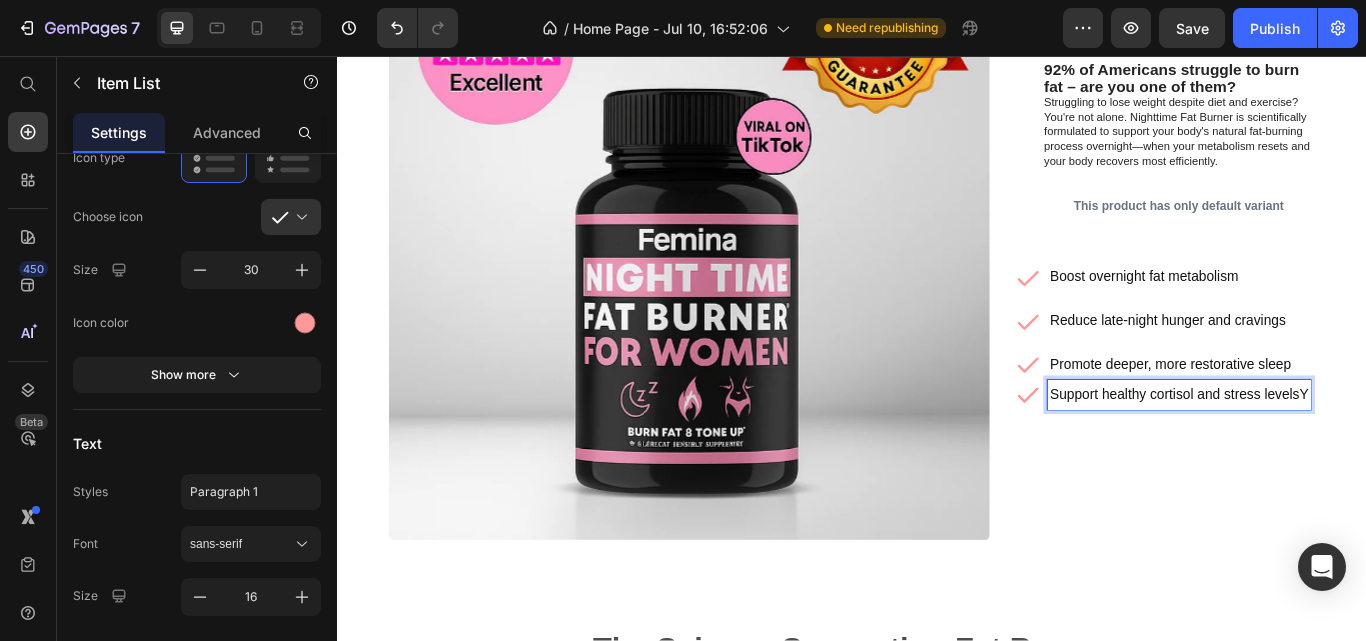 click on "Support healthy cortisol and stress levels Y" at bounding box center [1318, 451] 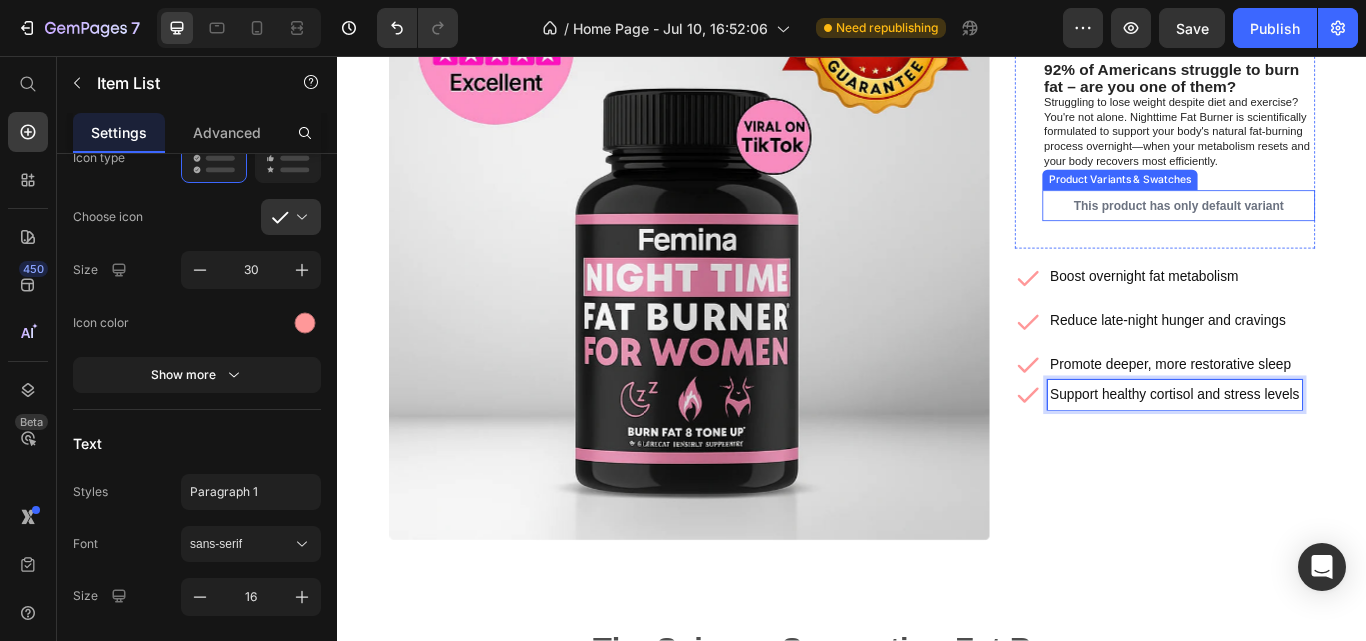 click on "This product has only default variant" at bounding box center [1318, 231] 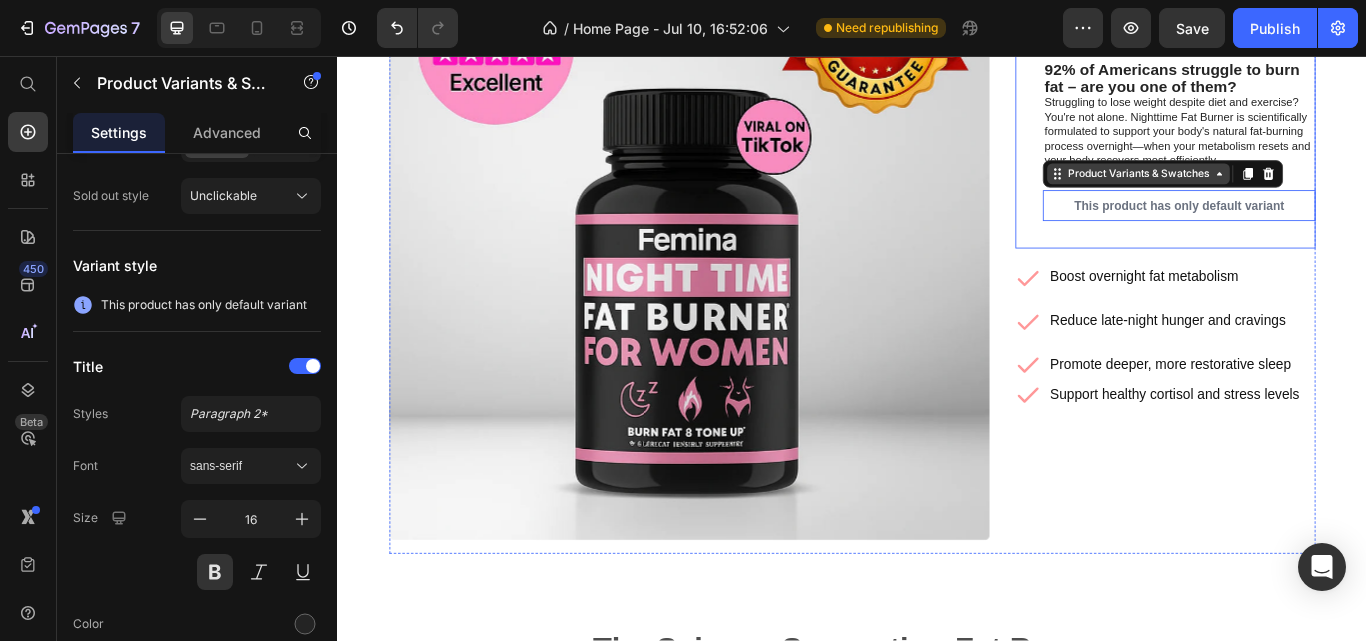 scroll, scrollTop: 0, scrollLeft: 0, axis: both 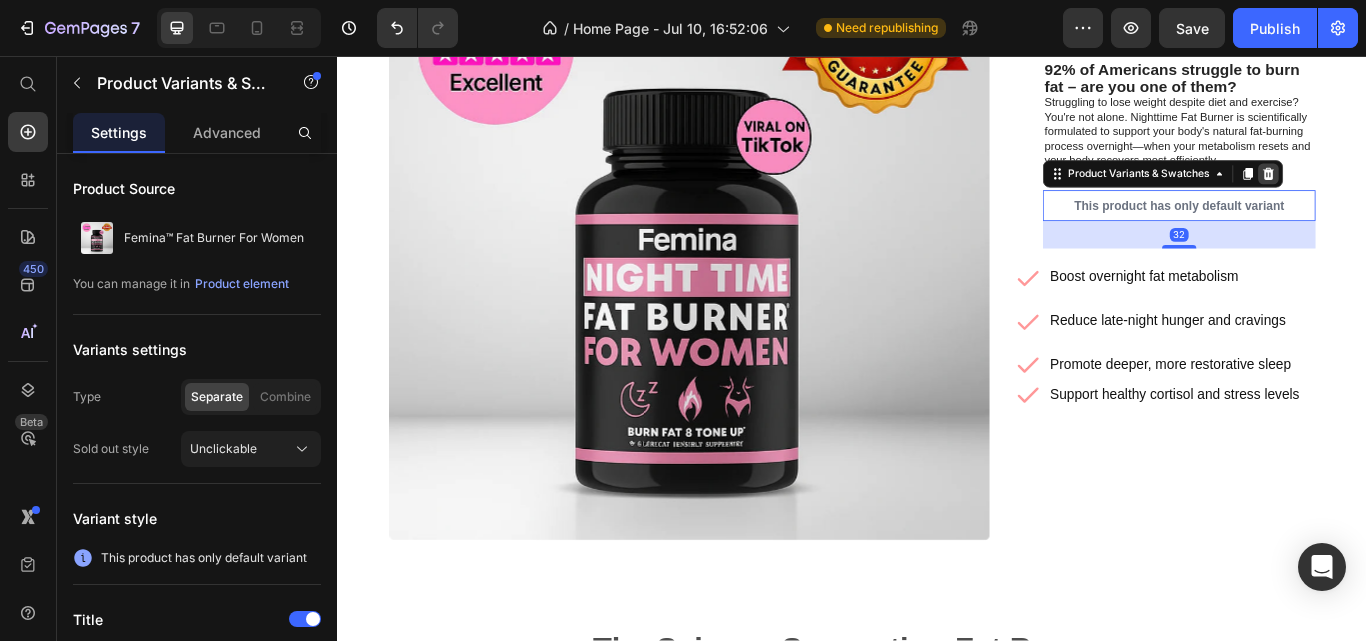click 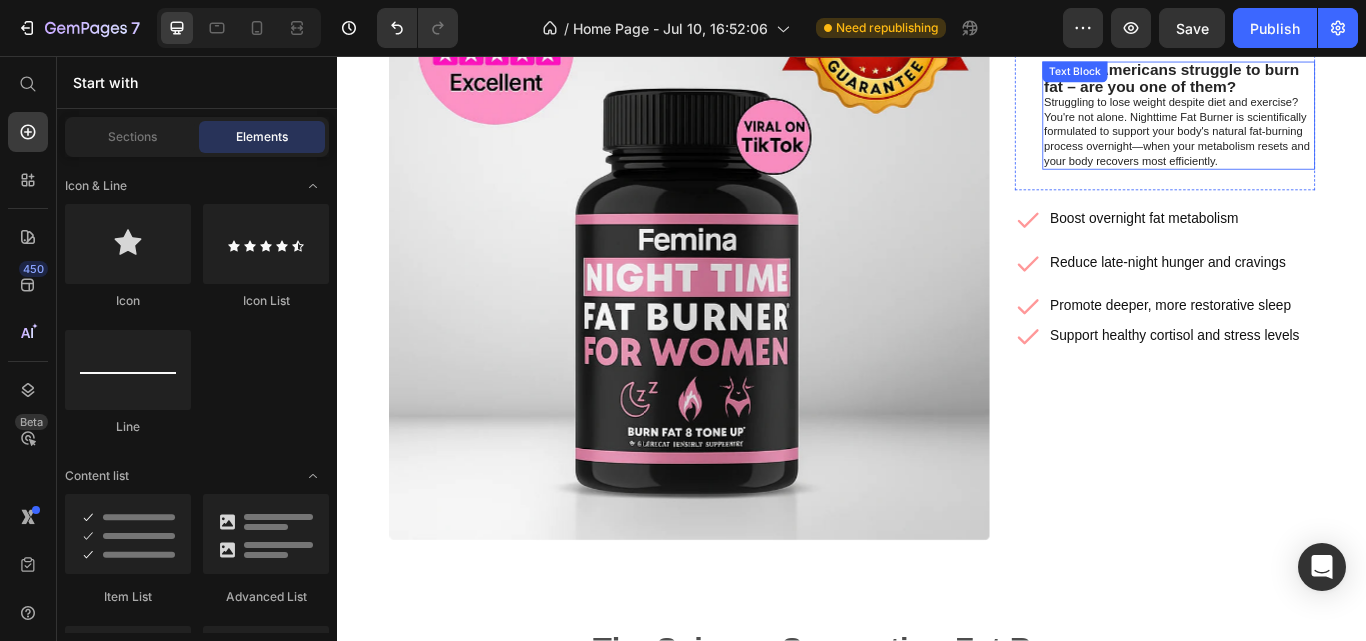 click on "Struggling to lose weight despite diet and exercise? You're not alone. Nighttime Fat Burner is scientifically formulated to support your body's natural fat-burning process overnight—when your metabolism resets and your body recovers most efficiently." at bounding box center [1318, 145] 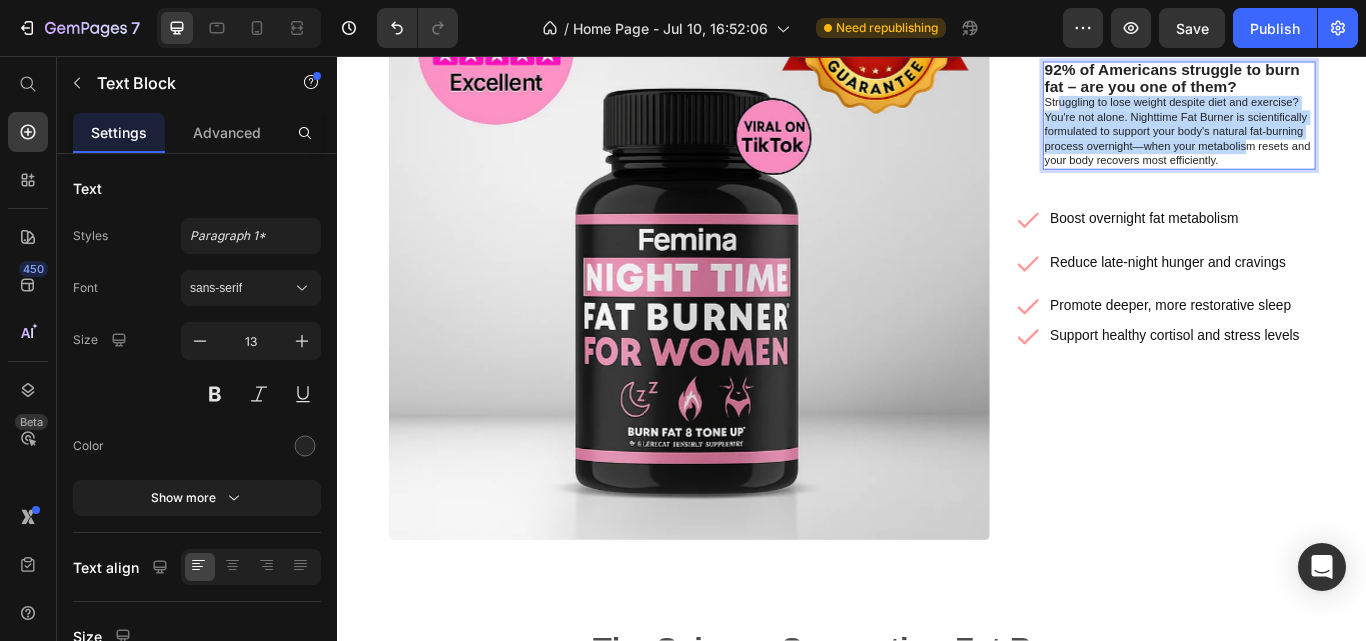 drag, startPoint x: 1390, startPoint y: 169, endPoint x: 1170, endPoint y: 113, distance: 227.01541 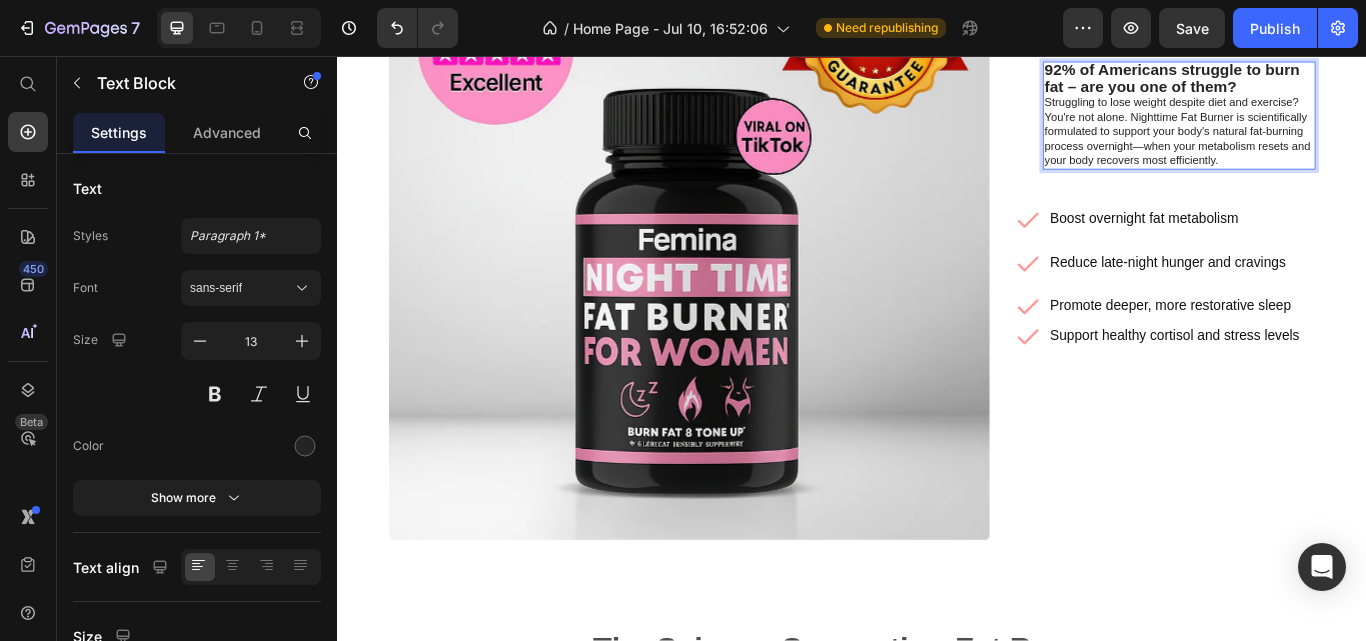 click on "Struggling to lose weight despite diet and exercise? You're not alone. Nighttime Fat Burner is scientifically formulated to support your body's natural fat-burning process overnight—when your metabolism resets and your body recovers most efficiently." at bounding box center [1318, 145] 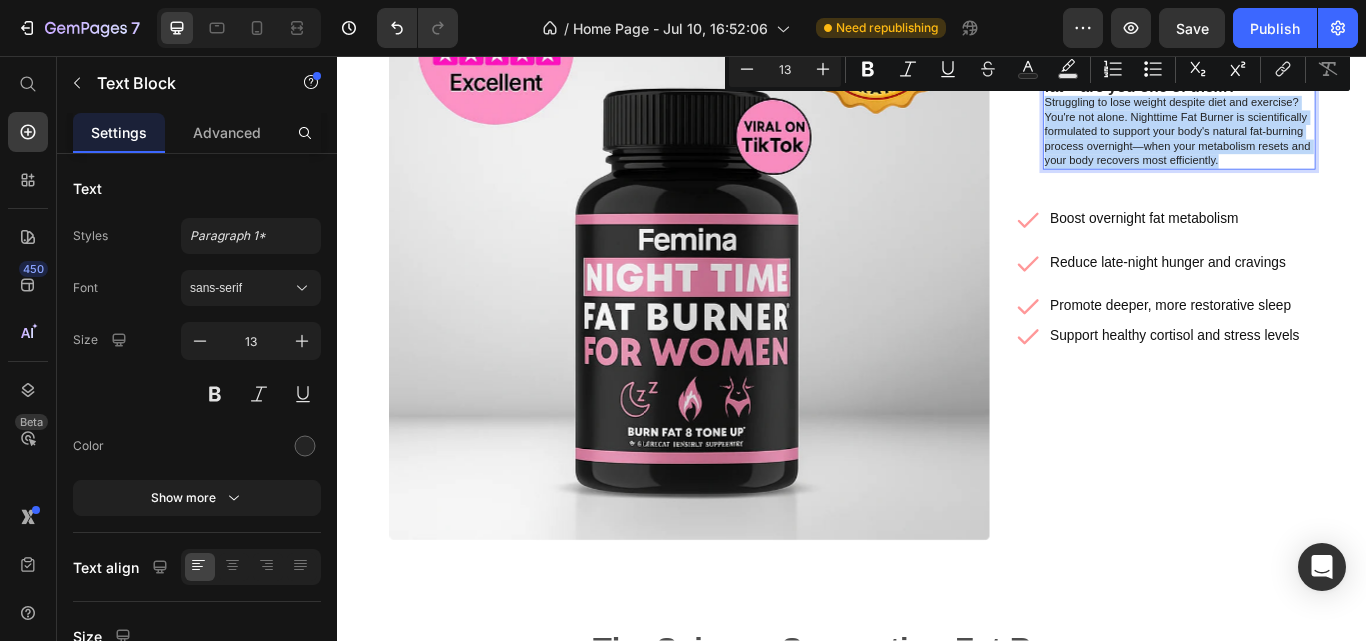 drag, startPoint x: 1154, startPoint y: 109, endPoint x: 1378, endPoint y: 173, distance: 232.96352 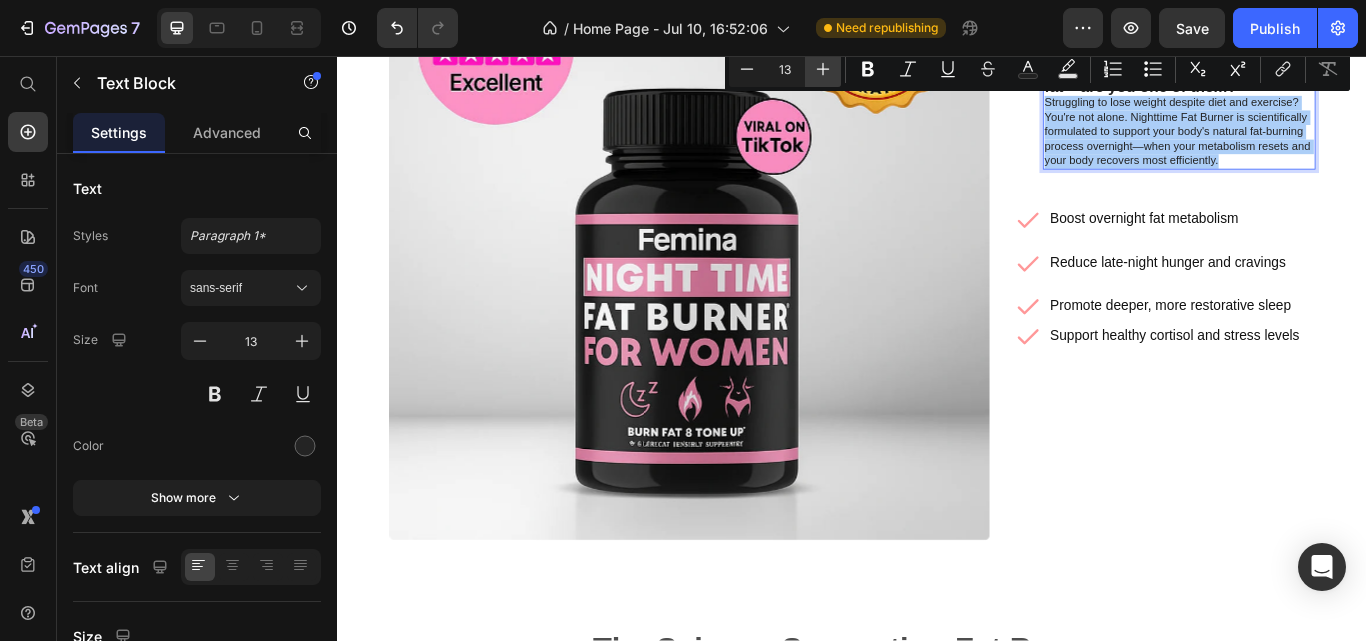 click 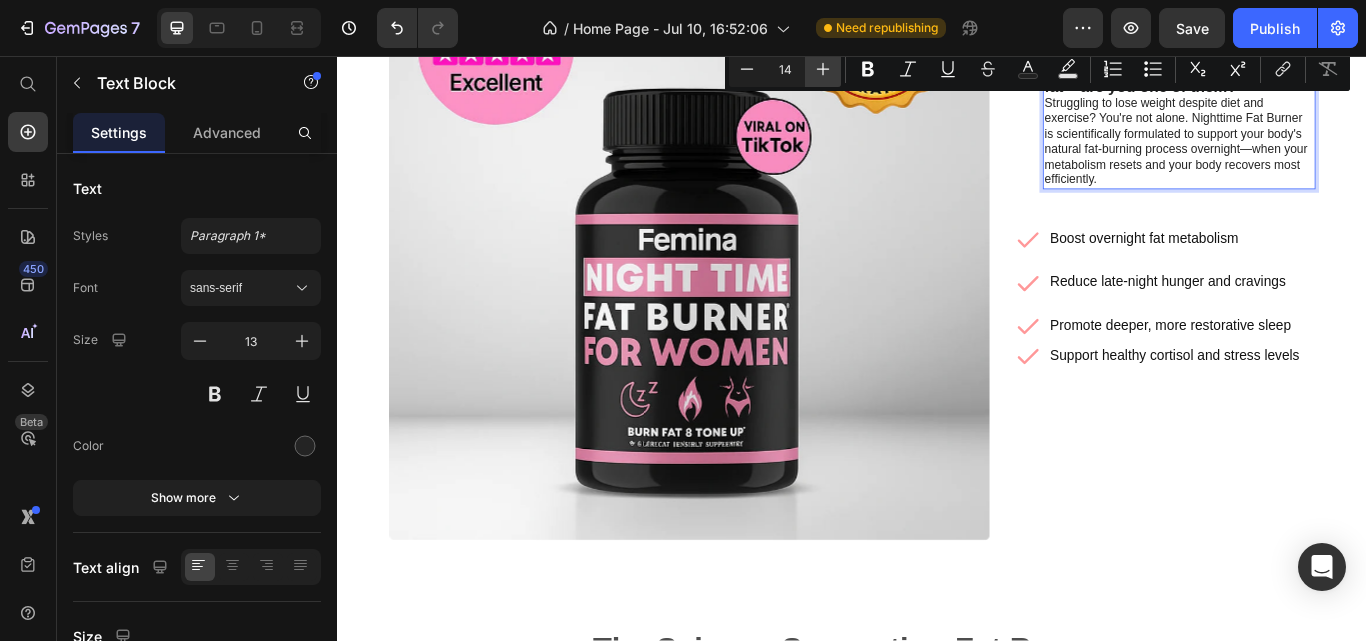 click 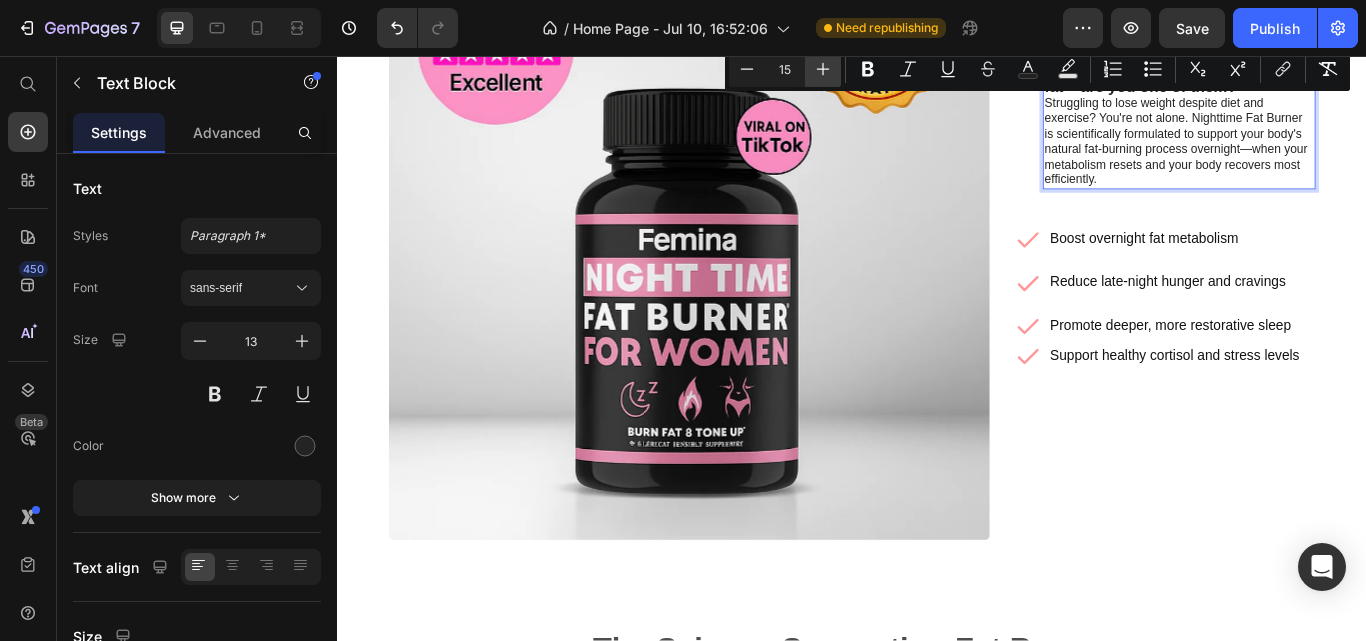 click 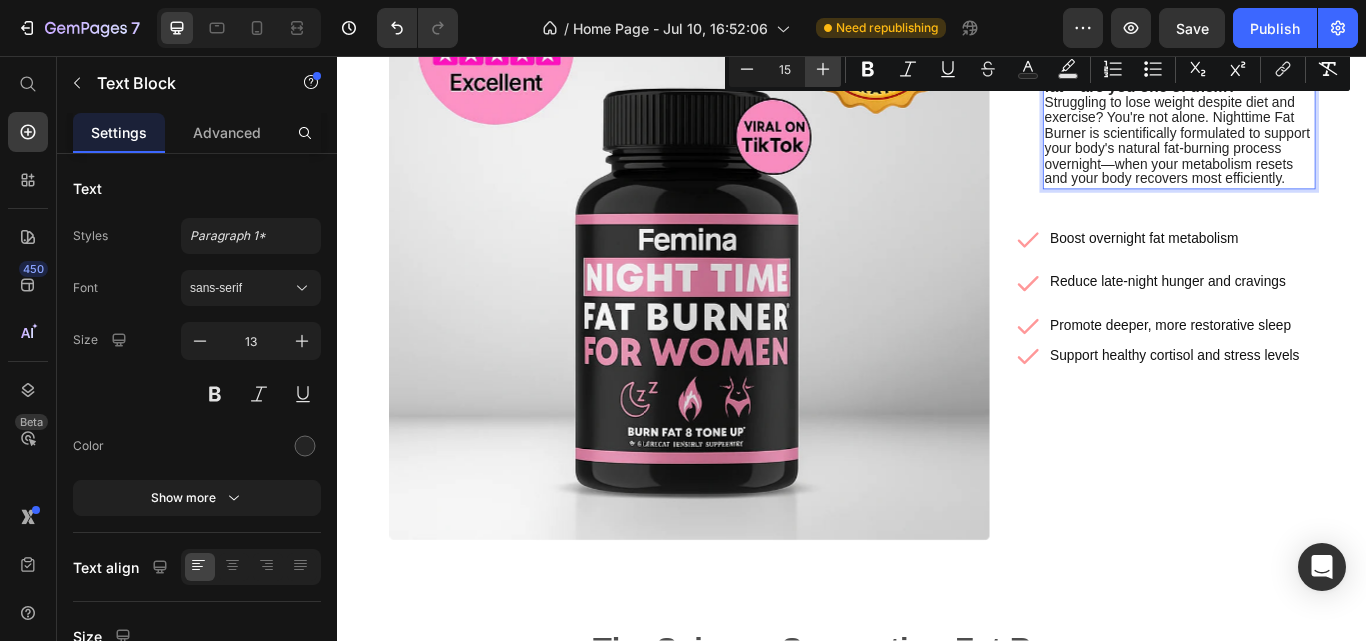 type on "16" 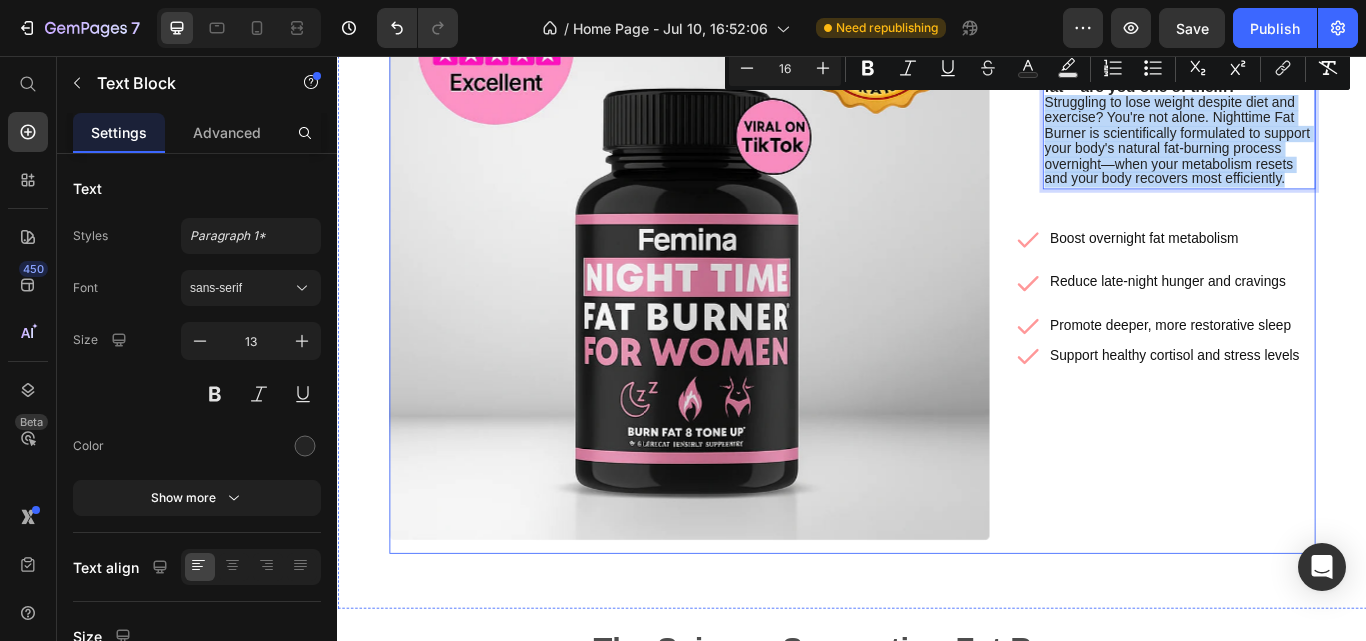 click on "Icon Icon Icon Icon Icon Icon List 4.8/5  based on  3,463 reviews Text Block Row Femina™ Fat Burner For Women Product Title 92% of Americans struggle to burn fat – are you one of them? Struggling to lose weight despite diet and exercise? You're not alone. Nighttime Fat Burner is scientifically formulated to support your body's natural fat-burning process overnight—when your metabolism resets and your body recovers most efficiently.   Text Block   24 Row
Boost overnight fat metabolism
Reduce late-night hunger and cravings
Promote deeper, more restorative sleep Item List
Support healthy cortisol and stress levels Item List" at bounding box center (1302, 279) 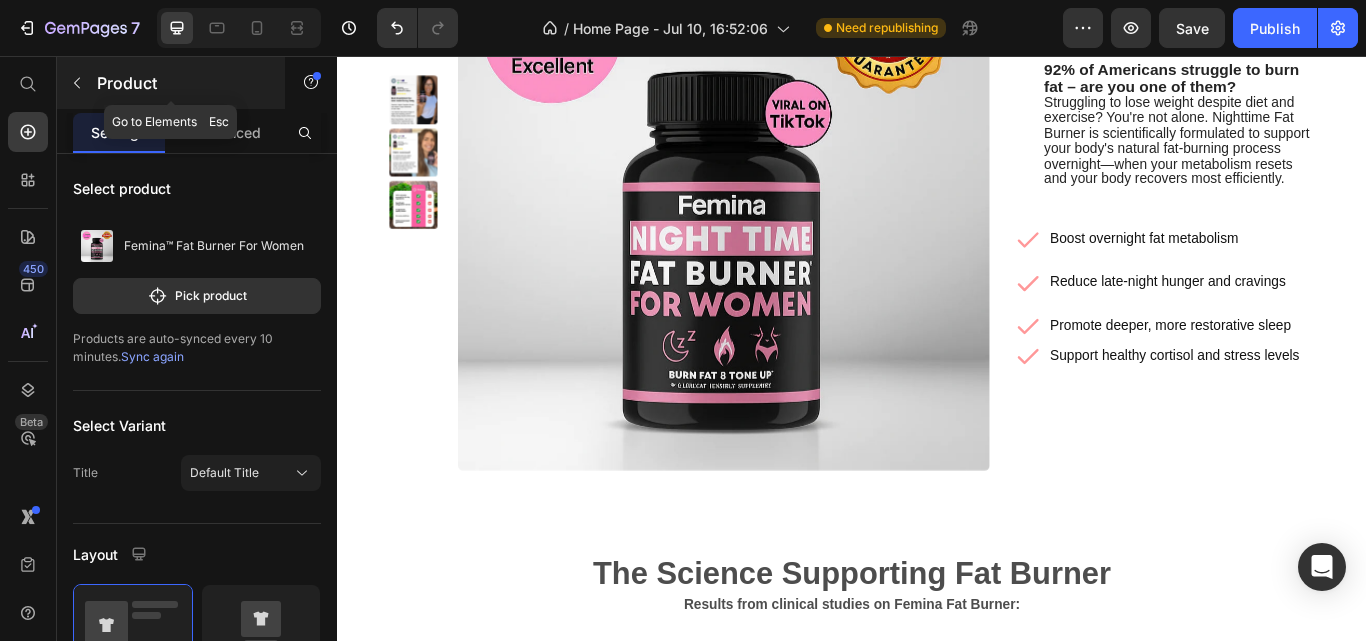 click 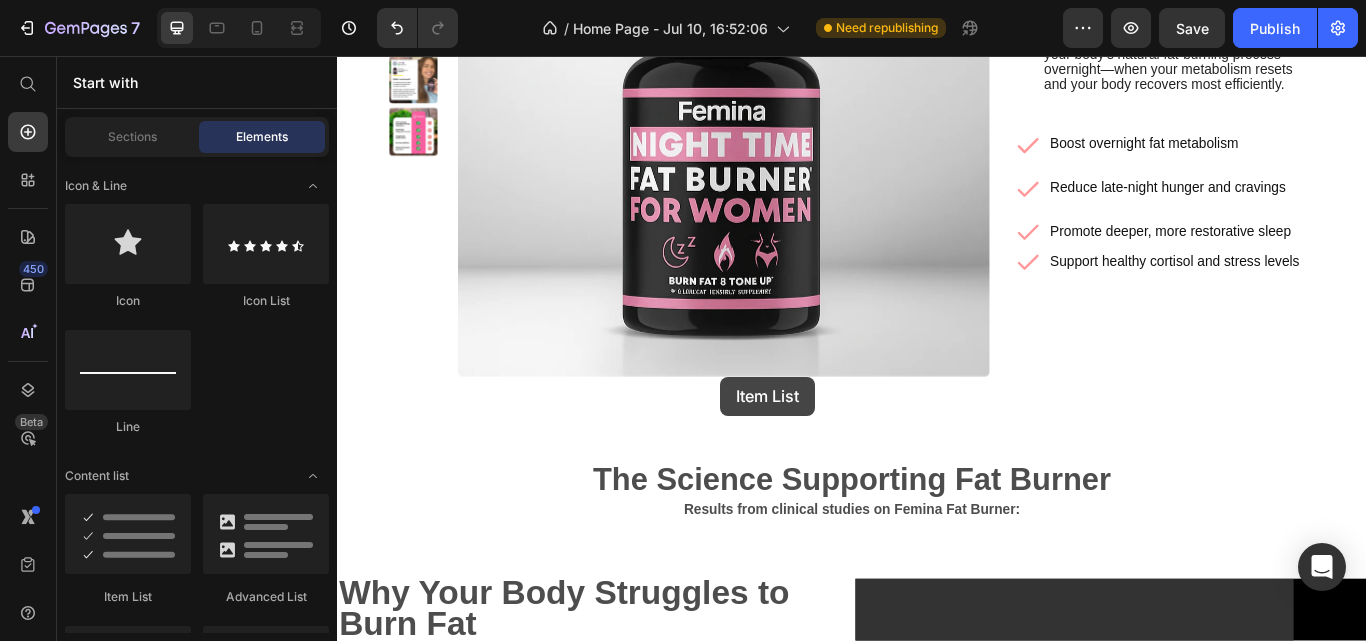 scroll, scrollTop: 524, scrollLeft: 0, axis: vertical 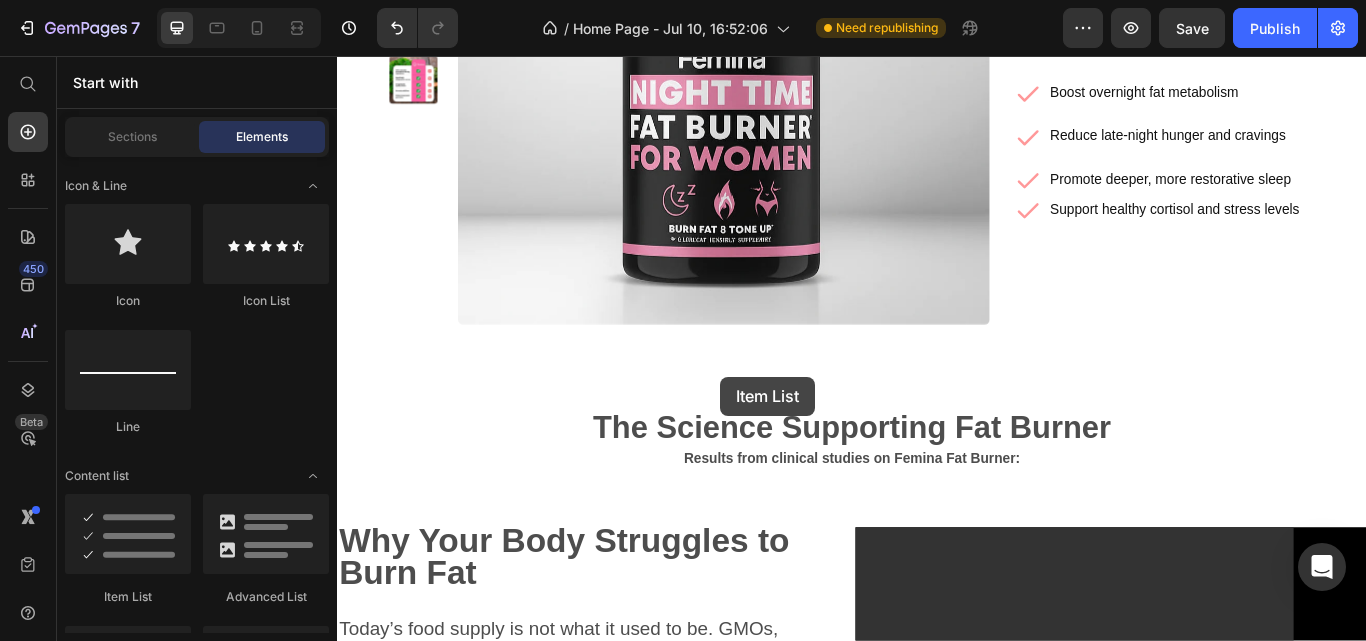 drag, startPoint x: 499, startPoint y: 597, endPoint x: 857, endPoint y: 292, distance: 470.30734 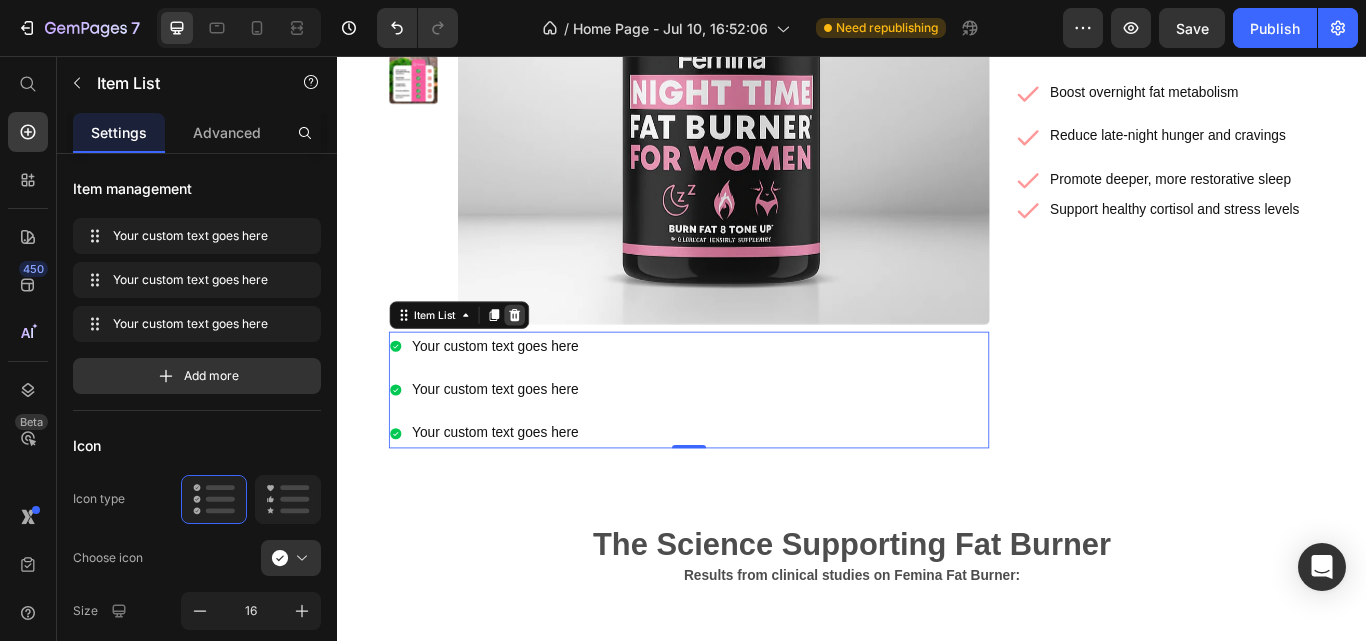 click 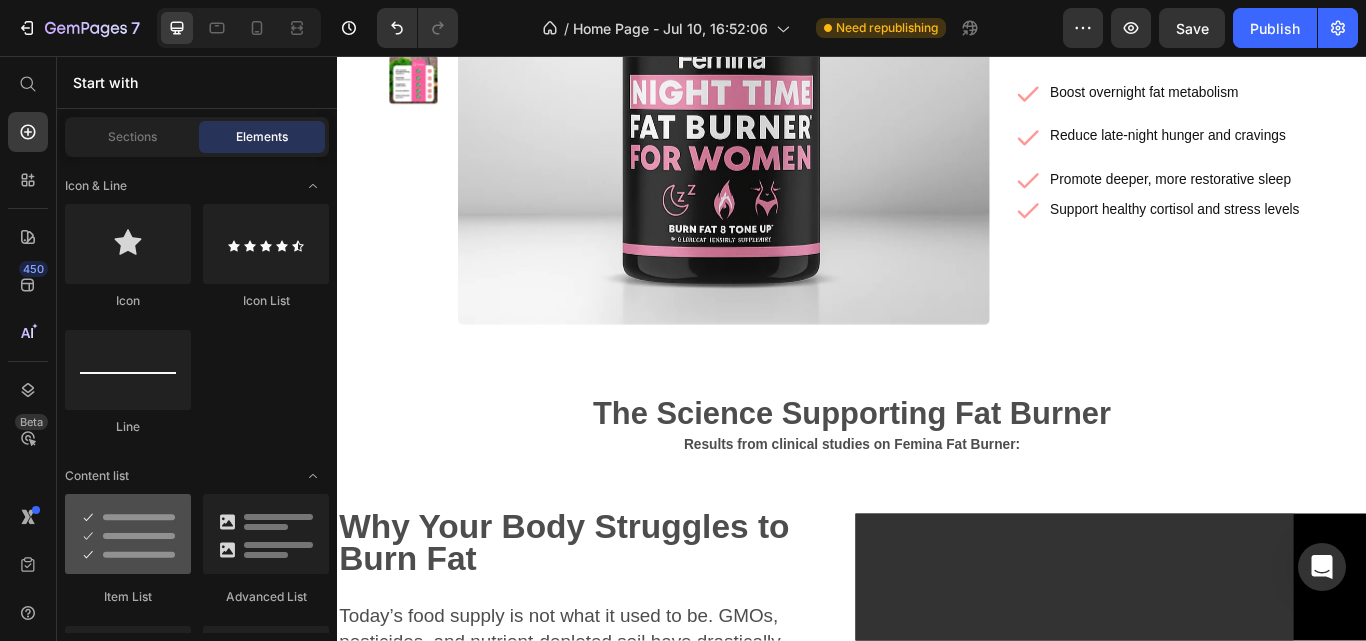 click at bounding box center (128, 534) 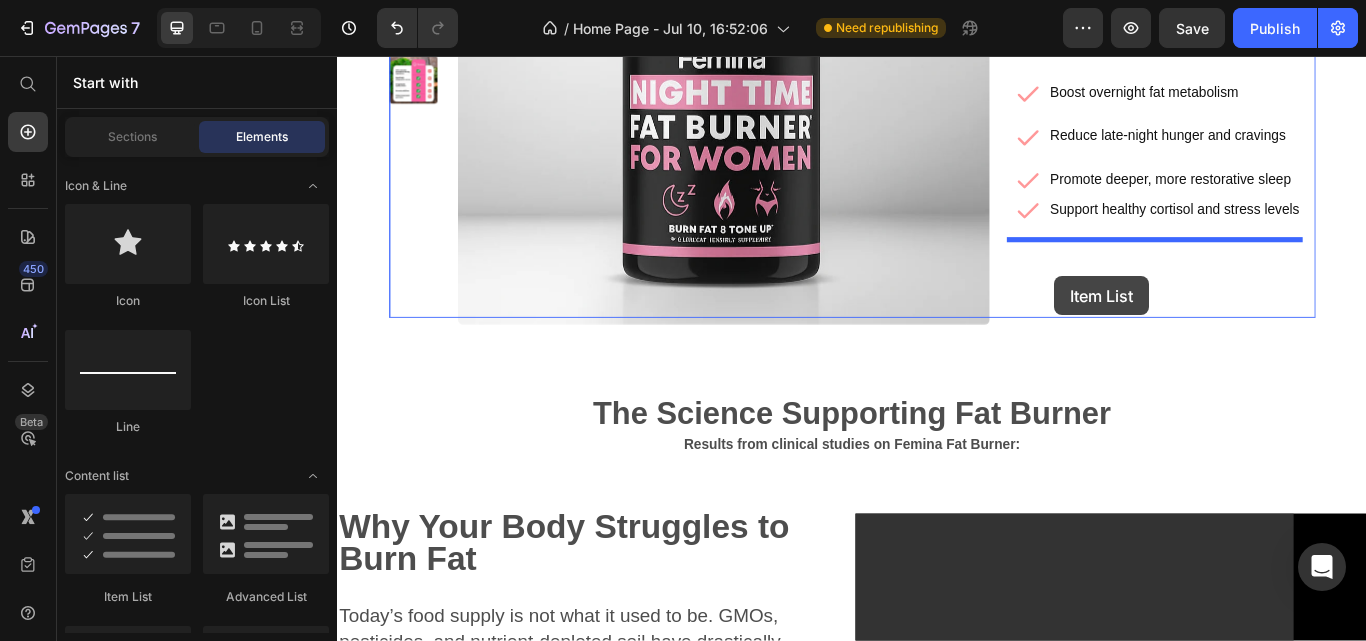 drag, startPoint x: 481, startPoint y: 578, endPoint x: 1173, endPoint y: 313, distance: 741.0054 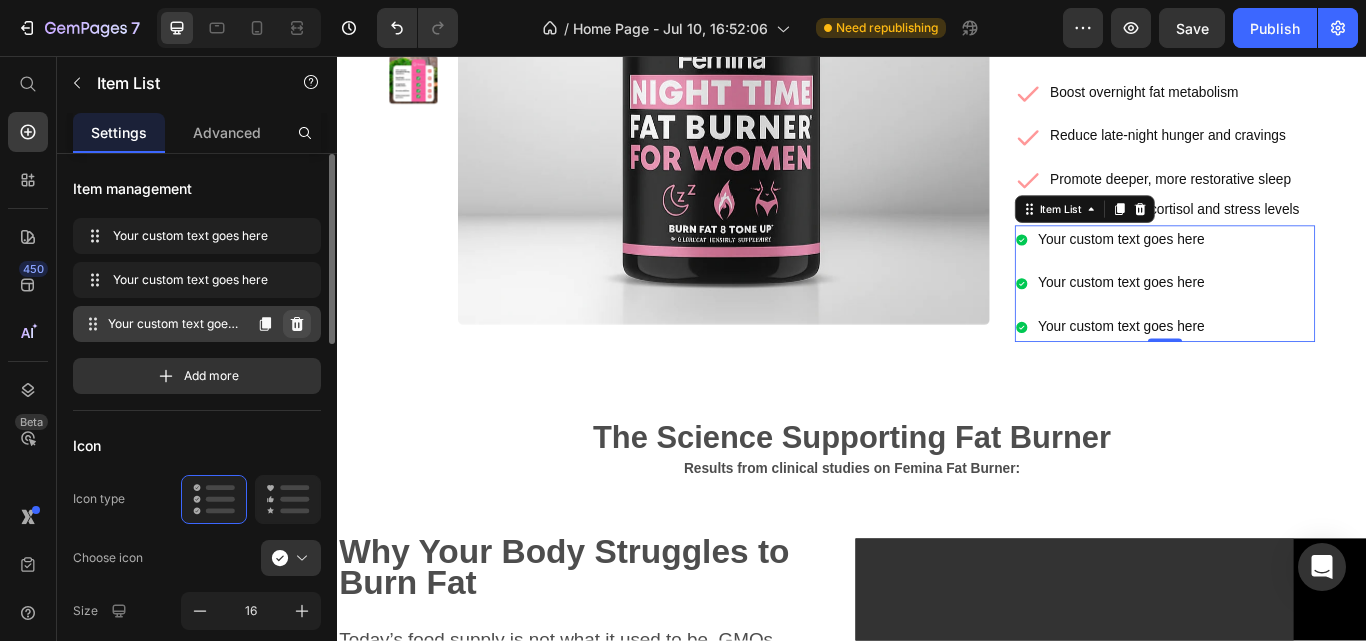 click 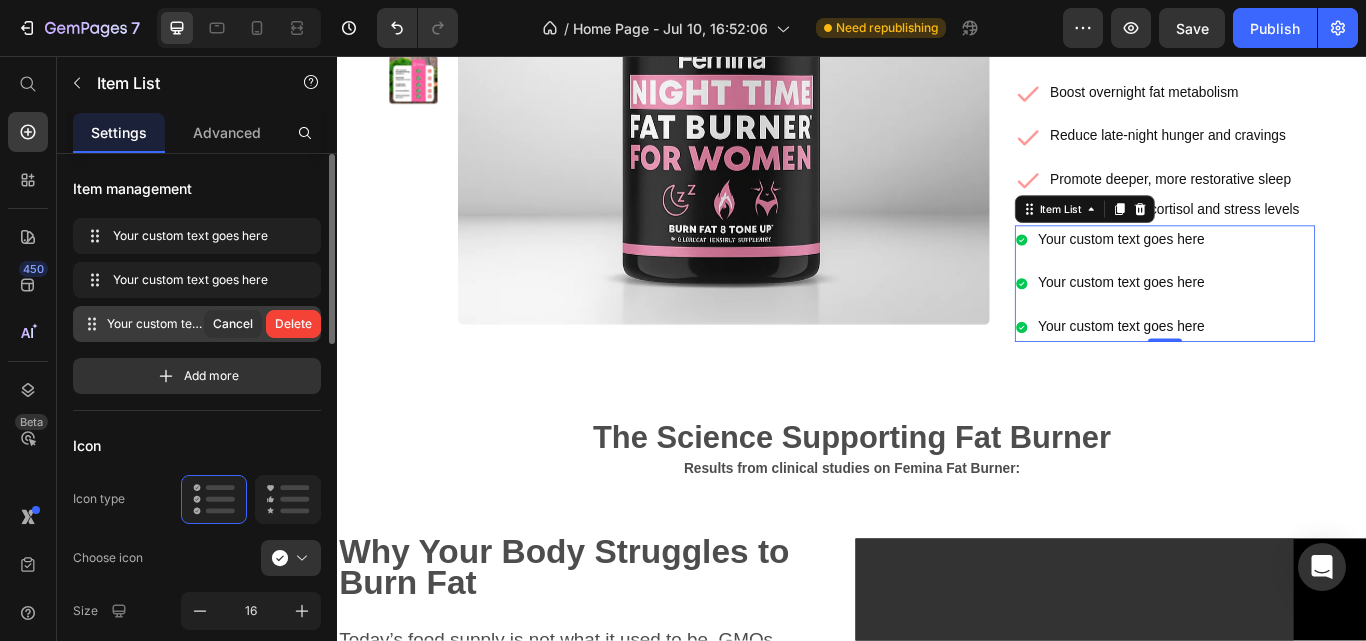 click on "Delete" at bounding box center (293, 324) 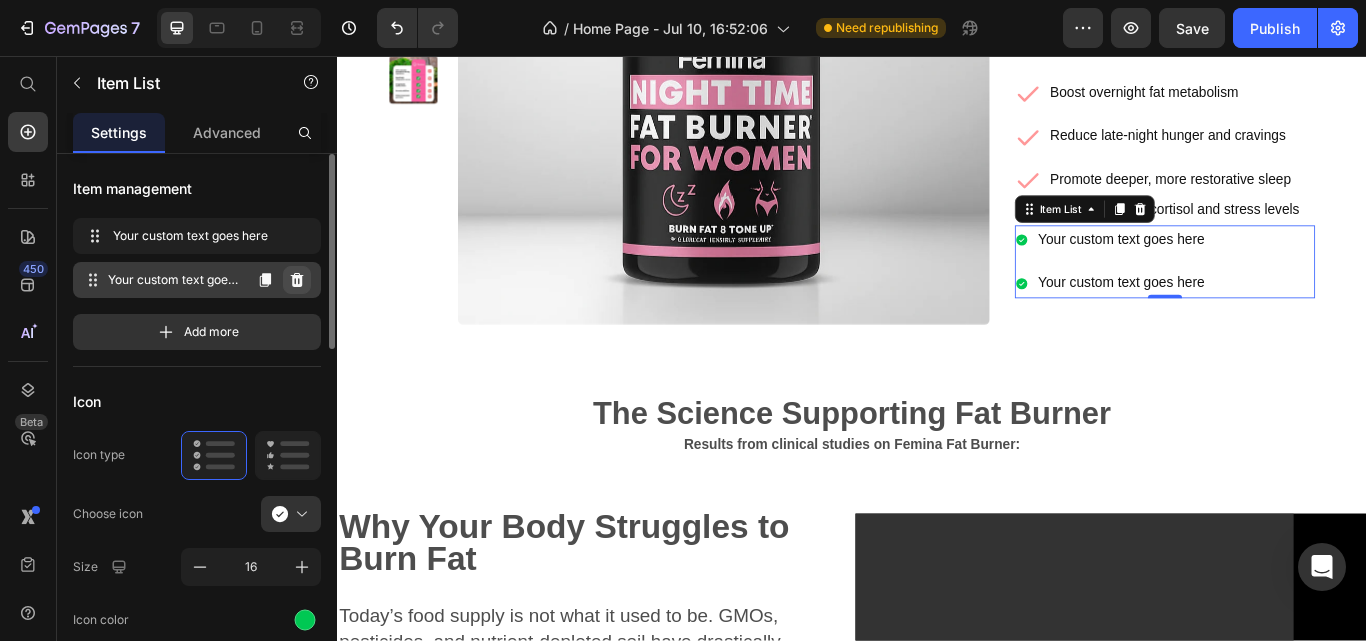 click 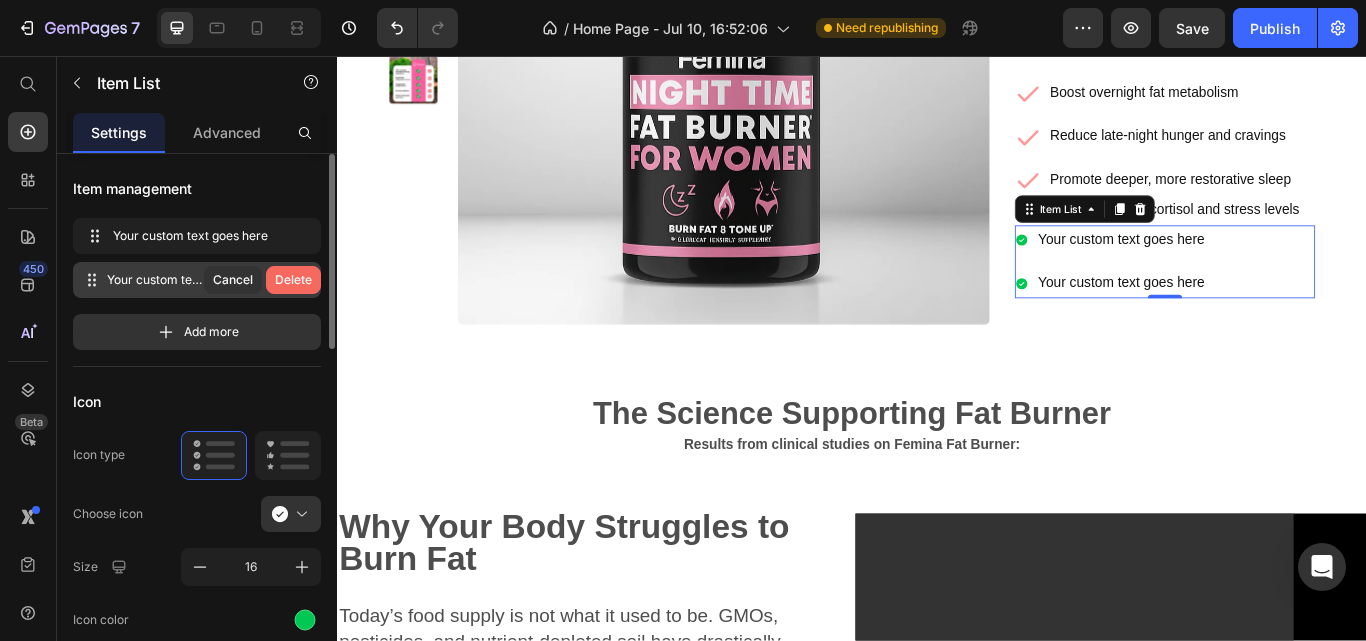 click on "Delete" at bounding box center (293, 280) 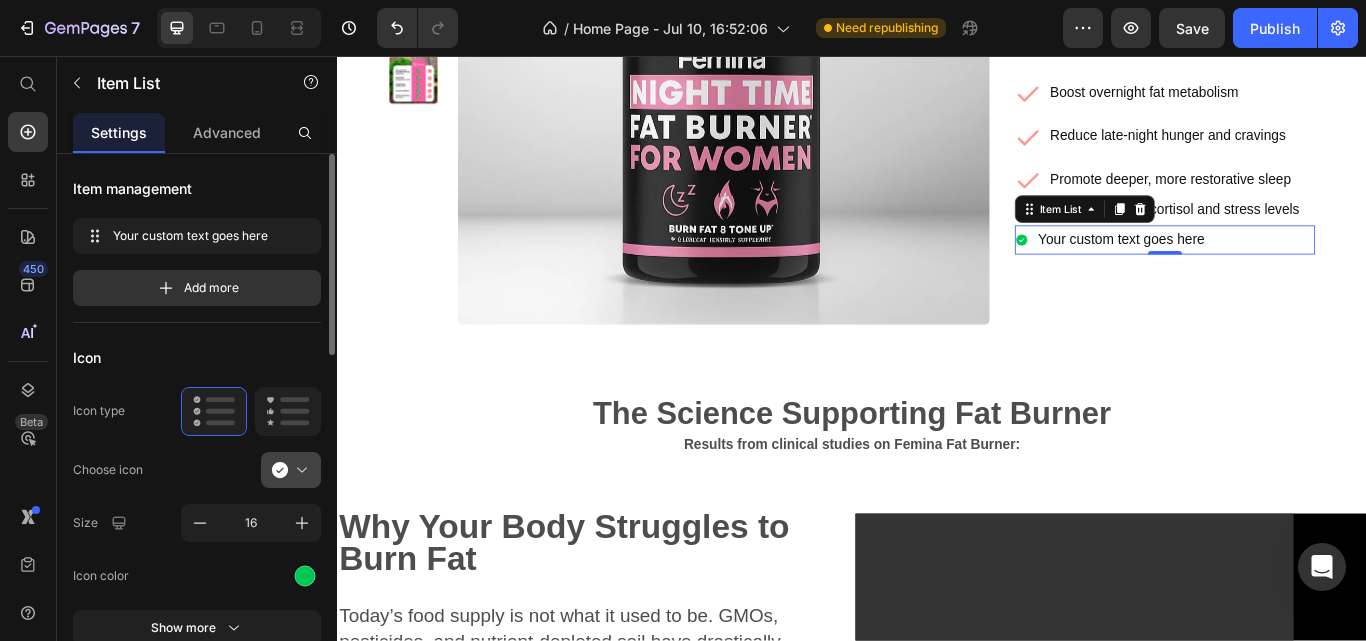 click at bounding box center [299, 470] 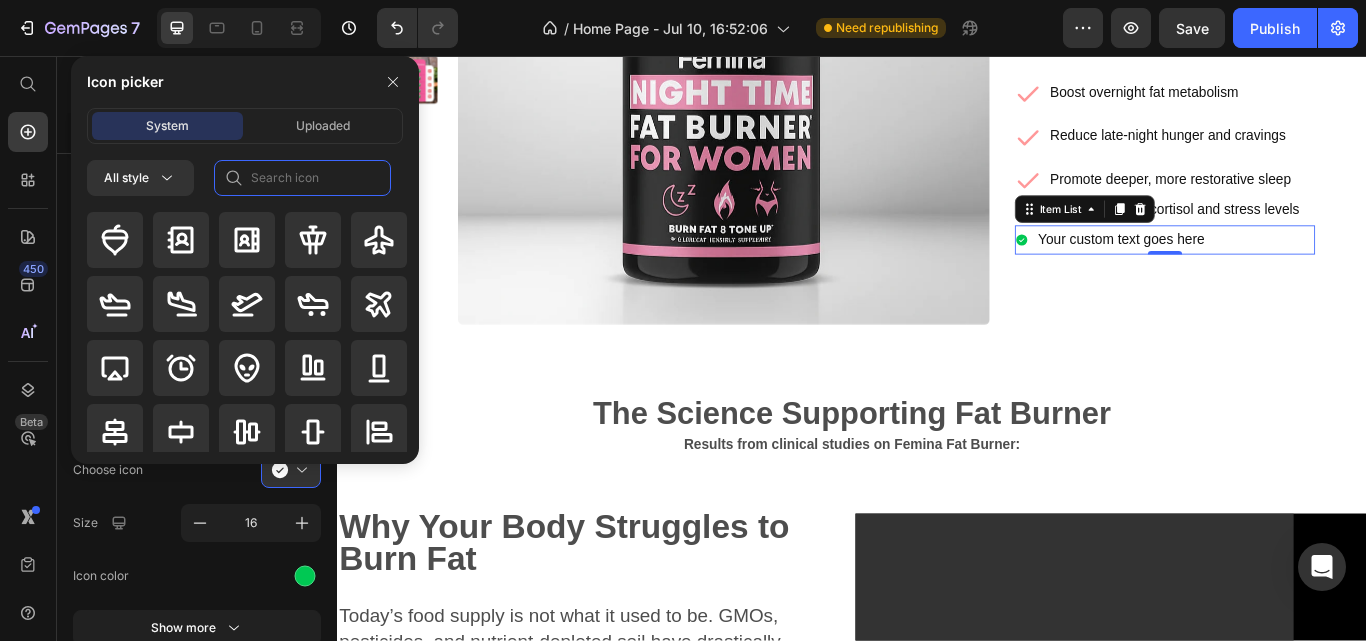 click 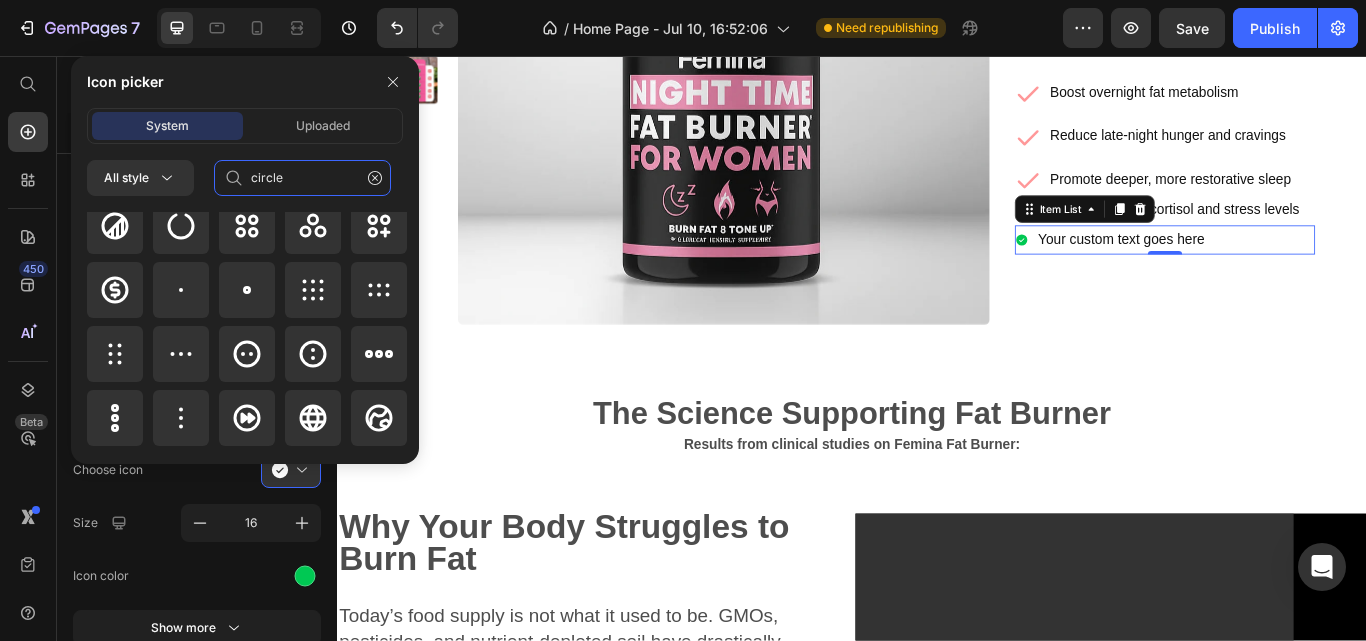 scroll, scrollTop: 373, scrollLeft: 0, axis: vertical 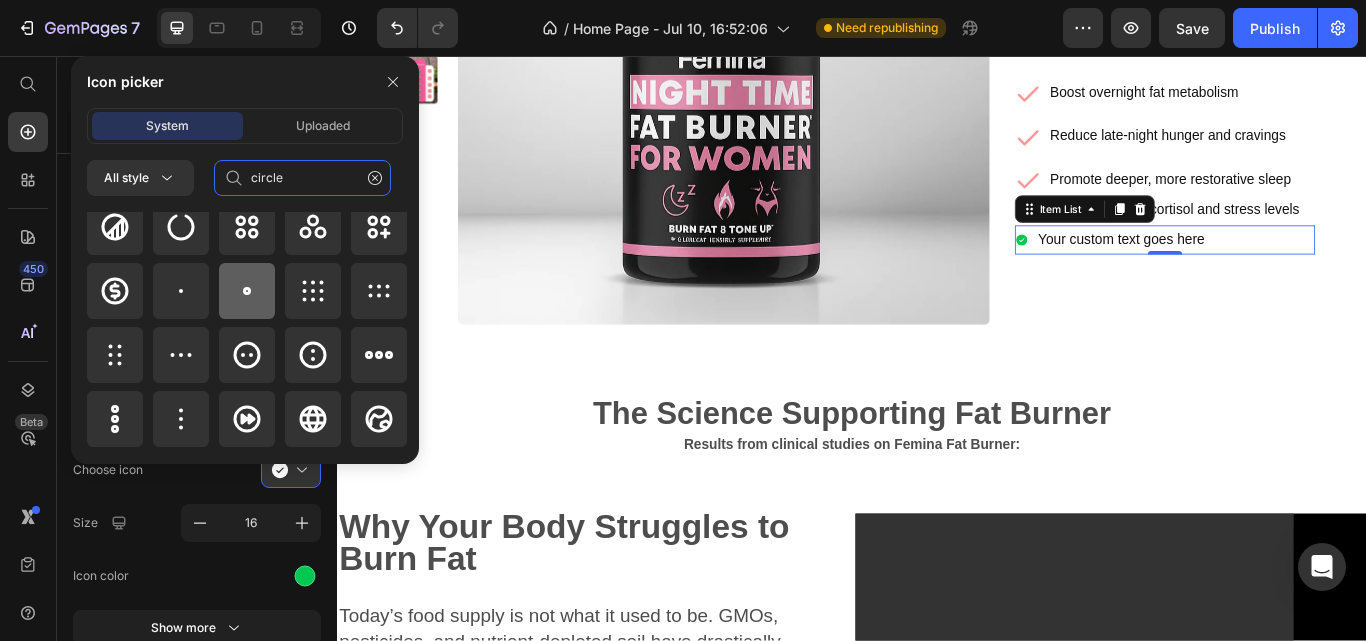 type on "circle" 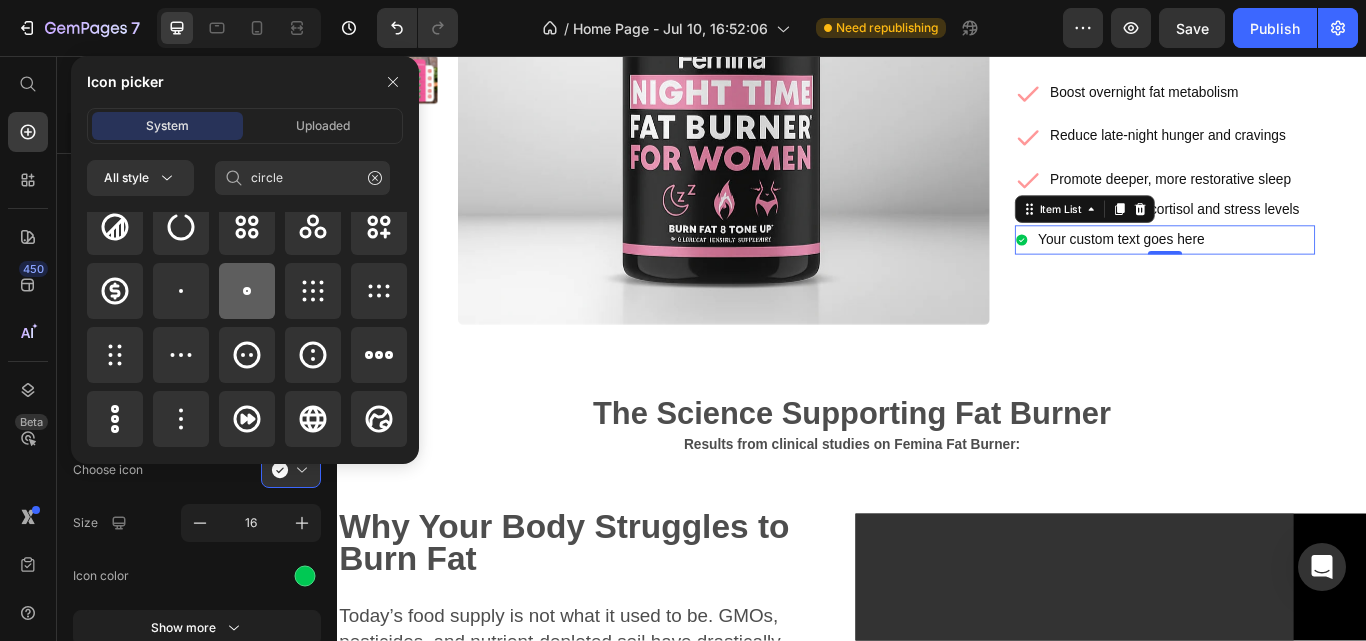 click 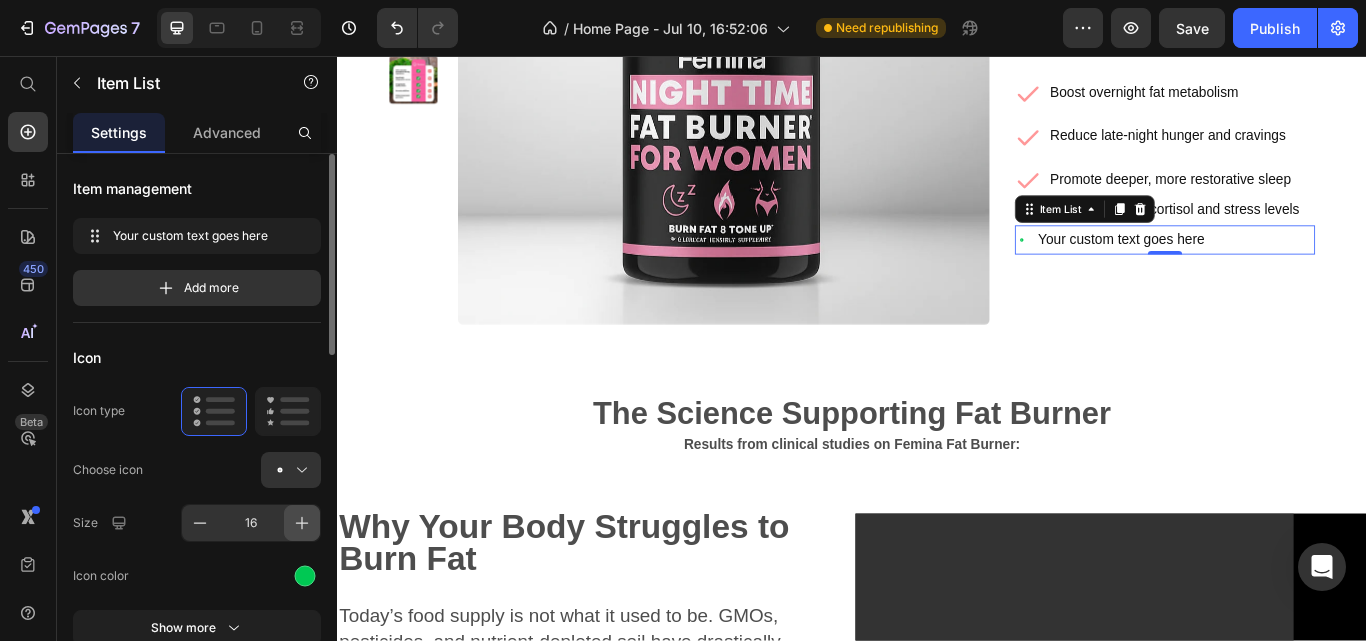 click 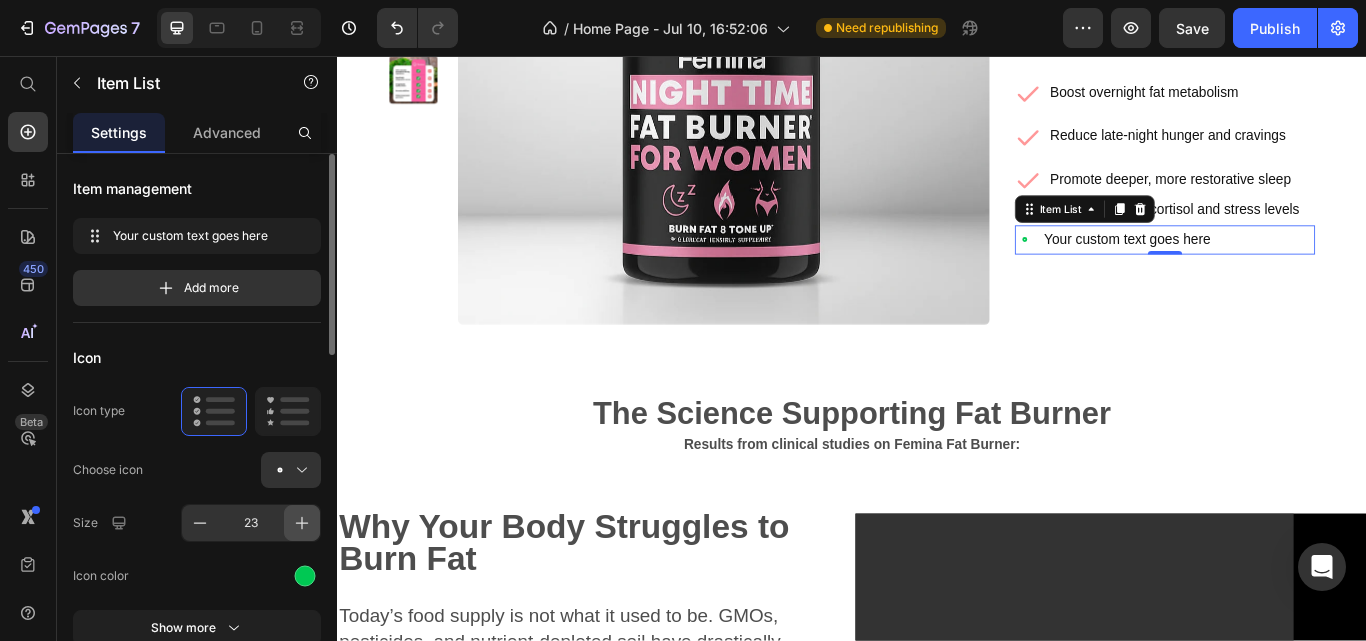 click 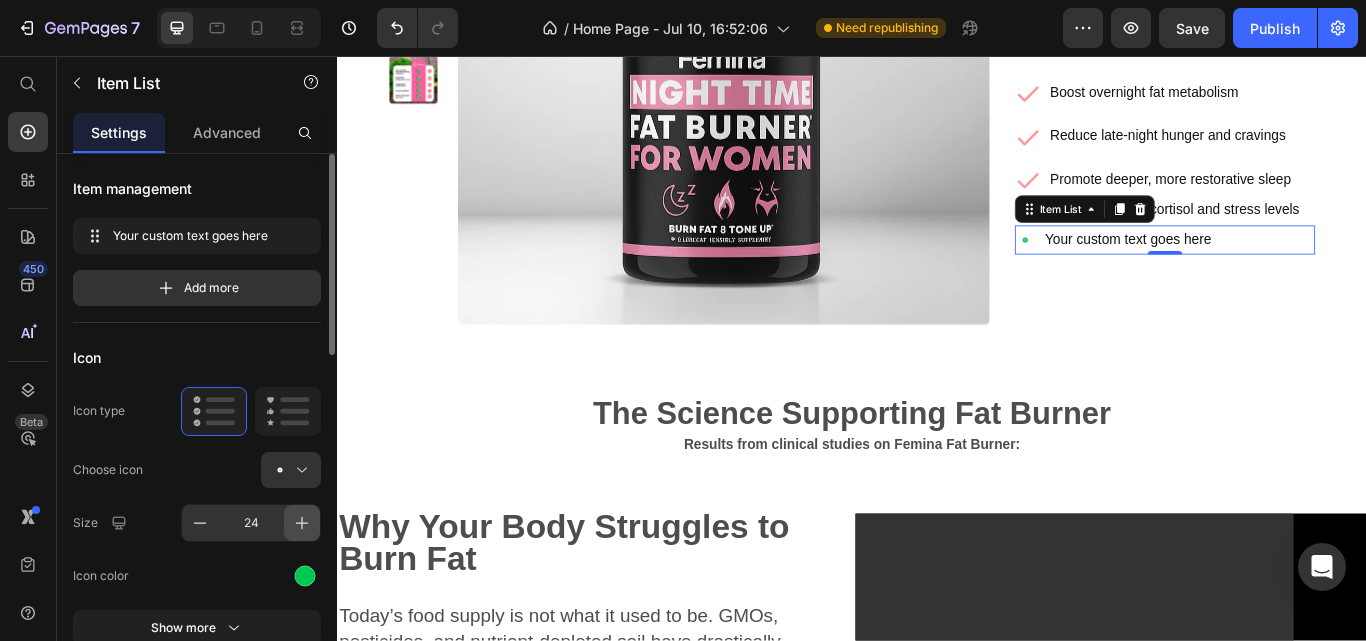 click 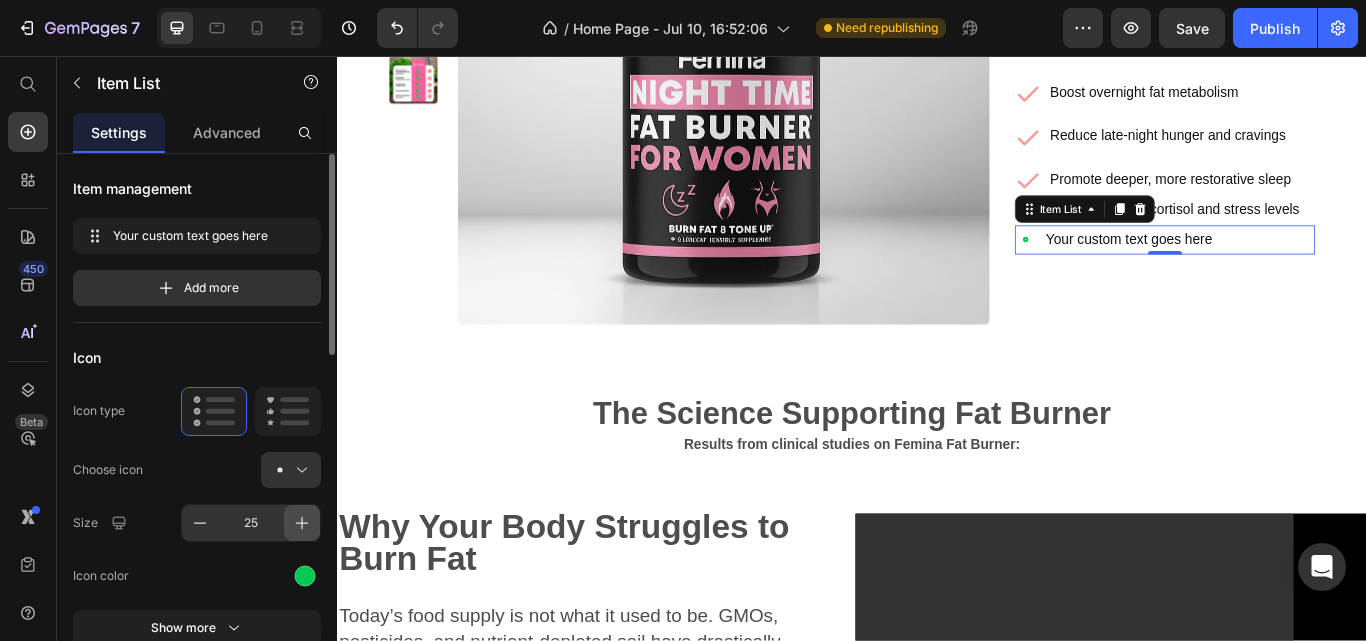 click 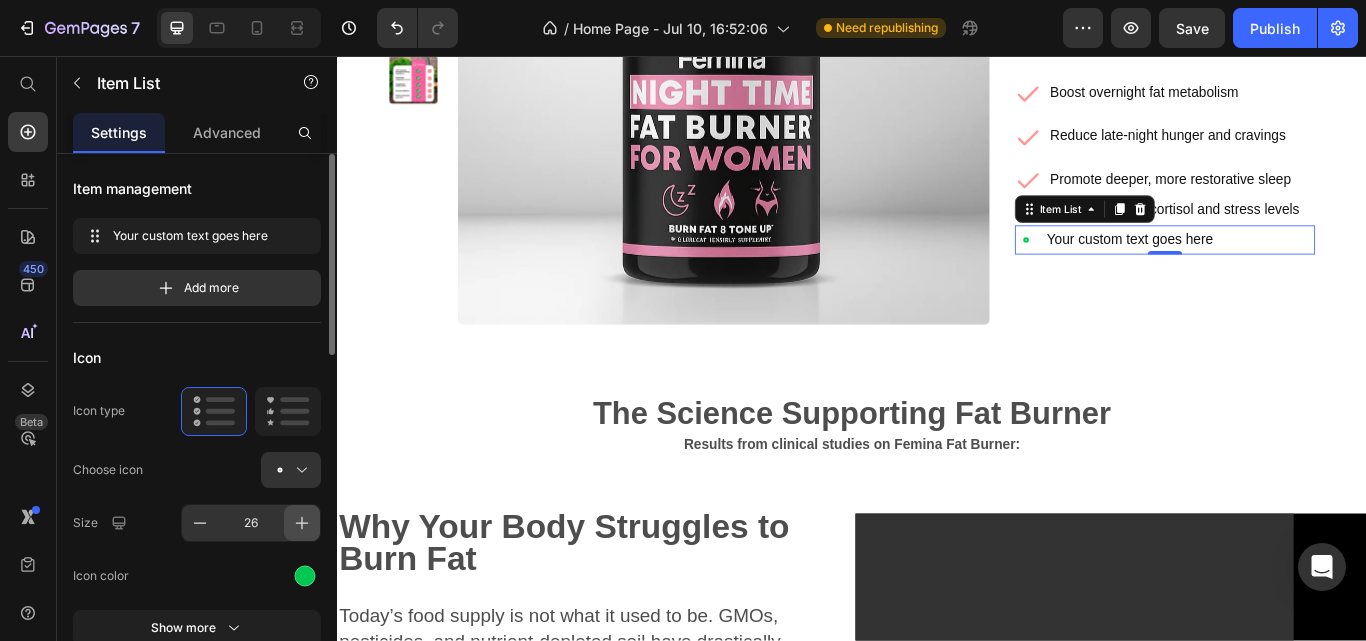 click 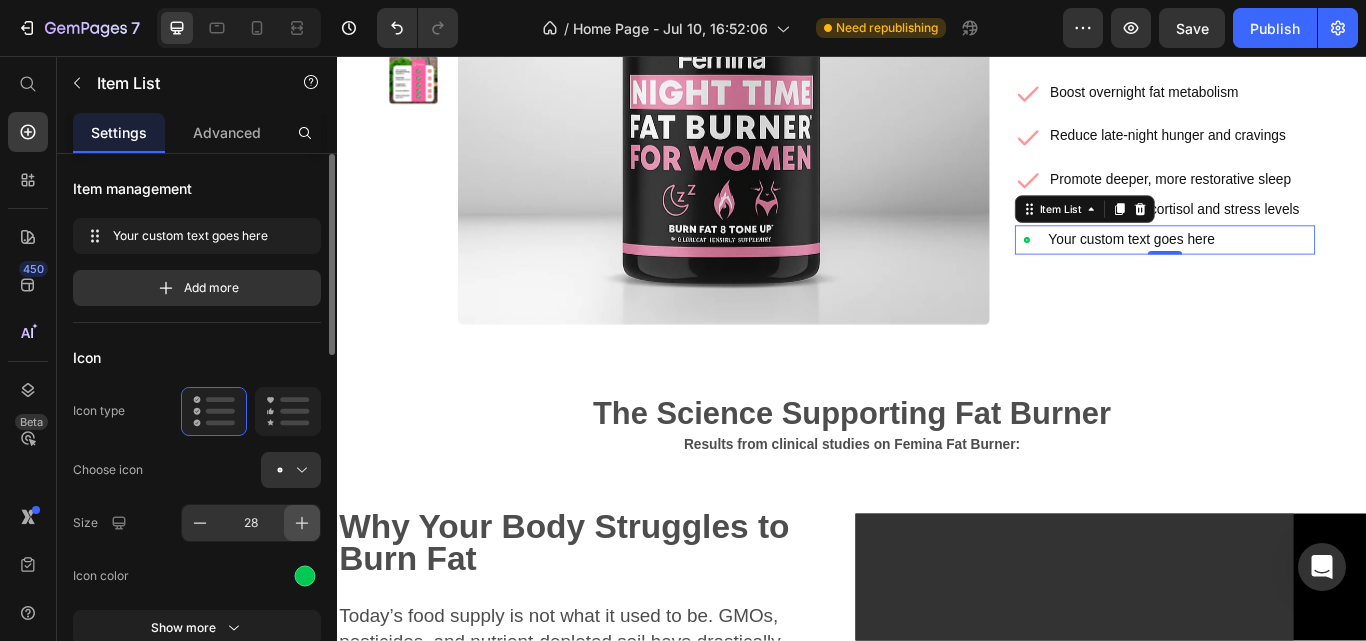 click 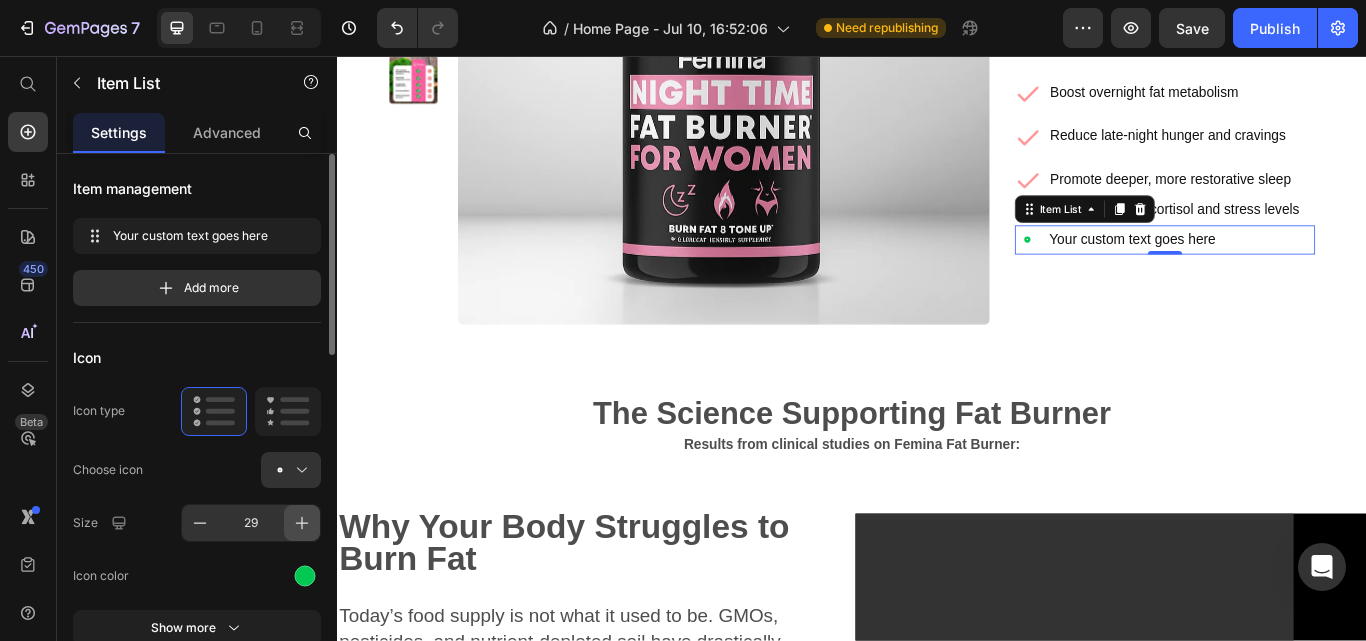 click 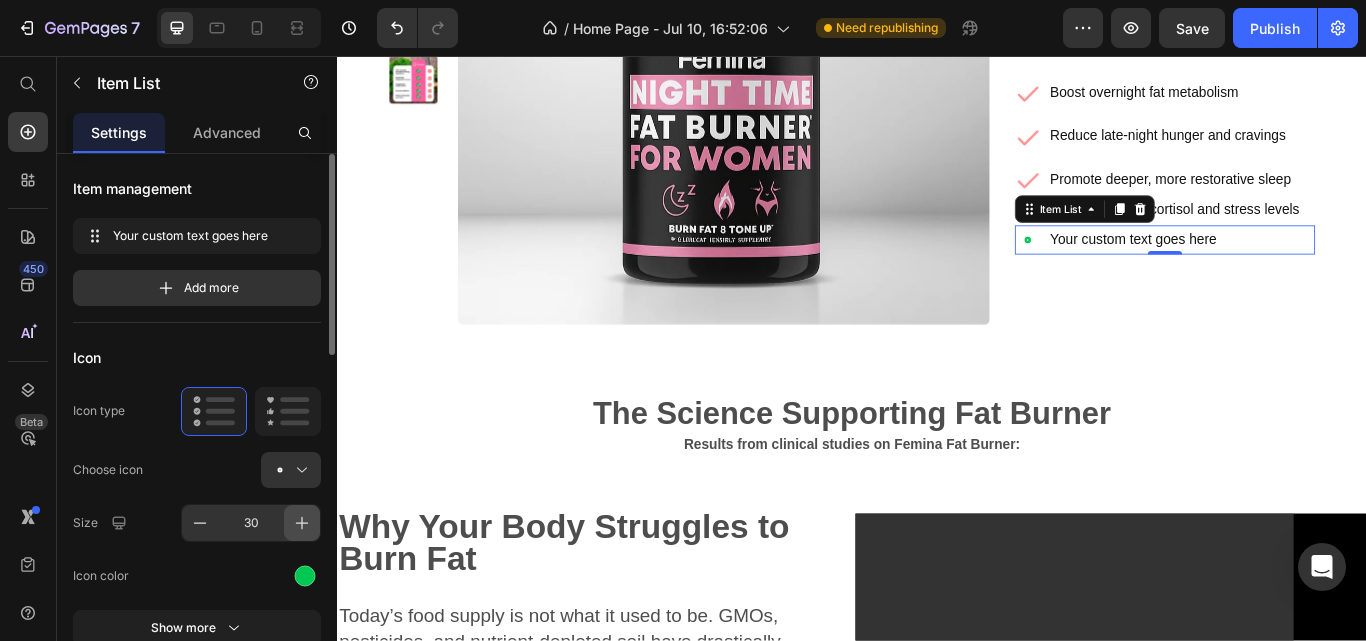 click 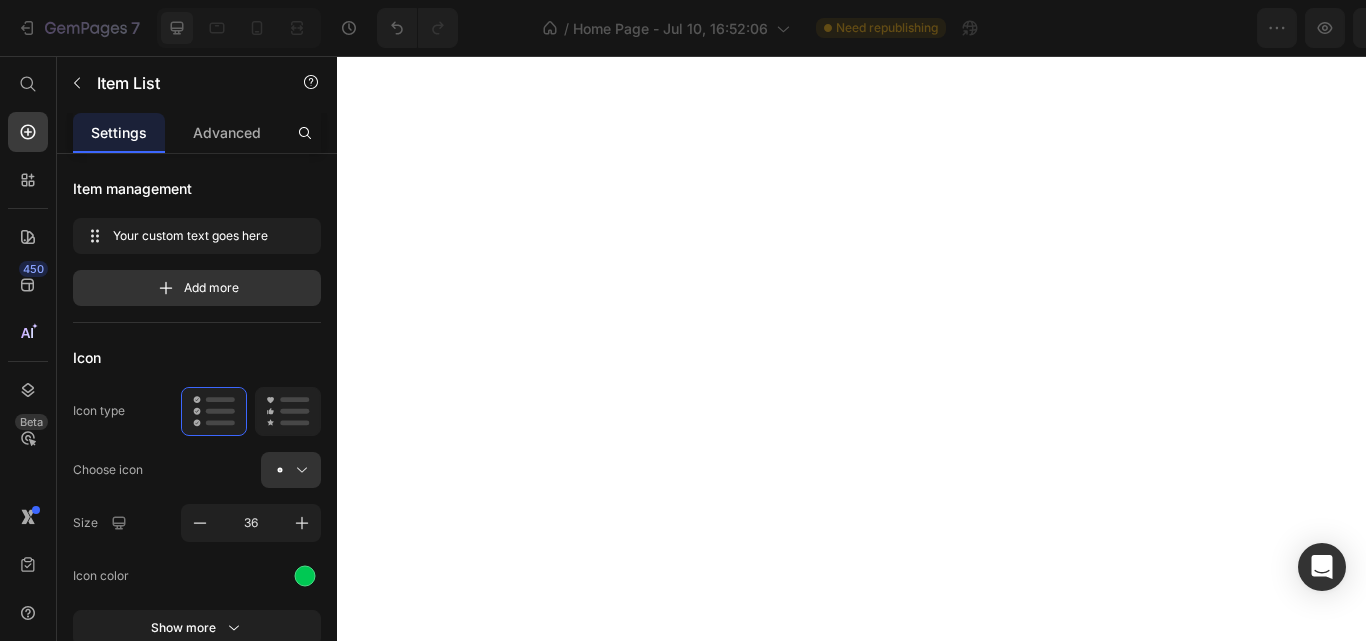click 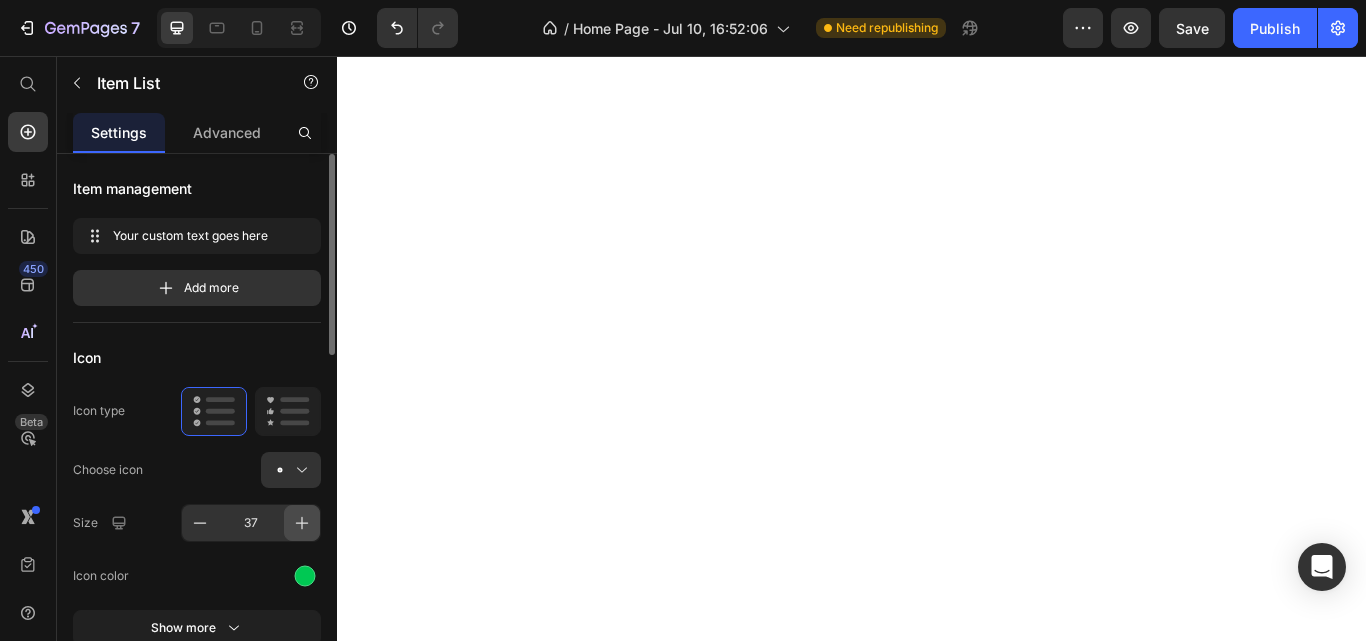 drag, startPoint x: 0, startPoint y: 0, endPoint x: 307, endPoint y: 522, distance: 605.58484 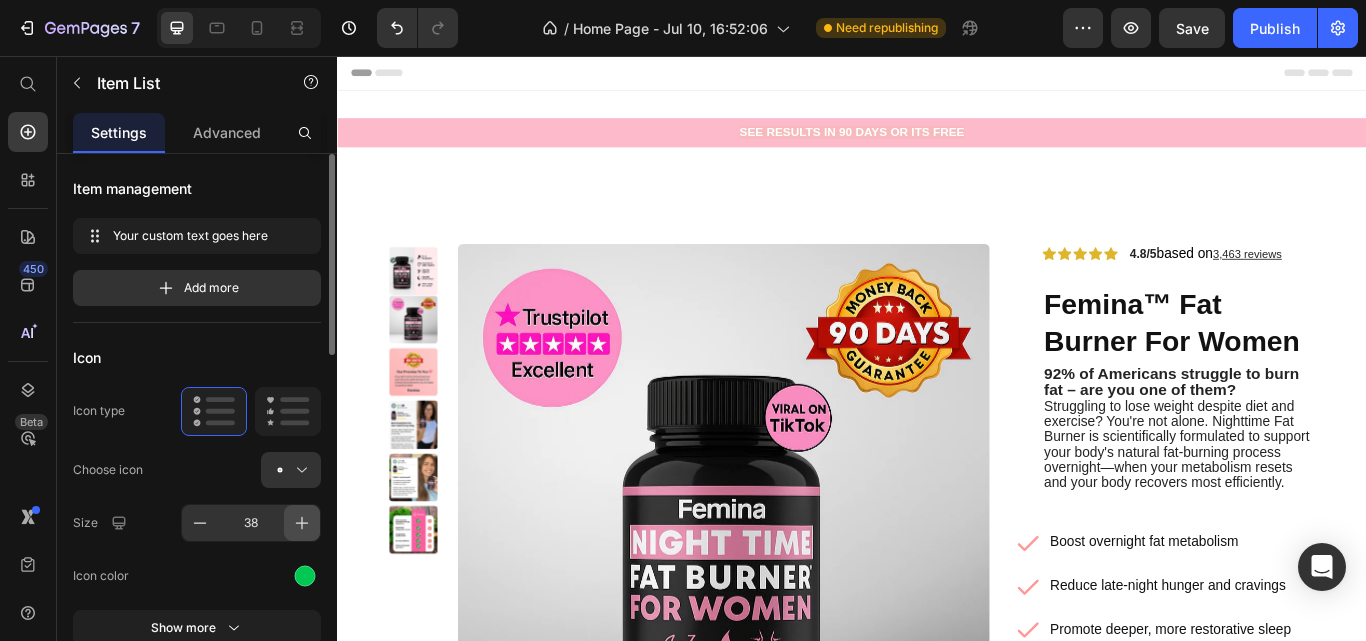 click 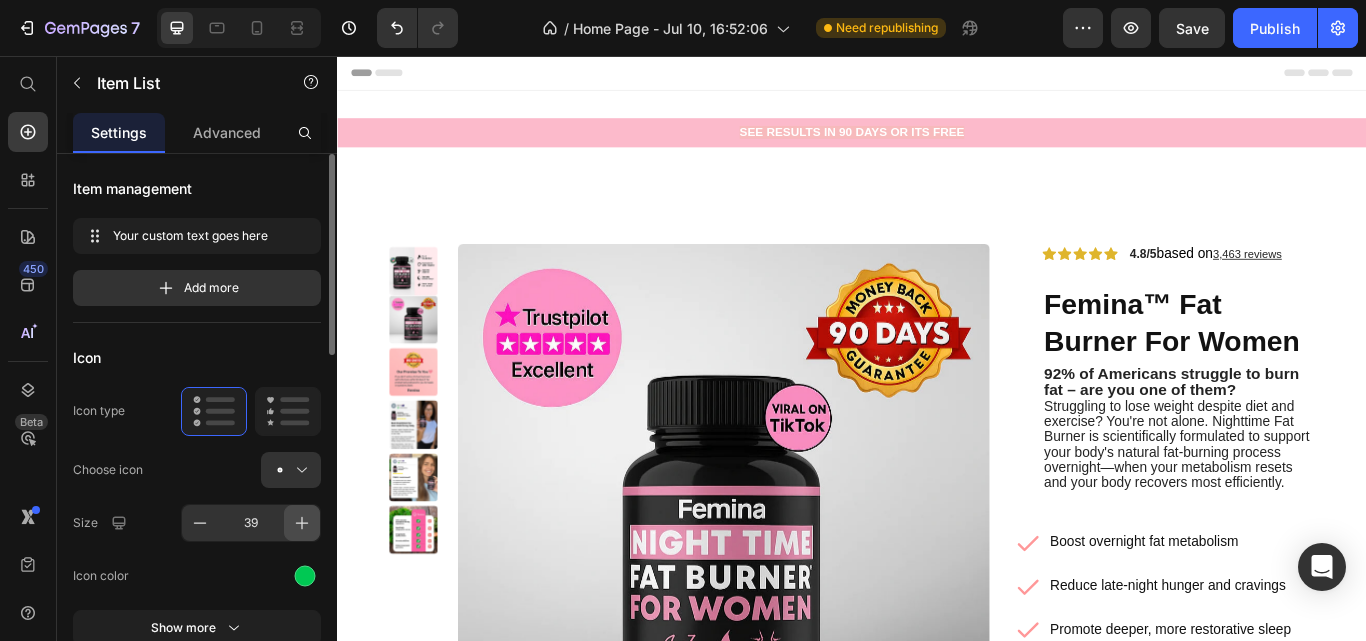scroll, scrollTop: 0, scrollLeft: 0, axis: both 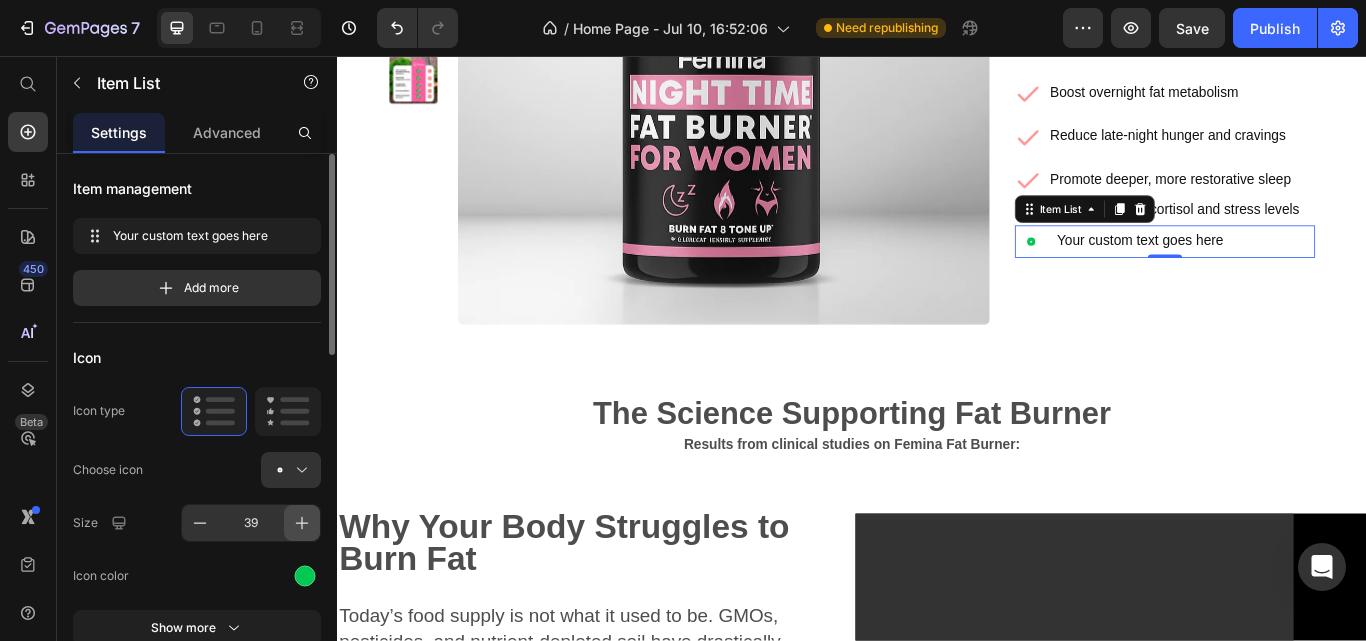 click 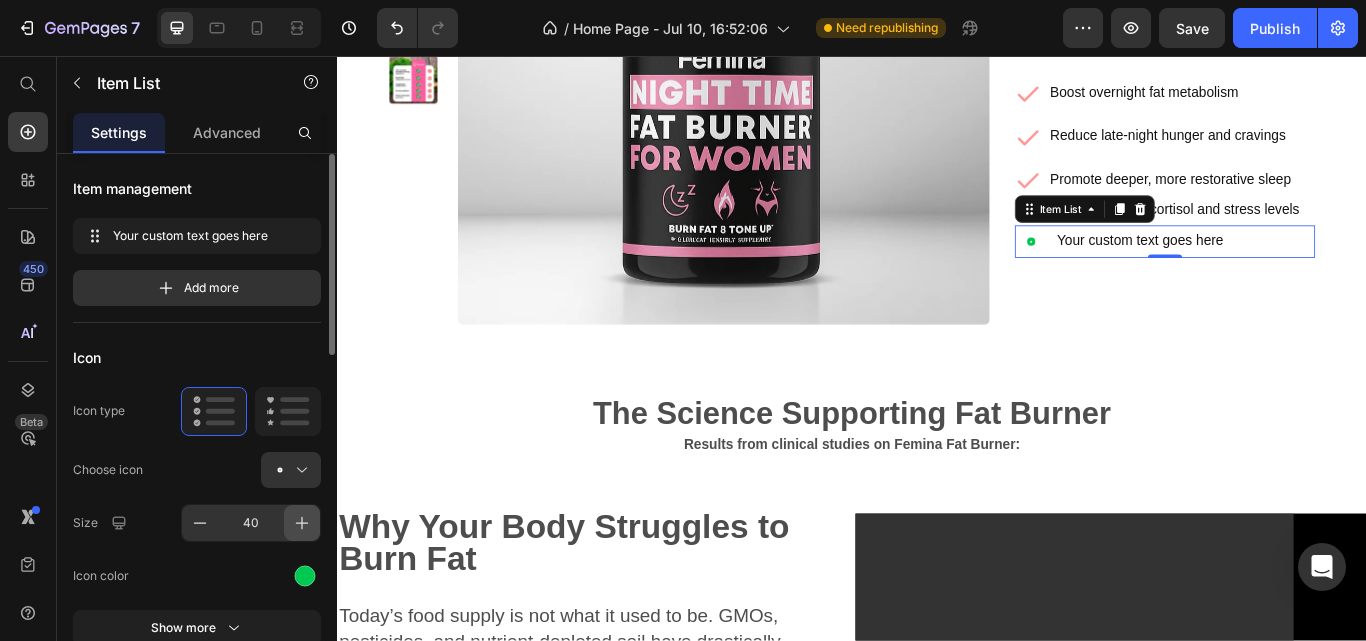 scroll, scrollTop: 524, scrollLeft: 0, axis: vertical 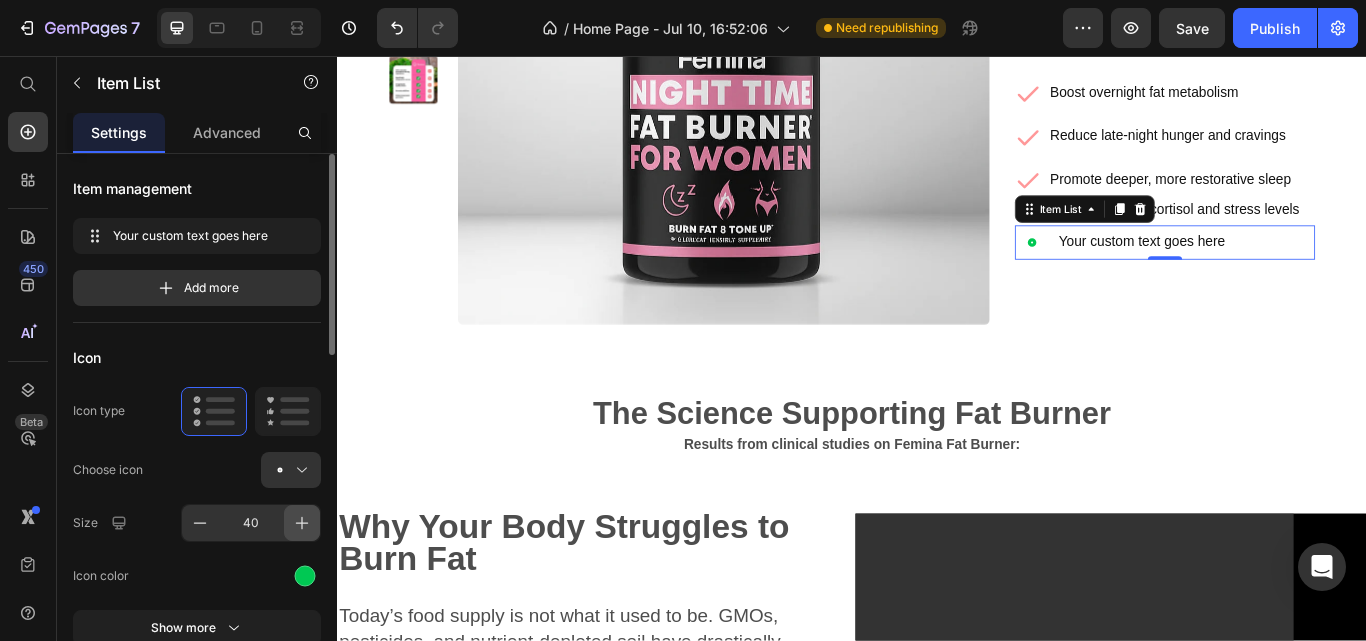 click 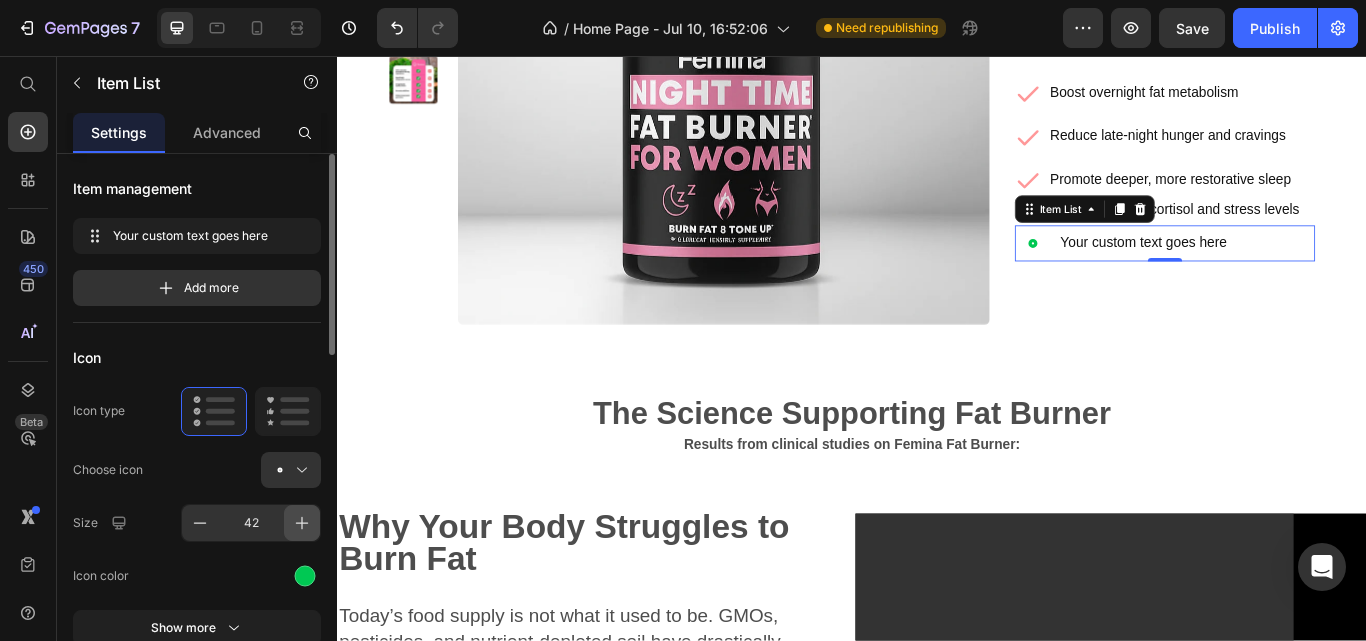 click 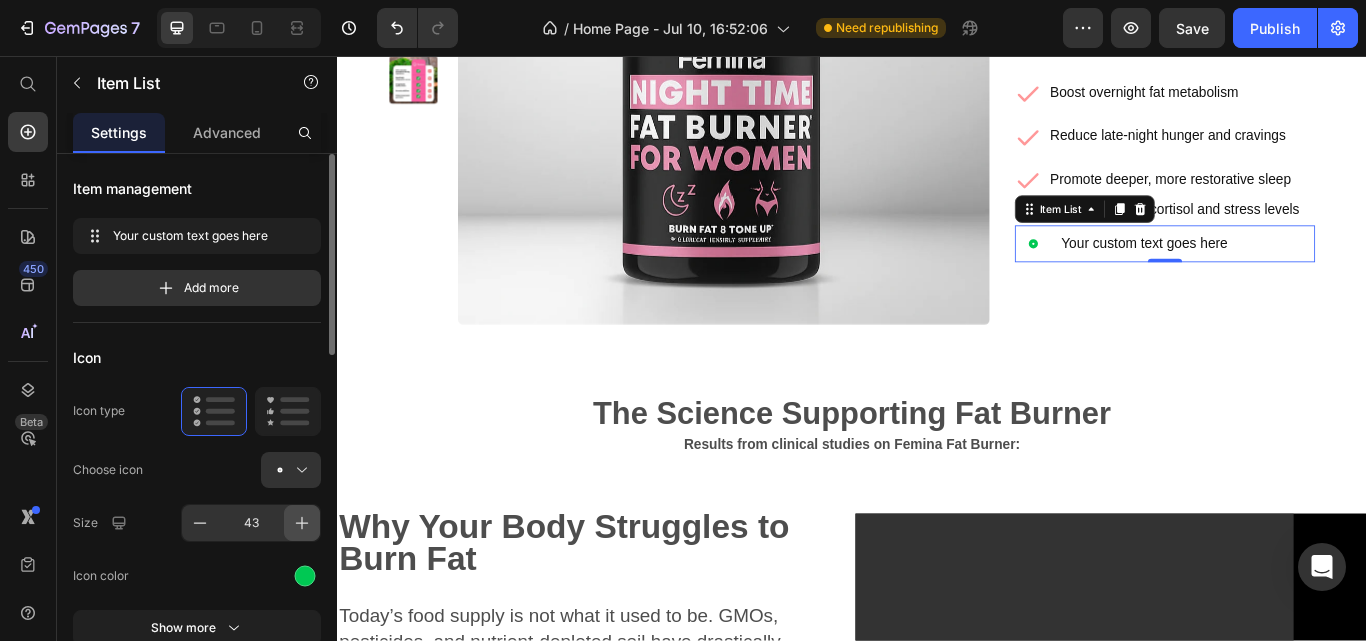 click 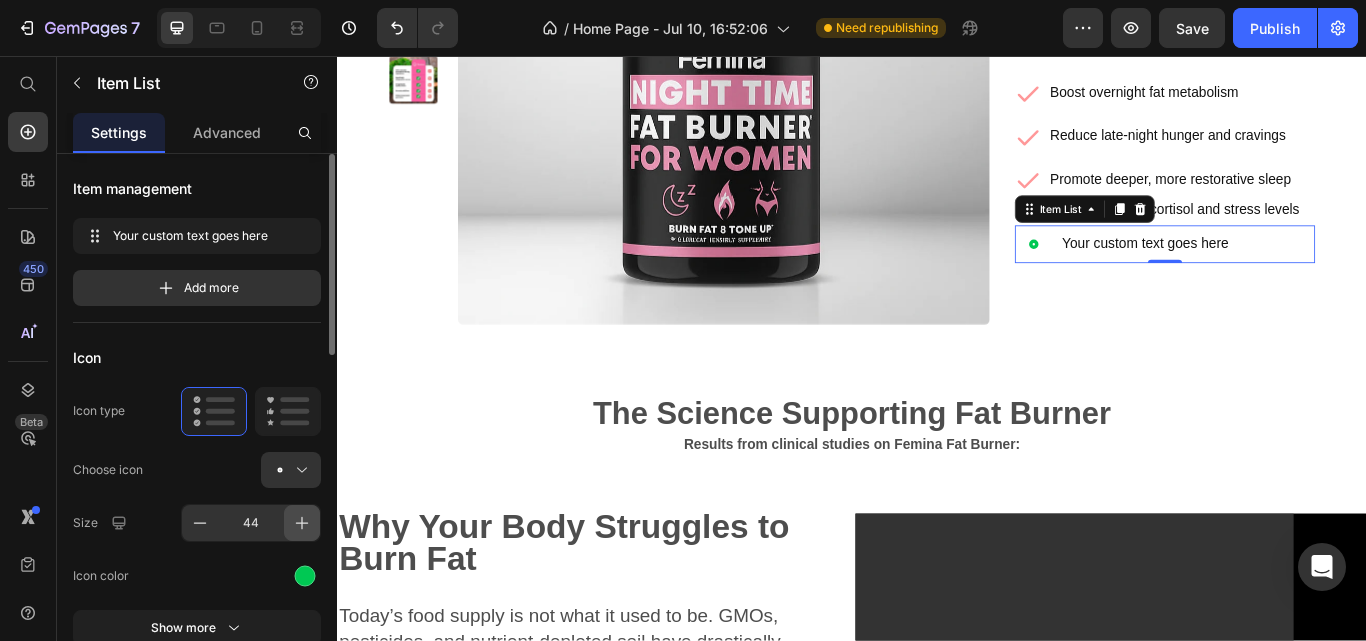 click 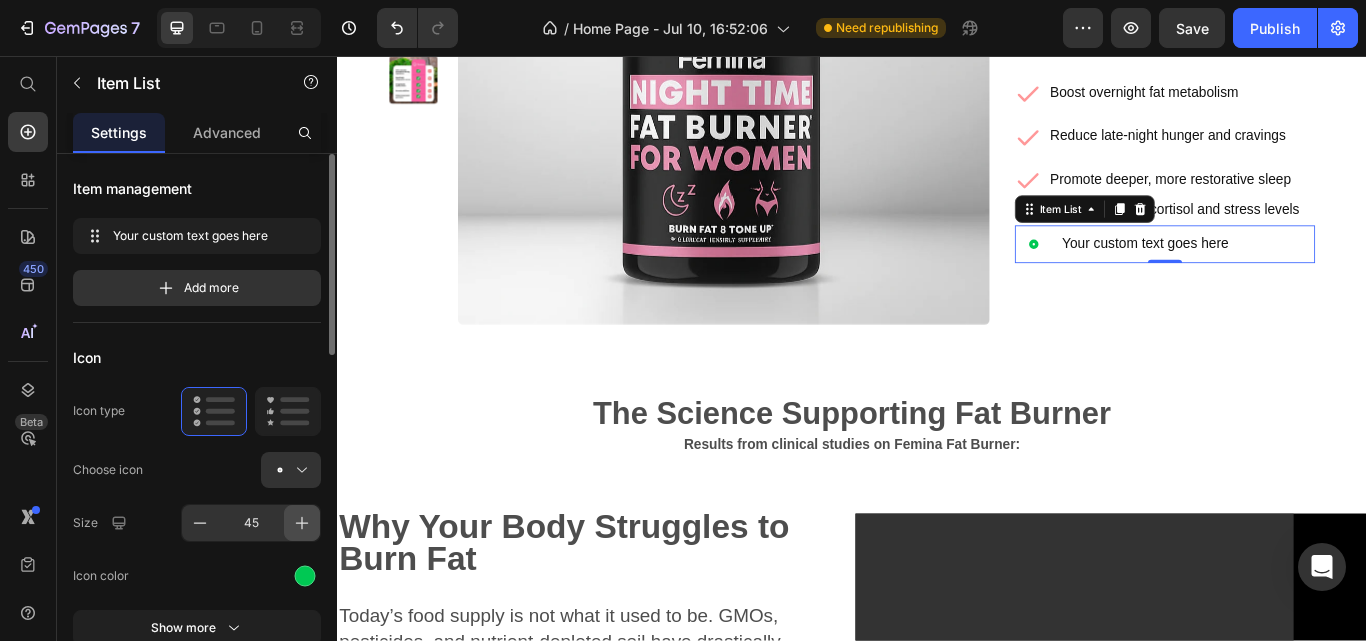 click 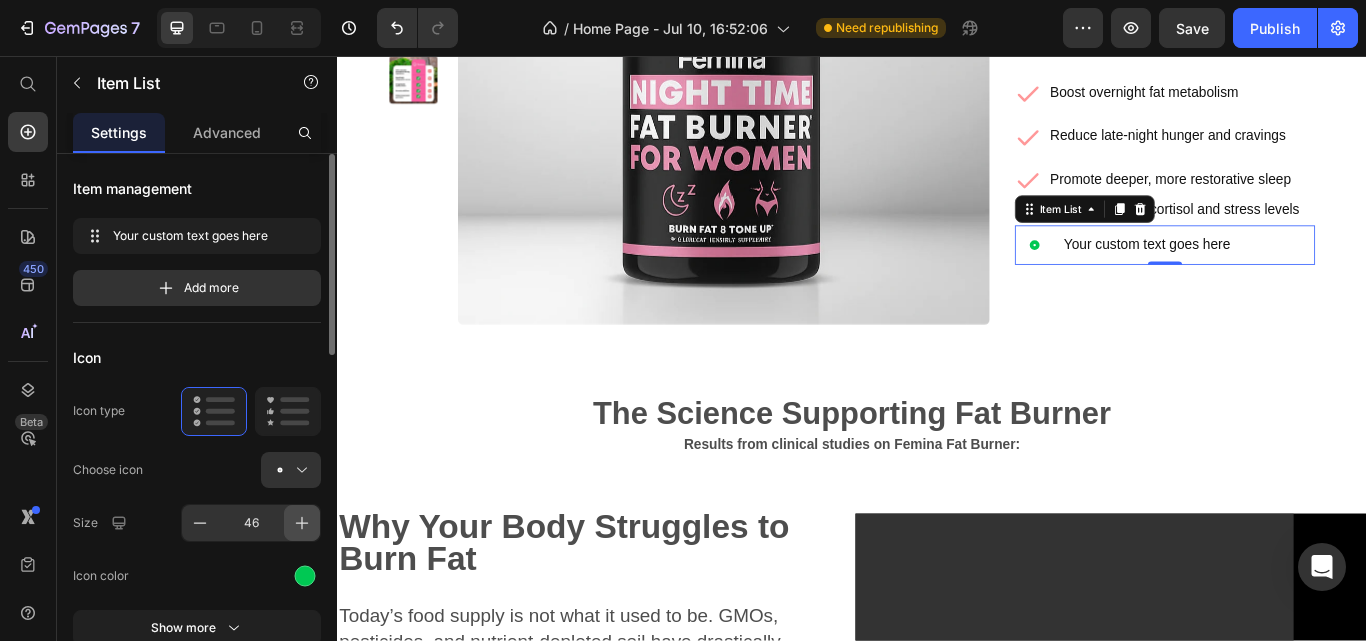 click 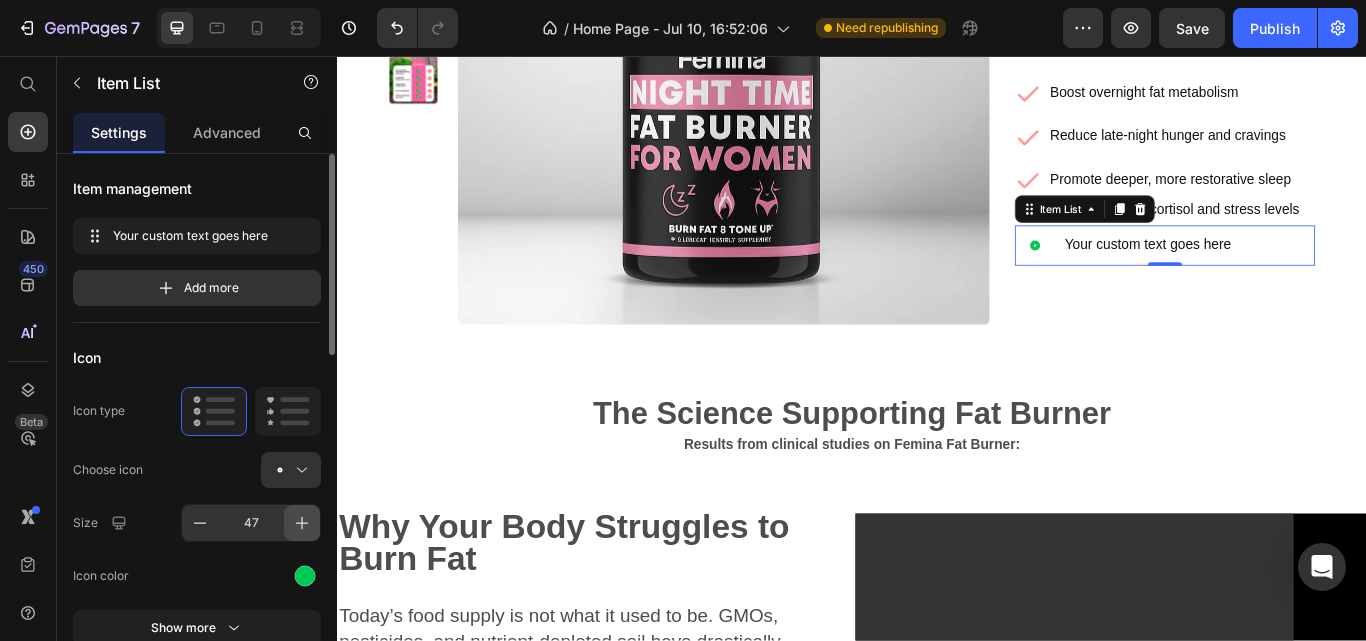 click 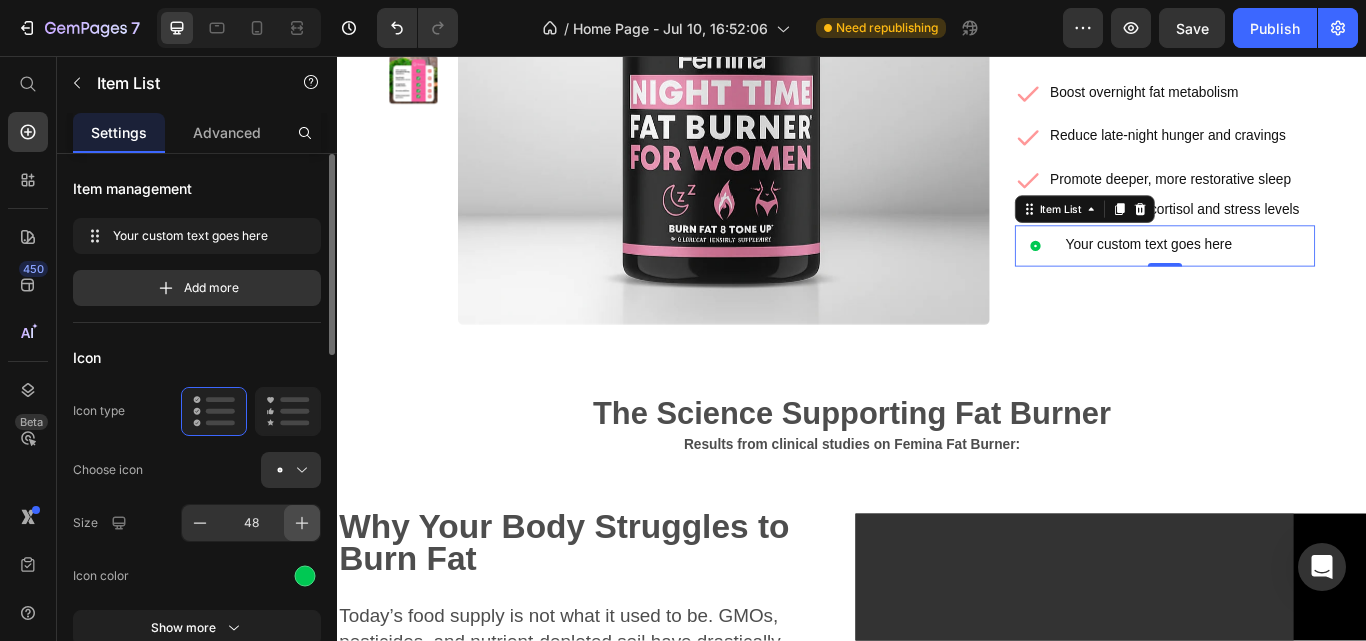click 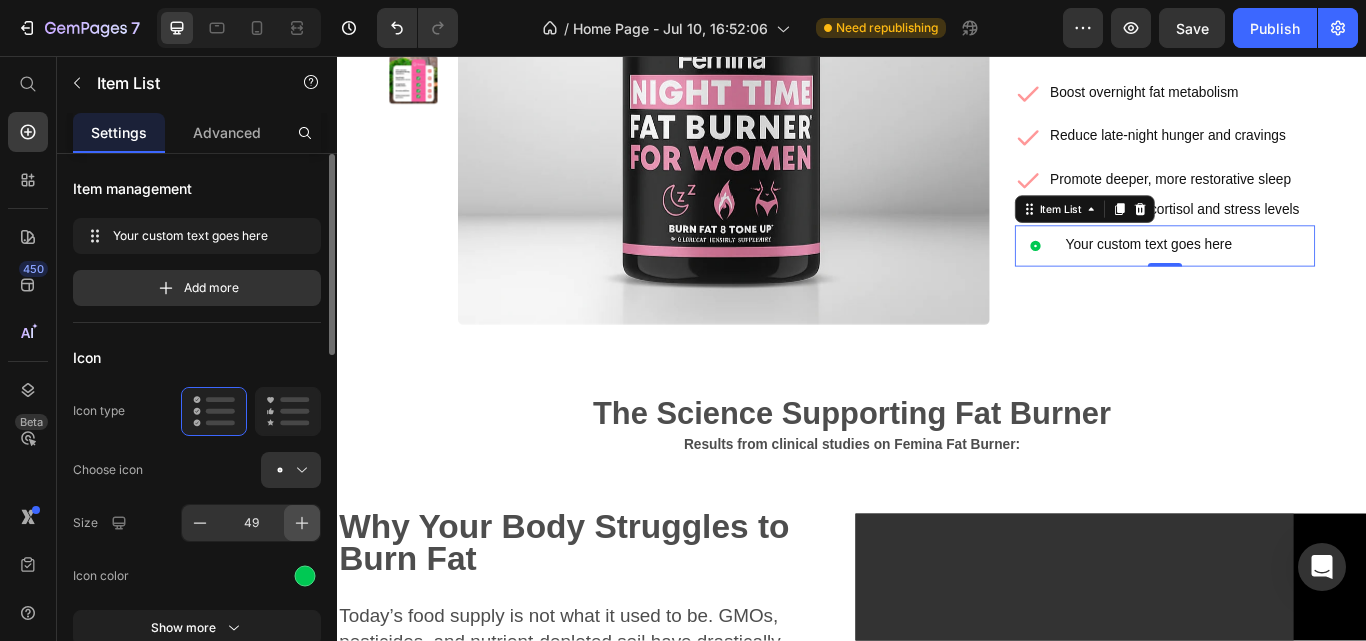 click 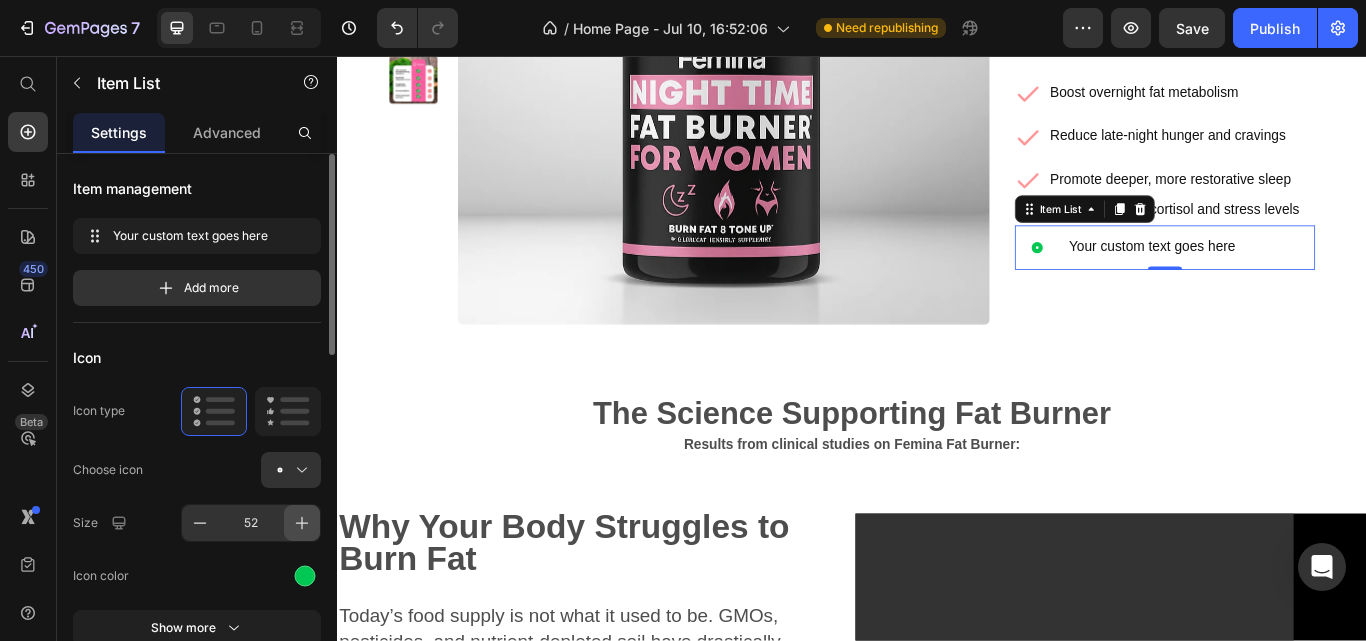 click 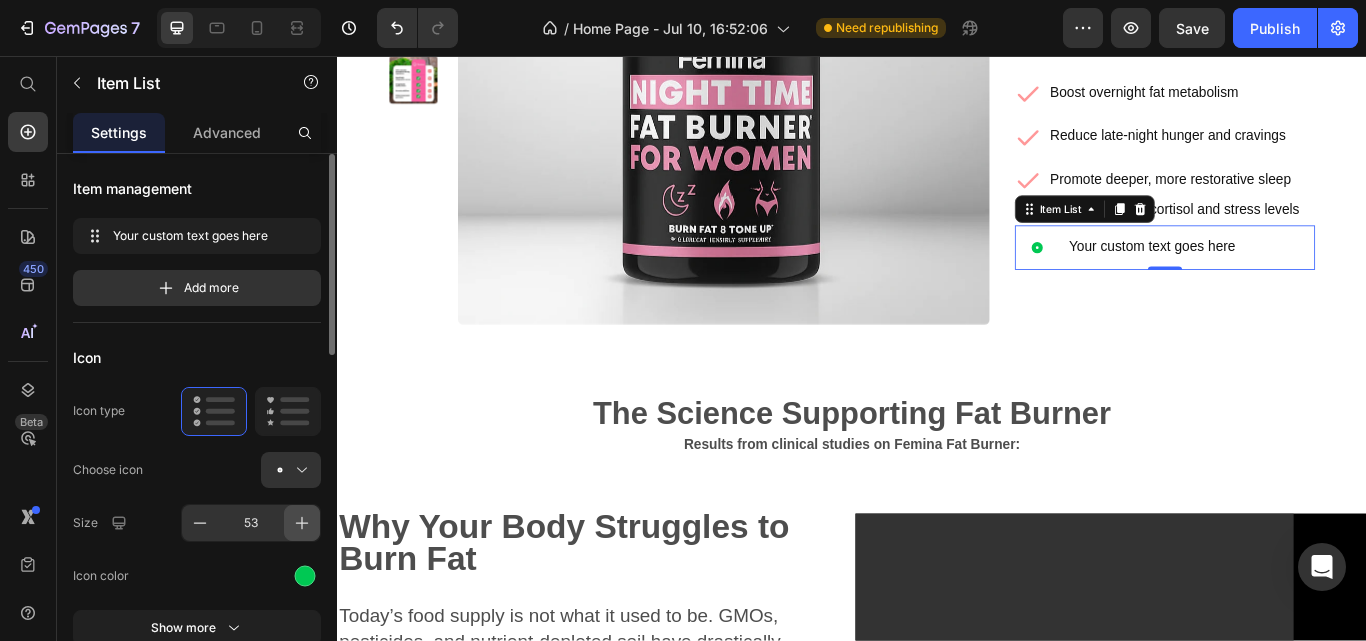 click 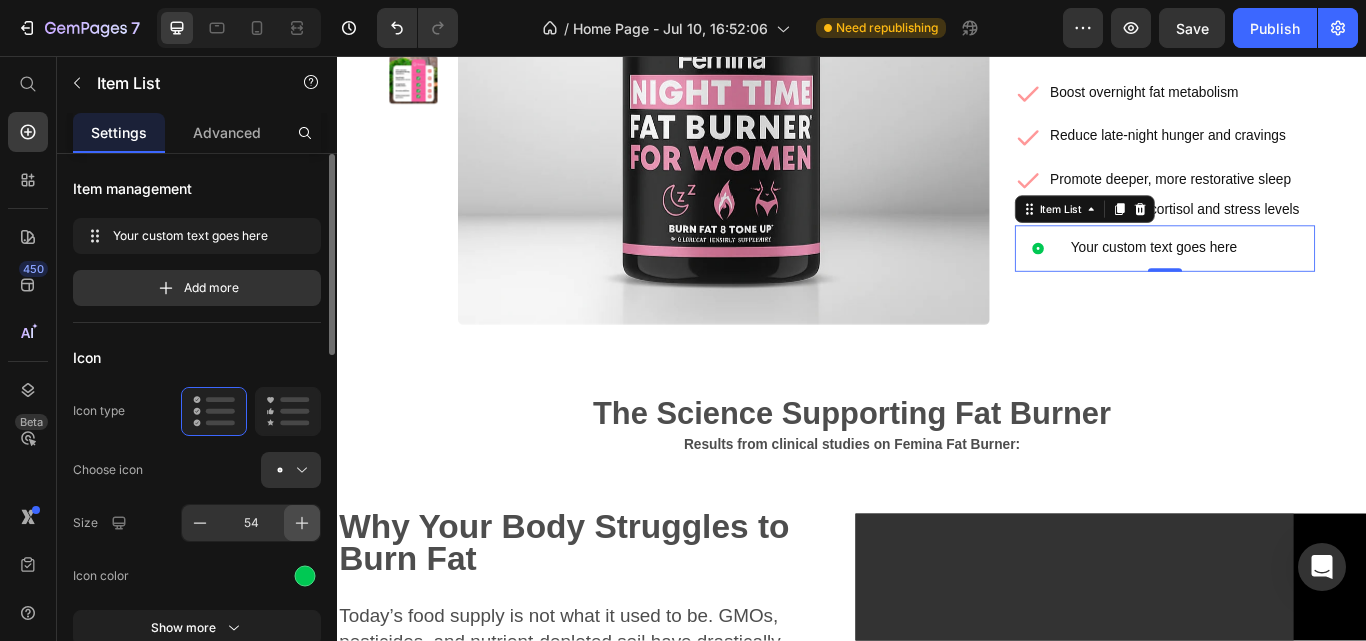 click 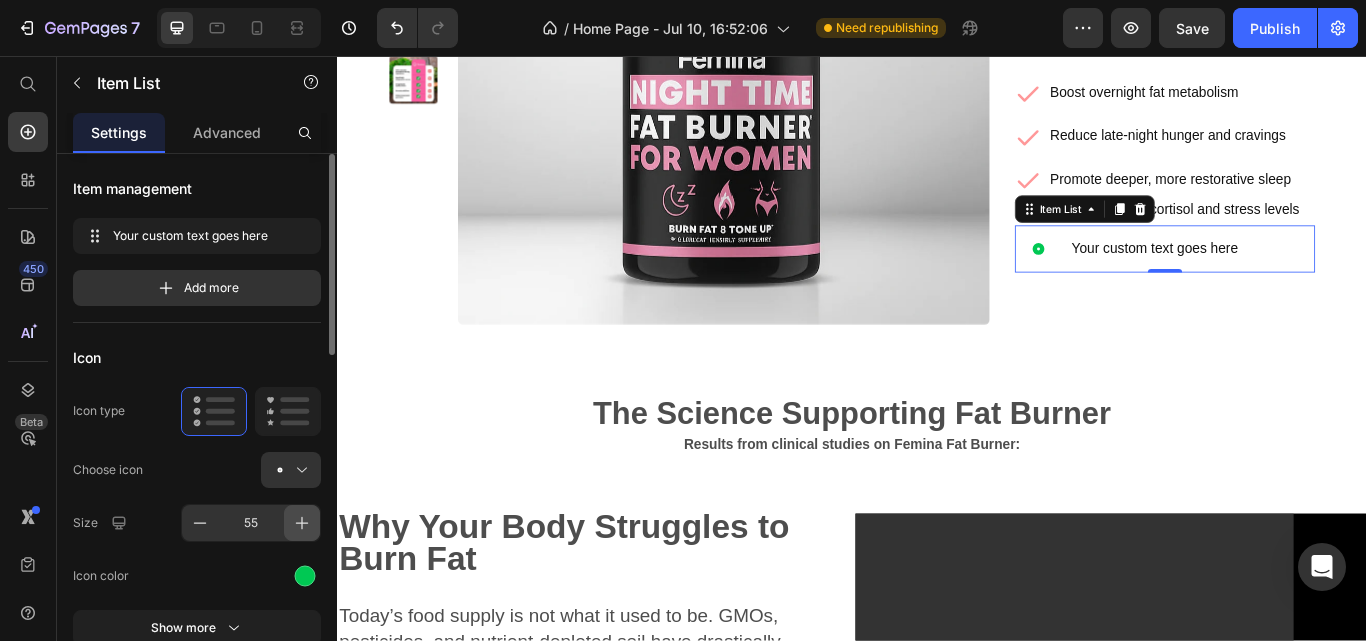 click 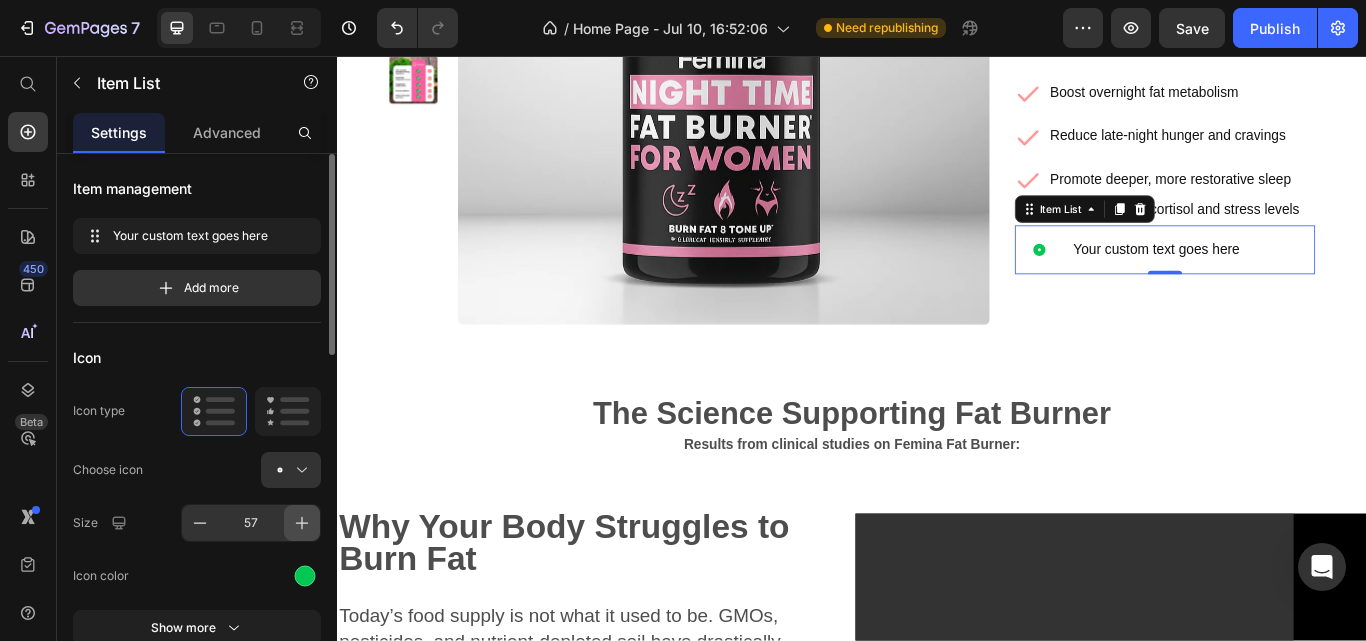 click 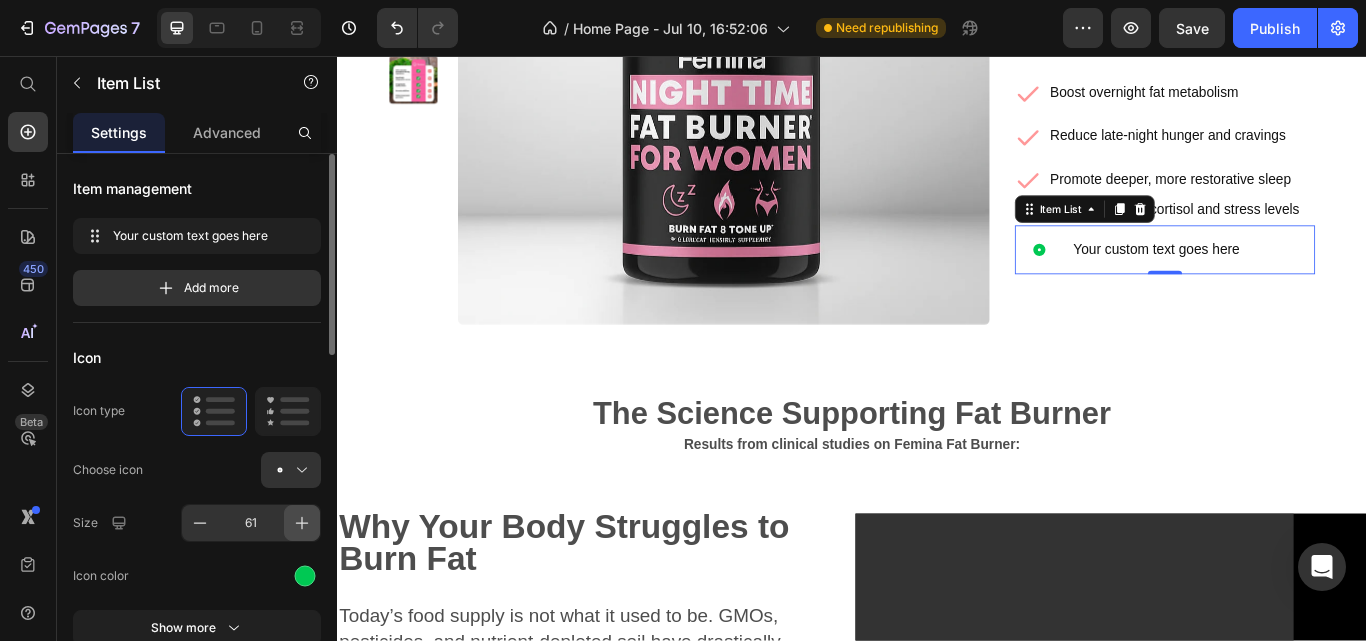 click 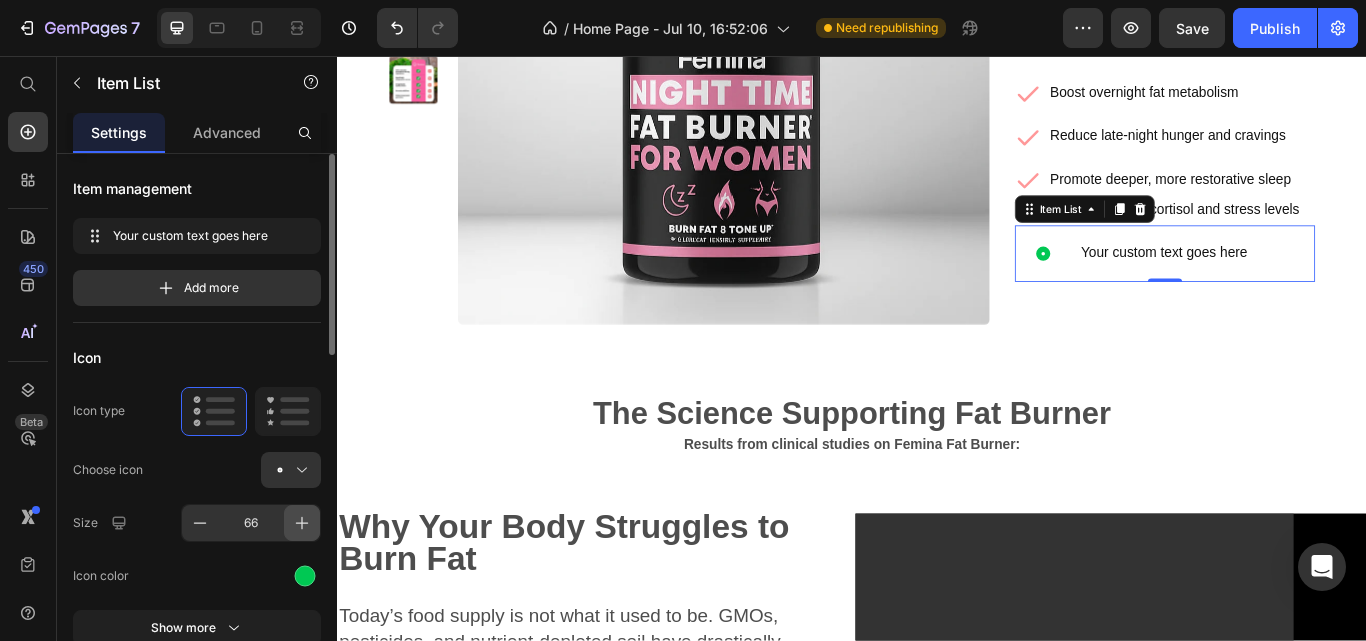 click 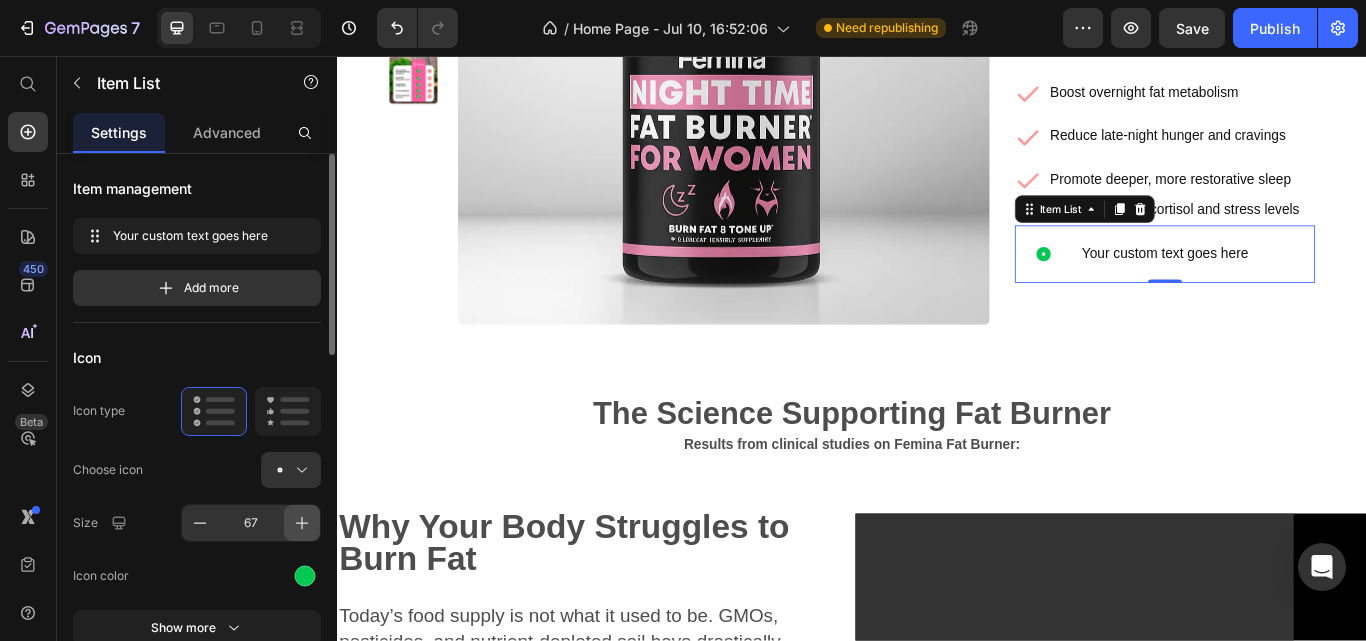 click 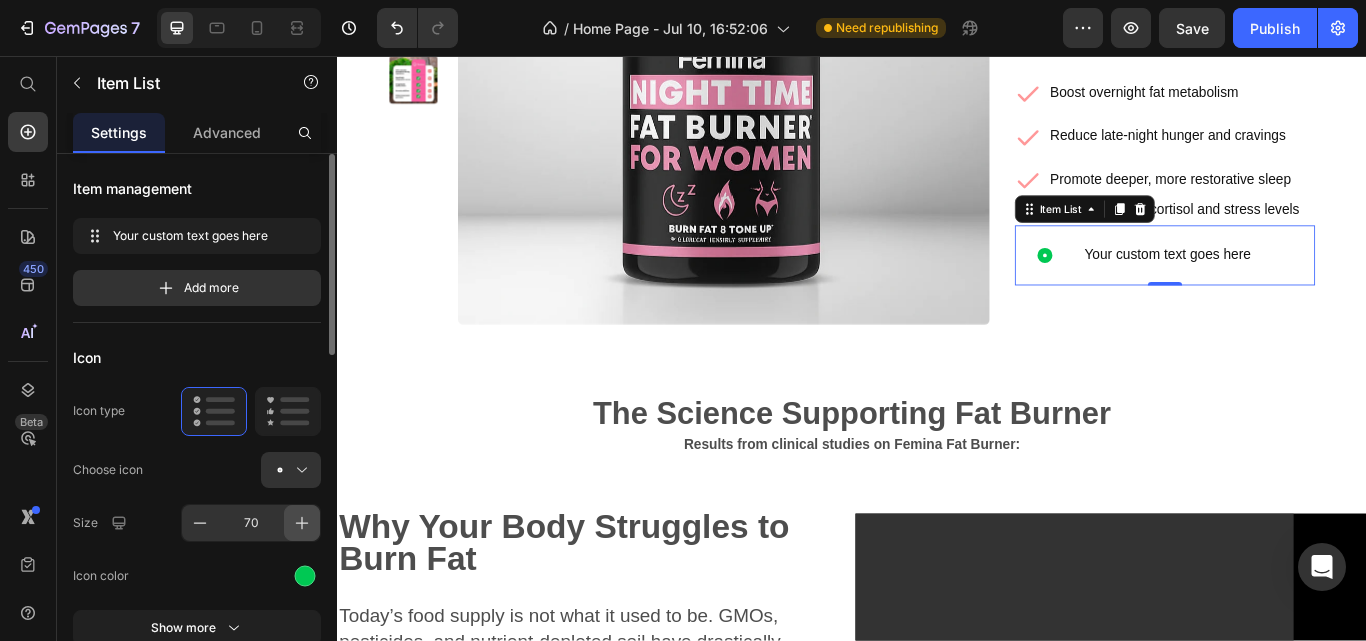 click 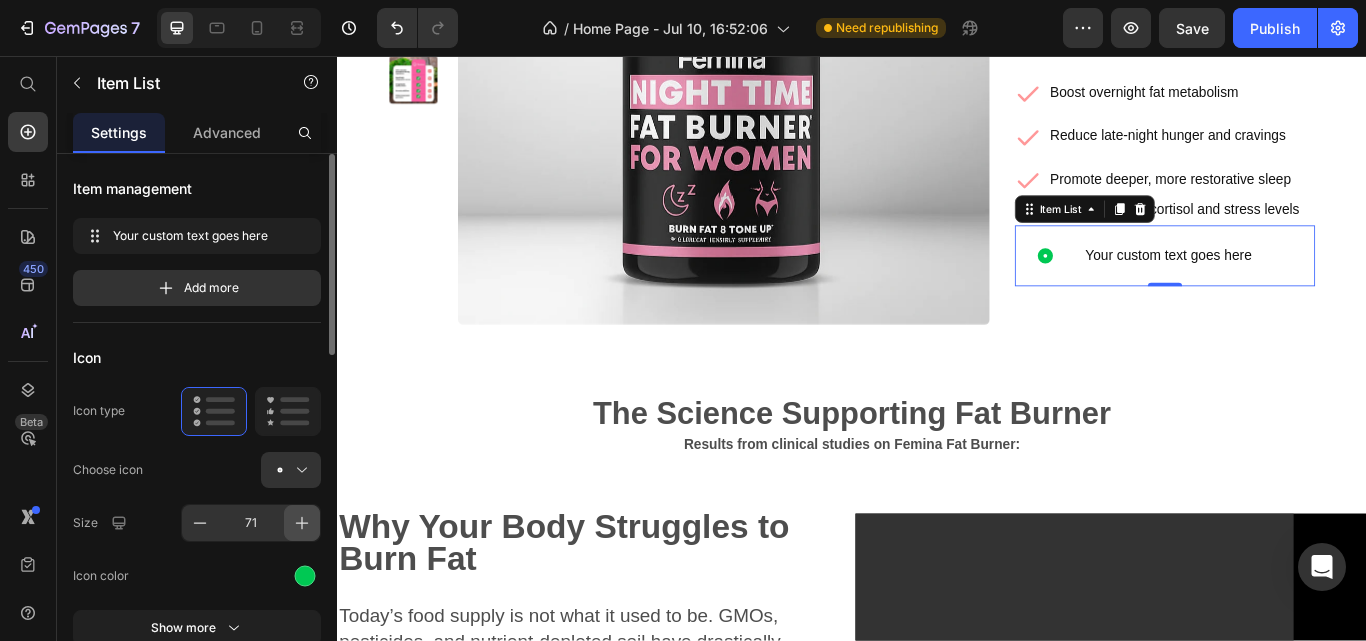 click 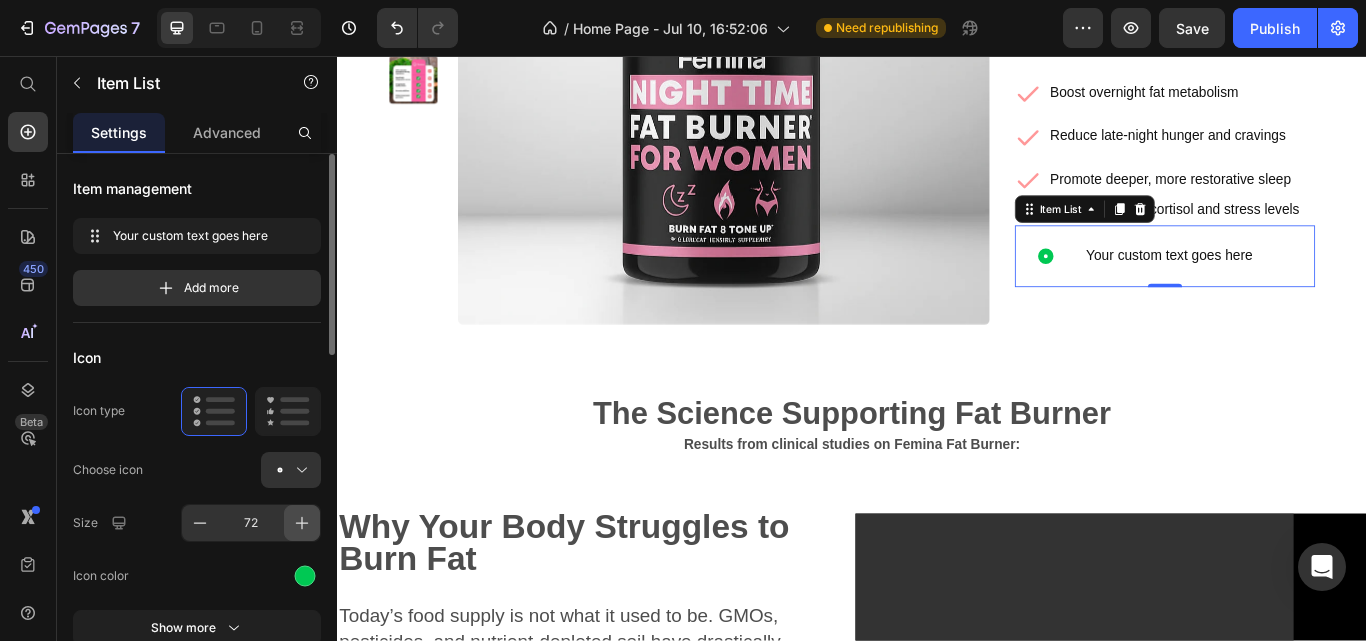 click 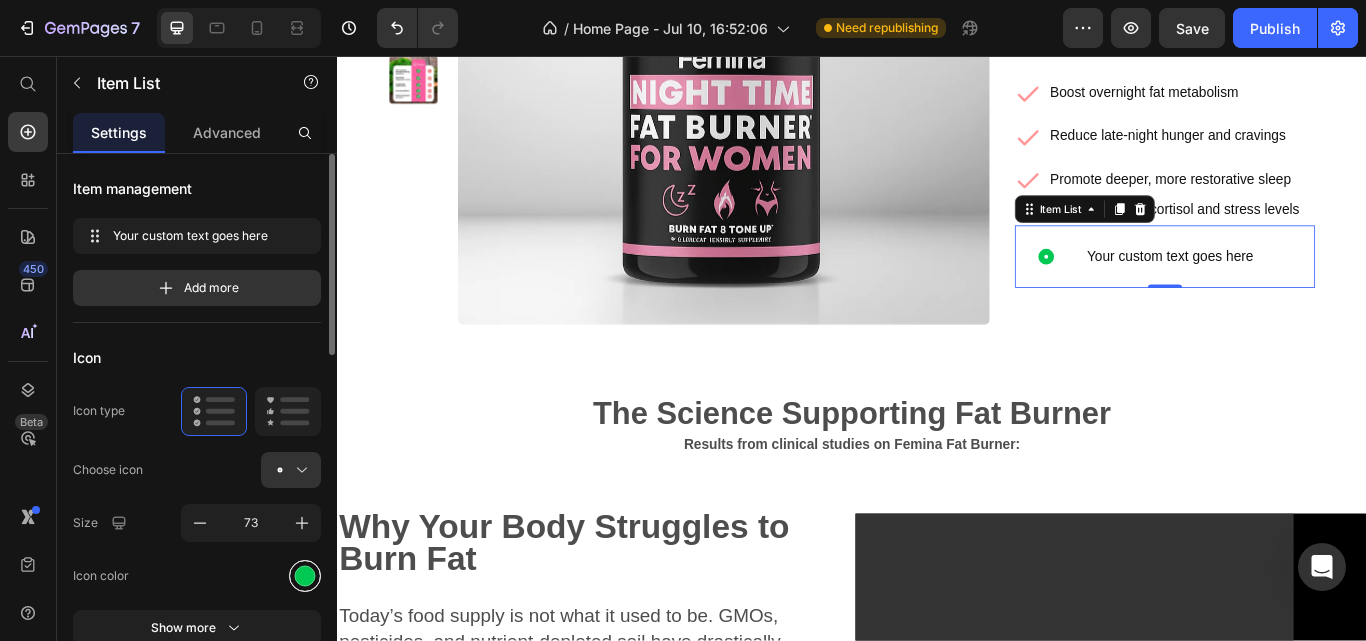 click at bounding box center [305, 575] 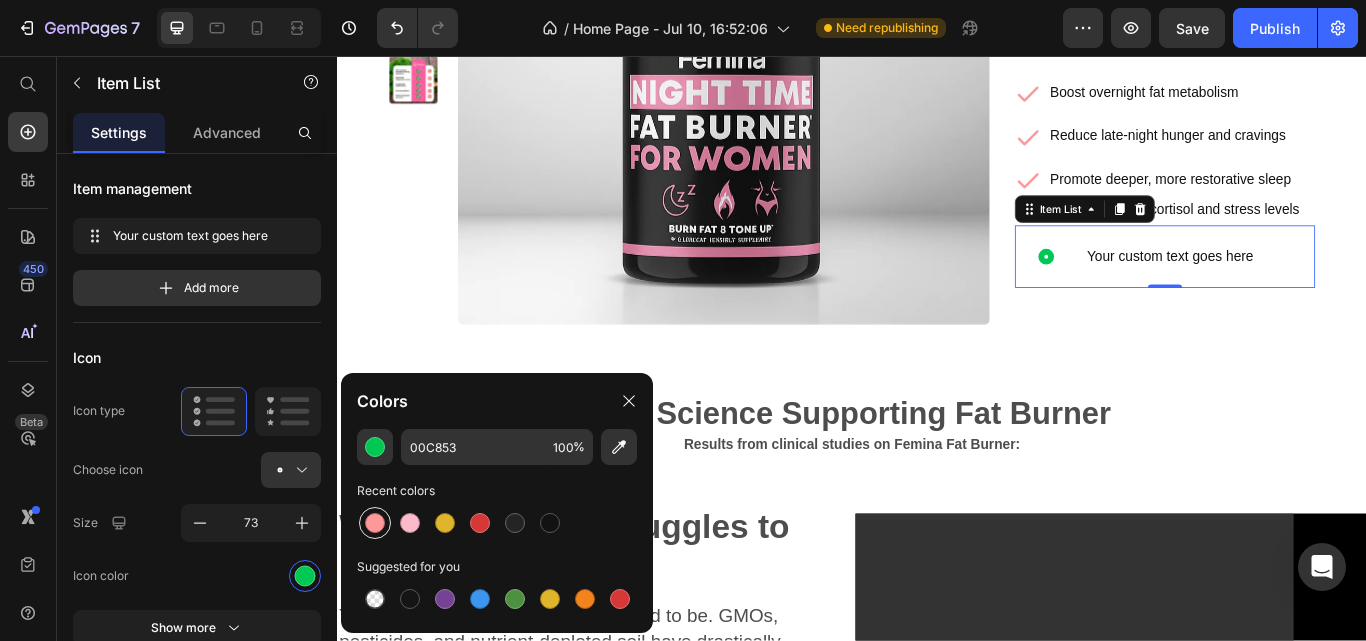 click at bounding box center [375, 523] 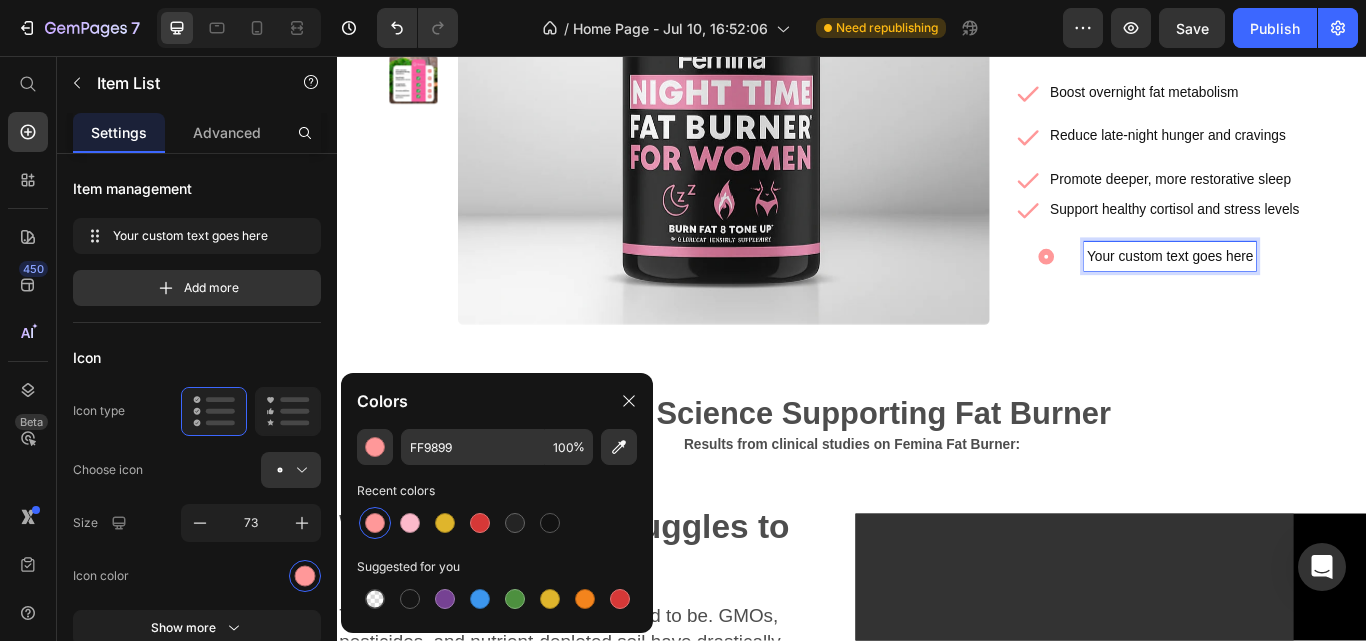 click on "Your custom text goes here" at bounding box center (1308, 290) 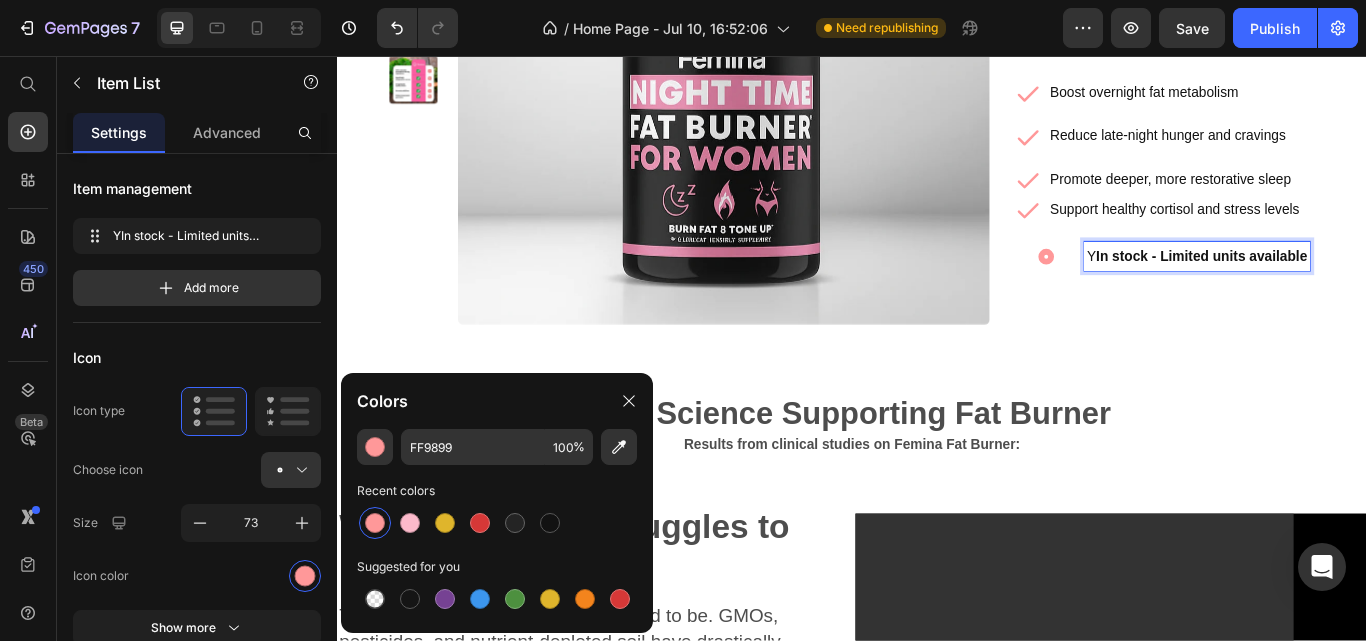 click on "Y In stock - Limited units available" at bounding box center [1339, 290] 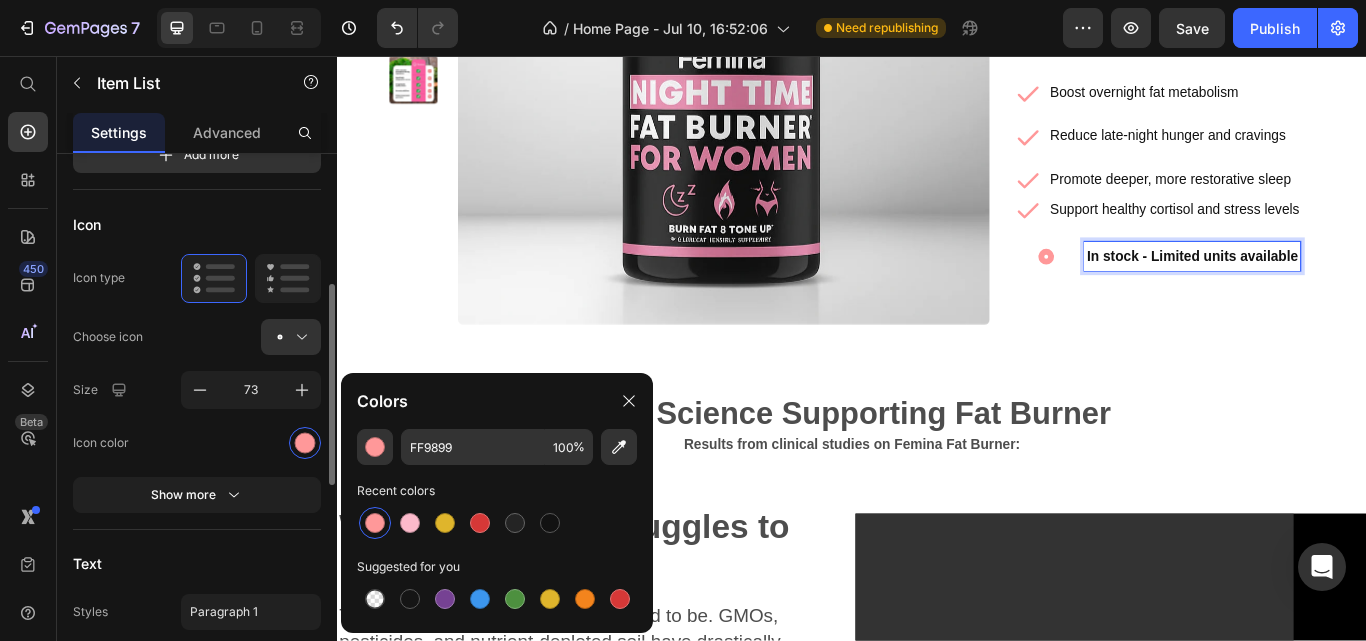 scroll, scrollTop: 198, scrollLeft: 0, axis: vertical 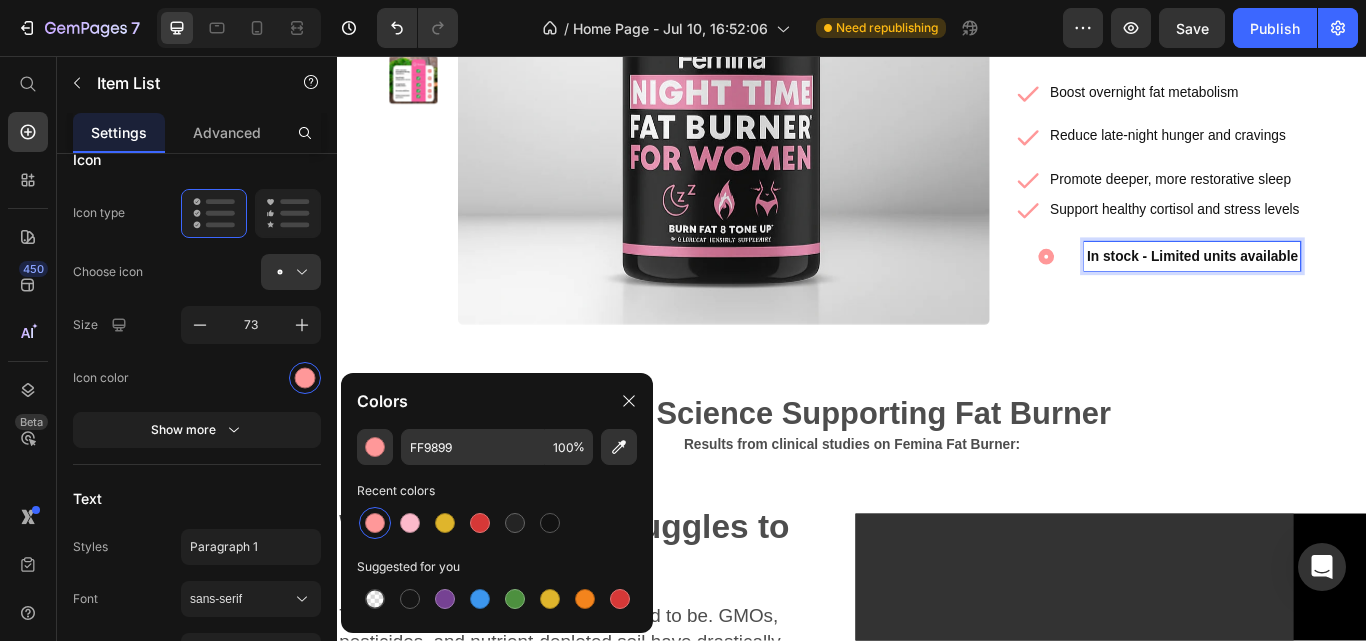 click on "In stock - Limited units available" at bounding box center [1334, 289] 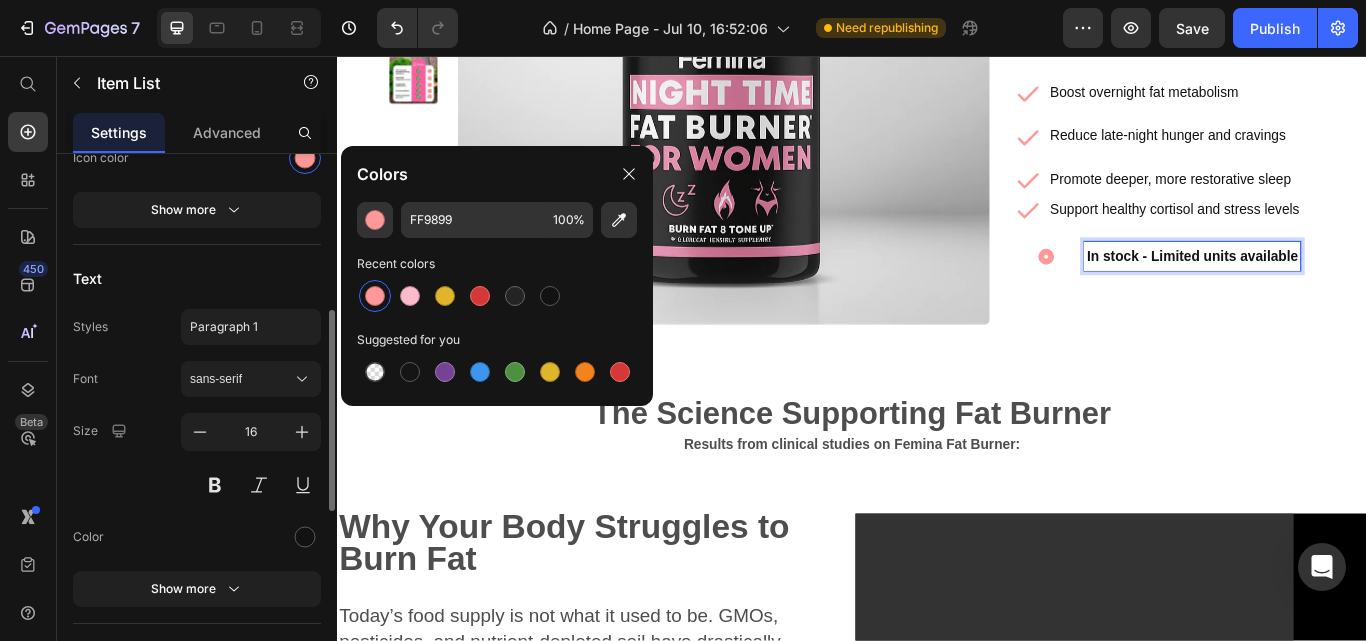 scroll, scrollTop: 419, scrollLeft: 0, axis: vertical 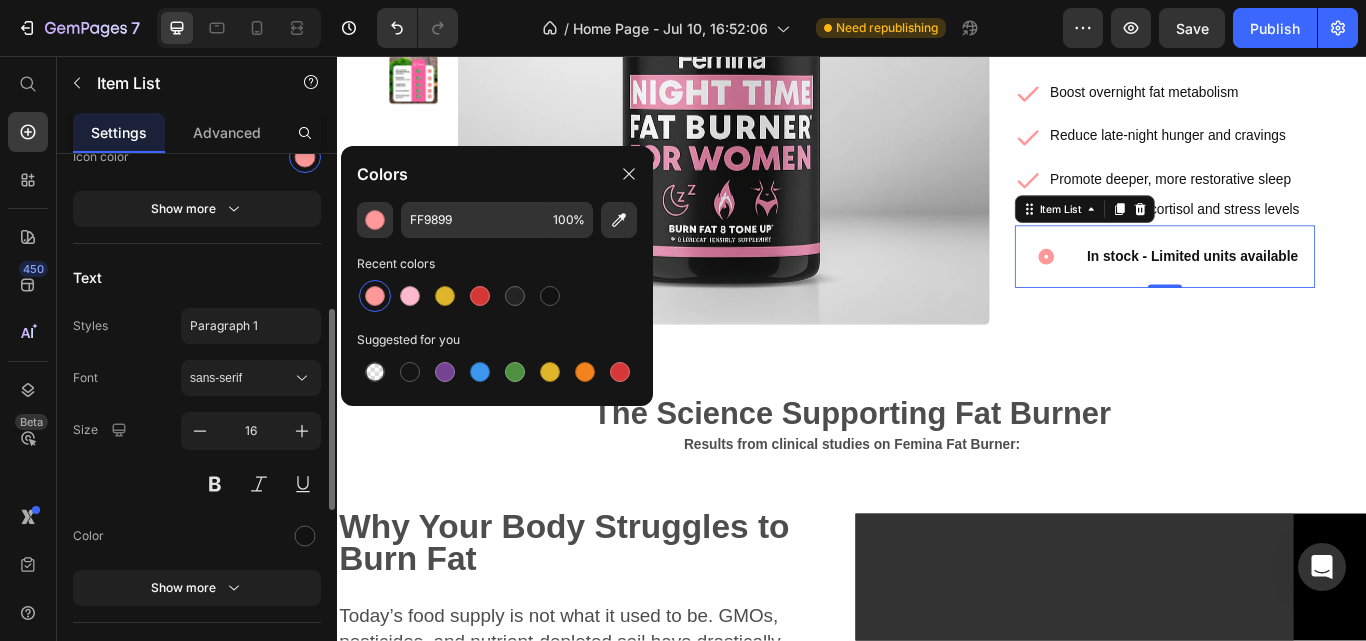 click at bounding box center [251, 536] 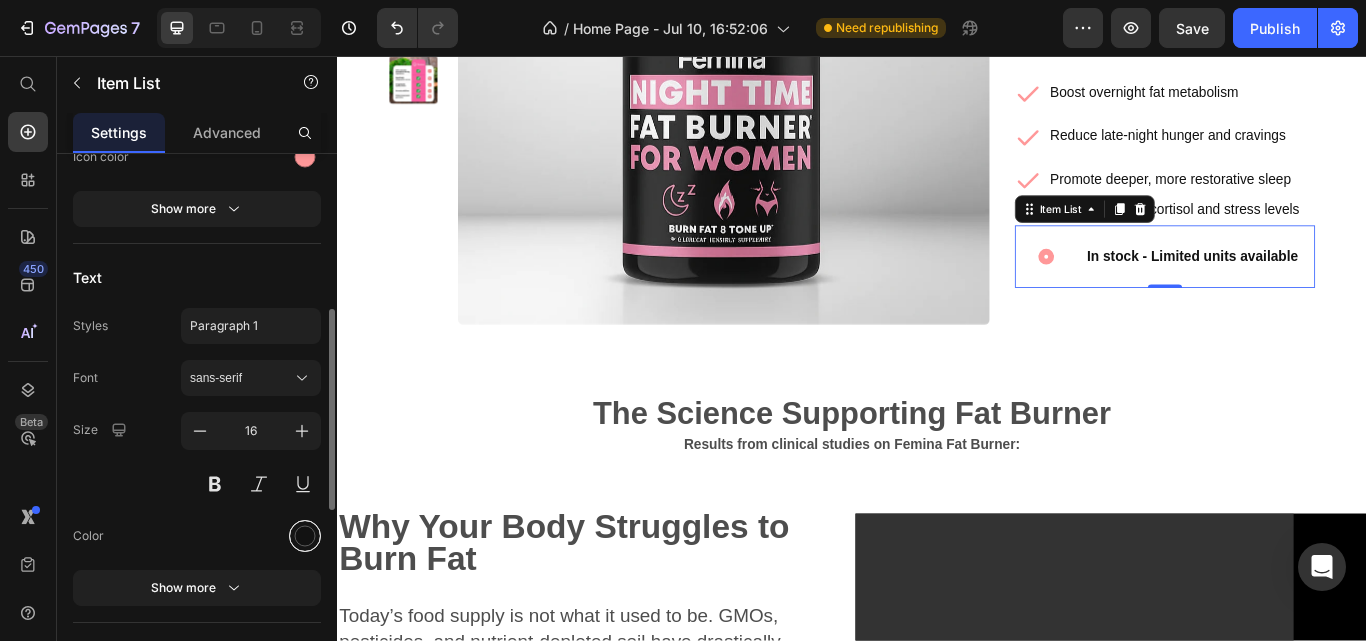 click at bounding box center [305, 535] 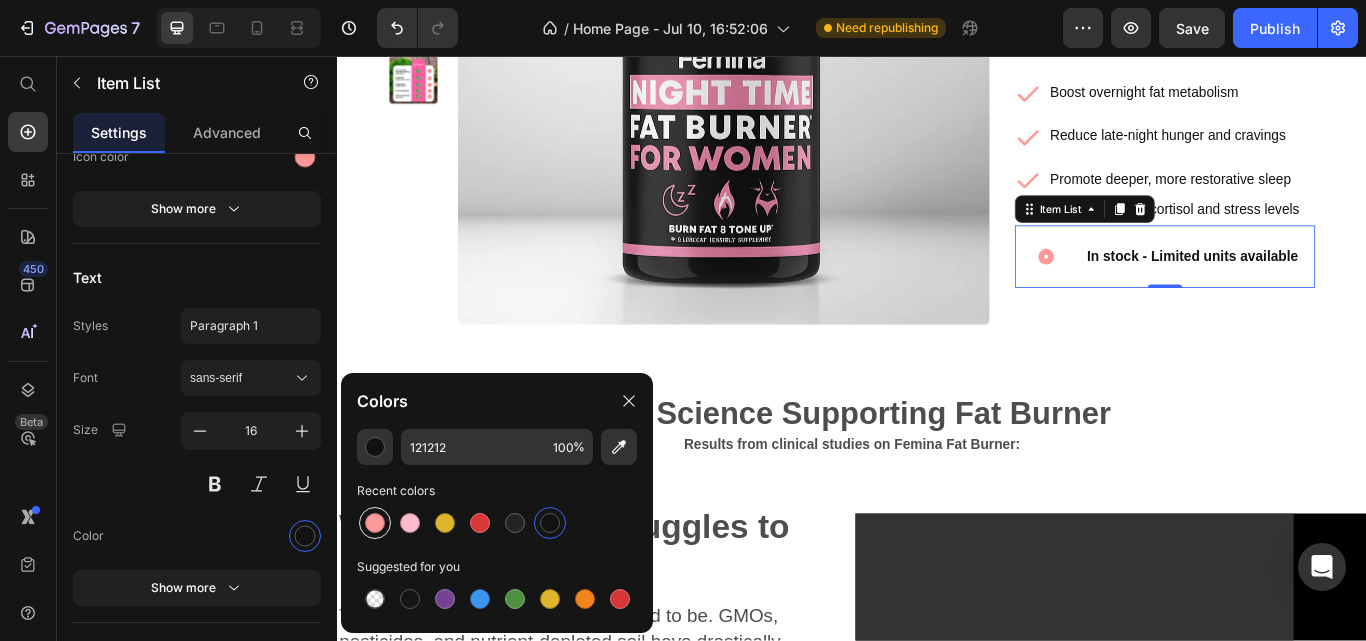 click at bounding box center [375, 523] 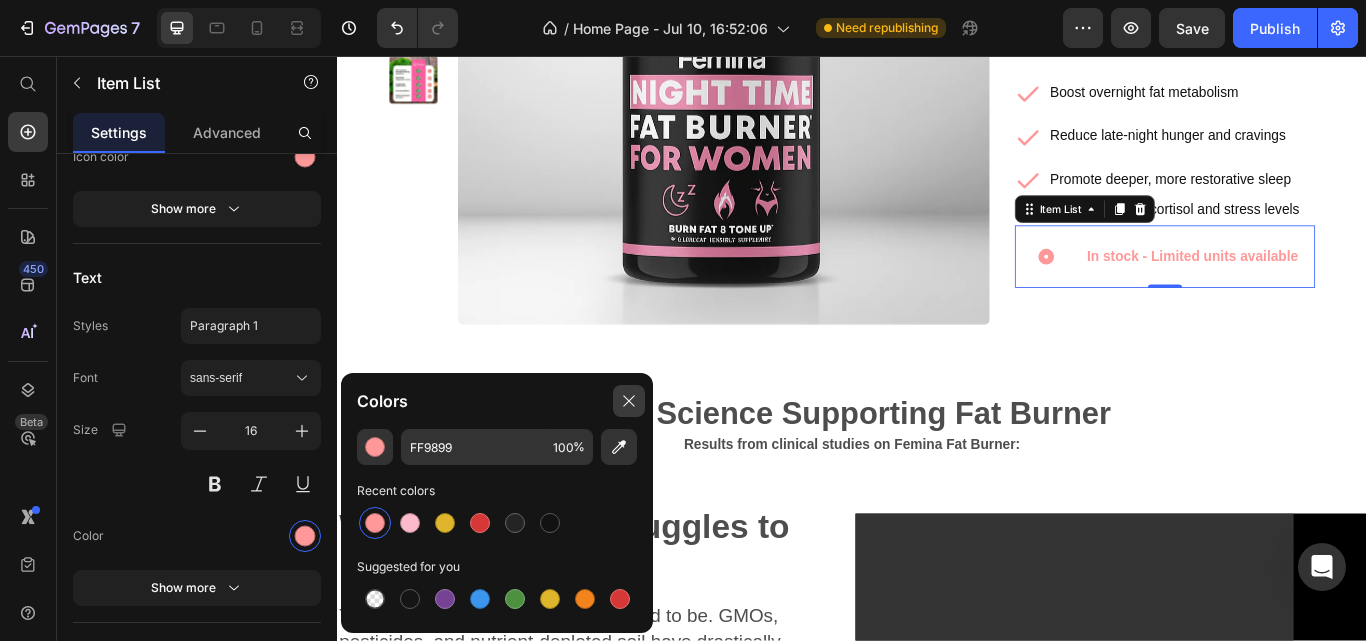 click 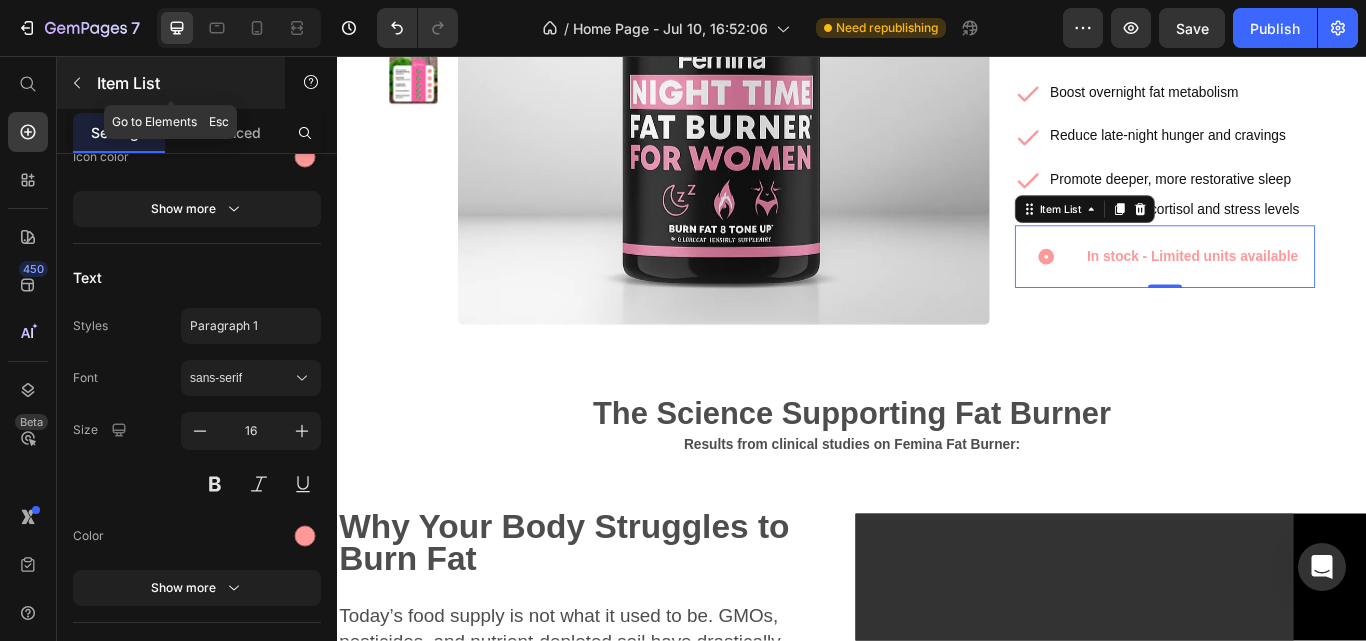 click 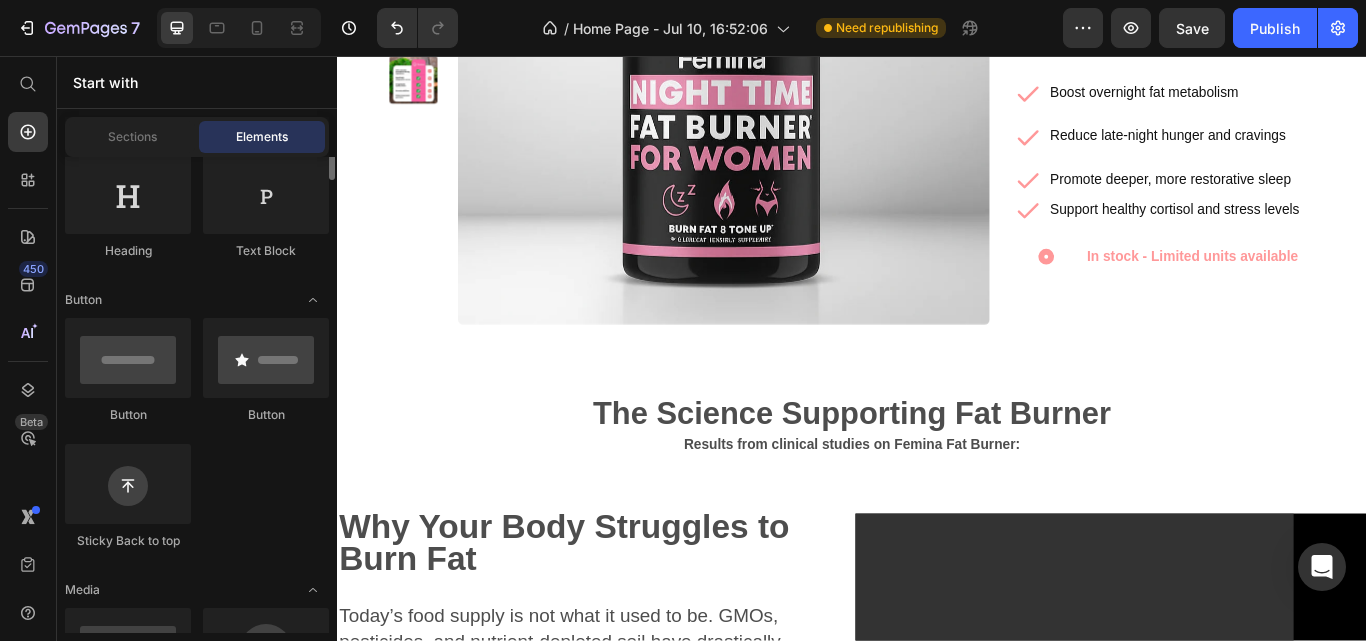 scroll, scrollTop: 300, scrollLeft: 0, axis: vertical 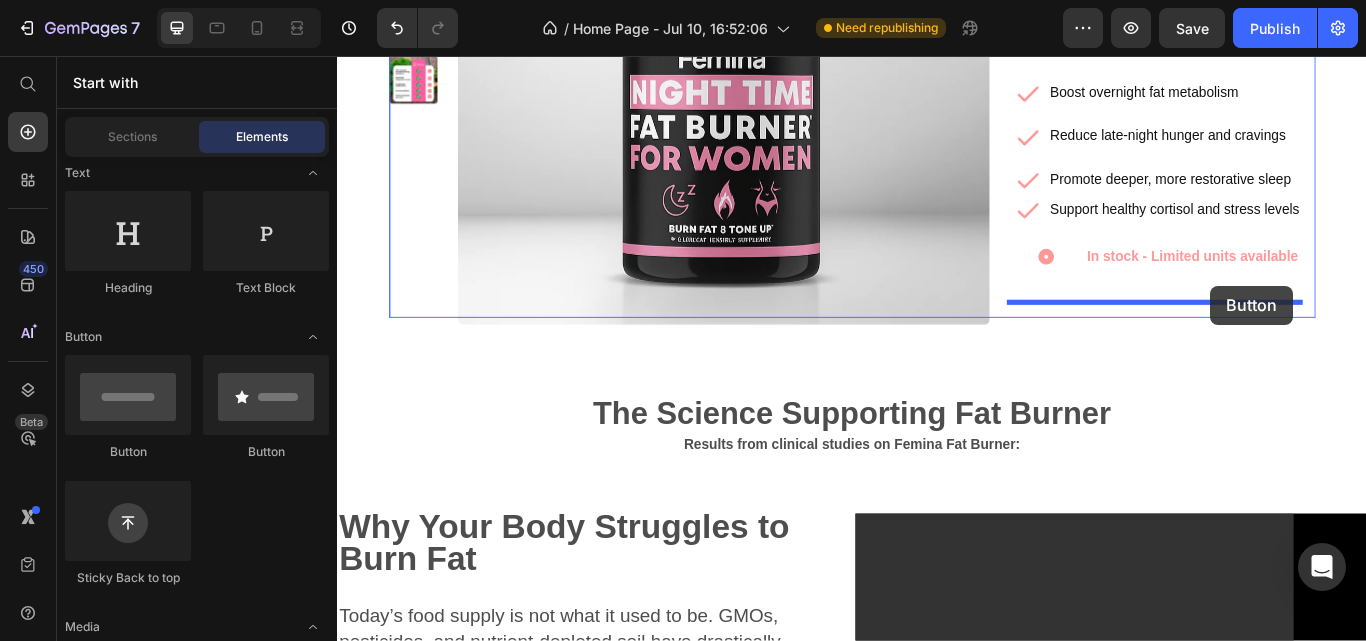 drag, startPoint x: 485, startPoint y: 457, endPoint x: 1381, endPoint y: 313, distance: 907.4977 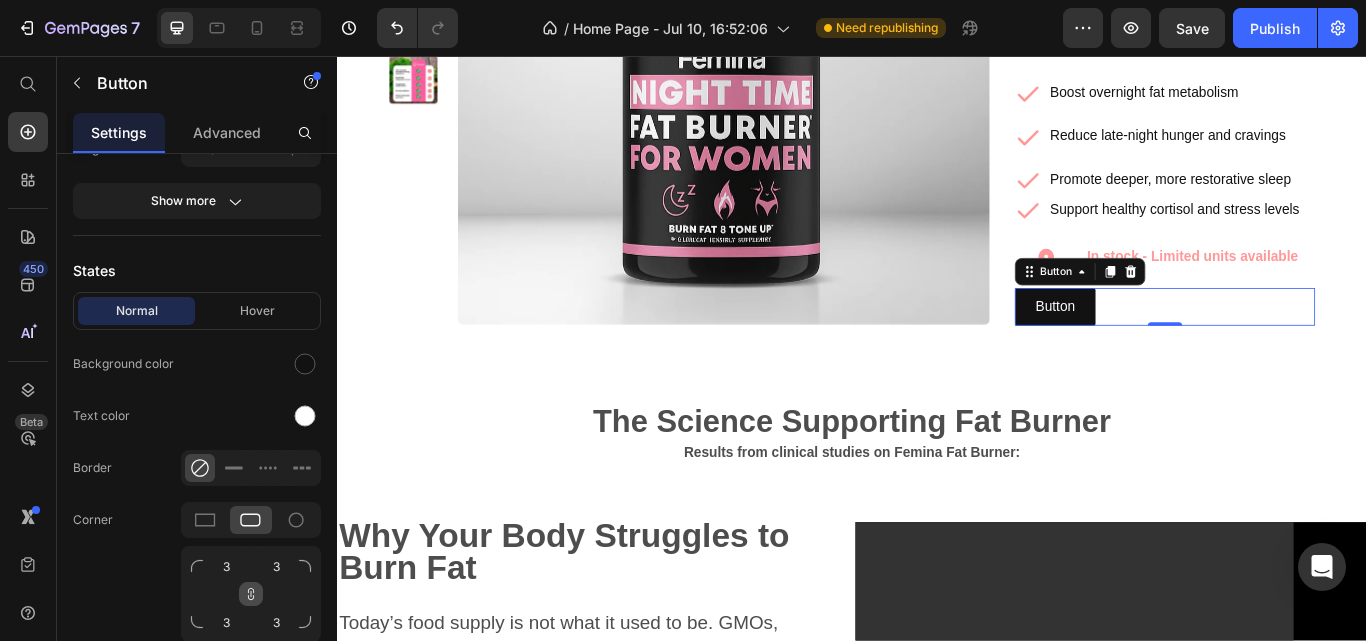 scroll, scrollTop: 854, scrollLeft: 0, axis: vertical 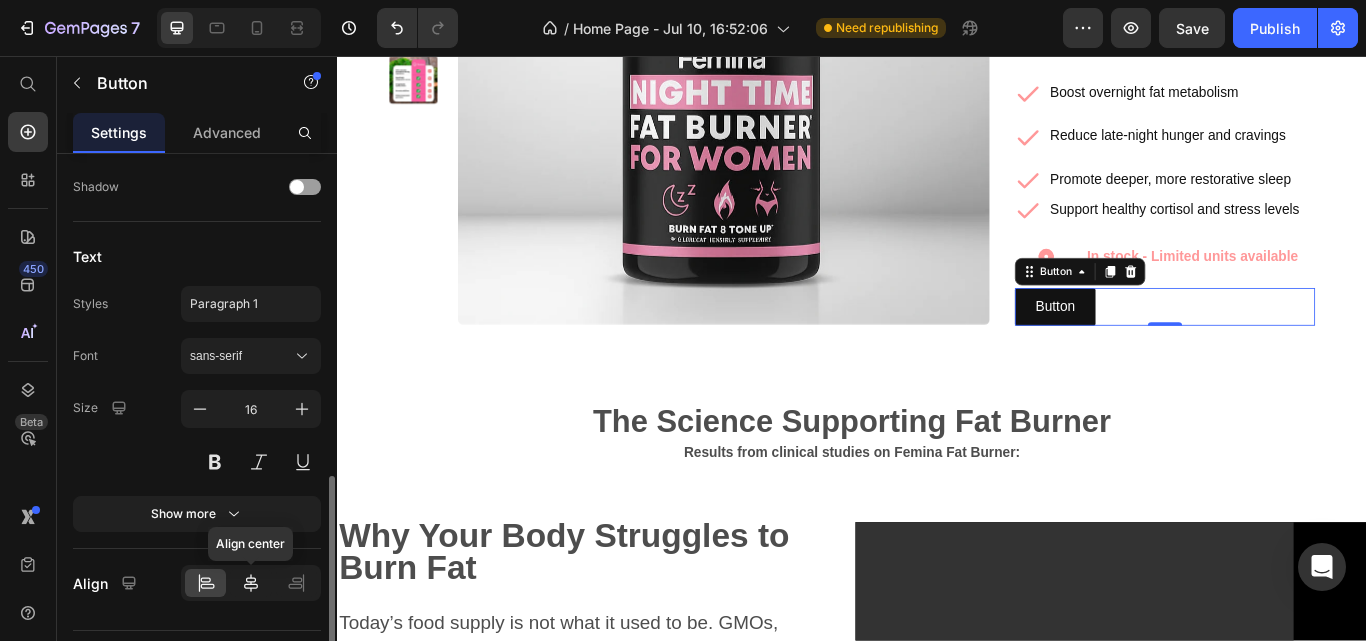 click 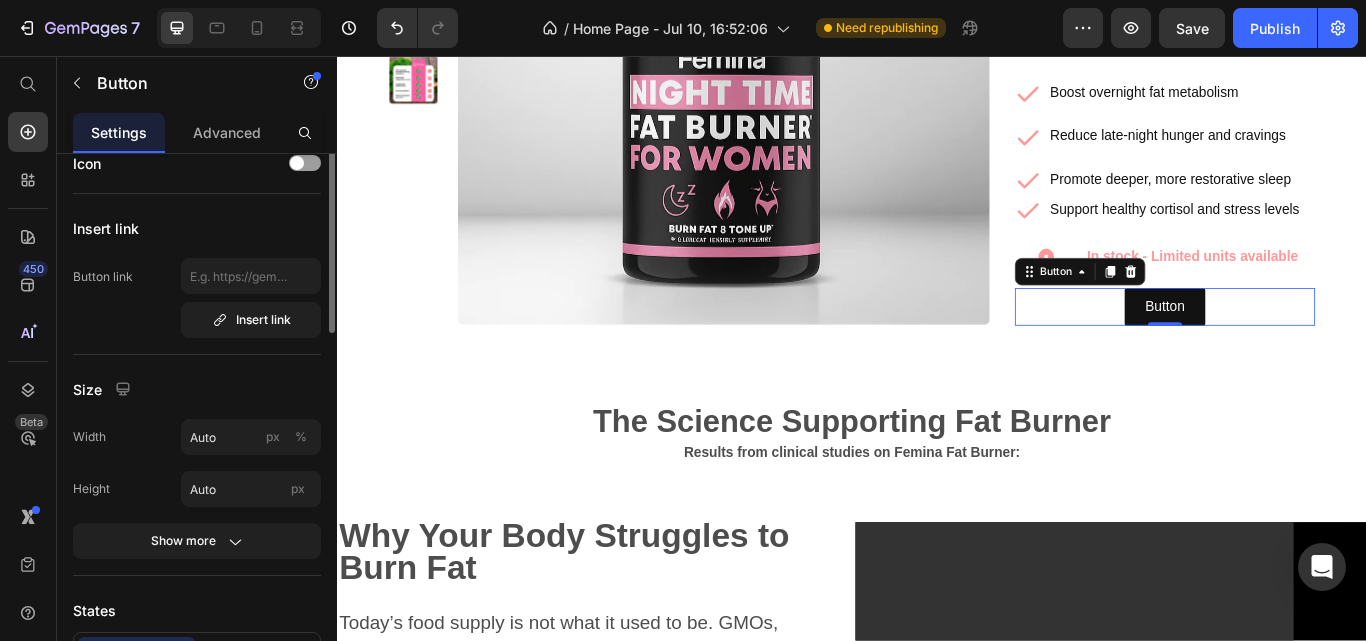 scroll, scrollTop: 0, scrollLeft: 0, axis: both 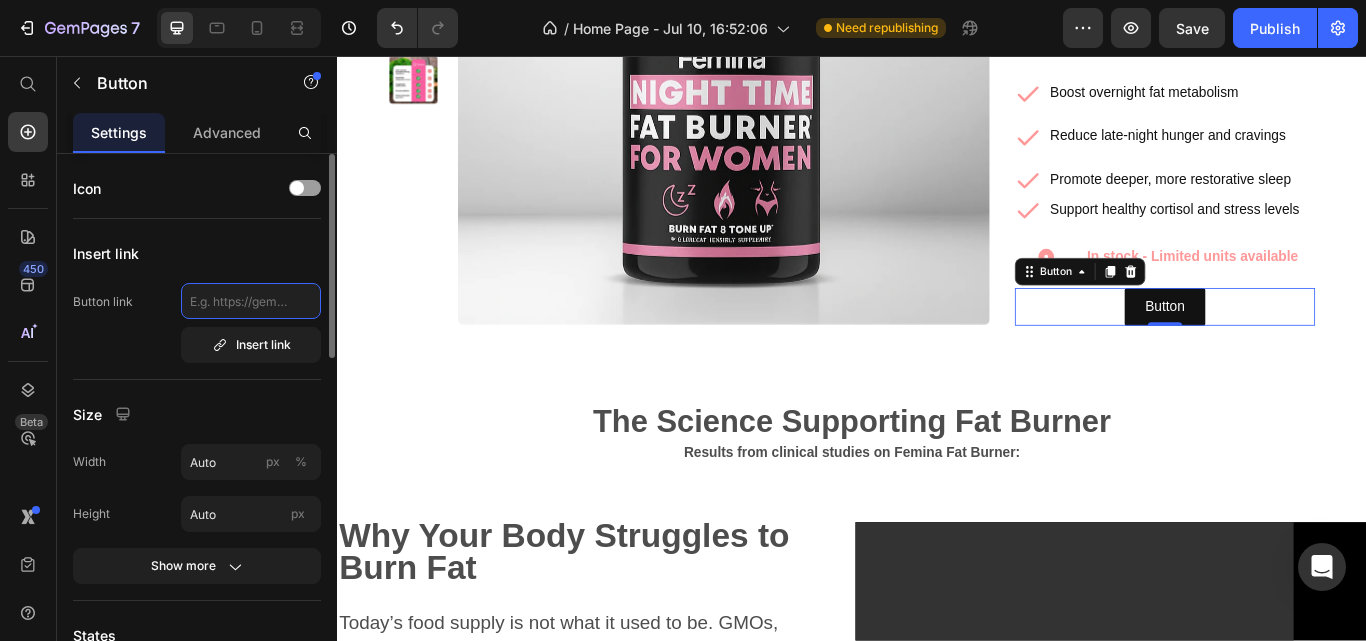 click 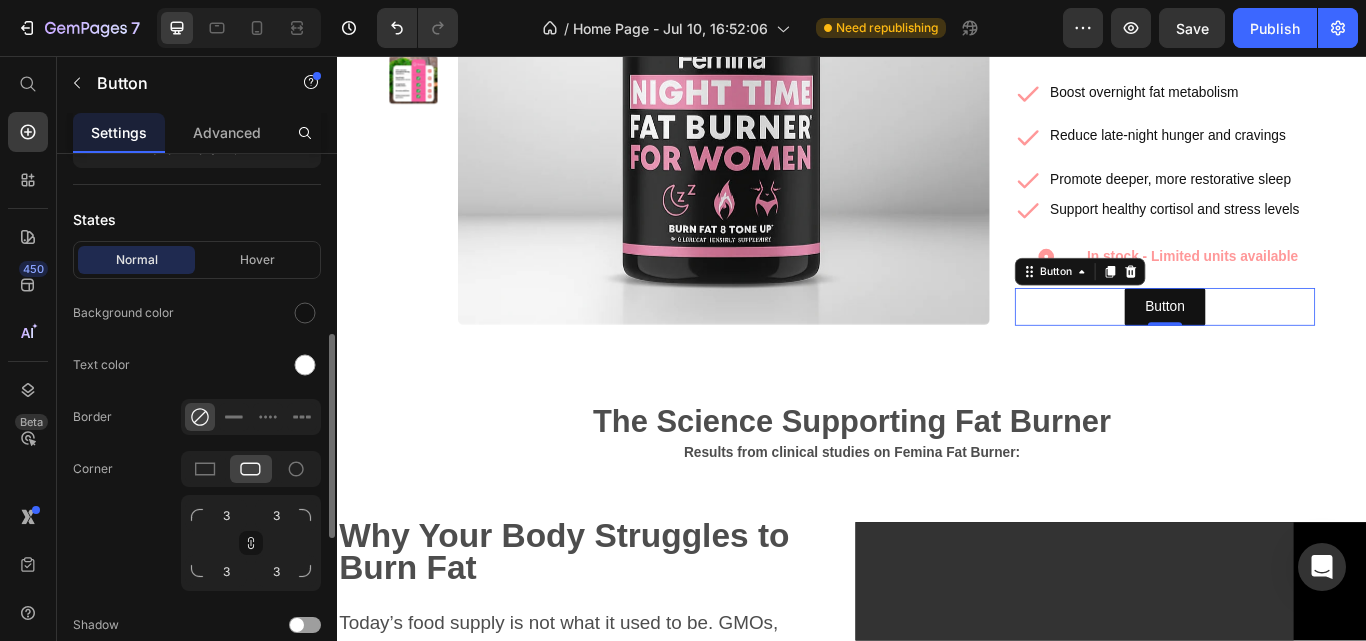 scroll, scrollTop: 434, scrollLeft: 0, axis: vertical 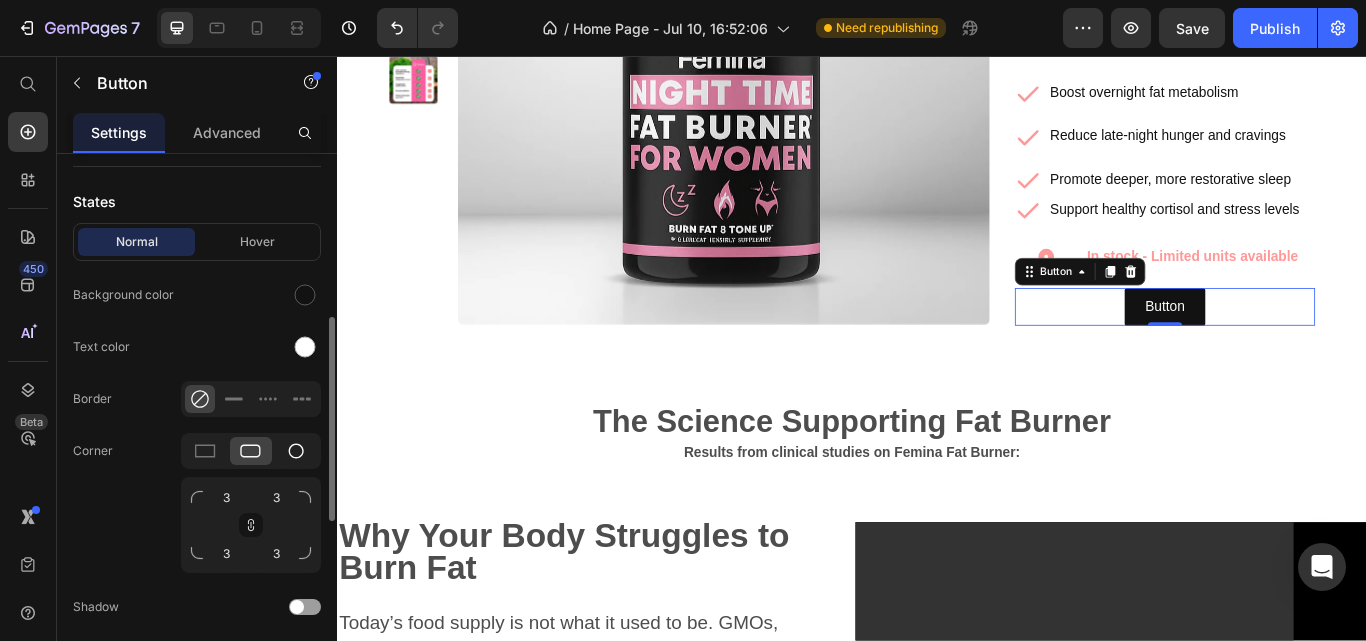 click 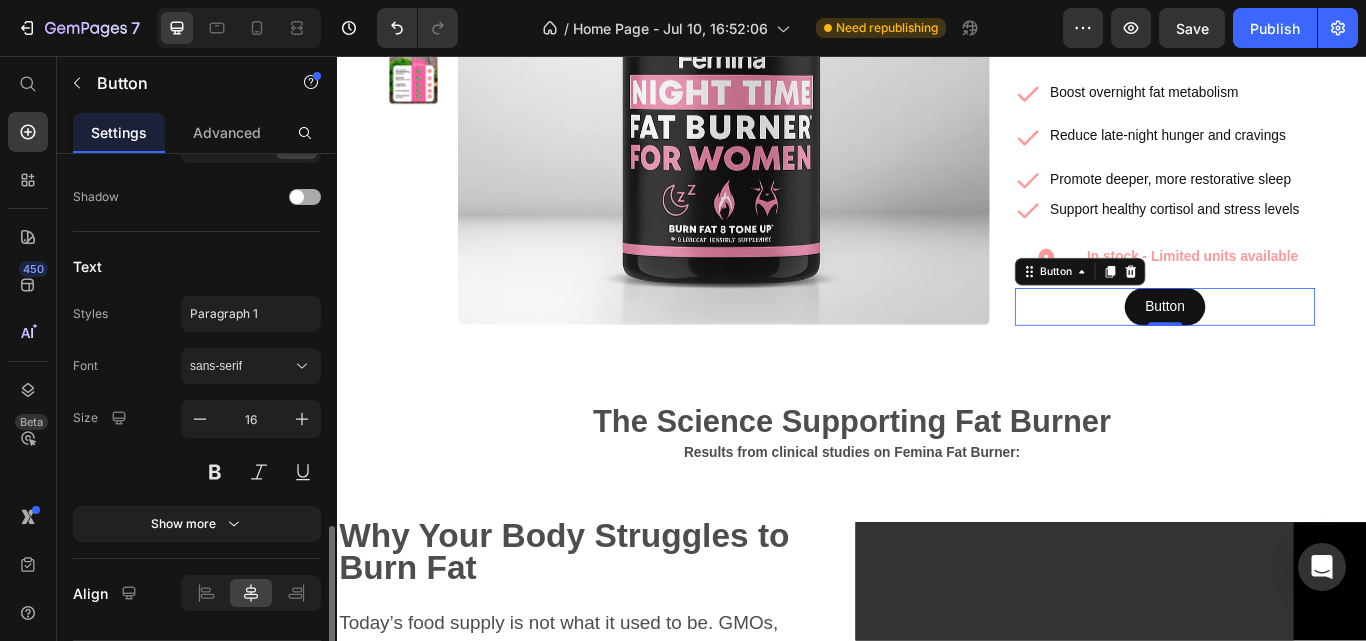scroll, scrollTop: 797, scrollLeft: 0, axis: vertical 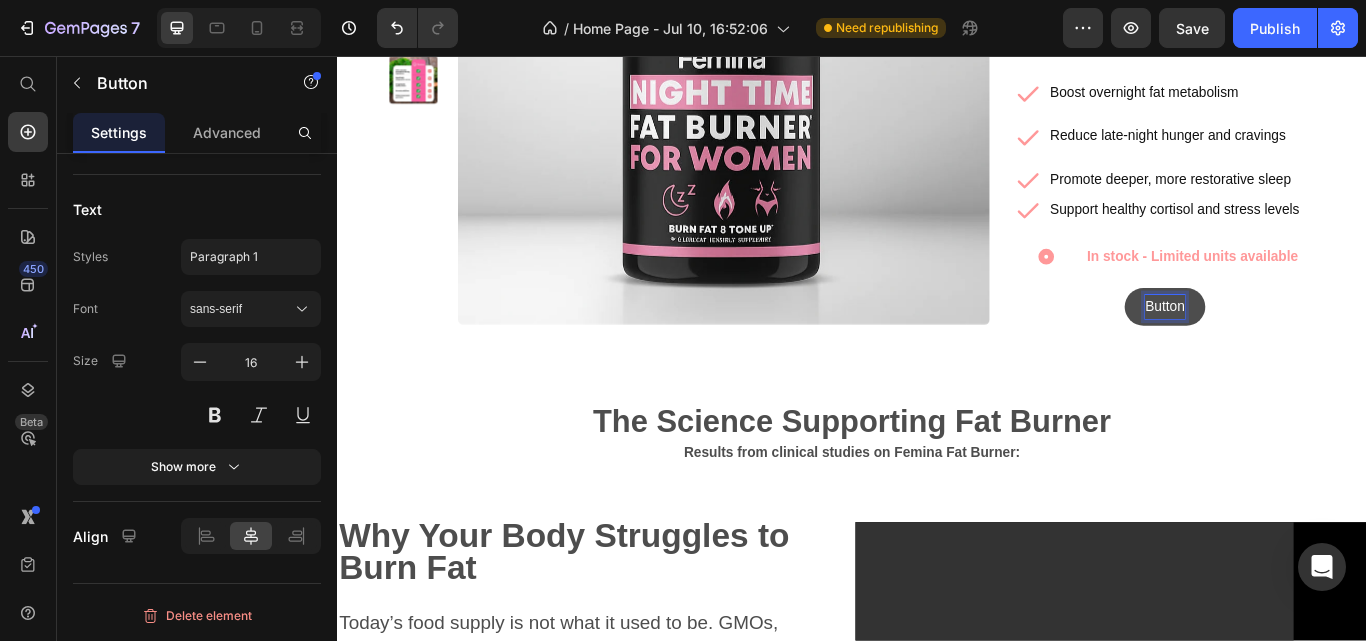 click on "Button" at bounding box center (1302, 349) 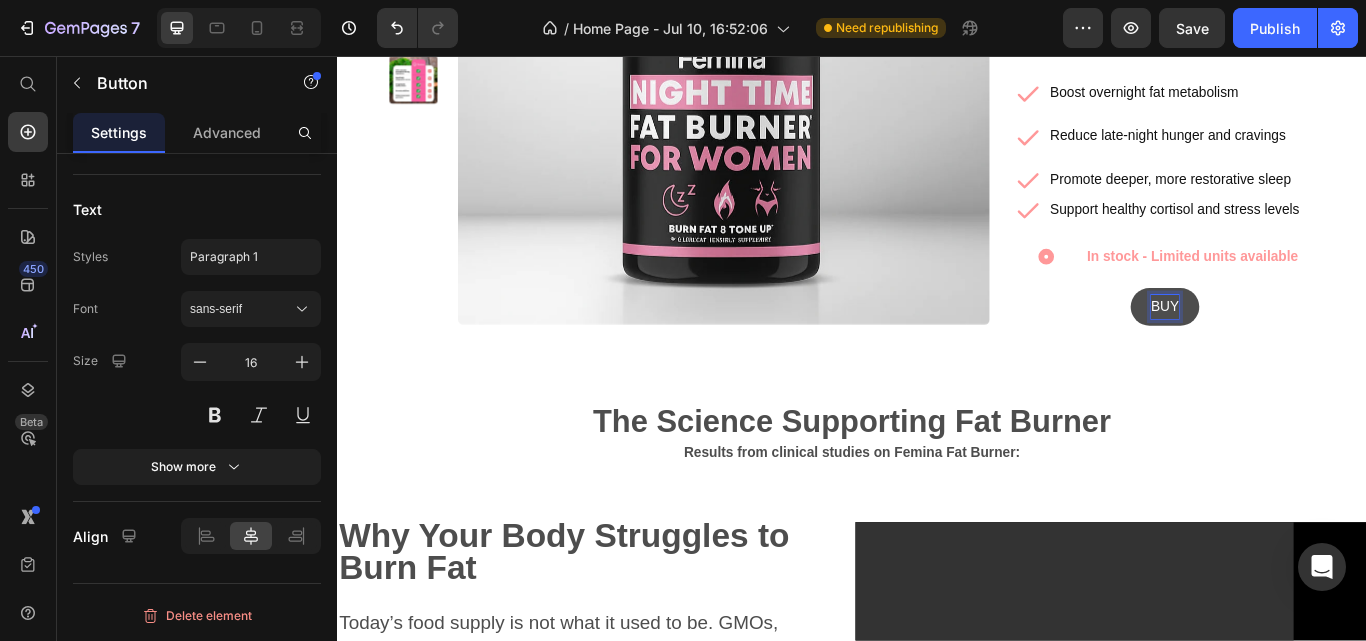 click on "BUY" at bounding box center [1302, 349] 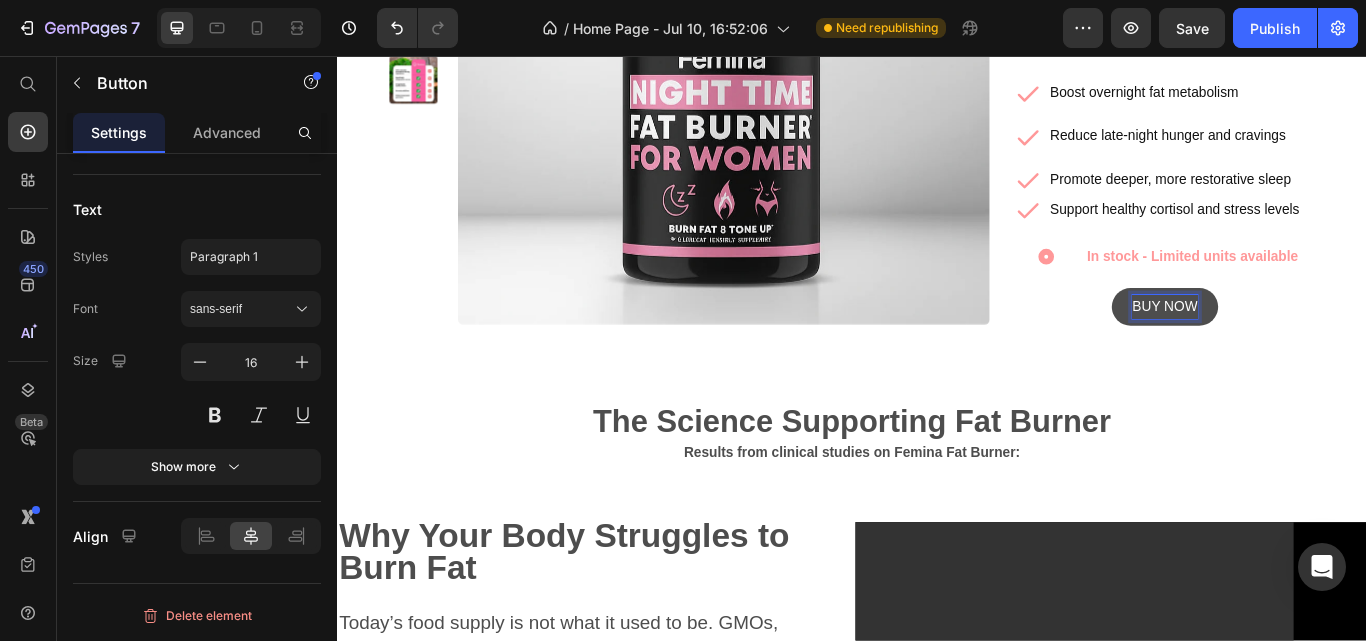 click on "BUY NOW" at bounding box center (1302, 349) 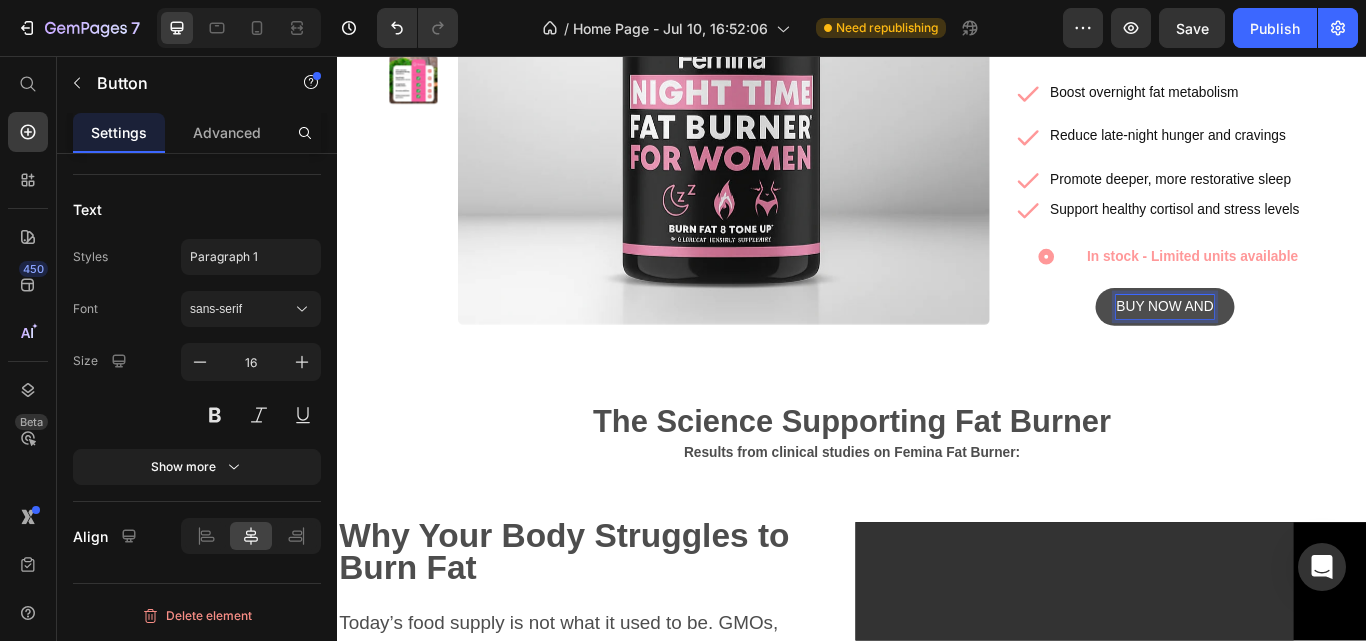 click on "BUY NOW AND" at bounding box center (1302, 349) 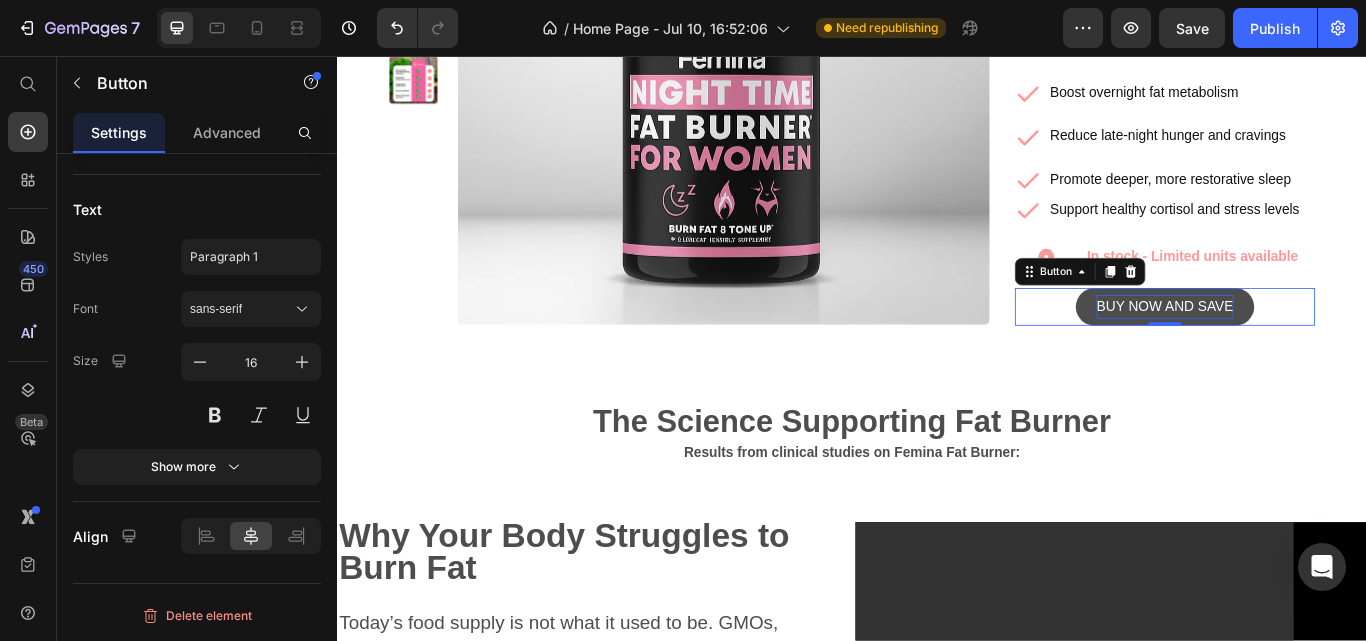 drag, startPoint x: 1371, startPoint y: 358, endPoint x: 1239, endPoint y: 358, distance: 132 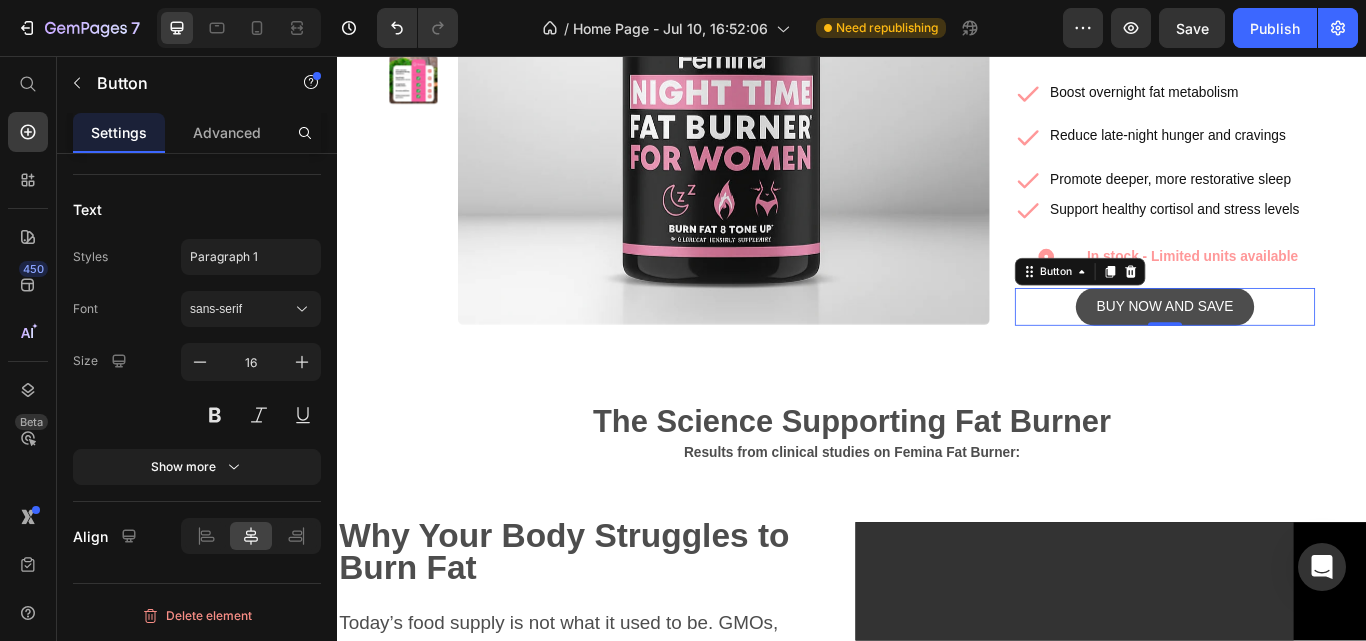 click on "BUY NOW AND SAVE" at bounding box center (1301, 349) 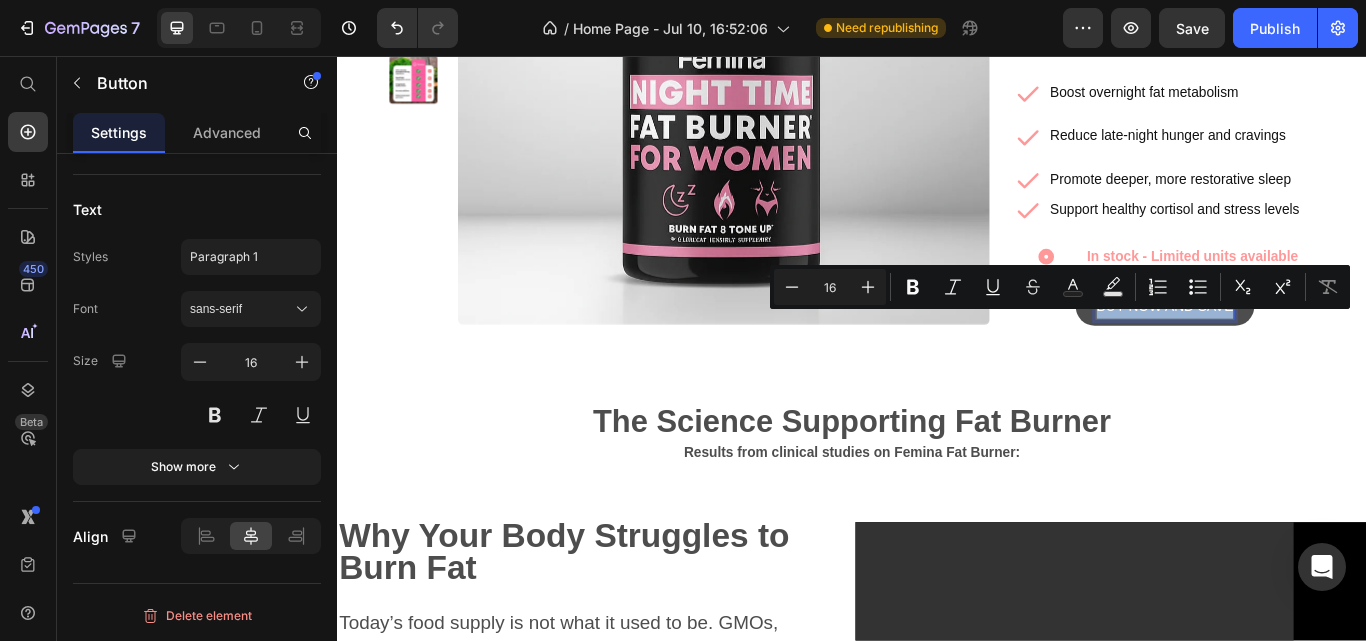 drag, startPoint x: 1364, startPoint y: 355, endPoint x: 1211, endPoint y: 362, distance: 153.16005 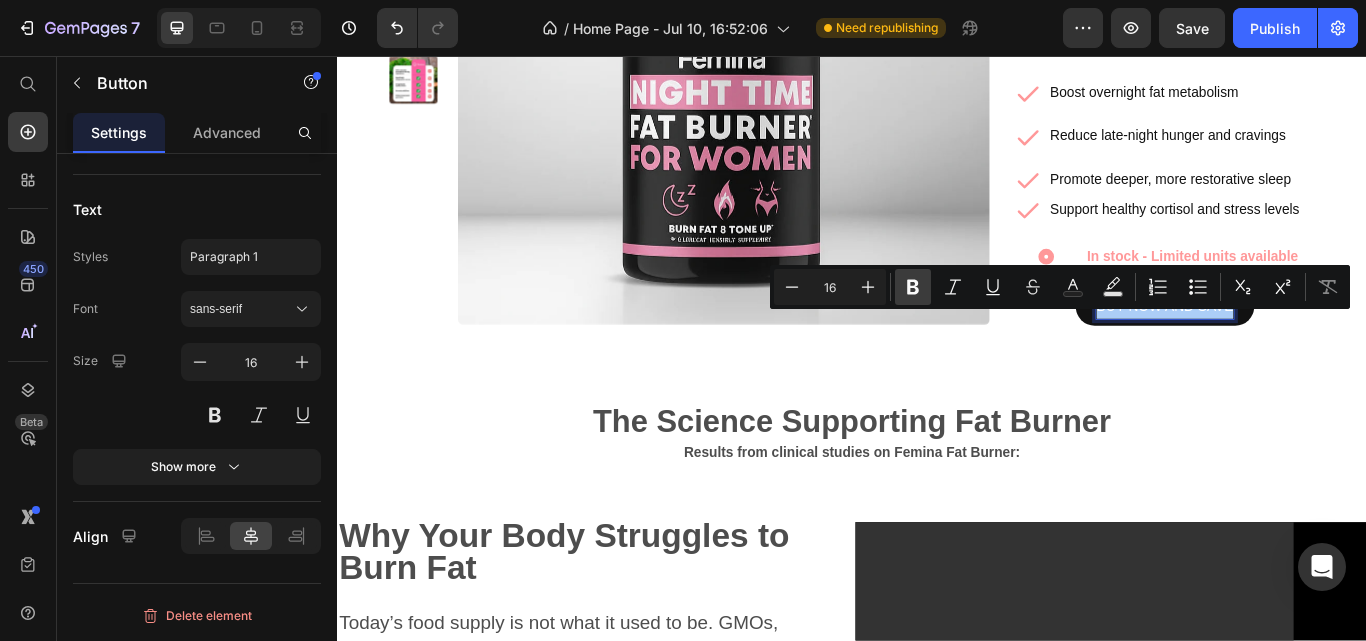 click on "Bold" at bounding box center (913, 287) 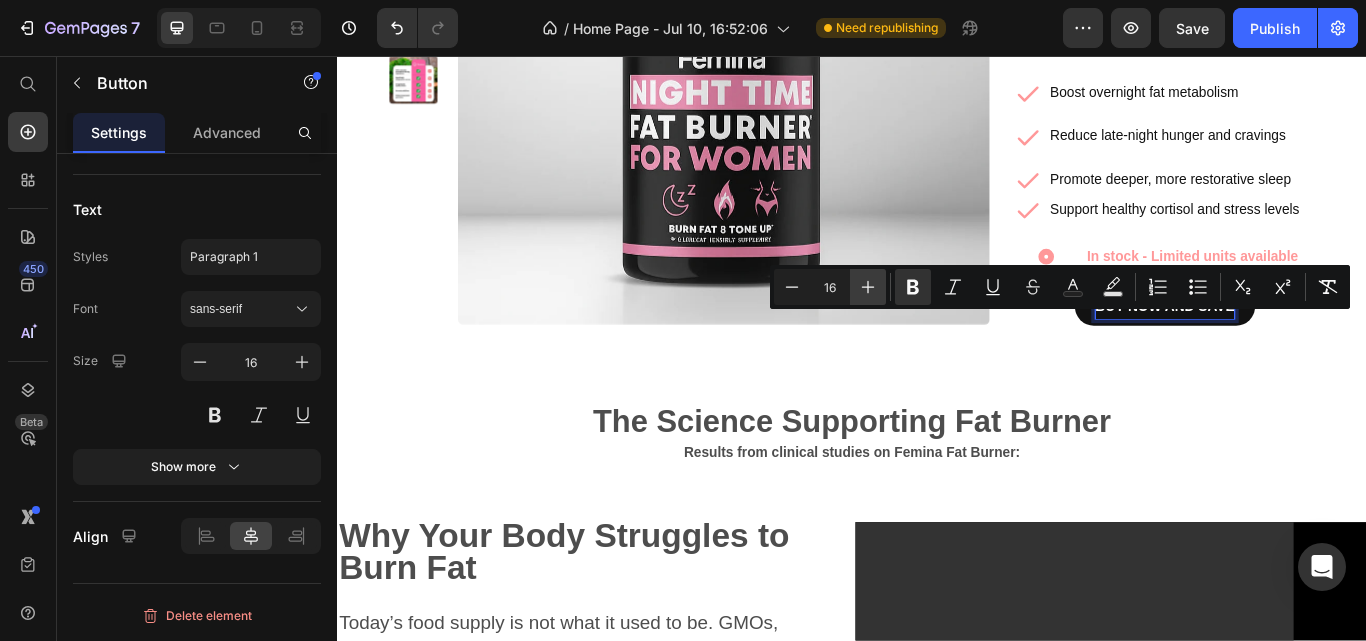 click 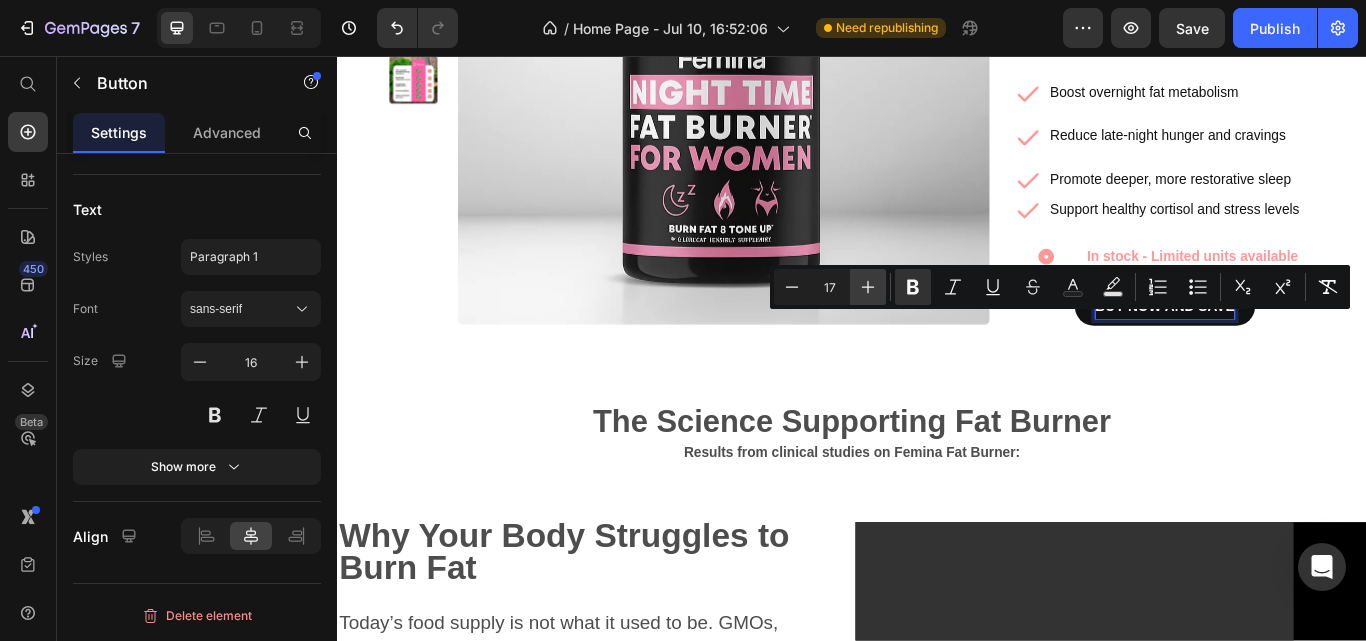 click 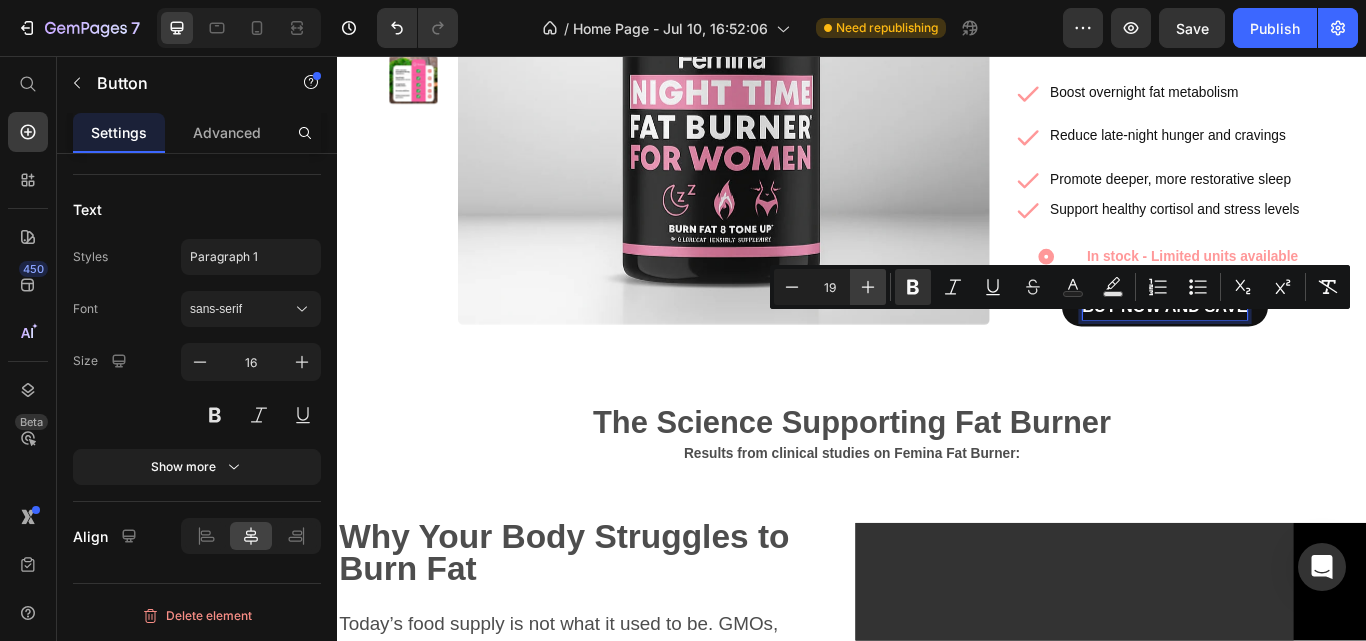 click 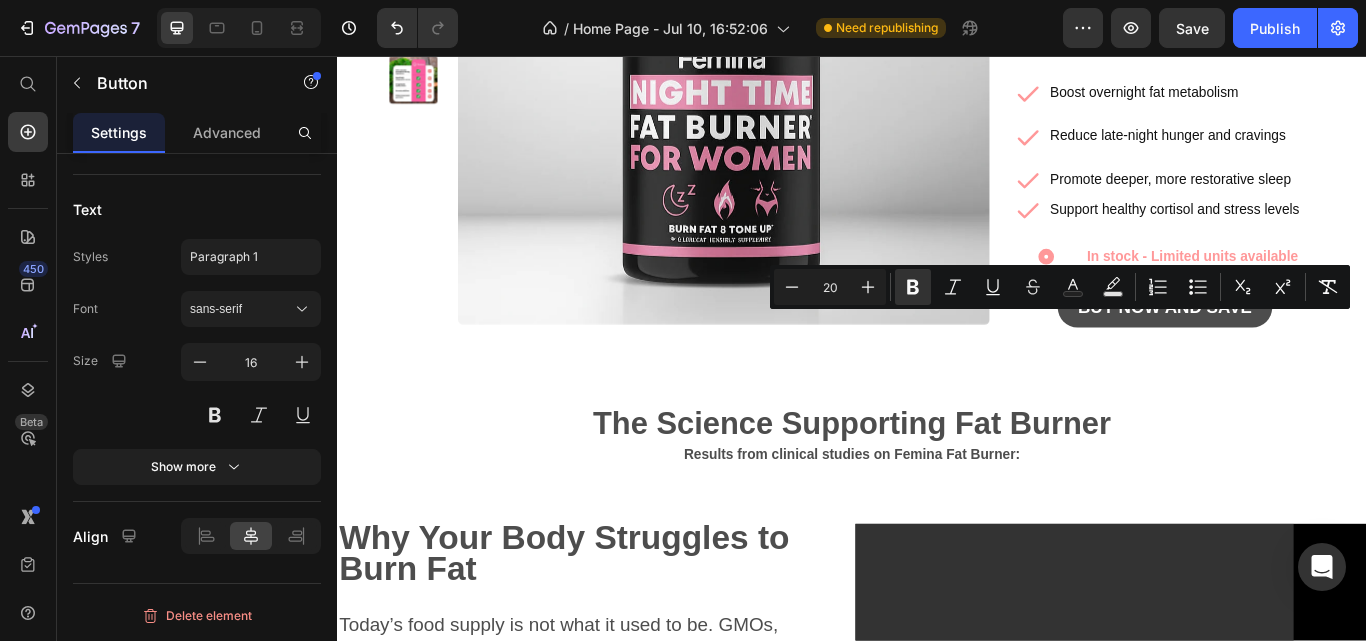 click on "BUY NOW AND SAVE" at bounding box center [1302, 350] 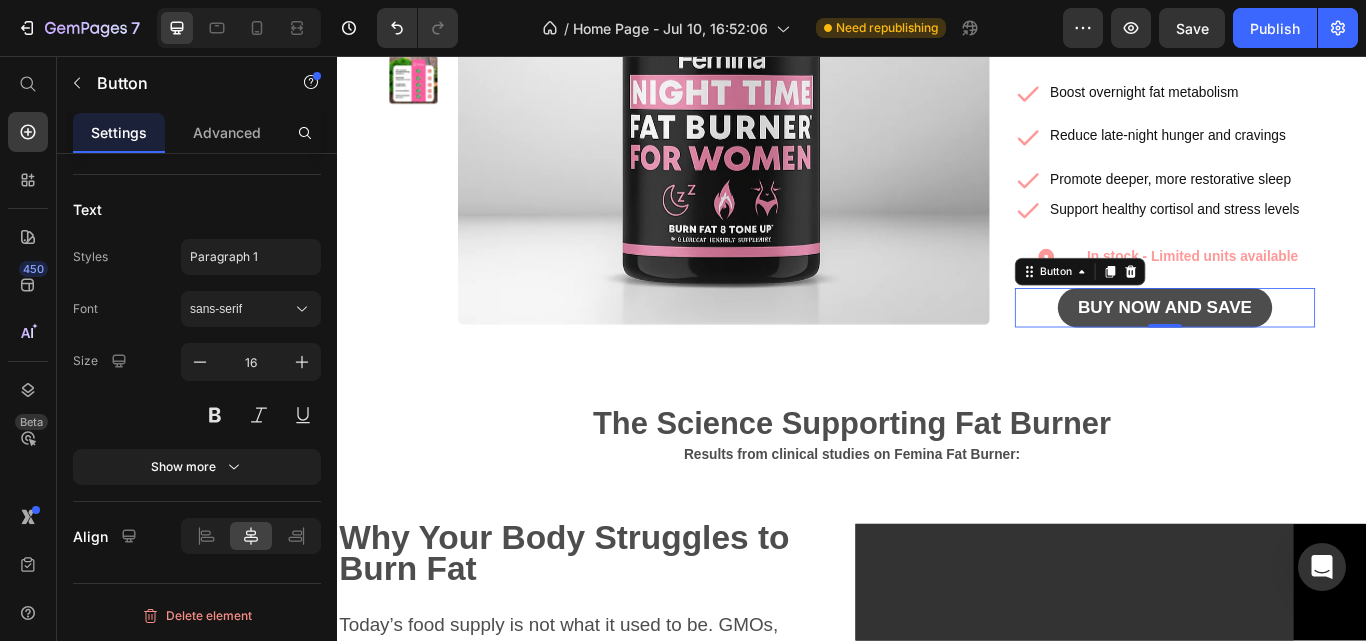 click on "BUY NOW AND SAVE" at bounding box center [1302, 350] 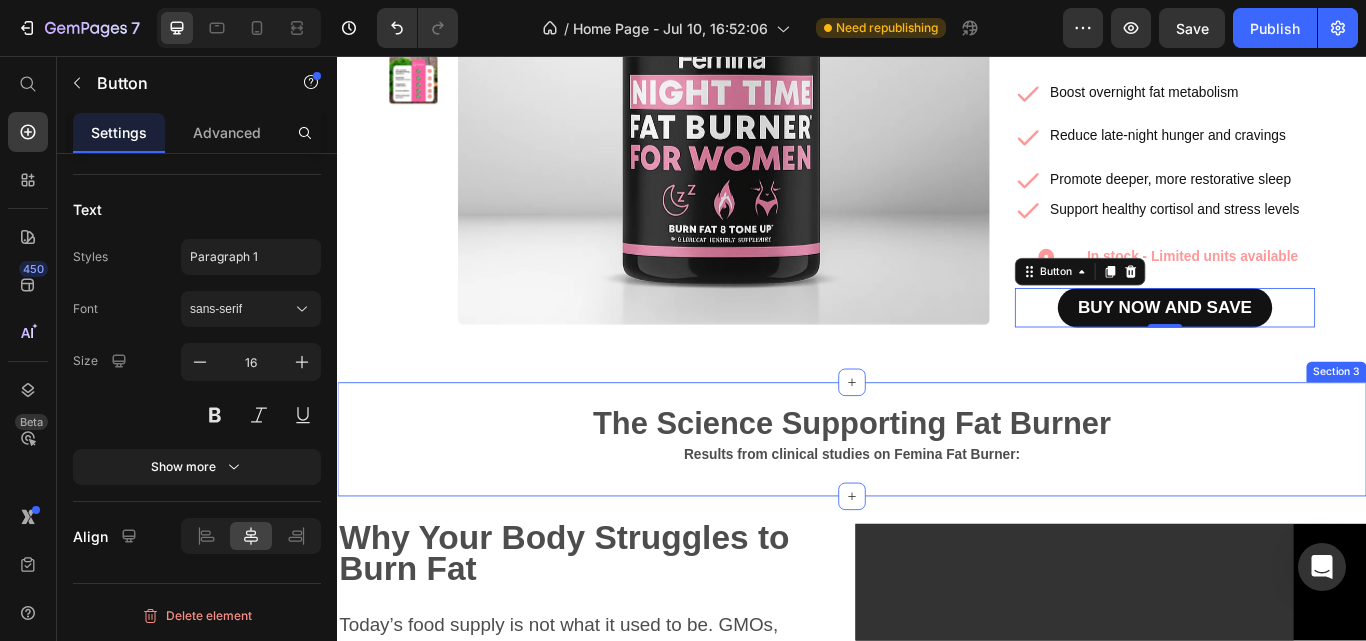 click on "The Science Supporting Fat Burner Results from clinical studies on Femina Fat Burner: Text Block Section 3" at bounding box center (937, 503) 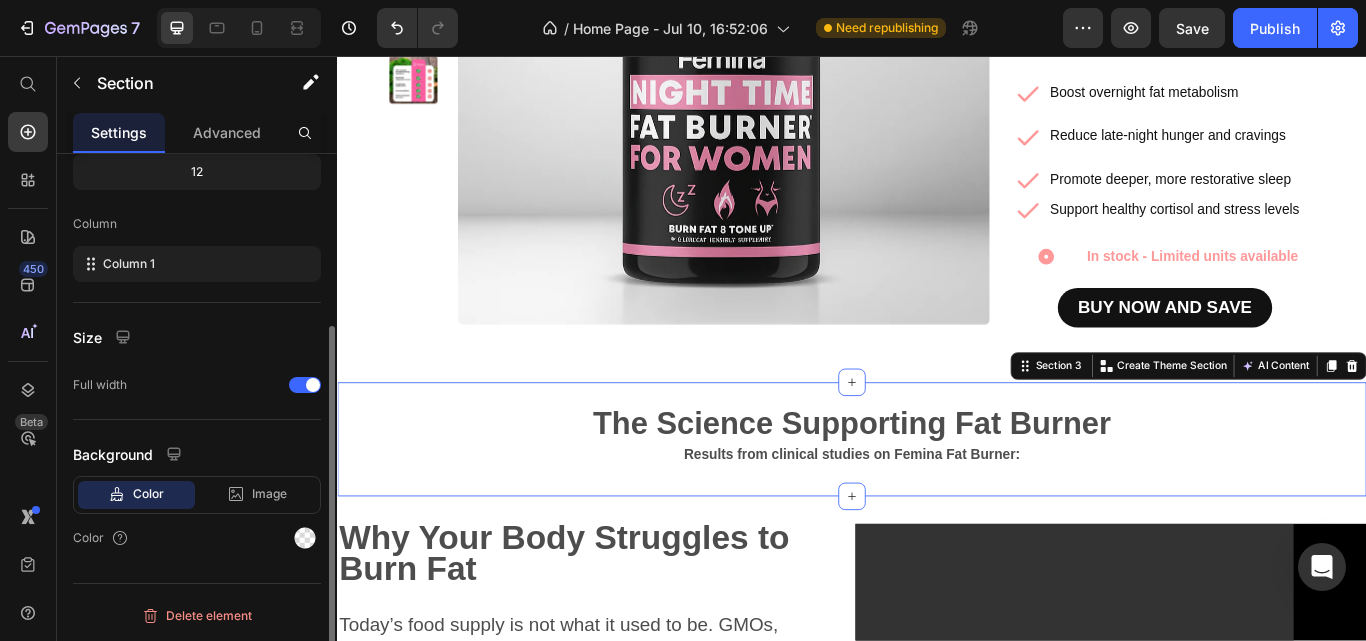 scroll, scrollTop: 0, scrollLeft: 0, axis: both 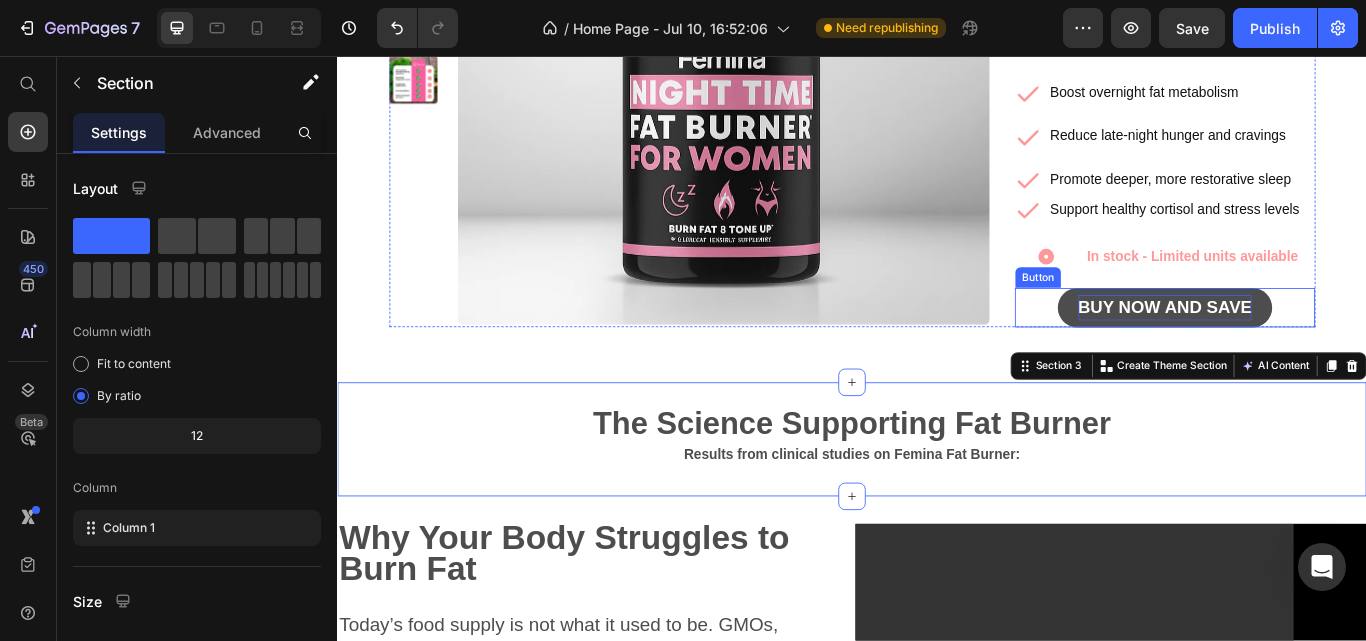 click on "BUY NOW AND SAVE" at bounding box center (1302, 349) 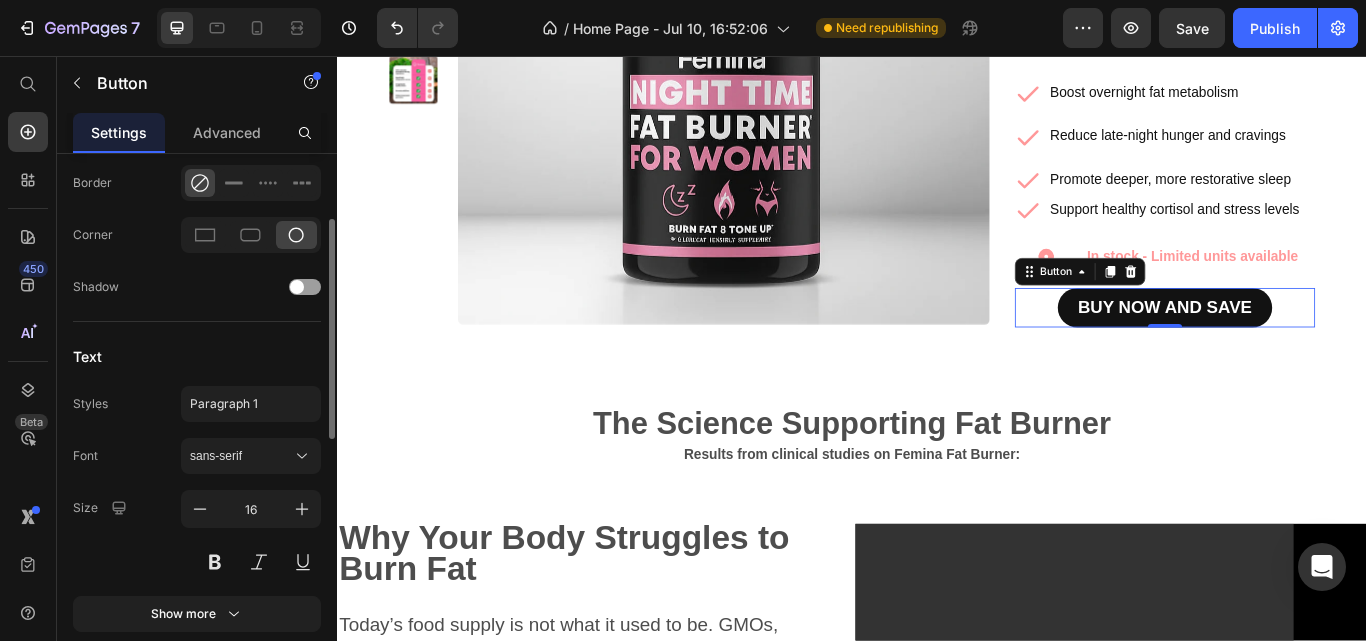scroll, scrollTop: 509, scrollLeft: 0, axis: vertical 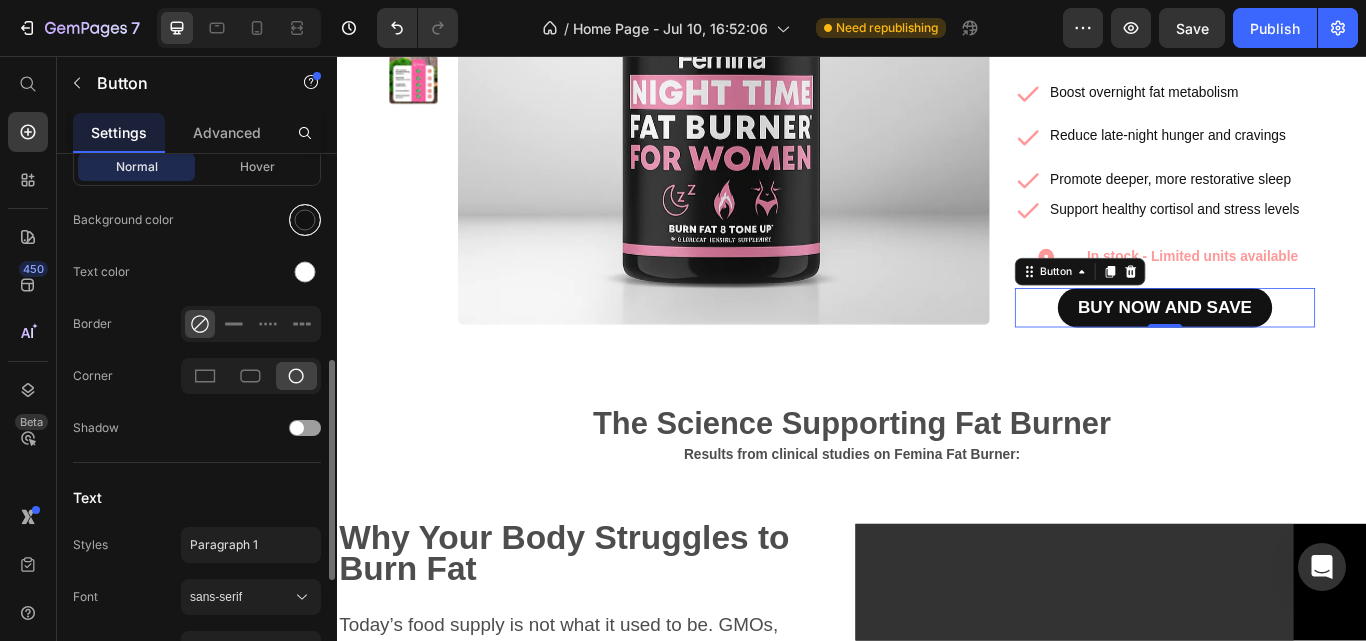 click at bounding box center (305, 220) 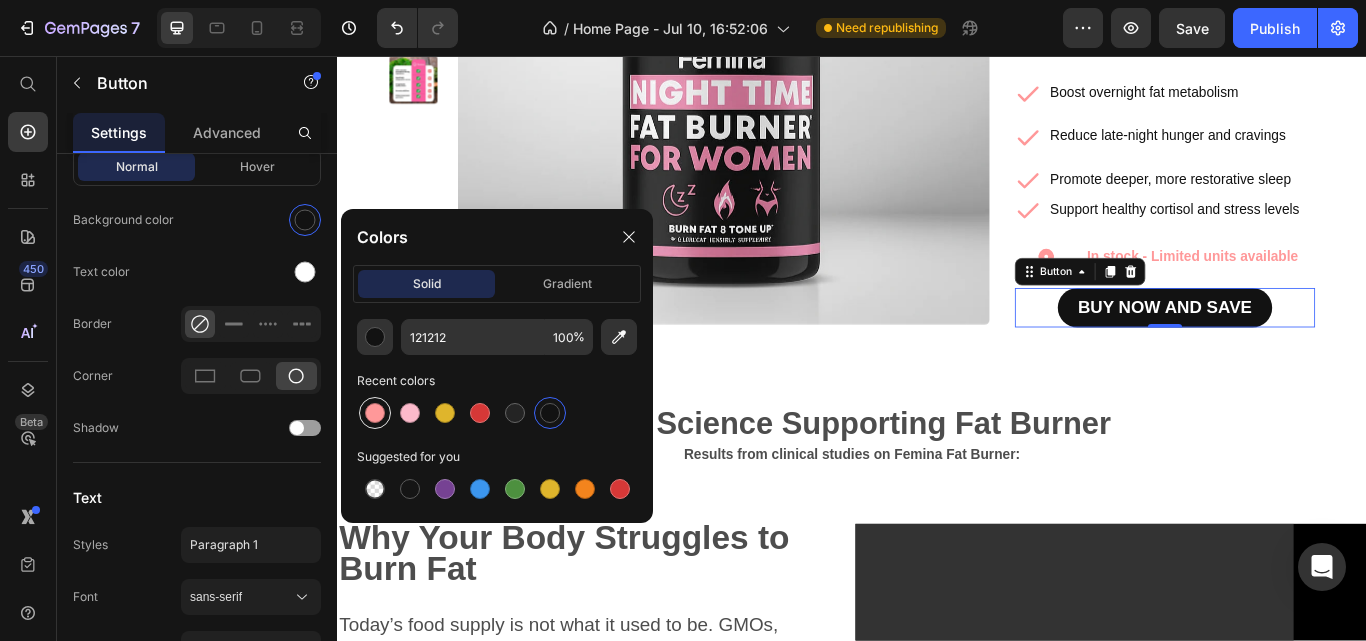 click at bounding box center [375, 413] 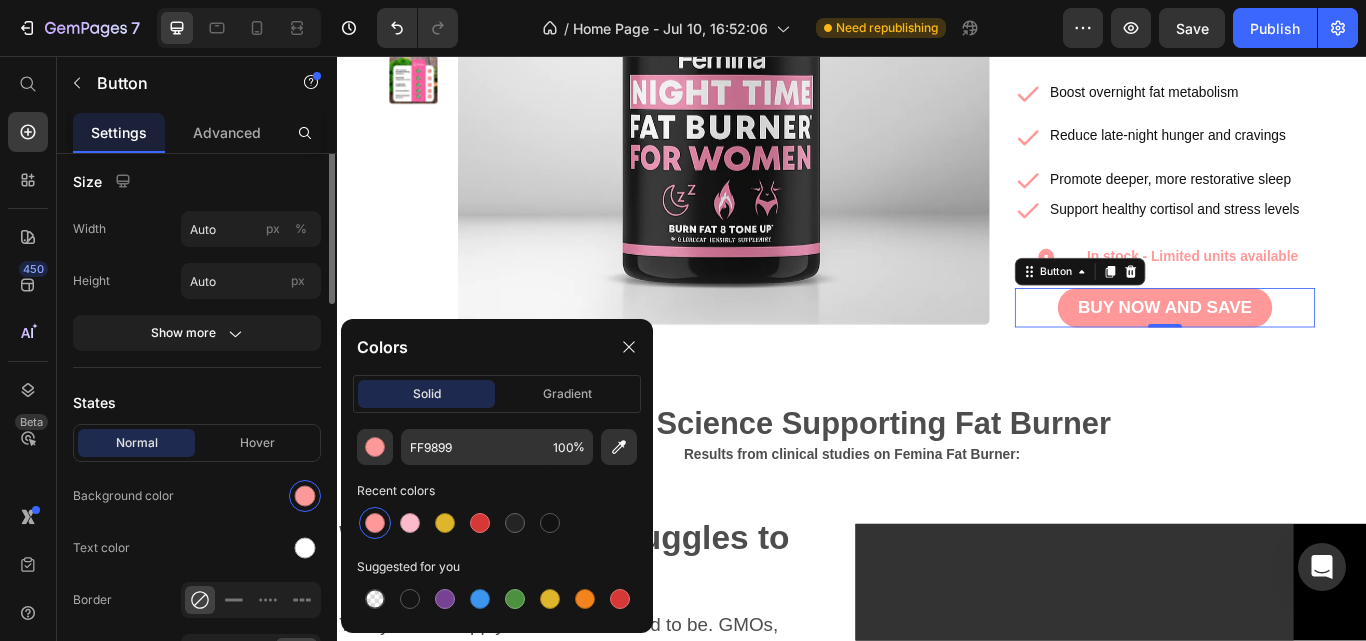 scroll, scrollTop: 116, scrollLeft: 0, axis: vertical 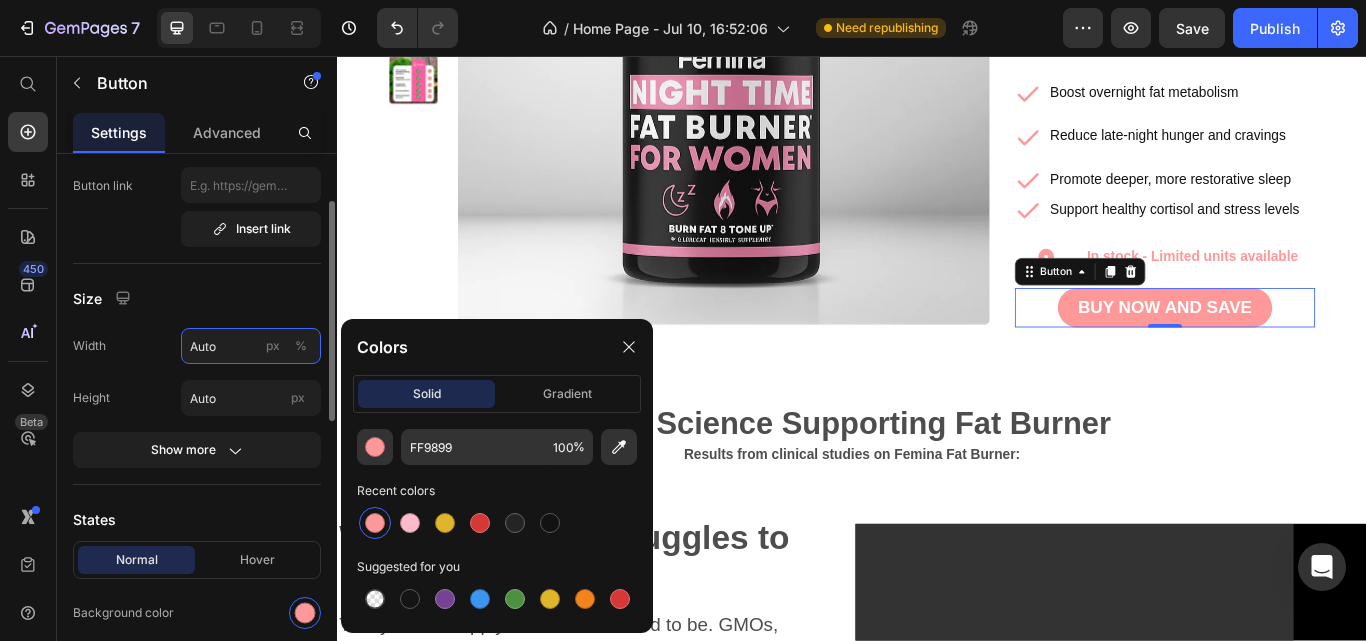click on "Auto" at bounding box center (251, 346) 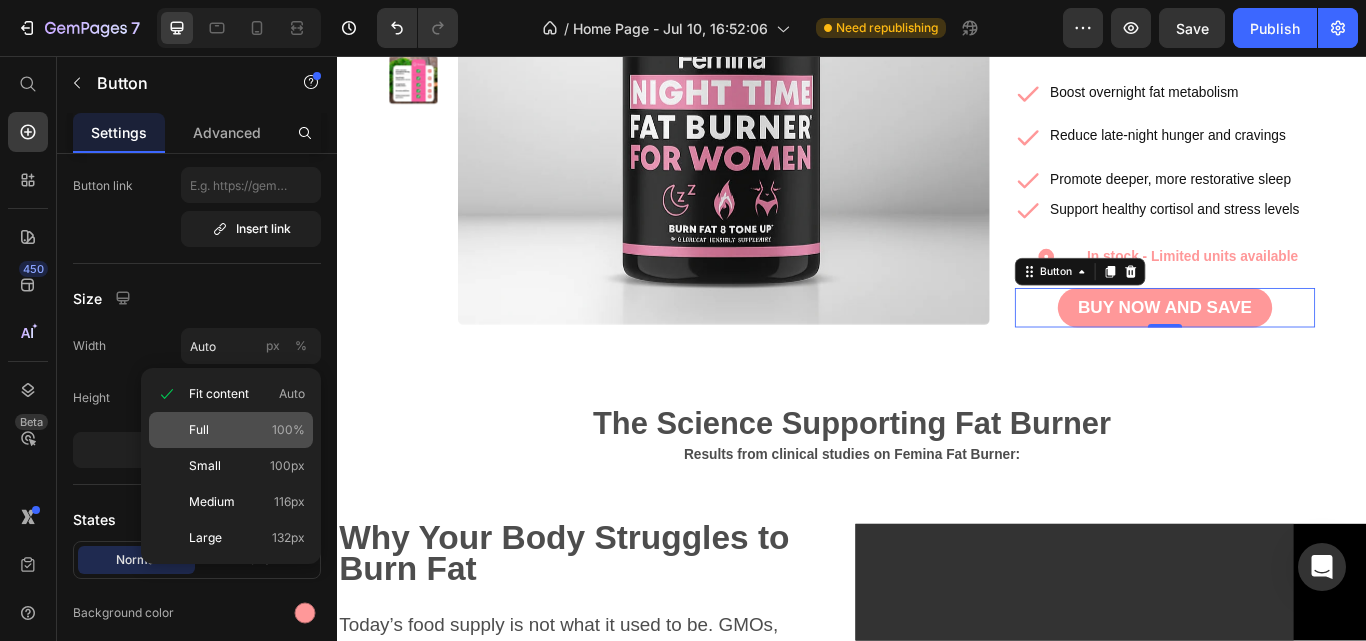click on "Full 100%" at bounding box center (247, 430) 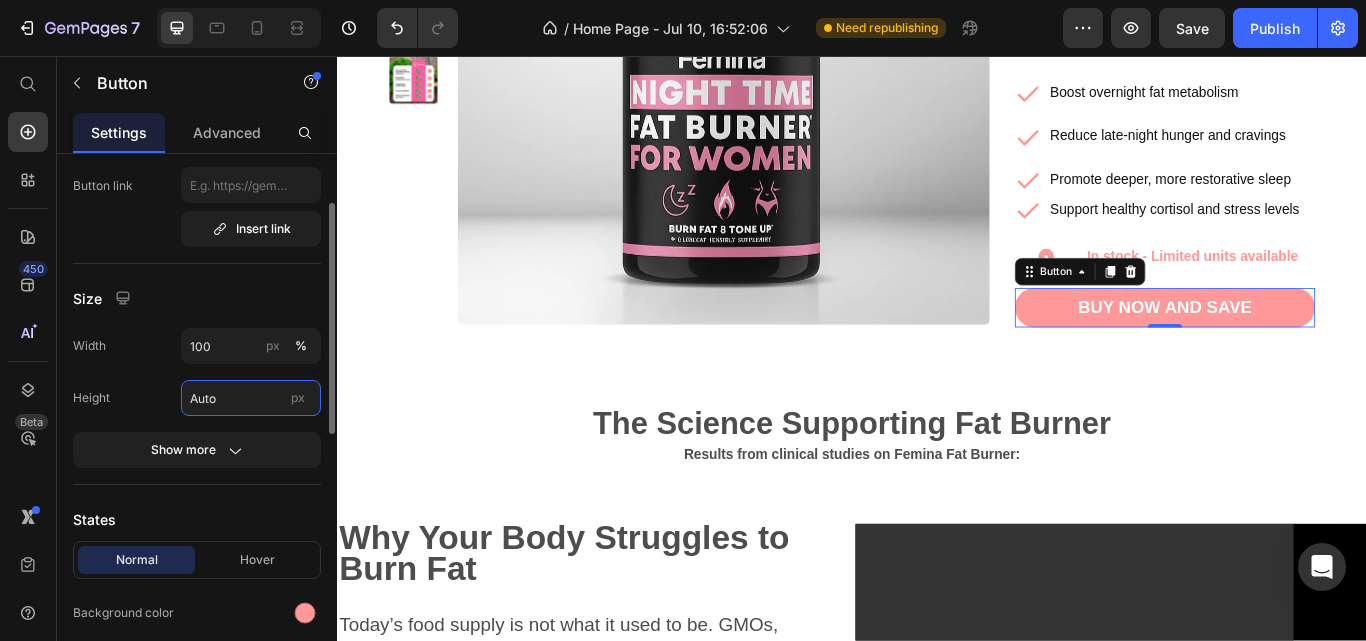 click on "Auto" at bounding box center [251, 398] 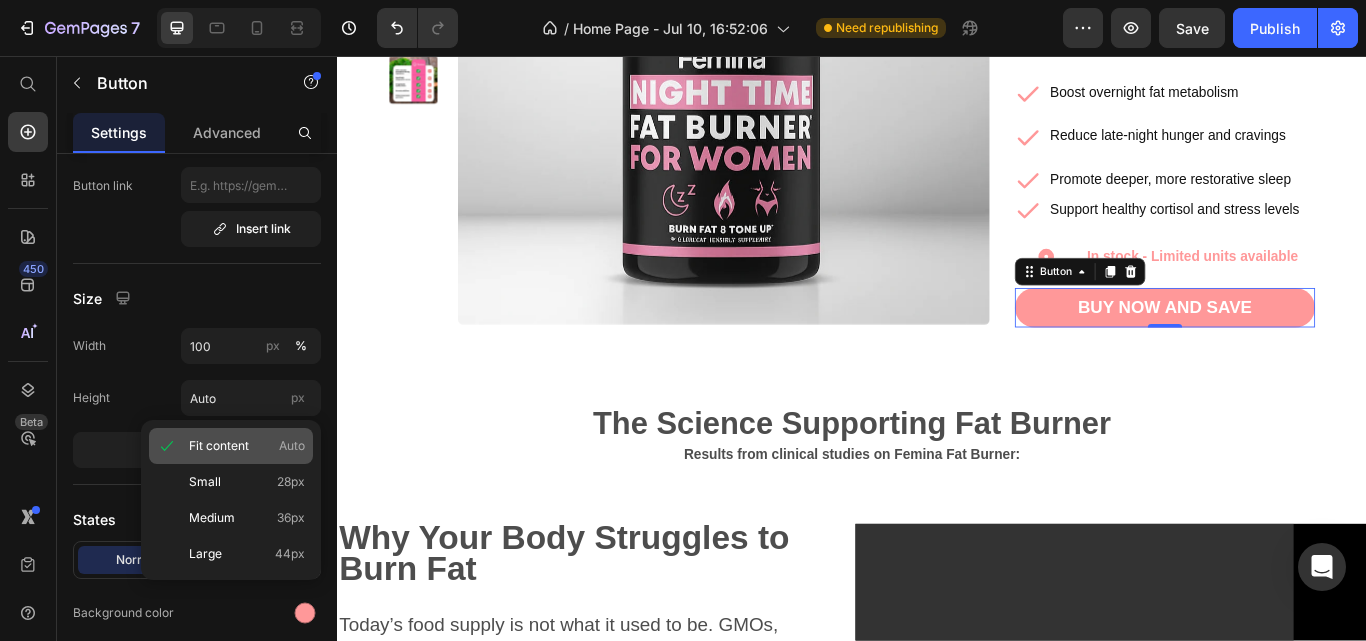 click on "Fit content" at bounding box center (219, 446) 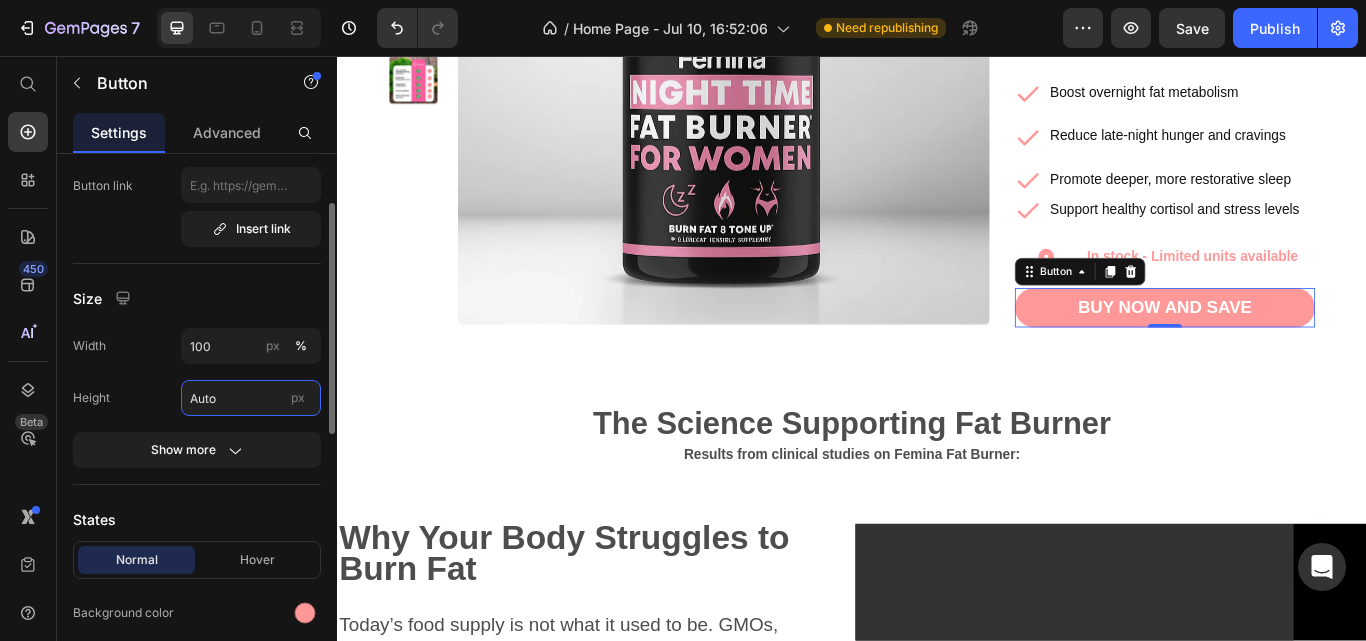 click on "Auto" at bounding box center (251, 398) 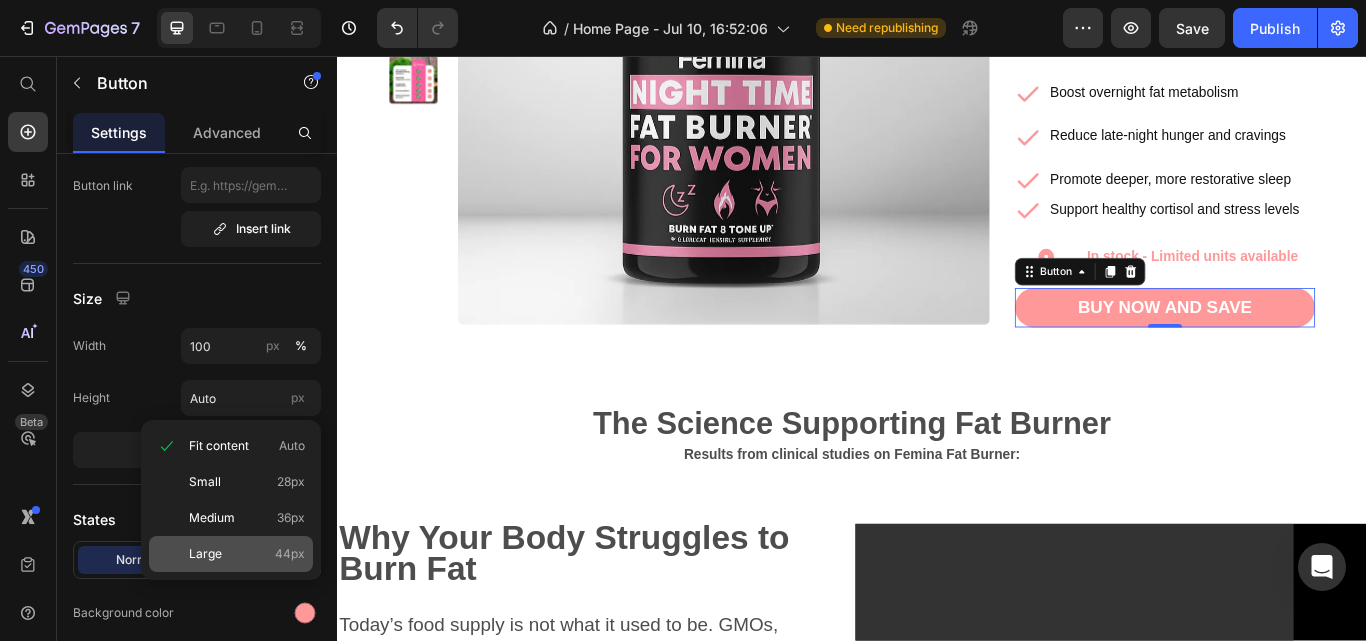 click on "Large" at bounding box center [205, 554] 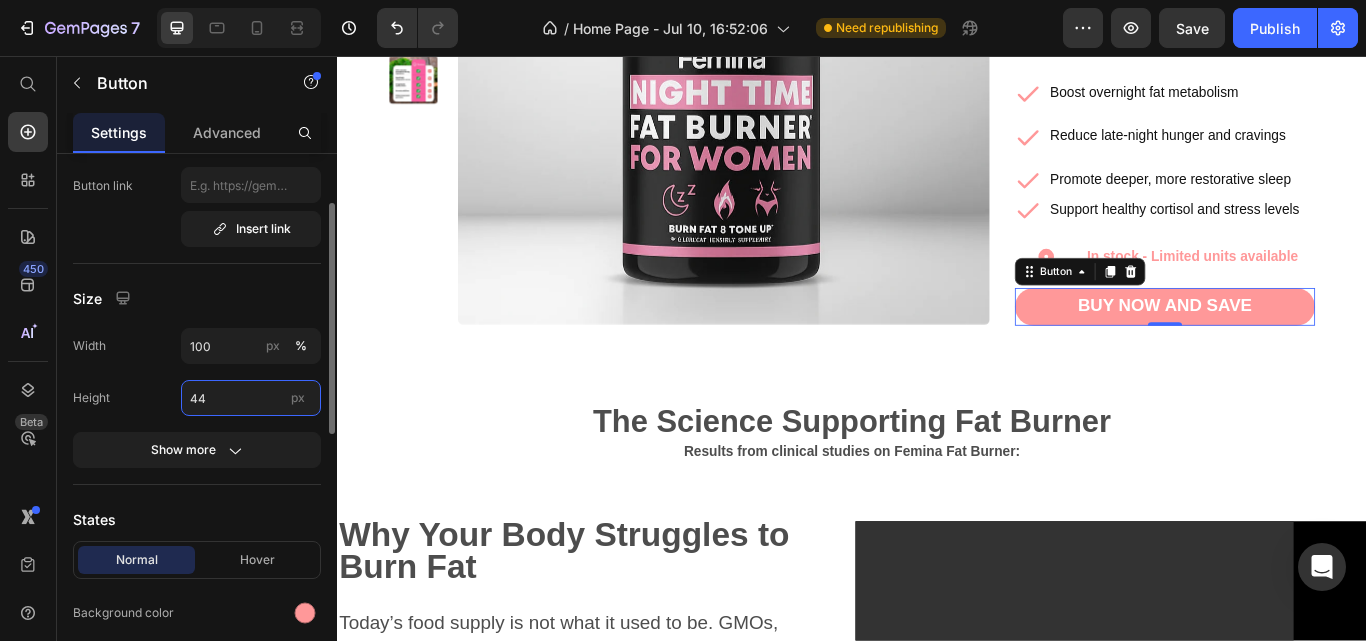 click on "44" at bounding box center [251, 398] 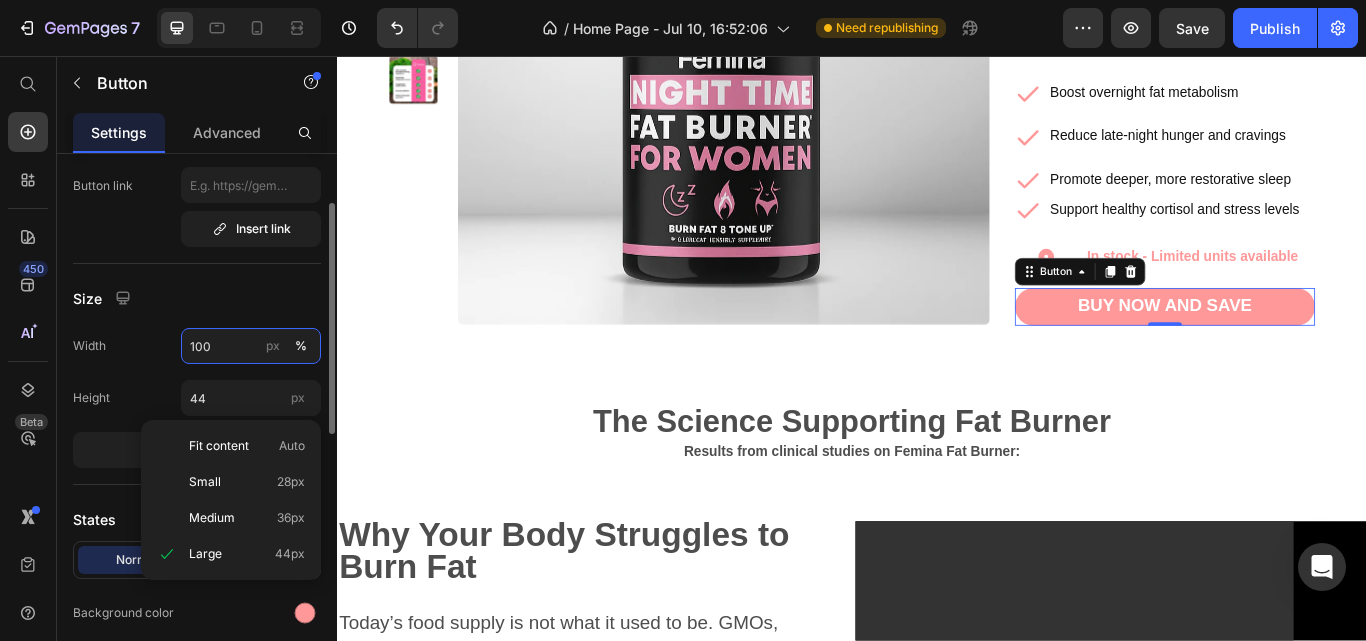click on "100" at bounding box center [251, 346] 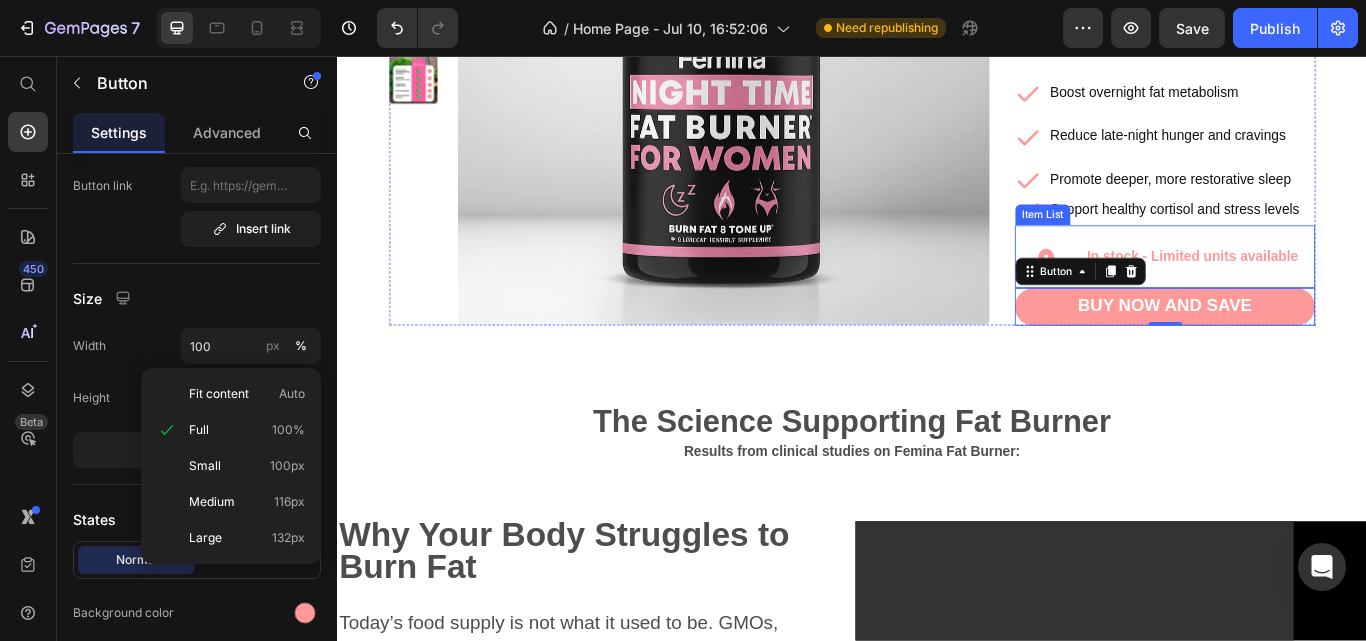 click 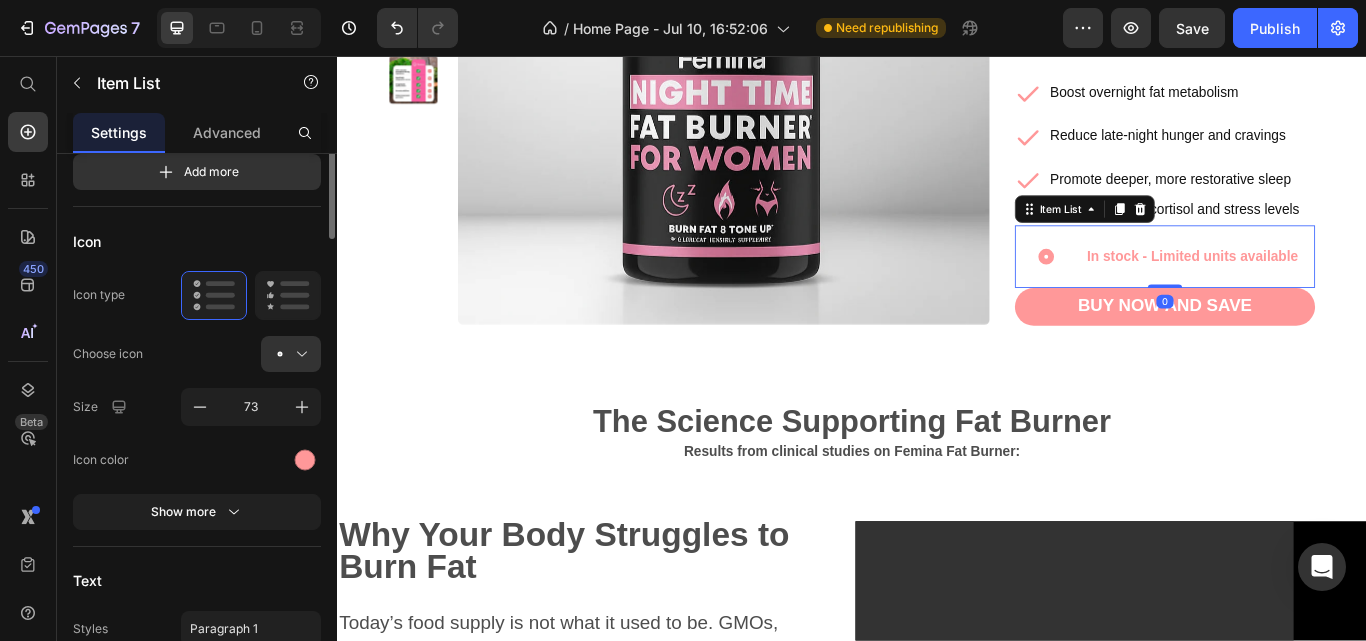 scroll, scrollTop: 0, scrollLeft: 0, axis: both 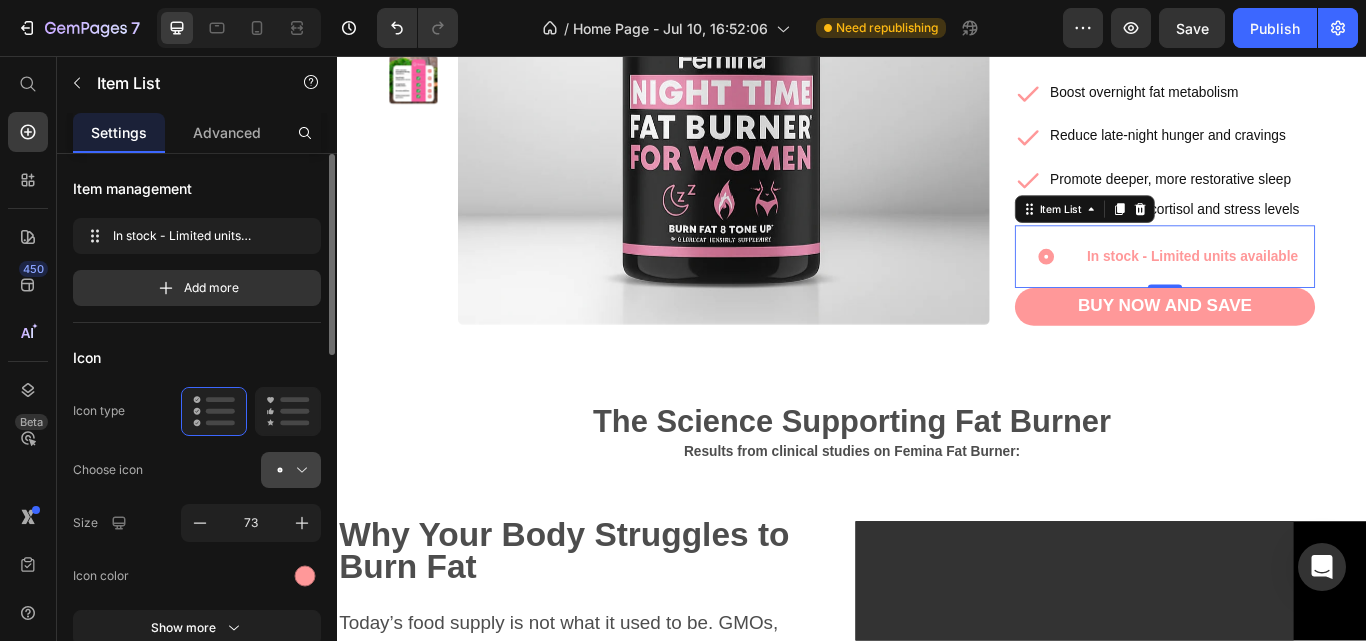 click at bounding box center (299, 470) 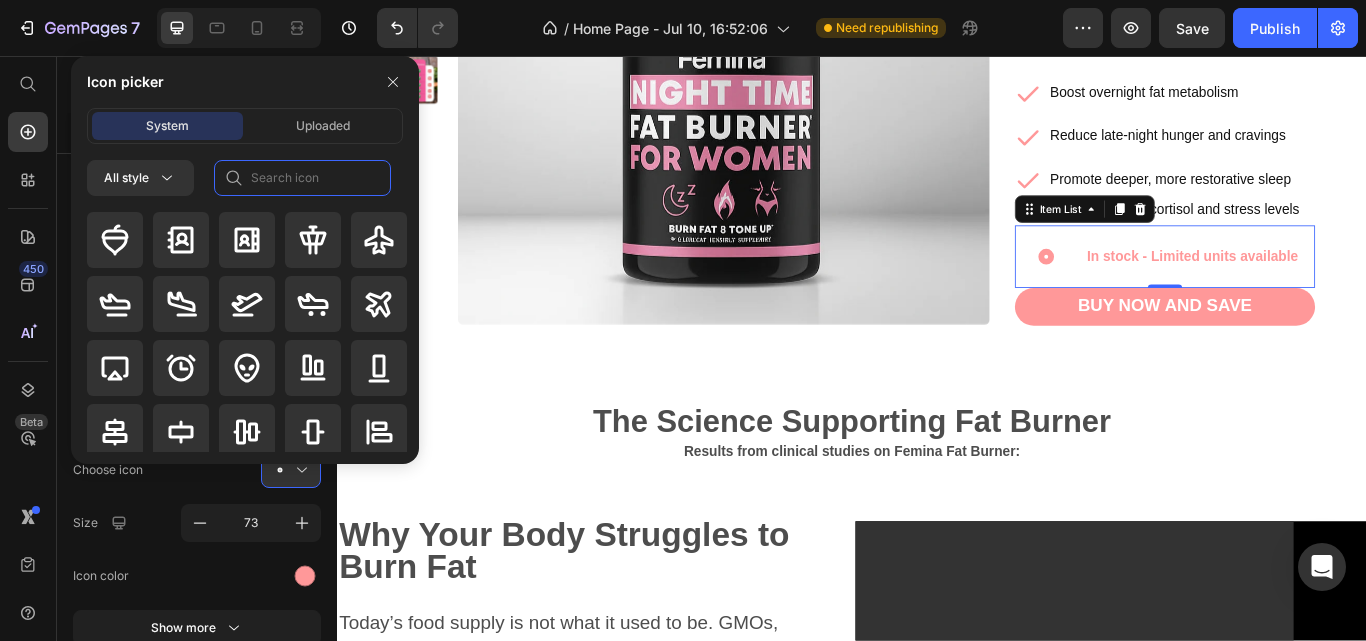 click 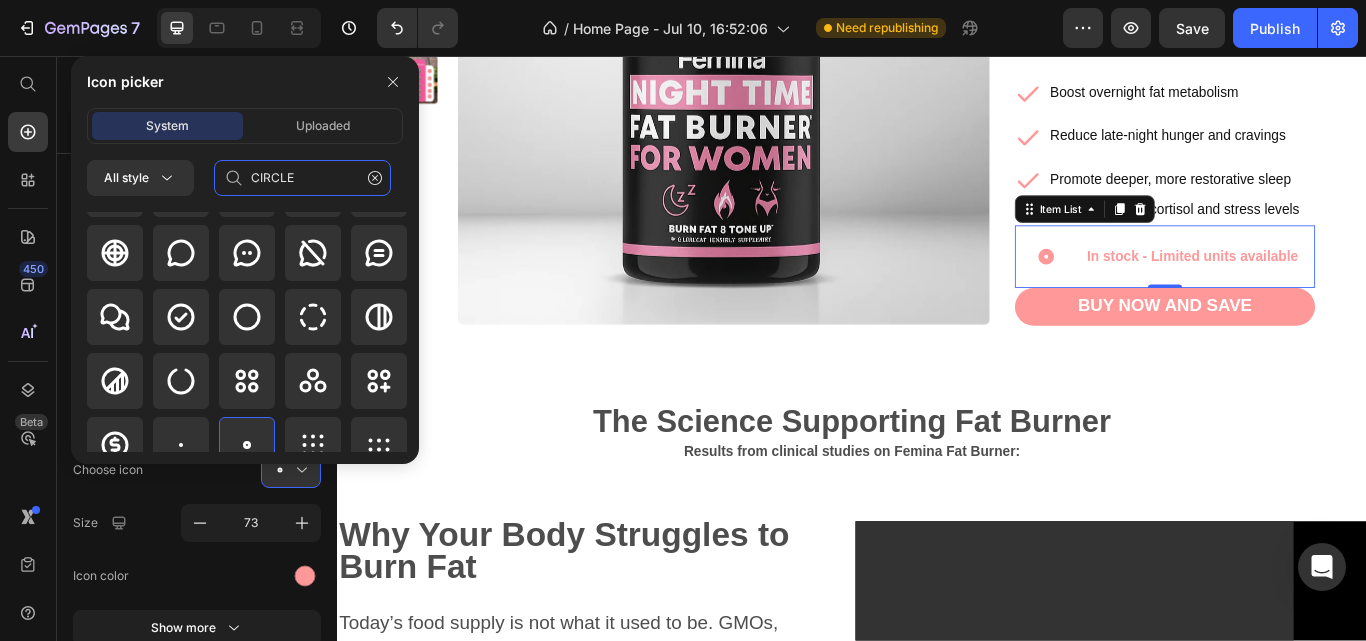 scroll, scrollTop: 331, scrollLeft: 0, axis: vertical 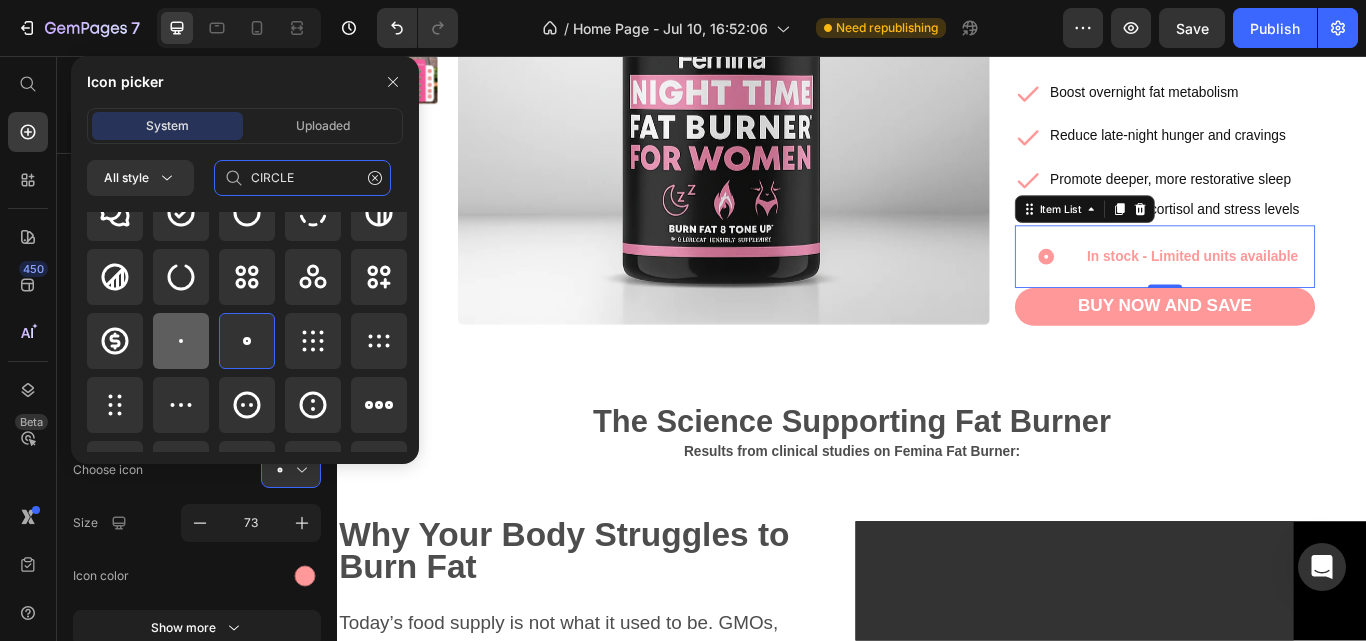 type on "CIRCLE" 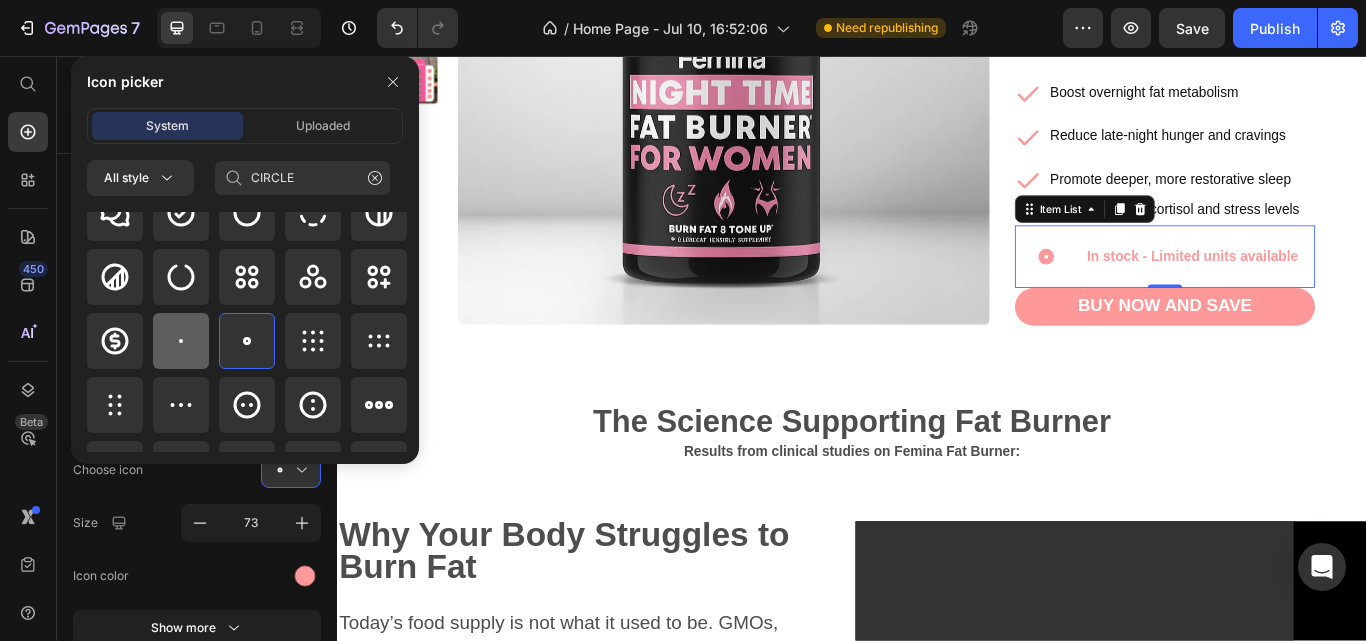 click 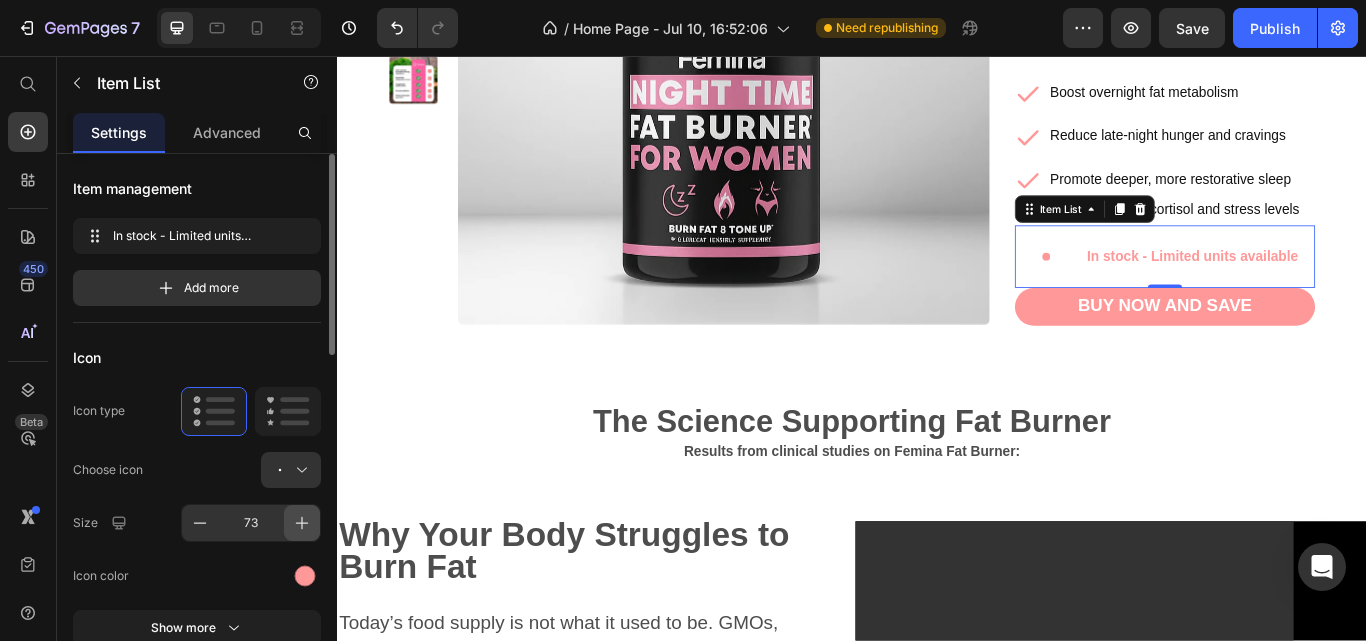 click 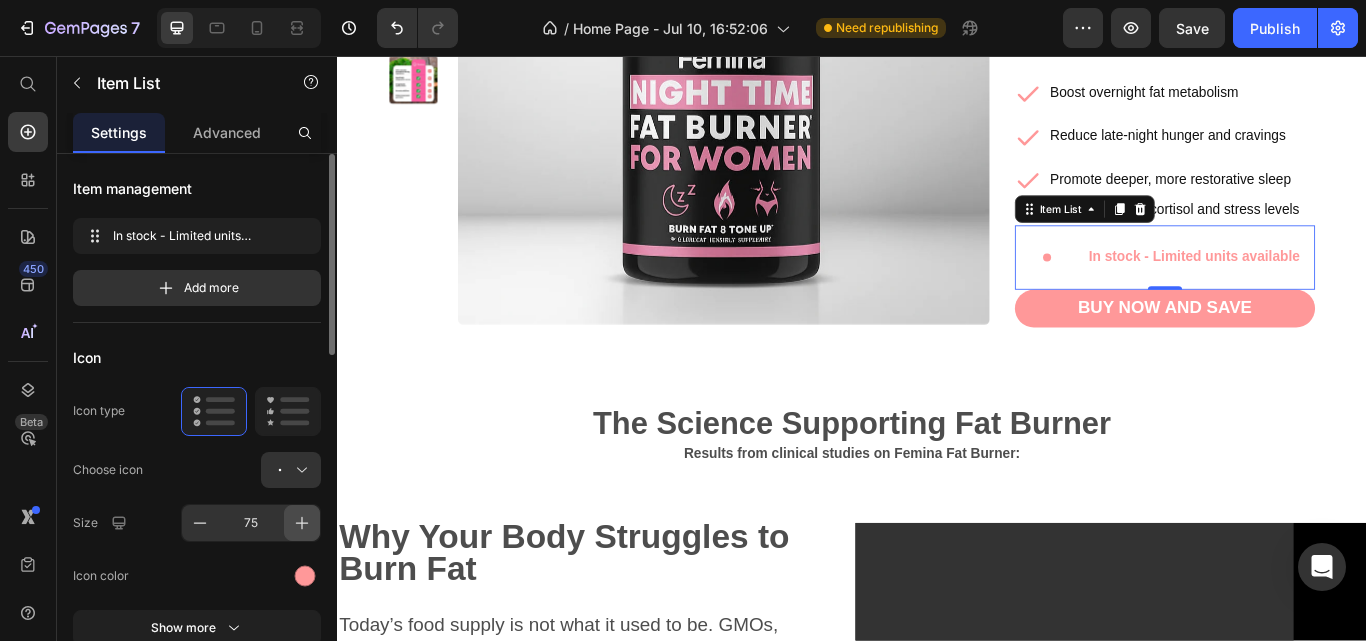 click 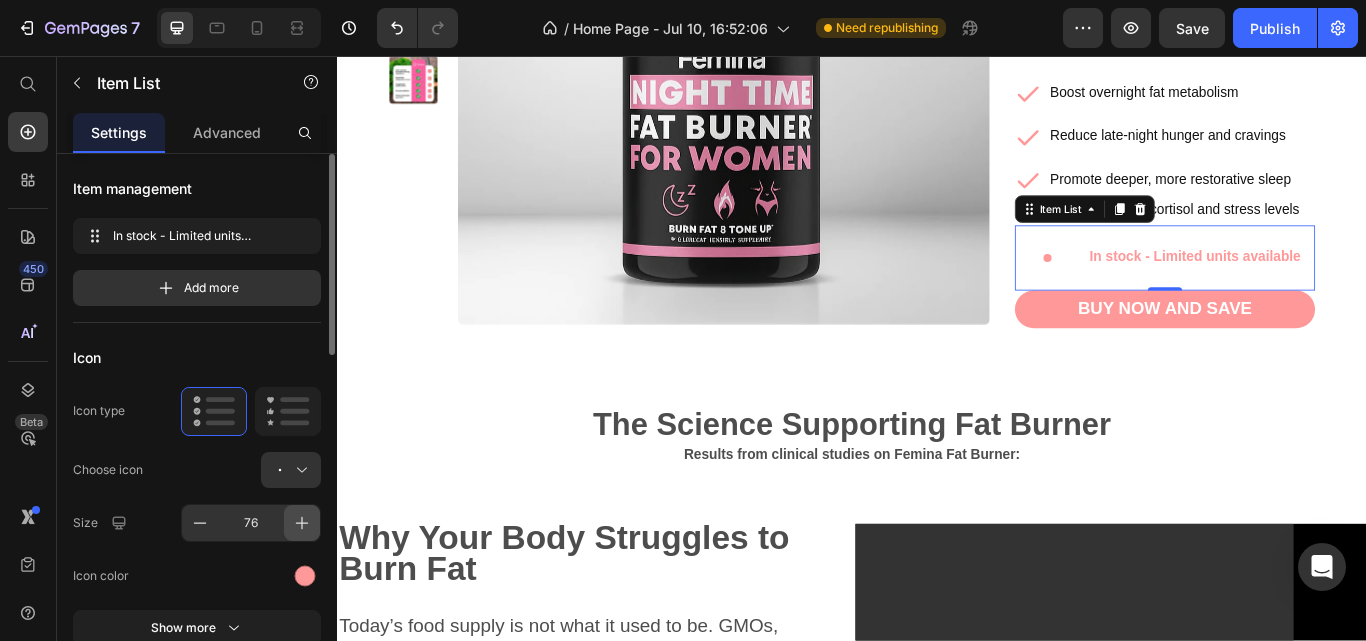 click 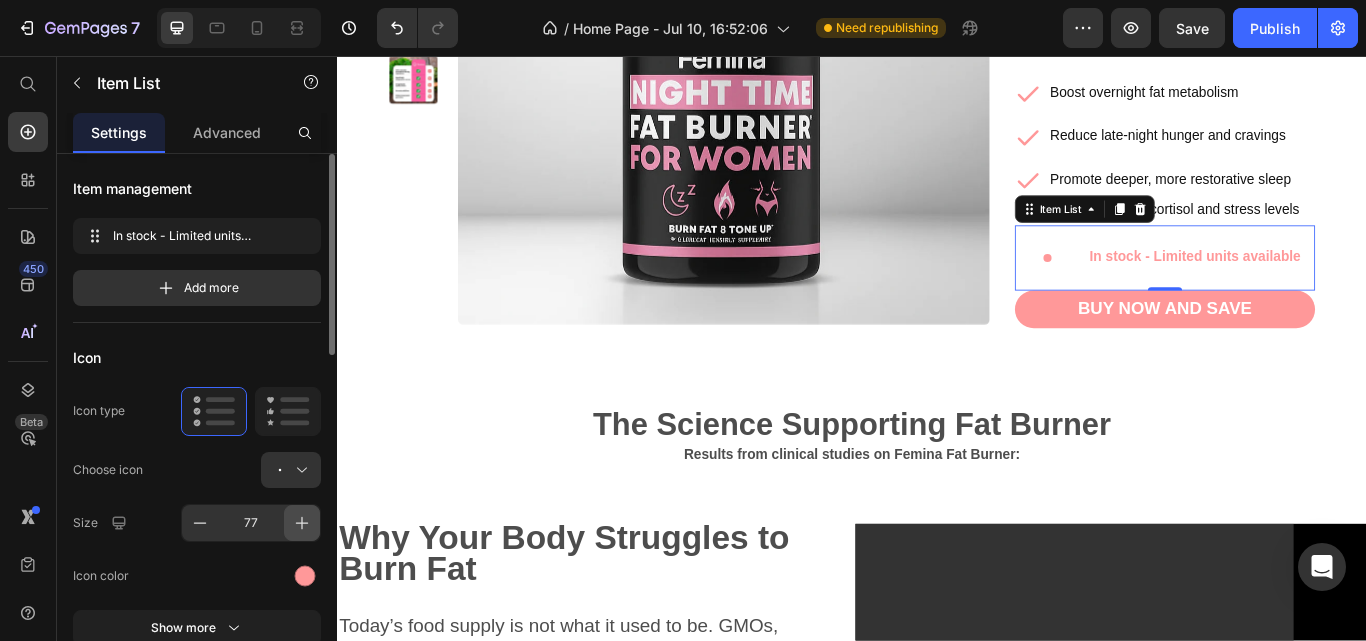 click 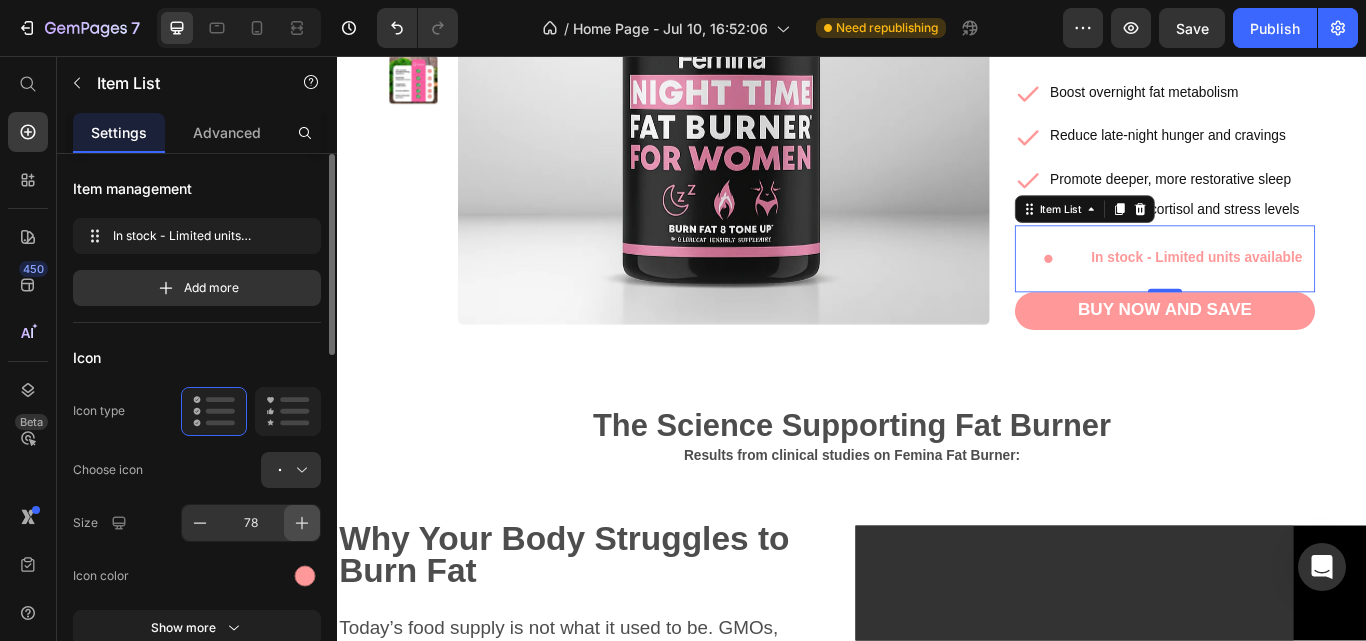 click 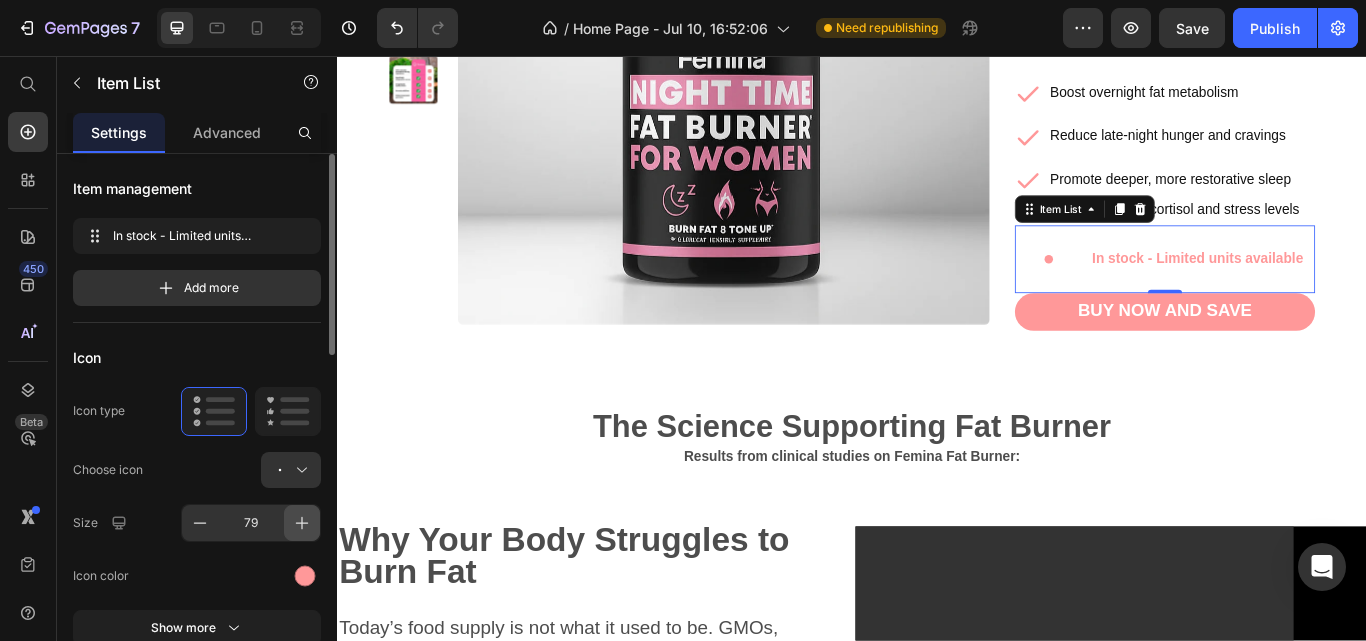 click 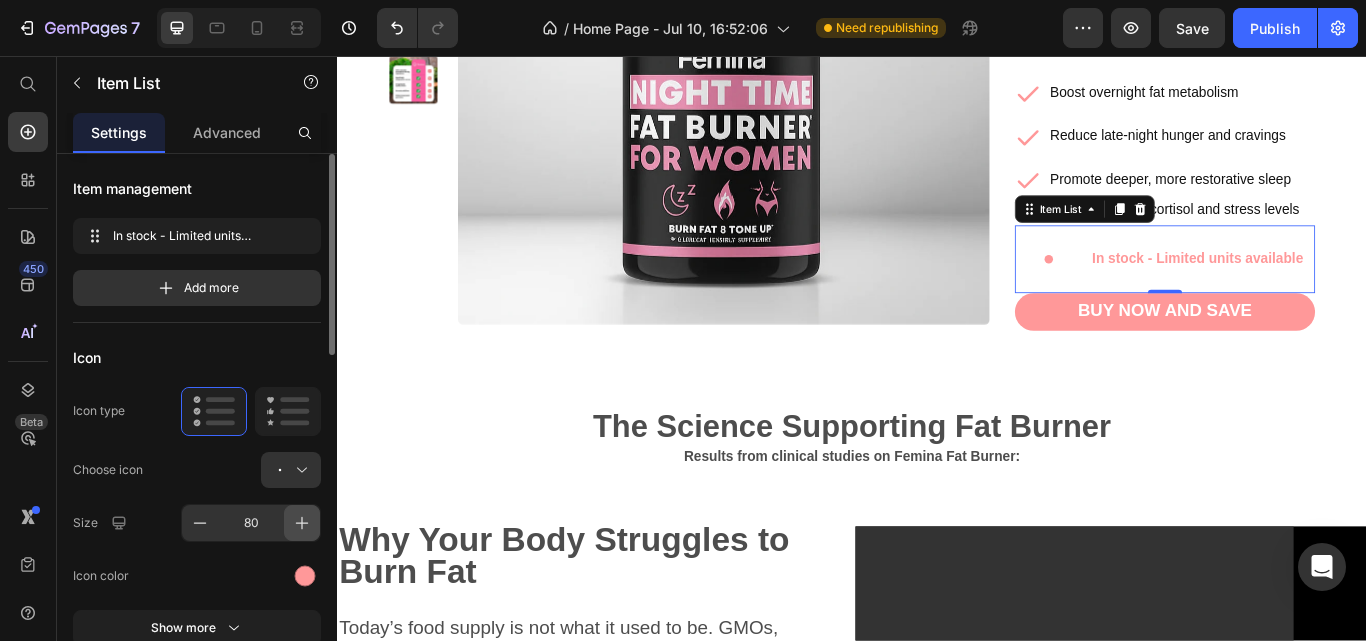 click 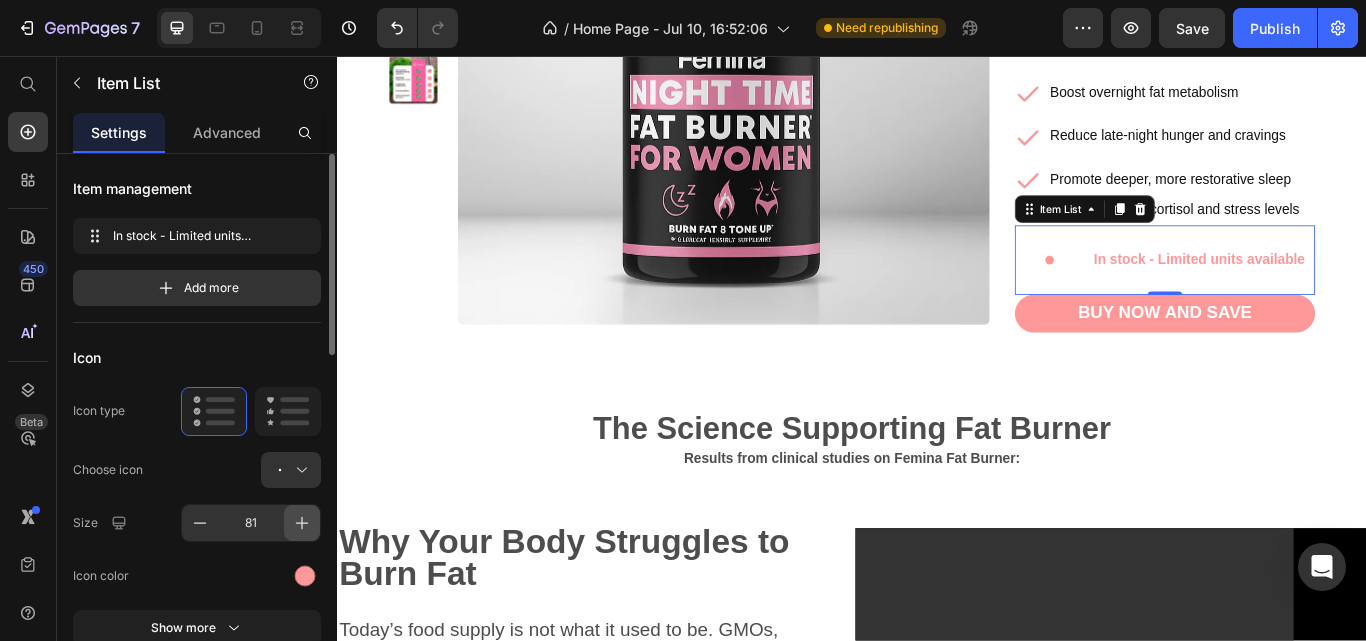 click 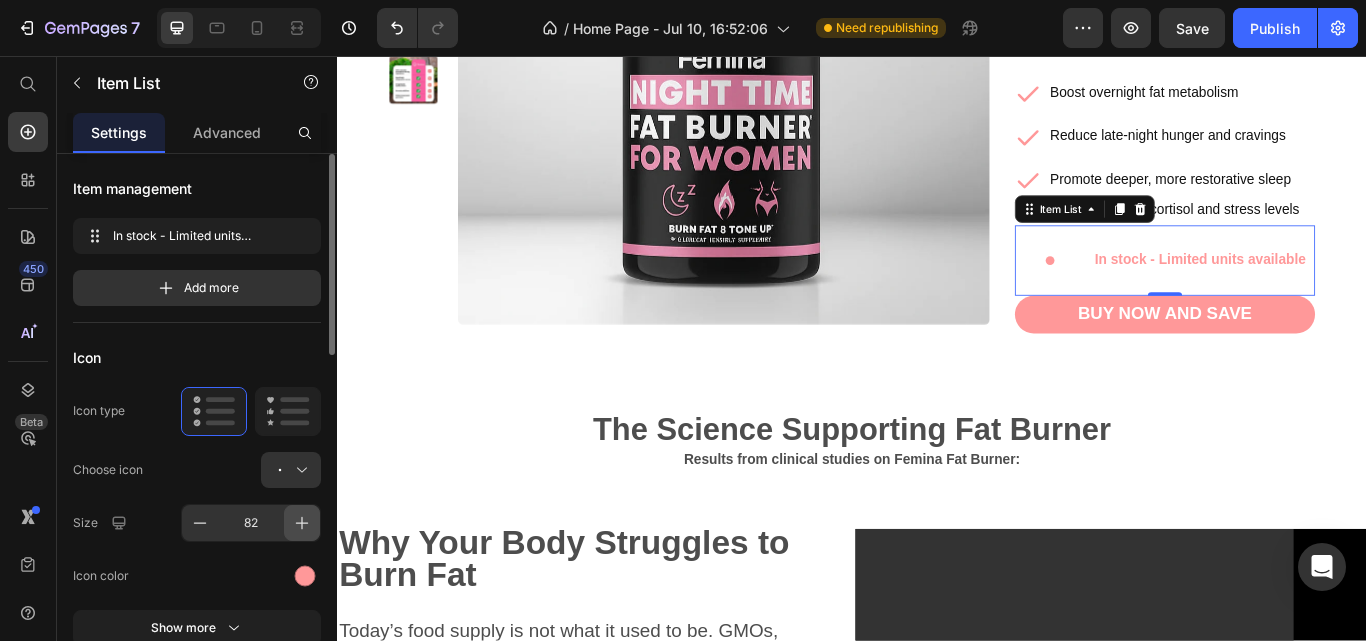 click 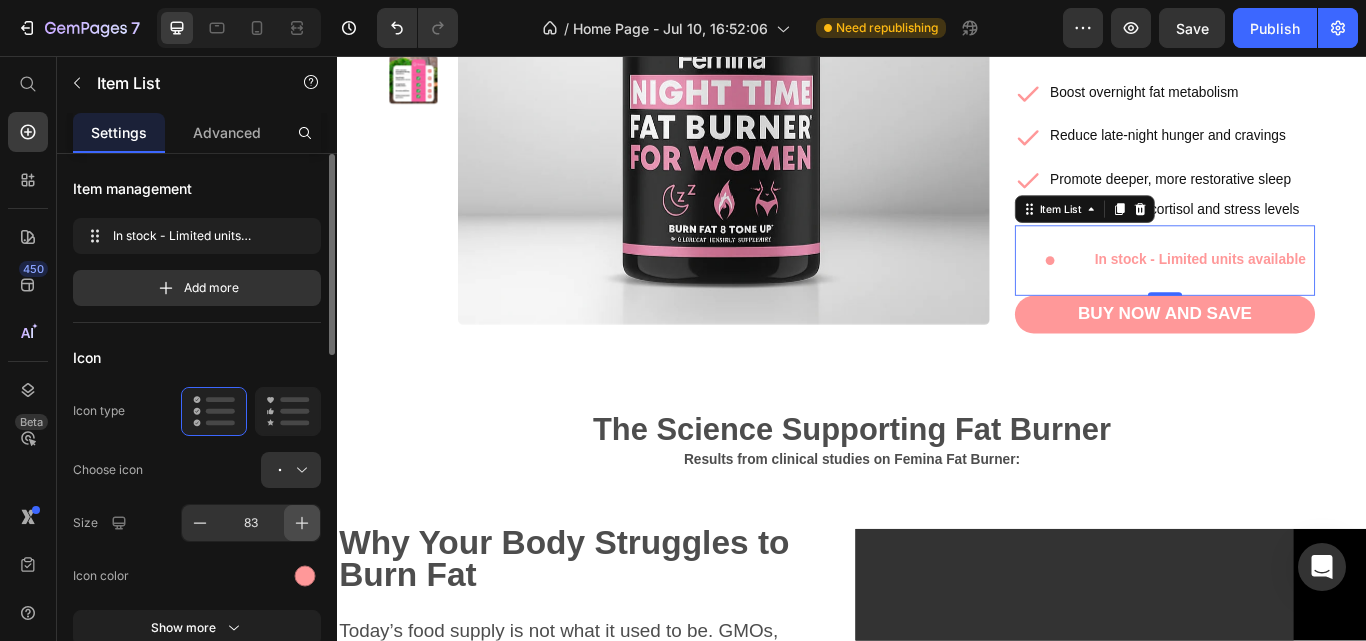 click 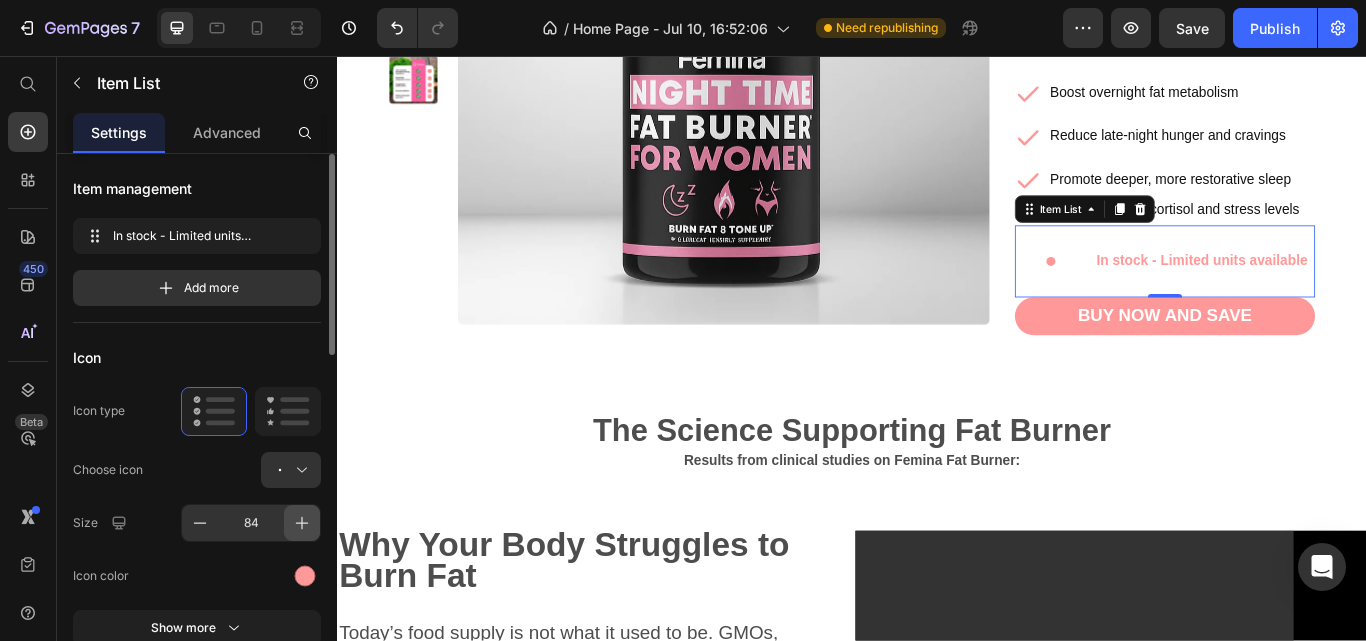 click 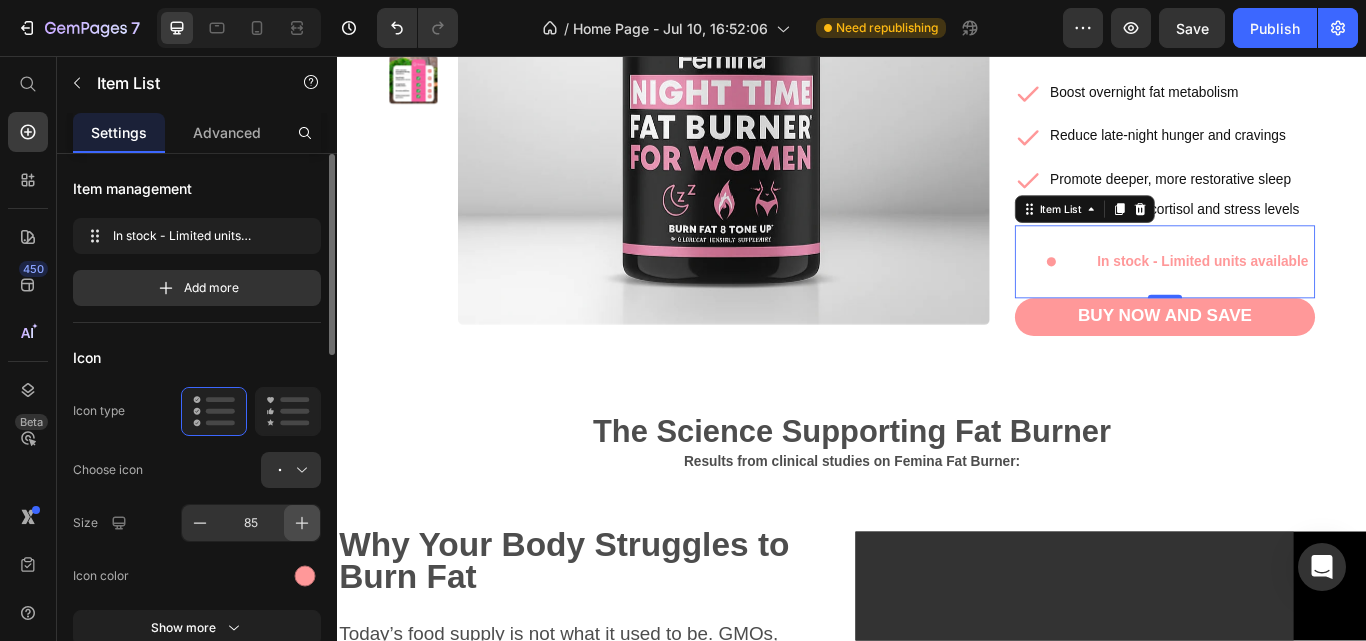 click 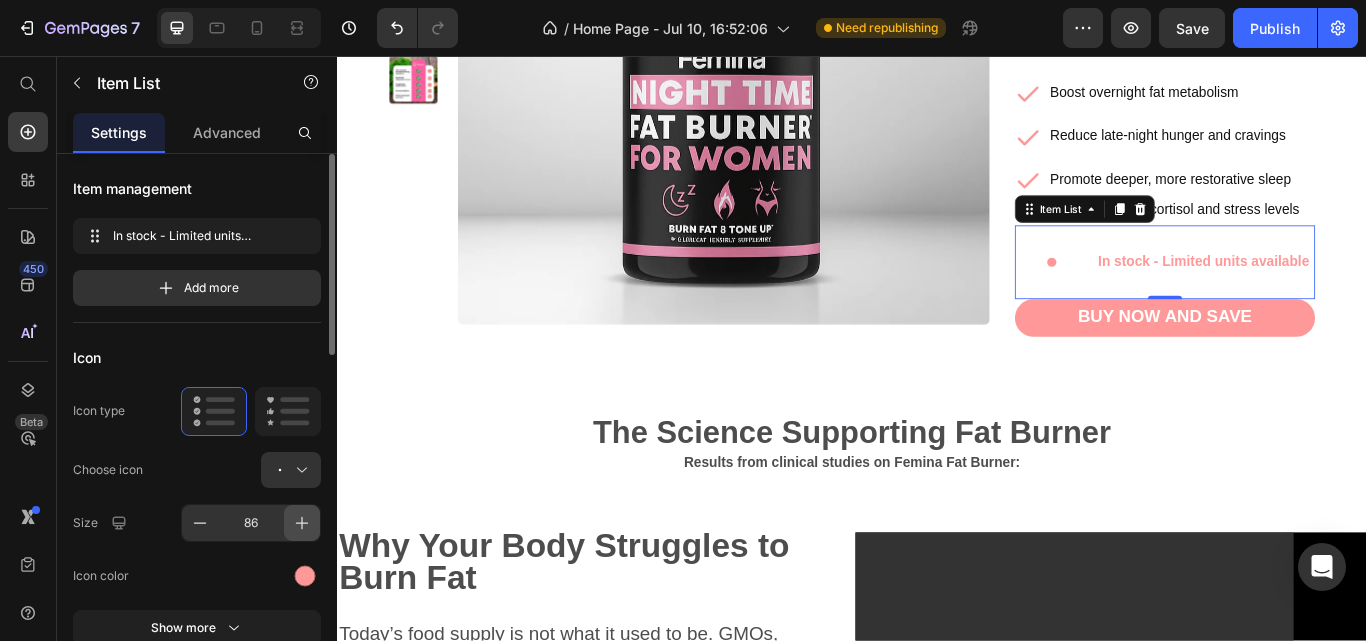 click 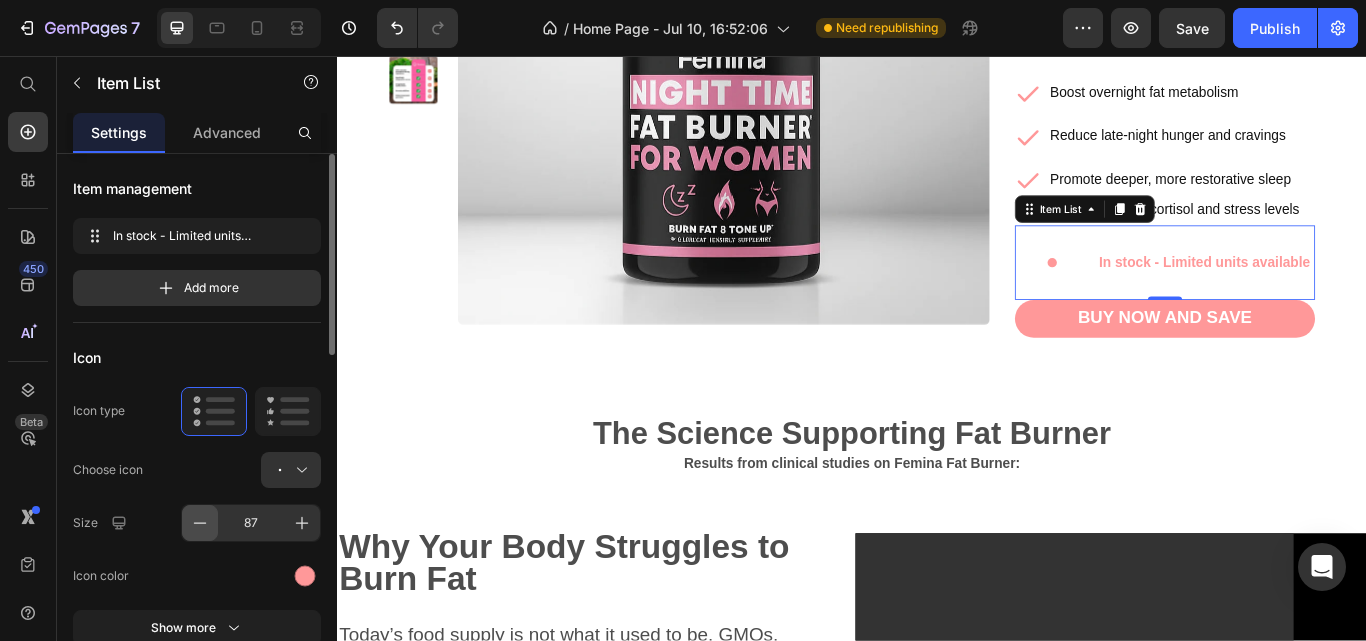 click 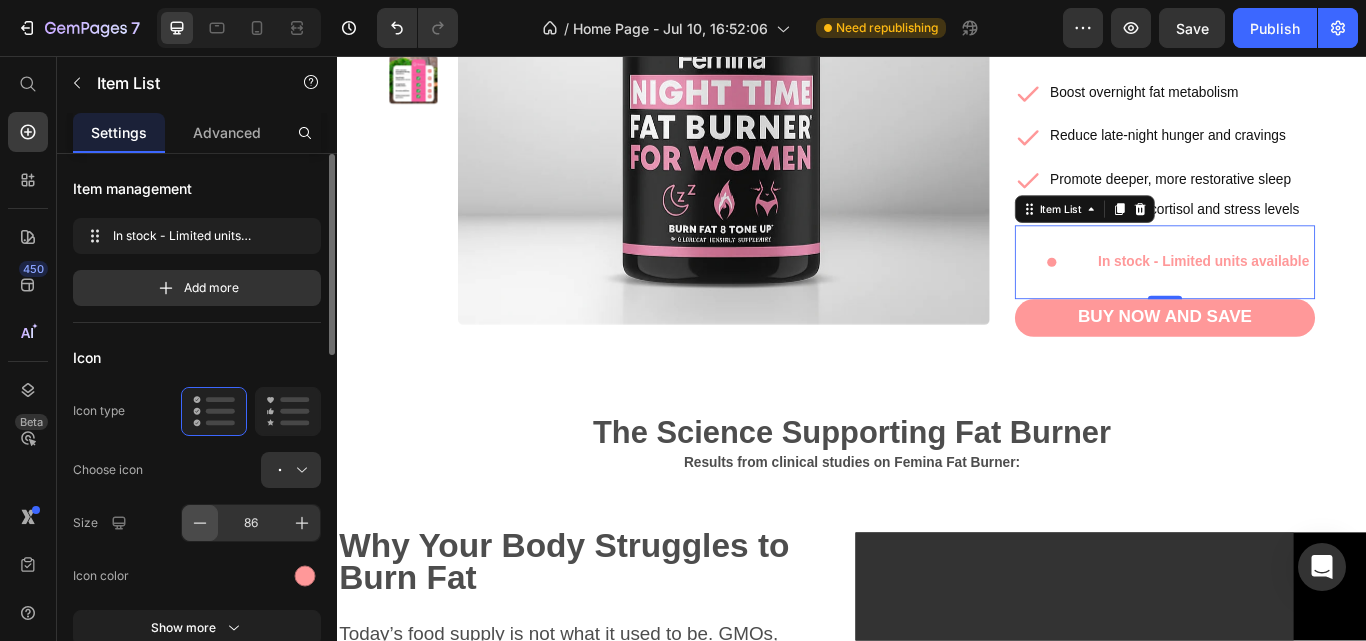 click 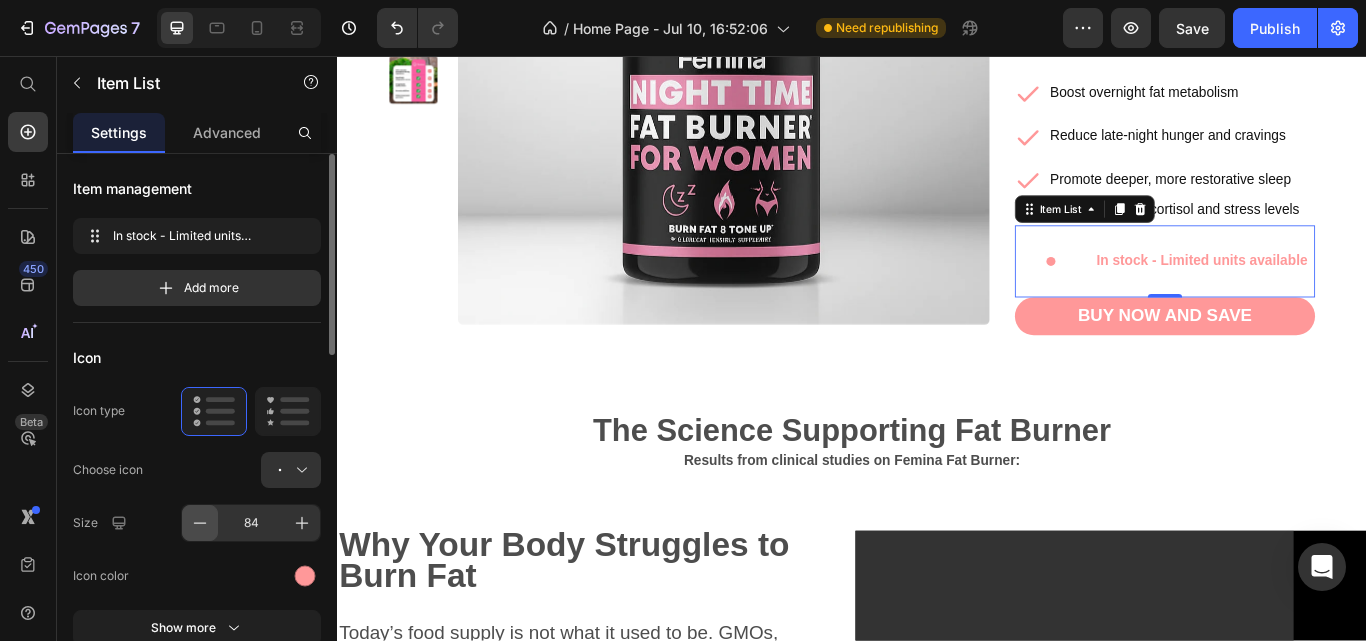 click 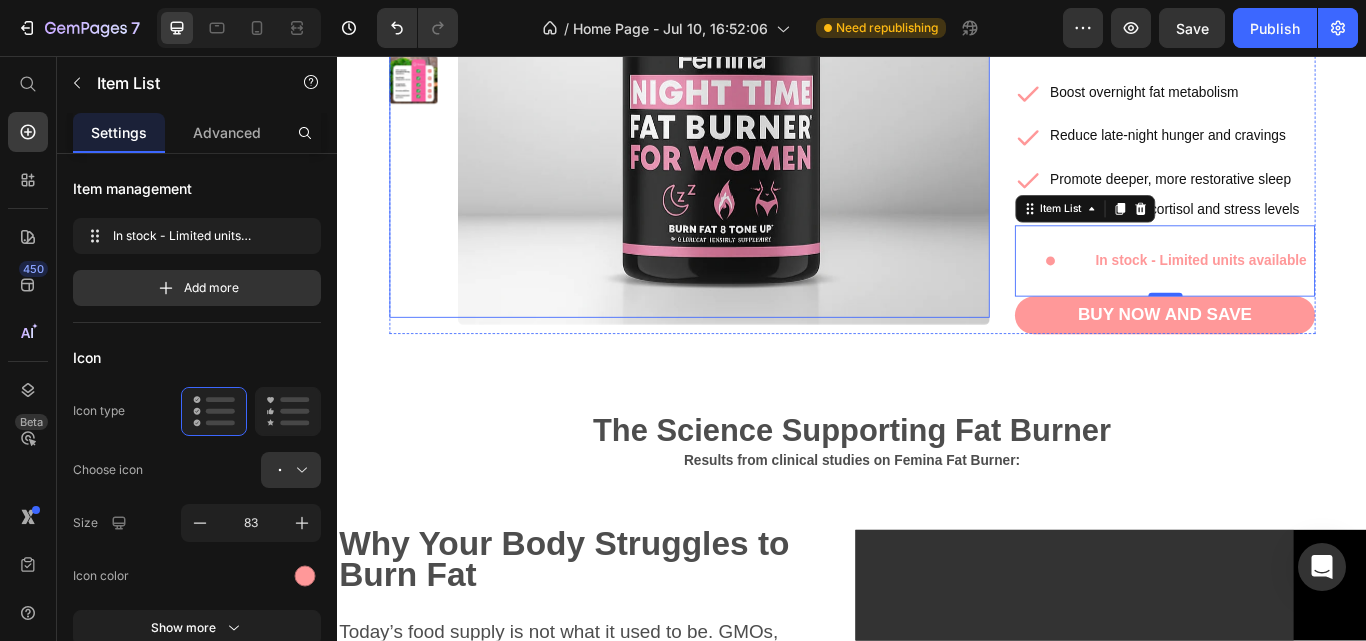click at bounding box center (787, 61) 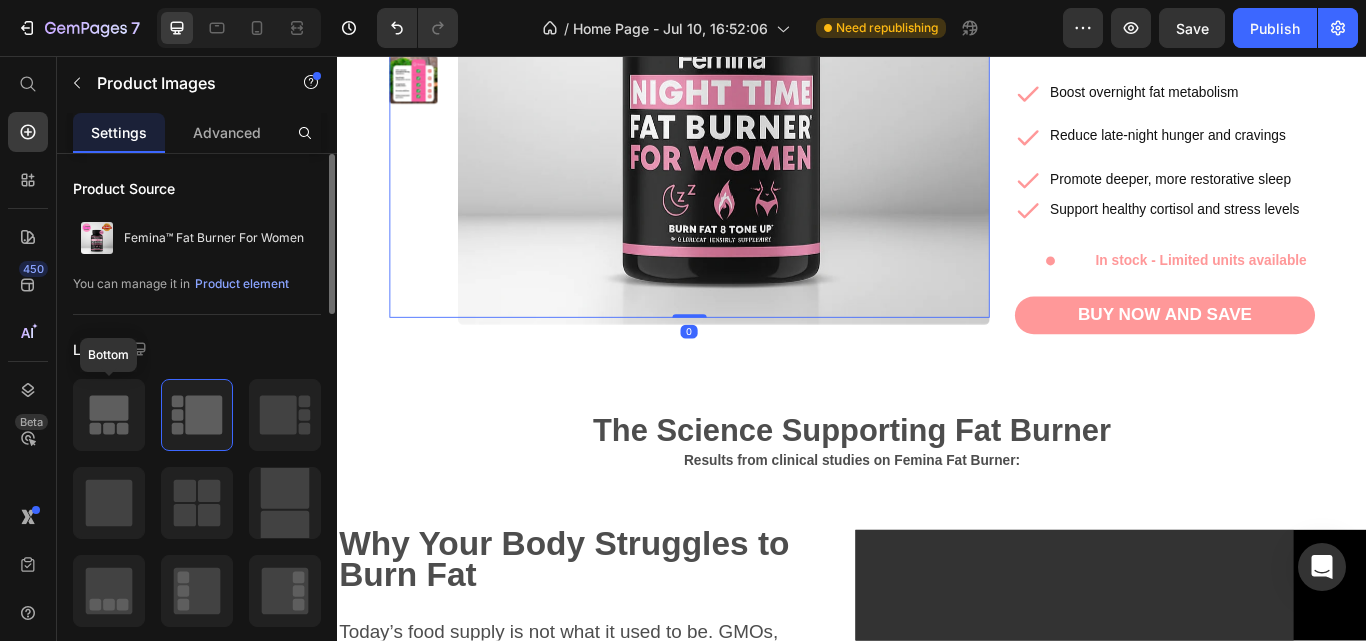 click 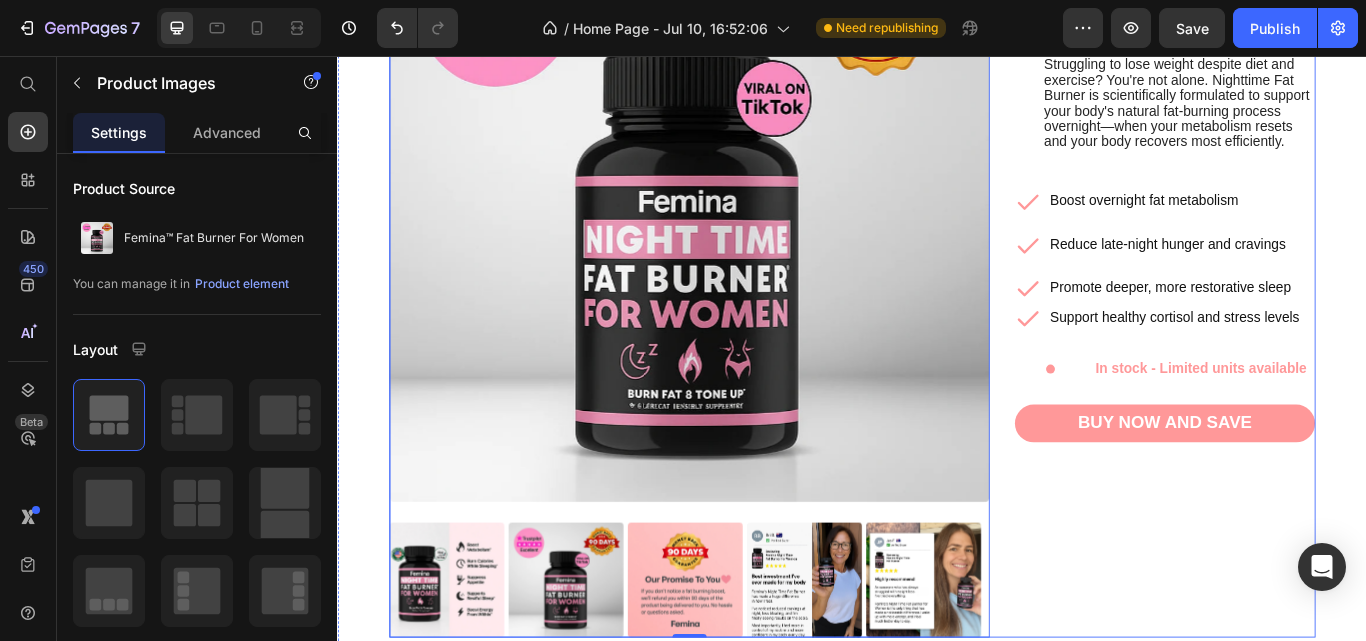scroll, scrollTop: 489, scrollLeft: 0, axis: vertical 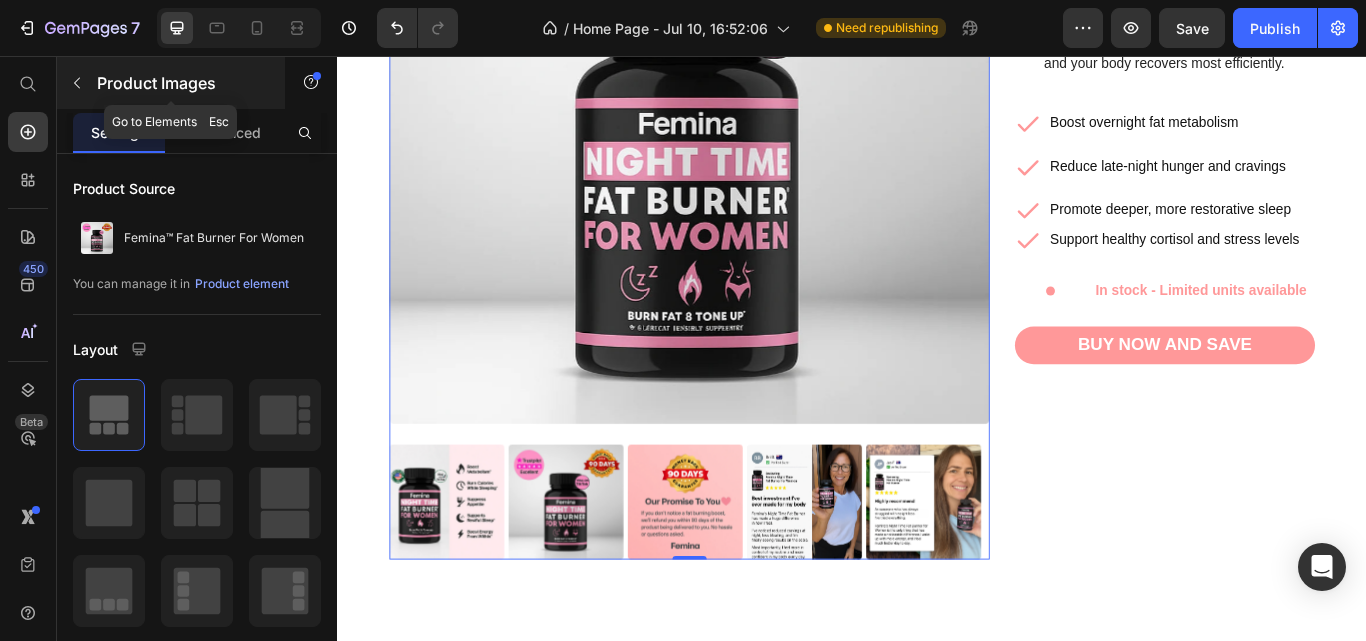 click at bounding box center [77, 83] 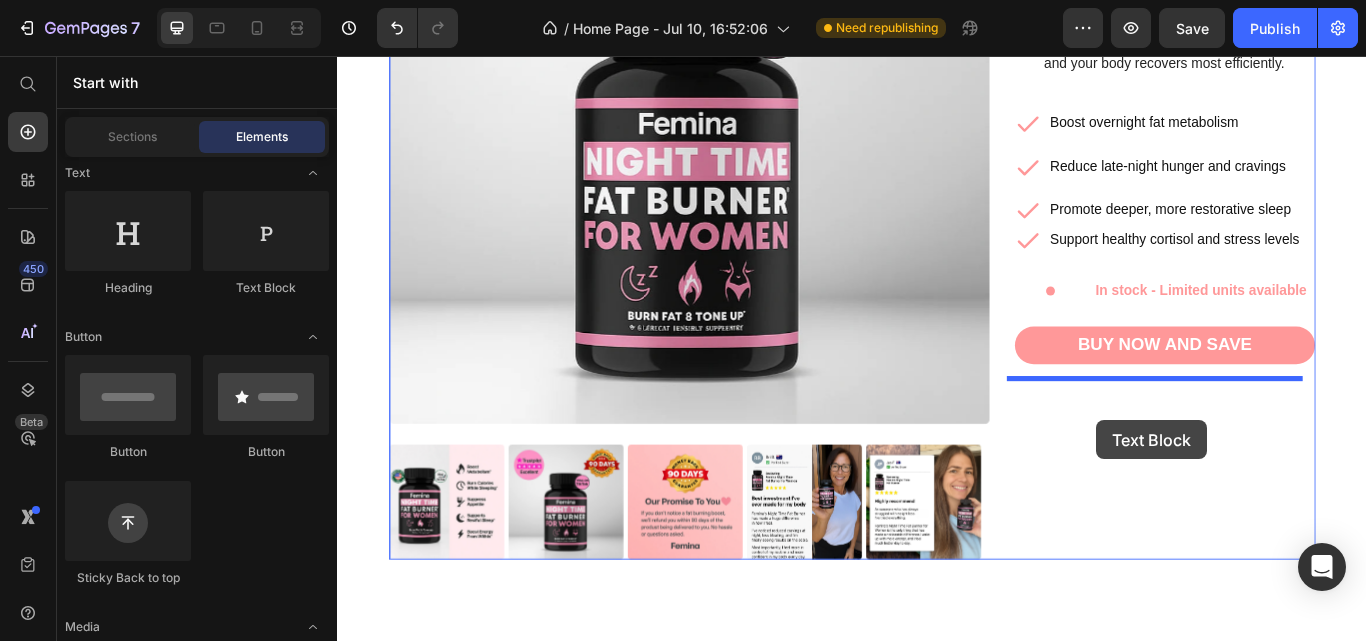 drag, startPoint x: 595, startPoint y: 303, endPoint x: 1222, endPoint y: 481, distance: 651.7768 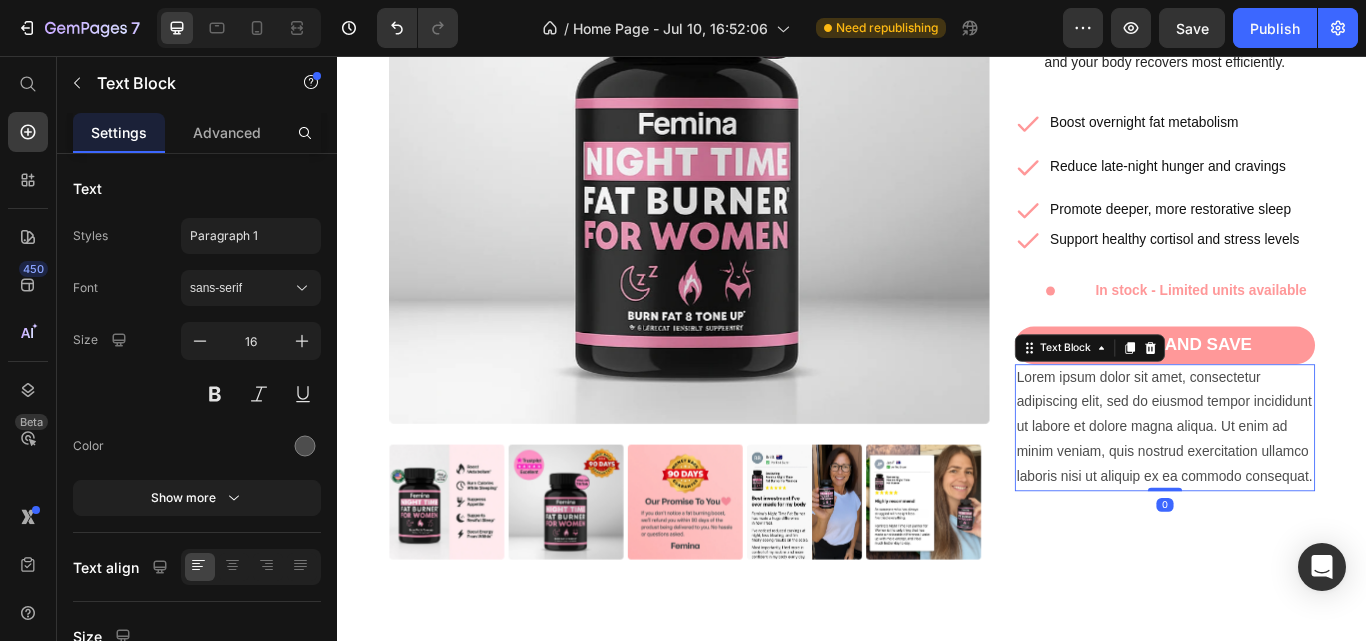 click on "Lorem ipsum dolor sit amet, consectetur adipiscing elit, sed do eiusmod tempor incididunt ut labore et dolore magna aliqua. Ut enim ad minim veniam, quis nostrud exercitation ullamco laboris nisi ut aliquip ex ea commodo consequat." at bounding box center (1302, 490) 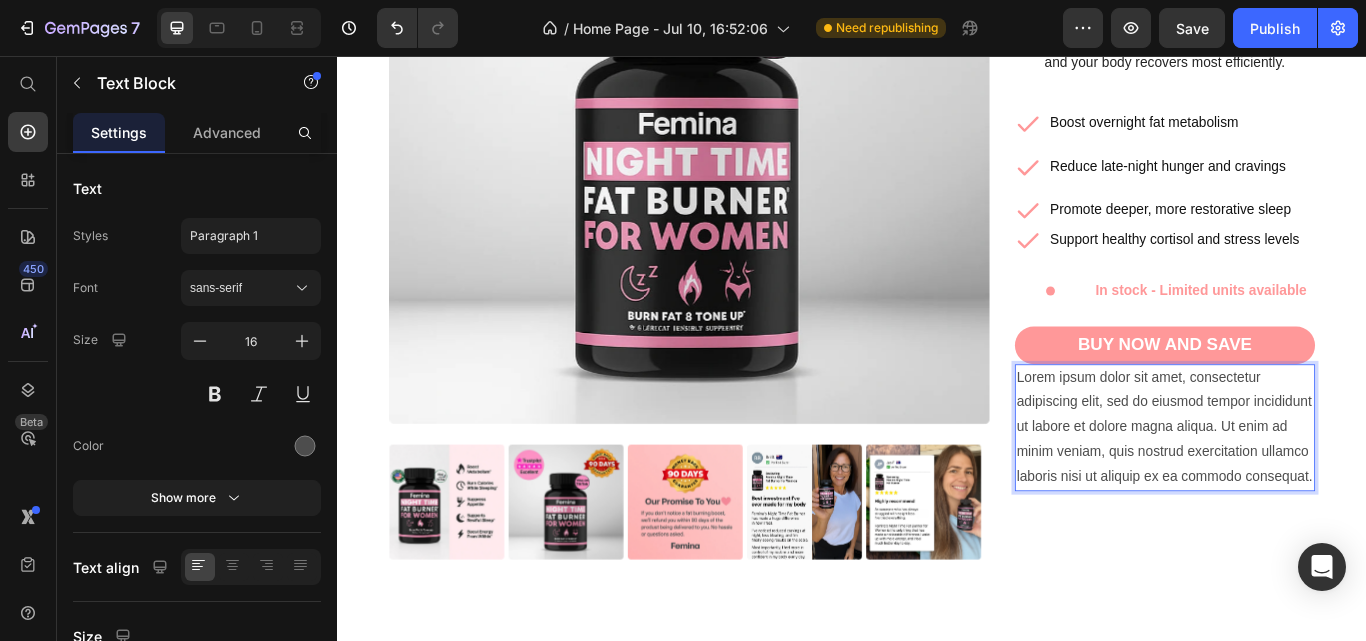 click on "Lorem ipsum dolor sit amet, consectetur adipiscing elit, sed do eiusmod tempor incididunt ut labore et dolore magna aliqua. Ut enim ad minim veniam, quis nostrud exercitation ullamco laboris nisi ut aliquip ex ea commodo consequat." at bounding box center (1302, 490) 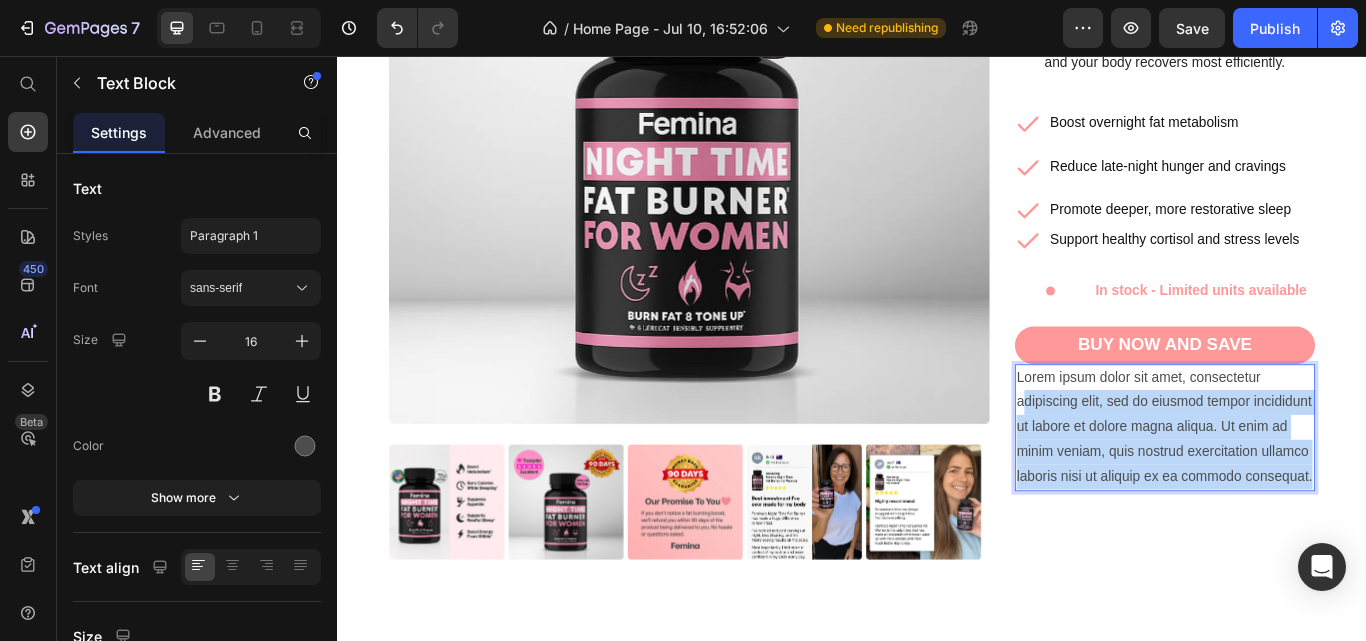 drag, startPoint x: 1269, startPoint y: 587, endPoint x: 1130, endPoint y: 479, distance: 176.02557 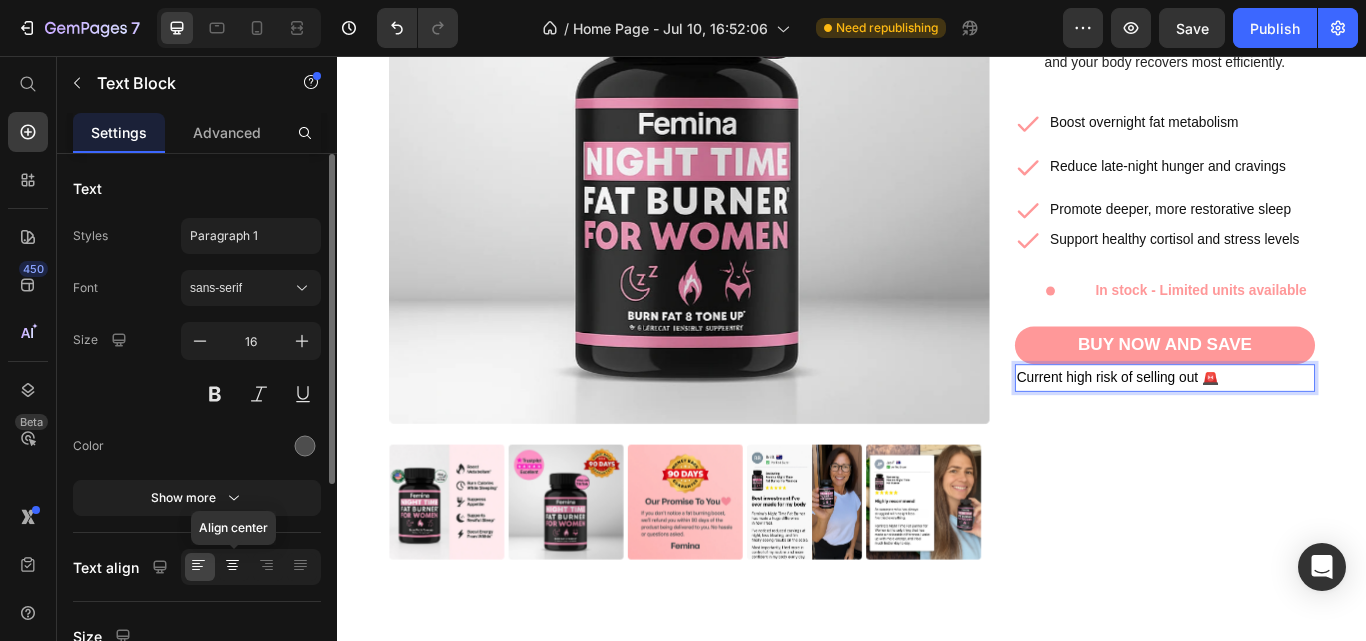 click 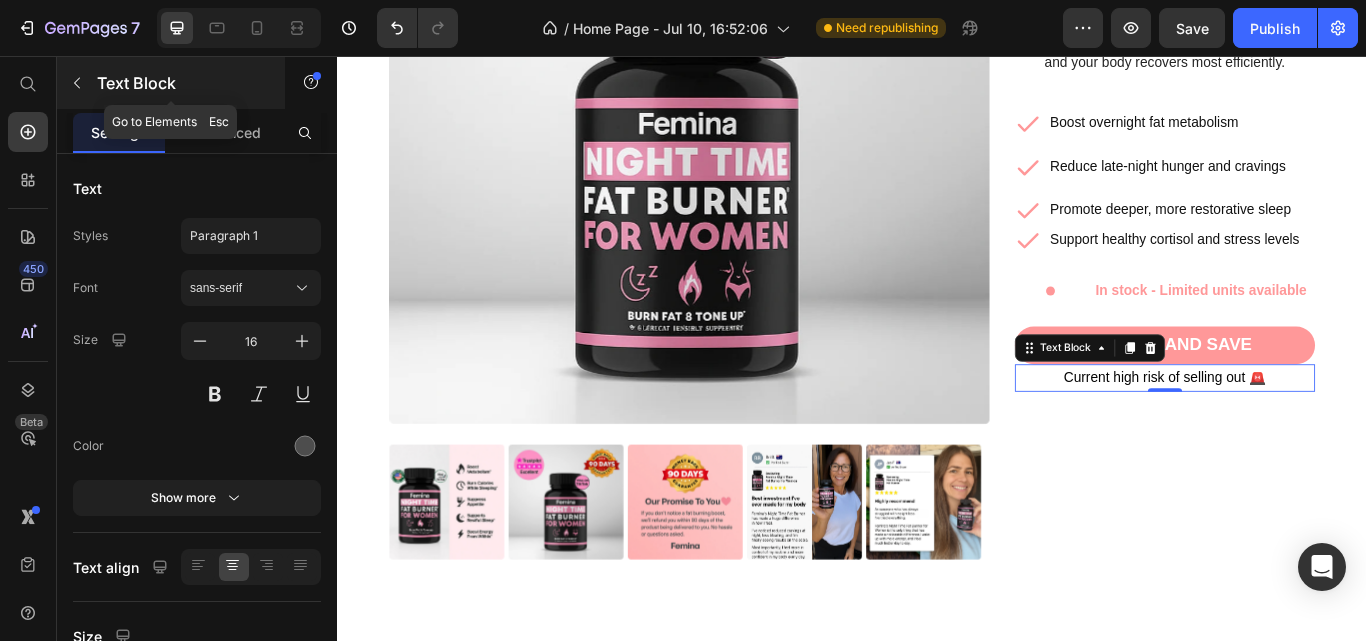 click 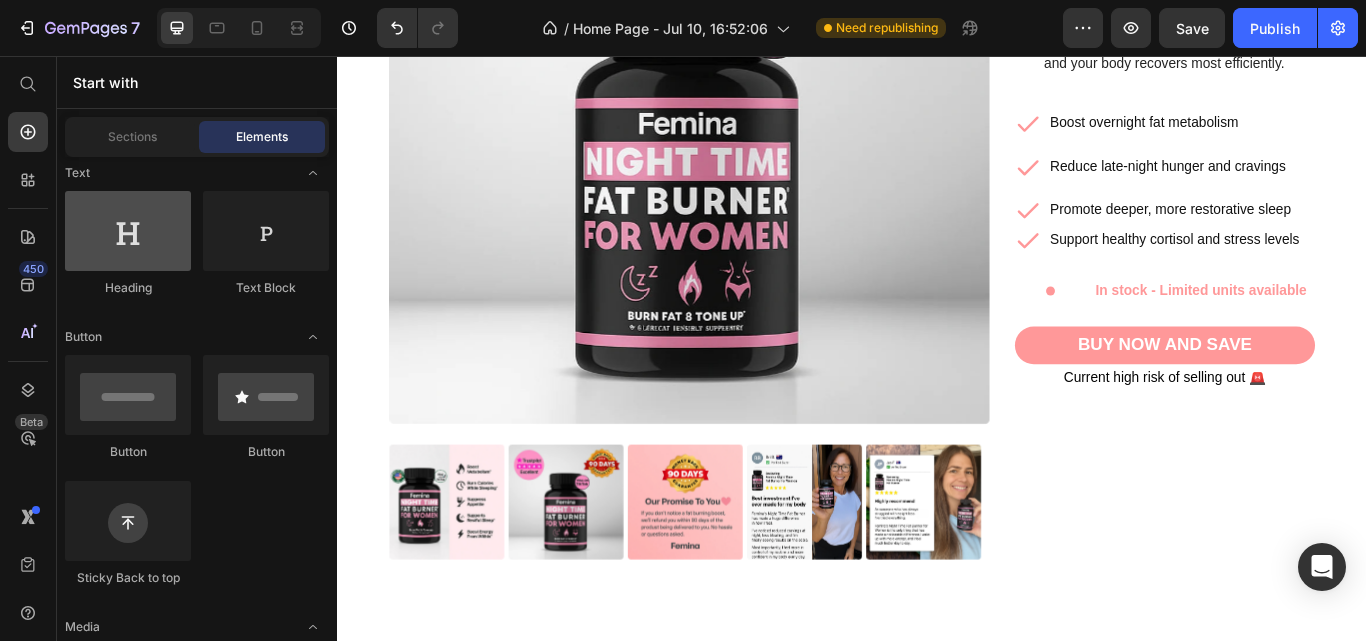 scroll, scrollTop: 0, scrollLeft: 0, axis: both 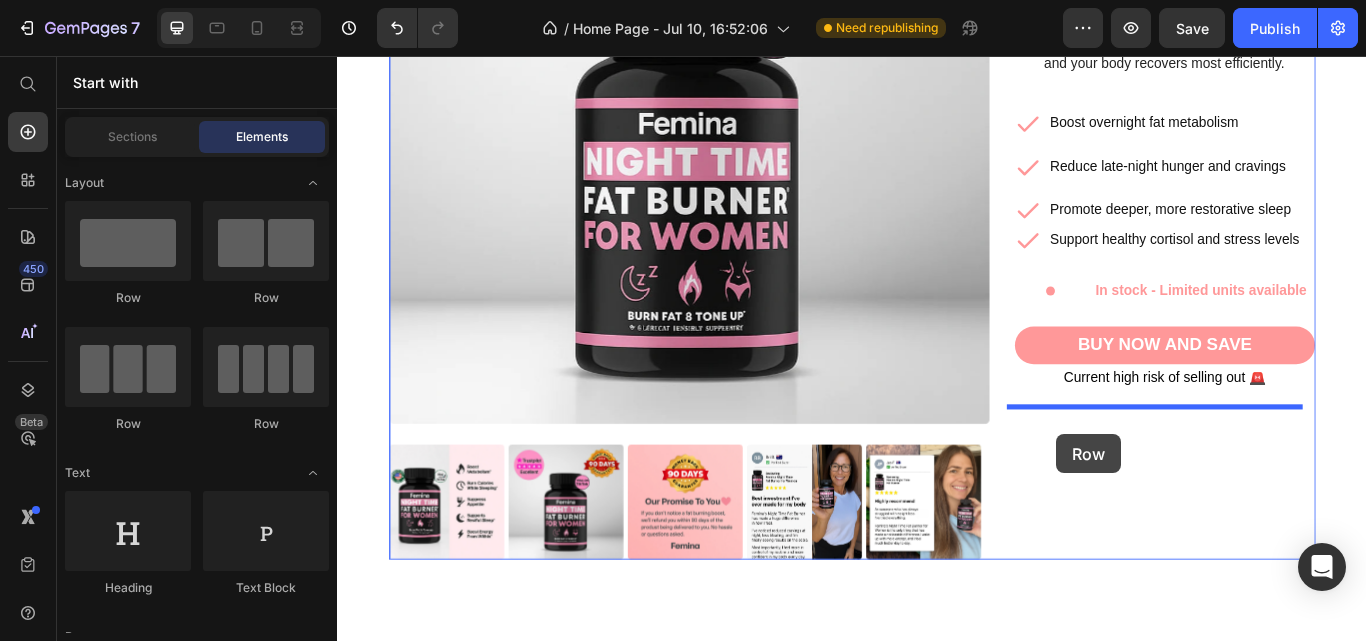 drag, startPoint x: 602, startPoint y: 306, endPoint x: 1175, endPoint y: 495, distance: 603.36554 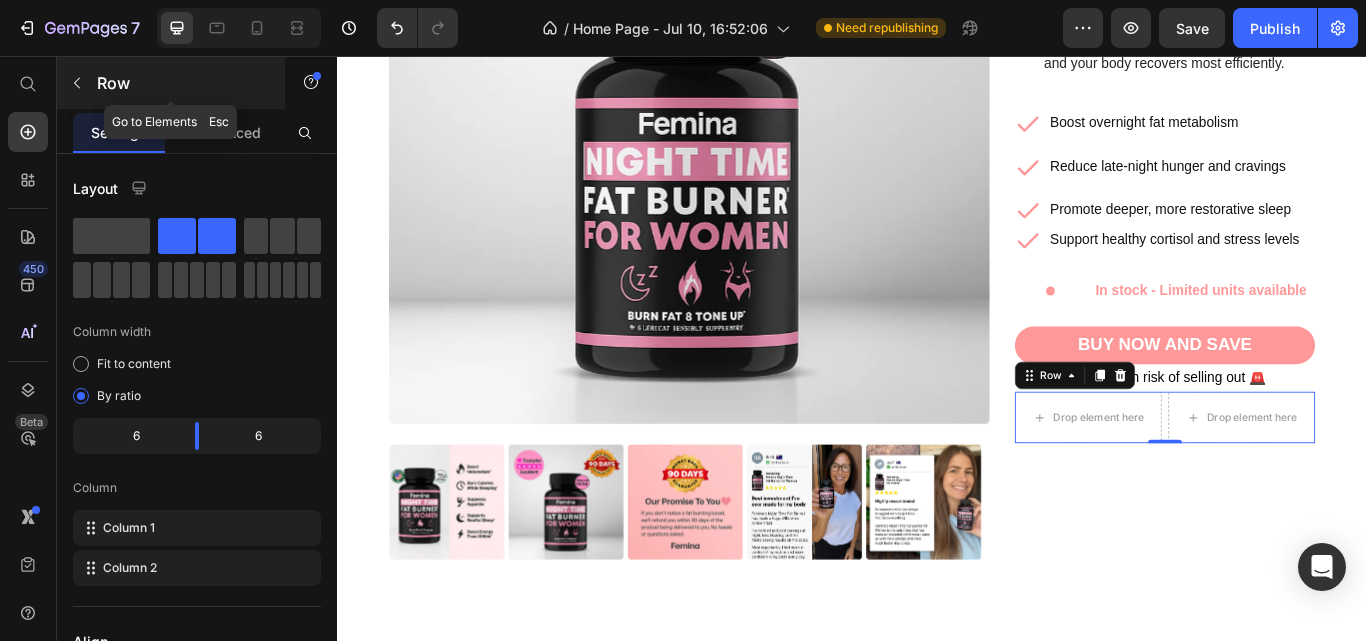 click at bounding box center (77, 83) 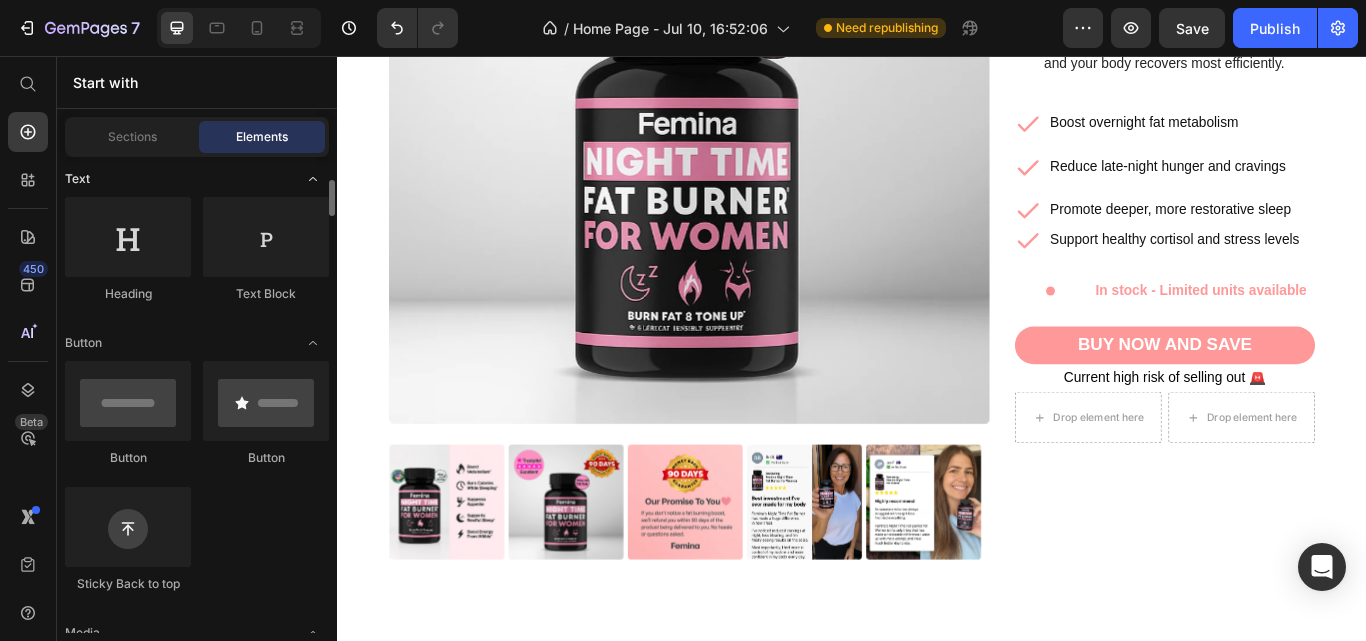scroll, scrollTop: 296, scrollLeft: 0, axis: vertical 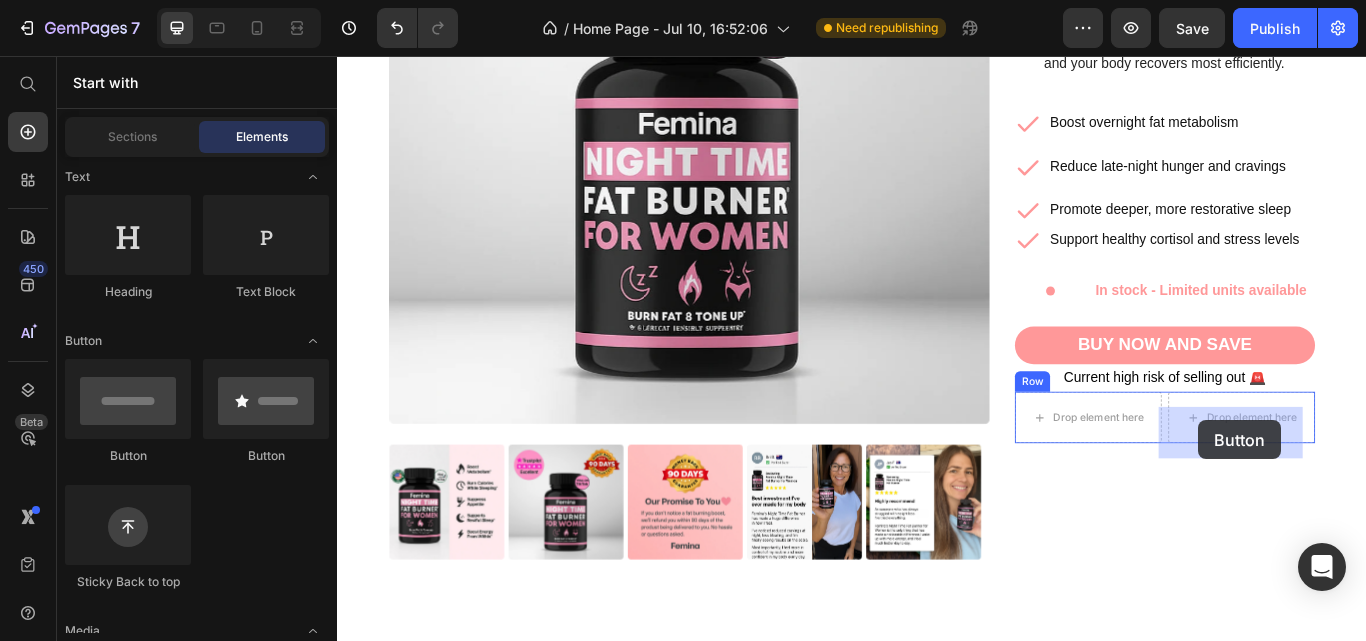 drag, startPoint x: 587, startPoint y: 481, endPoint x: 1341, endPoint y: 480, distance: 754.0007 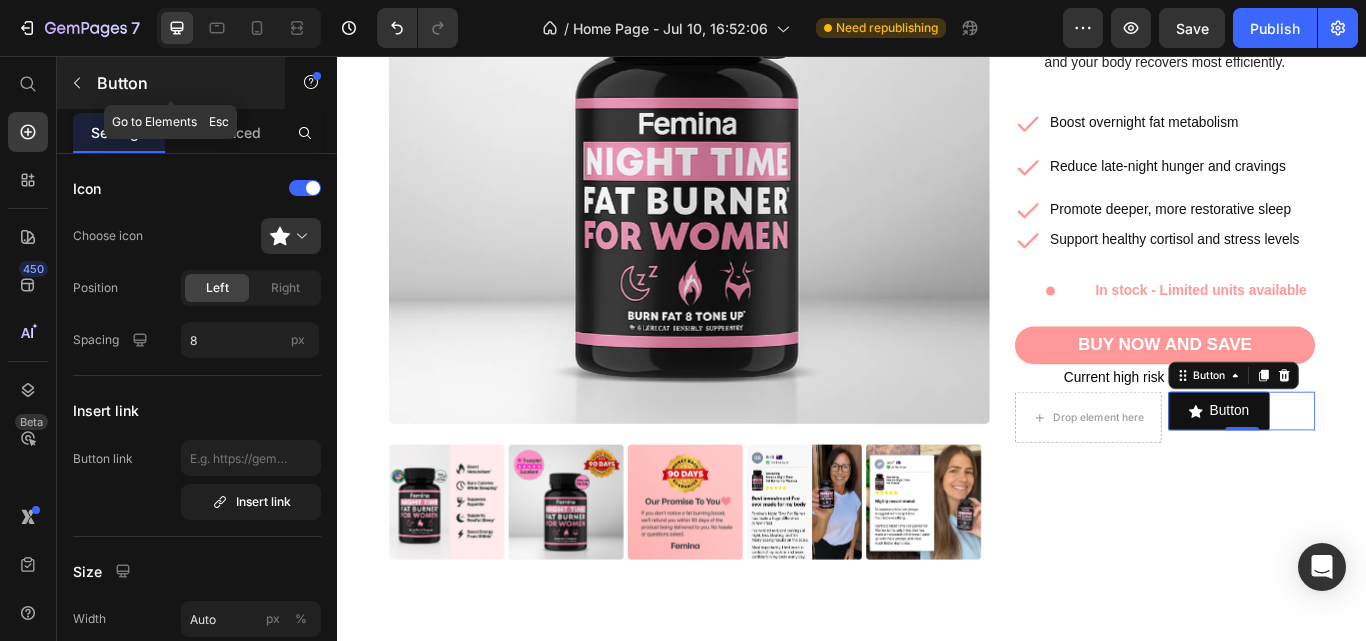 click 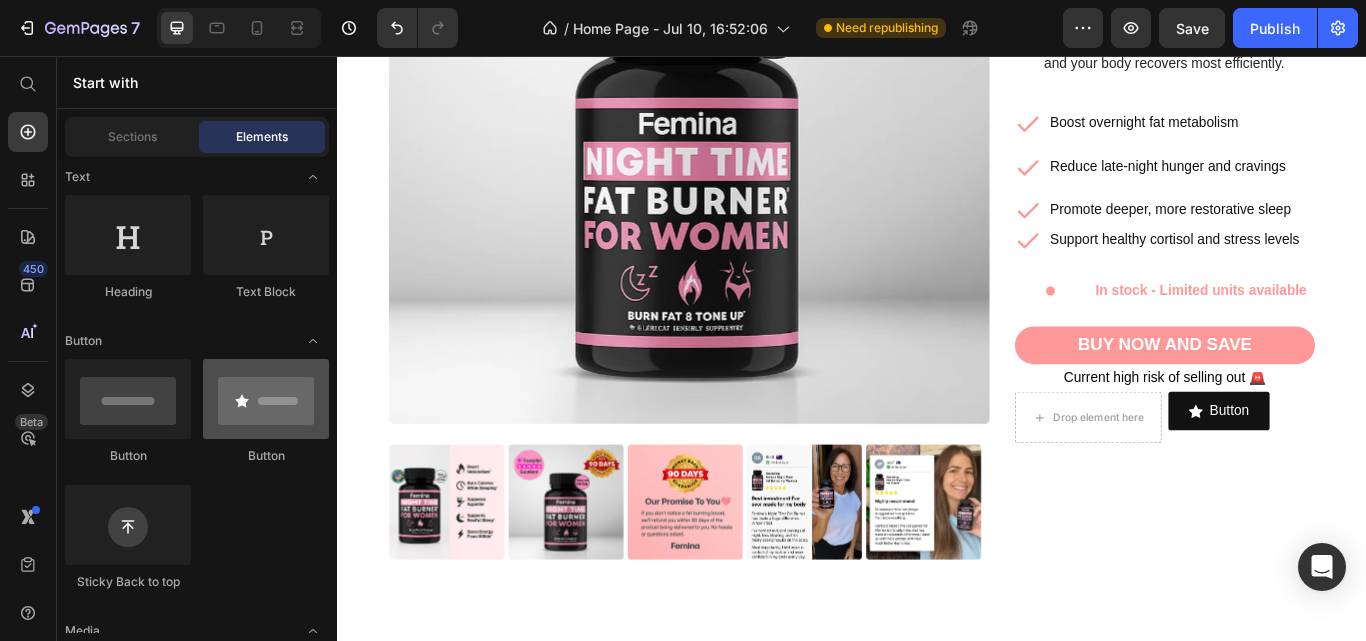 click at bounding box center [266, 399] 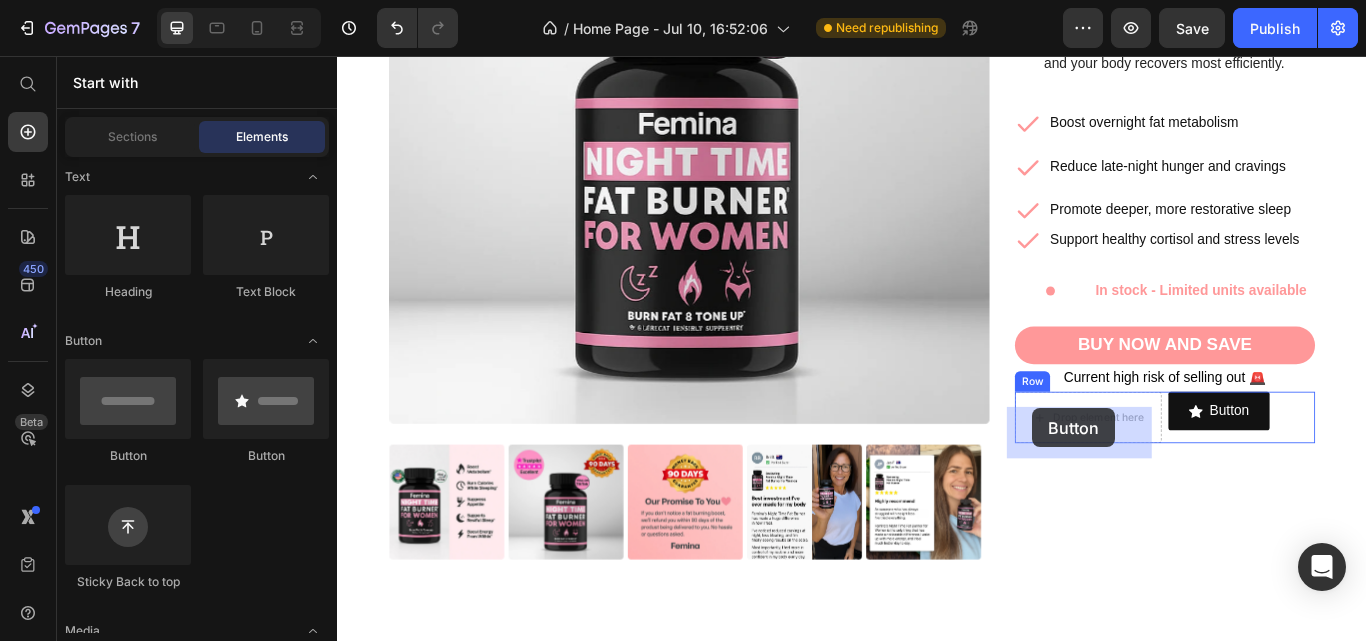drag, startPoint x: 534, startPoint y: 447, endPoint x: 1148, endPoint y: 467, distance: 614.3256 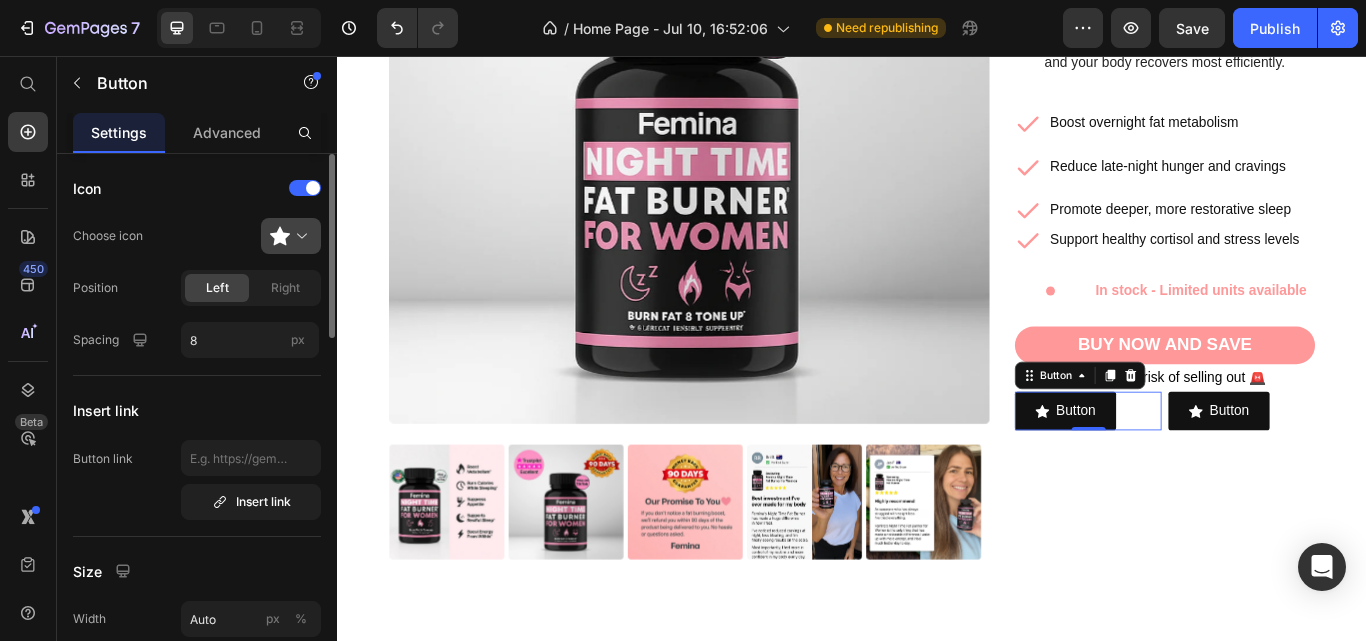 click at bounding box center (299, 236) 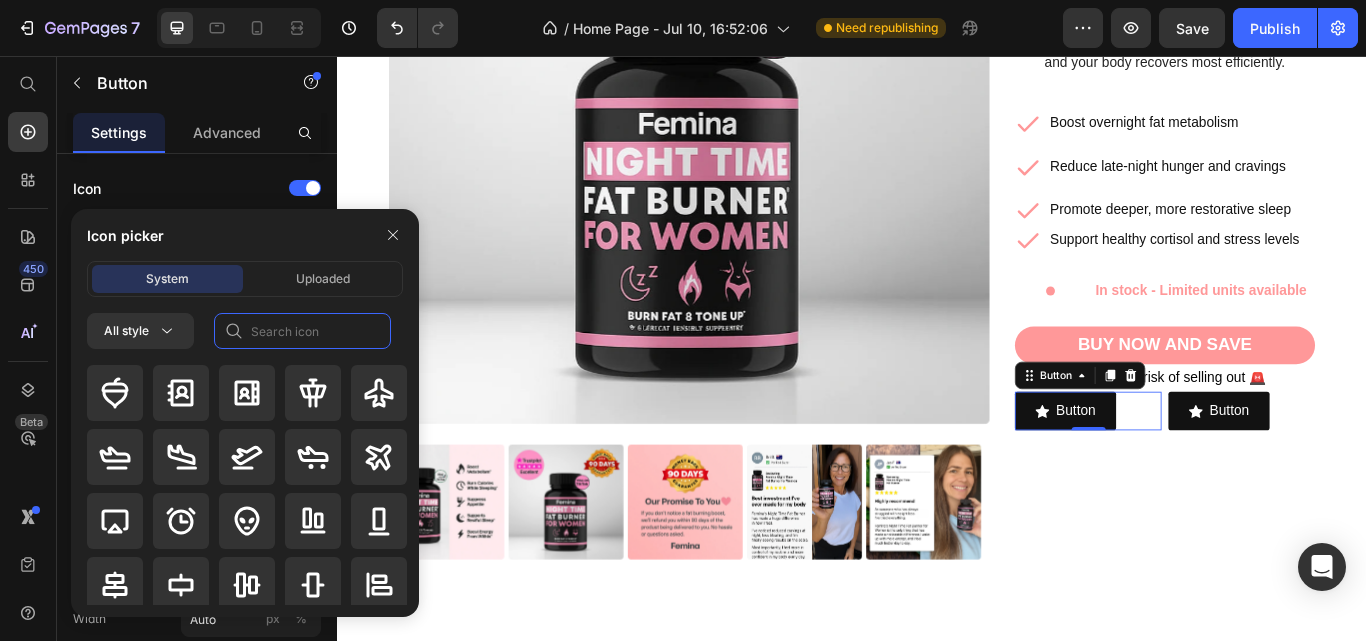 click 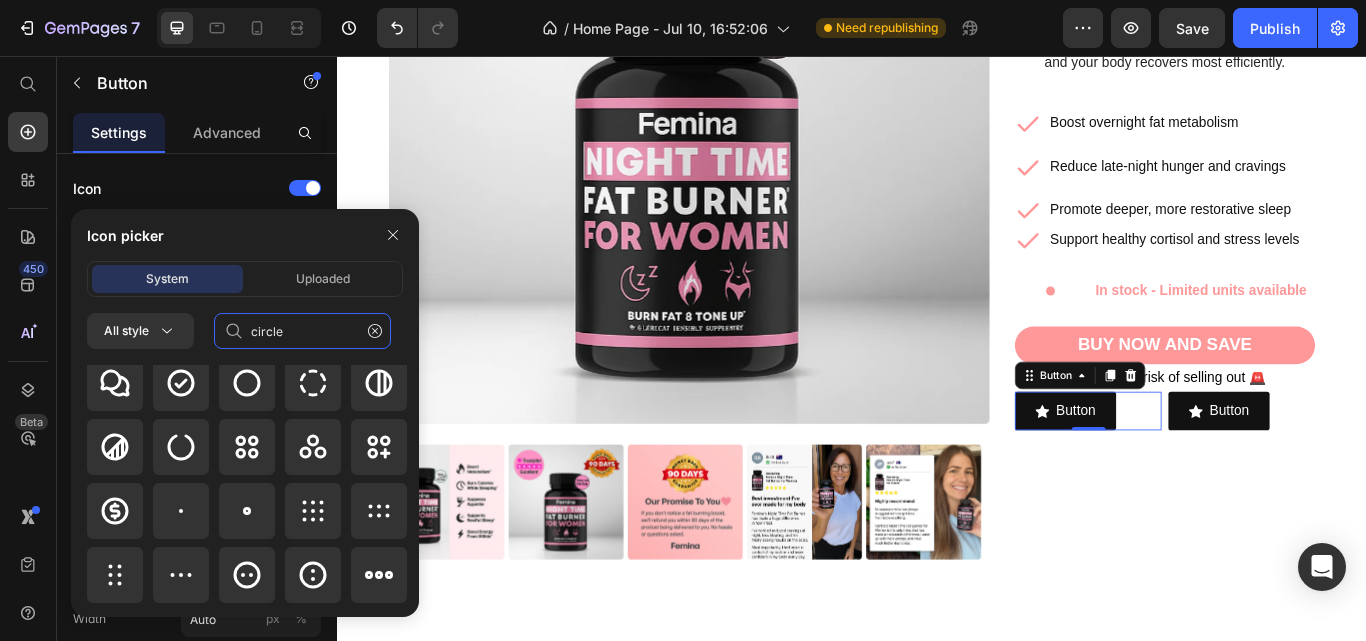 scroll, scrollTop: 315, scrollLeft: 0, axis: vertical 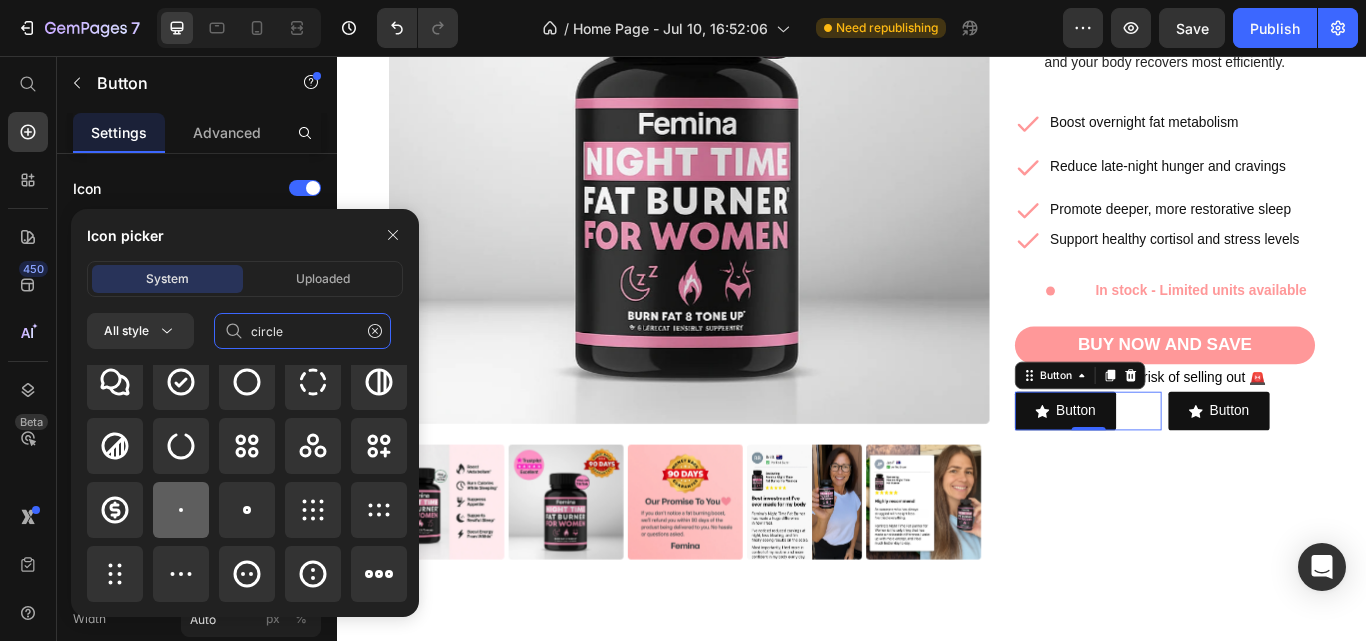 type on "circle" 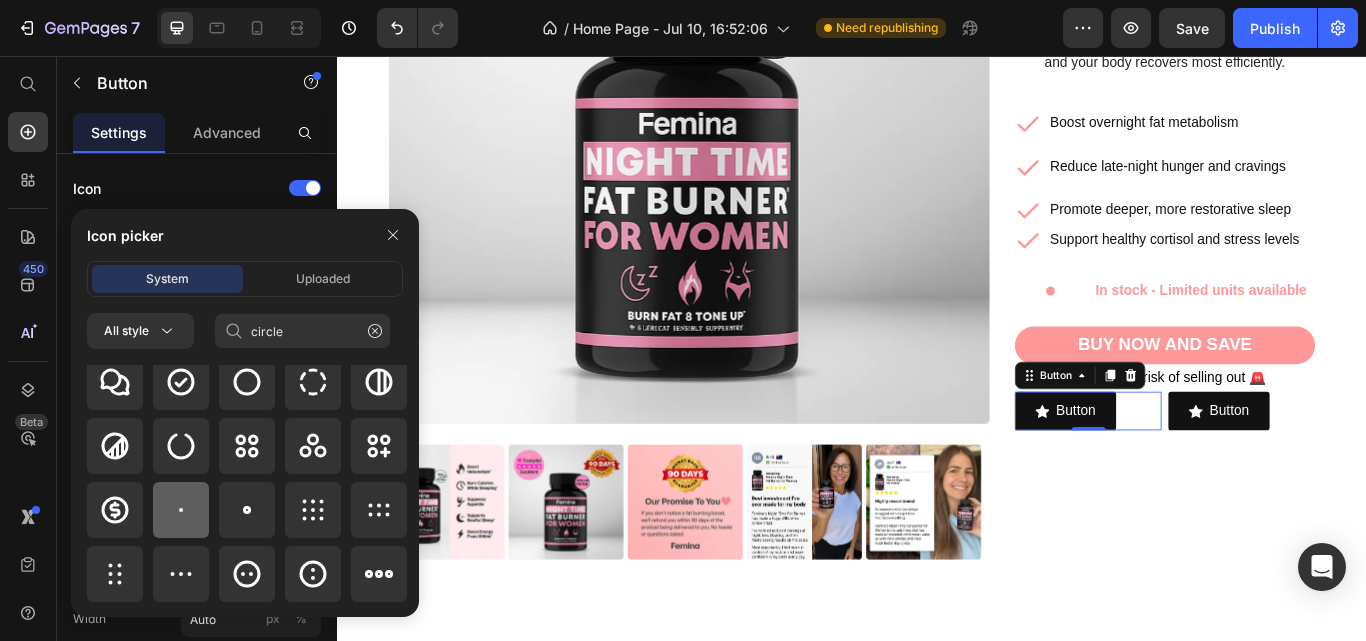 click 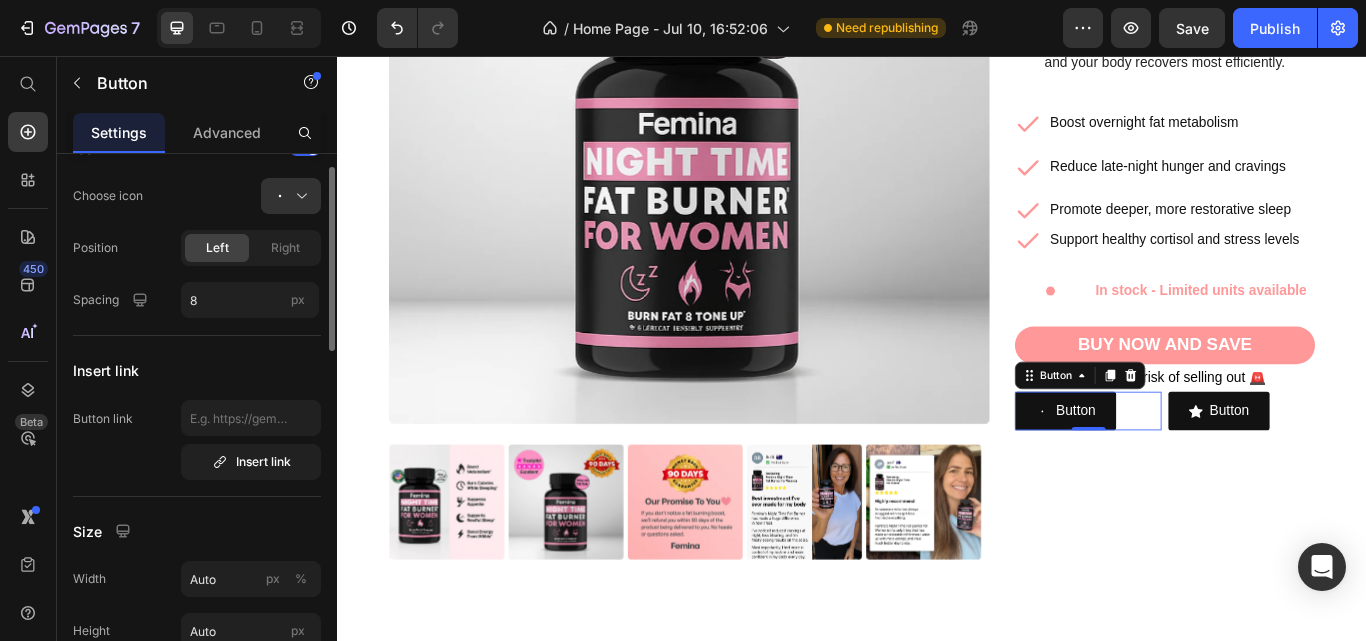 scroll, scrollTop: 0, scrollLeft: 0, axis: both 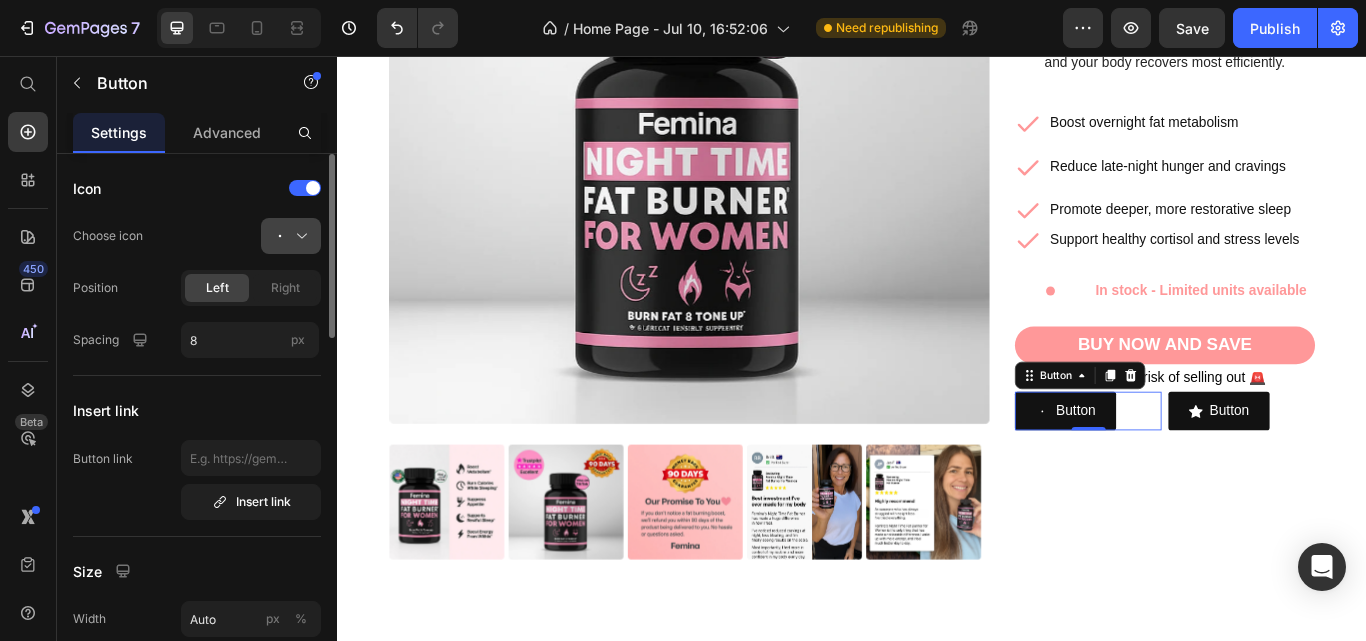 click at bounding box center [299, 236] 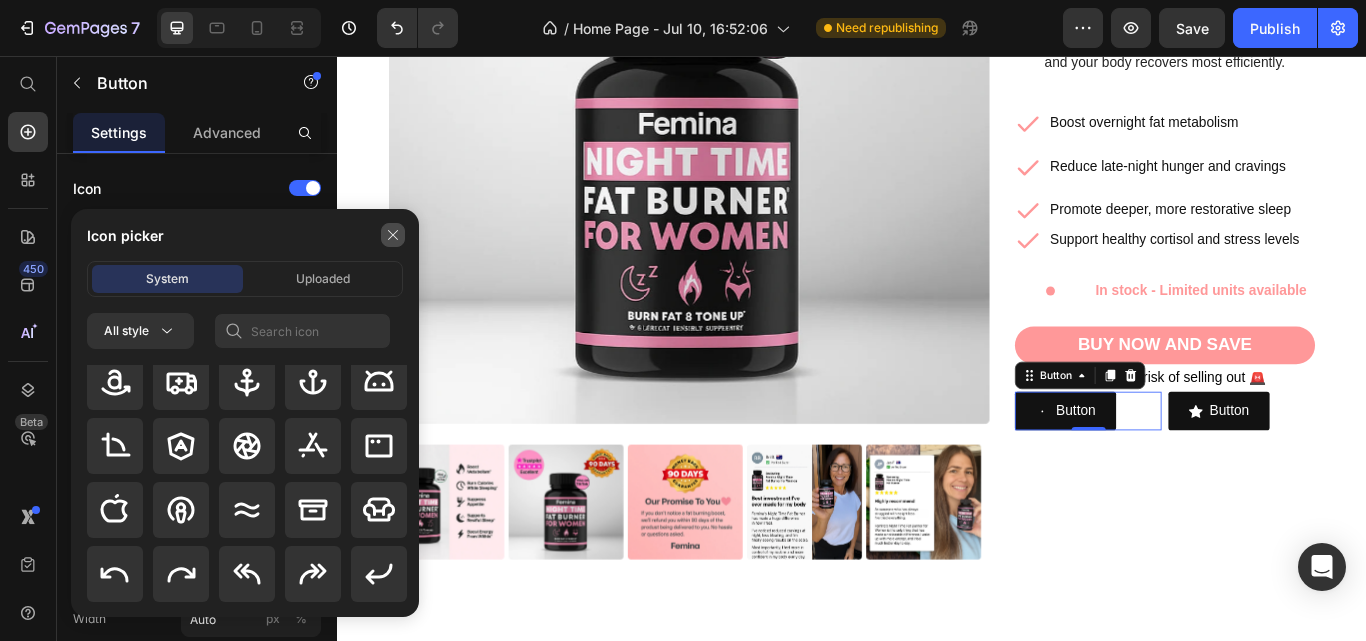 click 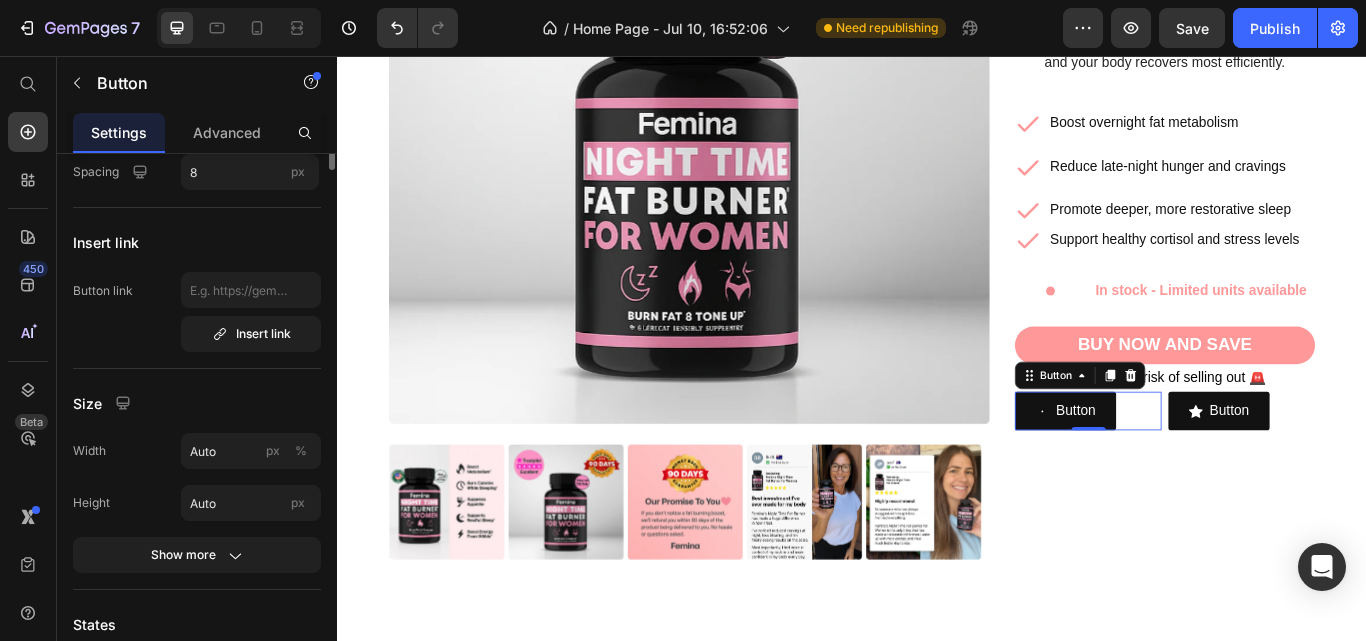 scroll, scrollTop: 0, scrollLeft: 0, axis: both 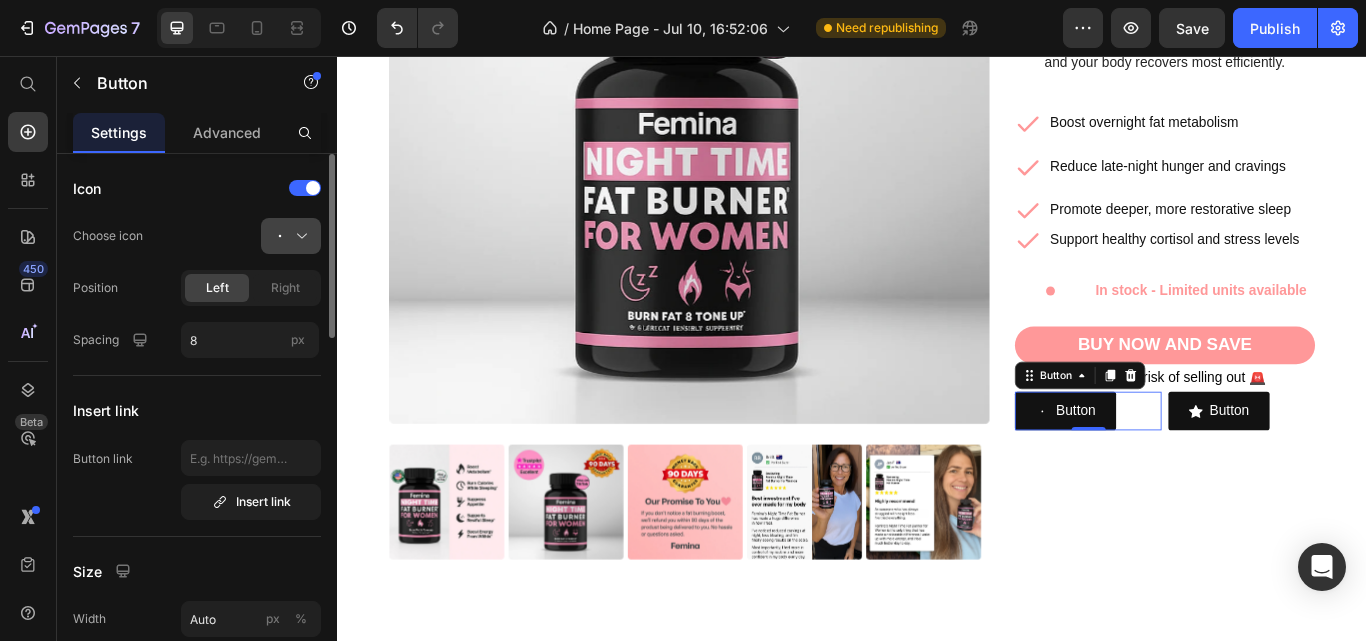 click at bounding box center [299, 236] 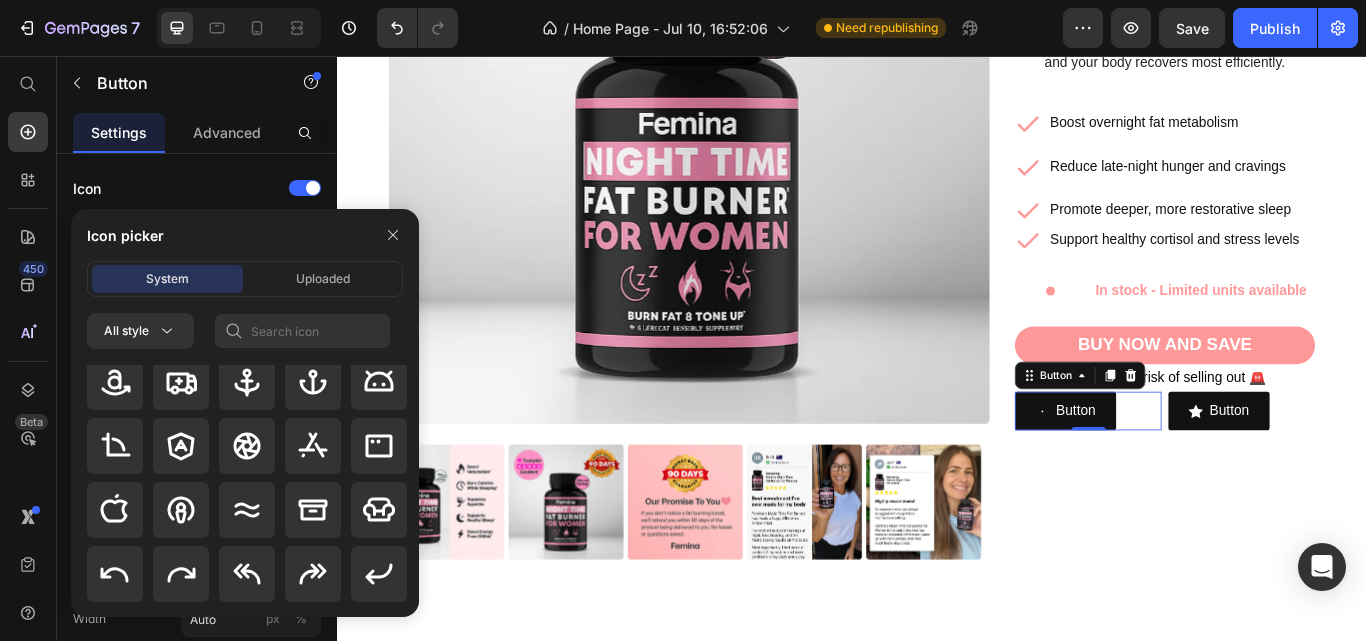click at bounding box center [393, 235] 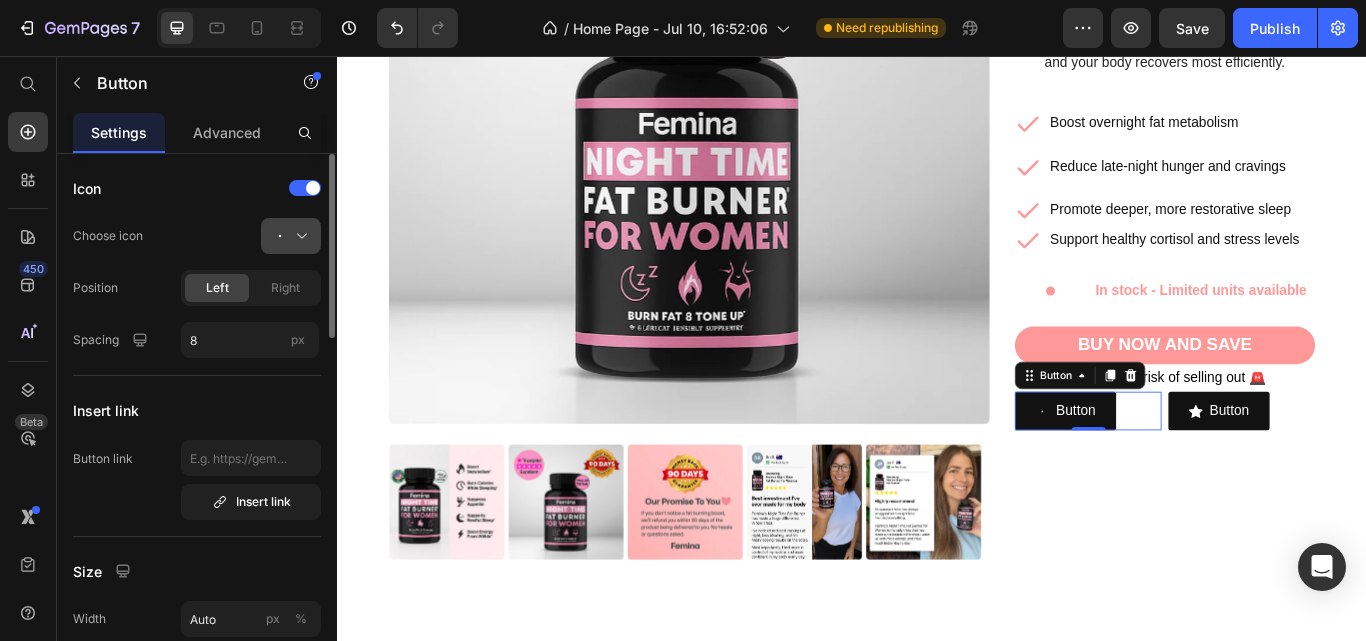 click at bounding box center [299, 236] 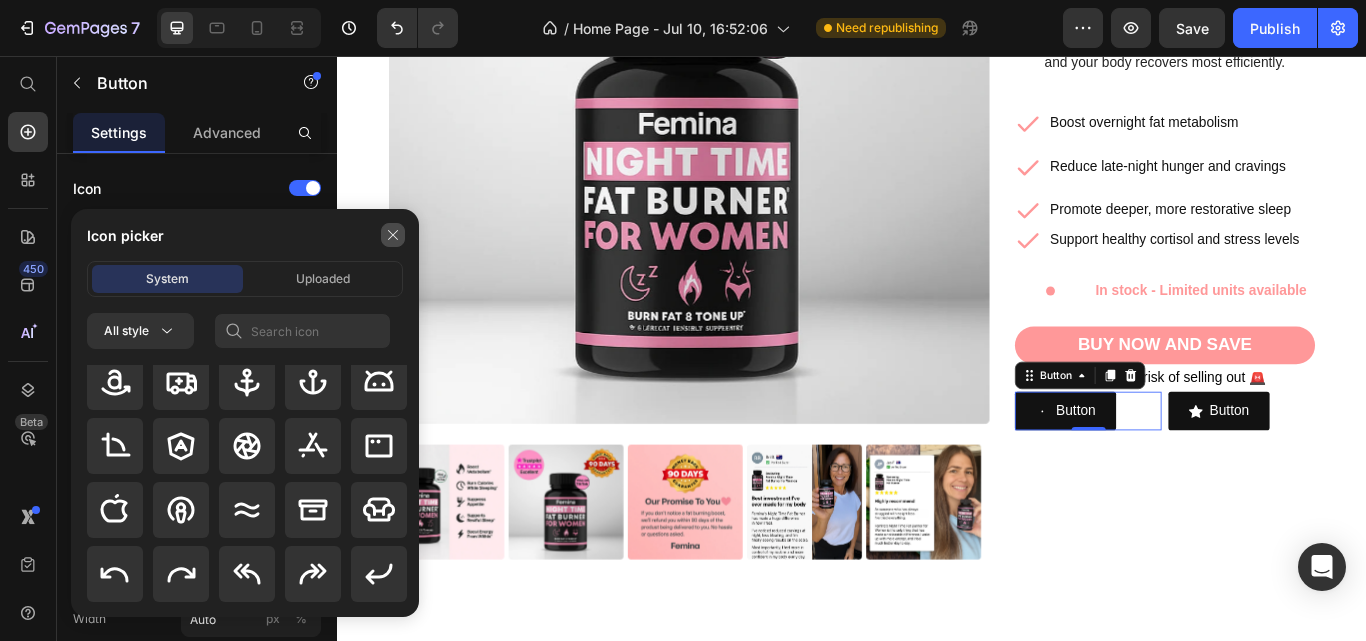 click at bounding box center [393, 235] 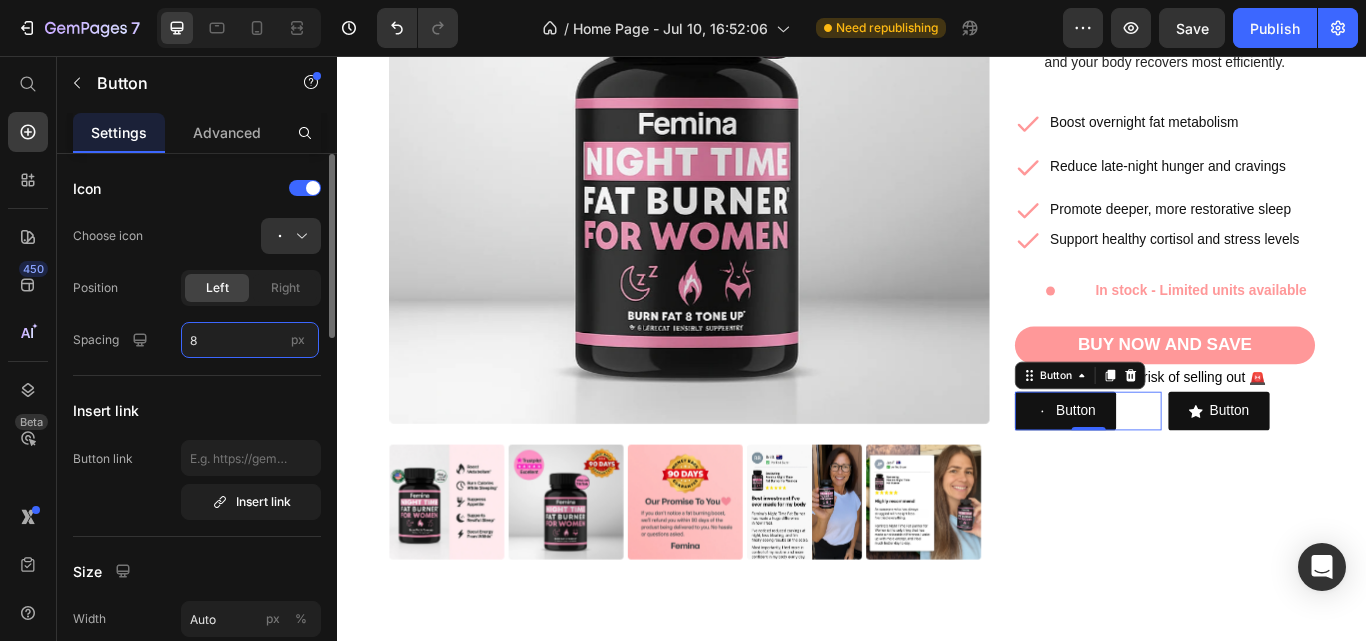 click on "8" at bounding box center [250, 340] 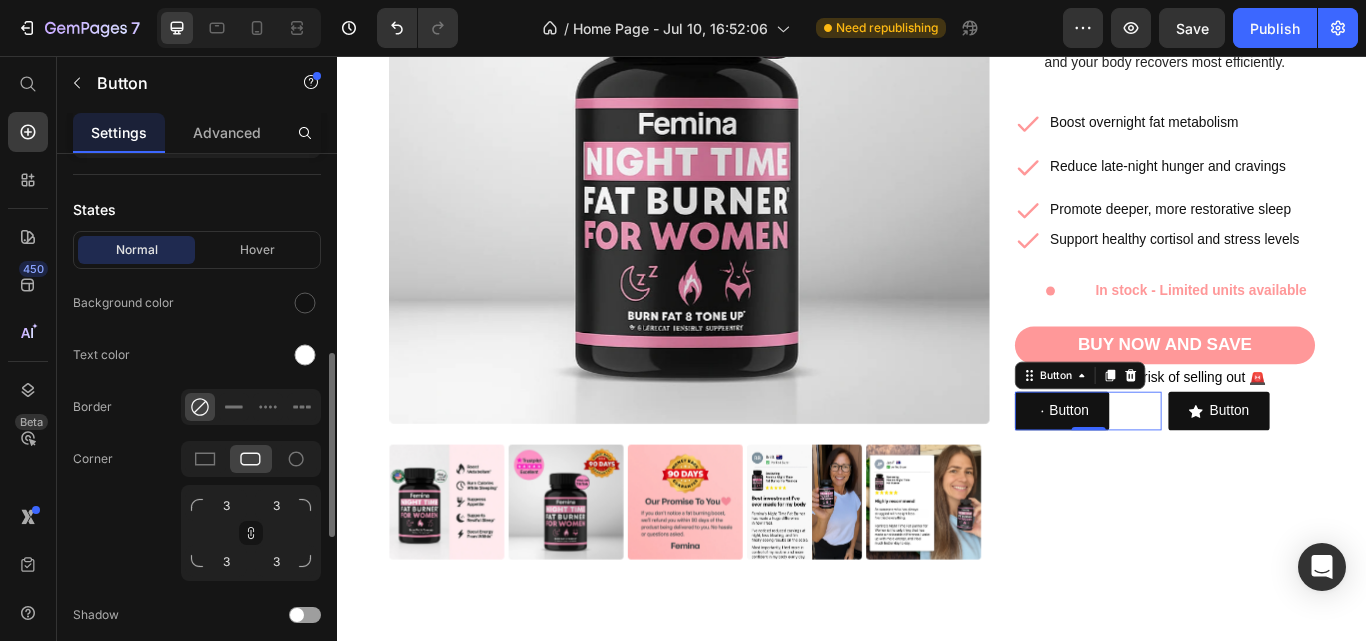 scroll, scrollTop: 584, scrollLeft: 0, axis: vertical 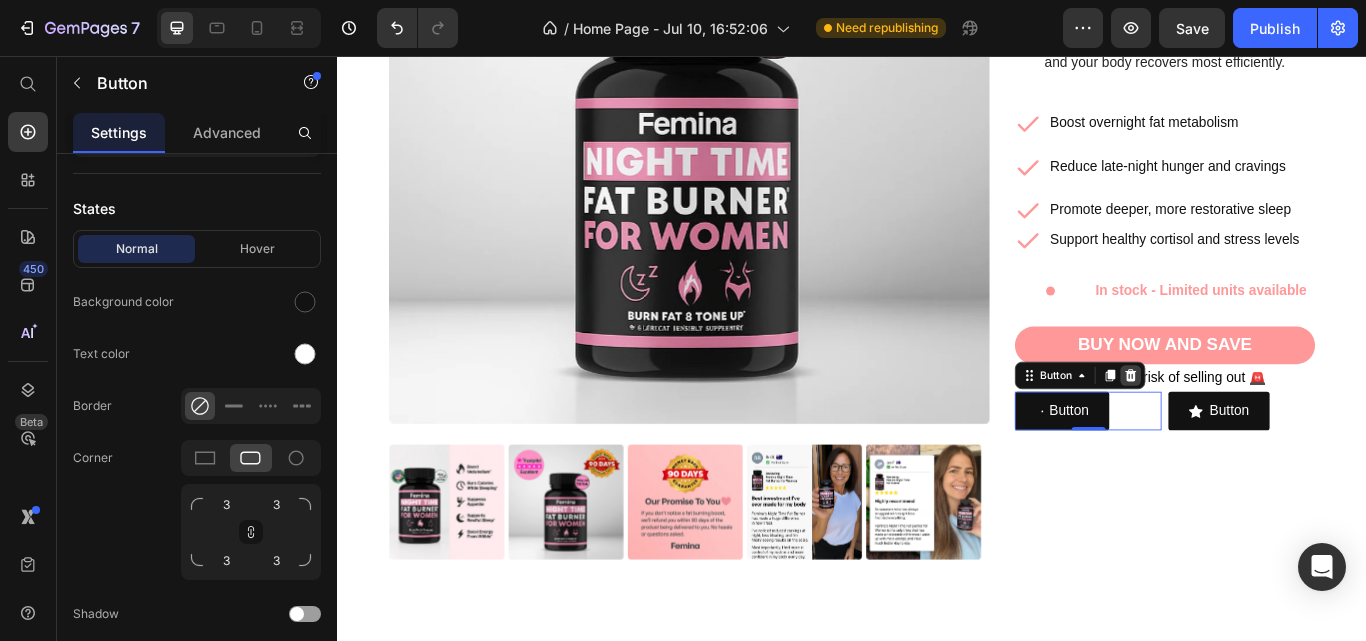 click 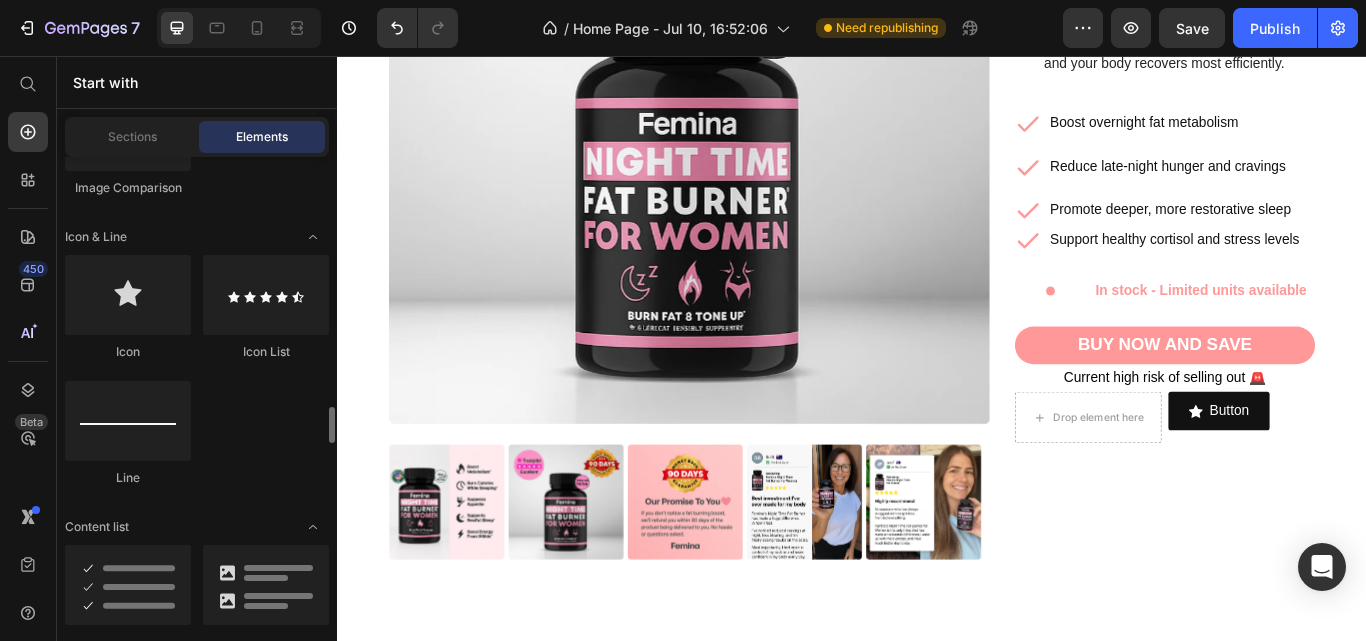 scroll, scrollTop: 1494, scrollLeft: 0, axis: vertical 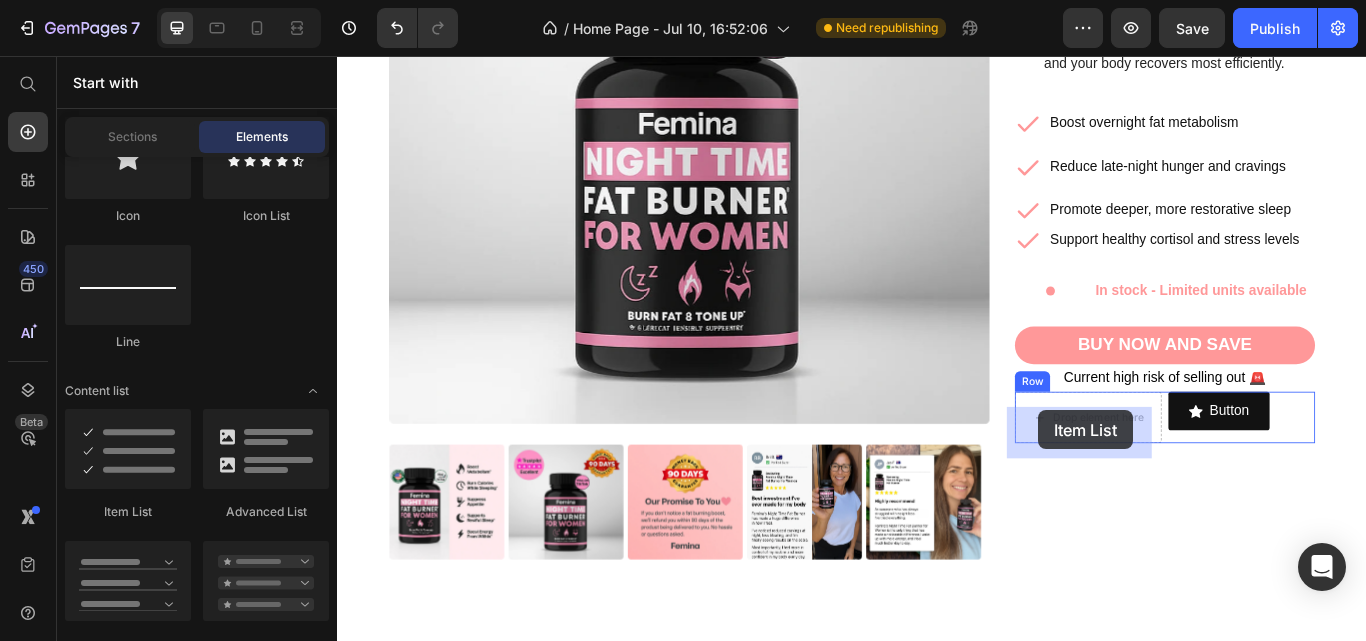 drag, startPoint x: 459, startPoint y: 537, endPoint x: 1154, endPoint y: 469, distance: 698.3187 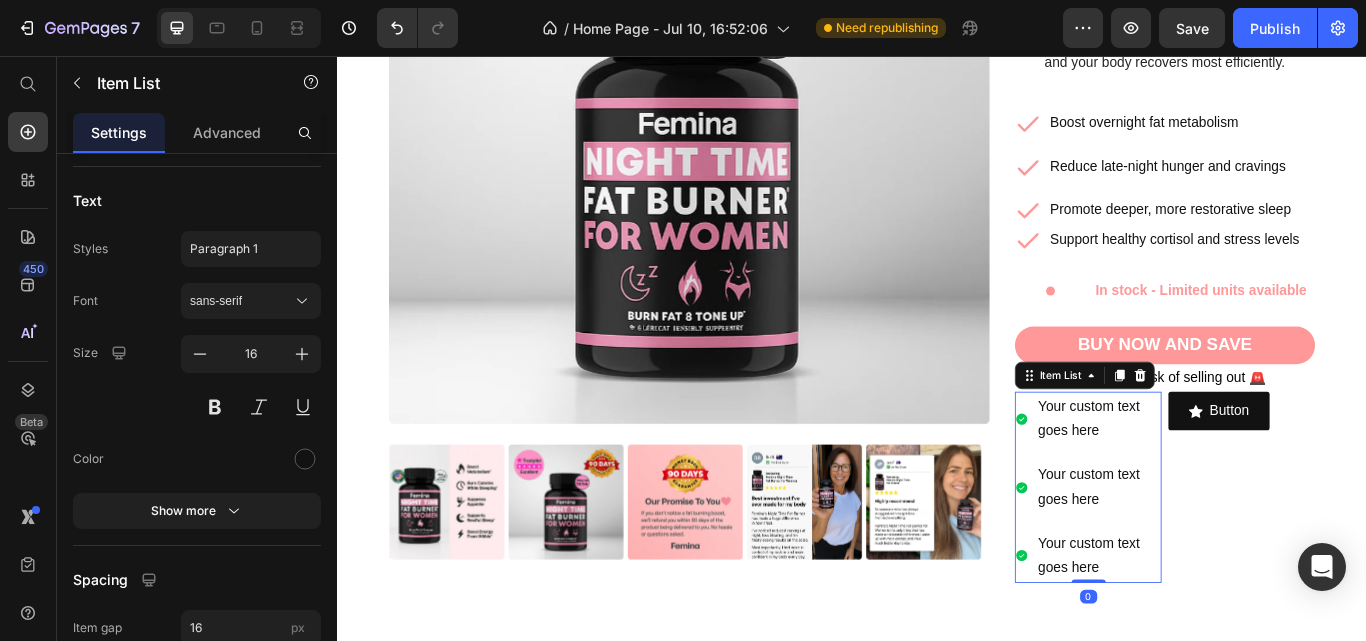 scroll, scrollTop: 0, scrollLeft: 0, axis: both 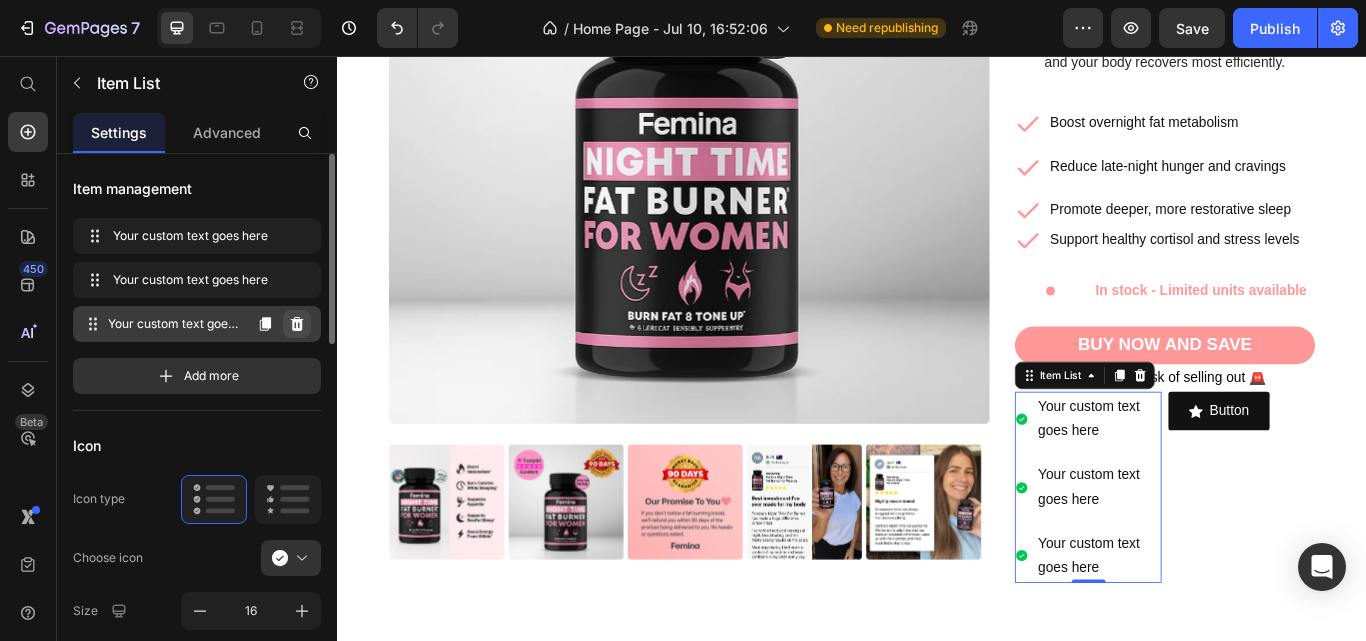 click 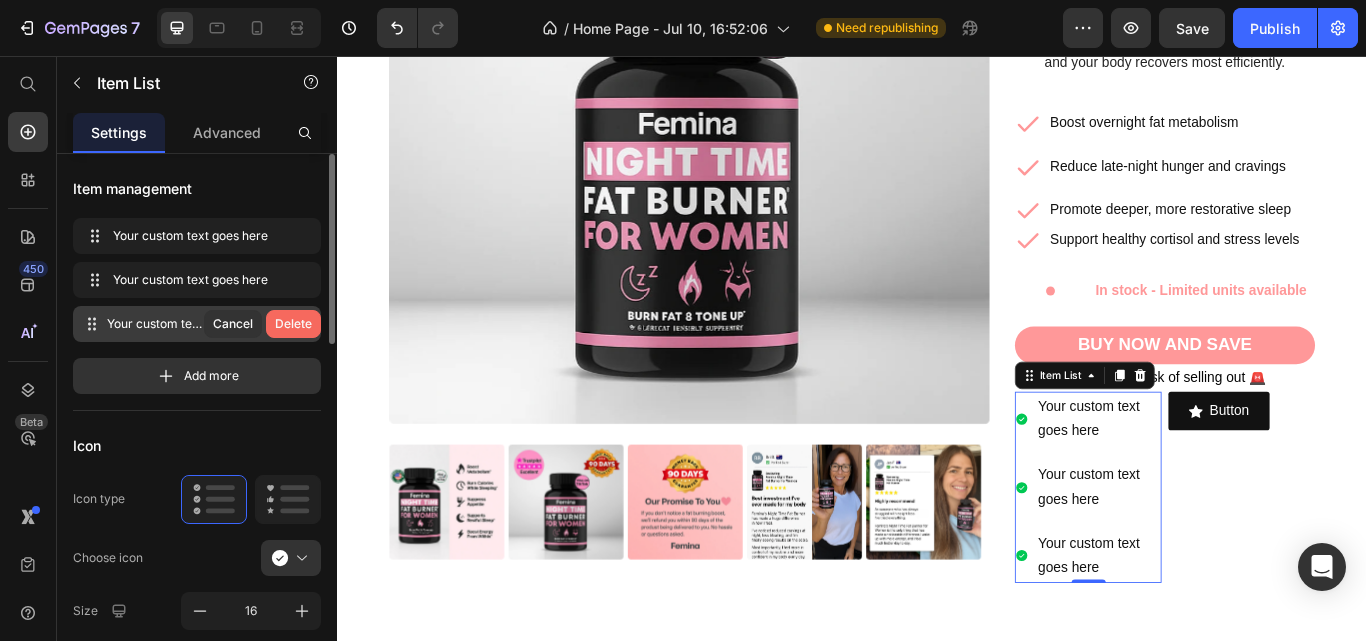 click on "Delete" at bounding box center (293, 324) 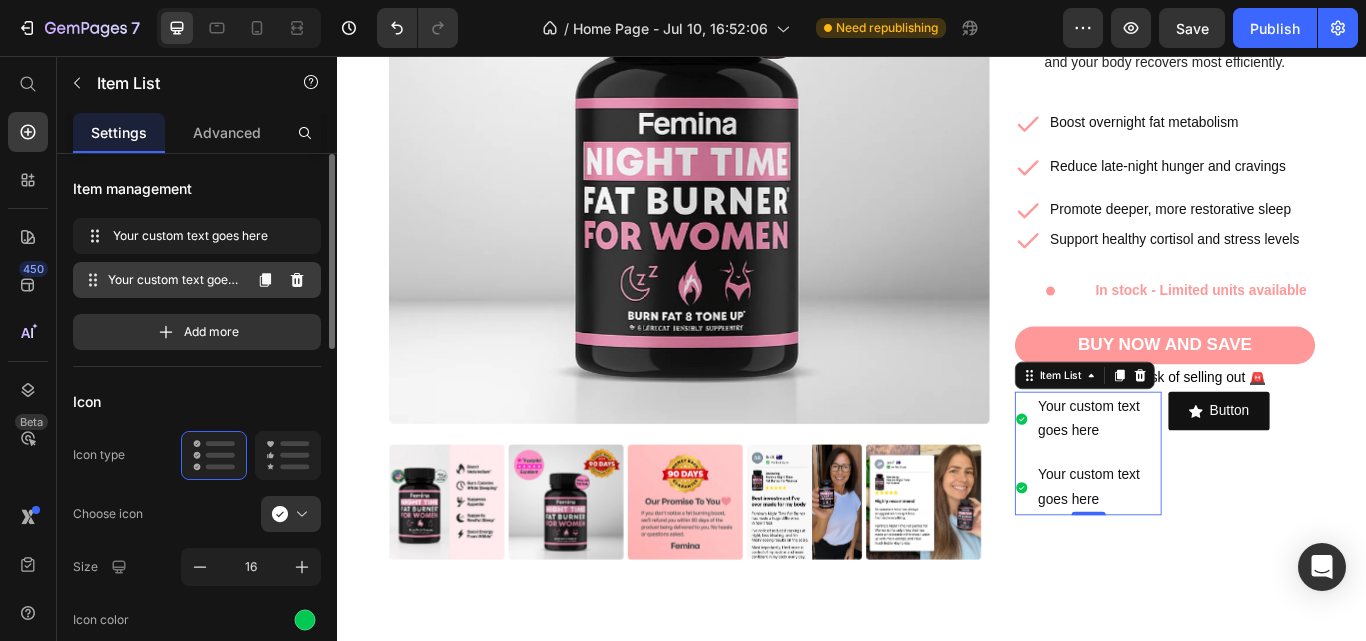 click 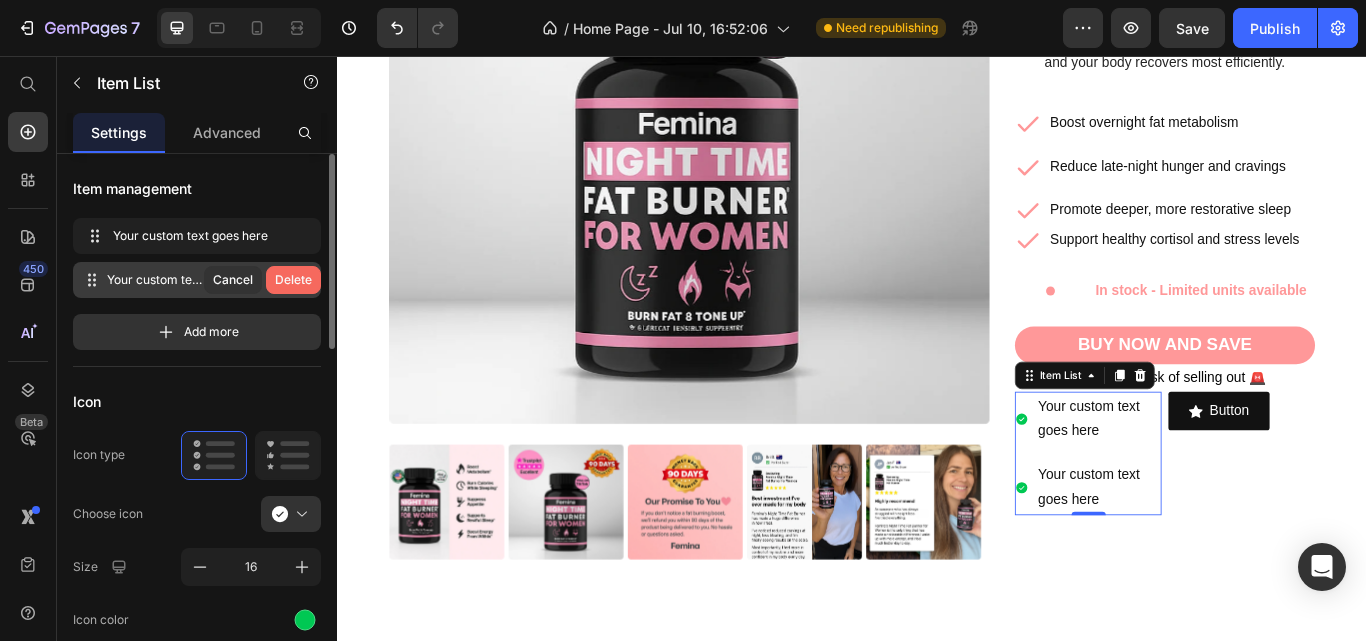 click on "Delete" at bounding box center (293, 280) 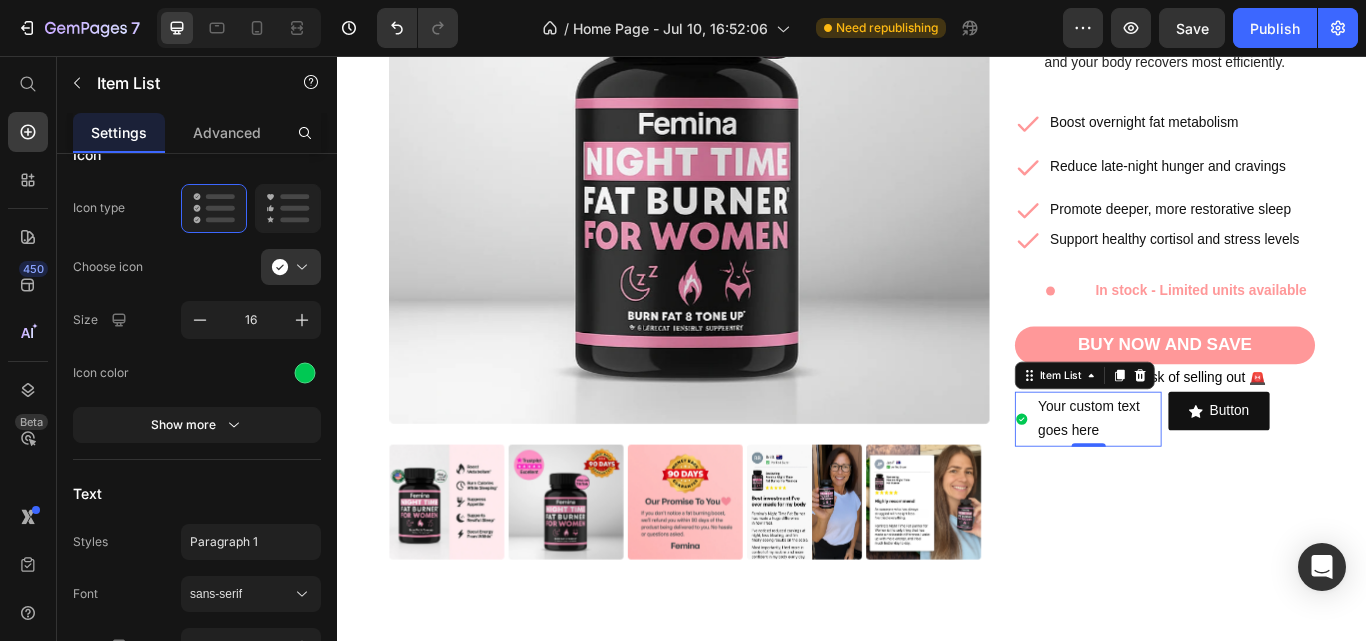 scroll, scrollTop: 0, scrollLeft: 0, axis: both 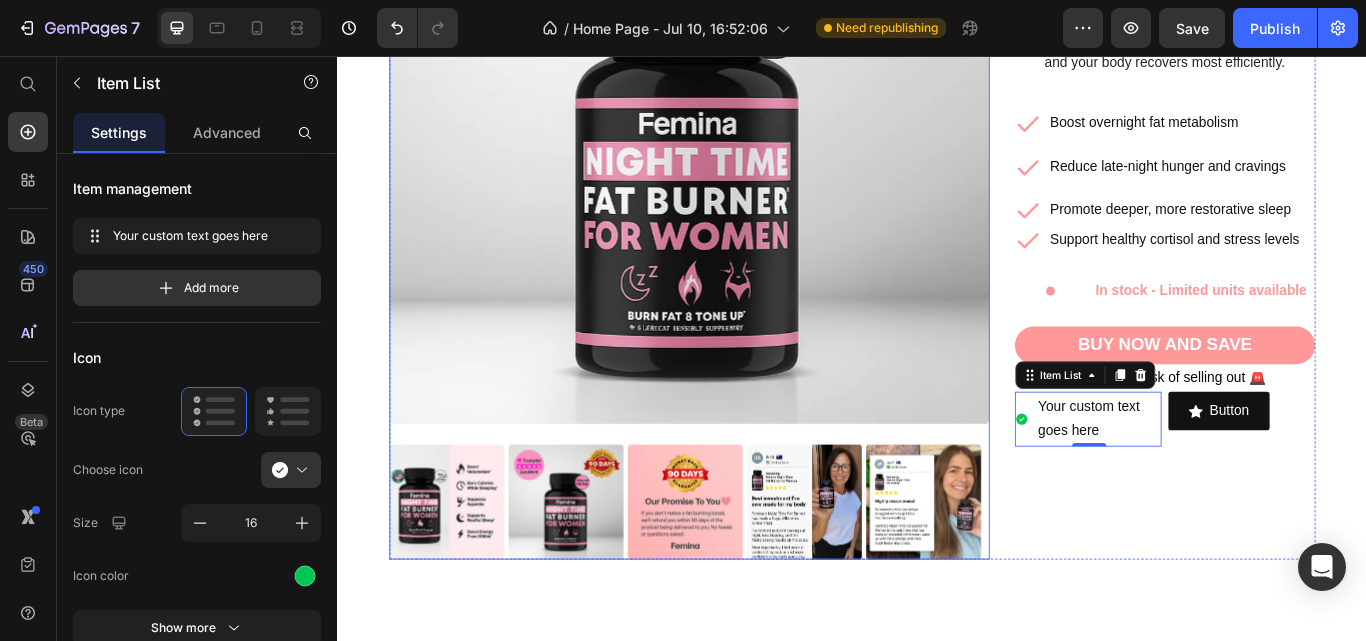 click at bounding box center (747, 215) 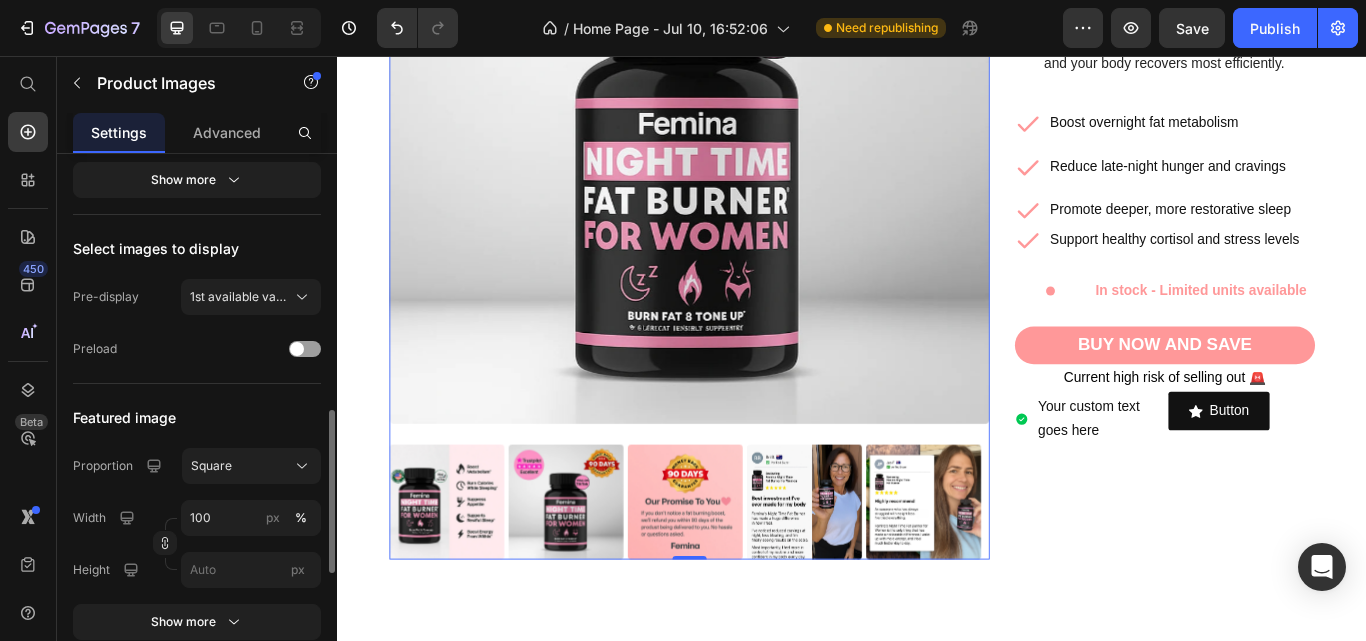 scroll, scrollTop: 567, scrollLeft: 0, axis: vertical 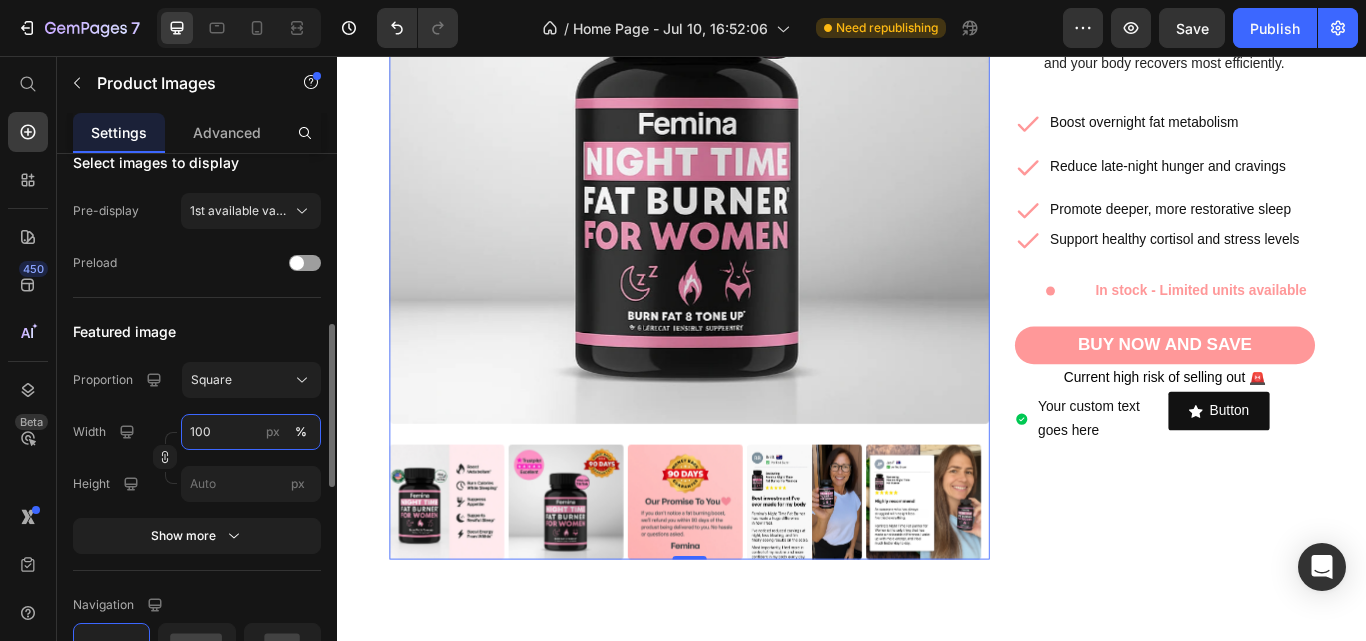 click on "100" at bounding box center (251, 432) 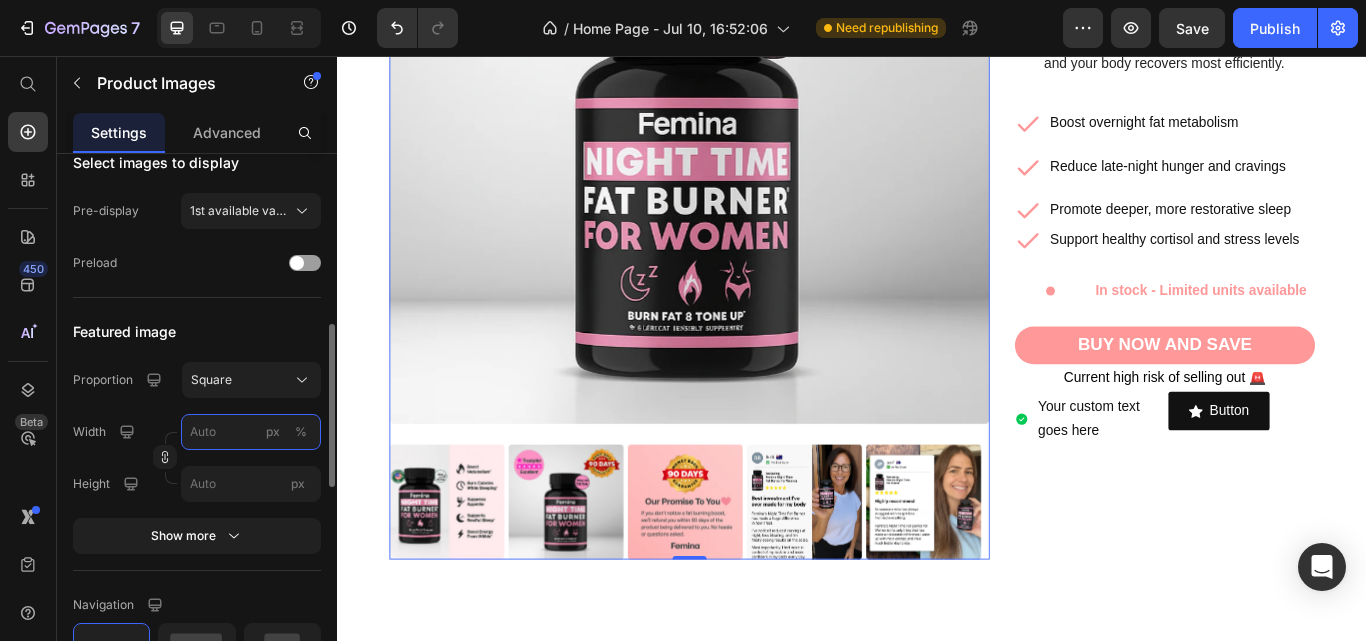 type on "5" 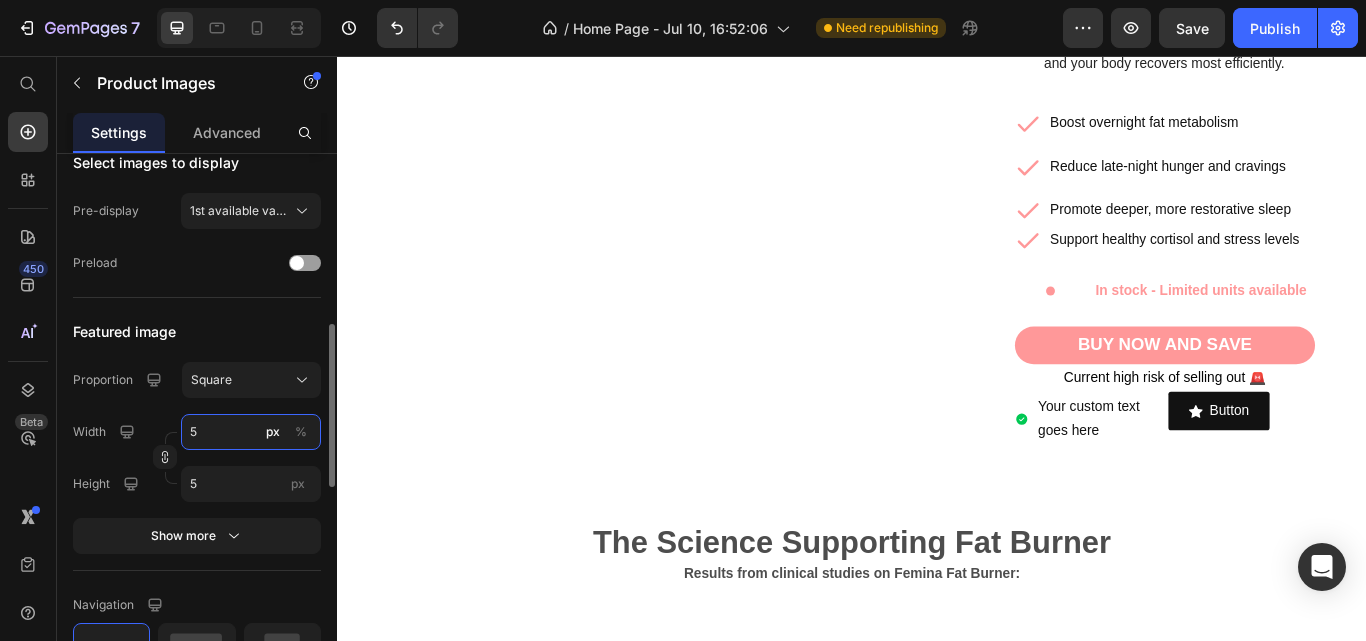 type on "50" 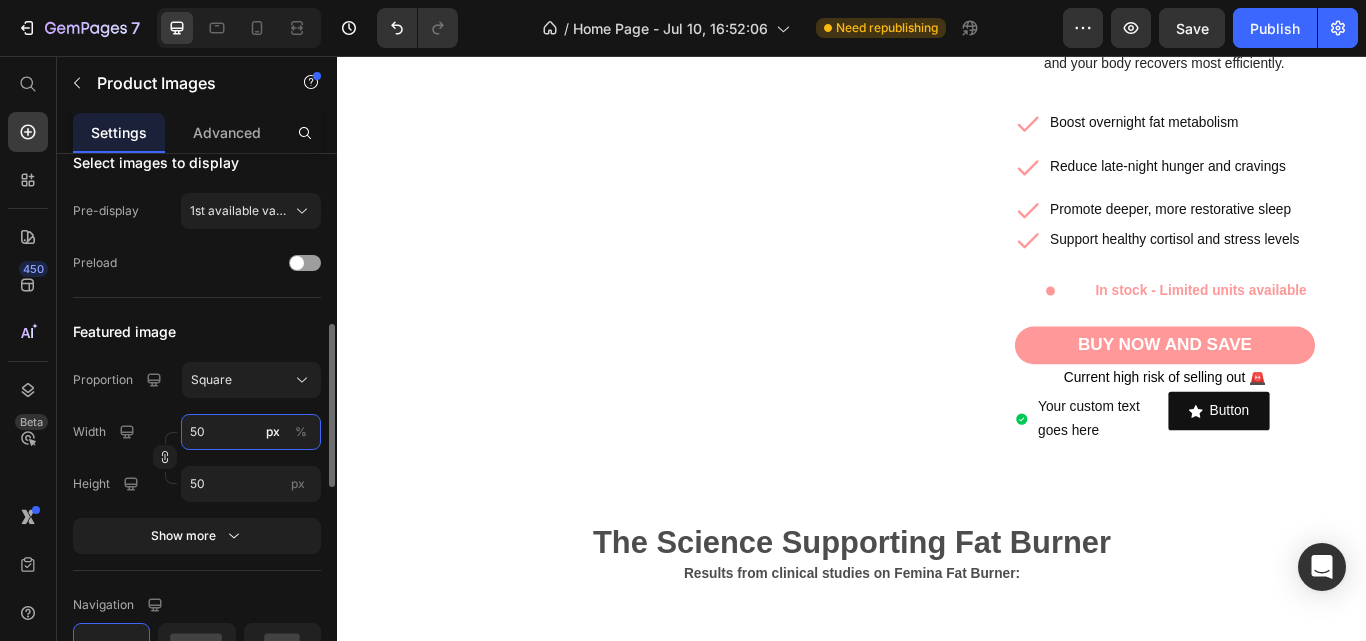 type on "500" 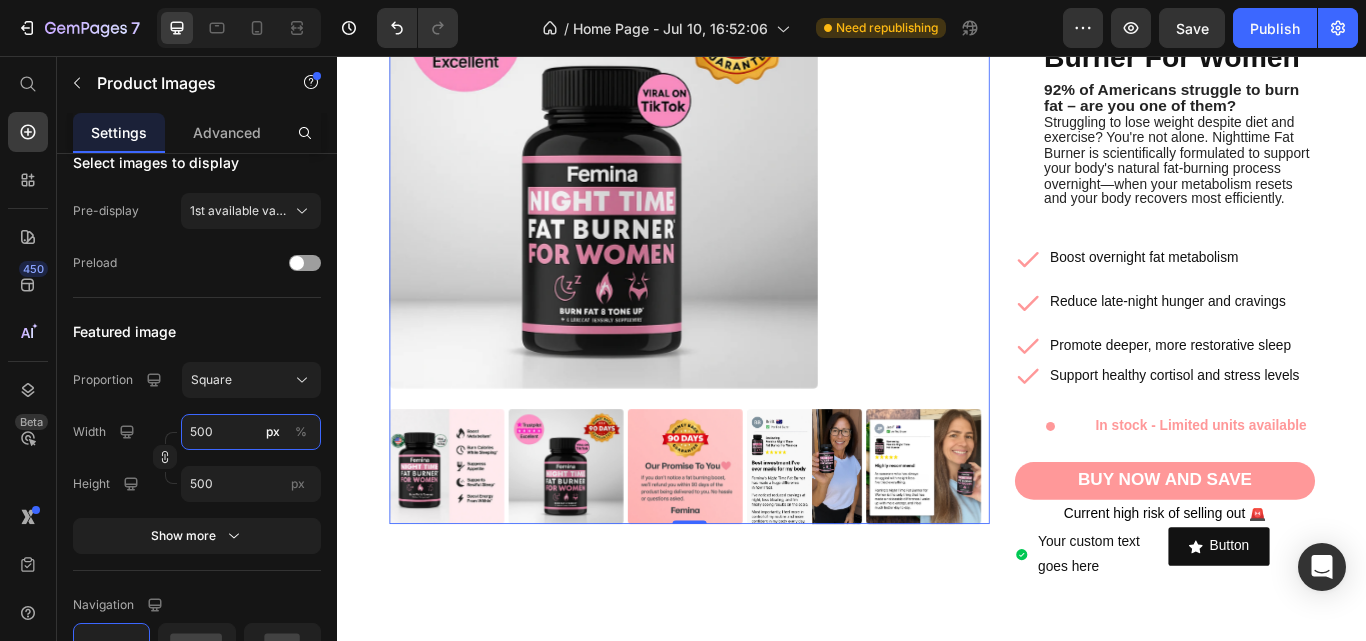 scroll, scrollTop: 336, scrollLeft: 0, axis: vertical 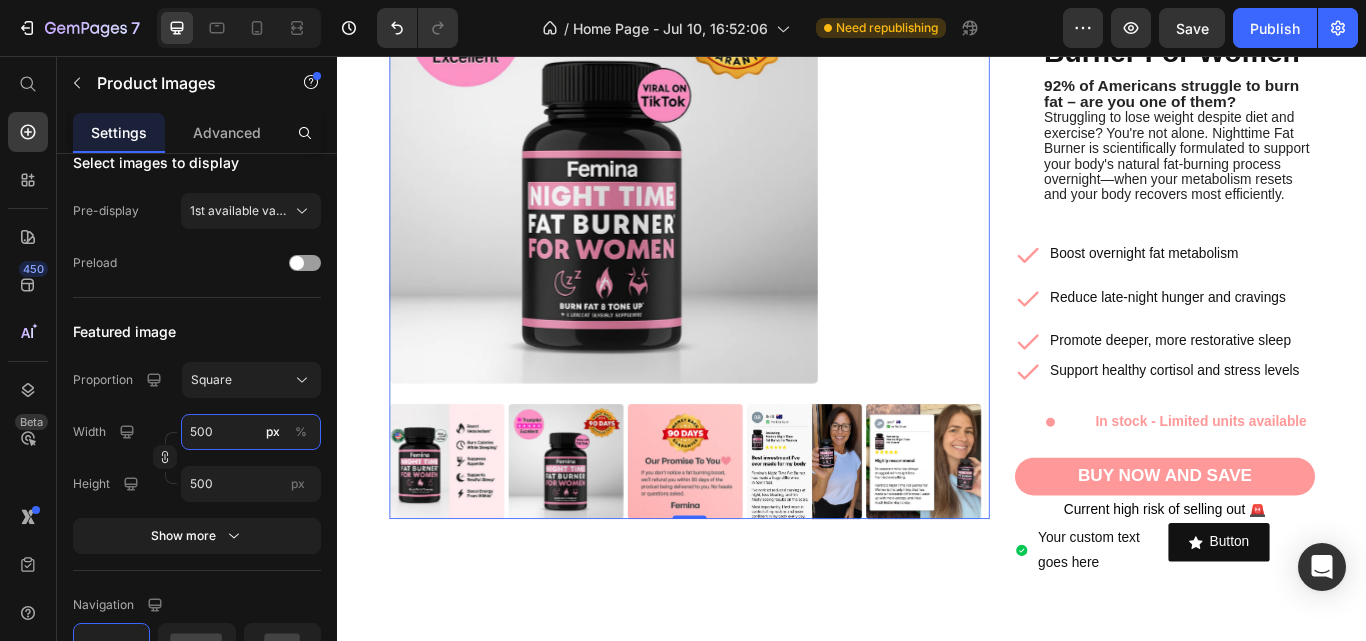 type on "500" 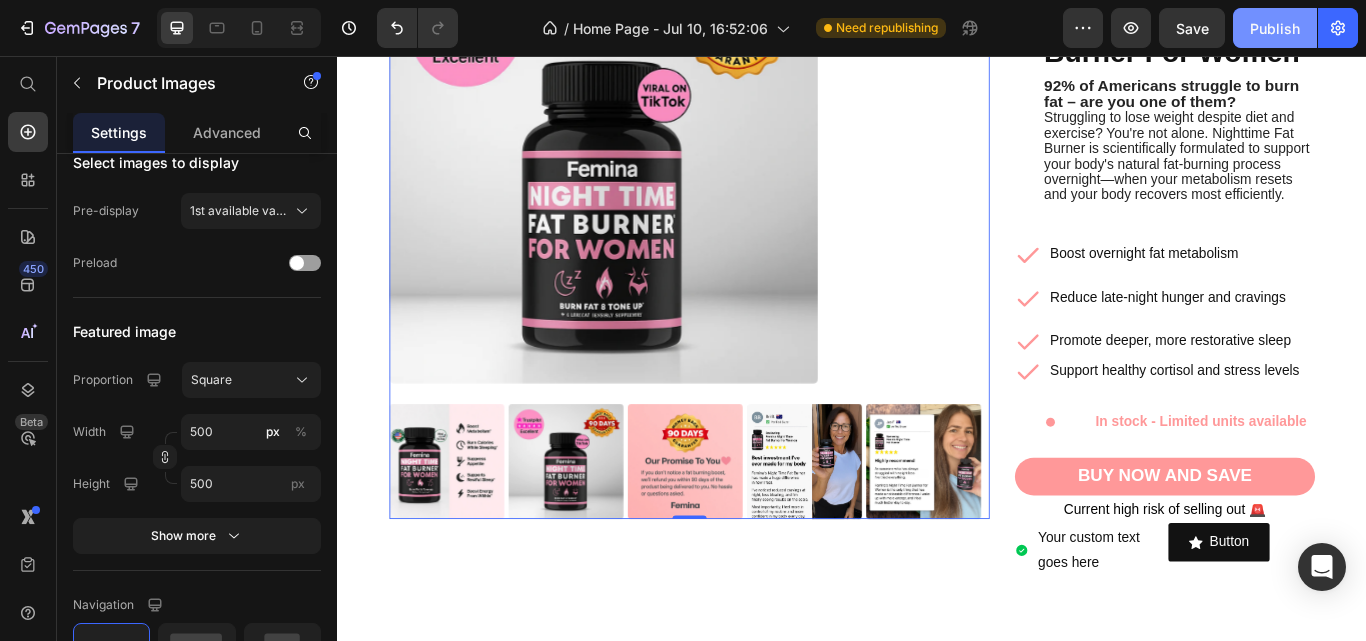 click on "Publish" 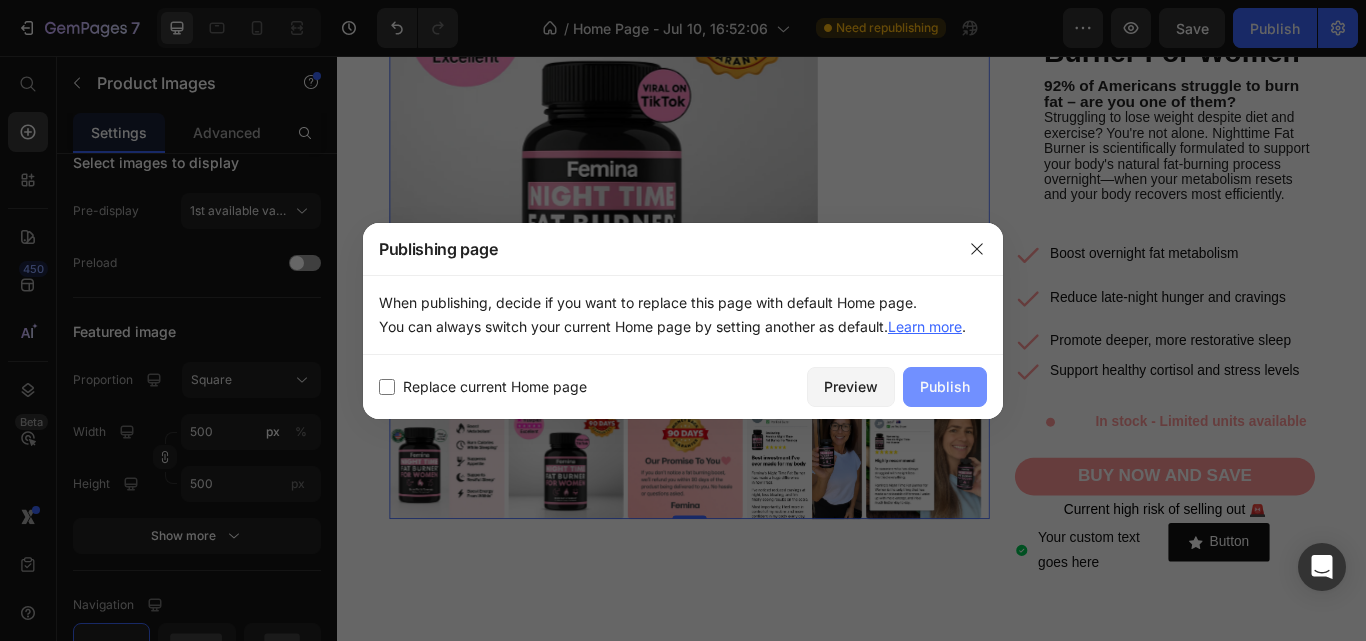click on "Publish" at bounding box center (945, 386) 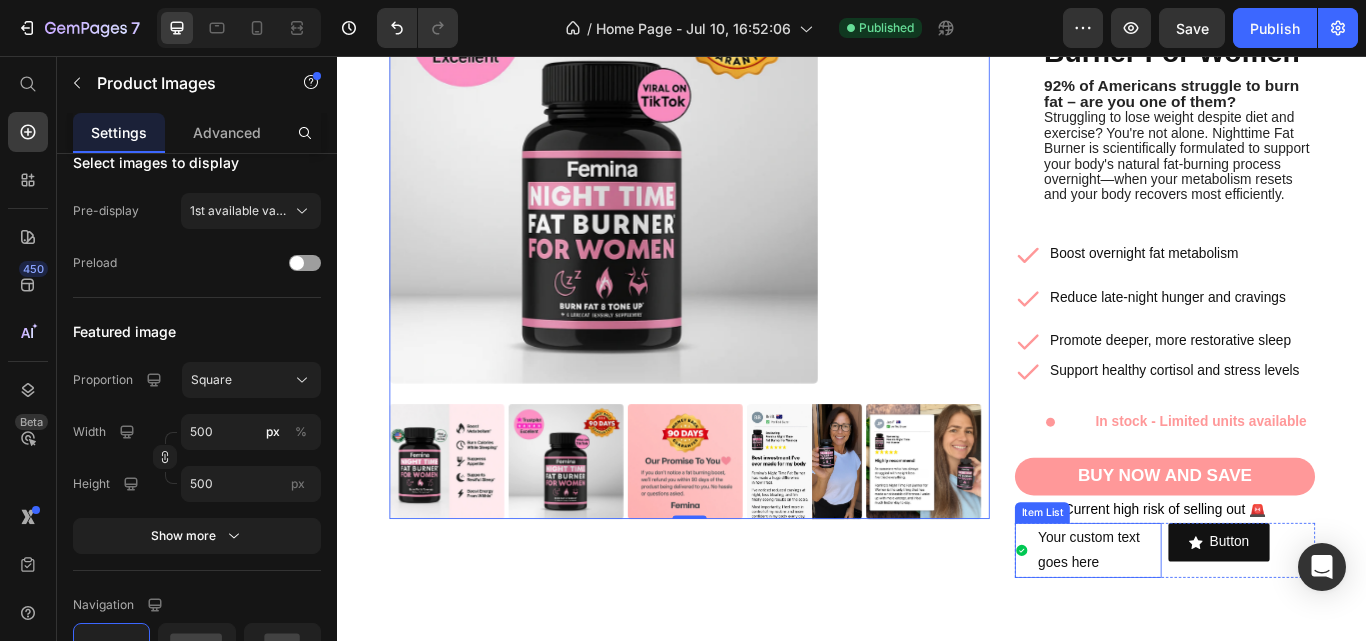 click on "Your custom text goes here" at bounding box center (1224, 633) 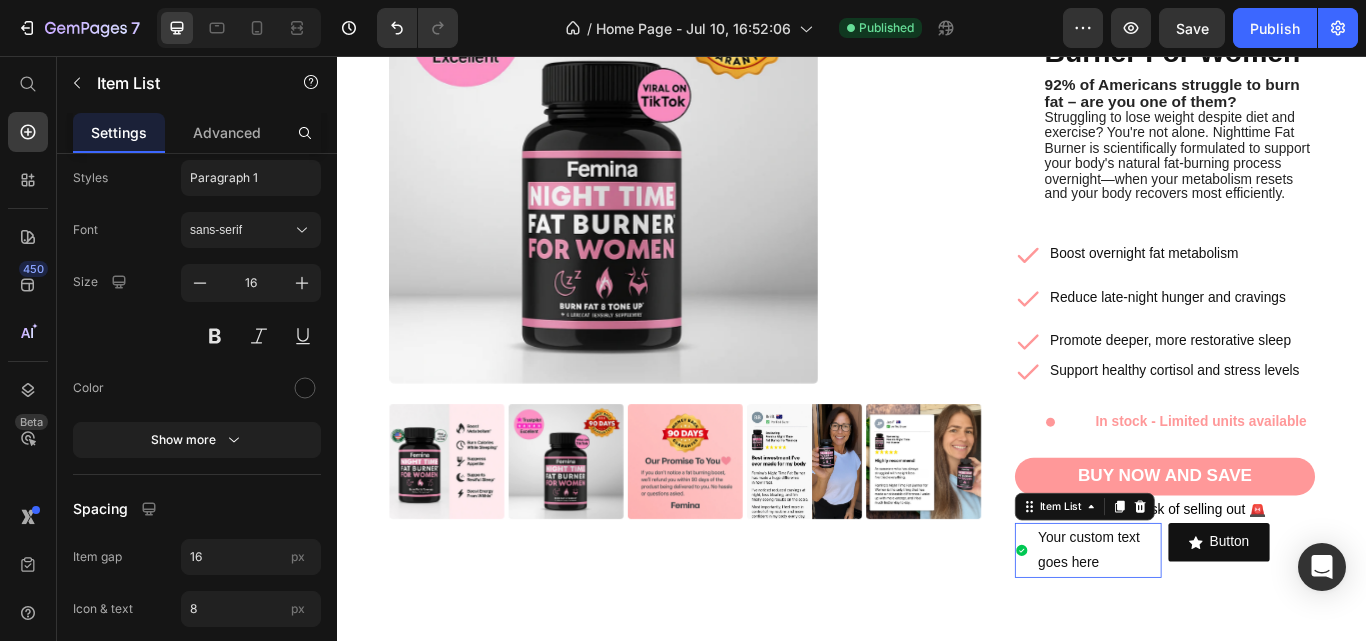 scroll, scrollTop: 0, scrollLeft: 0, axis: both 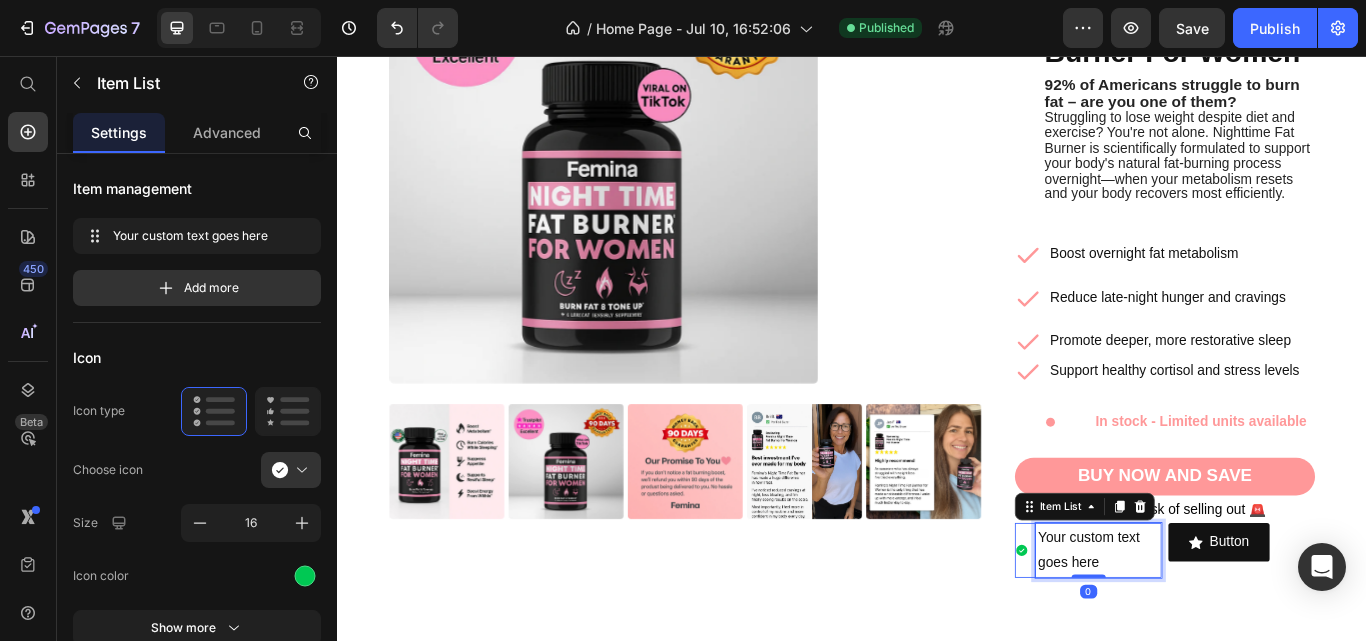 click on "Your custom text goes here" at bounding box center (1224, 633) 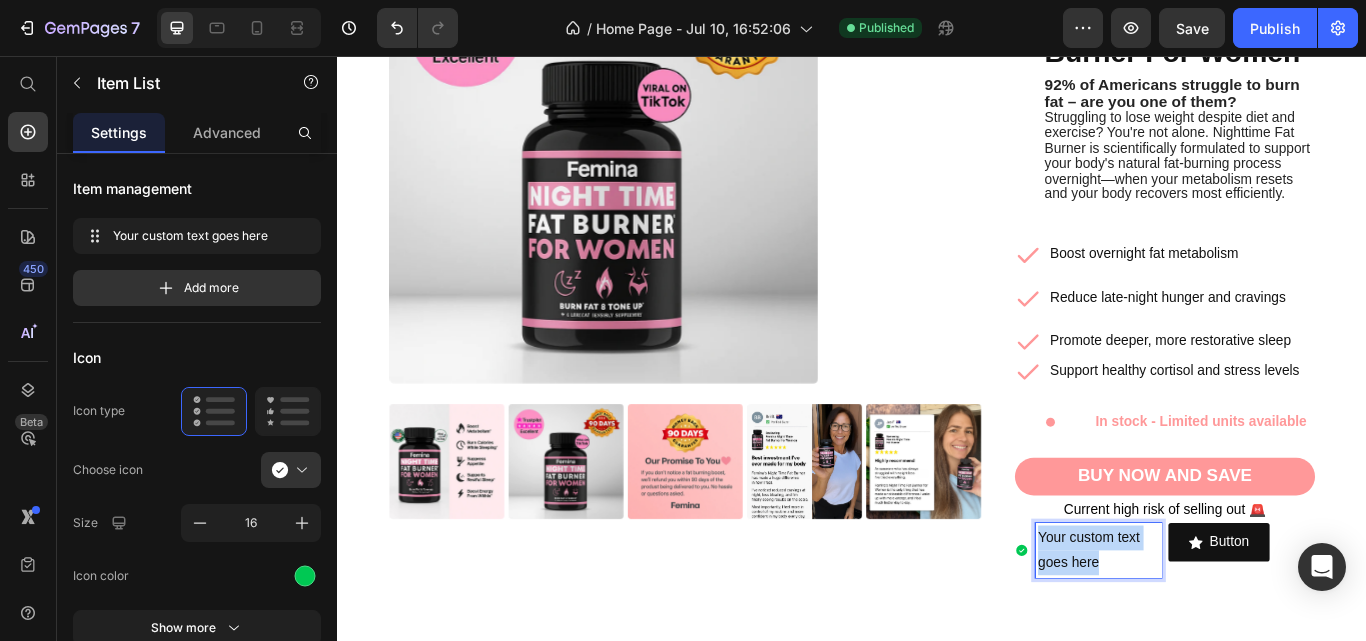 drag, startPoint x: 1227, startPoint y: 656, endPoint x: 1147, endPoint y: 641, distance: 81.394104 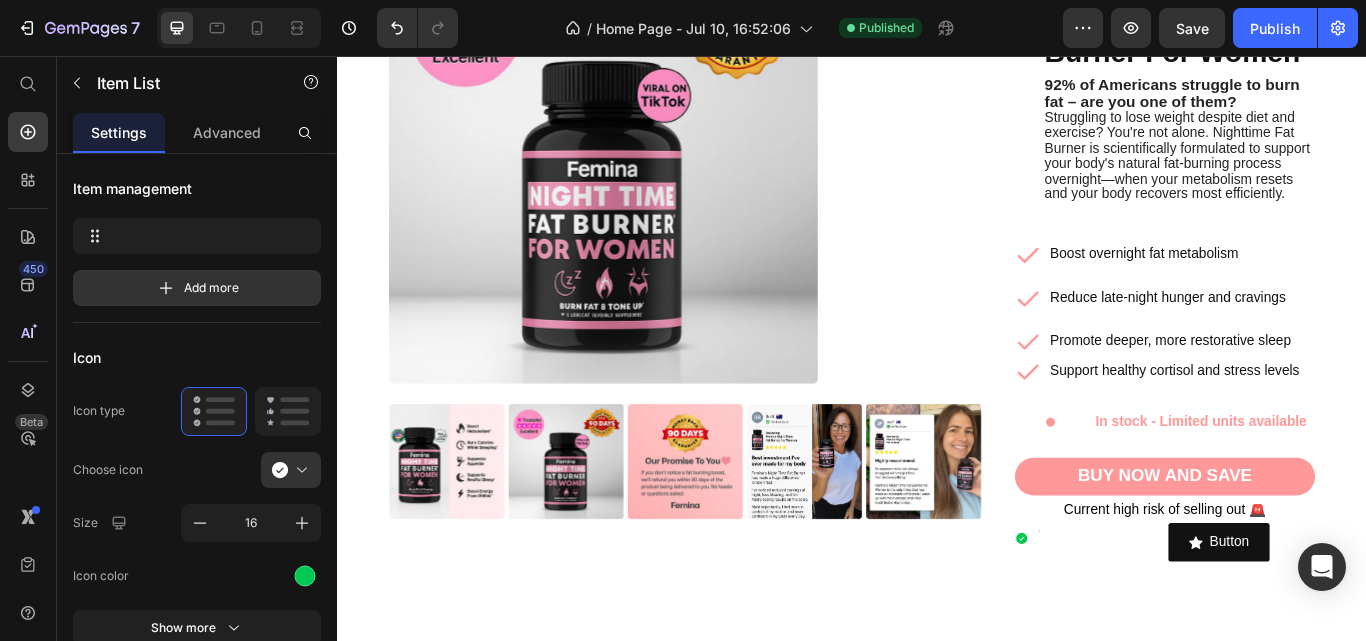 scroll, scrollTop: 331, scrollLeft: 0, axis: vertical 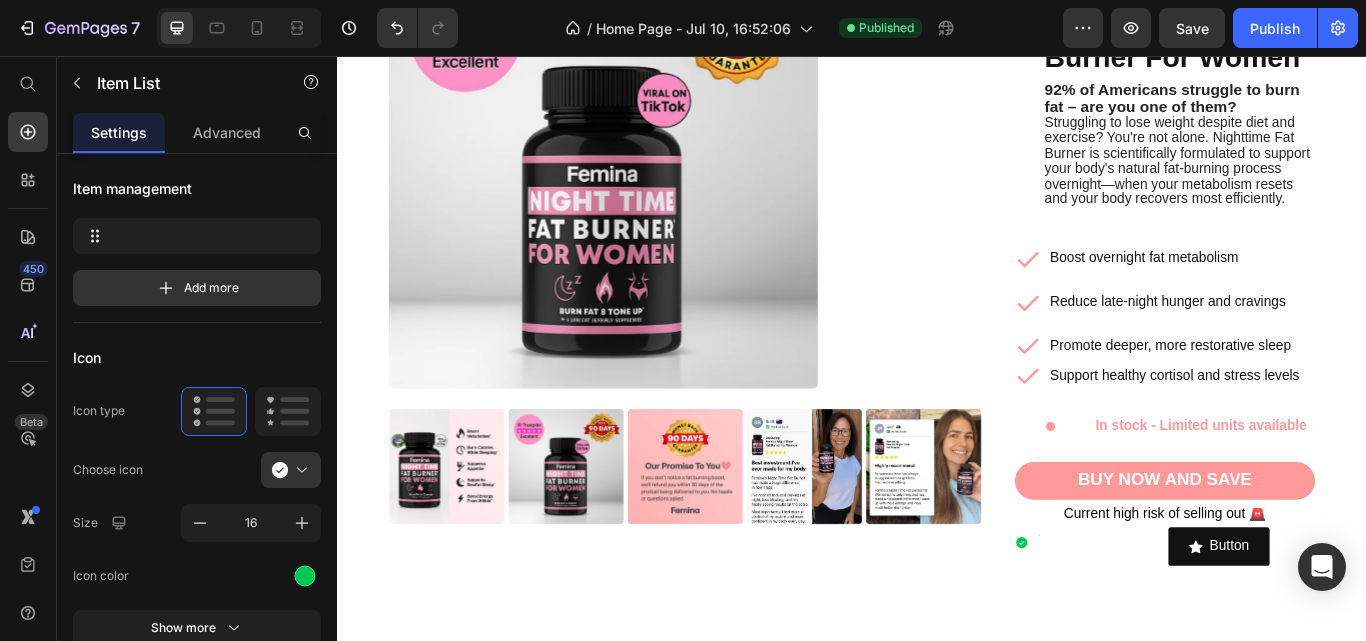 click at bounding box center (1154, 623) 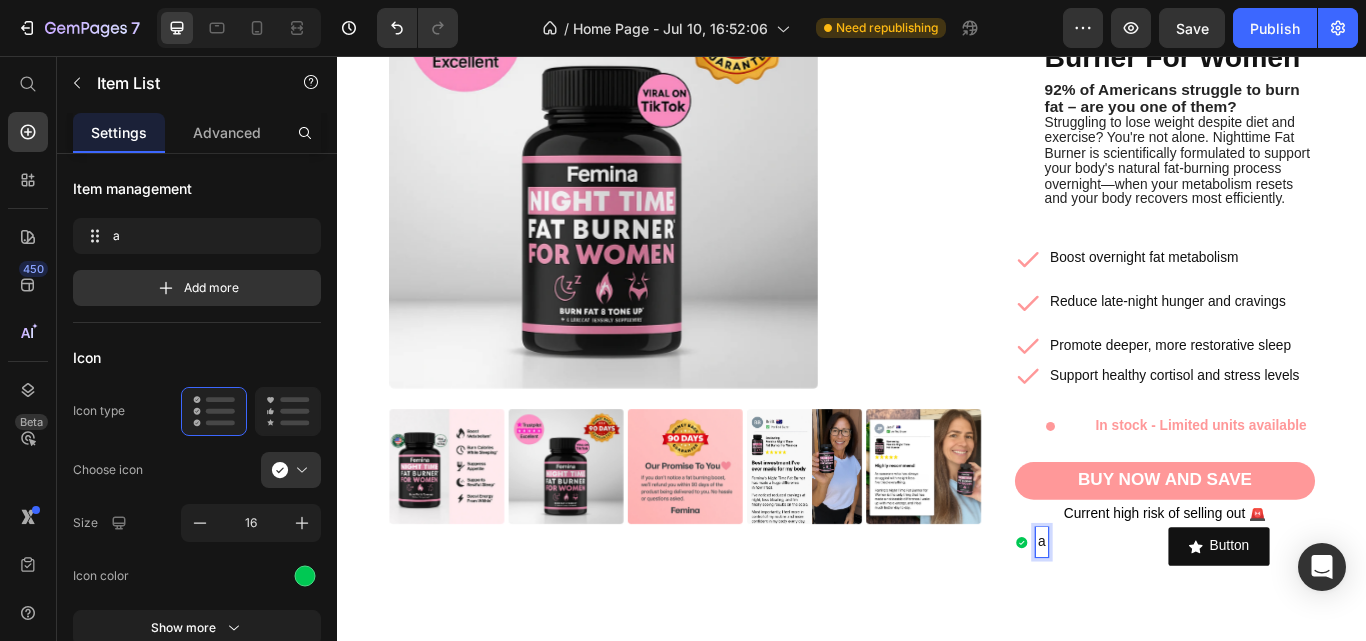 scroll, scrollTop: 58, scrollLeft: 0, axis: vertical 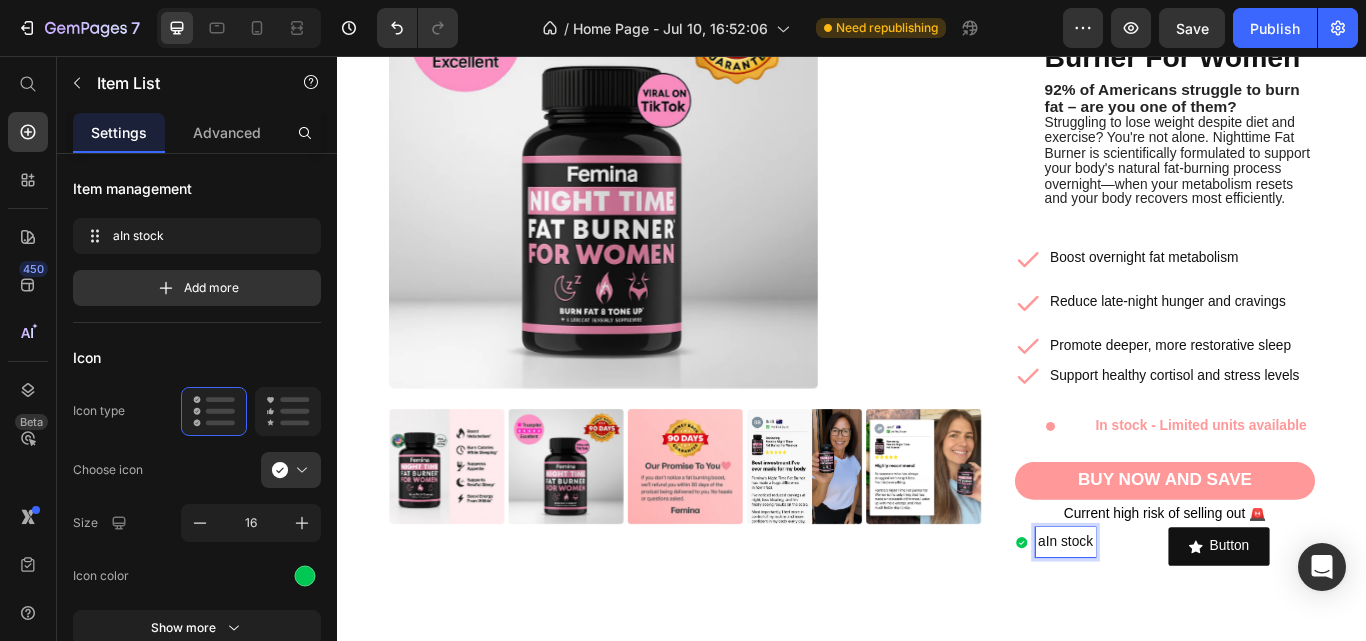 click on "In stock" at bounding box center [1190, 622] 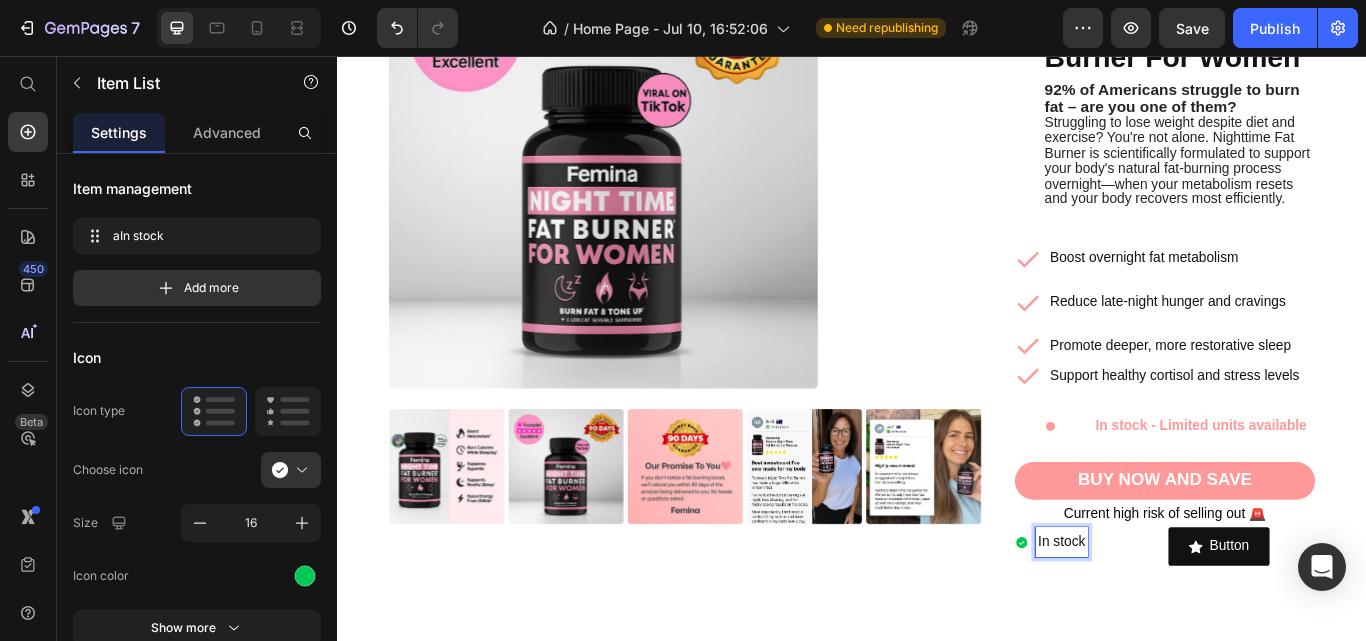 scroll, scrollTop: 86, scrollLeft: 0, axis: vertical 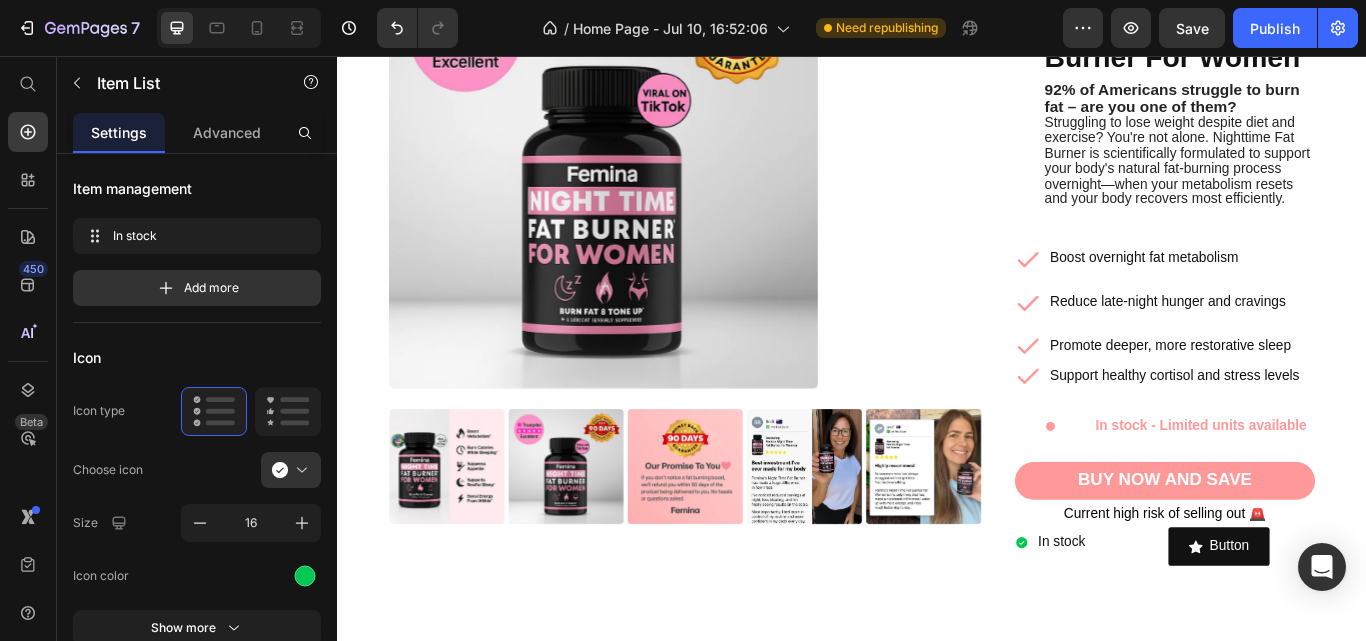 click 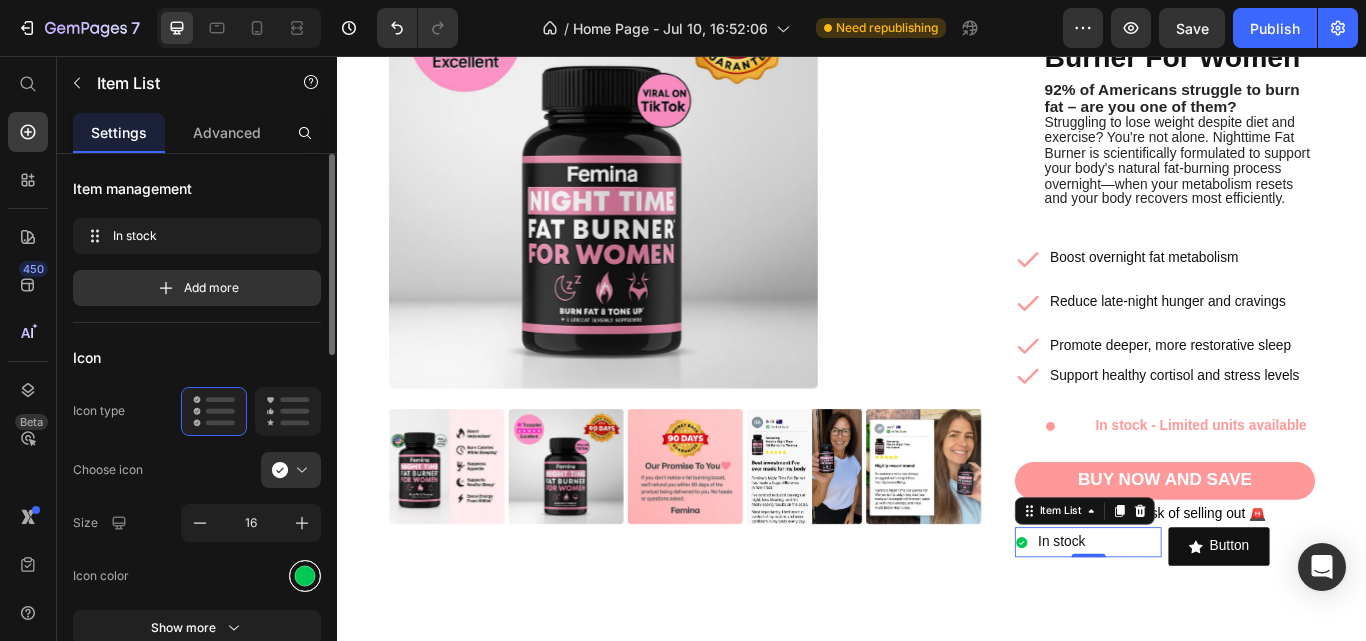 click at bounding box center (305, 575) 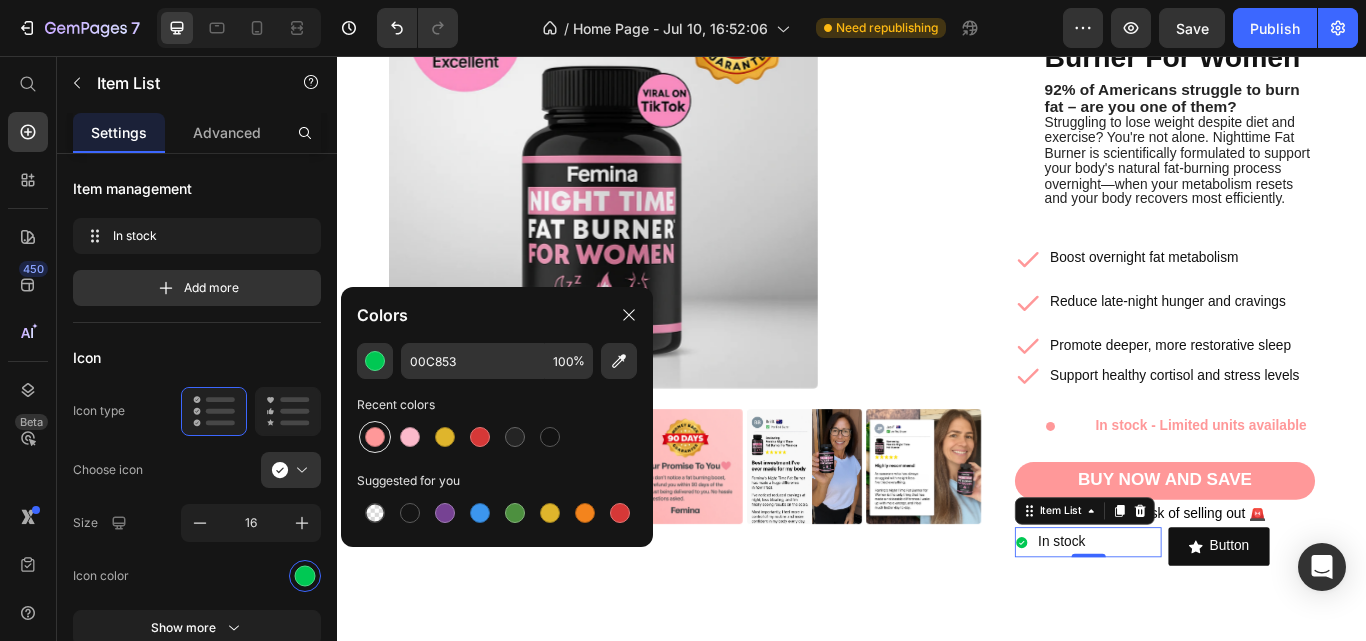 click at bounding box center [375, 437] 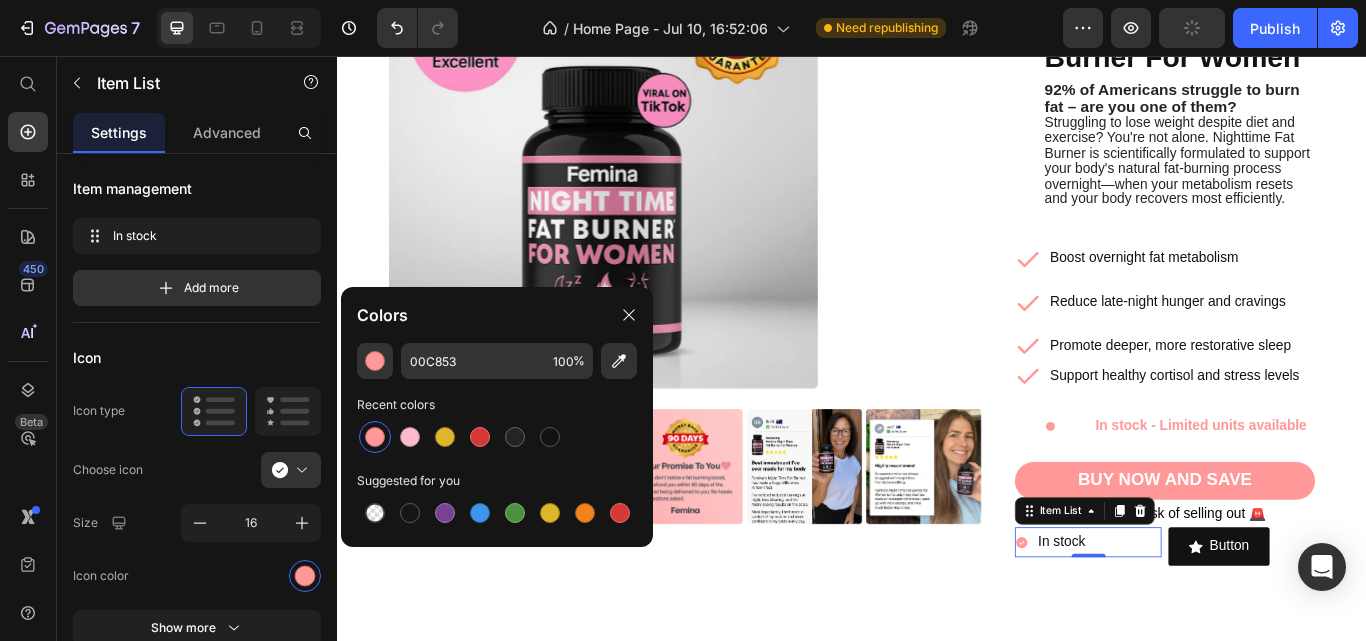 type on "FF9899" 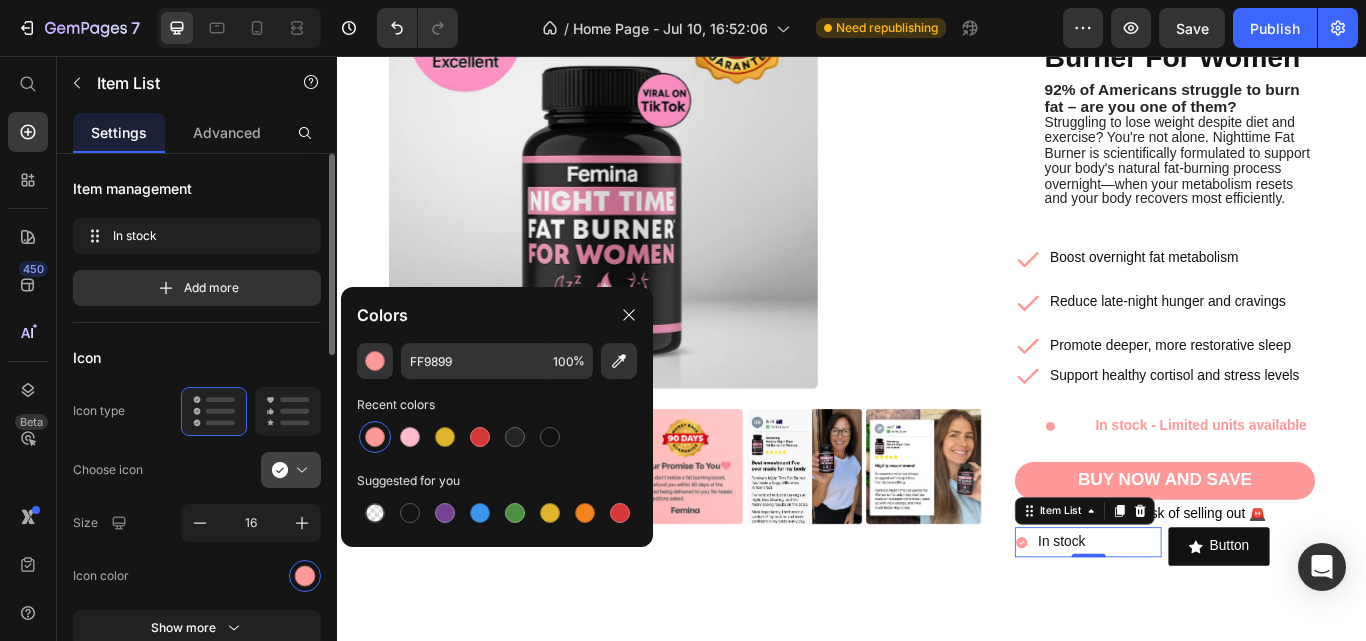 click at bounding box center [299, 470] 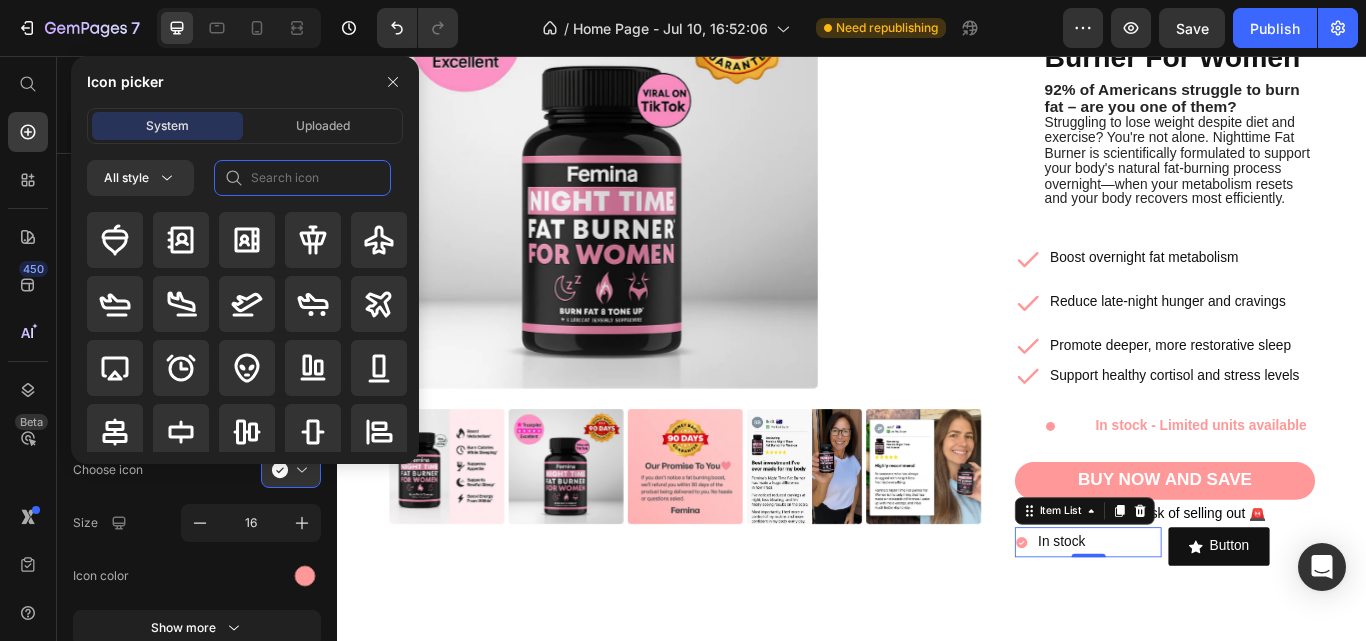 click 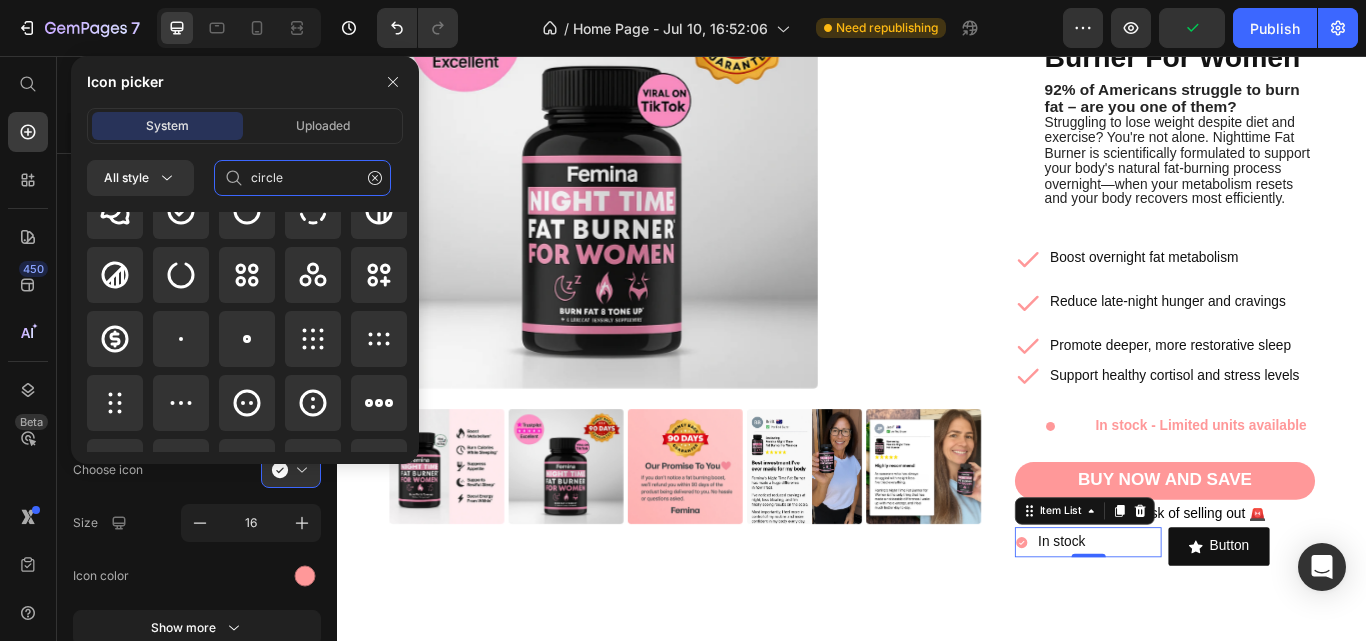 scroll, scrollTop: 334, scrollLeft: 0, axis: vertical 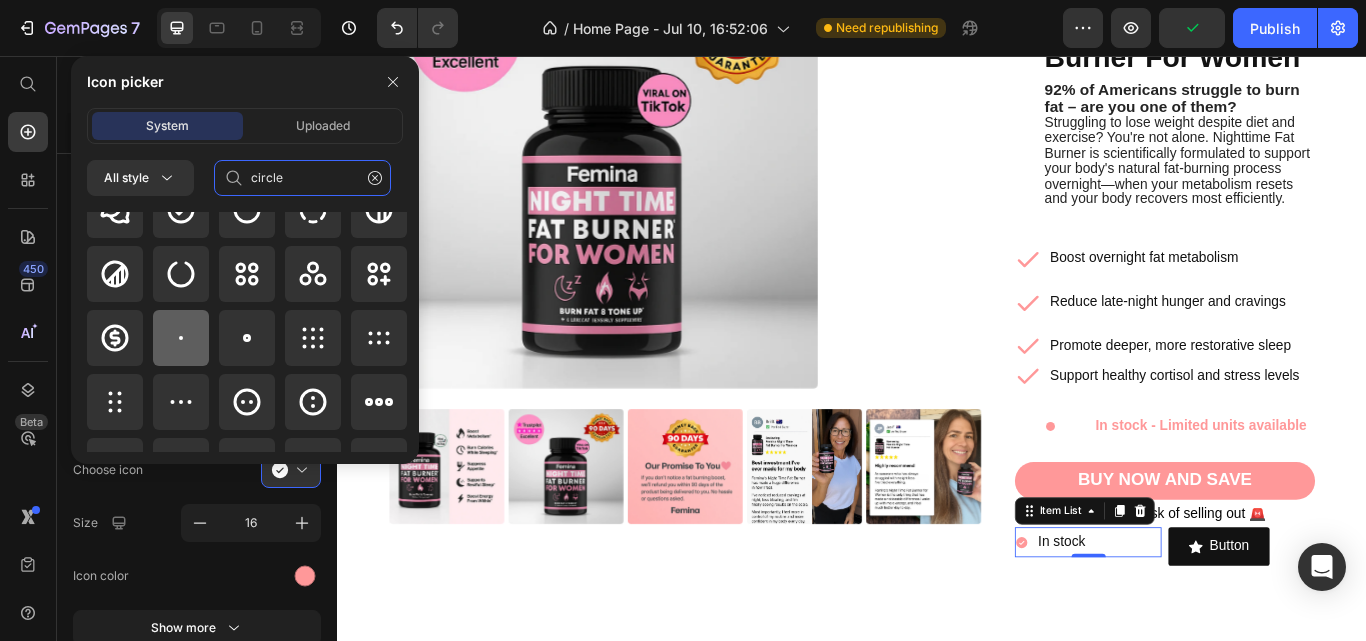 type on "circle" 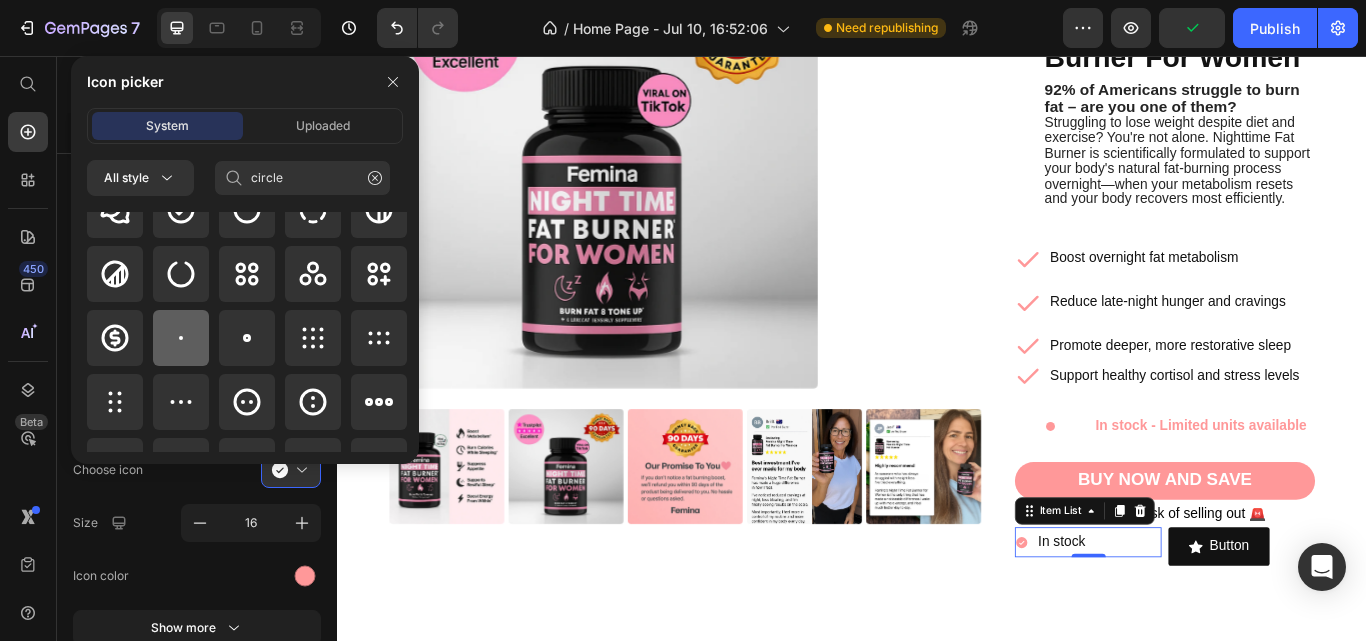 click 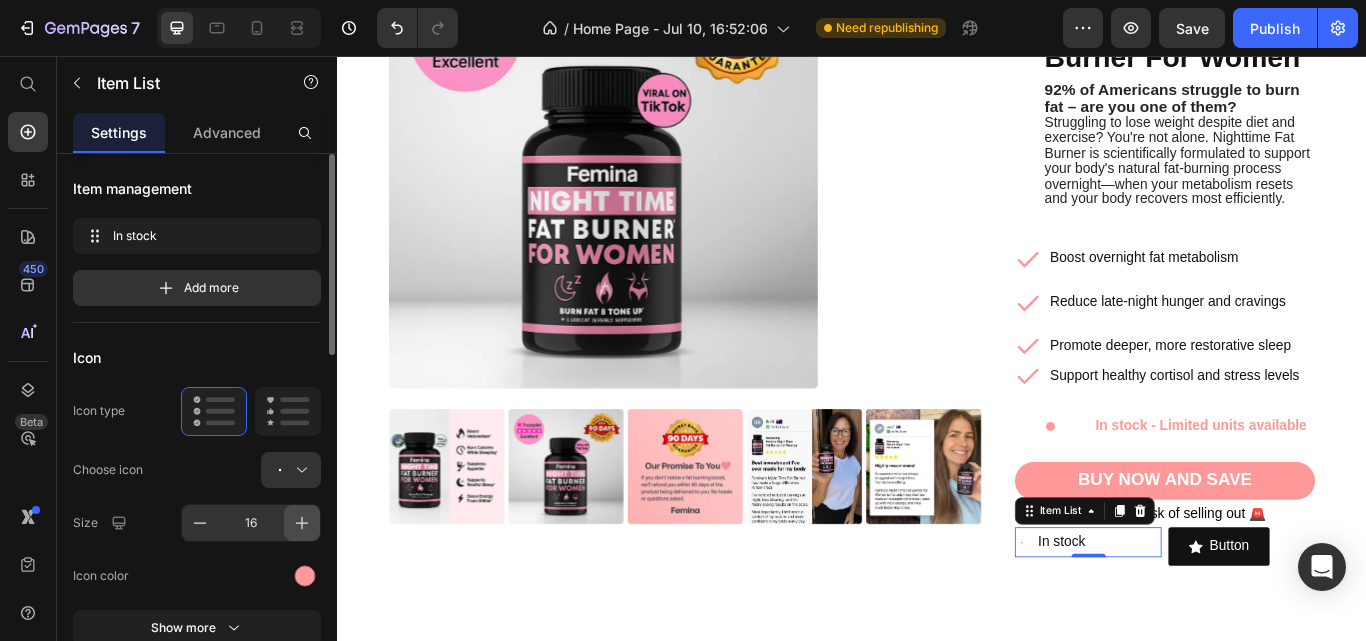 click 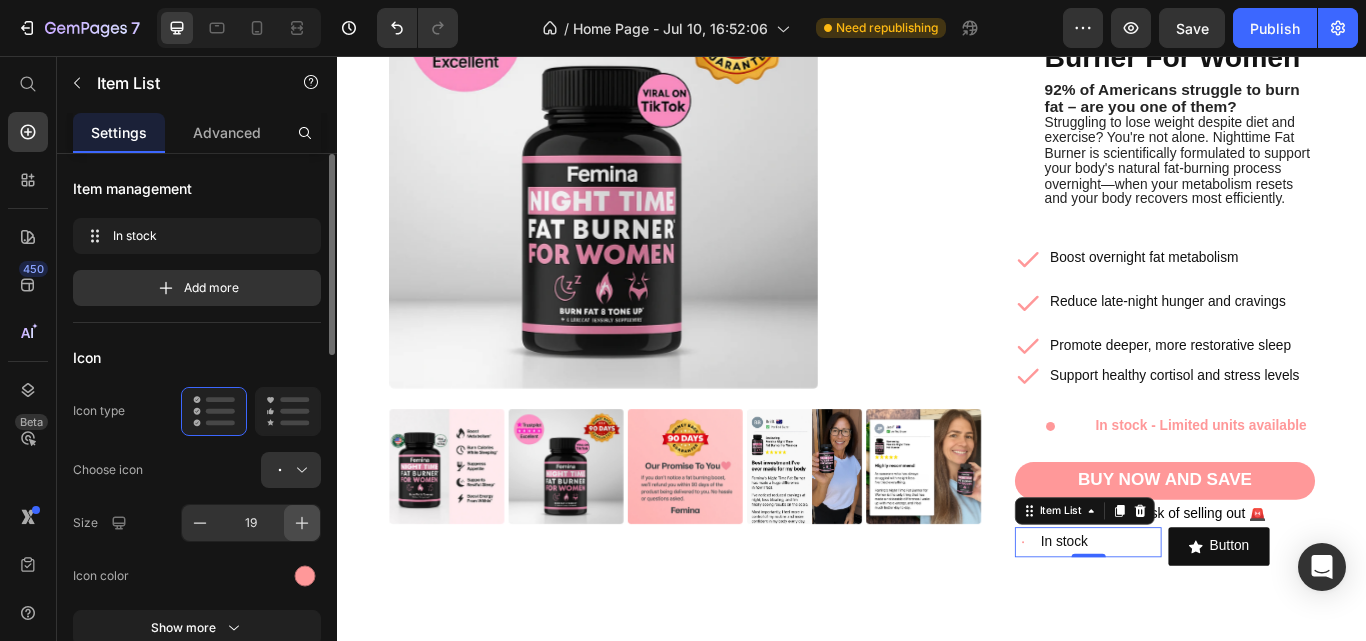 click 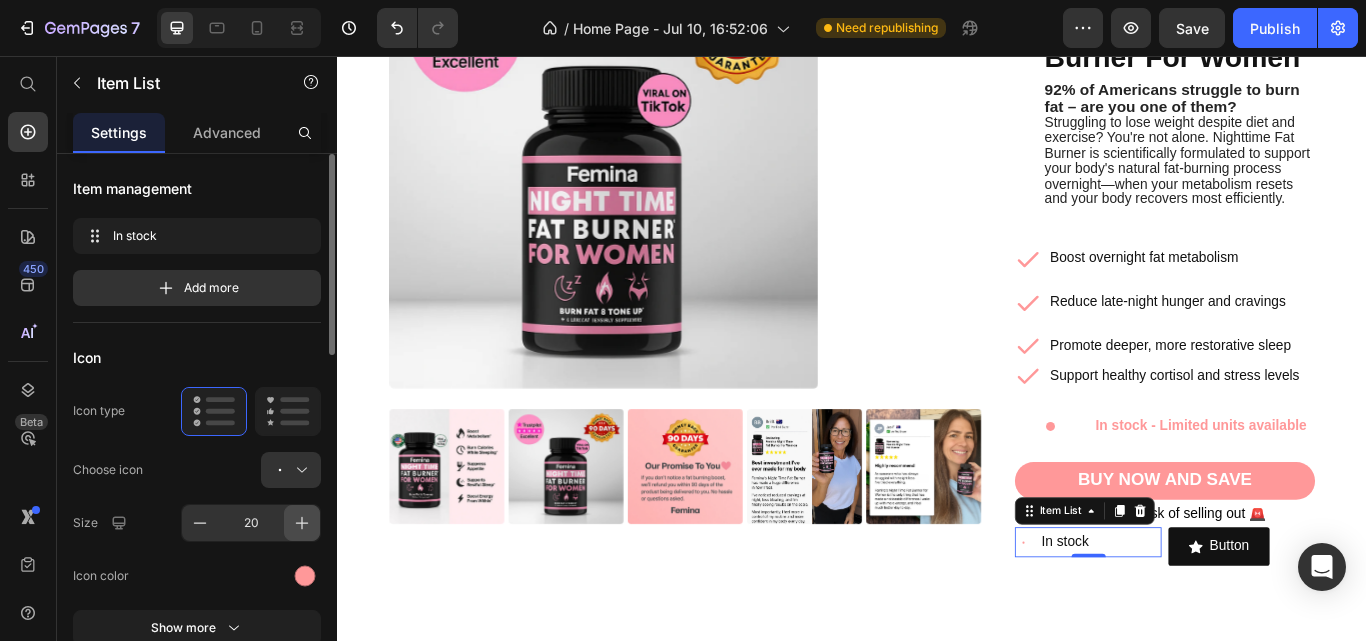 click 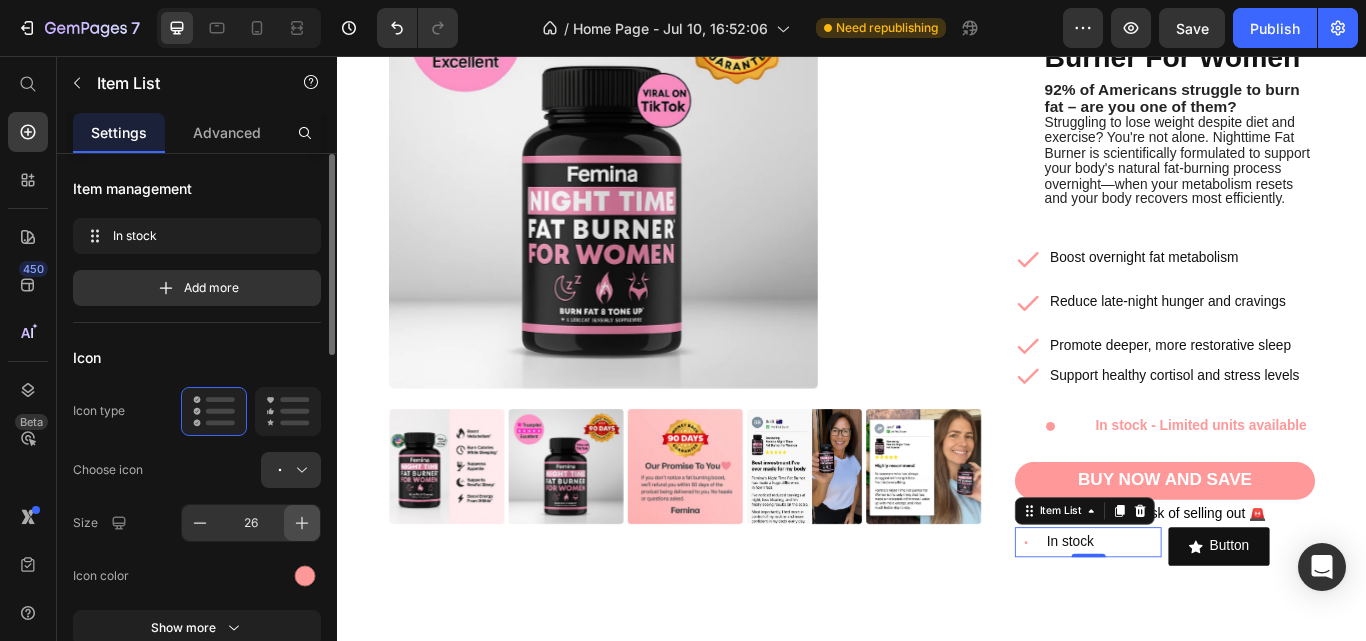 click 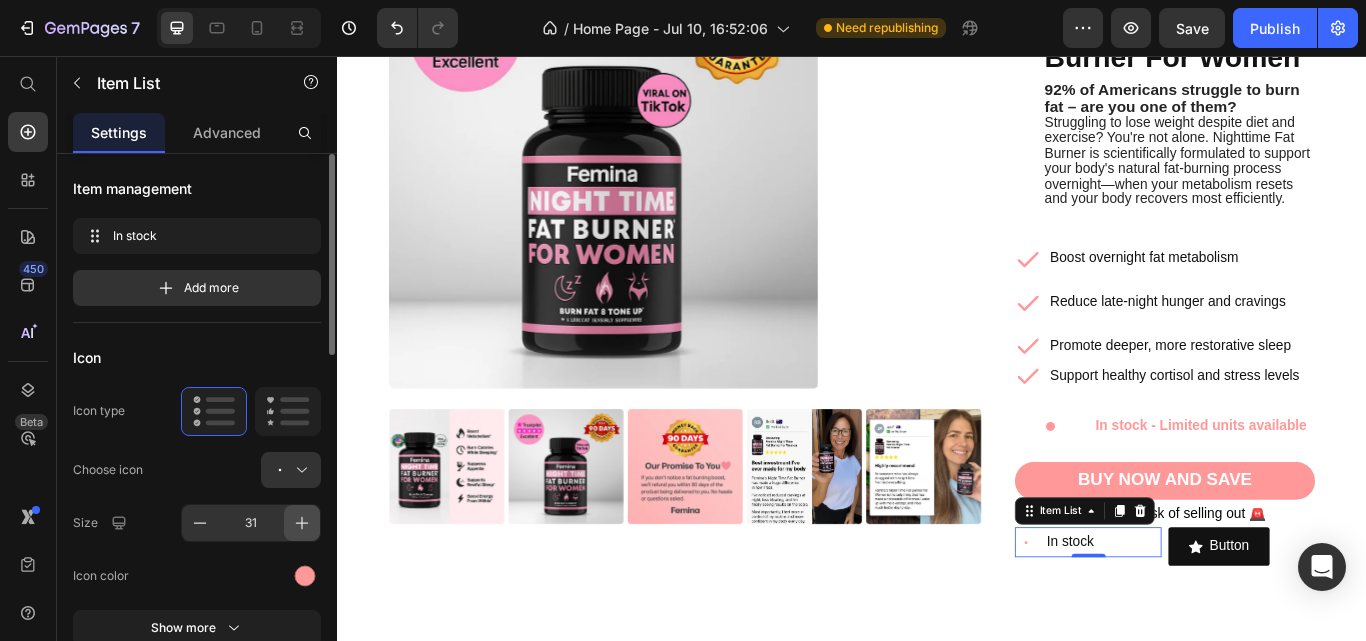 click 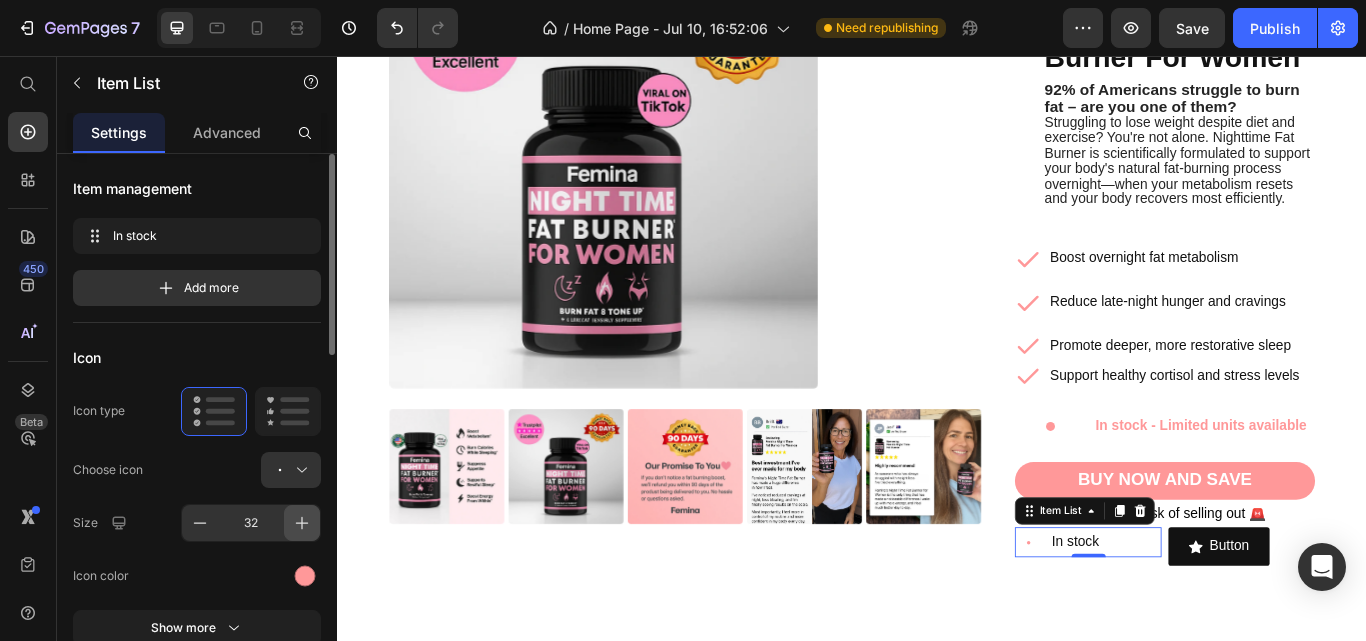 click 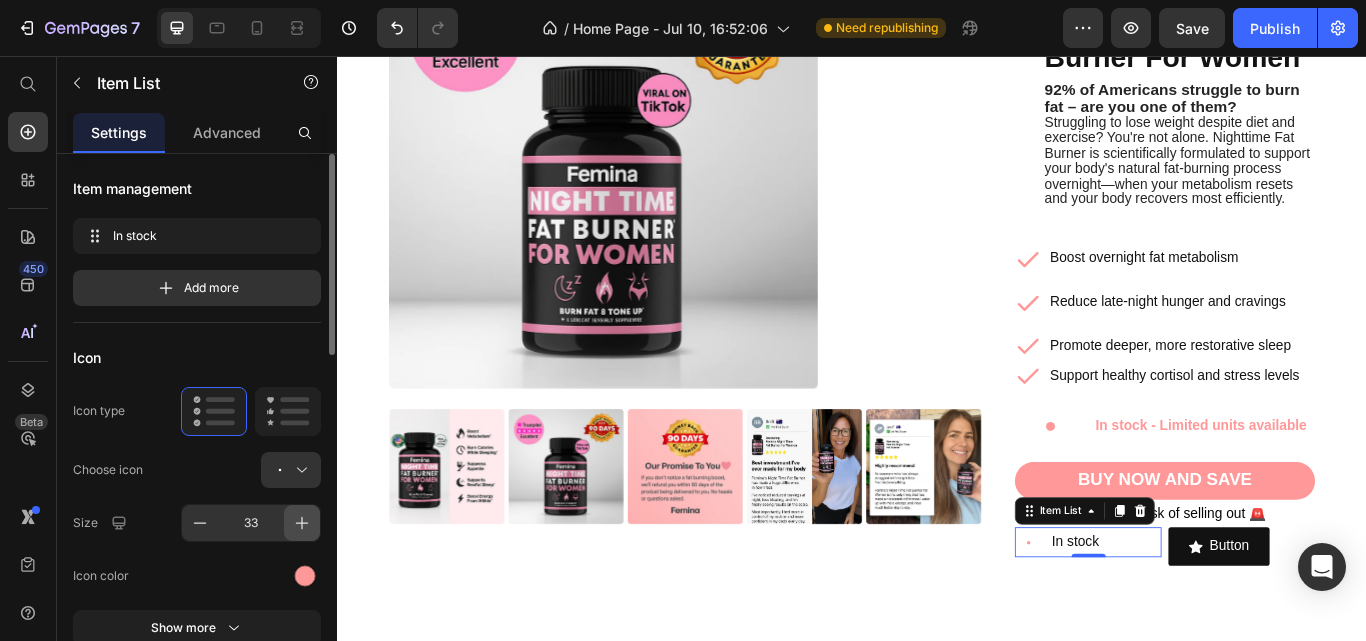 click 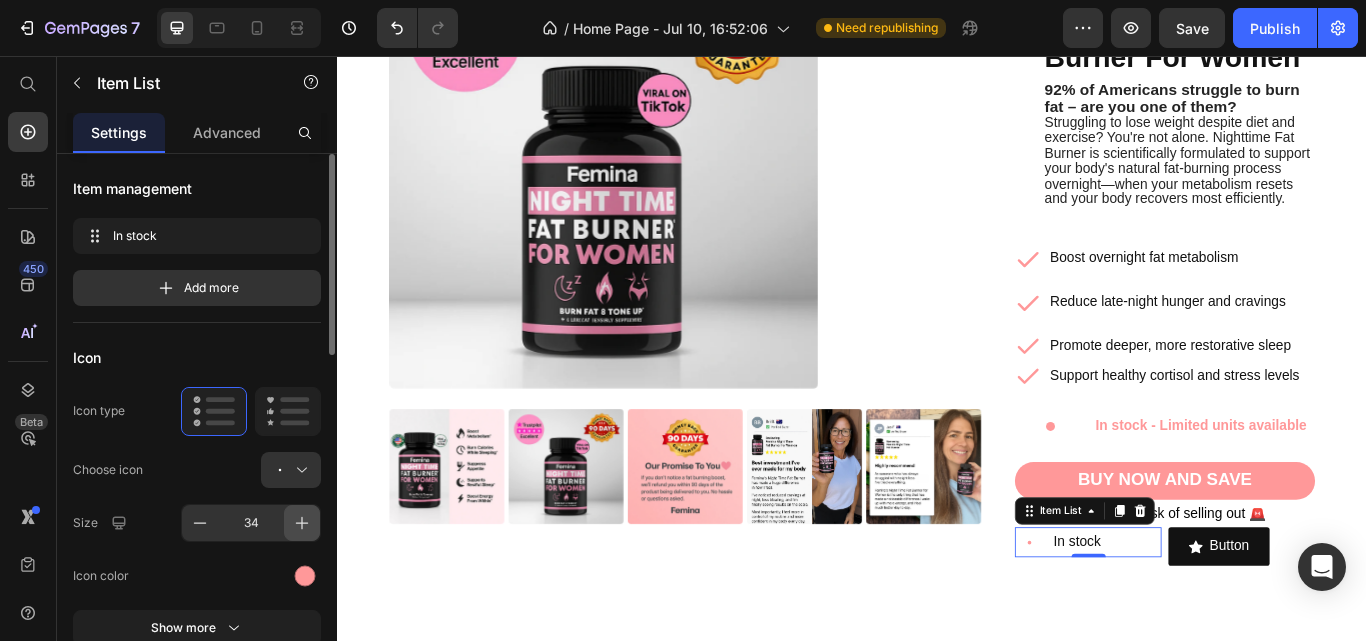 click 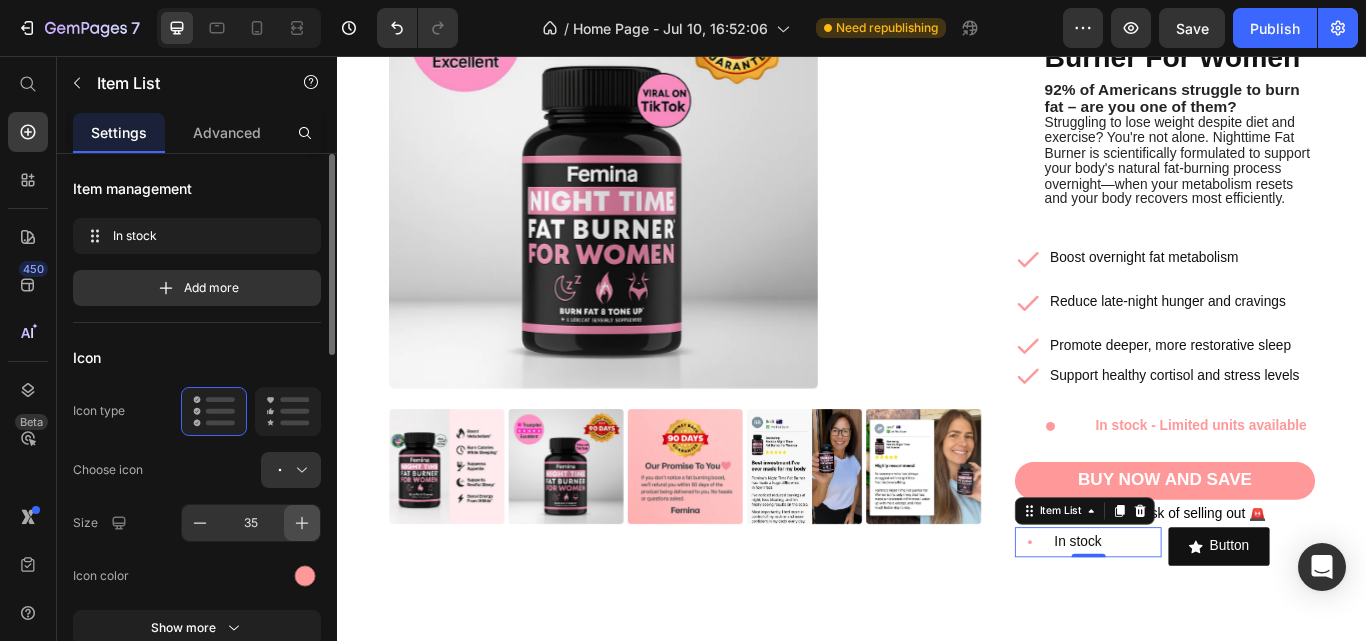 click 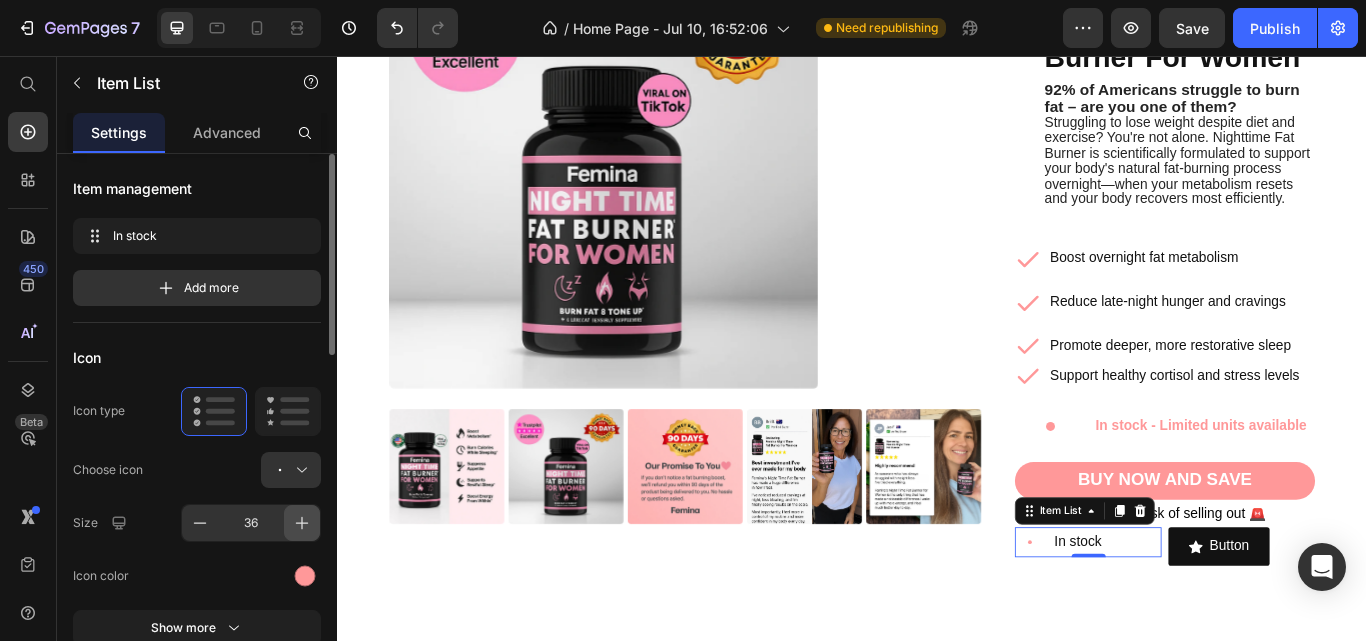 click 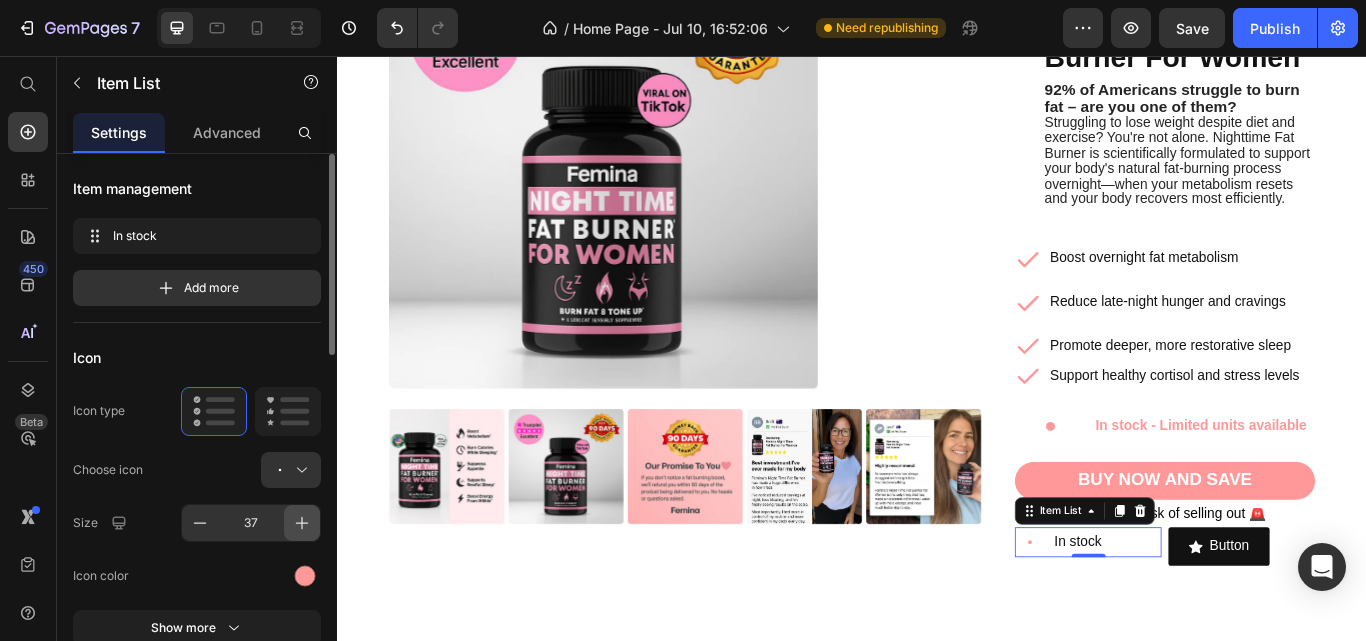 click 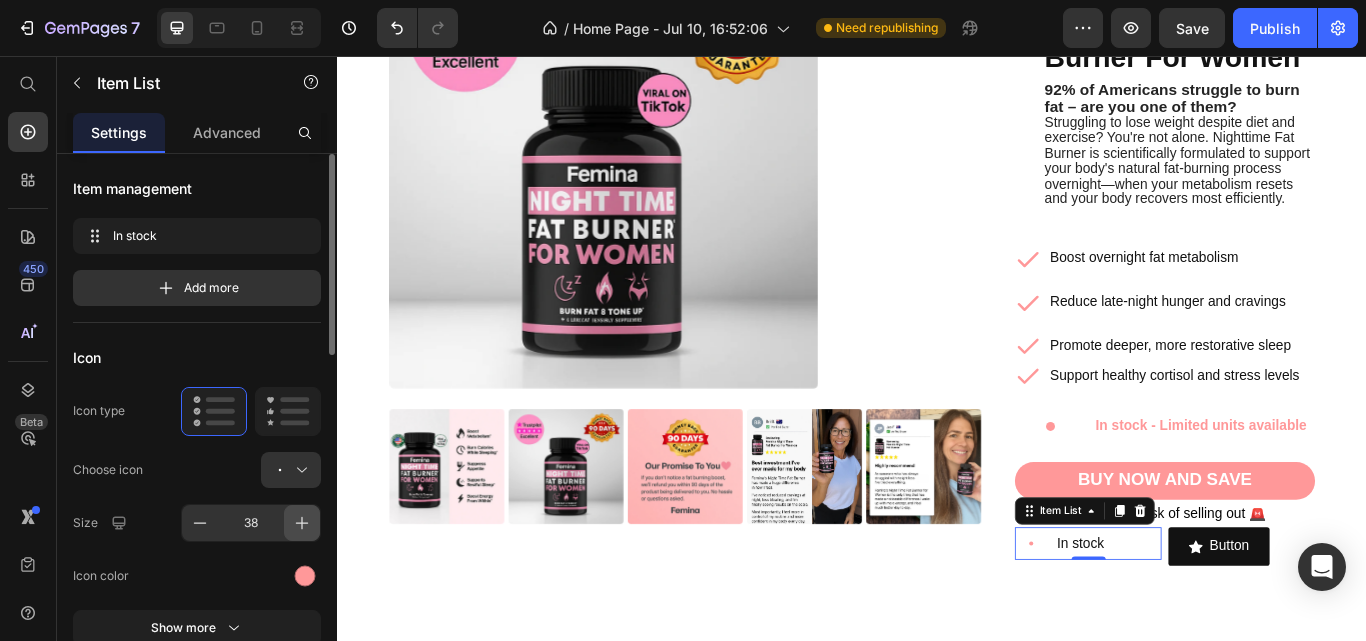 click 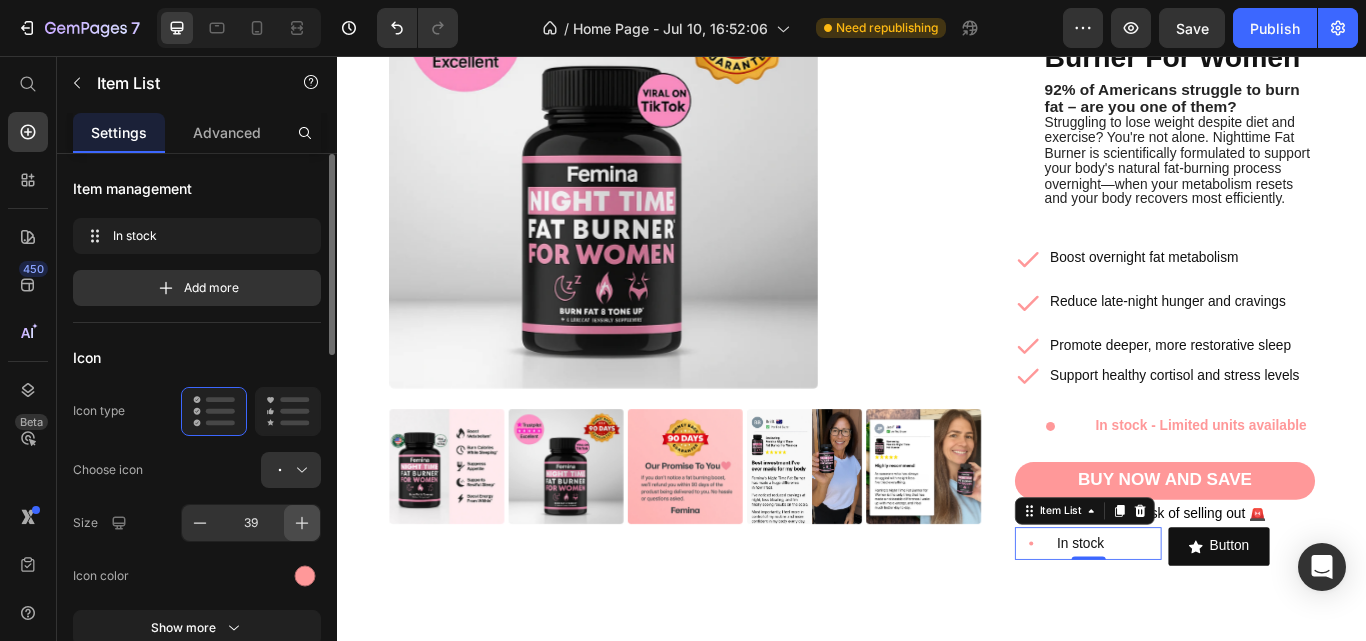 click 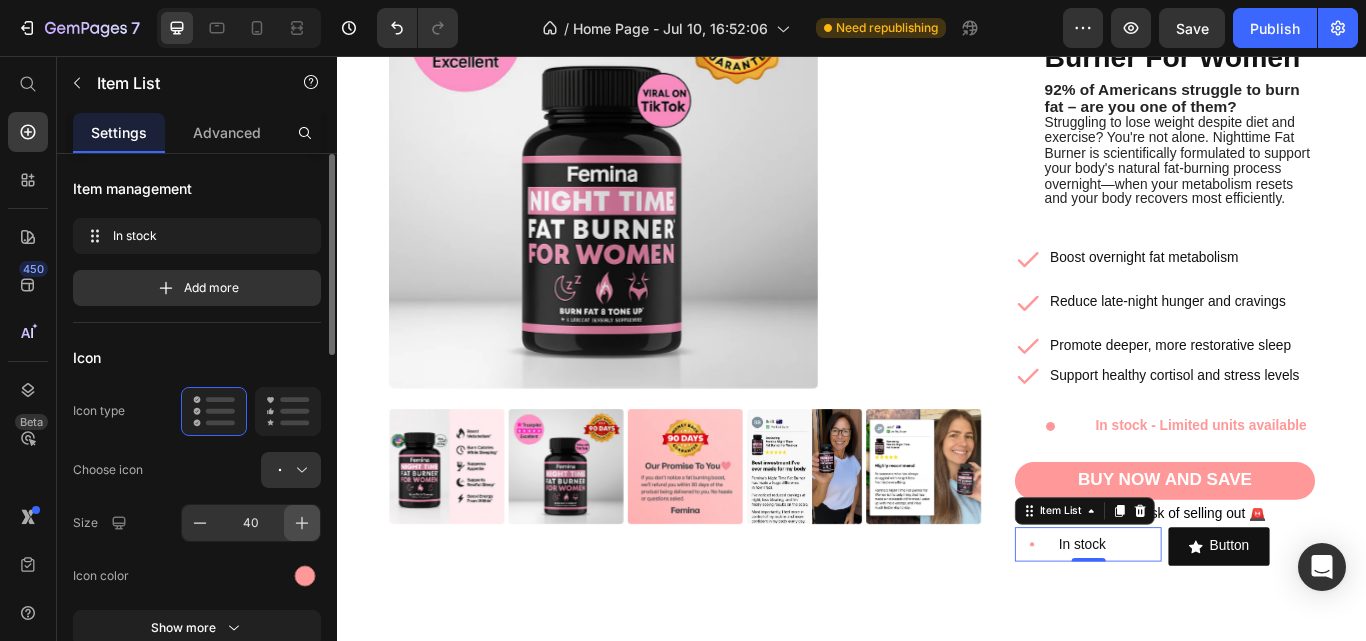 click 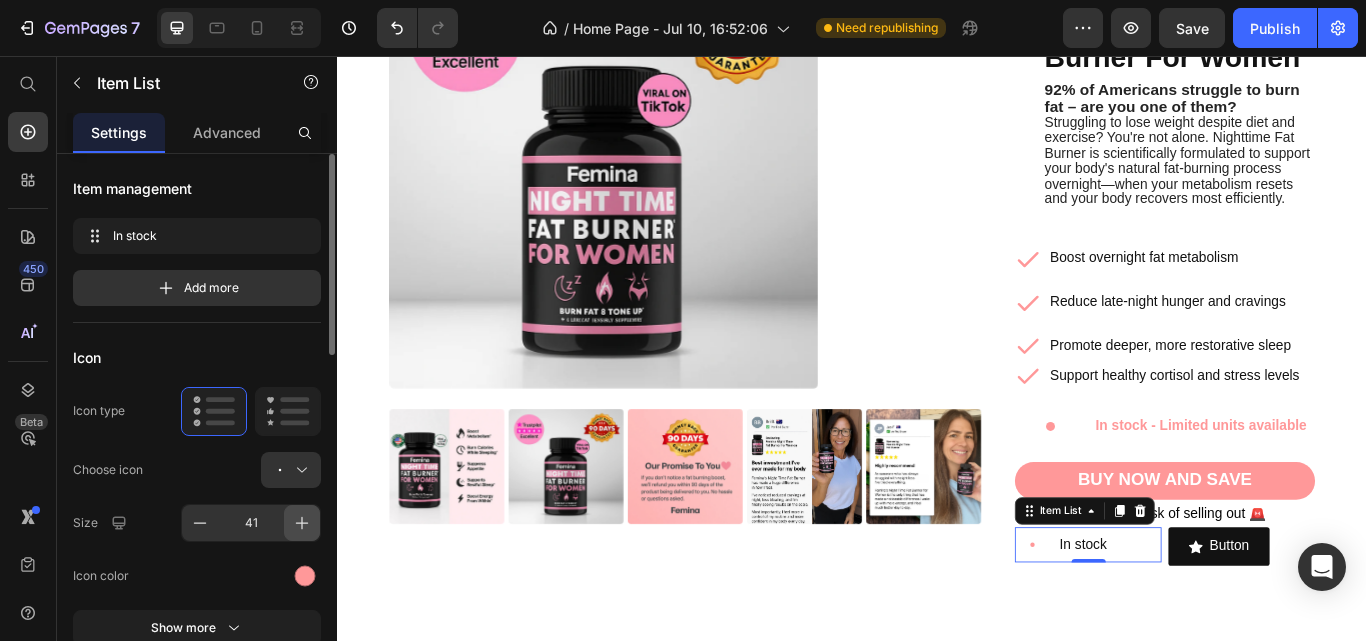 click 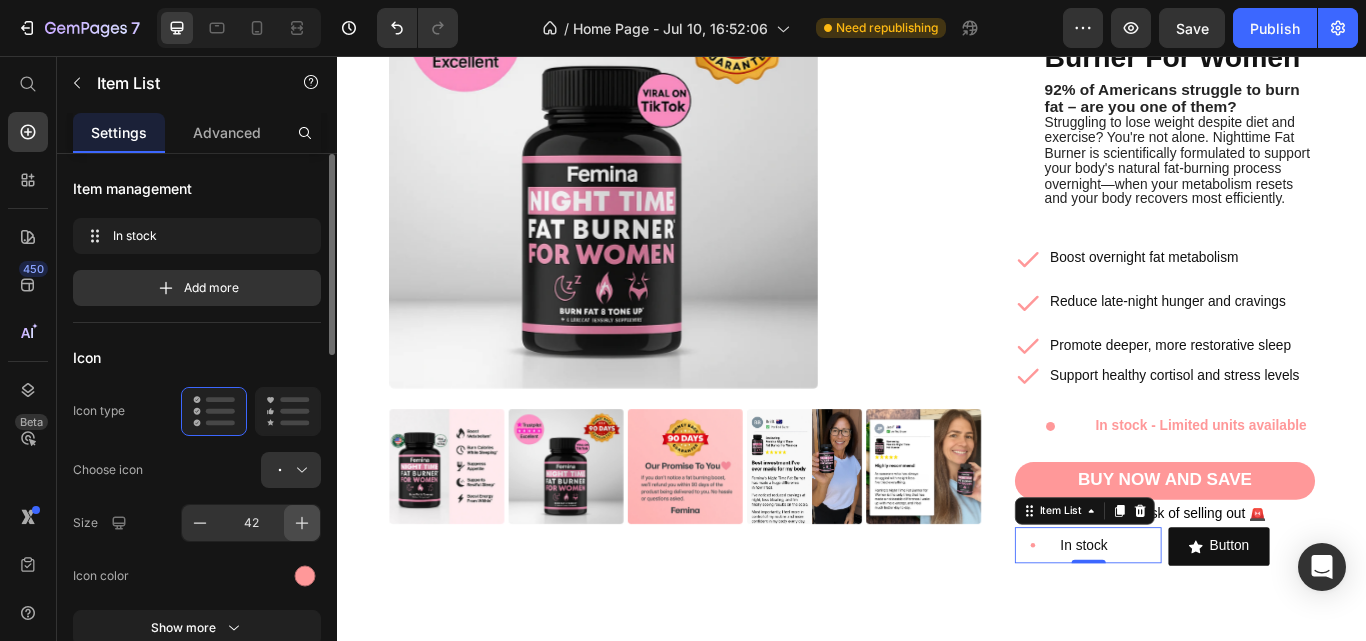 click 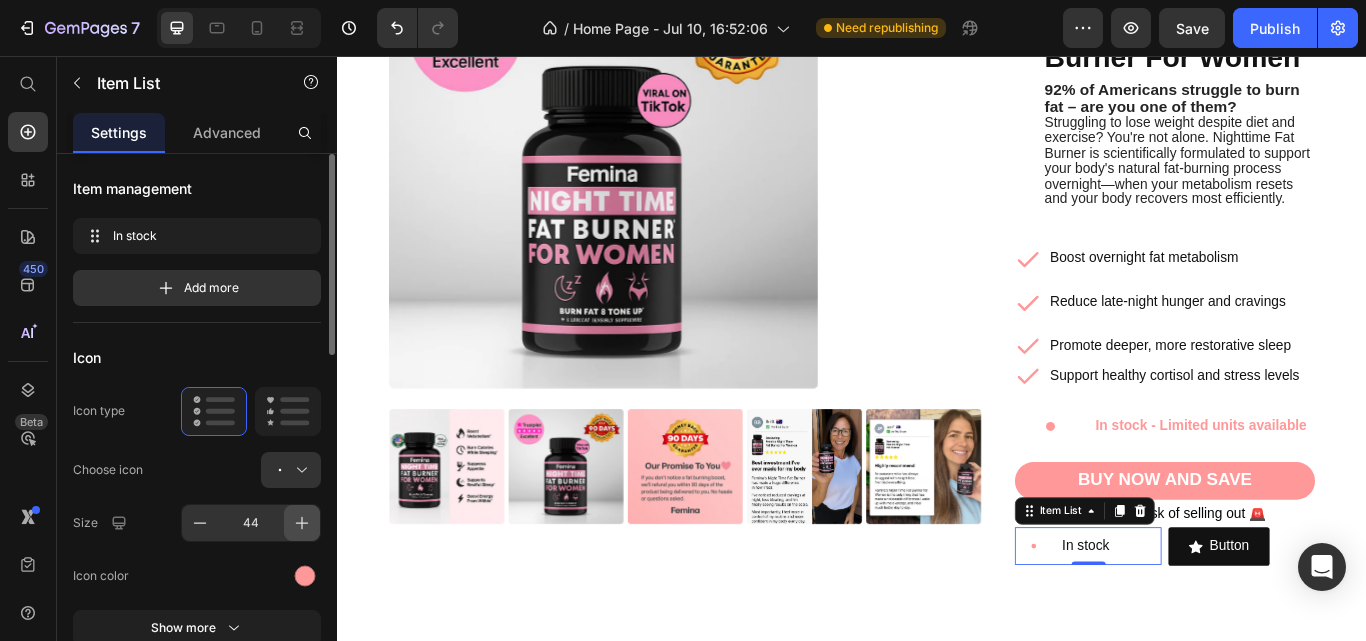 click 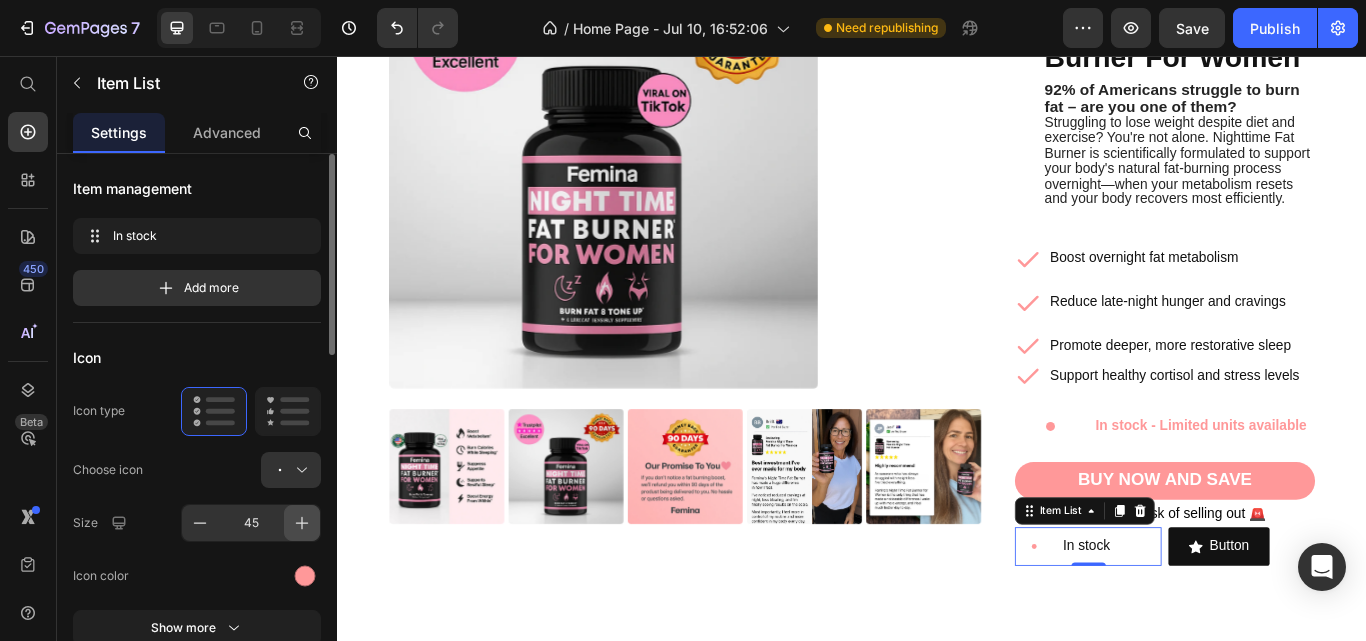 click 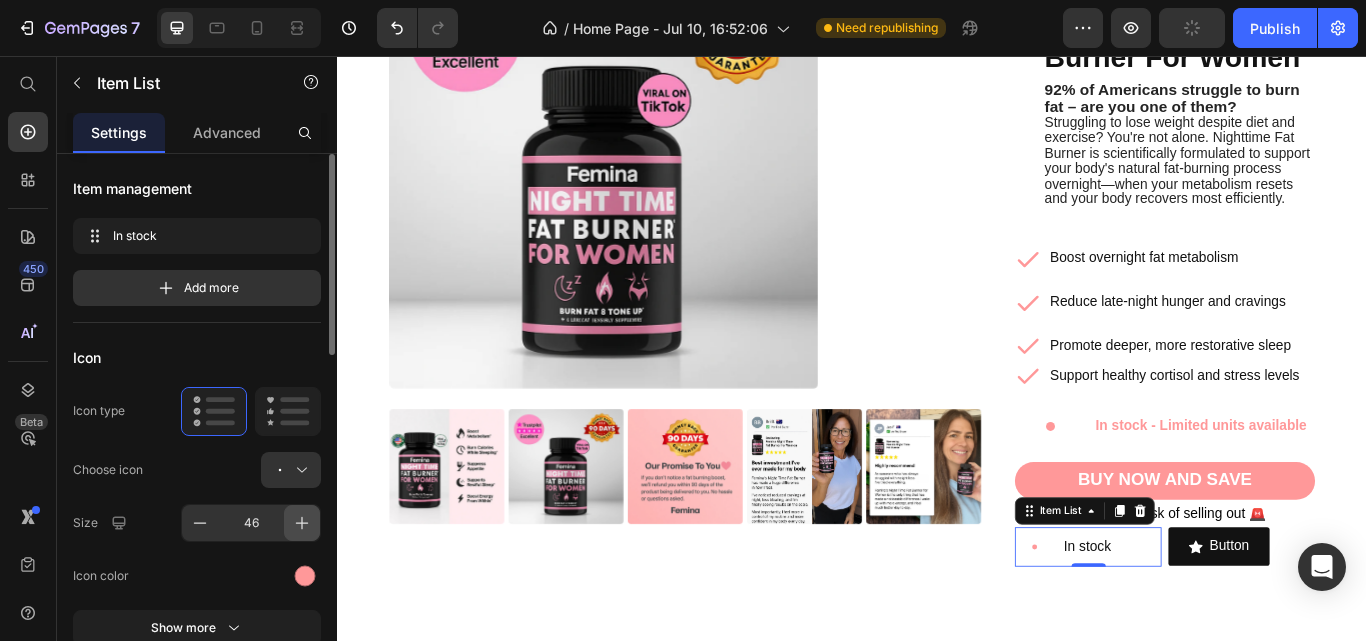 click 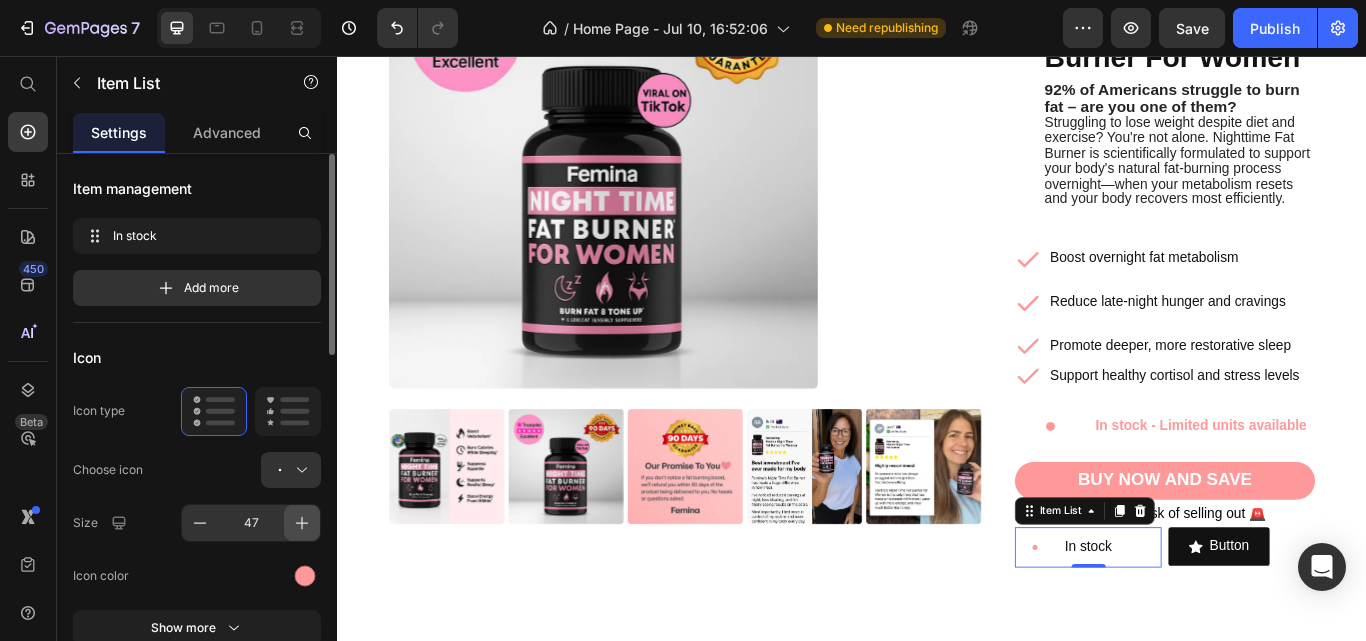 click 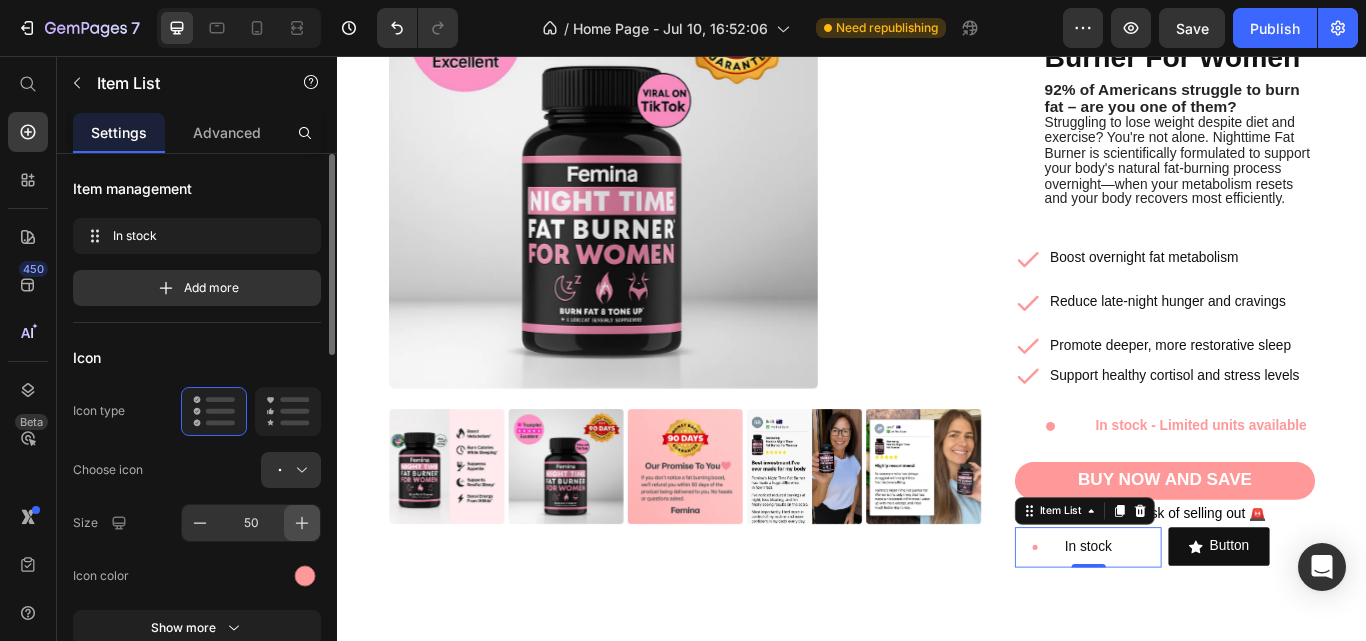 click 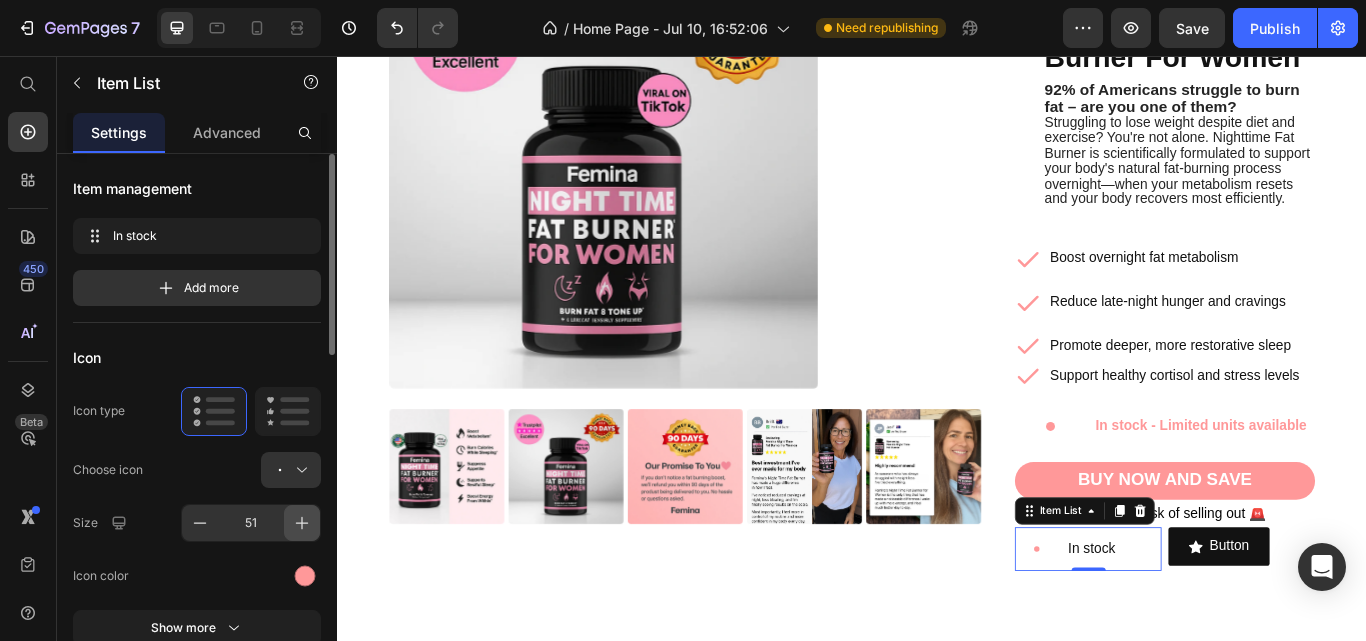 click 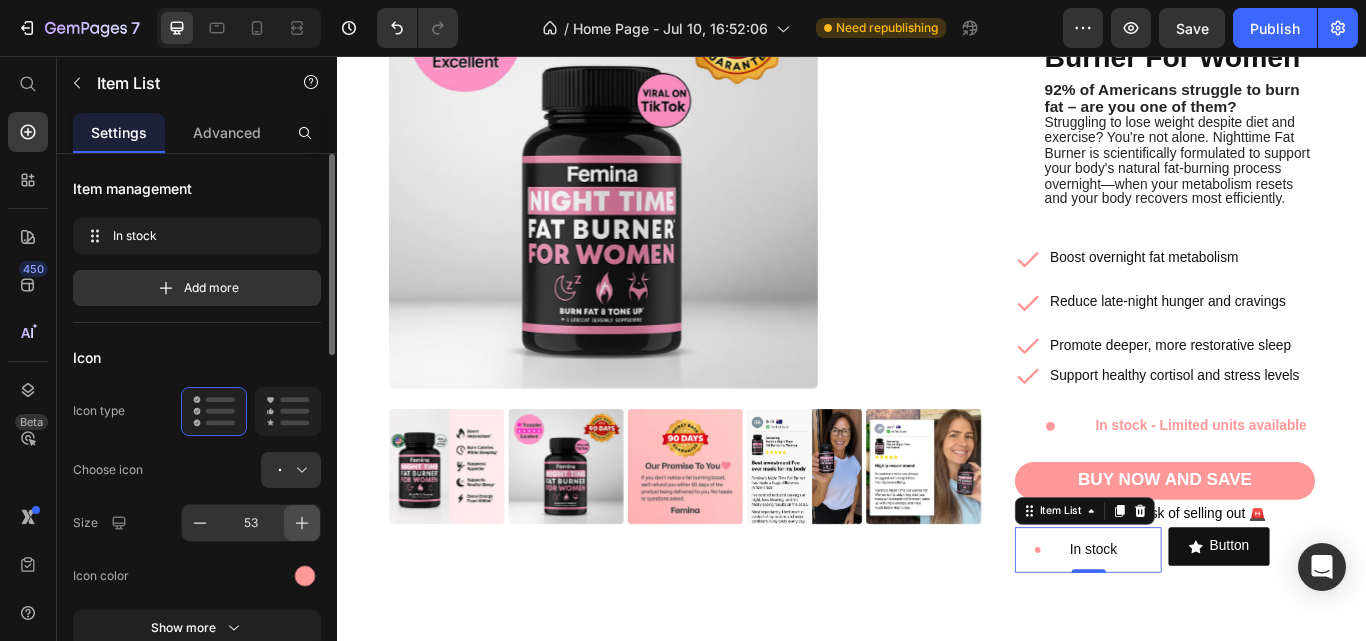click 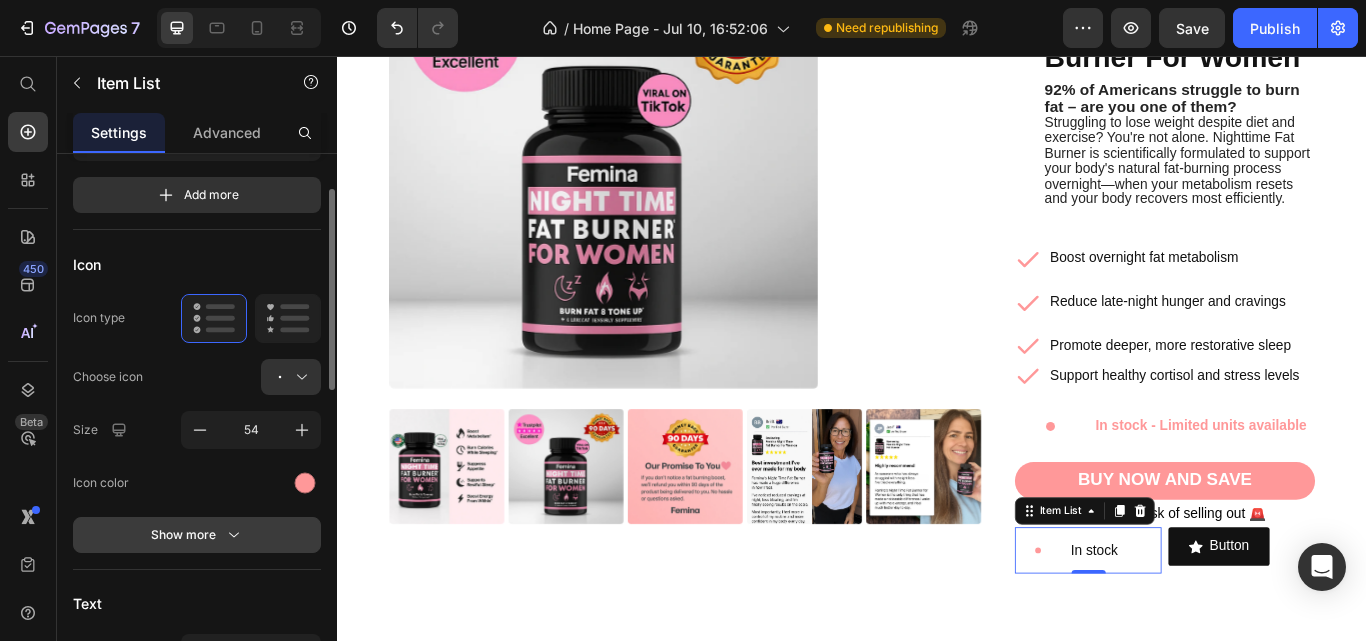 scroll, scrollTop: 94, scrollLeft: 0, axis: vertical 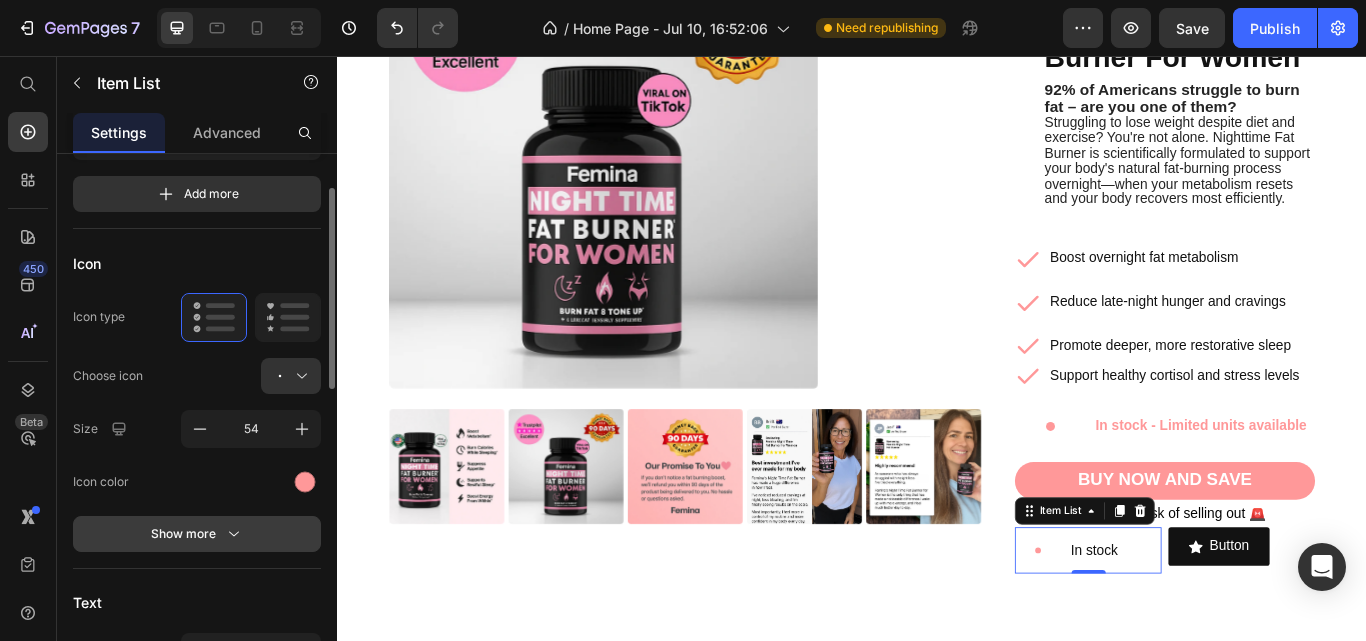 click 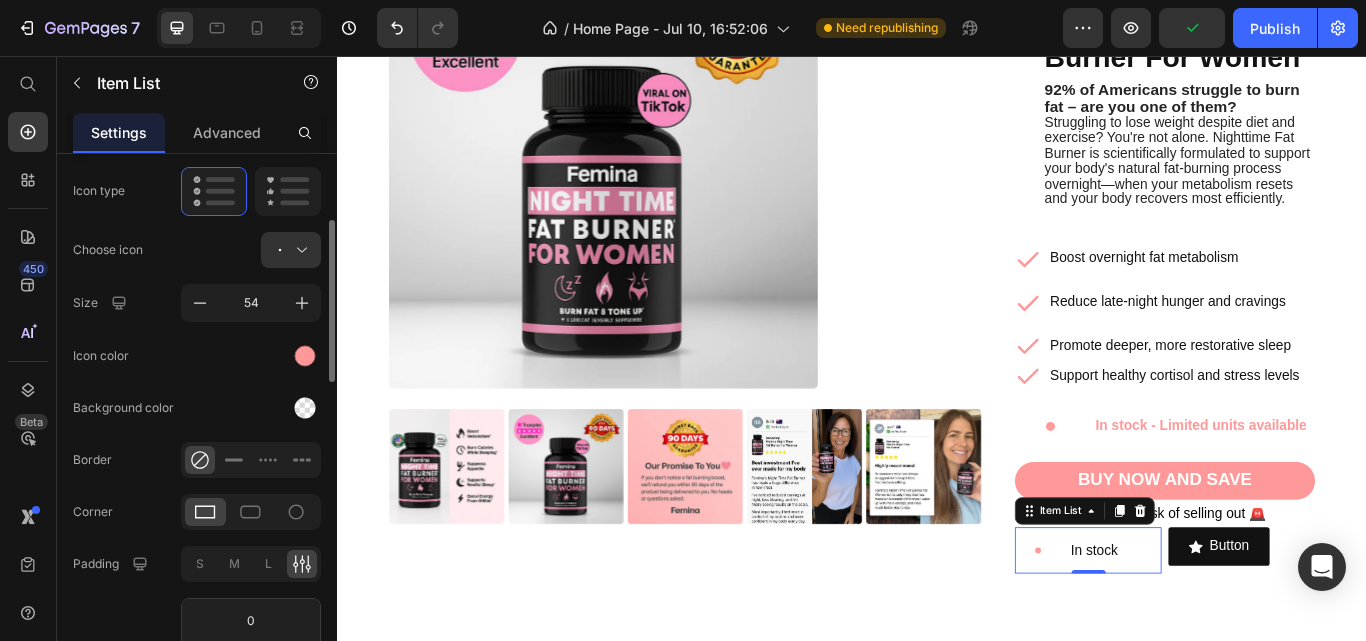 scroll, scrollTop: 306, scrollLeft: 0, axis: vertical 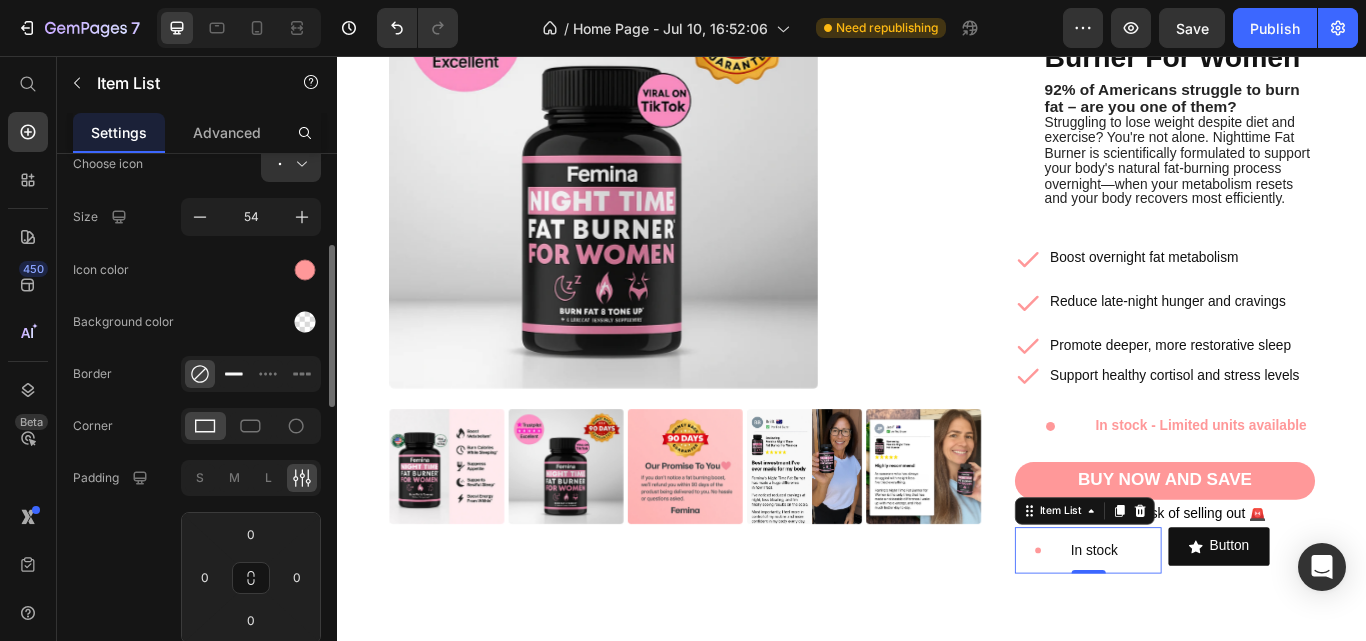 click 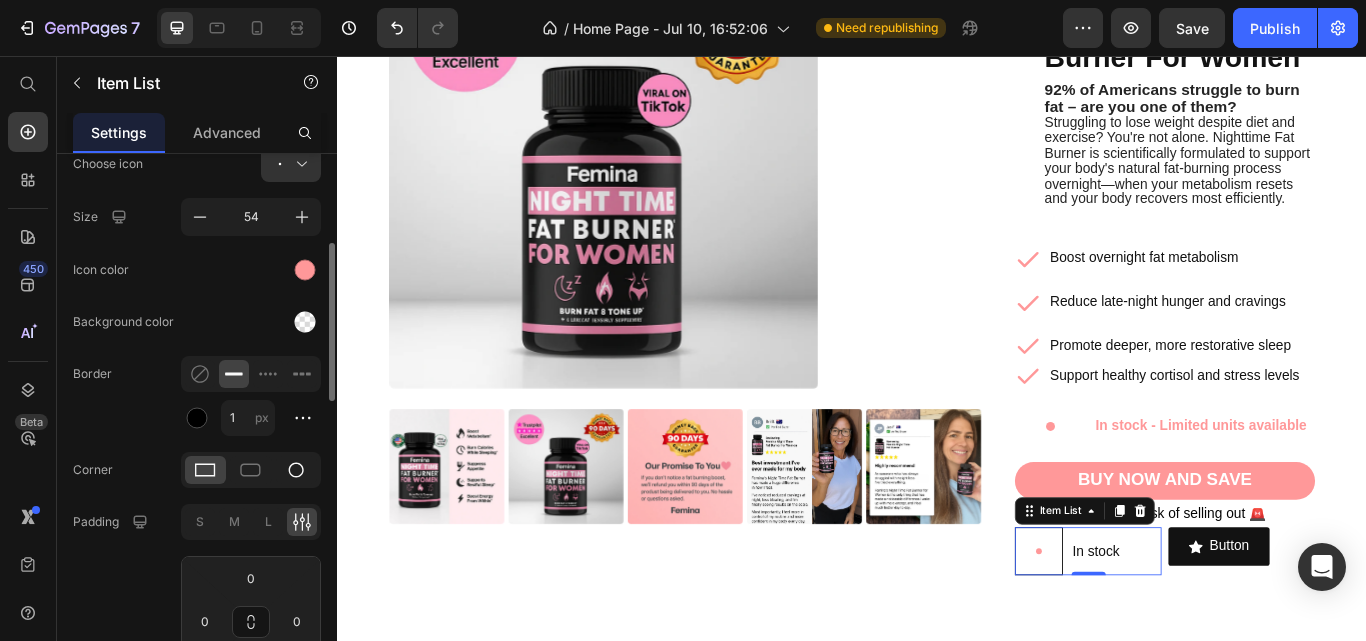 click 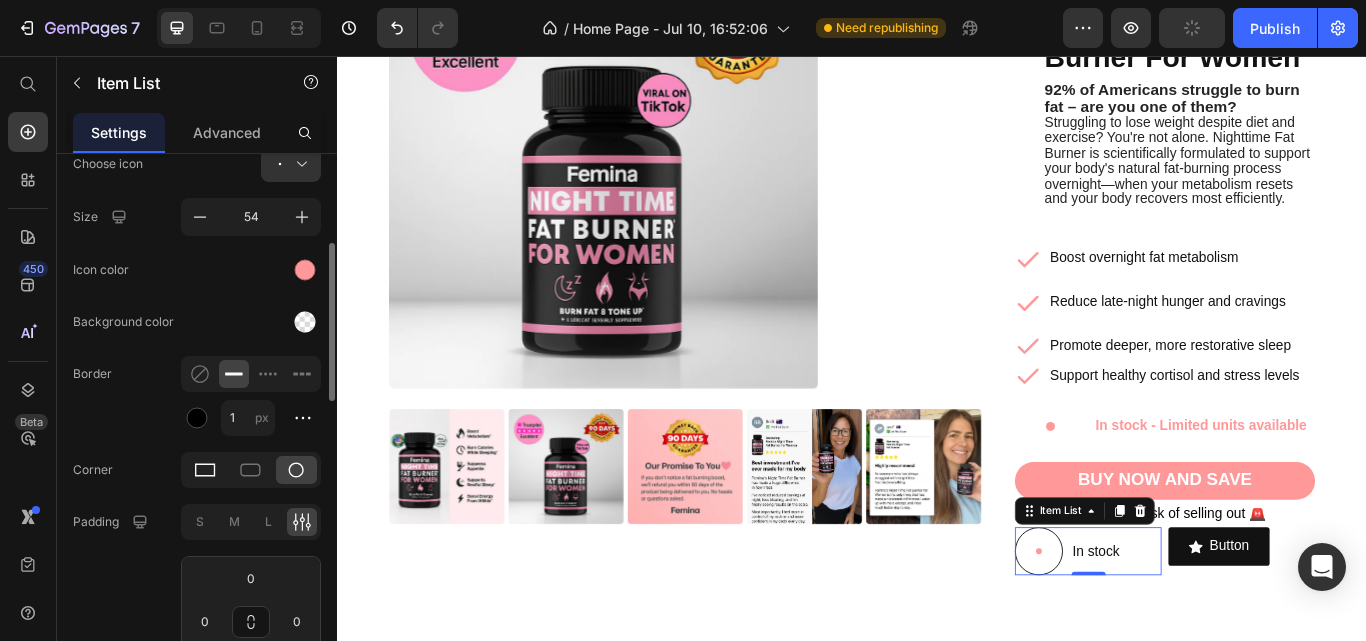 click 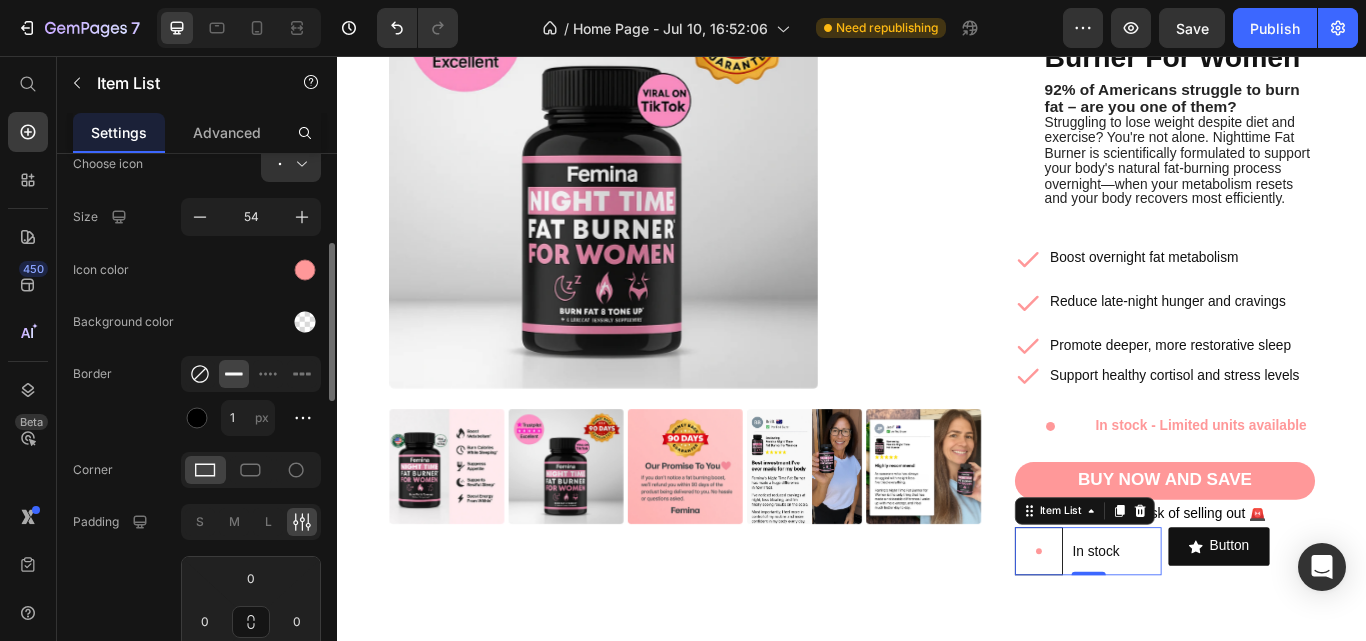 click 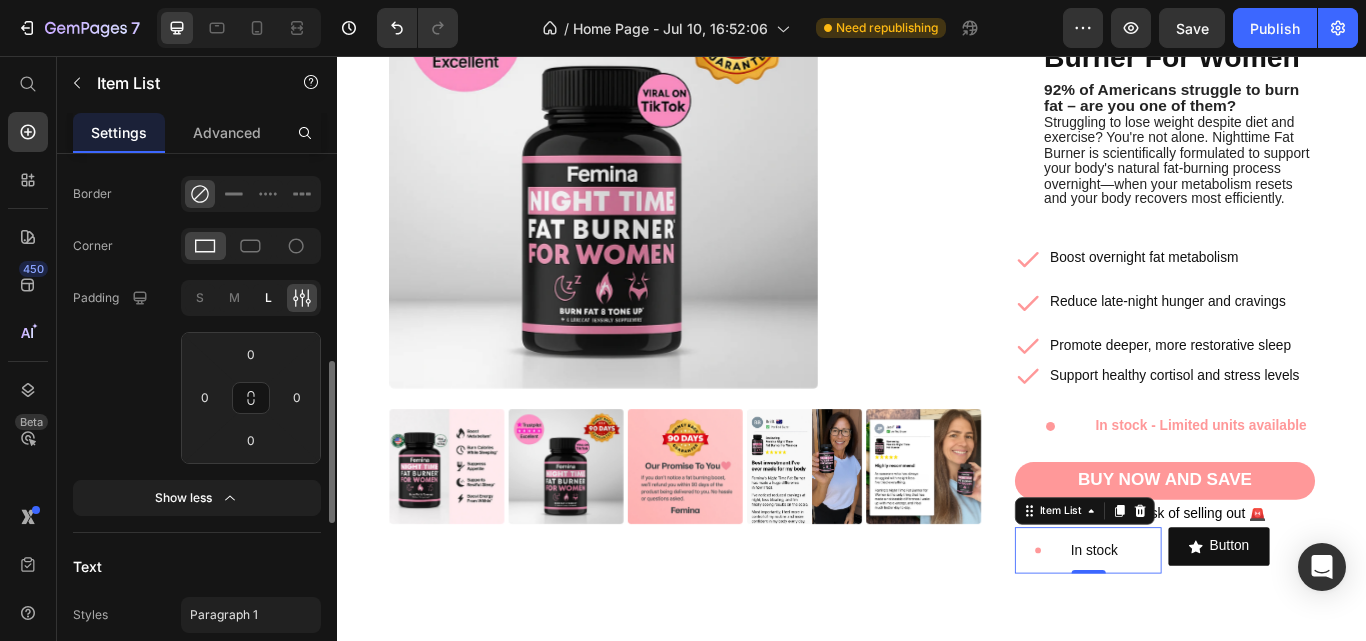 scroll, scrollTop: 584, scrollLeft: 0, axis: vertical 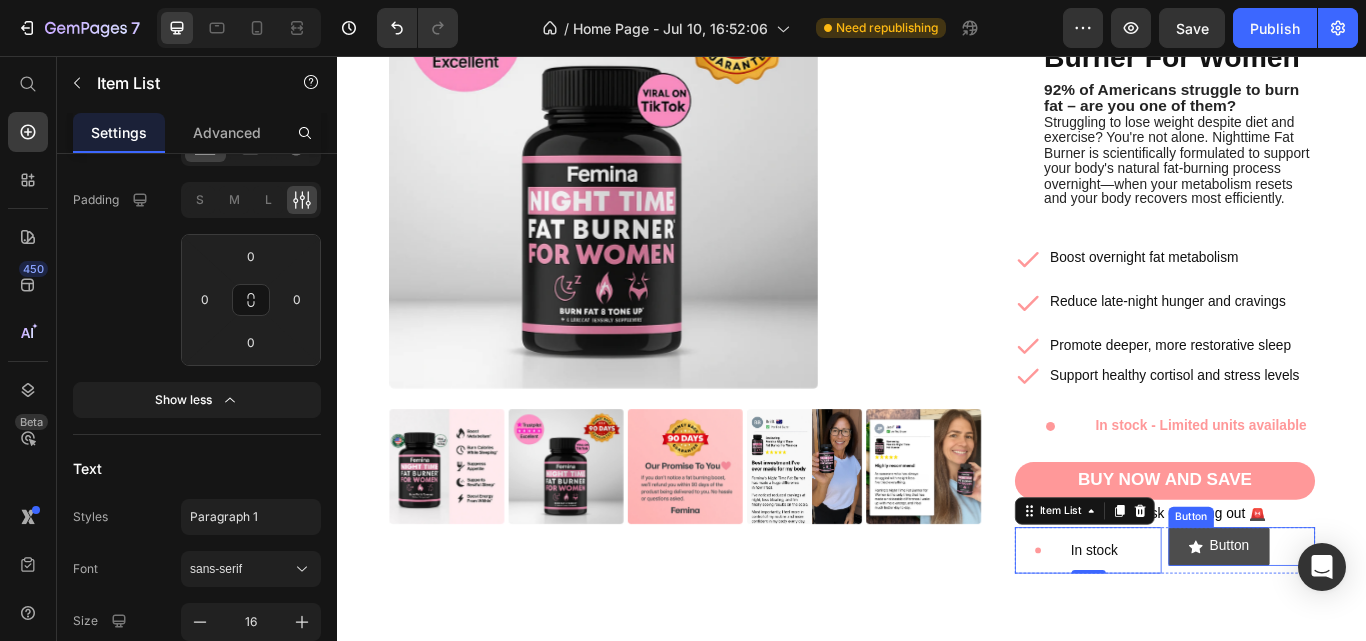 click on "Button" at bounding box center [1365, 628] 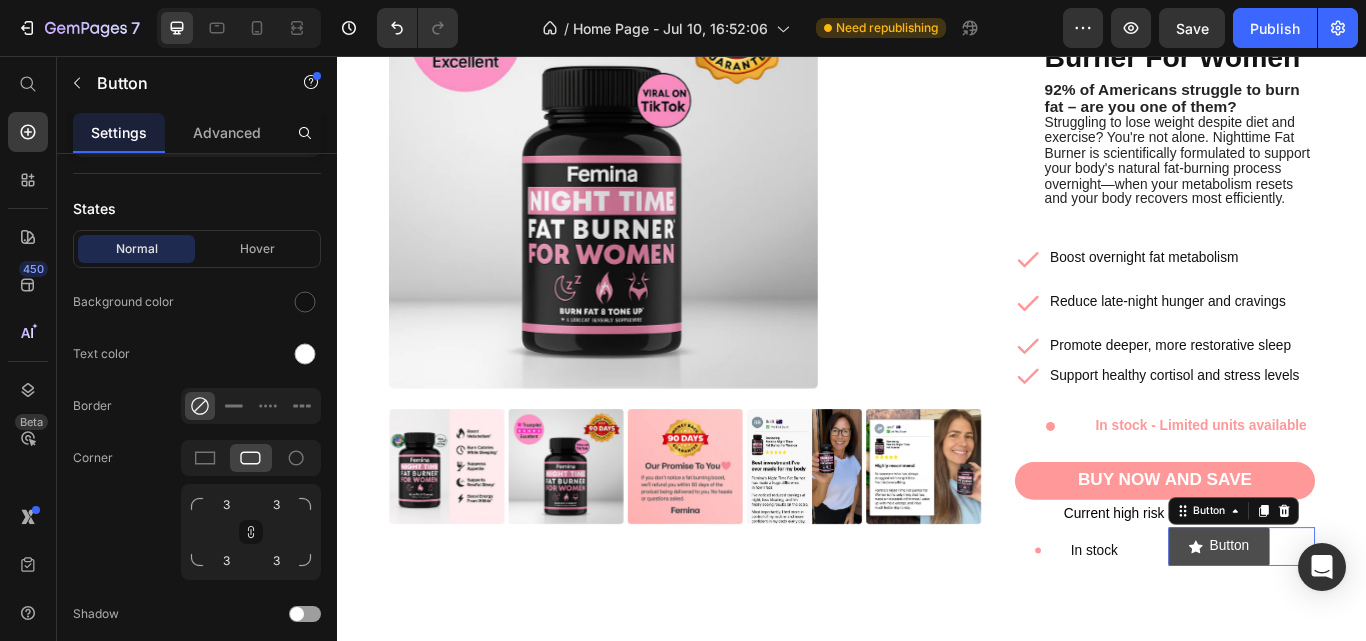 scroll, scrollTop: 0, scrollLeft: 0, axis: both 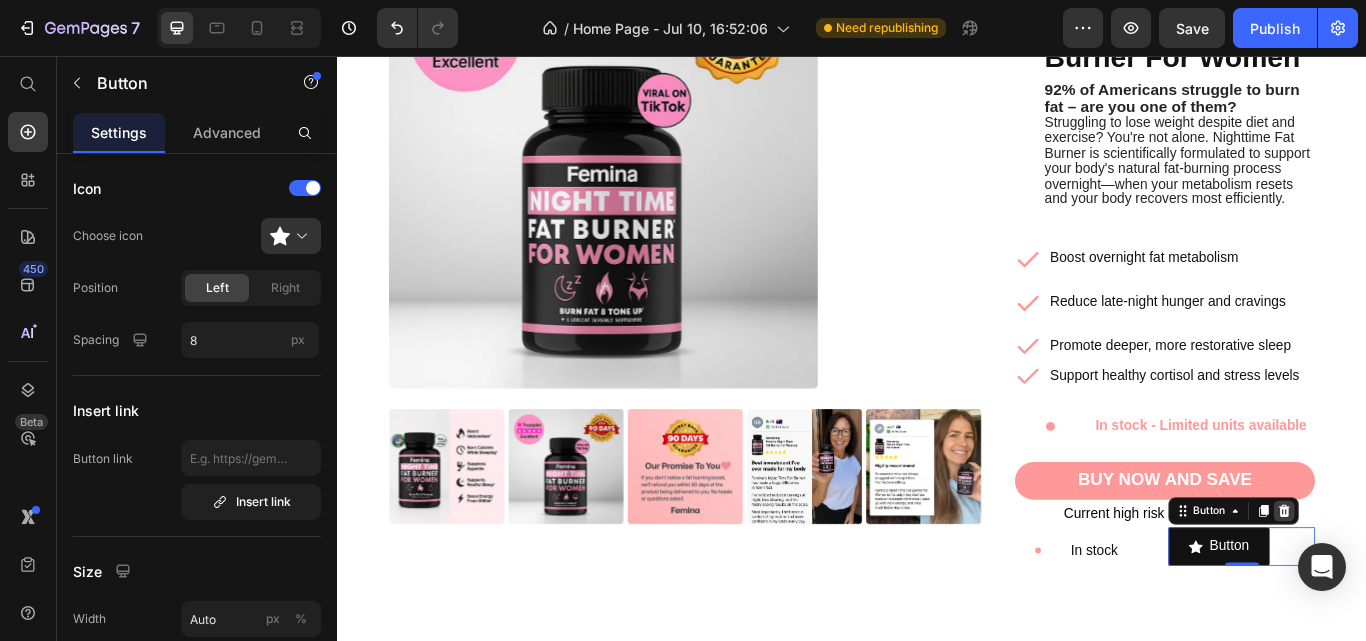 click 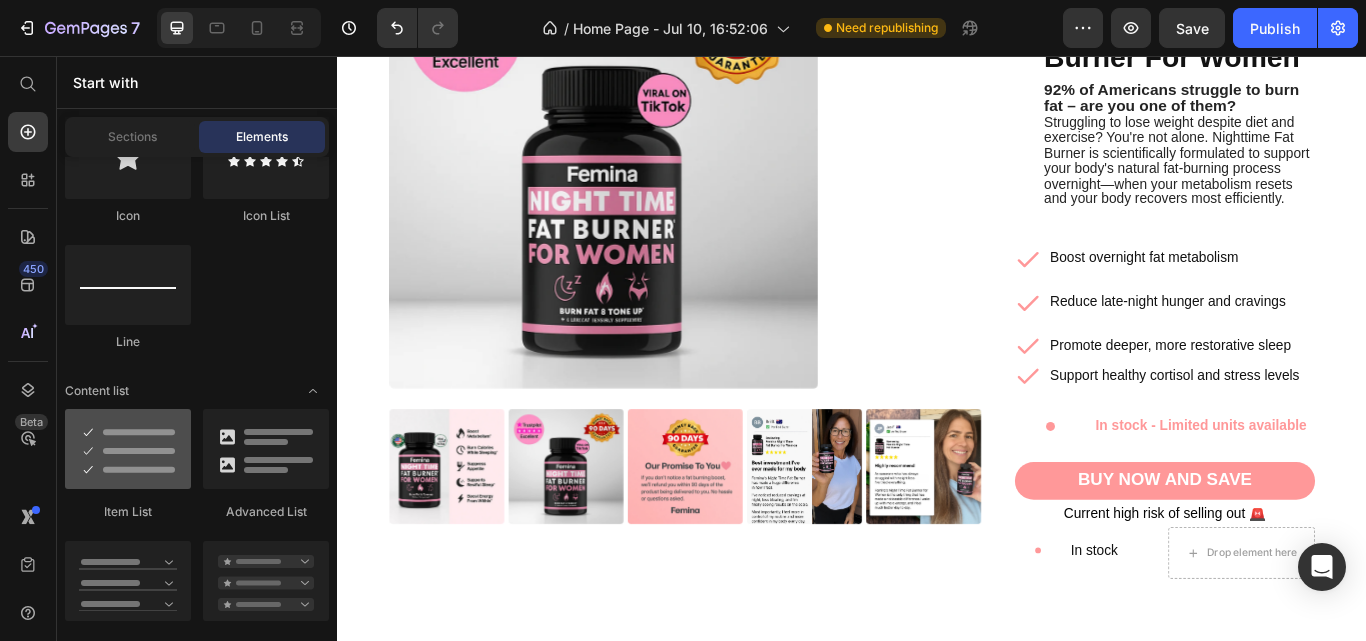 click at bounding box center [128, 449] 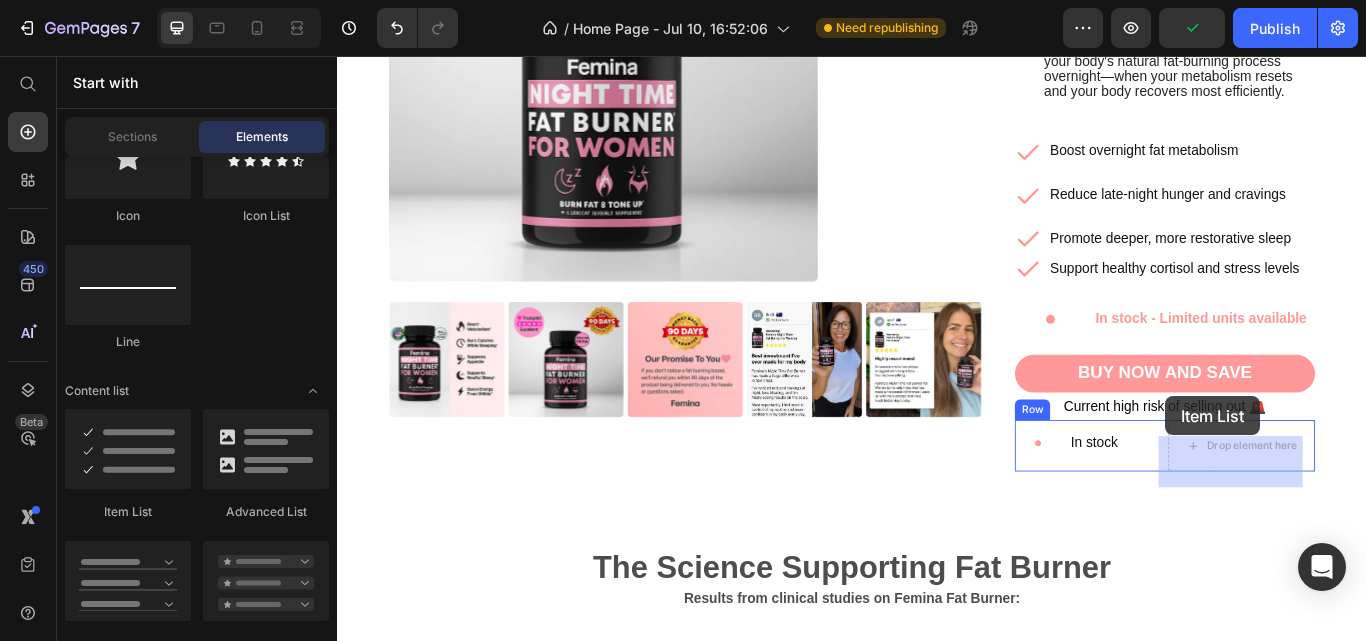 scroll, scrollTop: 512, scrollLeft: 0, axis: vertical 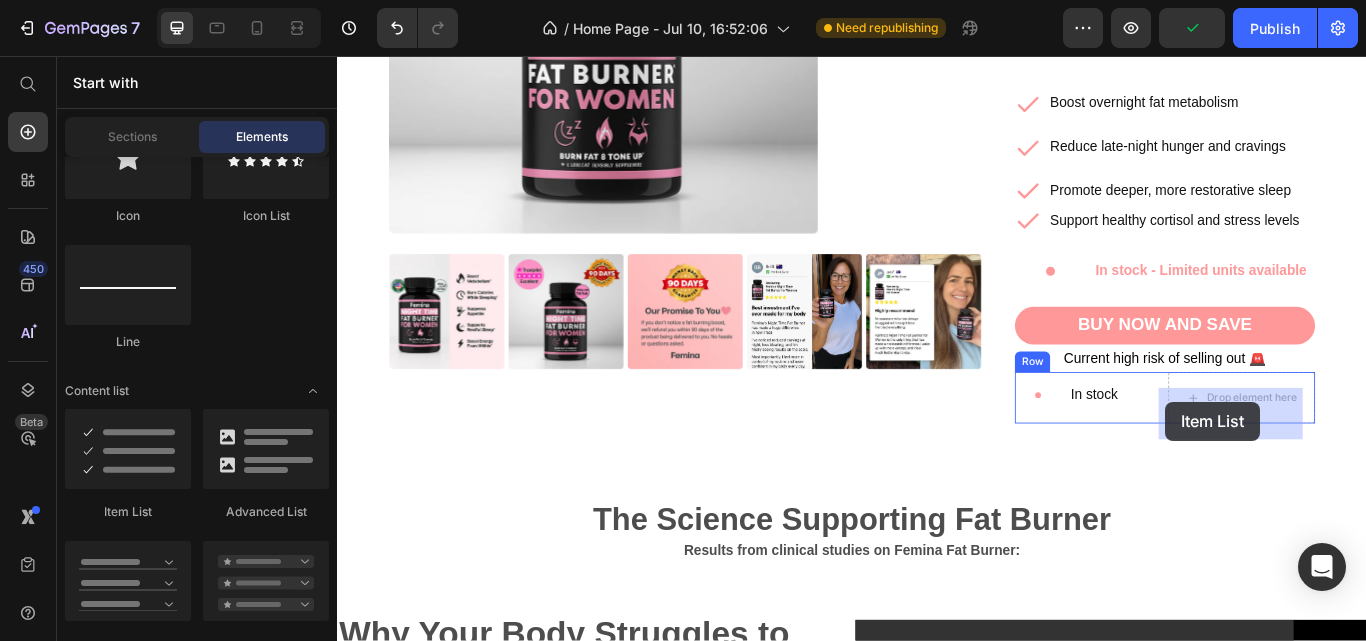 drag, startPoint x: 440, startPoint y: 535, endPoint x: 1303, endPoint y: 459, distance: 866.34 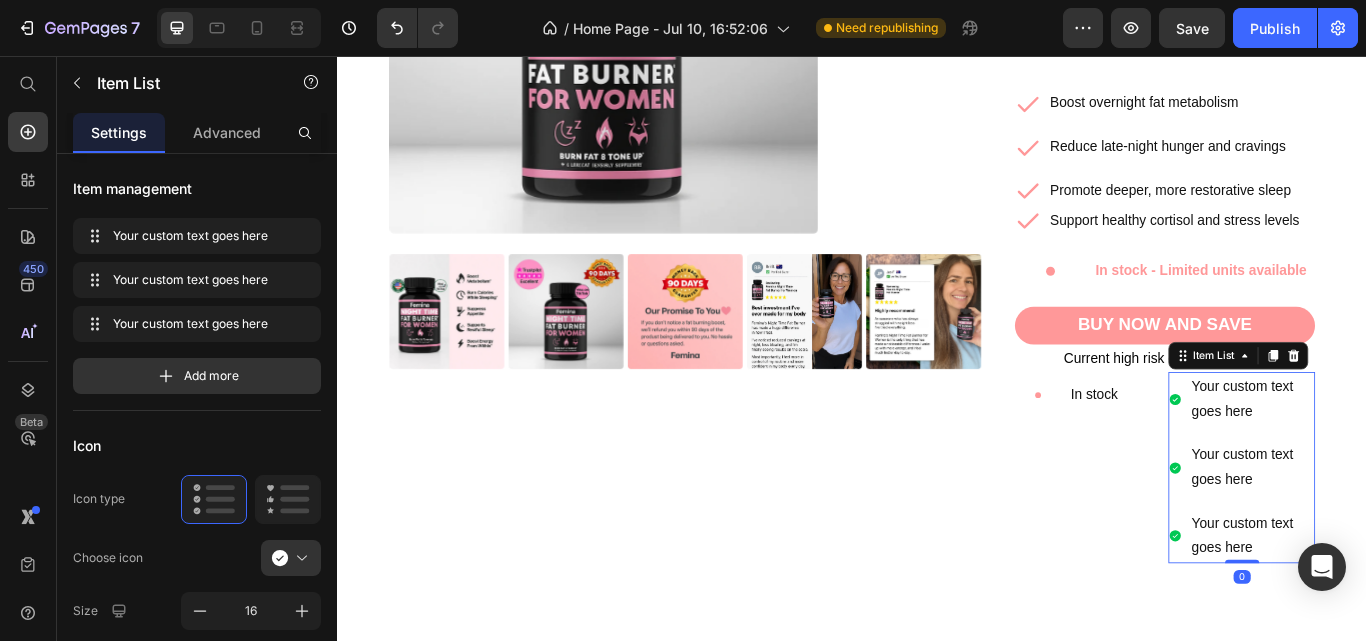 click on "Your custom text goes here" at bounding box center (1391, 457) 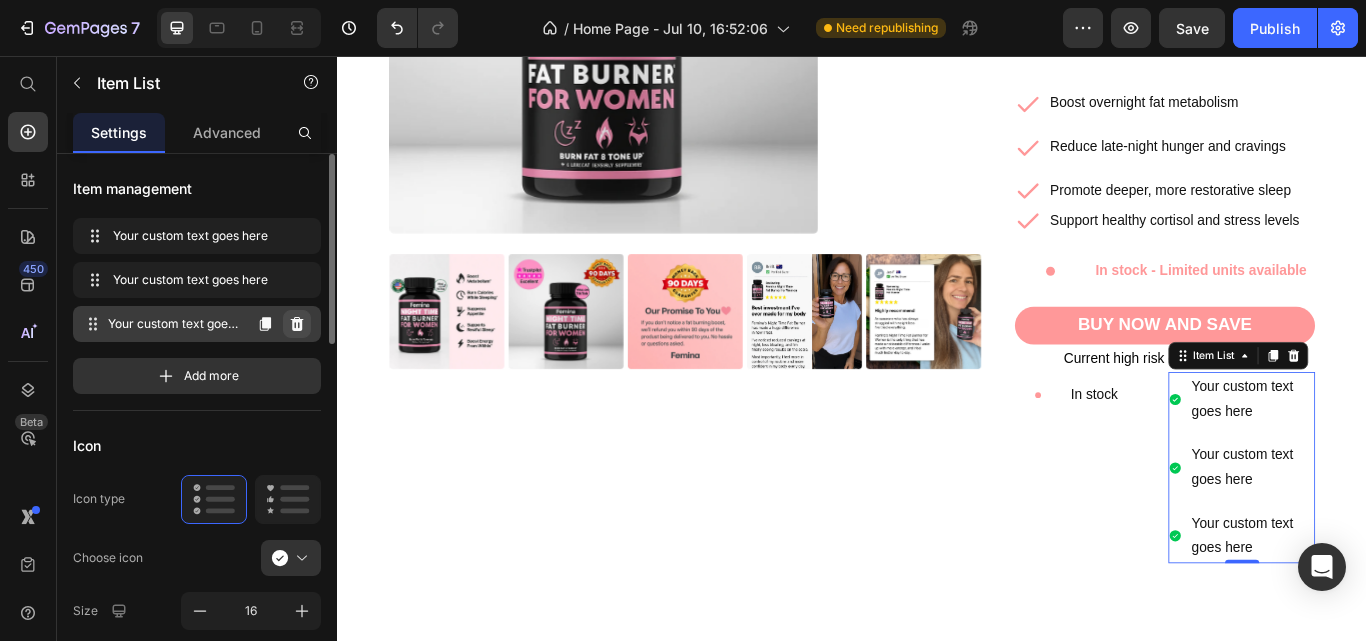 click 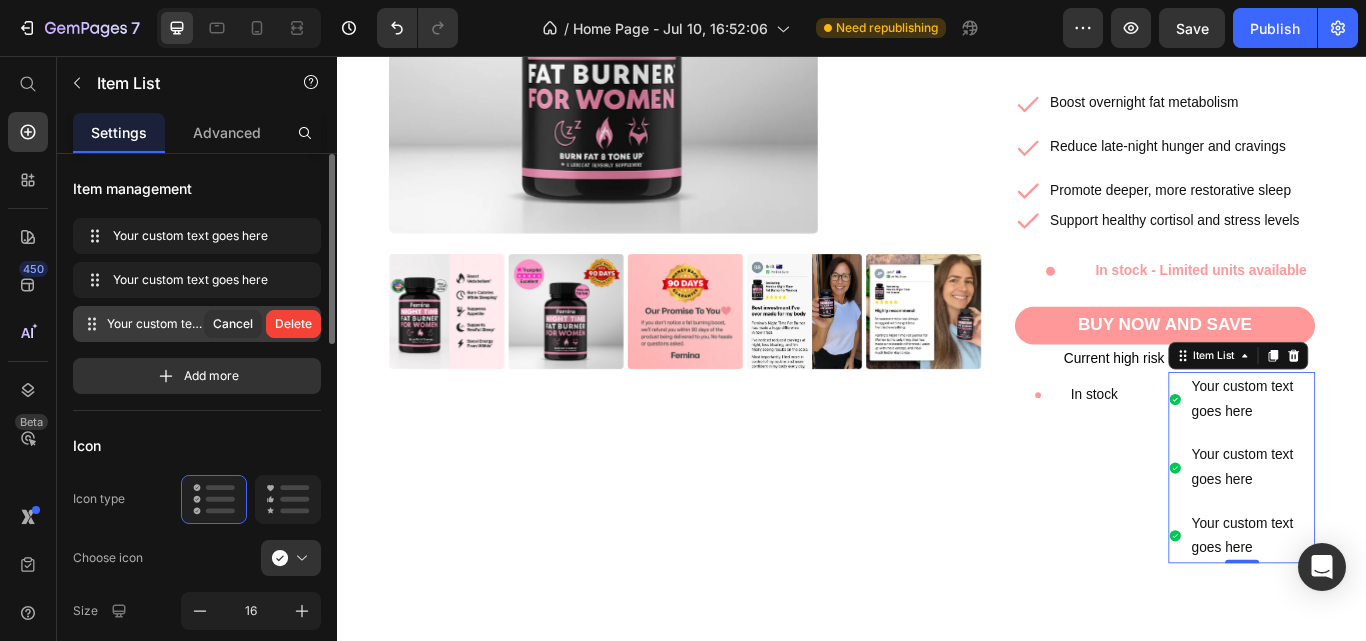 click on "Delete" at bounding box center [293, 324] 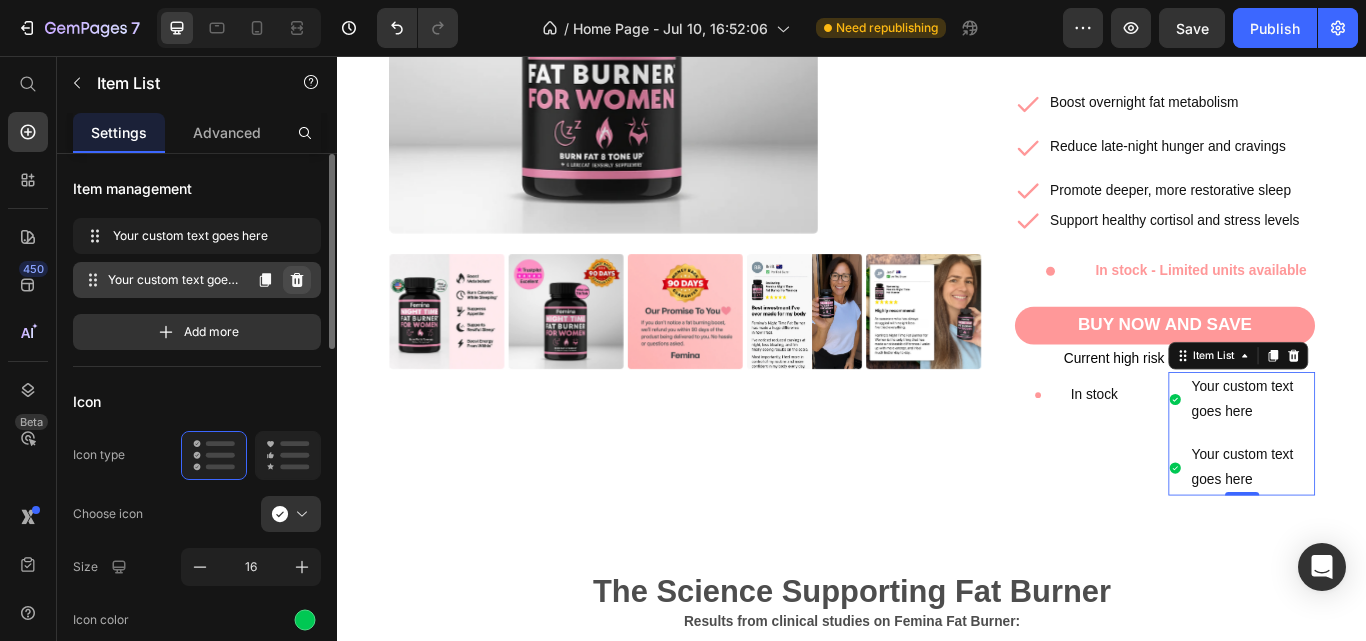 click 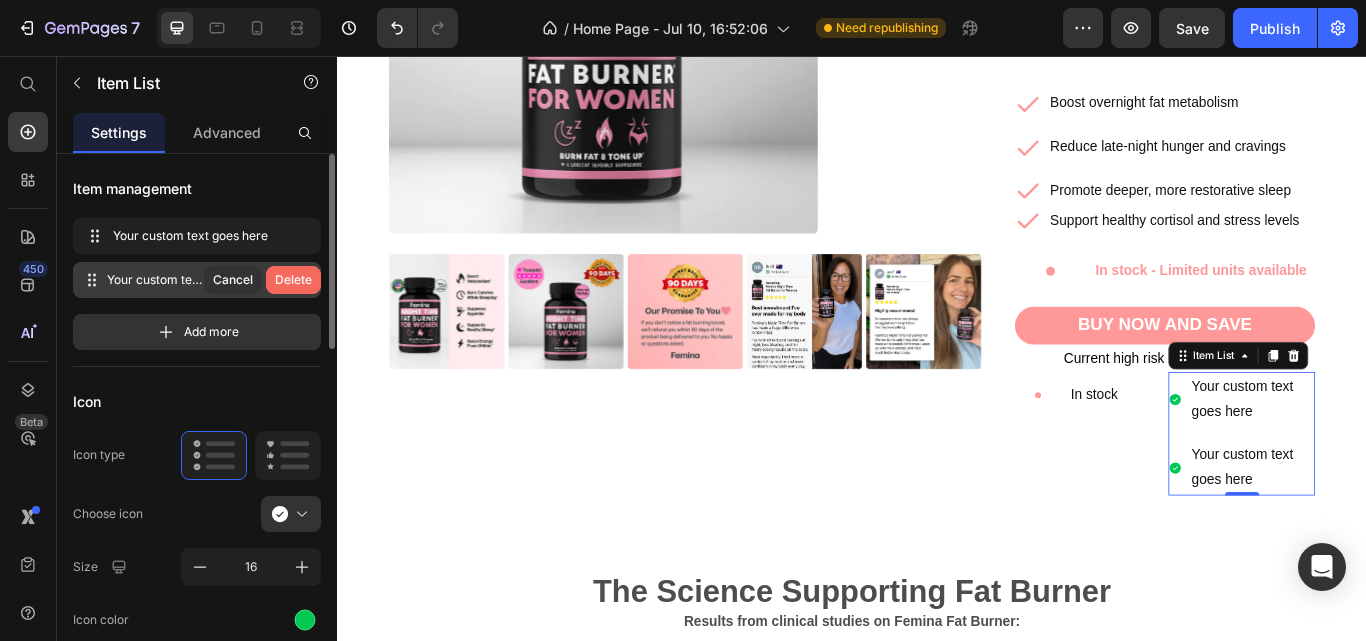 click on "Delete" at bounding box center [293, 280] 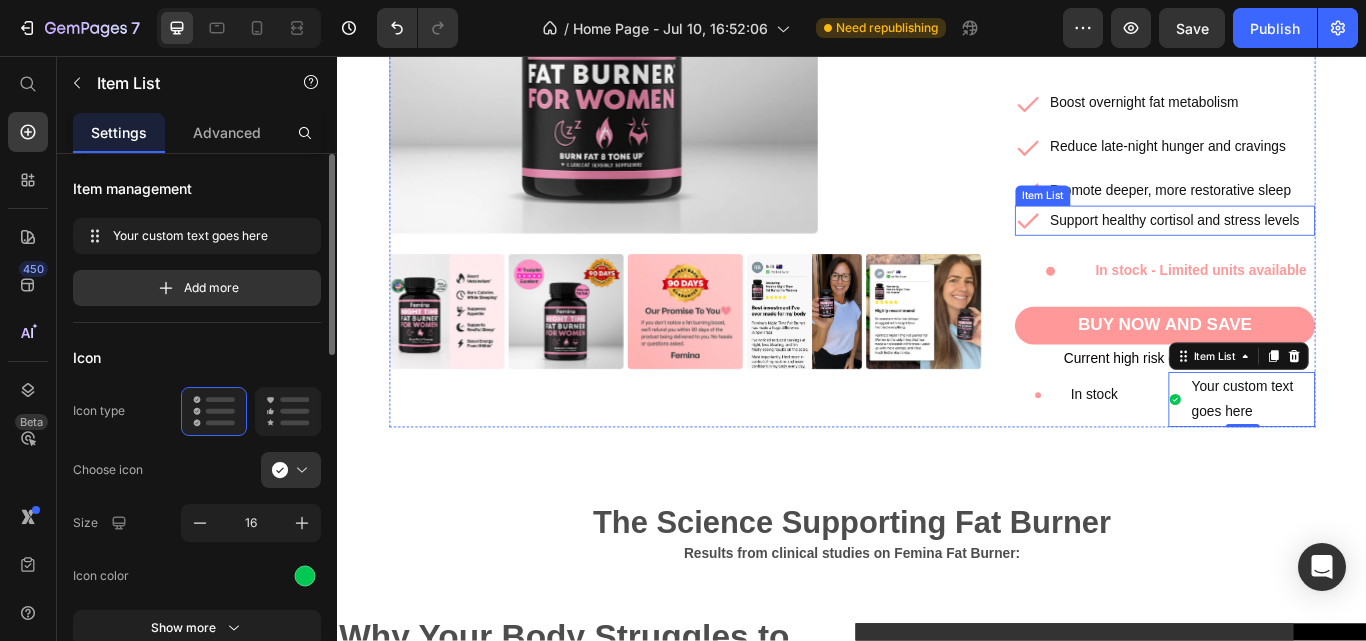 click on "Support healthy cortisol and stress levels" at bounding box center [1313, 247] 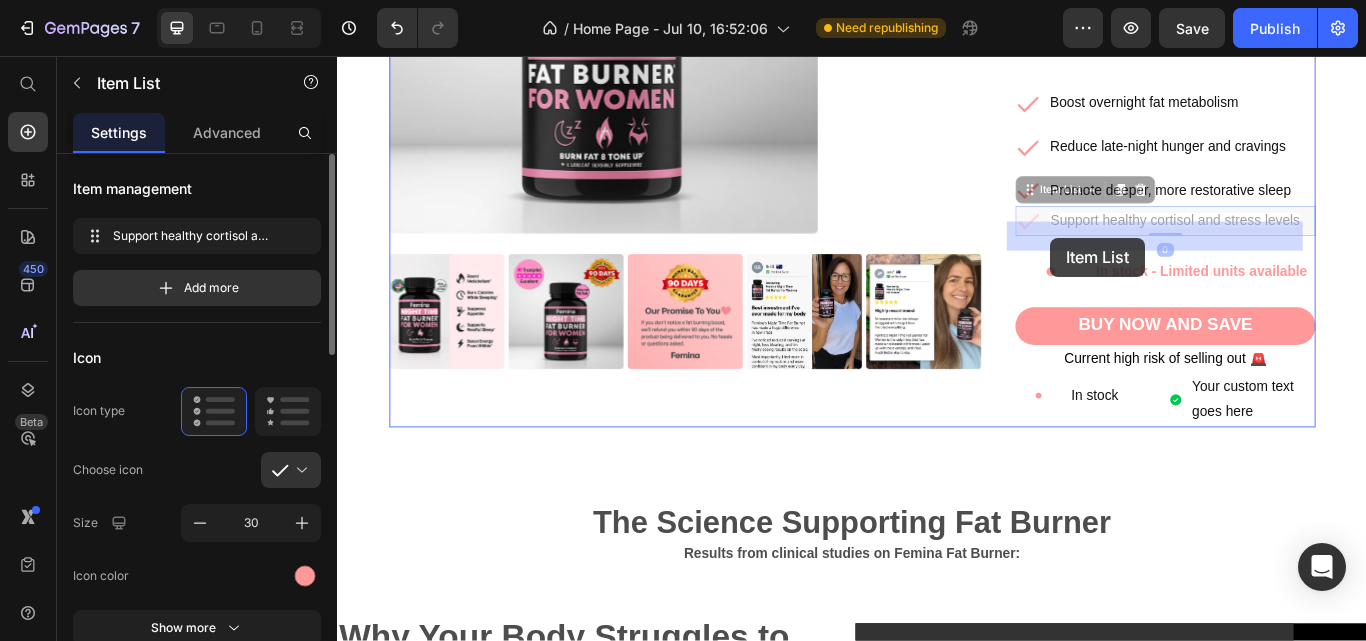 drag, startPoint x: 1453, startPoint y: 257, endPoint x: 1181, endPoint y: 271, distance: 272.36005 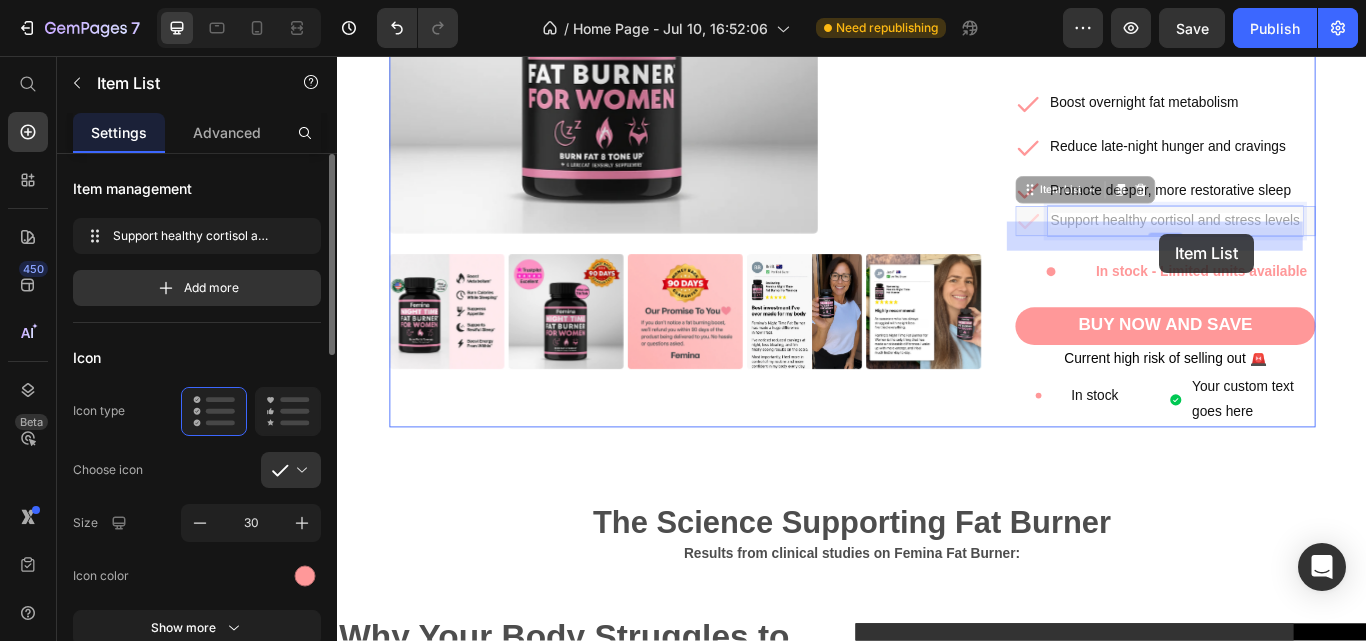 drag, startPoint x: 1157, startPoint y: 261, endPoint x: 1295, endPoint y: 264, distance: 138.03261 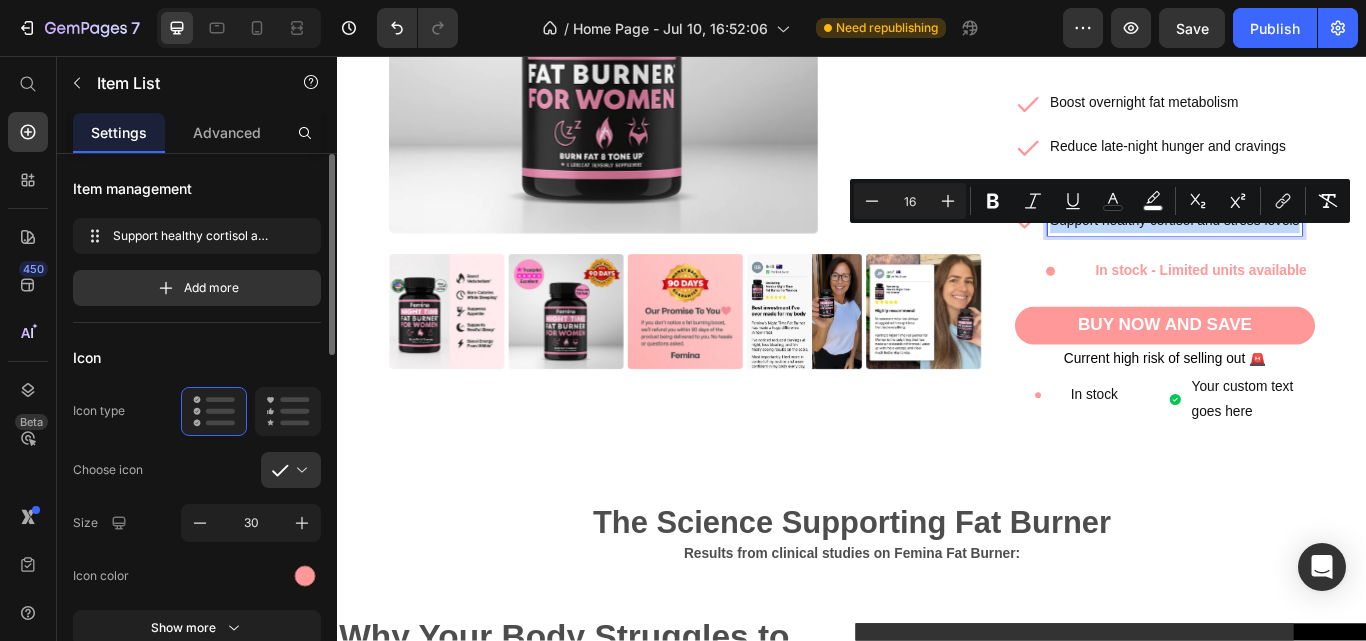 drag, startPoint x: 1162, startPoint y: 261, endPoint x: 1531, endPoint y: 267, distance: 369.04877 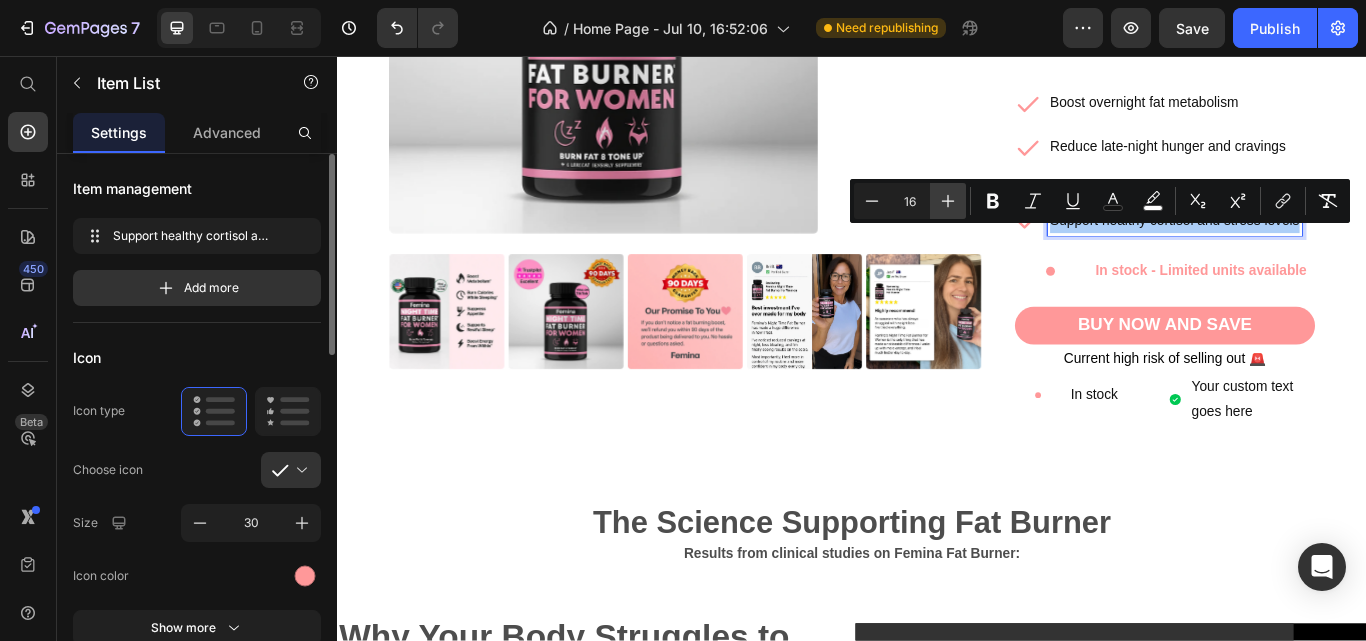 click 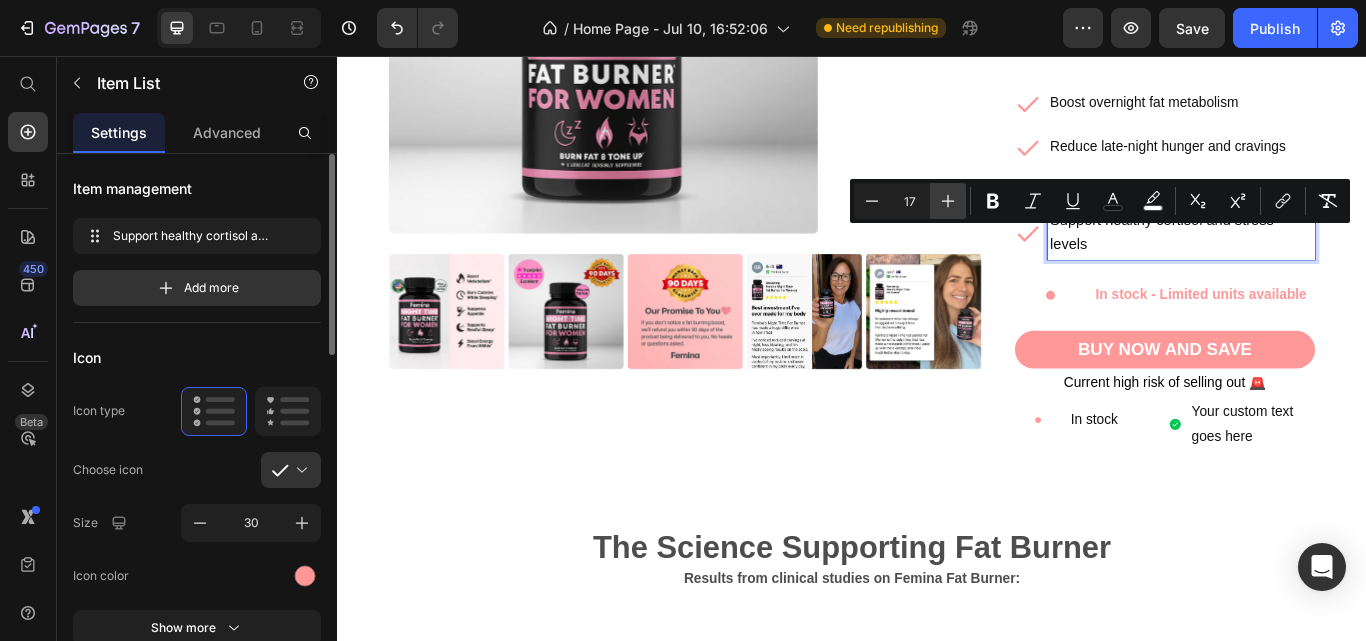 click 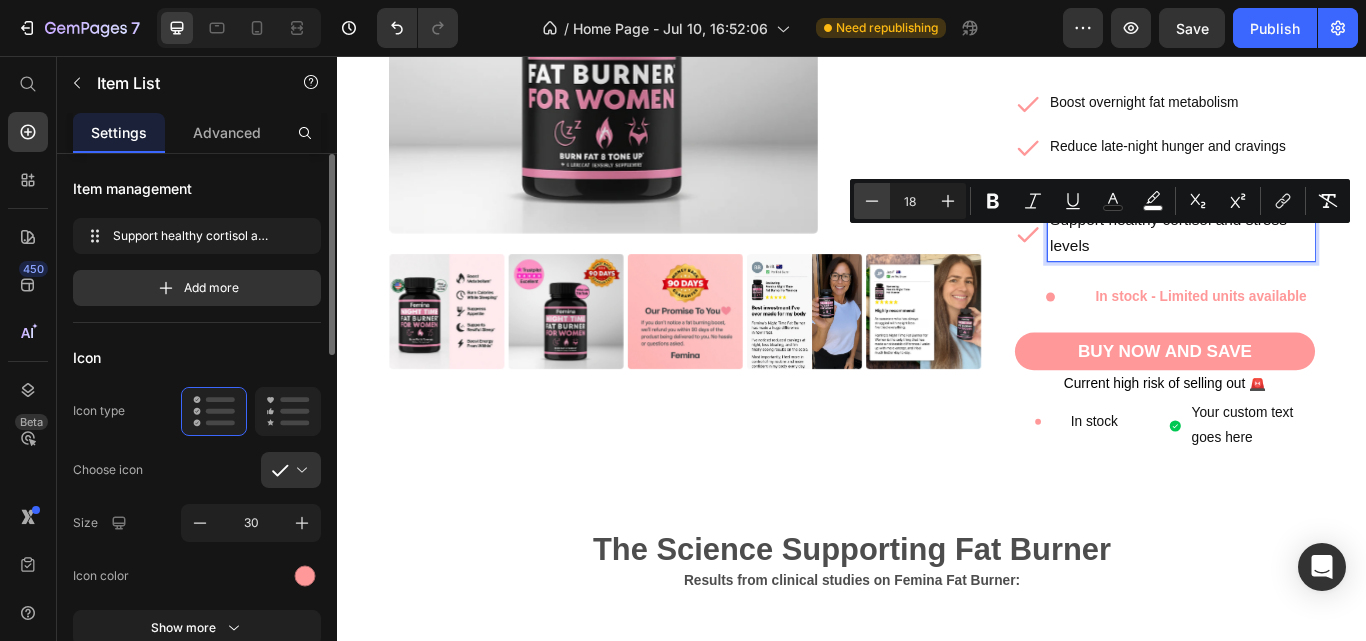 click on "Minus" at bounding box center (872, 201) 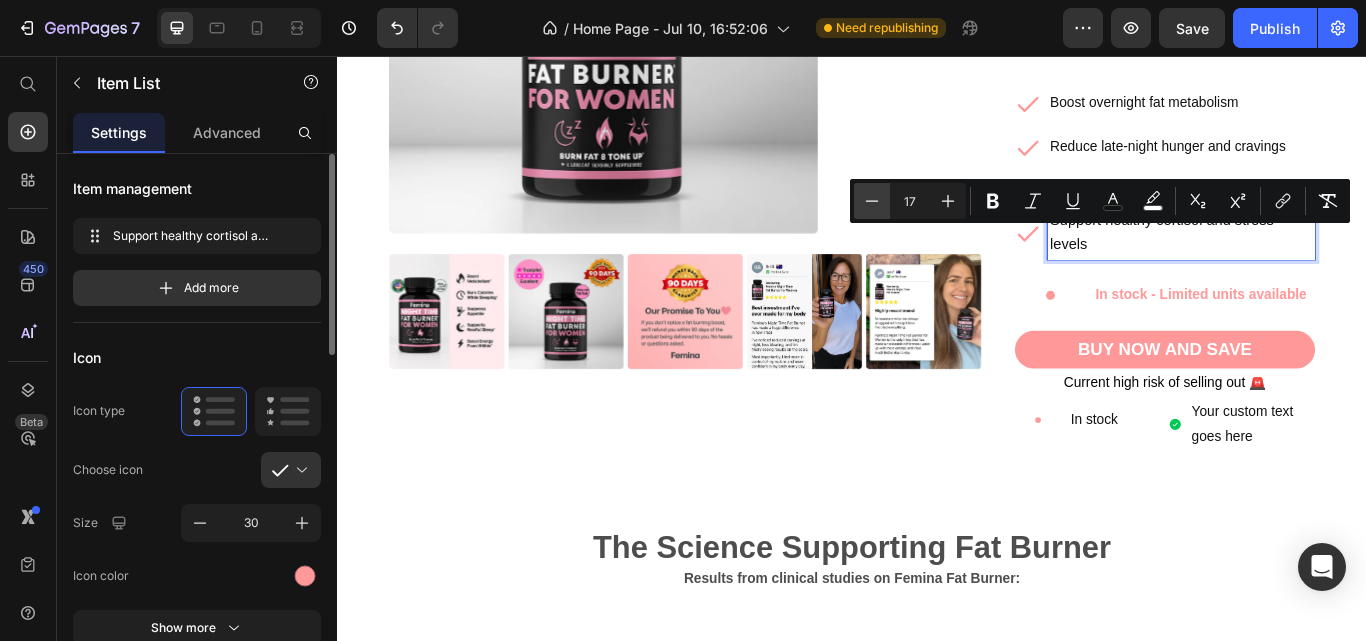 click on "Minus" at bounding box center [872, 201] 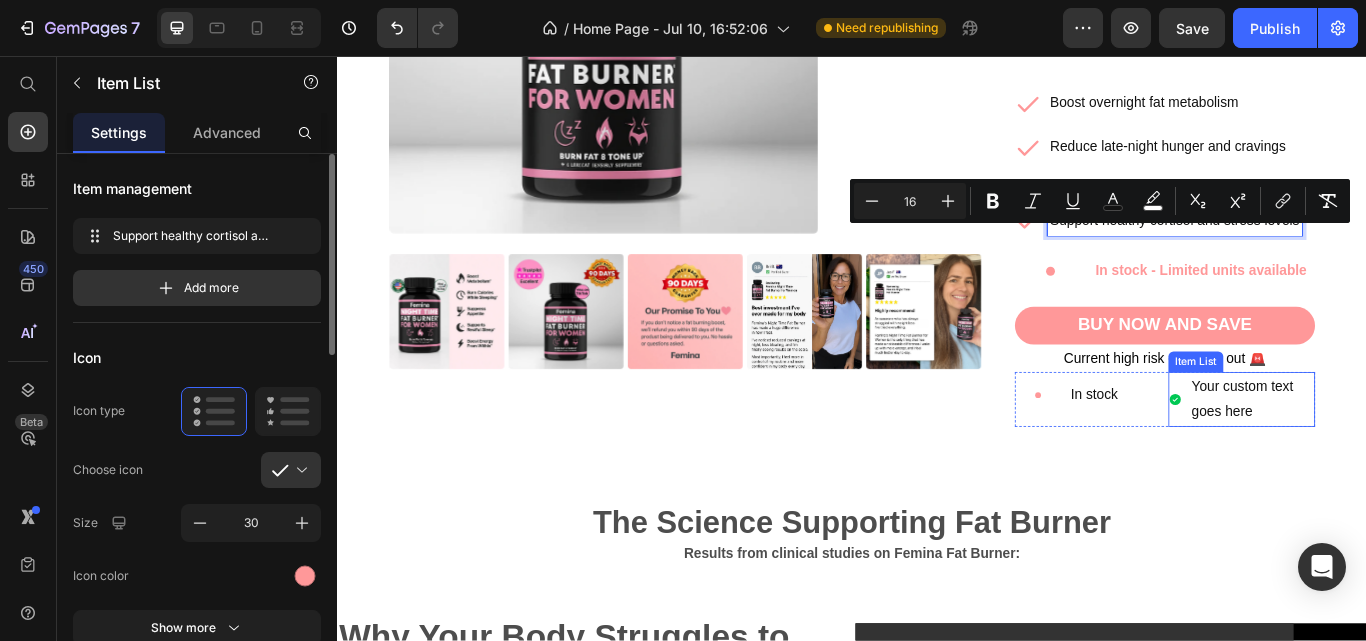 click on "Your custom text goes here" at bounding box center [1403, 457] 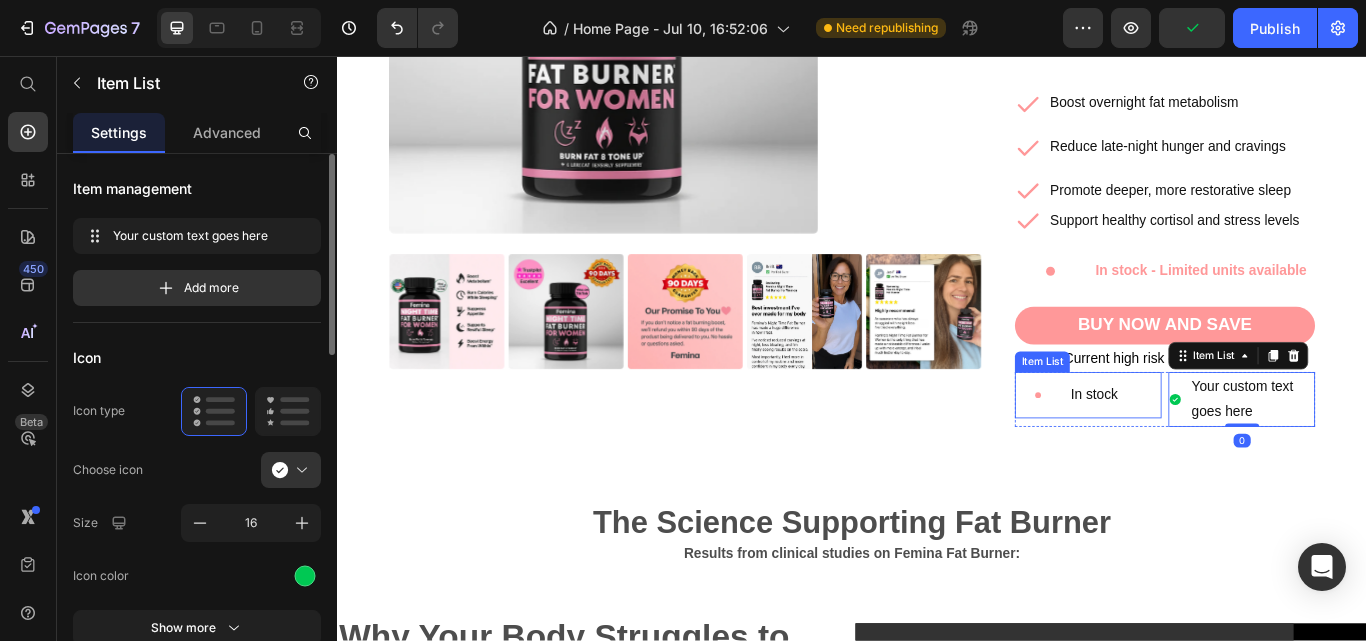 click on "In stock" at bounding box center (1219, 451) 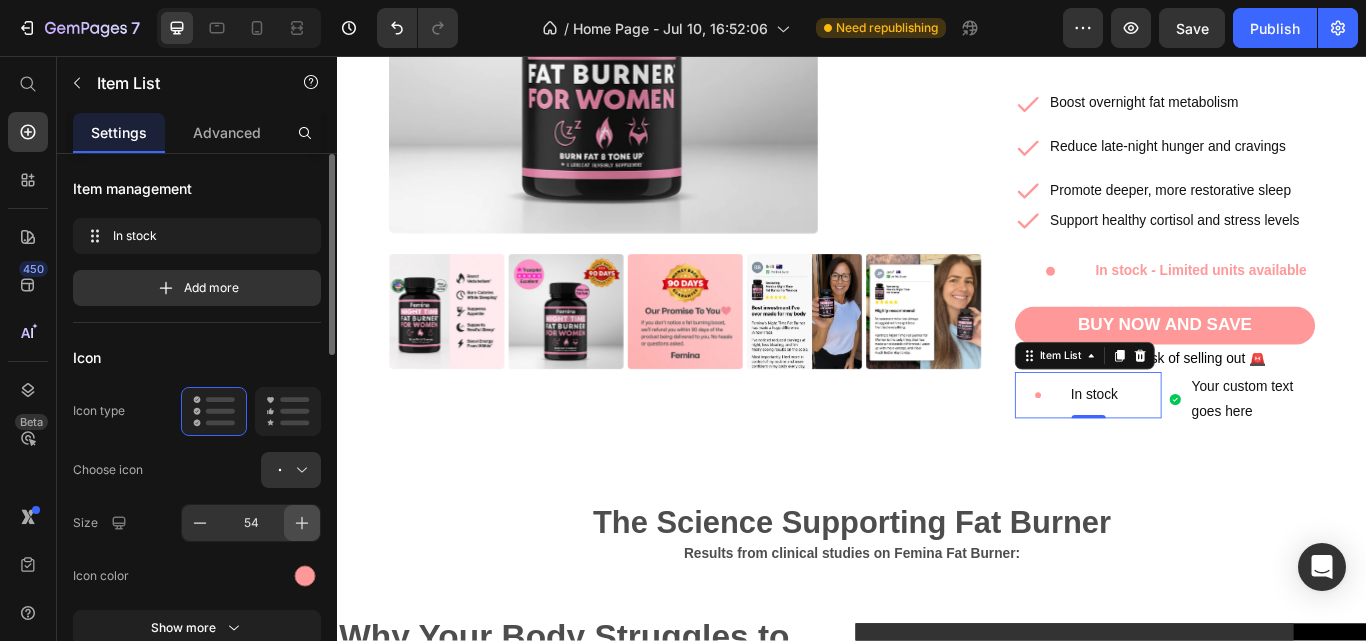 click 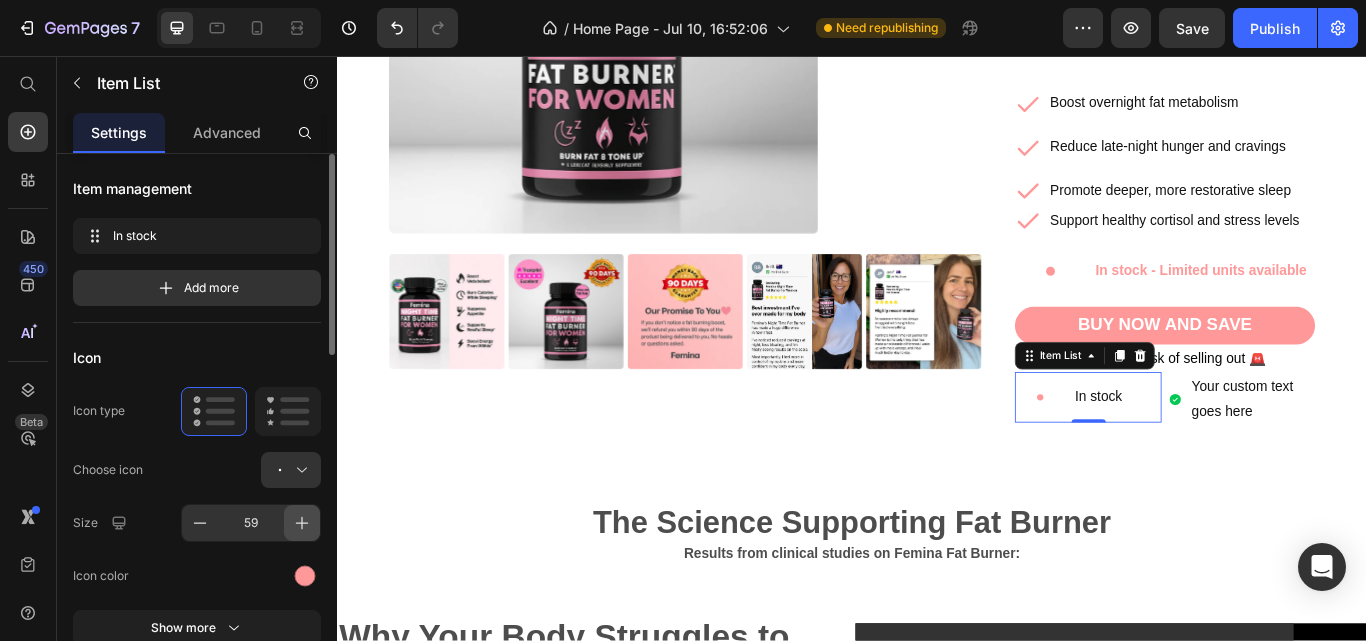 click 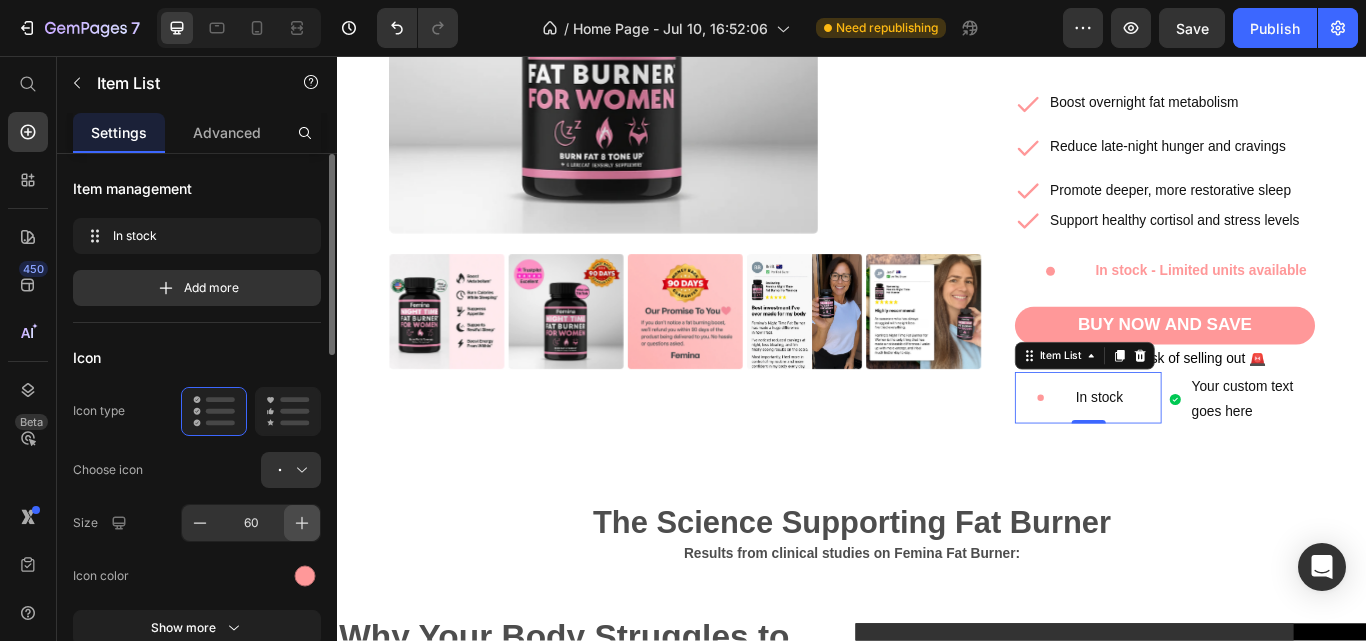 click 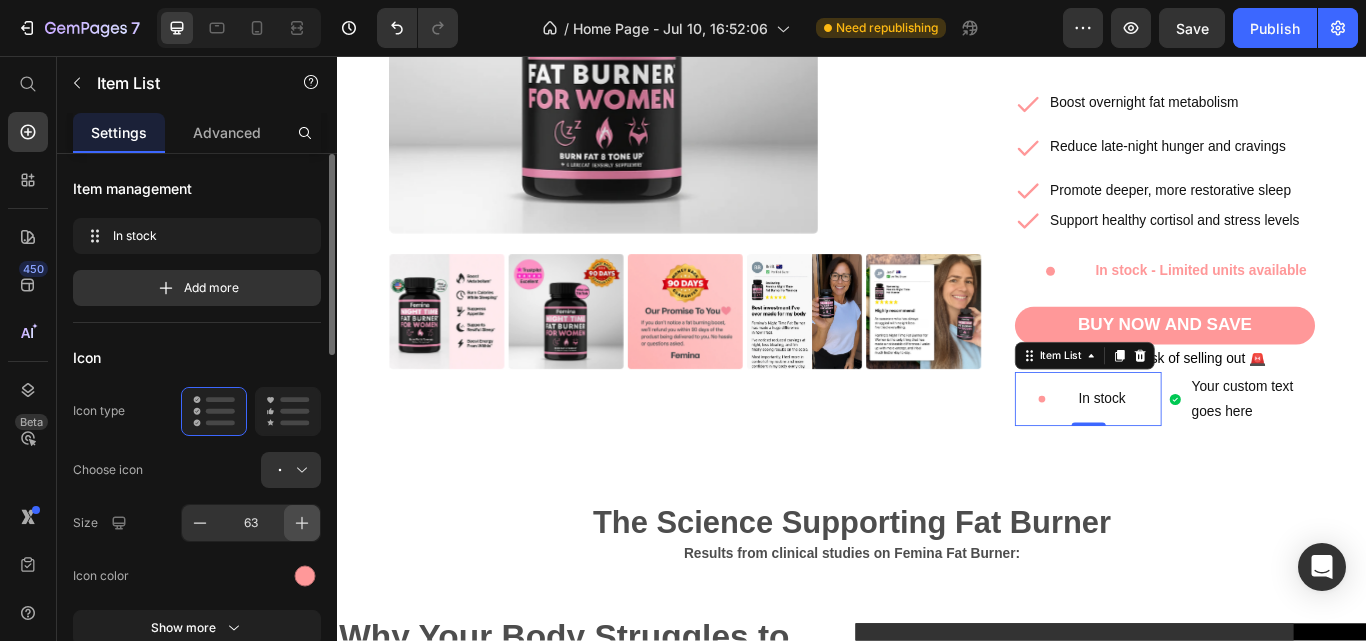 click 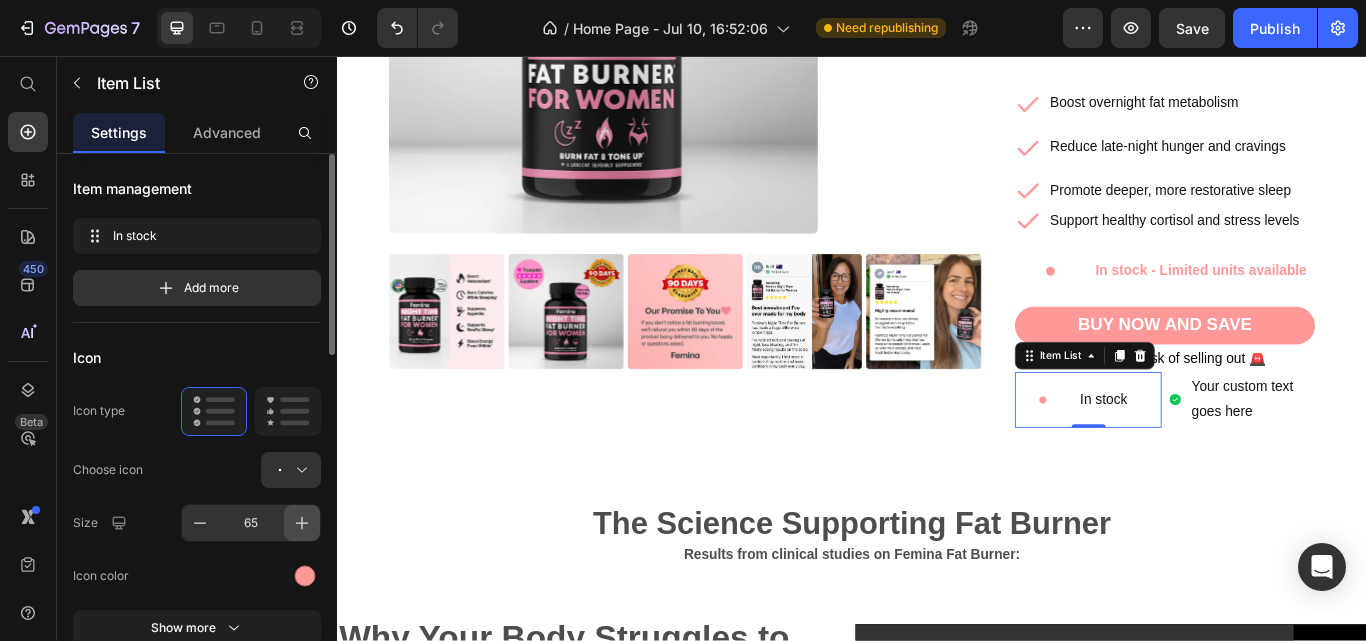 click at bounding box center (302, 523) 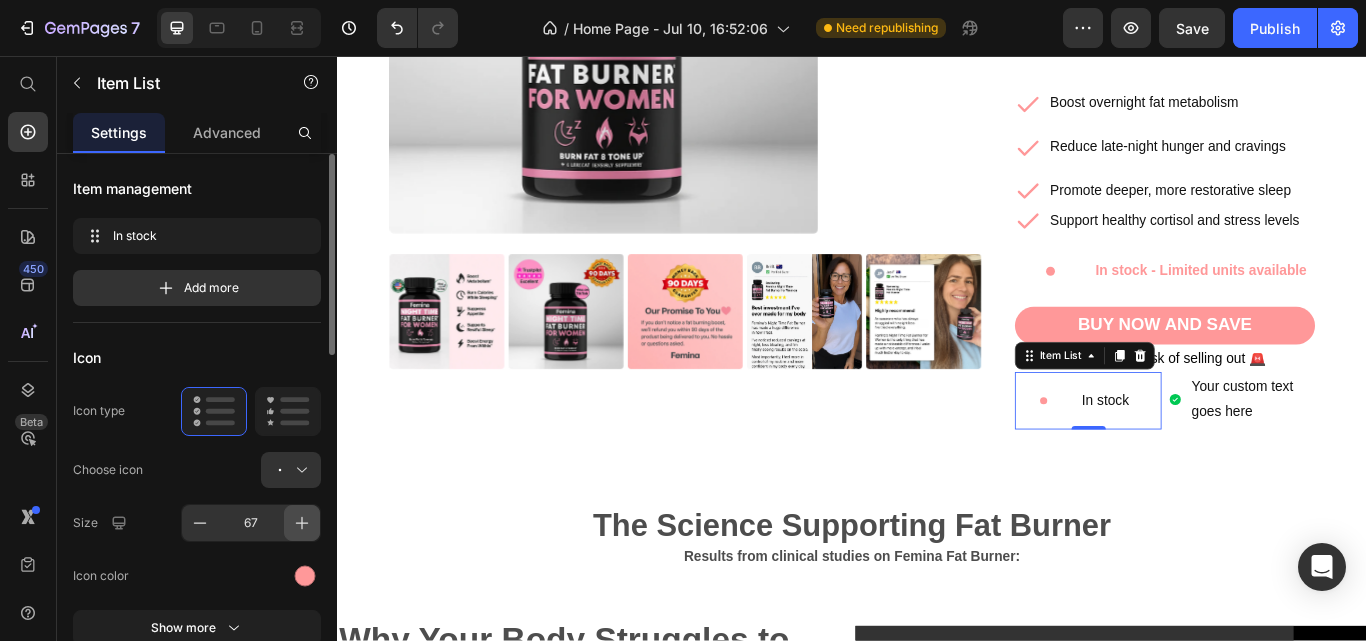 click at bounding box center [302, 523] 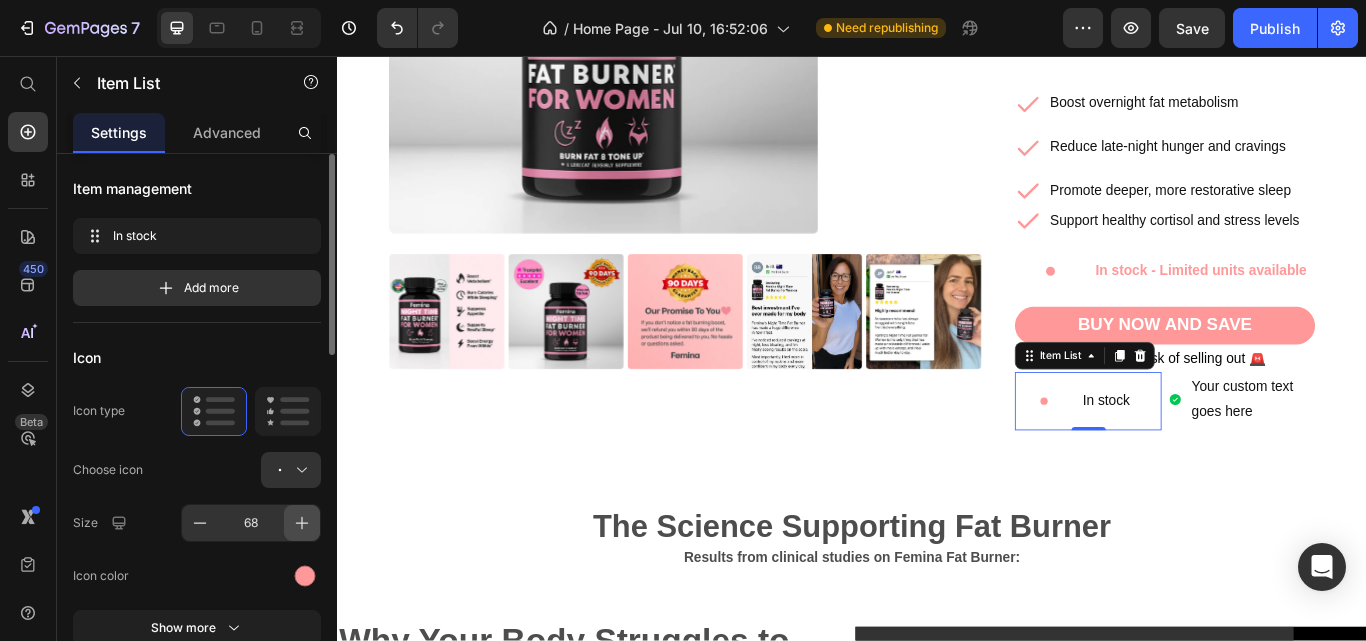 click at bounding box center [302, 523] 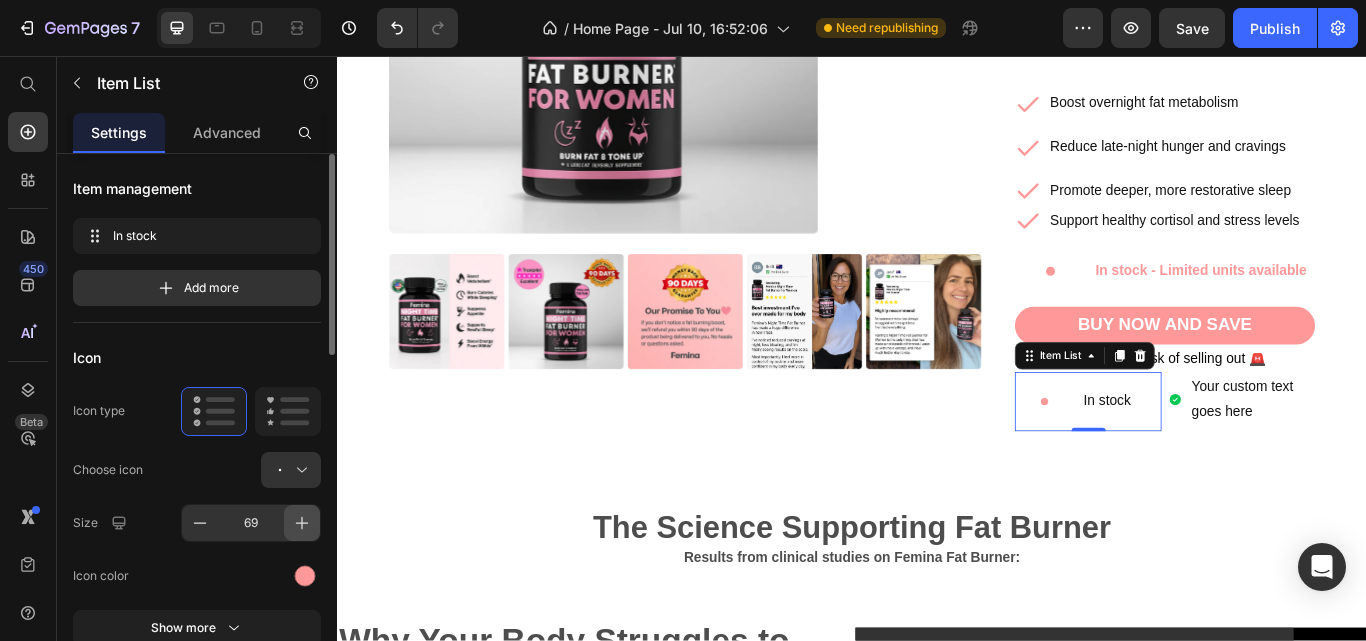 click at bounding box center [302, 523] 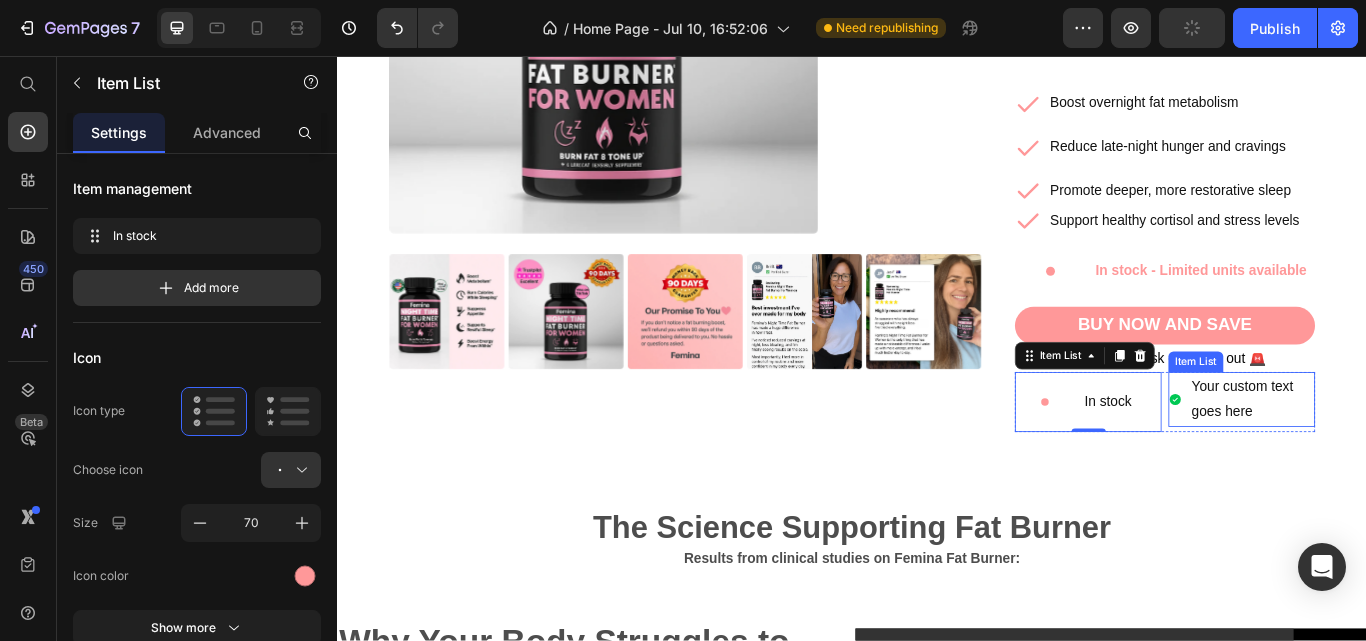 click on "Your custom text goes here" at bounding box center (1403, 457) 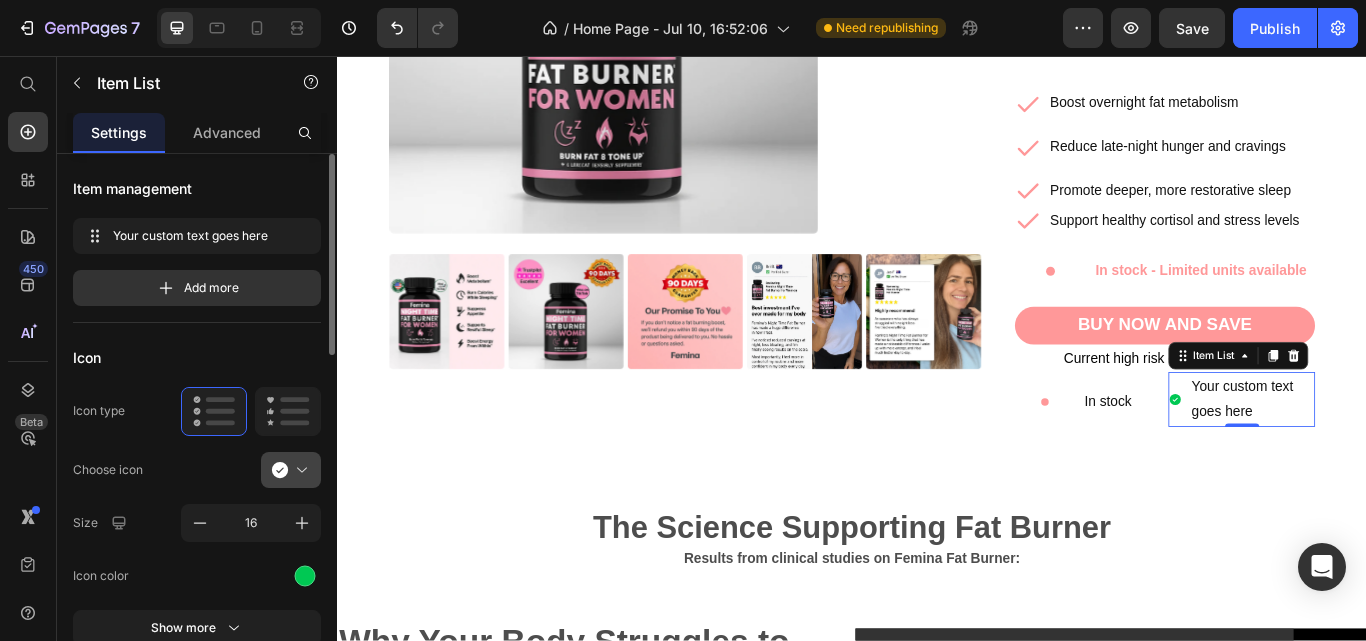 click at bounding box center (299, 470) 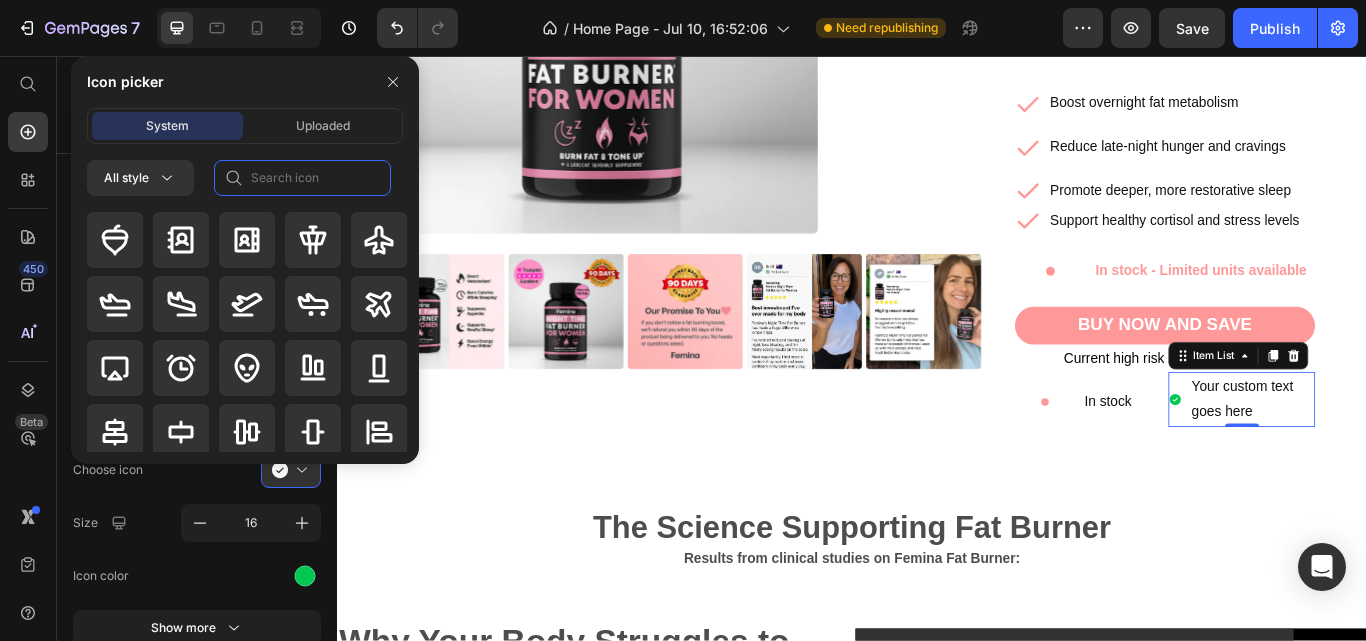 click 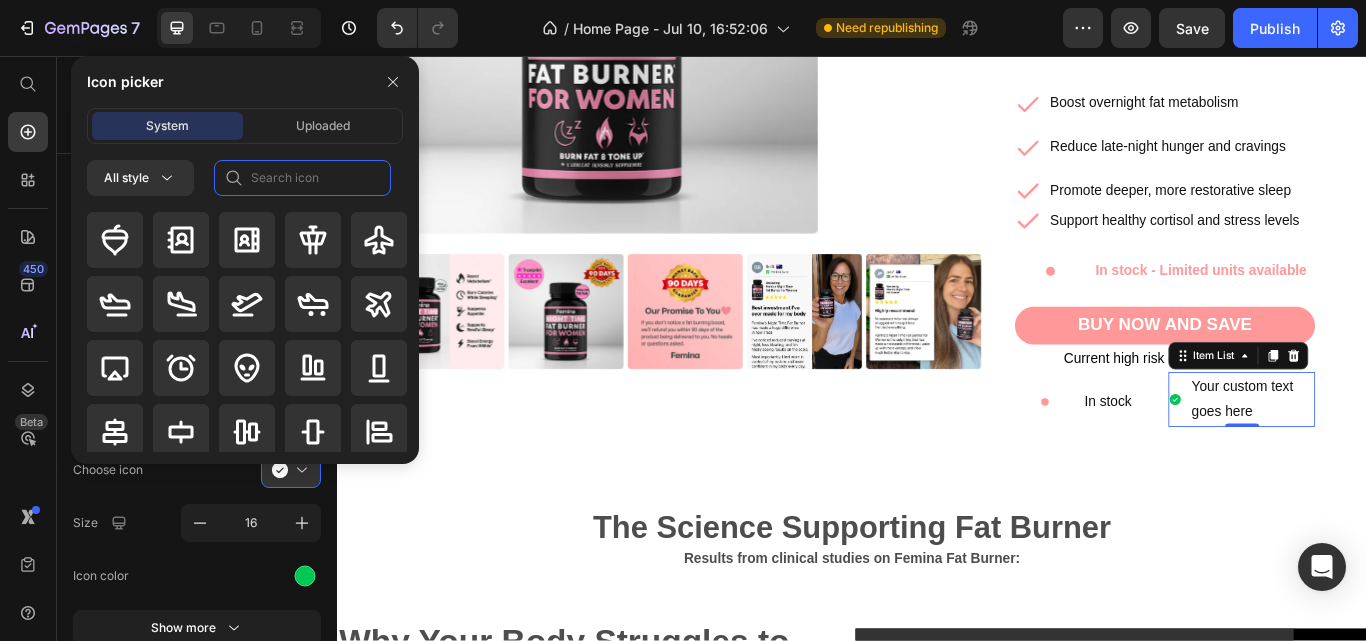 type on "c" 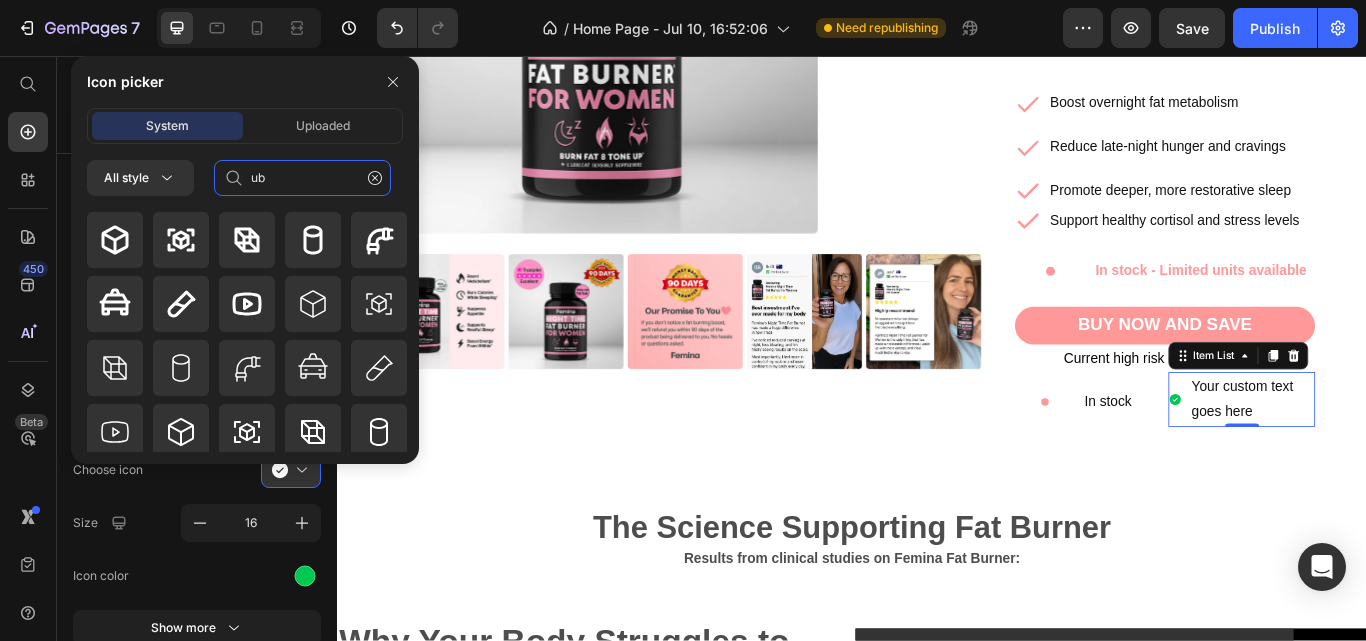 type on "u" 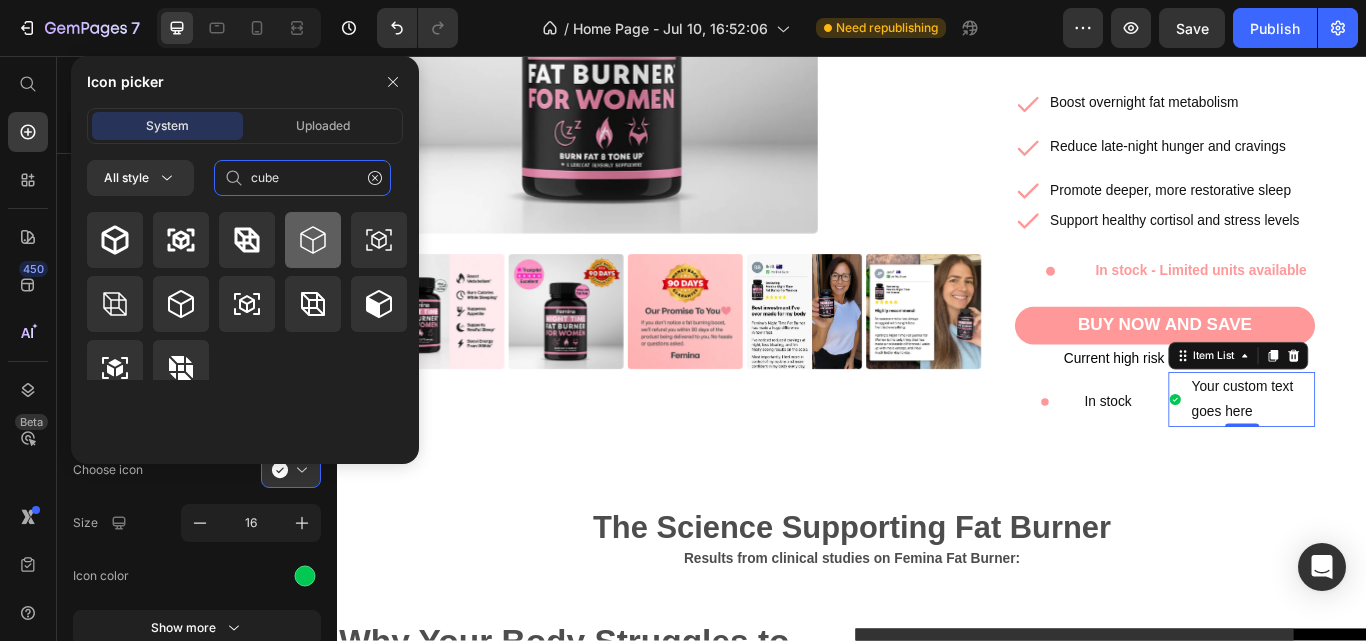 type on "cube" 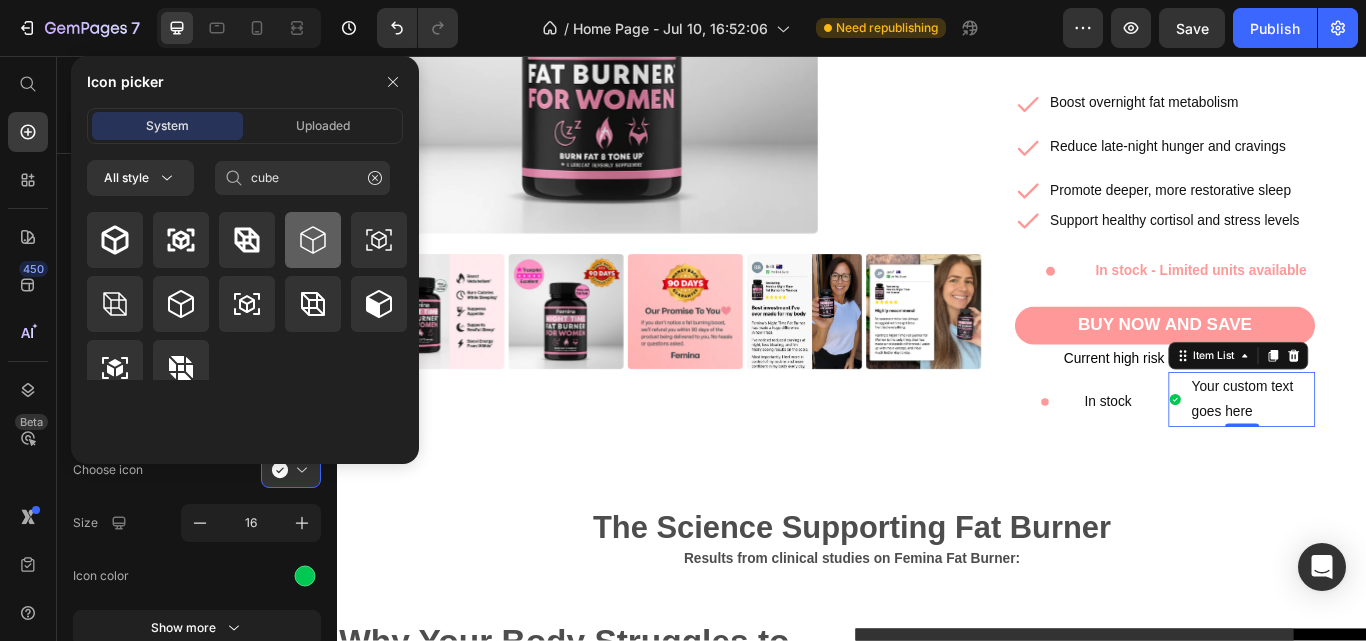 click 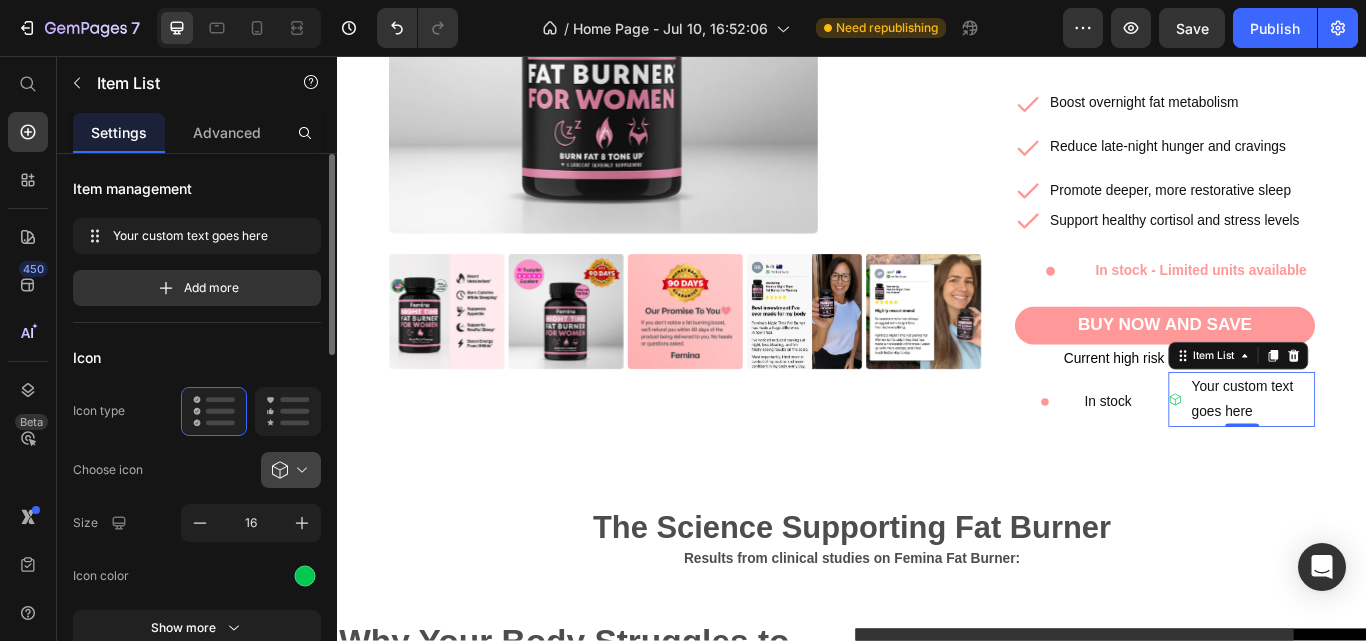 click at bounding box center (299, 470) 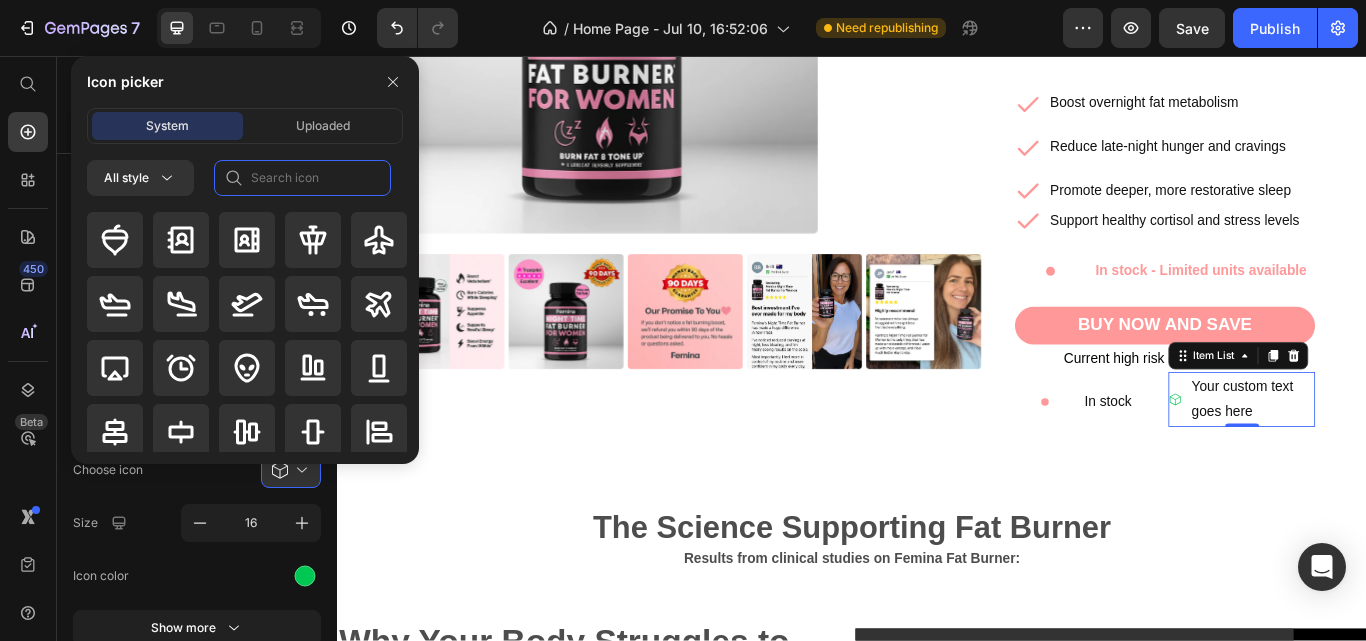 click 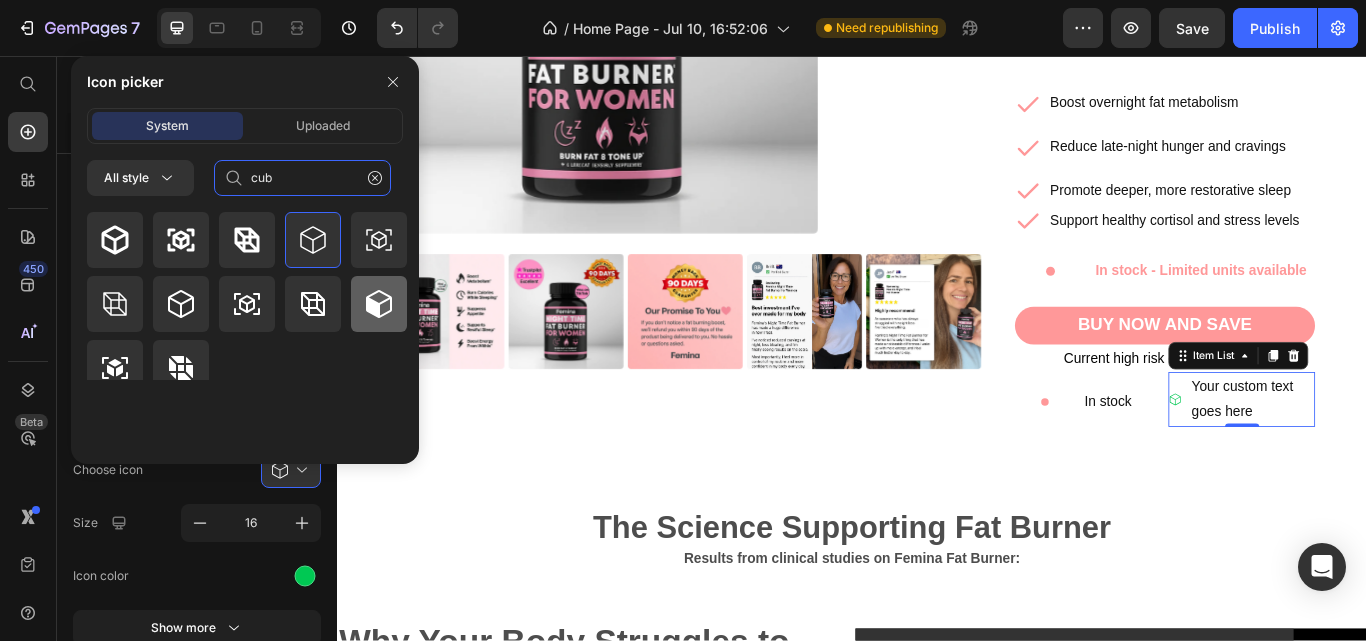 type on "cub" 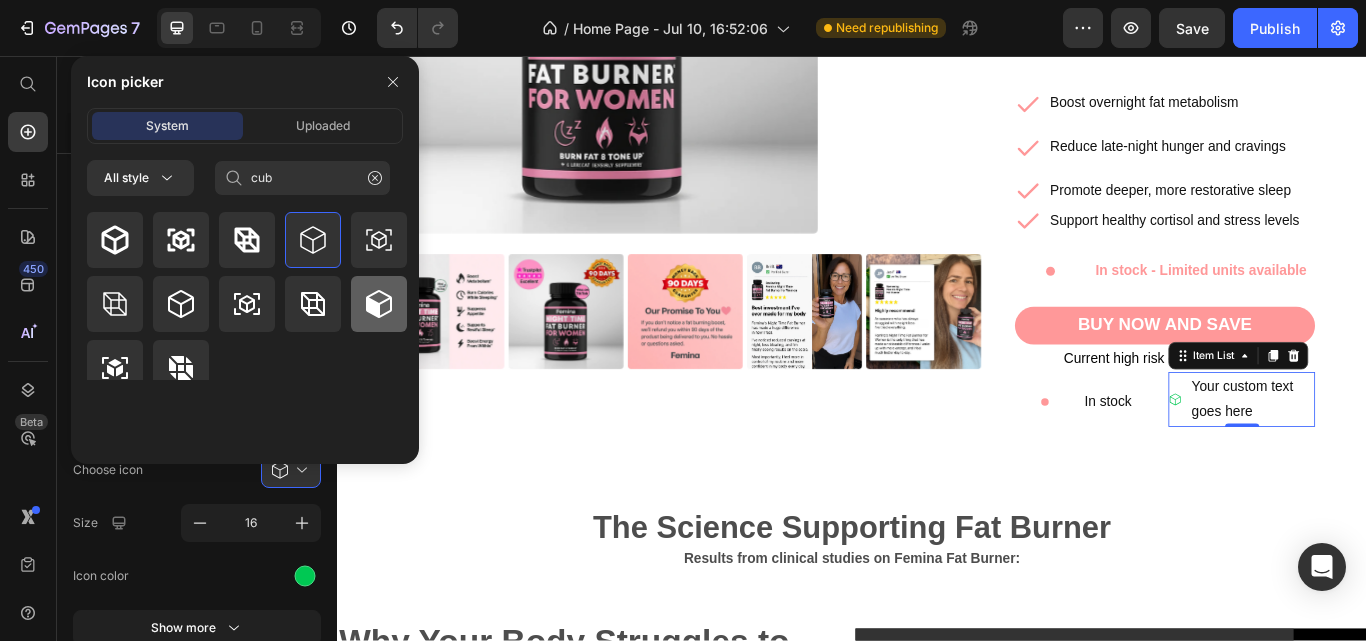 click 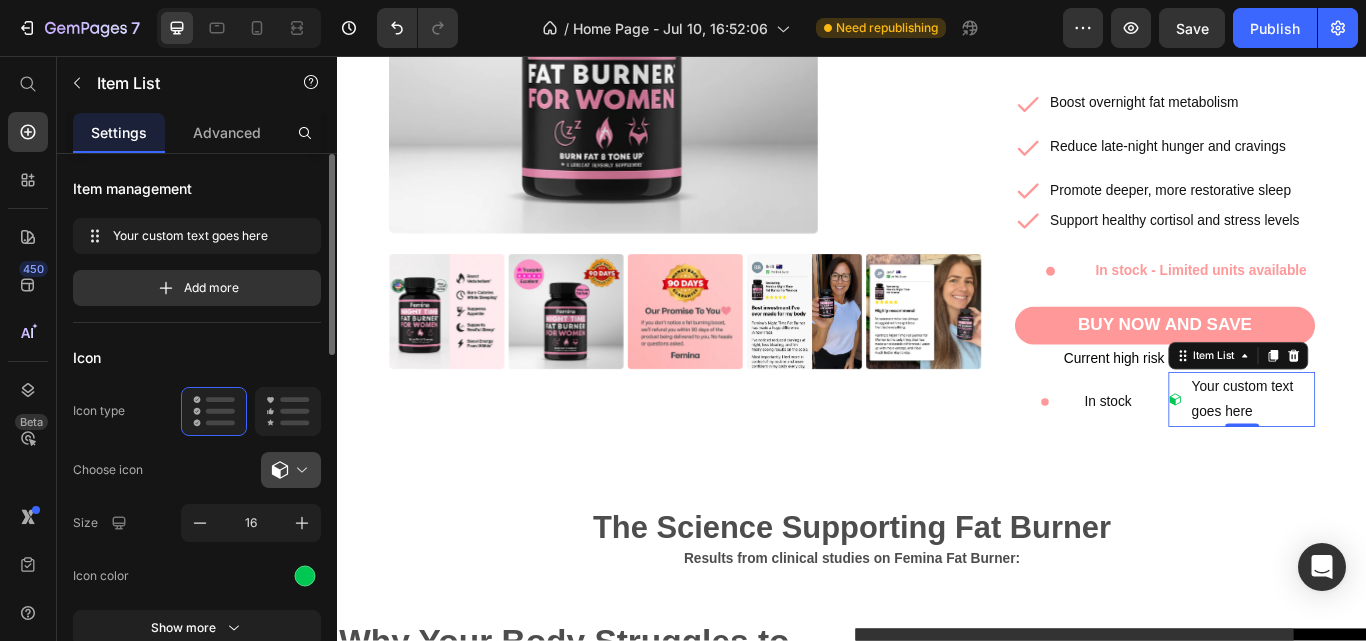 click at bounding box center [299, 470] 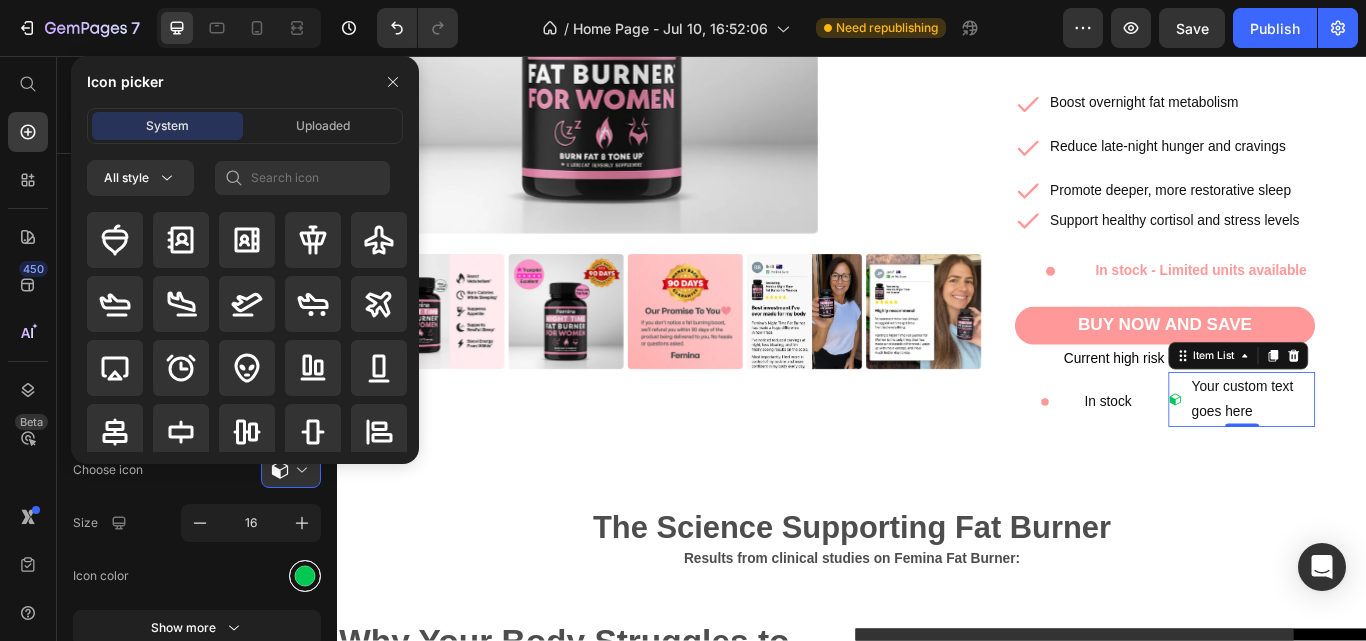 click at bounding box center (305, 576) 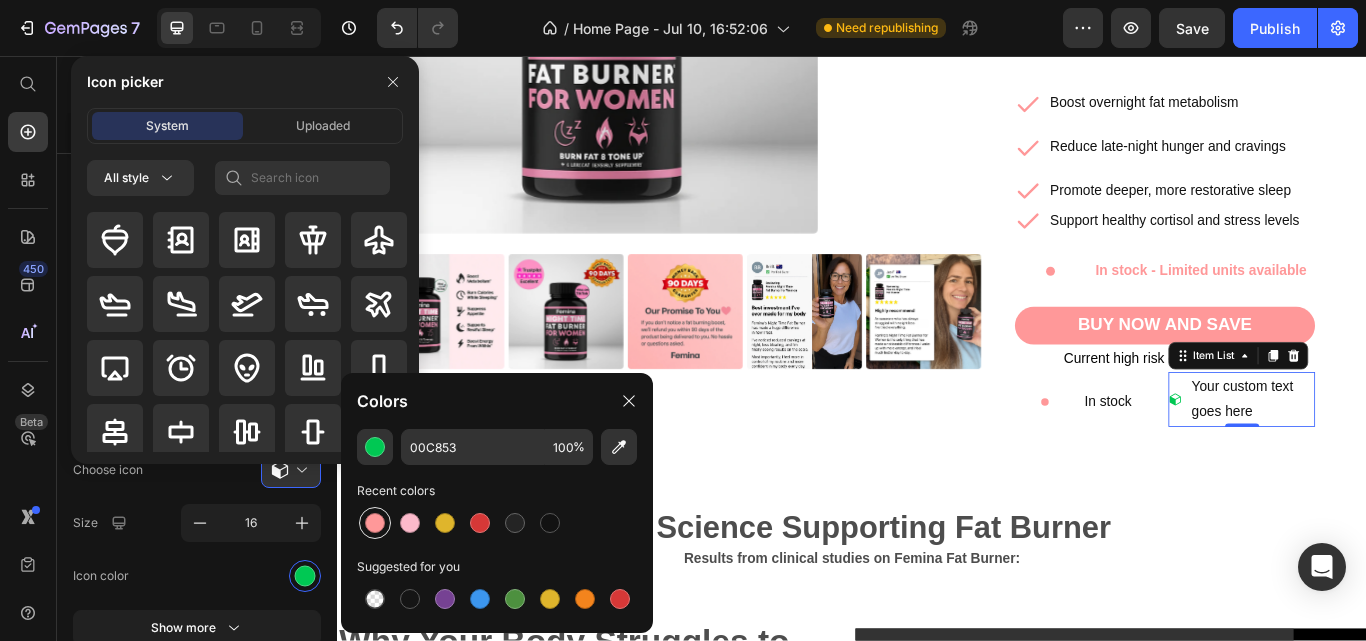 click at bounding box center [375, 523] 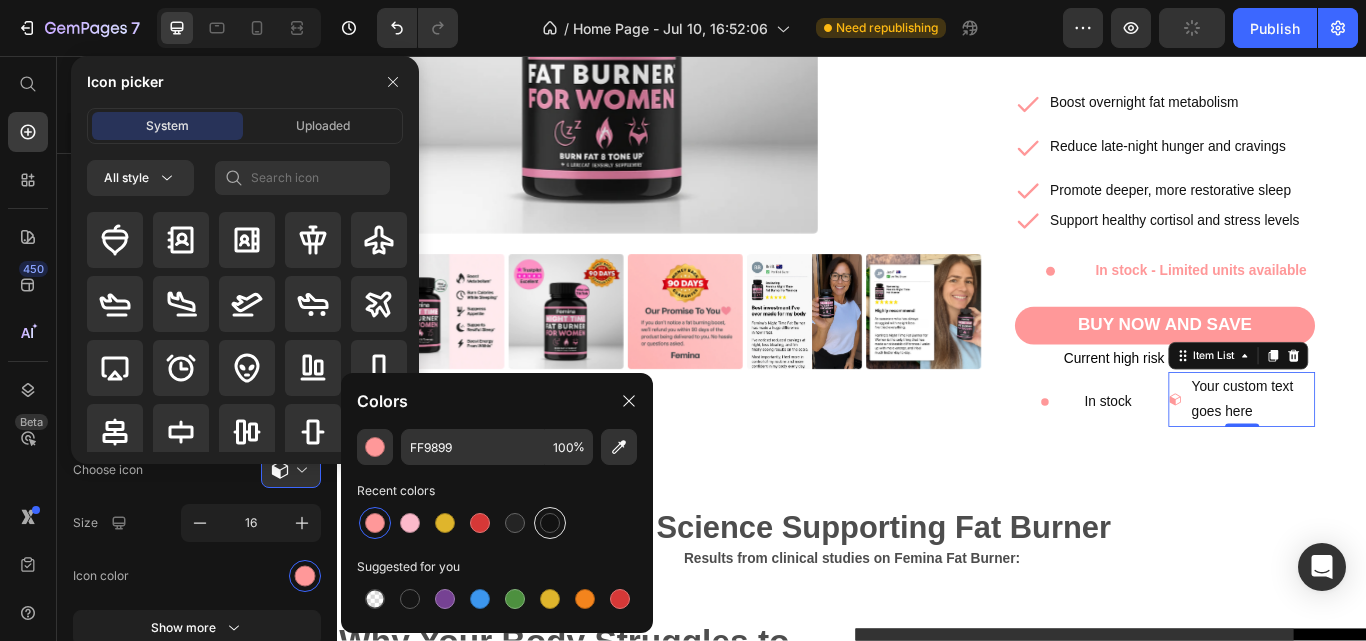 click at bounding box center [550, 523] 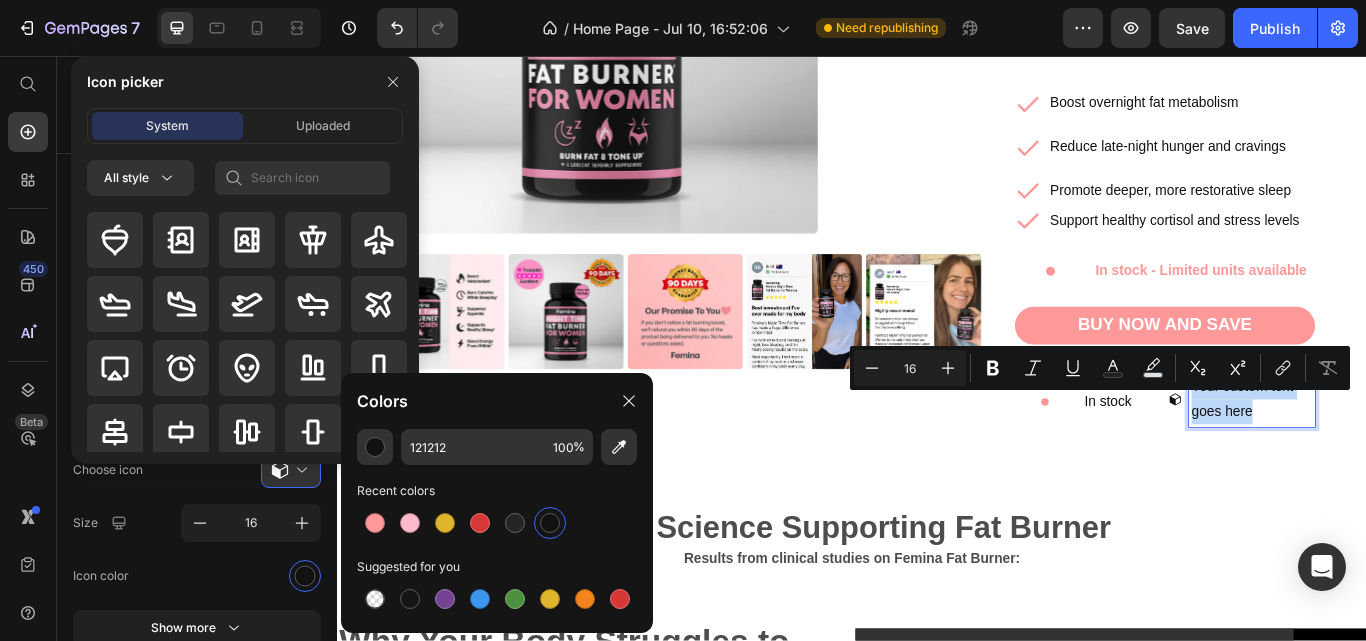 drag, startPoint x: 1394, startPoint y: 485, endPoint x: 1324, endPoint y: 462, distance: 73.68175 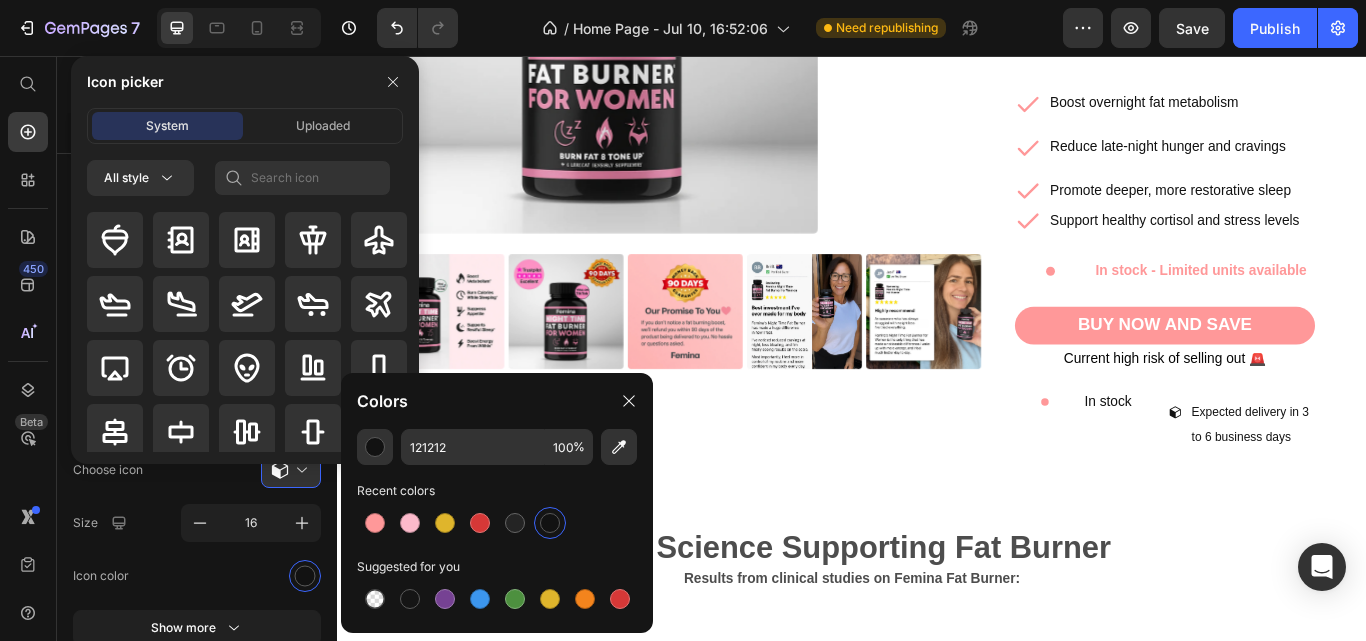 click on "Expected delivery in 3 to 6 business days" at bounding box center [1403, 471] 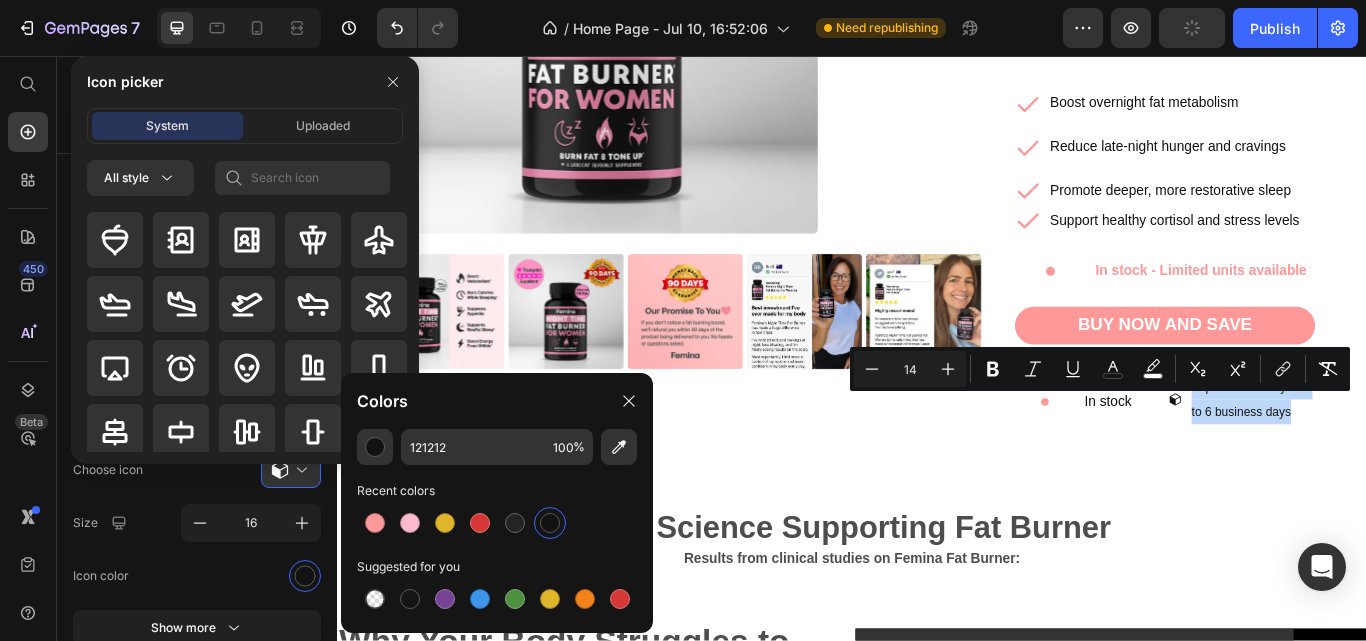 drag, startPoint x: 1436, startPoint y: 475, endPoint x: 1320, endPoint y: 458, distance: 117.239075 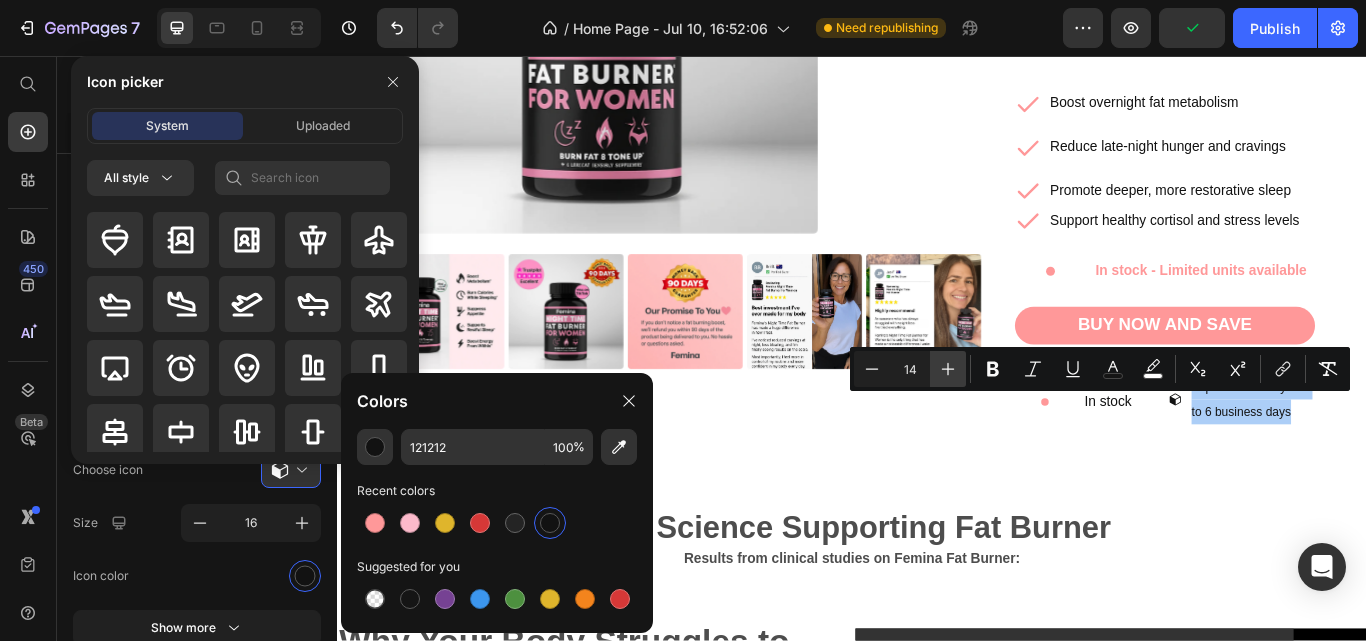 click 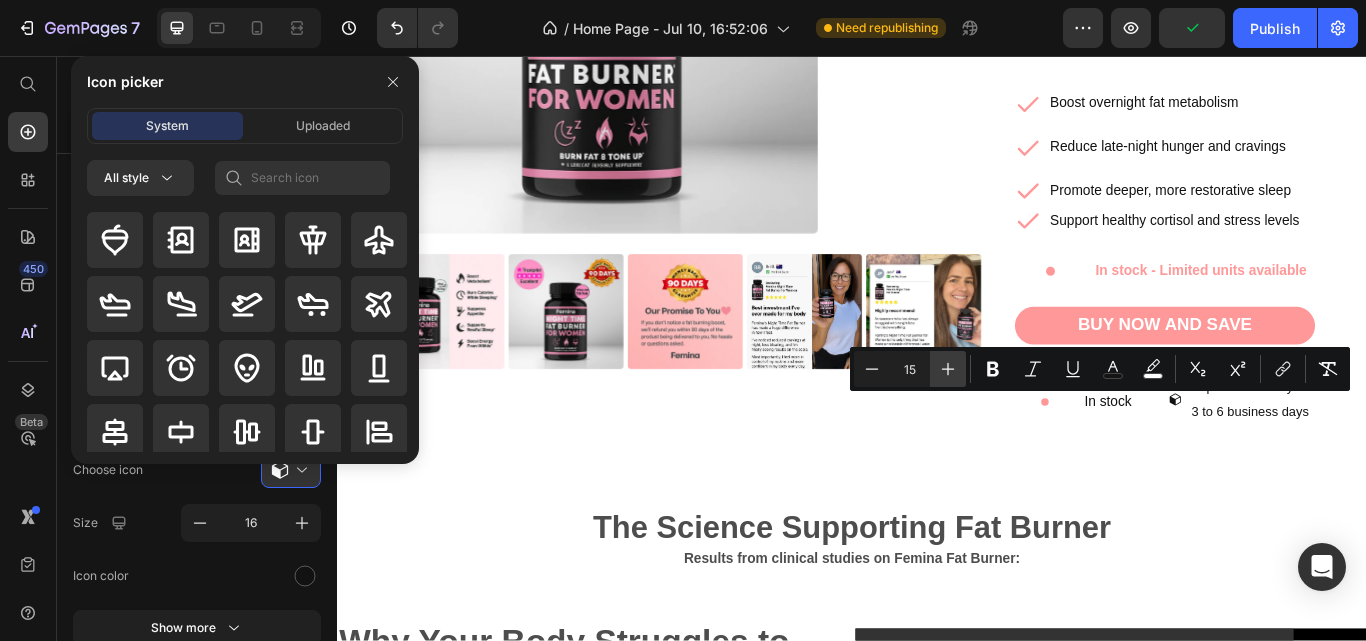 click 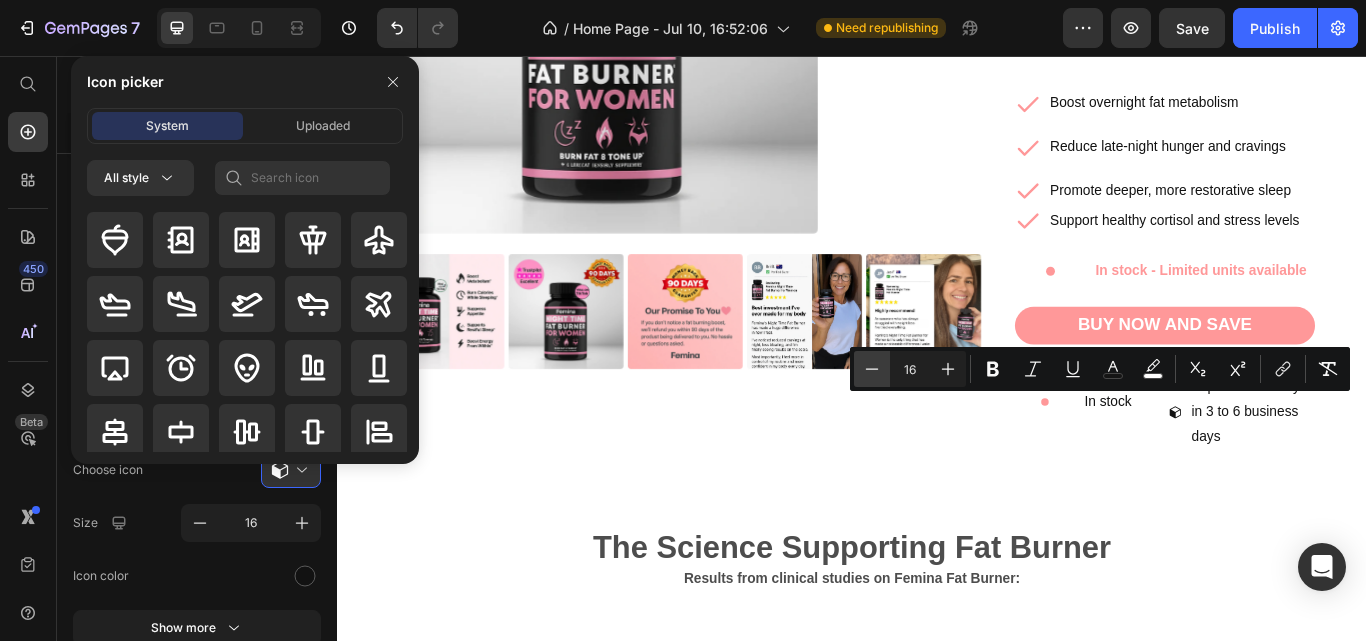 click 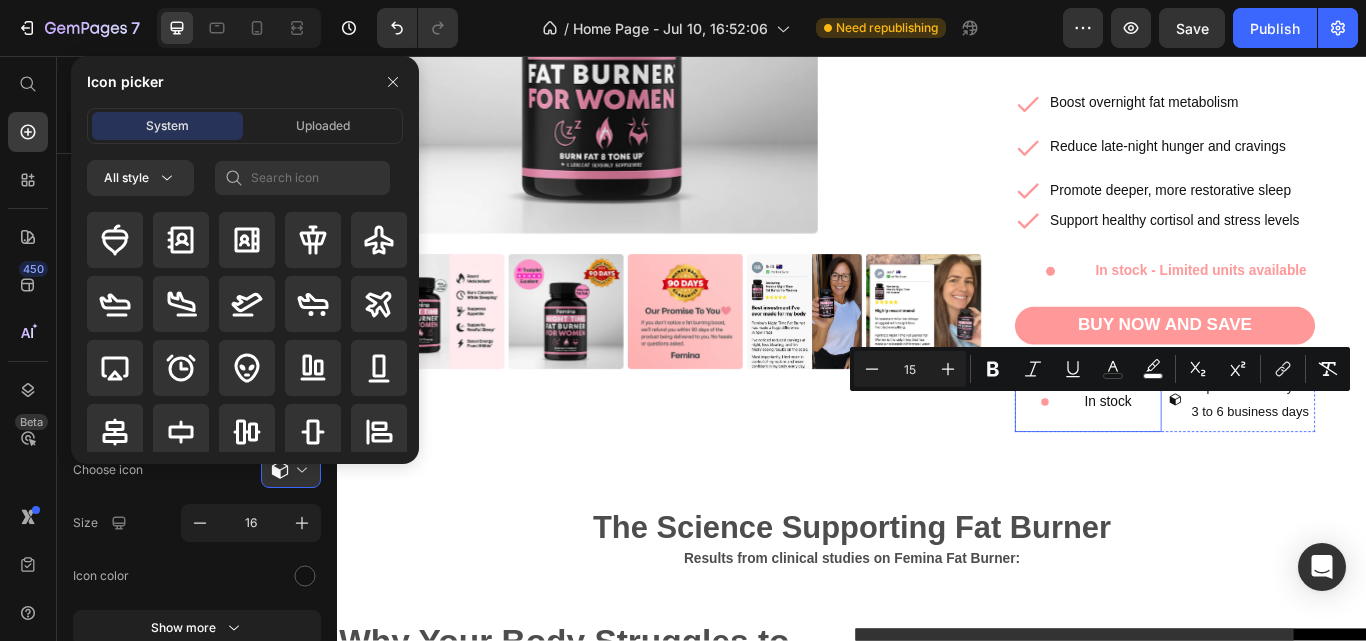 click on "In stock" at bounding box center (1235, 460) 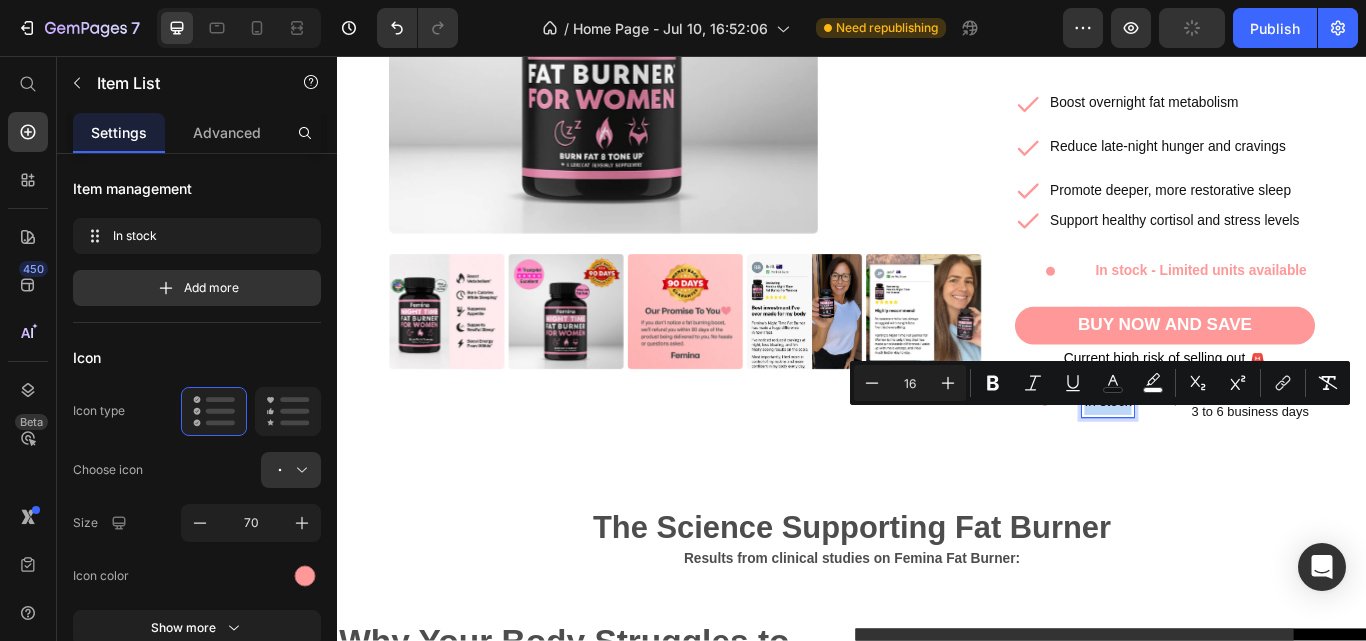 drag, startPoint x: 1253, startPoint y: 473, endPoint x: 1197, endPoint y: 476, distance: 56.0803 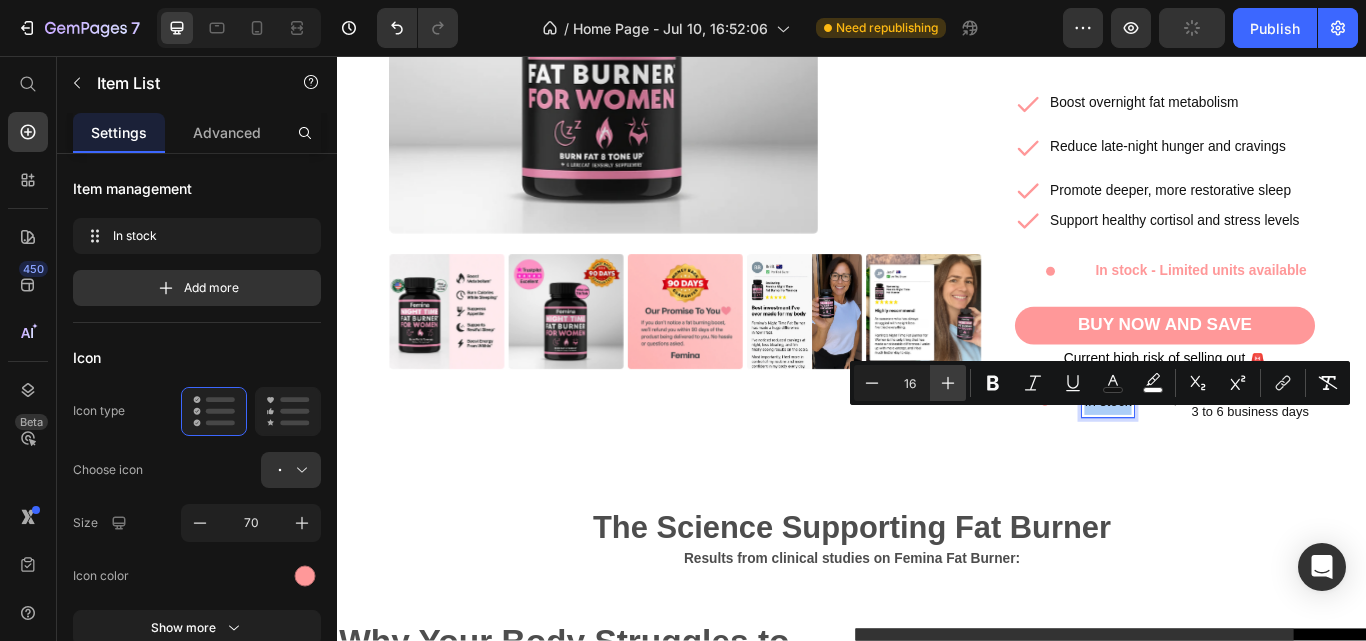 click on "Plus" at bounding box center (948, 383) 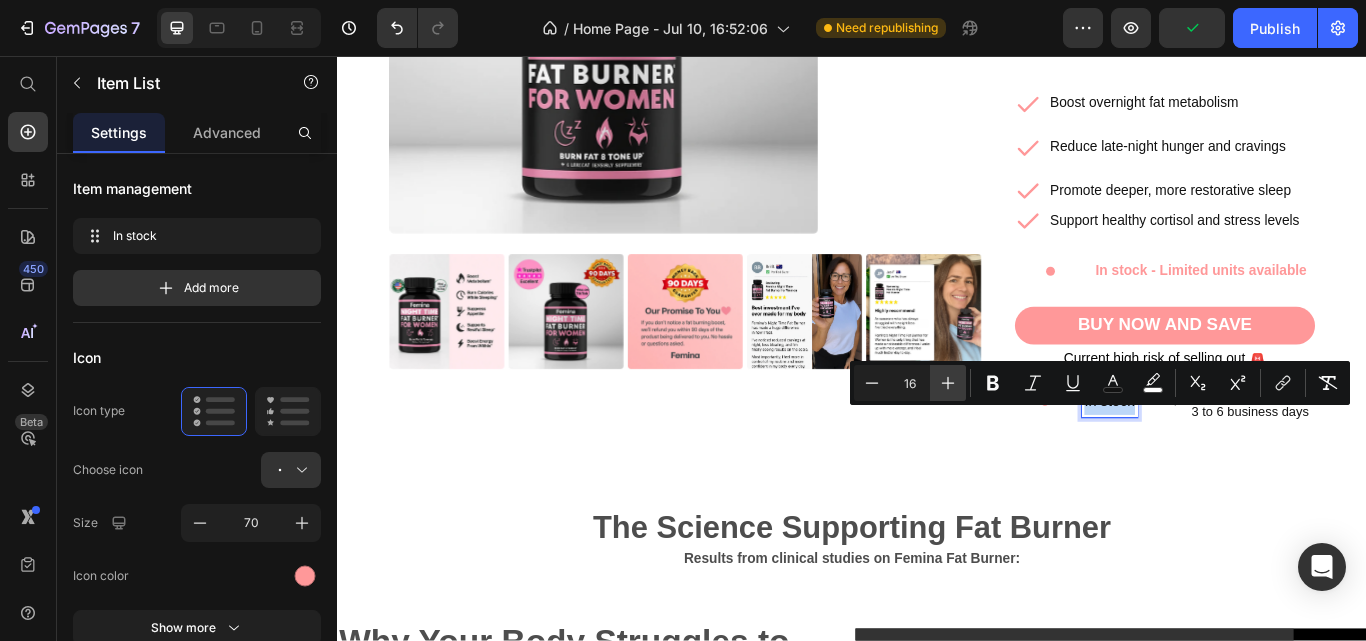 type on "17" 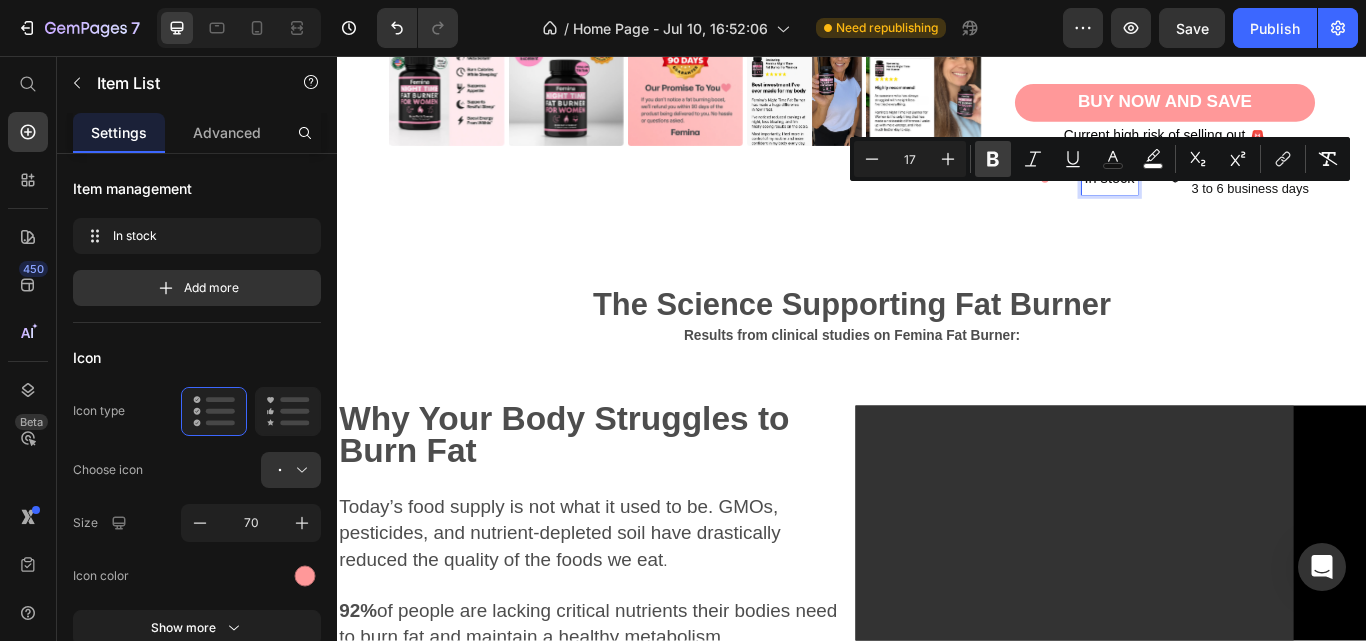 scroll, scrollTop: 773, scrollLeft: 0, axis: vertical 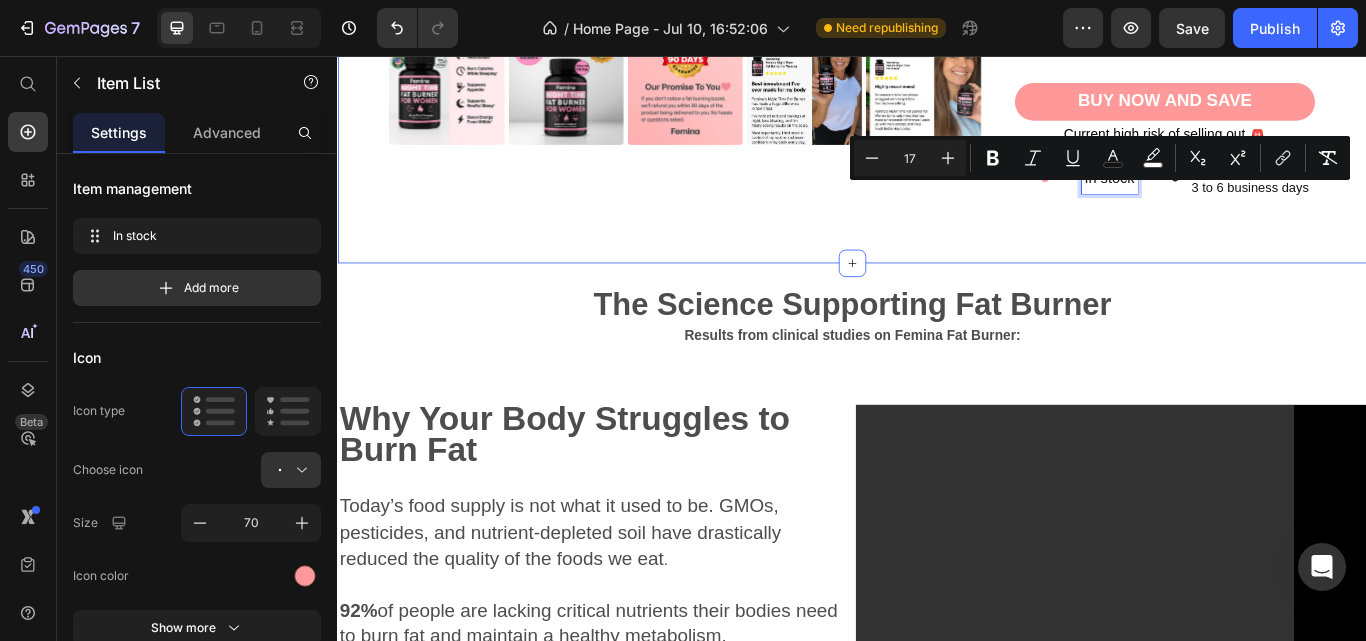 click on "Product Images Icon Icon Icon Icon Icon Icon List 4.8/5  based on  3,463 reviews Text Block Row Femina™ Fat Burner For Women Product Title 92% of Americans struggle to burn fat – are you one of them? Struggling to lose weight despite diet and exercise? You're not alone. Nighttime Fat Burner is scientifically formulated to support your body's natural fat-burning process overnight—when your metabolism resets and your body recovers most efficiently.   Text Block Row
Boost overnight fat metabolism
Reduce late-night hunger and cravings
Promote deeper, more restorative sleep Item List
Support healthy cortisol and stress levels Item List
In stock - Limited units available Item List BUY NOW AND SAVE Button Current high risk of selling out 🚨 Text Block
In stock Item List   0
Expected delivery in 3 to 6 business days Item List Row Product Section 2" at bounding box center [937, -140] 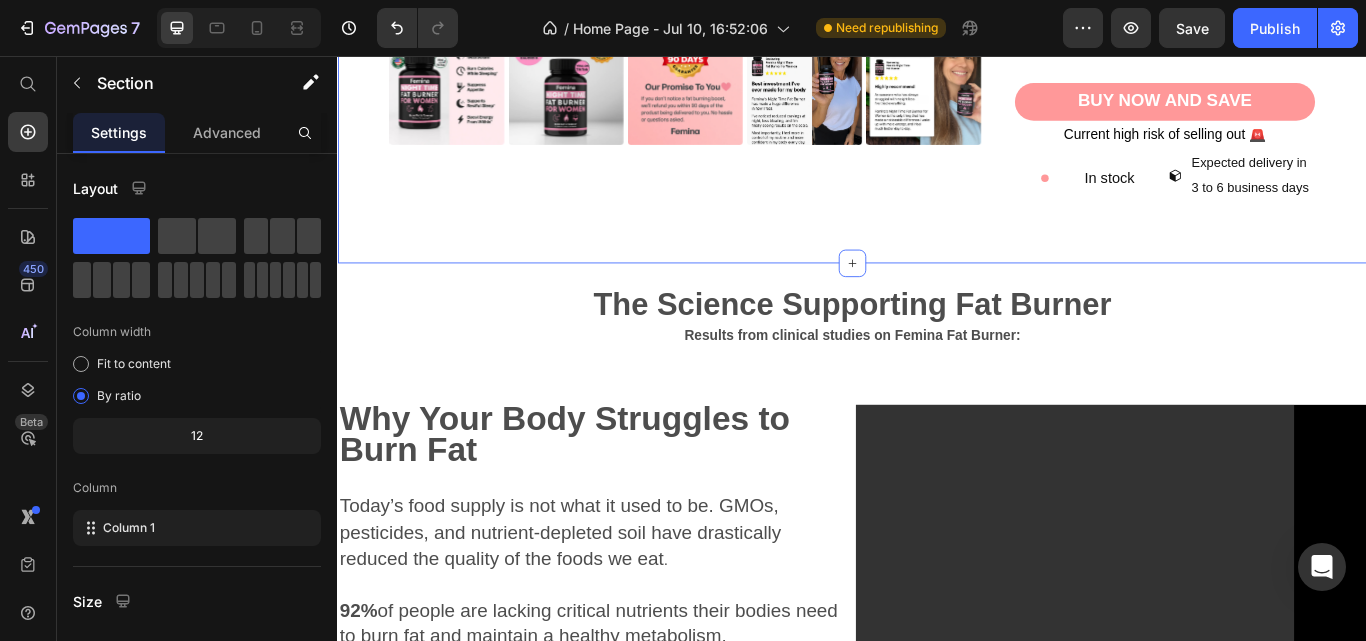 drag, startPoint x: 208, startPoint y: 240, endPoint x: 680, endPoint y: 197, distance: 473.95465 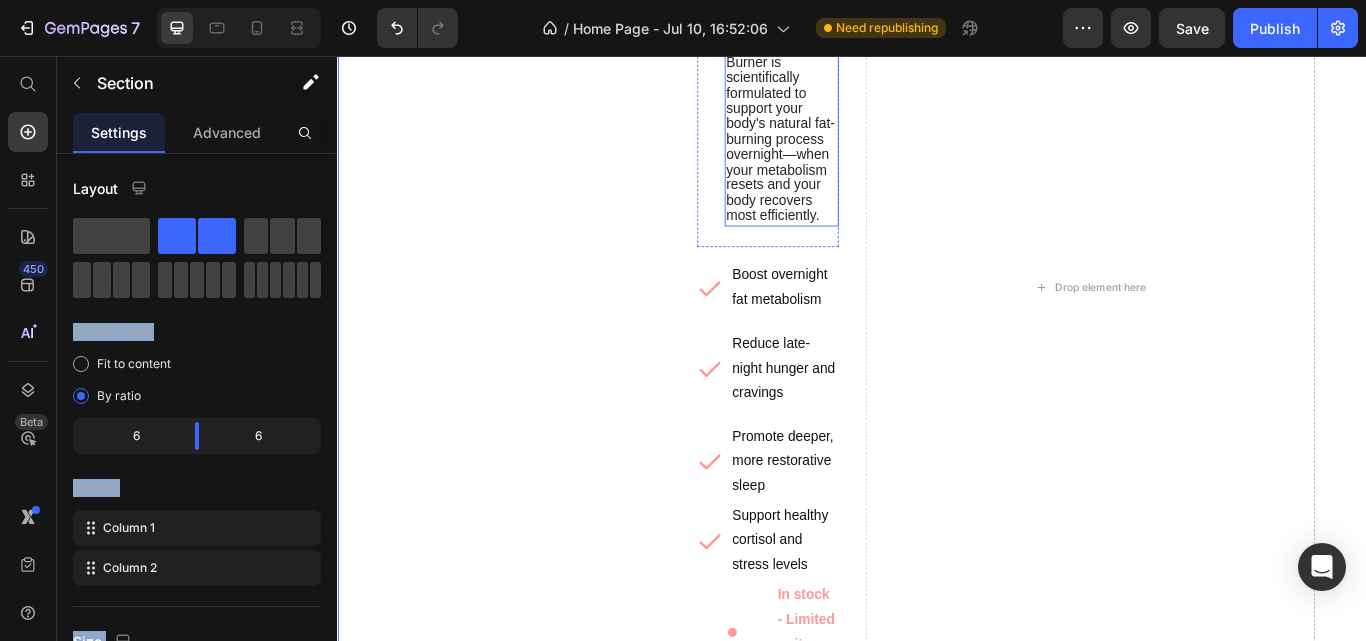 scroll, scrollTop: 597, scrollLeft: 0, axis: vertical 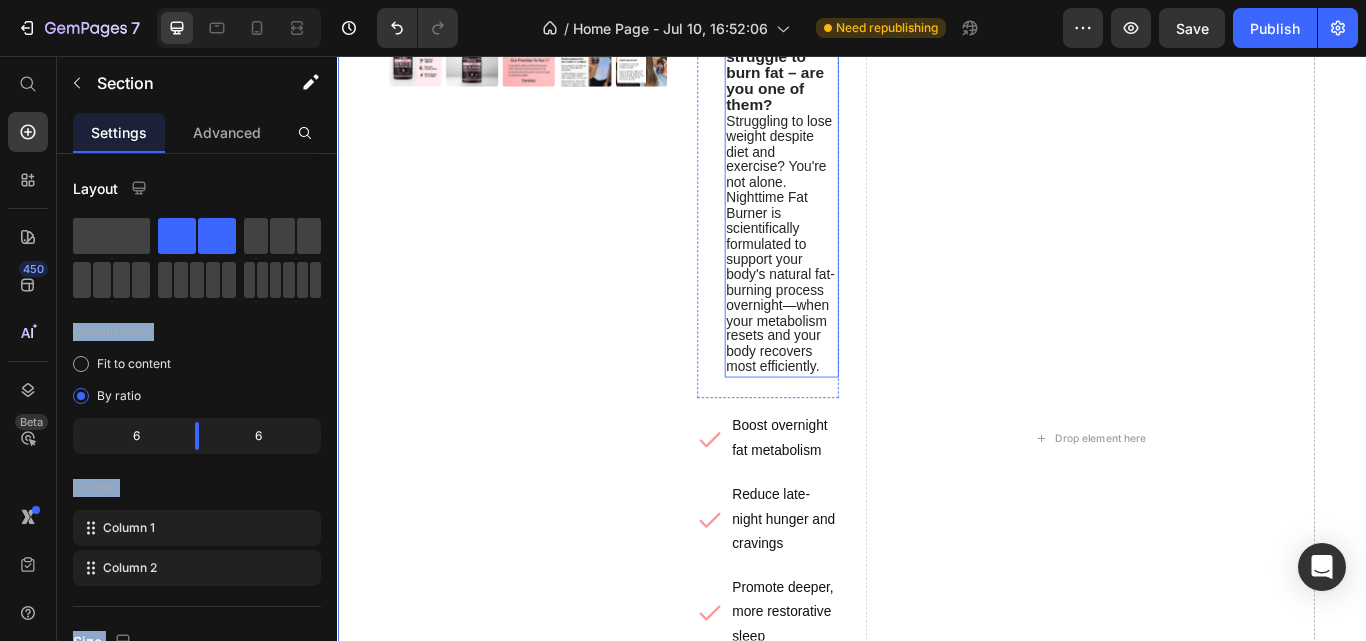 drag, startPoint x: 1017, startPoint y: 253, endPoint x: 846, endPoint y: 221, distance: 173.96838 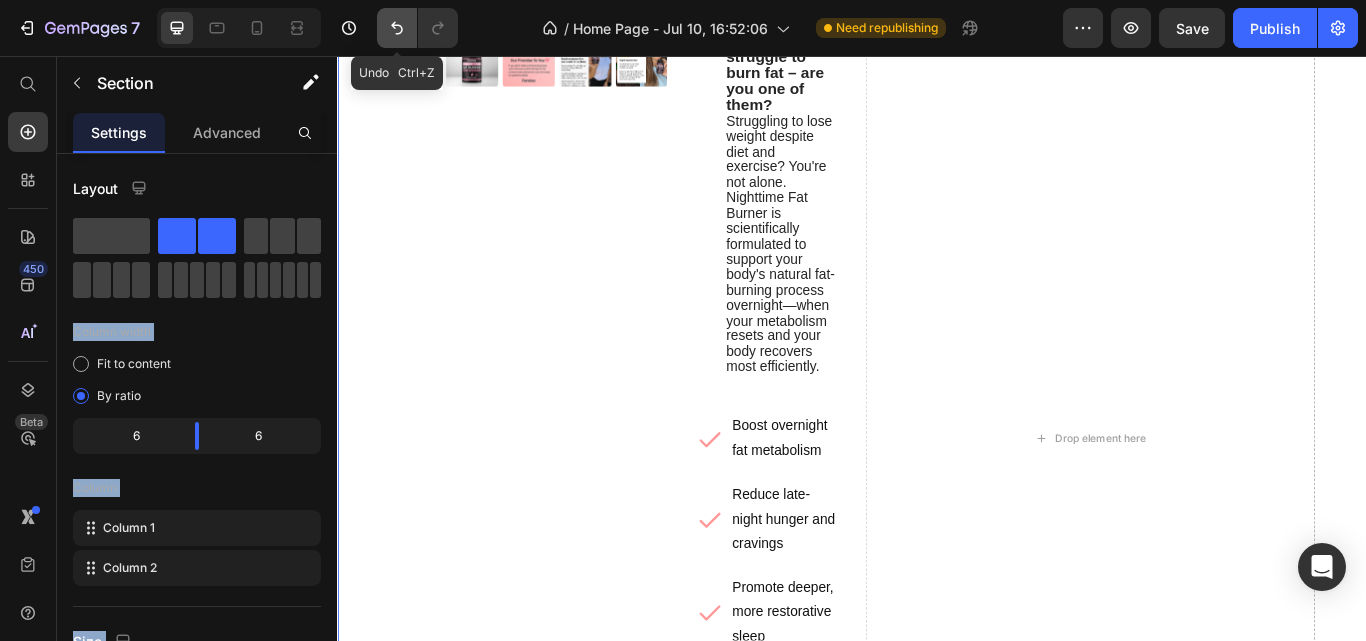 click 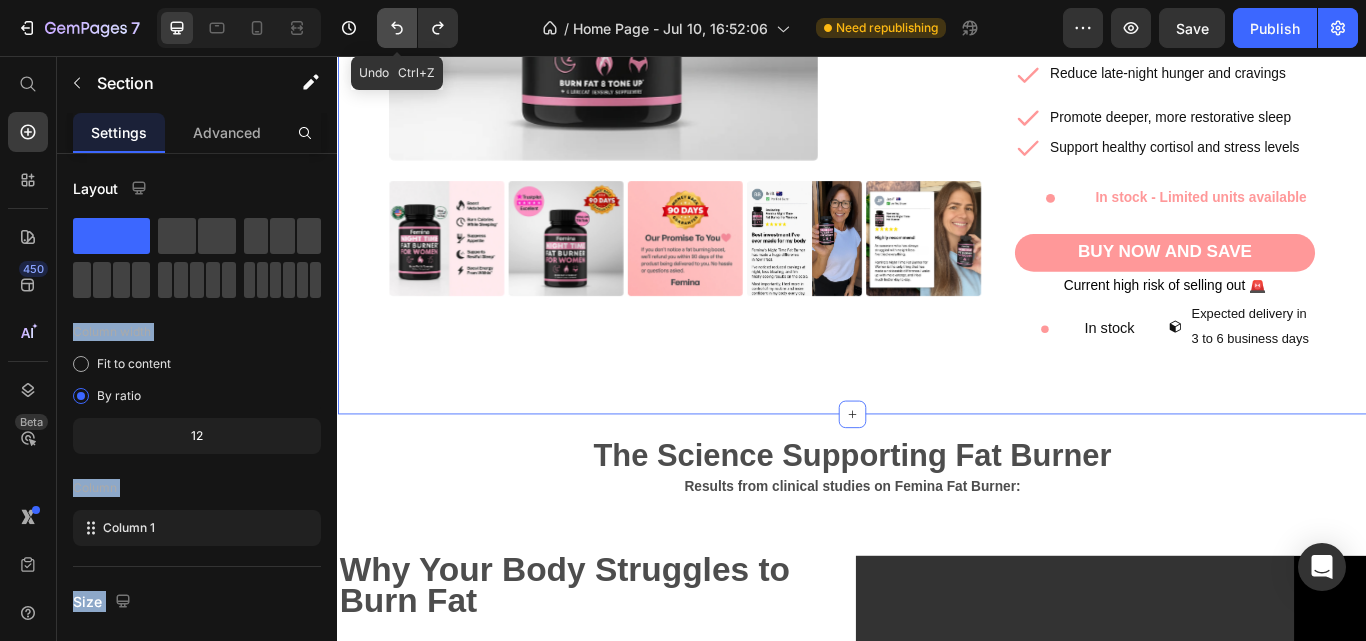 scroll, scrollTop: 773, scrollLeft: 0, axis: vertical 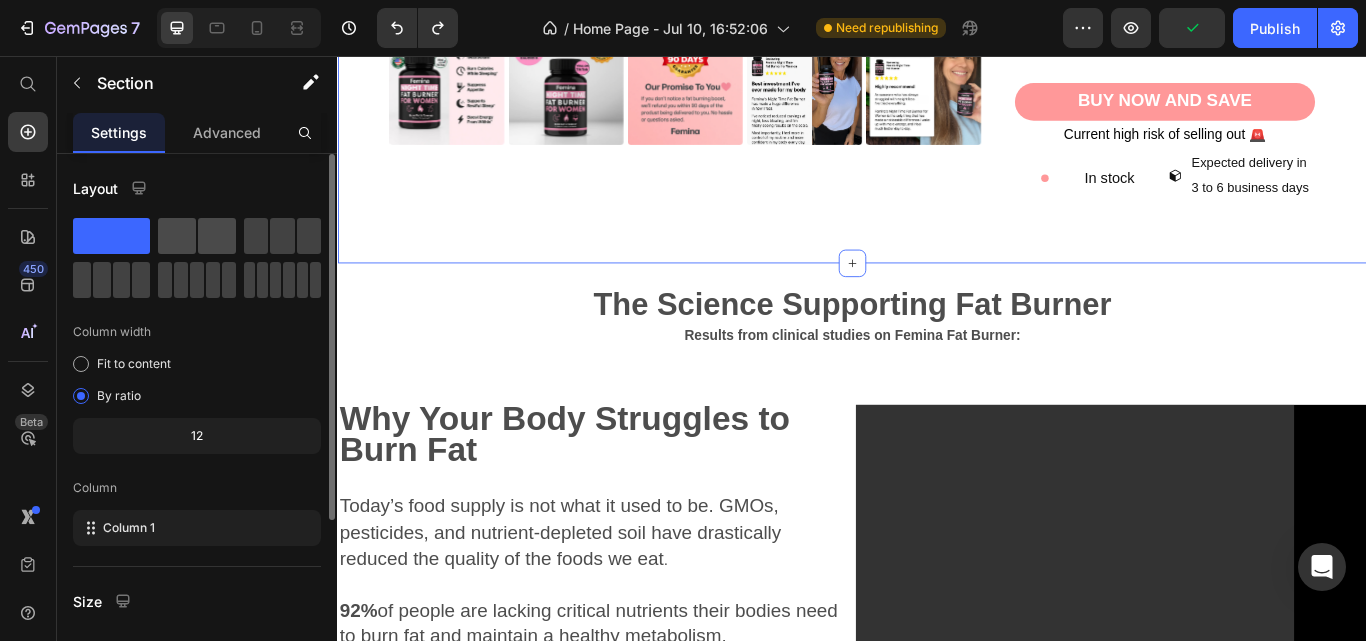 drag, startPoint x: 195, startPoint y: 241, endPoint x: 240, endPoint y: 199, distance: 61.554855 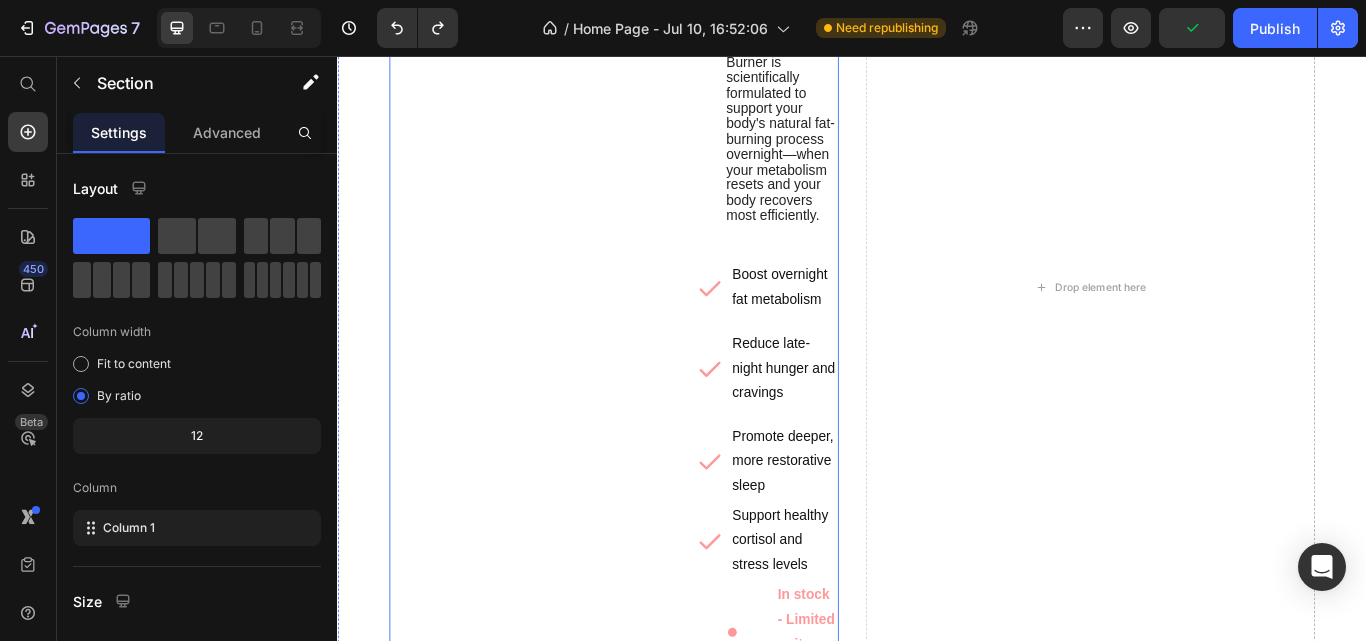 scroll, scrollTop: 597, scrollLeft: 0, axis: vertical 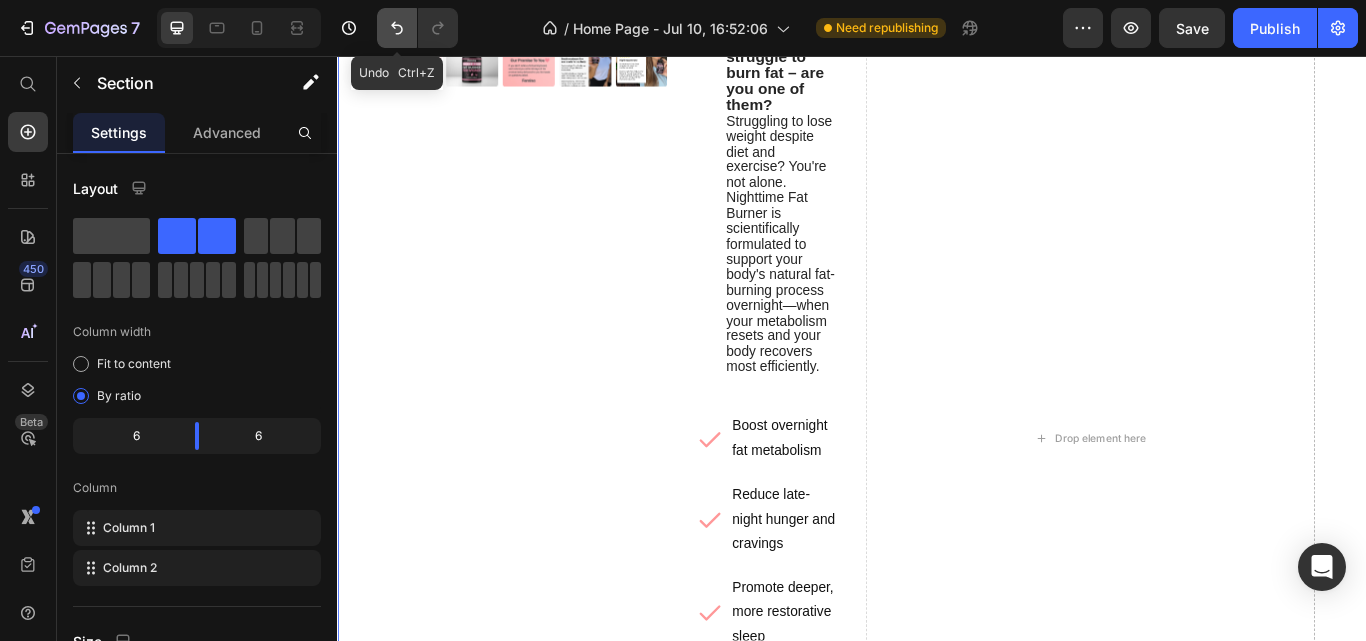 click 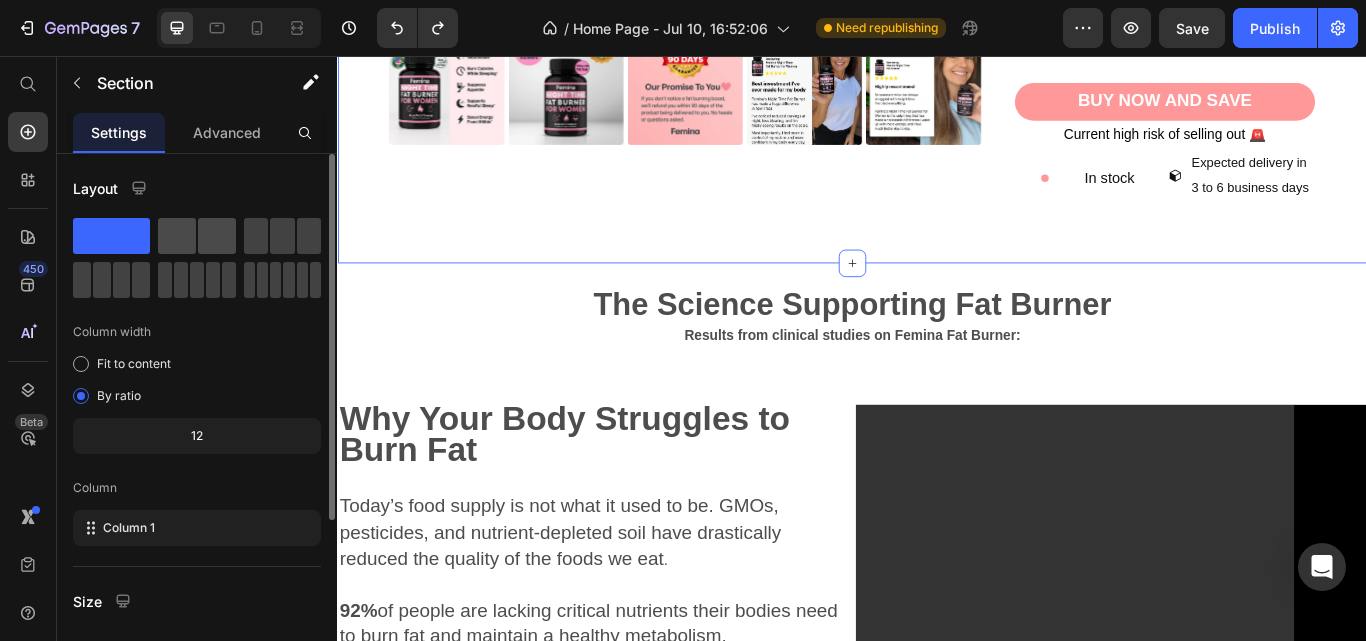 click 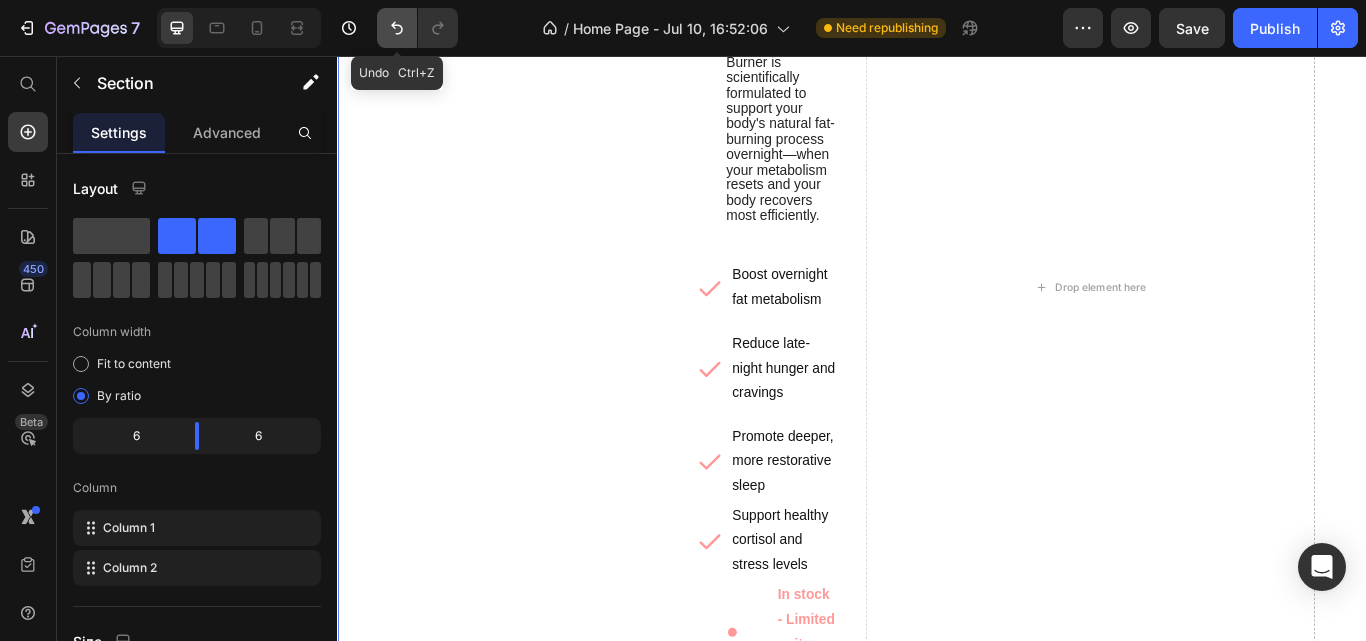 click 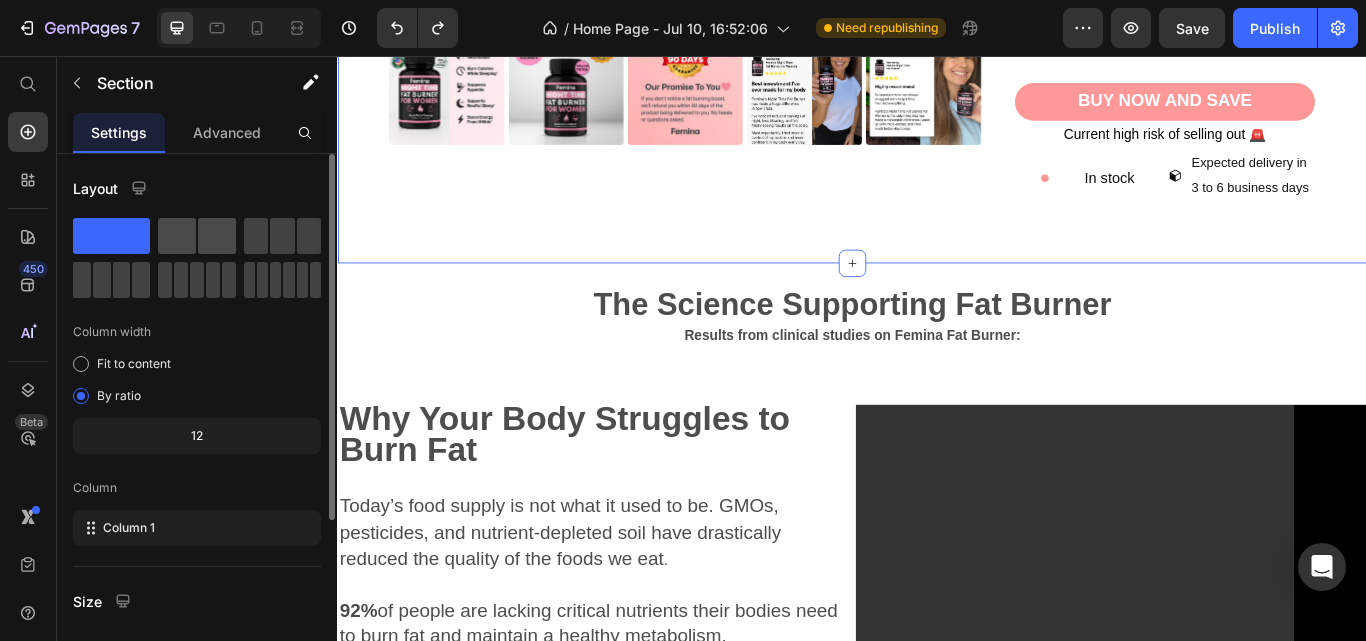 click 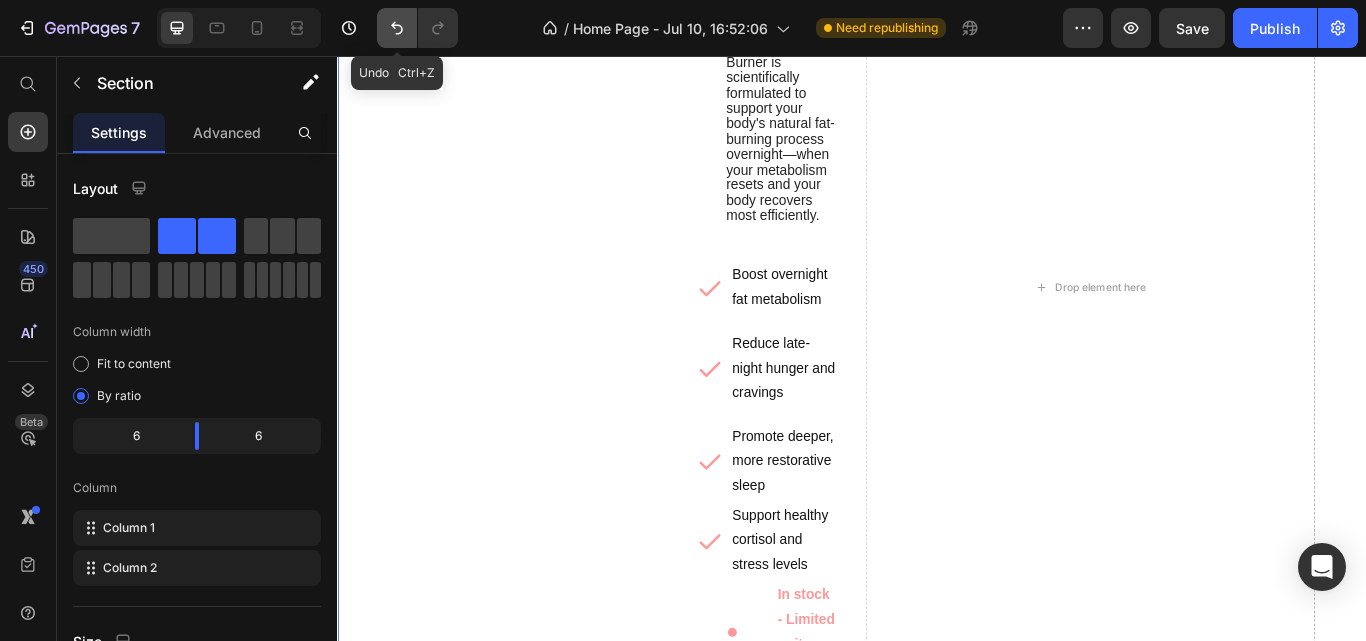 click 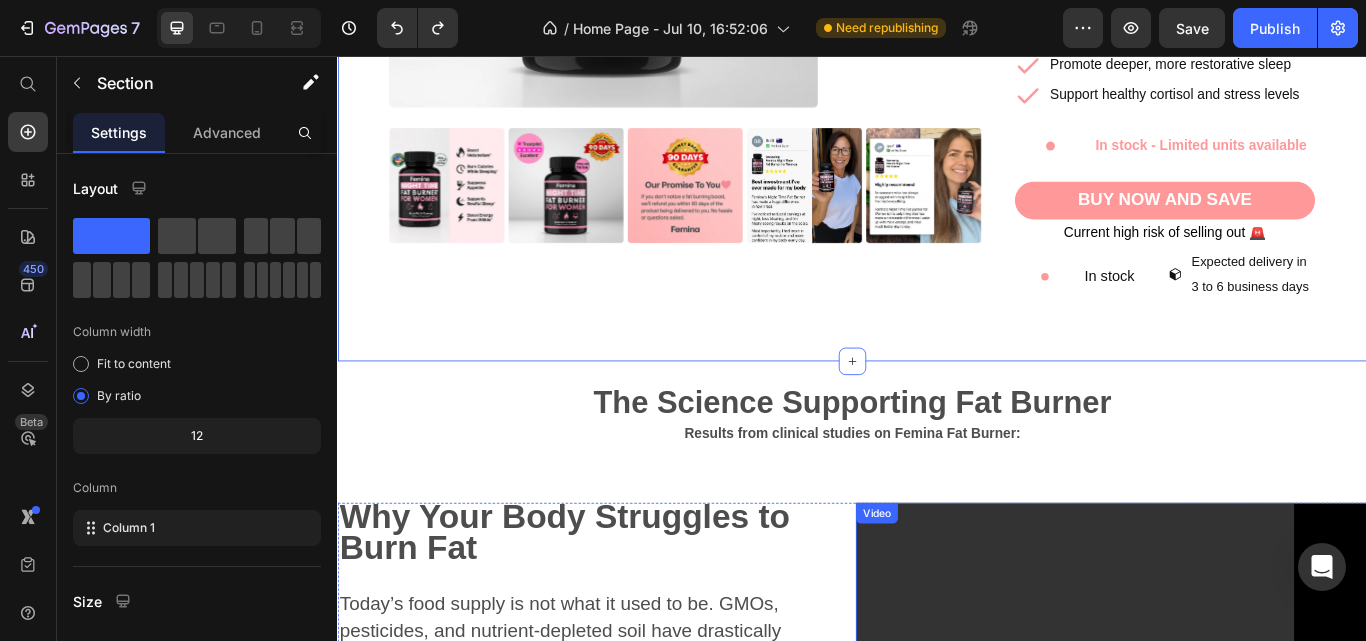 scroll, scrollTop: 613, scrollLeft: 0, axis: vertical 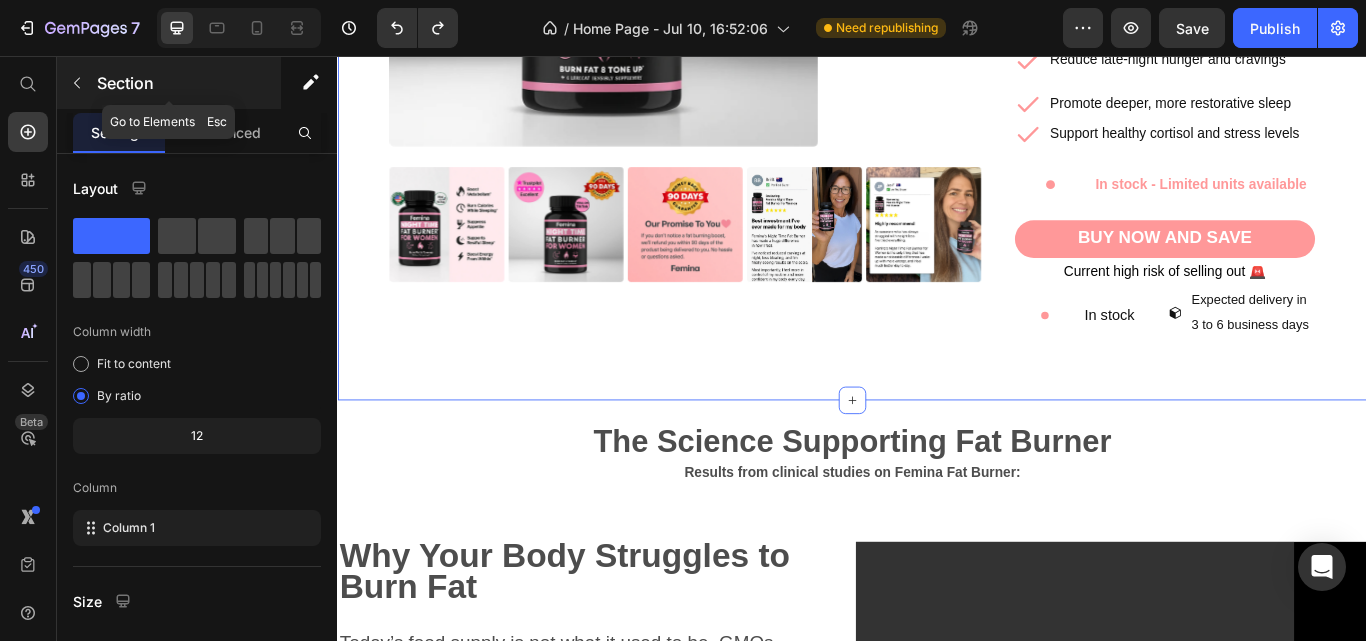 click at bounding box center (77, 83) 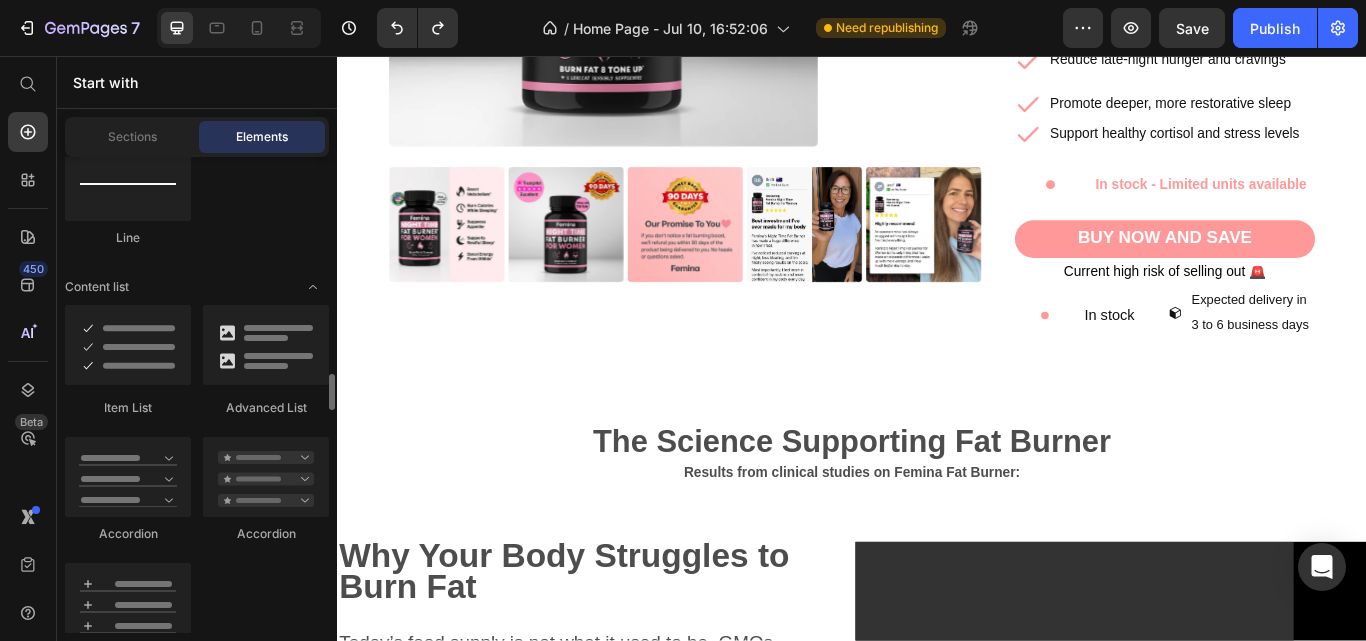 scroll, scrollTop: 1686, scrollLeft: 0, axis: vertical 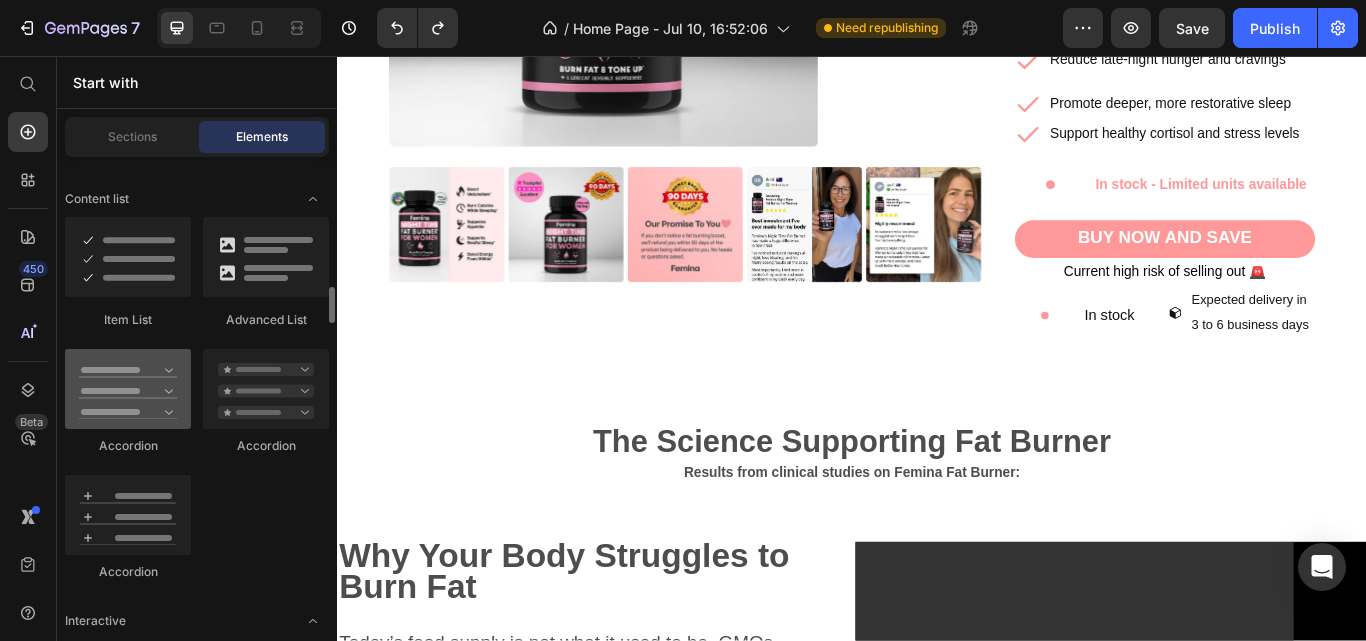 click at bounding box center (128, 389) 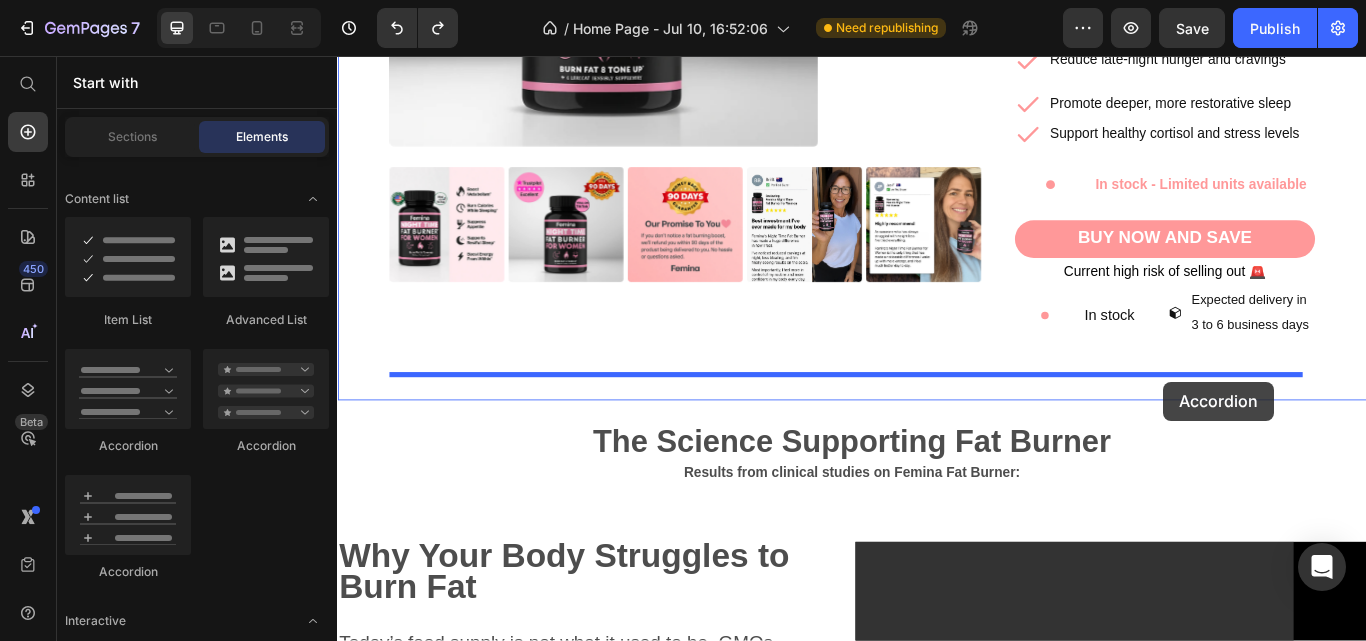 drag, startPoint x: 493, startPoint y: 450, endPoint x: 1302, endPoint y: 424, distance: 809.41766 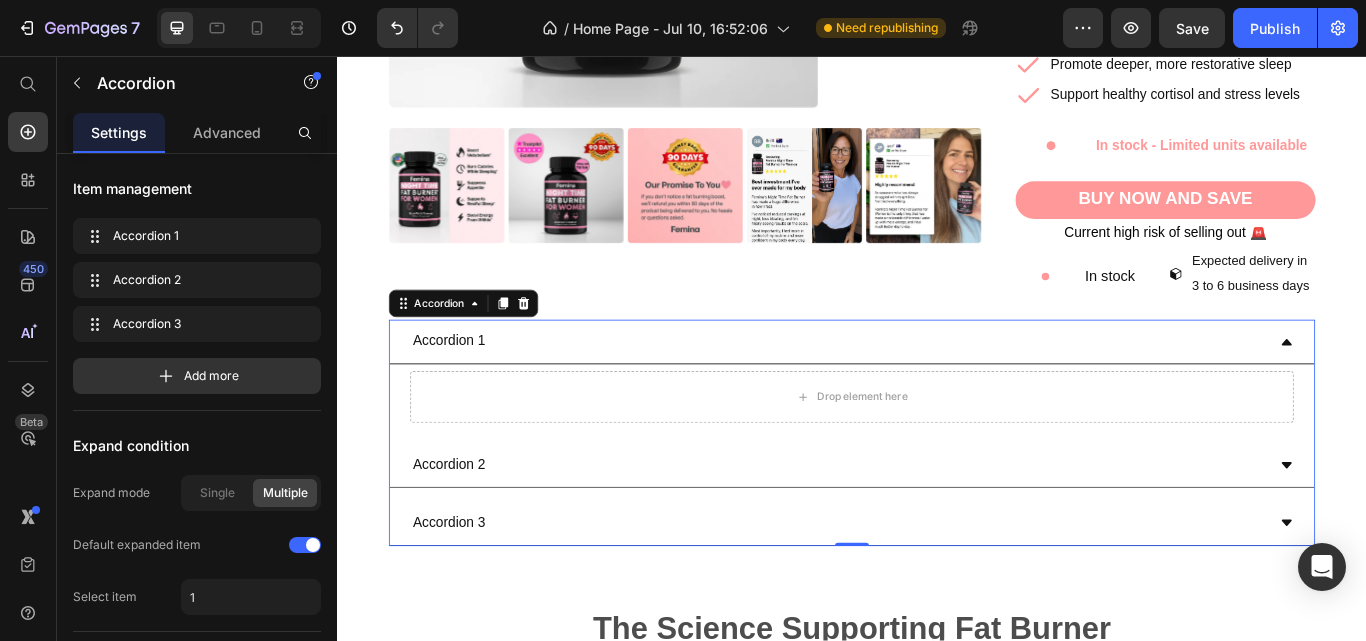 scroll, scrollTop: 660, scrollLeft: 0, axis: vertical 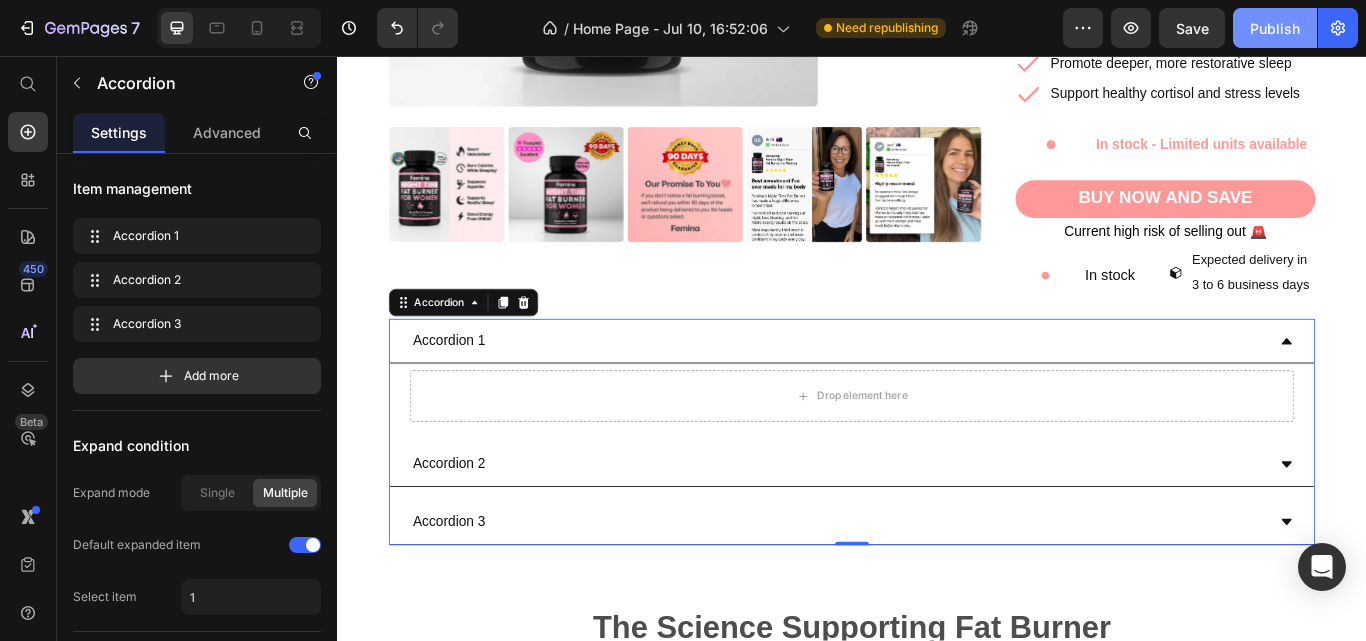 click on "Publish" at bounding box center (1275, 28) 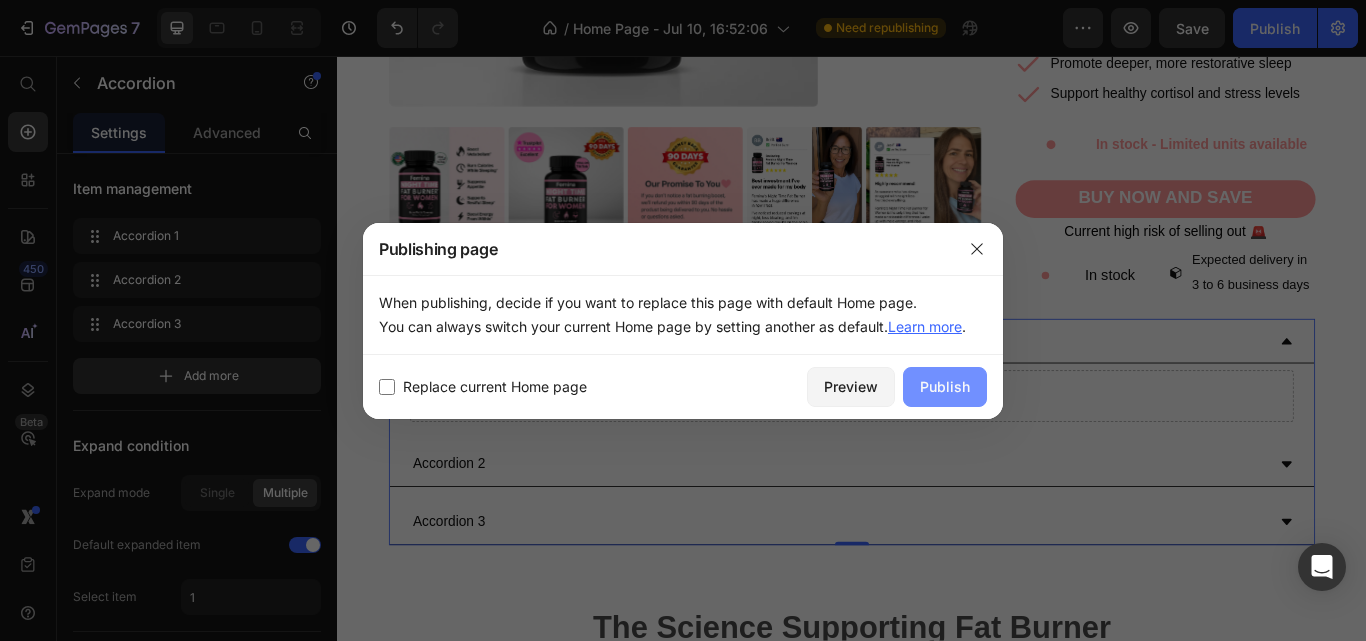 click on "Publish" at bounding box center [945, 387] 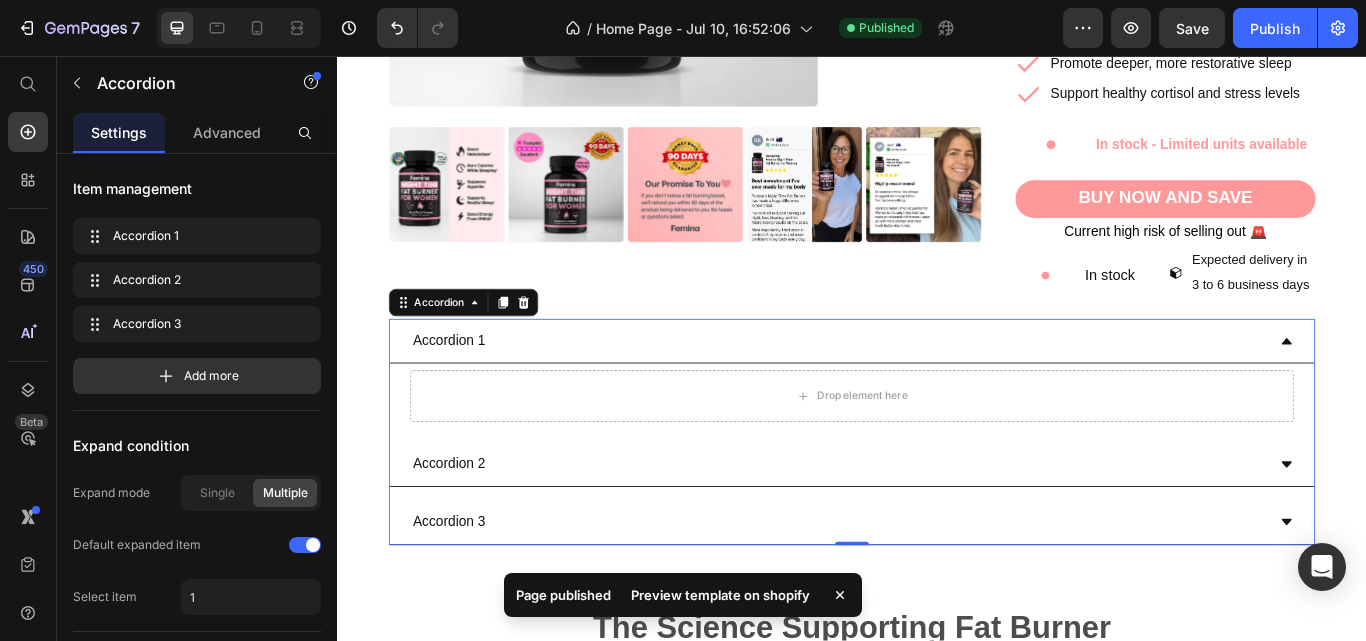 click 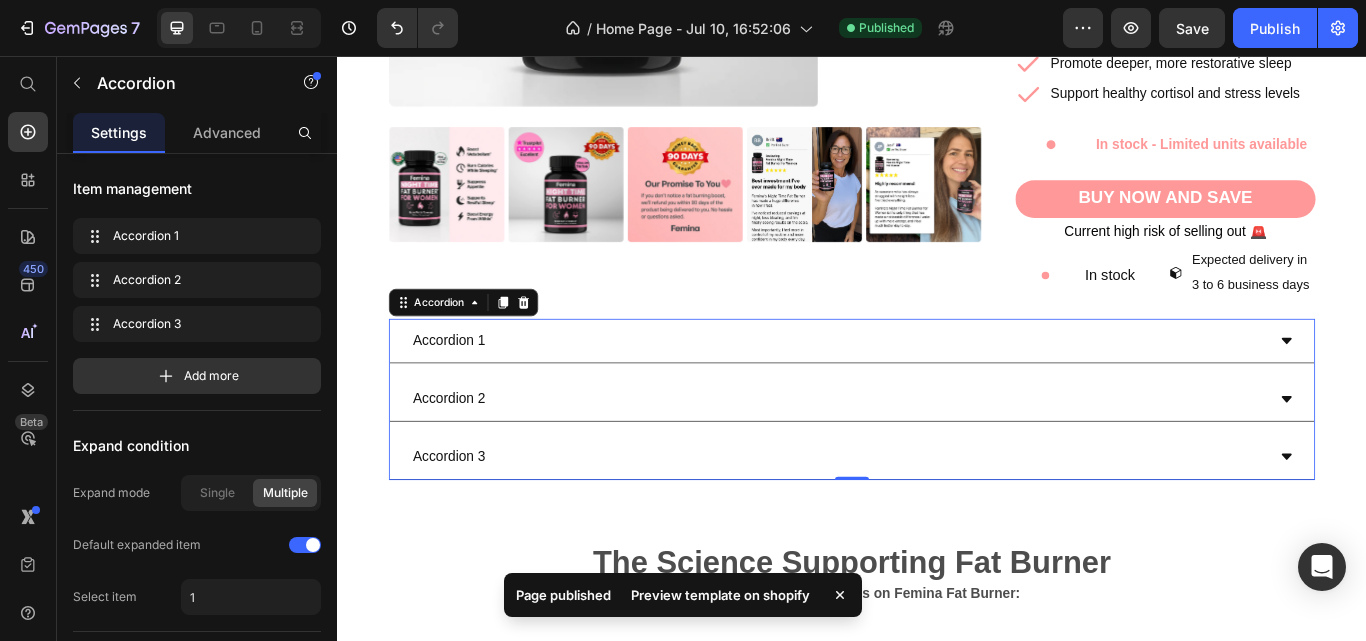 click 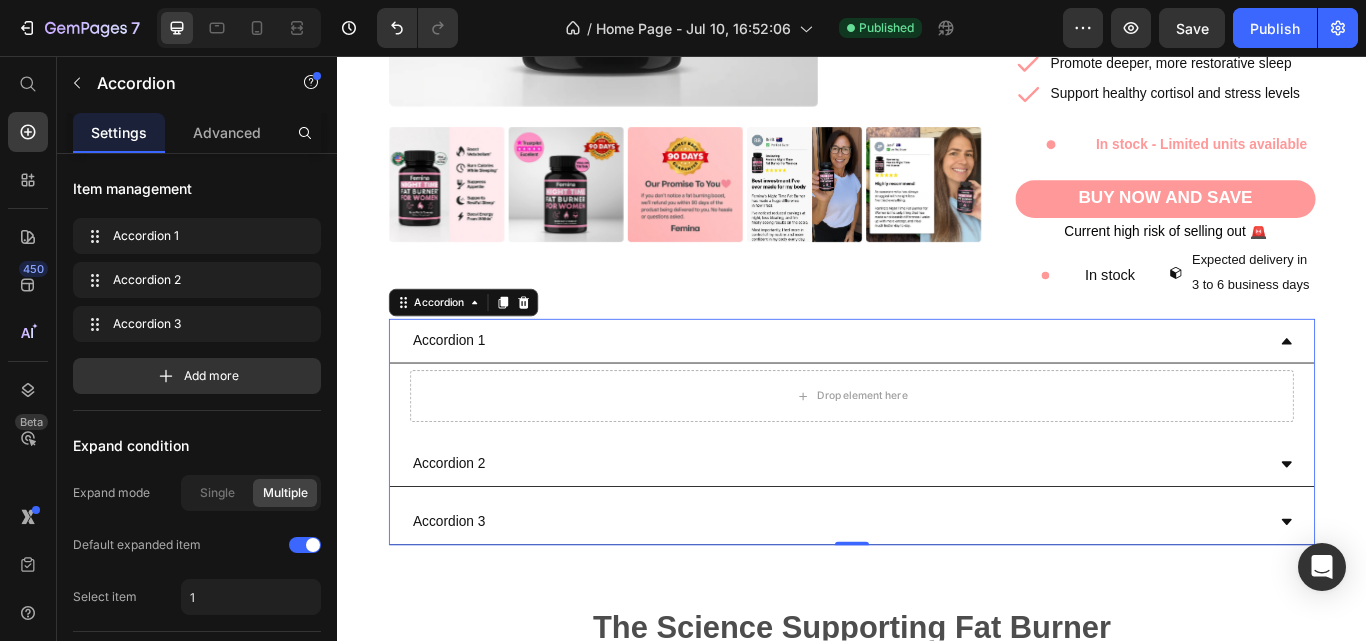 click on "Accordion 1" at bounding box center [467, 388] 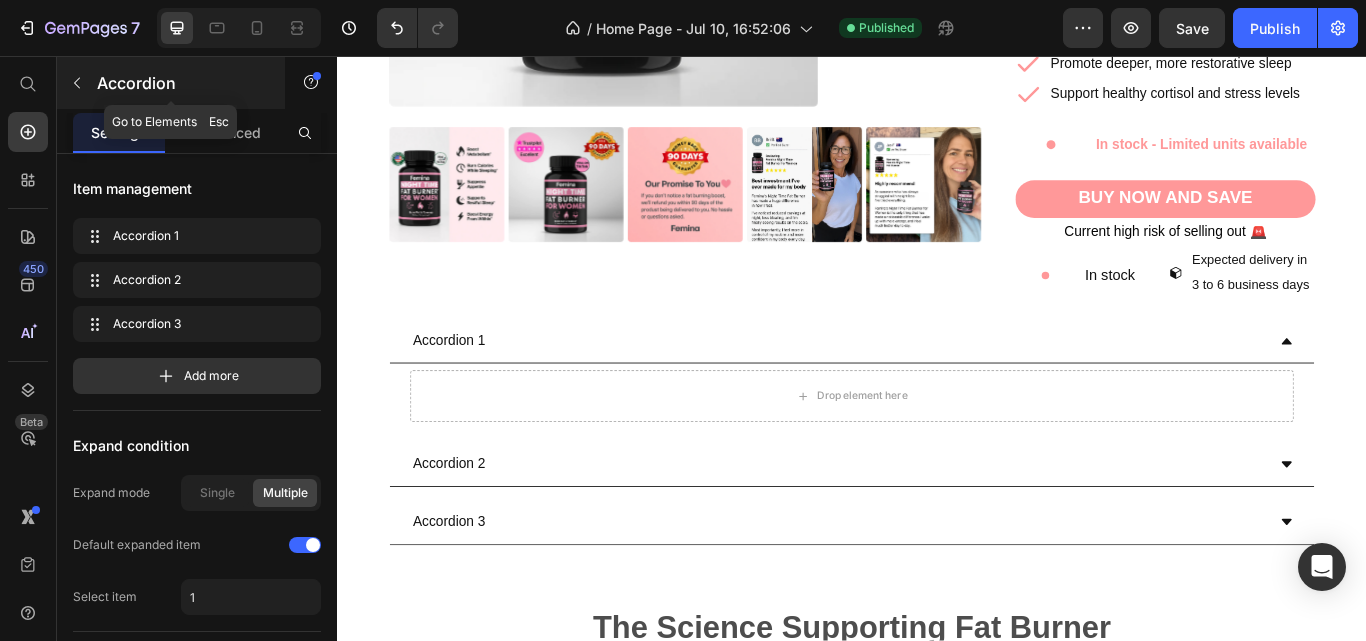 click 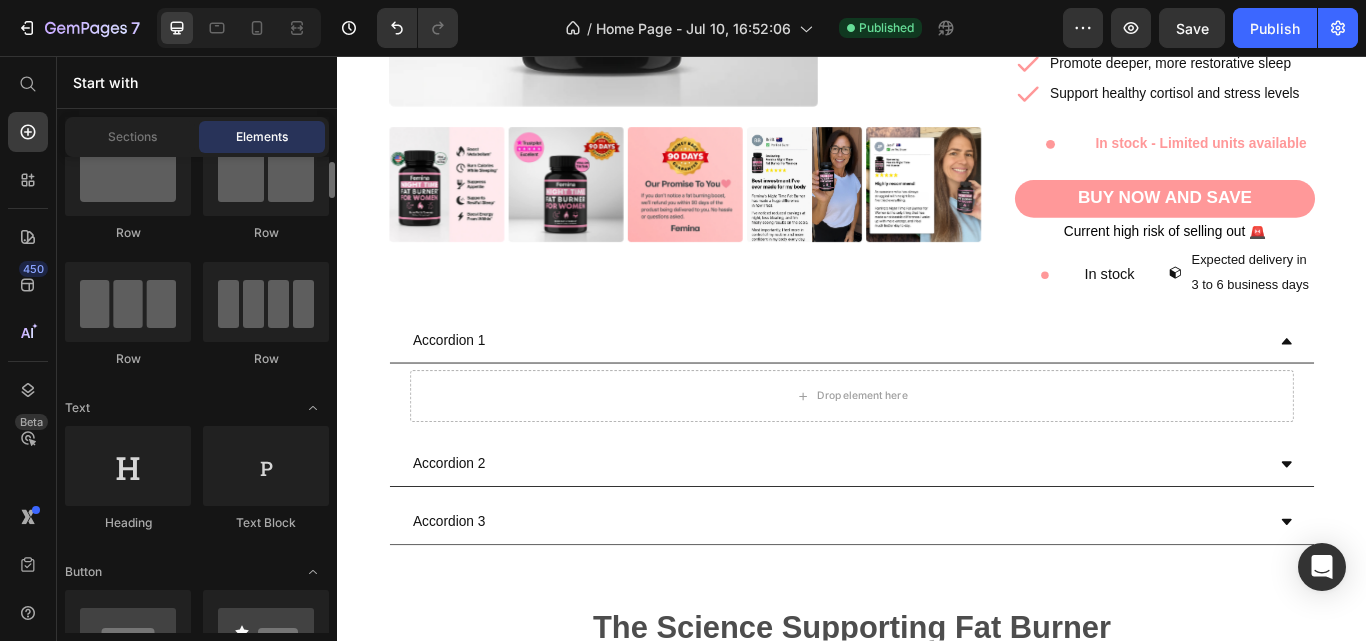 scroll, scrollTop: 64, scrollLeft: 0, axis: vertical 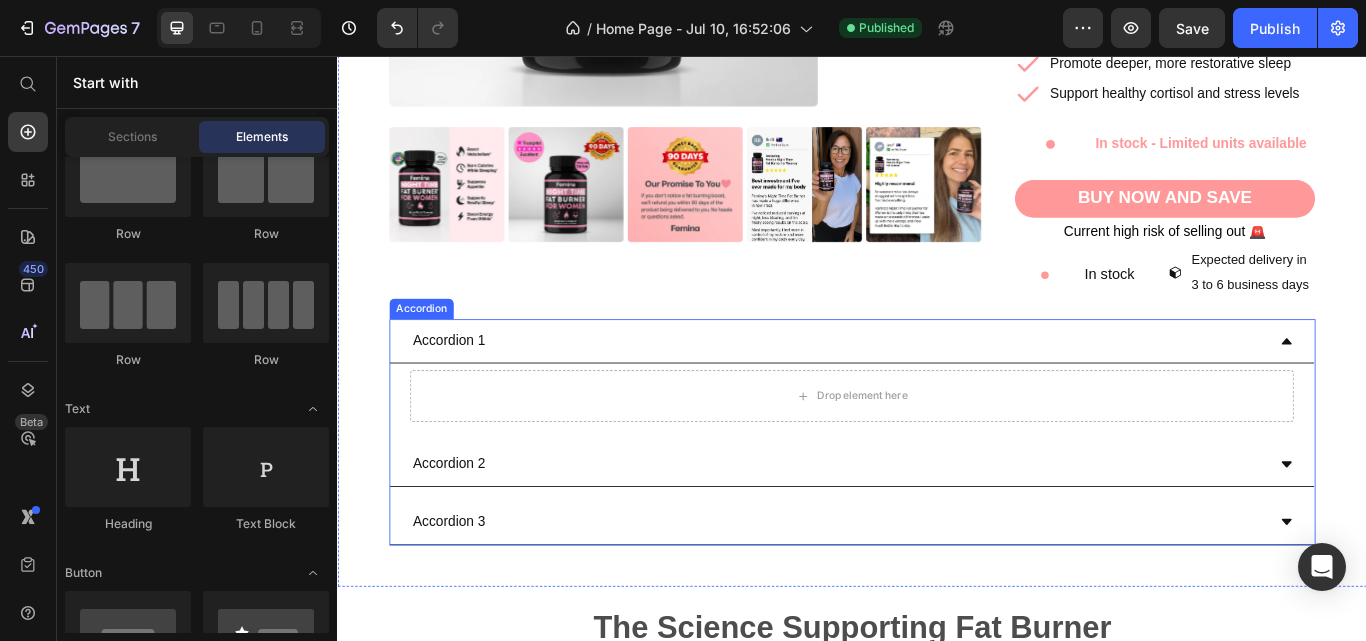 click on "Accordion 1" at bounding box center [921, 388] 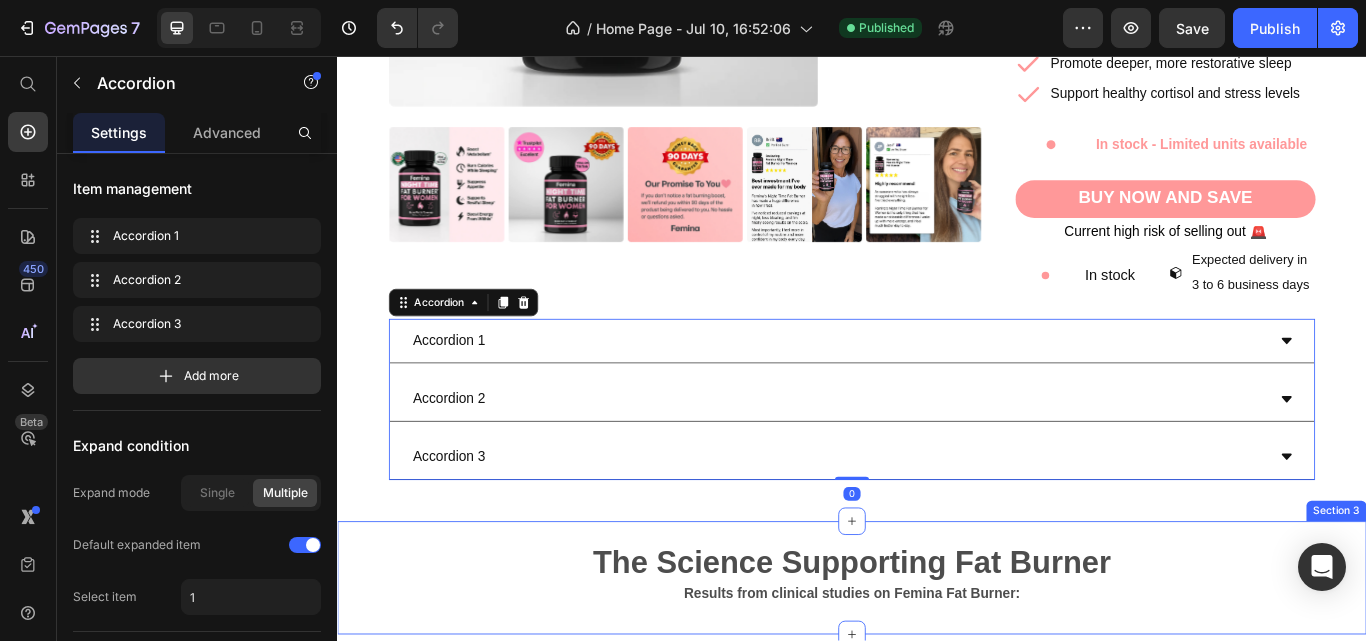 click on "The Science Supporting Fat Burner Results from clinical studies on Femina Fat Burner: Text Block Section 3" at bounding box center (937, 665) 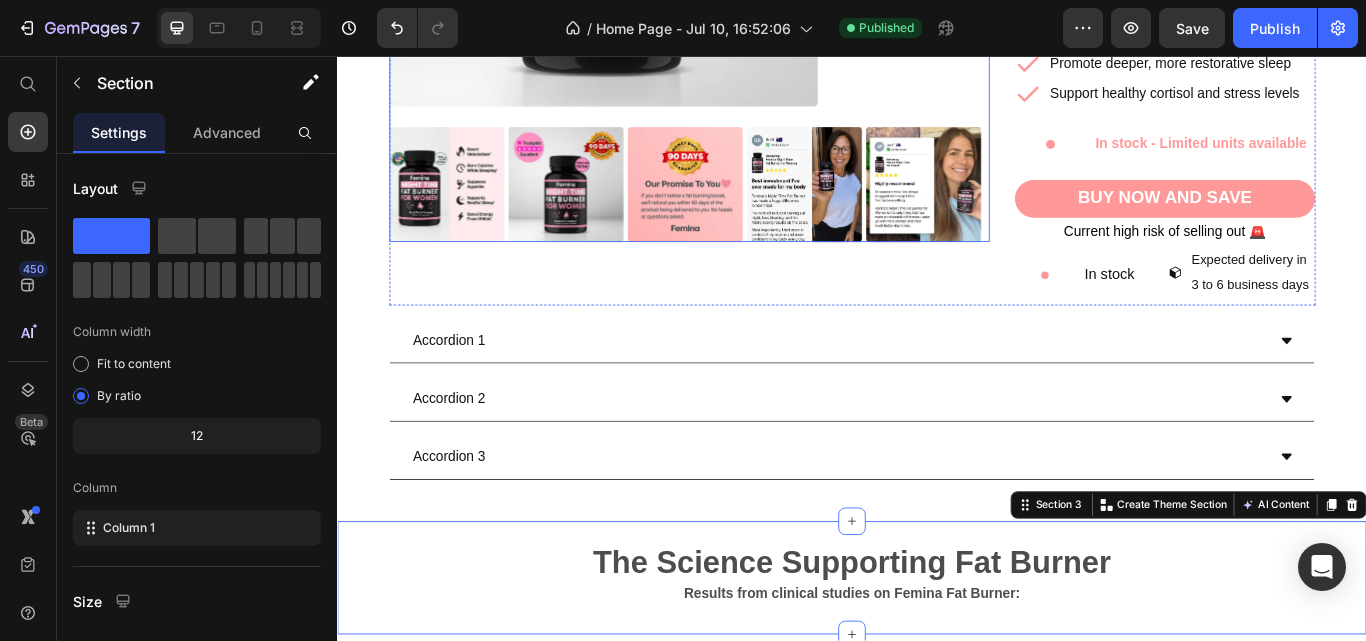 click at bounding box center (747, -135) 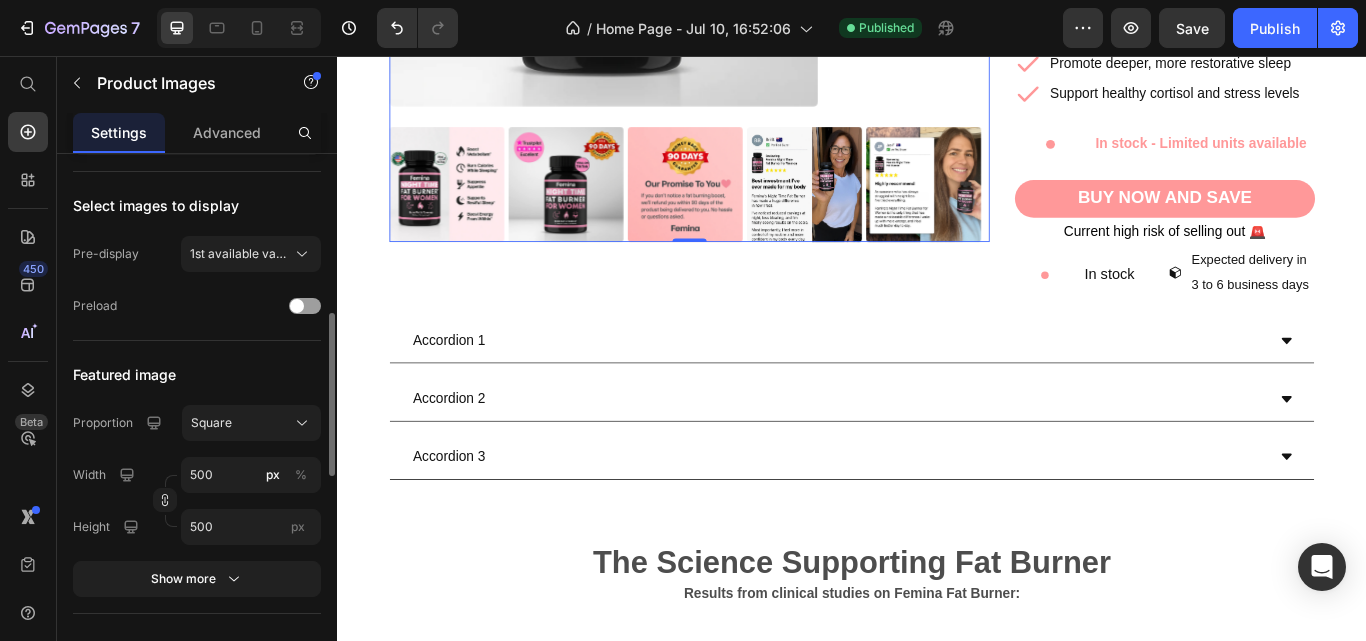 scroll, scrollTop: 525, scrollLeft: 0, axis: vertical 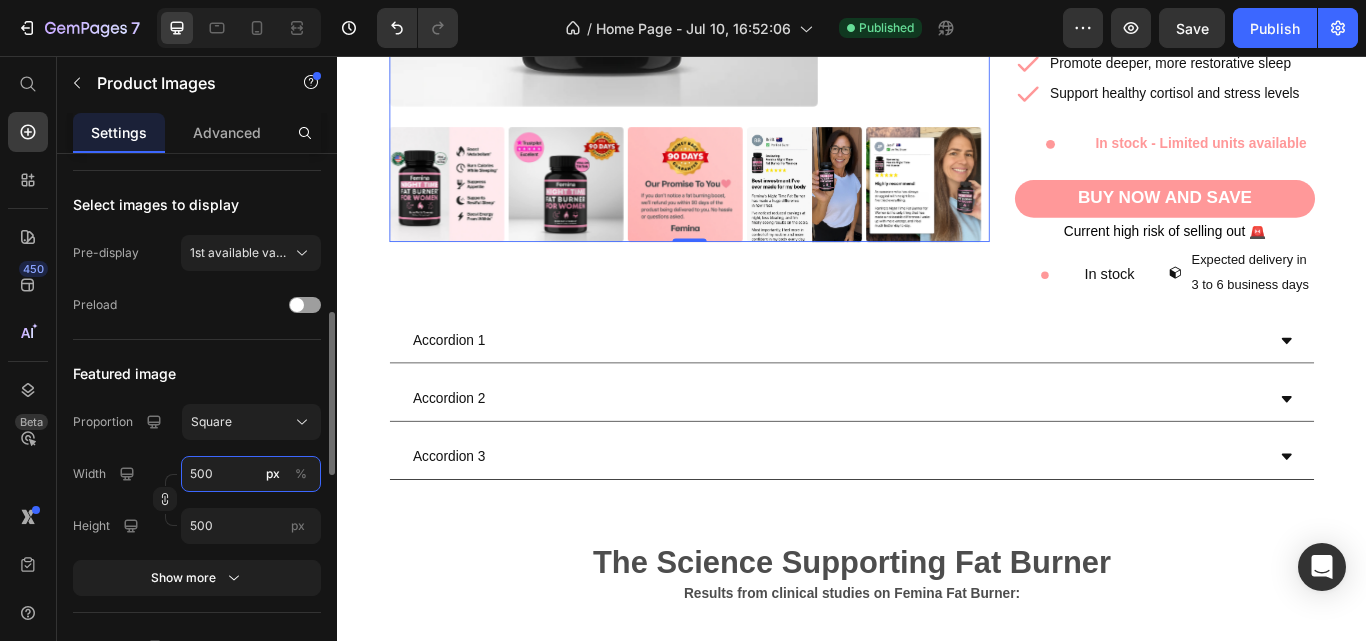 click on "500" at bounding box center (251, 474) 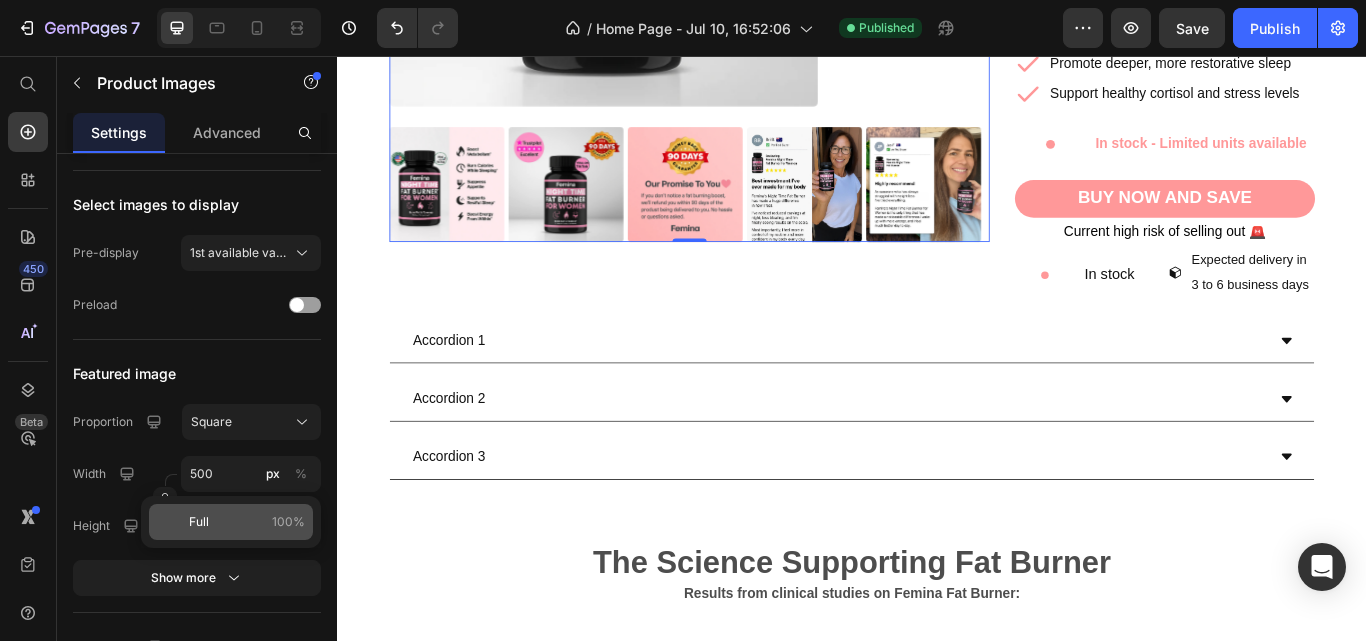 click on "Full" at bounding box center (199, 522) 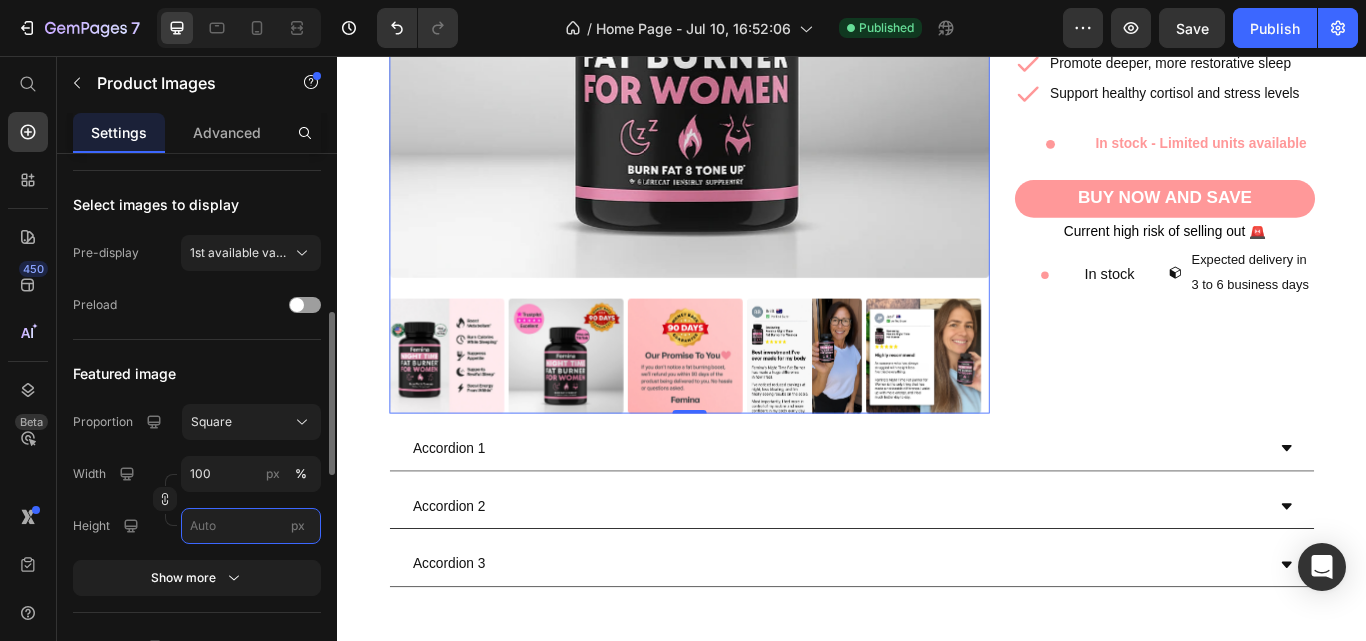 click on "px" at bounding box center (251, 526) 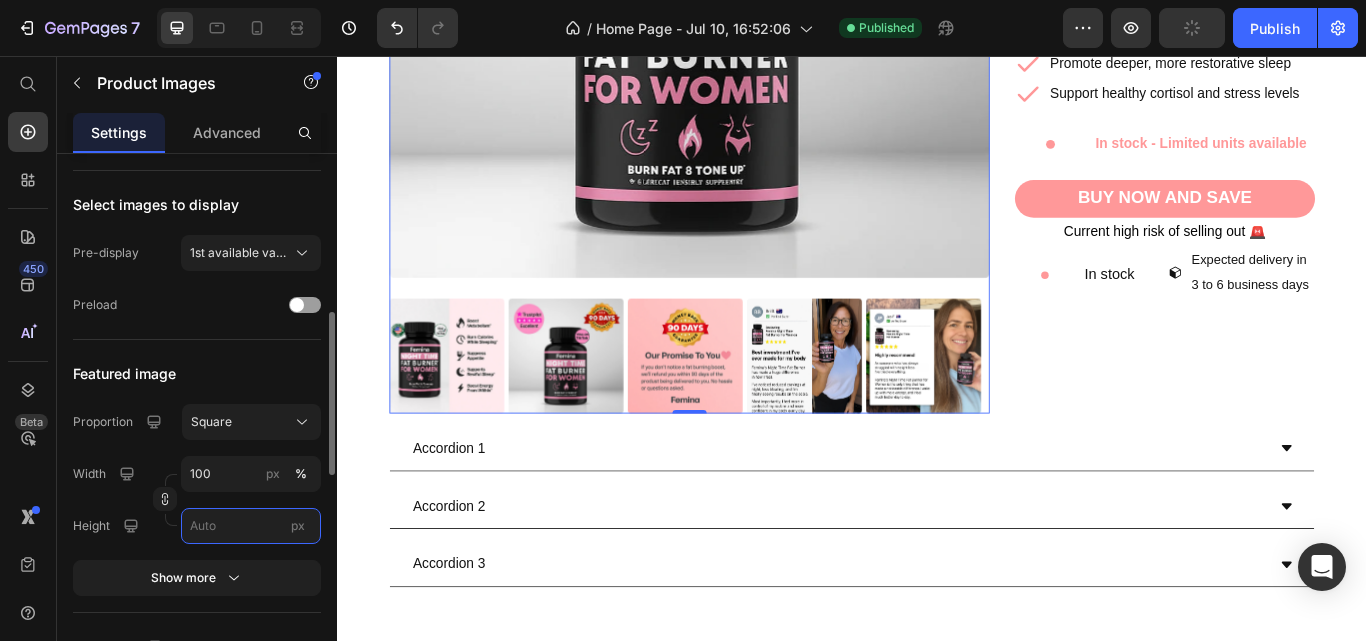 click on "px" at bounding box center (251, 526) 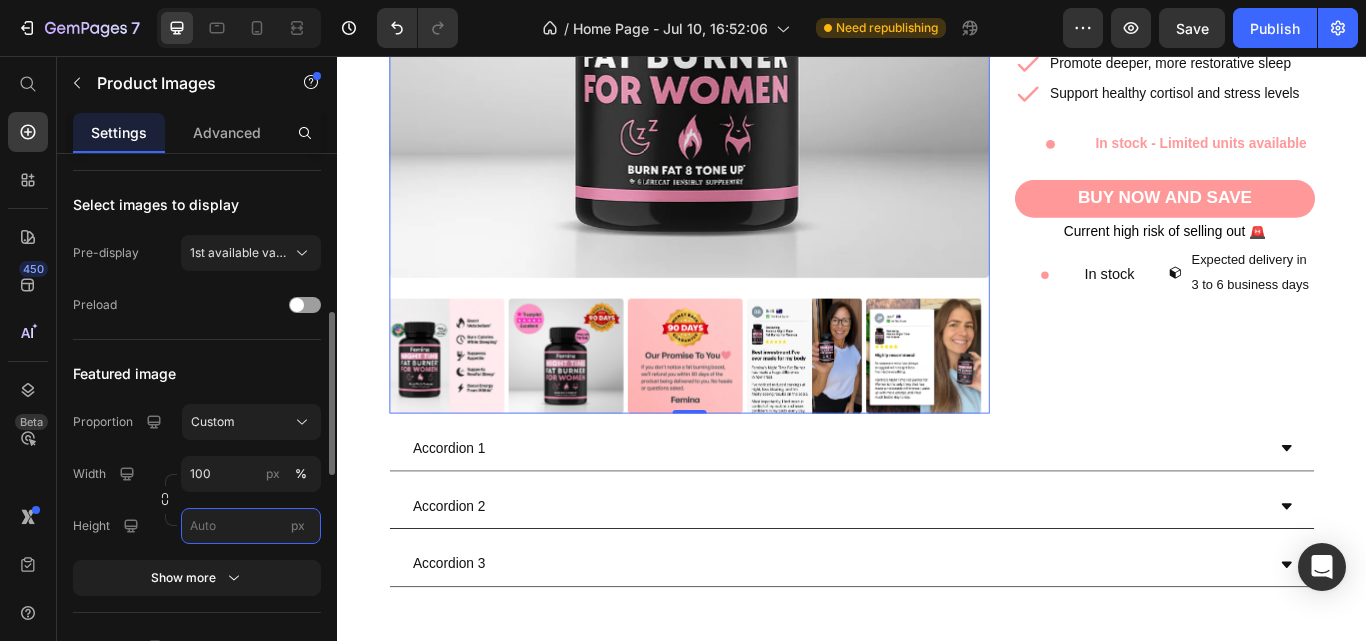 click on "px" at bounding box center (251, 526) 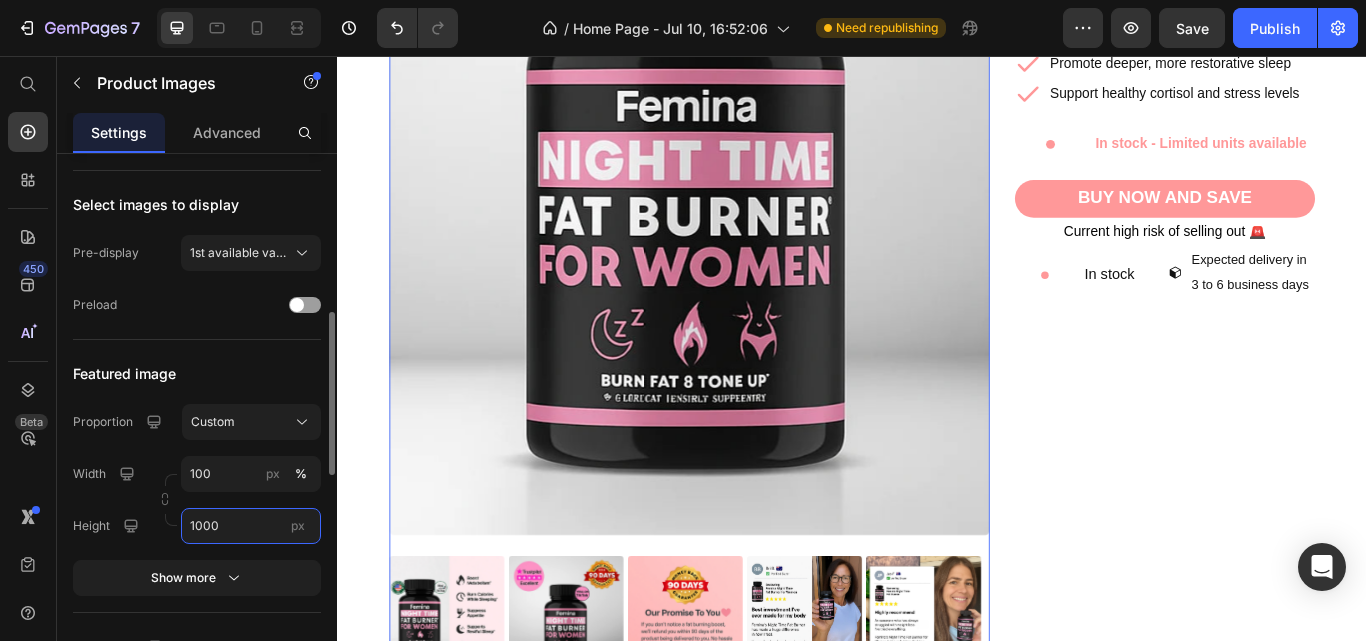 click on "1000" at bounding box center [251, 526] 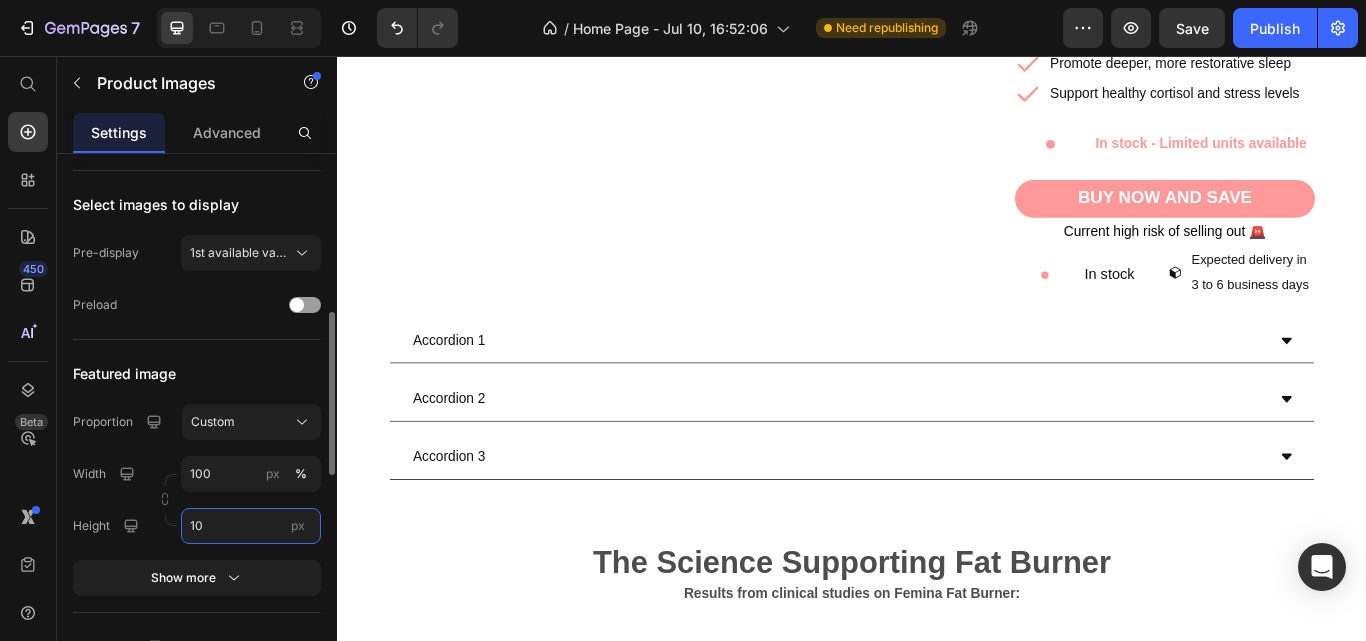 type on "1" 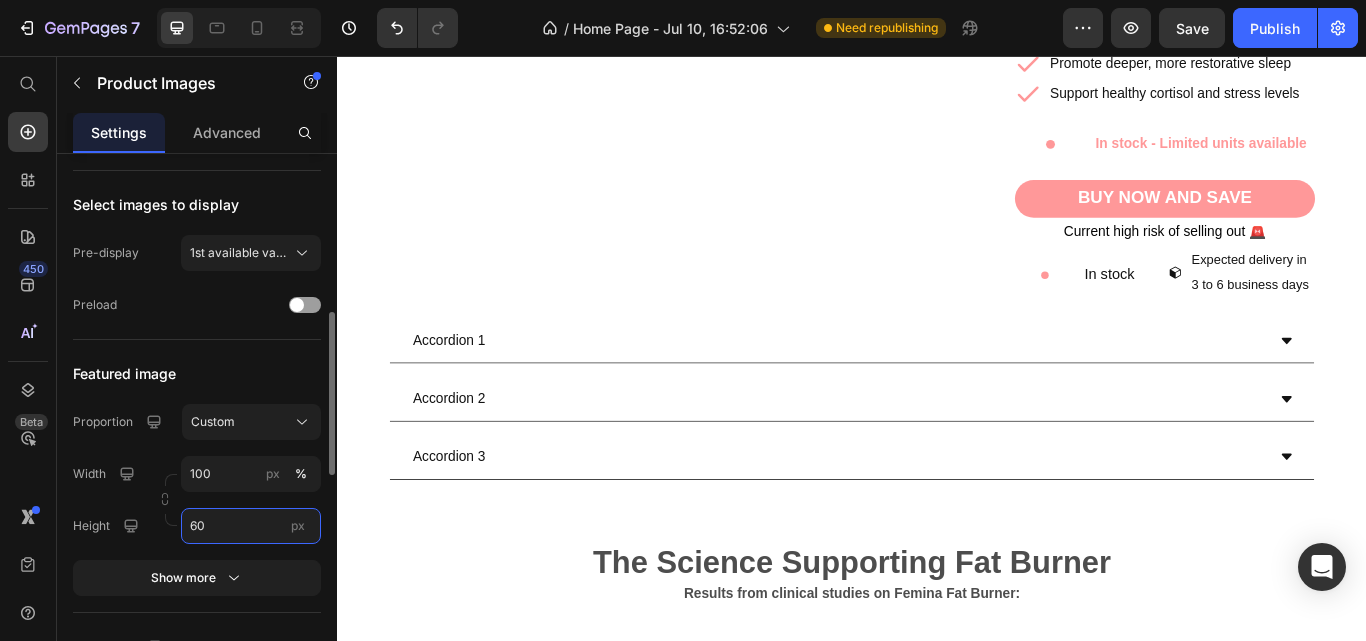 type on "6" 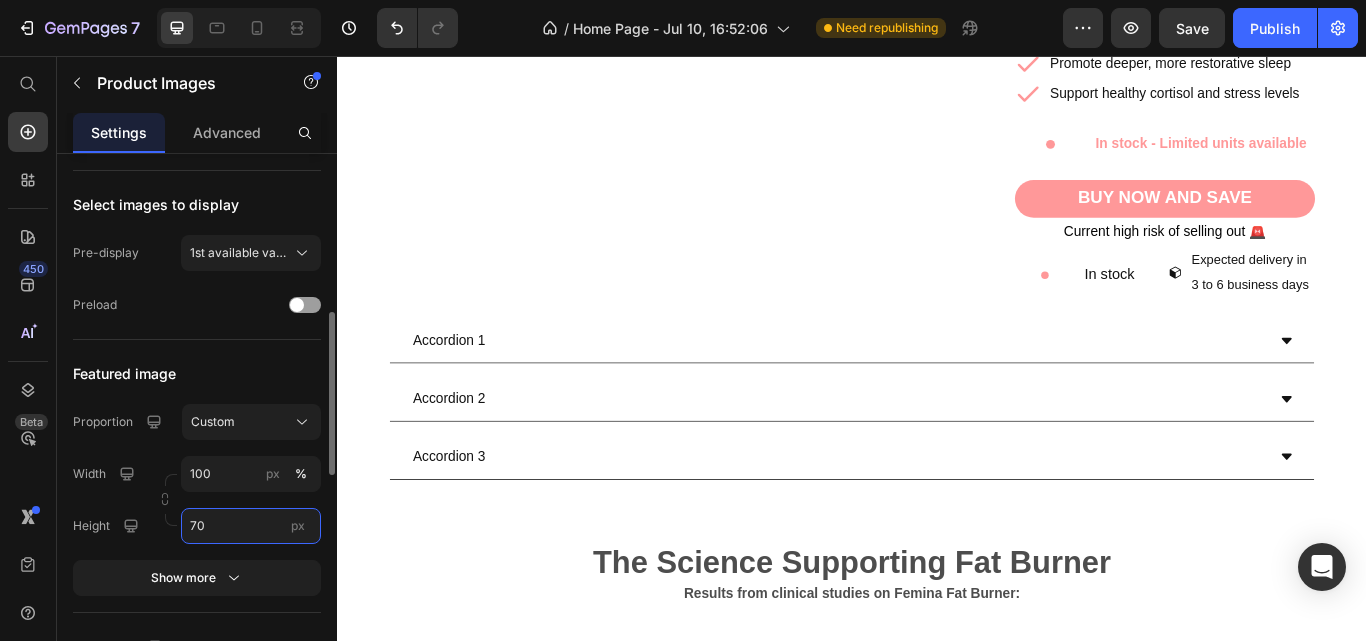 type on "700" 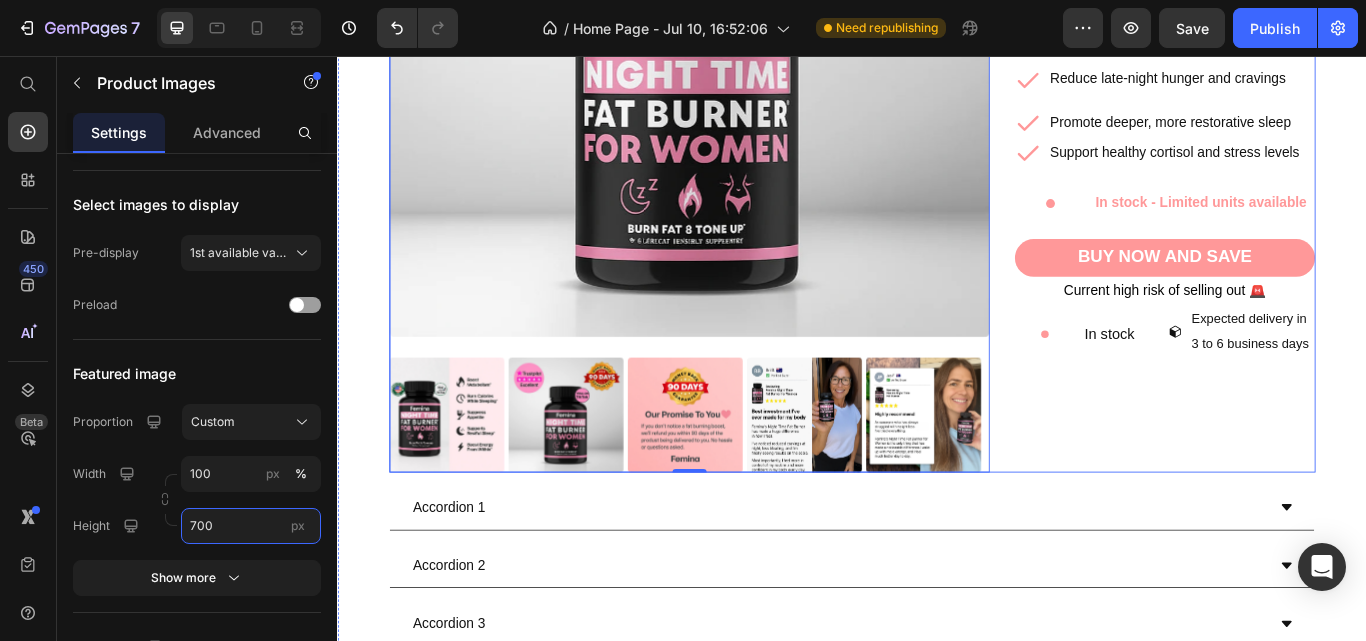 scroll, scrollTop: 661, scrollLeft: 0, axis: vertical 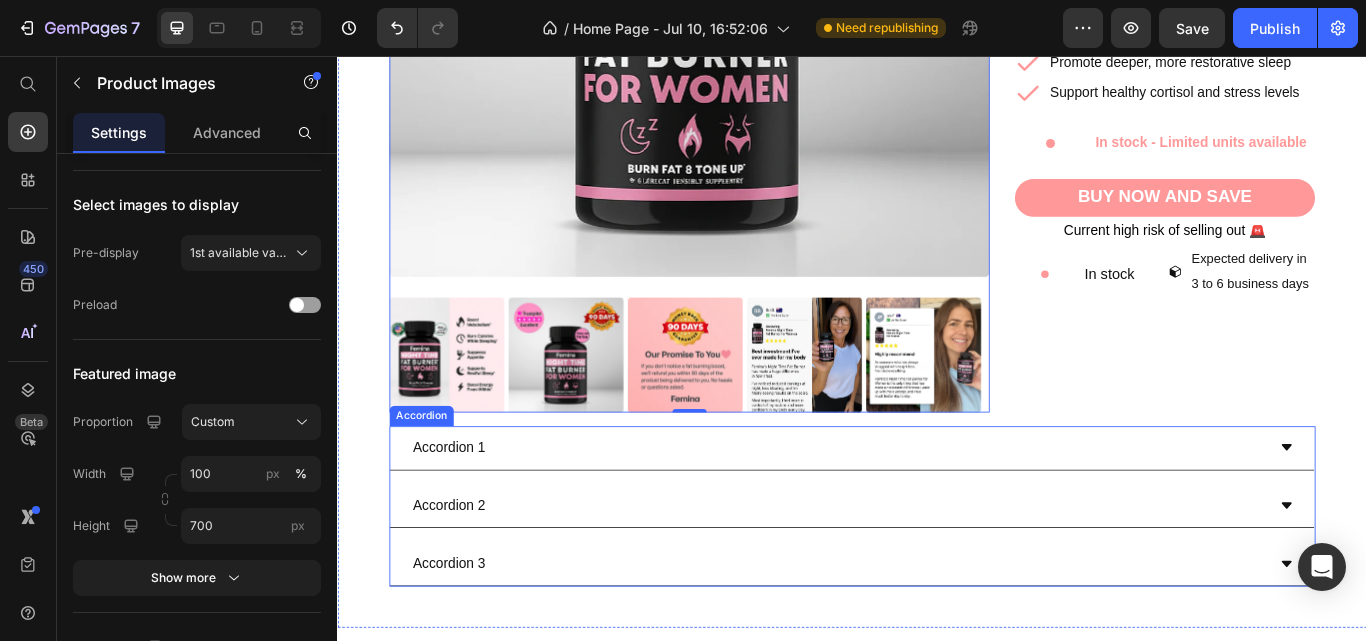 click on "Accordion 1
Accordion 2
Accordion 3" at bounding box center [937, 581] 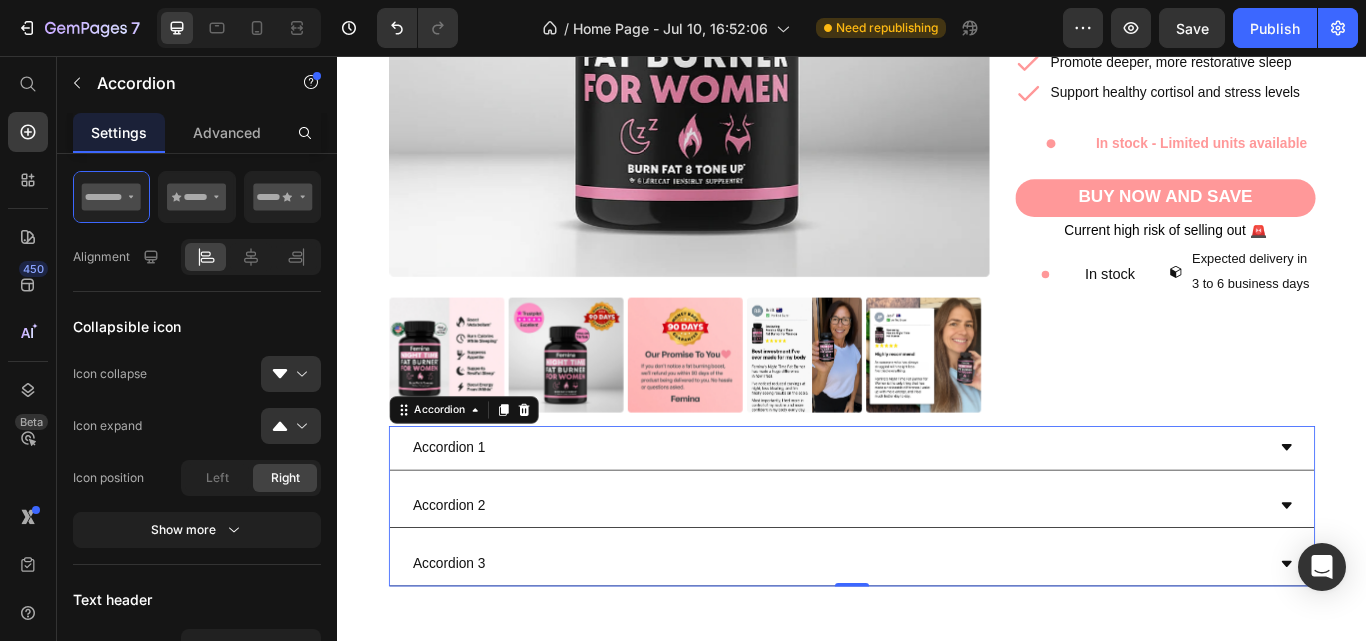 scroll, scrollTop: 0, scrollLeft: 0, axis: both 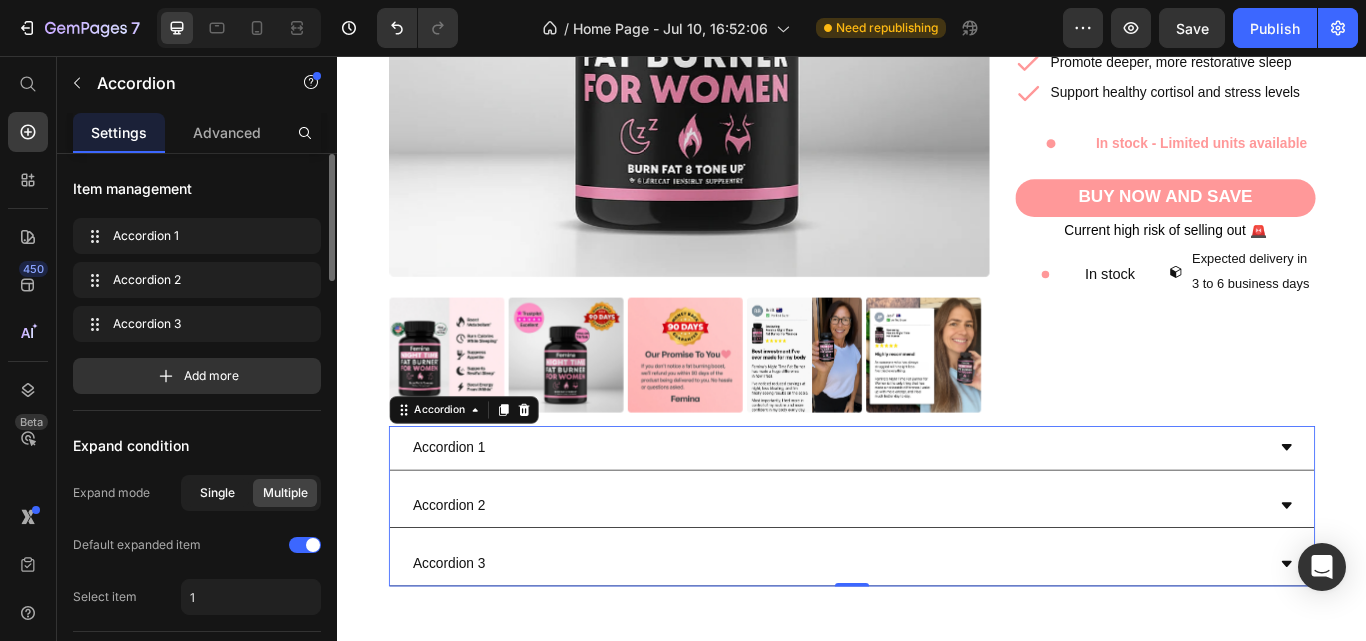 click on "Single" 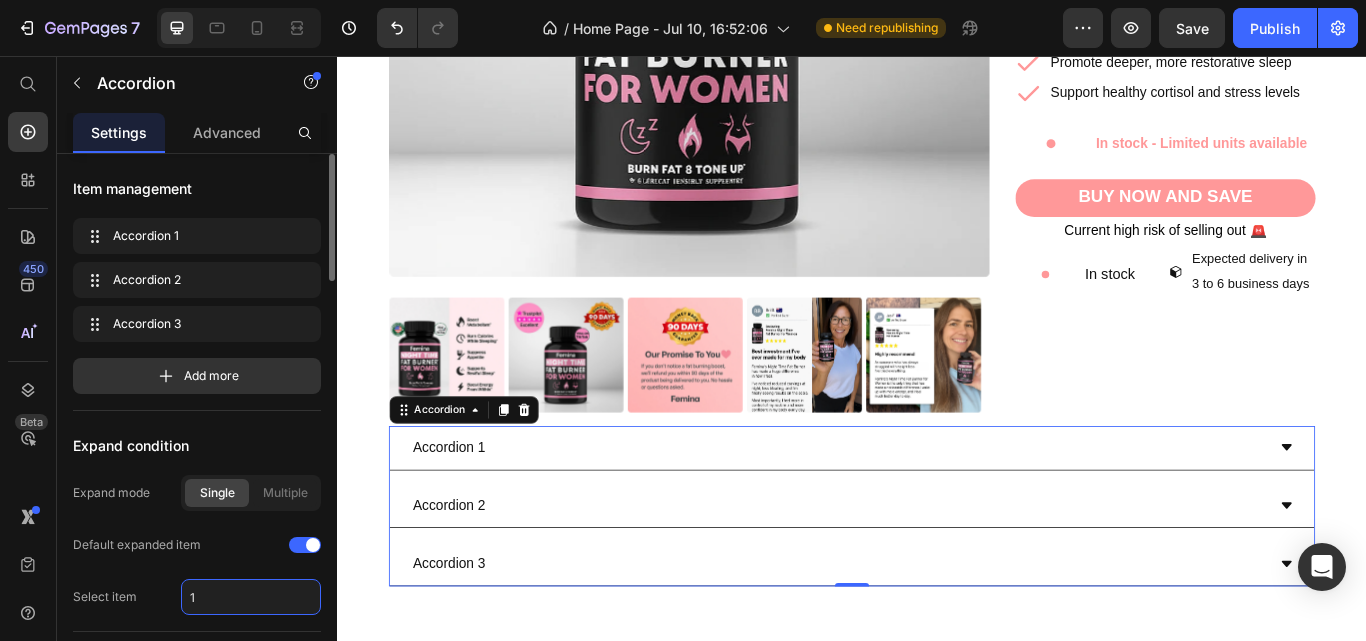 click on "1" 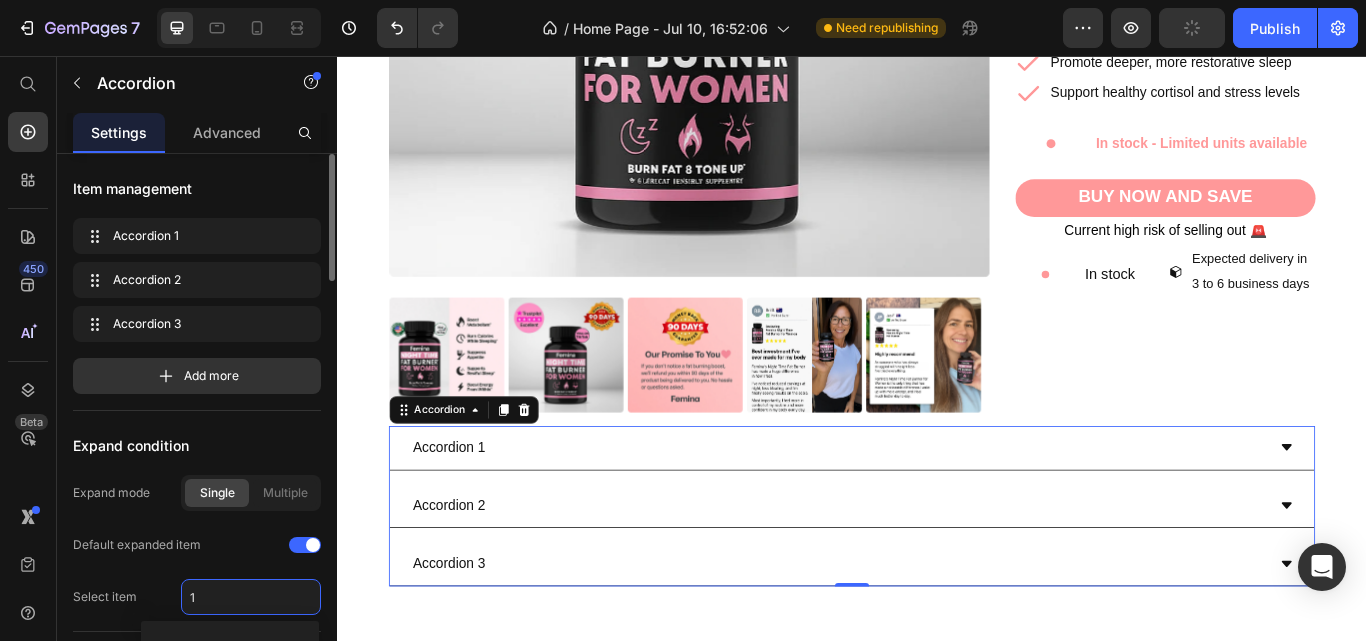 click on "1" 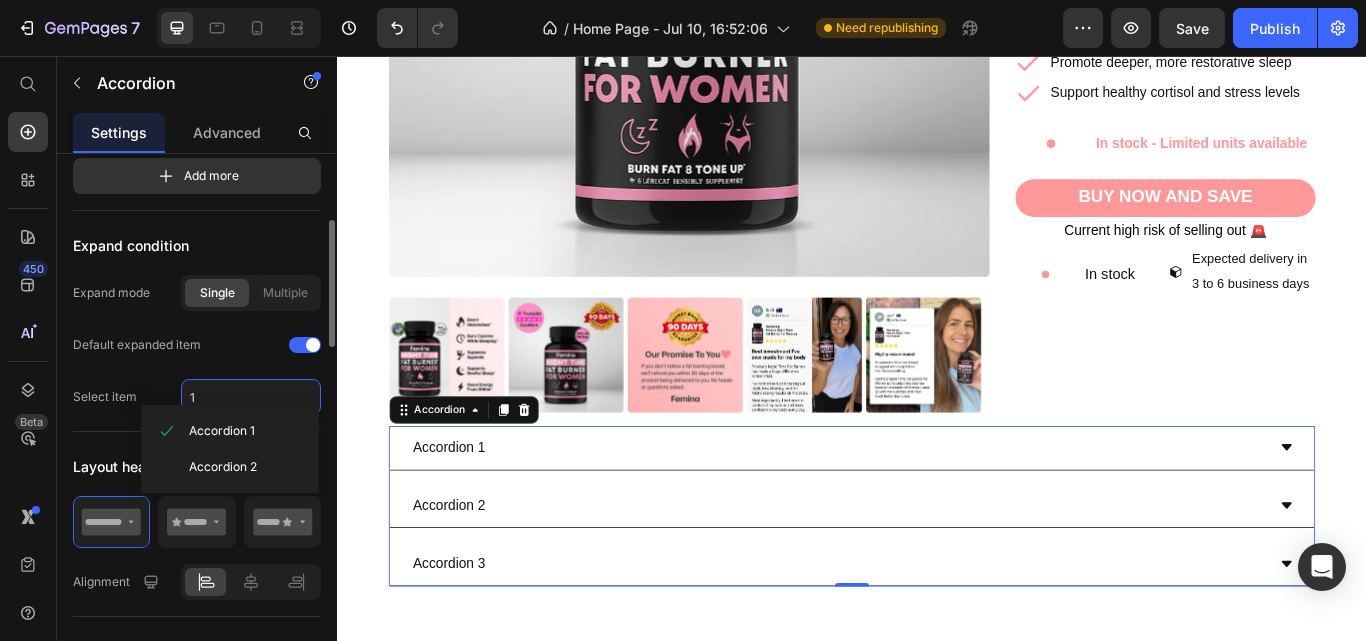 scroll, scrollTop: 216, scrollLeft: 0, axis: vertical 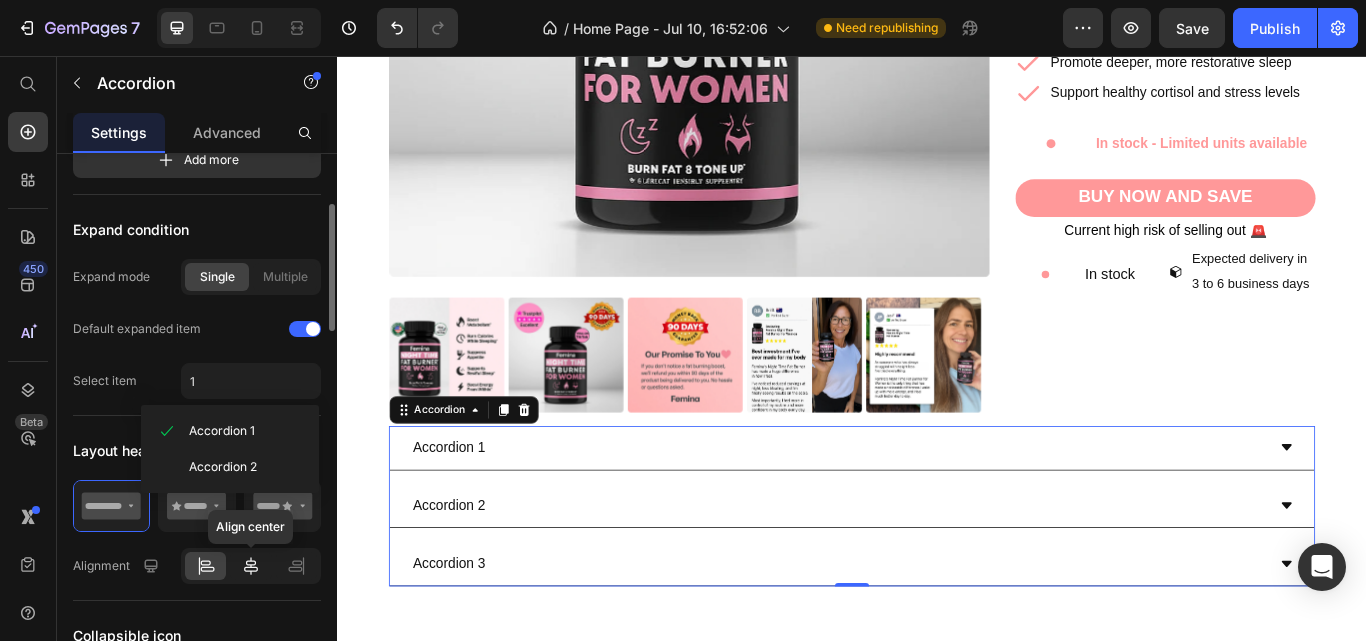 click 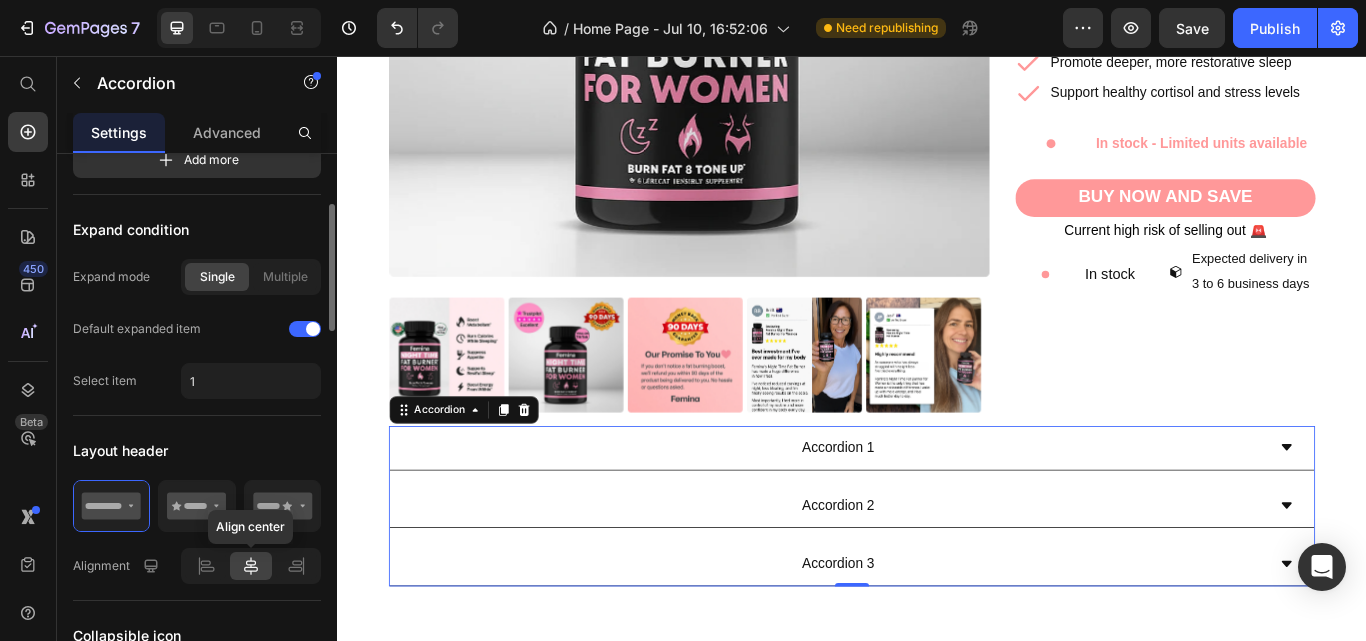 click 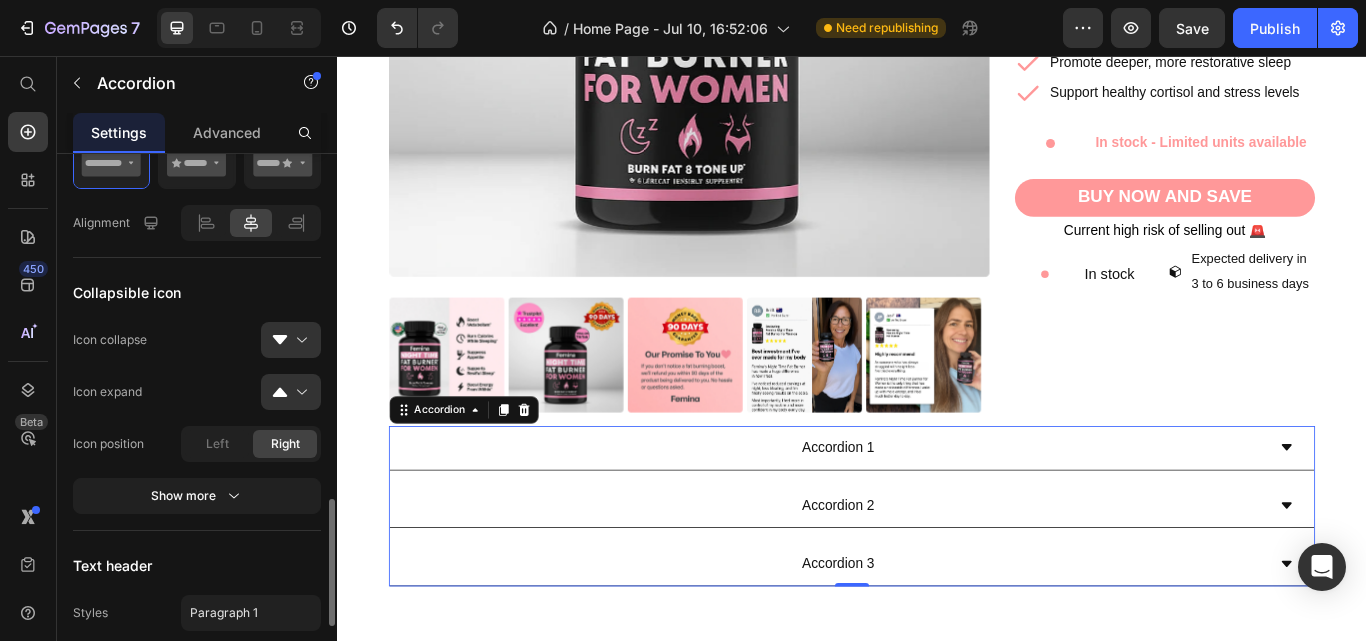 scroll, scrollTop: 736, scrollLeft: 0, axis: vertical 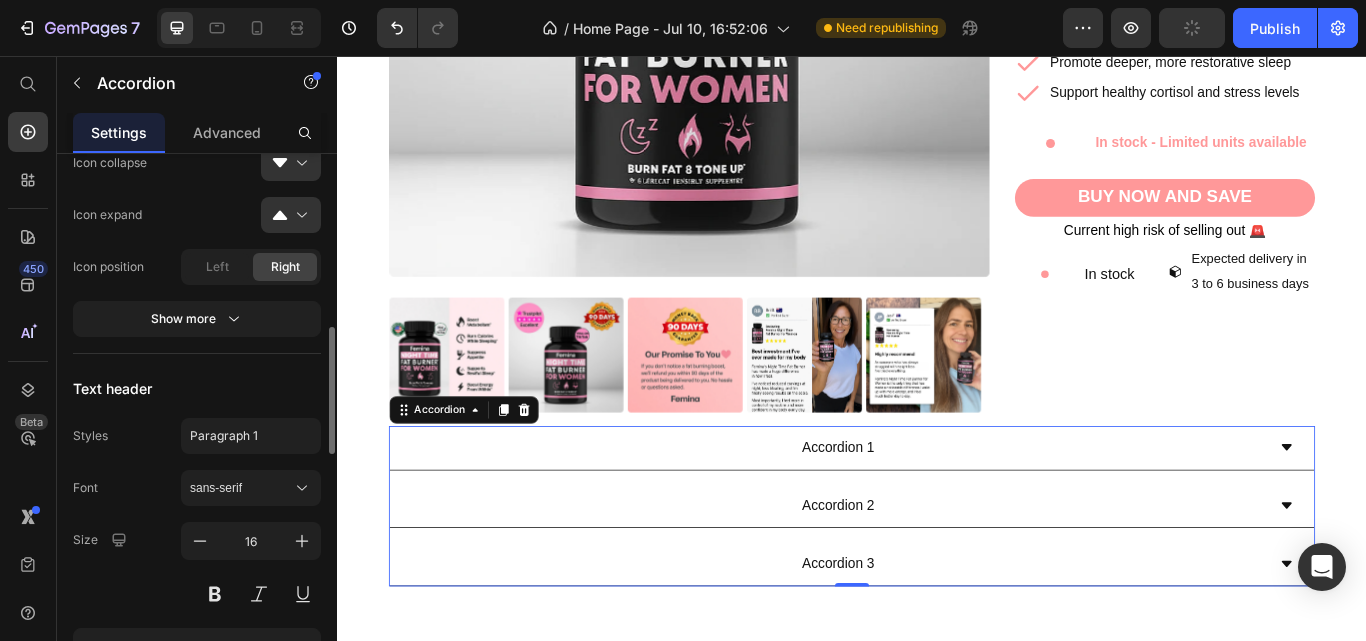 click at bounding box center [251, 594] 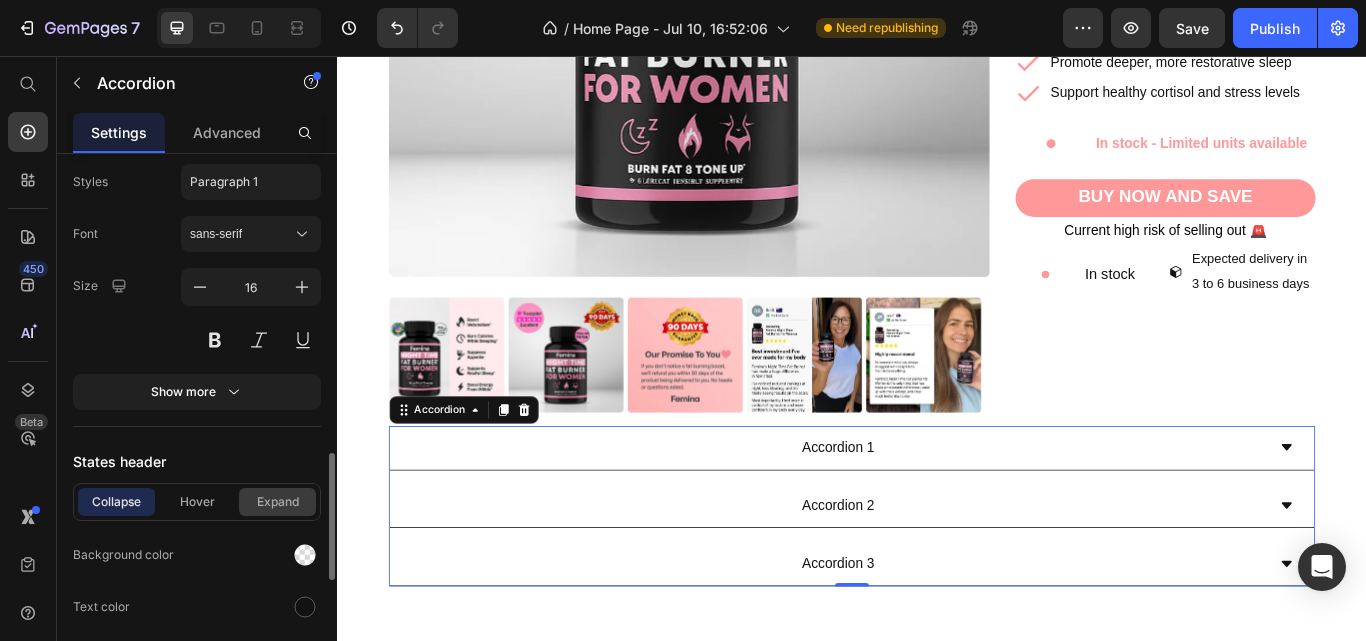 scroll, scrollTop: 1044, scrollLeft: 0, axis: vertical 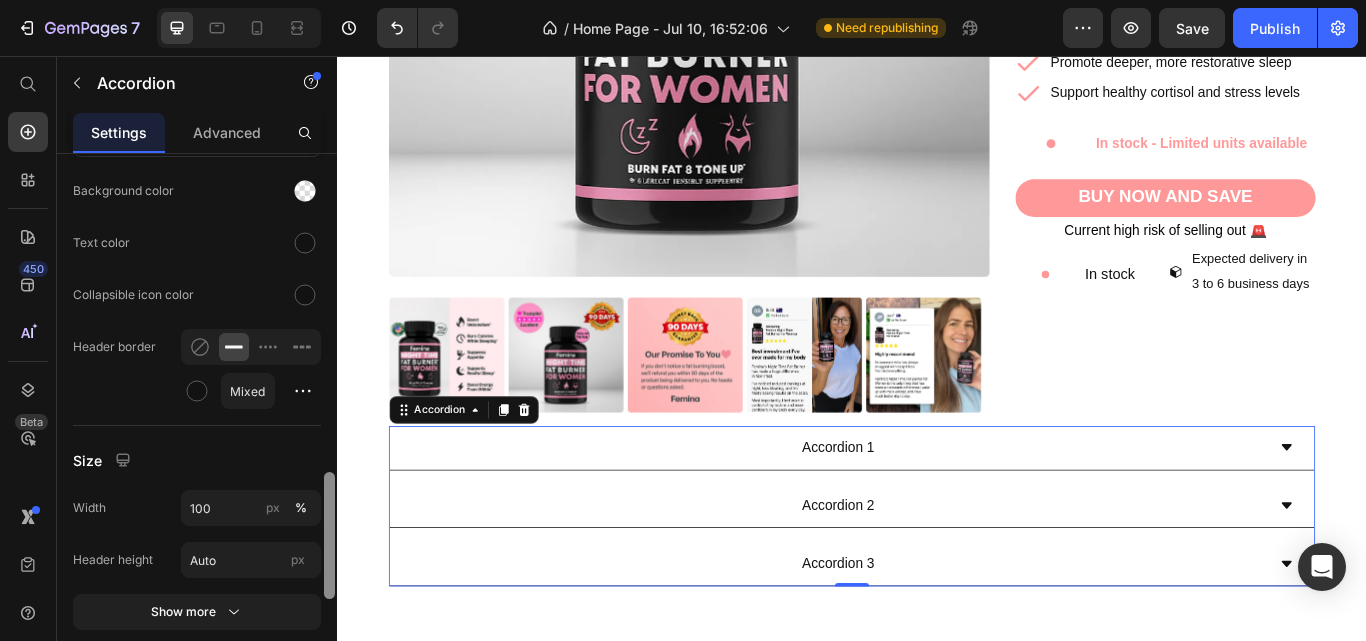 drag, startPoint x: 329, startPoint y: 440, endPoint x: 331, endPoint y: 513, distance: 73.02739 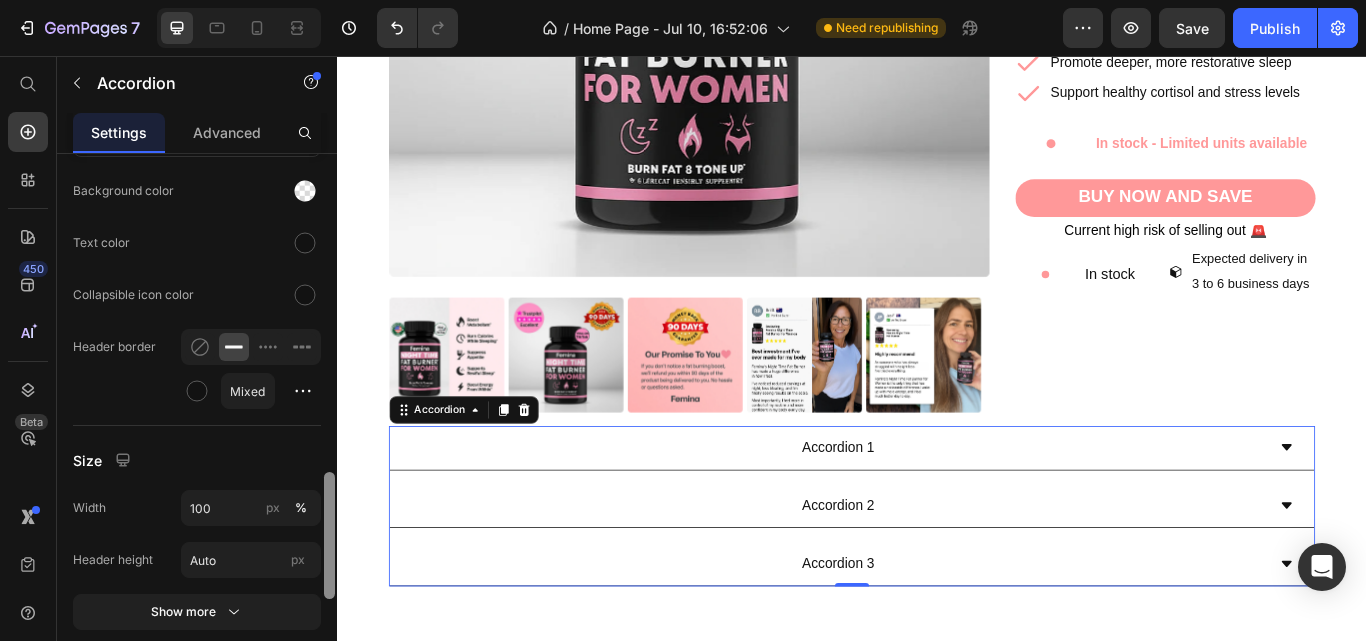 click at bounding box center [329, 535] 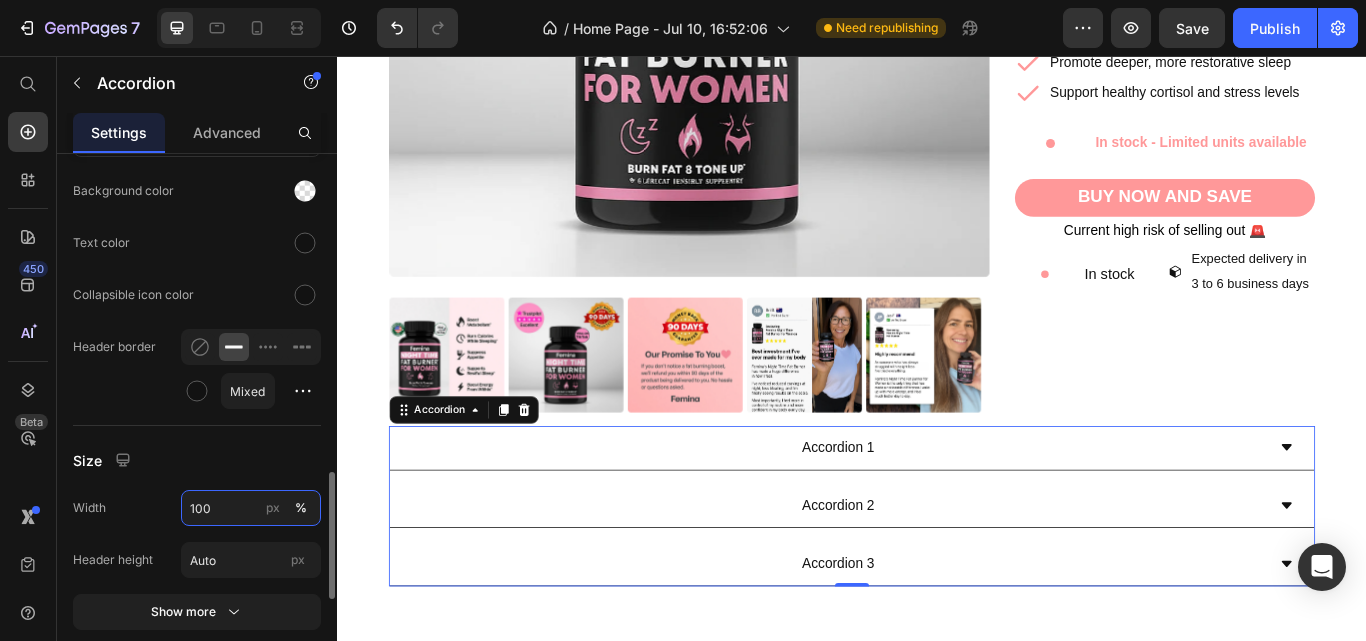 click on "100" at bounding box center [251, 508] 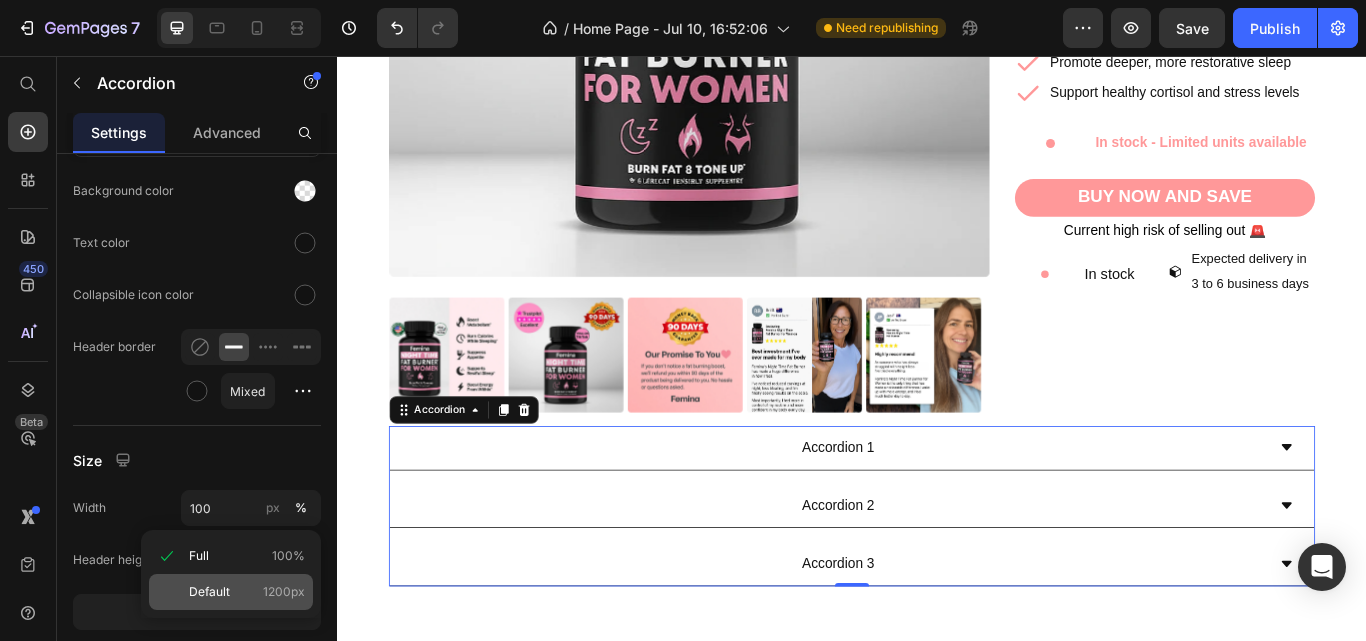 click on "Default" at bounding box center [209, 592] 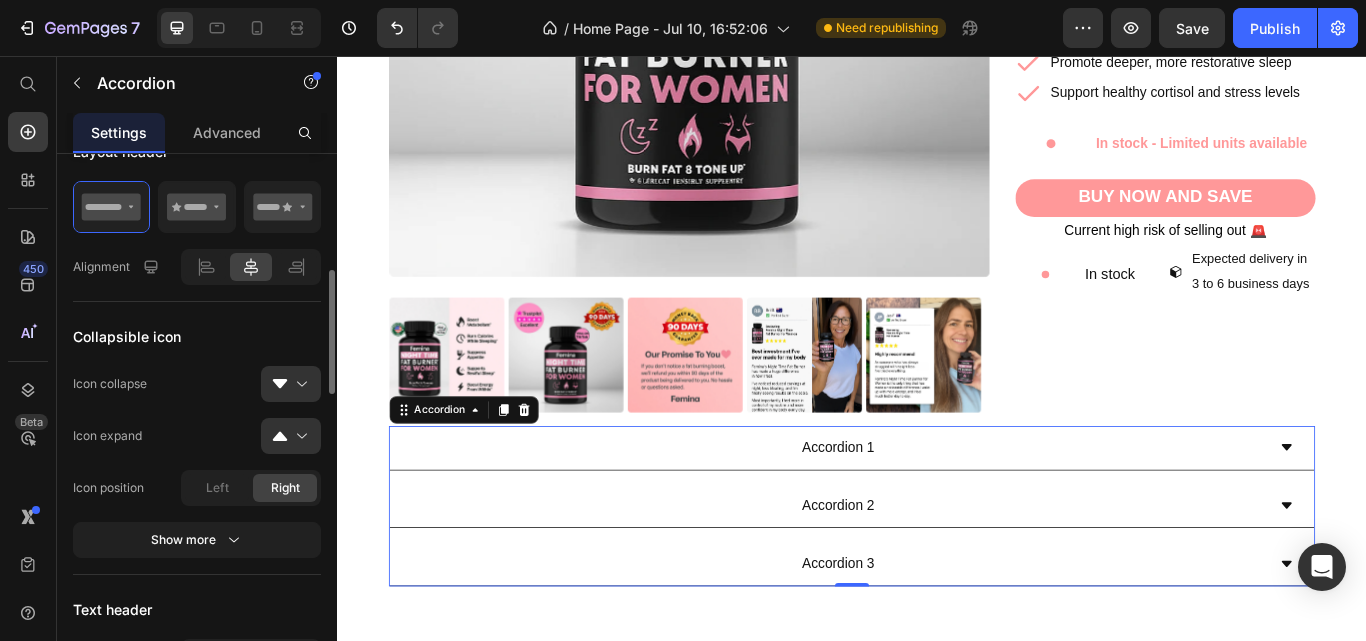 scroll, scrollTop: 514, scrollLeft: 0, axis: vertical 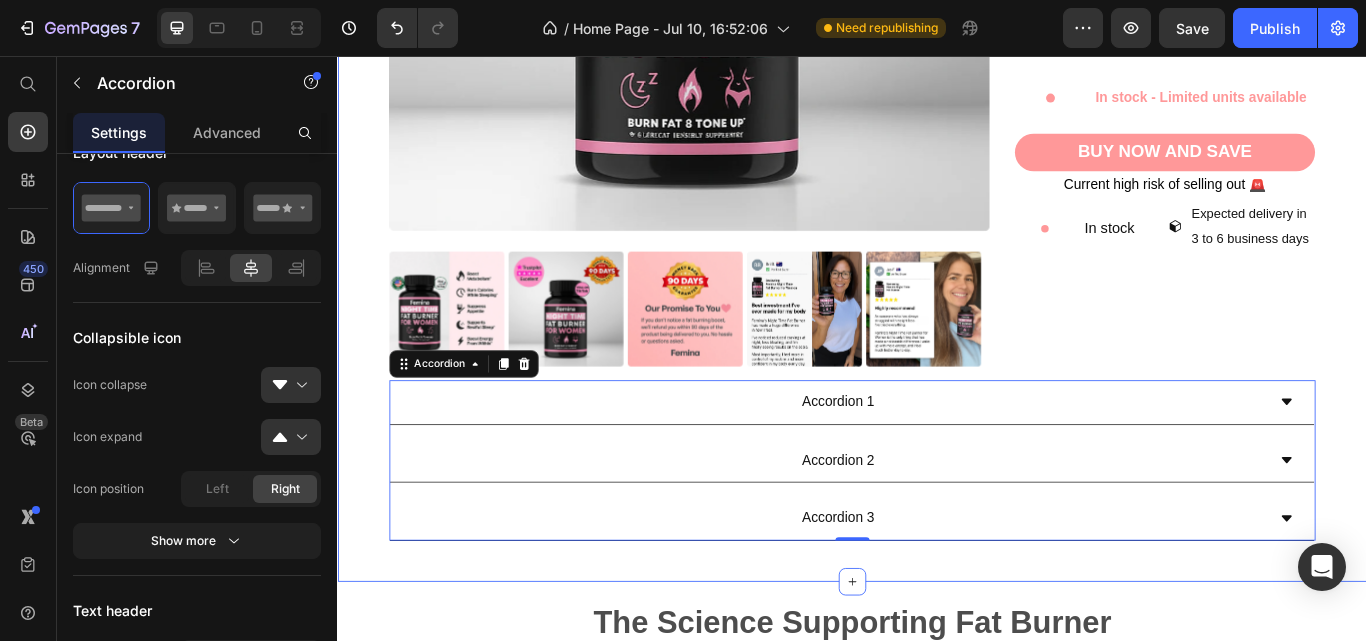 click on "Product Images Icon Icon Icon Icon Icon Icon List 4.8/5  based on  3,463 reviews Text Block Row Femina™ Fat Burner For Women Product Title 92% of Americans struggle to burn fat – are you one of them? Struggling to lose weight despite diet and exercise? You're not alone. Nighttime Fat Burner is scientifically formulated to support your body's natural fat-burning process overnight—when your metabolism resets and your body recovers most efficiently.   Text Block Row
Boost overnight fat metabolism
Reduce late-night hunger and cravings
Promote deeper, more restorative sleep Item List
Support healthy cortisol and stress levels Item List
In stock - Limited units available Item List BUY NOW AND SAVE Button Current high risk of selling out 🚨 Text Block
In stock Item List
Expected delivery in 3 to 6 business days Item List Row Product
Accordion 1" at bounding box center (937, 91) 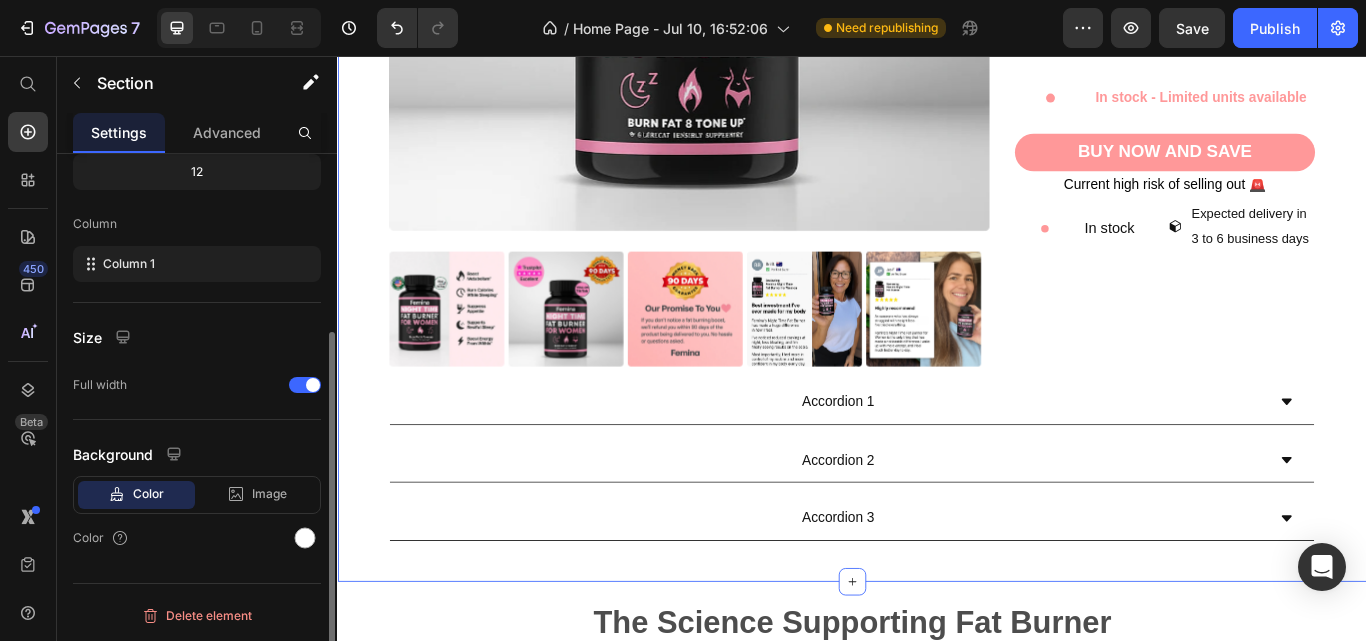scroll, scrollTop: 0, scrollLeft: 0, axis: both 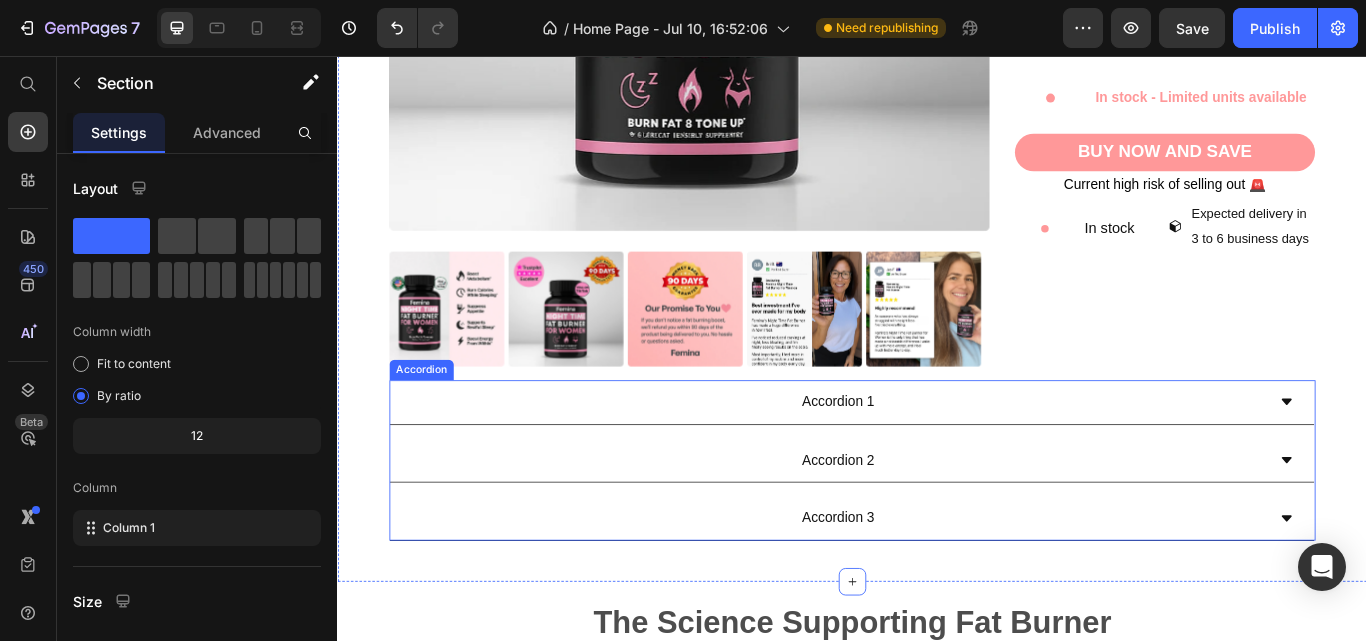 click on "Accordion 1" at bounding box center (921, 460) 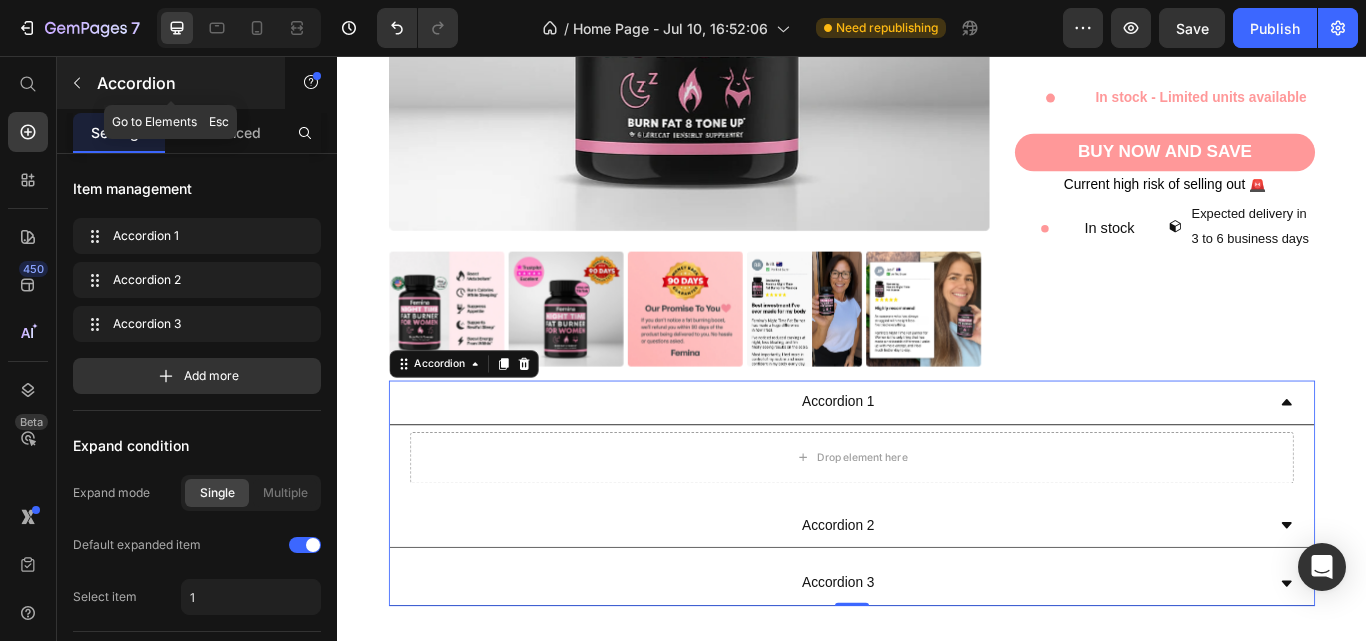 click 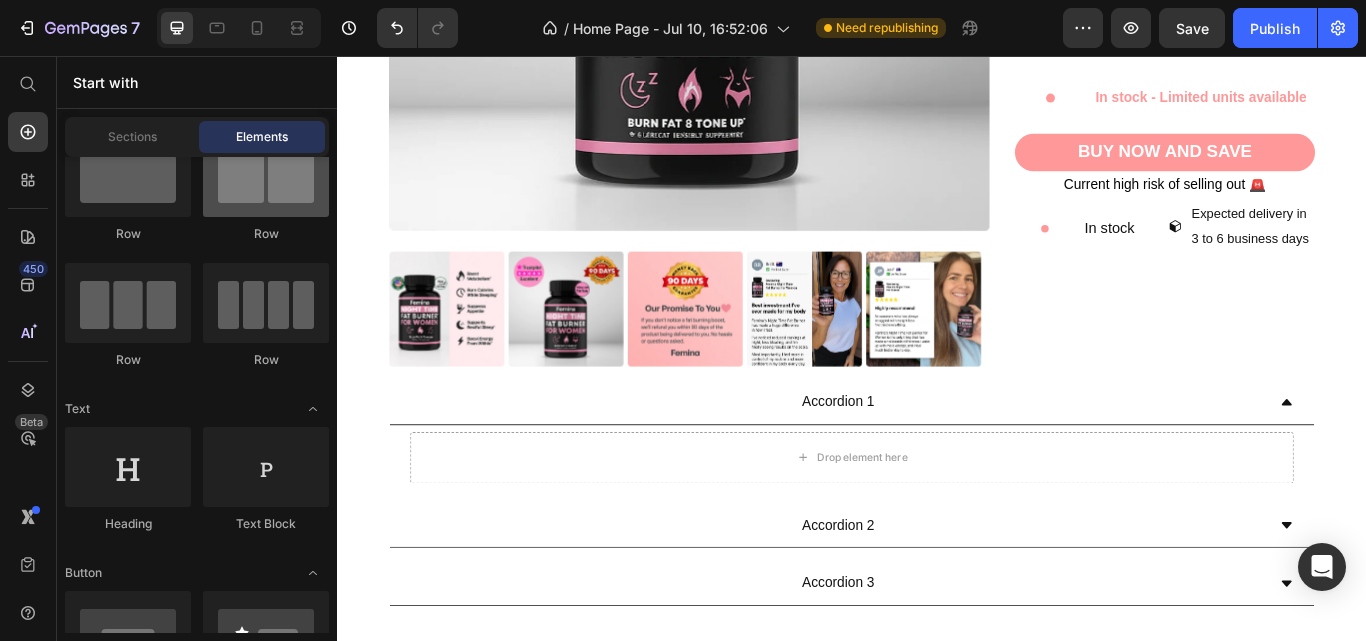 click at bounding box center (266, 177) 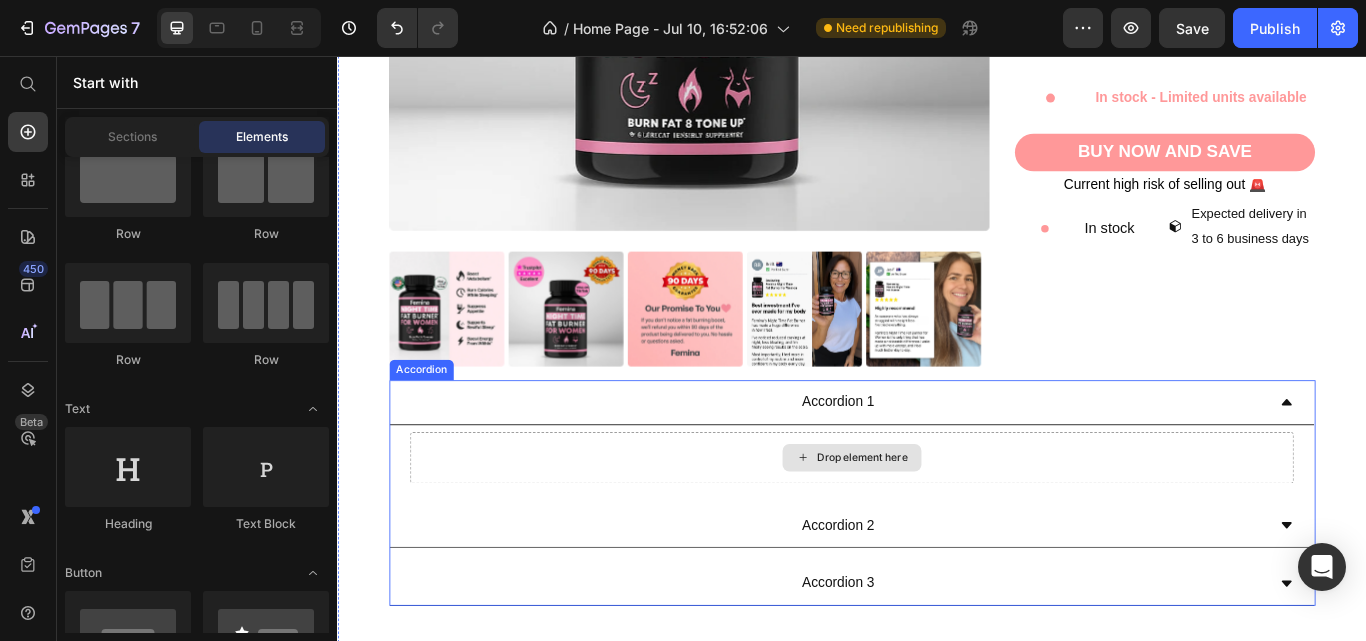 click on "Drop element here" at bounding box center (937, 525) 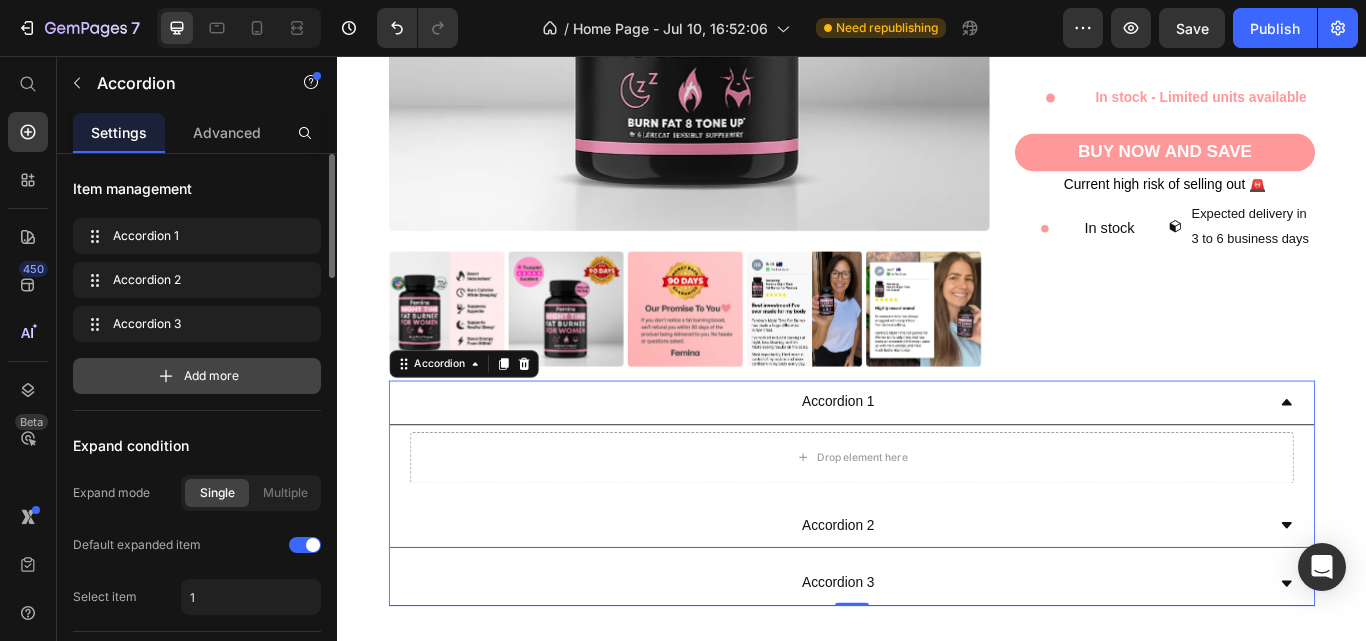 click on "Add more" at bounding box center (197, 376) 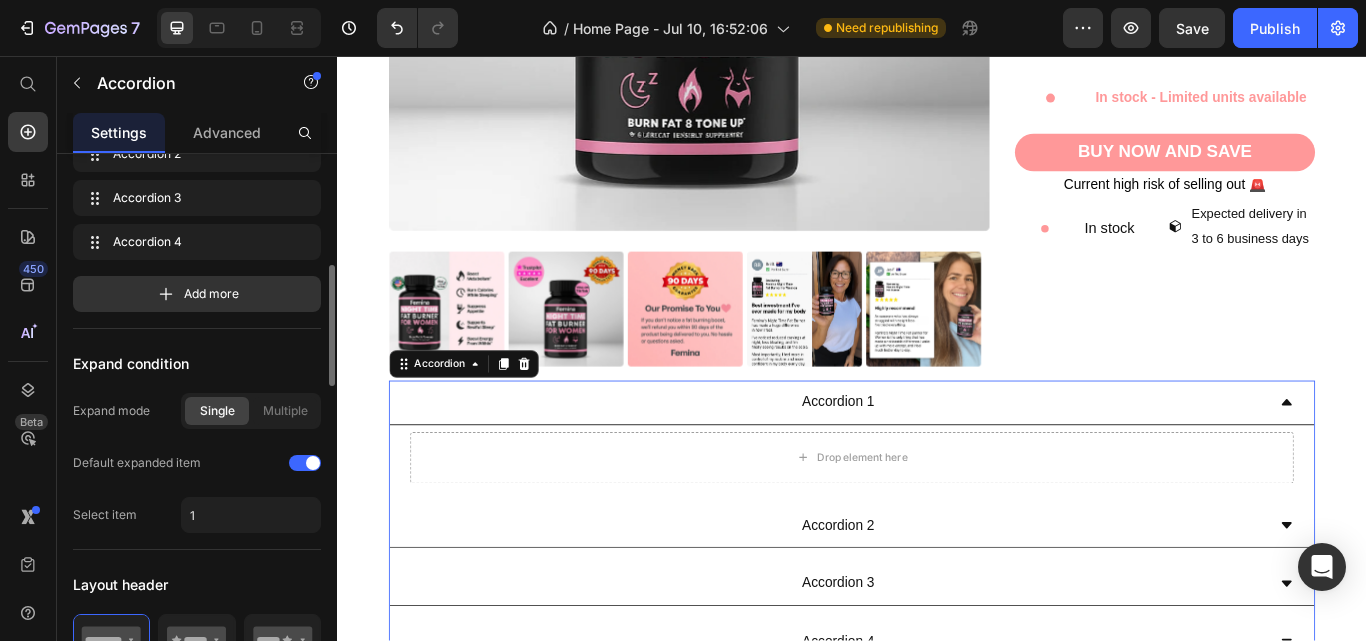 scroll, scrollTop: 214, scrollLeft: 0, axis: vertical 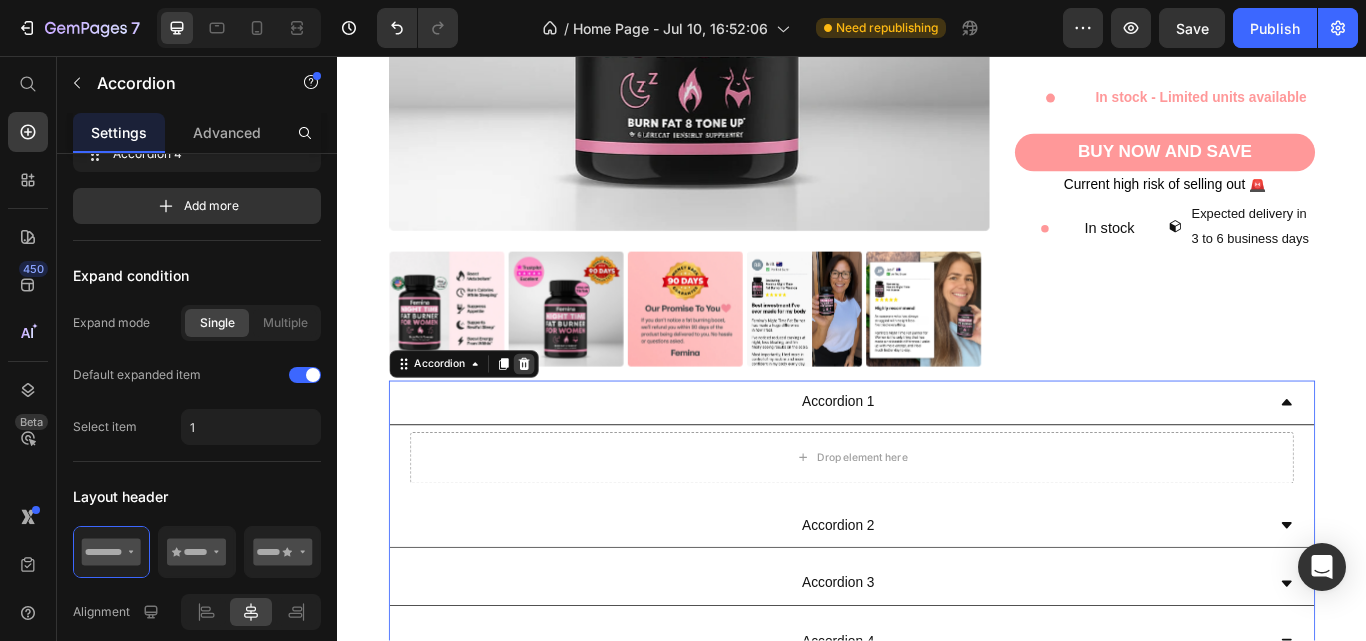 click 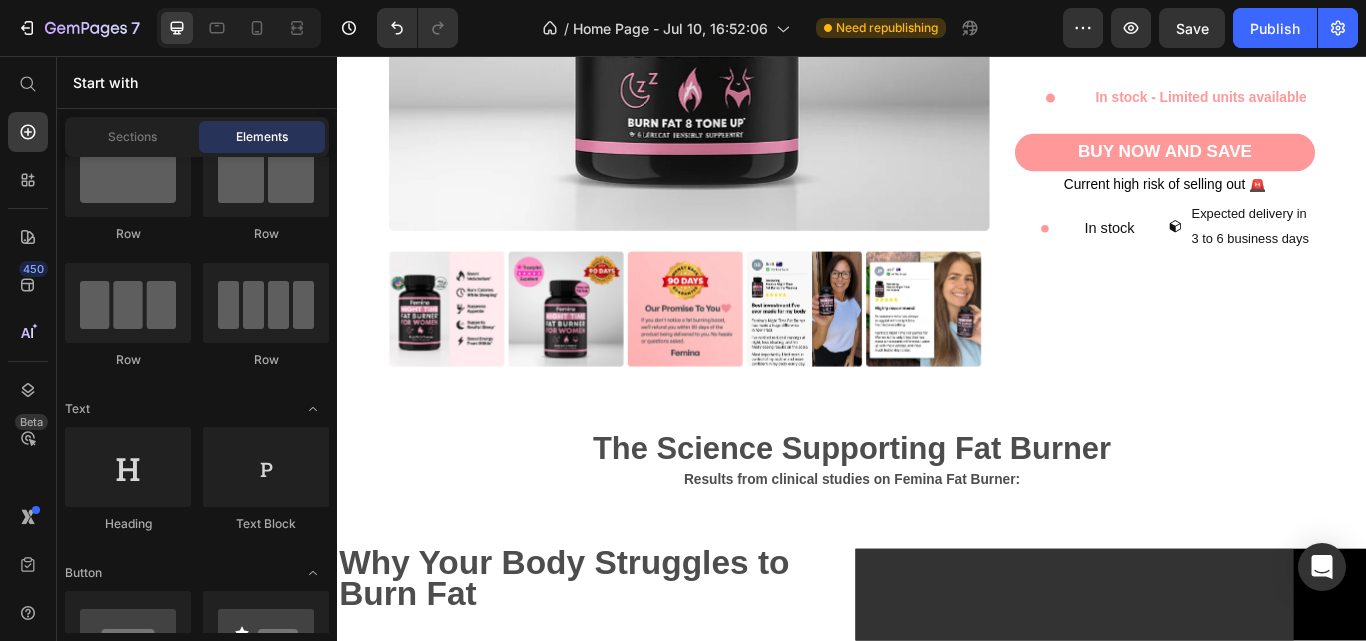 scroll, scrollTop: 0, scrollLeft: 0, axis: both 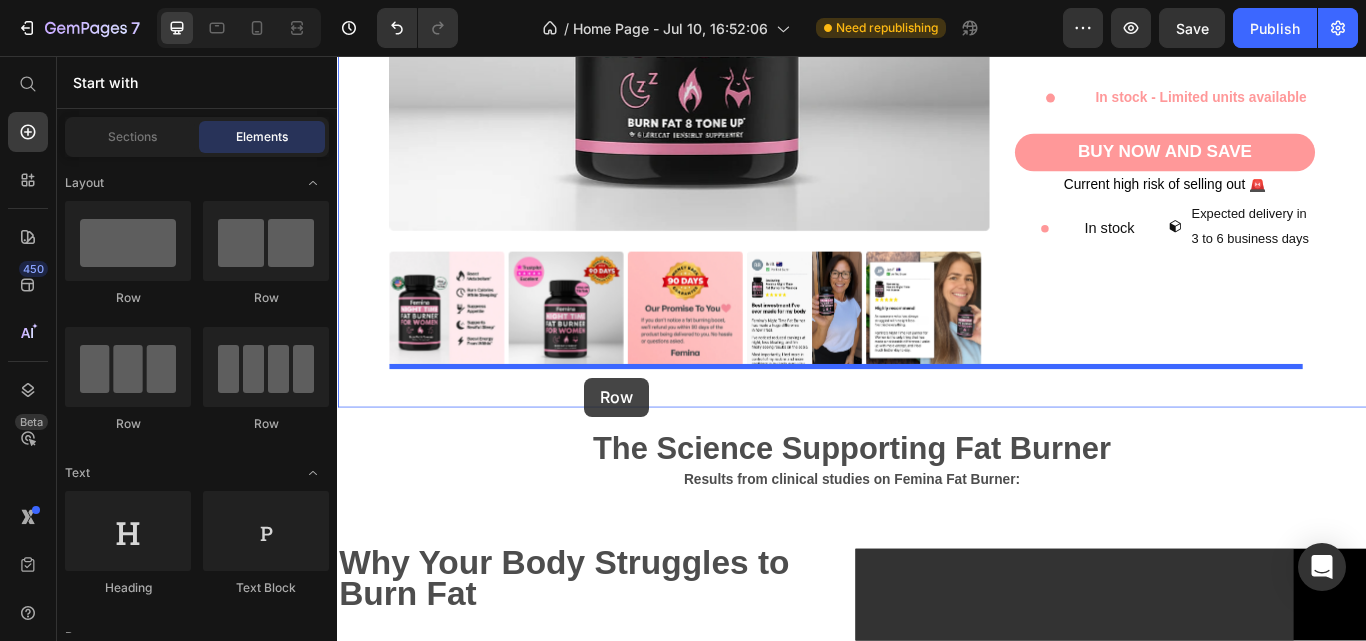 drag, startPoint x: 620, startPoint y: 313, endPoint x: 625, endPoint y: 431, distance: 118.10589 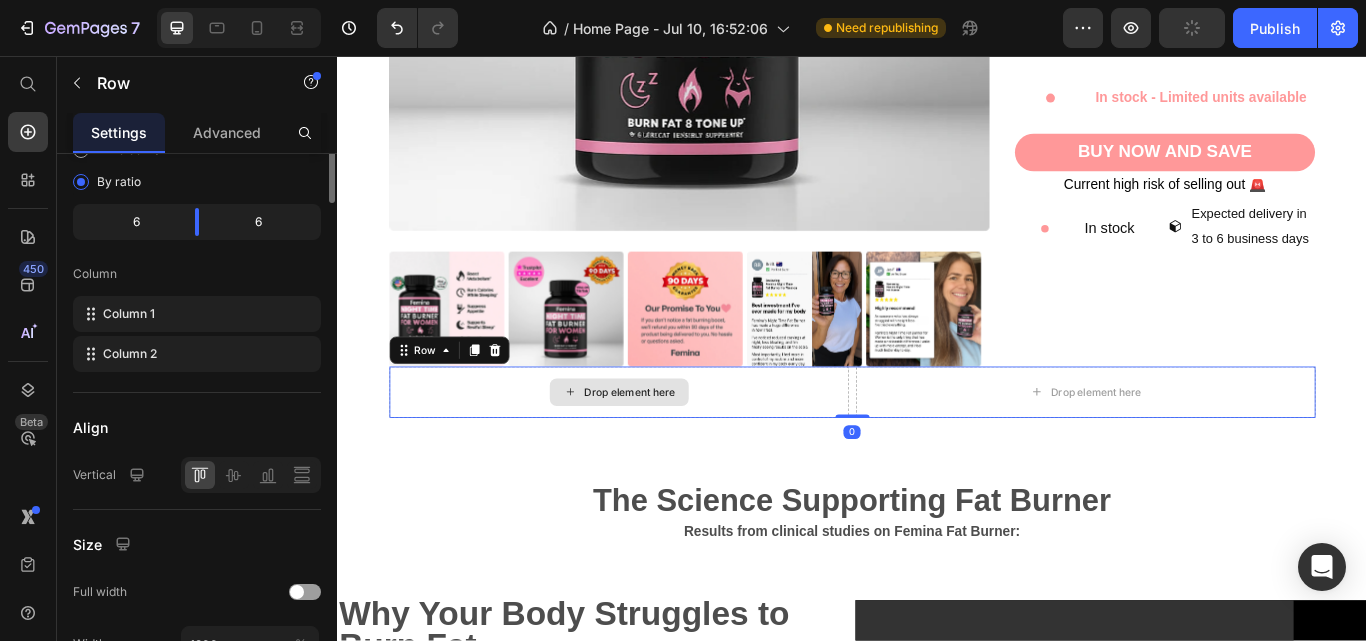 scroll, scrollTop: 0, scrollLeft: 0, axis: both 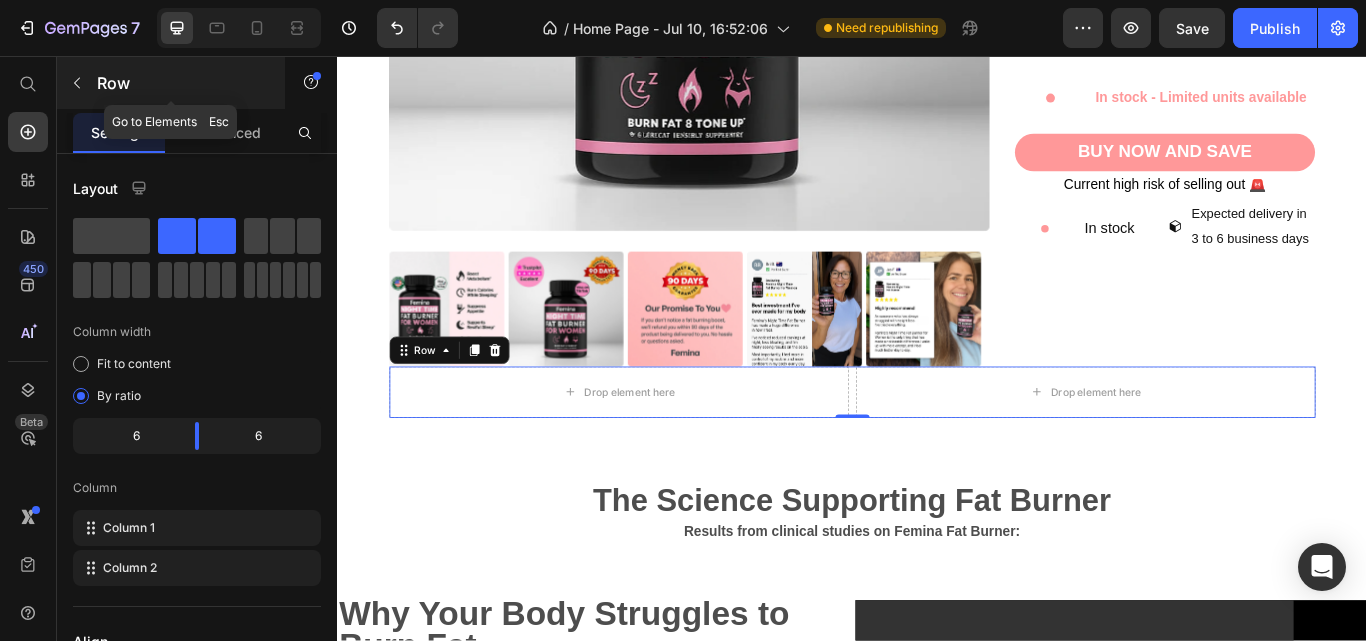 click 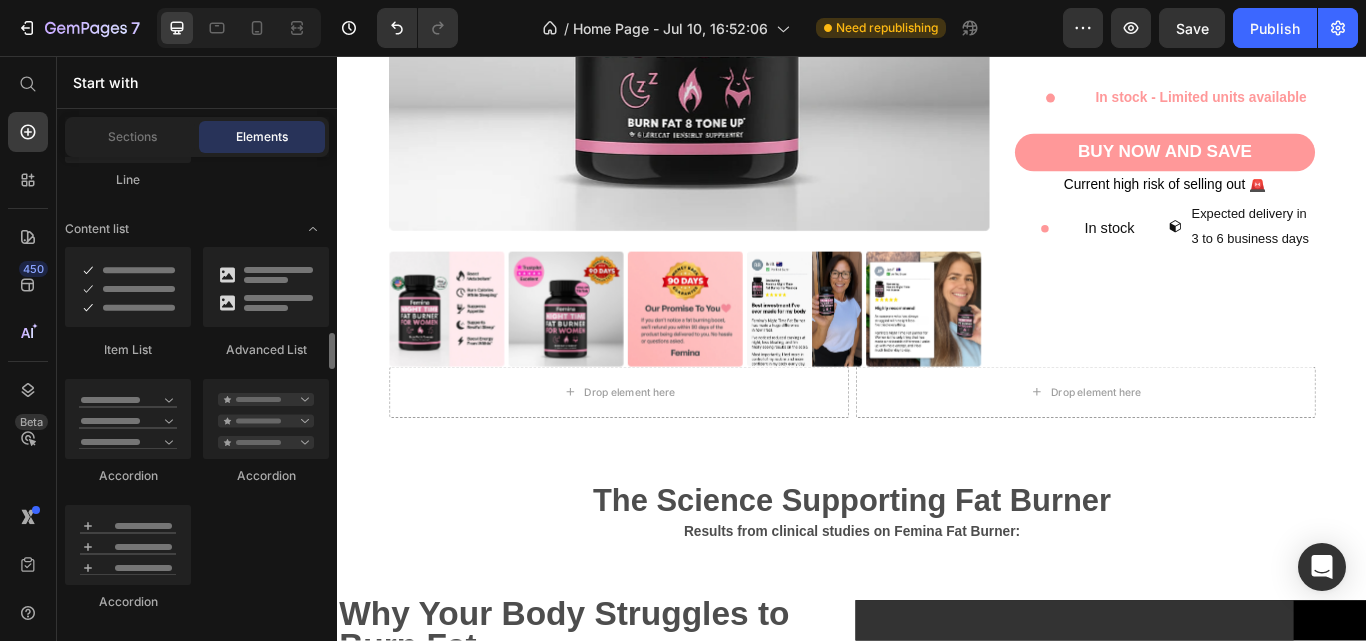scroll, scrollTop: 1702, scrollLeft: 0, axis: vertical 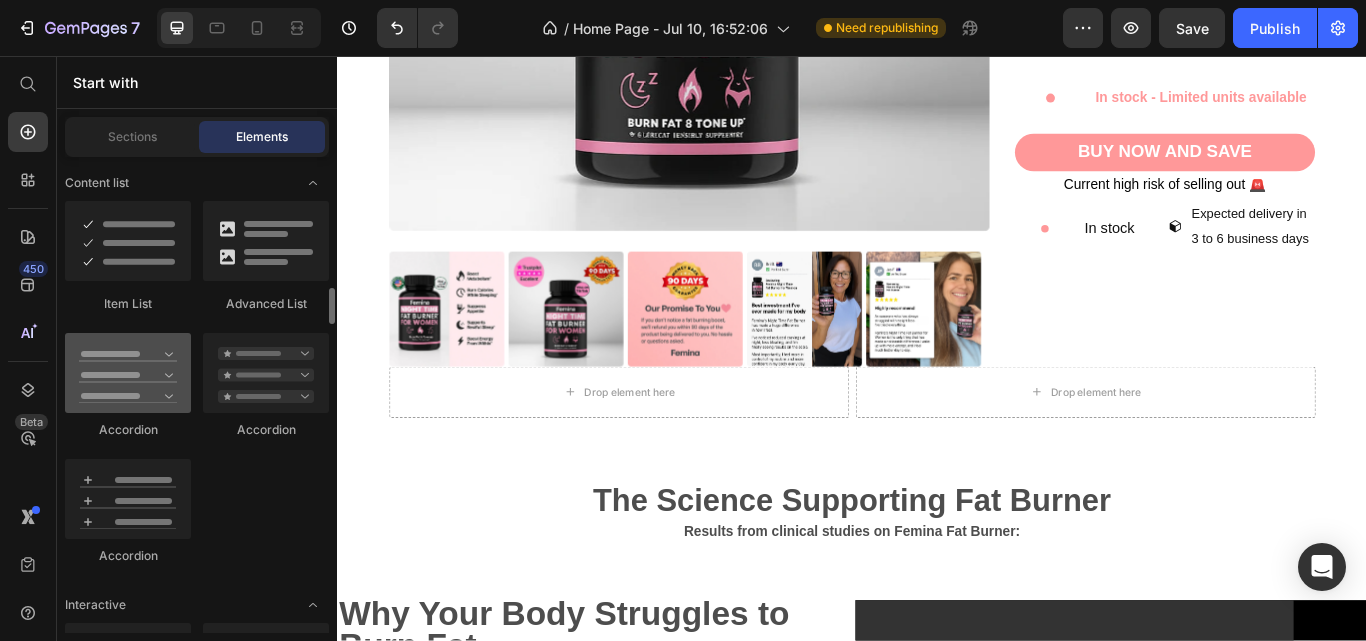 click at bounding box center (128, 373) 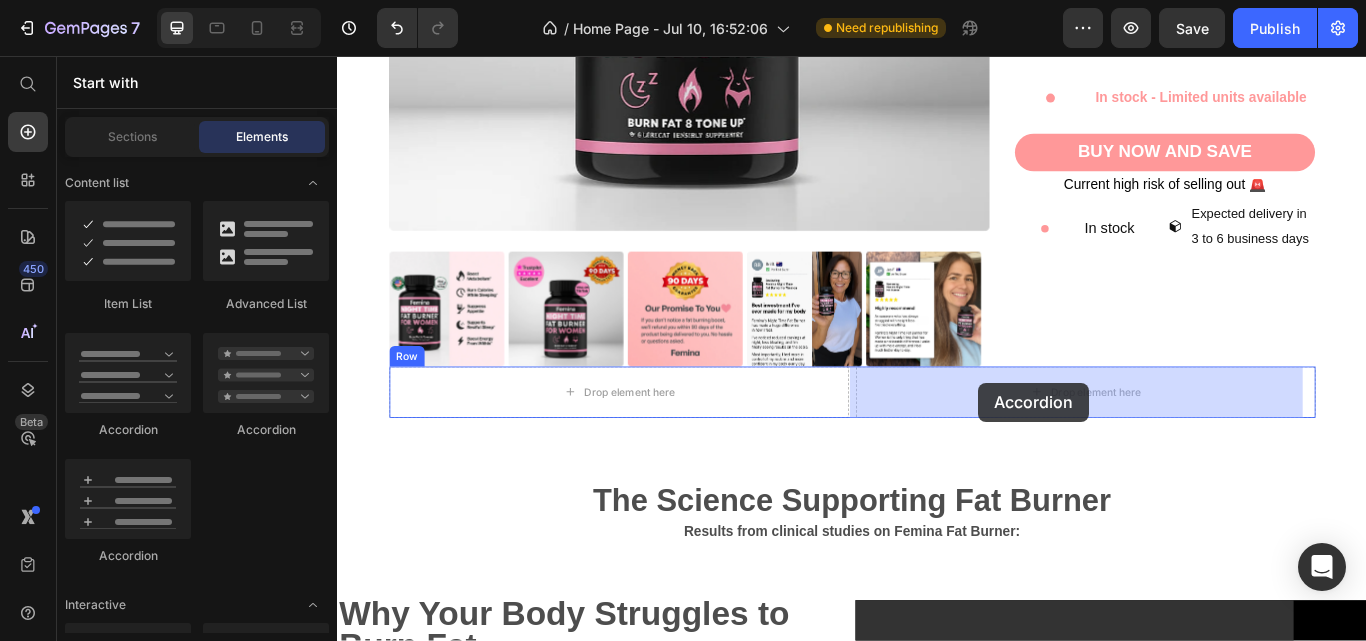 drag, startPoint x: 483, startPoint y: 431, endPoint x: 1091, endPoint y: 437, distance: 608.0296 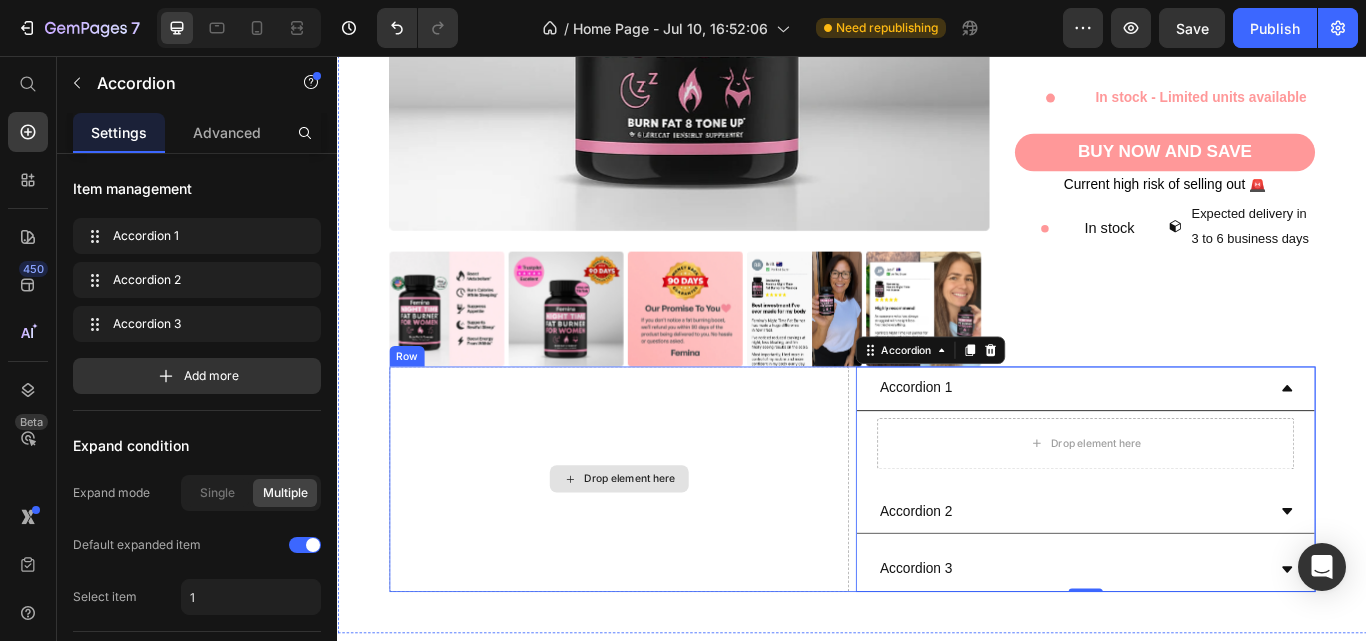 click on "Drop element here" at bounding box center (665, 550) 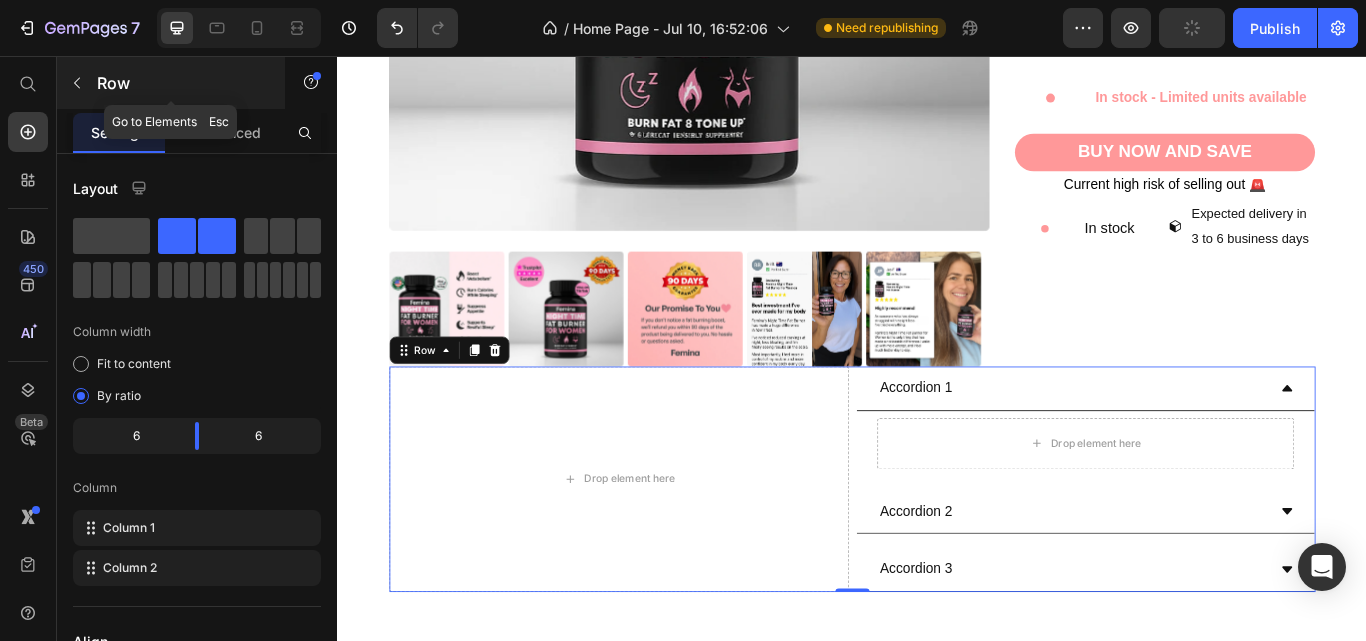 click at bounding box center [77, 83] 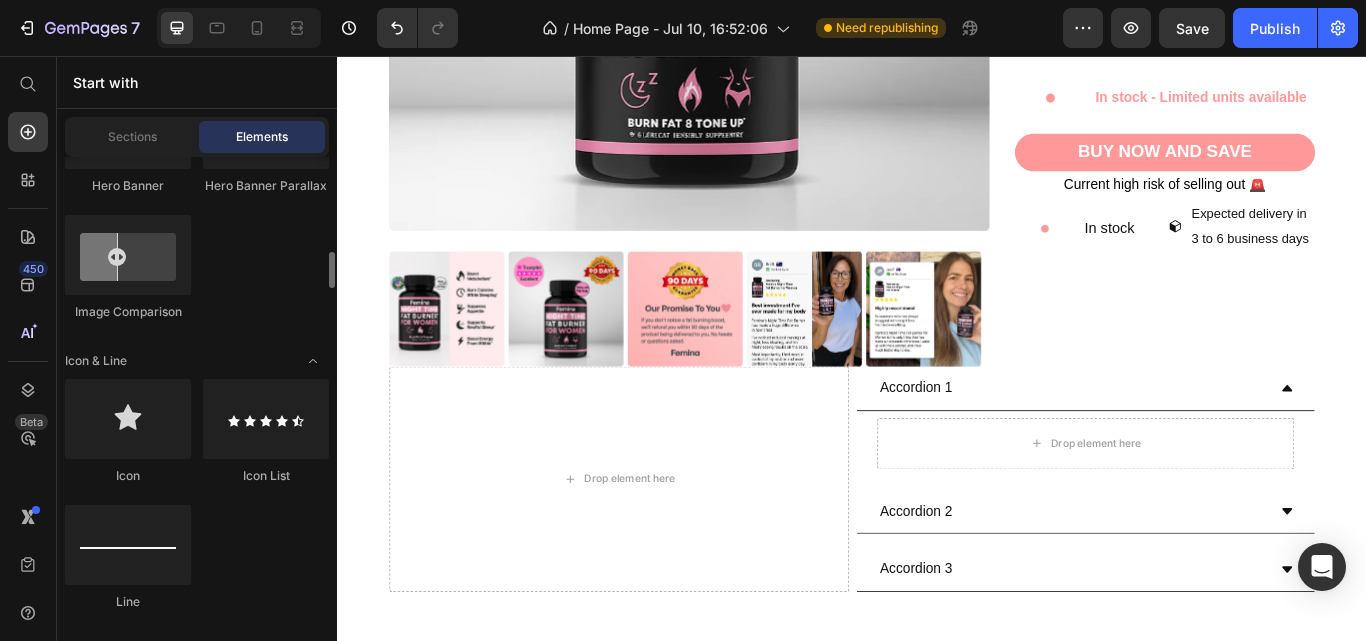 scroll, scrollTop: 1233, scrollLeft: 0, axis: vertical 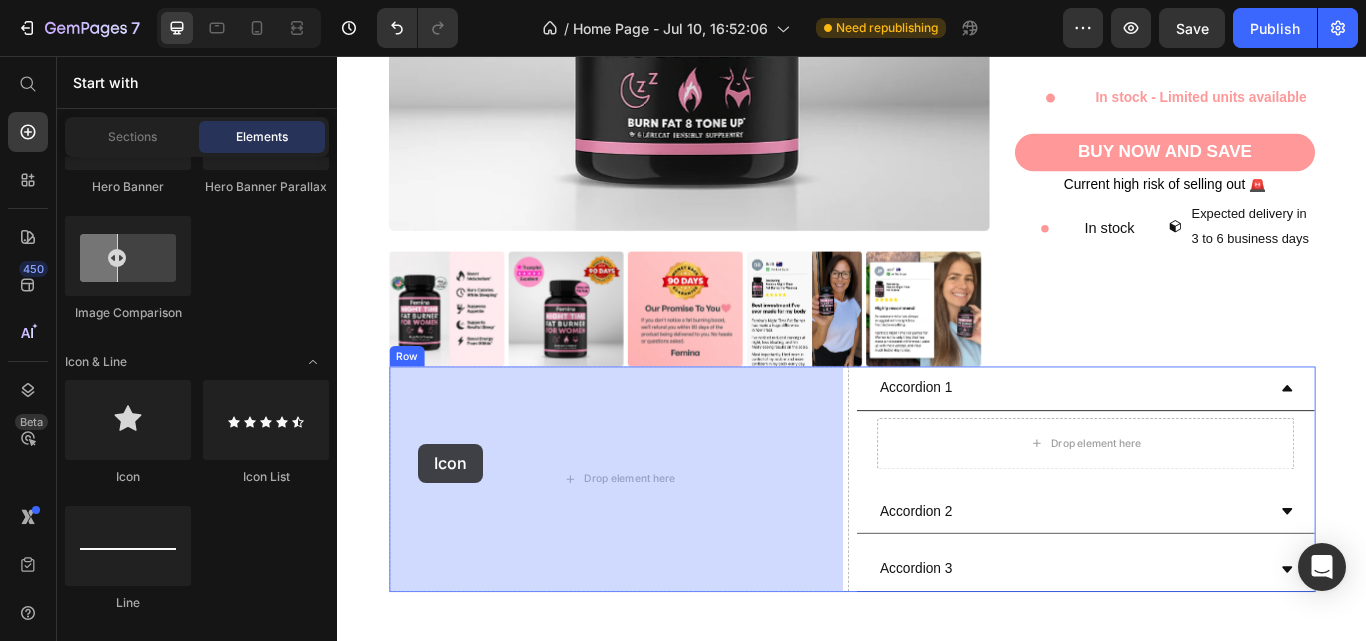 drag, startPoint x: 364, startPoint y: 501, endPoint x: 437, endPoint y: 508, distance: 73.33485 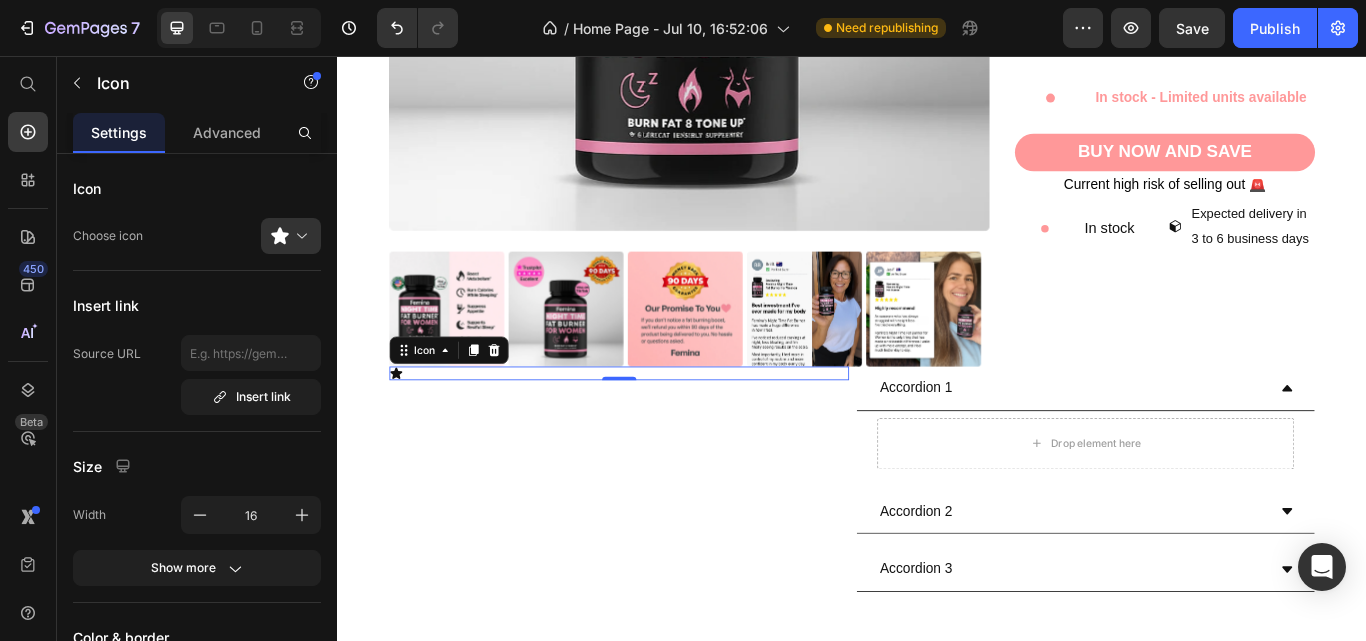 click on "Icon   0" at bounding box center (665, 427) 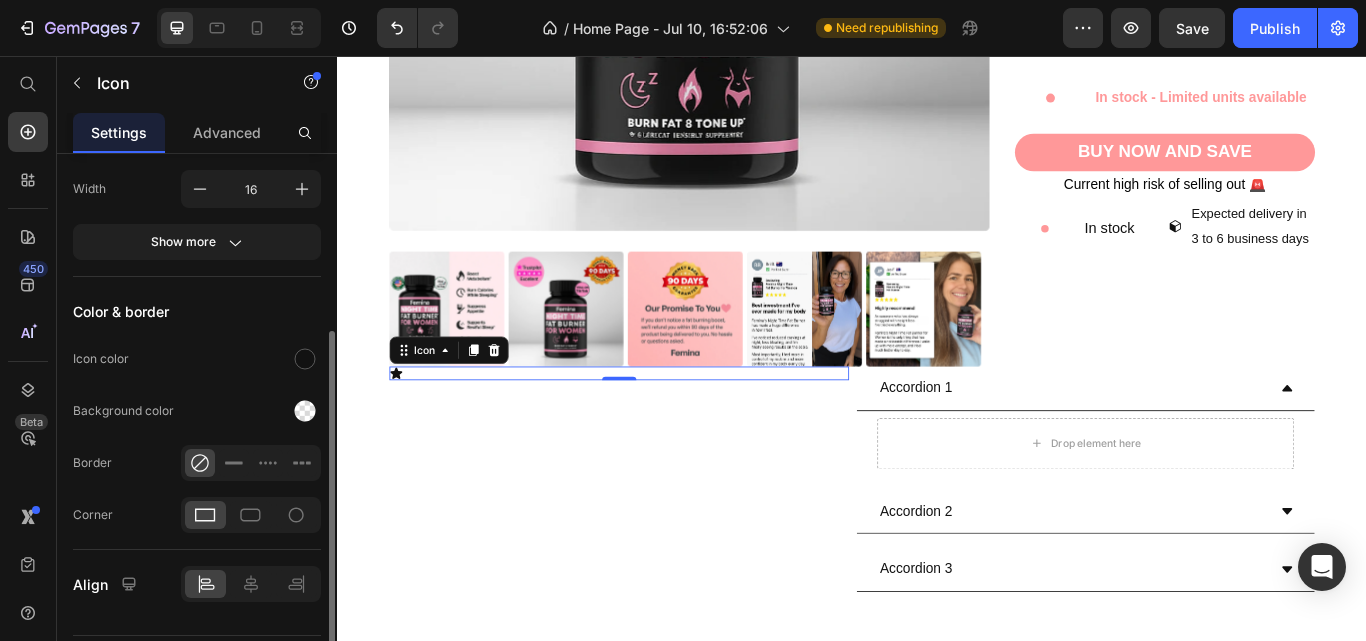 scroll, scrollTop: 347, scrollLeft: 0, axis: vertical 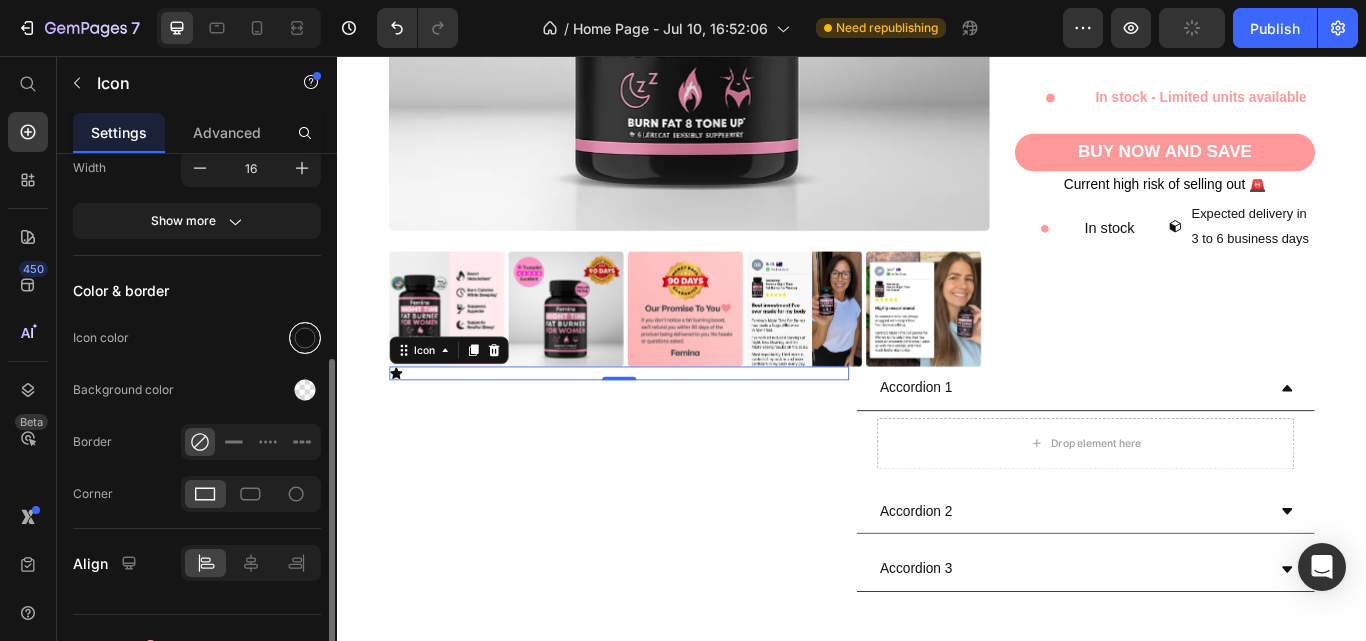 click at bounding box center (305, 338) 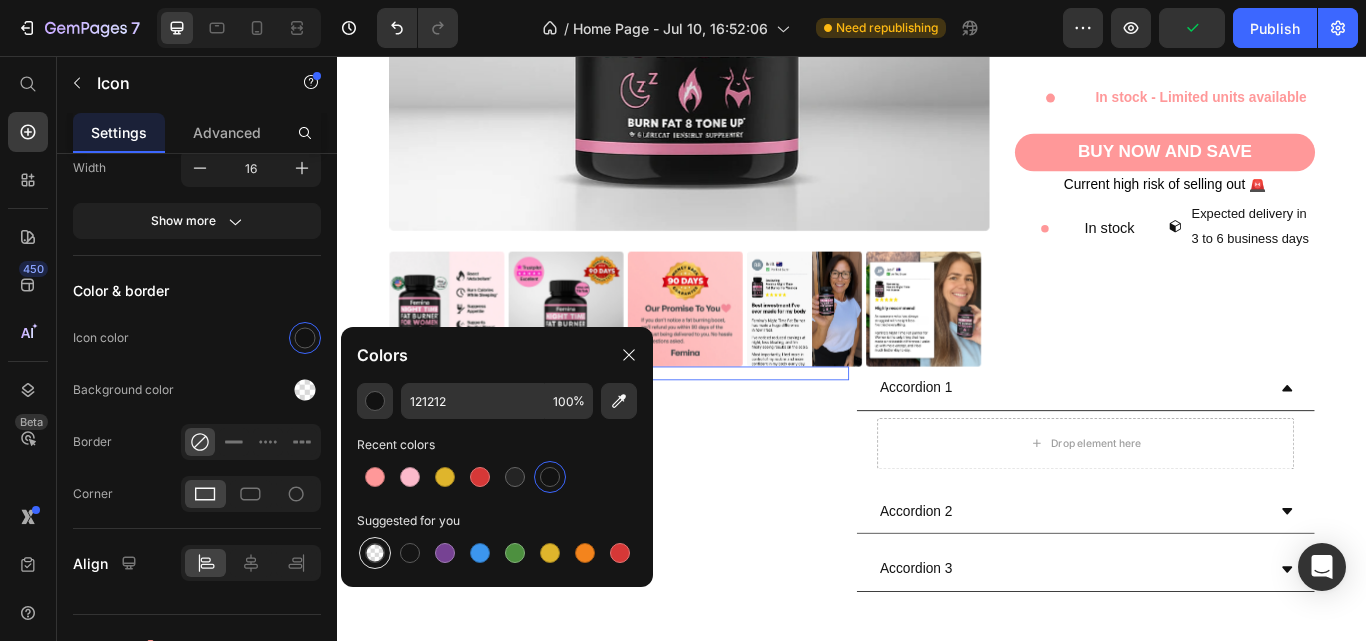 click at bounding box center [375, 553] 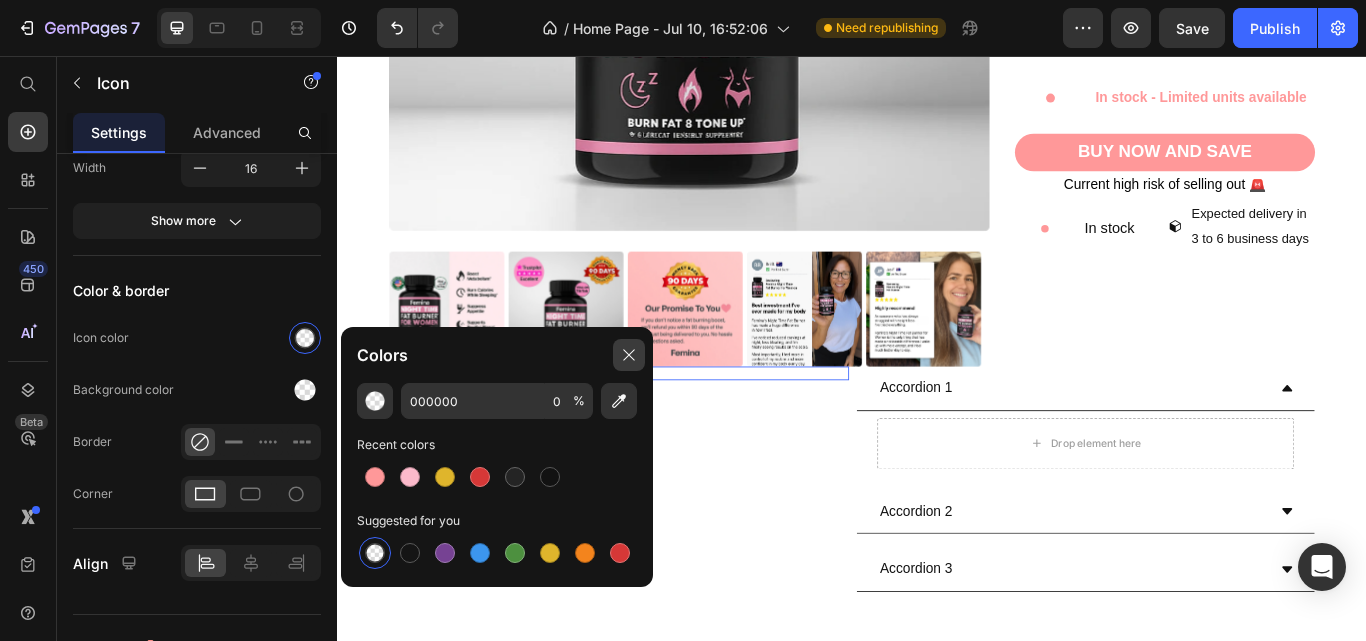 click at bounding box center (629, 355) 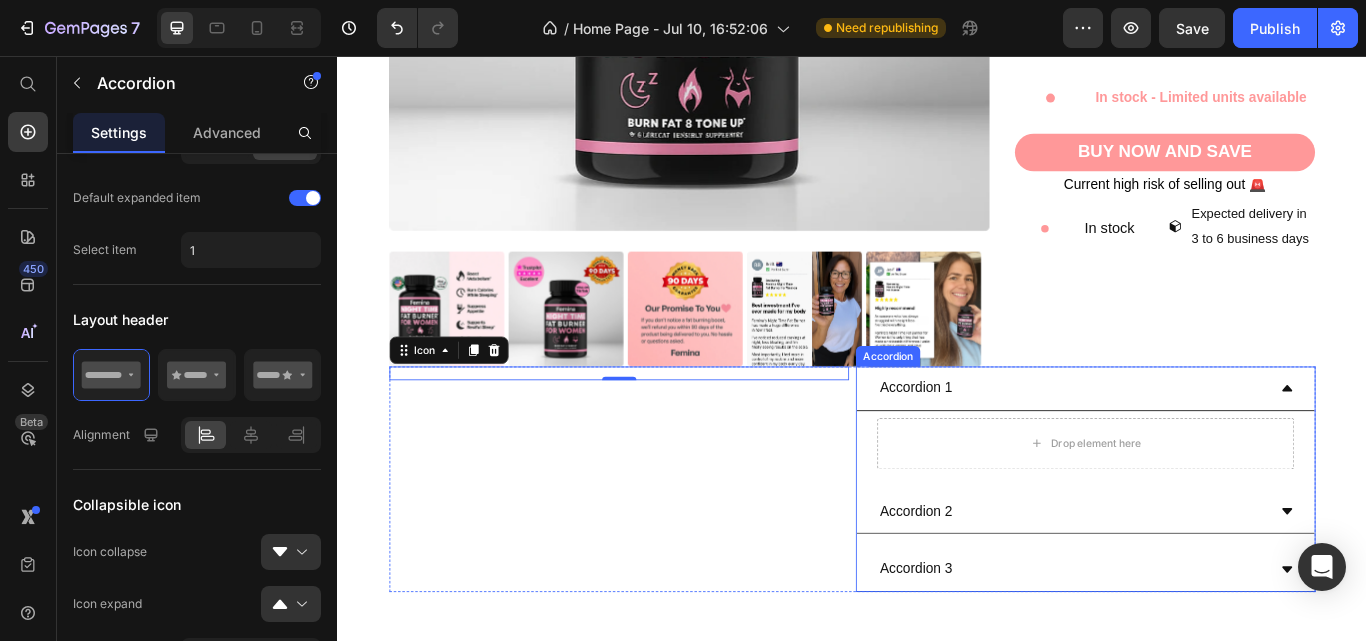 click 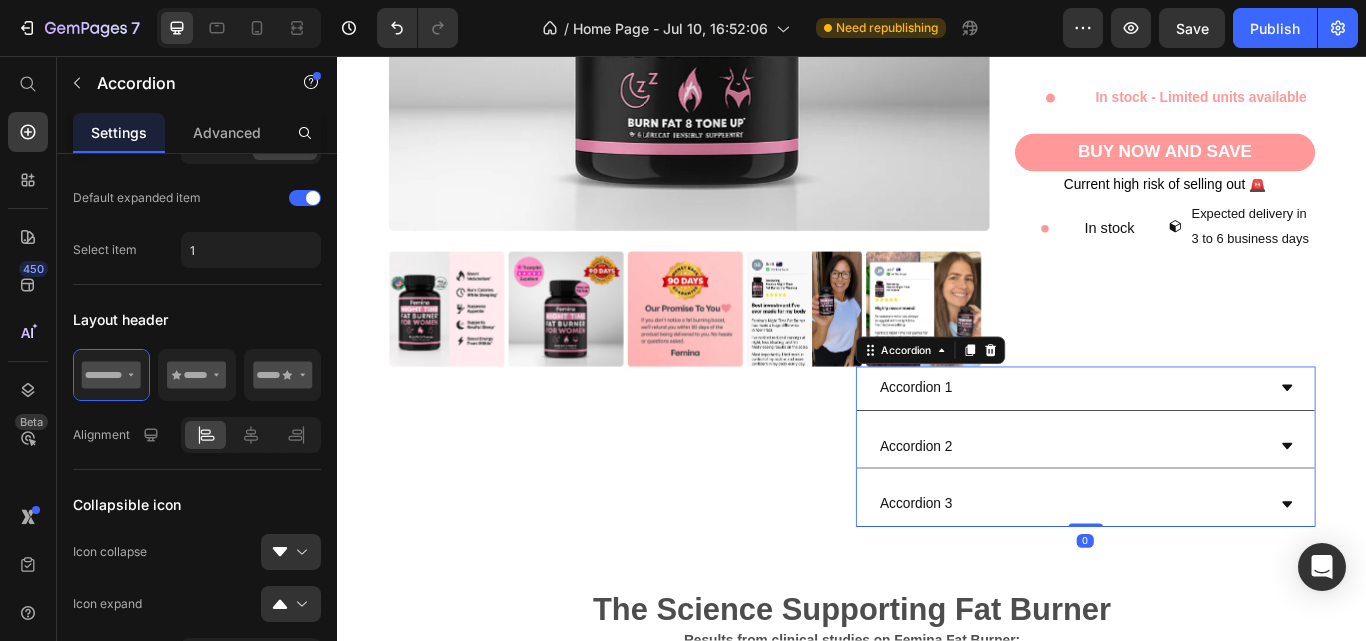 scroll, scrollTop: 0, scrollLeft: 0, axis: both 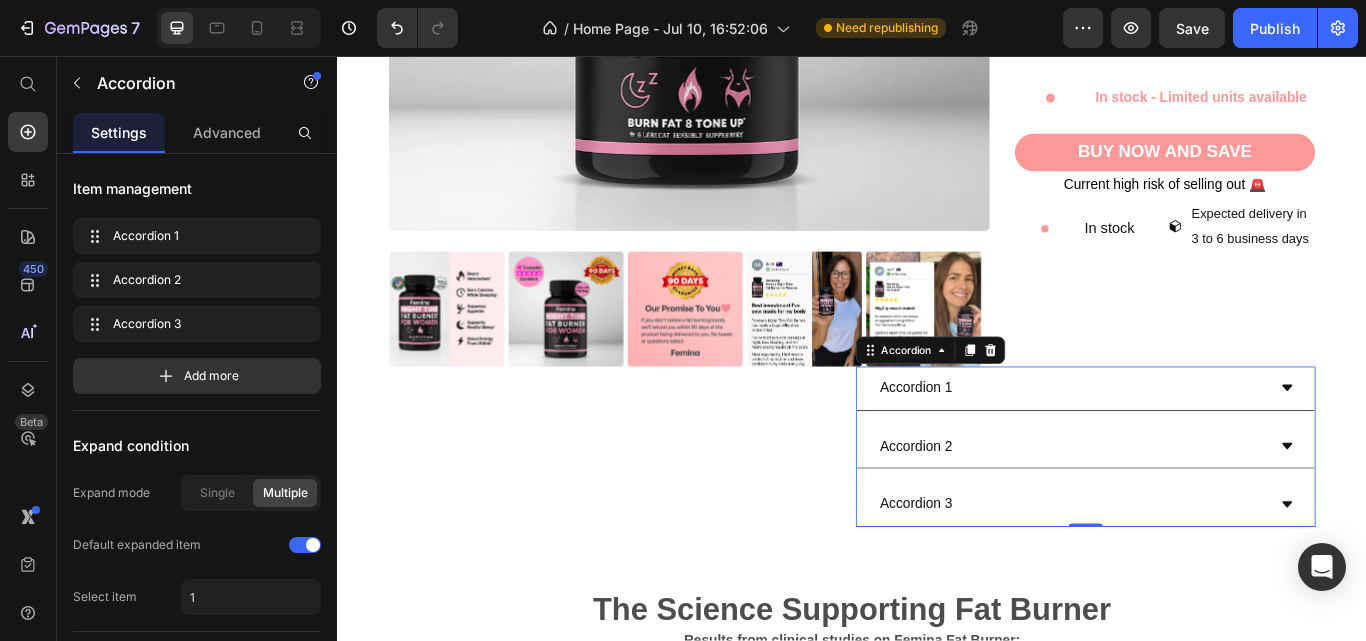 click on "Accordion 1" at bounding box center (1011, 444) 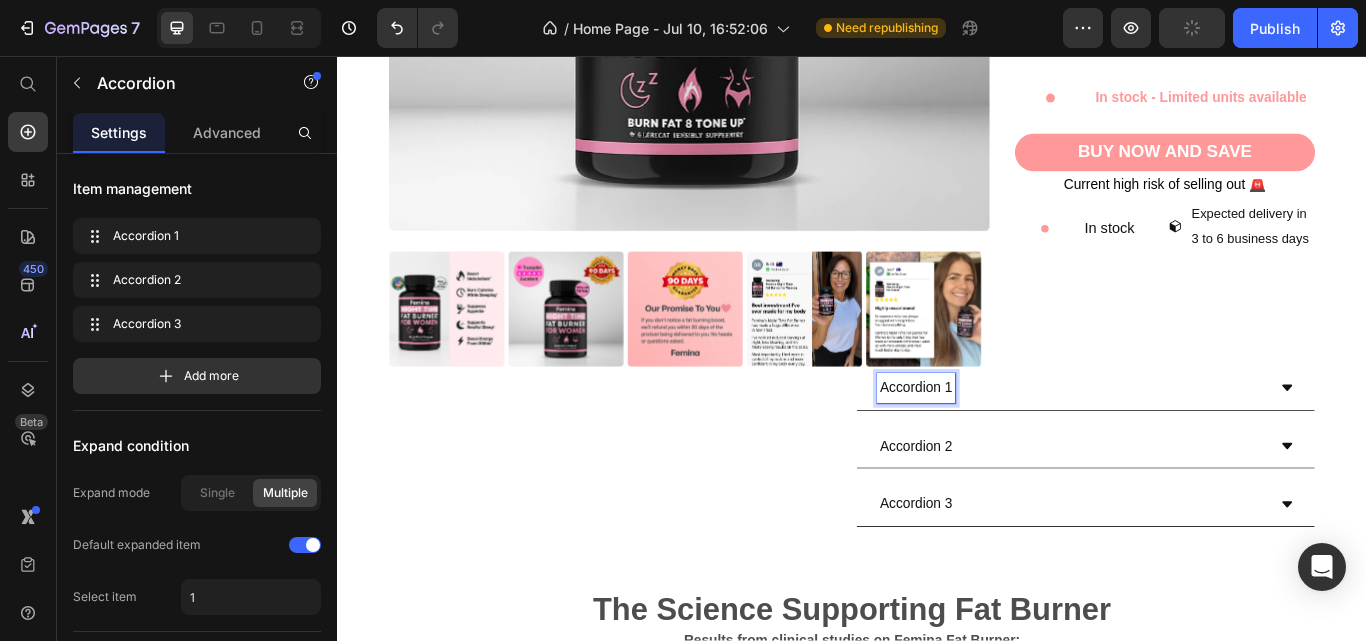 click on "Accordion 1" at bounding box center [1011, 444] 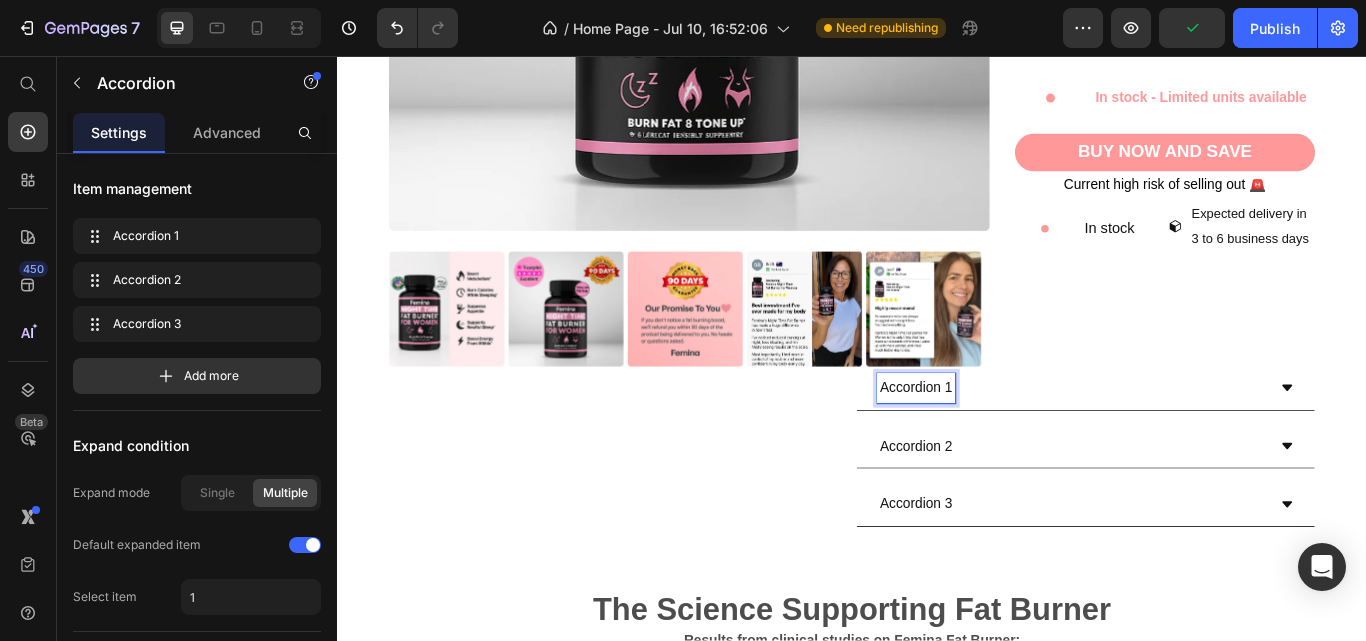click on "Accordion 1" at bounding box center (1011, 444) 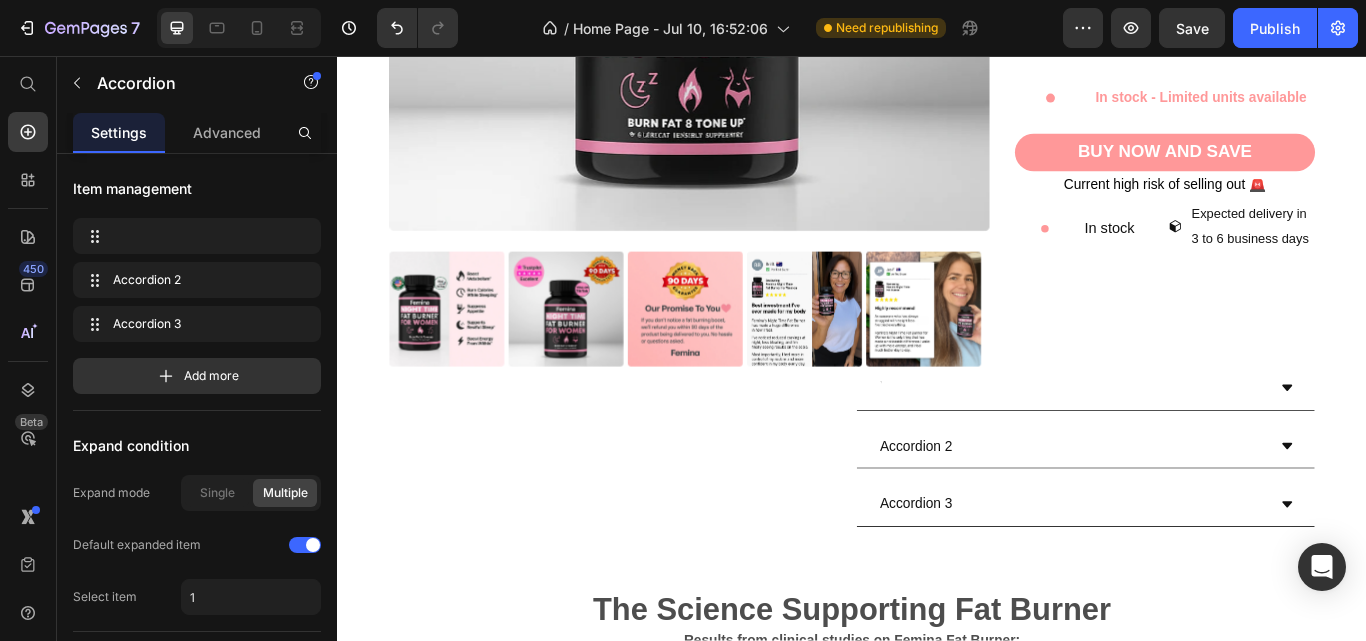 scroll, scrollTop: 709, scrollLeft: 0, axis: vertical 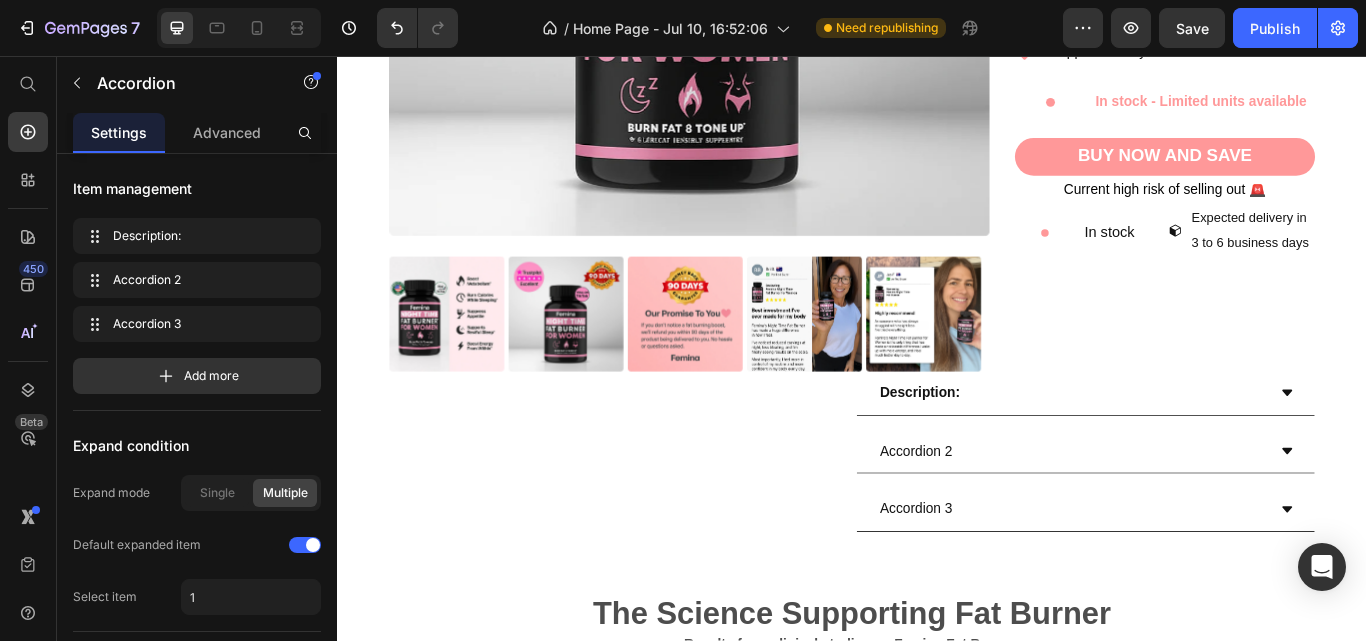 click on "Description:" at bounding box center (1193, 449) 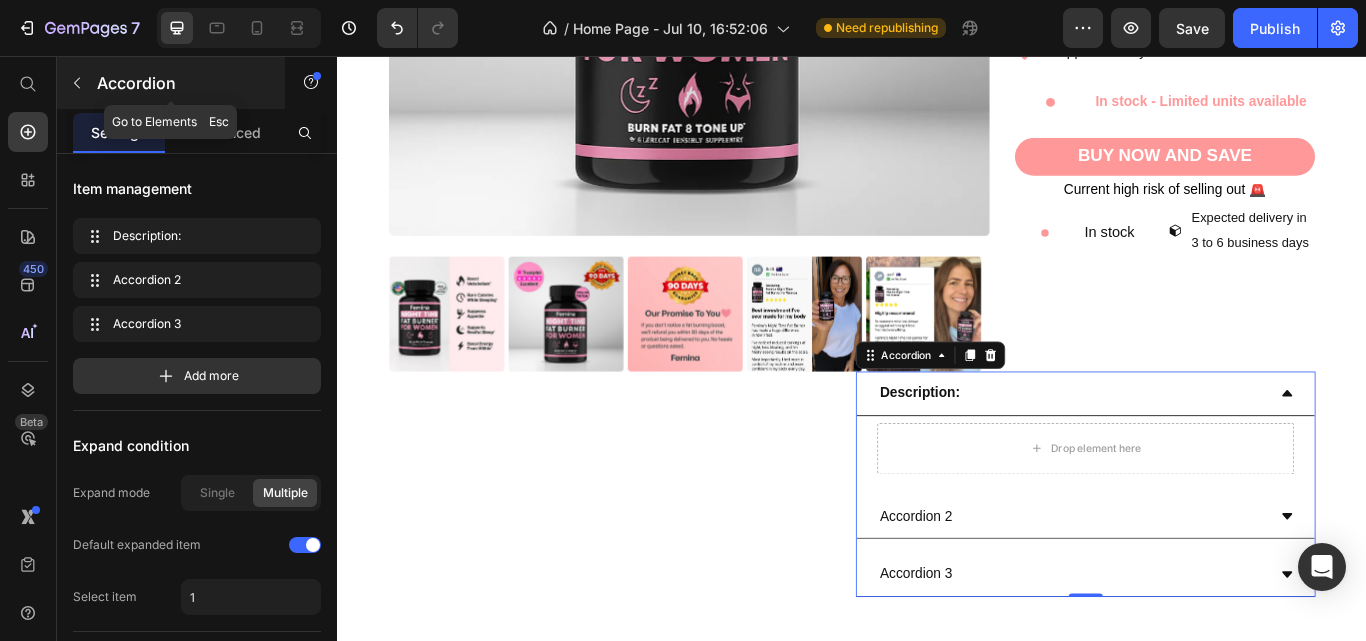 click 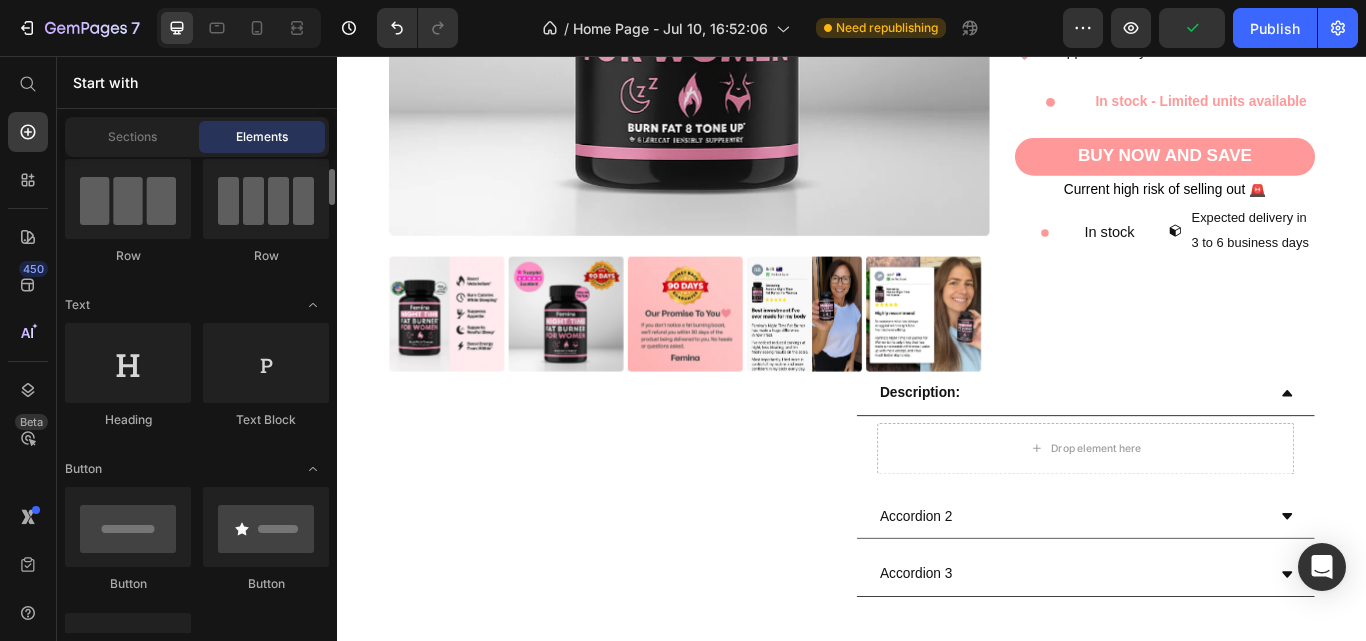 scroll, scrollTop: 165, scrollLeft: 0, axis: vertical 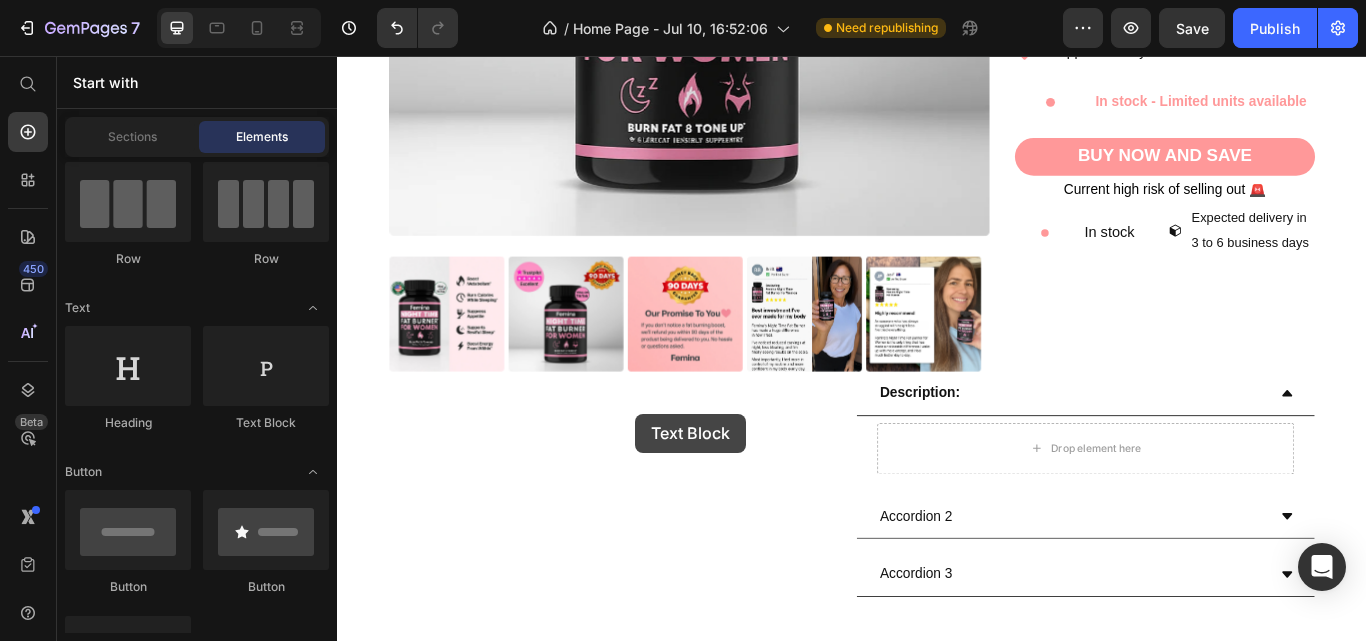 drag, startPoint x: 607, startPoint y: 437, endPoint x: 717, endPoint y: 475, distance: 116.37869 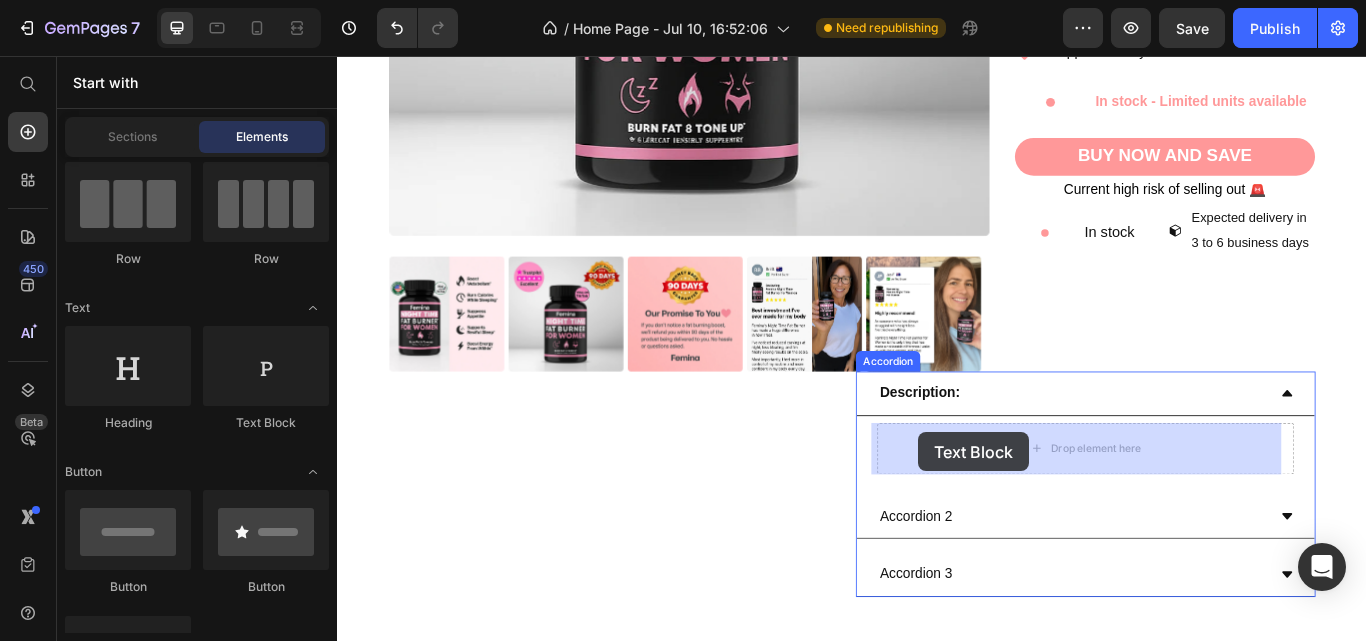 drag, startPoint x: 582, startPoint y: 437, endPoint x: 1015, endPoint y: 489, distance: 436.11124 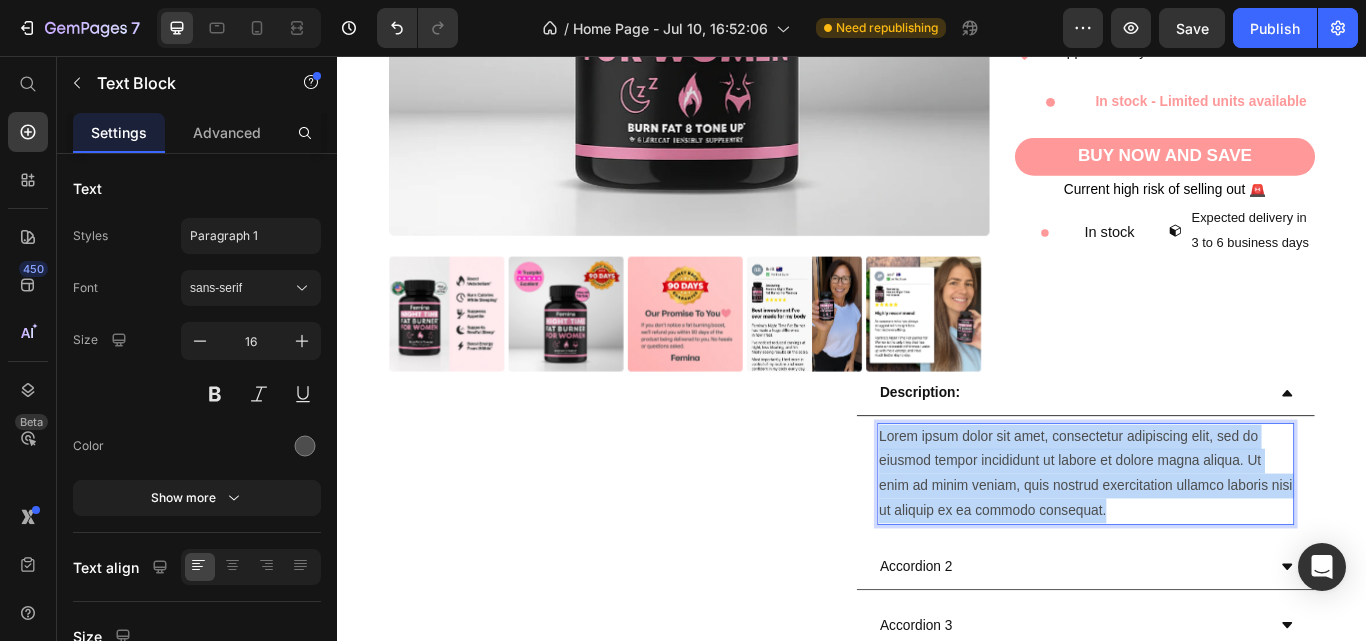 drag, startPoint x: 1253, startPoint y: 578, endPoint x: 963, endPoint y: 504, distance: 299.2925 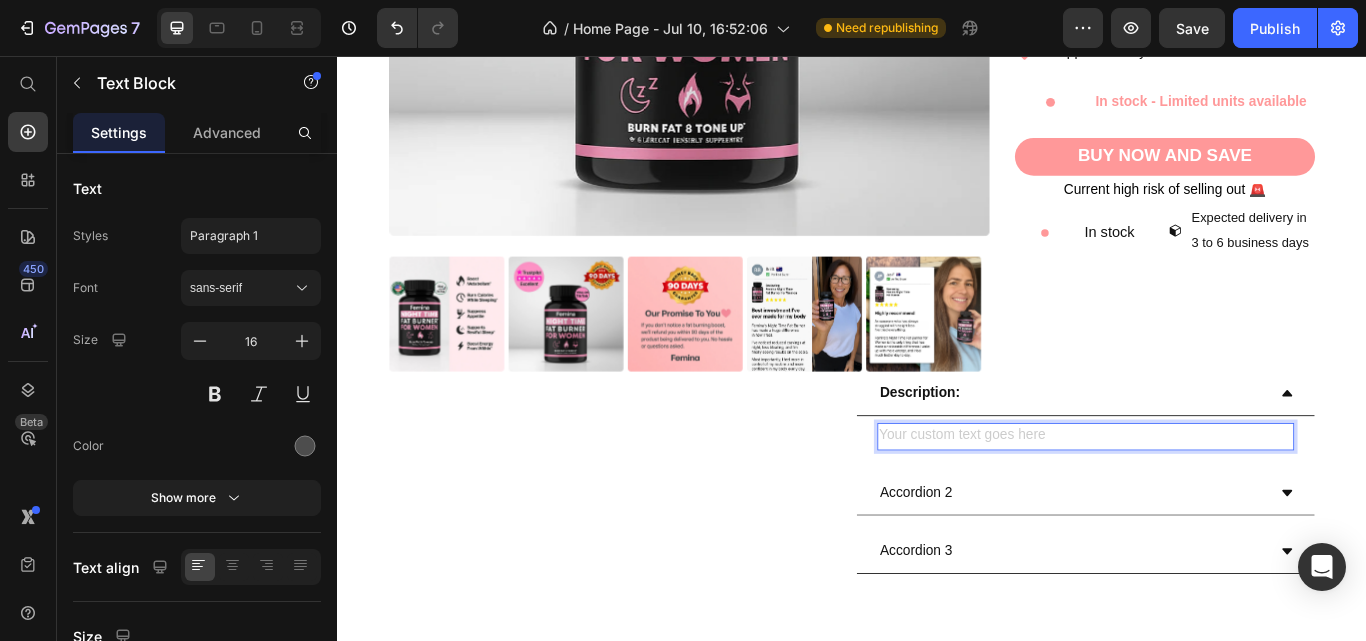 click at bounding box center (1209, 500) 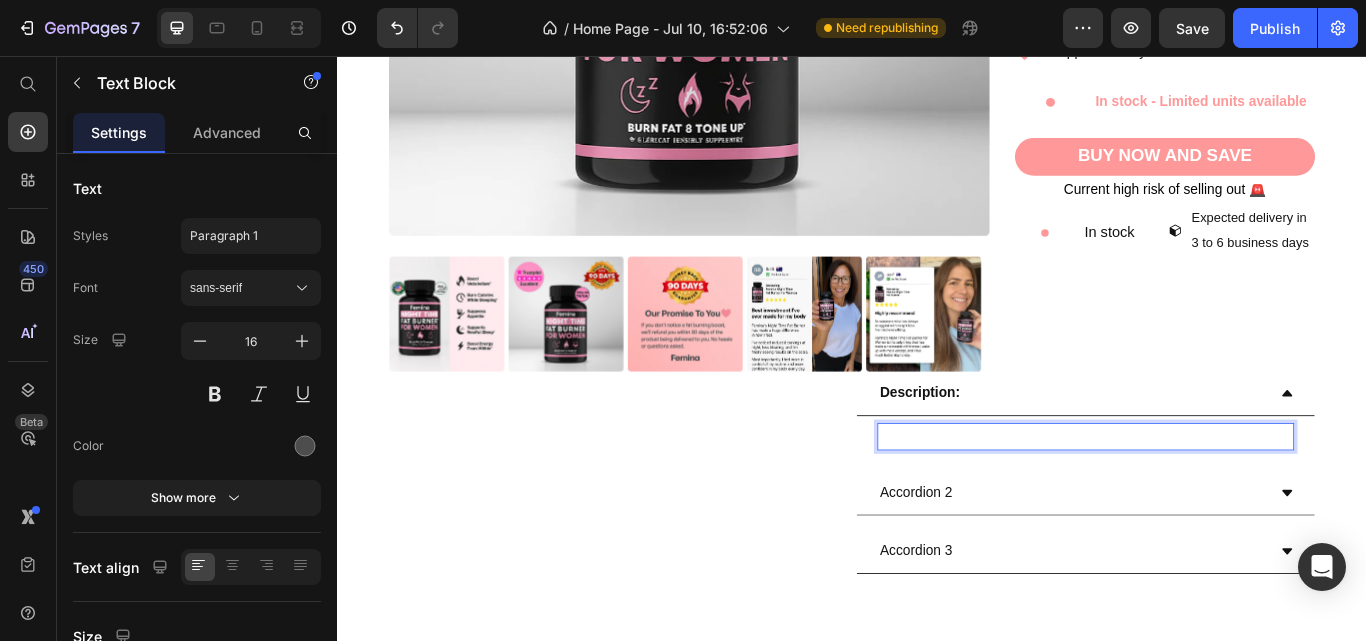 click at bounding box center (1209, 500) 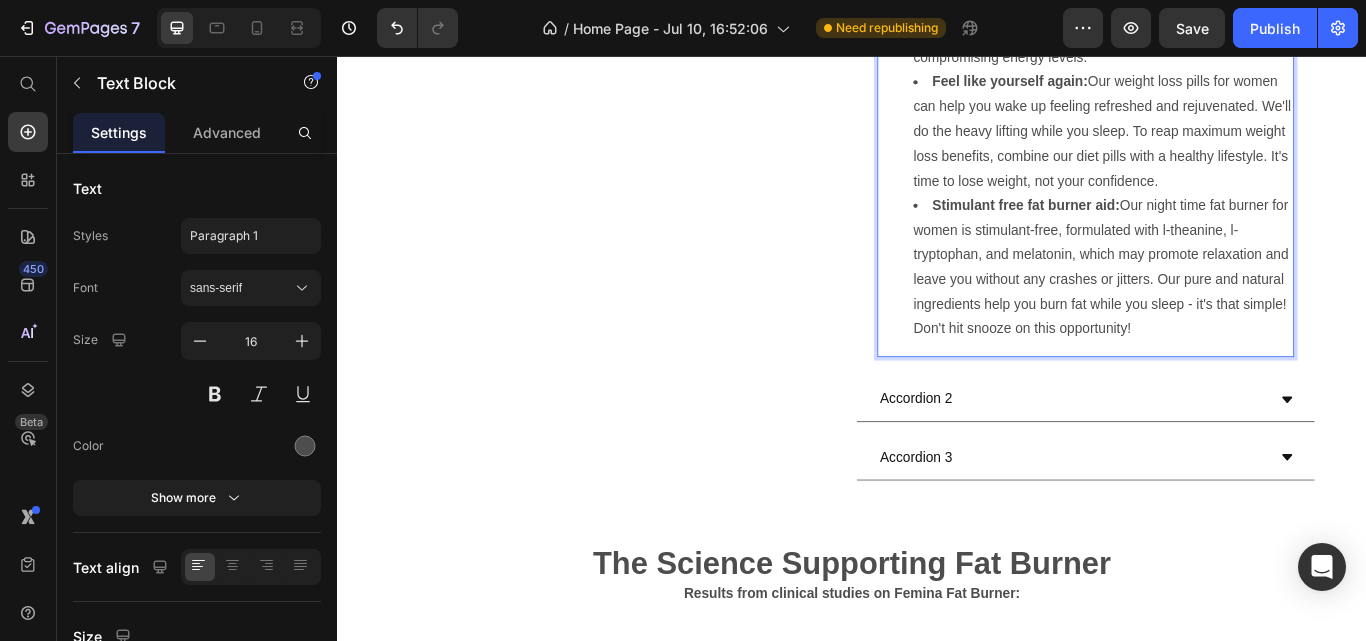 scroll, scrollTop: 1652, scrollLeft: 0, axis: vertical 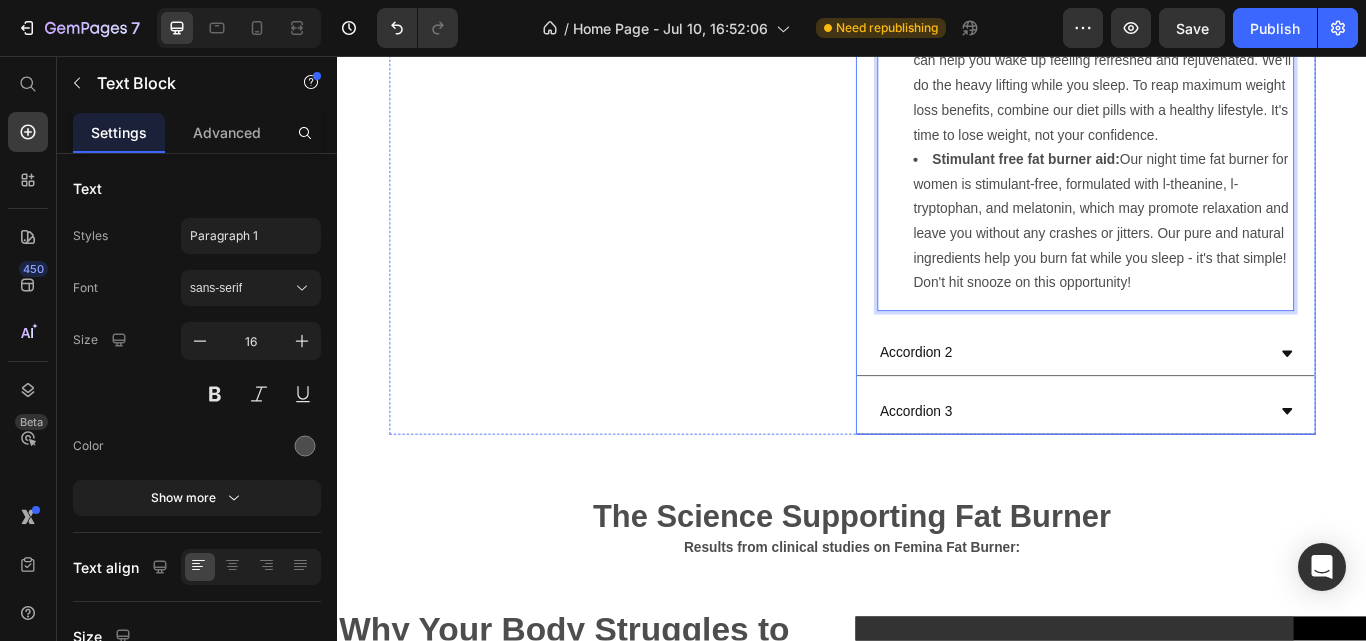 click on "Accordion 2" at bounding box center (1209, 404) 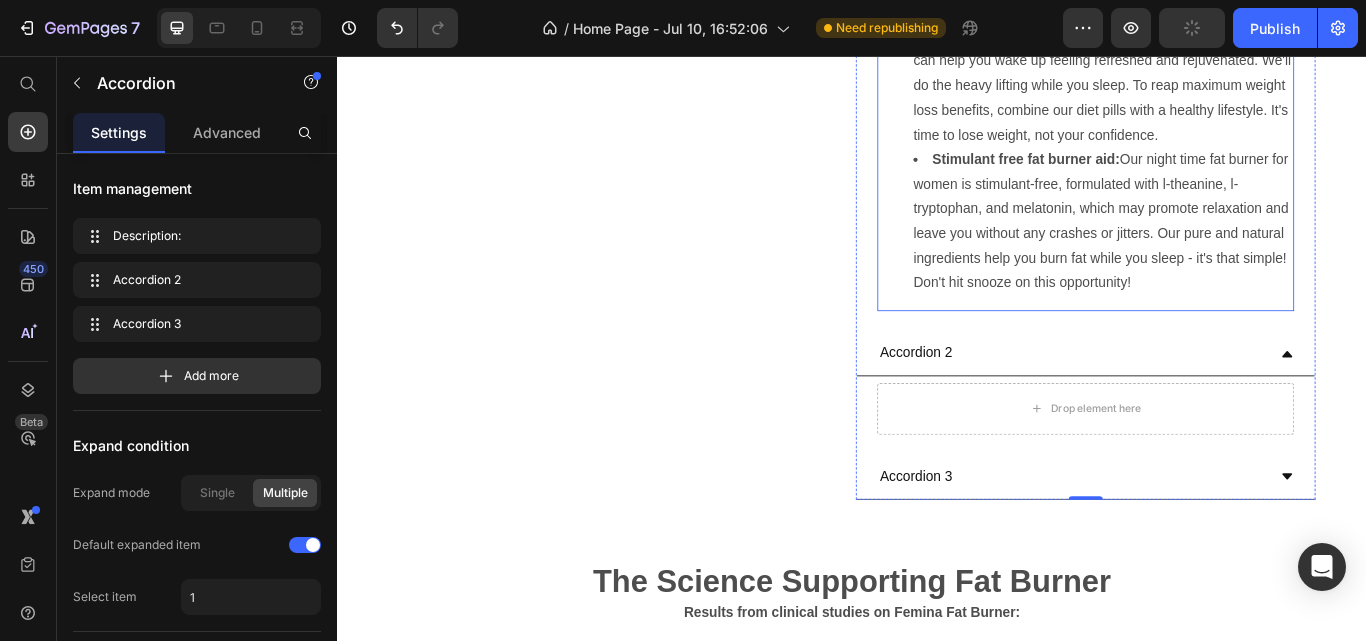scroll, scrollTop: 1448, scrollLeft: 0, axis: vertical 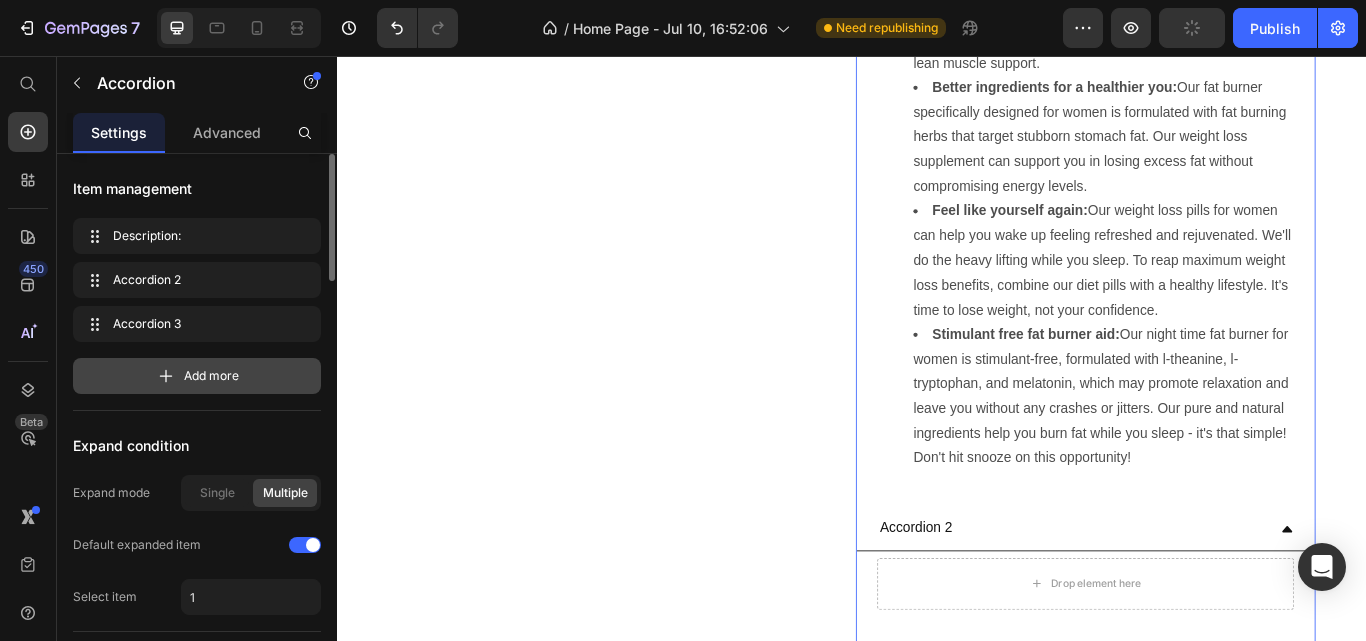 click on "Add more" at bounding box center [197, 376] 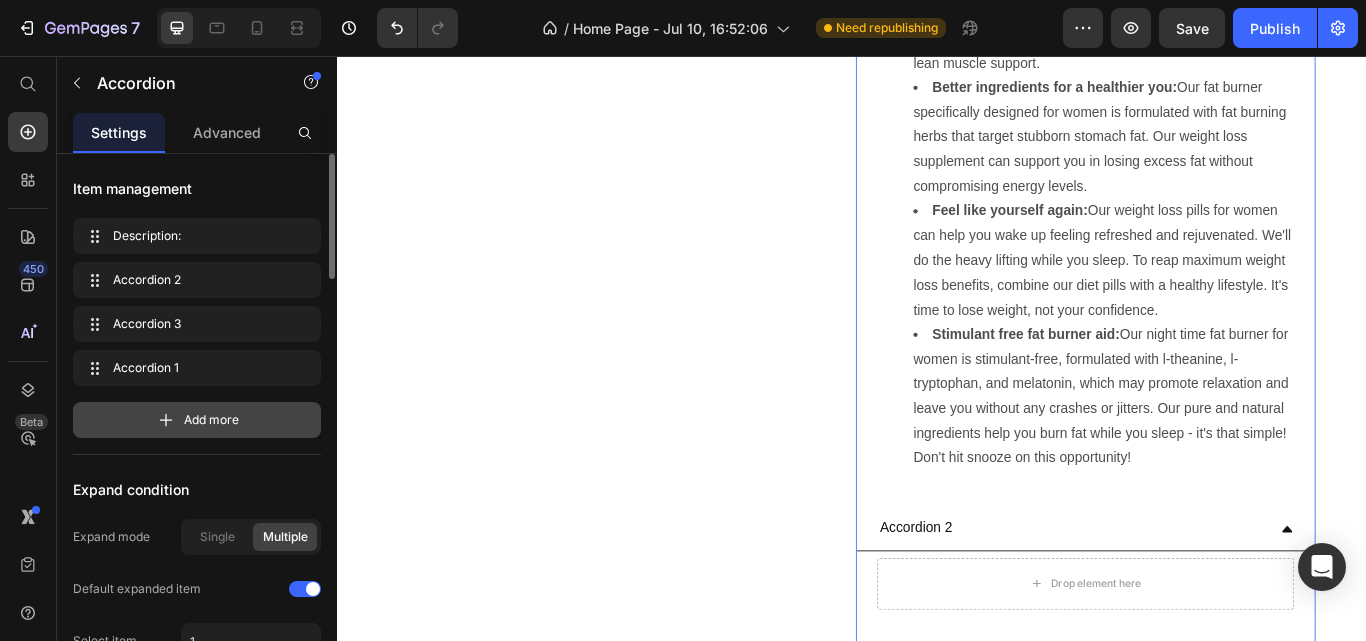 click on "Add more" at bounding box center [197, 420] 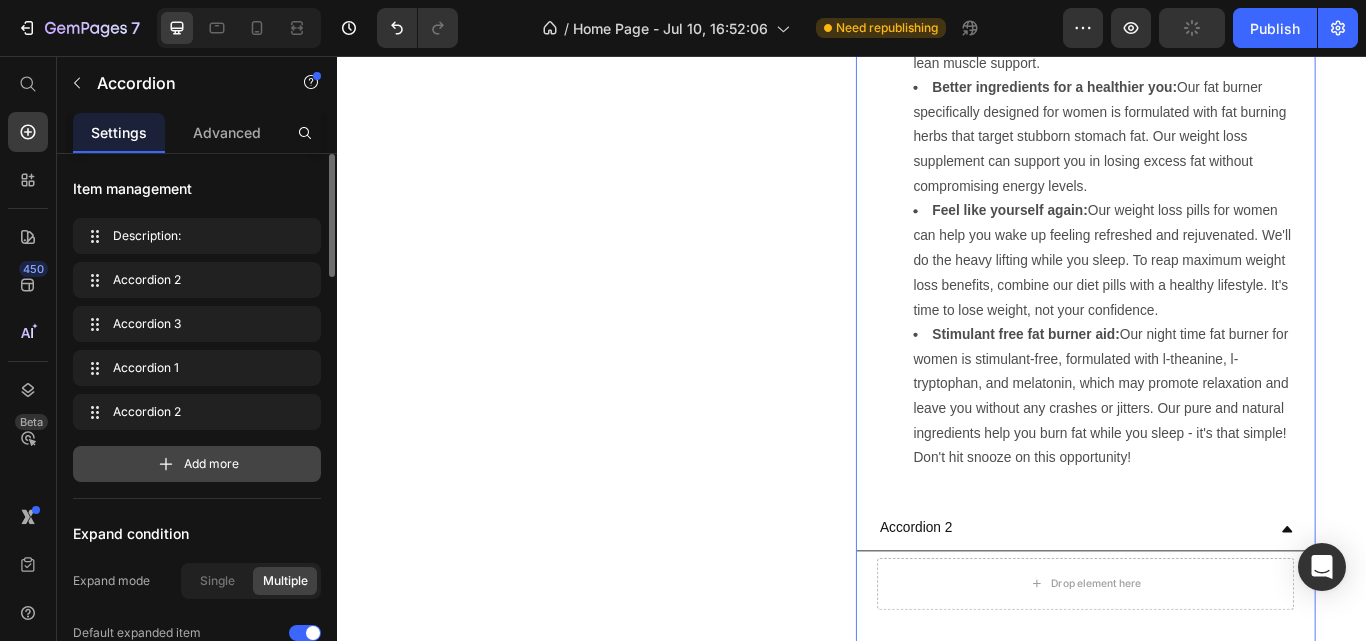 click on "Add more" at bounding box center [197, 464] 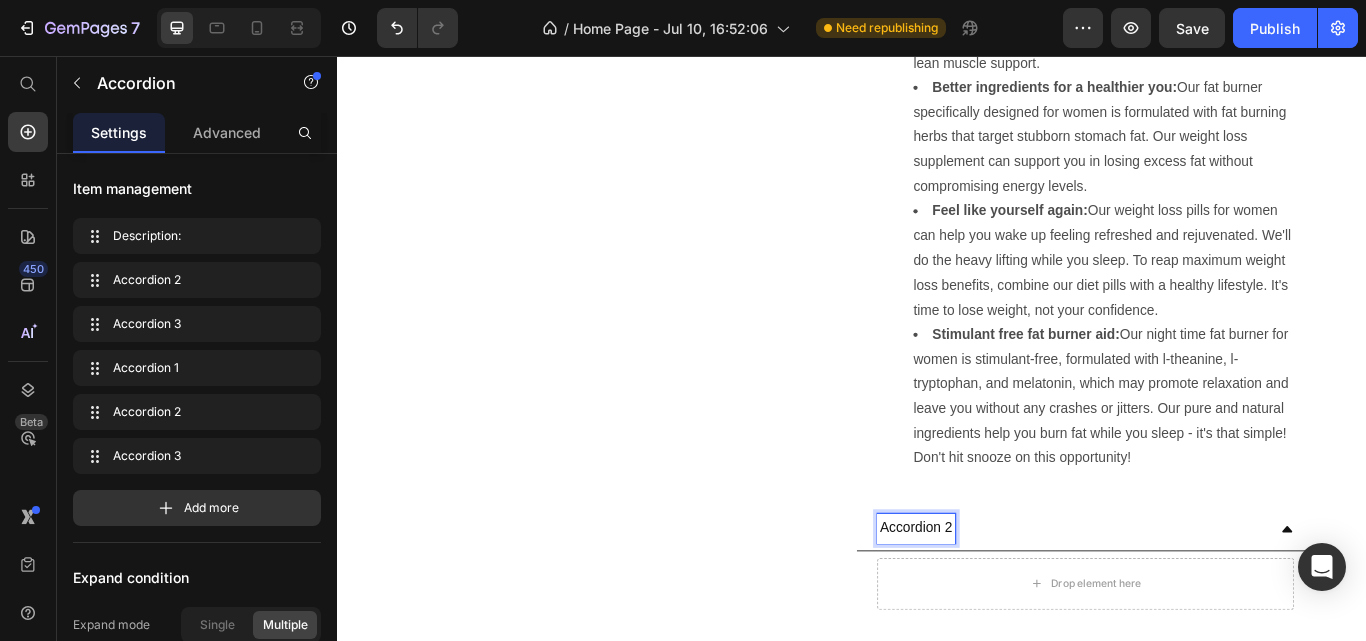 click on "Accordion 2" at bounding box center (1011, 607) 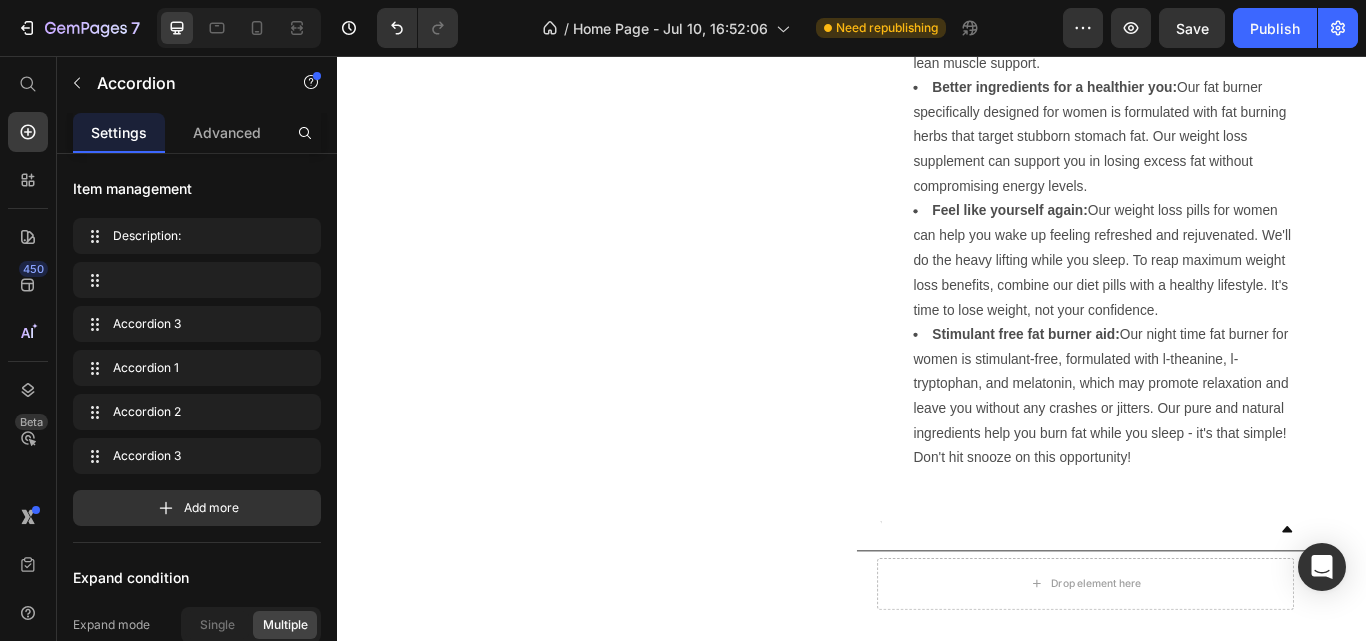 scroll, scrollTop: 1443, scrollLeft: 0, axis: vertical 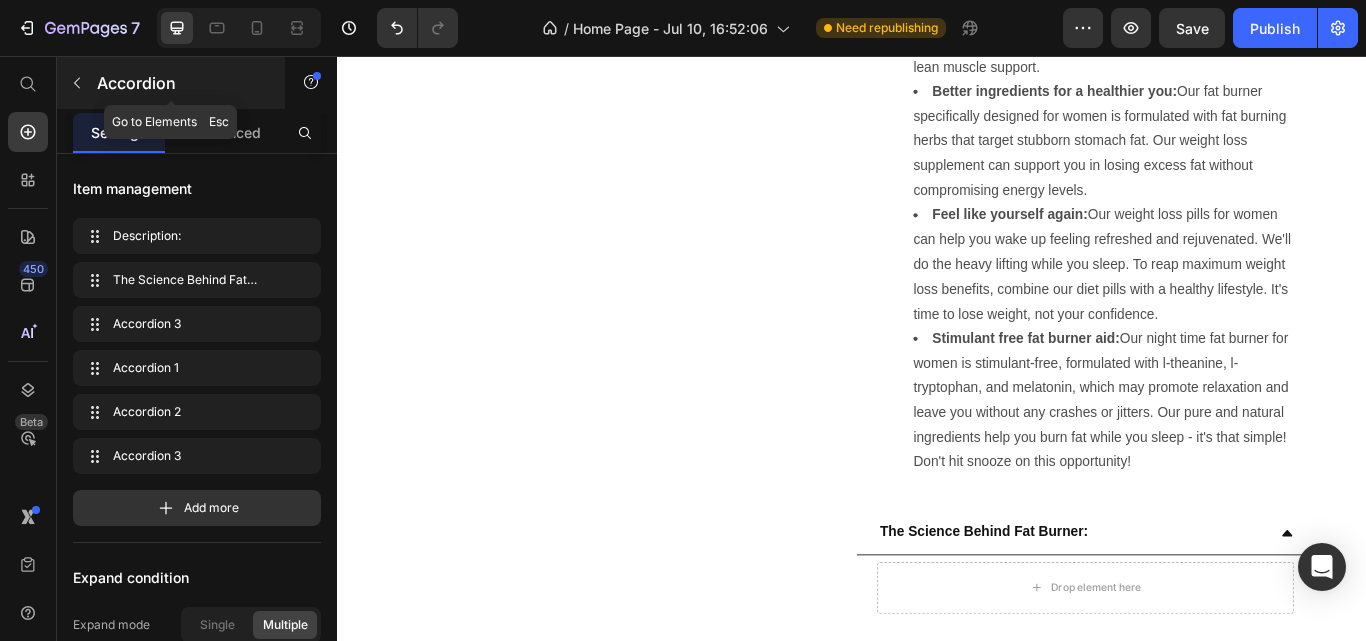 click 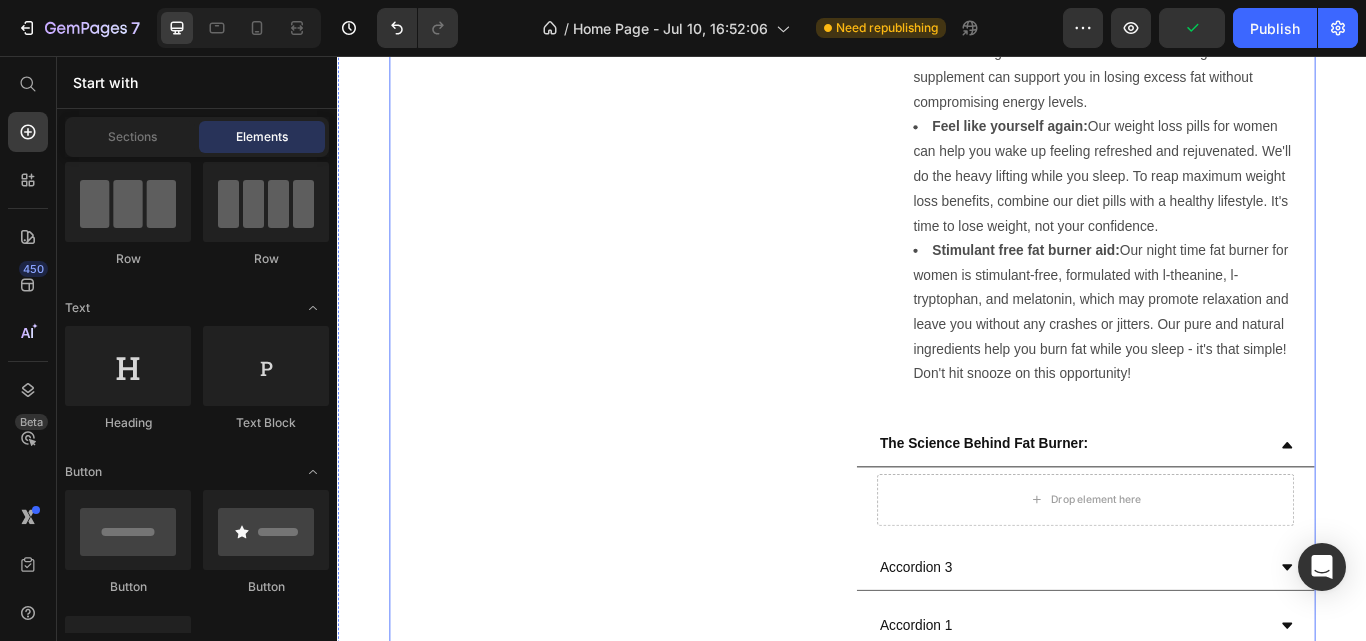 scroll, scrollTop: 1553, scrollLeft: 0, axis: vertical 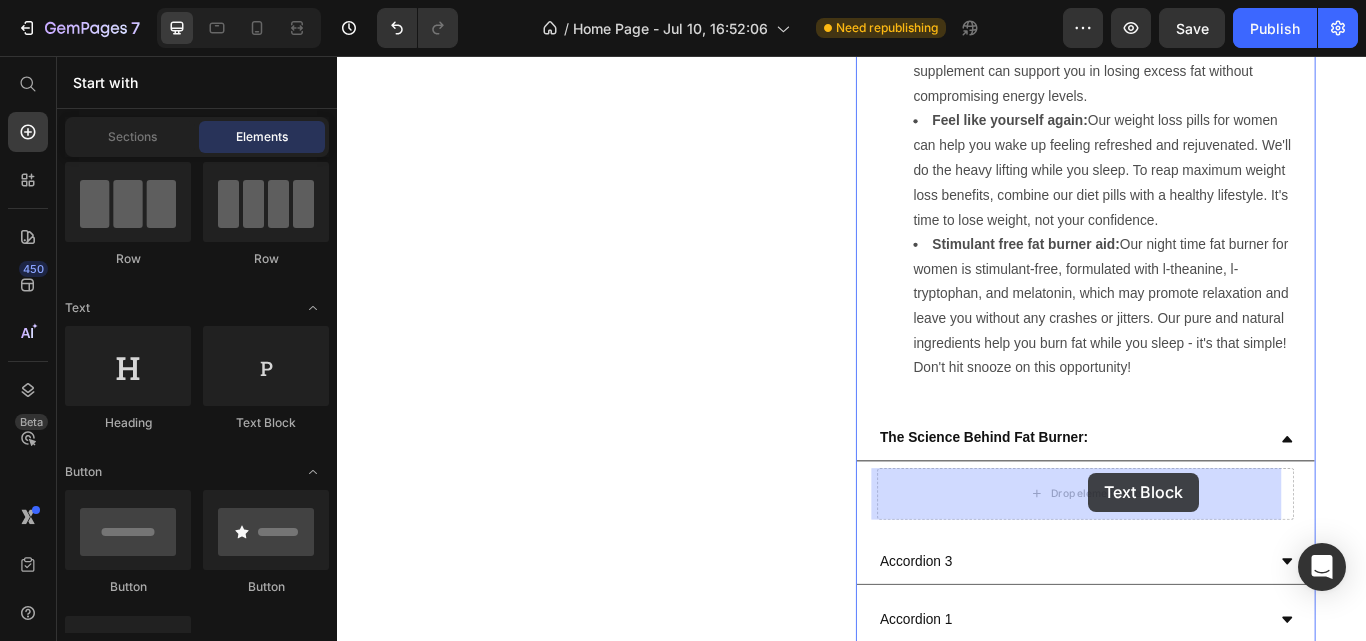 drag, startPoint x: 588, startPoint y: 426, endPoint x: 1224, endPoint y: 536, distance: 645.4425 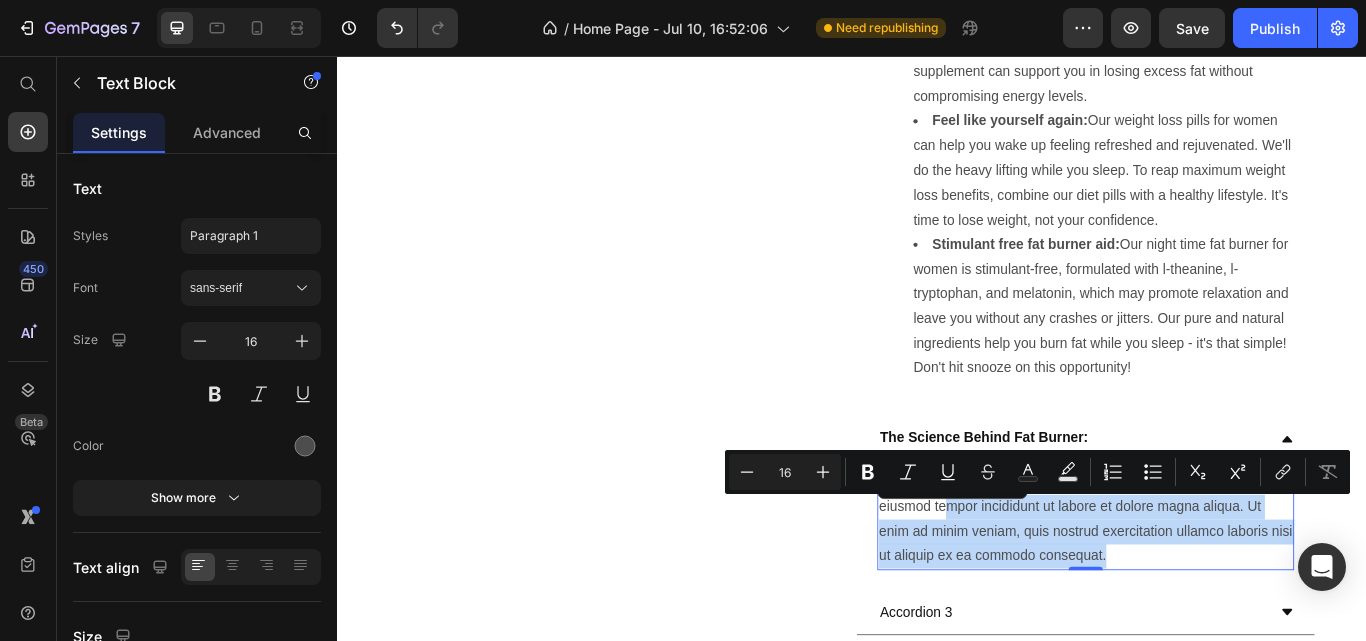 drag, startPoint x: 1261, startPoint y: 636, endPoint x: 1041, endPoint y: 576, distance: 228.03508 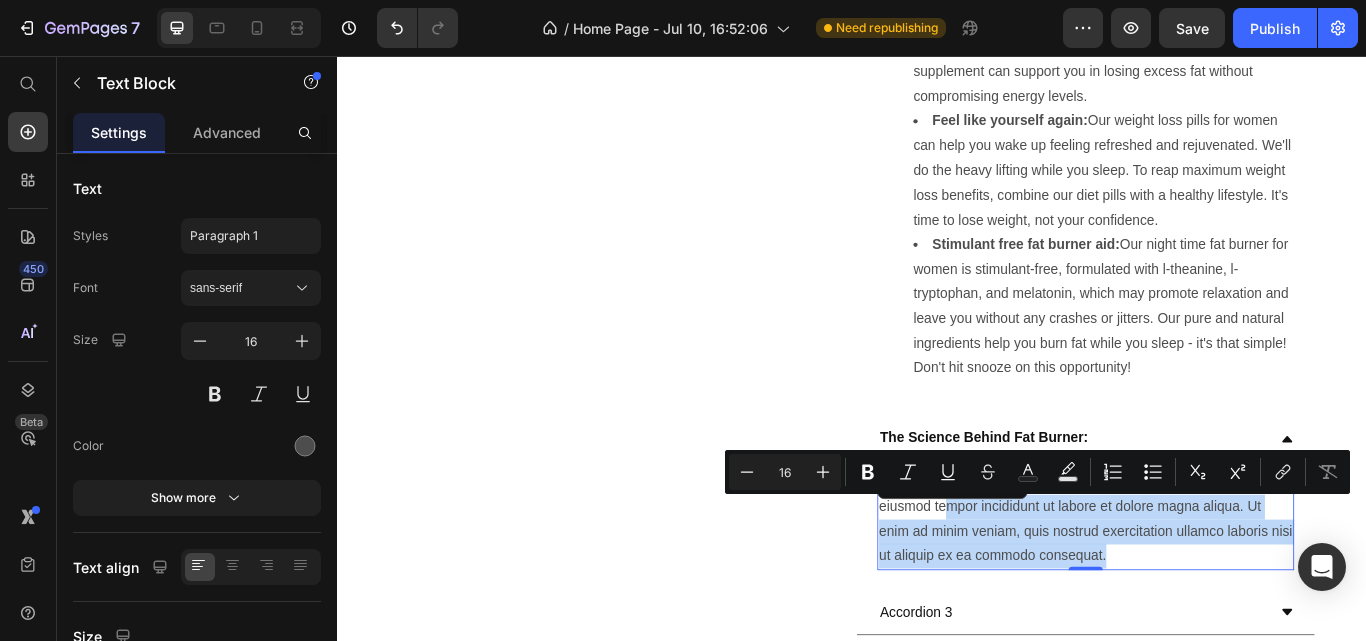 click on "Lorem ipsum dolor sit amet, consectetur adipiscing elit, sed do eiusmod tempor incididunt ut labore et dolore magna aliqua. Ut enim ad minim veniam, quis nostrud exercitation ullamco laboris nisi ut aliquip ex ea commodo consequat." at bounding box center [1209, 596] 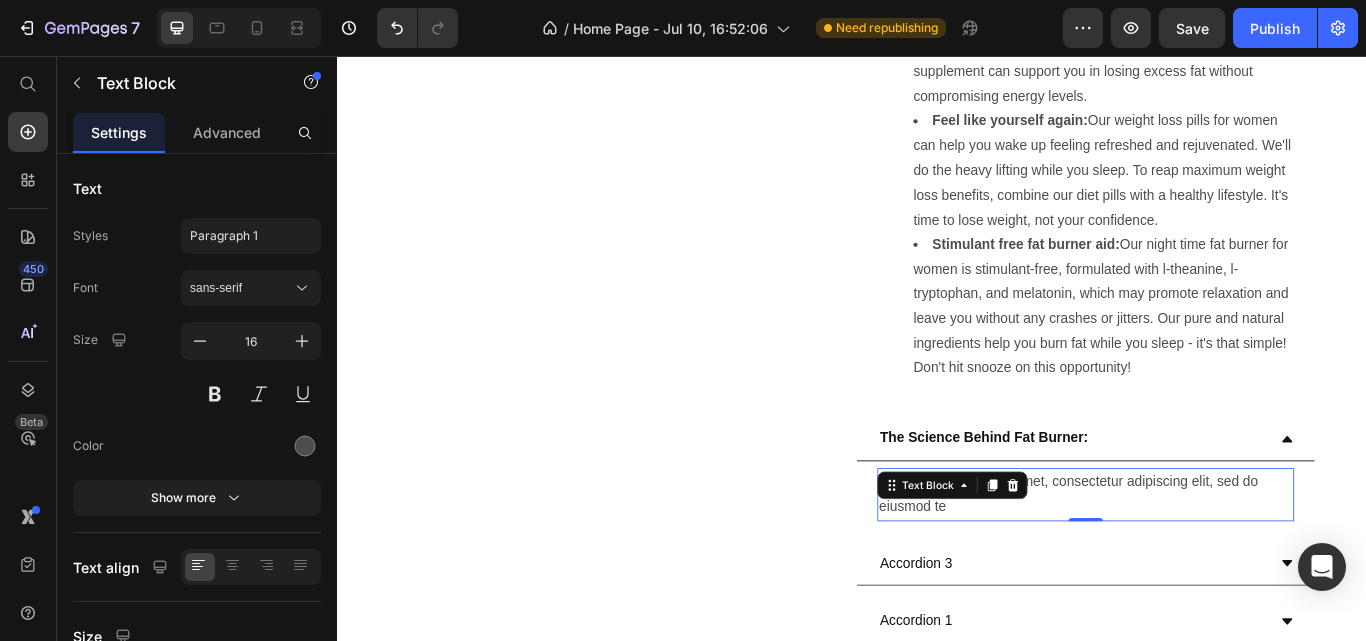 click on "Lorem ipsum dolor sit amet, consectetur adipiscing elit, sed do eiusmod te" at bounding box center (1209, 568) 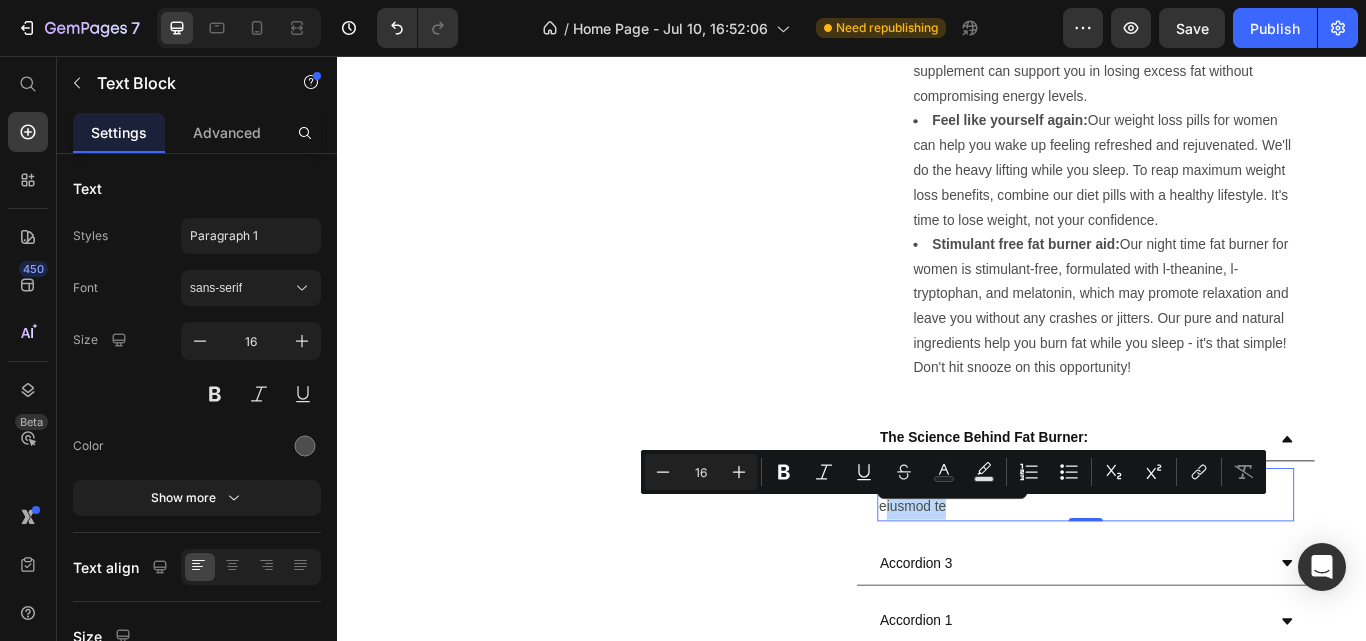 drag, startPoint x: 1041, startPoint y: 576, endPoint x: 965, endPoint y: 587, distance: 76.79192 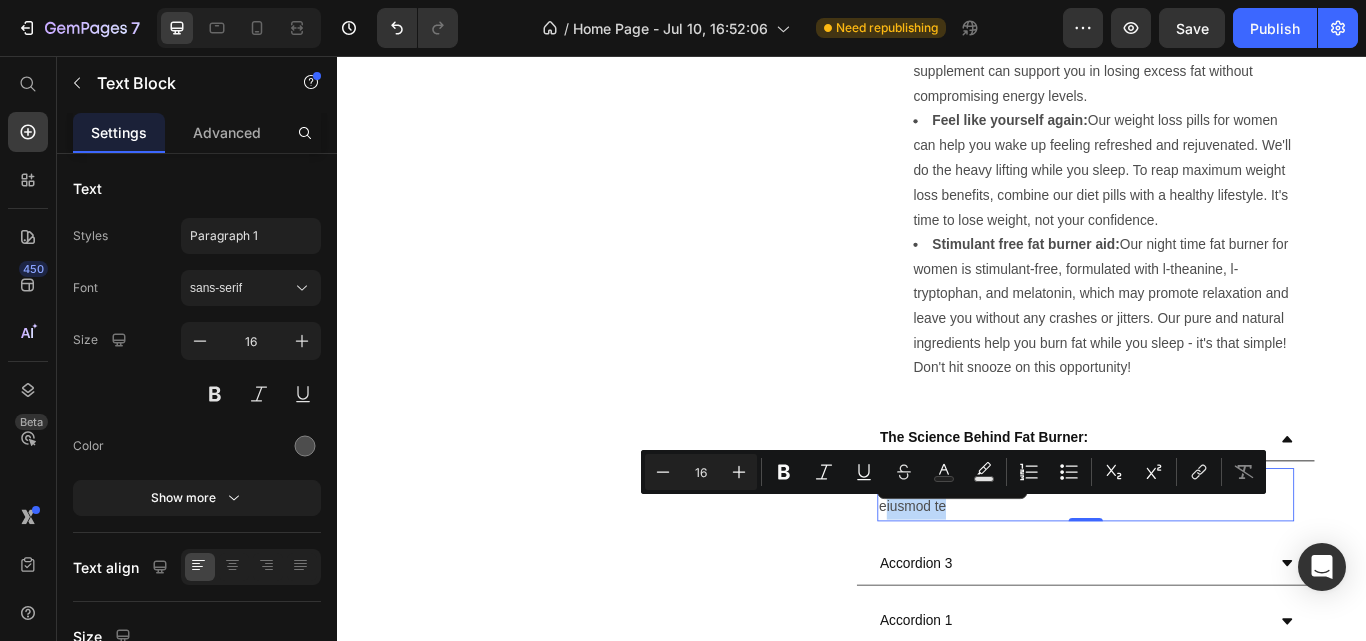 click on "Lorem ipsum dolor sit amet, consectetur adipiscing elit, sed do eiusmod te" at bounding box center [1209, 568] 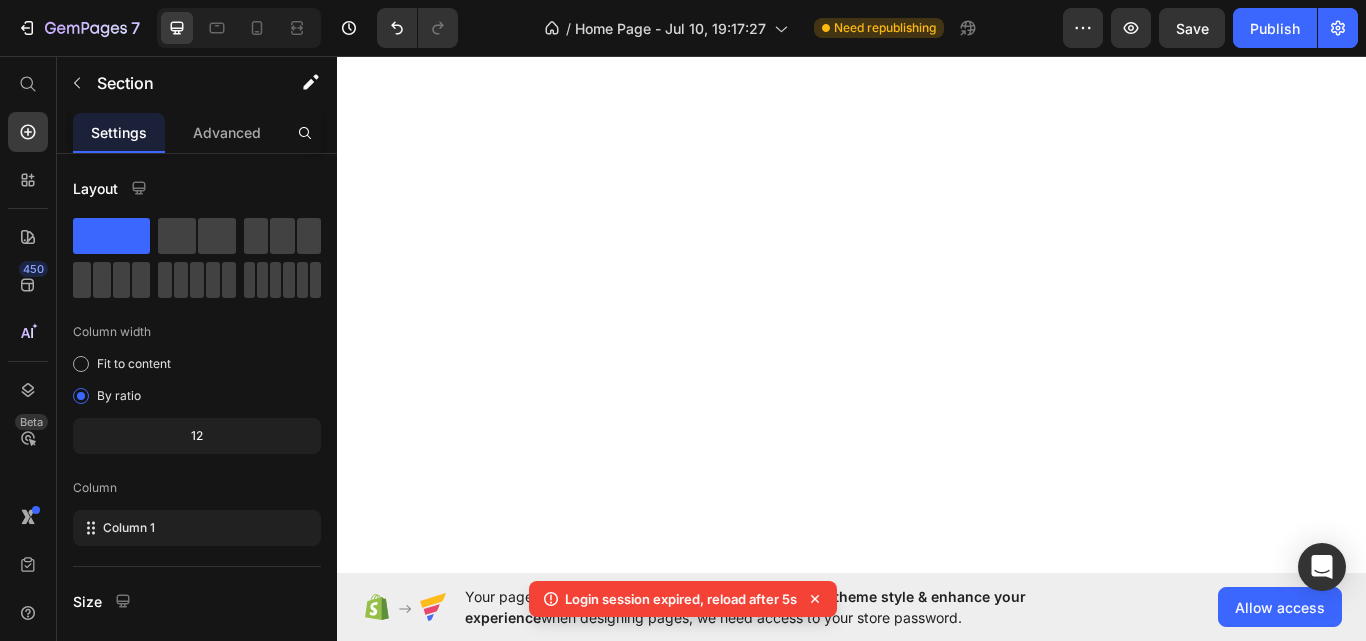scroll, scrollTop: 0, scrollLeft: 0, axis: both 